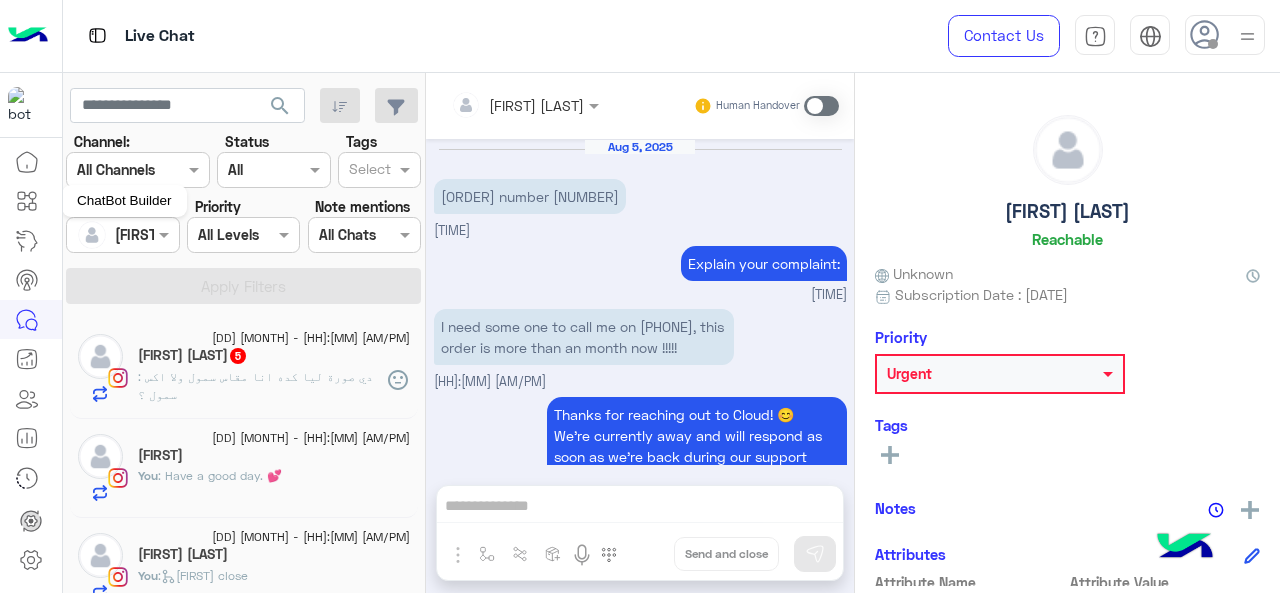 scroll, scrollTop: 0, scrollLeft: 0, axis: both 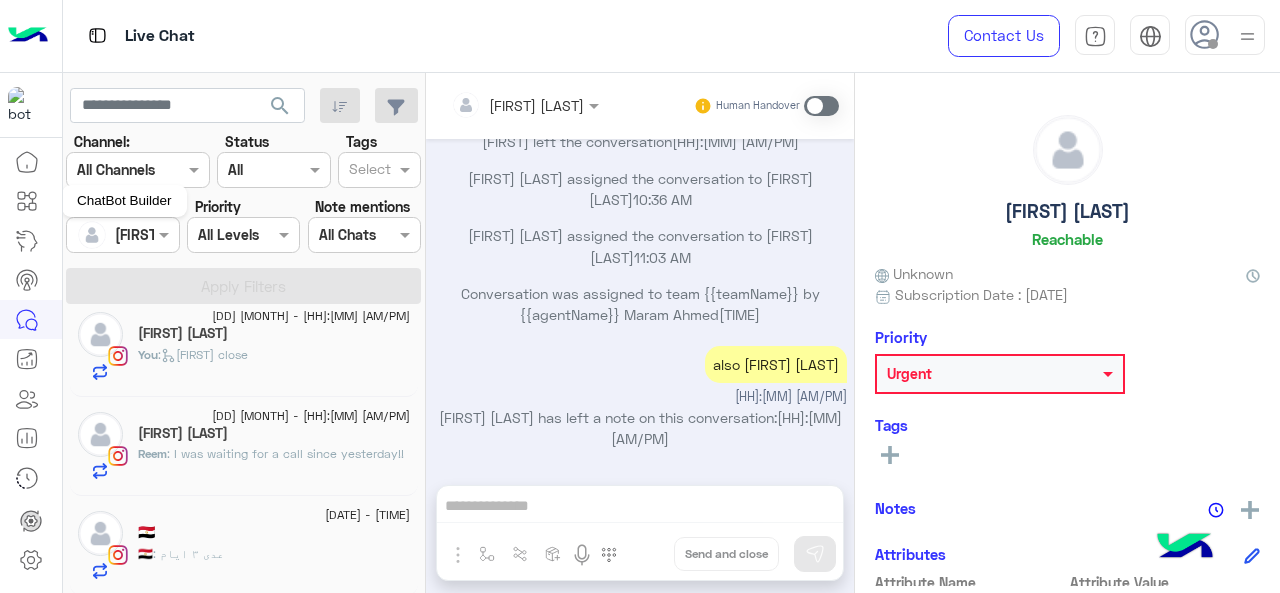 click 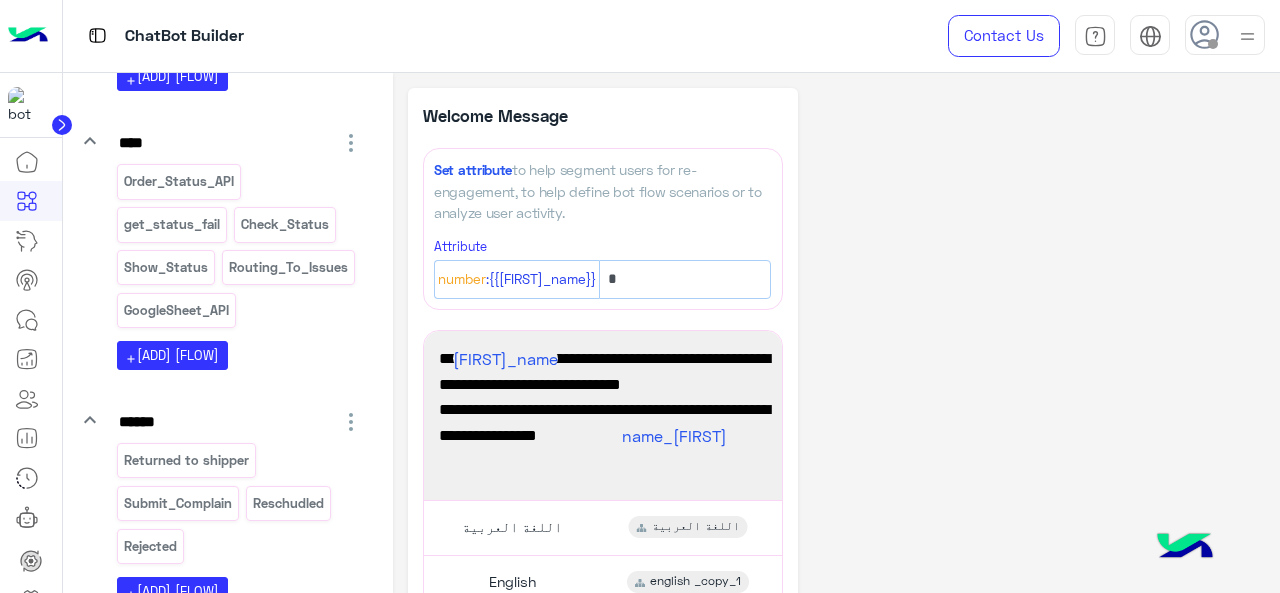 scroll, scrollTop: 1250, scrollLeft: 0, axis: vertical 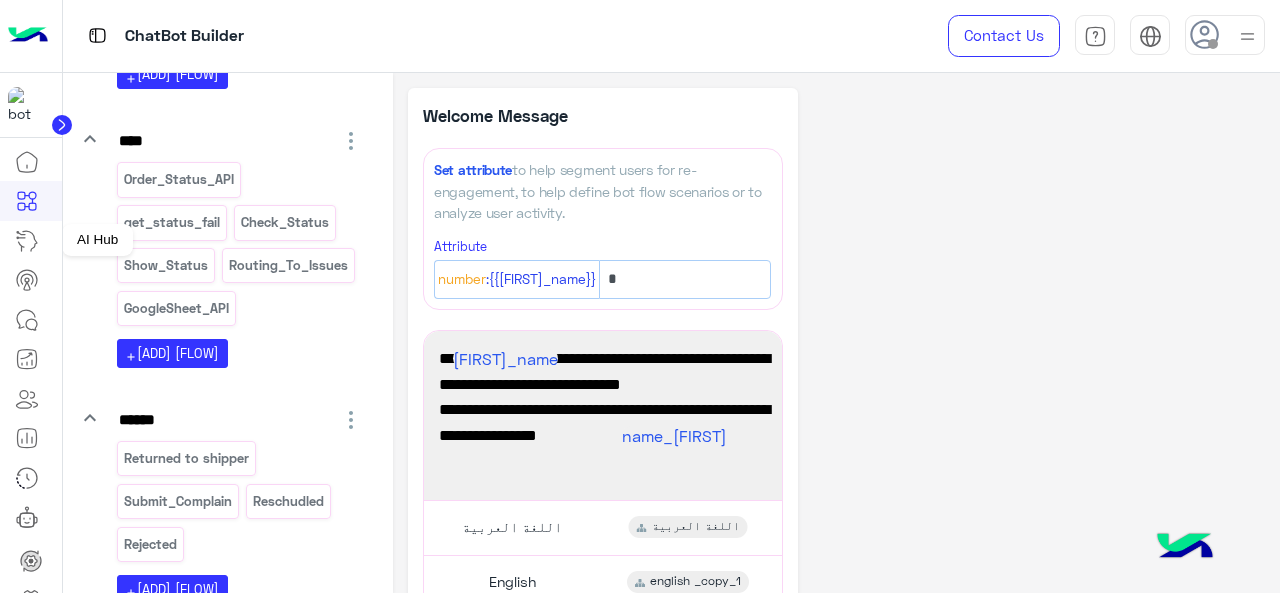click 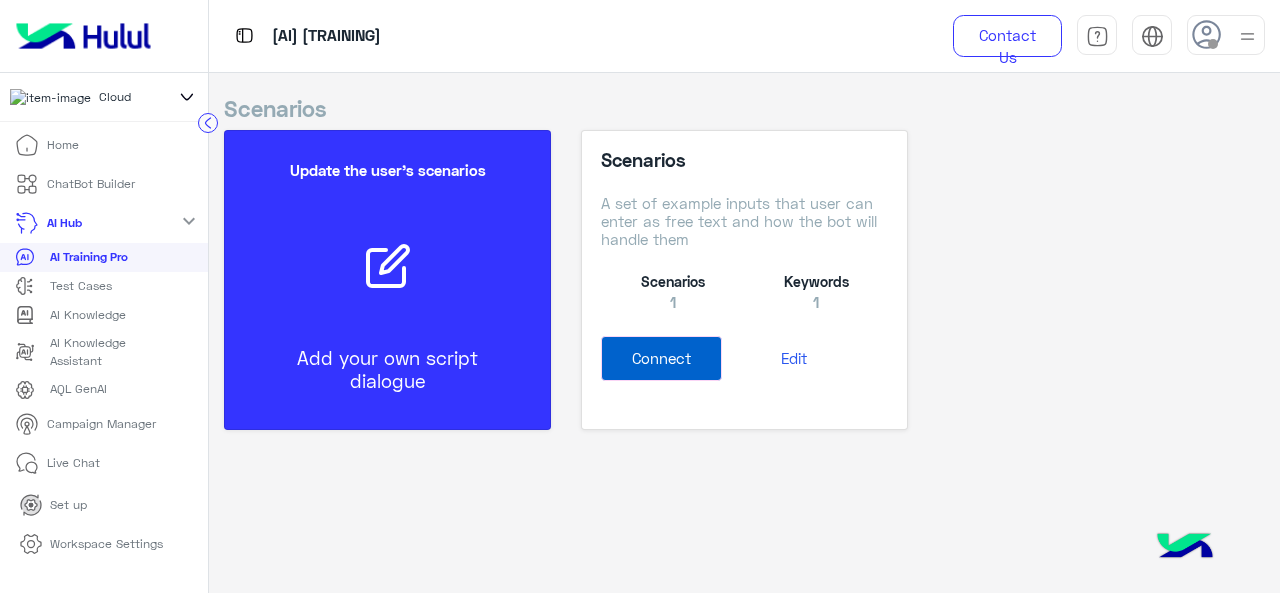click on "Live Chat" at bounding box center (73, 463) 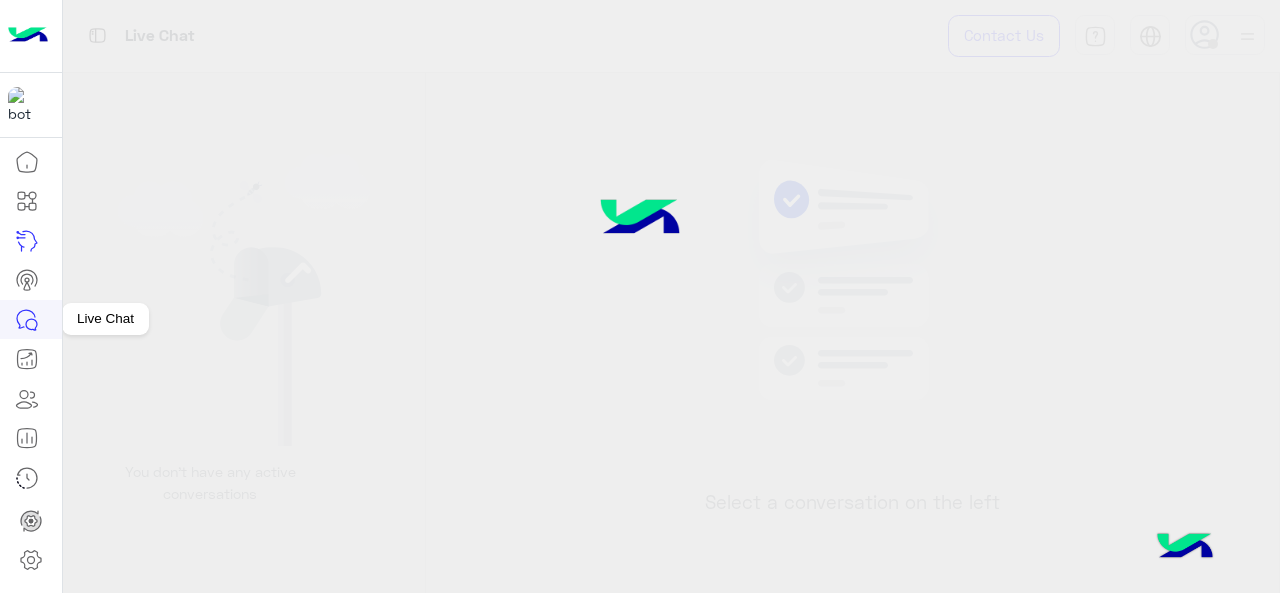 click 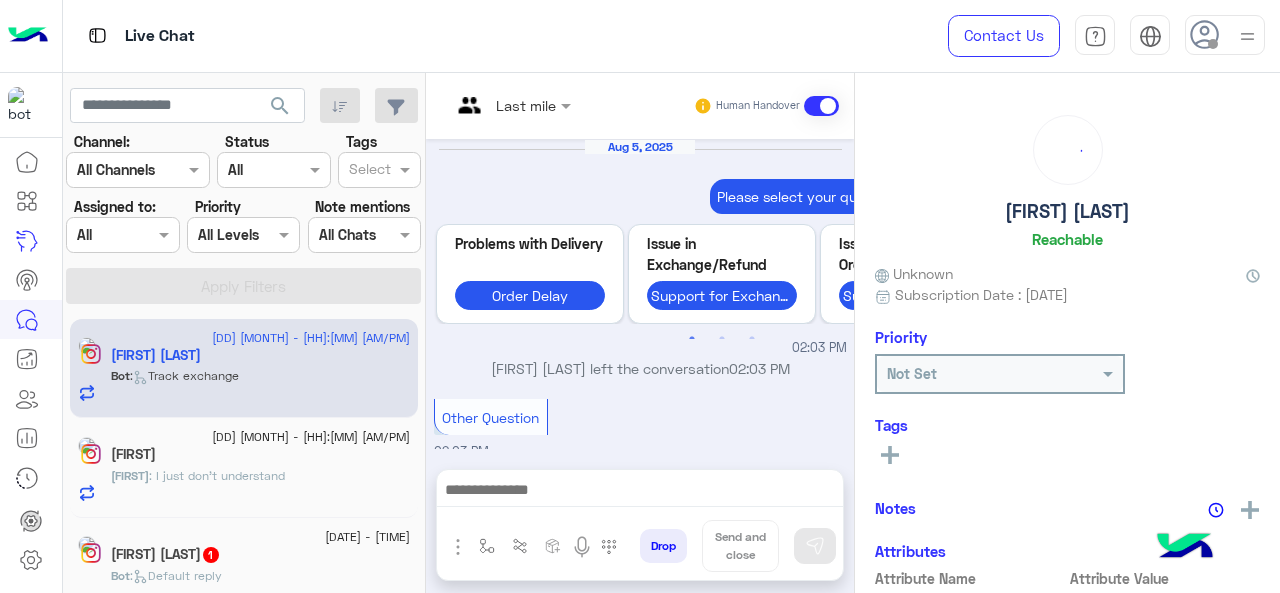 scroll, scrollTop: 754, scrollLeft: 0, axis: vertical 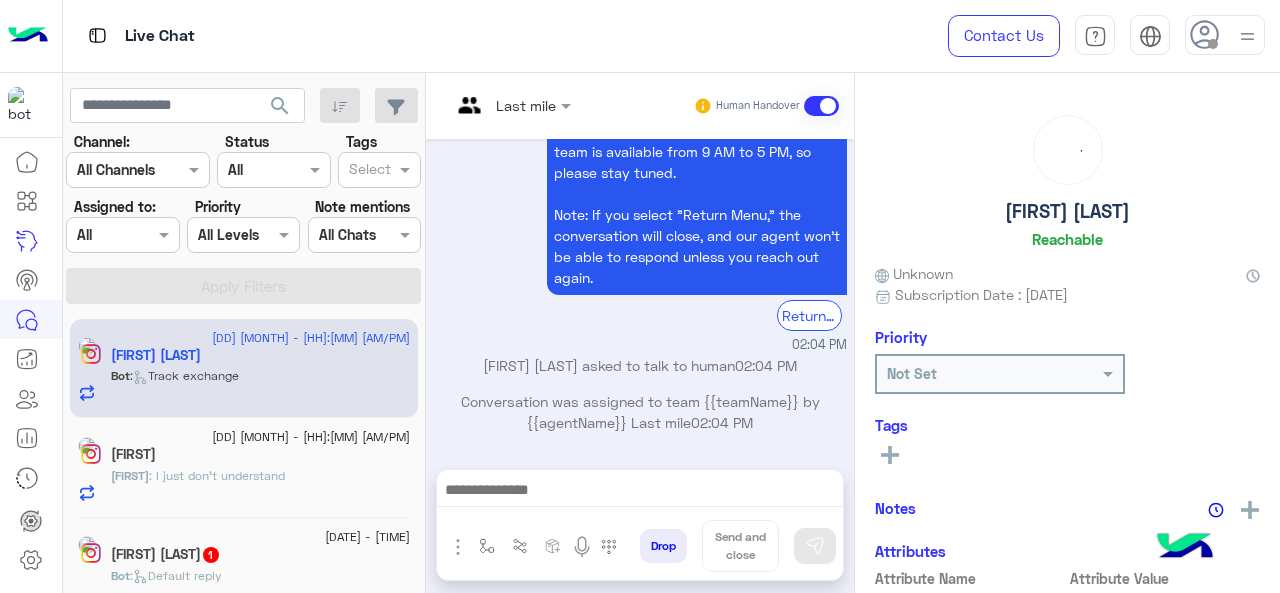 click at bounding box center (364, 234) 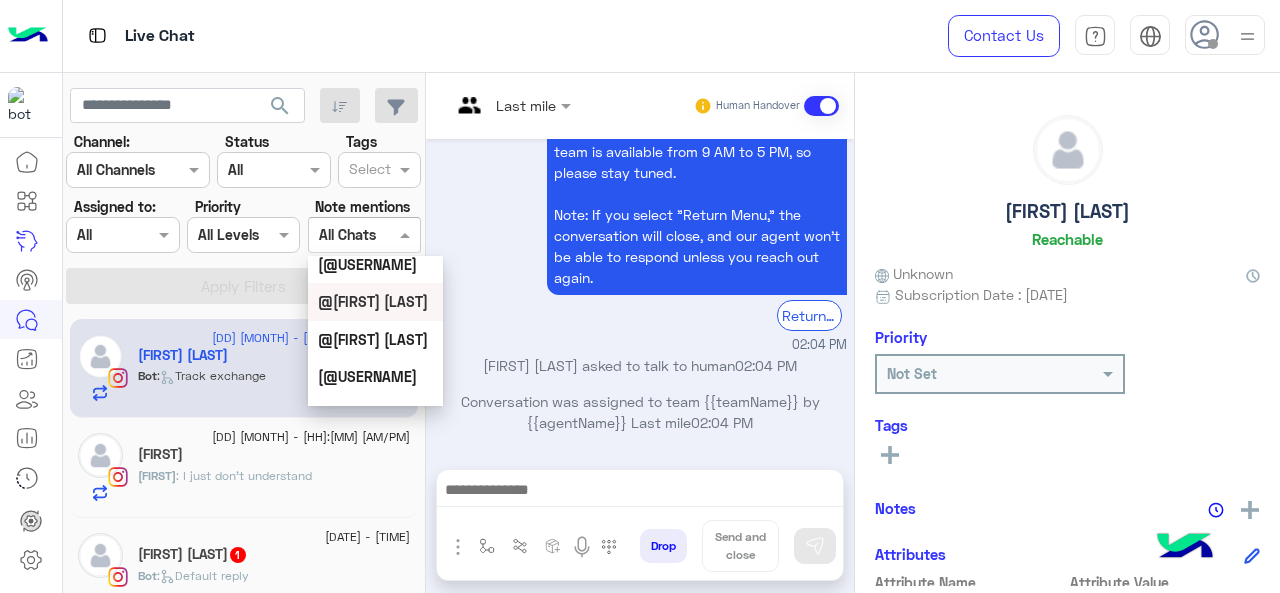 scroll, scrollTop: 300, scrollLeft: 0, axis: vertical 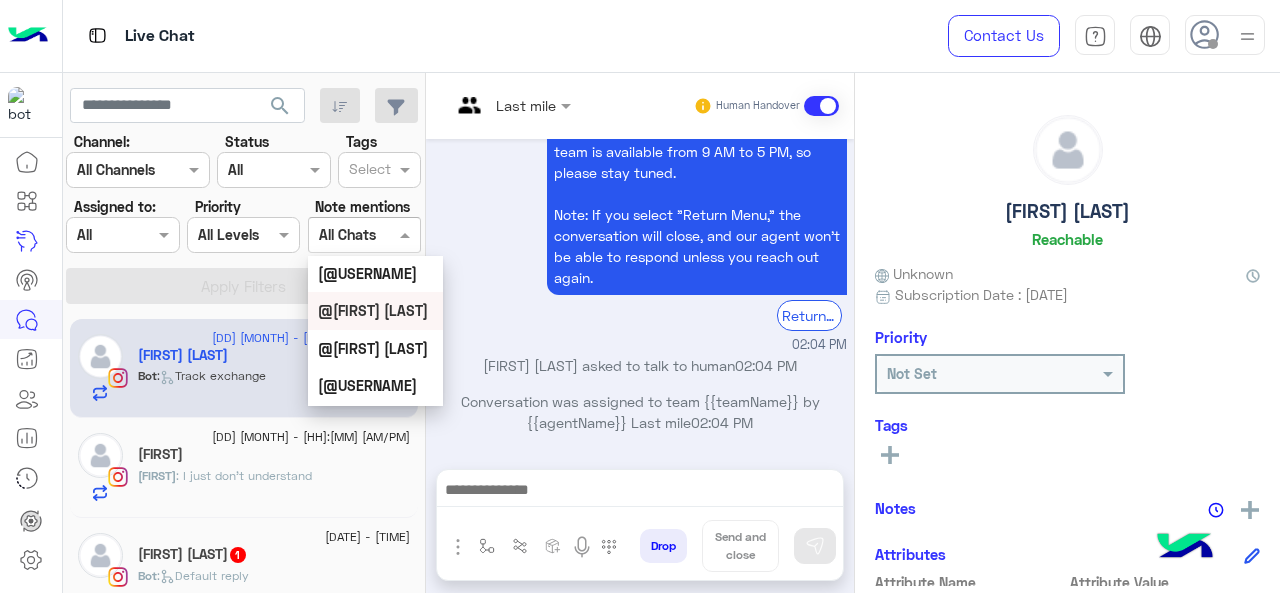 click on "@[FIRST] [LAST]" at bounding box center (375, 310) 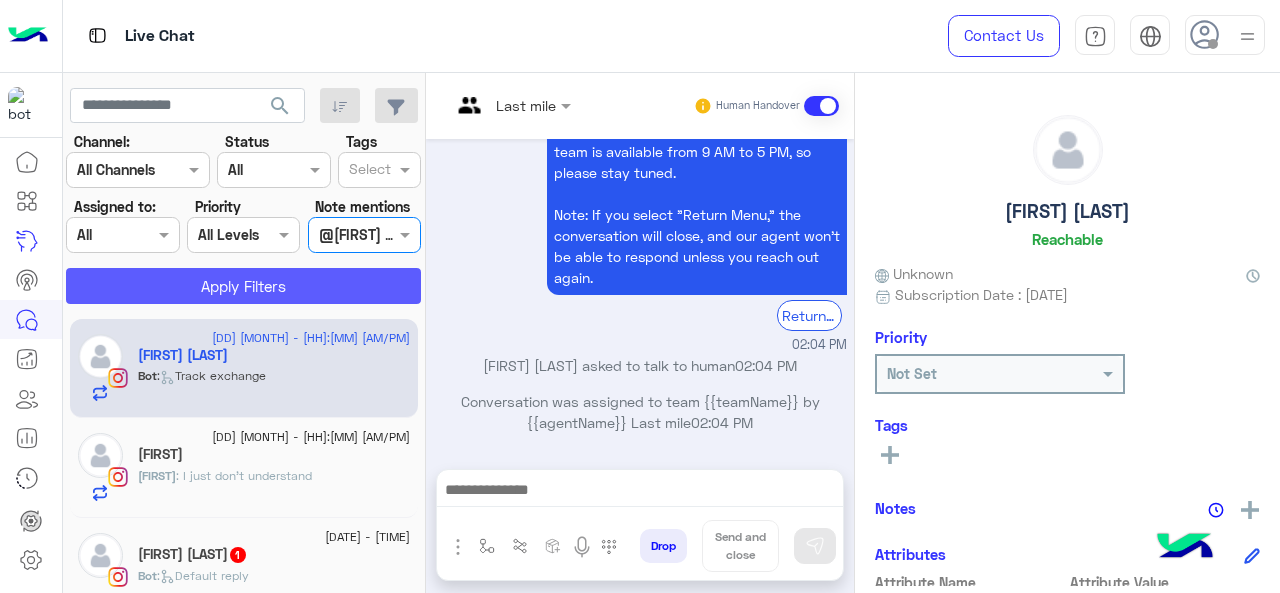 click on "Apply Filters" 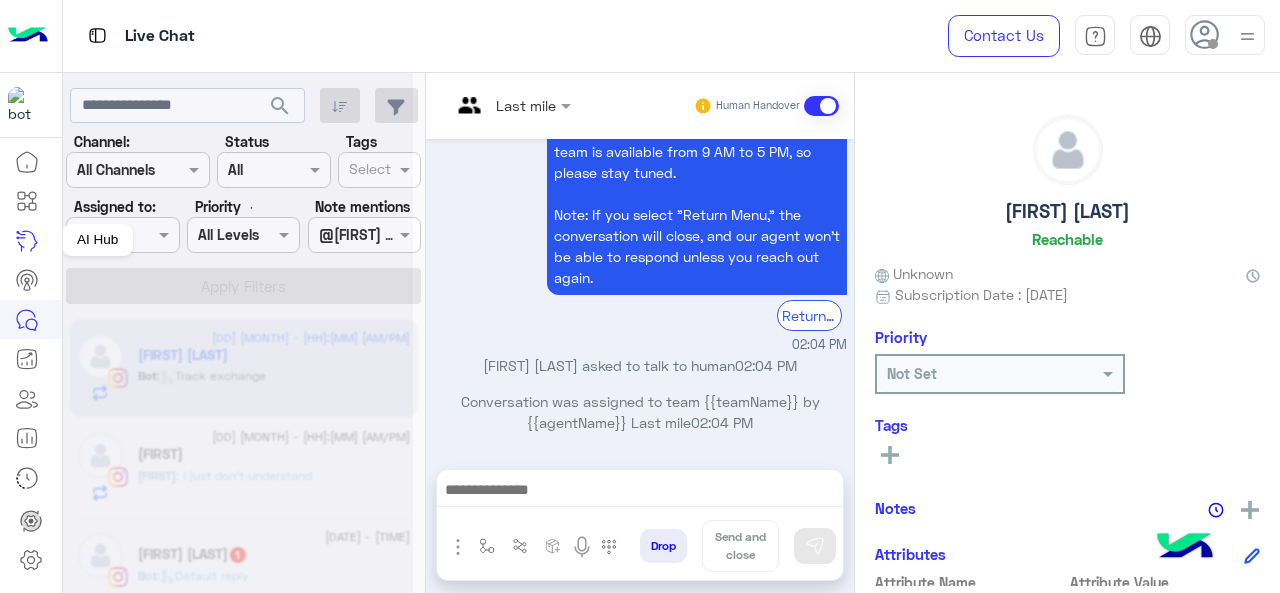 click 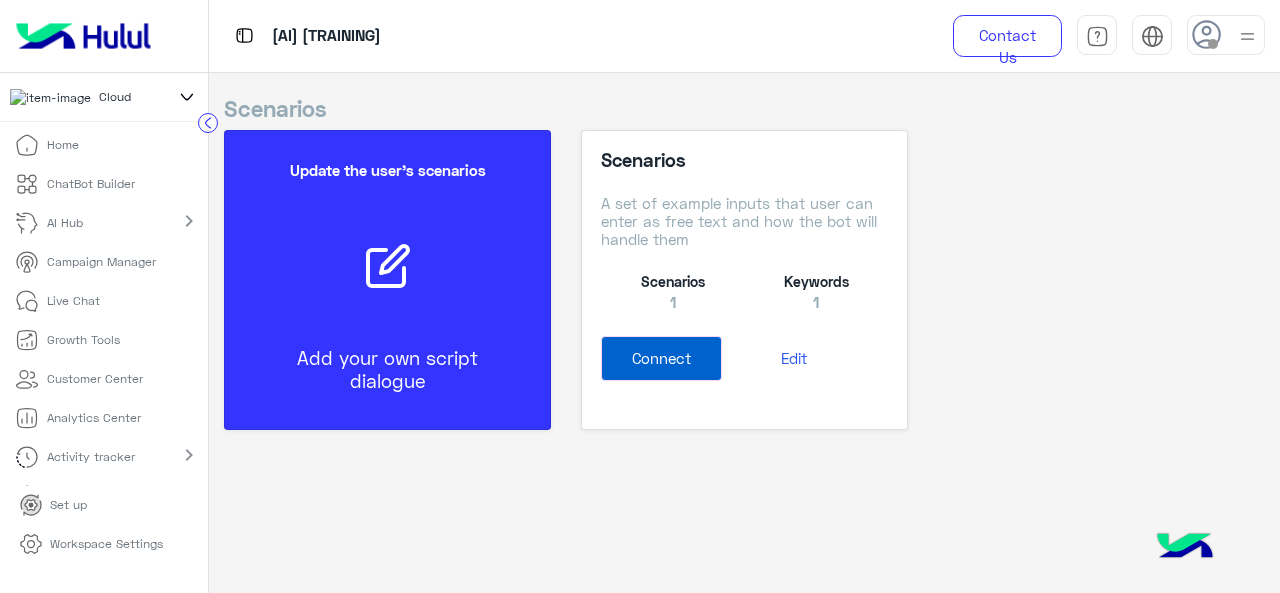 click on "ChatBot Builder" at bounding box center (75, 184) 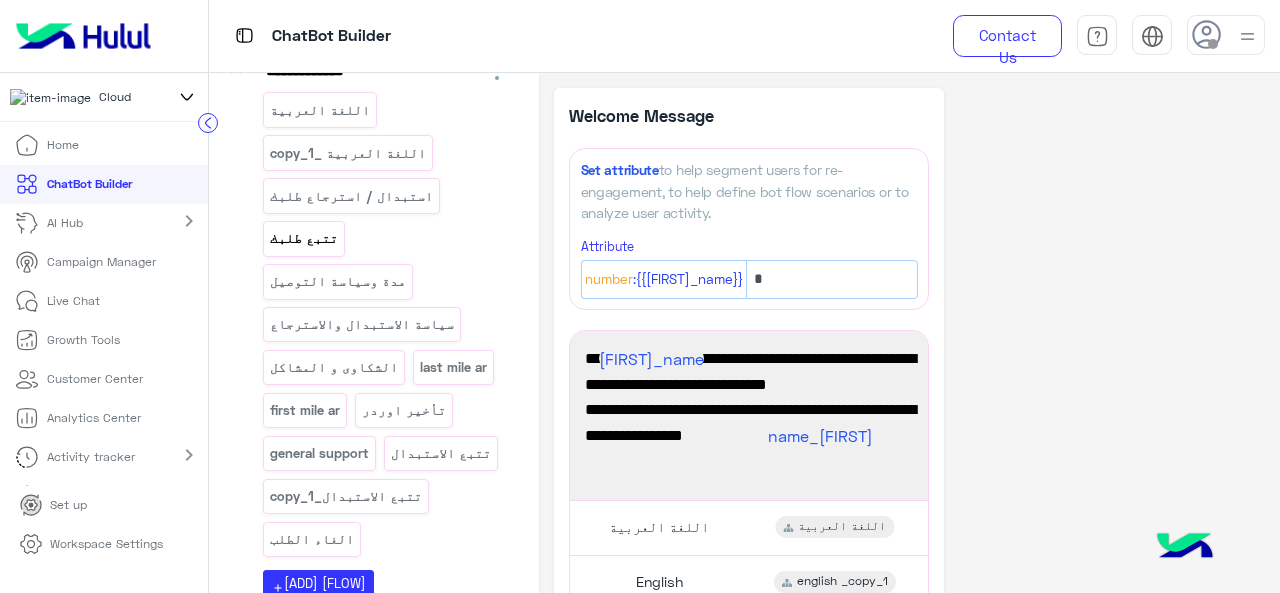 scroll, scrollTop: 300, scrollLeft: 0, axis: vertical 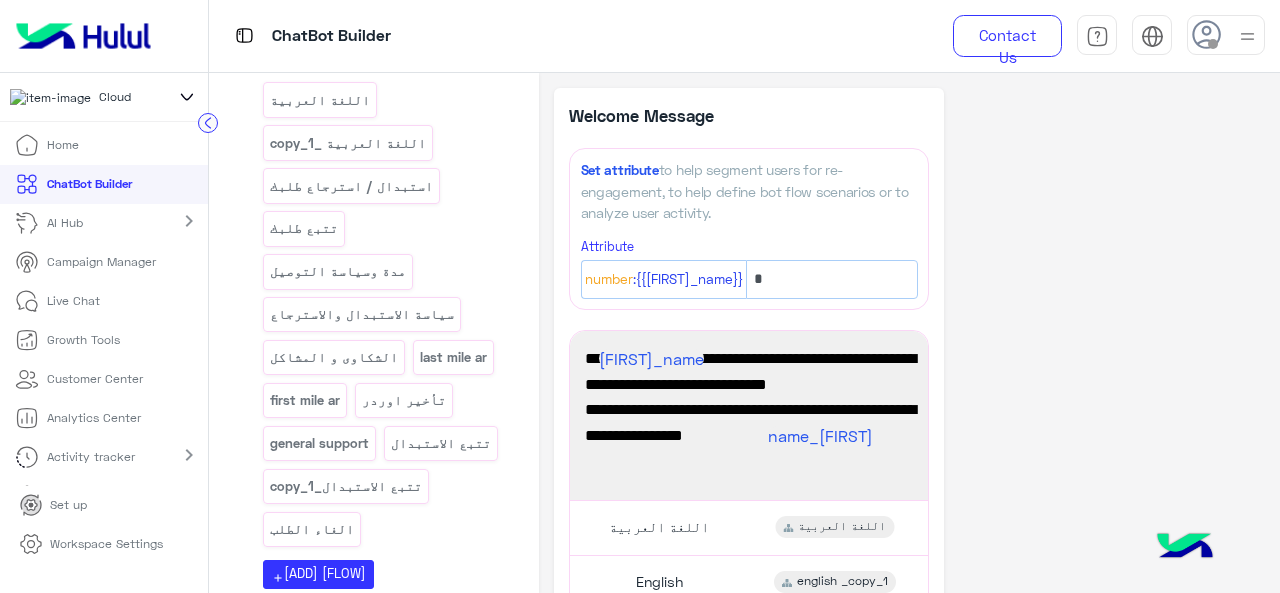 click on "AI Hub" at bounding box center (52, 223) 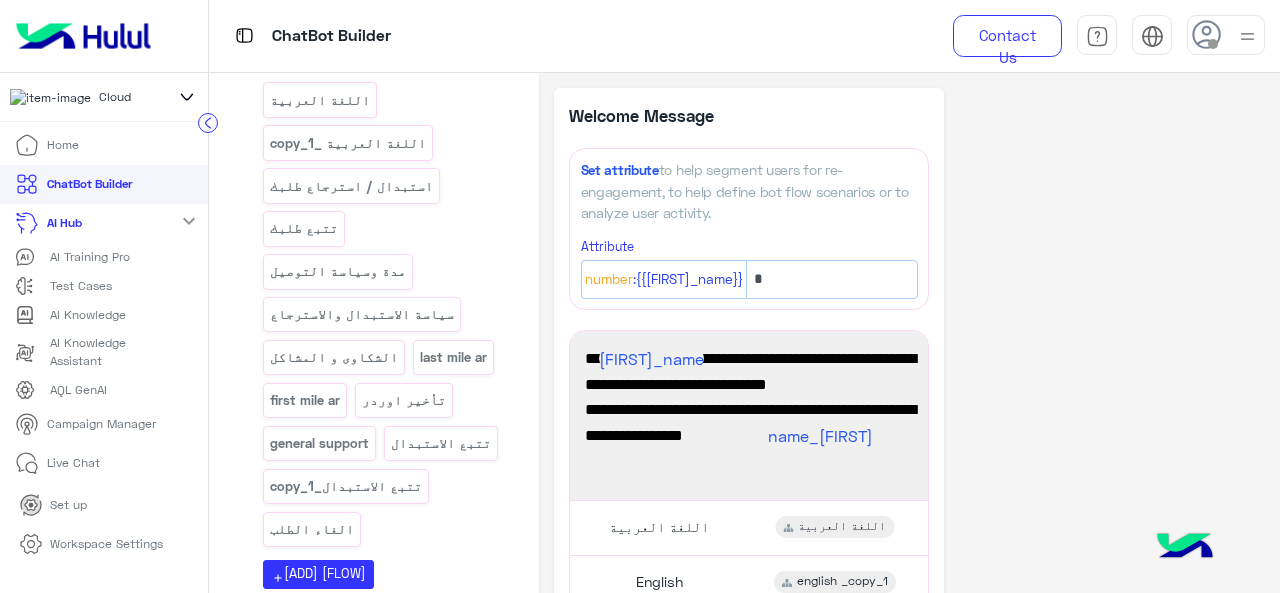click on "AI Hub" at bounding box center (52, 223) 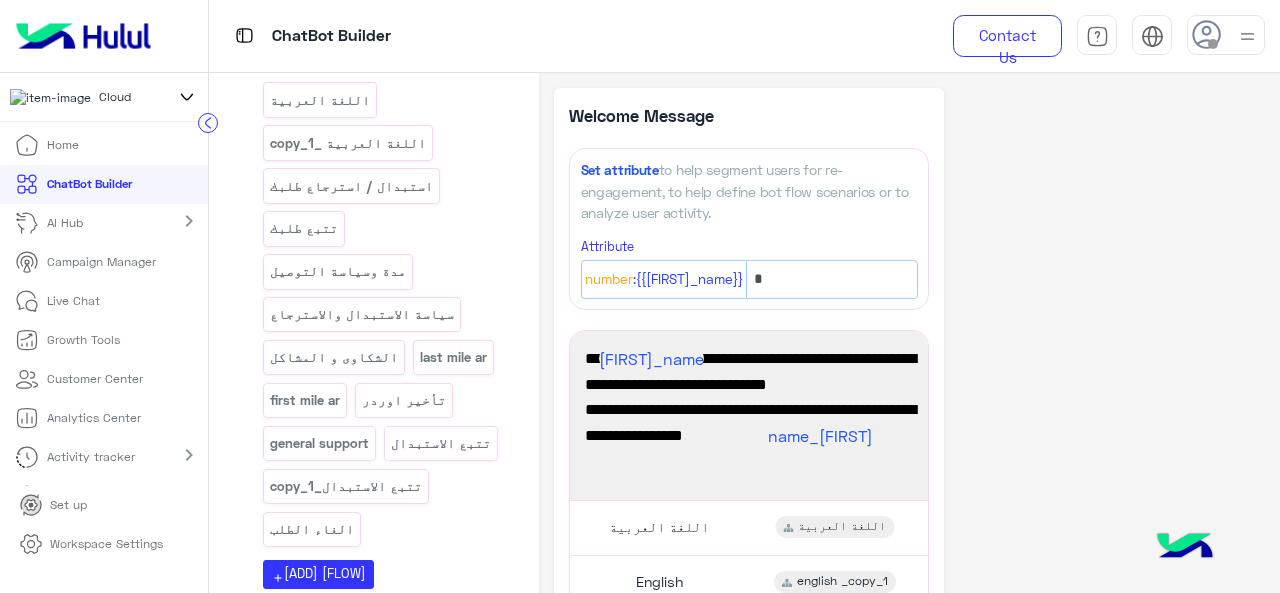 click on "AI Hub" at bounding box center [52, 223] 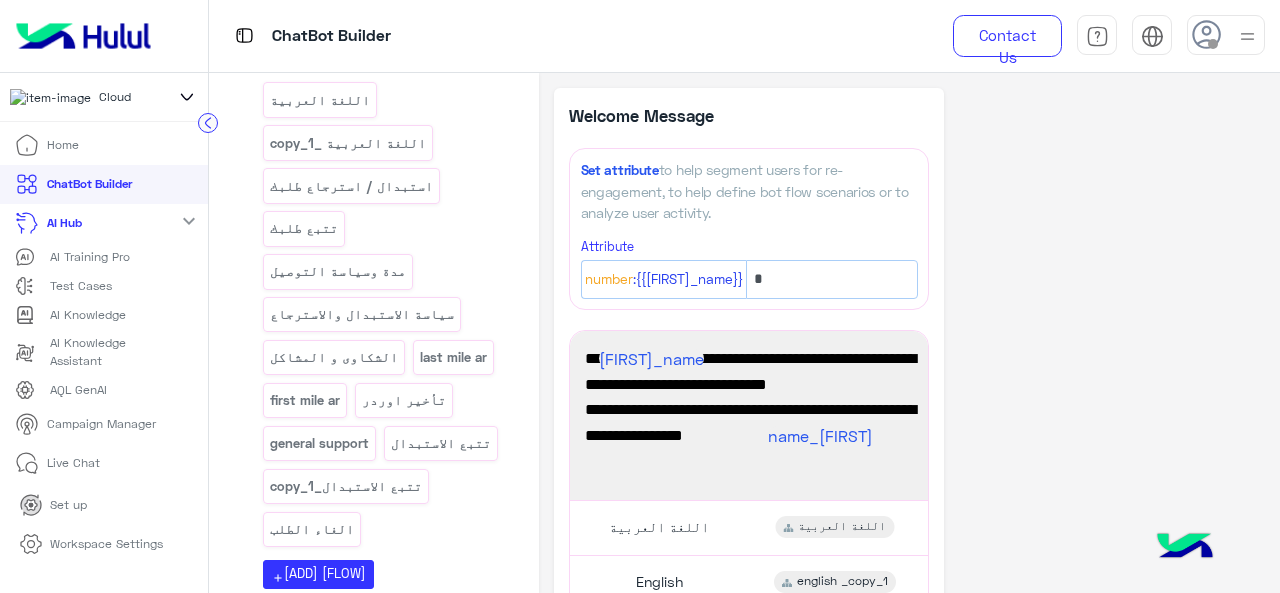 click on "expand_more" 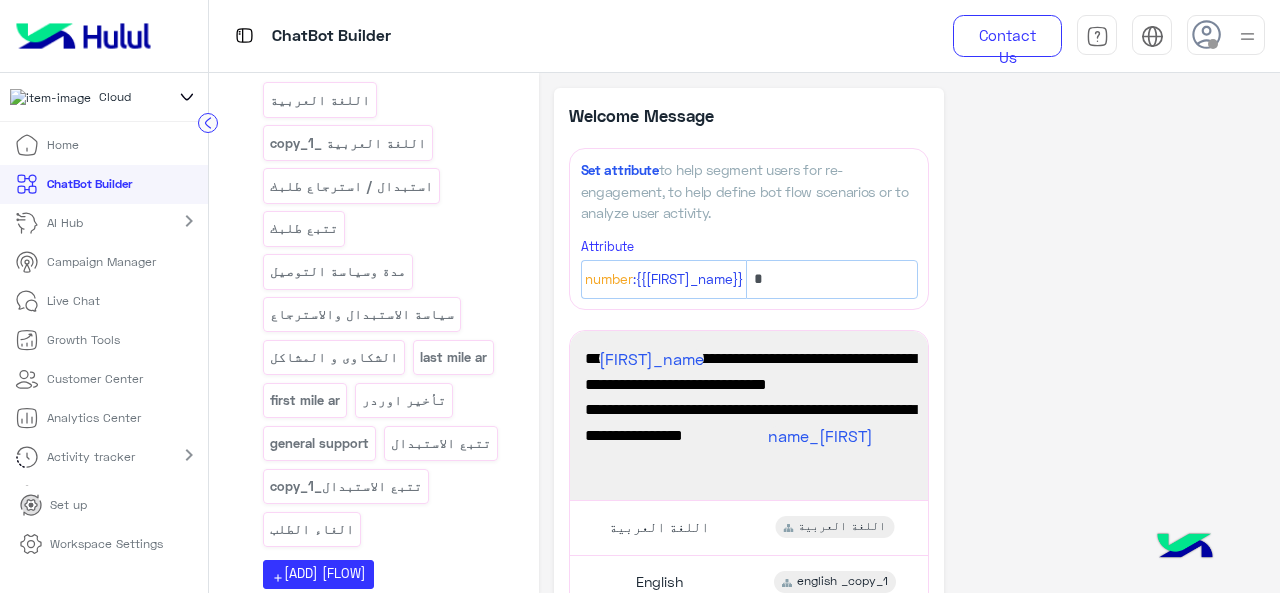 click on "AI Hub" at bounding box center (65, 223) 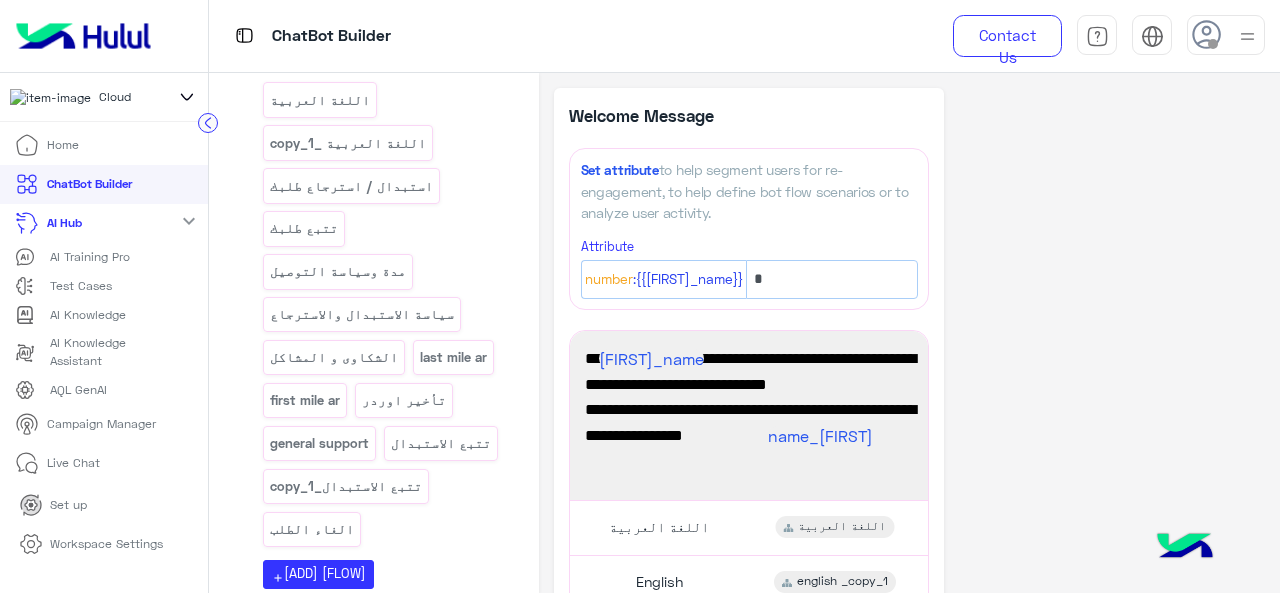 click 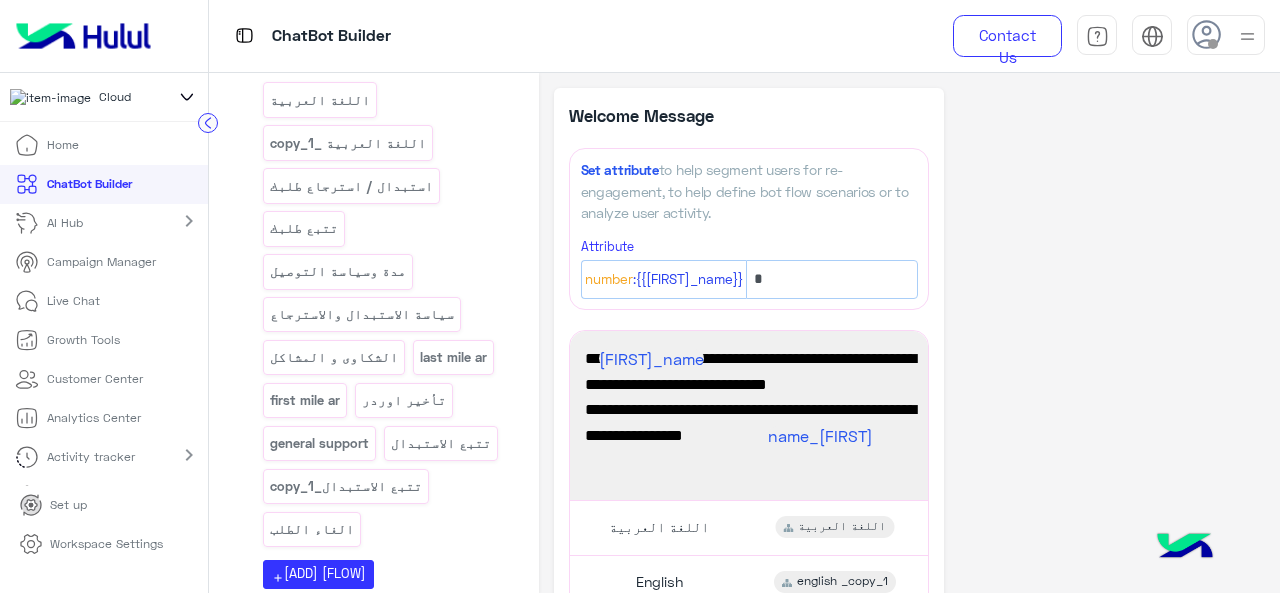click on "Live Chat" at bounding box center (73, 301) 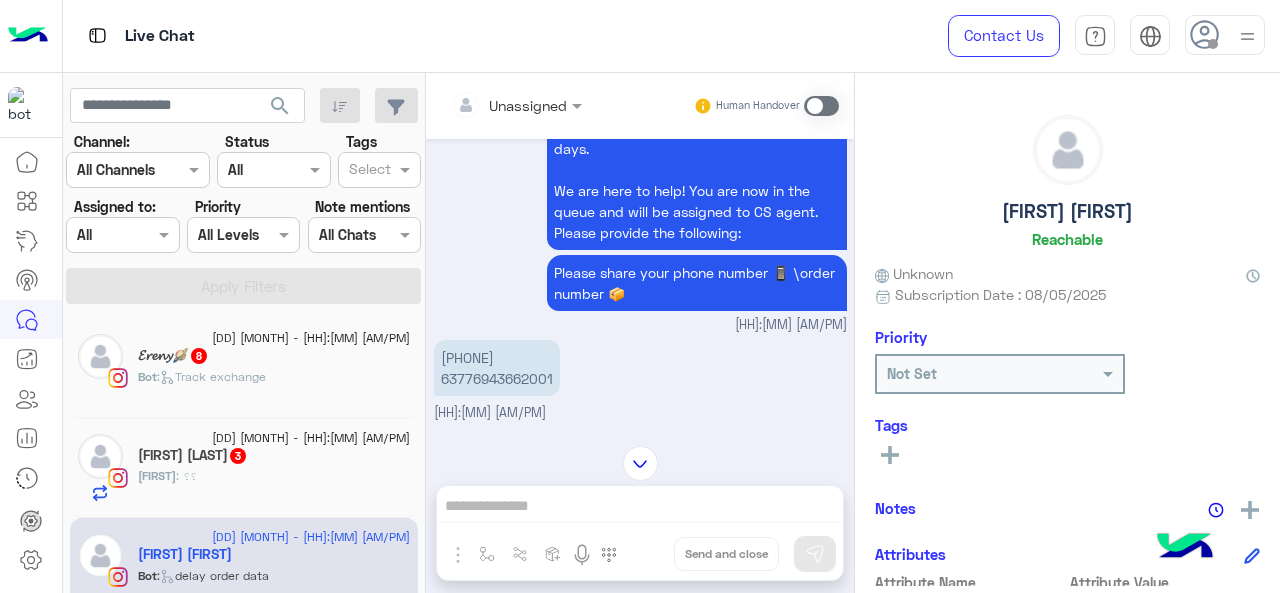 scroll, scrollTop: 1724, scrollLeft: 0, axis: vertical 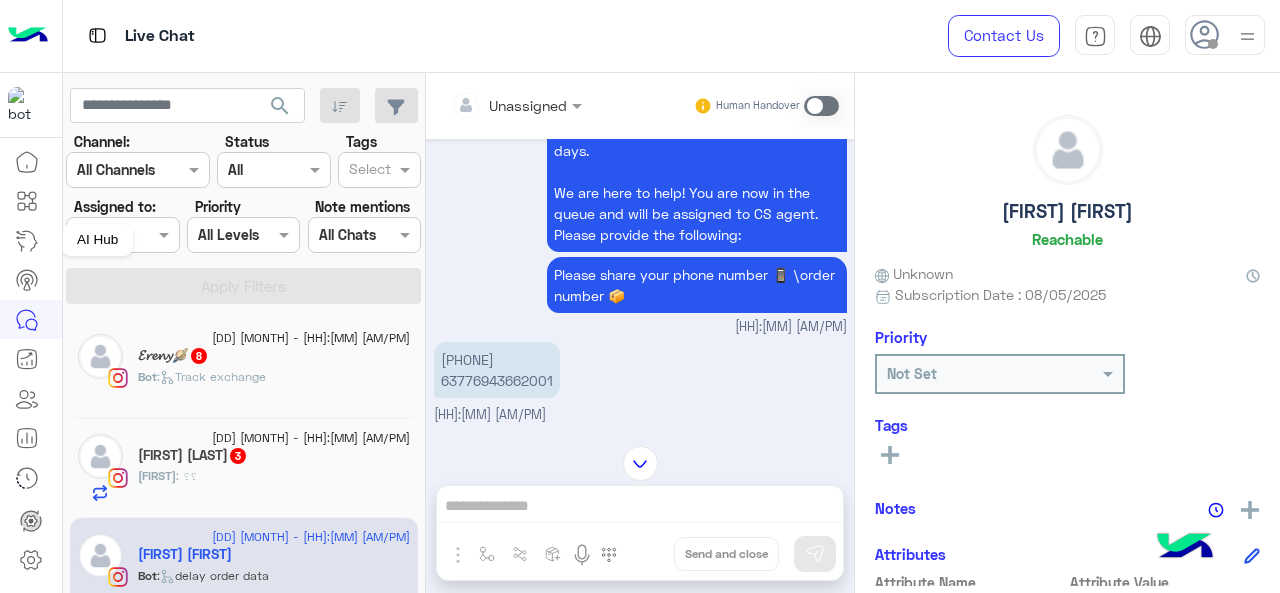 click 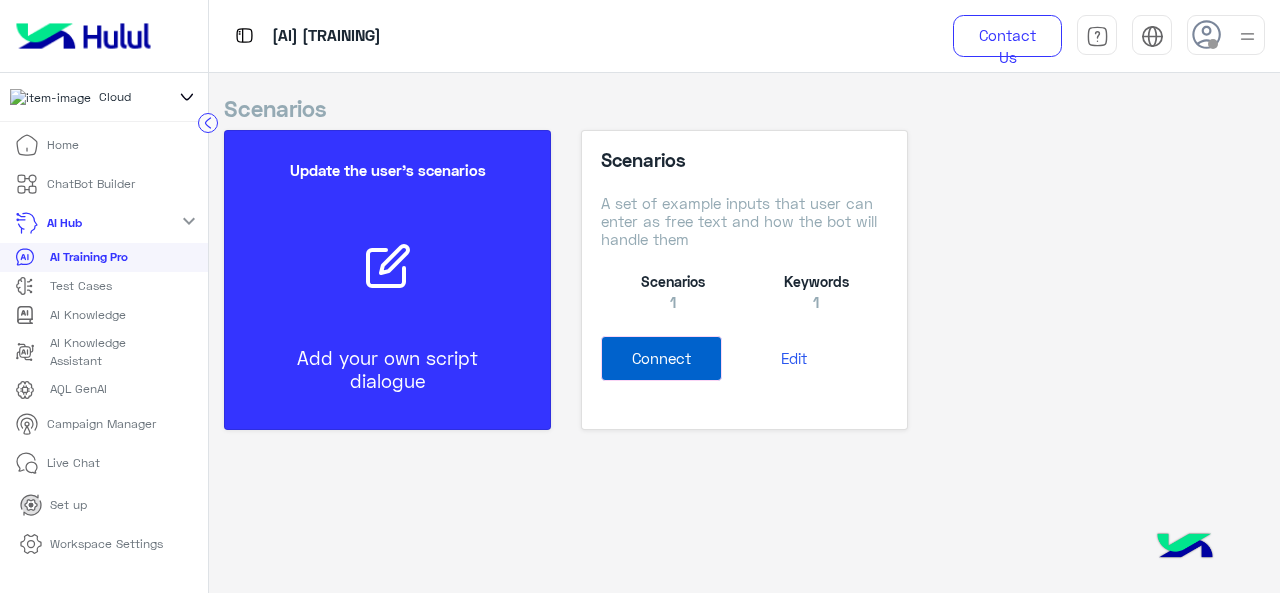 click on "Campaign Manager" at bounding box center [101, 424] 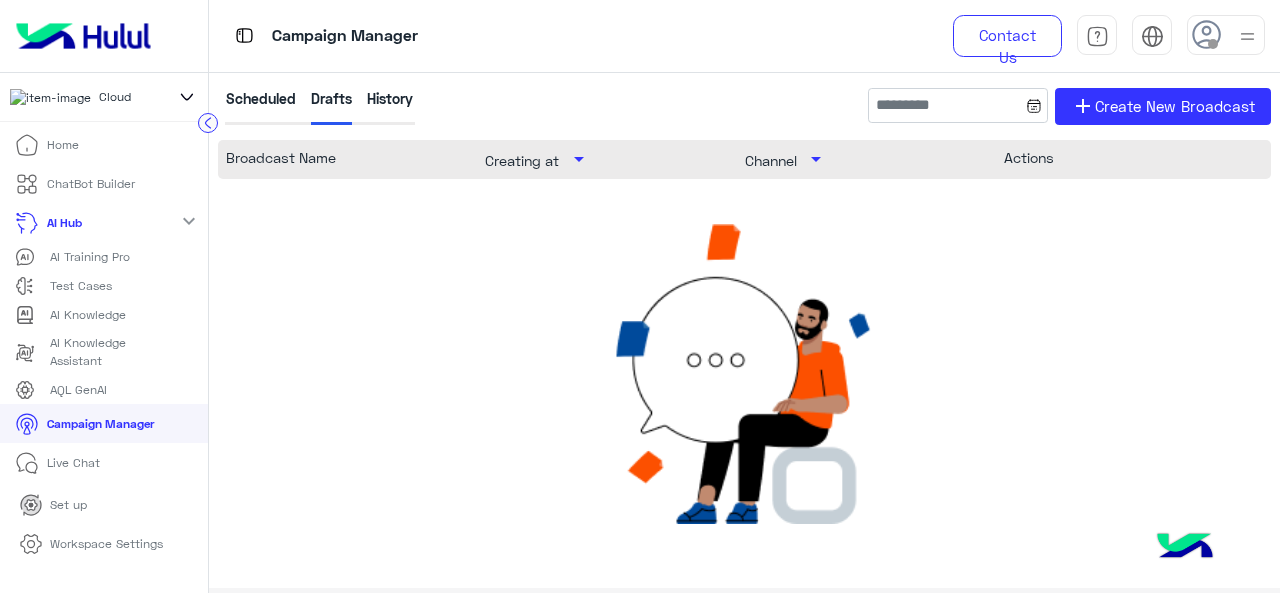 click on "arrow_drop_down" 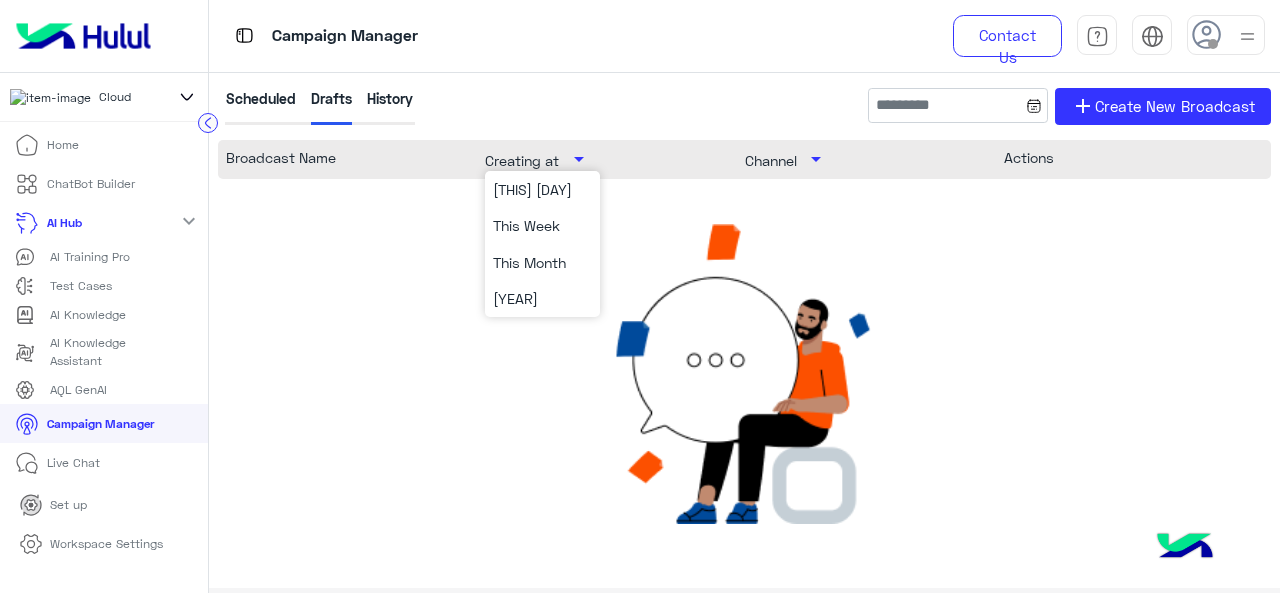click on "Channel" 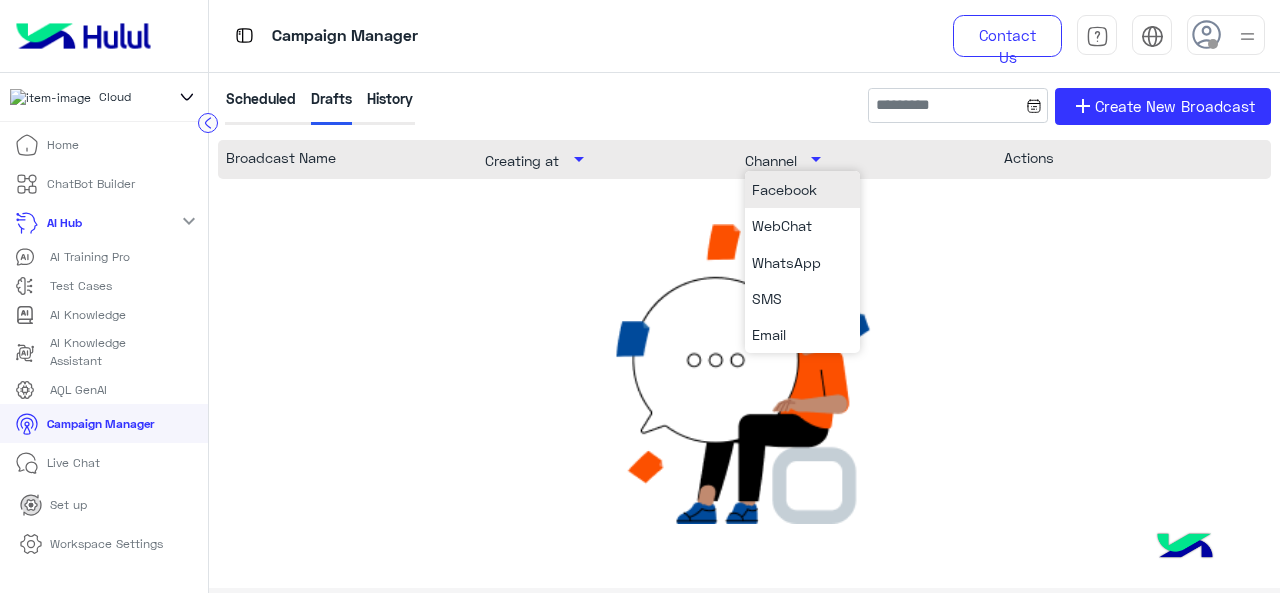 click on "Facebook" 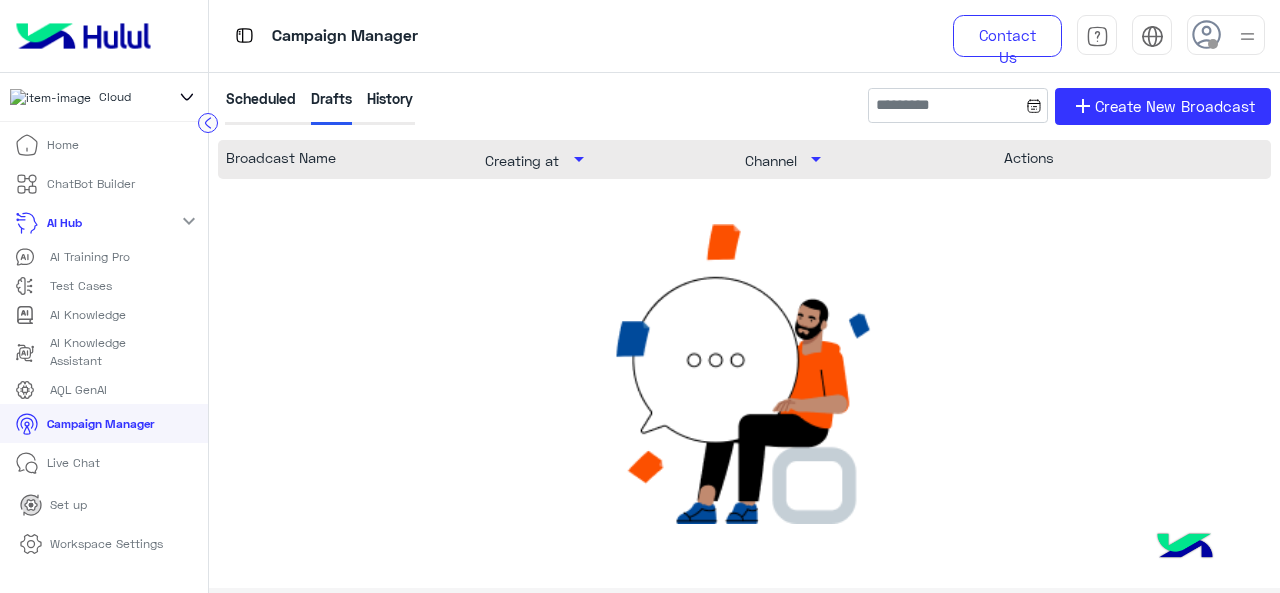 click on "Live Chat" at bounding box center (57, 462) 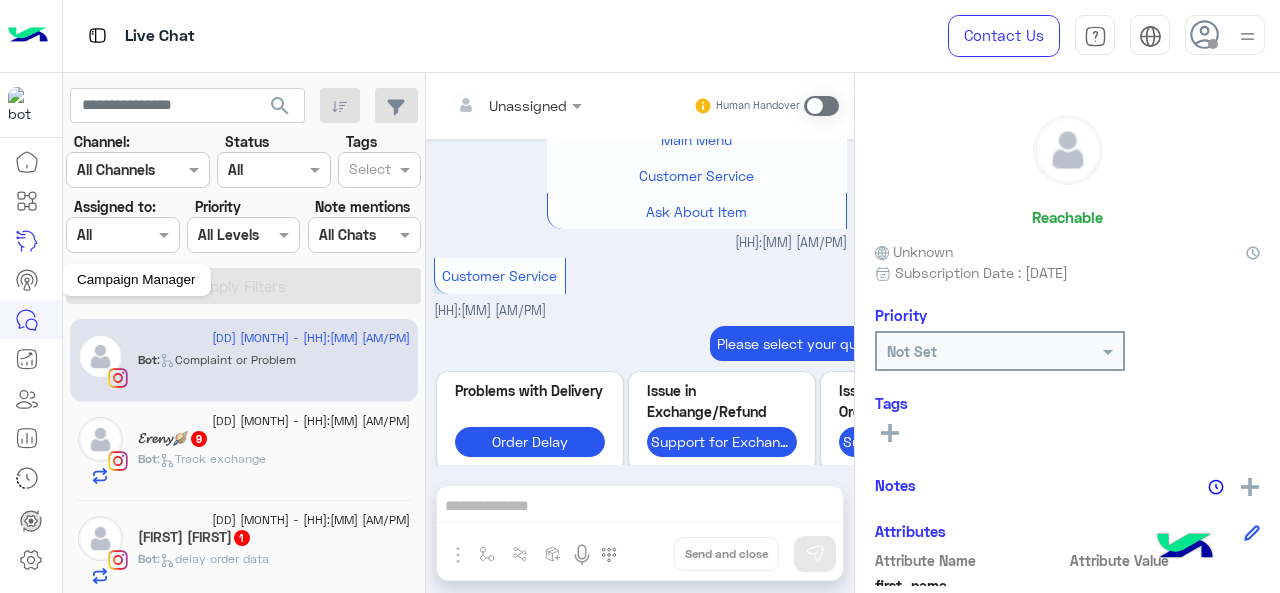 scroll, scrollTop: 1308, scrollLeft: 0, axis: vertical 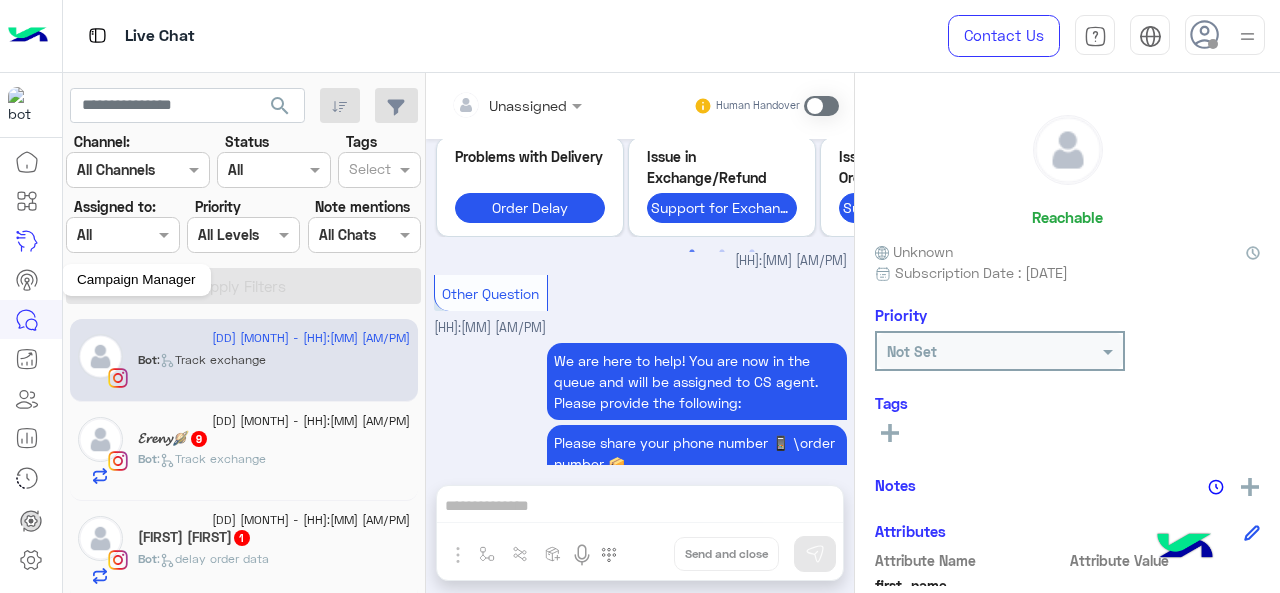 click 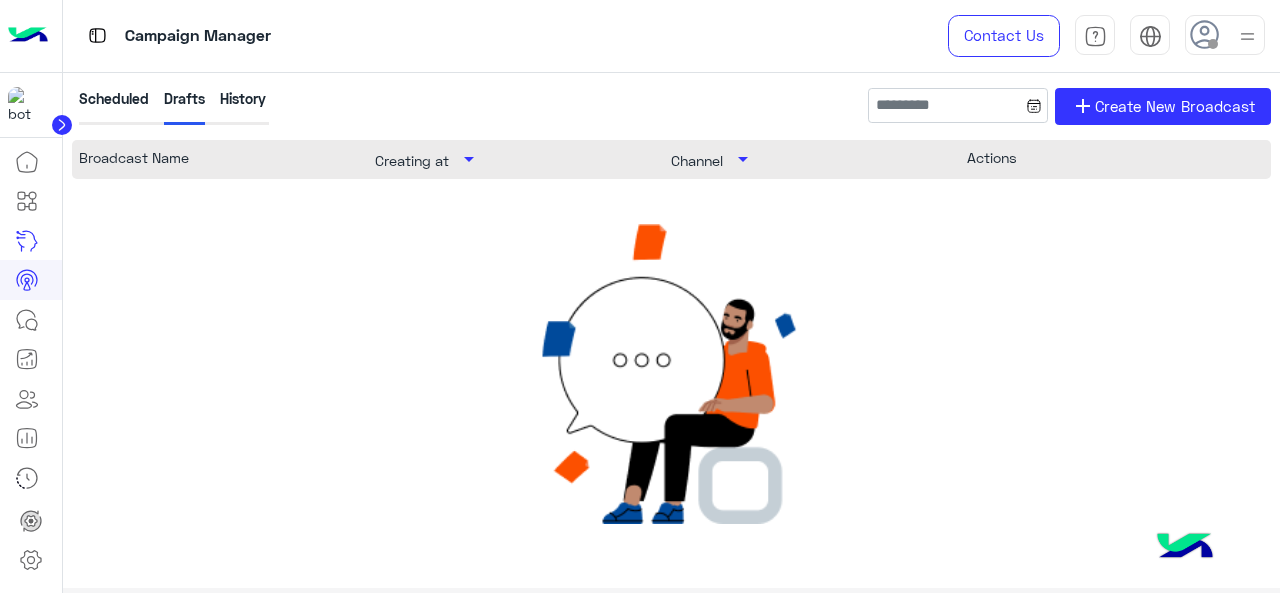 click on "Broadcast Name" 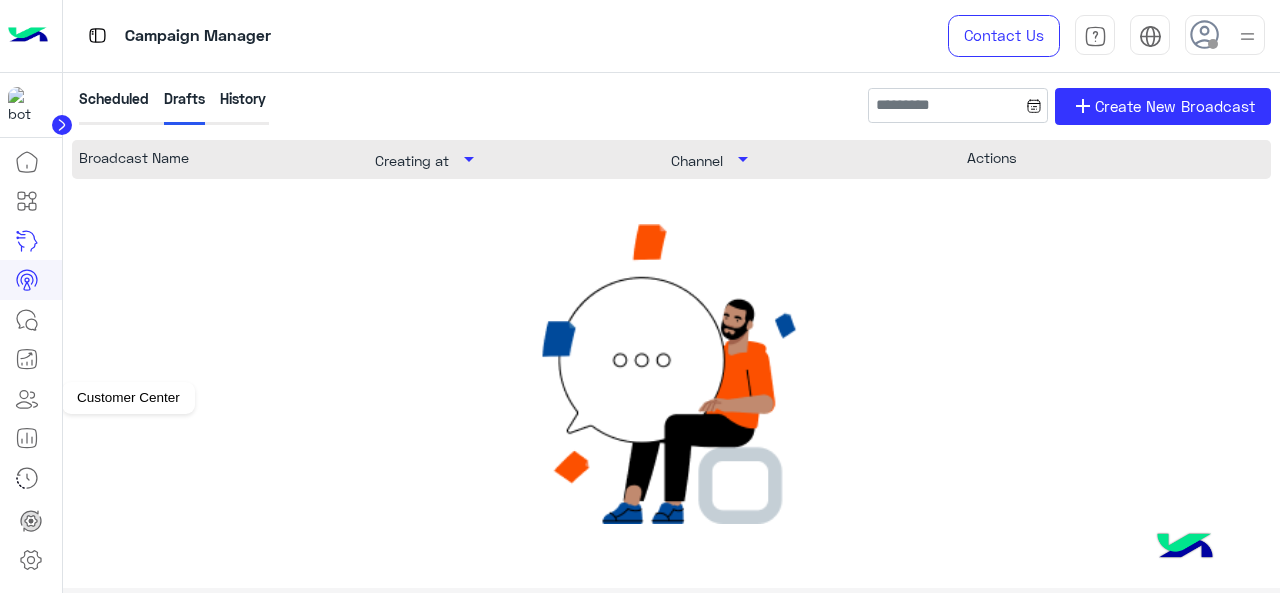 click 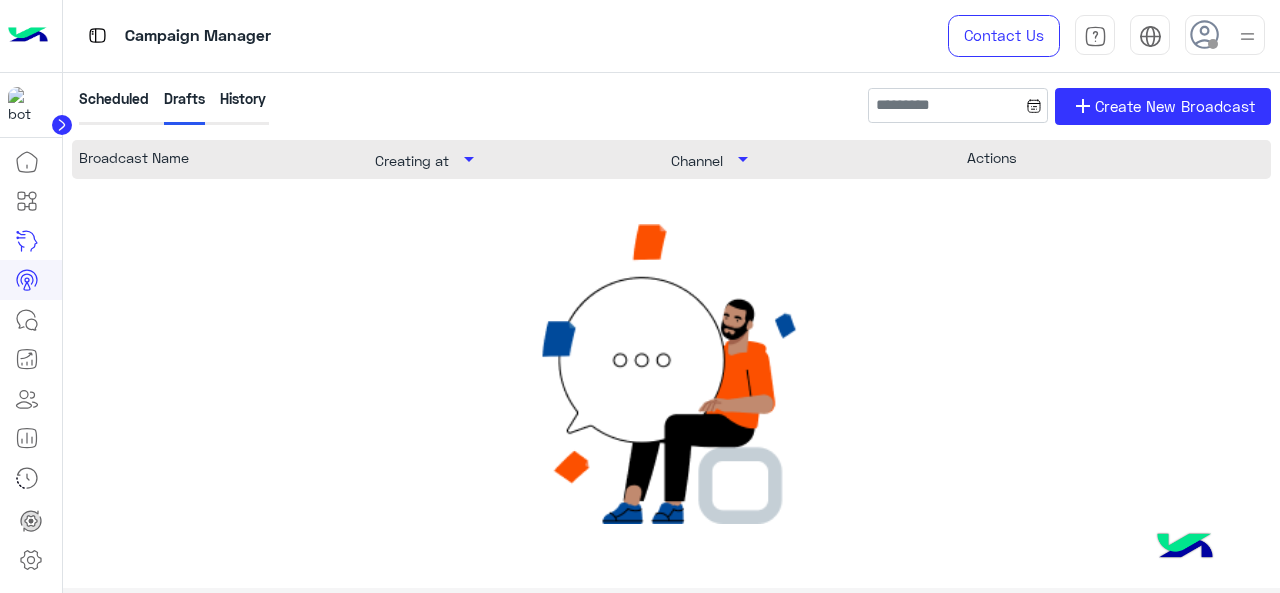 click 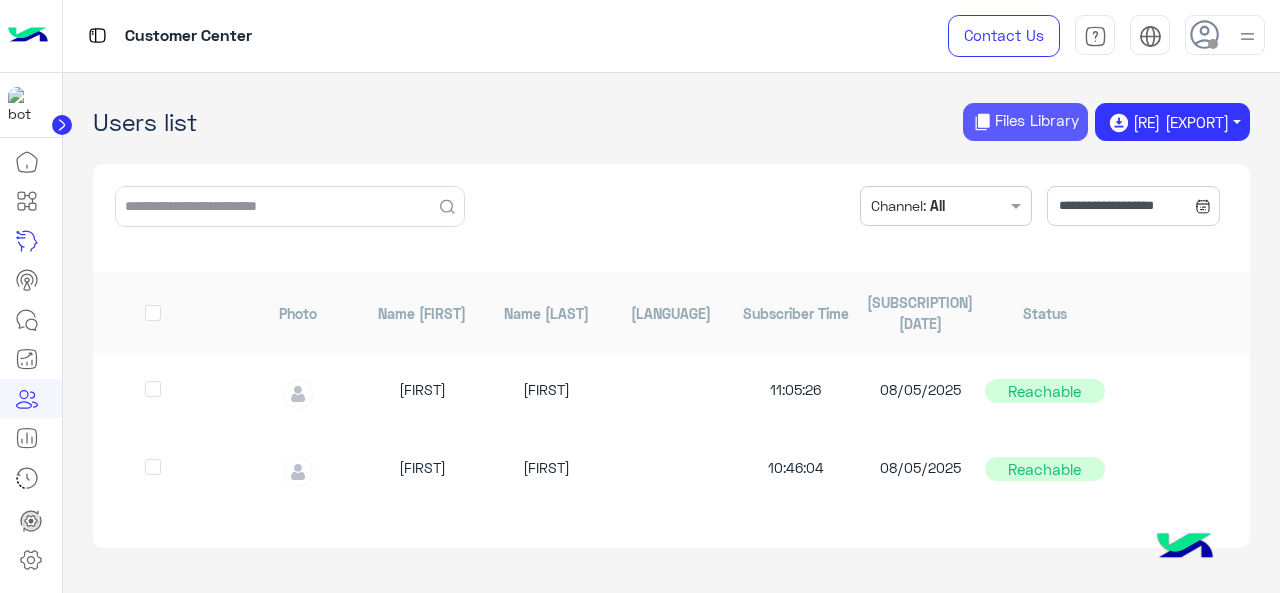 click on "Files Library" 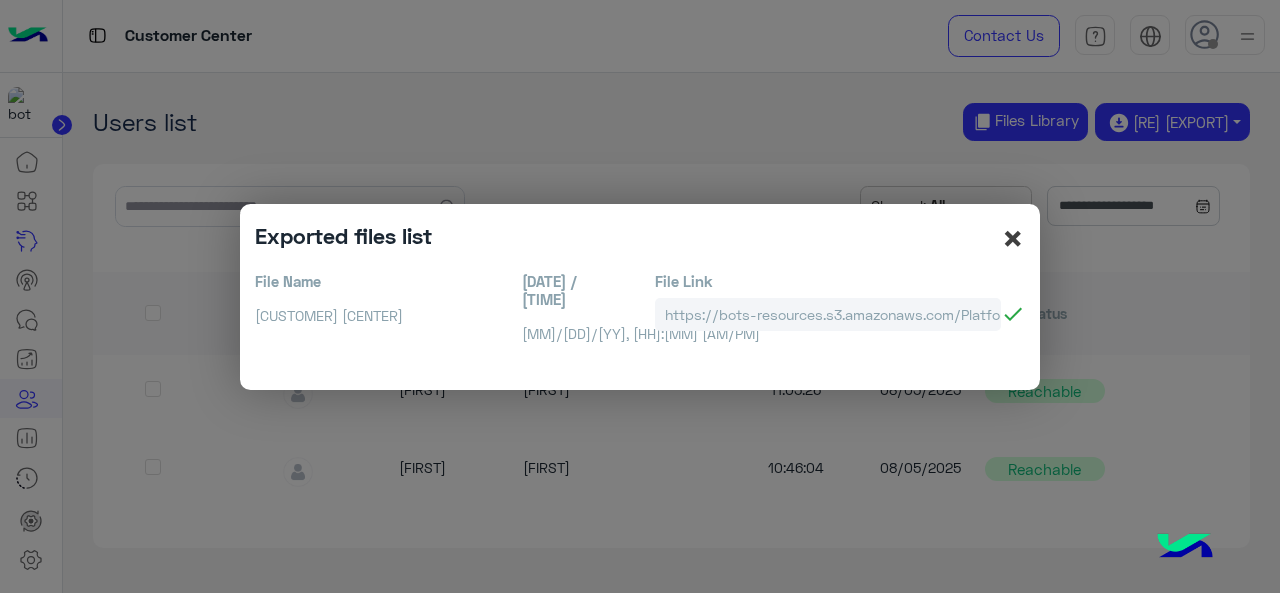 click on "×" 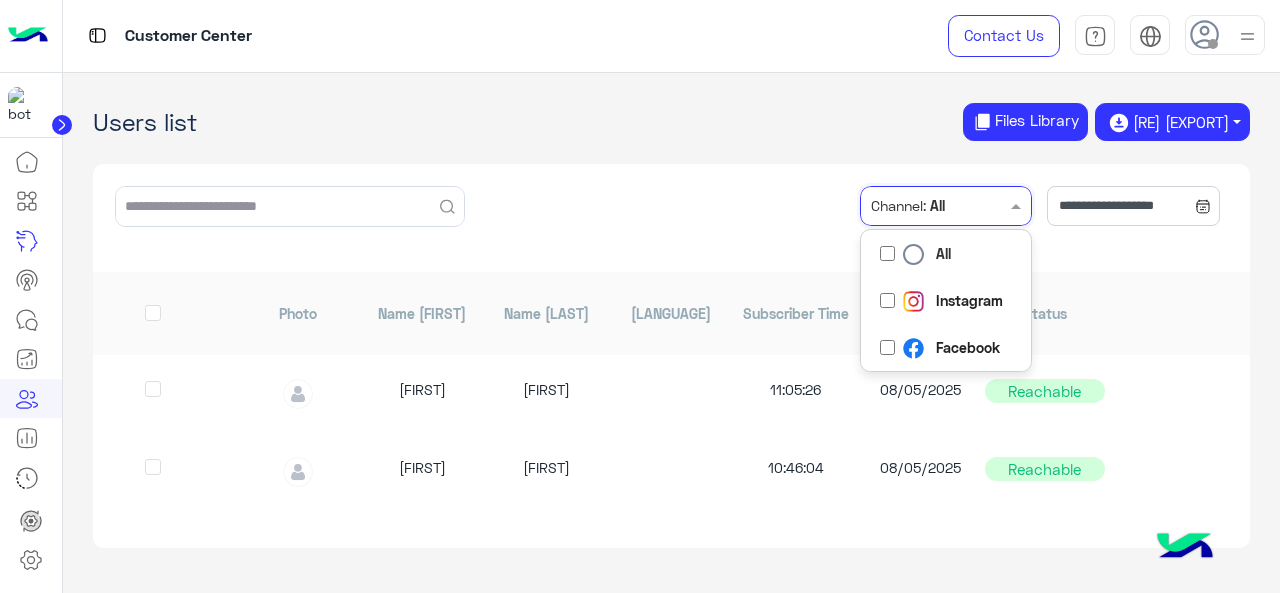 click 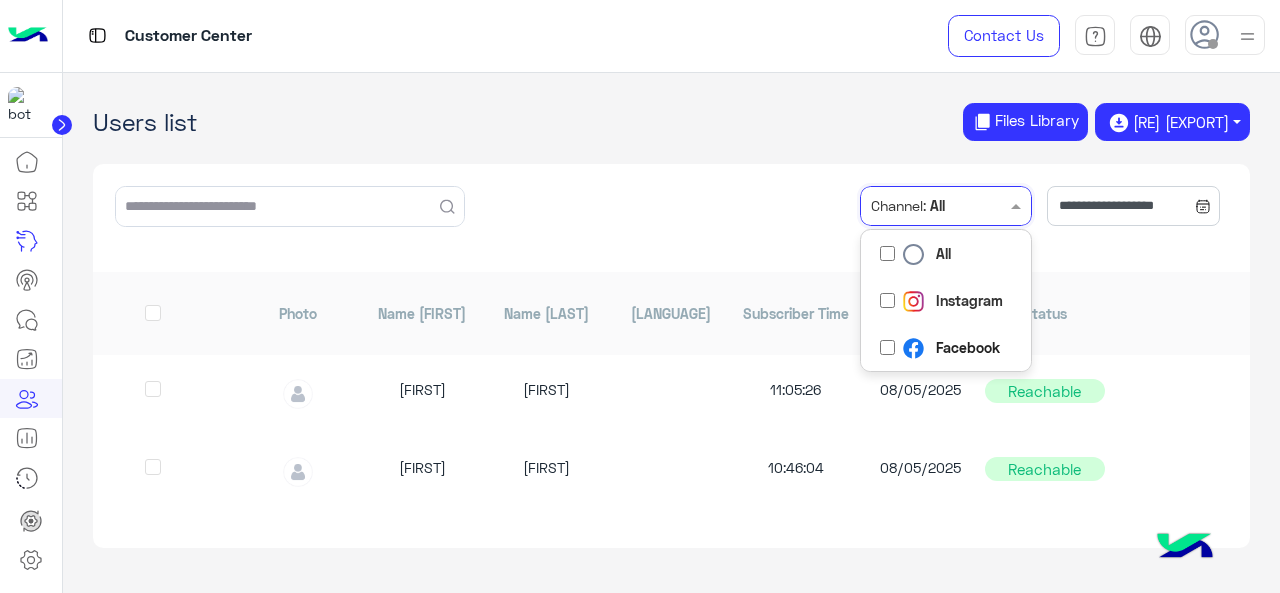 click on "Photo First Name Last Name Language  Subscriber Time Subscription Date Status" 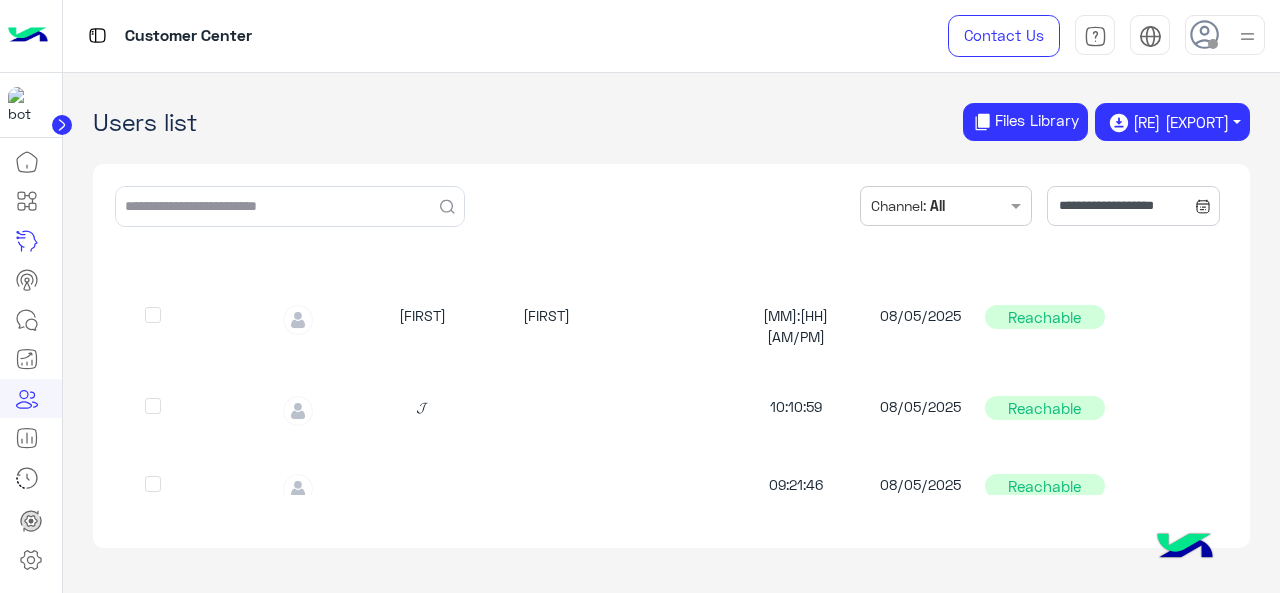 scroll, scrollTop: 233, scrollLeft: 0, axis: vertical 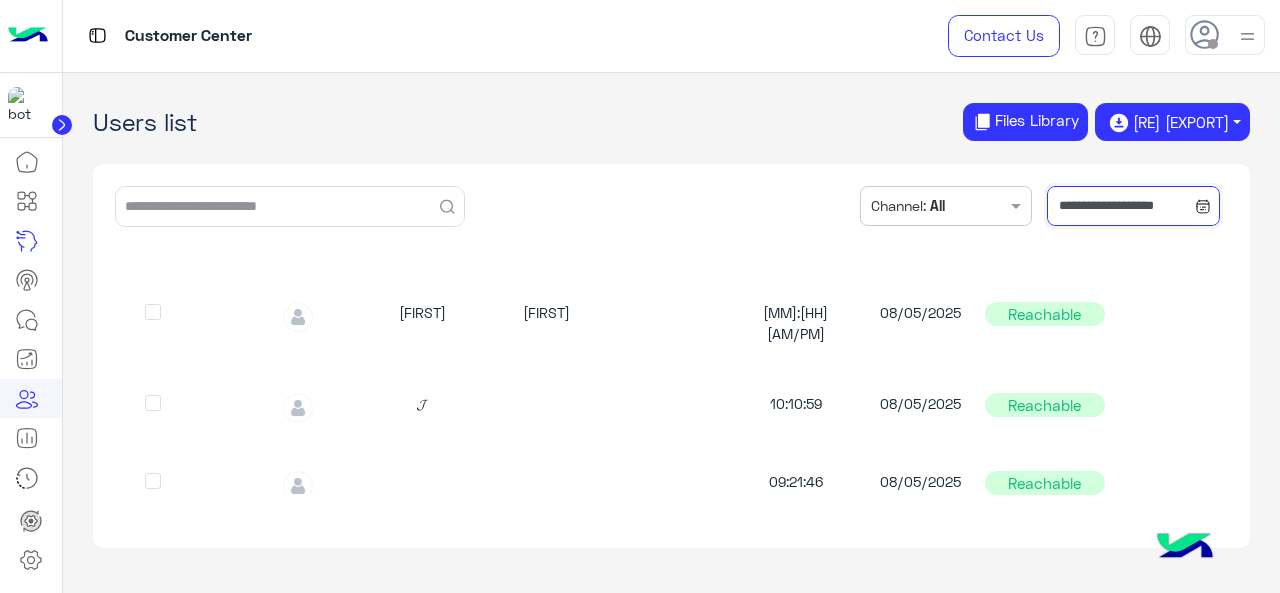 click on "**********" 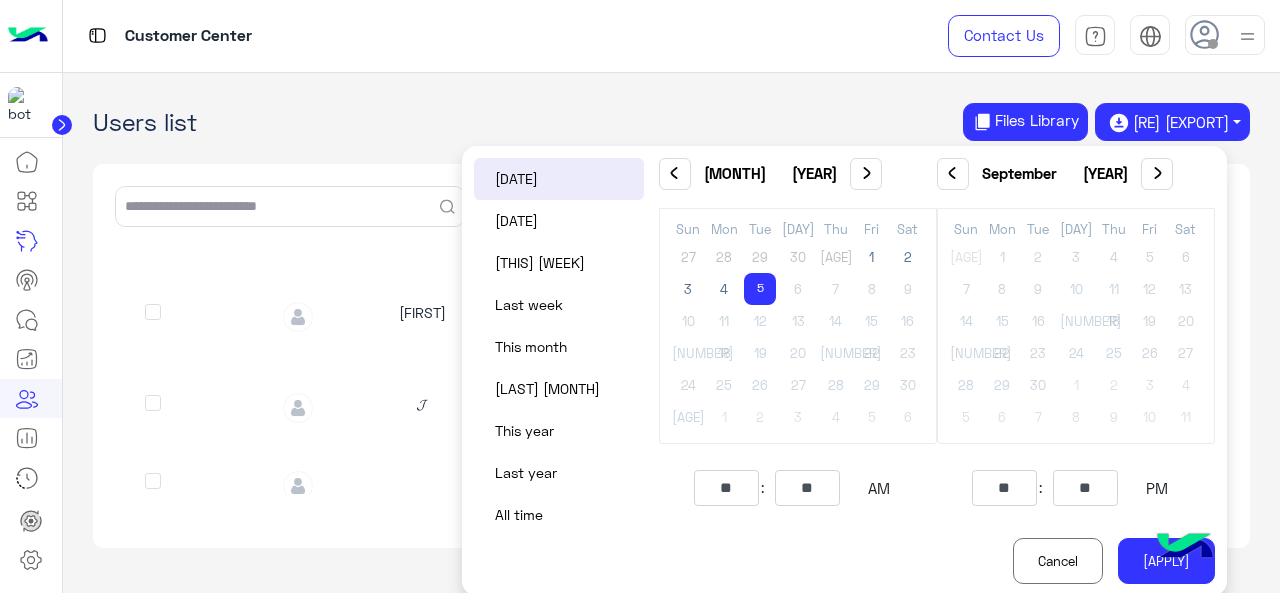 click on "Yesterday" at bounding box center [559, 221] 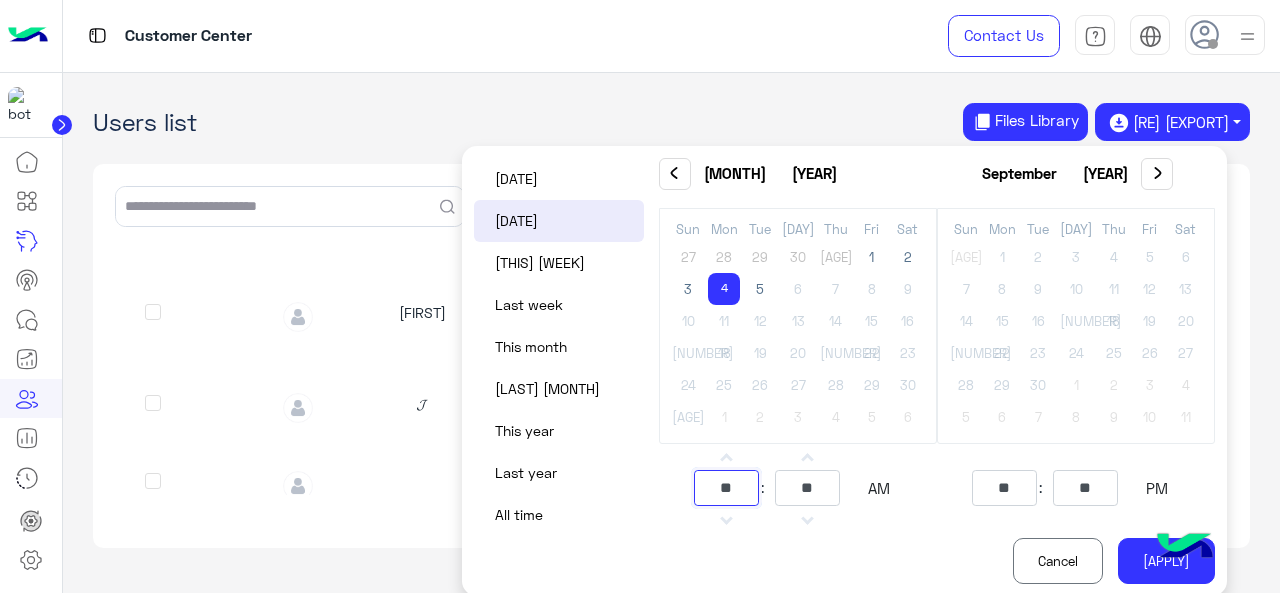 click on "**" at bounding box center (726, 488) 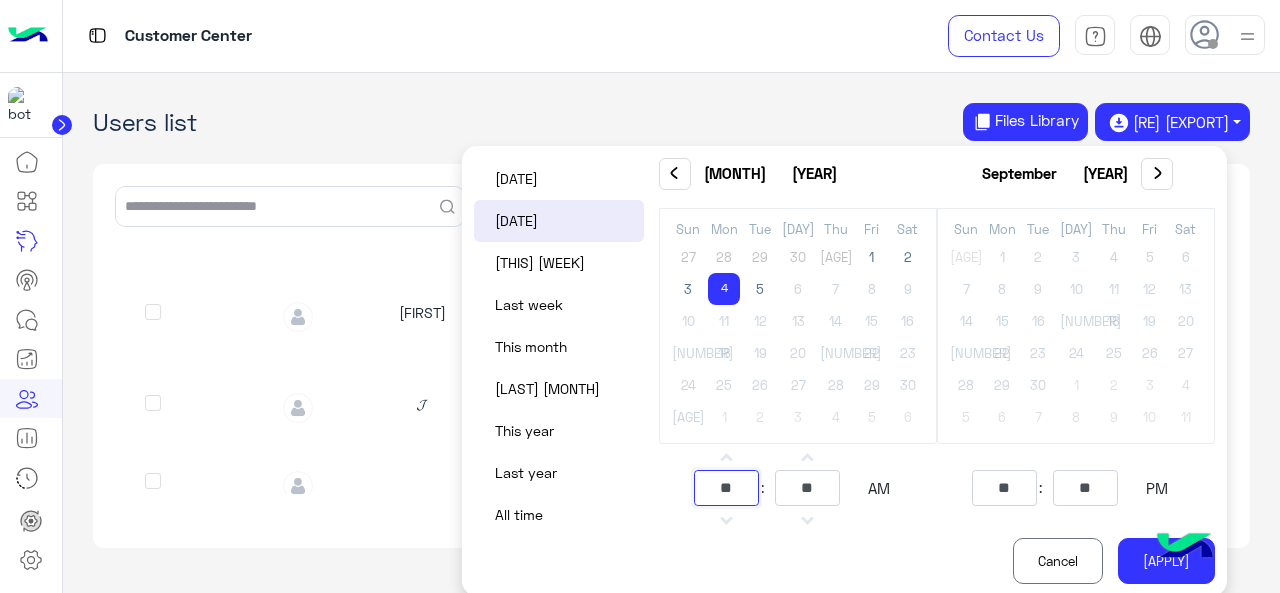 type on "*" 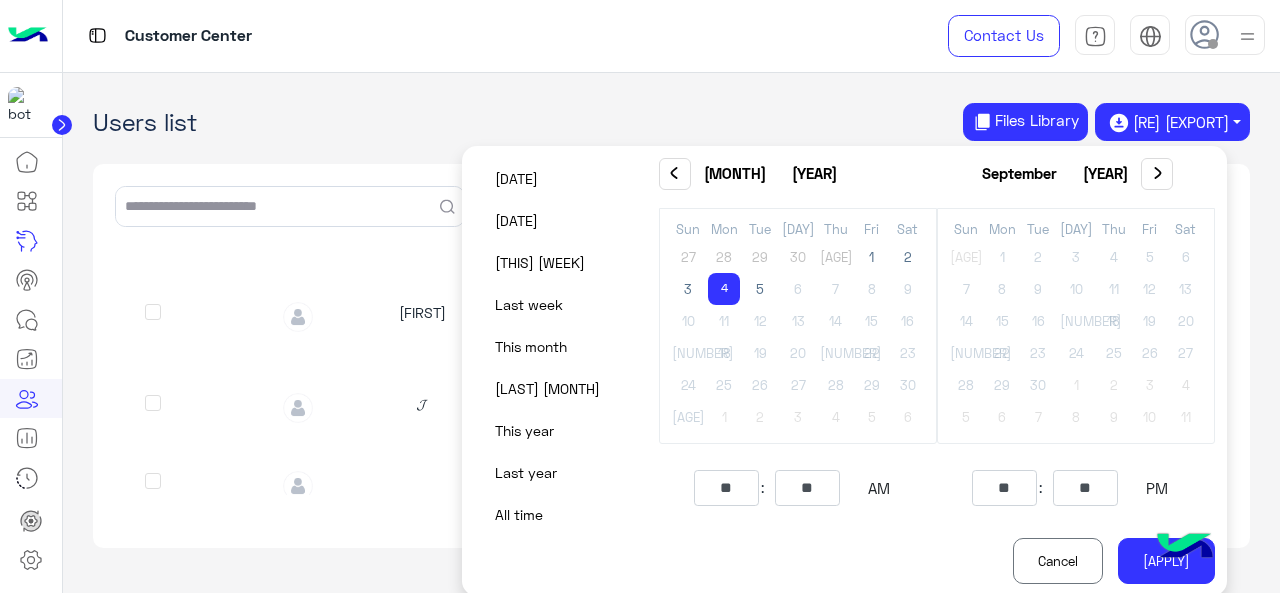 type on "*" 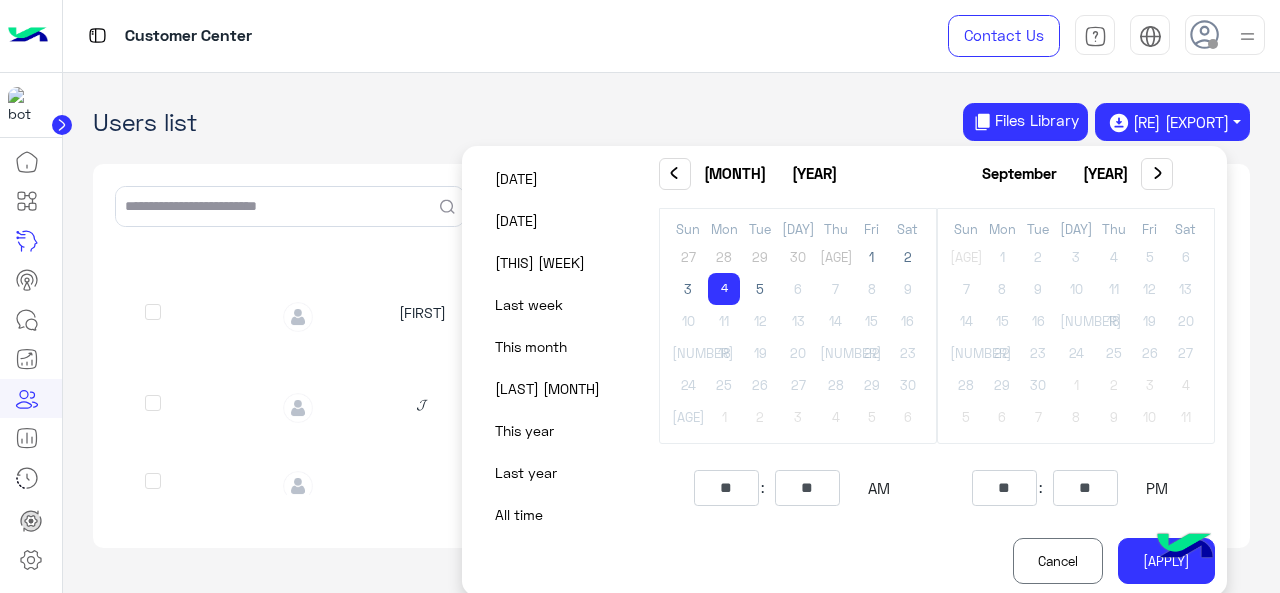 click on "**" at bounding box center [1085, 488] 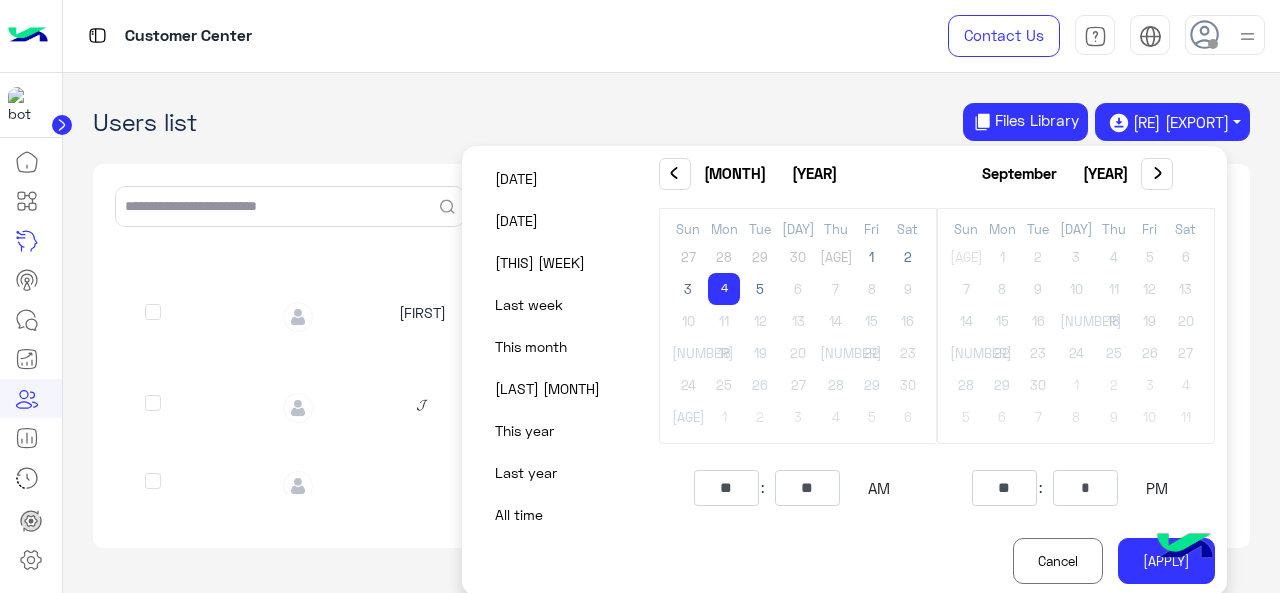 type on "**" 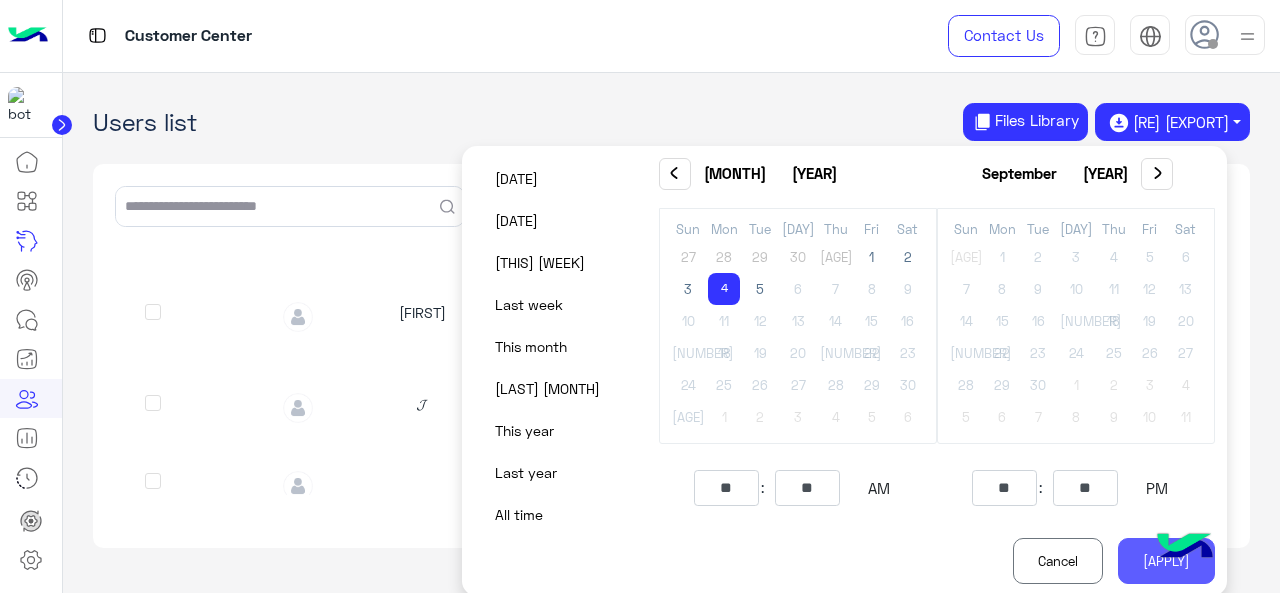 click on "Apply" at bounding box center (1166, 561) 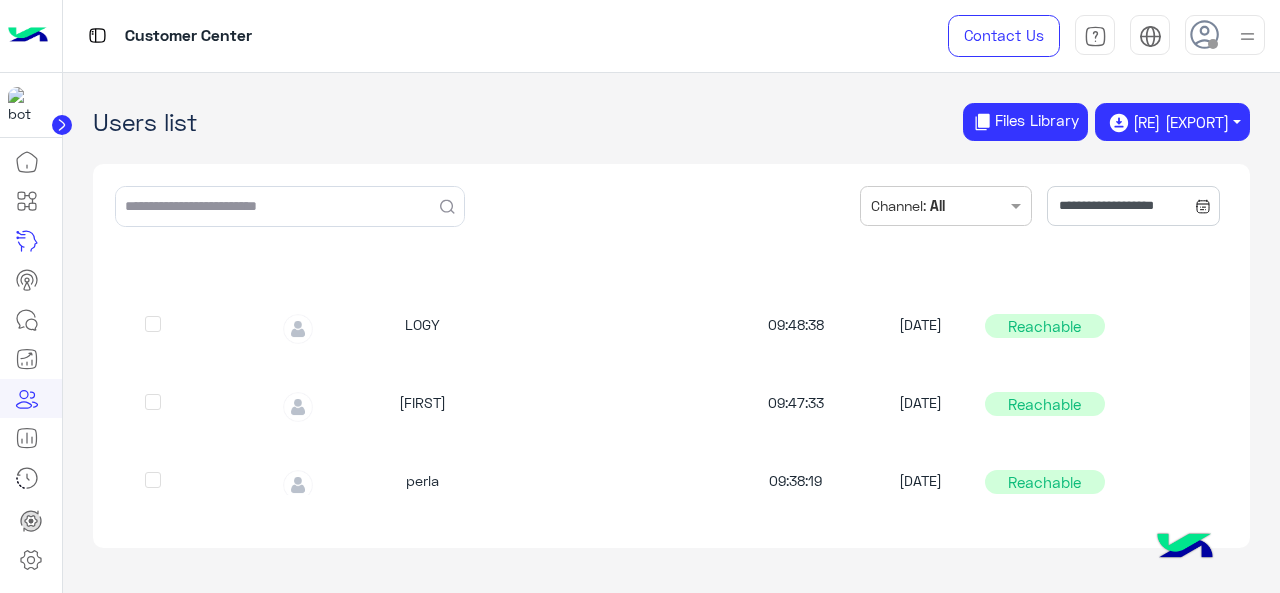 scroll, scrollTop: 2802, scrollLeft: 0, axis: vertical 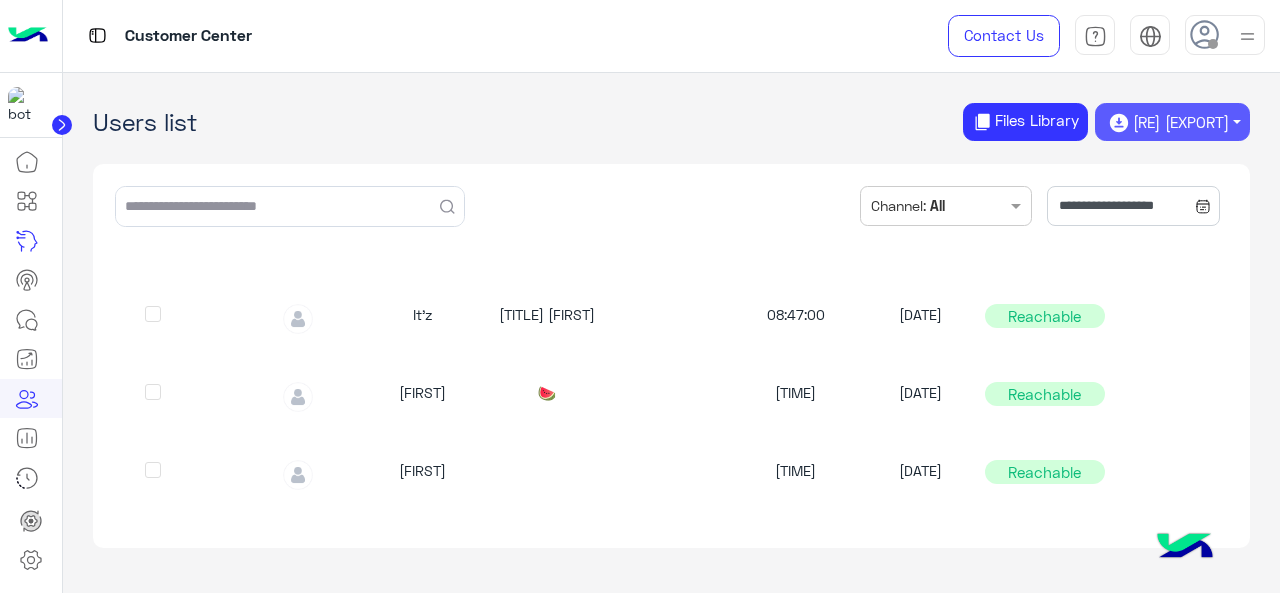 click on "Re Export" at bounding box center (1172, 122) 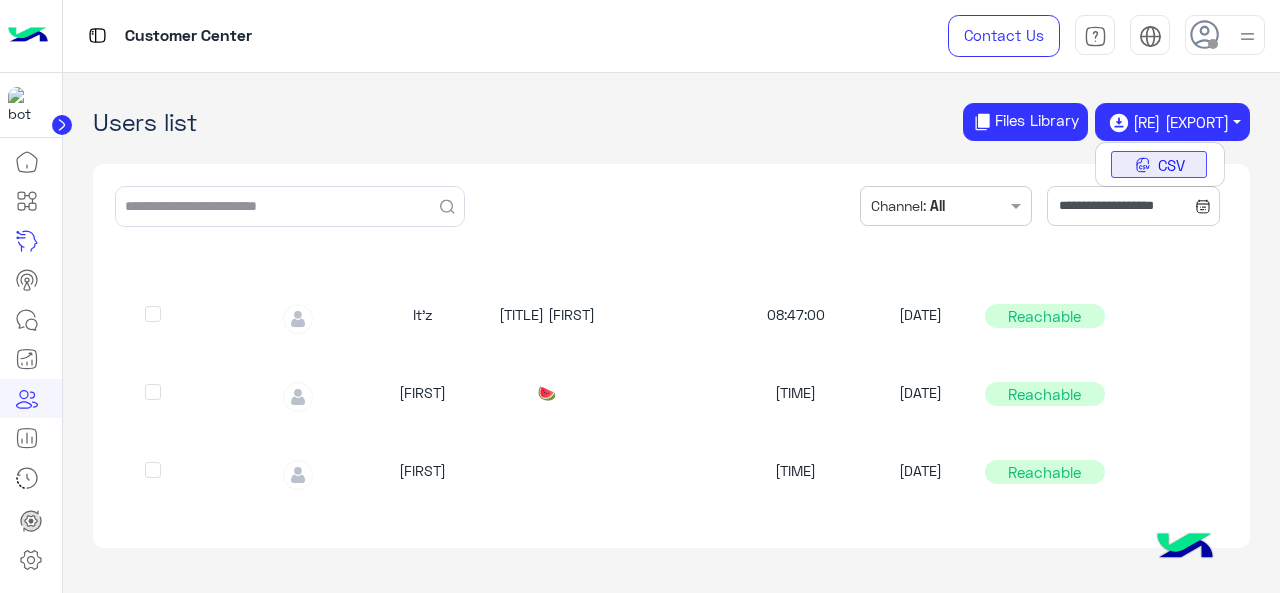 click on "CSV" 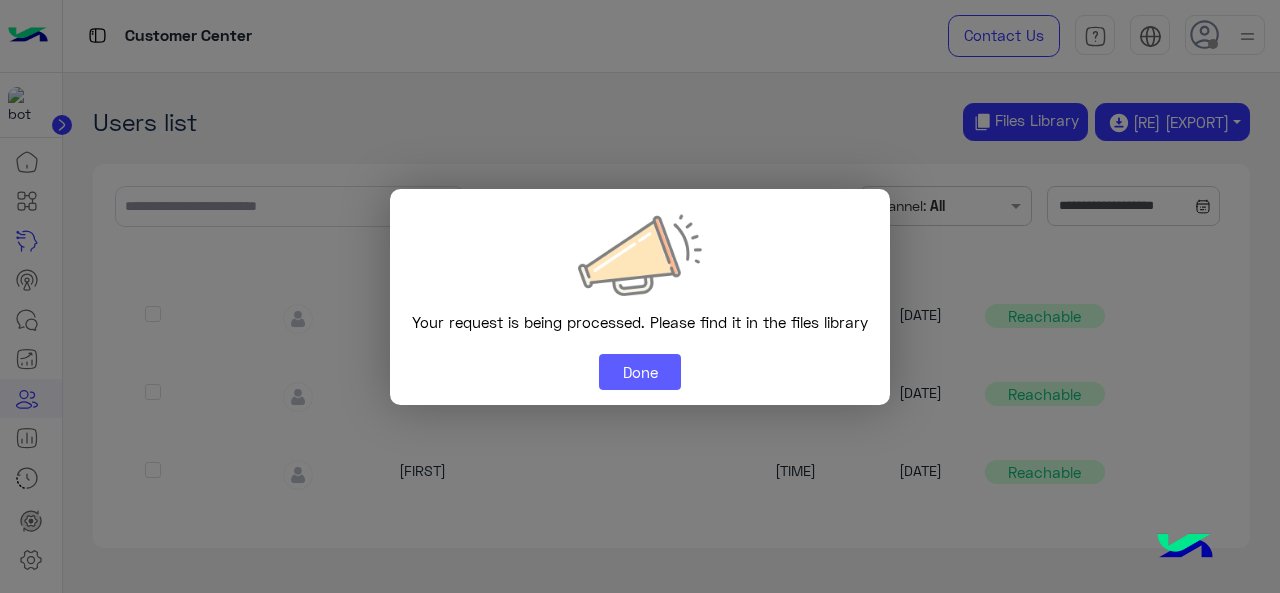 click on "Done" 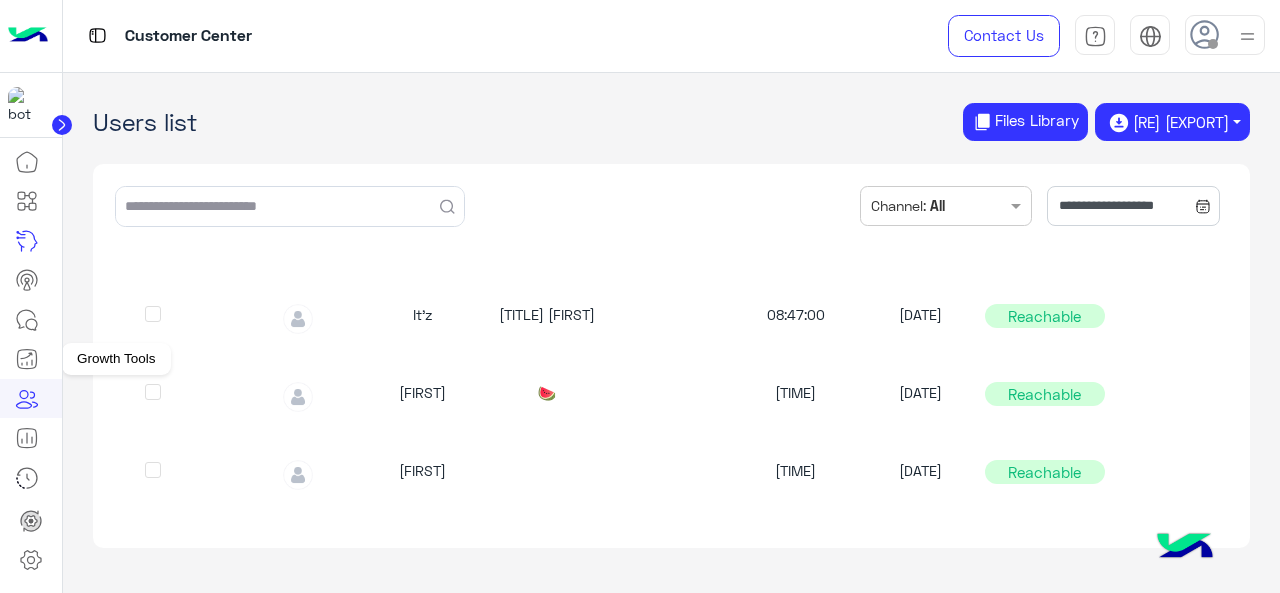 click 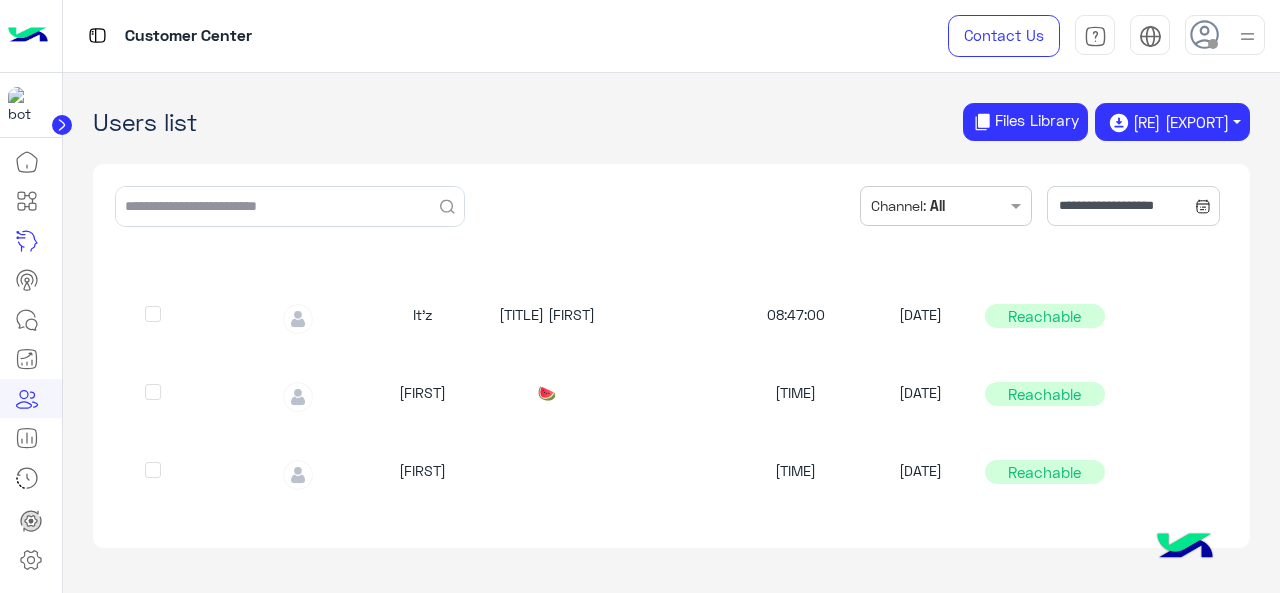 click 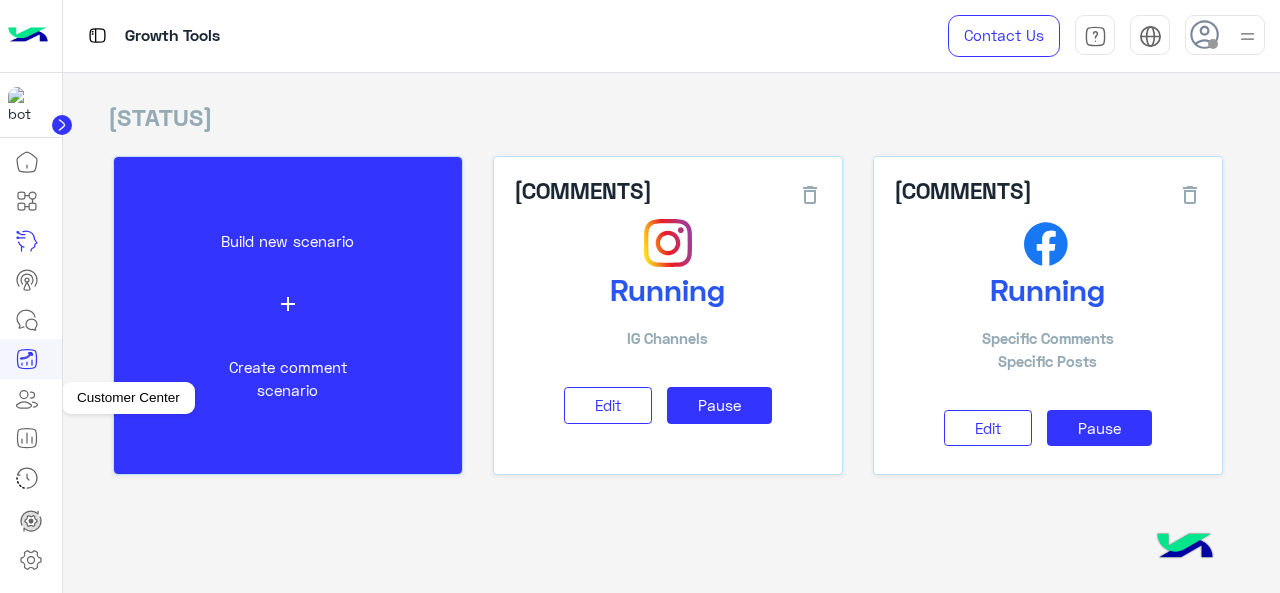click 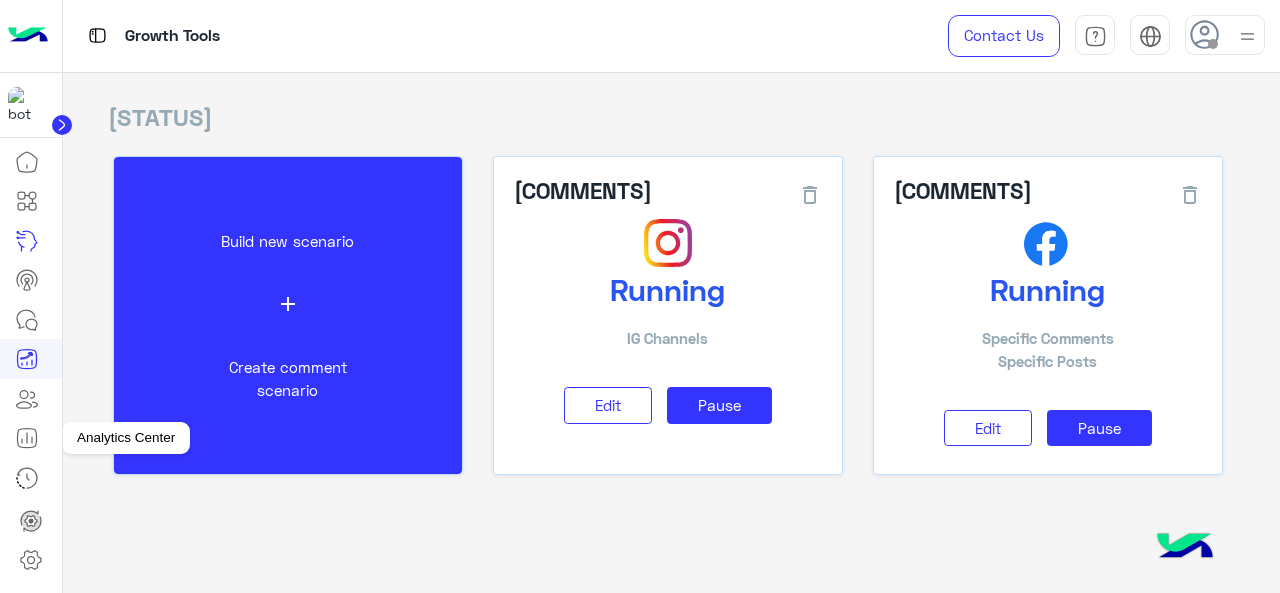click 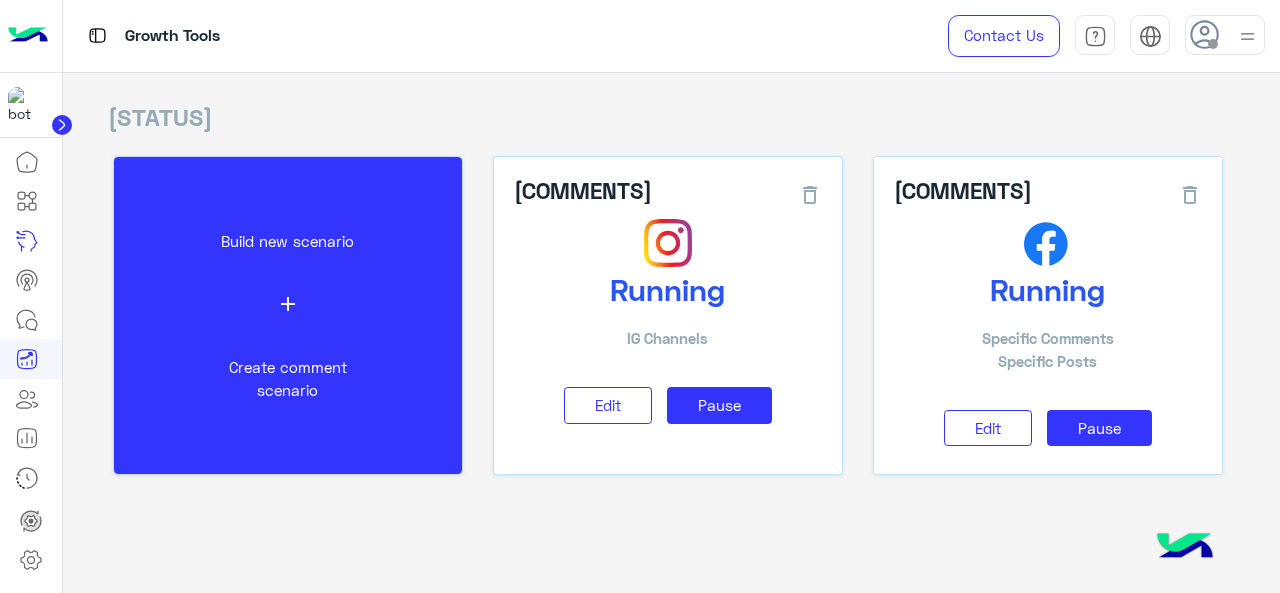 click 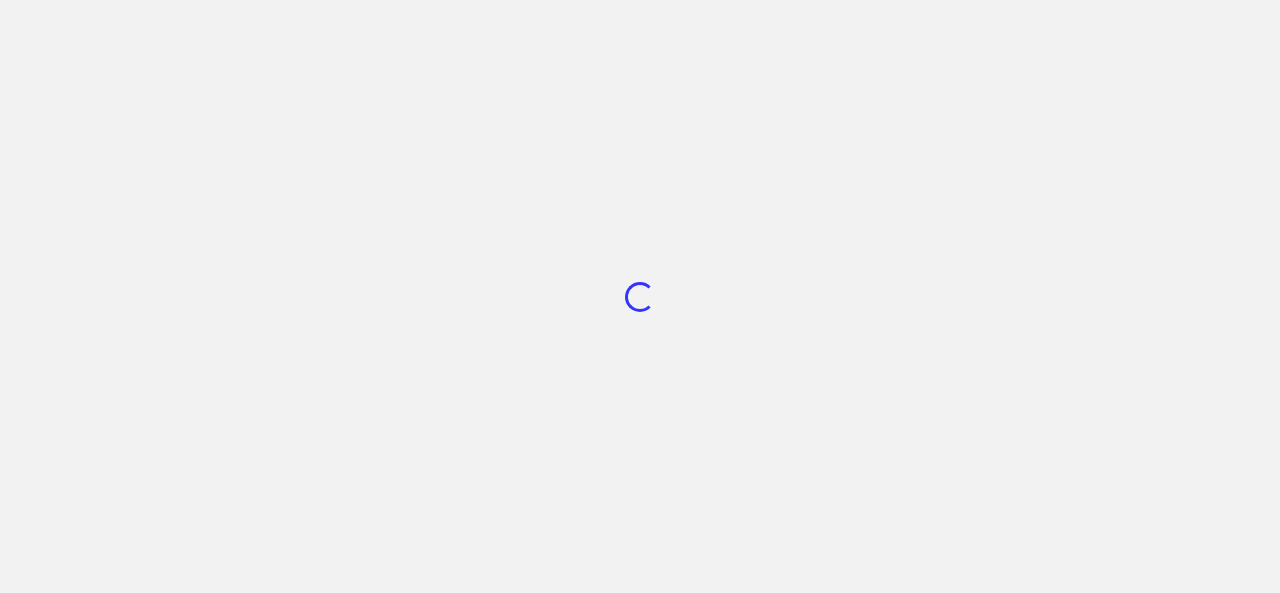 scroll, scrollTop: 0, scrollLeft: 0, axis: both 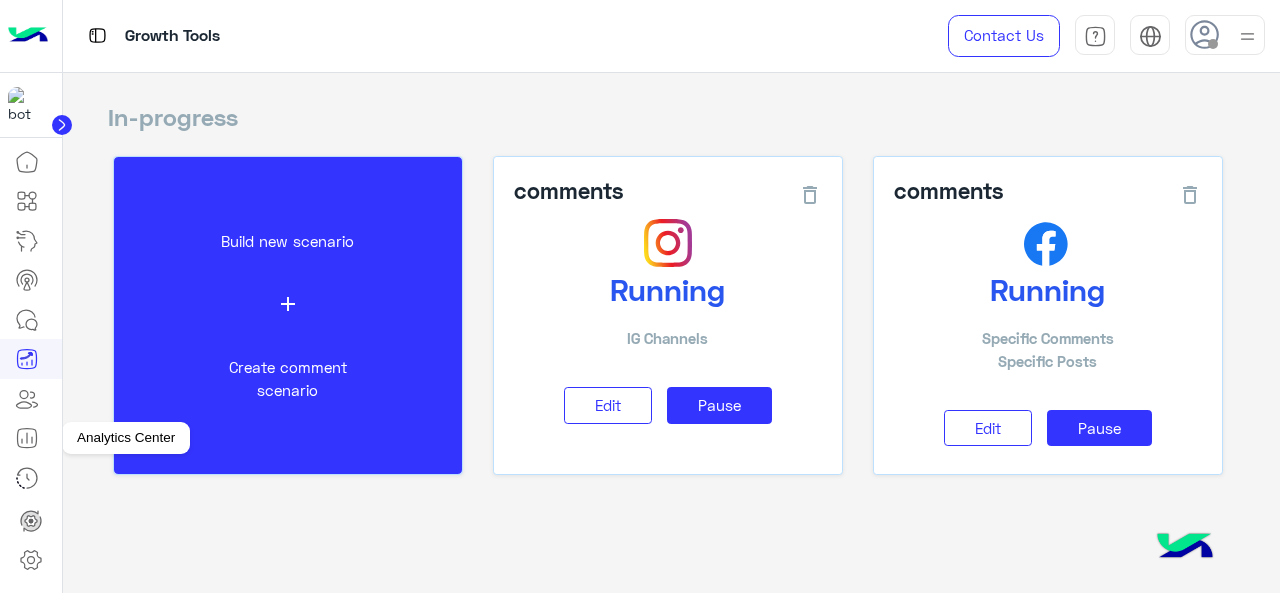click 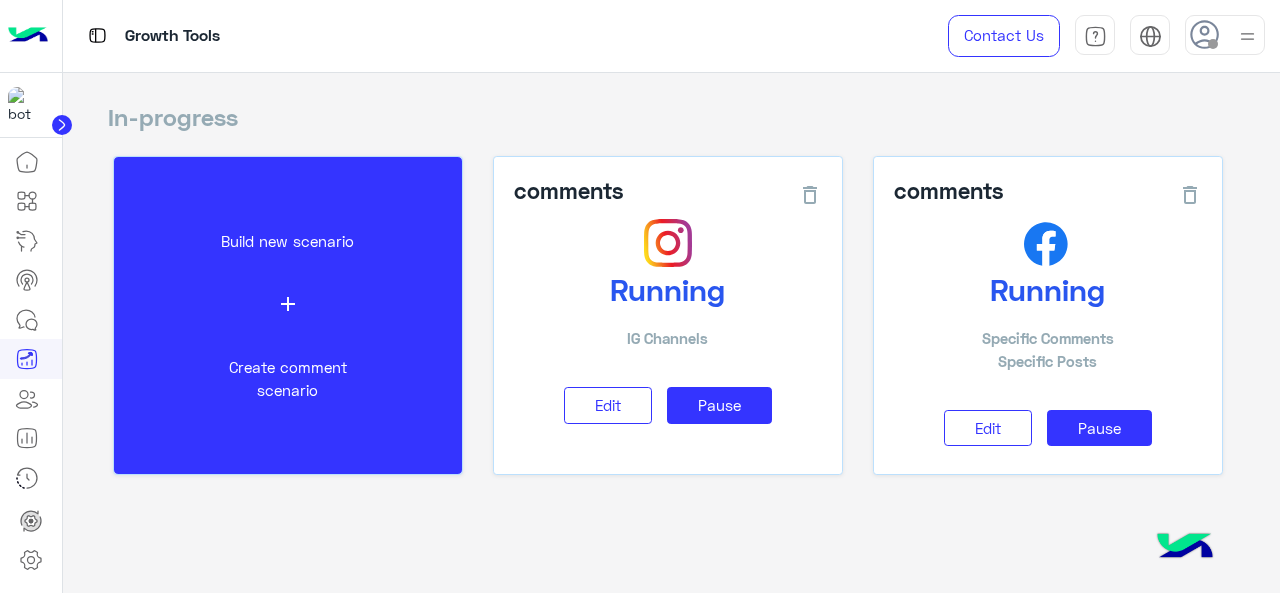 click 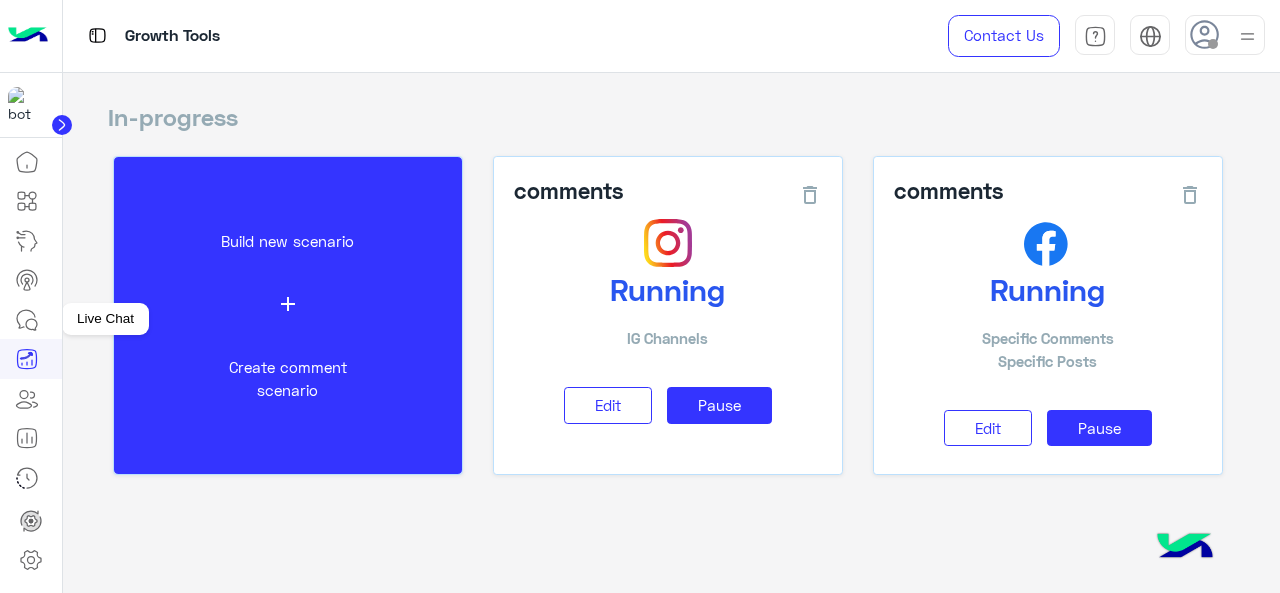 click 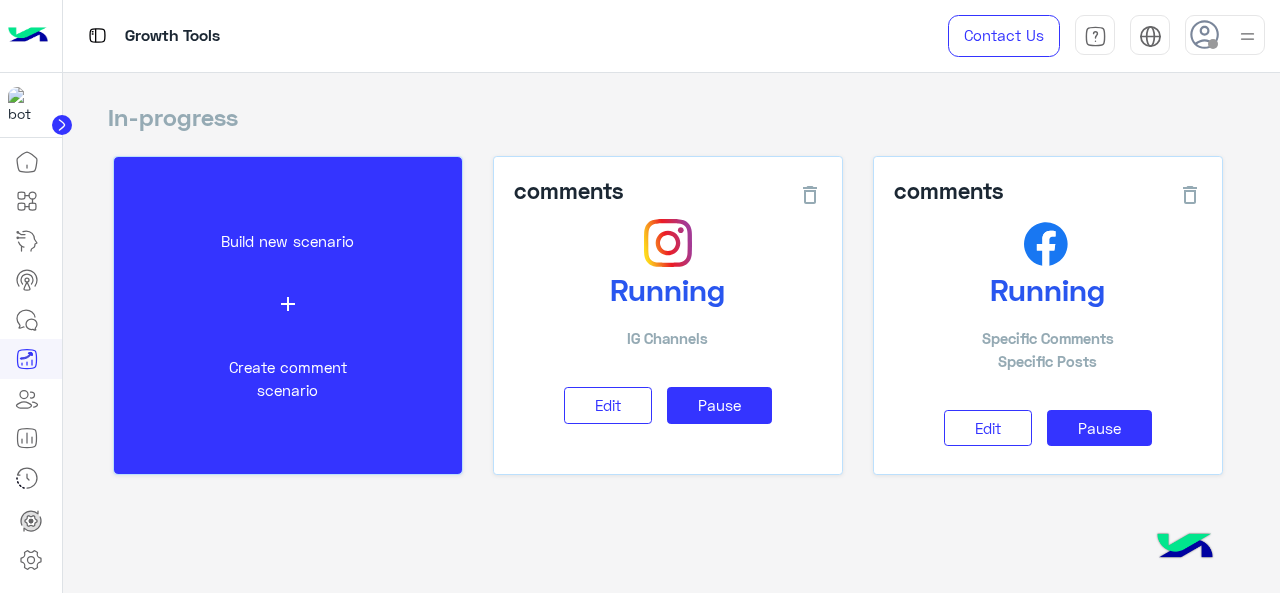 click 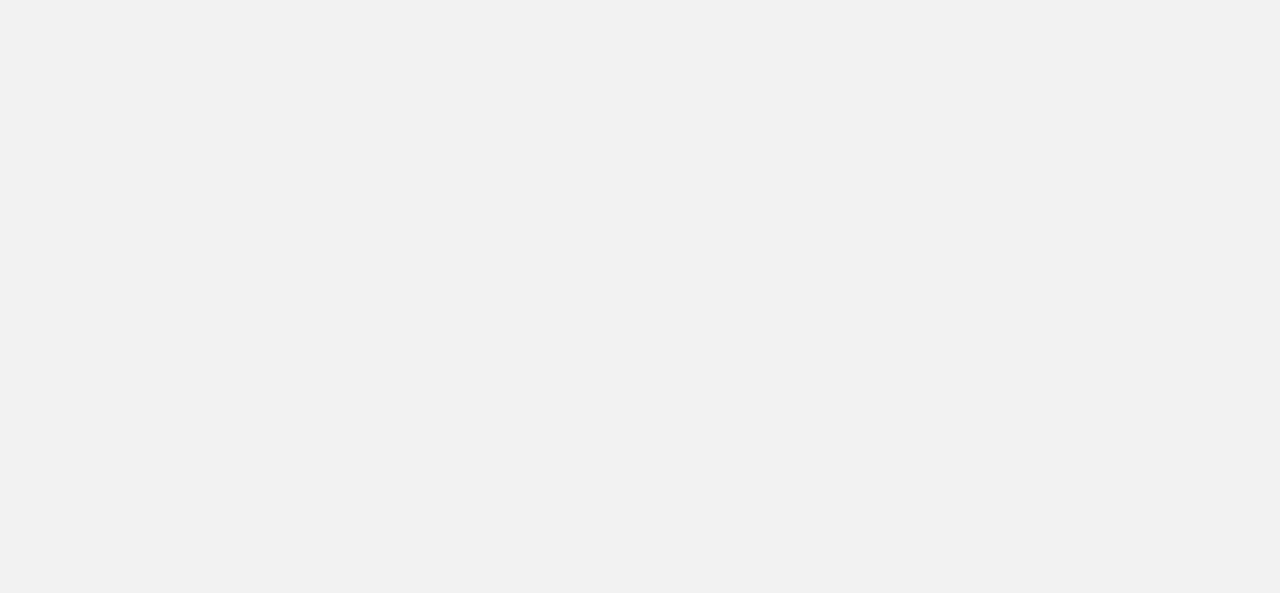 scroll, scrollTop: 0, scrollLeft: 0, axis: both 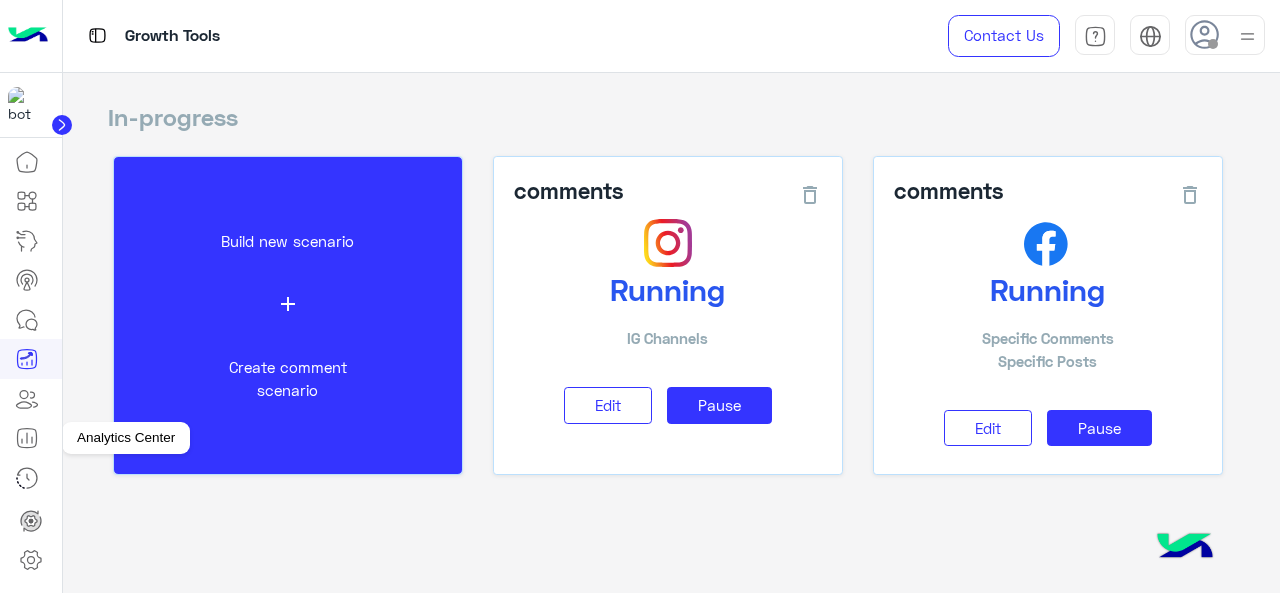 click 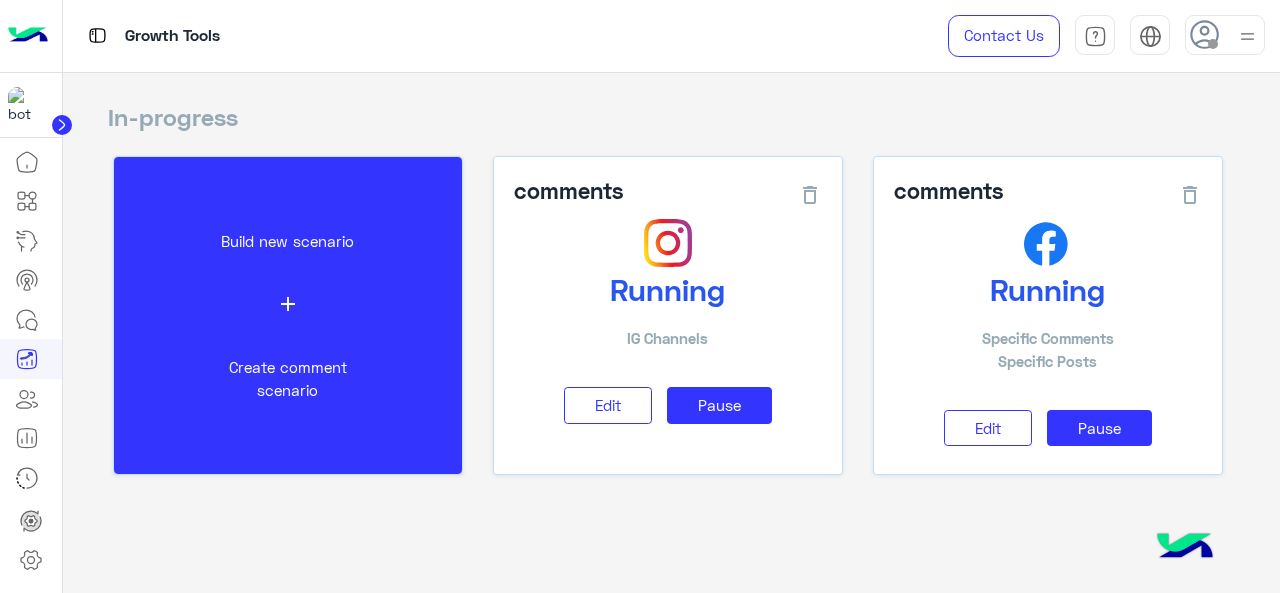 click 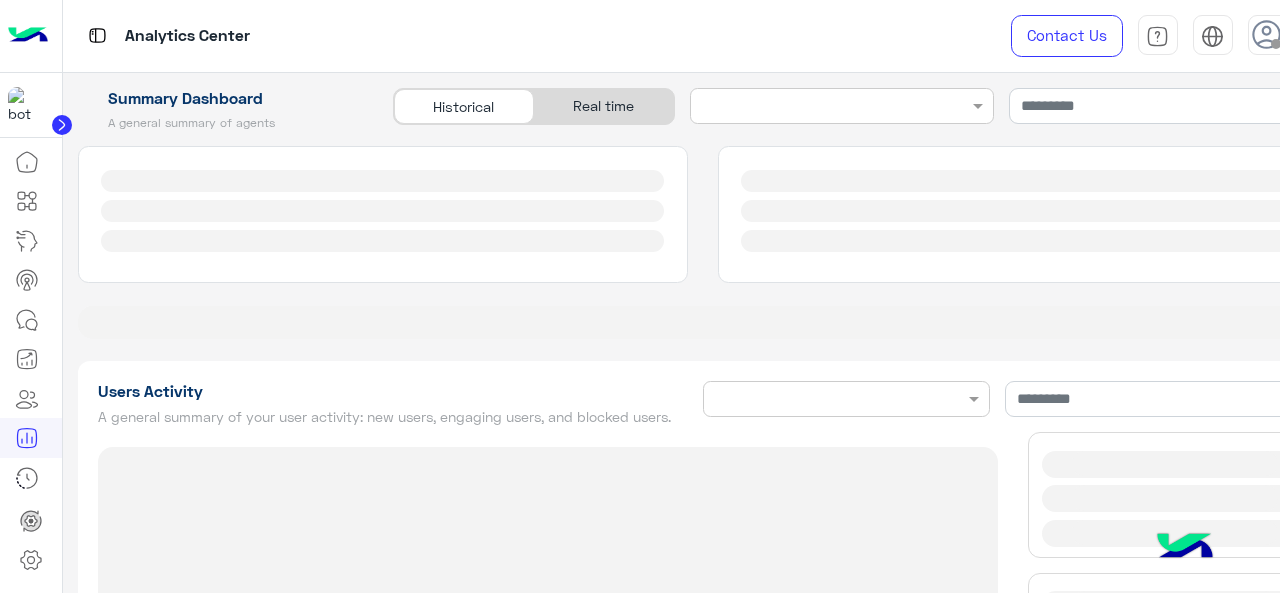 type on "**********" 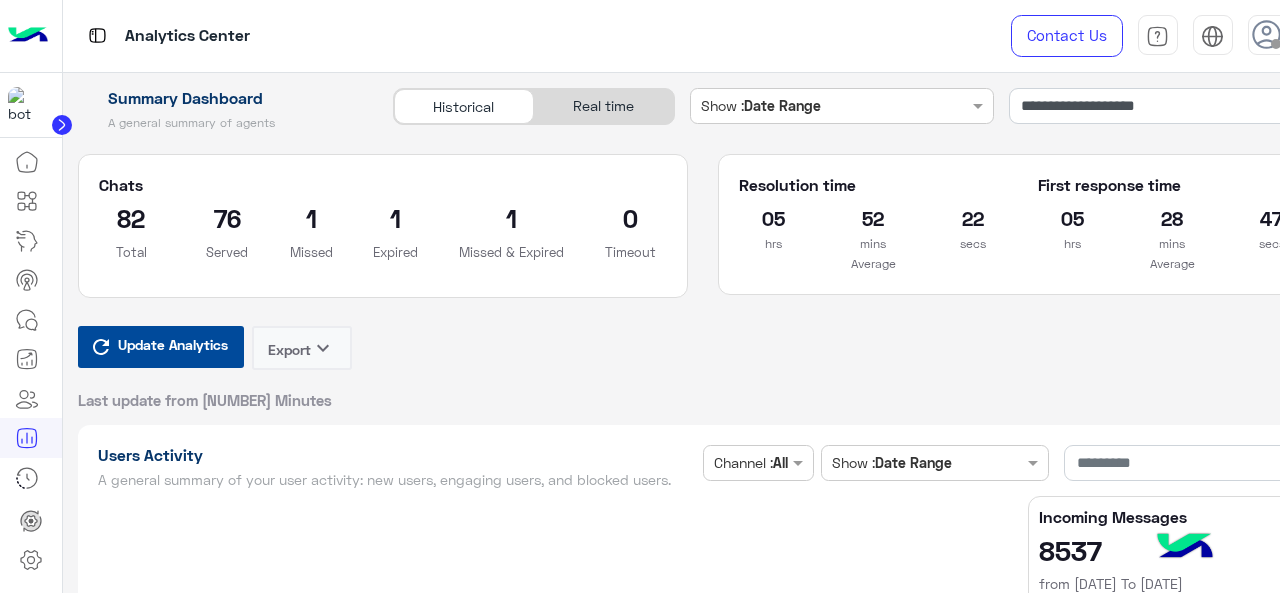 type on "**********" 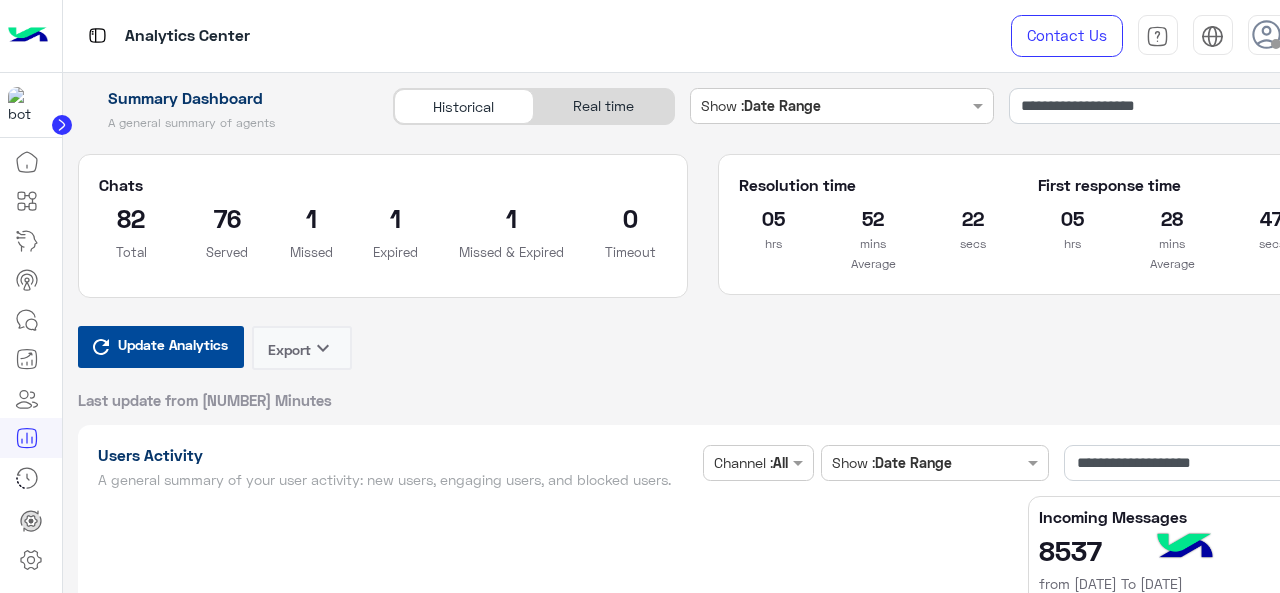 type on "**********" 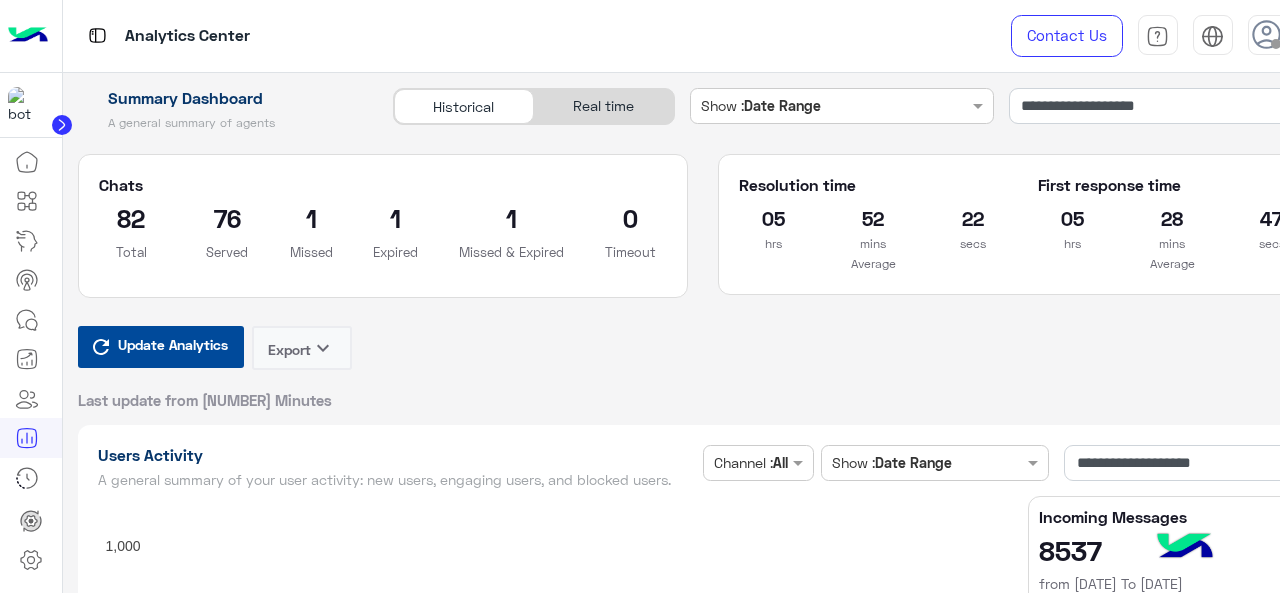 type on "**********" 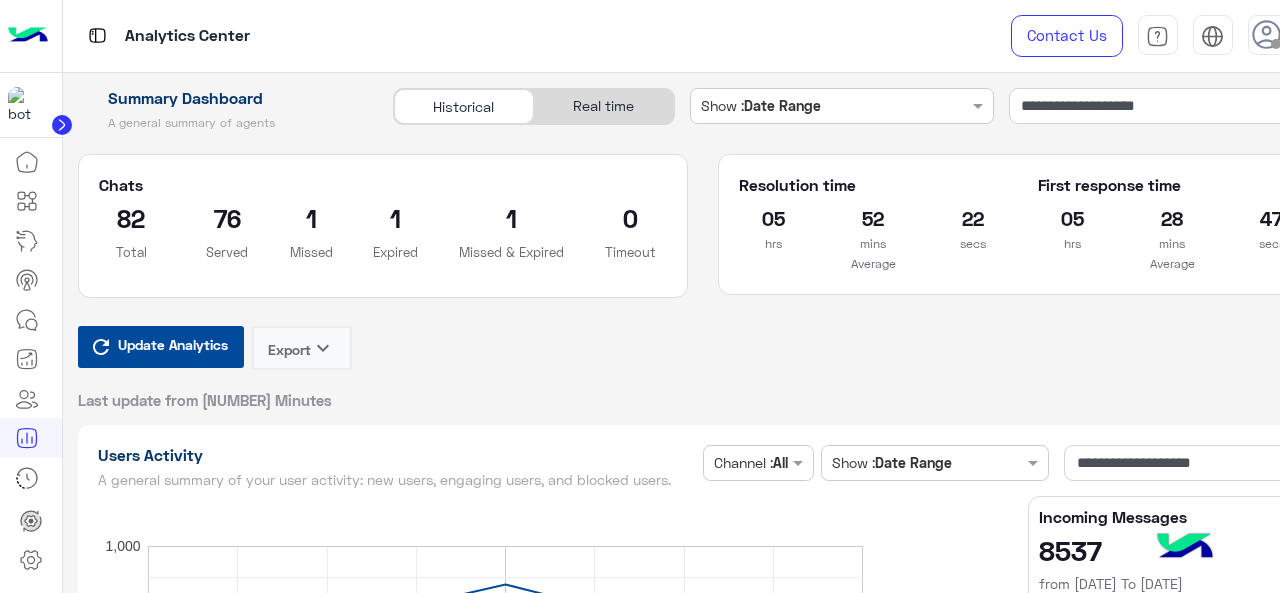 type on "**********" 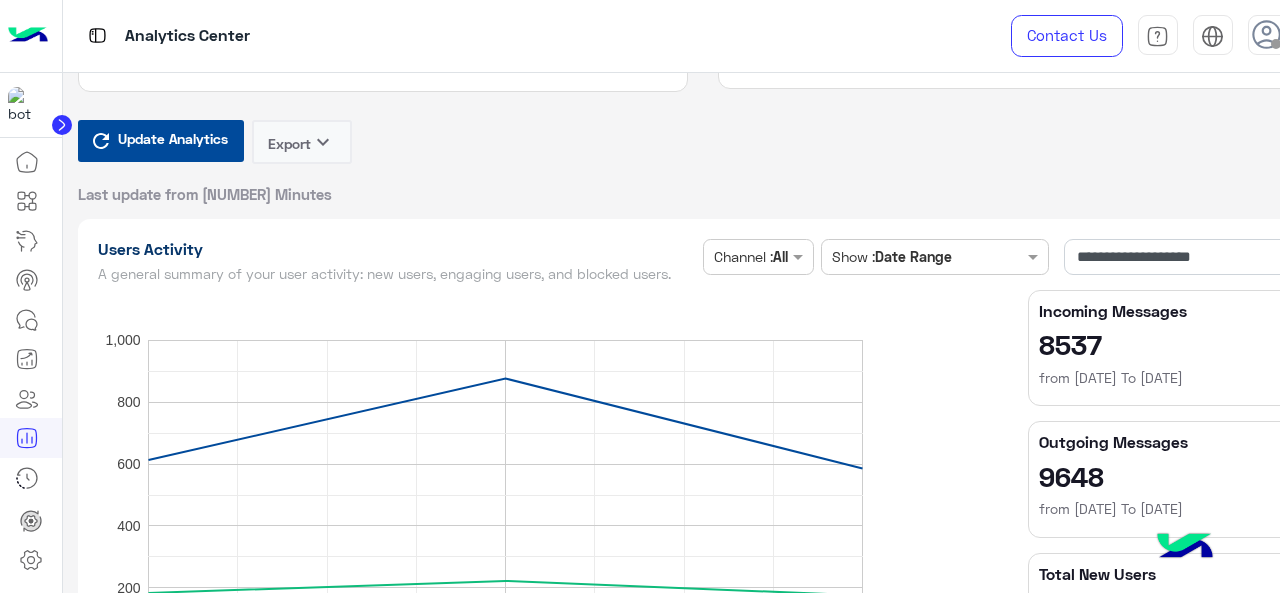 scroll, scrollTop: 0, scrollLeft: 0, axis: both 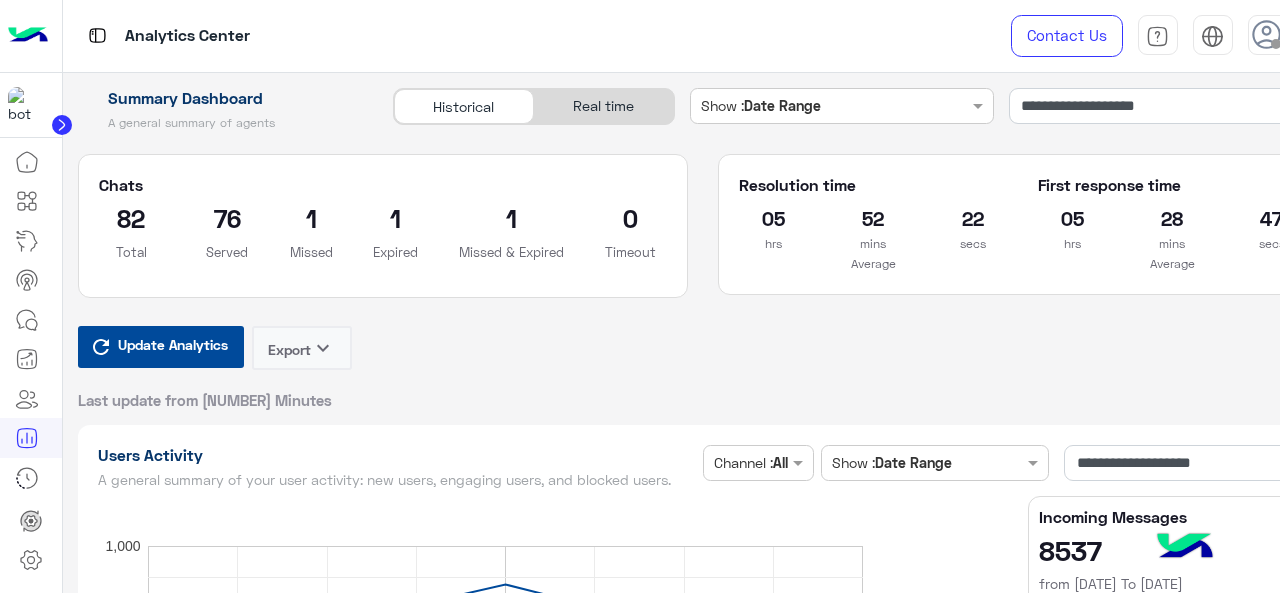 click on "Resolution time" 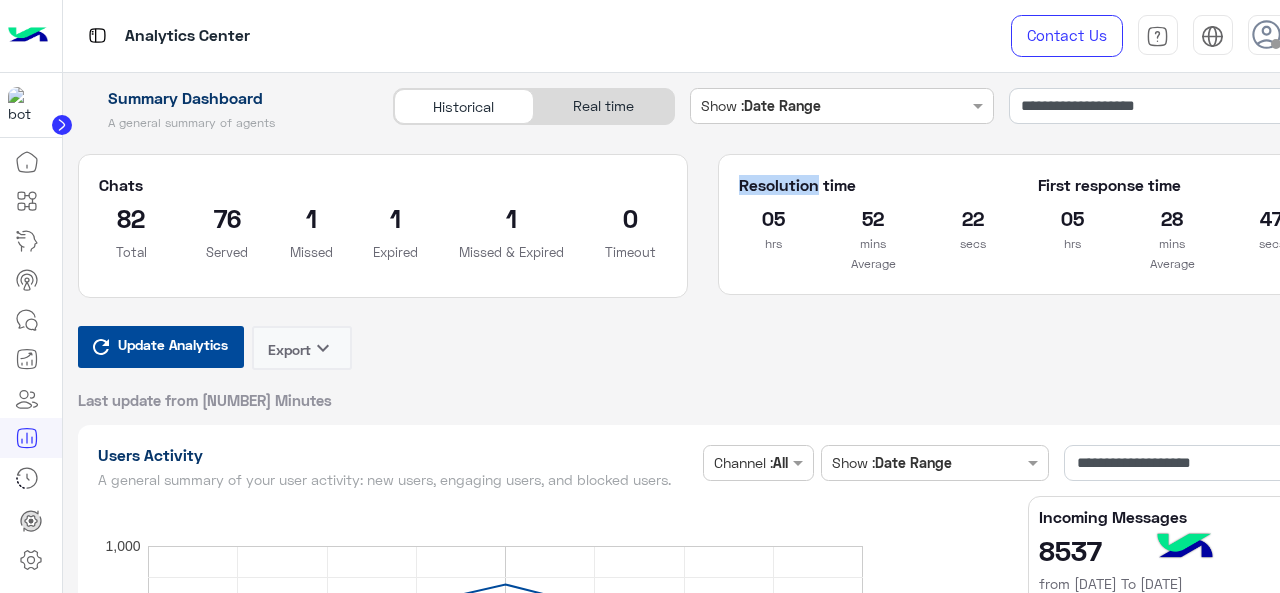 click on "Resolution time" 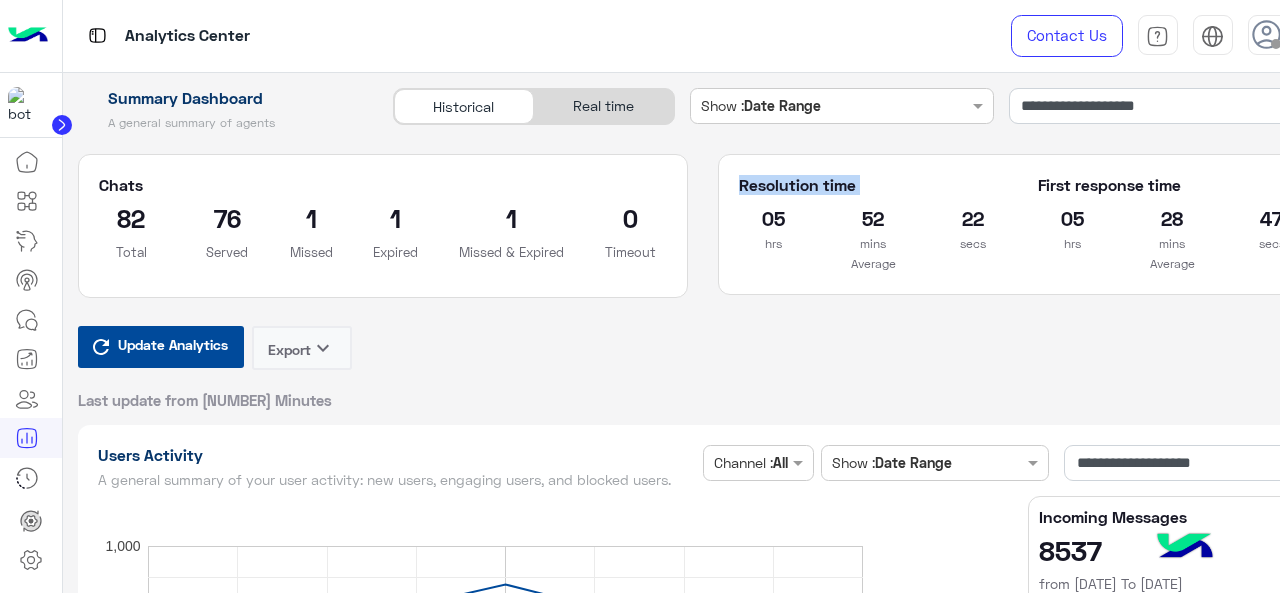 click on "Resolution time" 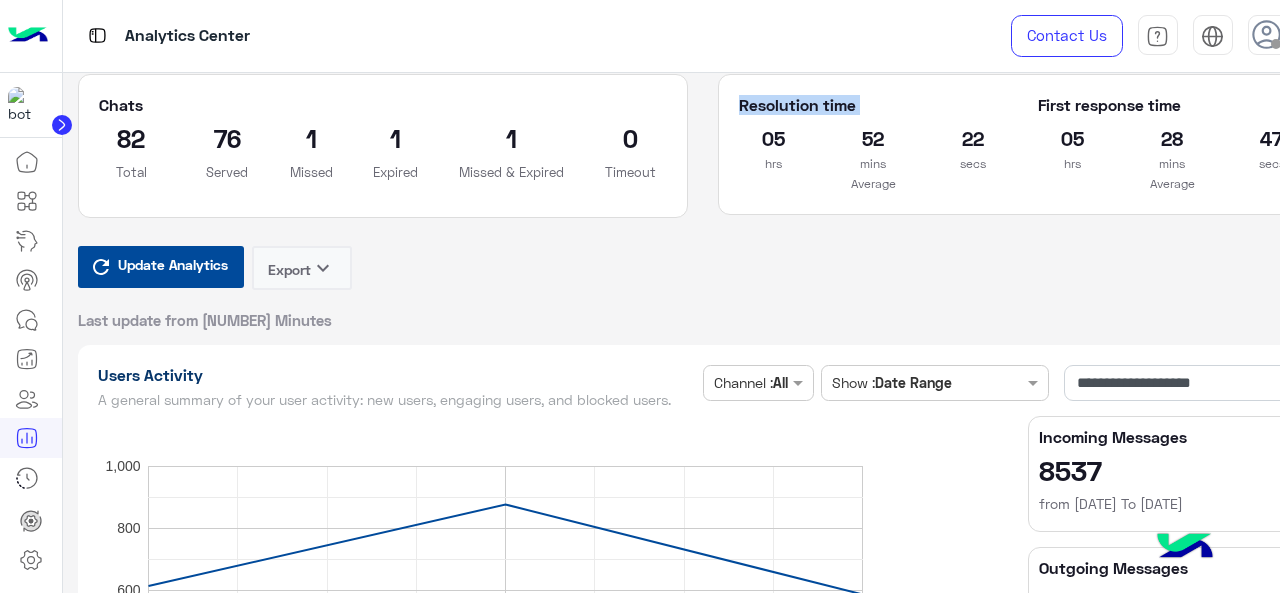 scroll, scrollTop: 0, scrollLeft: 0, axis: both 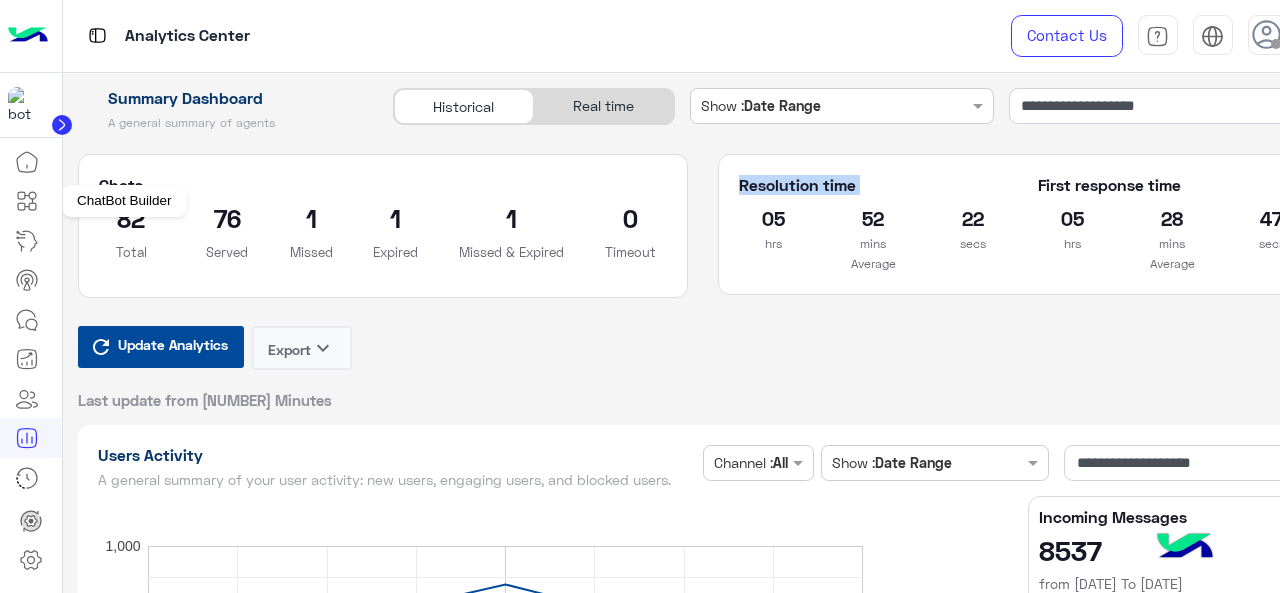 click 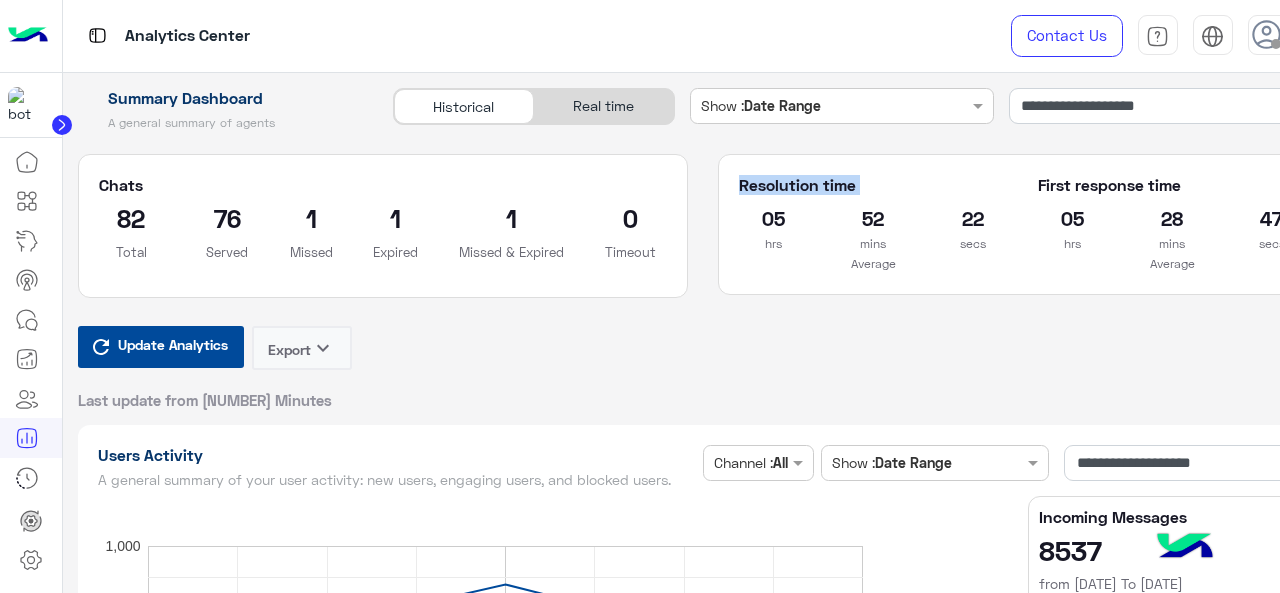 click 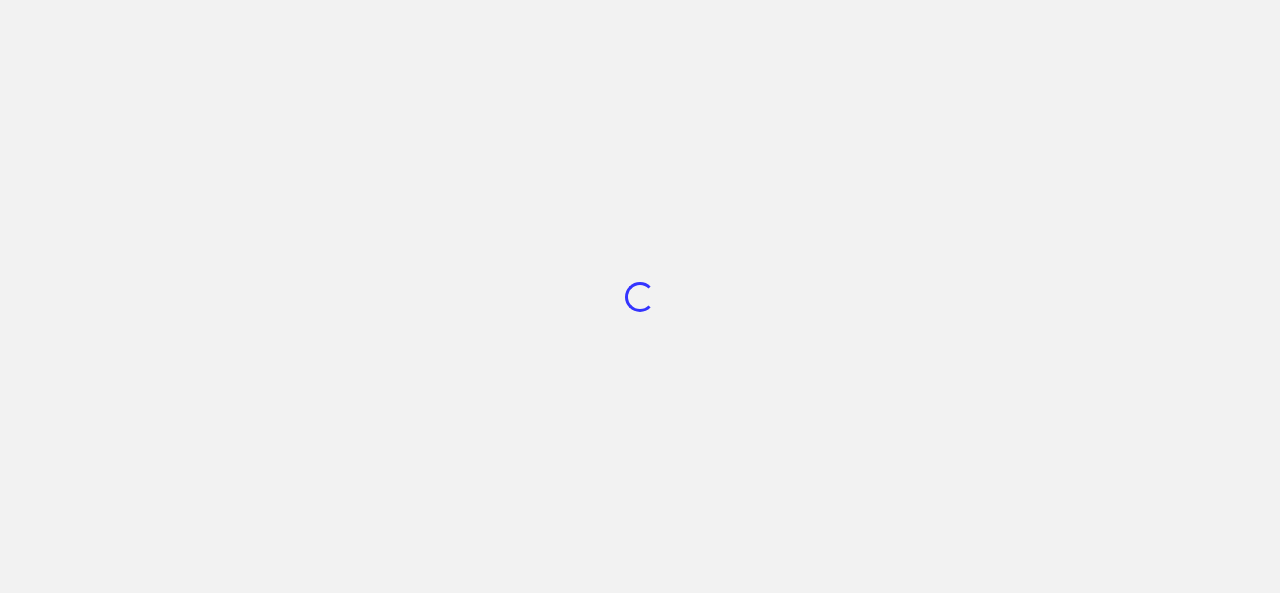 scroll, scrollTop: 0, scrollLeft: 0, axis: both 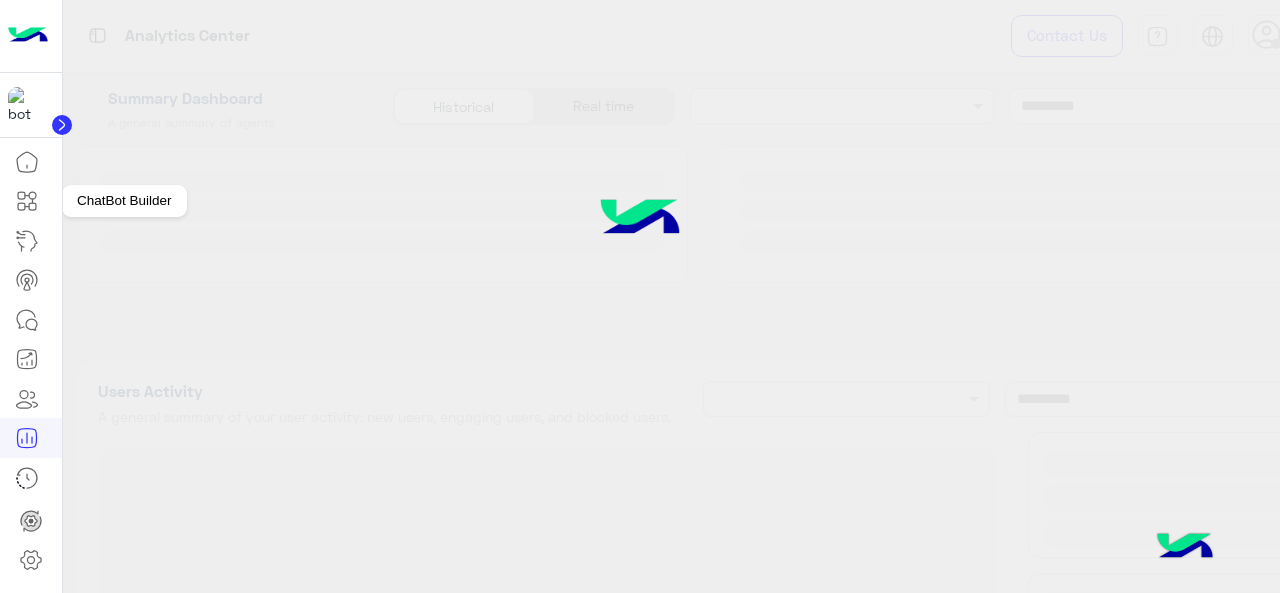 type on "**********" 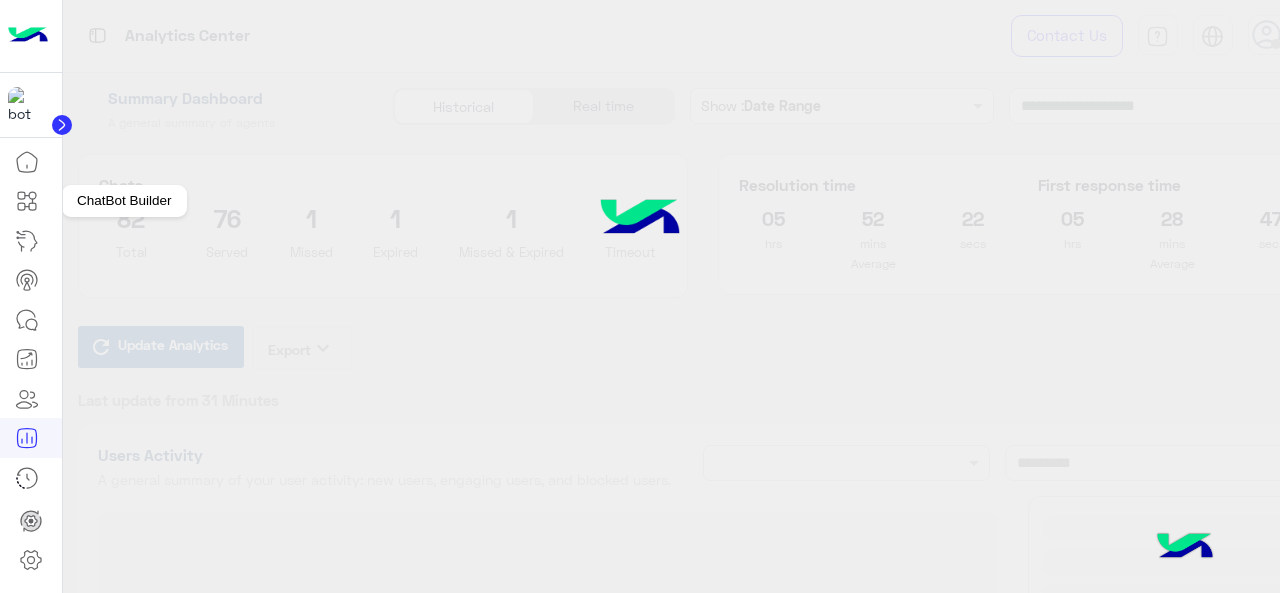 type on "**********" 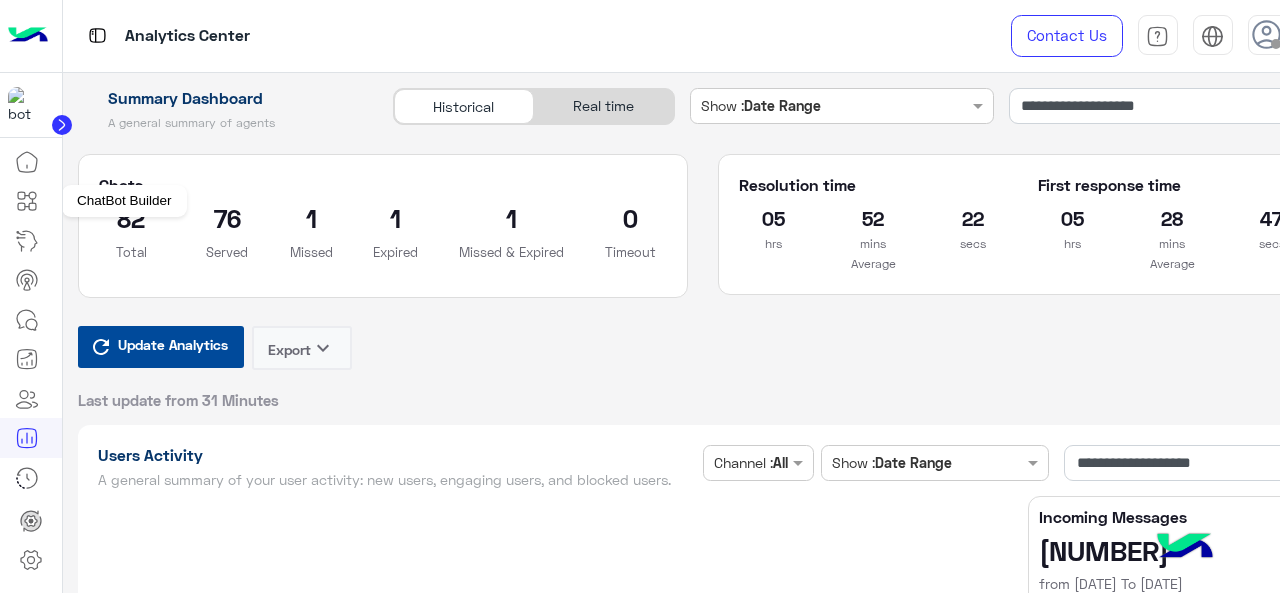 type on "**********" 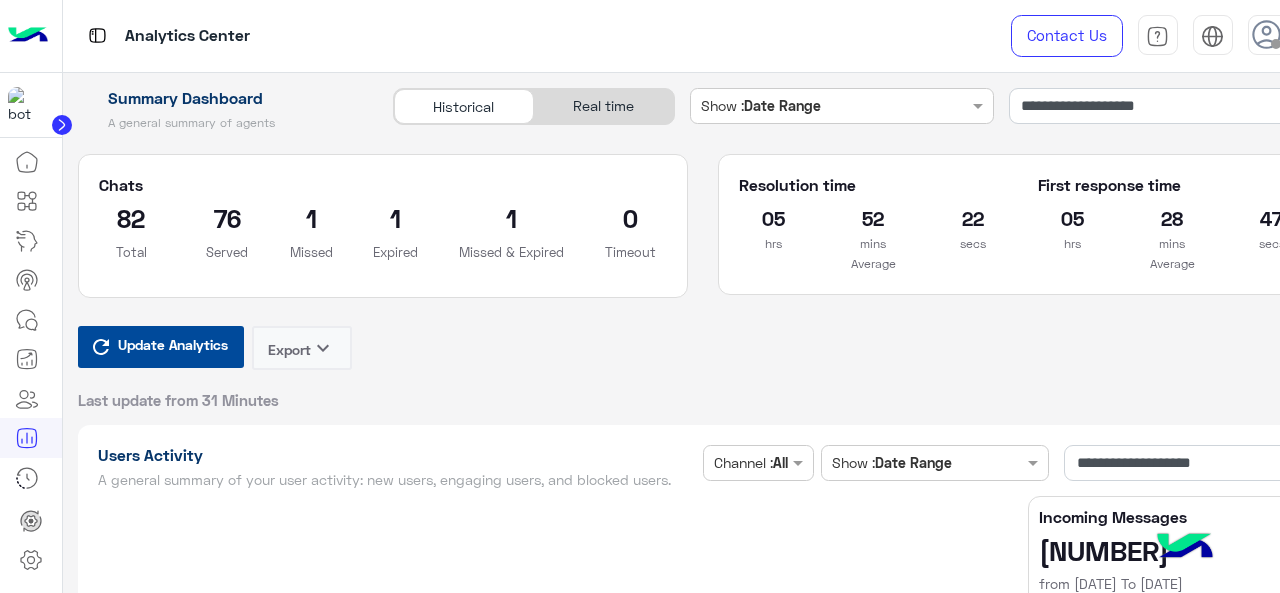 type on "**********" 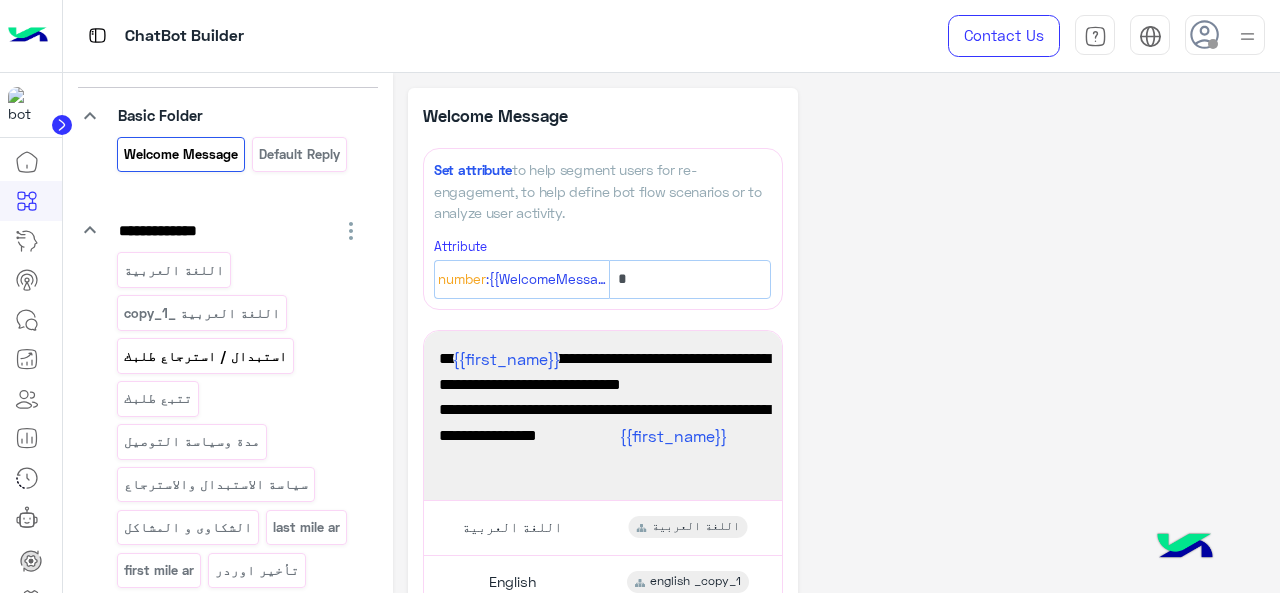 scroll, scrollTop: 136, scrollLeft: 0, axis: vertical 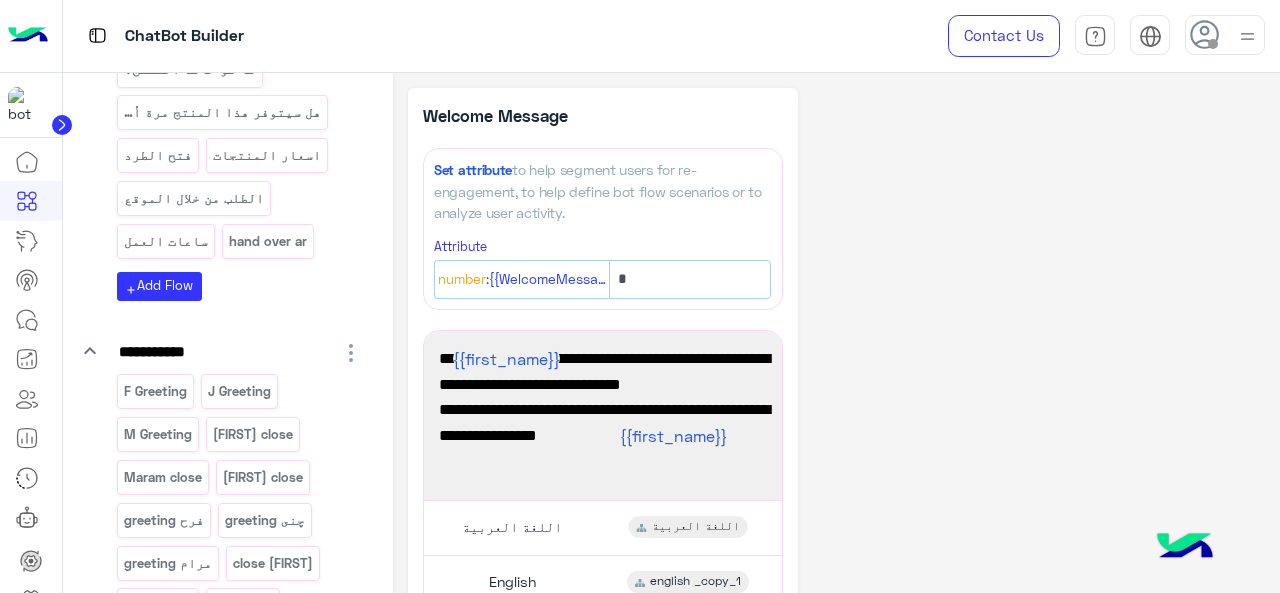 click on "close جانا" at bounding box center [157, 606] 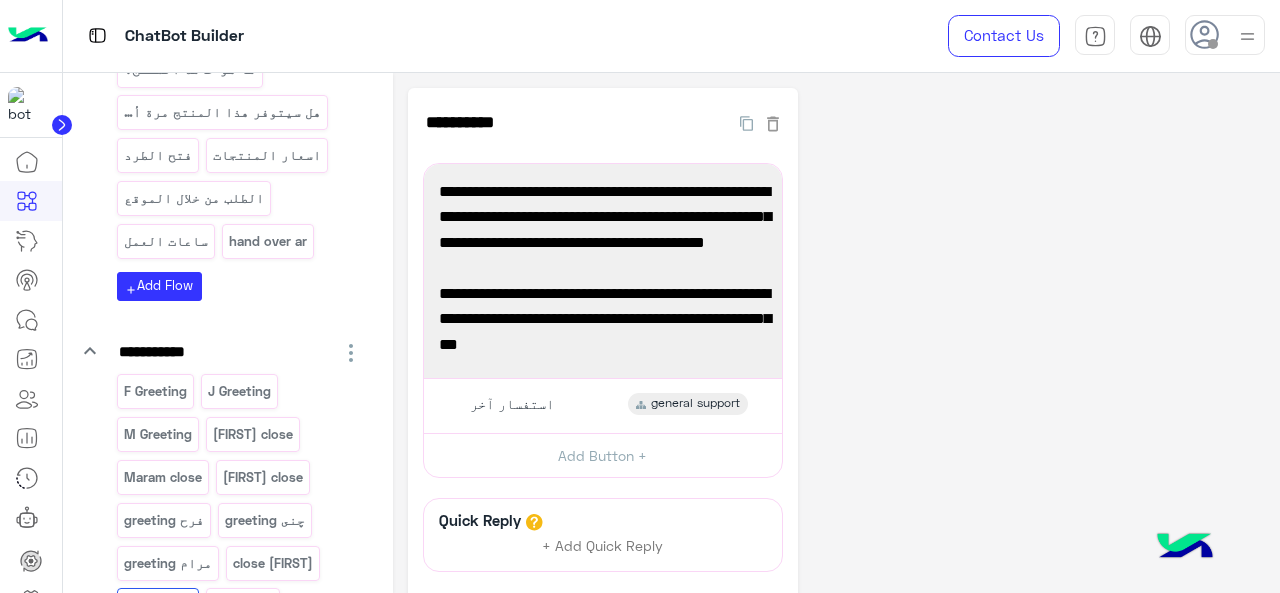 click 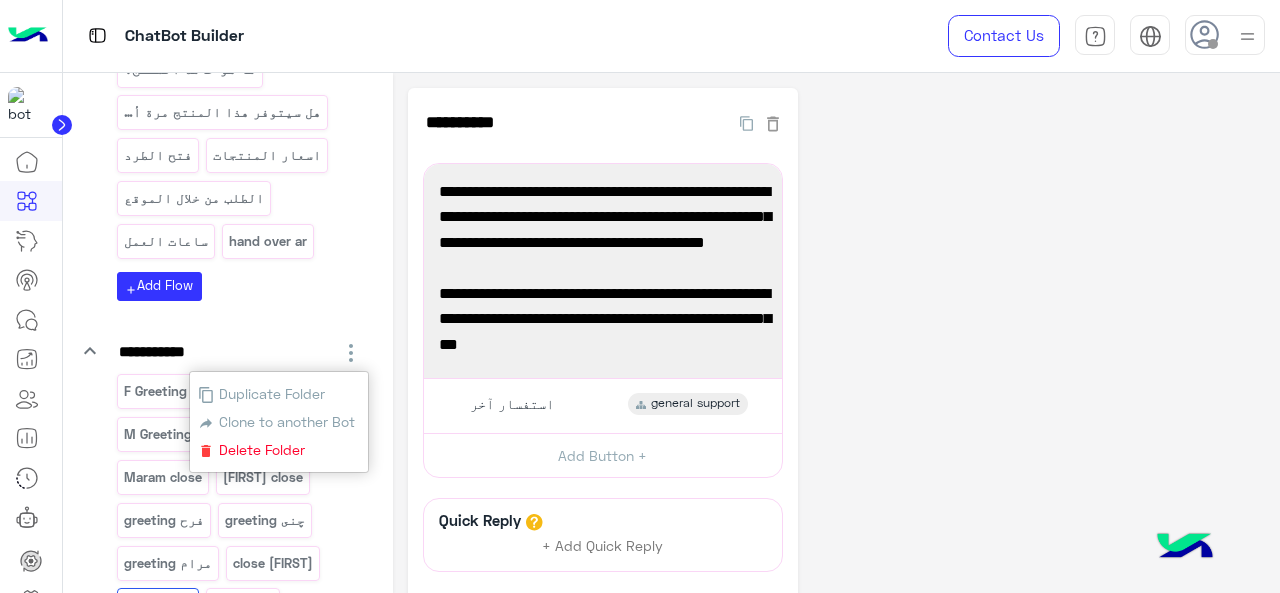 click on "**********" 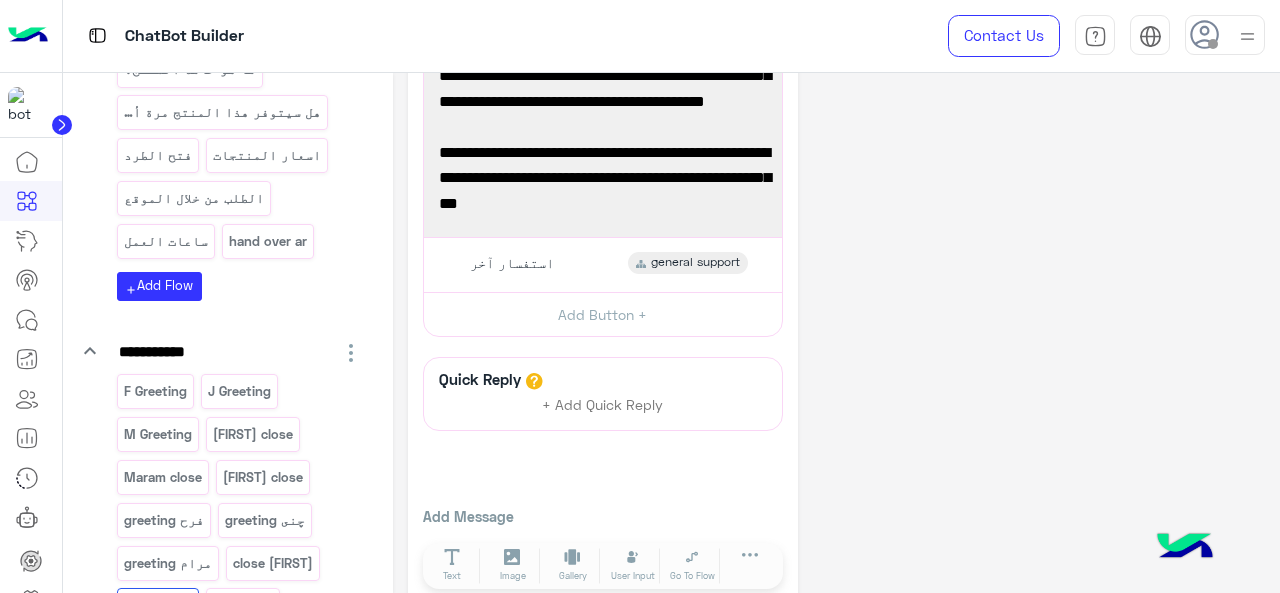 scroll, scrollTop: 142, scrollLeft: 0, axis: vertical 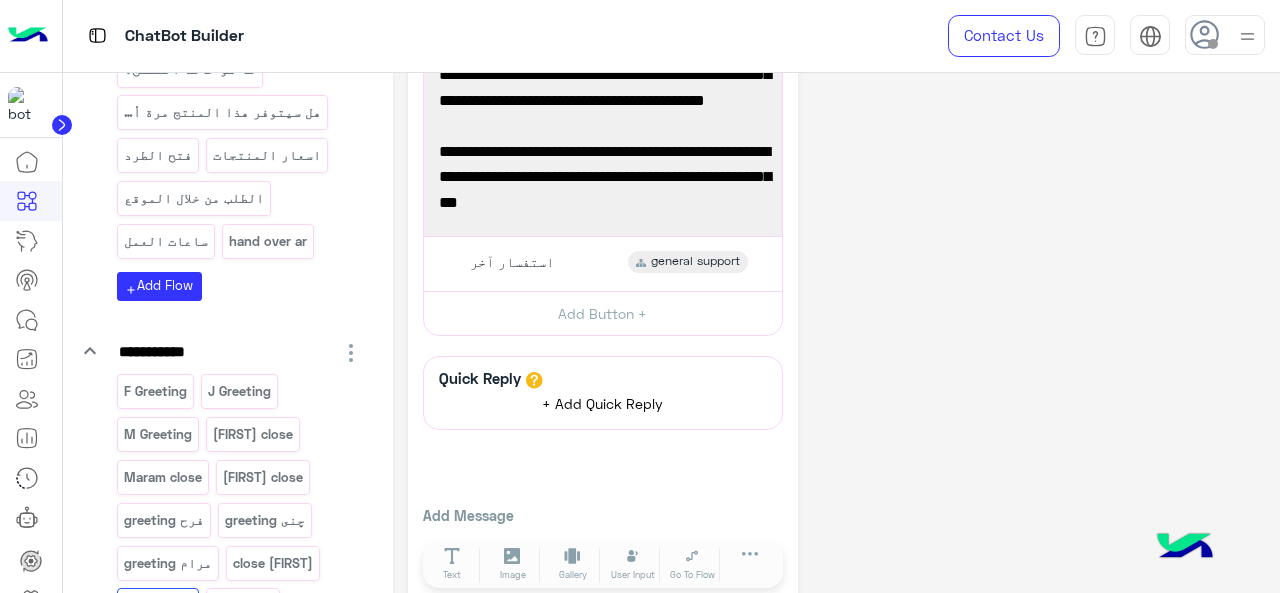click on "+ Add Quick Reply" 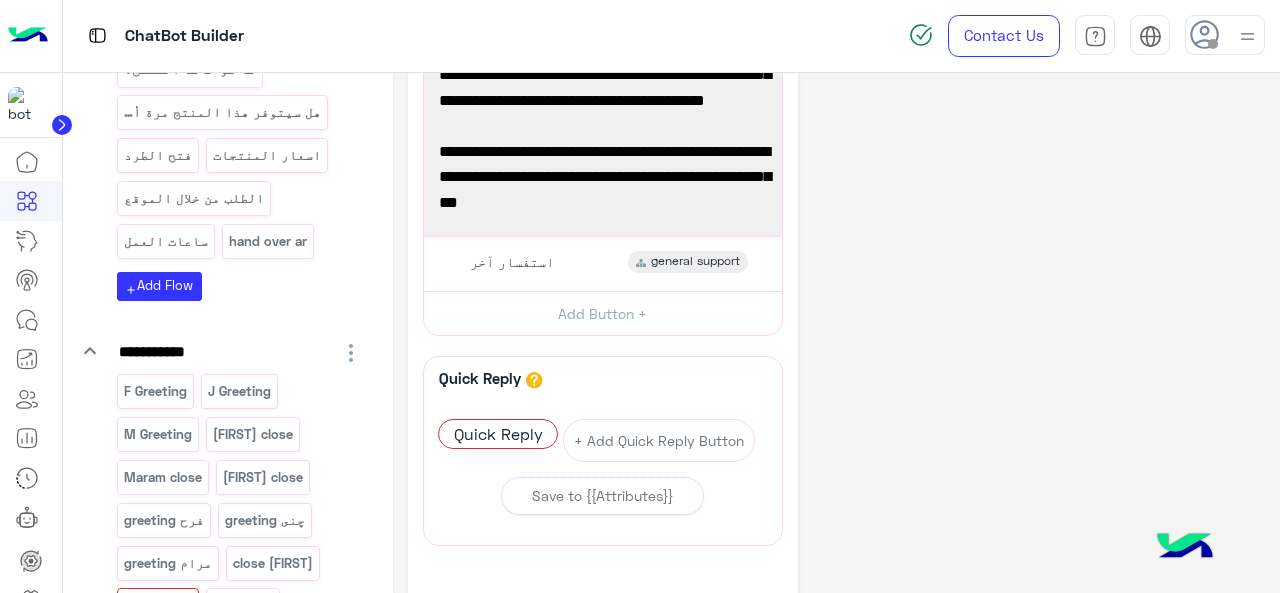 click on "**********" 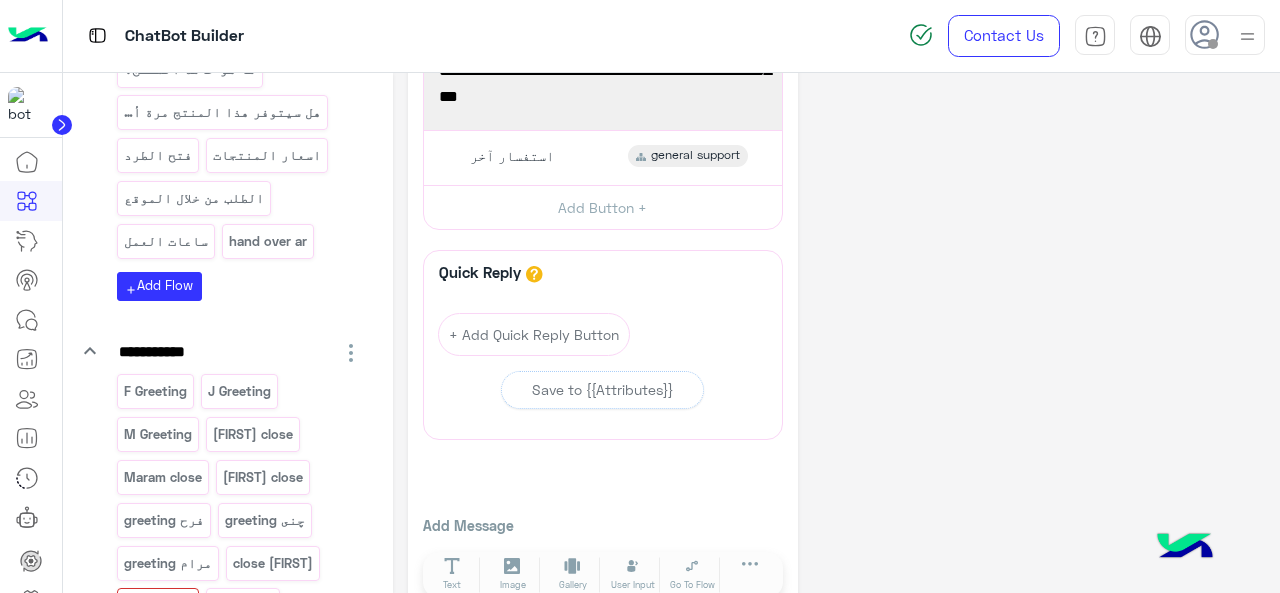 scroll, scrollTop: 286, scrollLeft: 0, axis: vertical 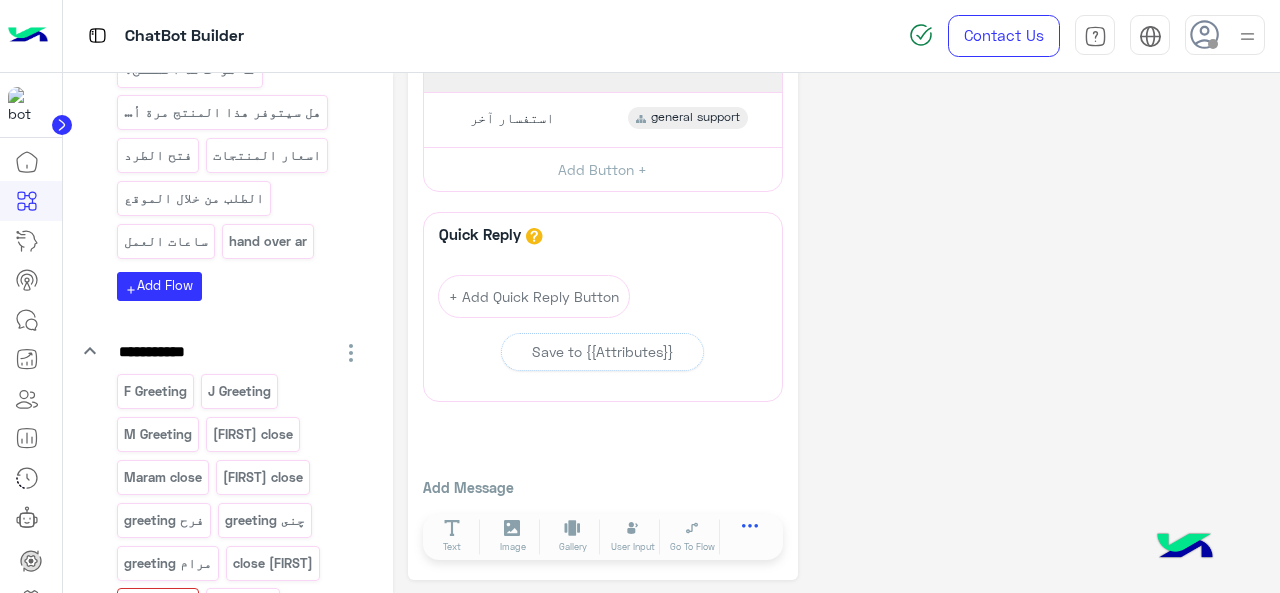click 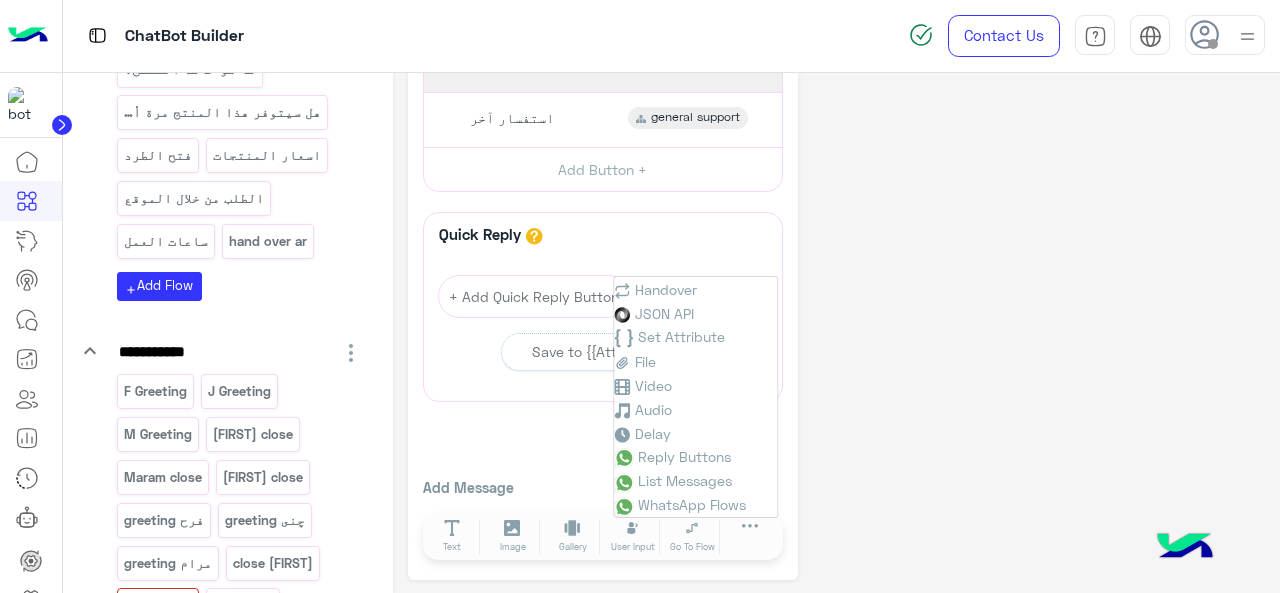 click on "**********" 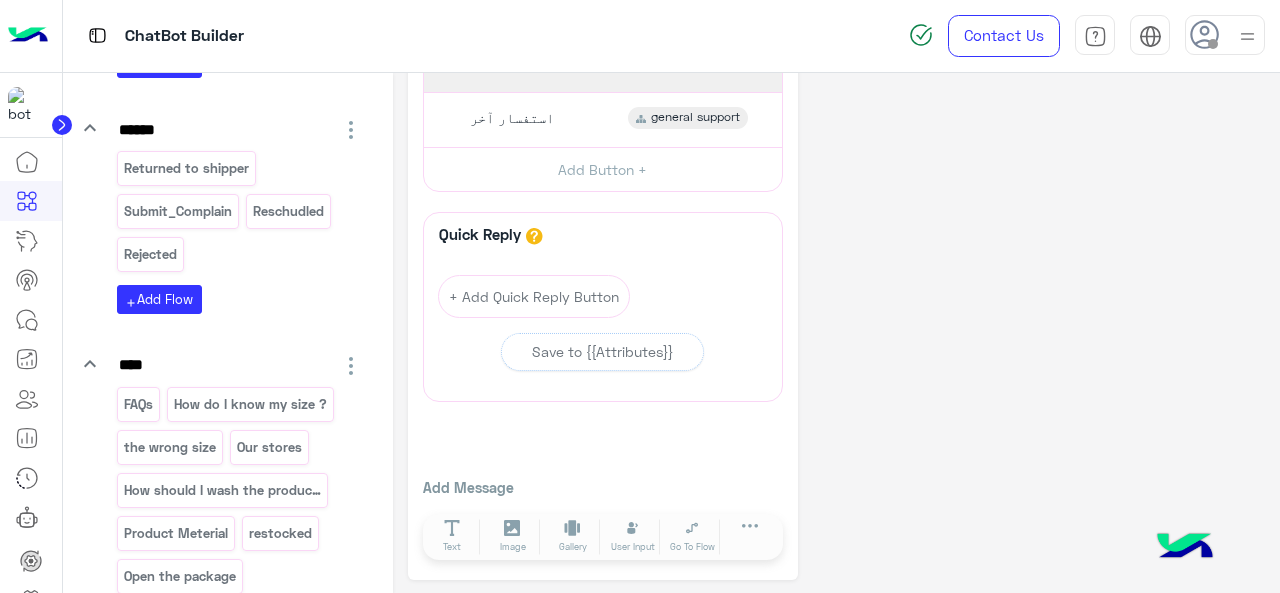 scroll, scrollTop: 1539, scrollLeft: 0, axis: vertical 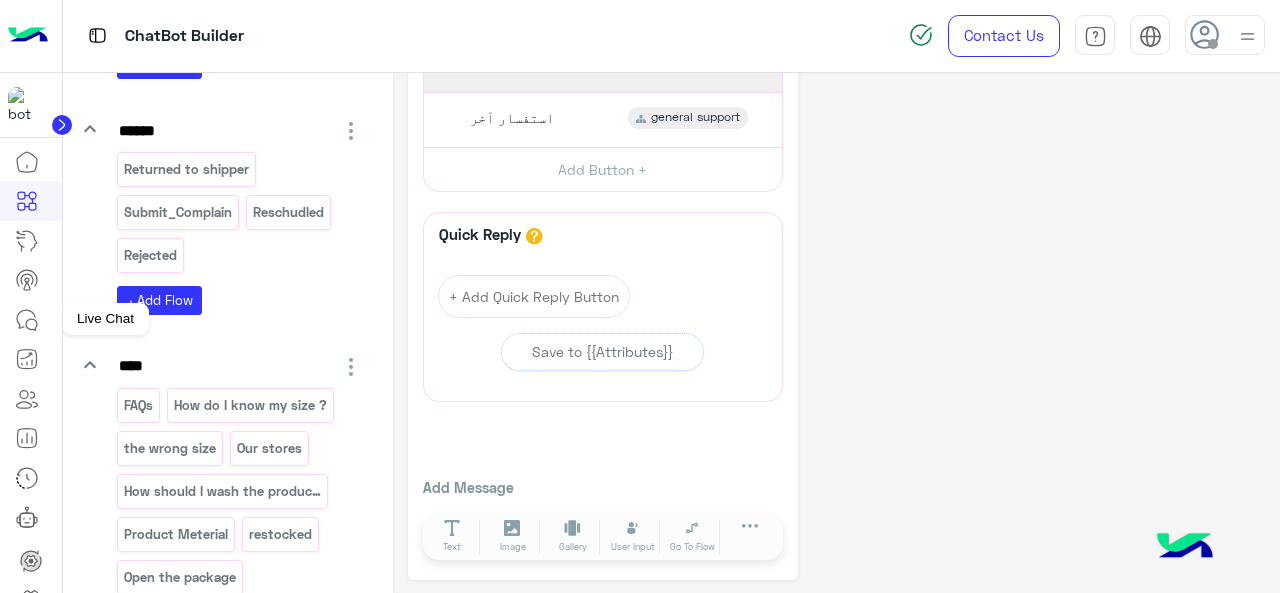 click at bounding box center (27, 320) 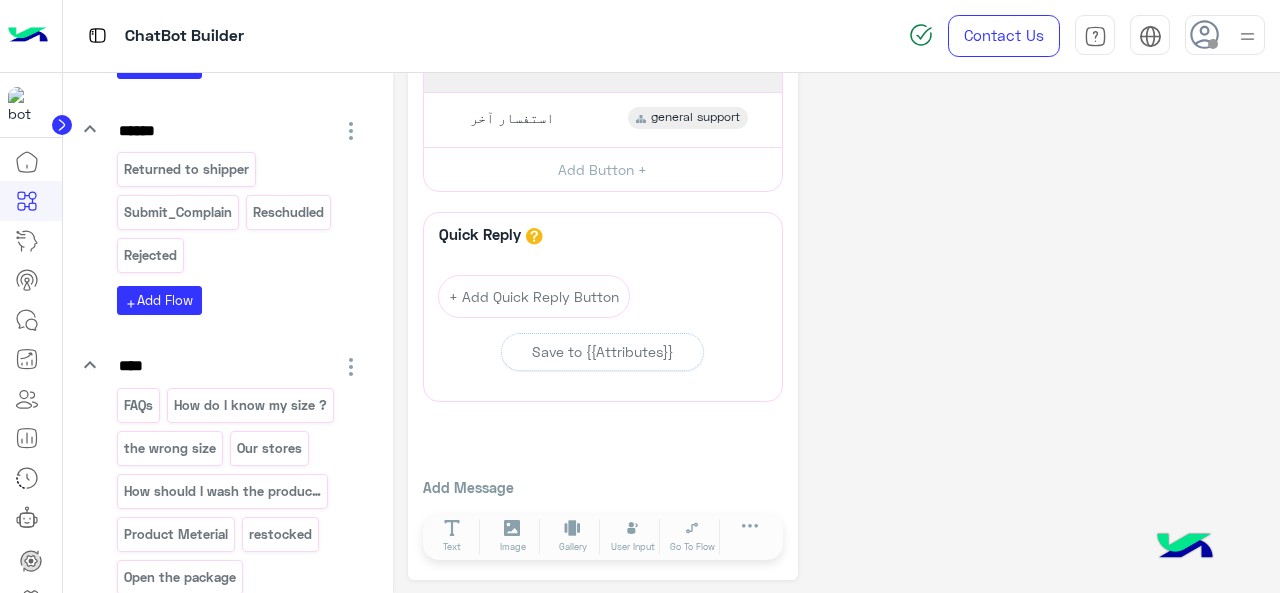 click 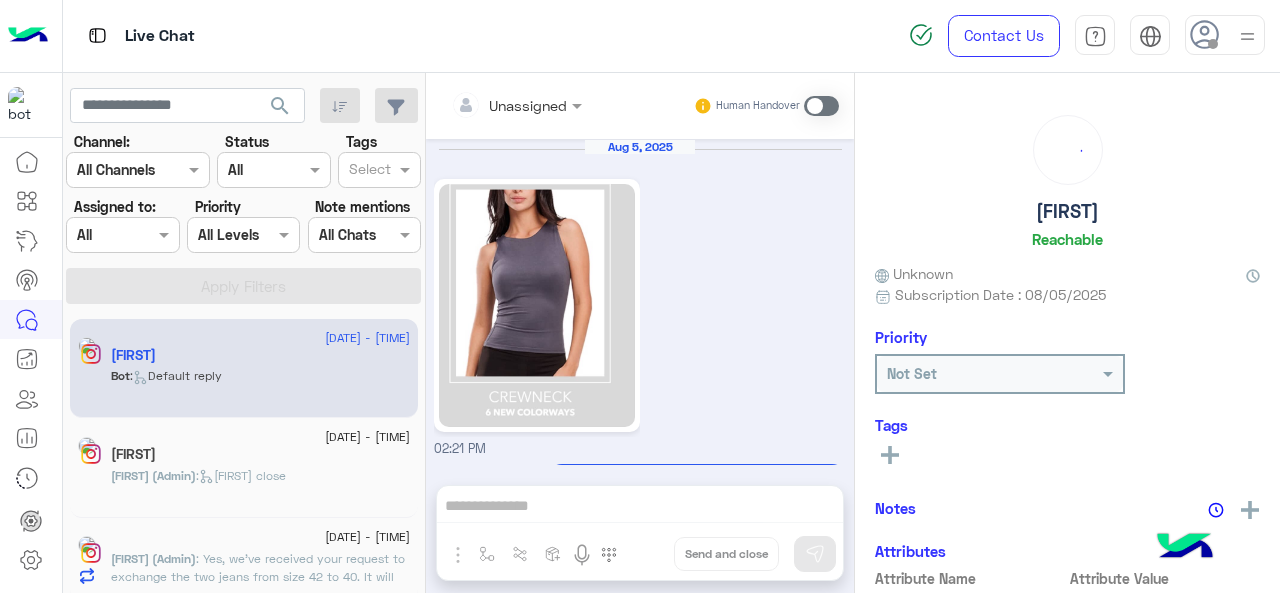scroll, scrollTop: 792, scrollLeft: 0, axis: vertical 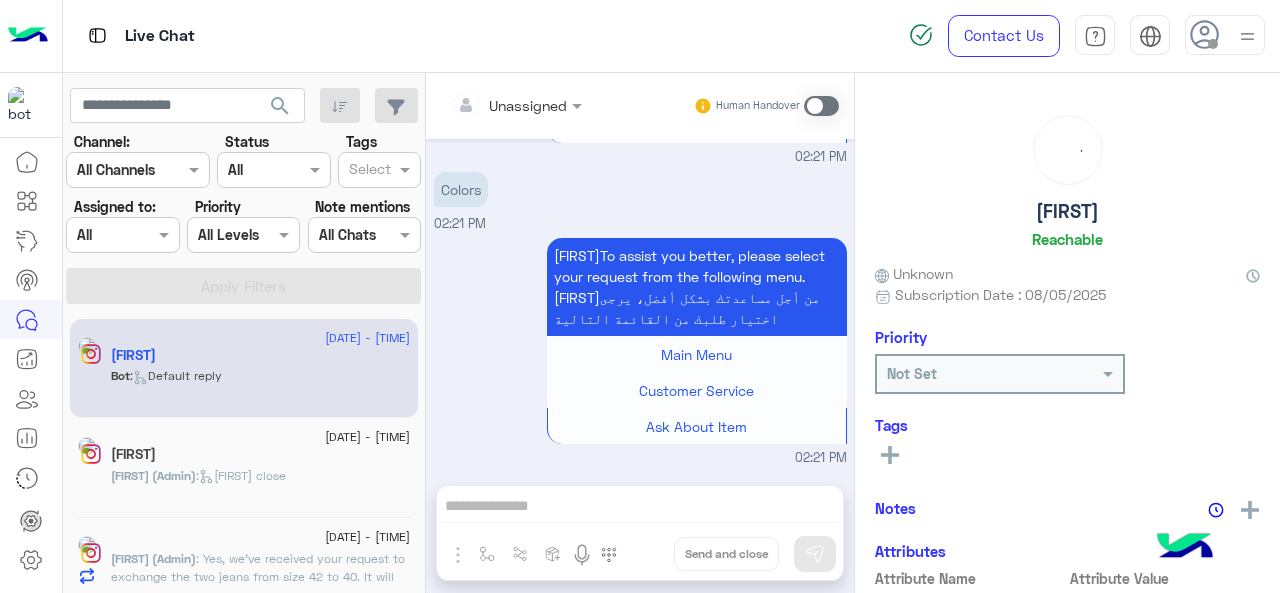 click at bounding box center [342, 235] 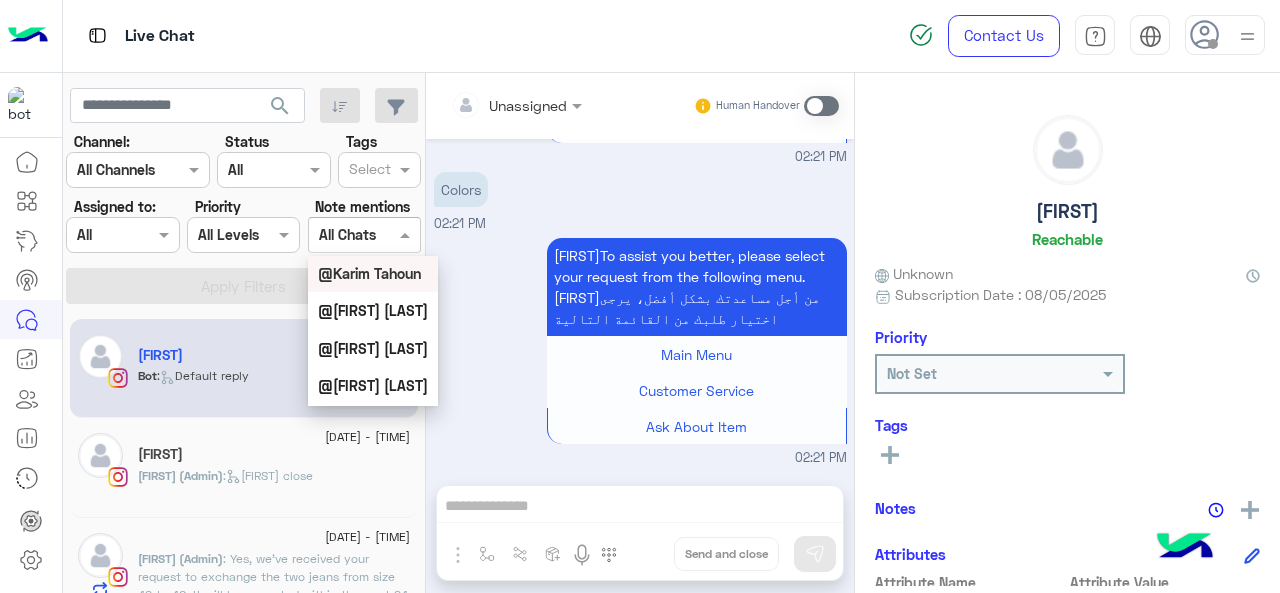 scroll, scrollTop: 822, scrollLeft: 0, axis: vertical 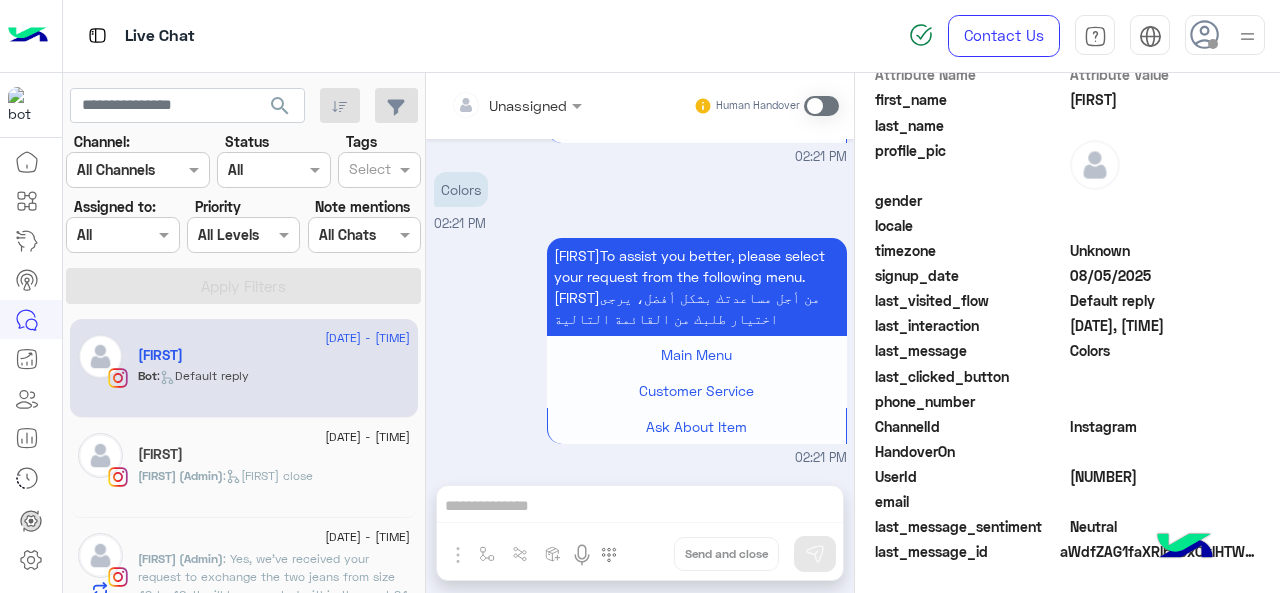 click on "1257898542089610" 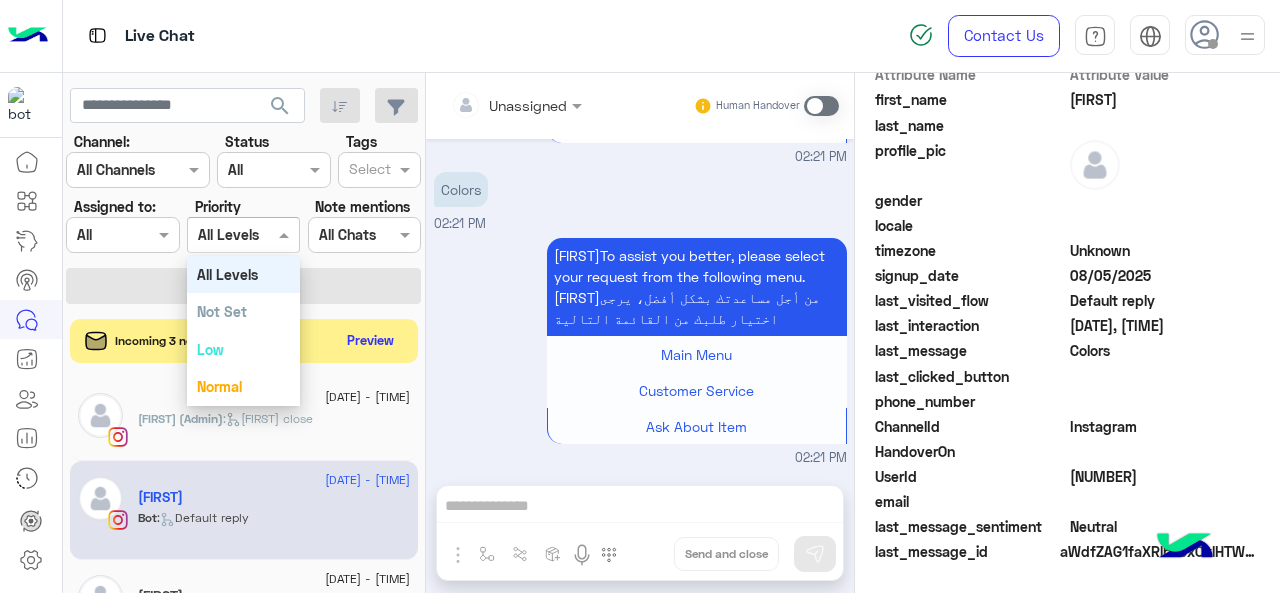 click at bounding box center (243, 234) 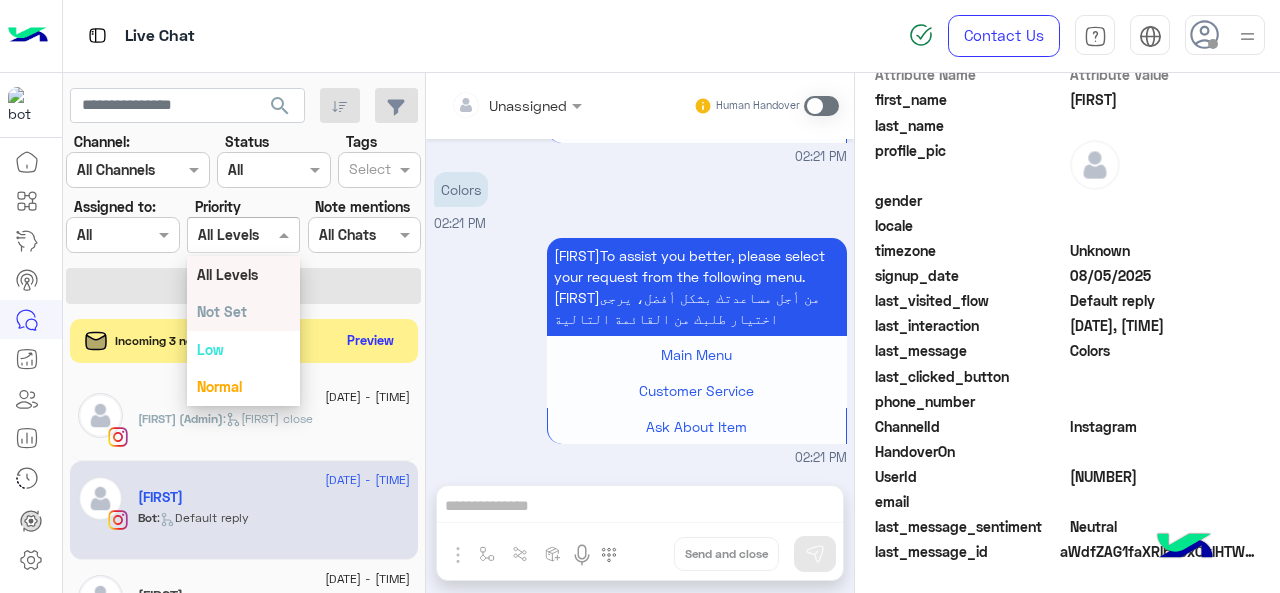 click on "Not Set" at bounding box center (243, 311) 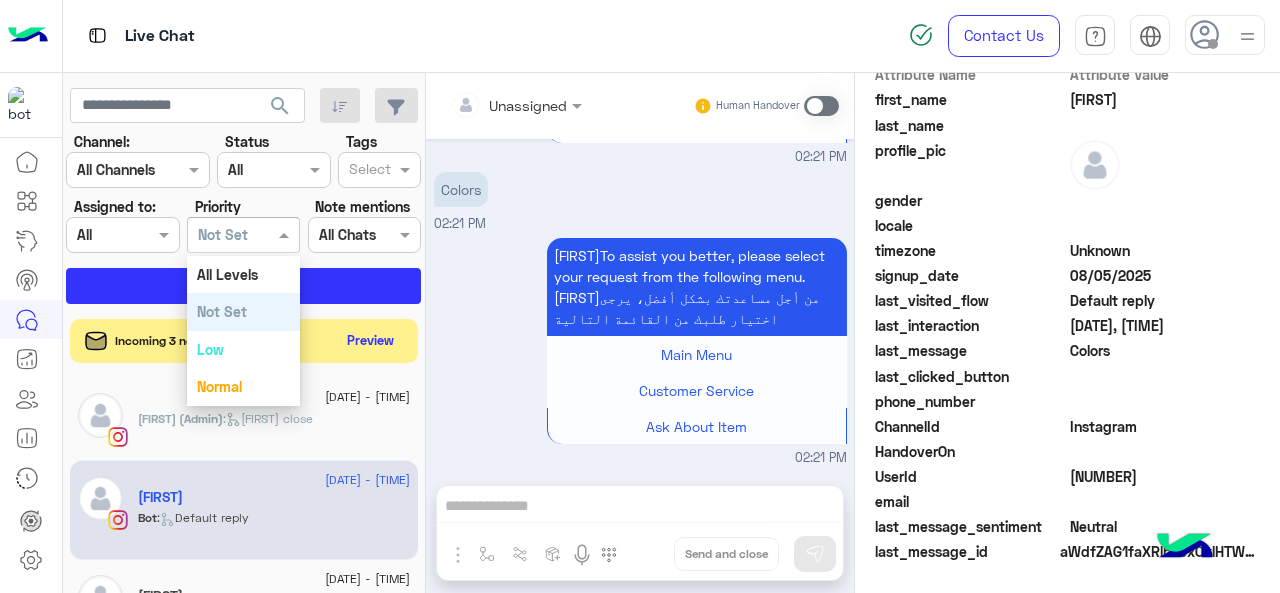 click at bounding box center [221, 235] 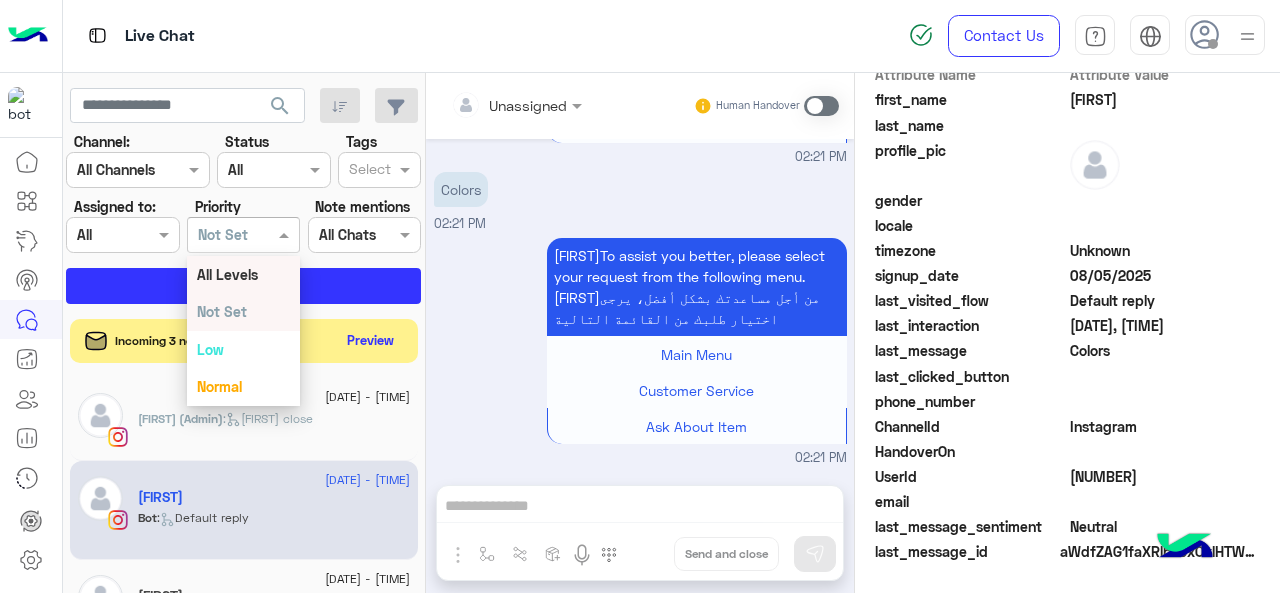 click on "All Levels" at bounding box center [227, 274] 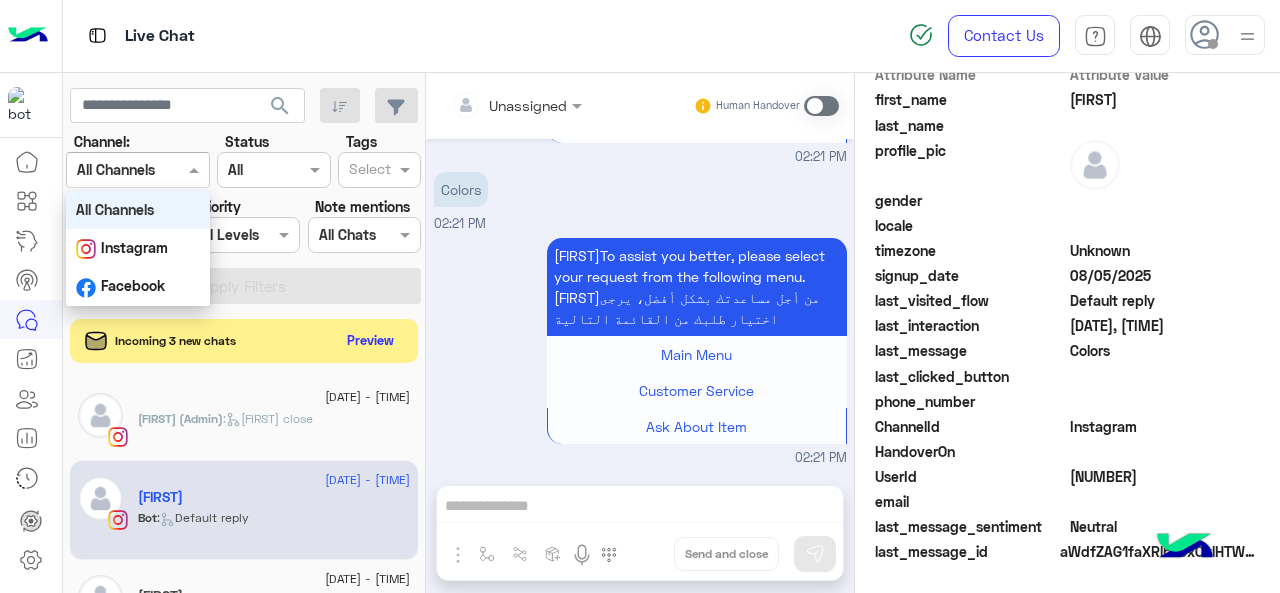 click at bounding box center (196, 169) 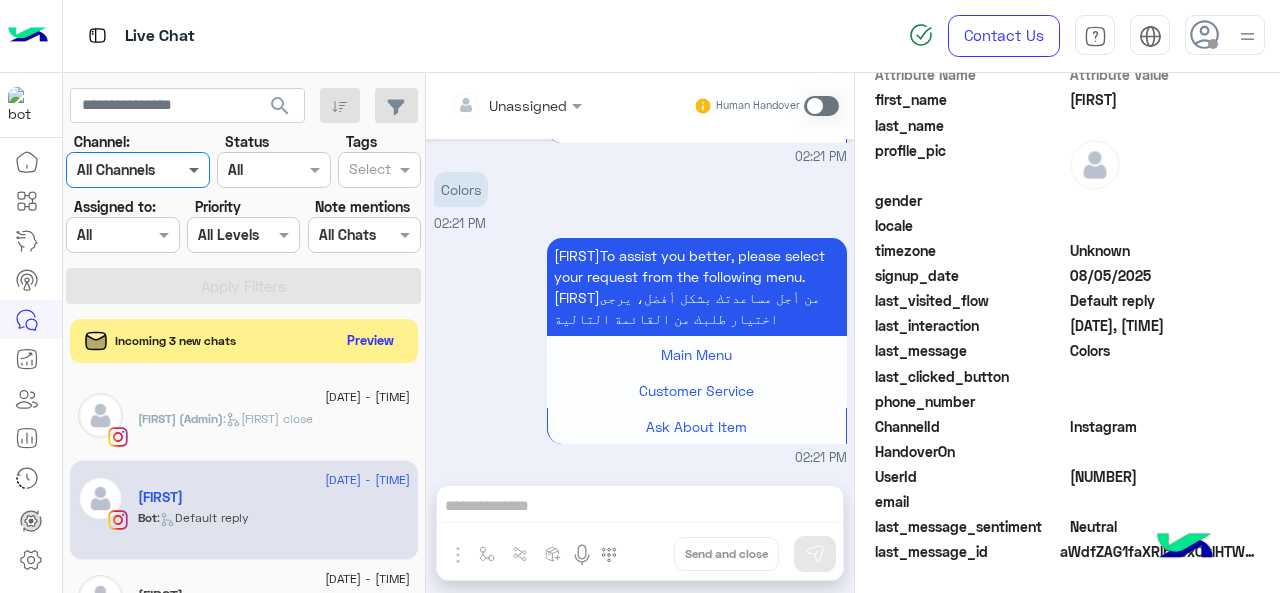 click at bounding box center (196, 169) 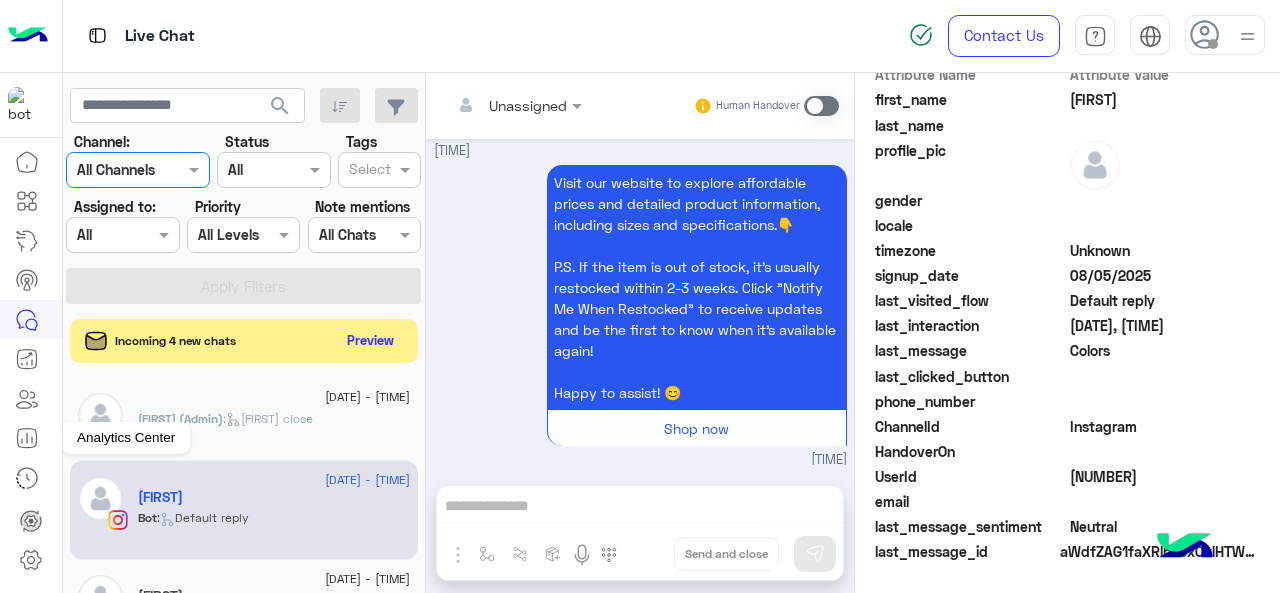scroll, scrollTop: 1817, scrollLeft: 0, axis: vertical 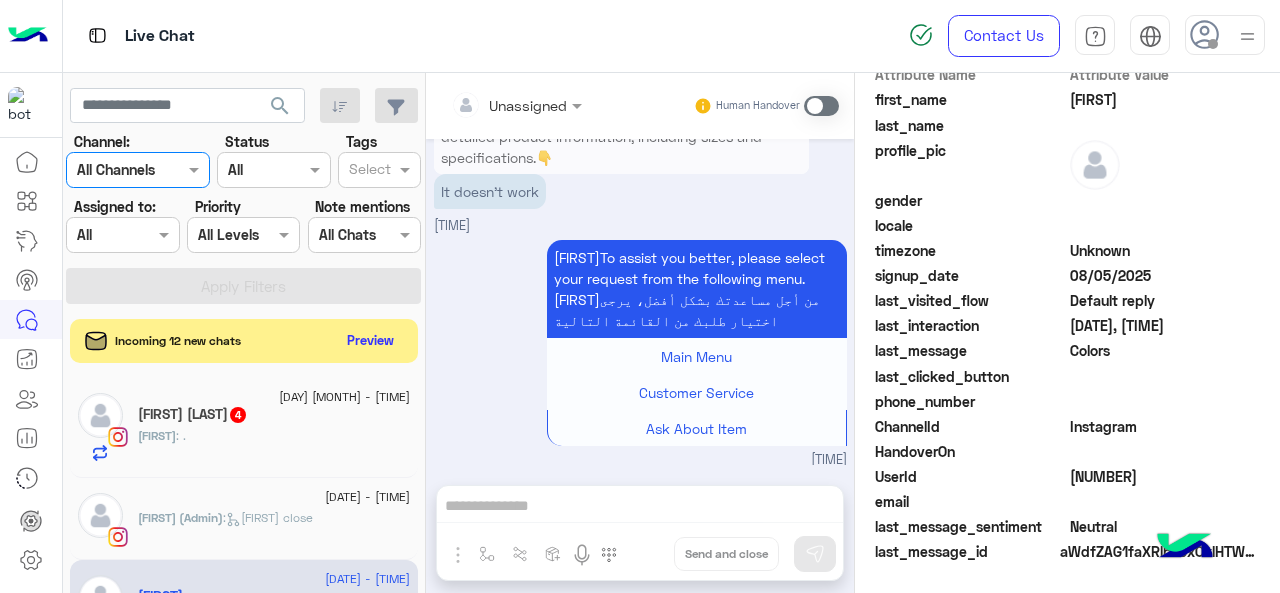 click at bounding box center [370, 171] 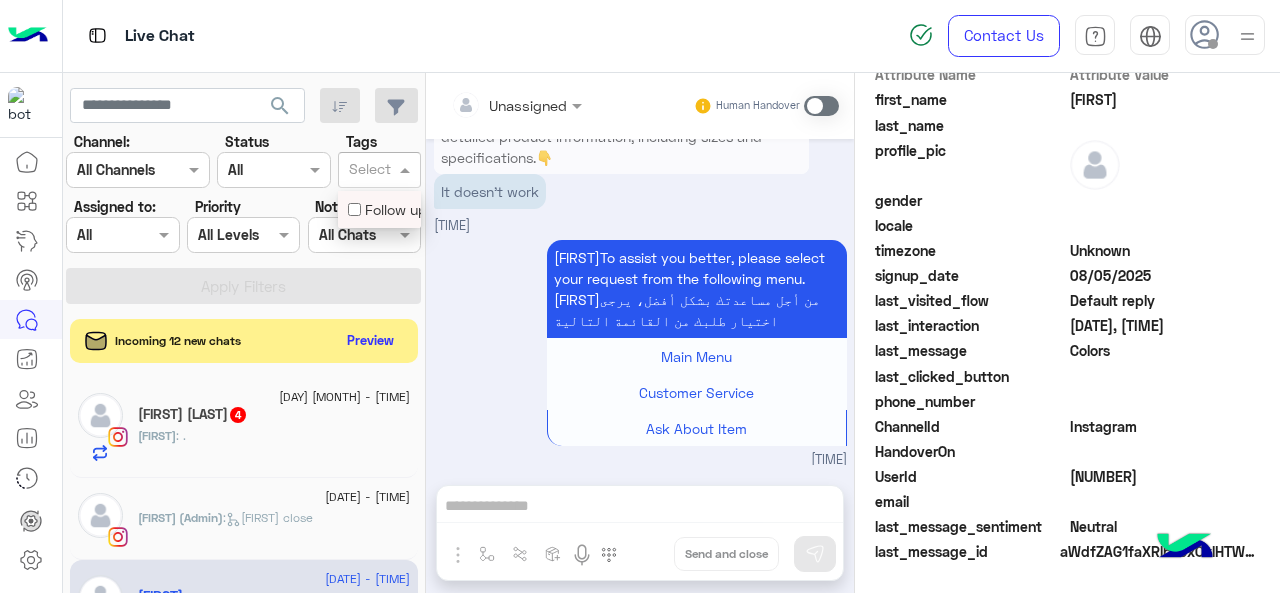 click on "Assigned on All" at bounding box center (110, 234) 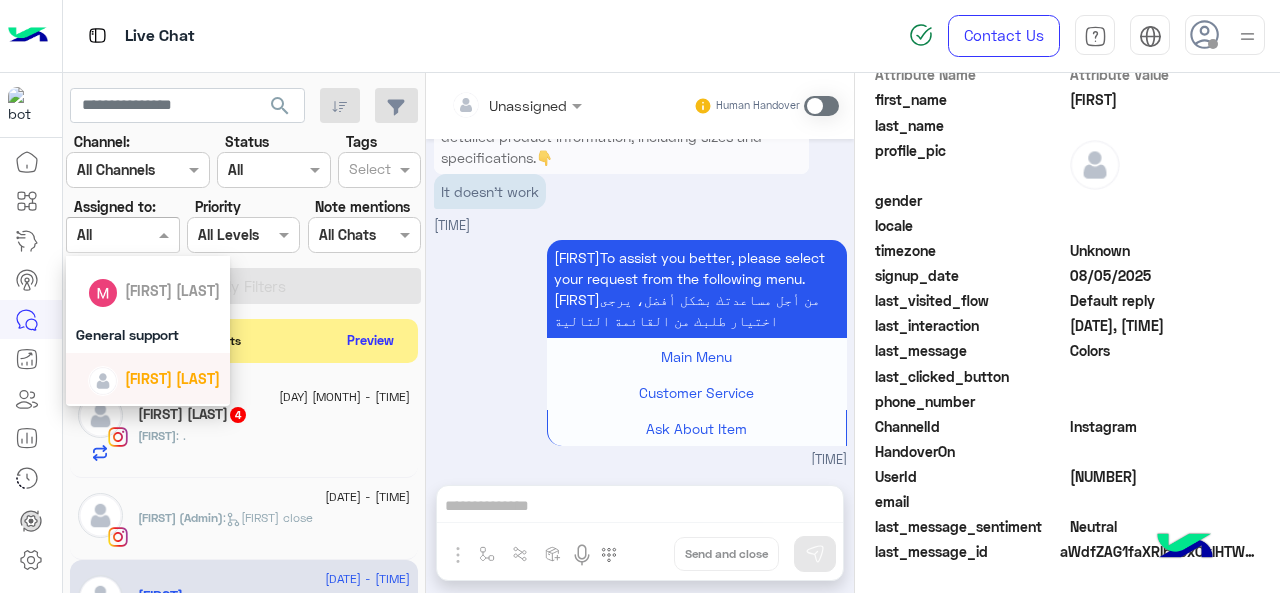 scroll, scrollTop: 443, scrollLeft: 0, axis: vertical 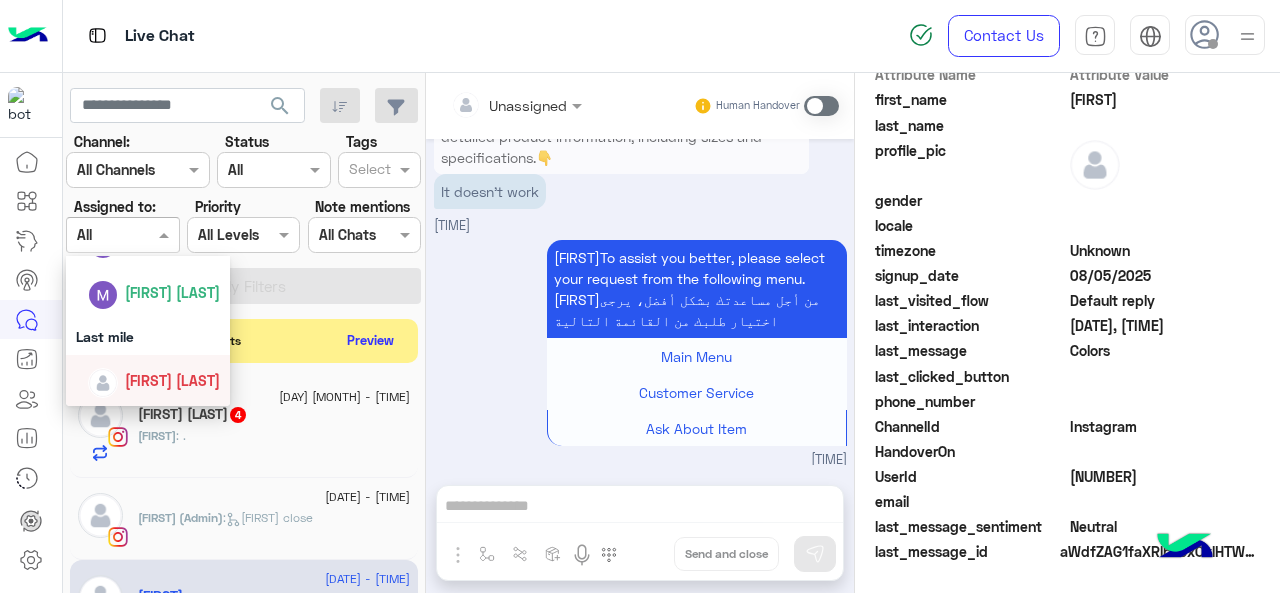 click on "[FIRST] [LAST]" at bounding box center (172, 380) 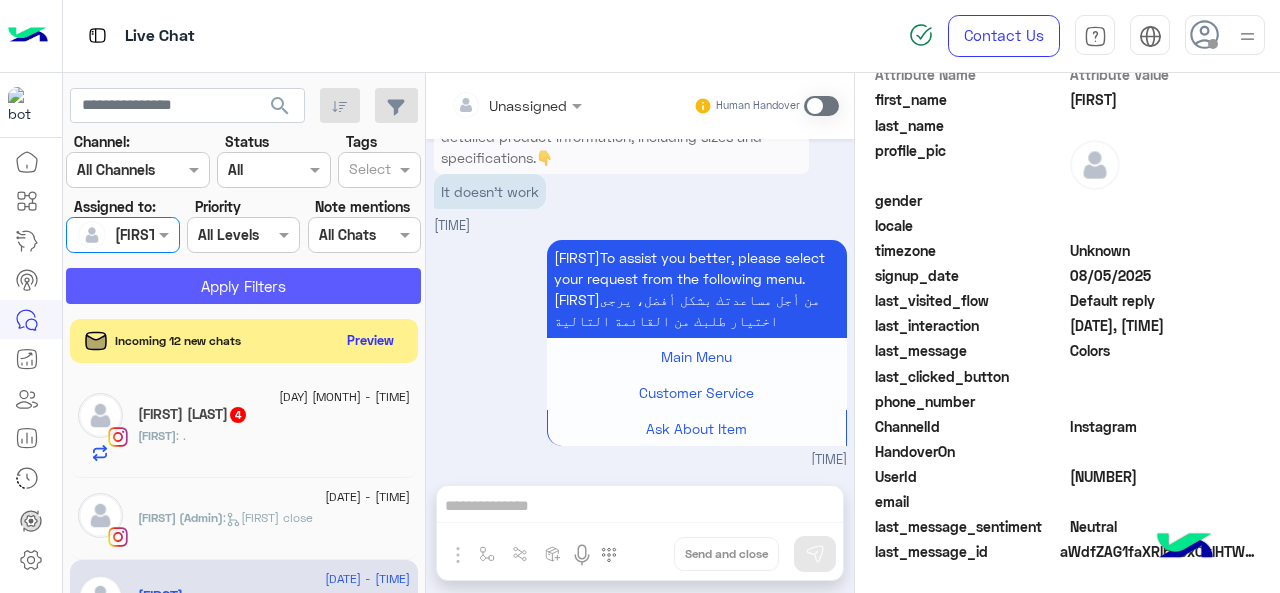 click on "Apply Filters" 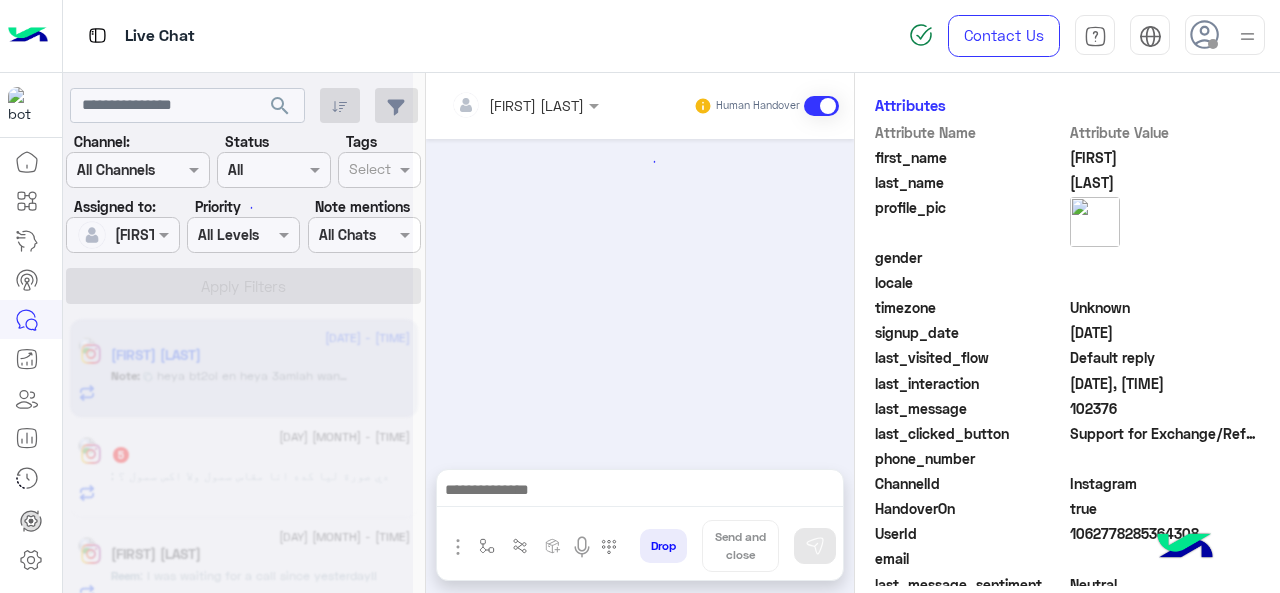 scroll, scrollTop: 565, scrollLeft: 0, axis: vertical 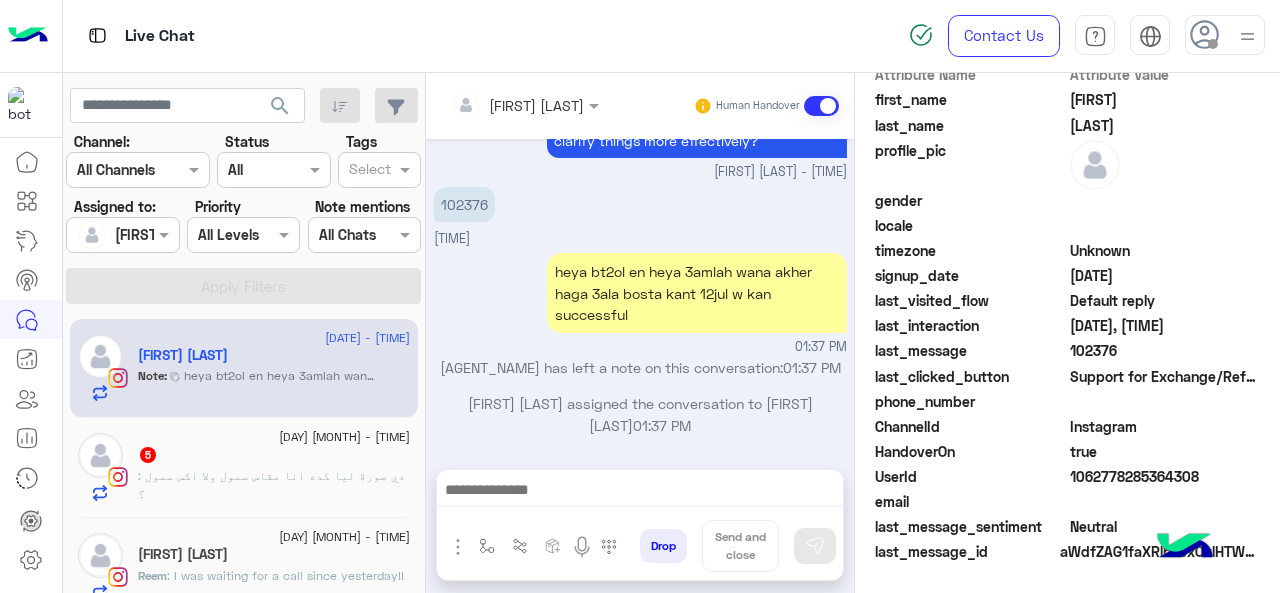click at bounding box center (122, 234) 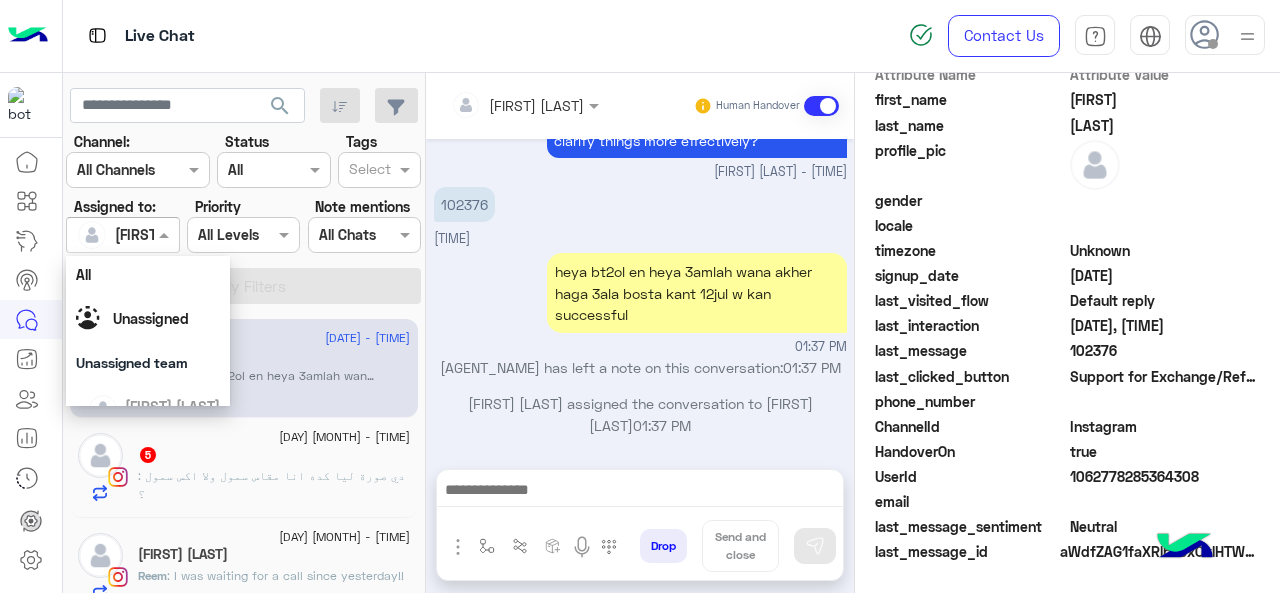 scroll, scrollTop: 443, scrollLeft: 0, axis: vertical 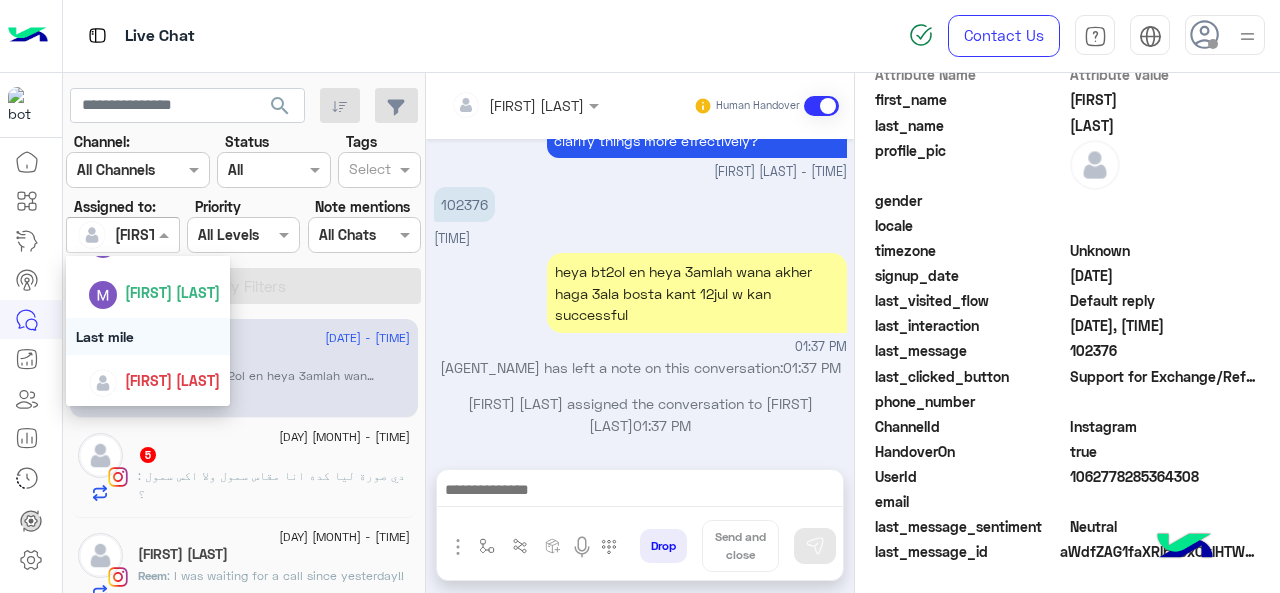 click on "Last mile" at bounding box center [148, 336] 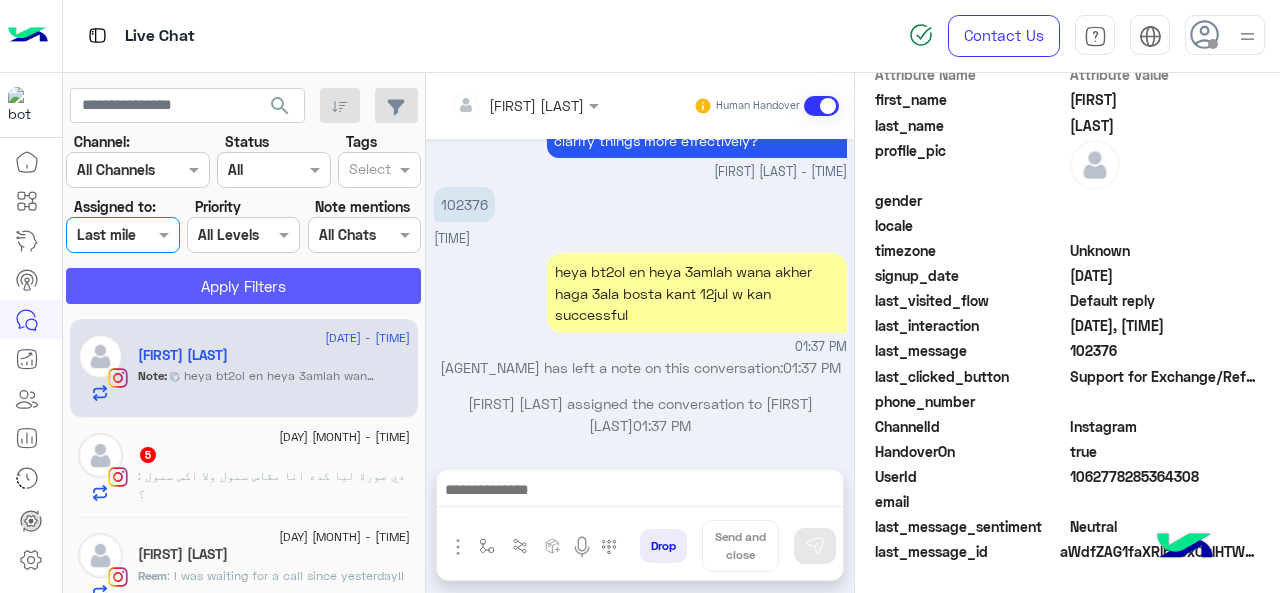 click on "Apply Filters" 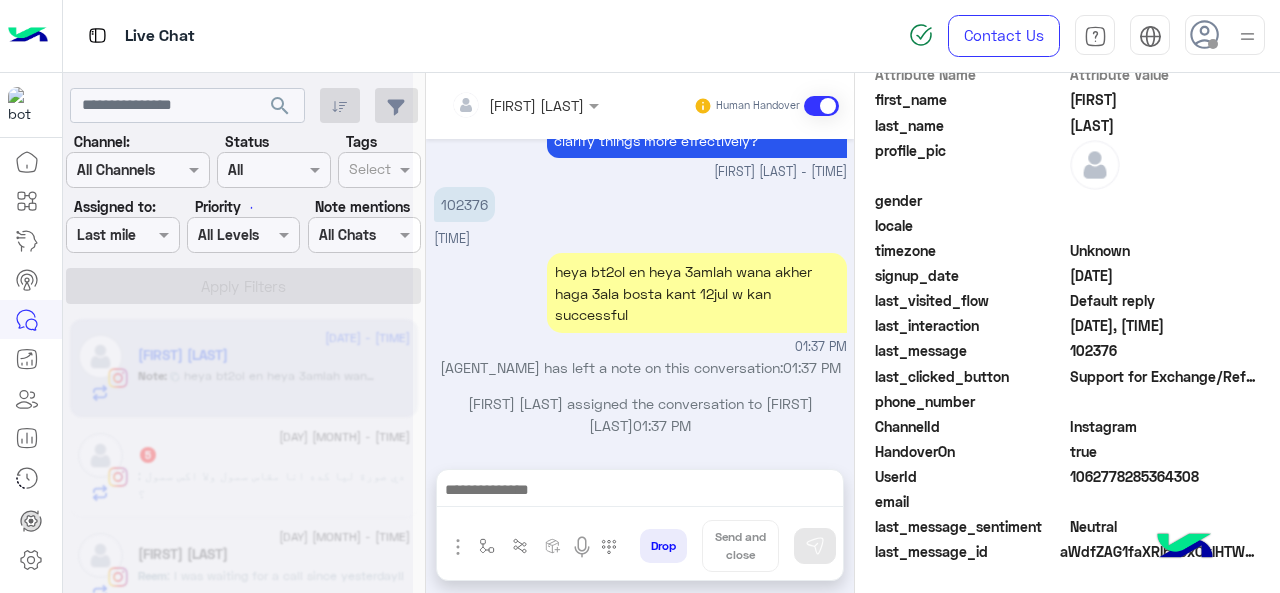 scroll, scrollTop: 565, scrollLeft: 0, axis: vertical 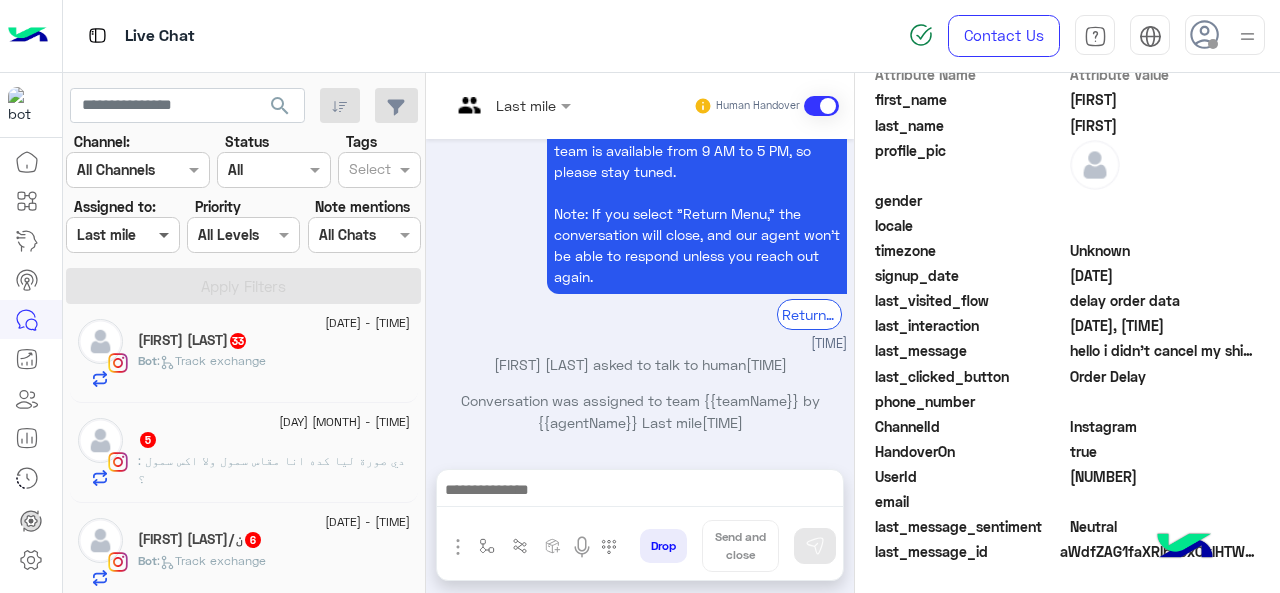 click at bounding box center [166, 234] 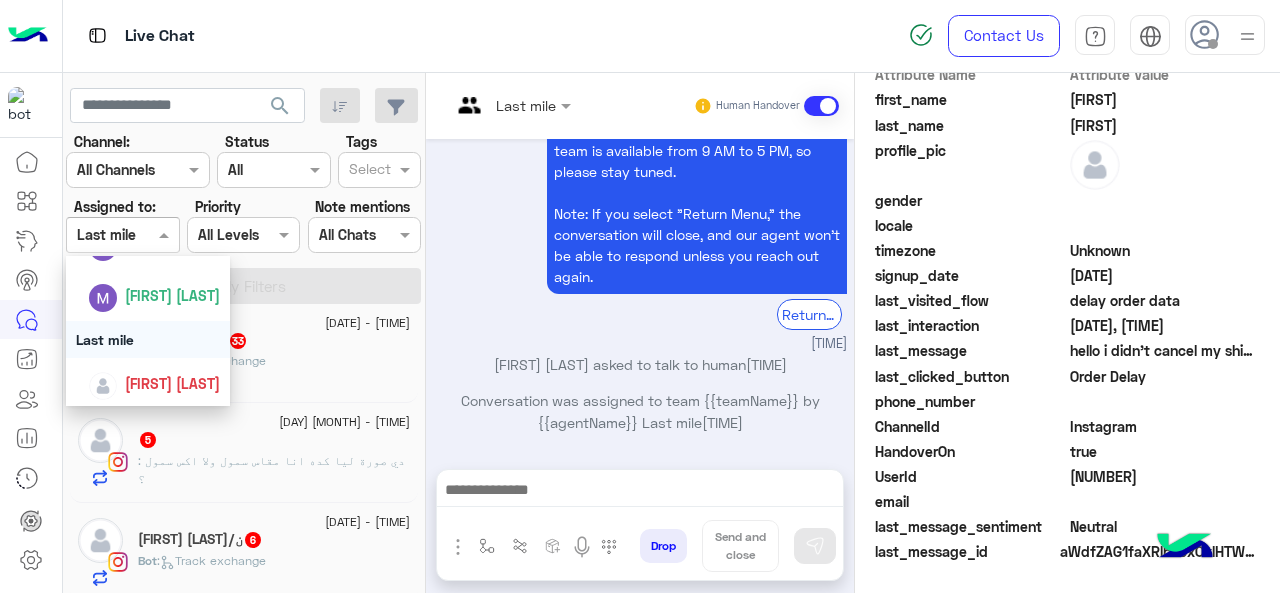 scroll, scrollTop: 443, scrollLeft: 0, axis: vertical 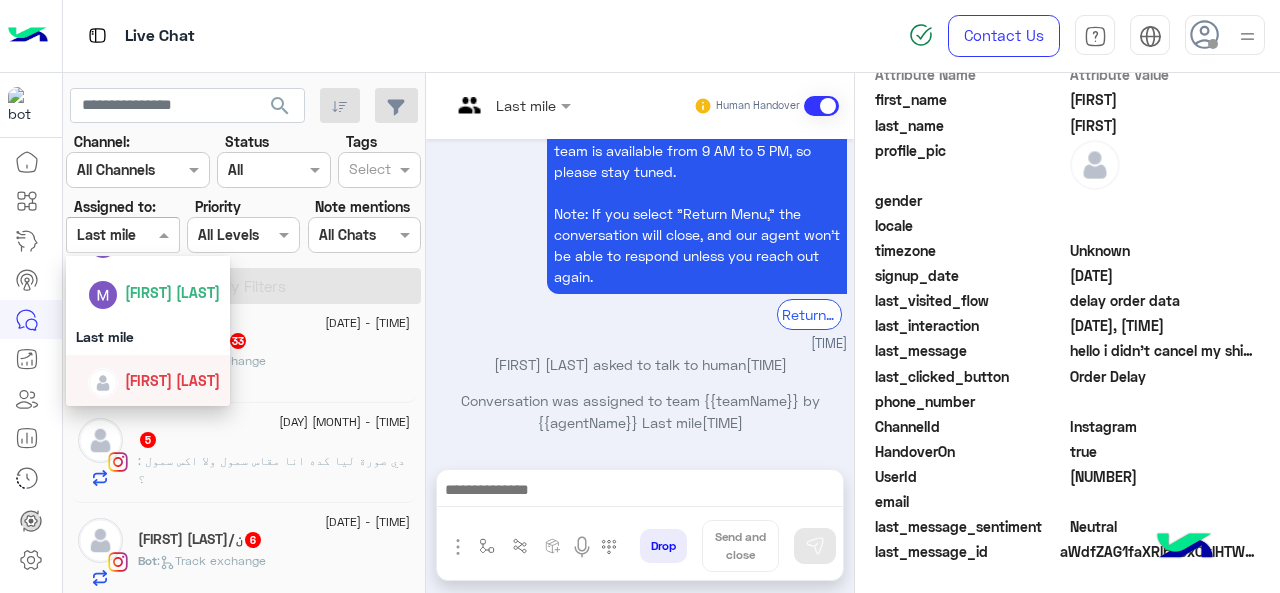 click on "[FIRST] [LAST]" at bounding box center (172, 380) 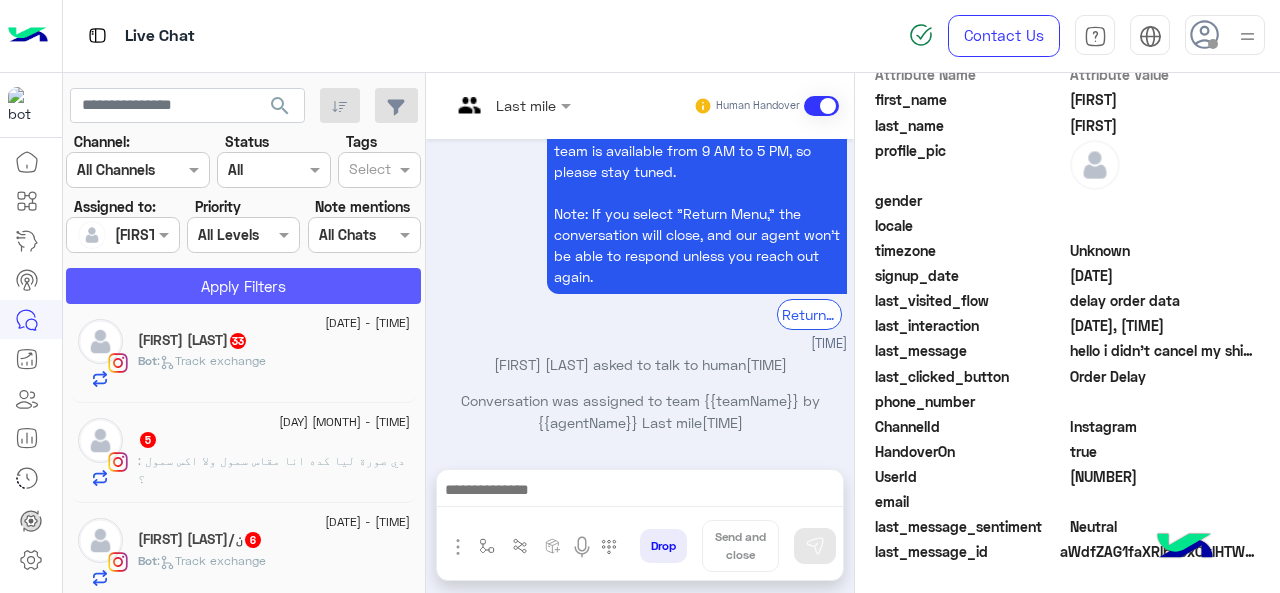 click on "Apply Filters" 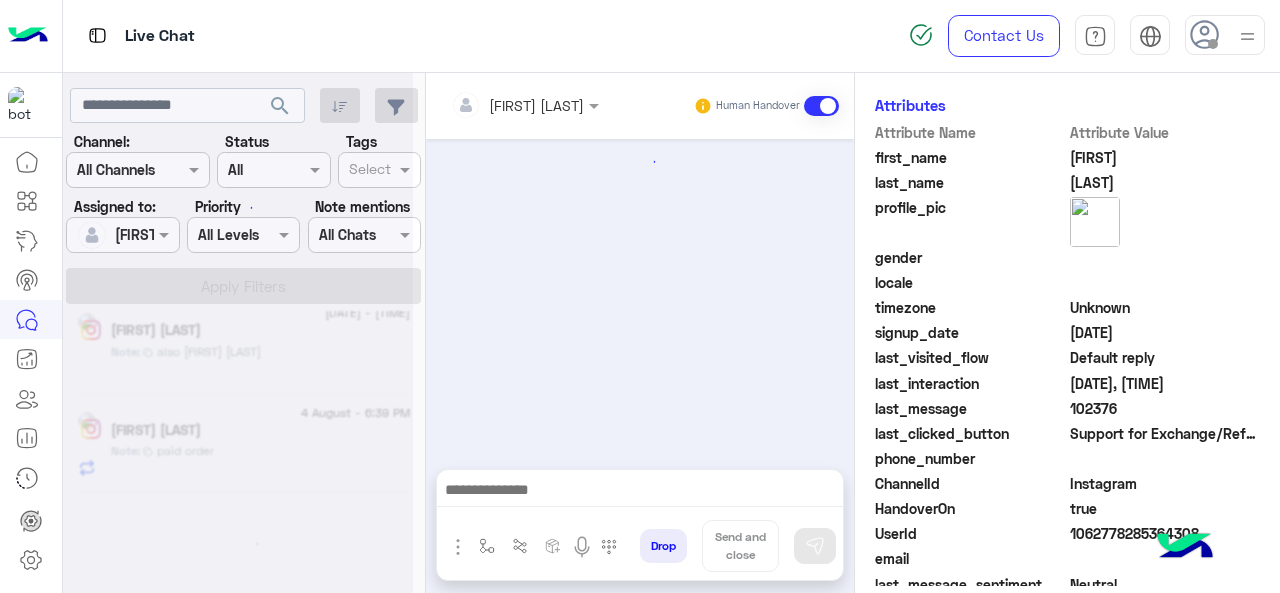 scroll, scrollTop: 565, scrollLeft: 0, axis: vertical 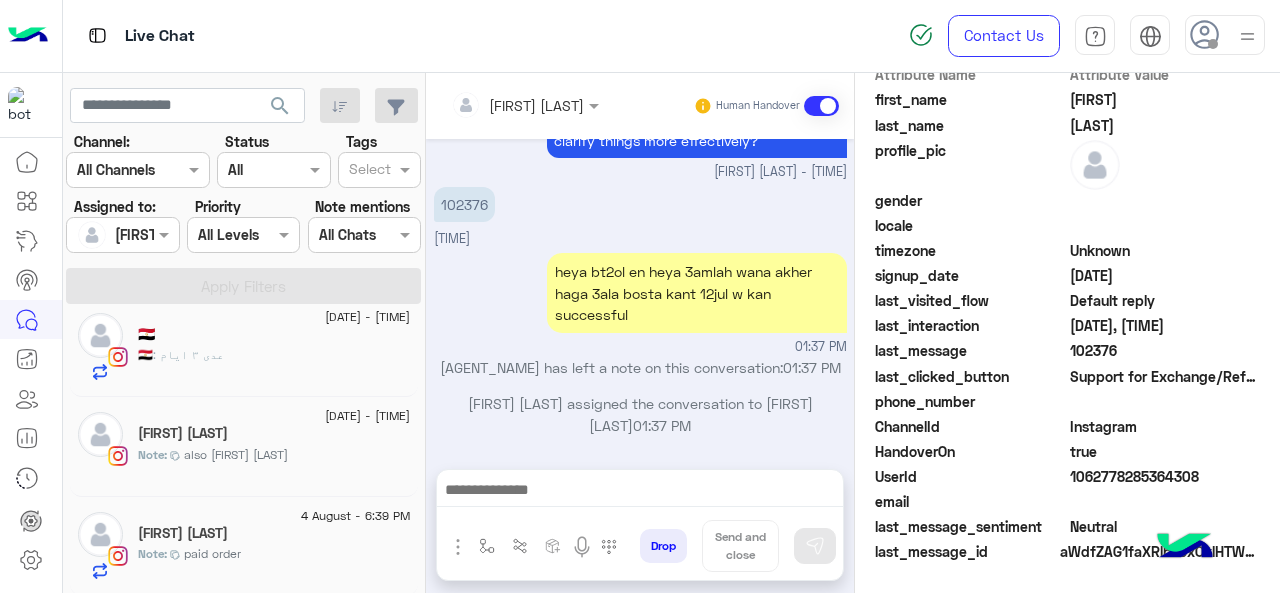 click on "also laila aly" 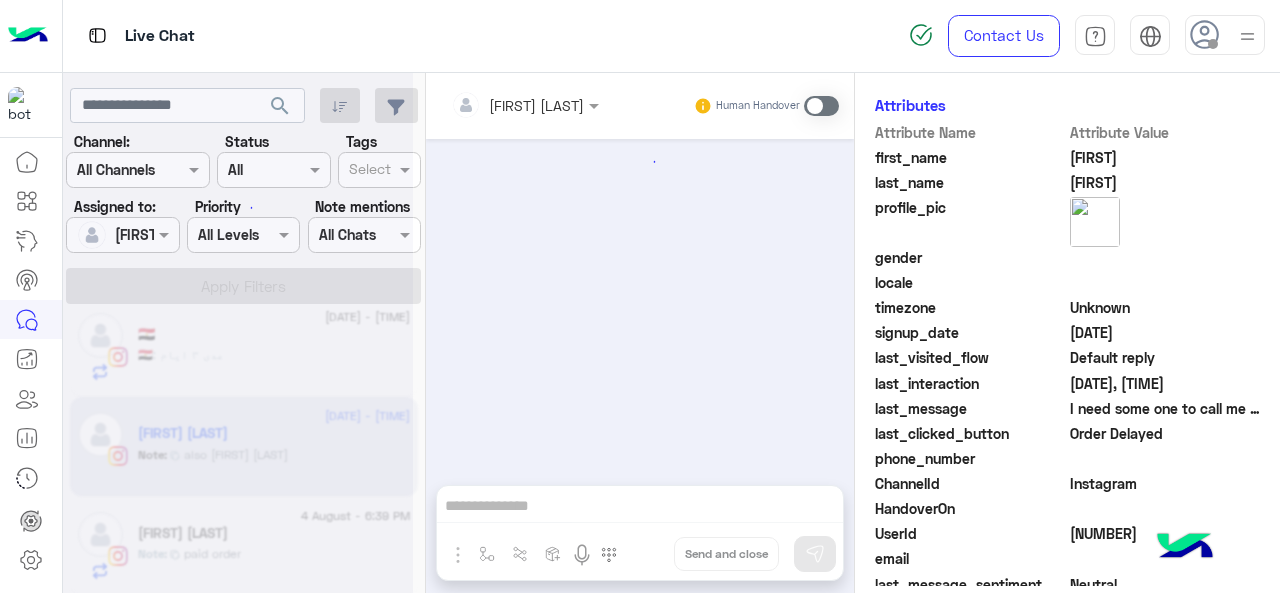 scroll, scrollTop: 565, scrollLeft: 0, axis: vertical 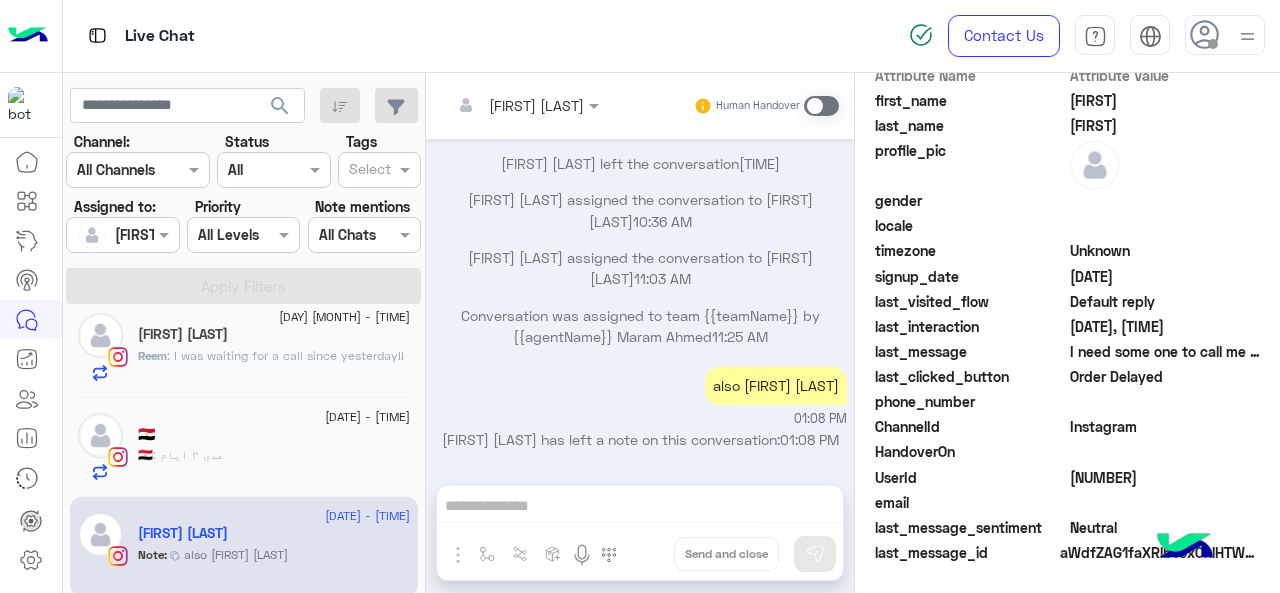 click on "🇪🇬 : عدى ٣ ايام" 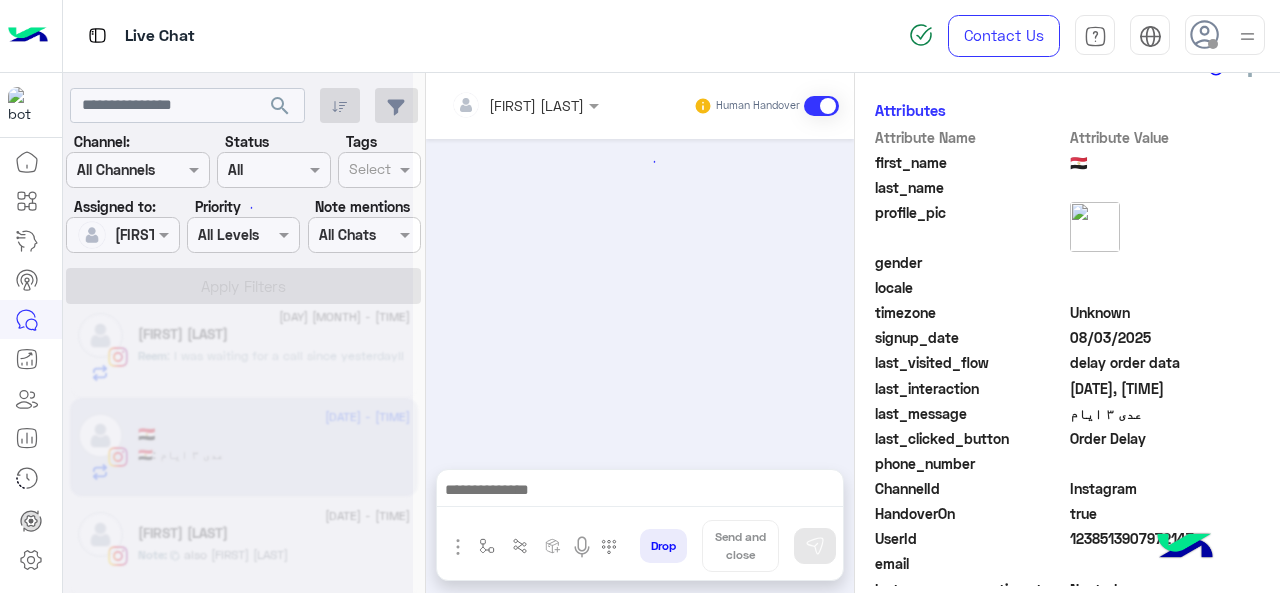 scroll, scrollTop: 565, scrollLeft: 0, axis: vertical 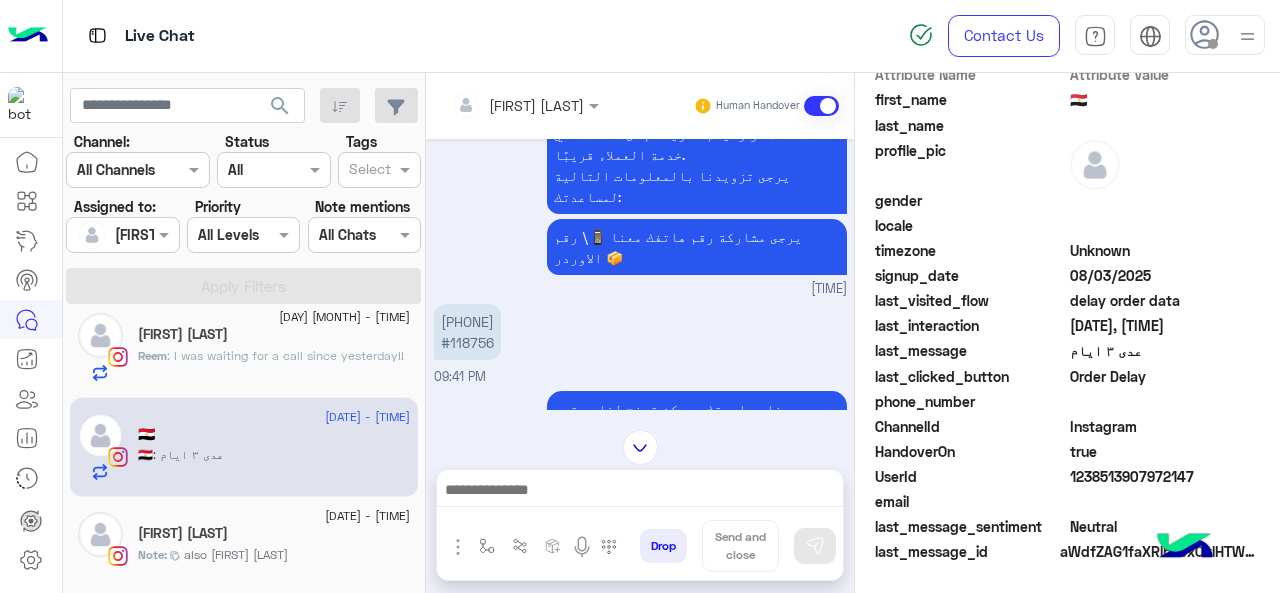 click on "0150 7605803 #118756" at bounding box center (467, 332) 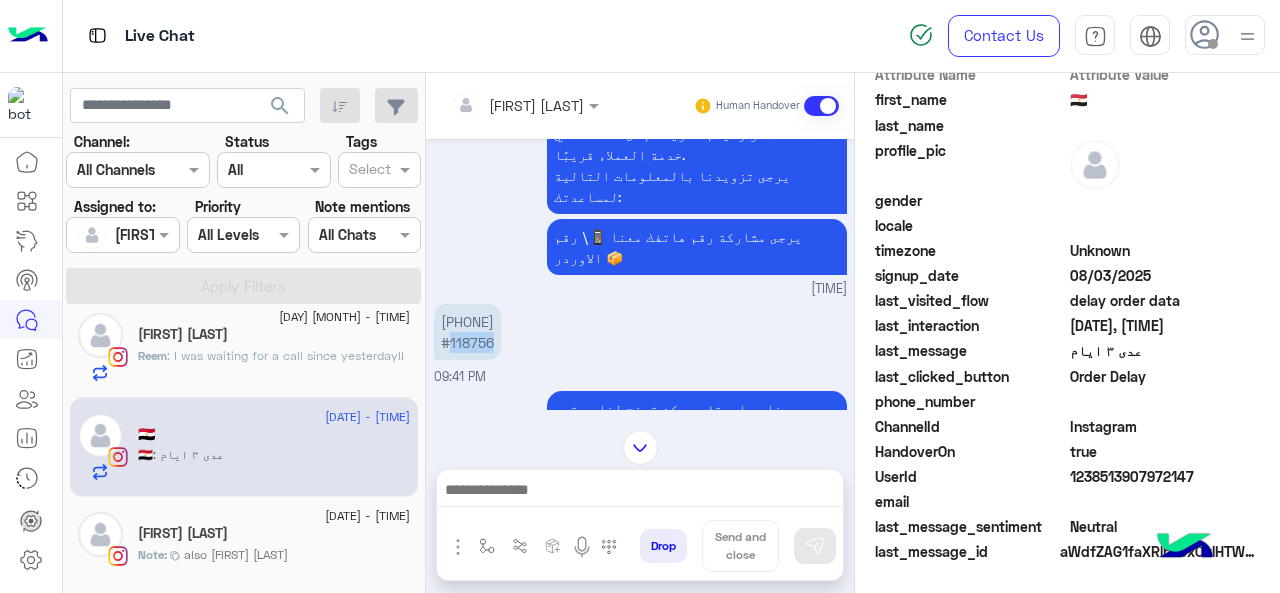 click on "0150 7605803 #118756" at bounding box center [467, 332] 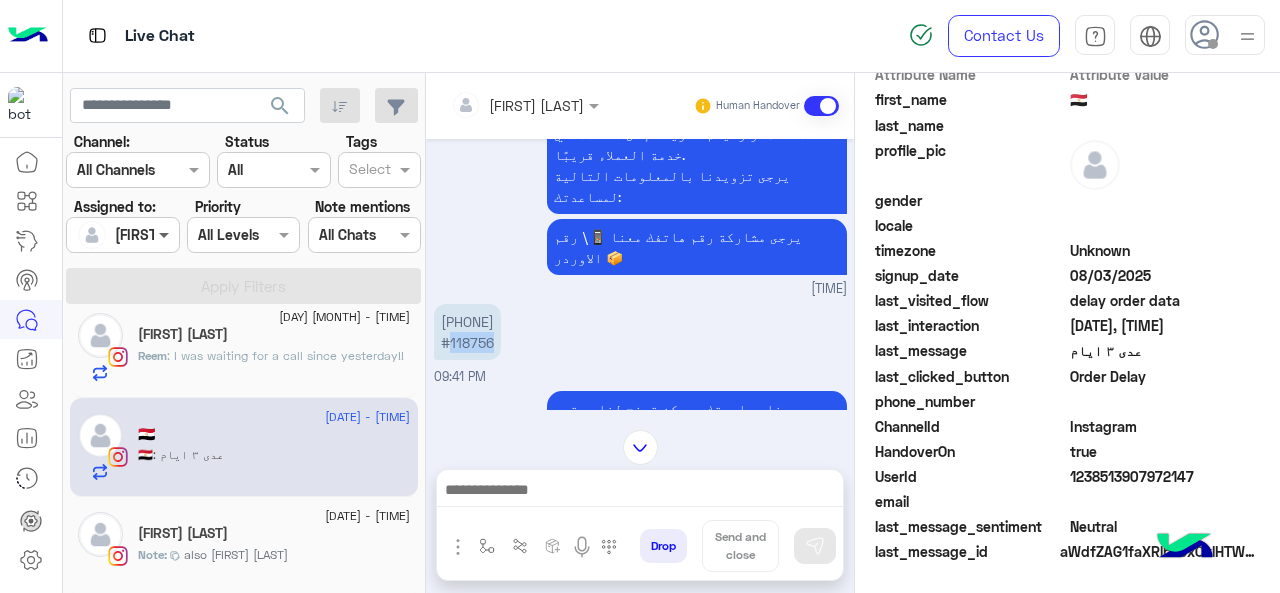click at bounding box center [166, 234] 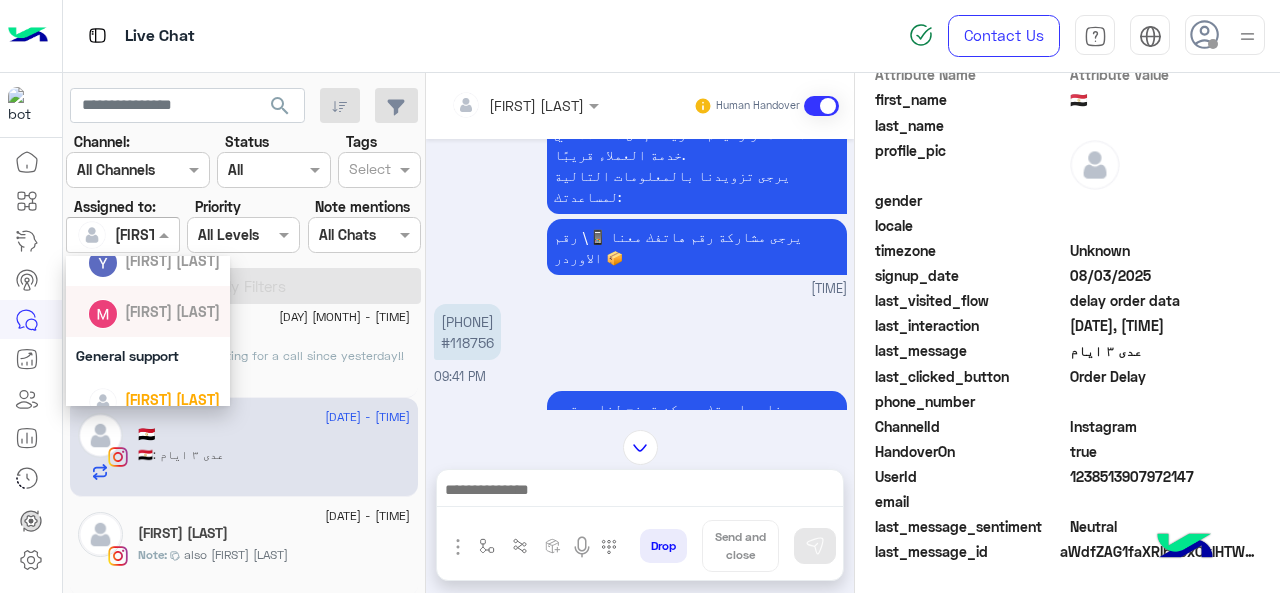 scroll, scrollTop: 200, scrollLeft: 0, axis: vertical 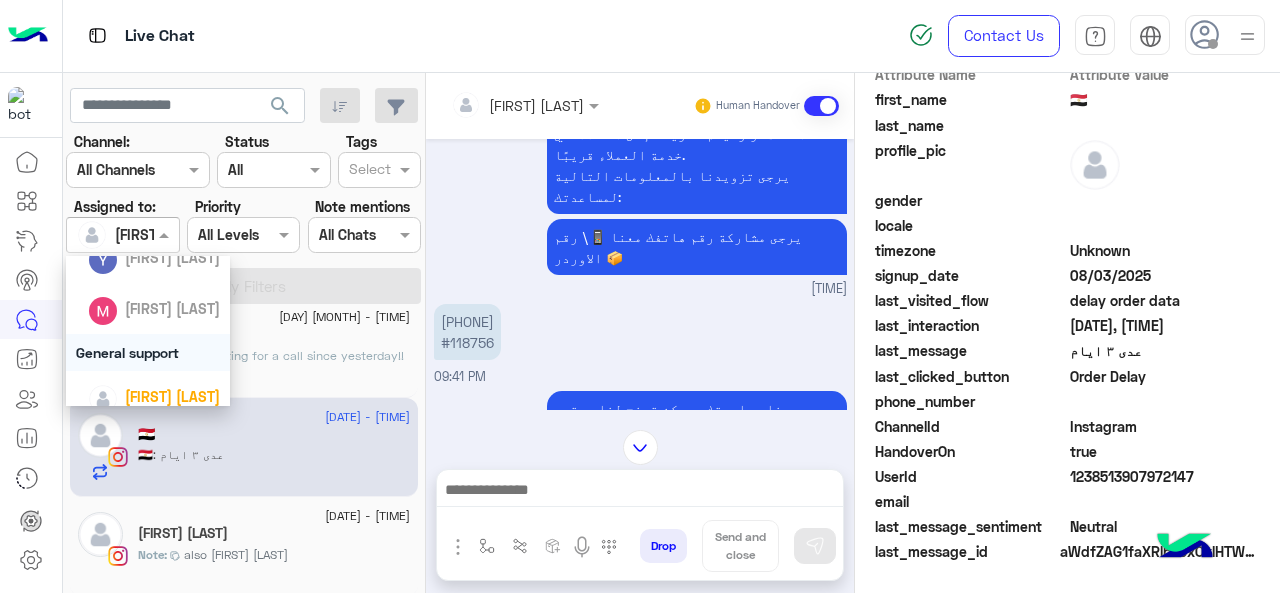click on "General support" at bounding box center (148, 352) 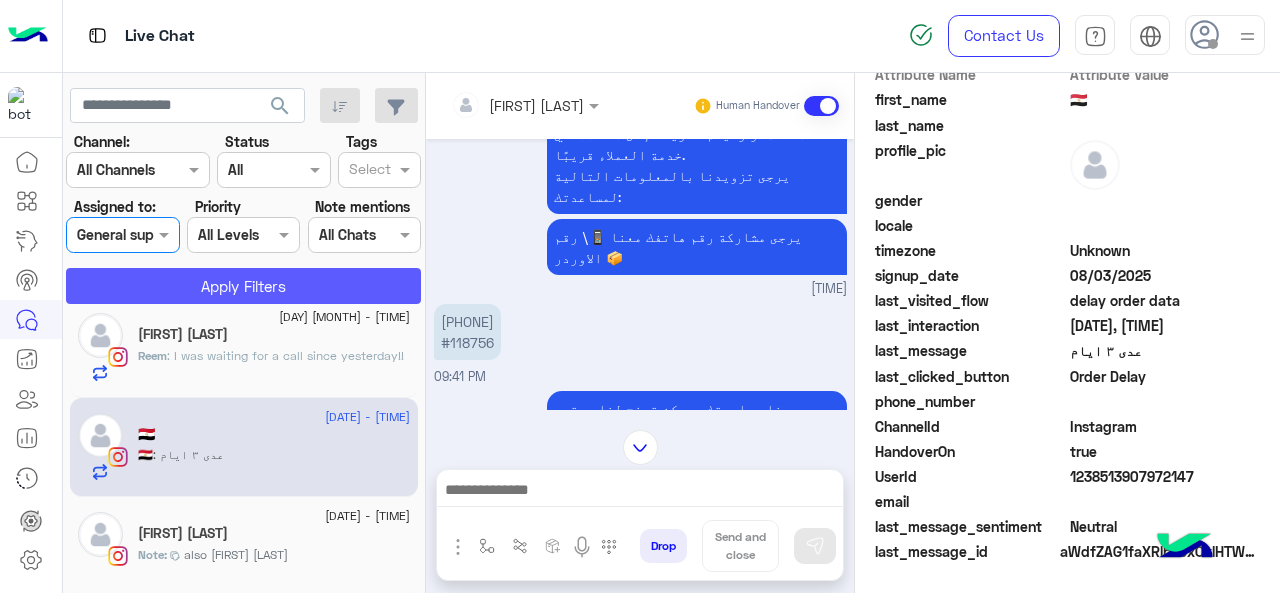 click on "Apply Filters" 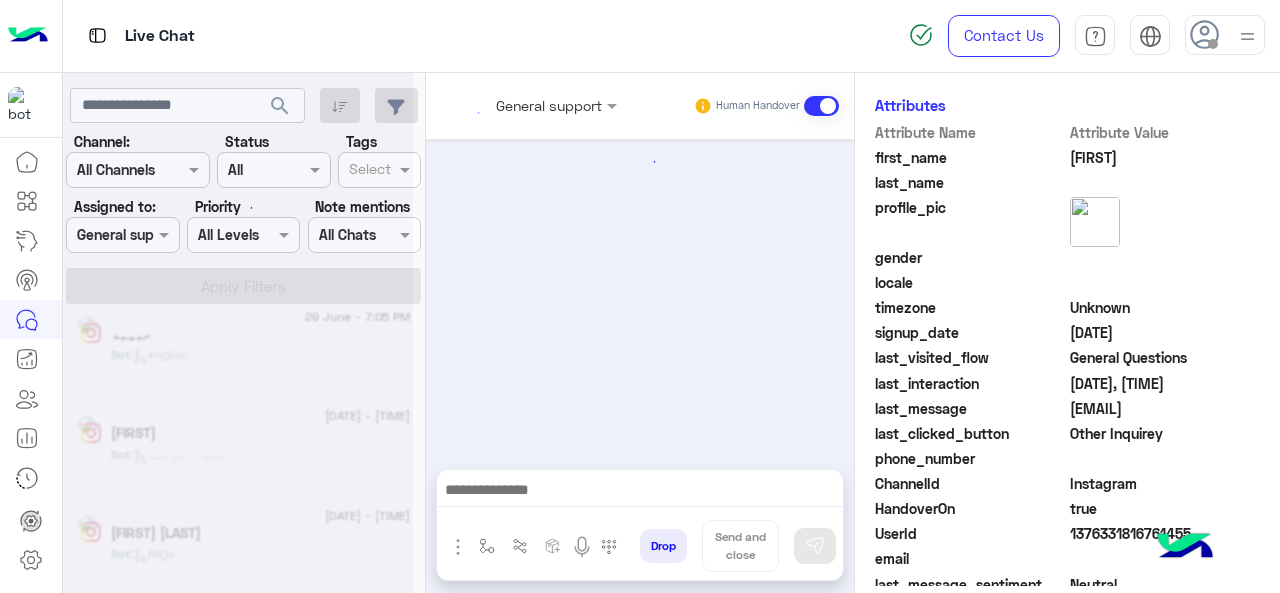 scroll, scrollTop: 565, scrollLeft: 0, axis: vertical 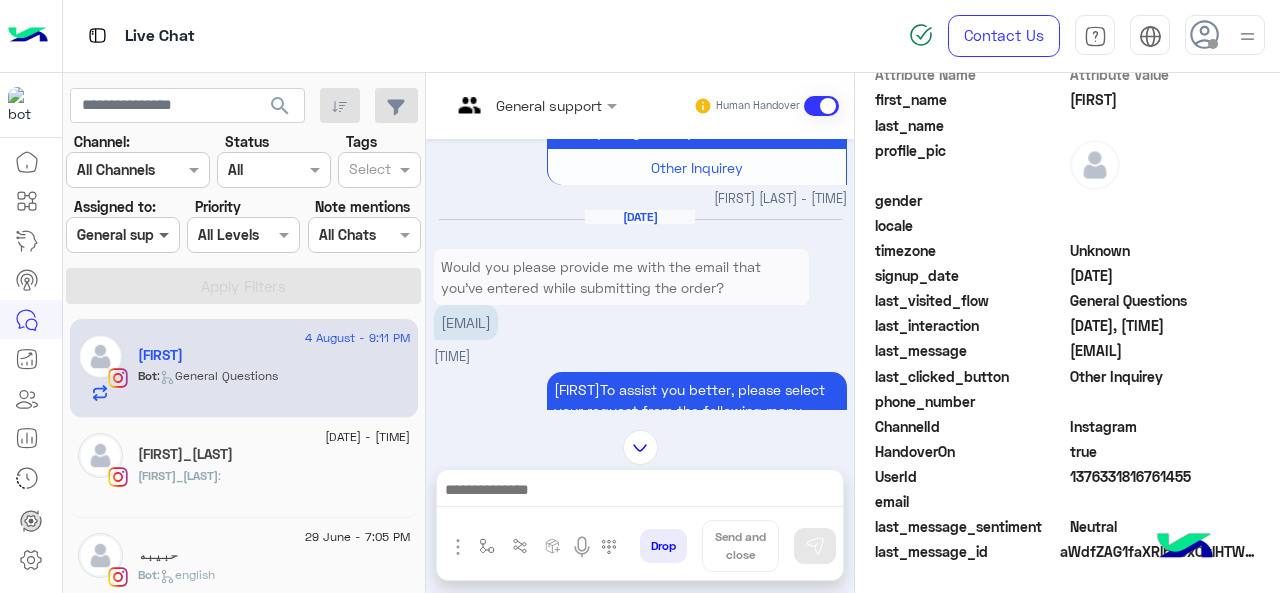 click at bounding box center [166, 234] 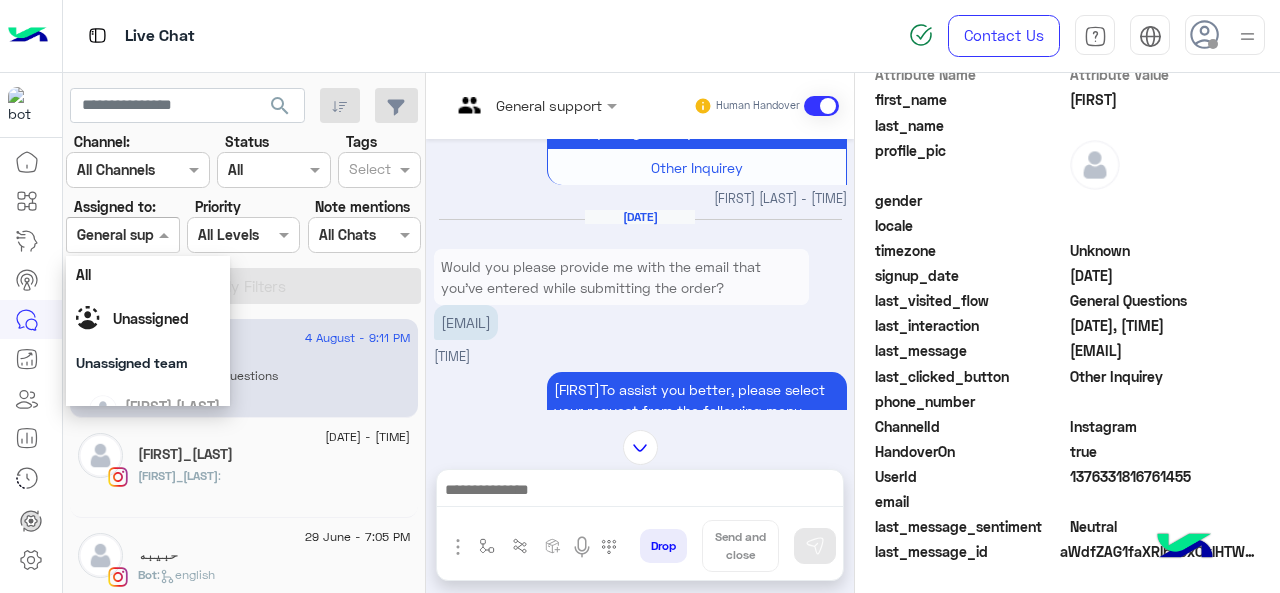 scroll, scrollTop: 443, scrollLeft: 0, axis: vertical 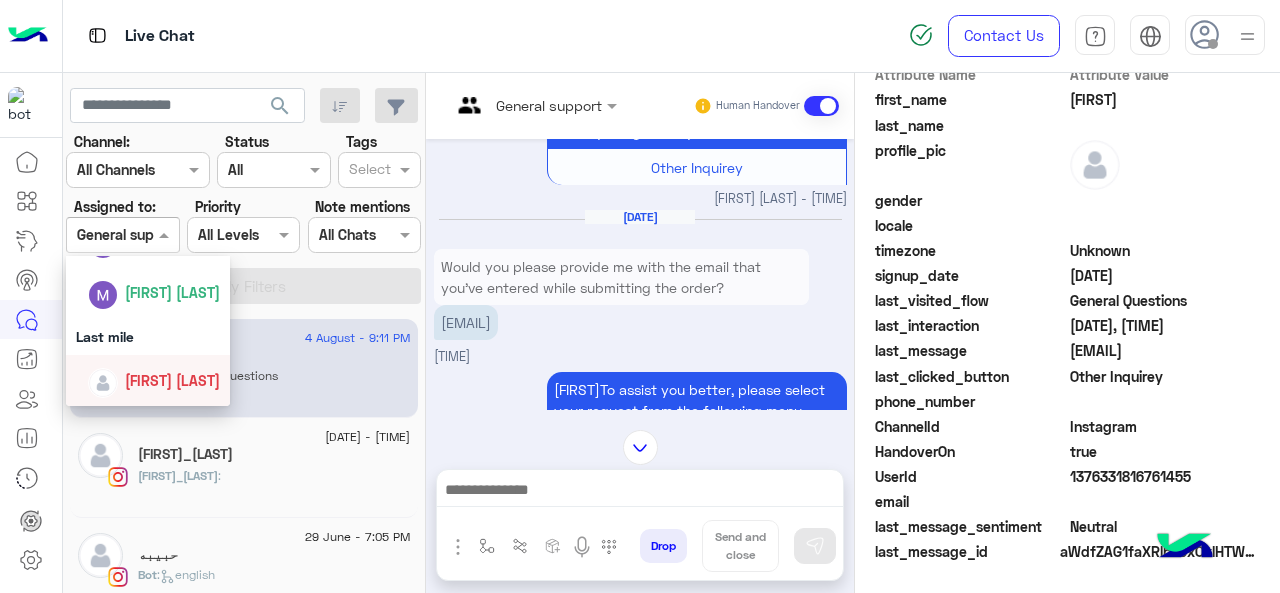 click on "[FIRST] [LAST]" at bounding box center [172, 380] 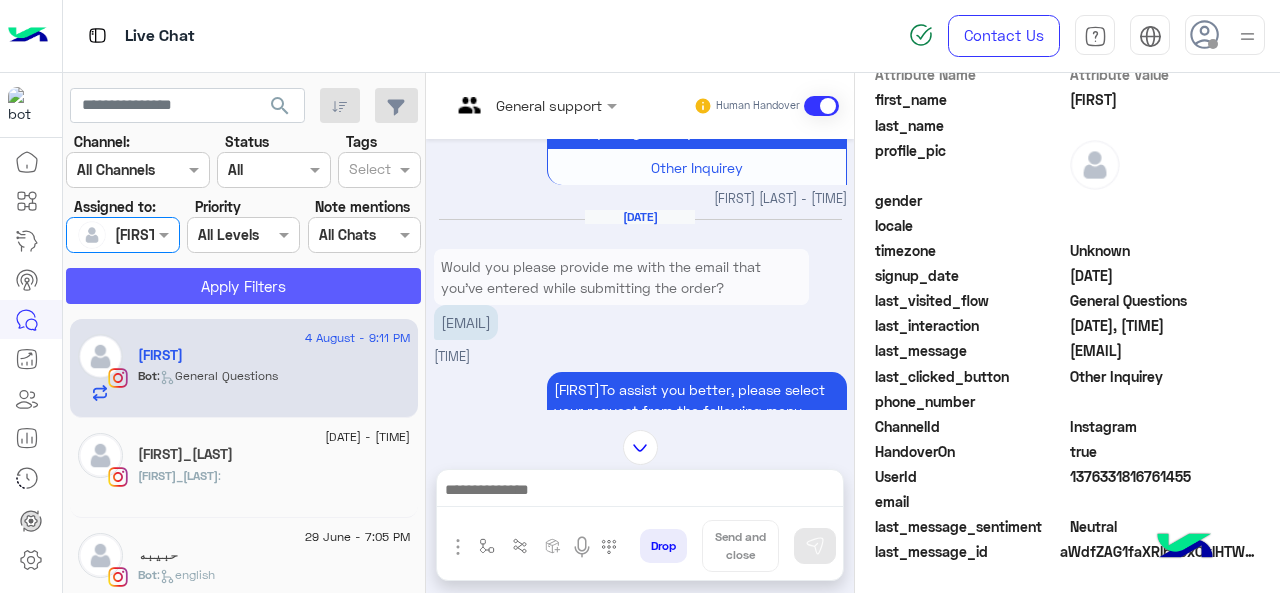 click on "Apply Filters" 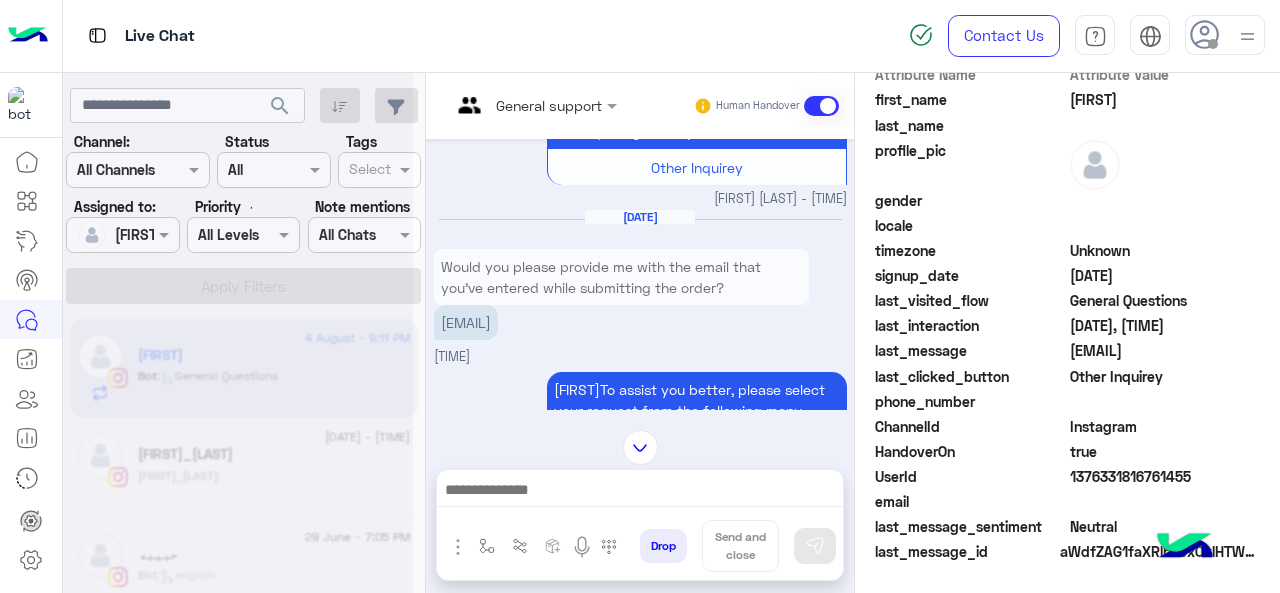 scroll, scrollTop: 565, scrollLeft: 0, axis: vertical 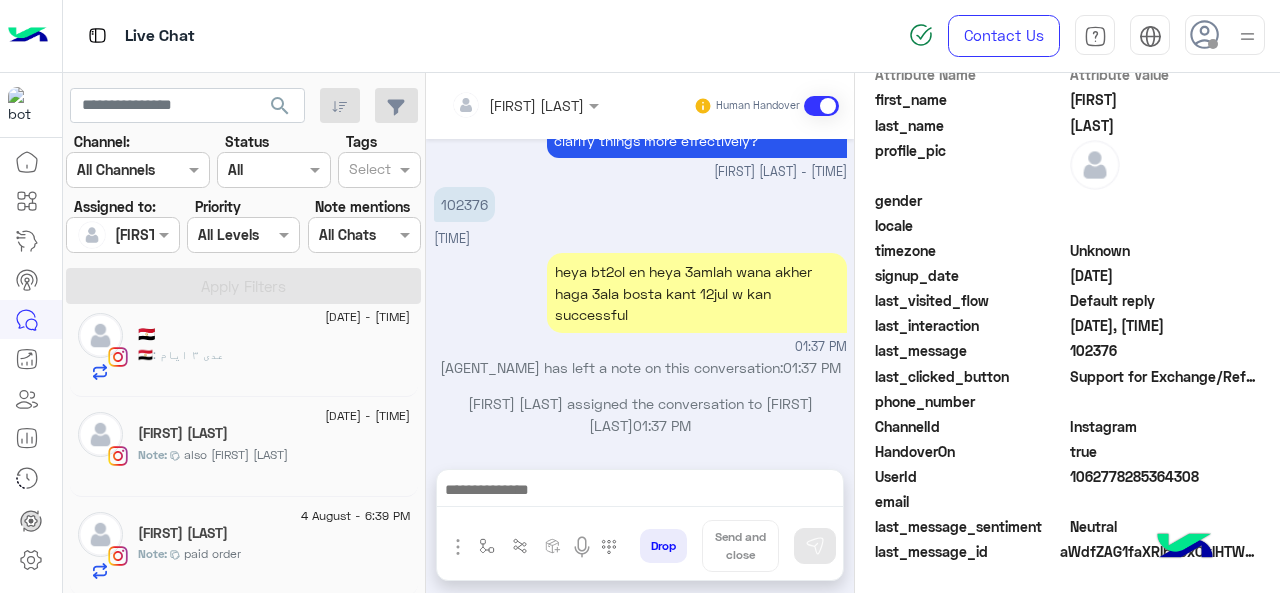 click on "🇪🇬 : عدى ٣ ايام" 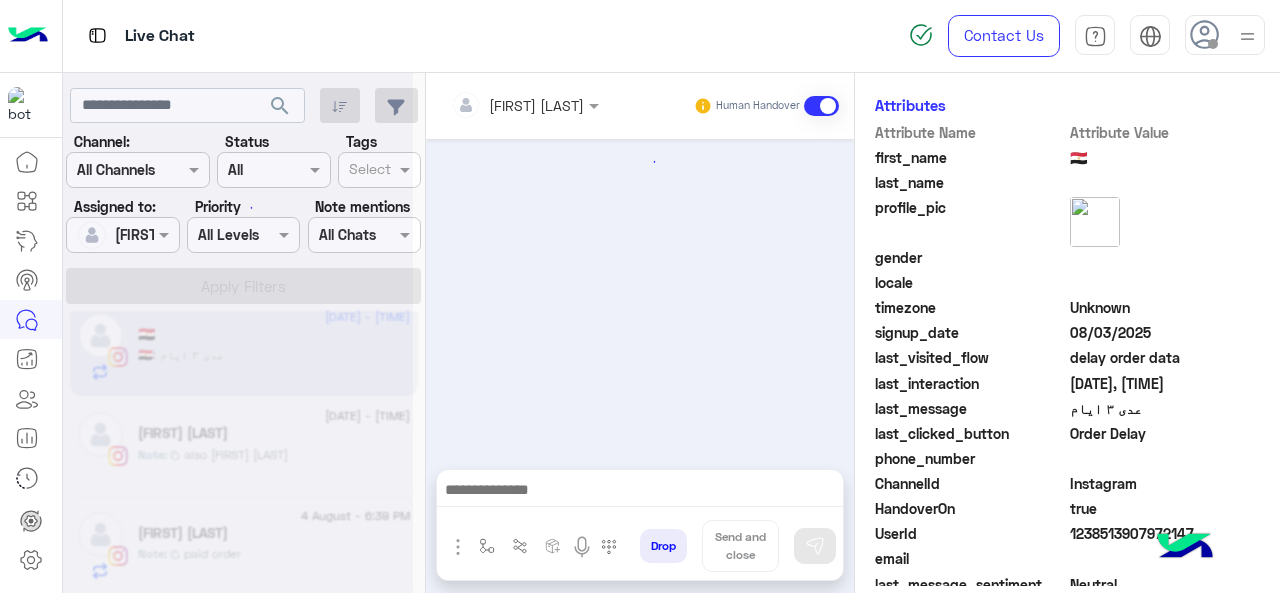 scroll, scrollTop: 565, scrollLeft: 0, axis: vertical 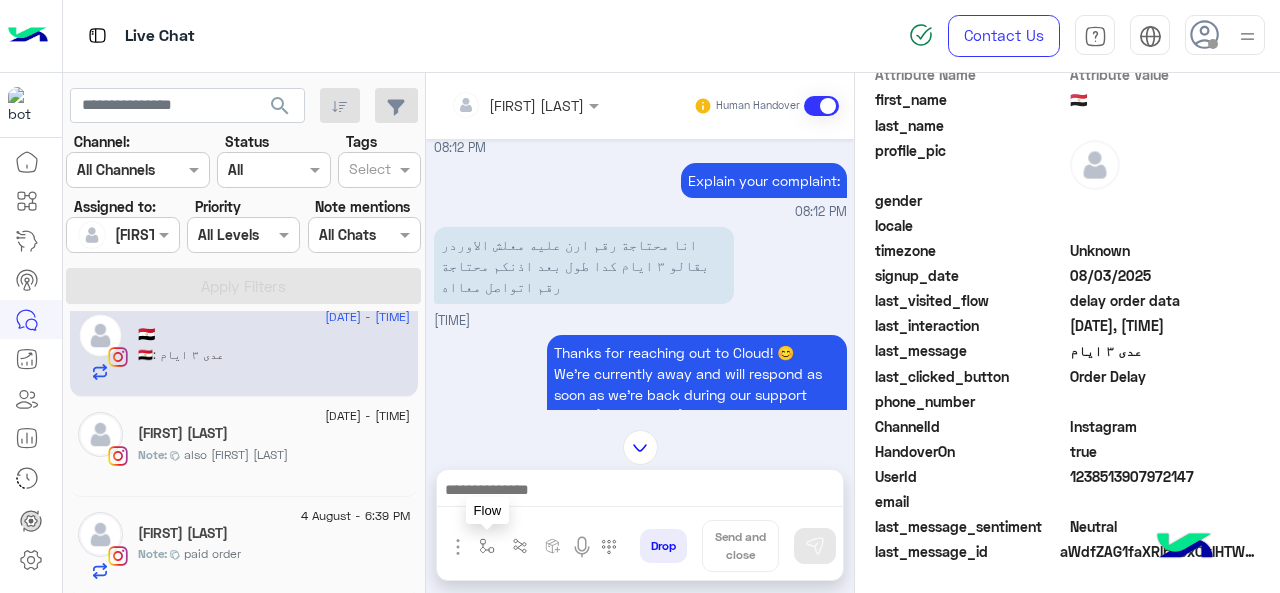 click at bounding box center [487, 546] 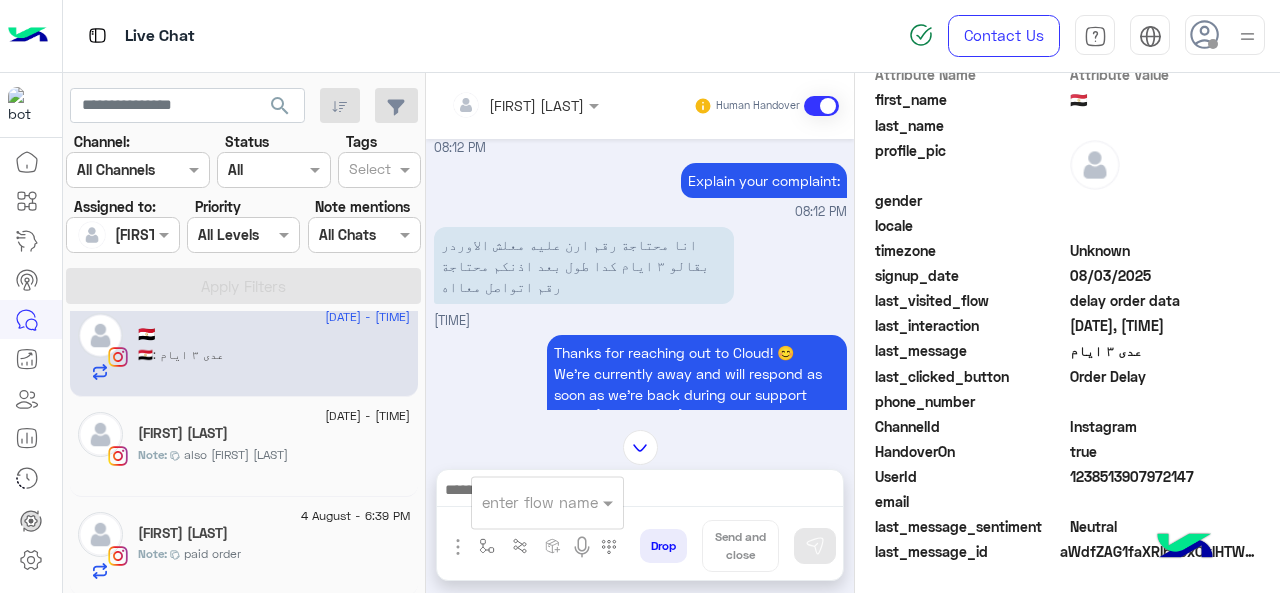 click at bounding box center [523, 502] 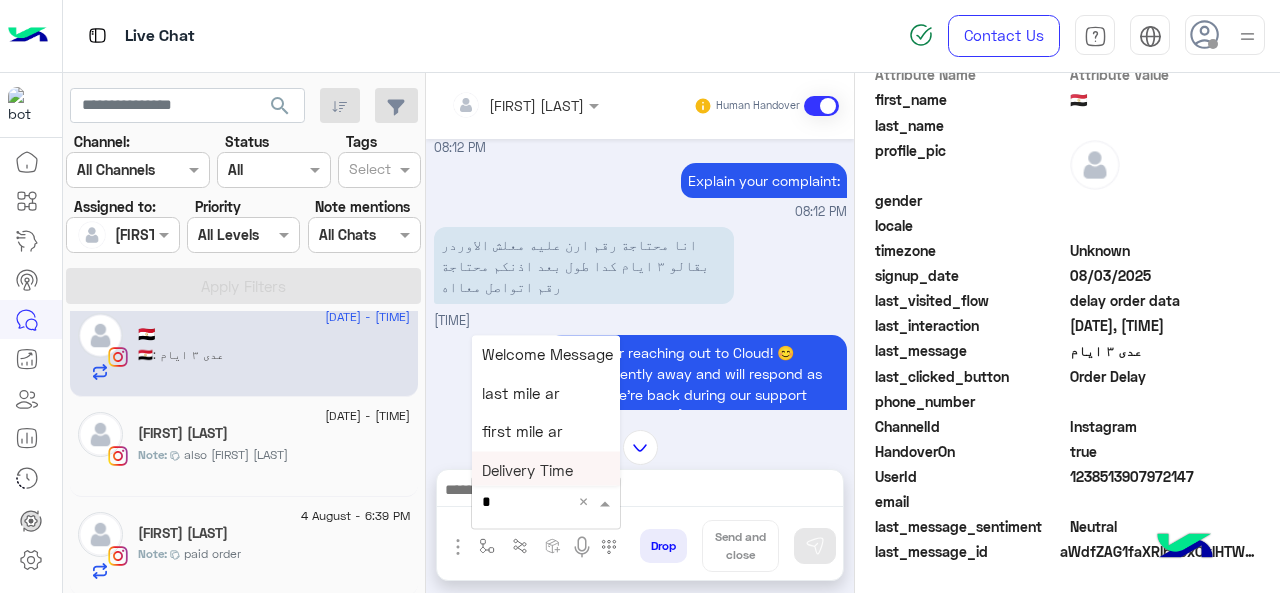 type on "*" 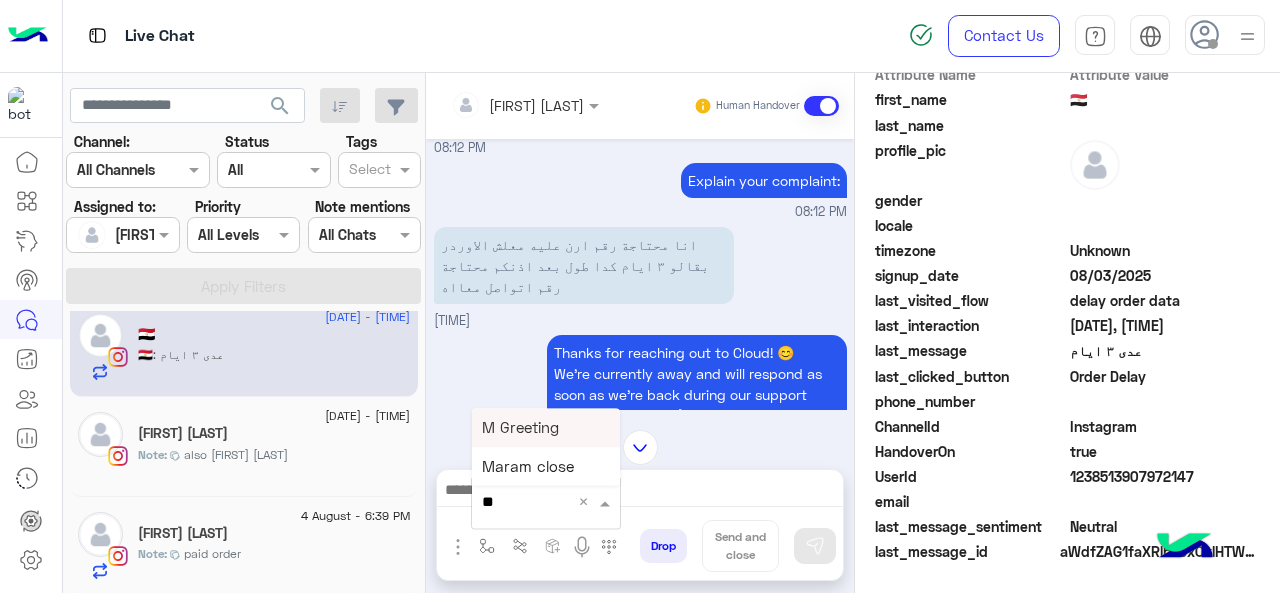 click on "M Greeting" at bounding box center [520, 427] 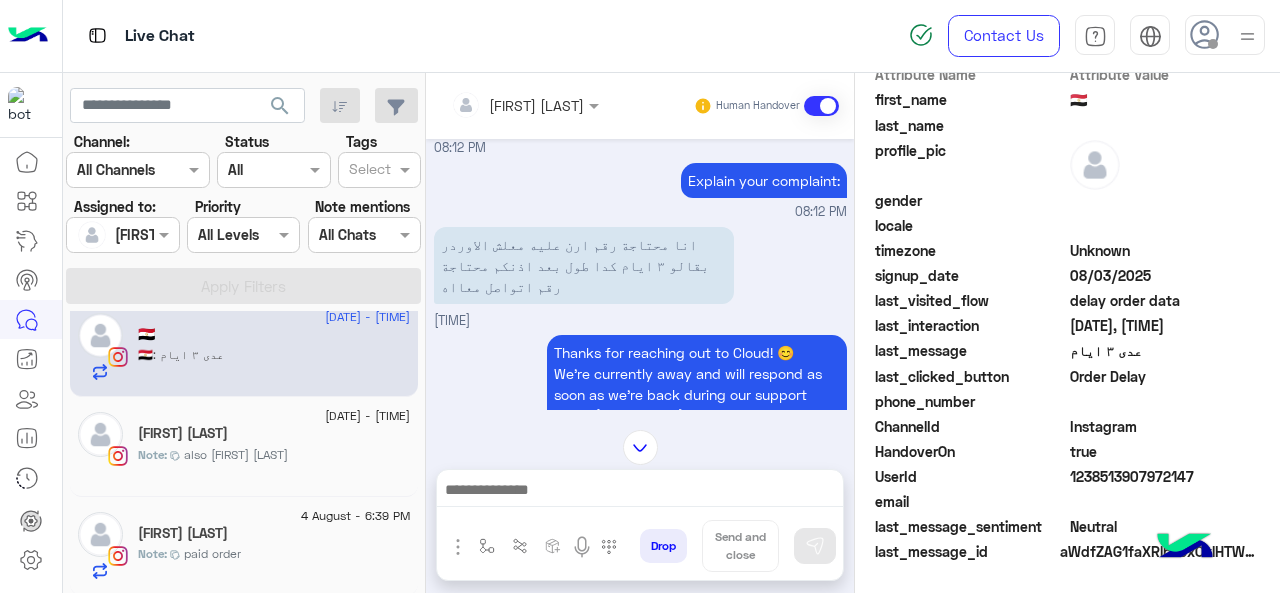 type on "**********" 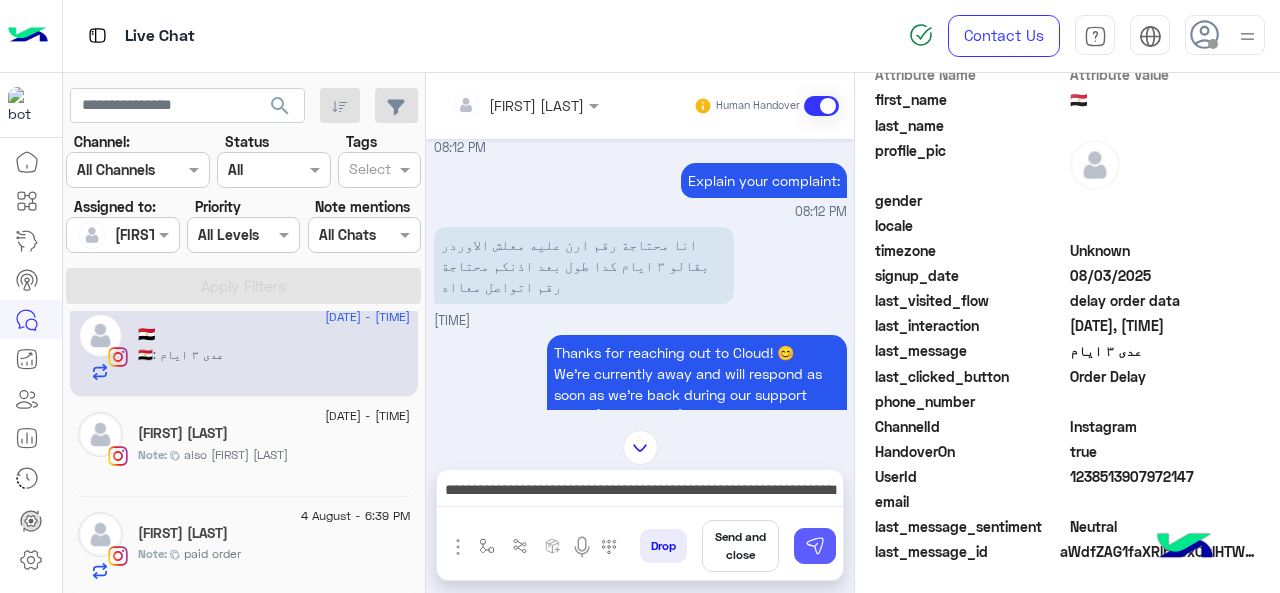 click at bounding box center [815, 546] 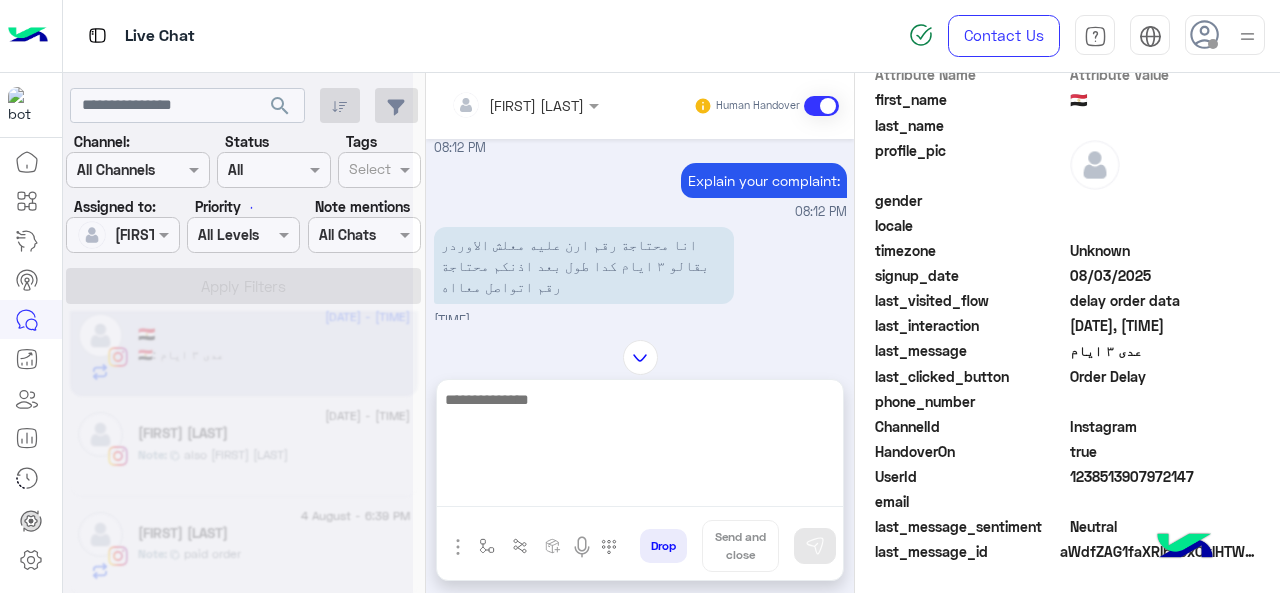 click at bounding box center (640, 447) 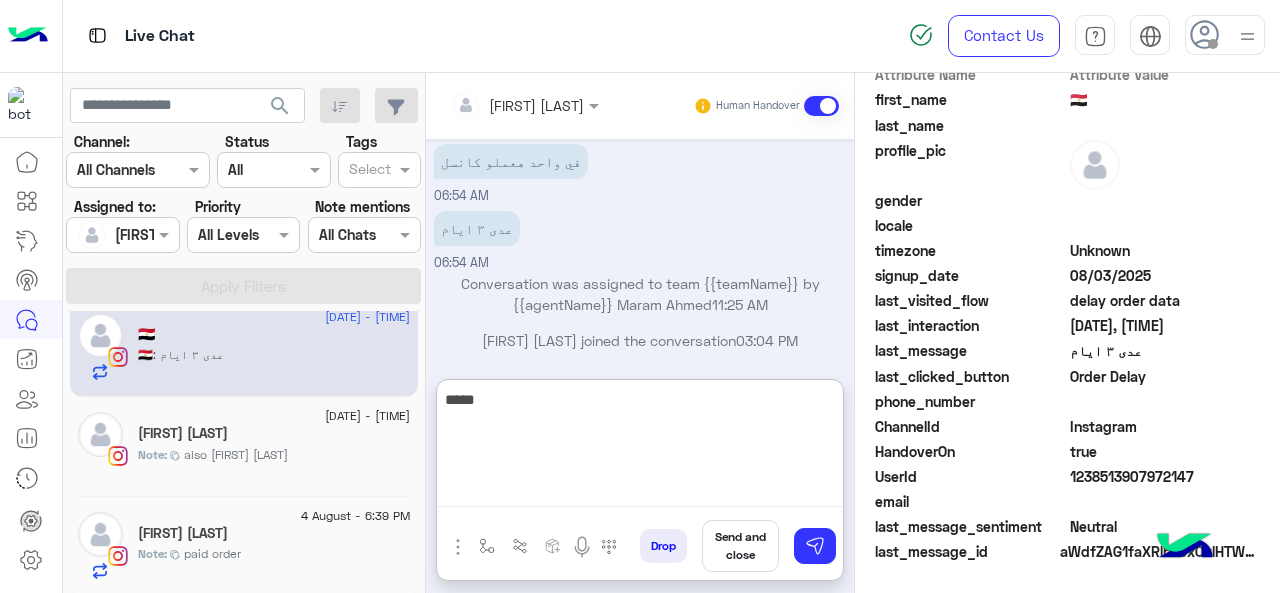 scroll, scrollTop: 2132, scrollLeft: 0, axis: vertical 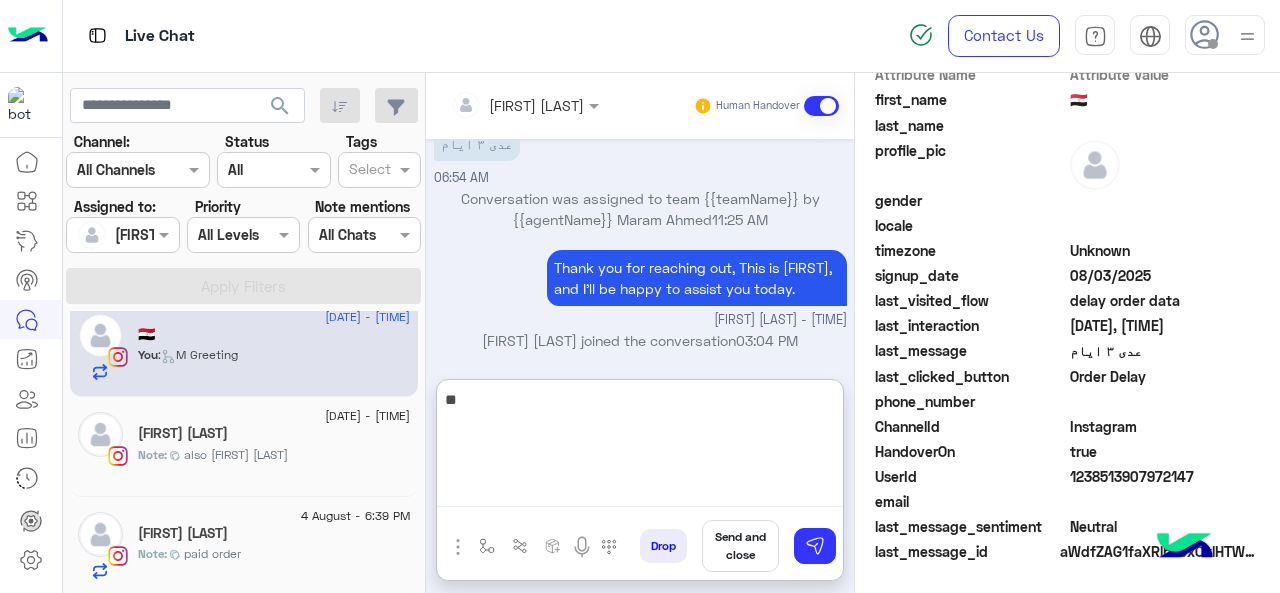 type on "*" 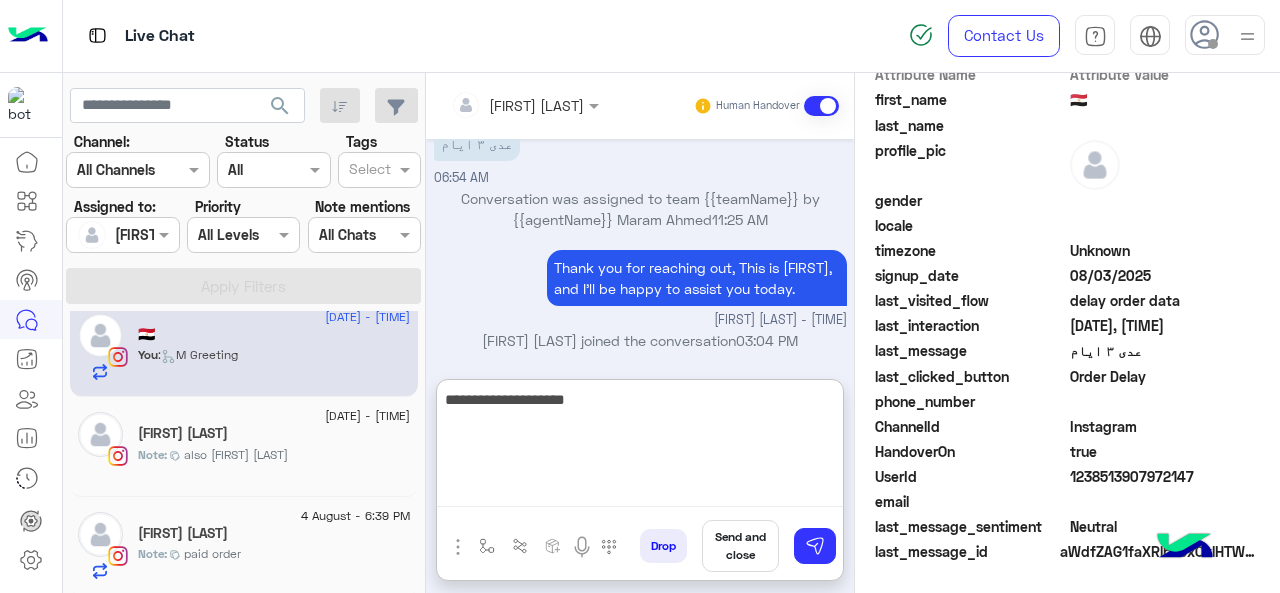 type on "**********" 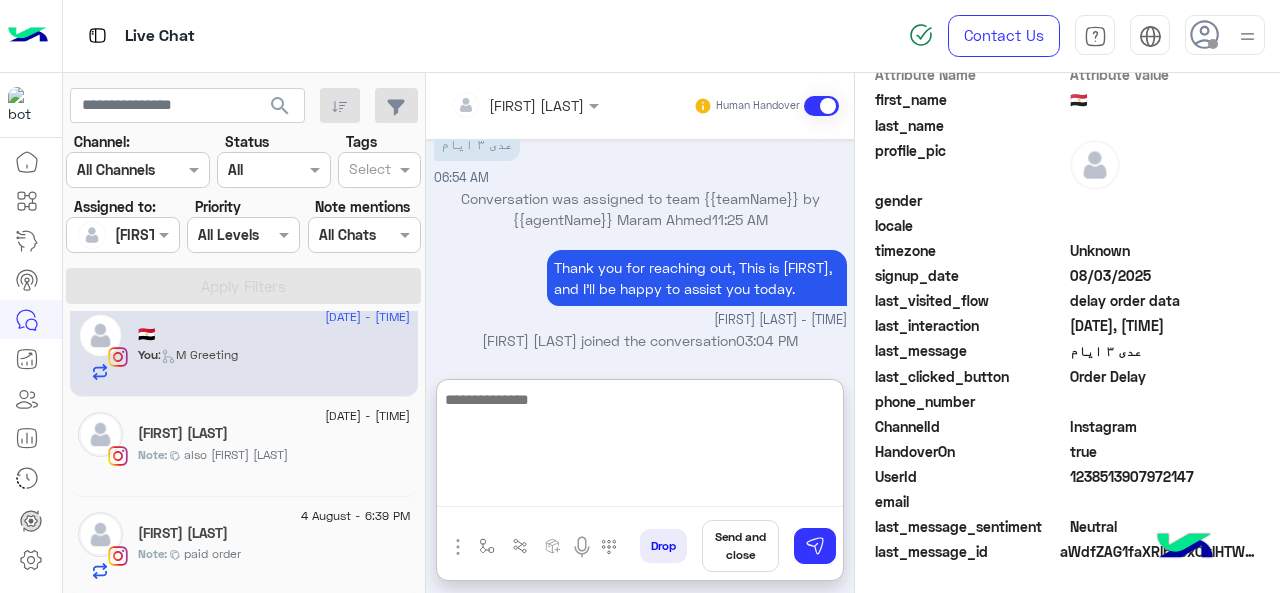 scroll 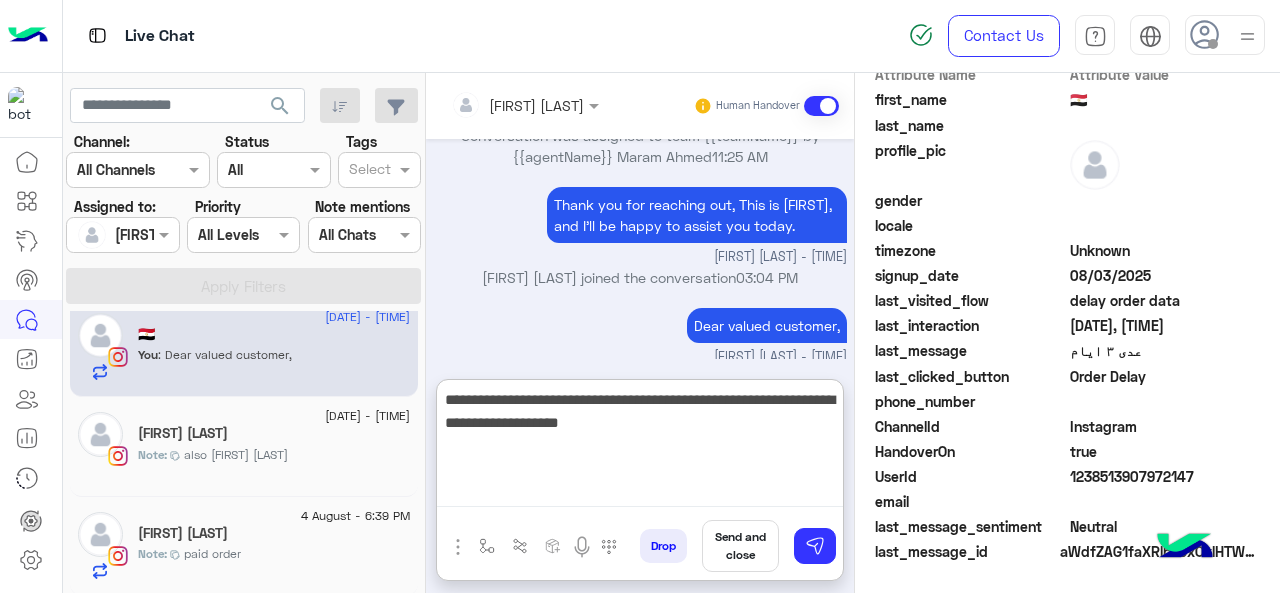 type on "**********" 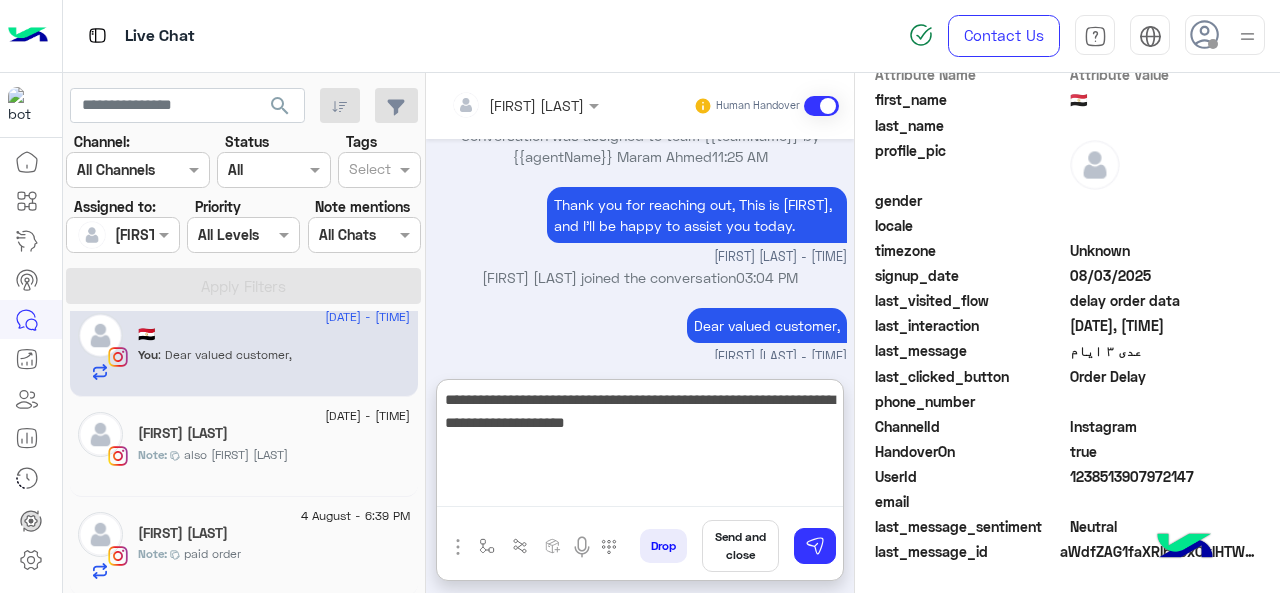 type 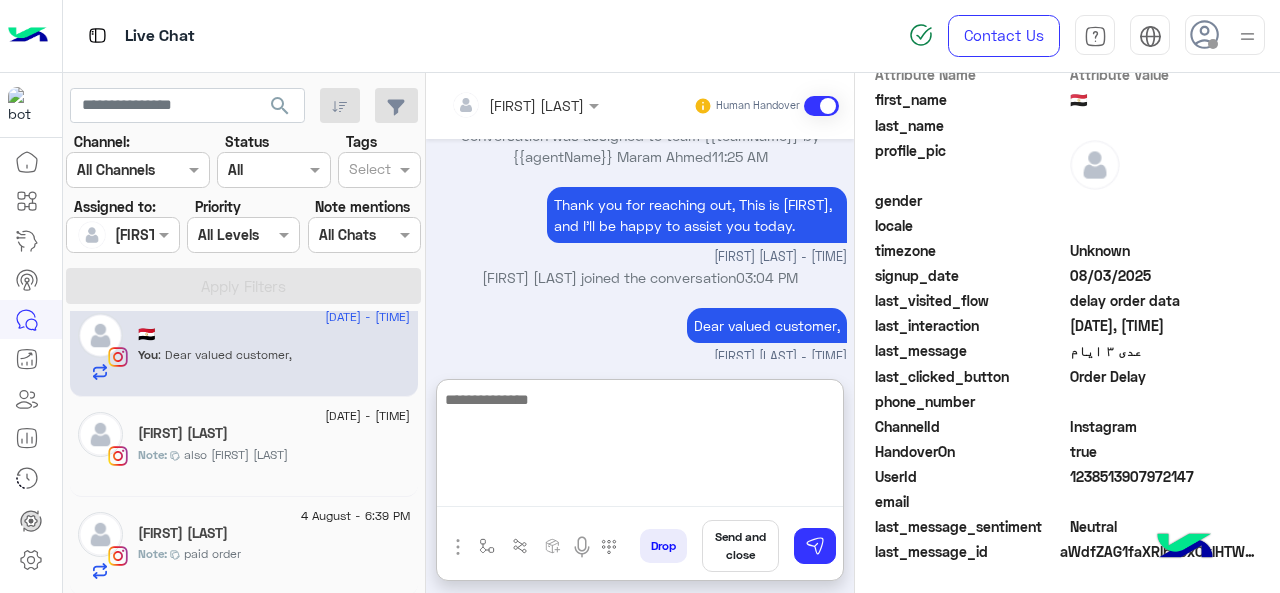 scroll, scrollTop: 2301, scrollLeft: 0, axis: vertical 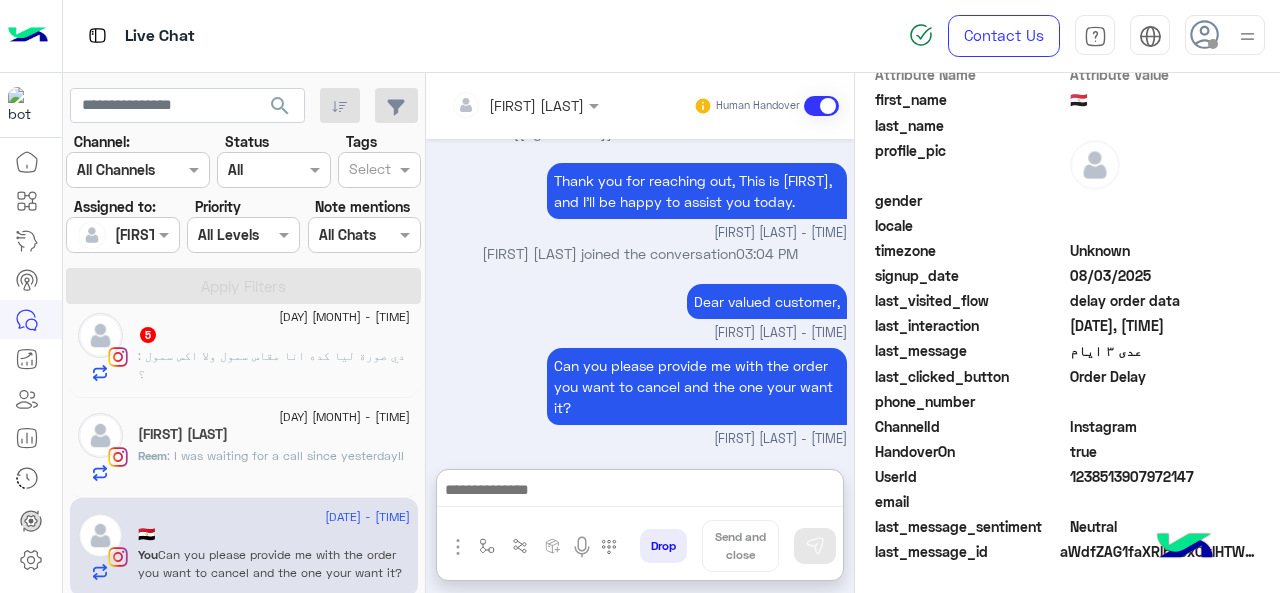 click on ": I was waiting for a call since yesterday!!" 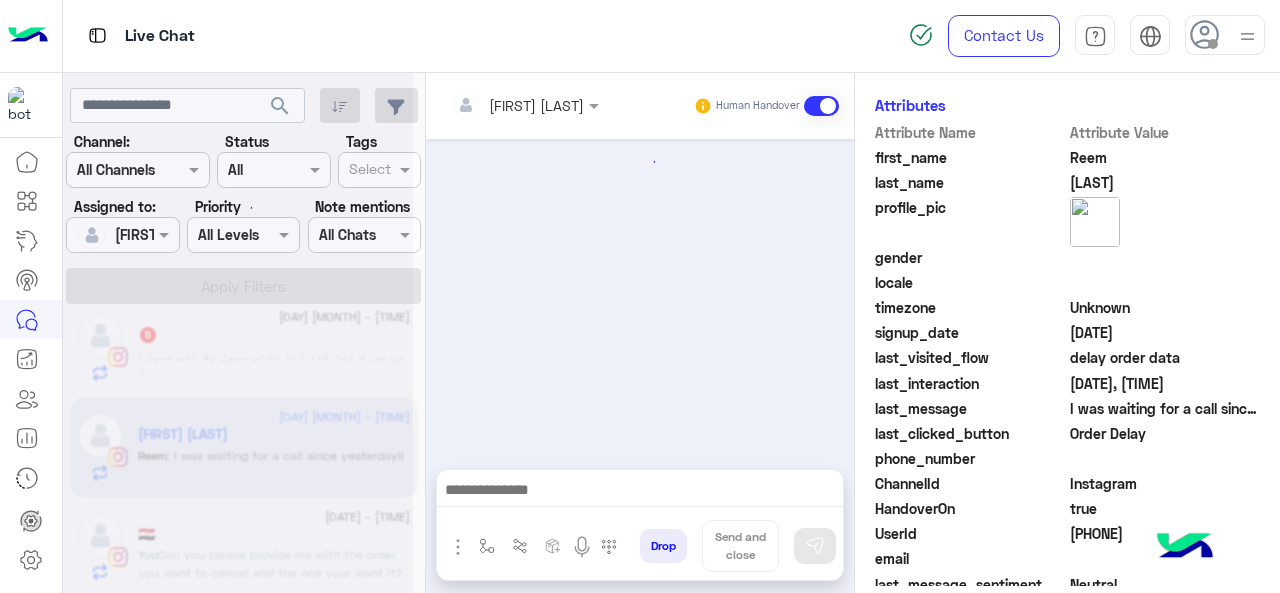 scroll, scrollTop: 565, scrollLeft: 0, axis: vertical 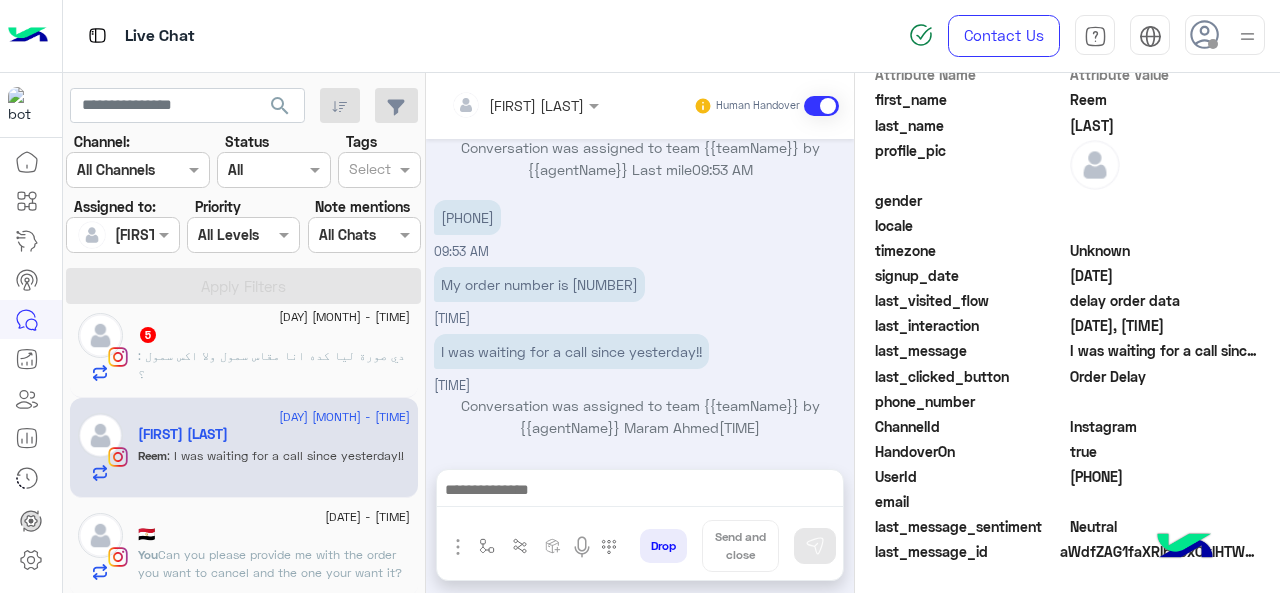 click on "My order number is 118567" at bounding box center (539, 284) 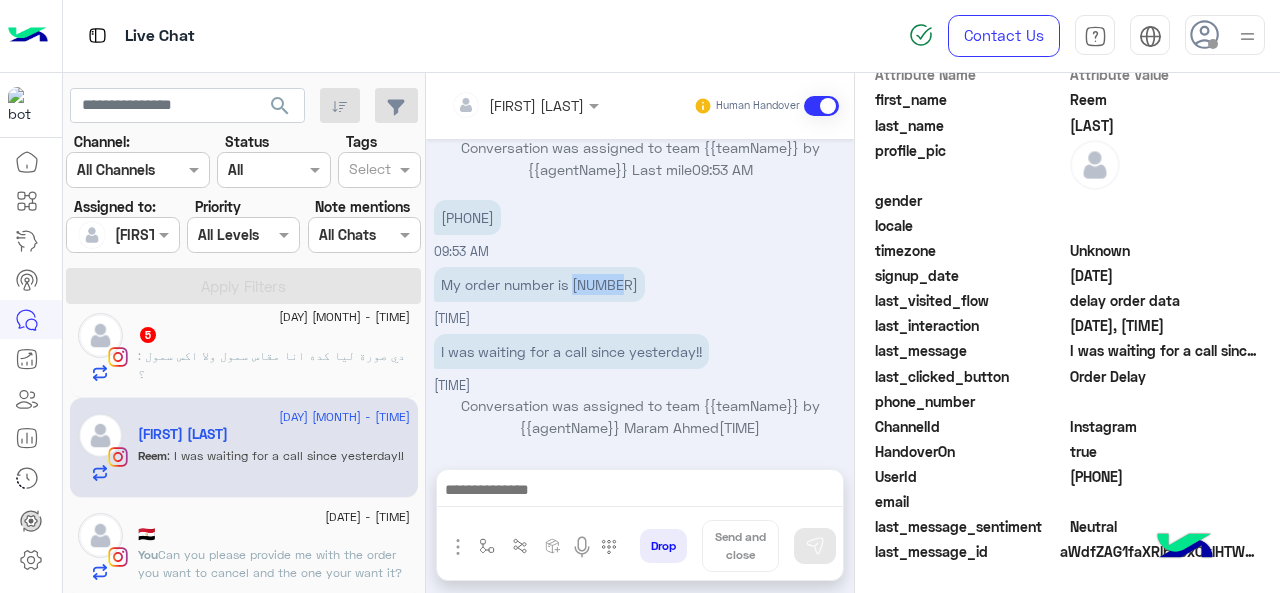 click on "My order number is 118567" at bounding box center (539, 284) 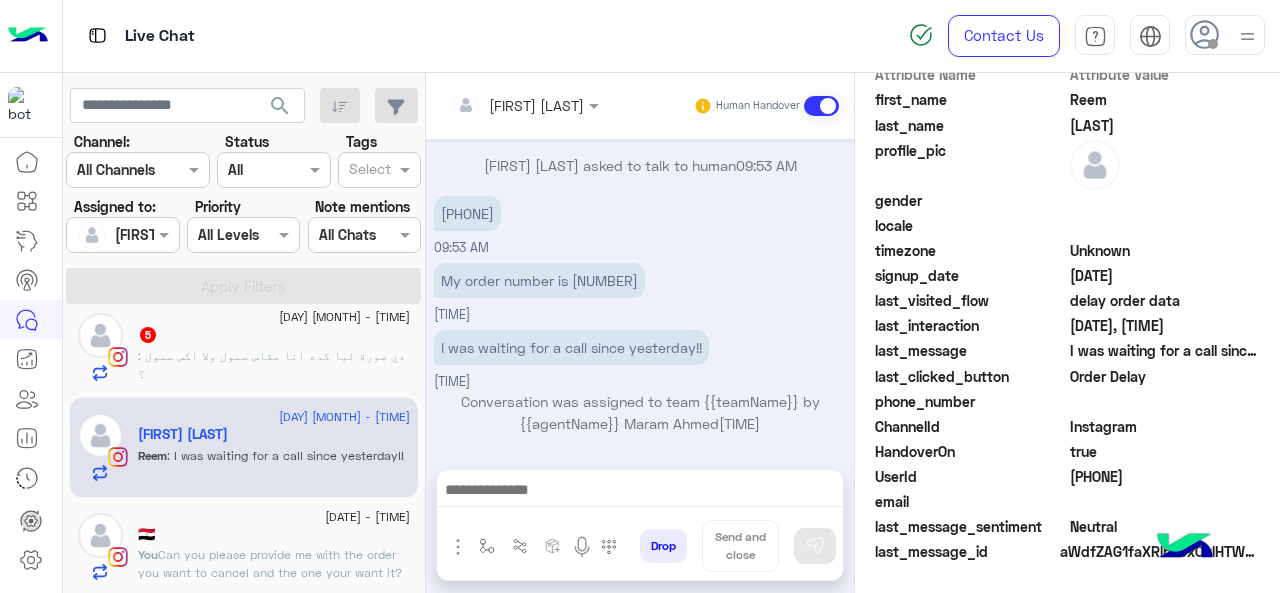 scroll, scrollTop: 4278, scrollLeft: 0, axis: vertical 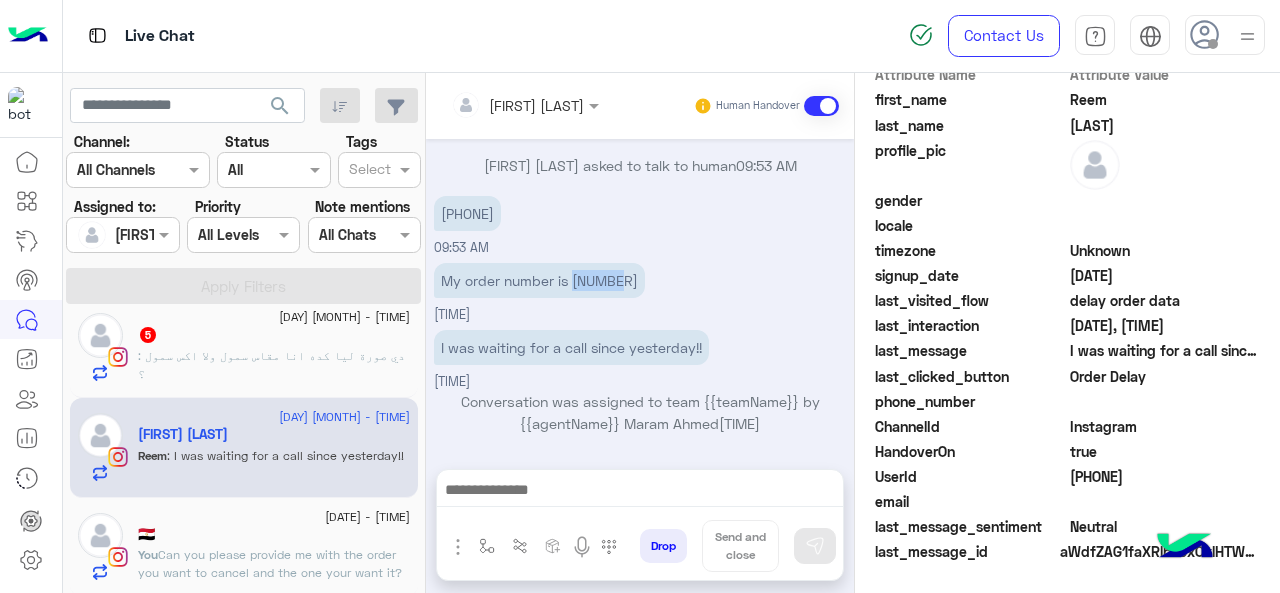 click on "My order number is 118567" at bounding box center [539, 280] 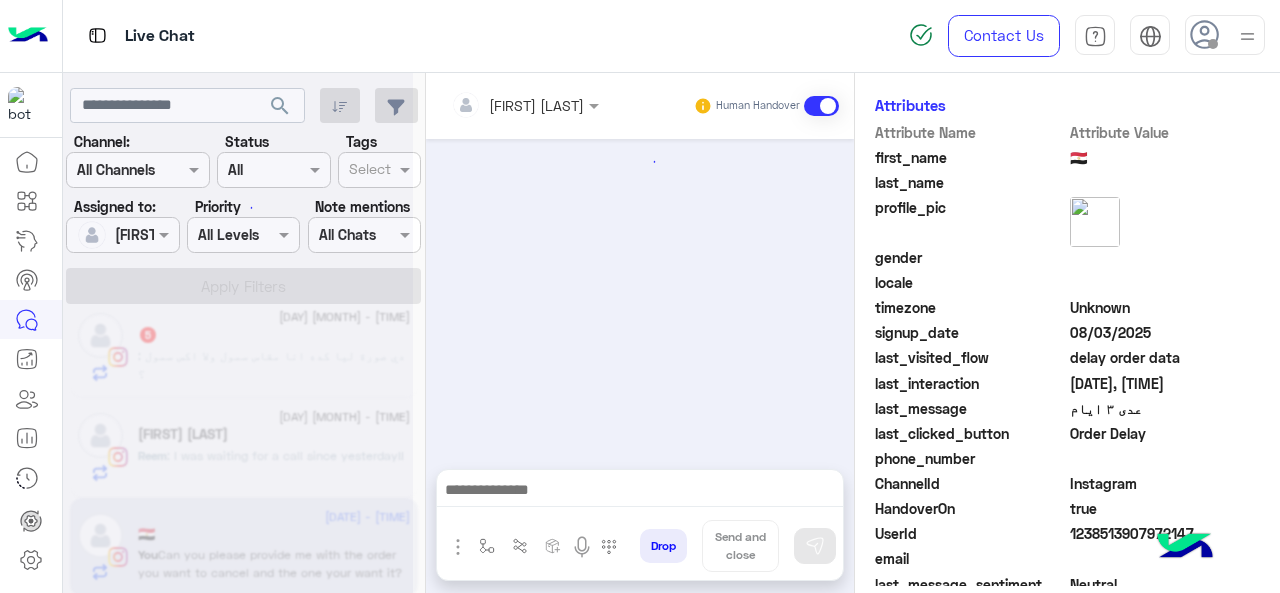 scroll, scrollTop: 565, scrollLeft: 0, axis: vertical 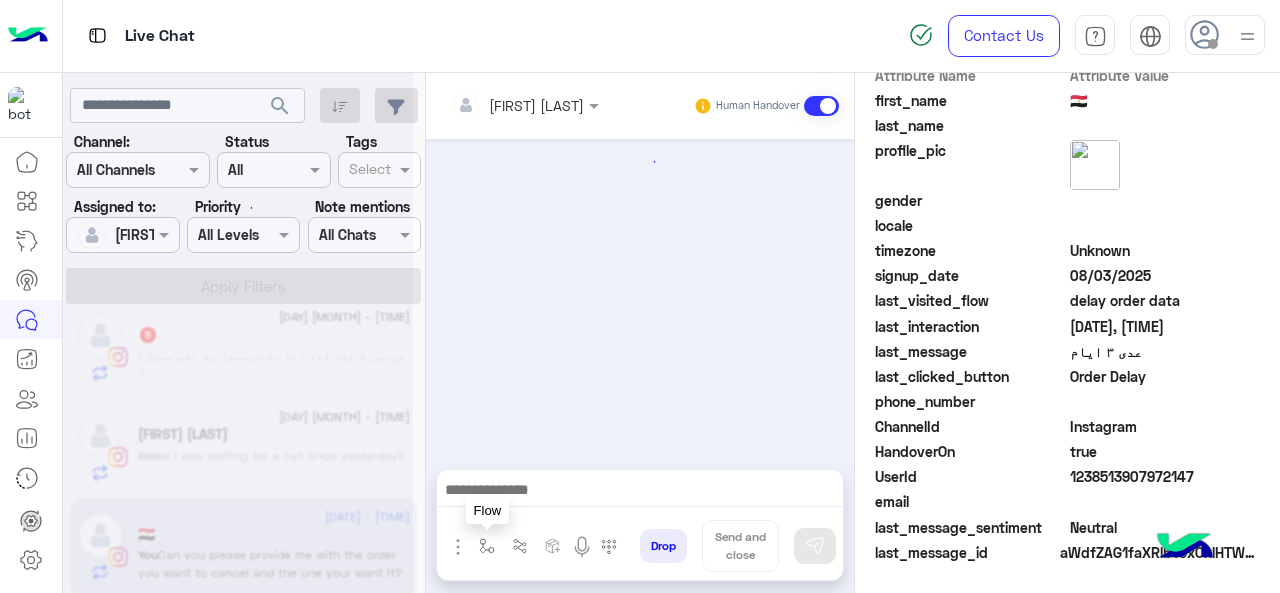 click at bounding box center (487, 546) 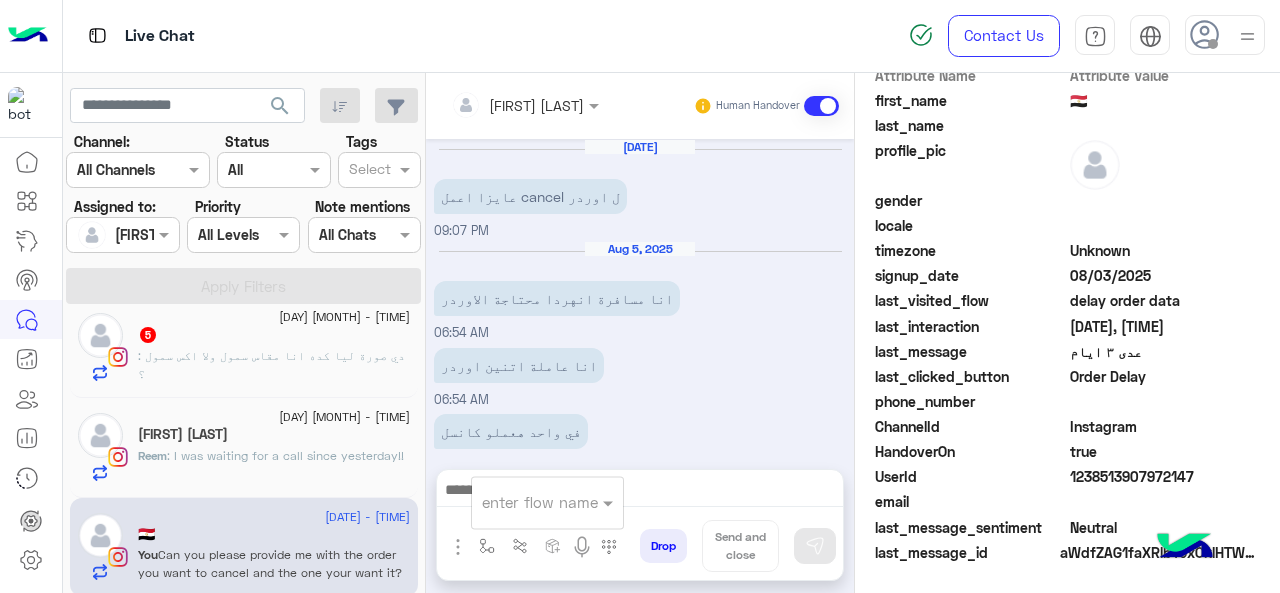 scroll, scrollTop: 438, scrollLeft: 0, axis: vertical 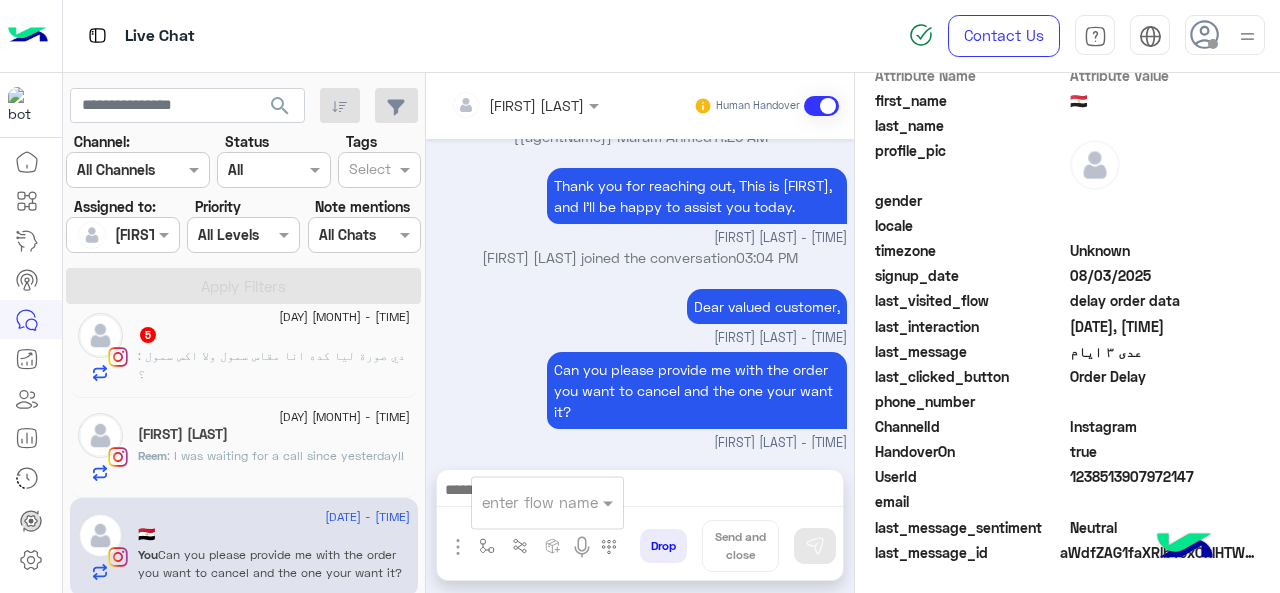 click at bounding box center [523, 502] 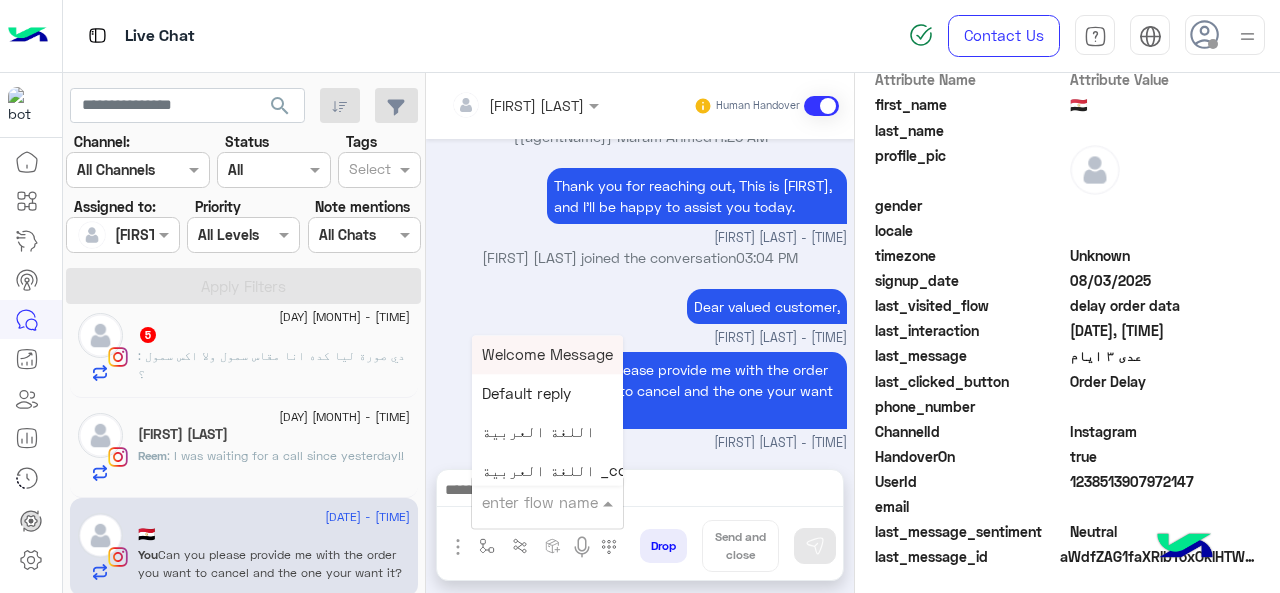 scroll, scrollTop: 508, scrollLeft: 0, axis: vertical 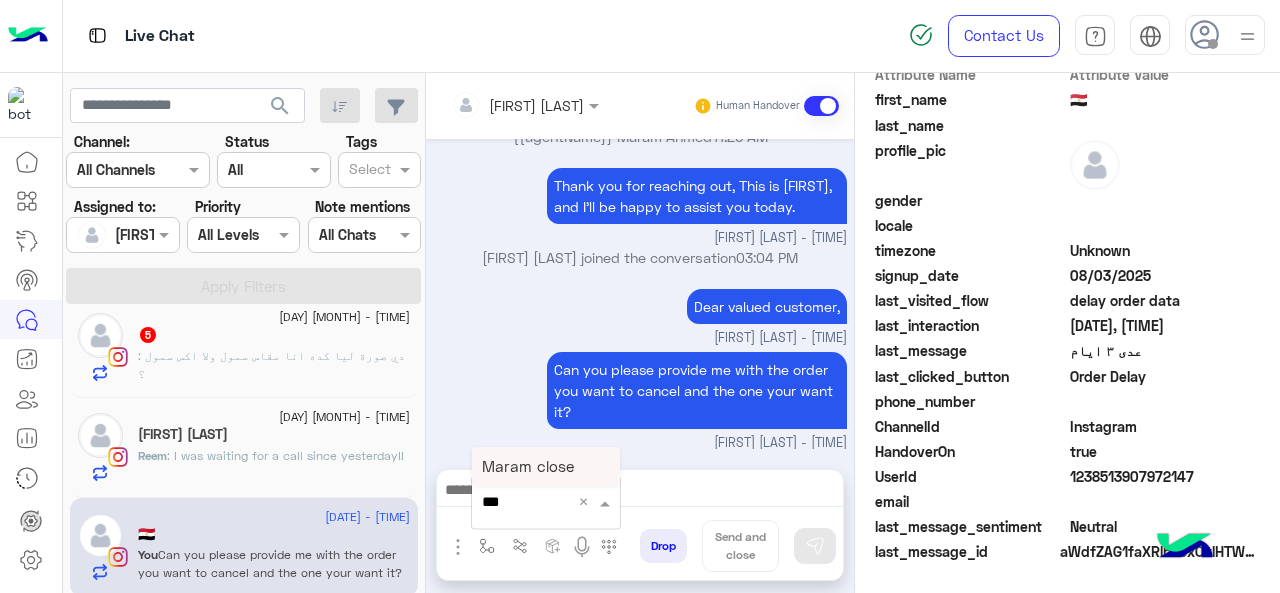 type on "****" 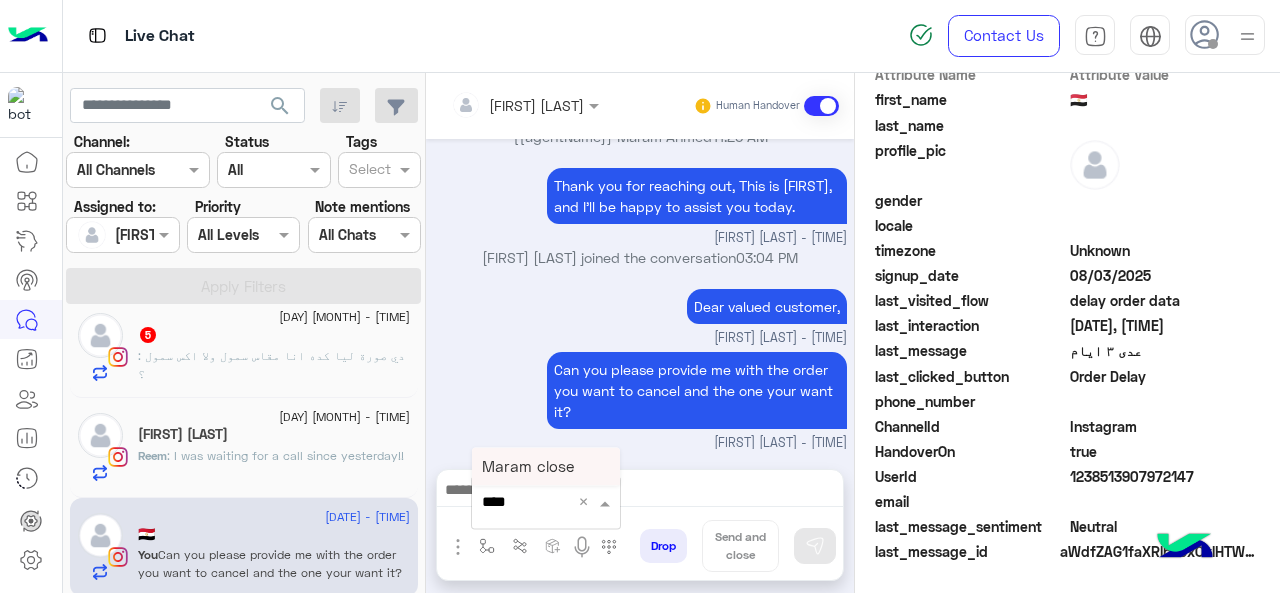 click on "[PERSON] close" at bounding box center [546, 466] 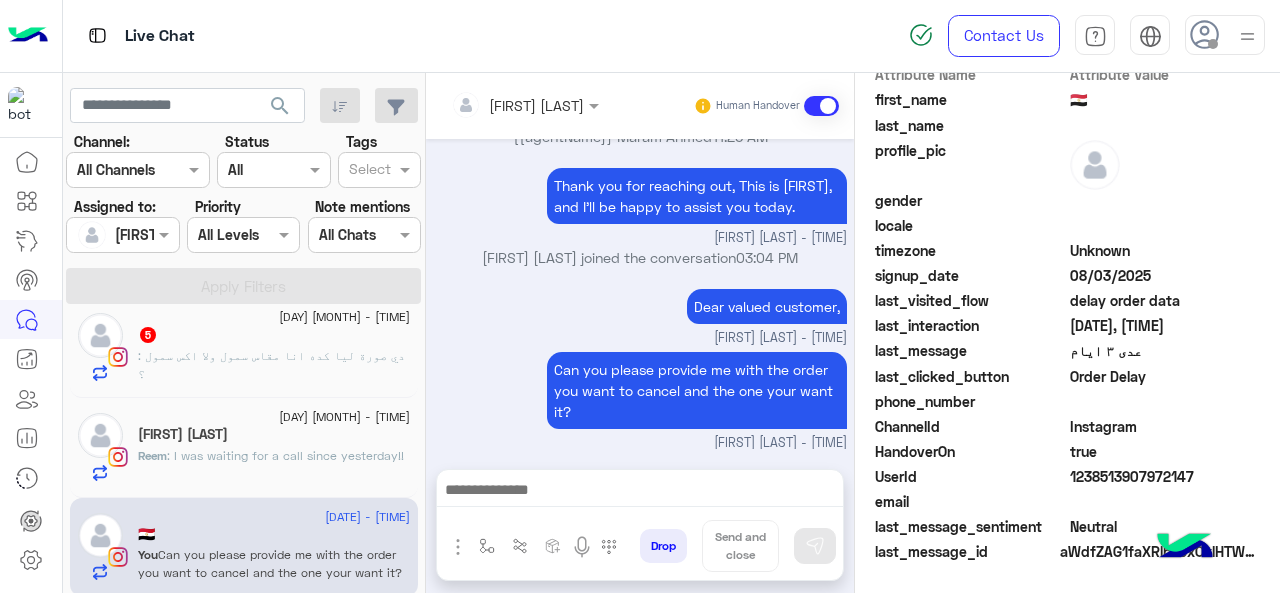 type on "**********" 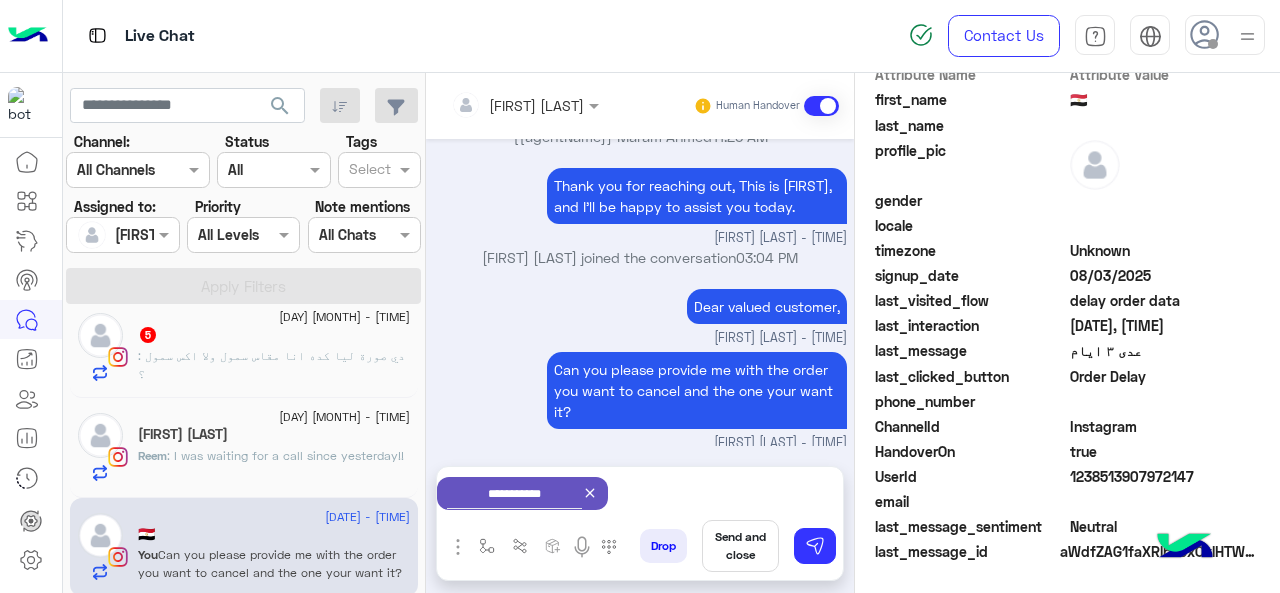 click on "Send and close" at bounding box center [740, 546] 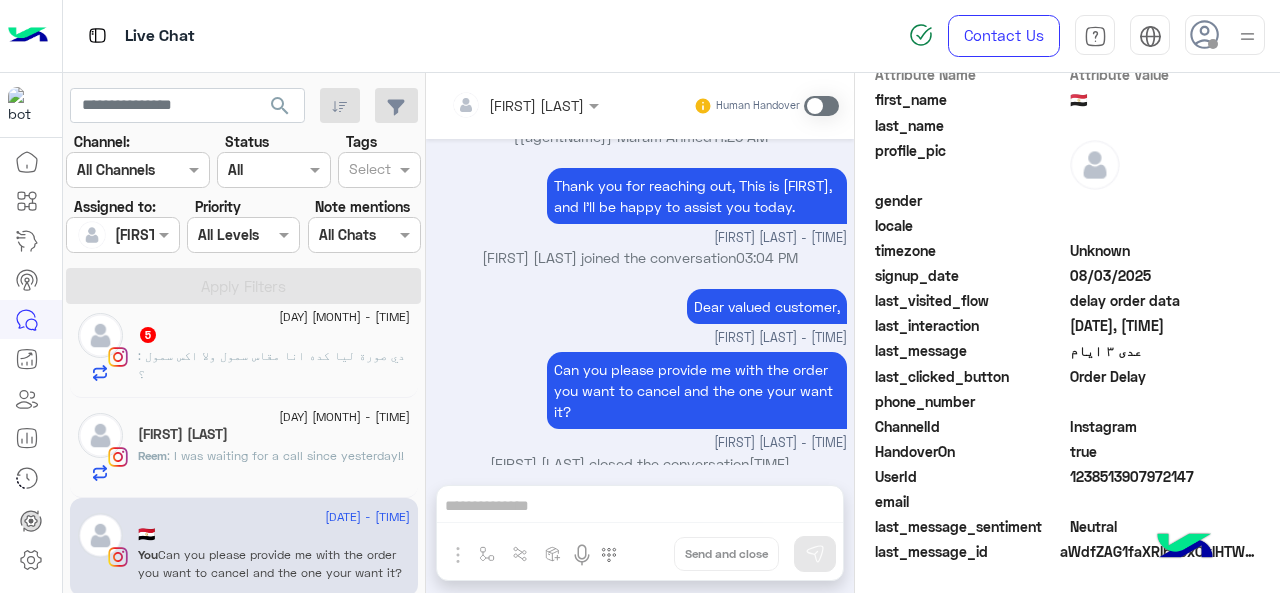 scroll, scrollTop: 459, scrollLeft: 0, axis: vertical 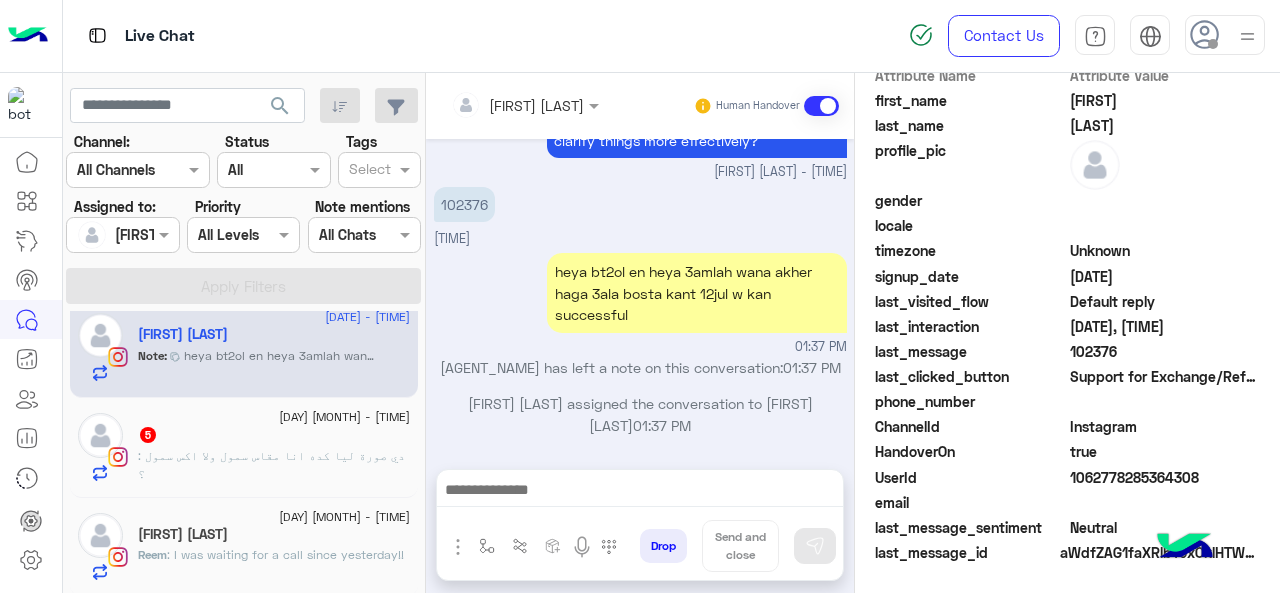 click on ": I was waiting for a call since yesterday!!" 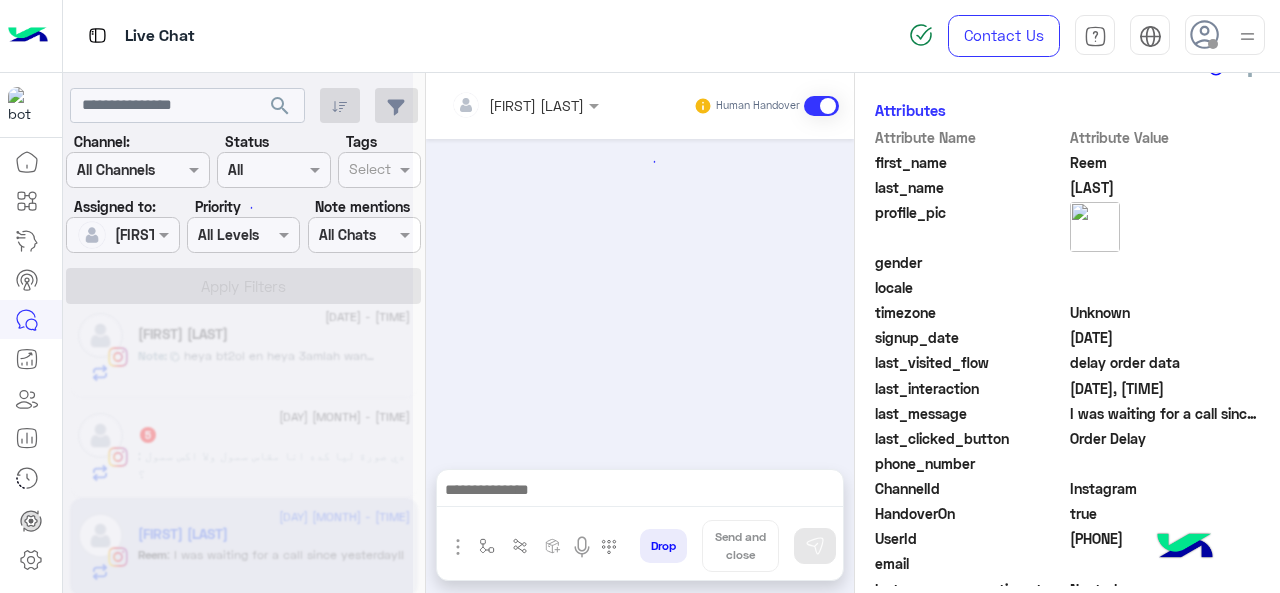 scroll, scrollTop: 565, scrollLeft: 0, axis: vertical 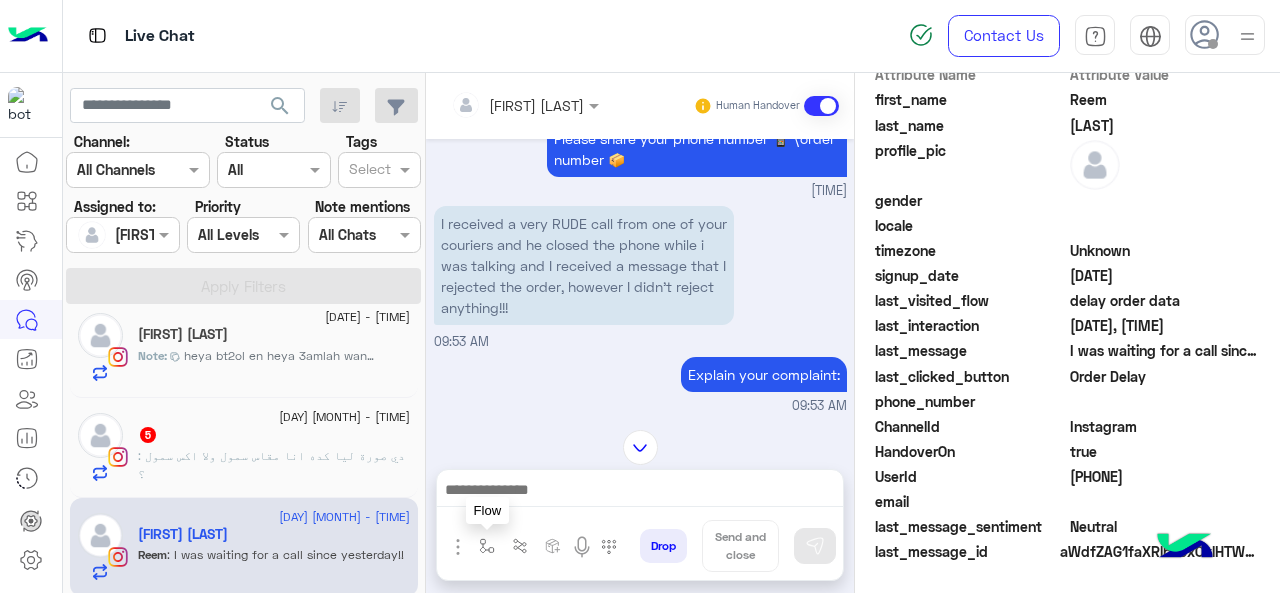 click at bounding box center [487, 546] 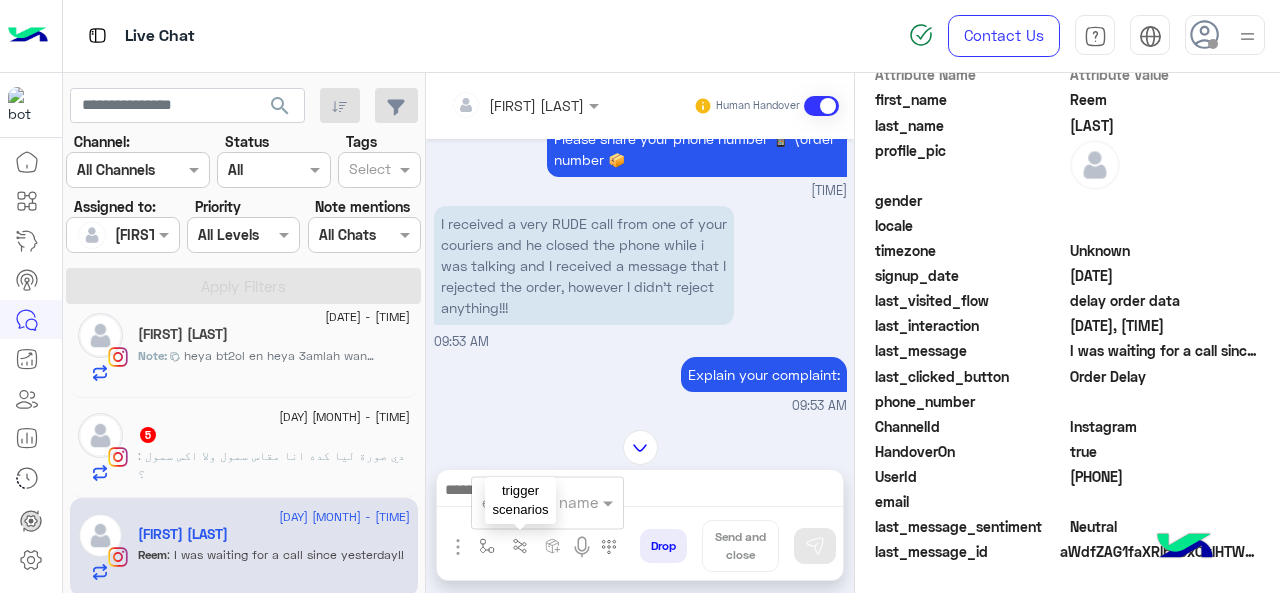 click at bounding box center [523, 502] 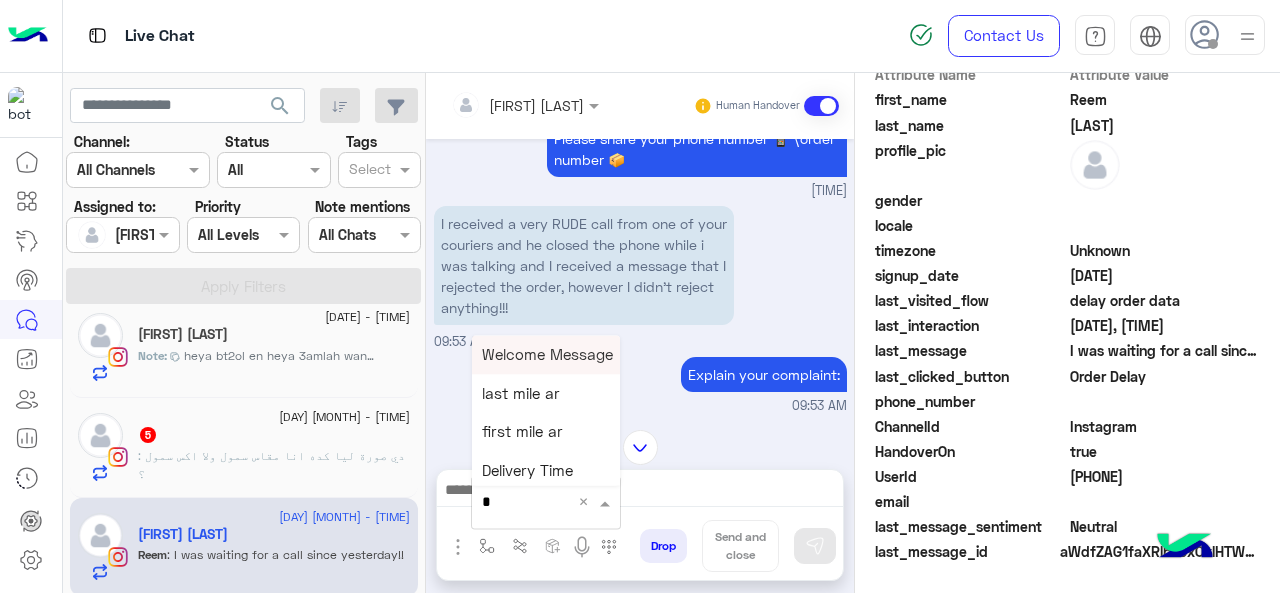 type on "*" 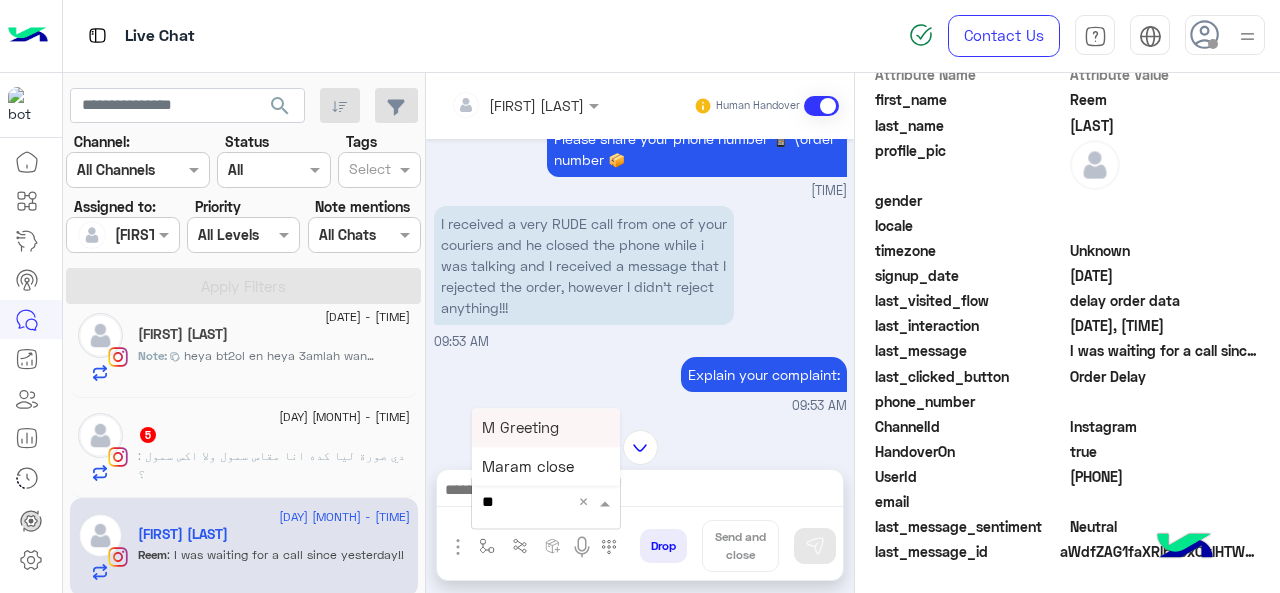 click on "M Greeting" at bounding box center (520, 427) 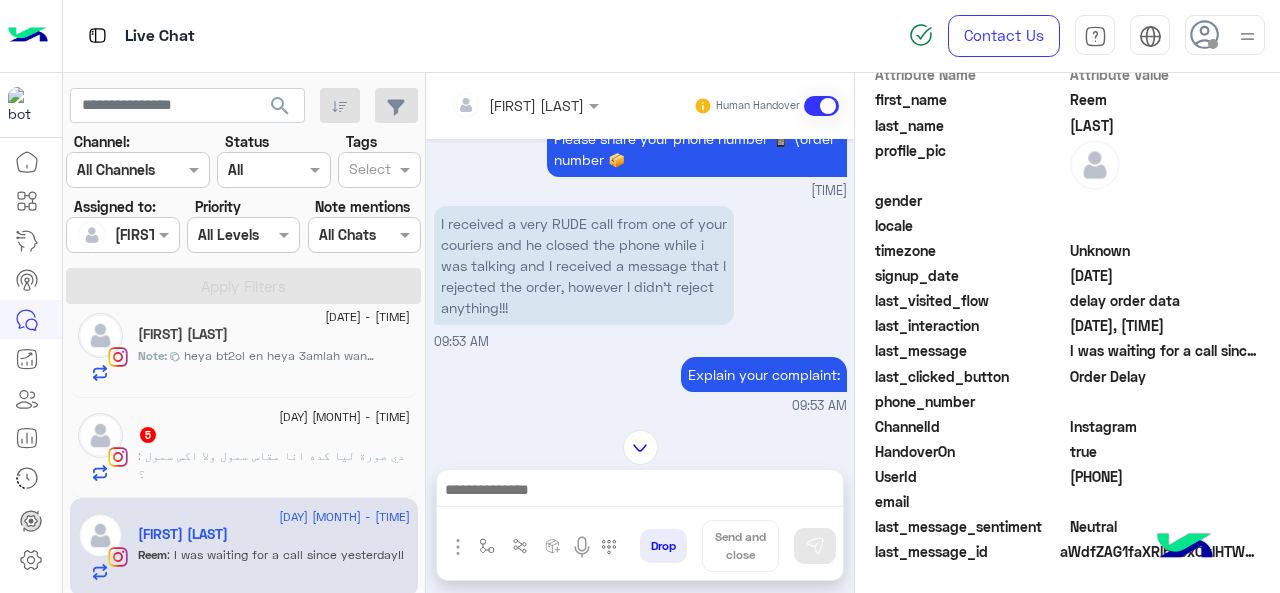 type on "**********" 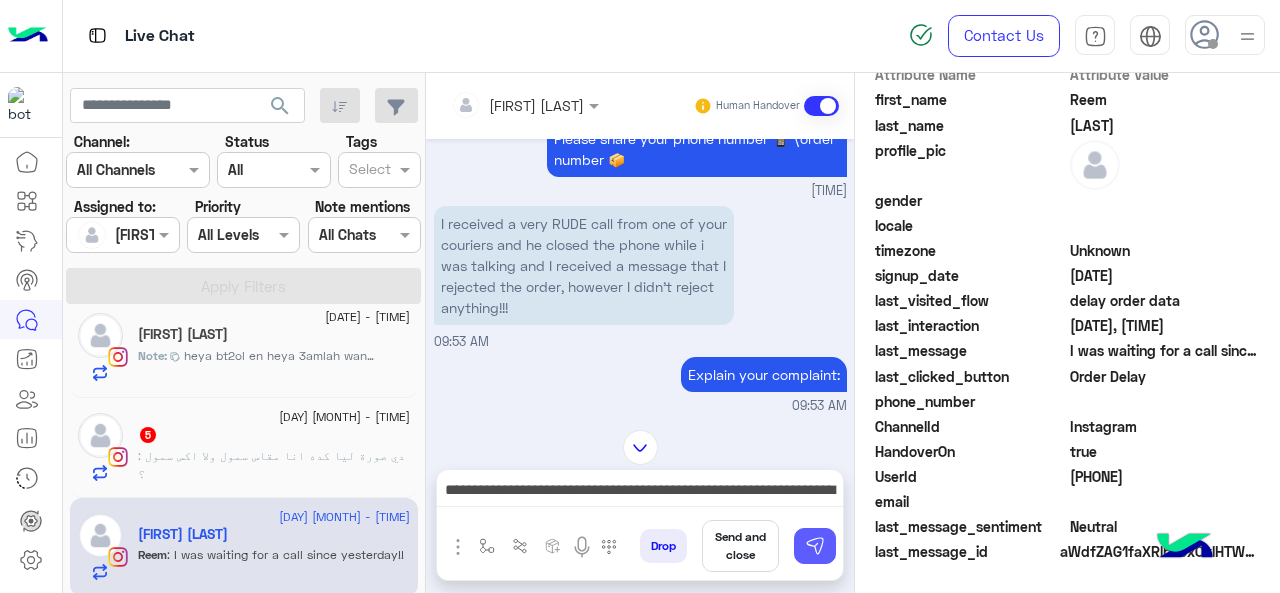 click at bounding box center (815, 546) 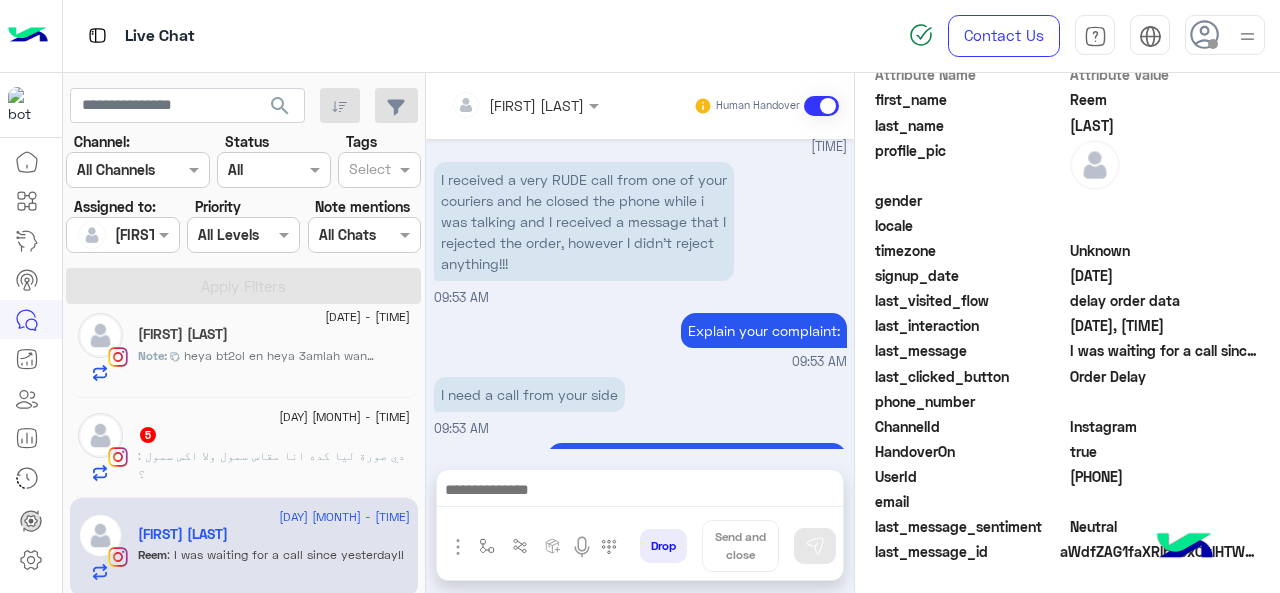 scroll, scrollTop: 2131, scrollLeft: 0, axis: vertical 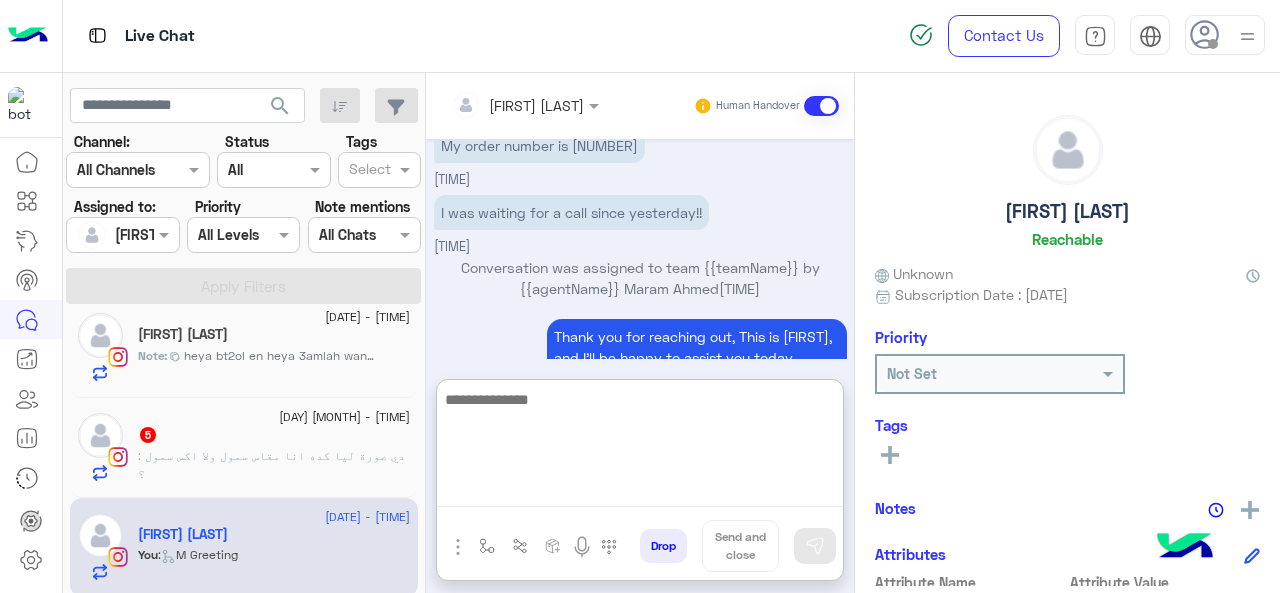 click at bounding box center (640, 447) 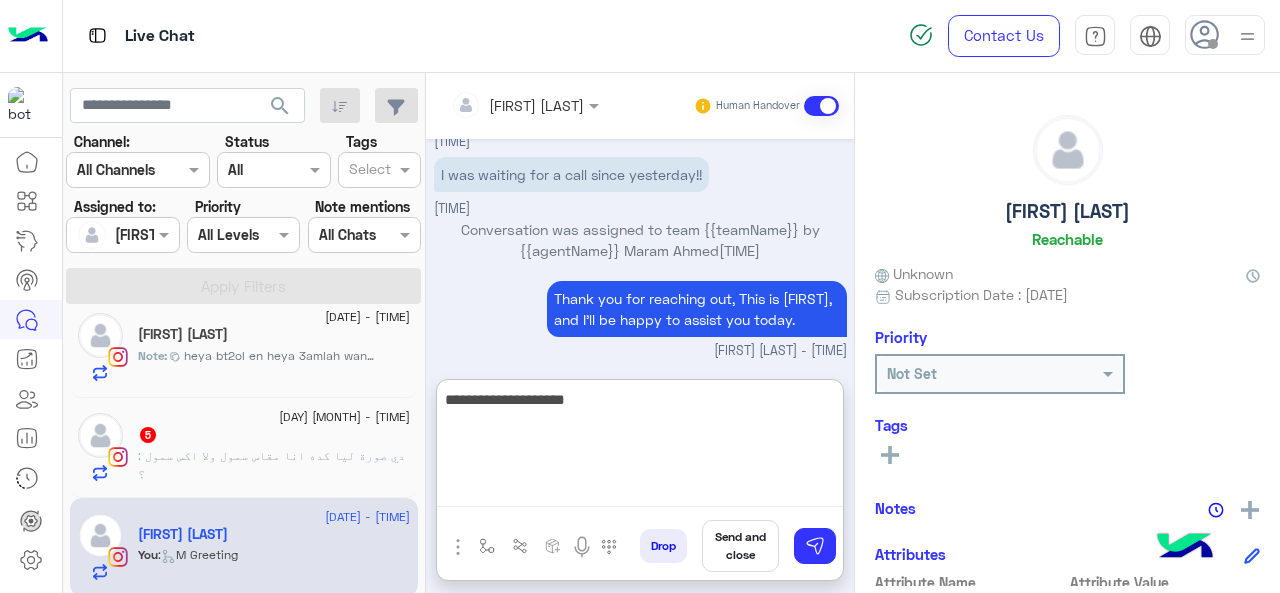 type on "**********" 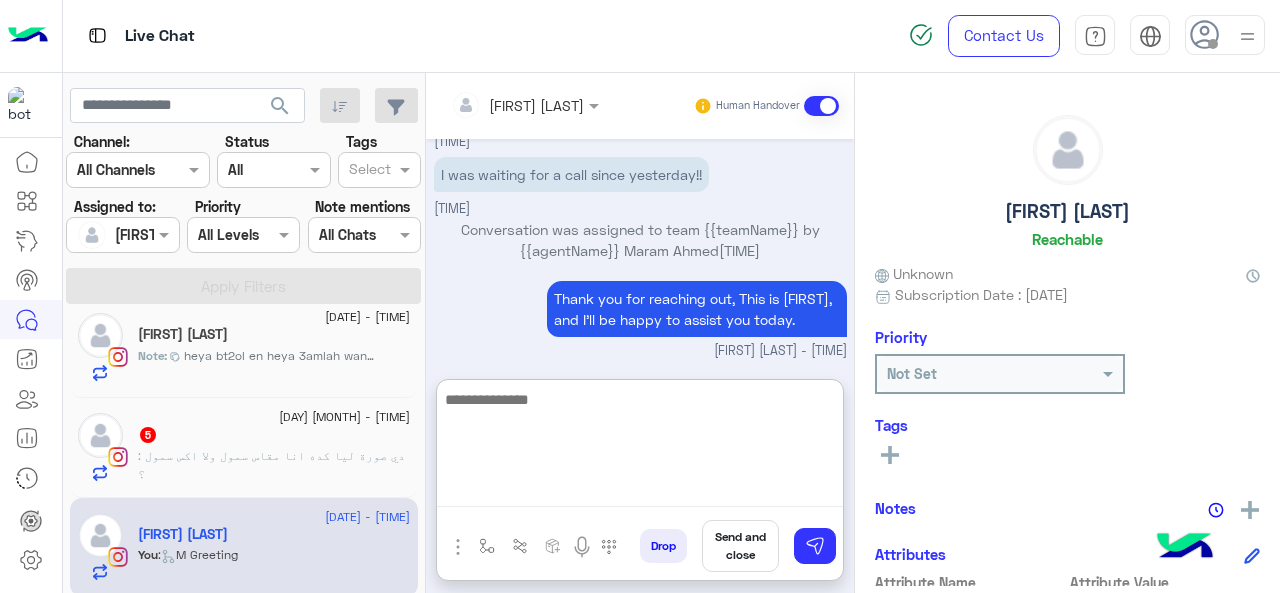 scroll, scrollTop: 2406, scrollLeft: 0, axis: vertical 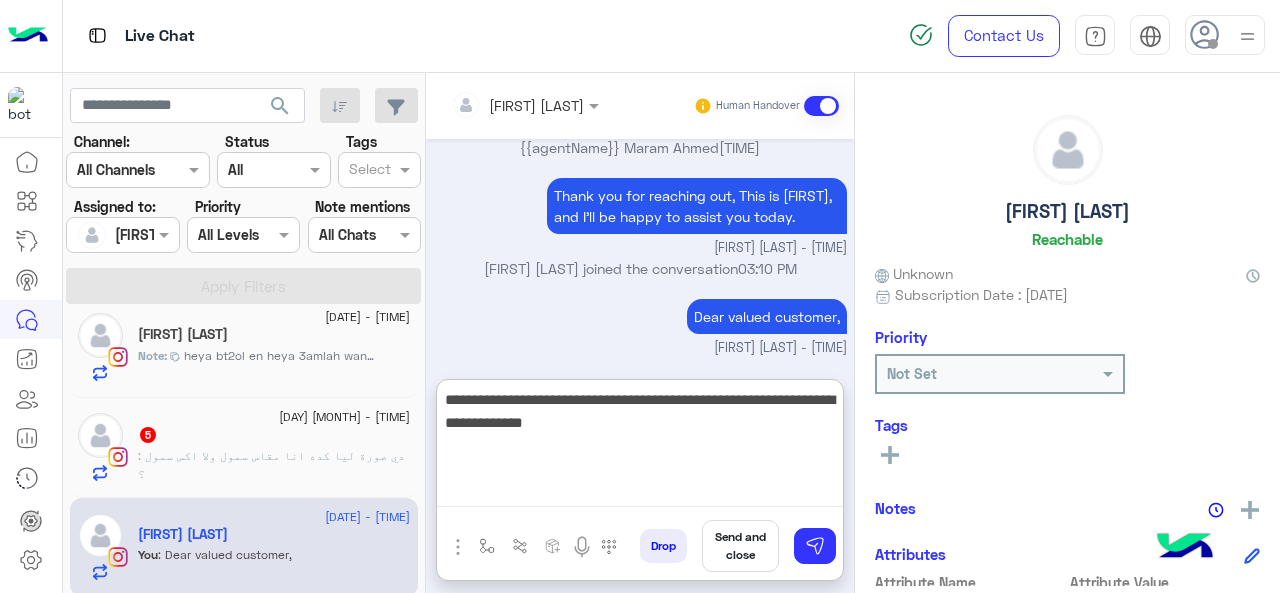 type on "**********" 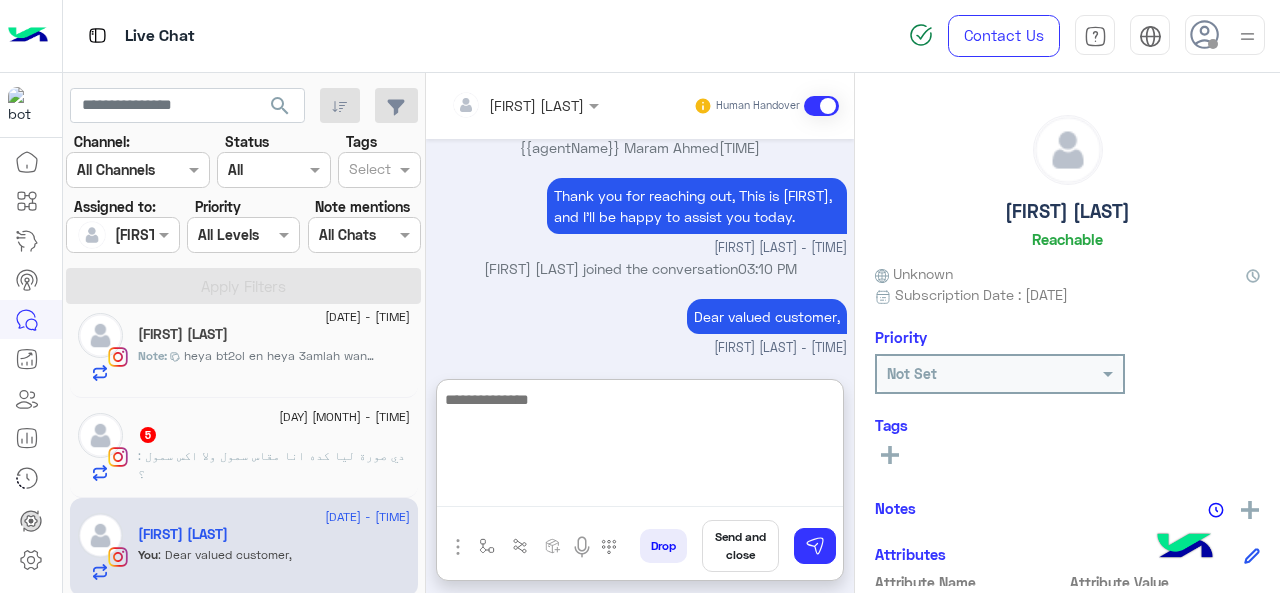 scroll, scrollTop: 2490, scrollLeft: 0, axis: vertical 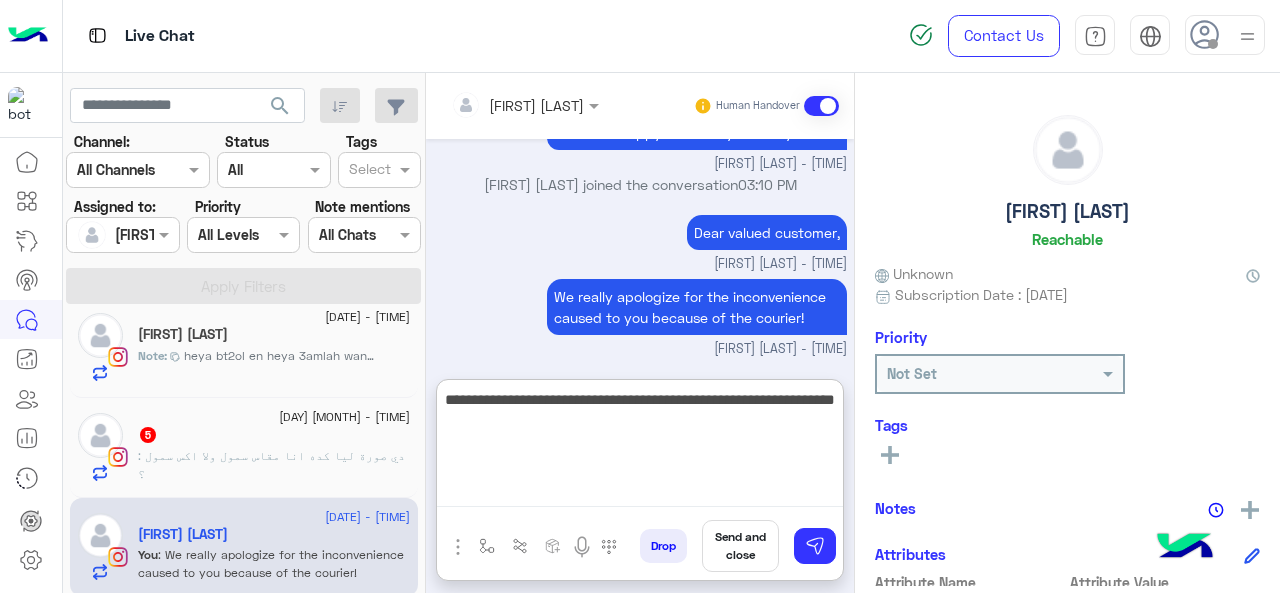 drag, startPoint x: 681, startPoint y: 404, endPoint x: 762, endPoint y: 404, distance: 81 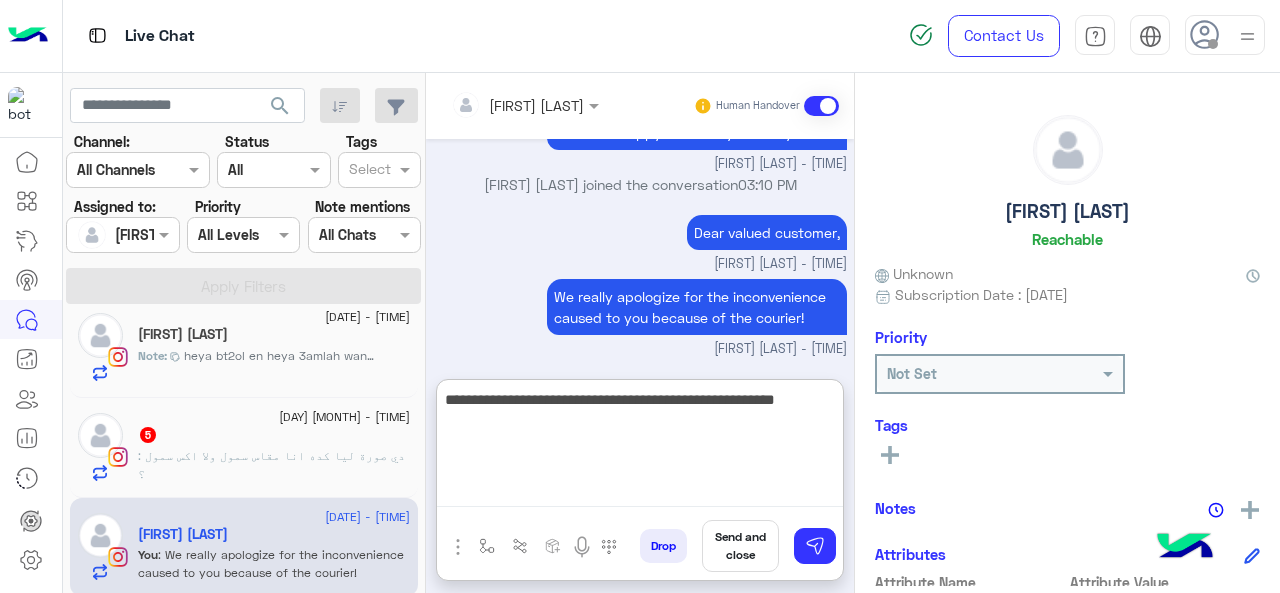 click on "**********" at bounding box center (640, 447) 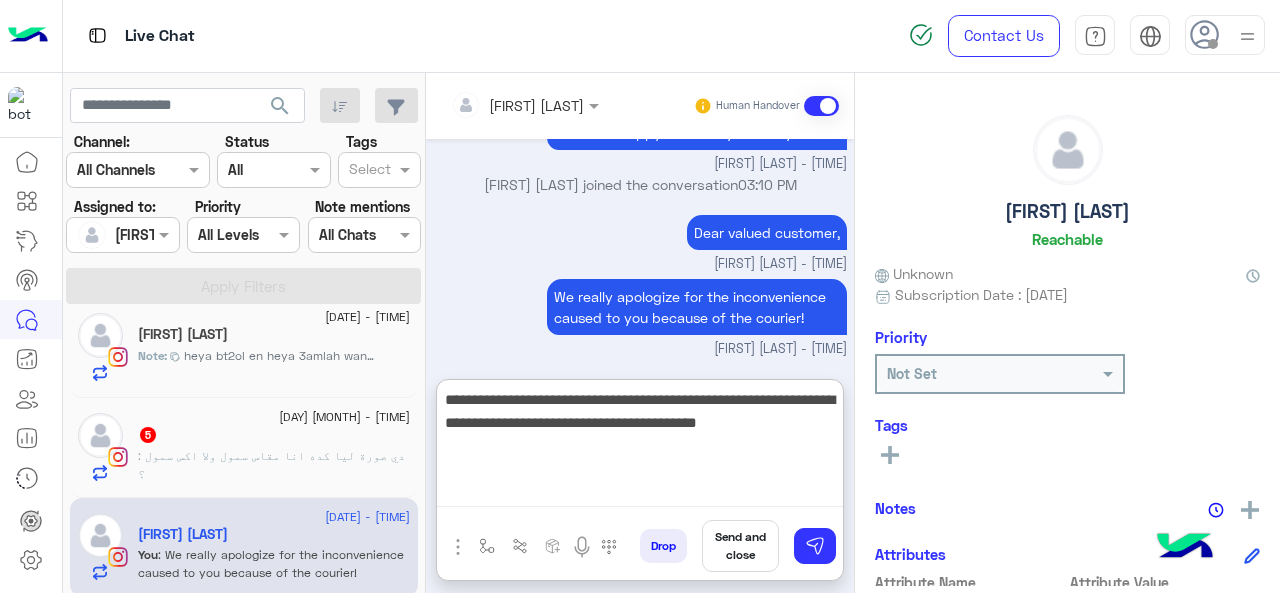 type on "**********" 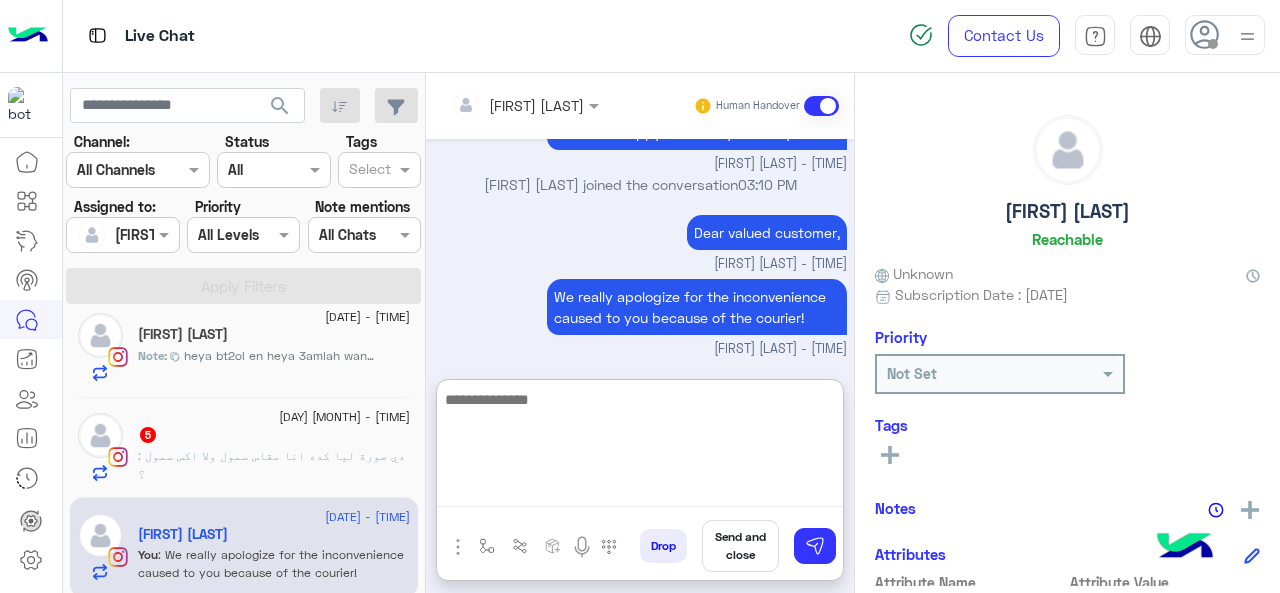 scroll, scrollTop: 2596, scrollLeft: 0, axis: vertical 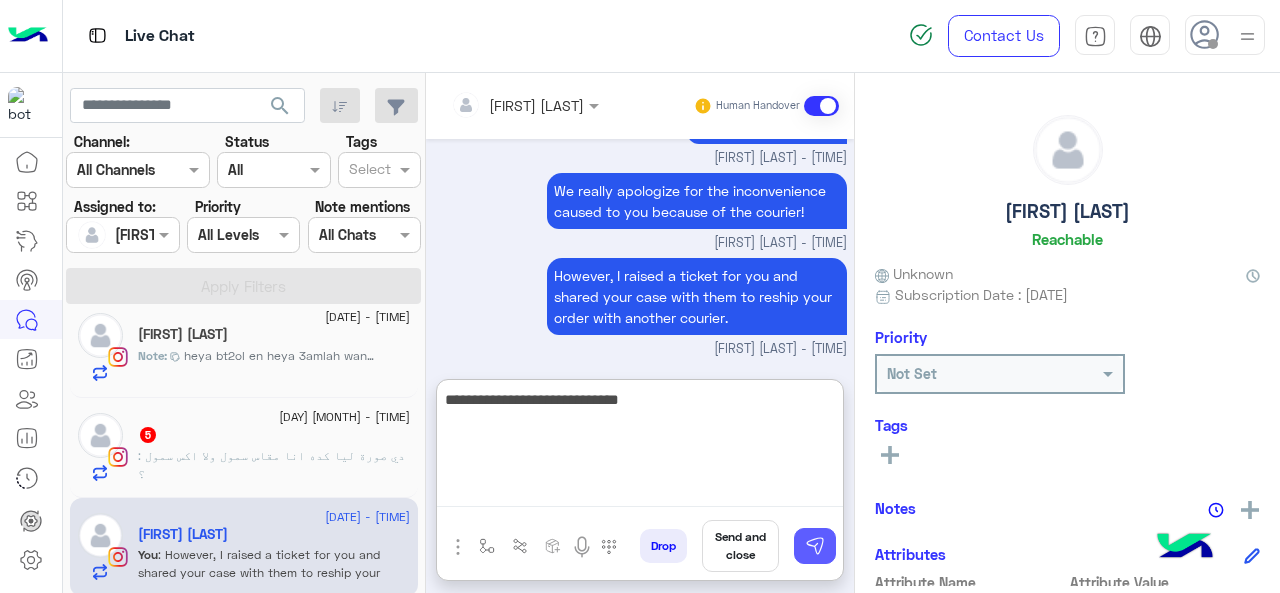 type on "**********" 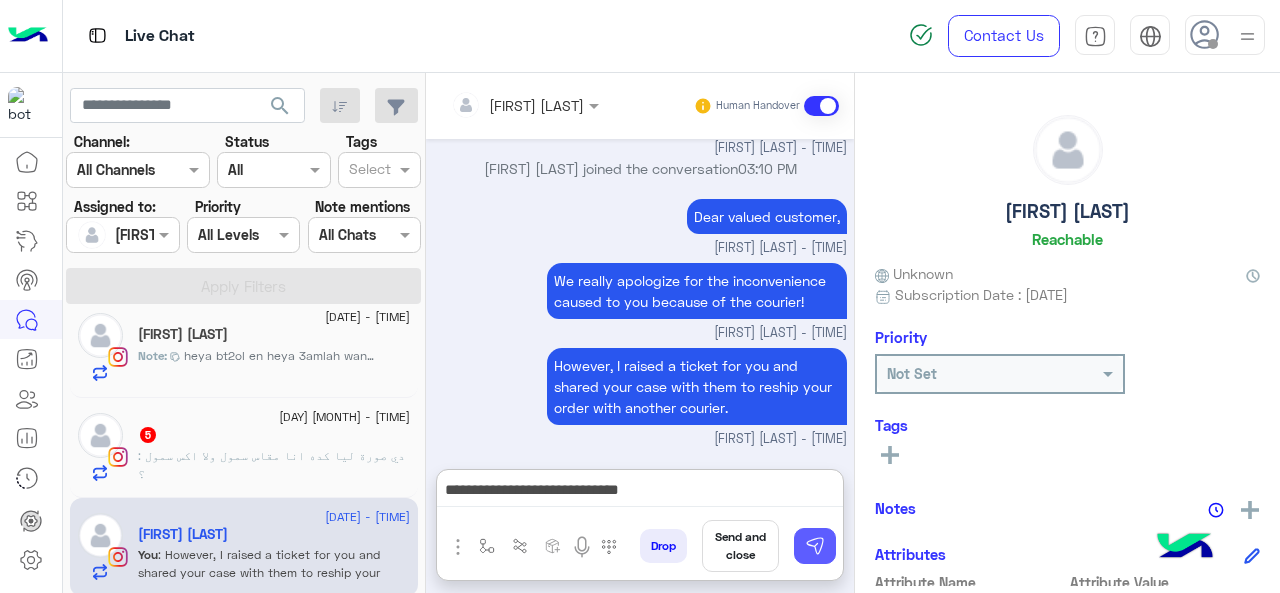 click at bounding box center (815, 546) 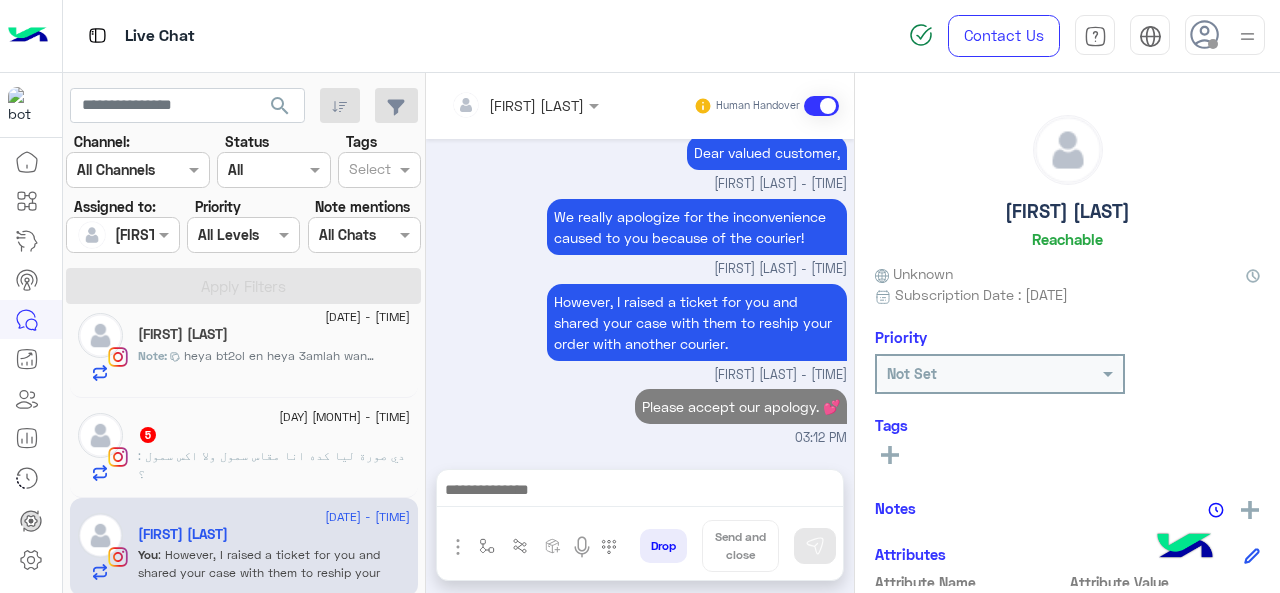 scroll, scrollTop: 2570, scrollLeft: 0, axis: vertical 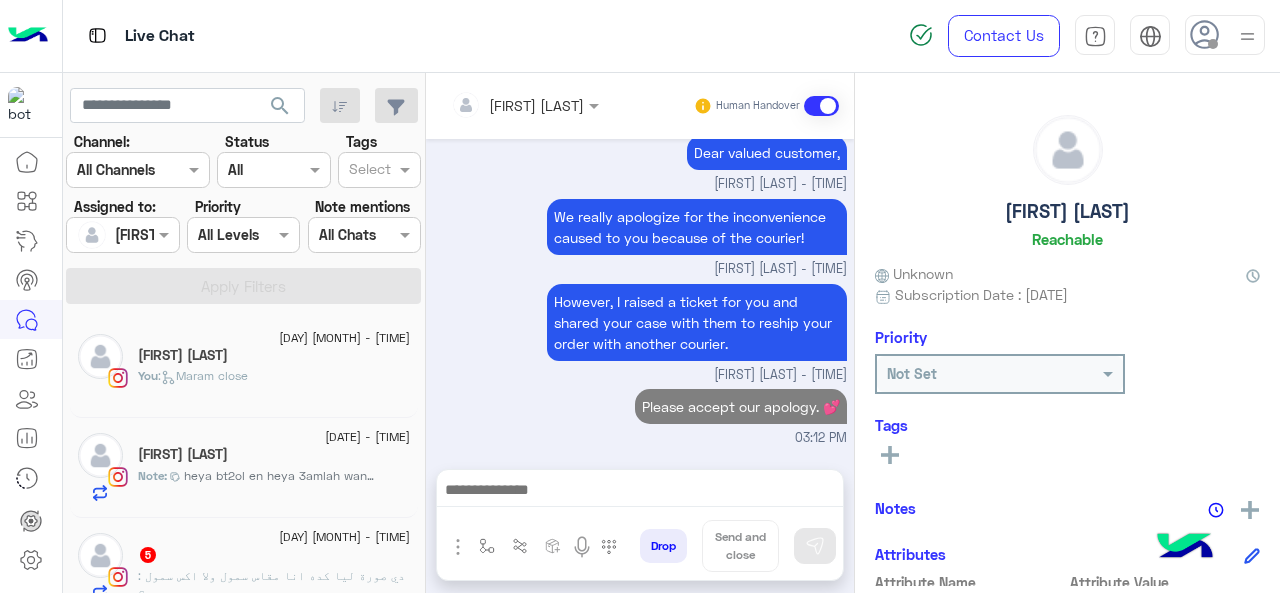 click on ":   Maram close" 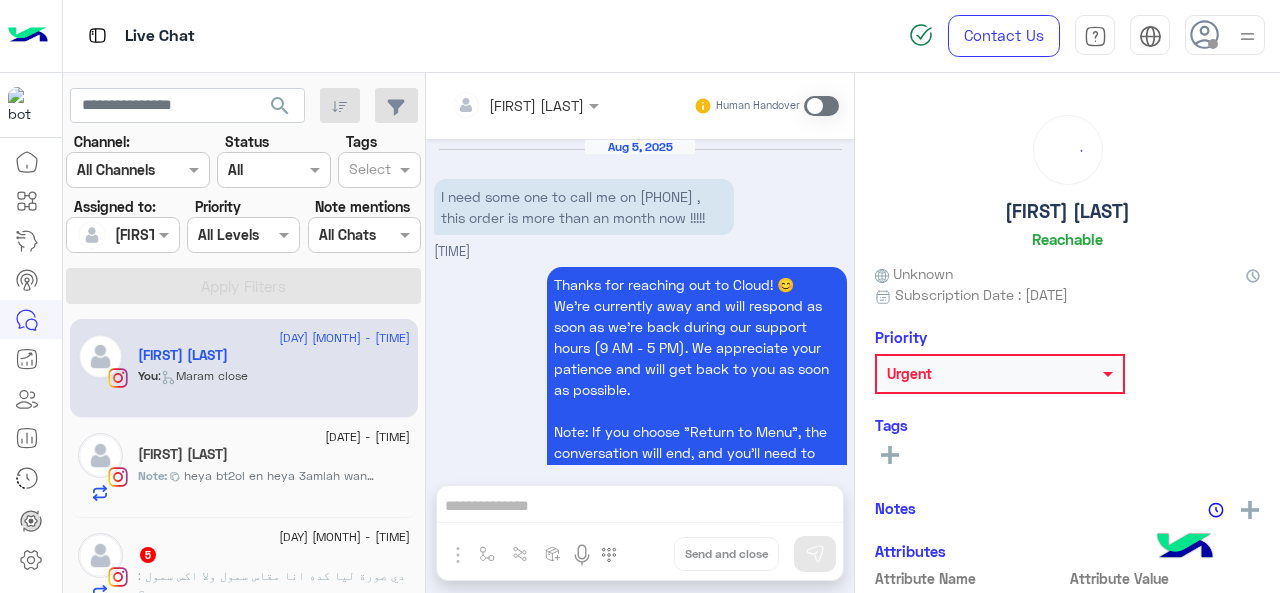 scroll, scrollTop: 532, scrollLeft: 0, axis: vertical 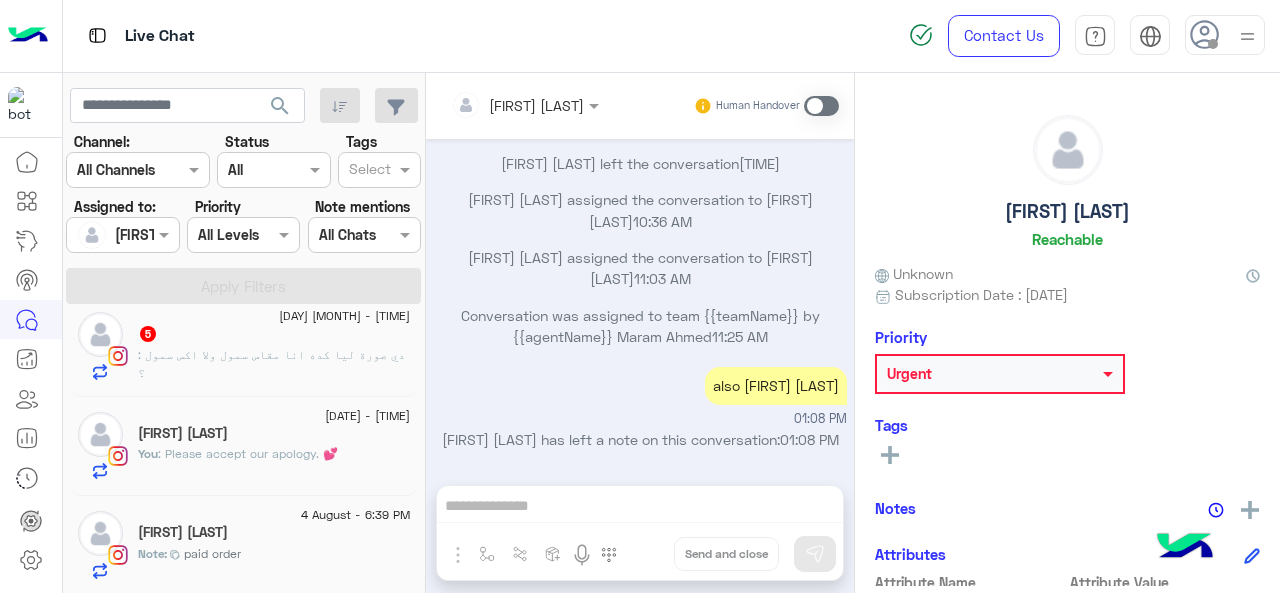 click on ": دي صورة ليا كده انا مقاس سمول ولا اكس سمول ؟" 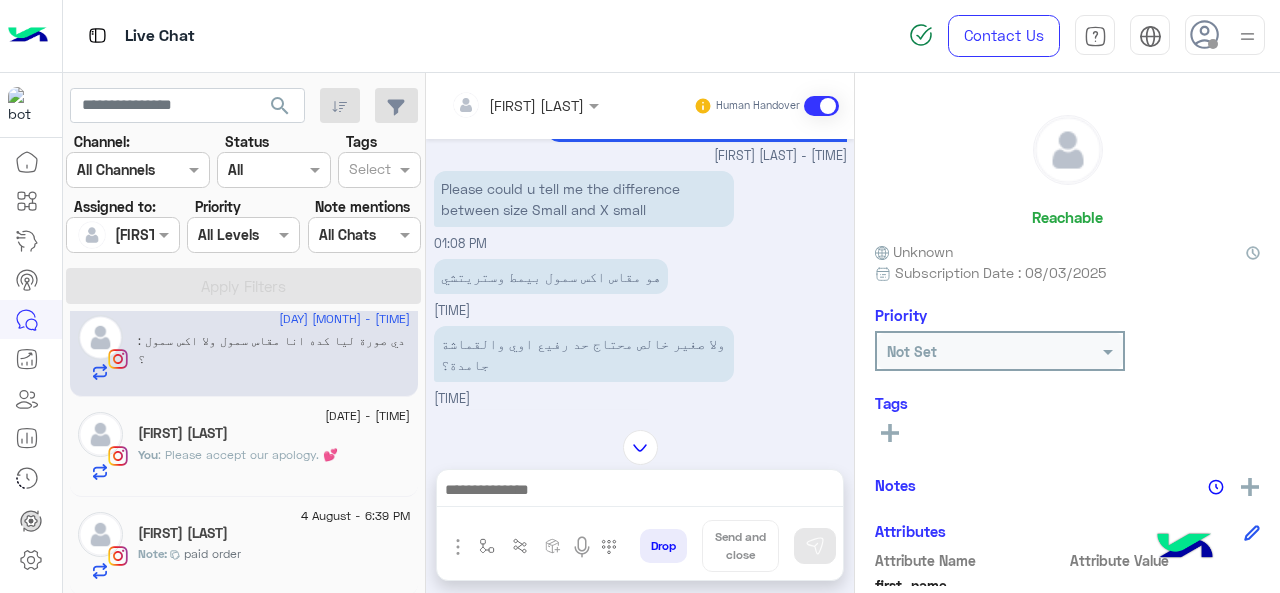 scroll, scrollTop: 263, scrollLeft: 0, axis: vertical 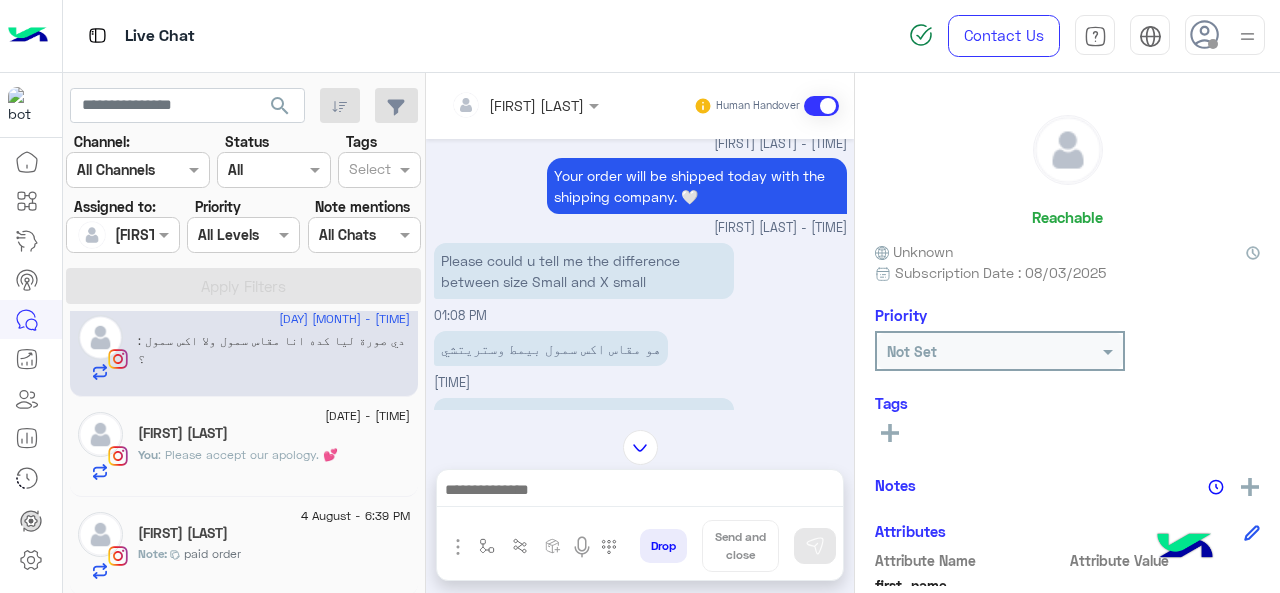 click at bounding box center [499, 105] 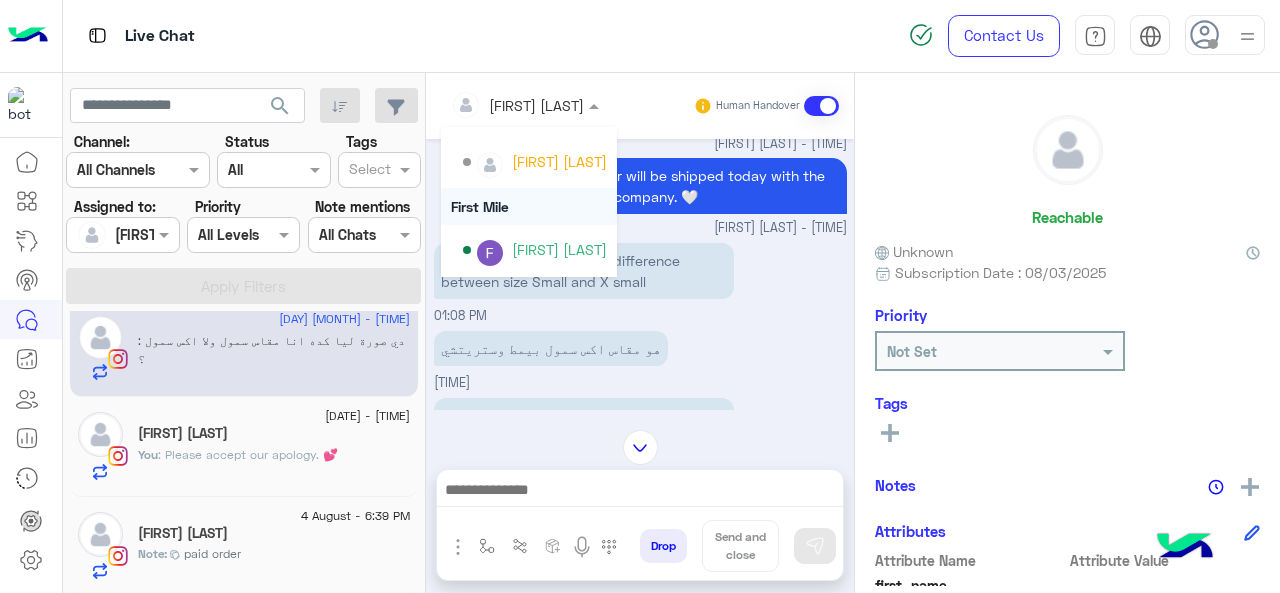 scroll, scrollTop: 300, scrollLeft: 0, axis: vertical 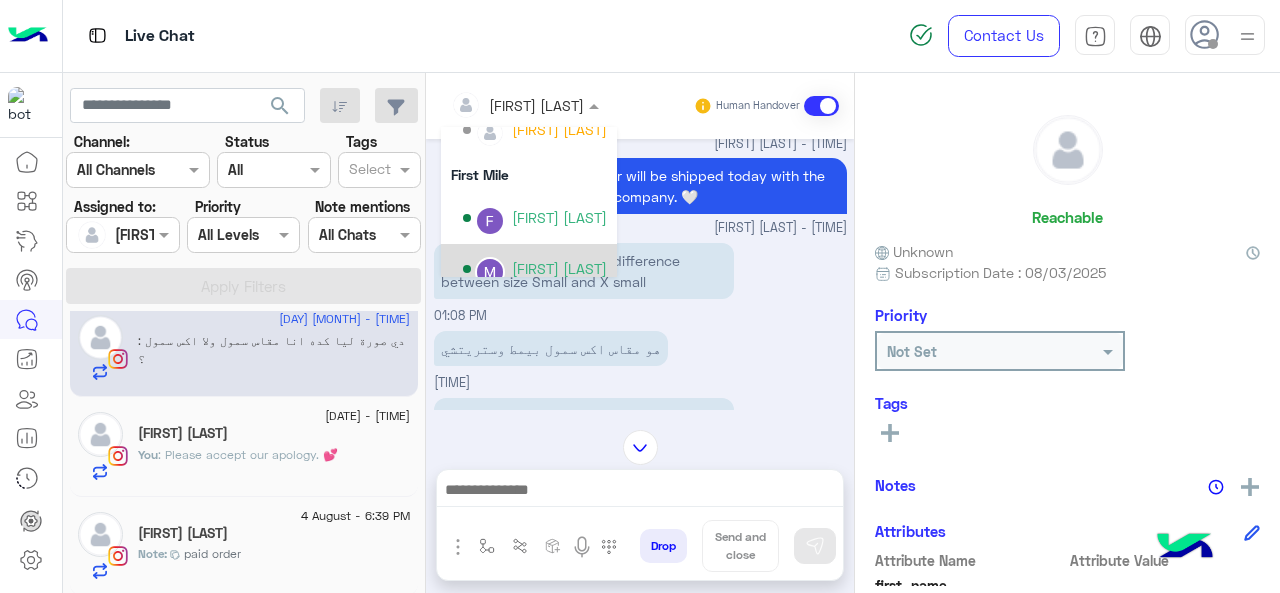 click on "[FIRST] [LAST]" at bounding box center (559, 268) 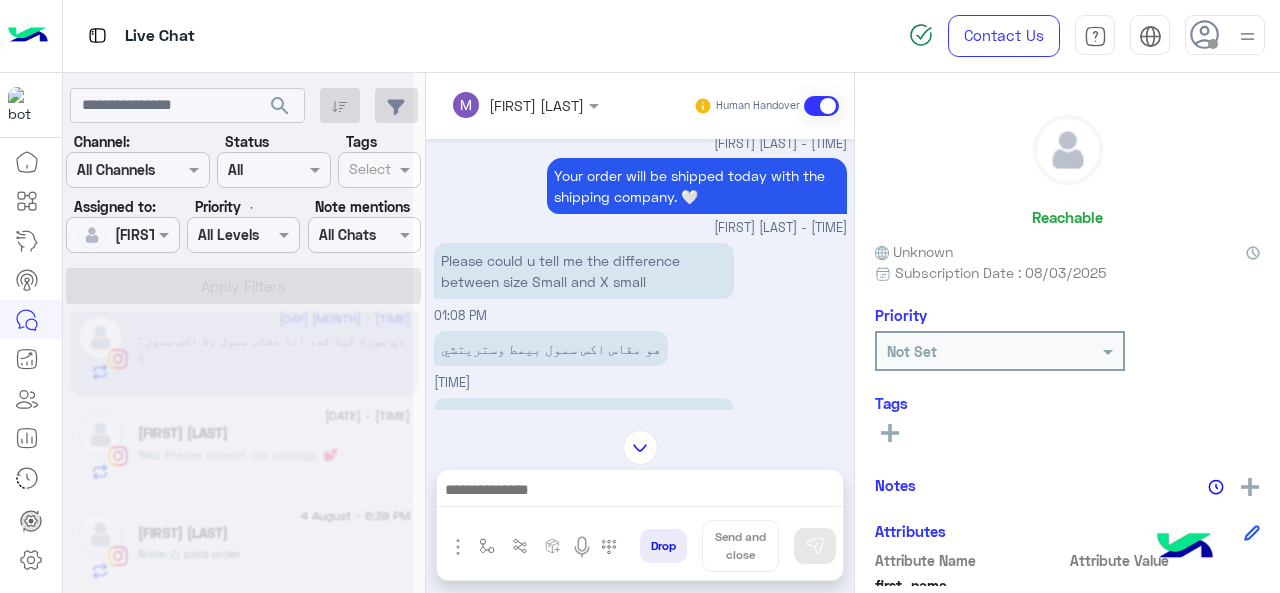 scroll, scrollTop: 122, scrollLeft: 0, axis: vertical 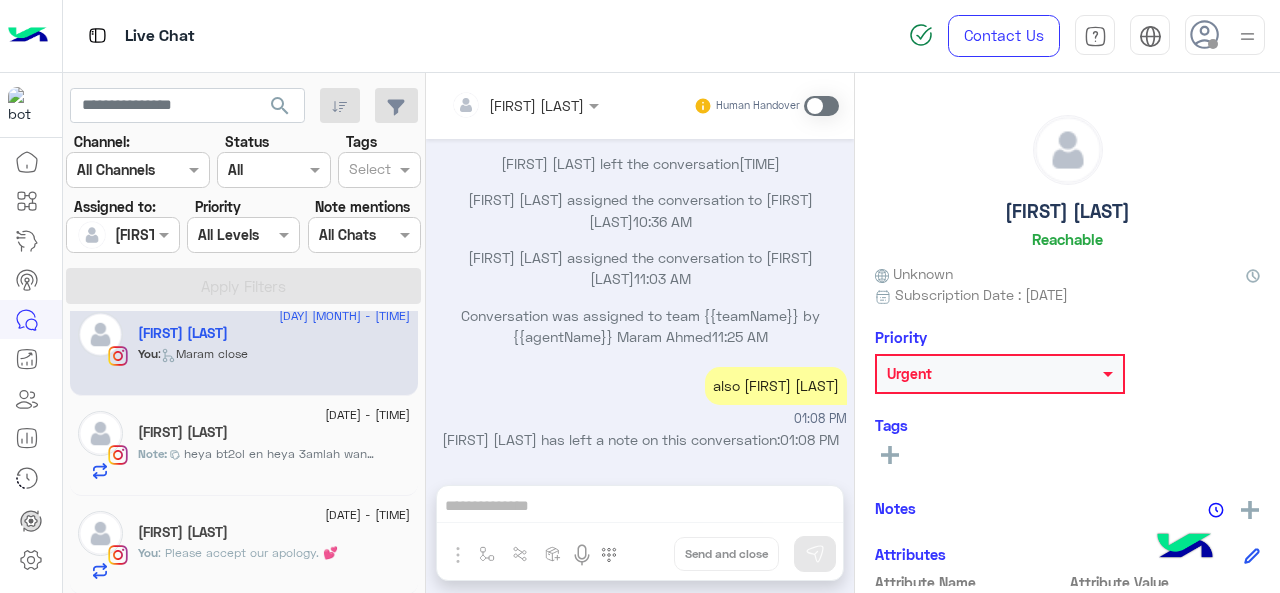 click on "heya bt2ol en heya 3amlah wana akher haga 3ala bosta kant 12jul w kan successful" 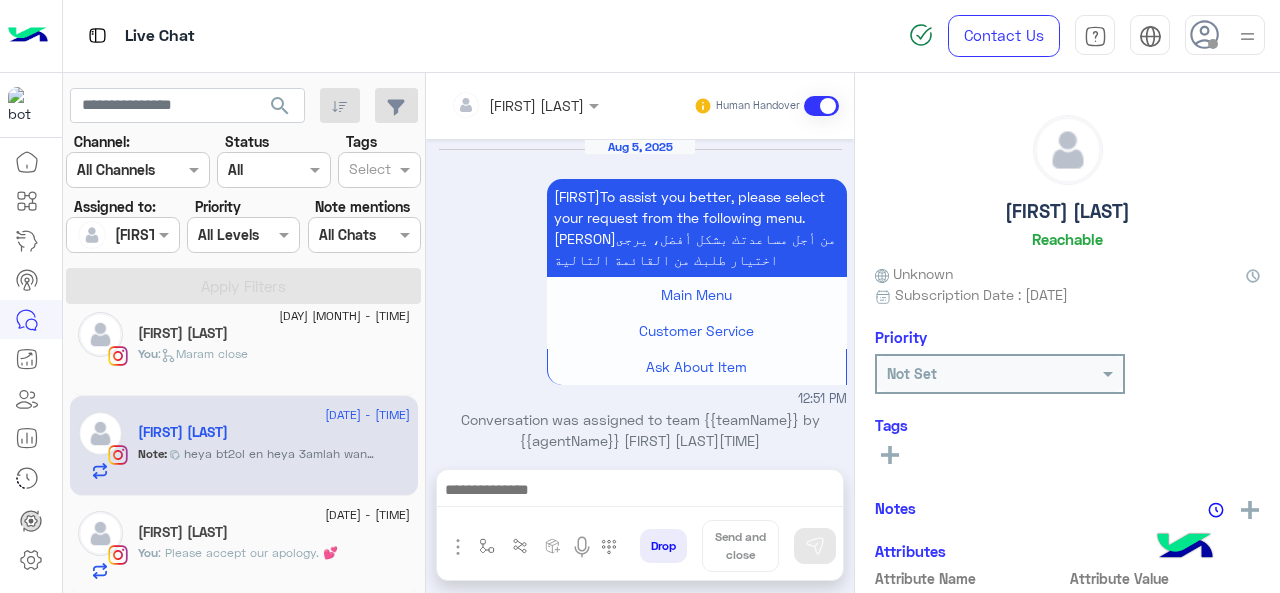 scroll, scrollTop: 590, scrollLeft: 0, axis: vertical 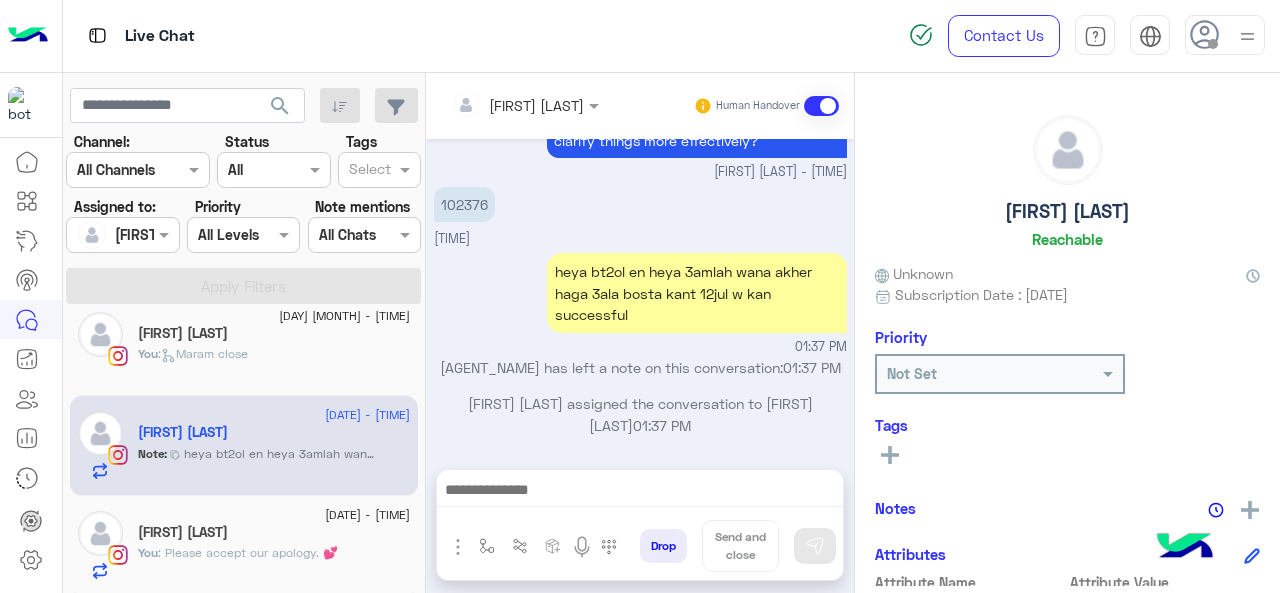 click on "102376" at bounding box center (464, 204) 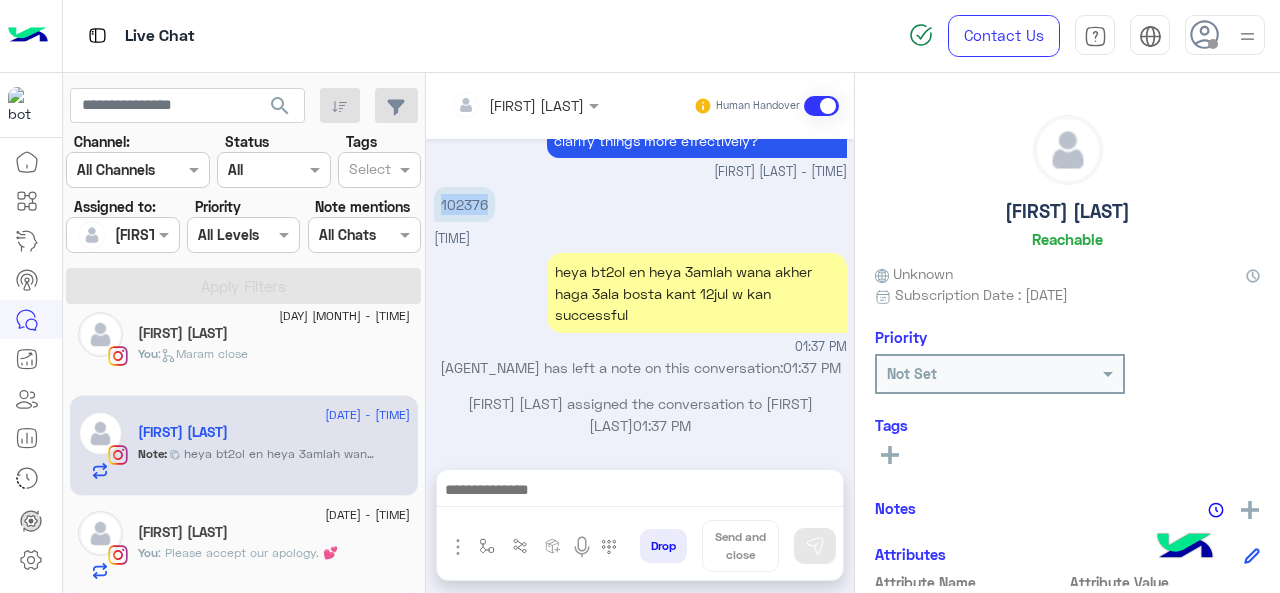 click on "102376" at bounding box center [464, 204] 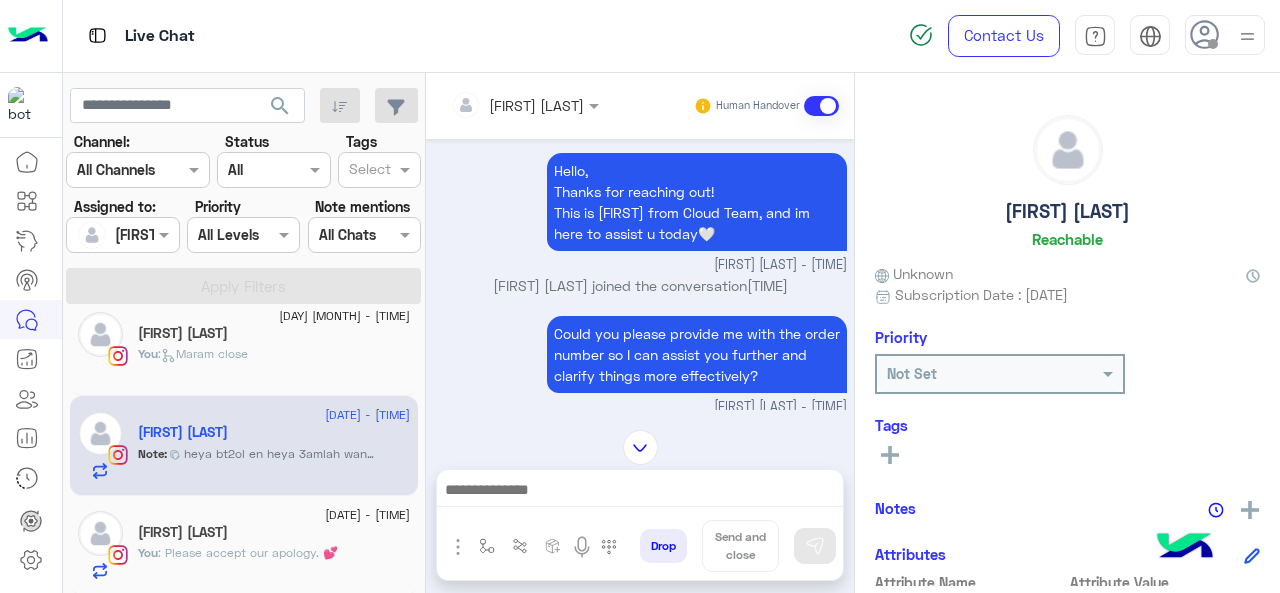 scroll, scrollTop: 1604, scrollLeft: 0, axis: vertical 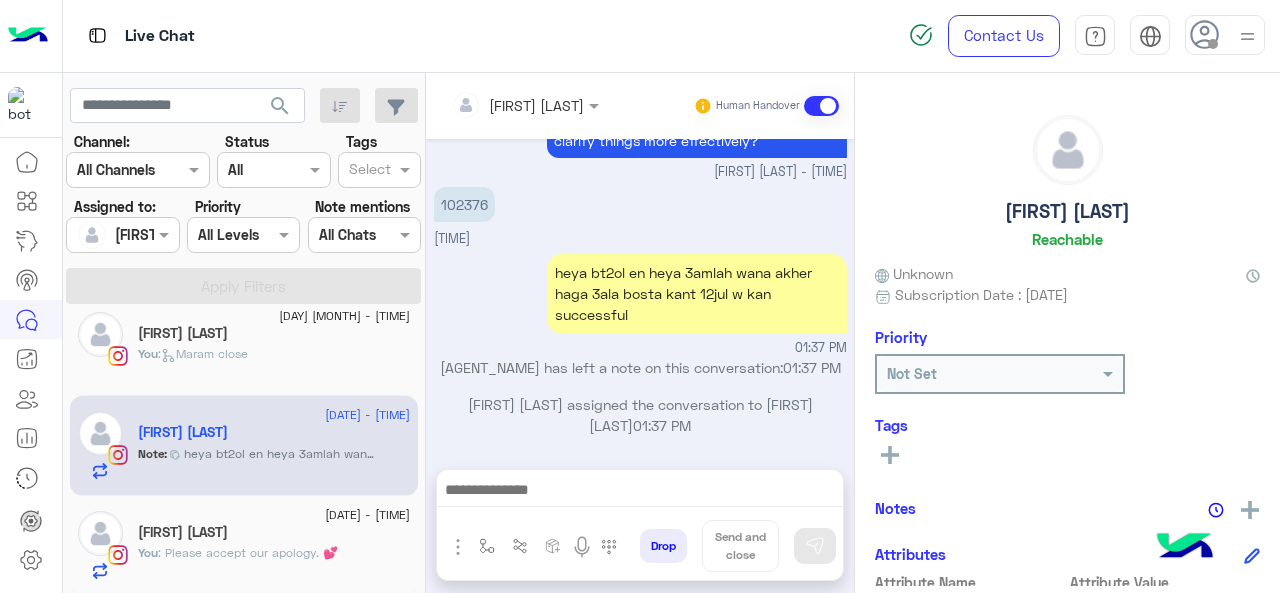 click on "102376" at bounding box center [464, 204] 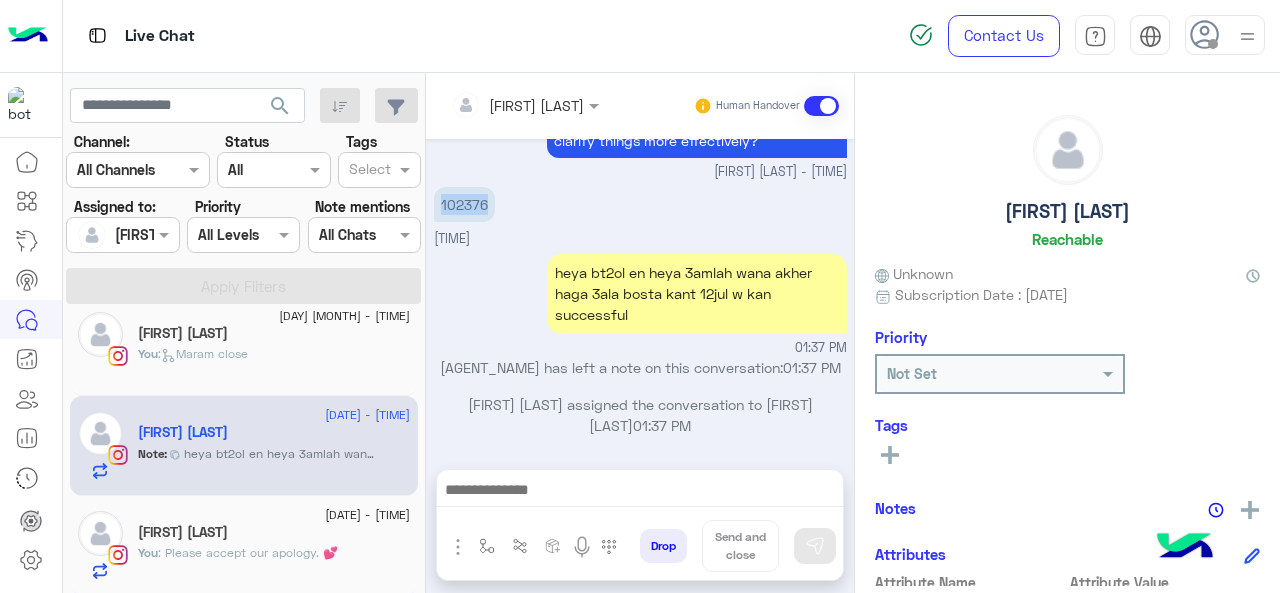 click on "102376" at bounding box center [464, 204] 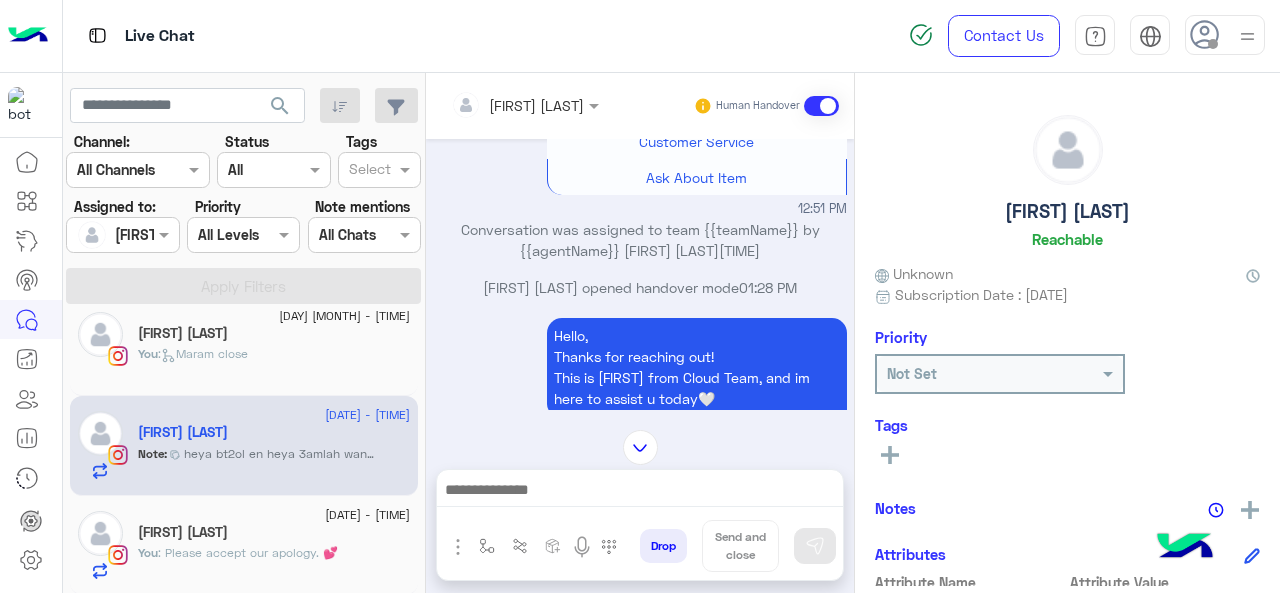 scroll, scrollTop: 1604, scrollLeft: 0, axis: vertical 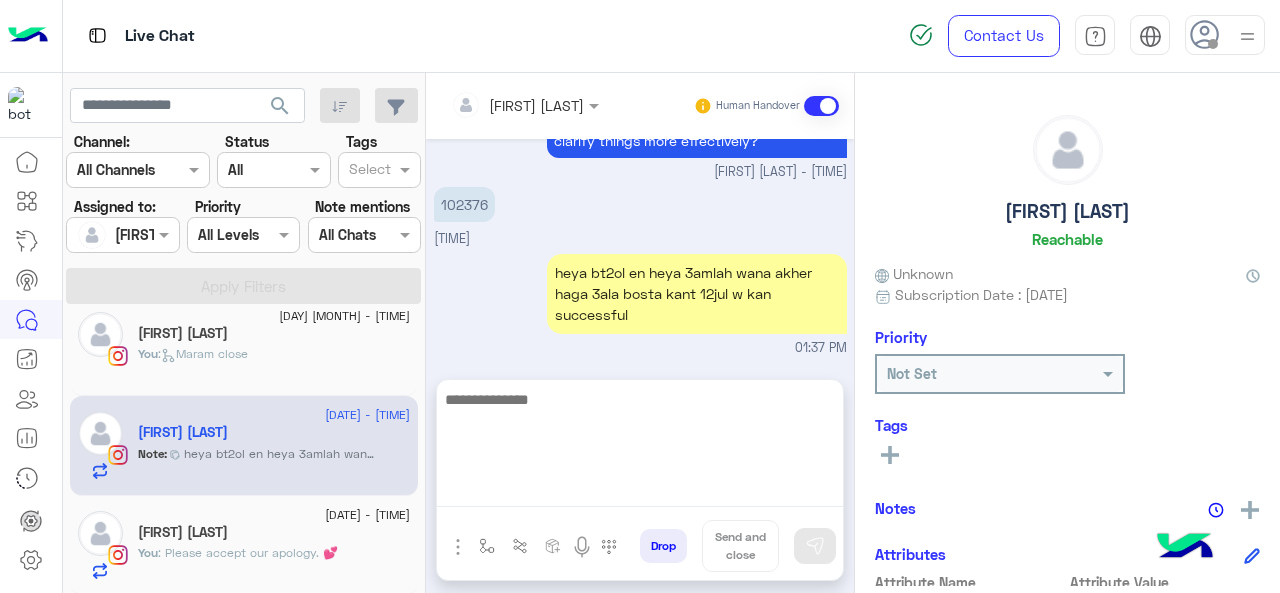 click at bounding box center [640, 447] 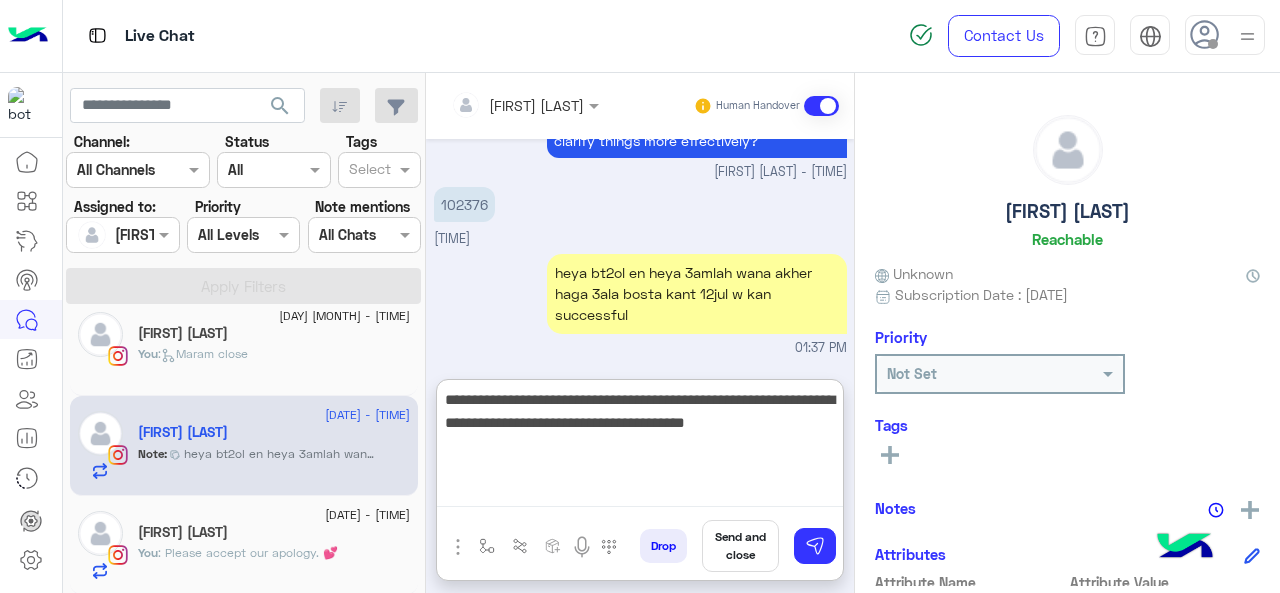 type on "**********" 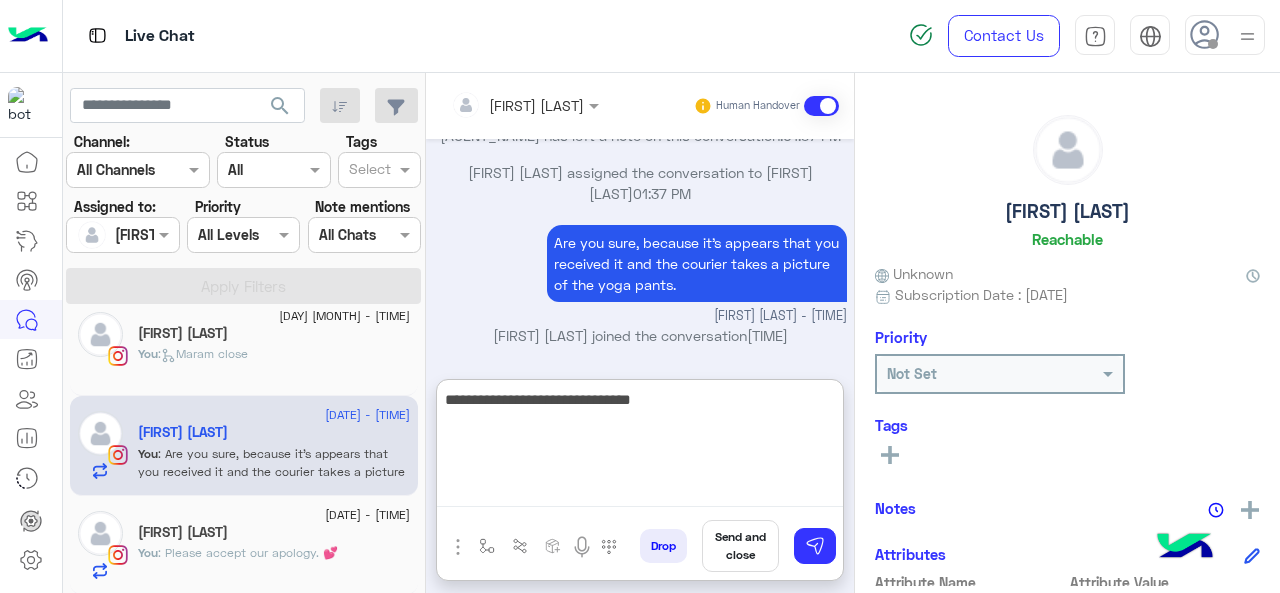 scroll, scrollTop: 1902, scrollLeft: 0, axis: vertical 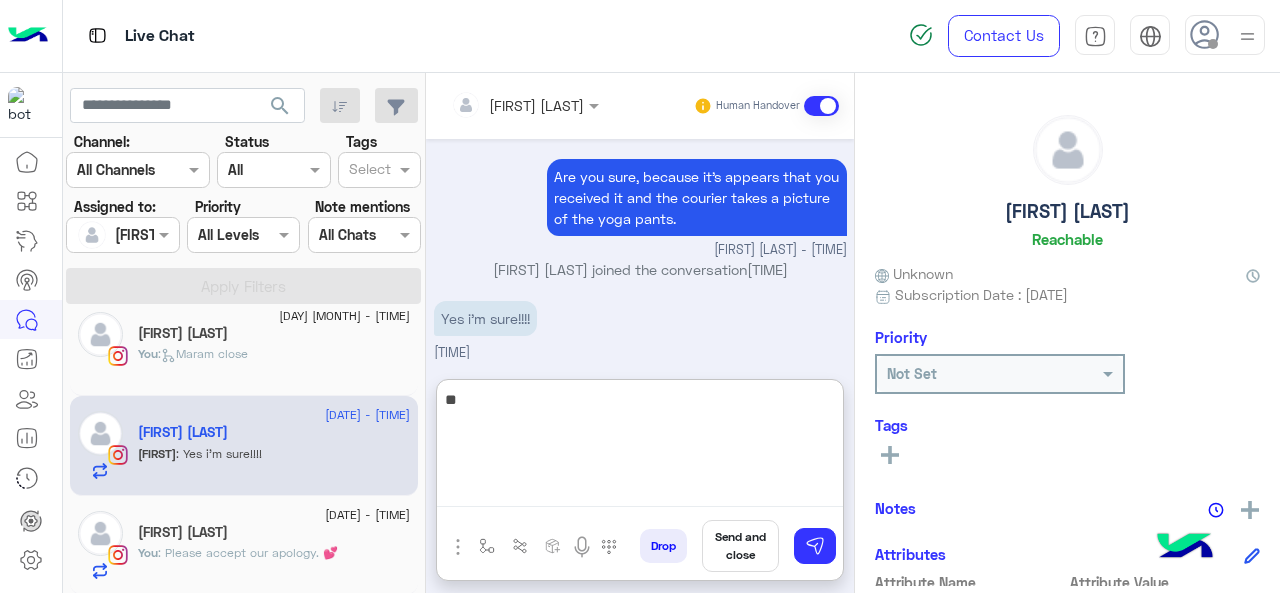 type on "*" 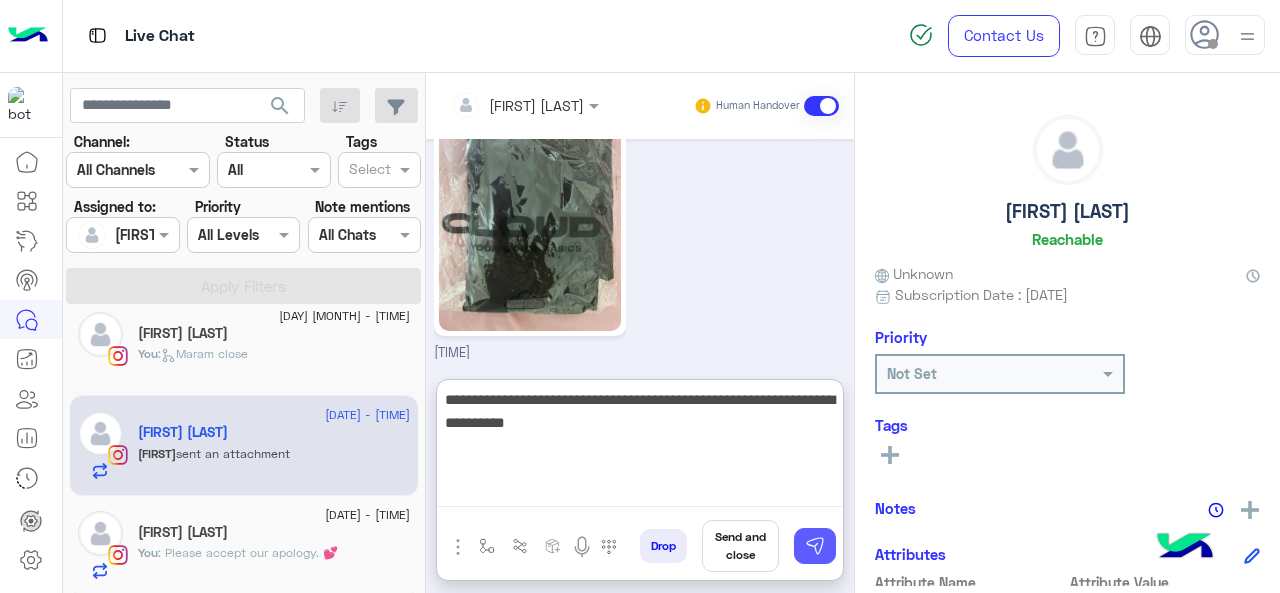 scroll, scrollTop: 2319, scrollLeft: 0, axis: vertical 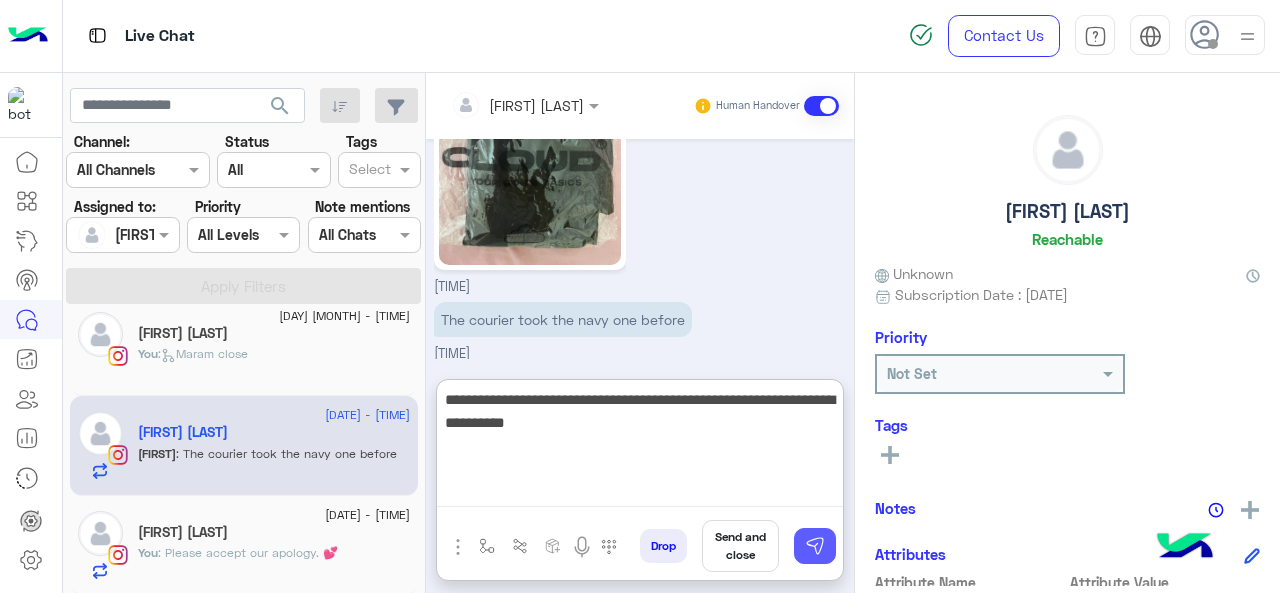 type on "**********" 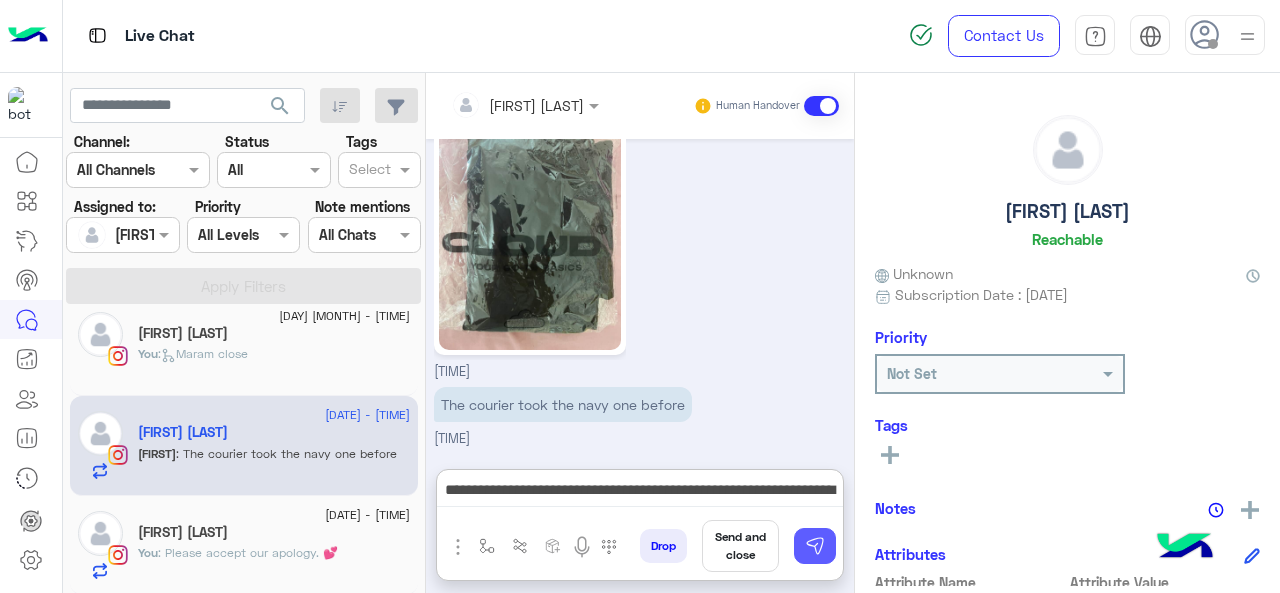 click at bounding box center (815, 546) 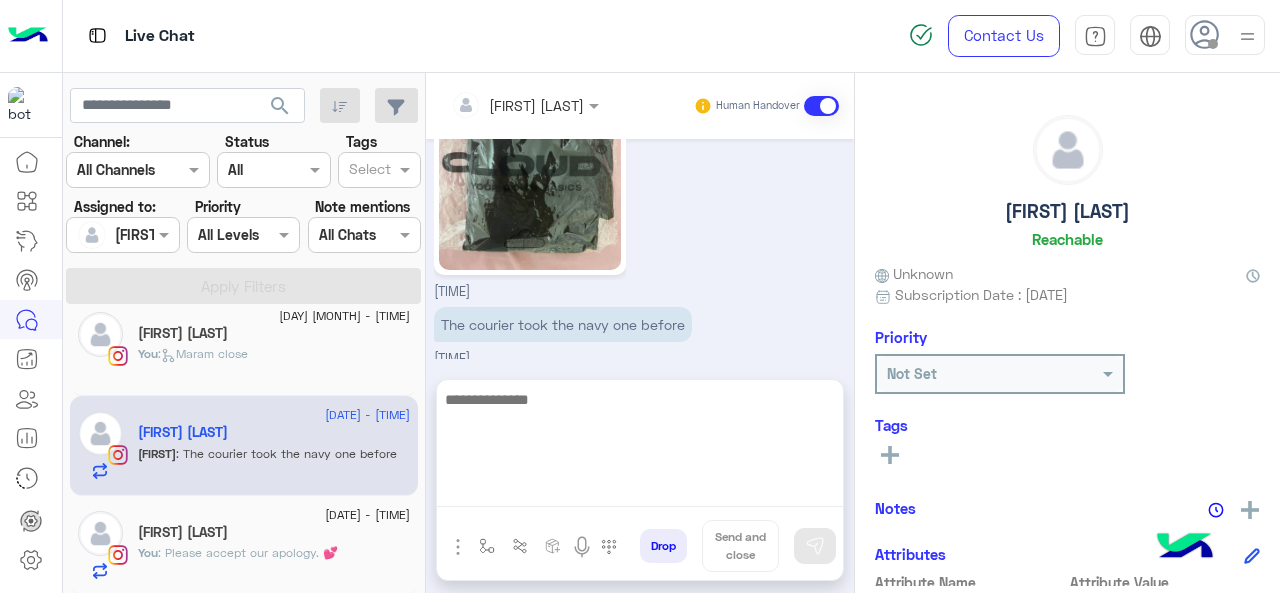 click at bounding box center (640, 447) 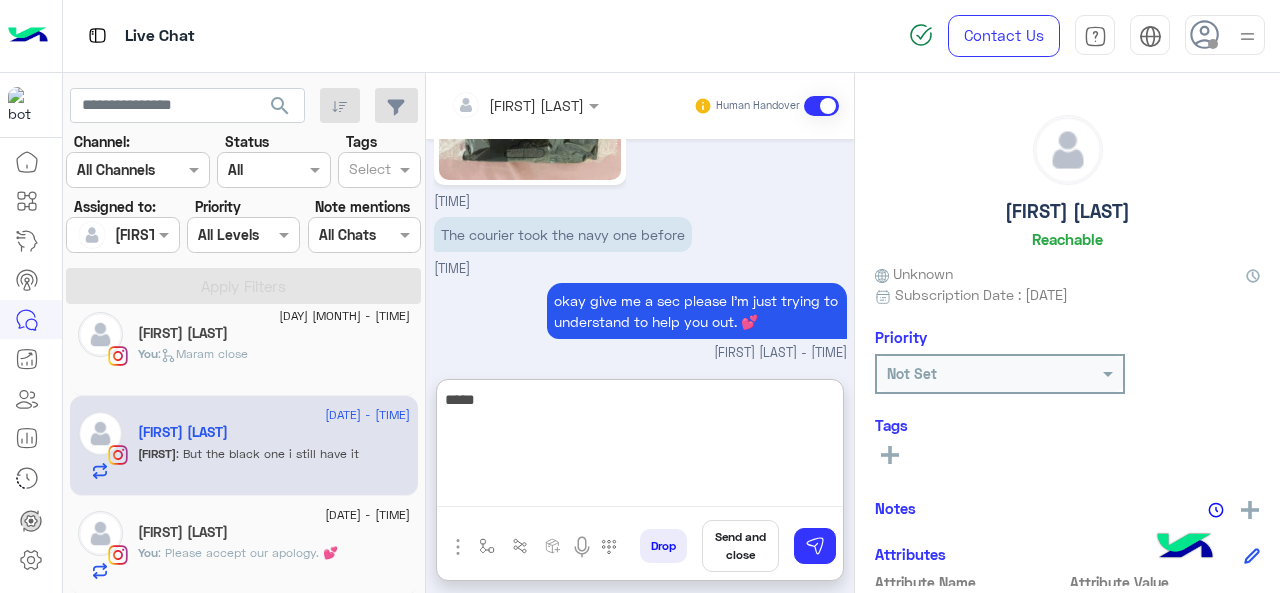 scroll, scrollTop: 2470, scrollLeft: 0, axis: vertical 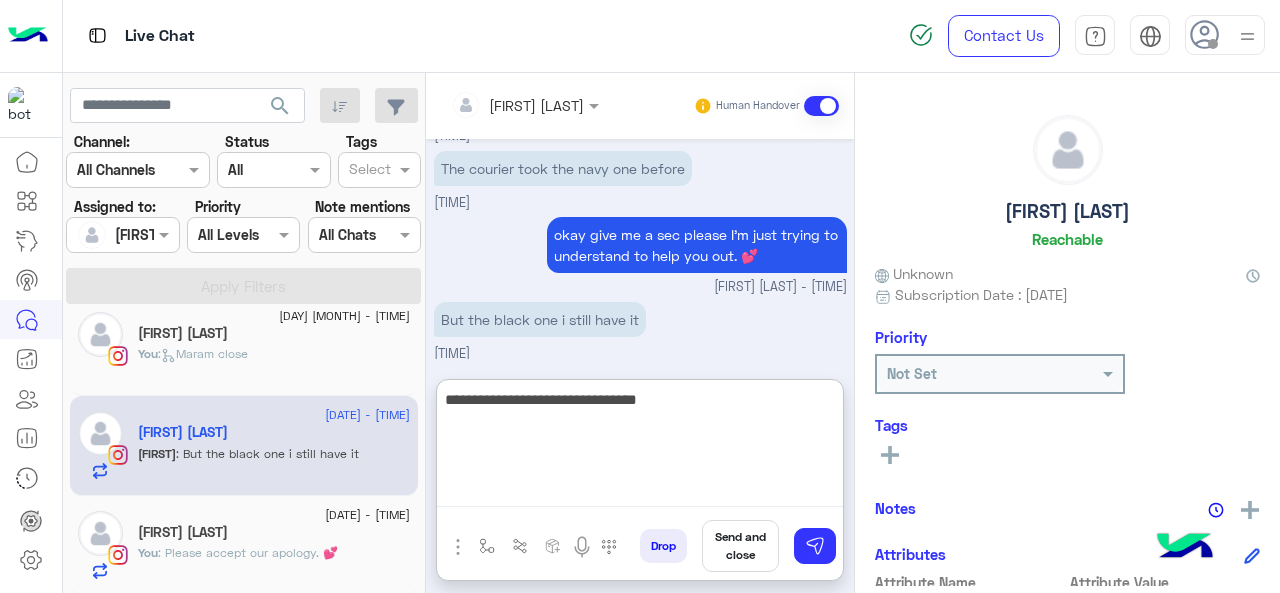 type on "**********" 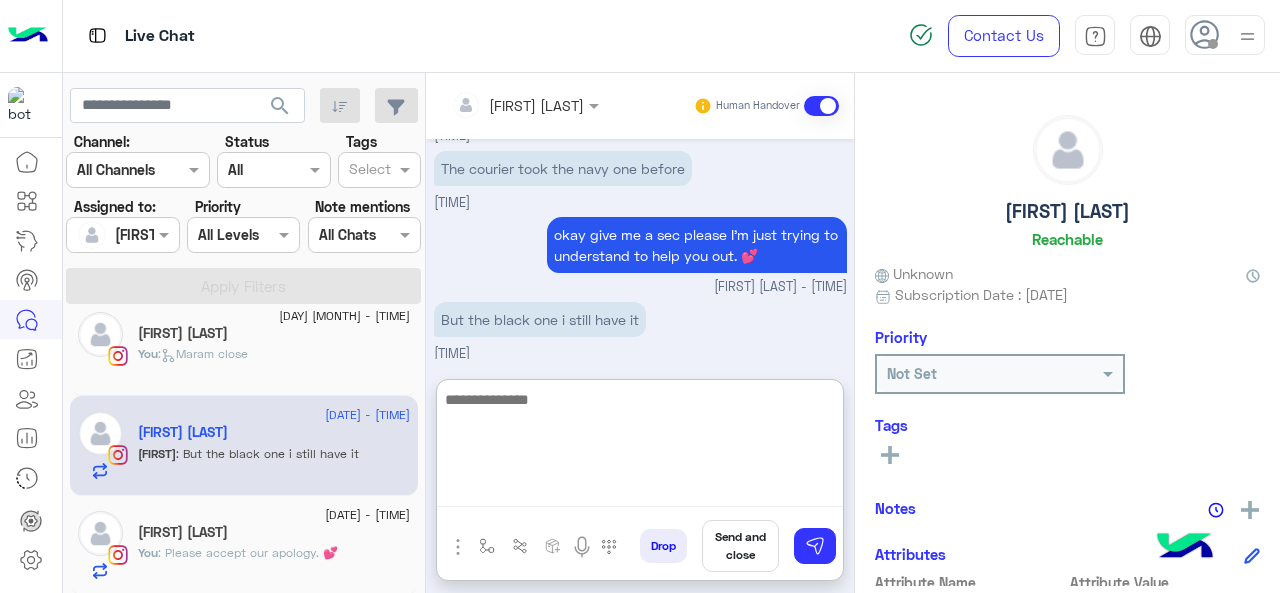 scroll, scrollTop: 2534, scrollLeft: 0, axis: vertical 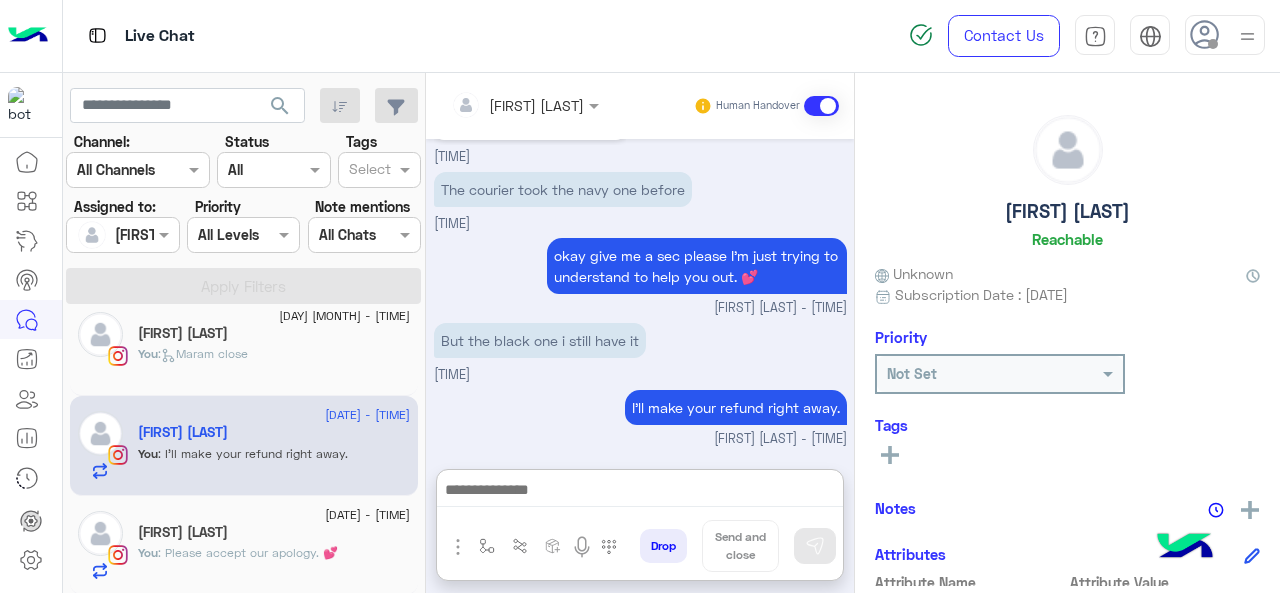 click 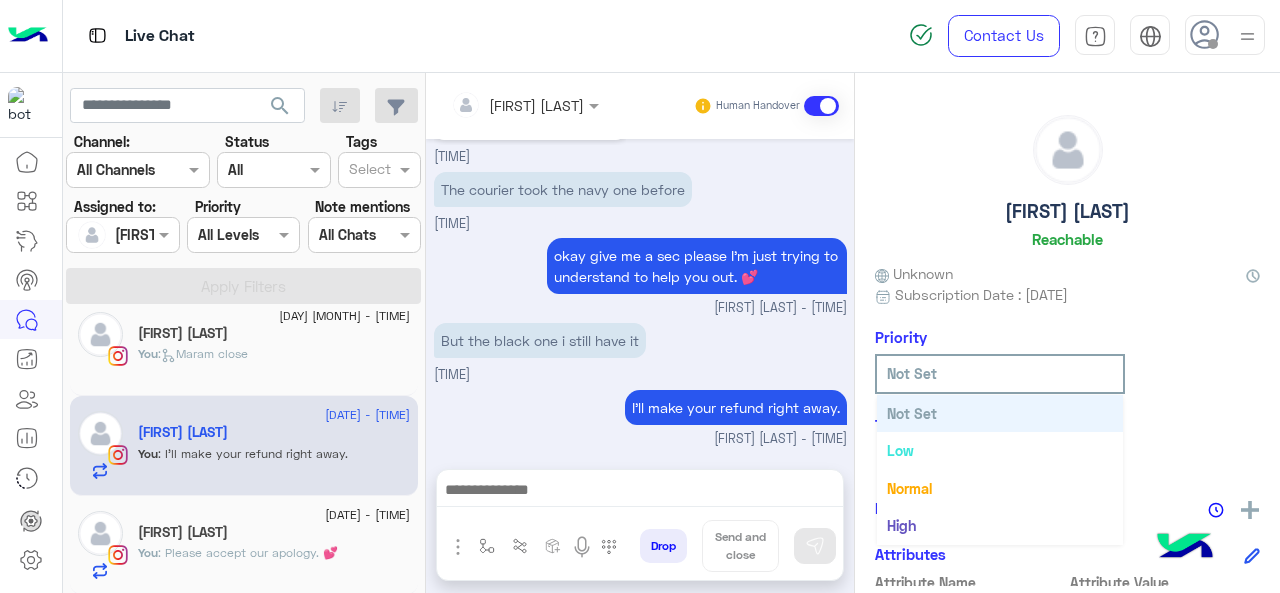 scroll, scrollTop: 2444, scrollLeft: 0, axis: vertical 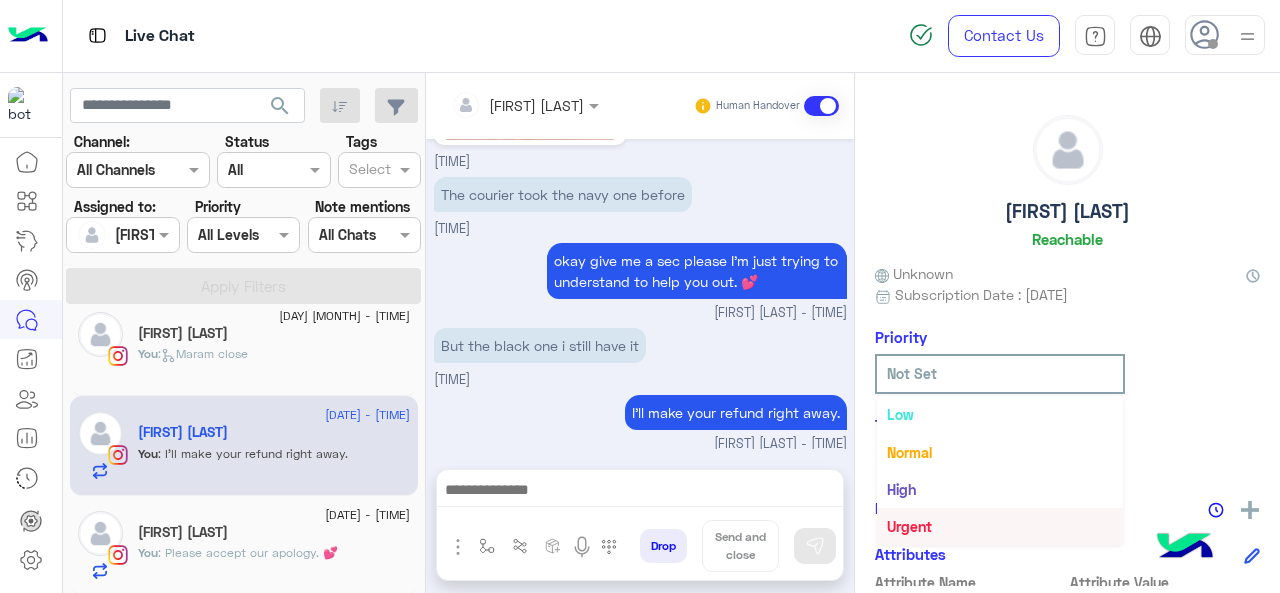 click on "Urgent" at bounding box center (1000, 526) 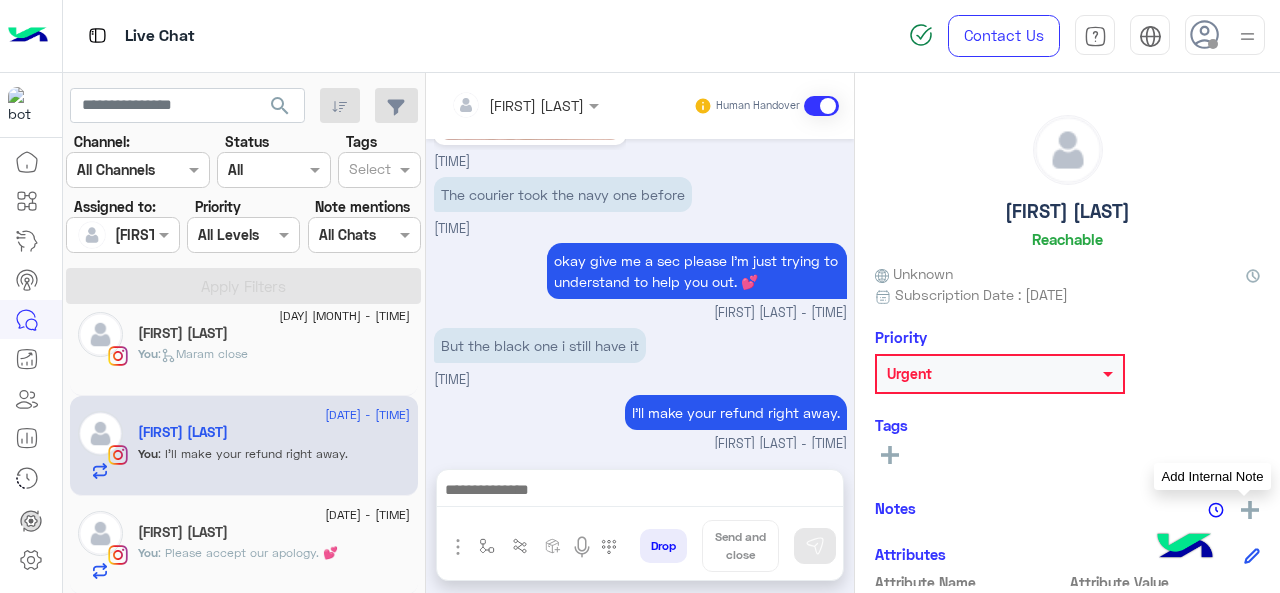click 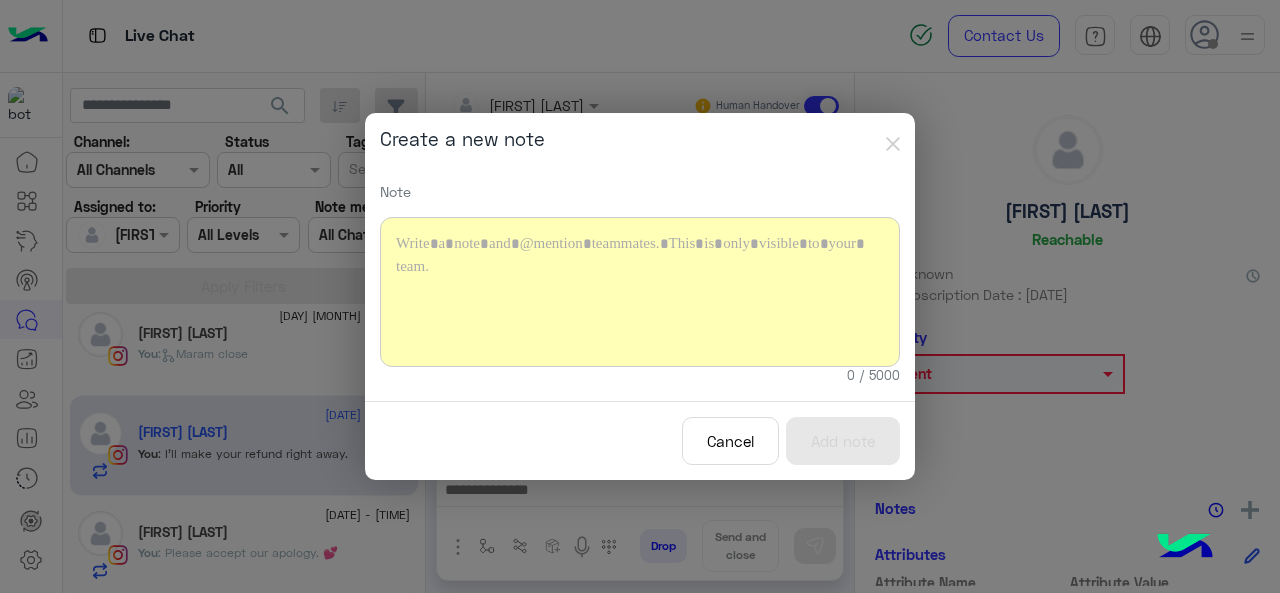 click on "Create a new note Note Character limit reached 0 / 5000 Cancel  Add note" 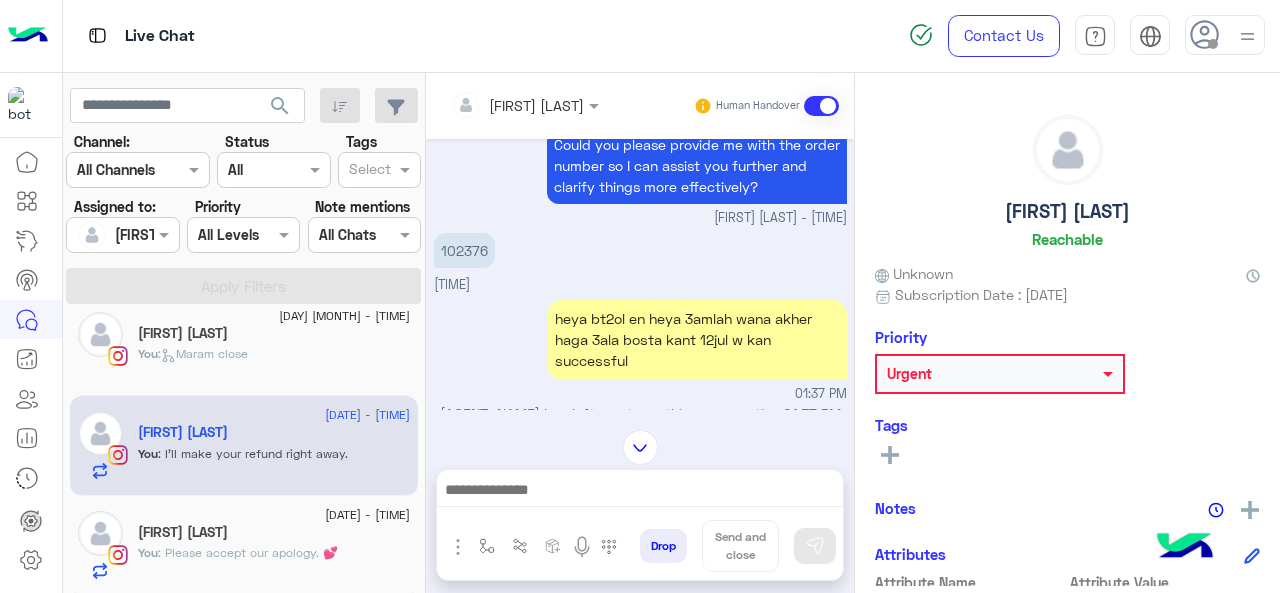scroll, scrollTop: 1444, scrollLeft: 0, axis: vertical 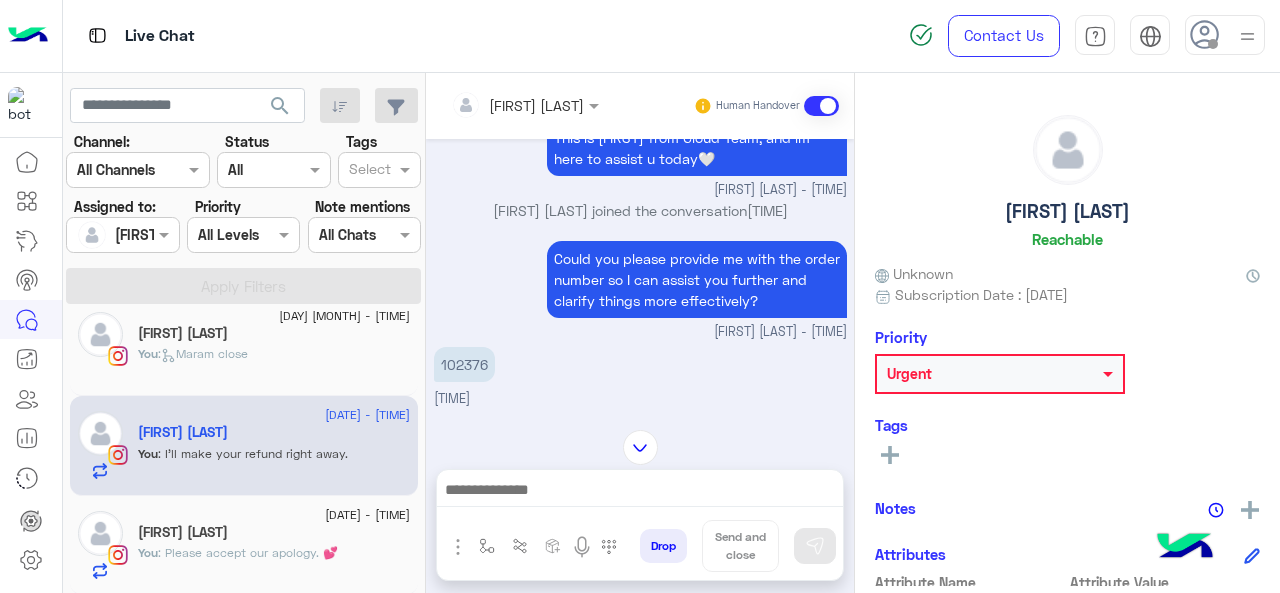 click on "102376" at bounding box center [464, 364] 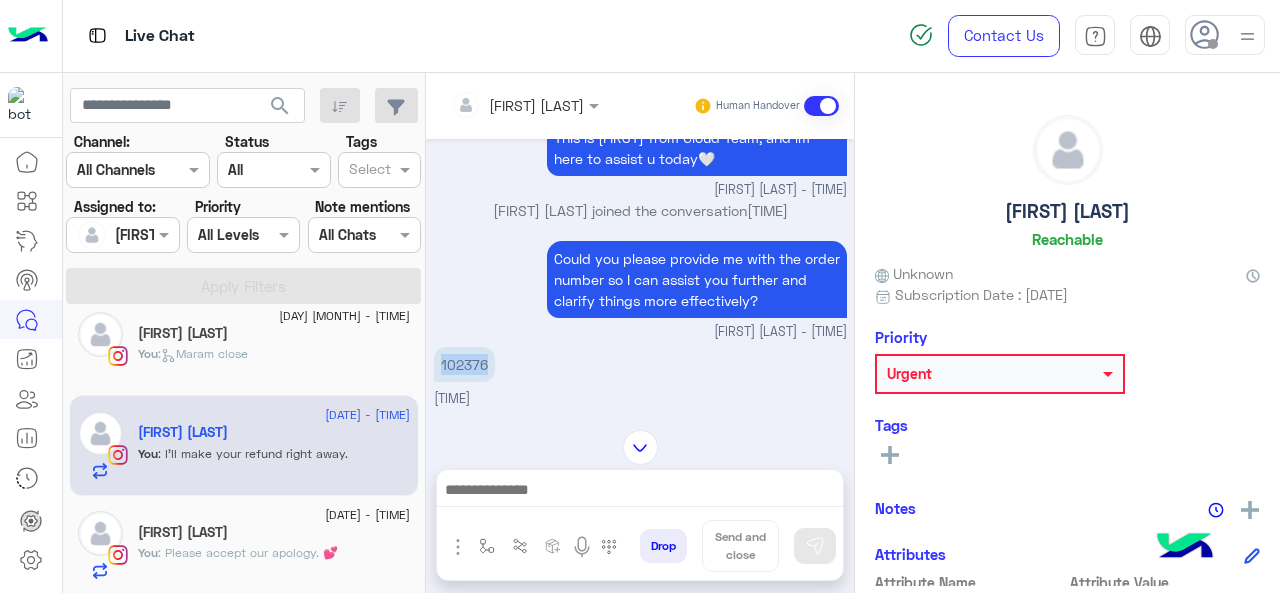click on "102376" at bounding box center [464, 364] 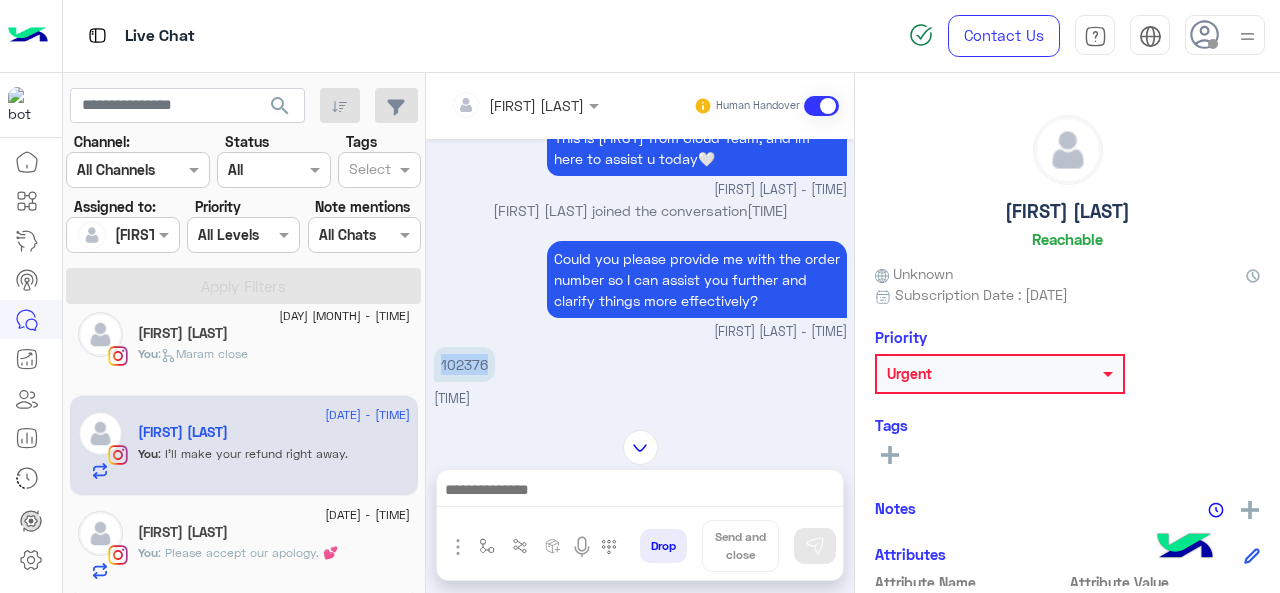 copy on "102376" 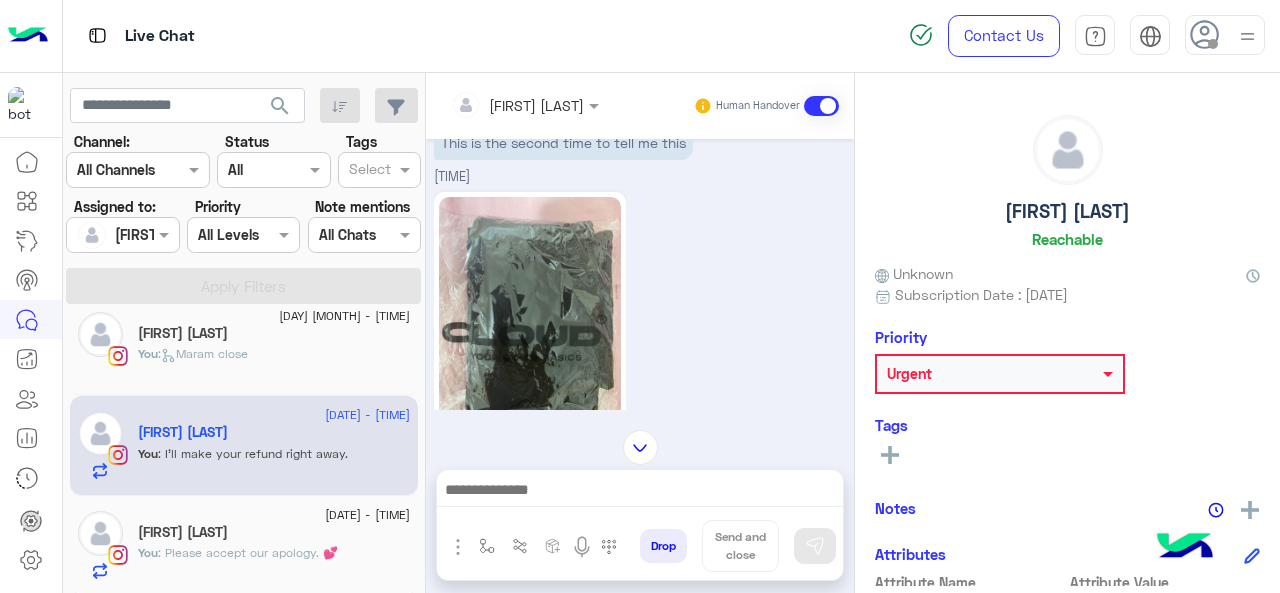 scroll, scrollTop: 2244, scrollLeft: 0, axis: vertical 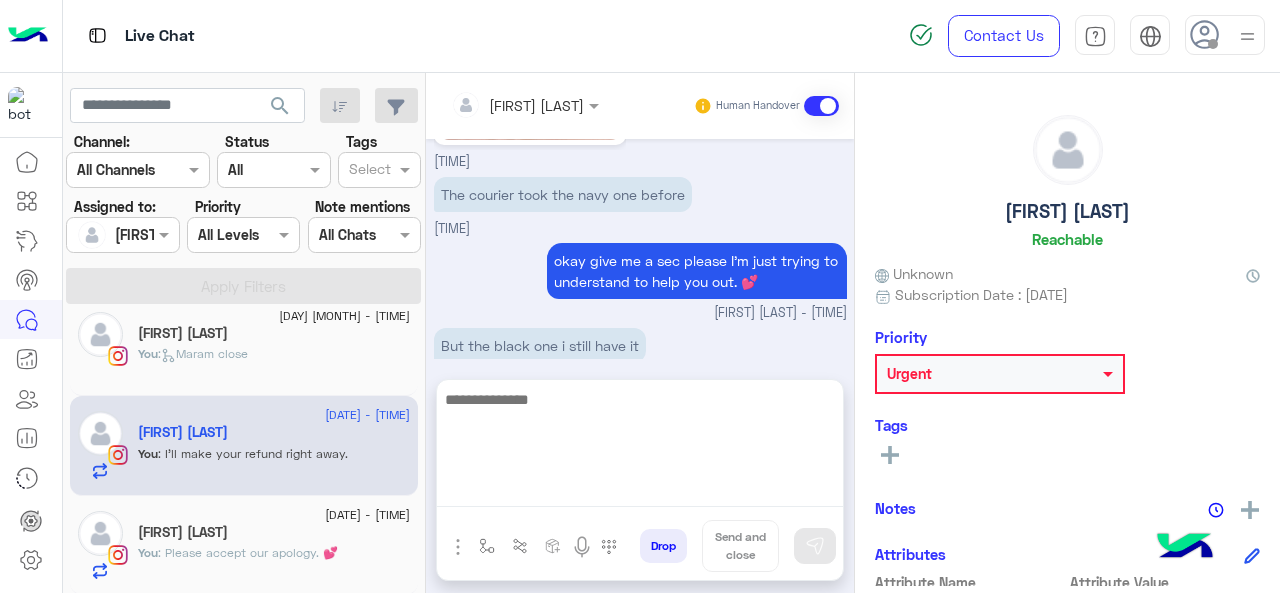click at bounding box center [640, 447] 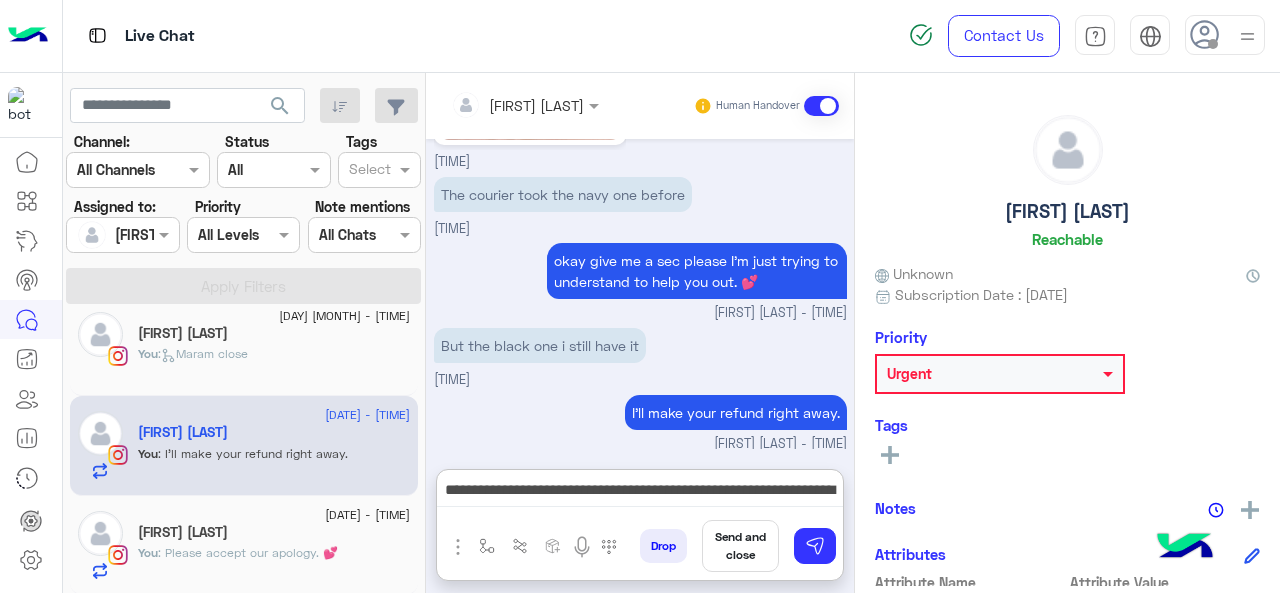 click 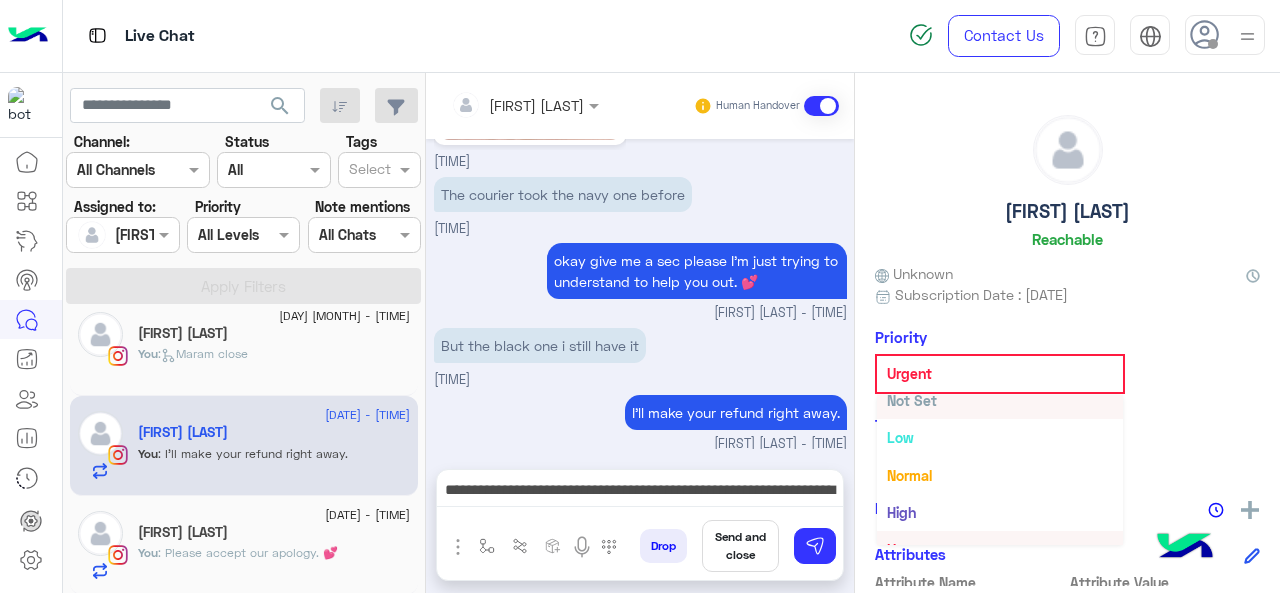 scroll, scrollTop: 0, scrollLeft: 0, axis: both 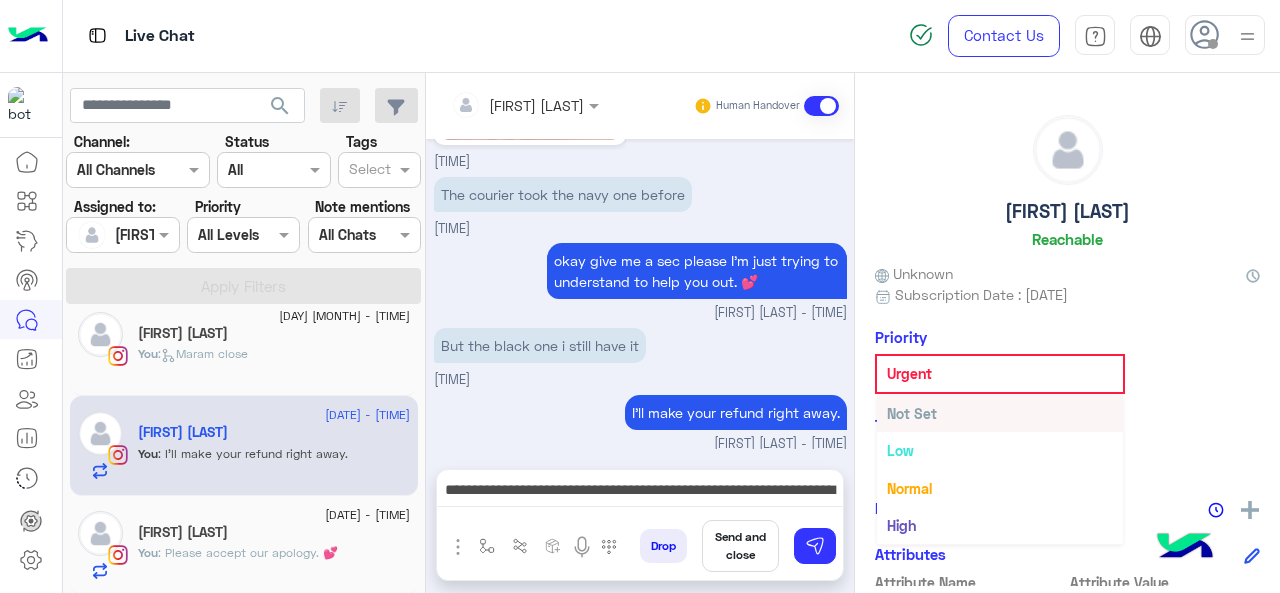 click on "Not Set" at bounding box center (1000, 413) 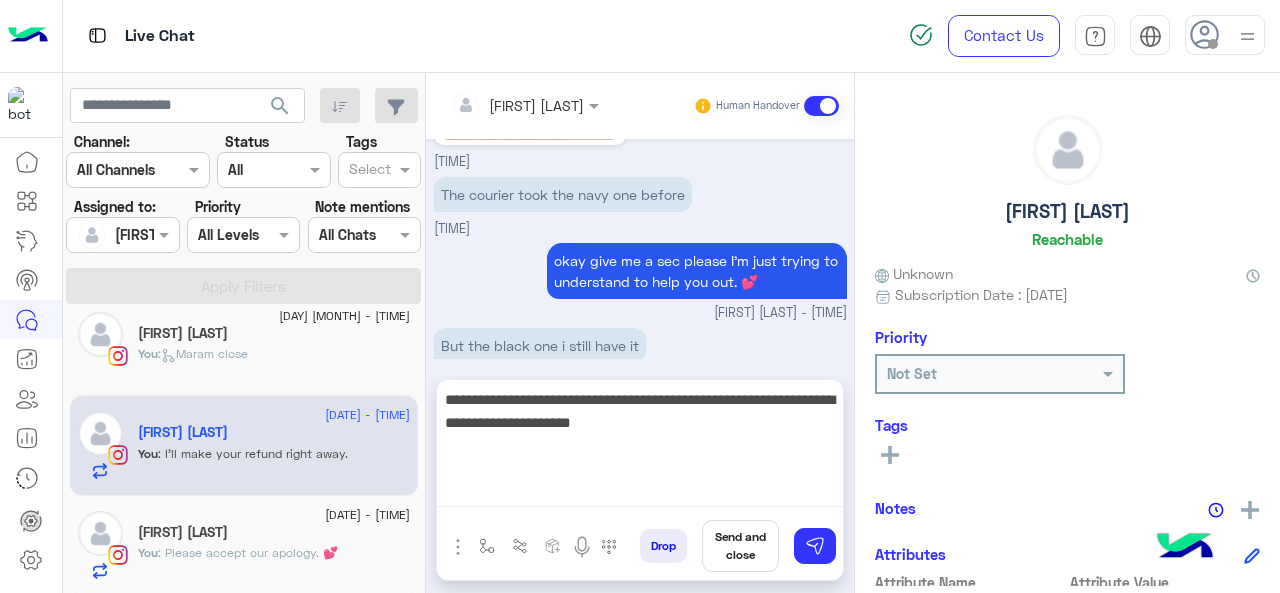 click on "**********" at bounding box center [640, 447] 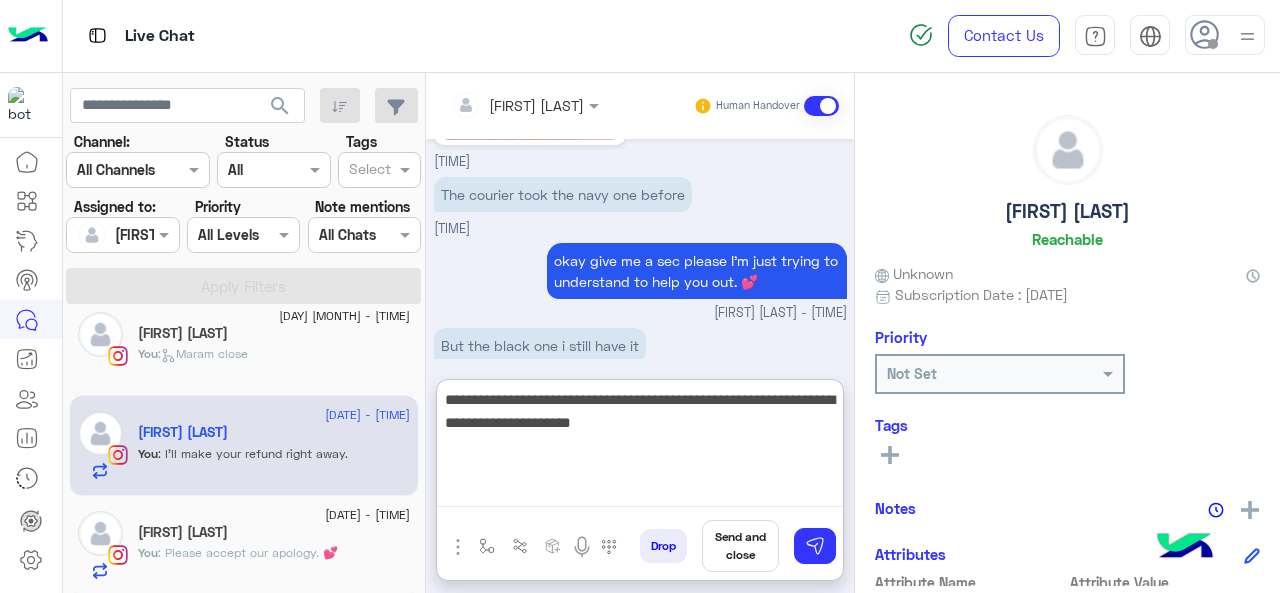 click on "**********" at bounding box center (640, 447) 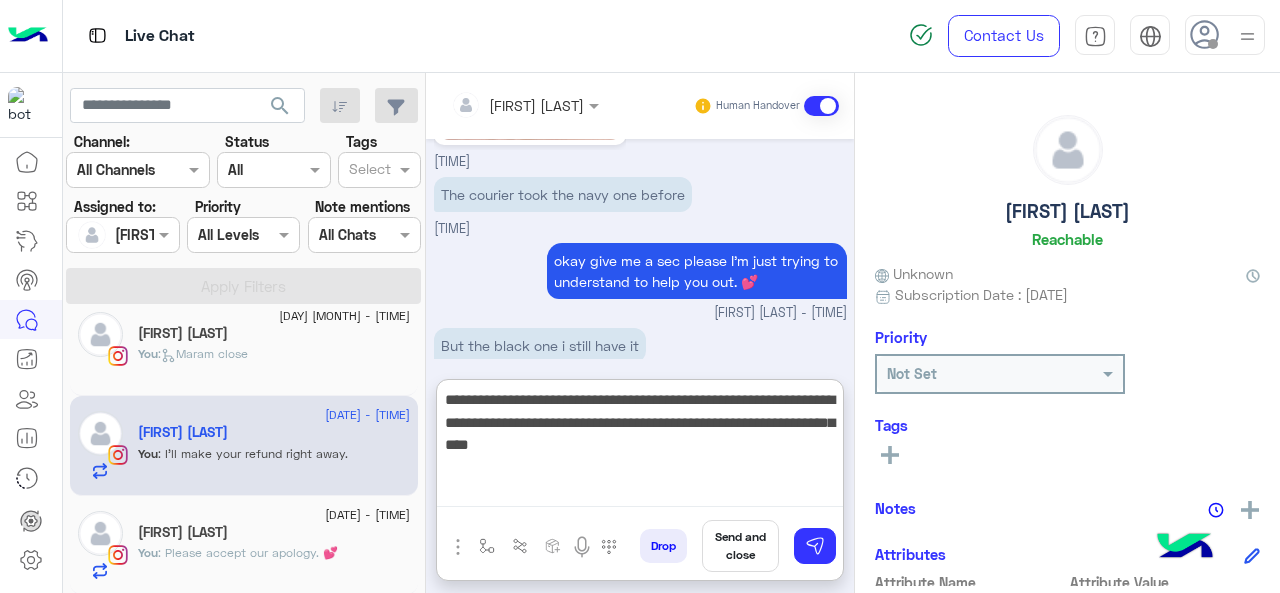 click on "**********" at bounding box center [640, 447] 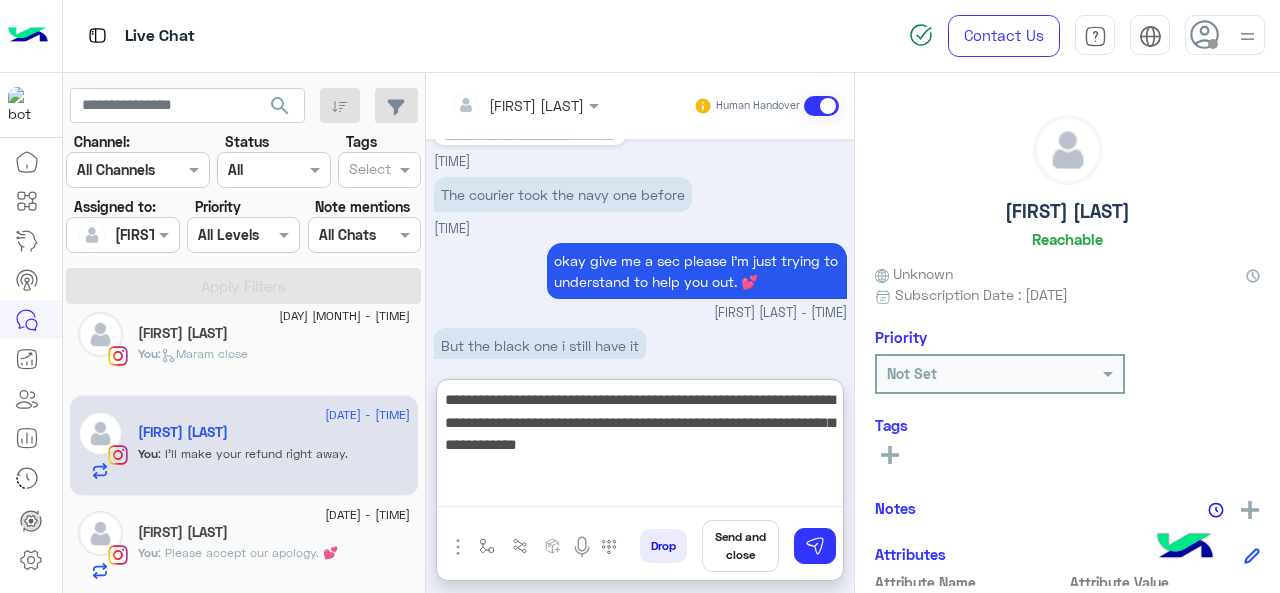 click on "**********" at bounding box center [640, 447] 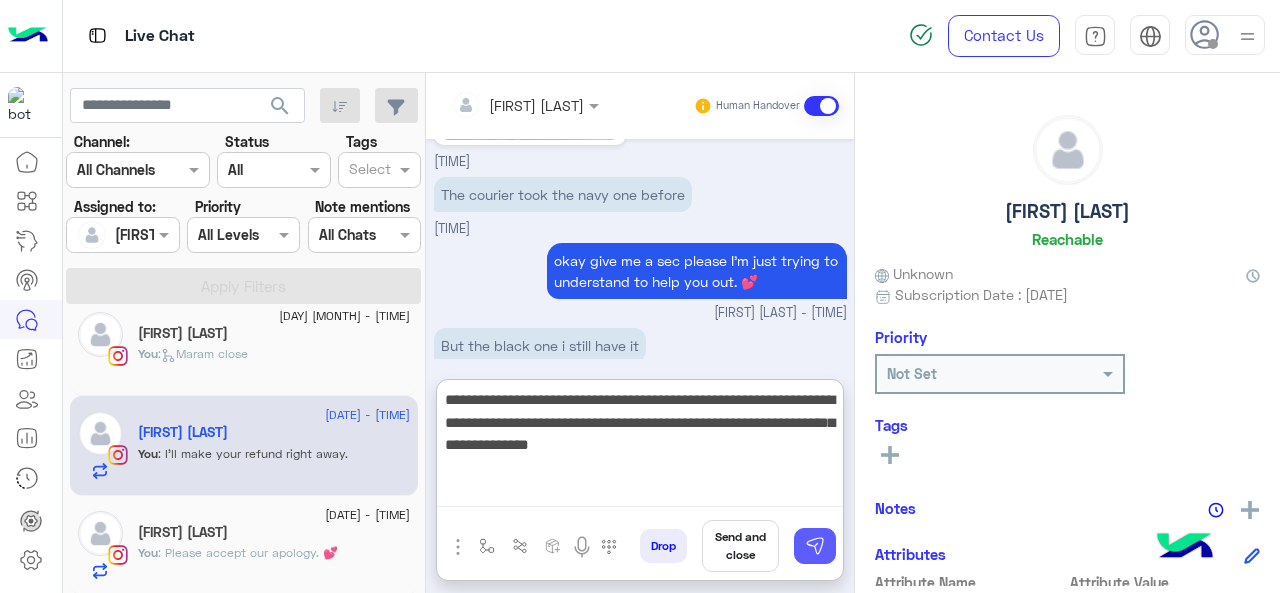 type on "**********" 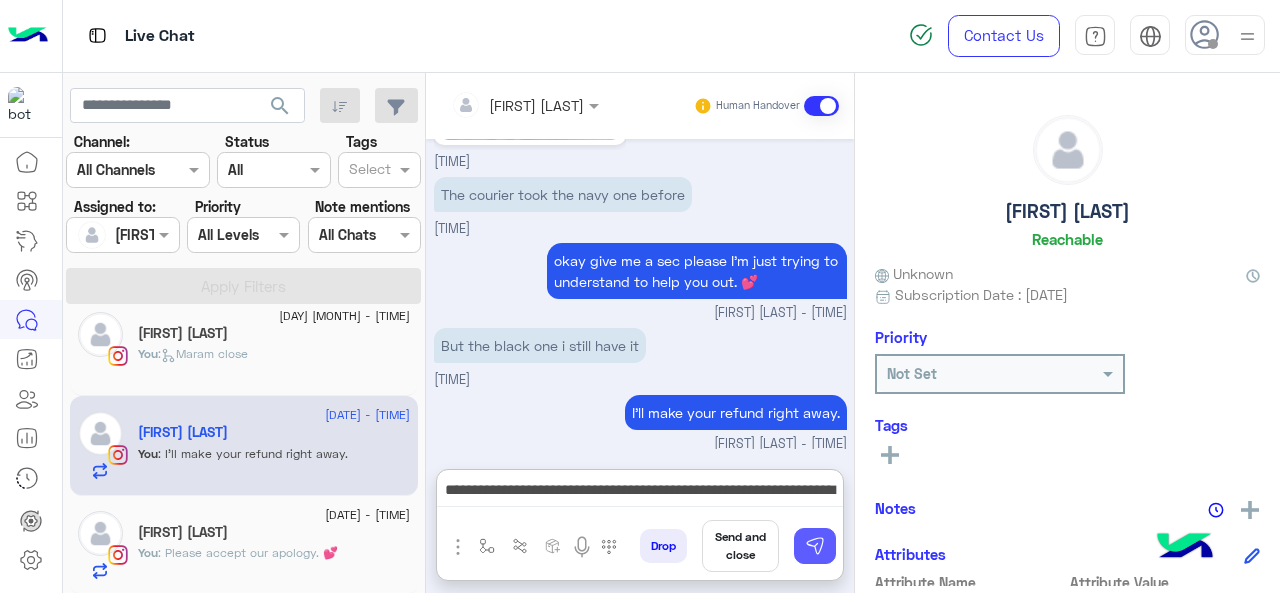 click at bounding box center [815, 546] 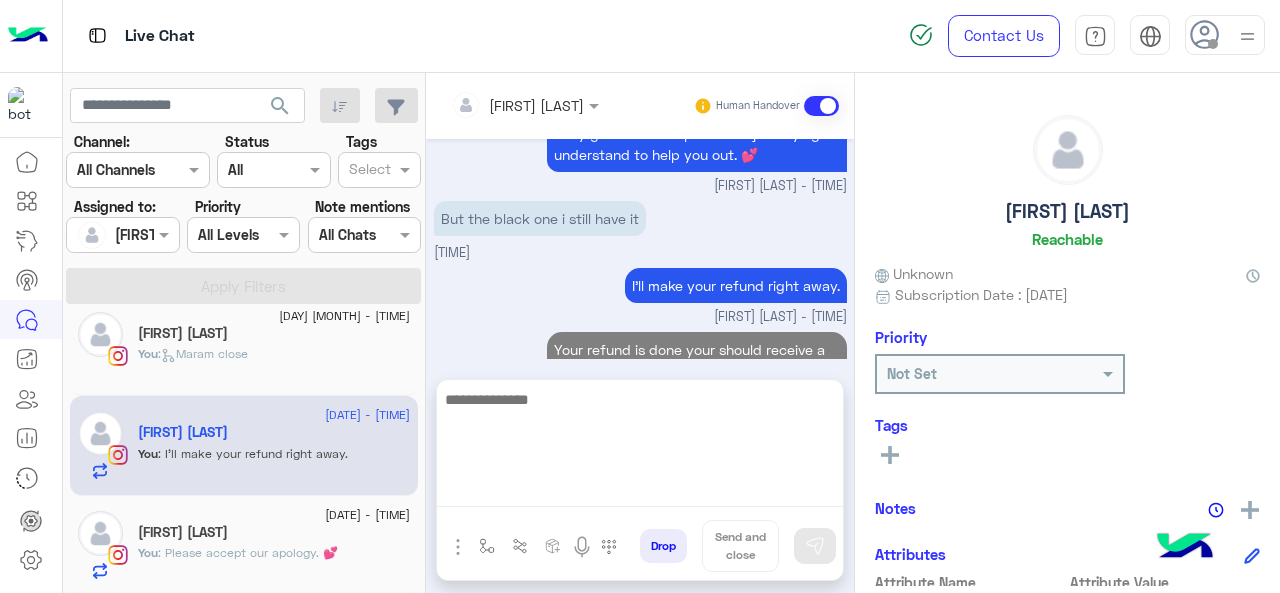 click at bounding box center (640, 447) 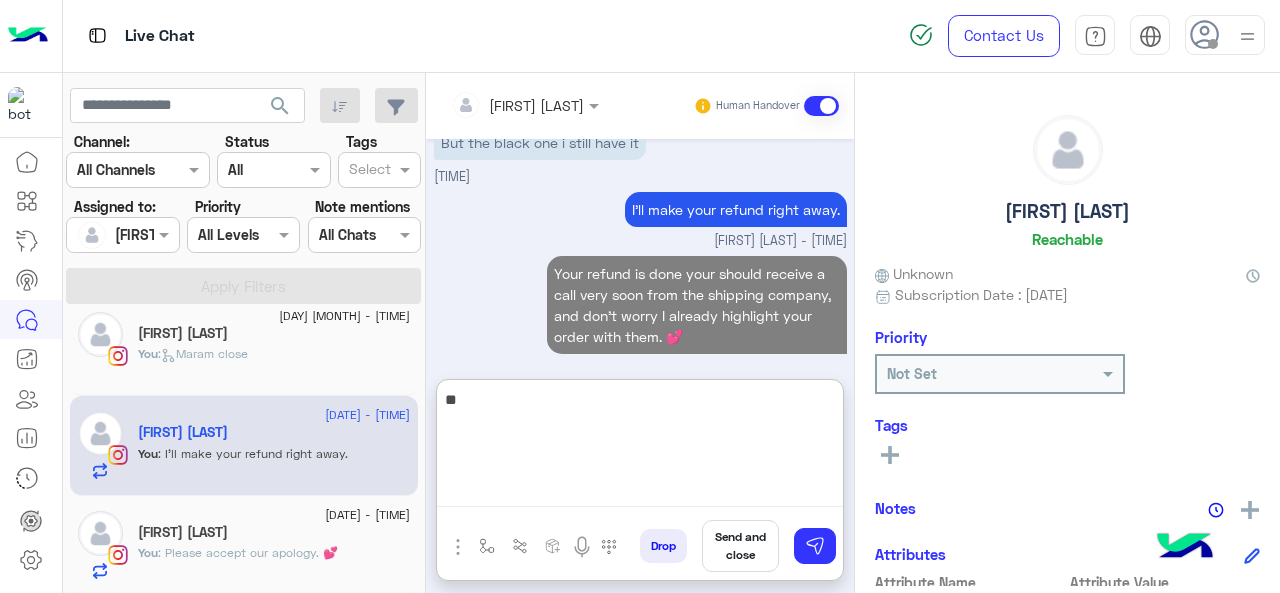 scroll, scrollTop: 2661, scrollLeft: 0, axis: vertical 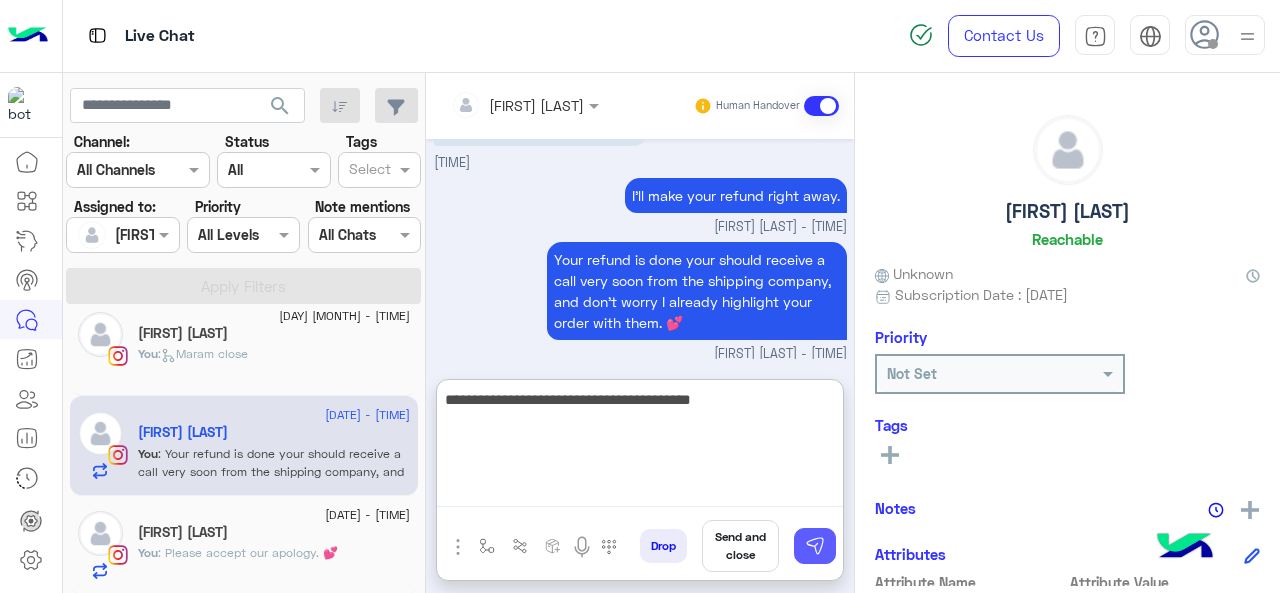 type on "**********" 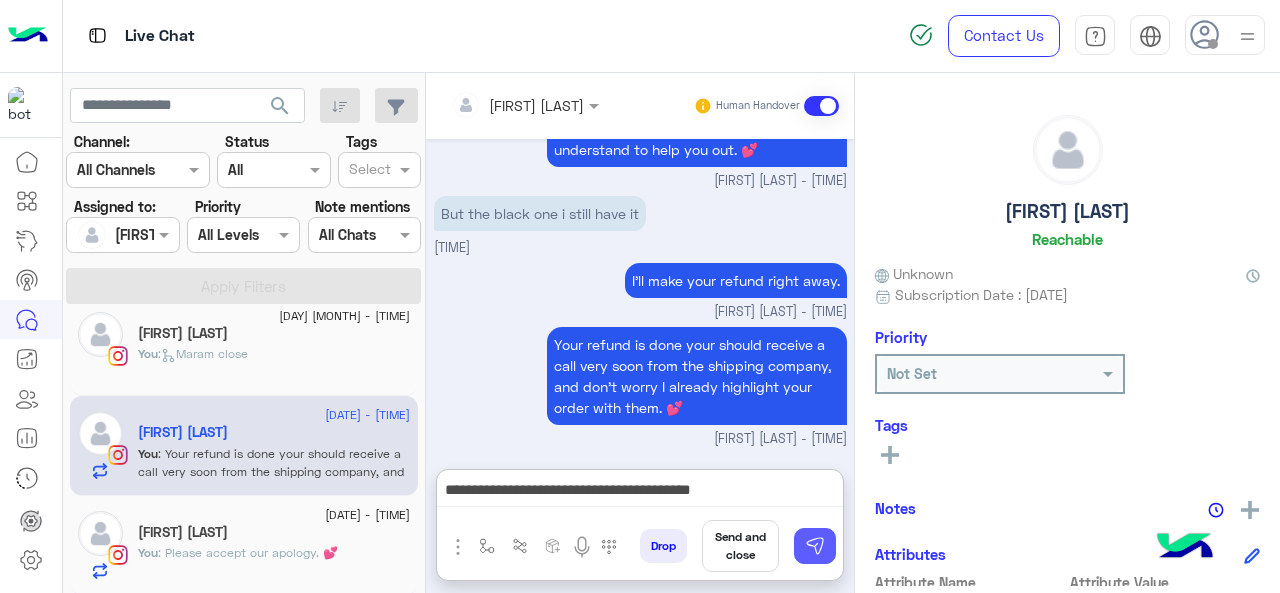 click at bounding box center (815, 546) 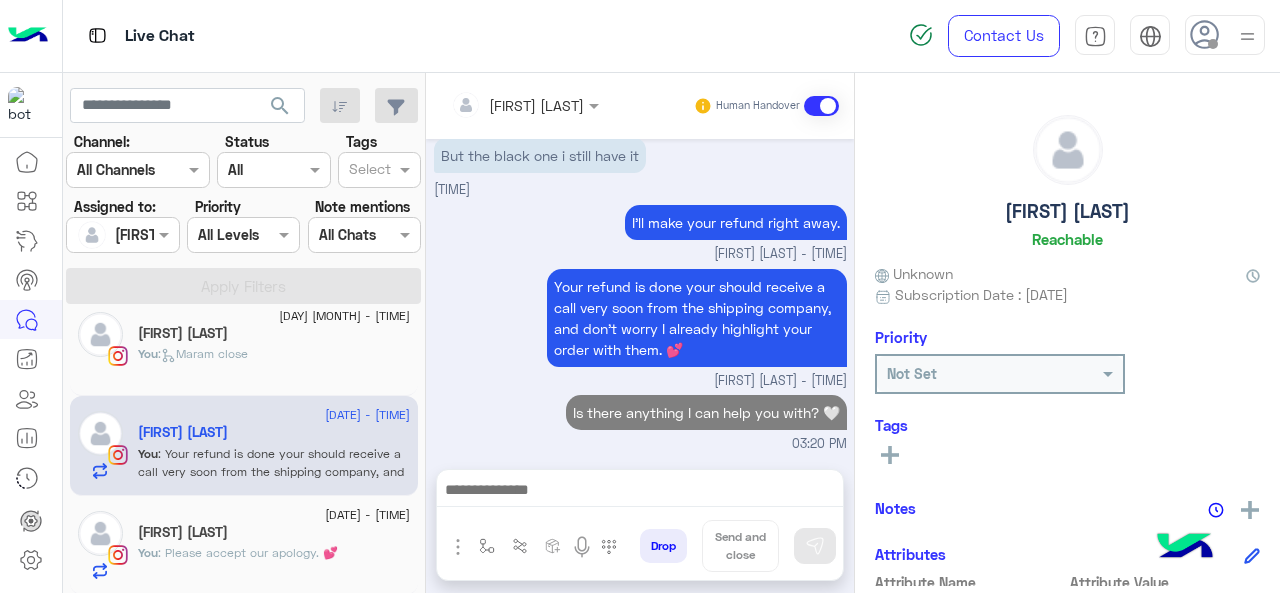 scroll, scrollTop: 2634, scrollLeft: 0, axis: vertical 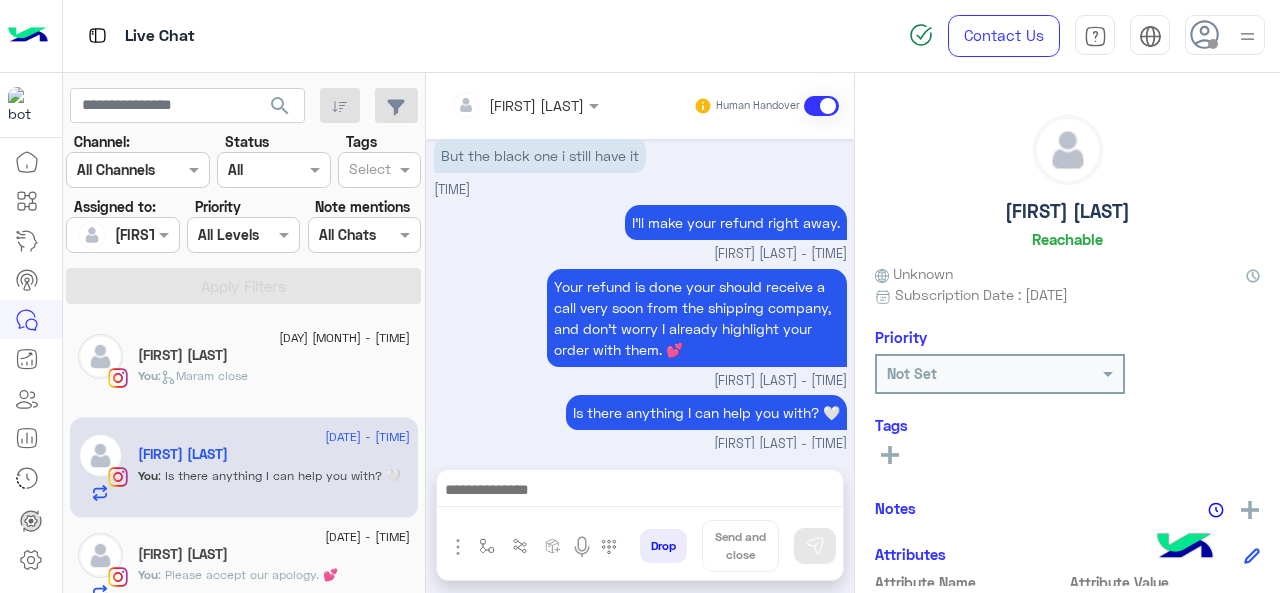 click on ": Please accept our apology. 💕" 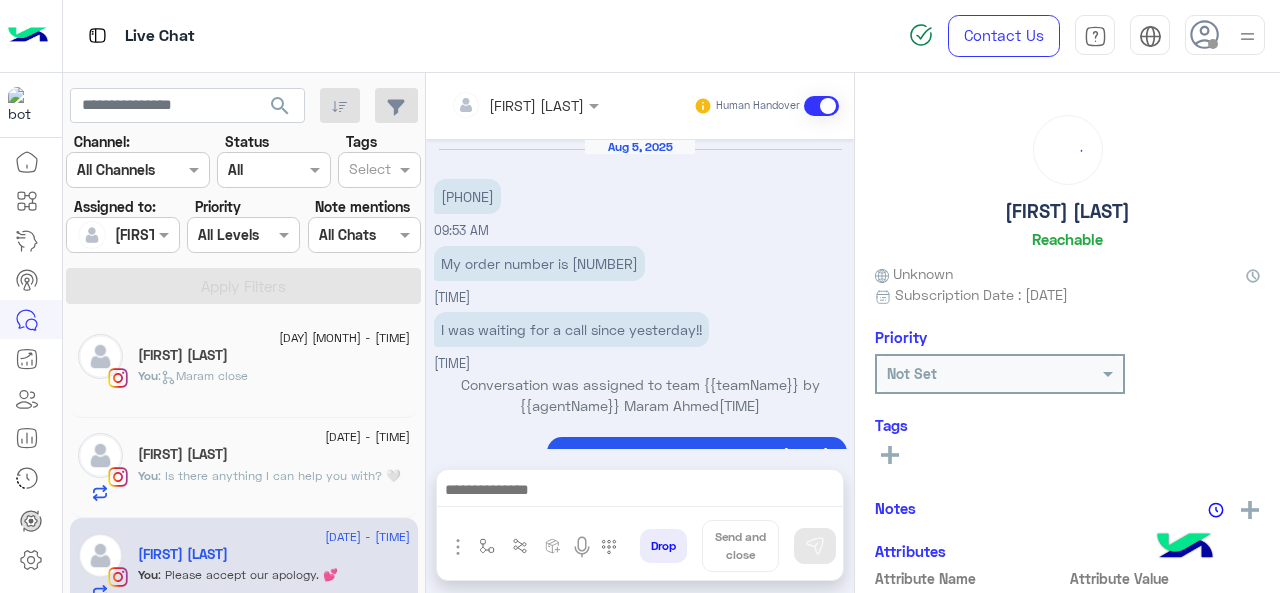 scroll, scrollTop: 418, scrollLeft: 0, axis: vertical 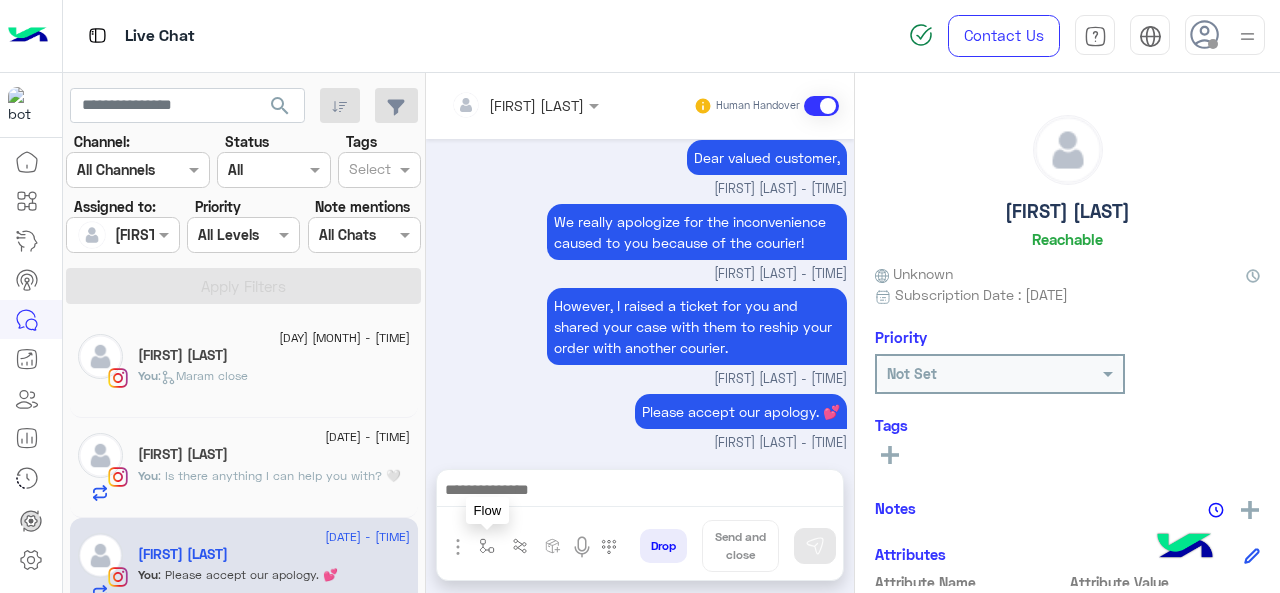 click at bounding box center (487, 546) 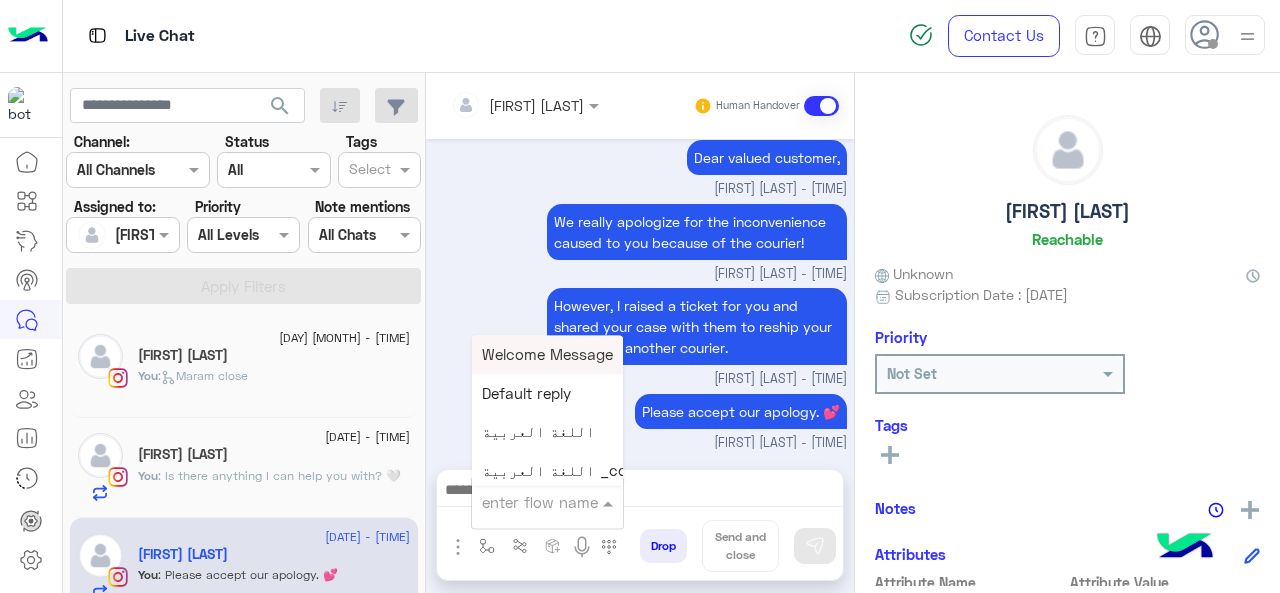 click at bounding box center (523, 502) 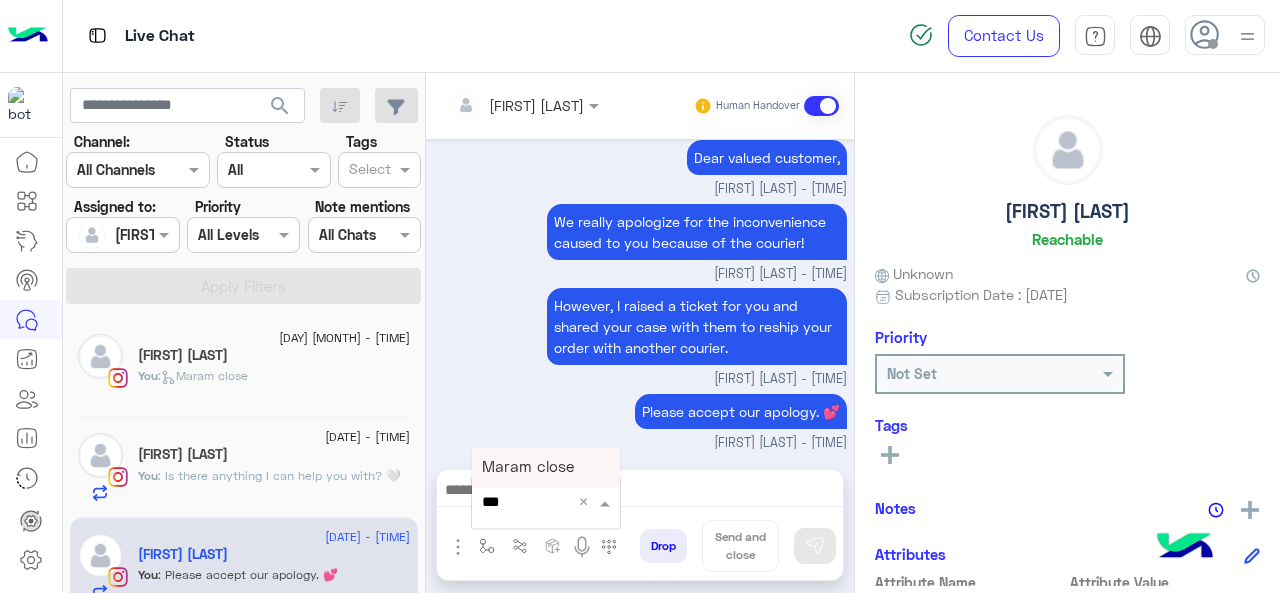 type on "****" 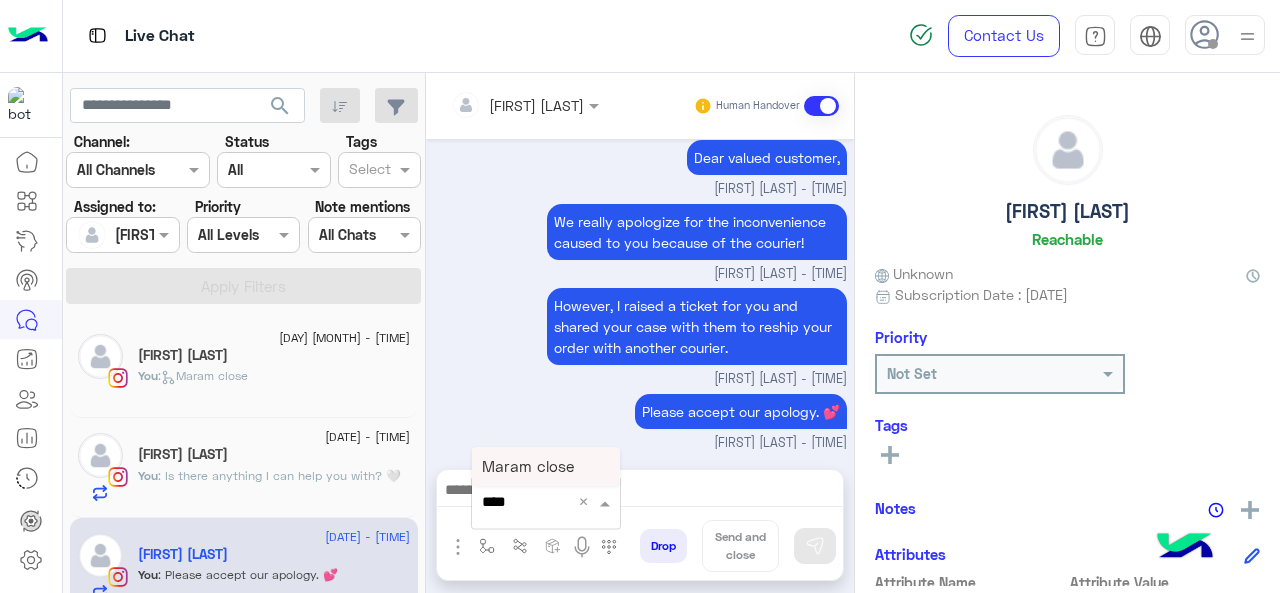 click on "[PERSON] close" at bounding box center (546, 466) 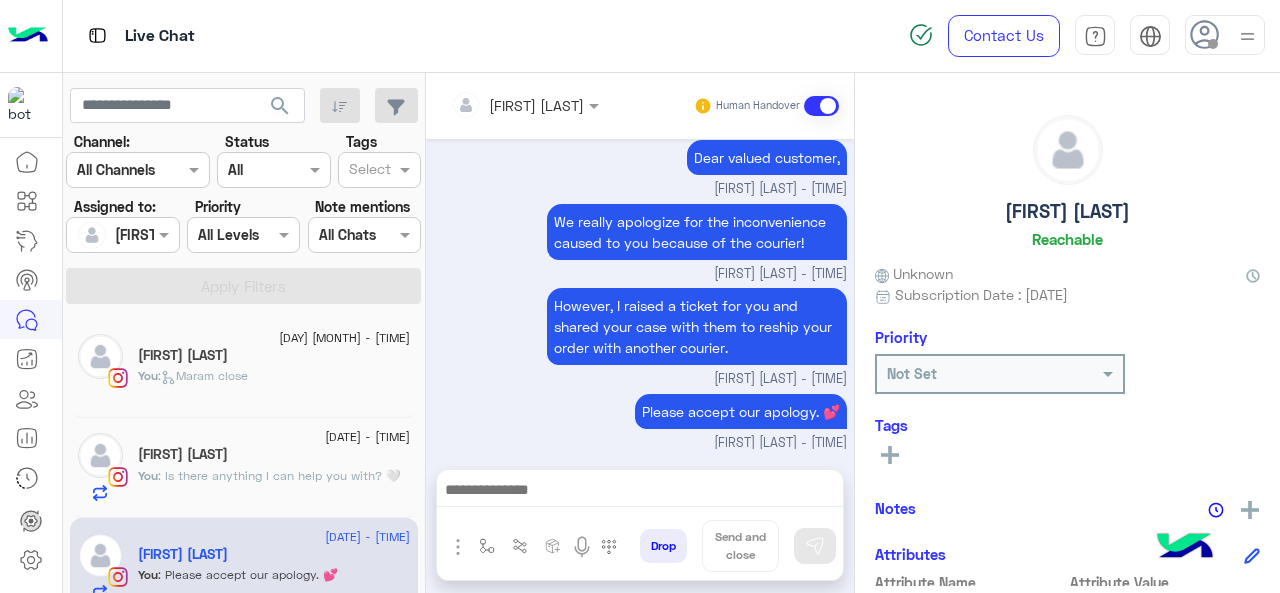 type on "**********" 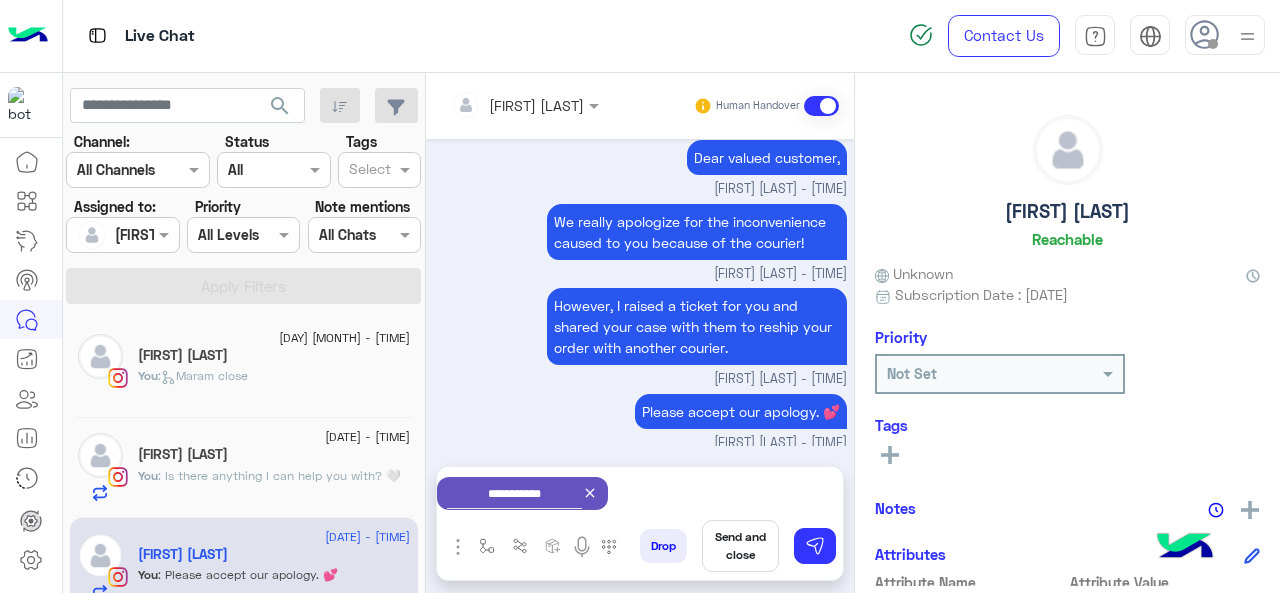 click on "Send and close" at bounding box center (740, 546) 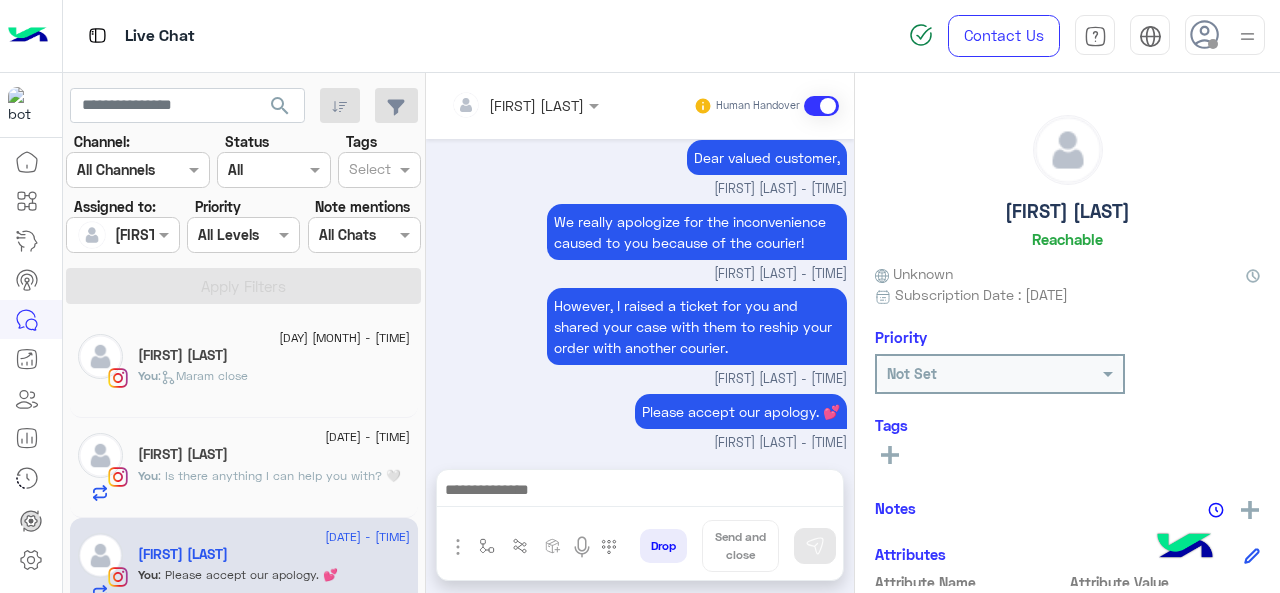 scroll, scrollTop: 440, scrollLeft: 0, axis: vertical 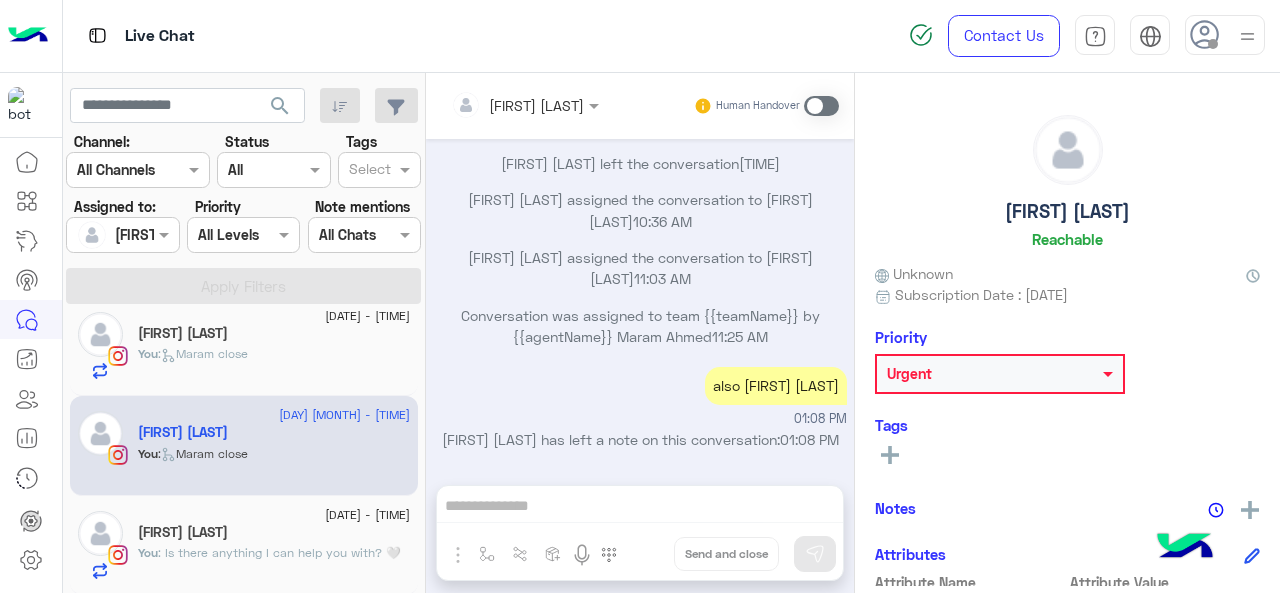 click on "Kenzy Salah" 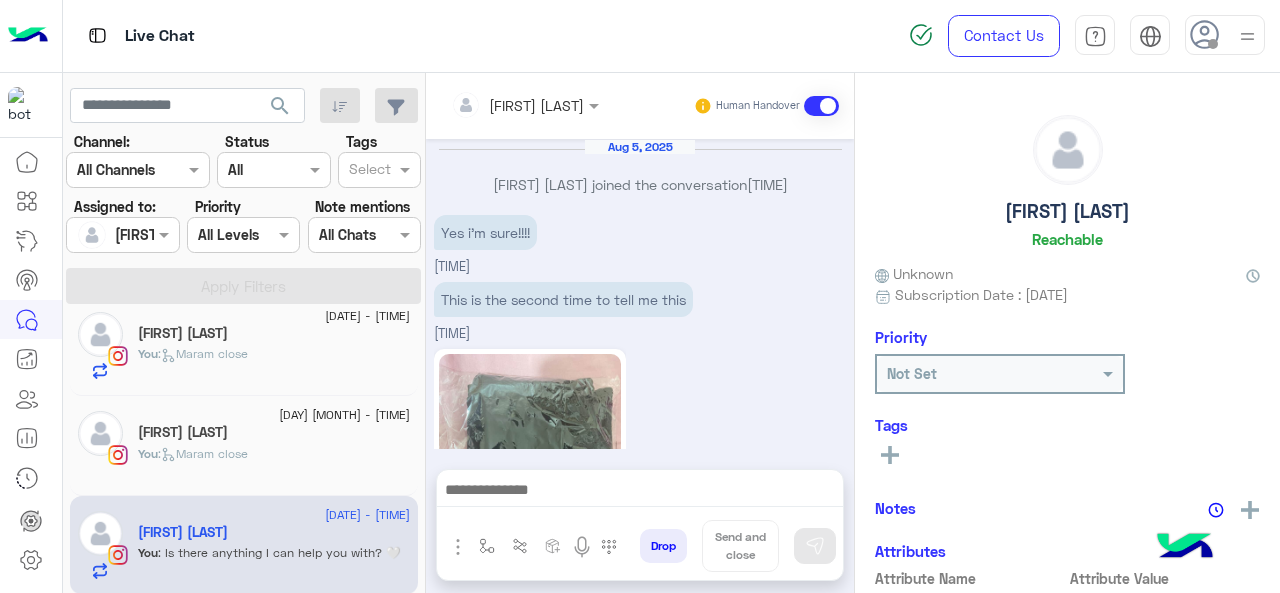 scroll, scrollTop: 648, scrollLeft: 0, axis: vertical 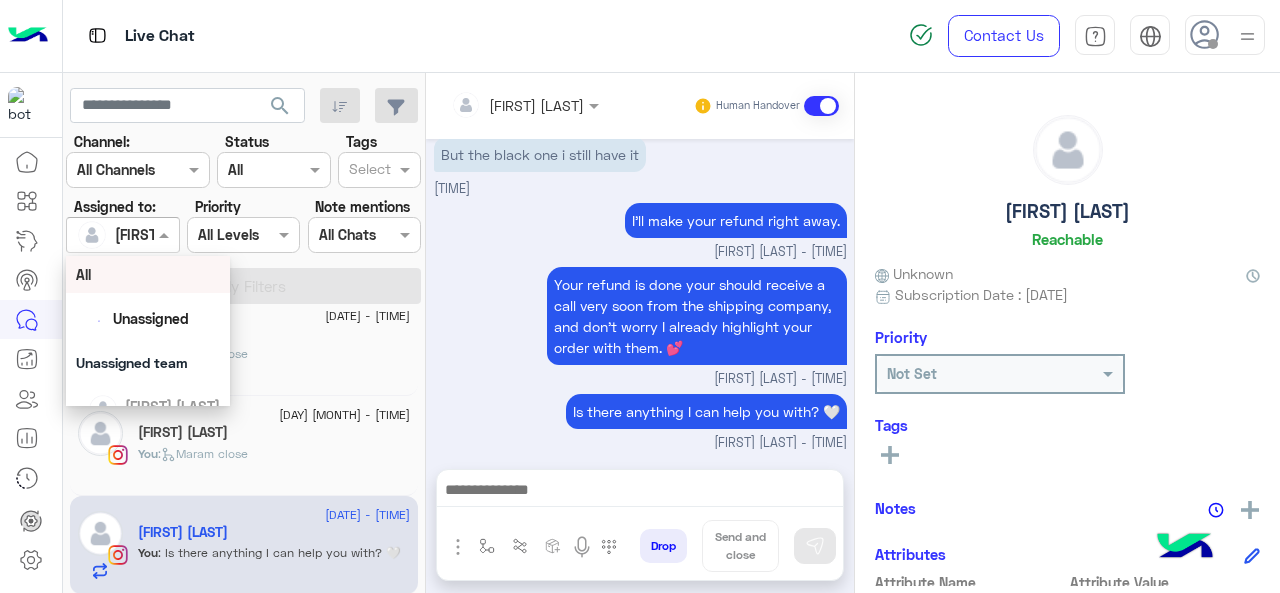 click at bounding box center (122, 234) 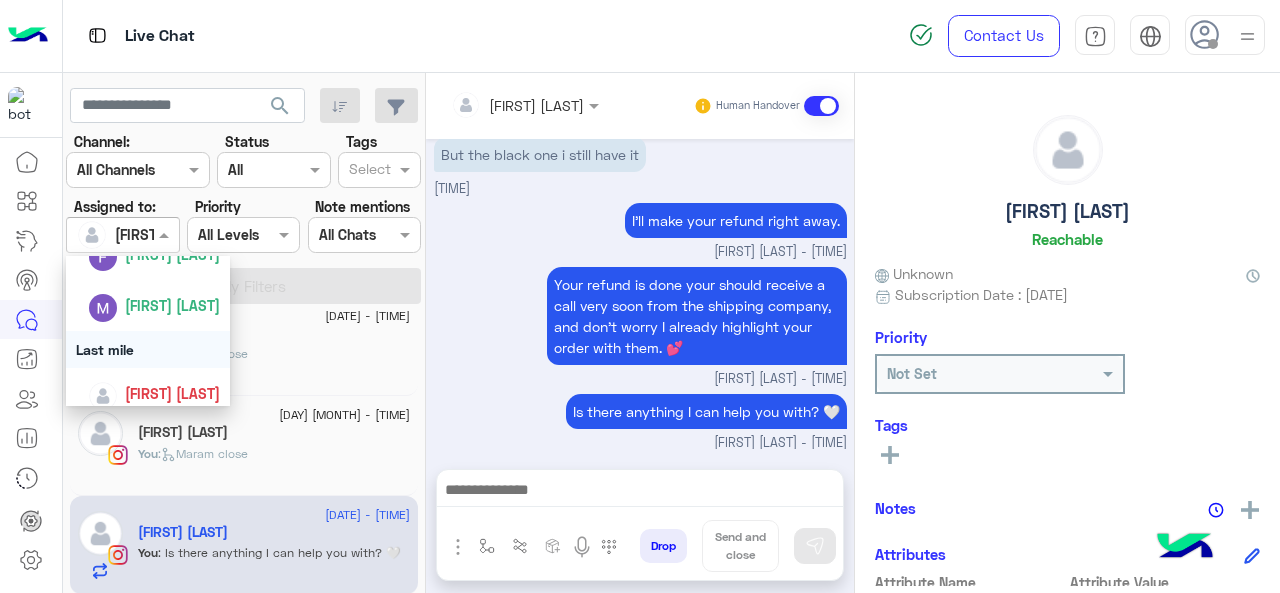 scroll, scrollTop: 443, scrollLeft: 0, axis: vertical 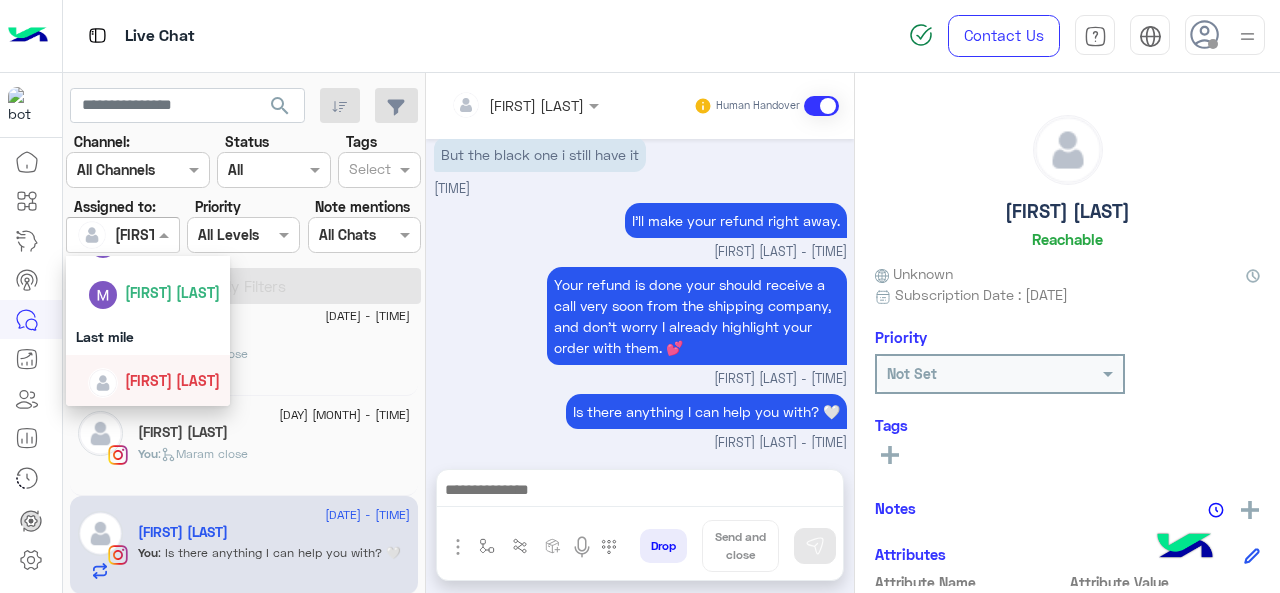 click on "Your refund is done your should receive a call very soon from the shipping company, and don't worry I already highlight your order with them. 💕  Maram Ahmed -  03:20 PM" at bounding box center [640, 325] 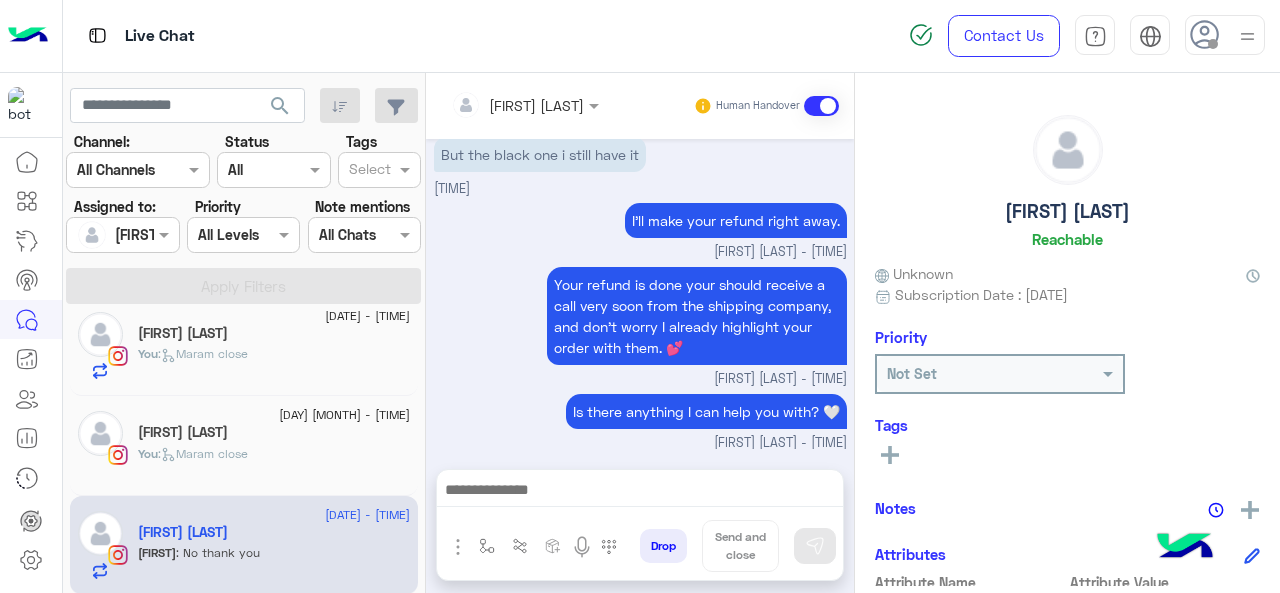 scroll, scrollTop: 714, scrollLeft: 0, axis: vertical 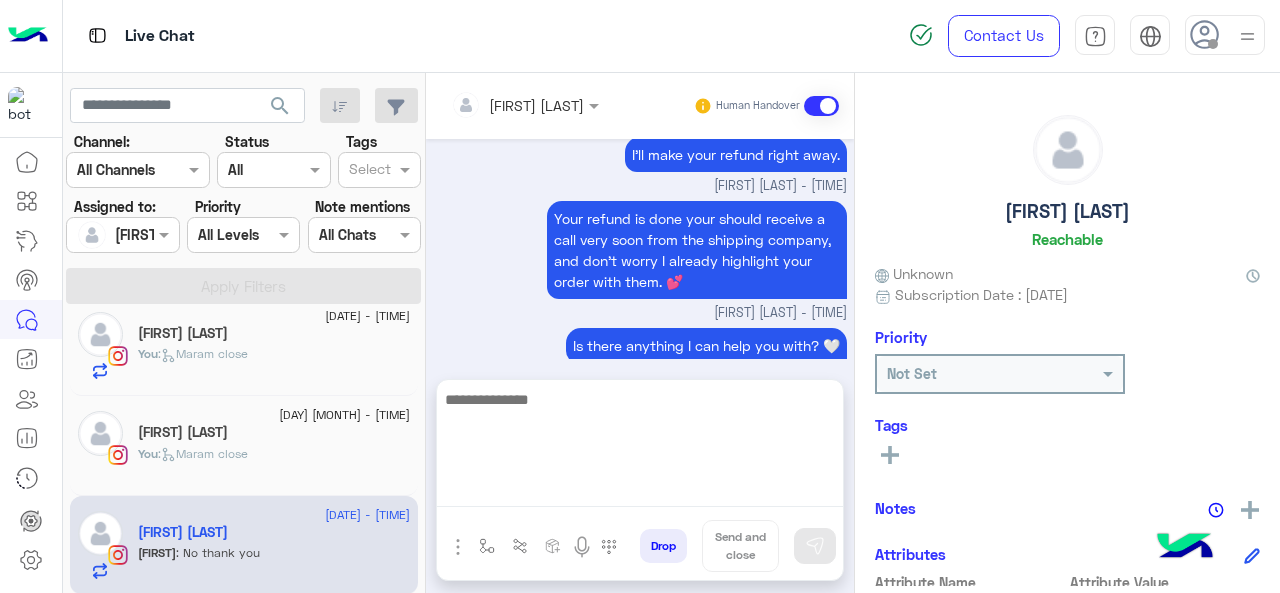 click at bounding box center [640, 447] 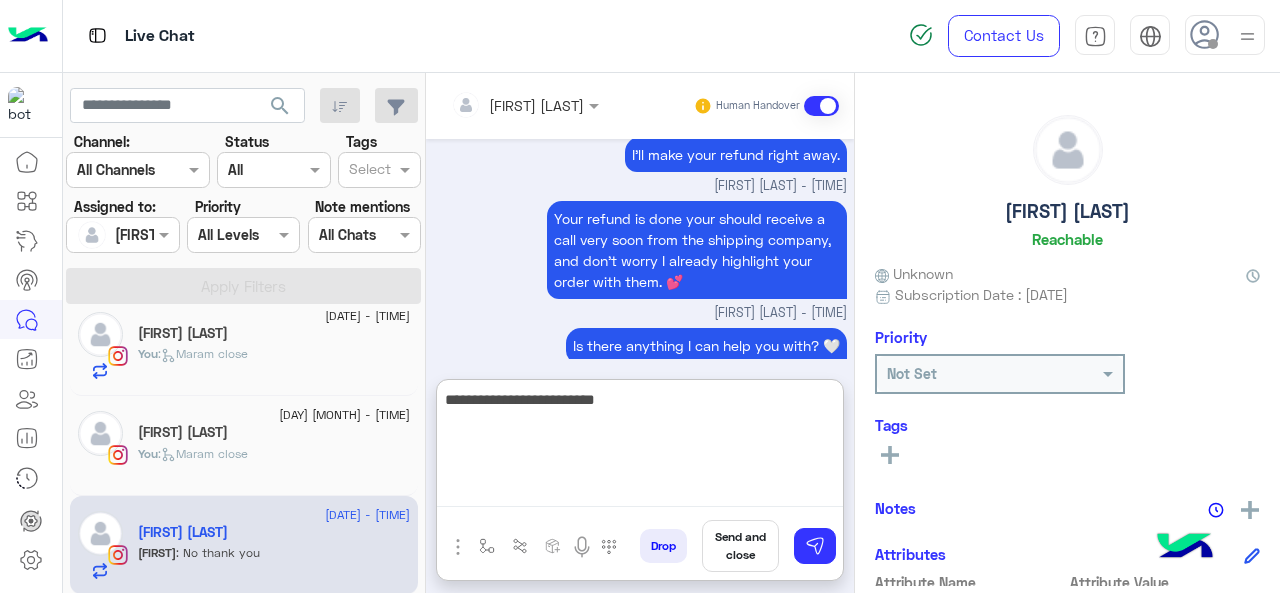 type on "**********" 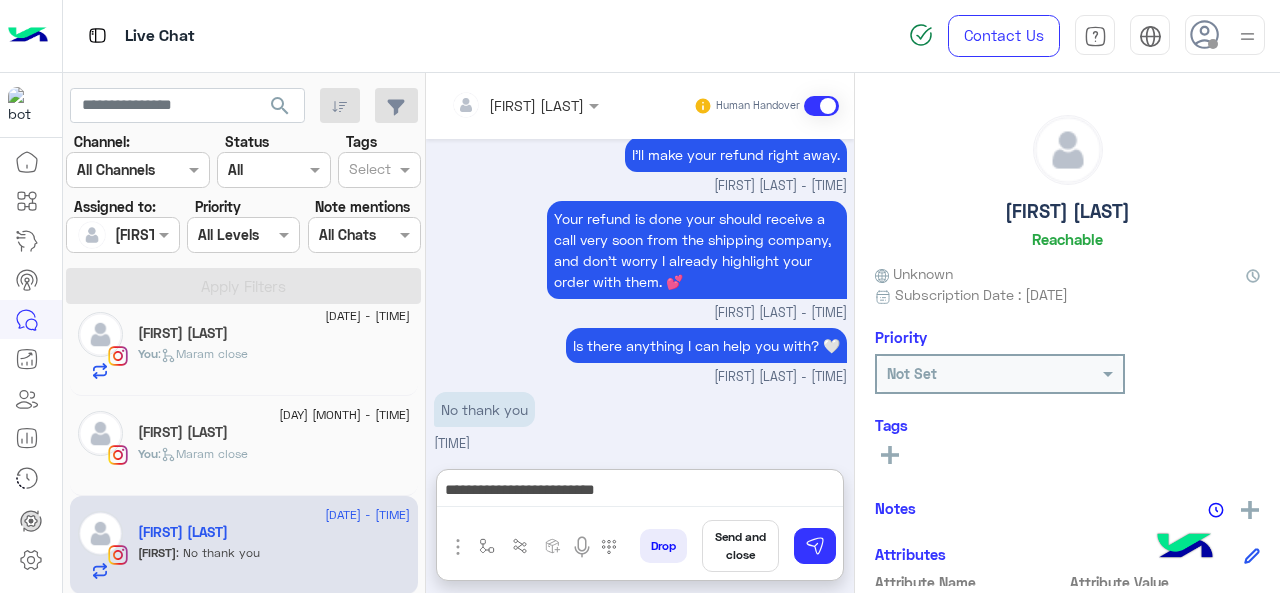 click on "Send and close" at bounding box center (740, 546) 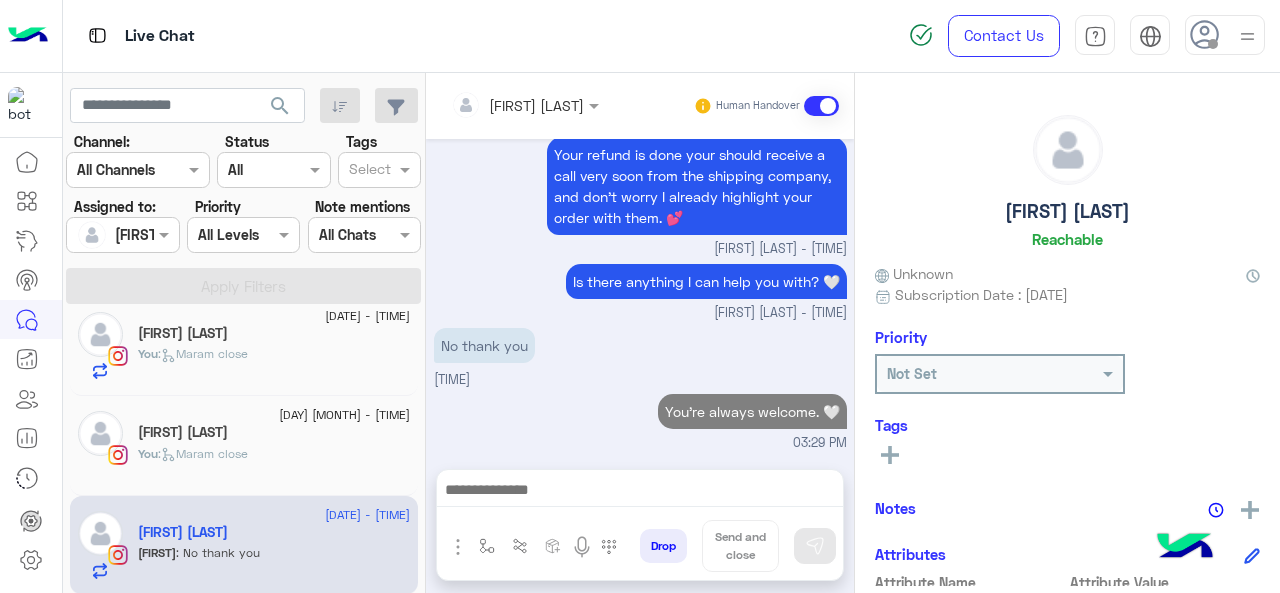 scroll, scrollTop: 799, scrollLeft: 0, axis: vertical 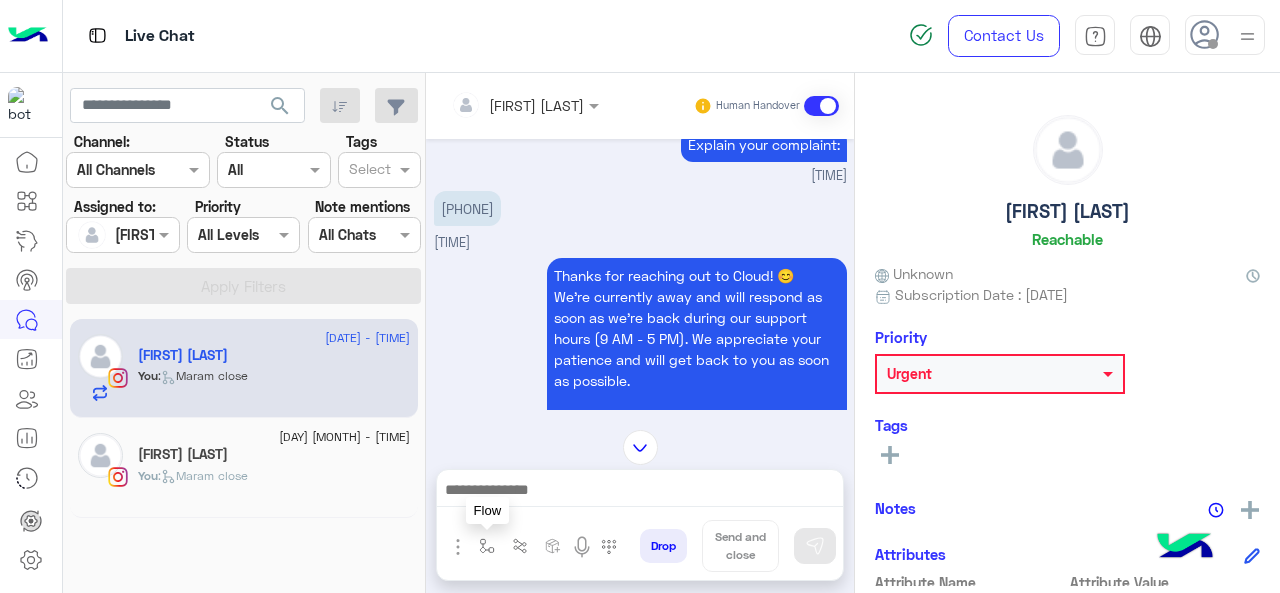 click at bounding box center (487, 546) 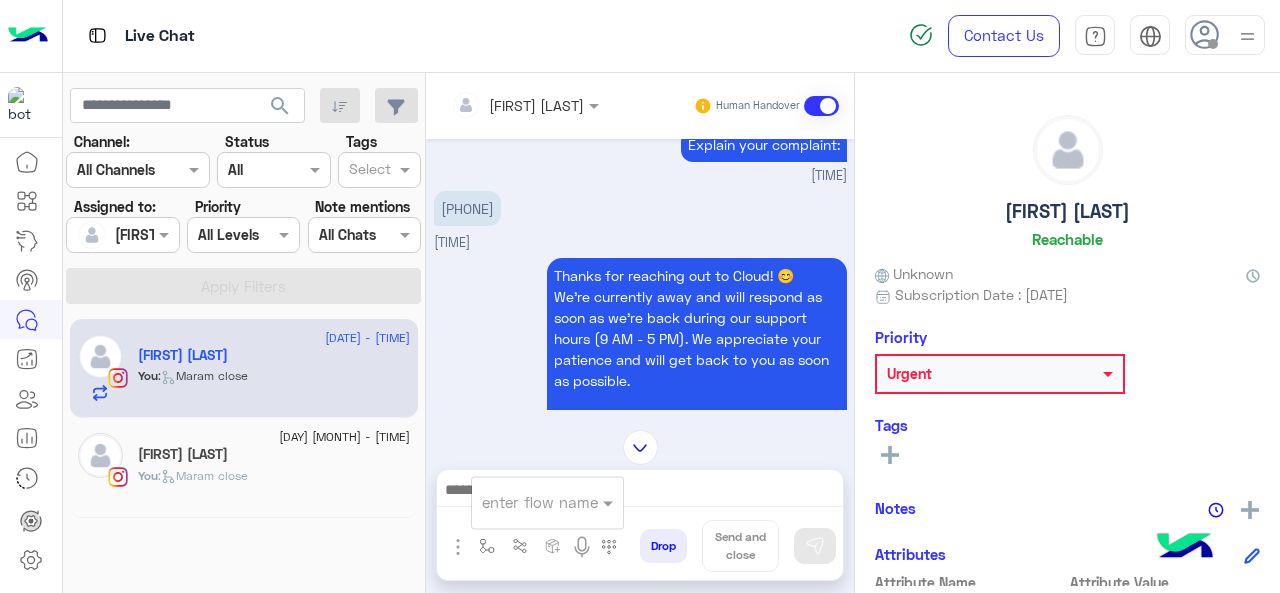click at bounding box center [523, 502] 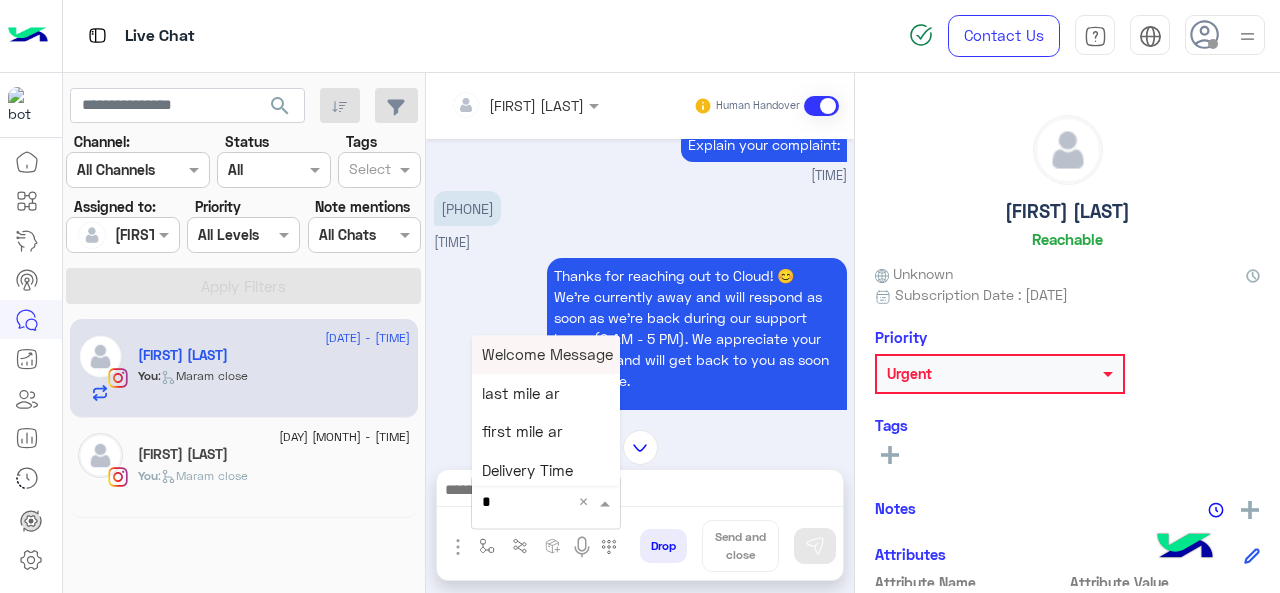 type on "*" 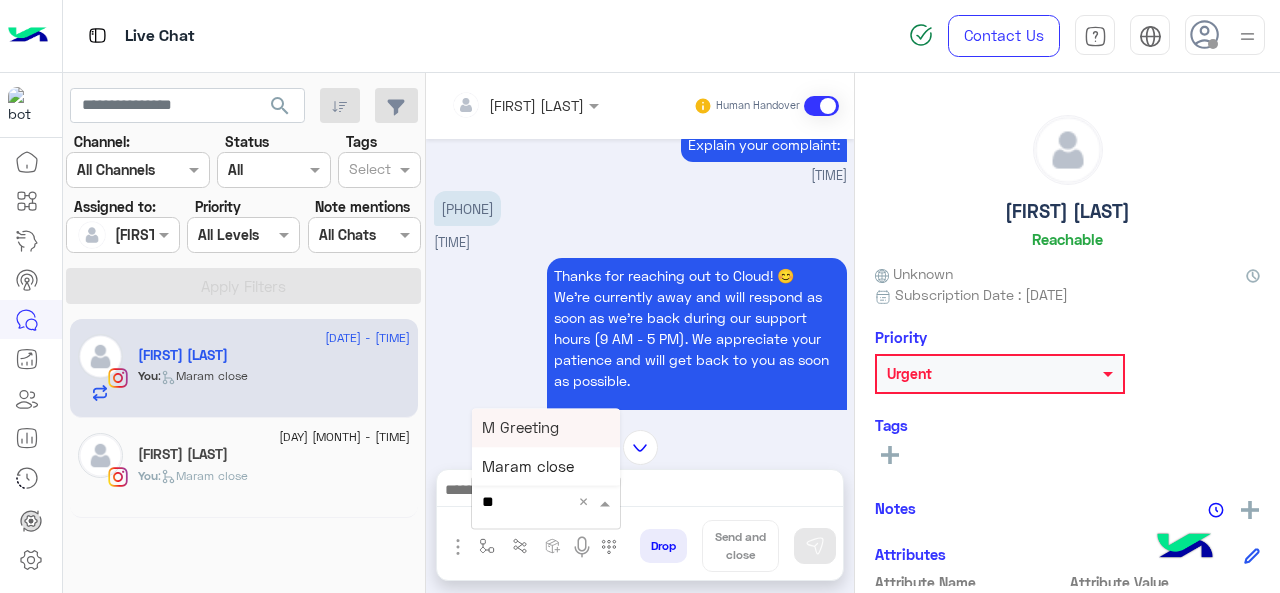 click on "M Greeting" at bounding box center [546, 427] 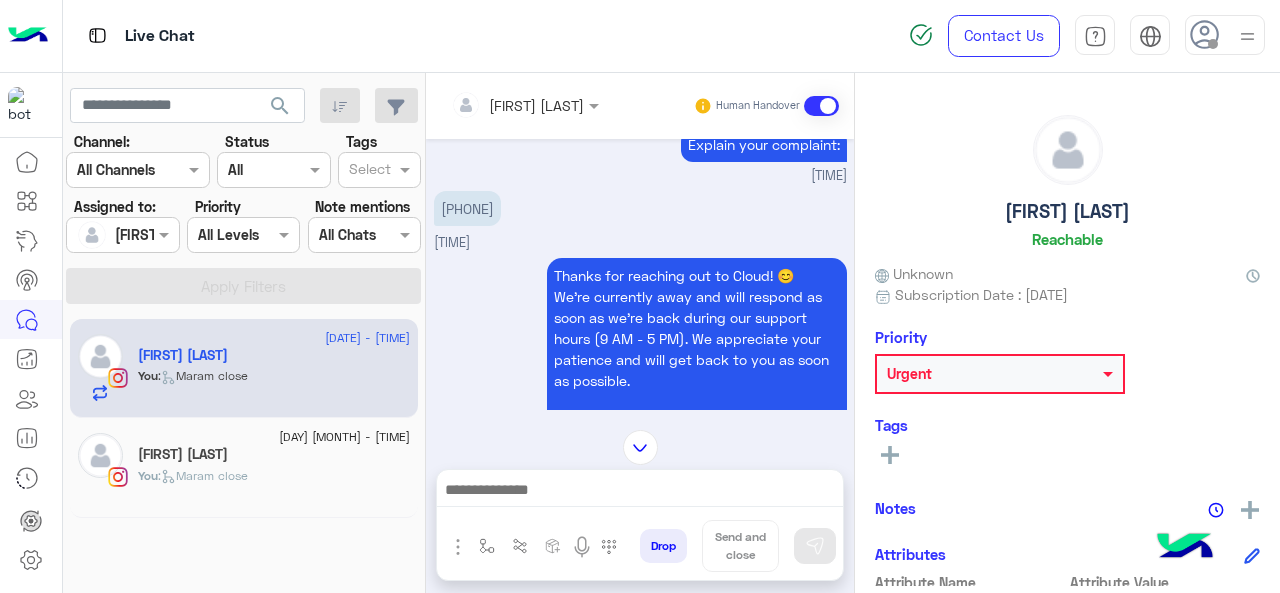 type on "**********" 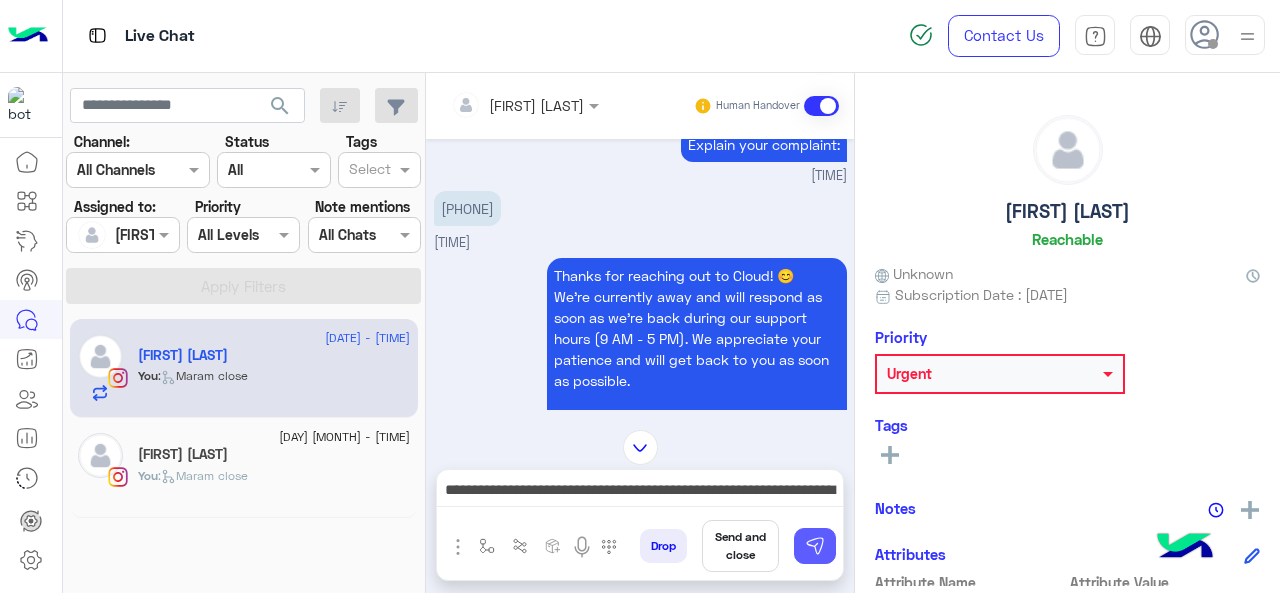 click at bounding box center (815, 546) 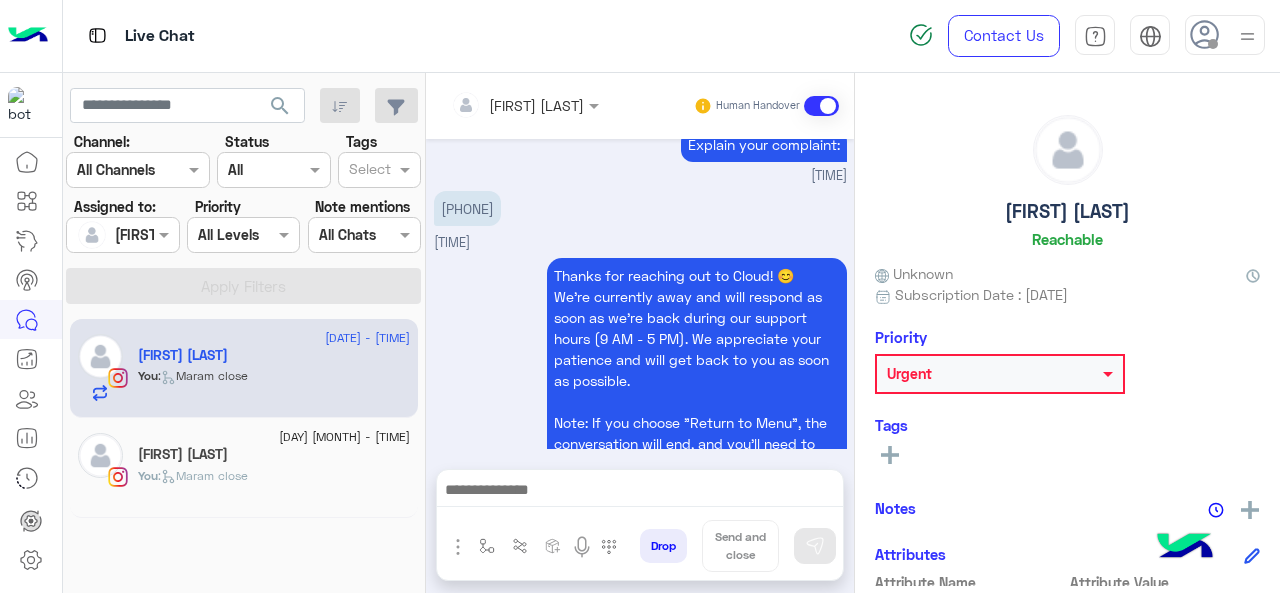 scroll, scrollTop: 769, scrollLeft: 0, axis: vertical 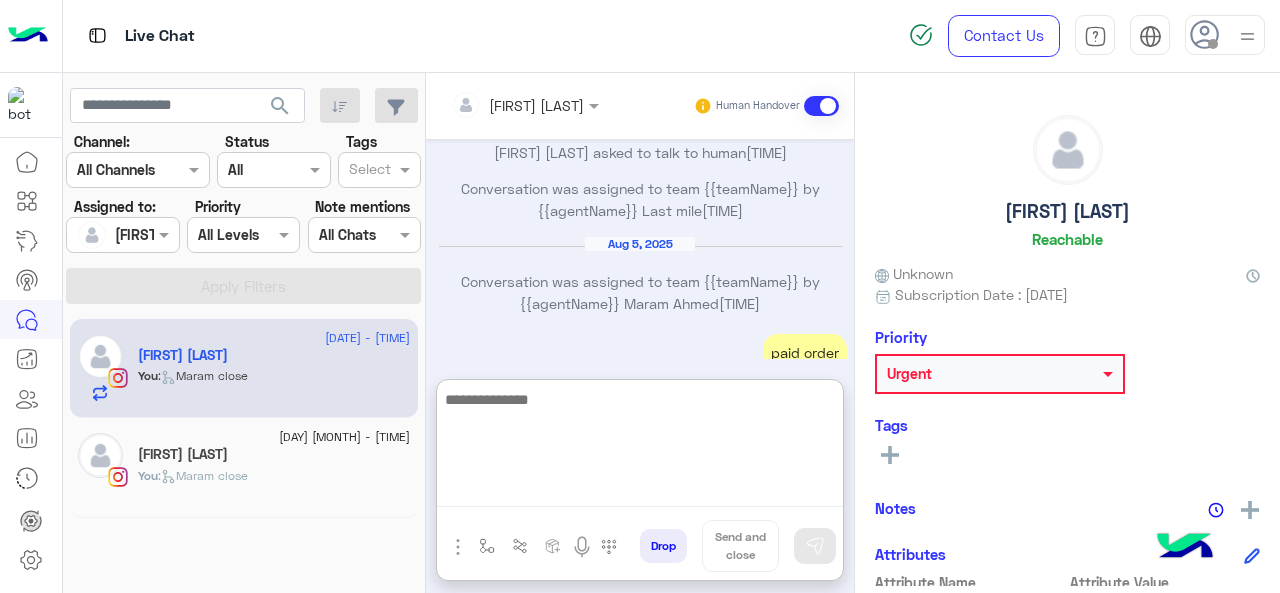 click at bounding box center (640, 447) 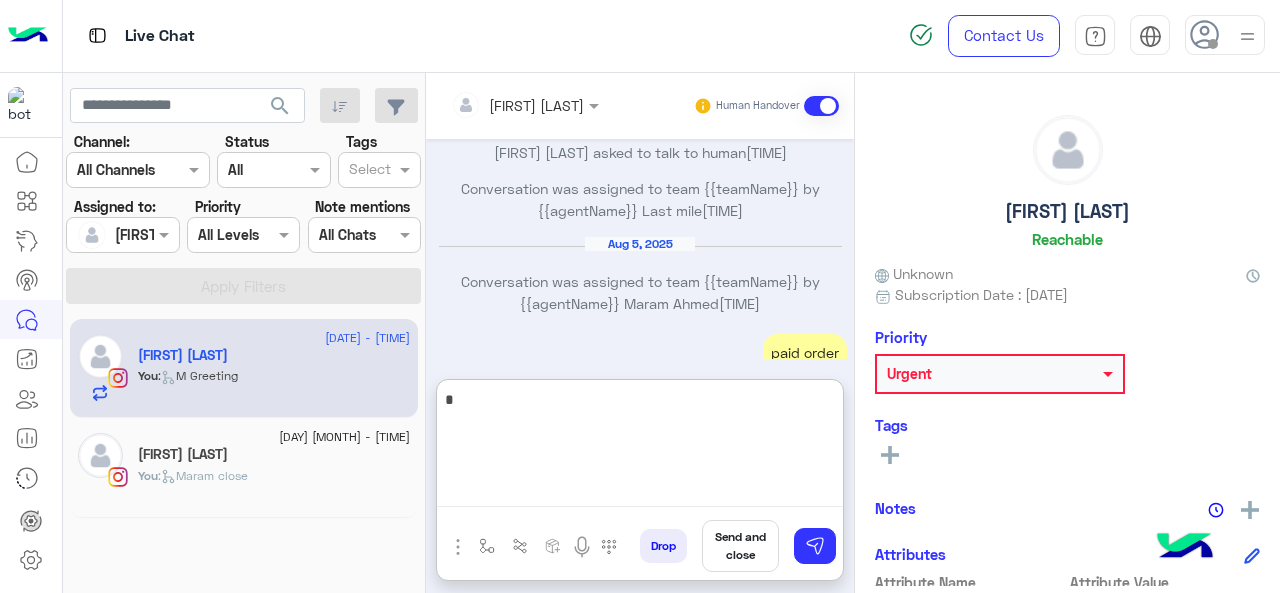 scroll, scrollTop: 980, scrollLeft: 0, axis: vertical 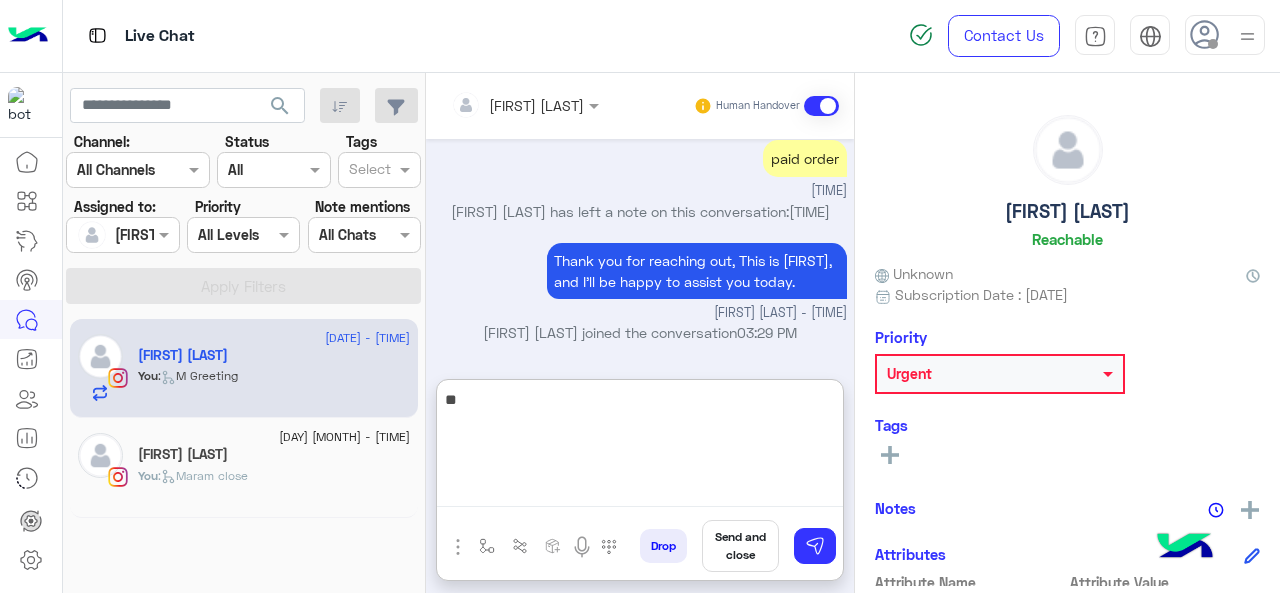 type on "*" 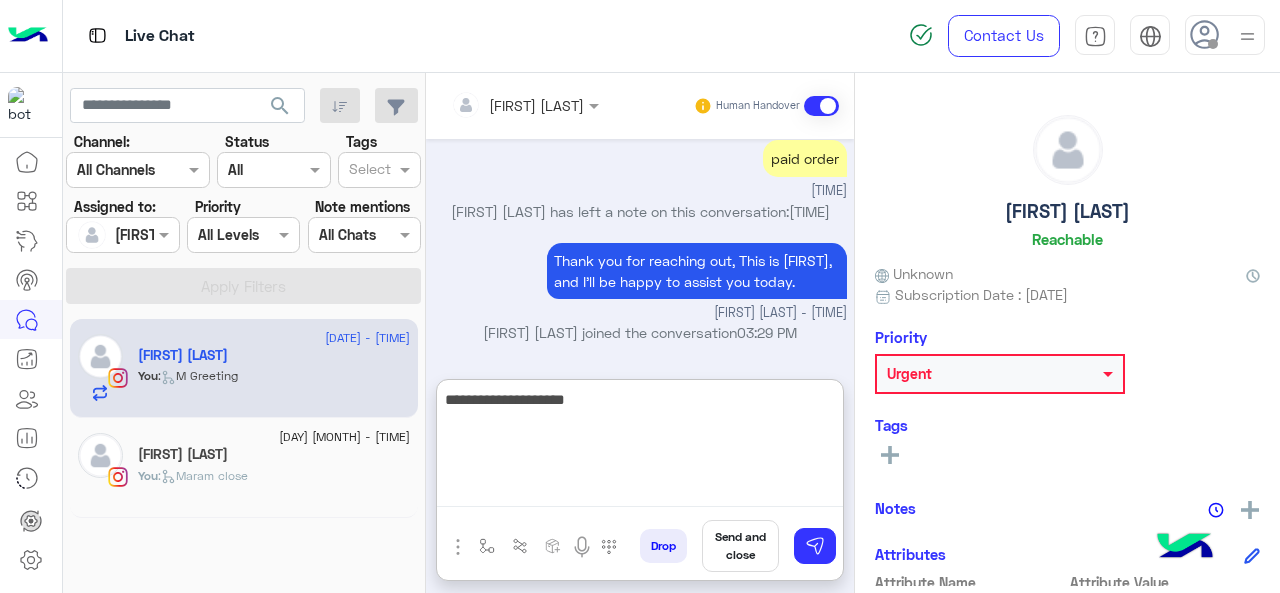 type on "**********" 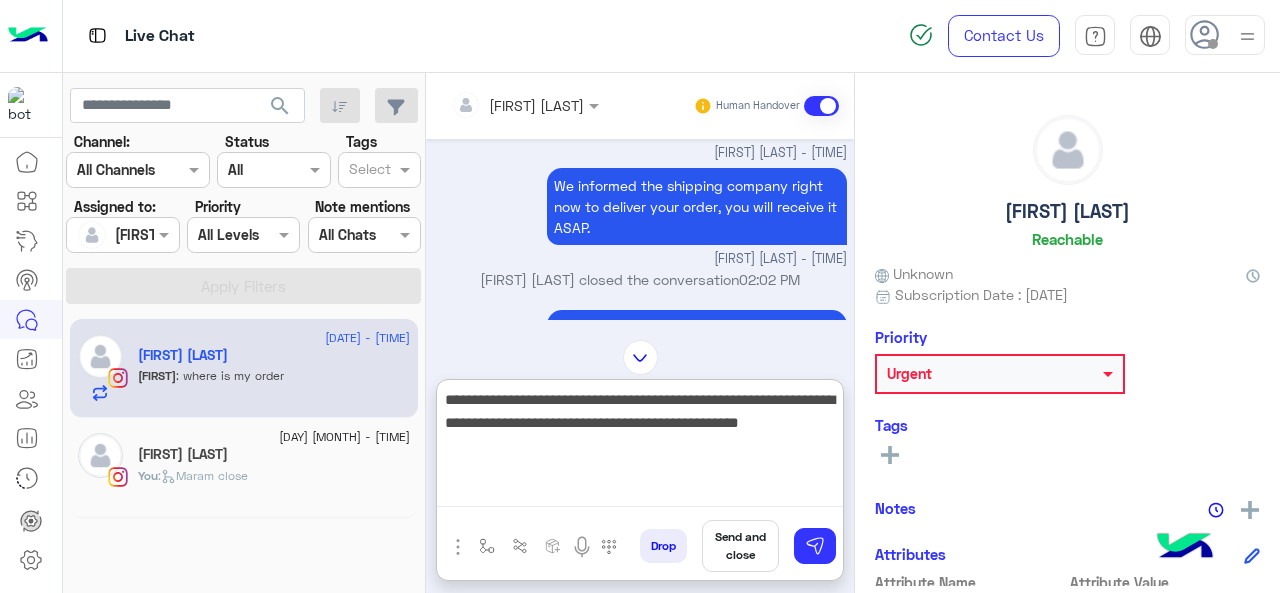 scroll, scrollTop: 976, scrollLeft: 0, axis: vertical 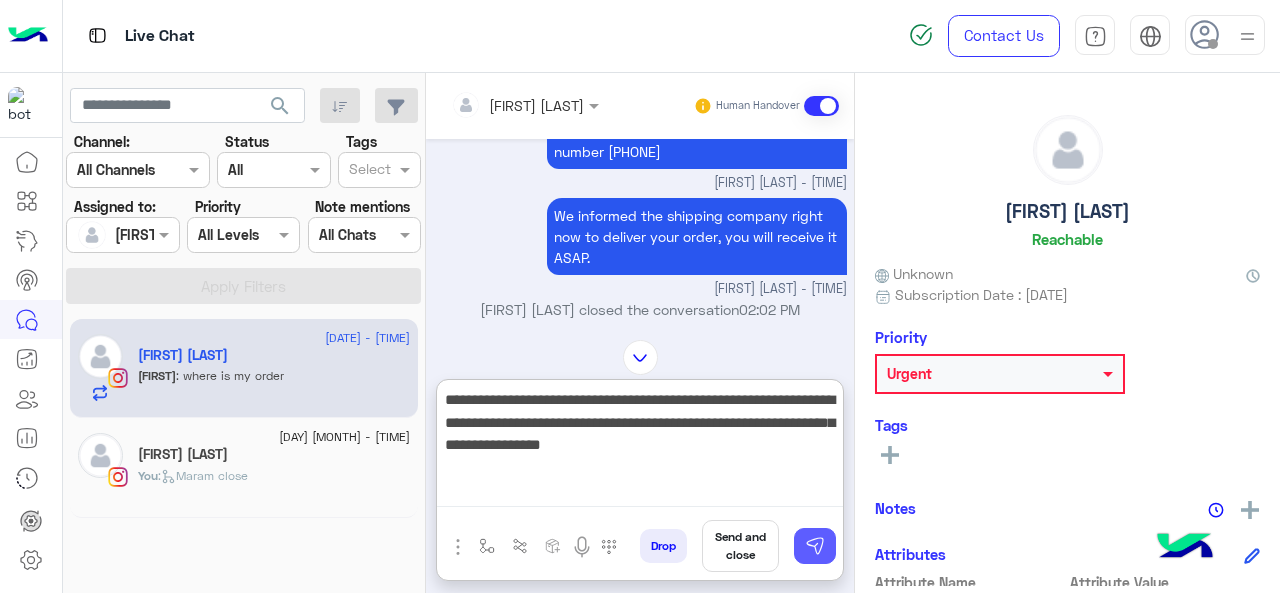 type on "**********" 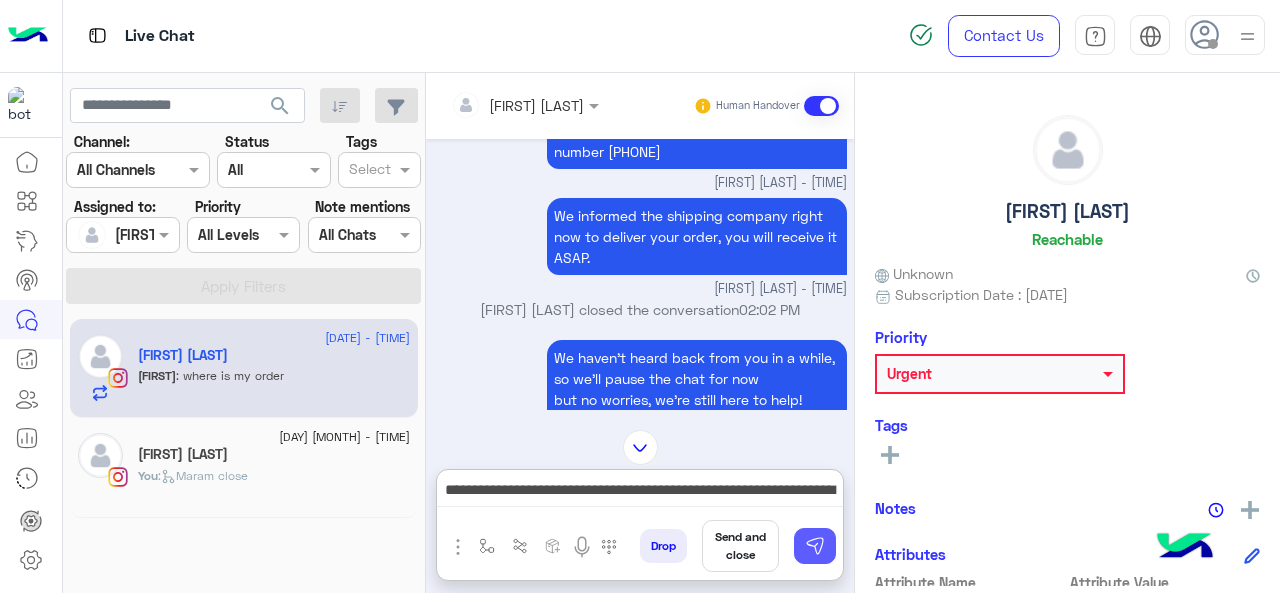 click at bounding box center [815, 546] 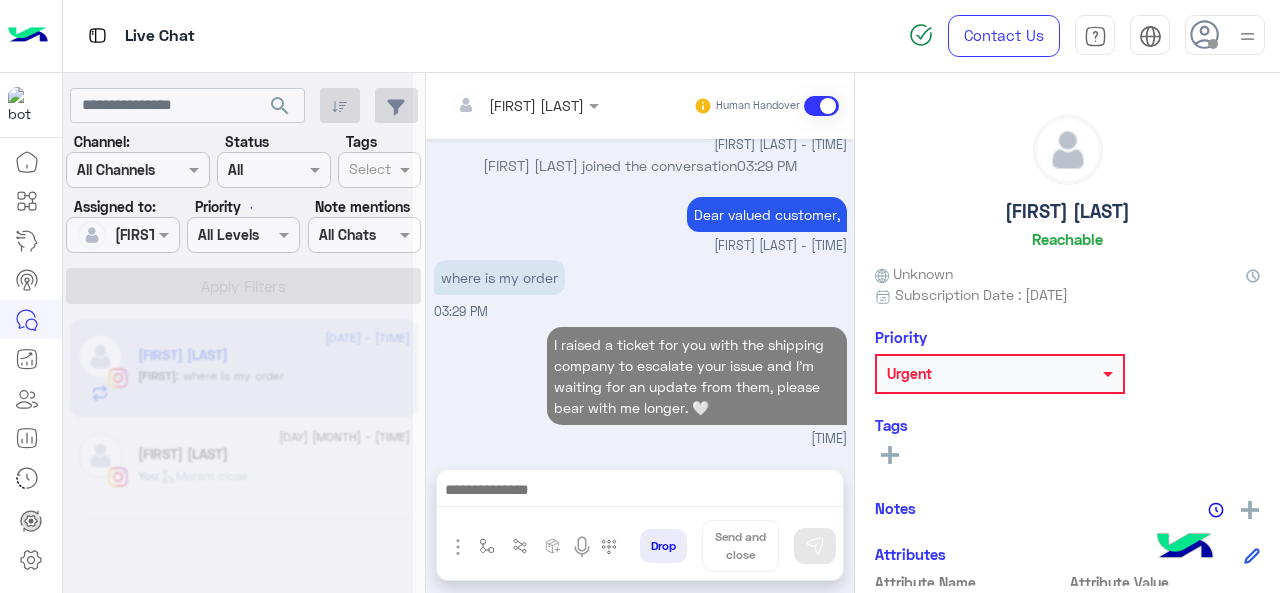 scroll, scrollTop: 3374, scrollLeft: 0, axis: vertical 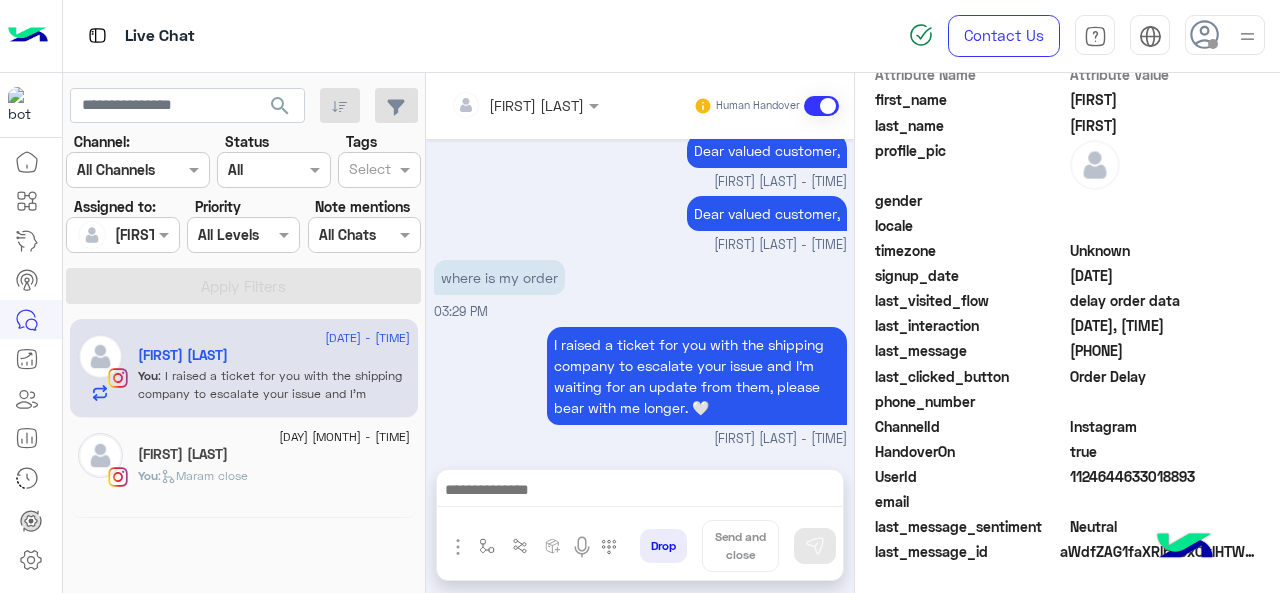 click on "[ORDER_NUMBER]" 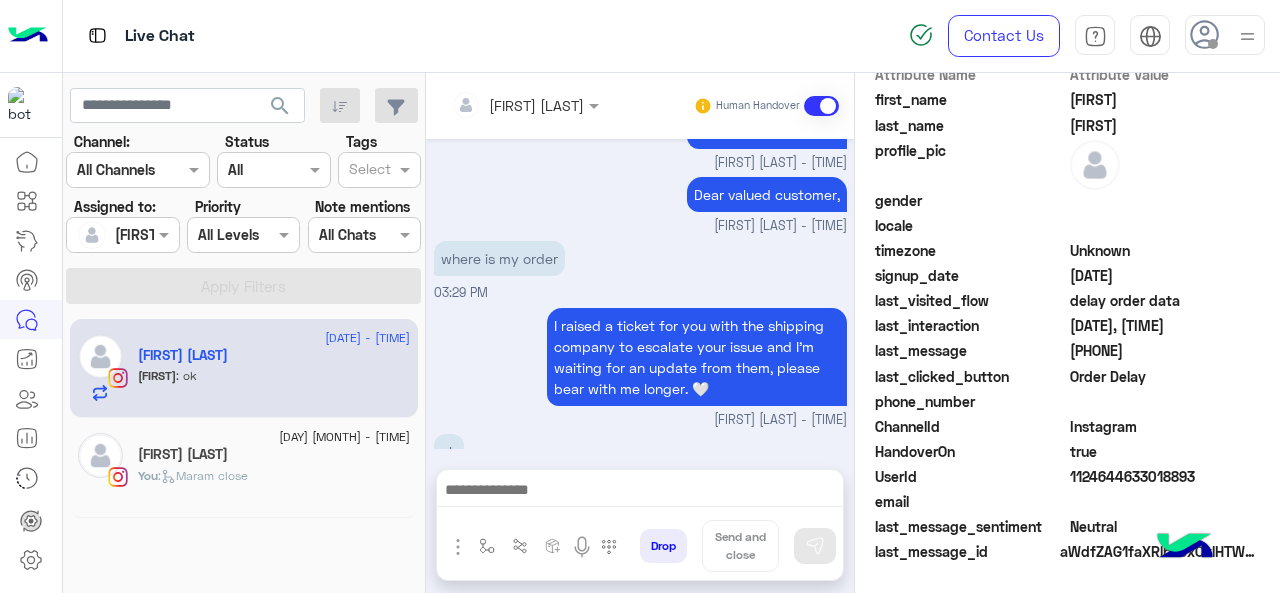 scroll, scrollTop: 3440, scrollLeft: 0, axis: vertical 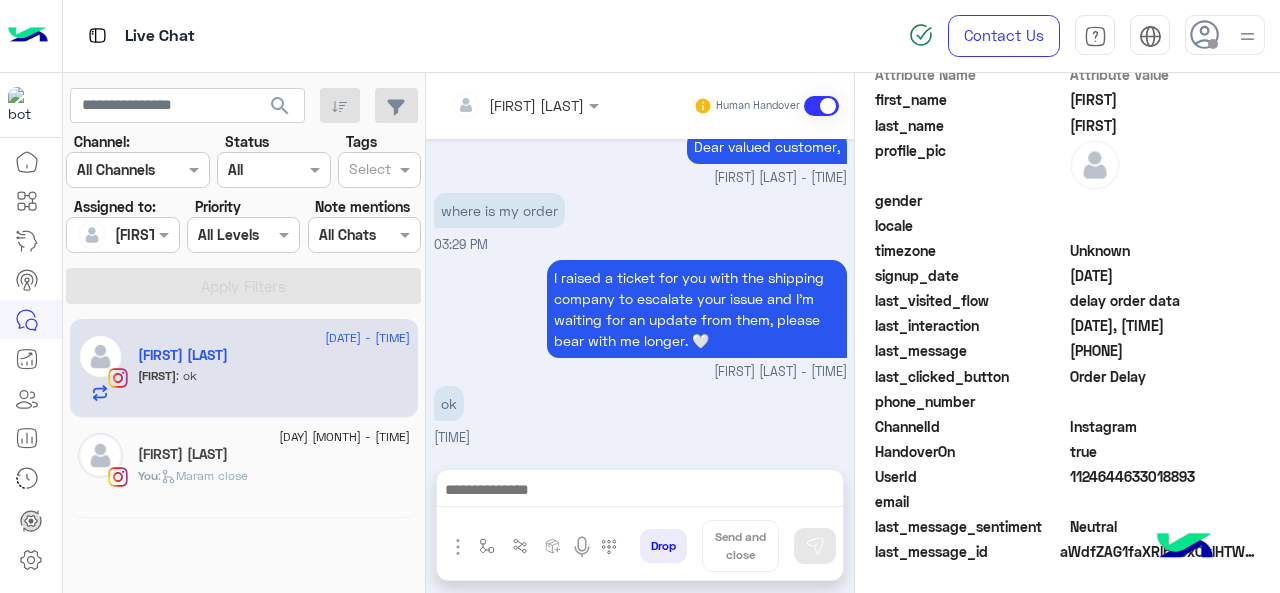click on "[NAME] [LAST]" 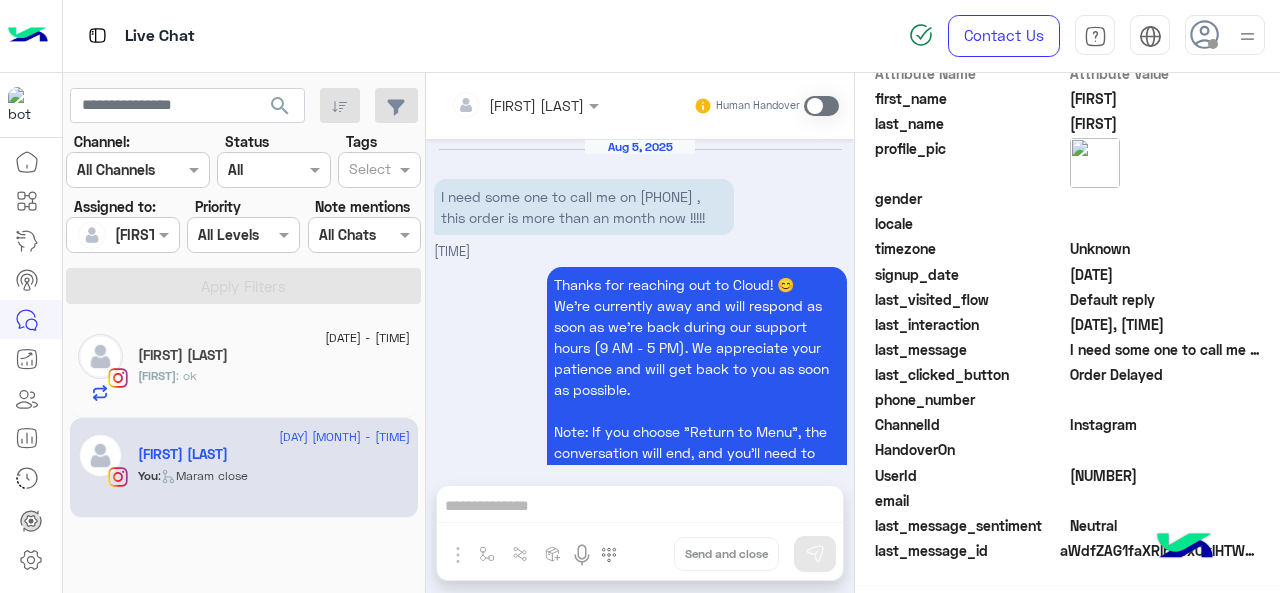 scroll, scrollTop: 532, scrollLeft: 0, axis: vertical 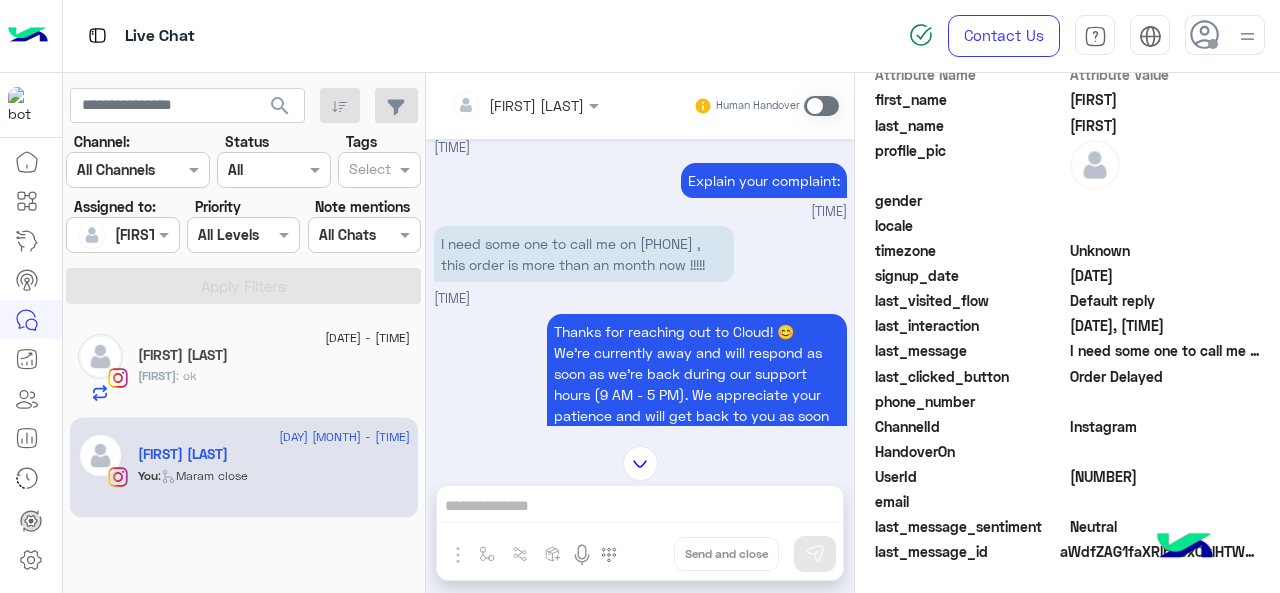 click on "[FIRST] [LAST]" 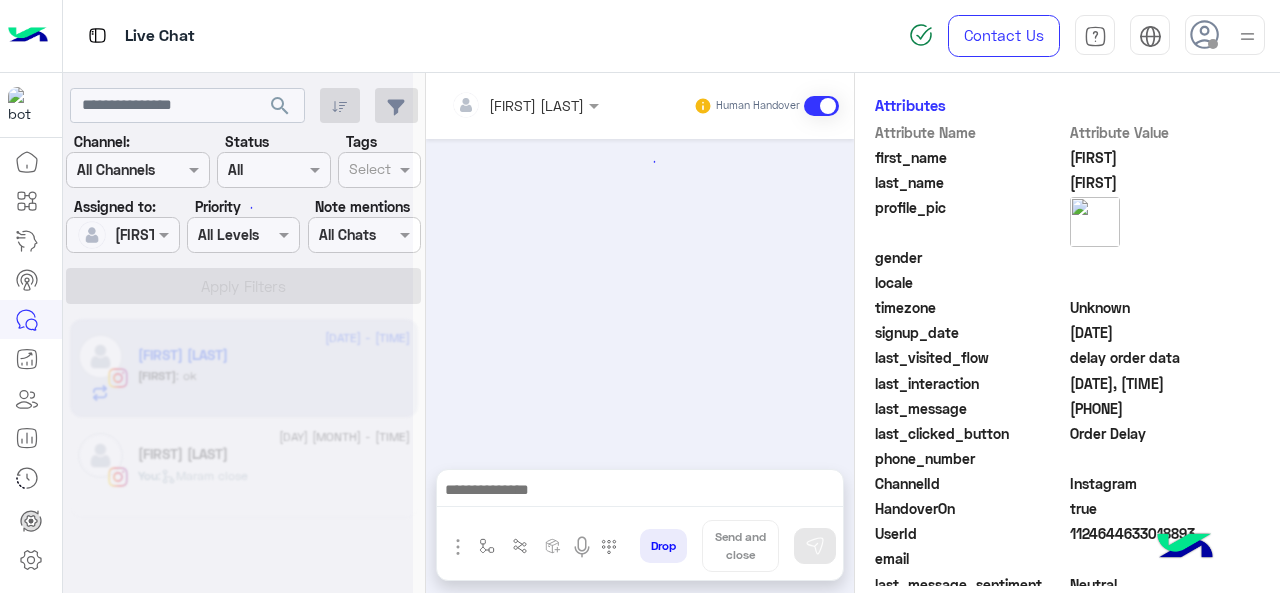 scroll, scrollTop: 565, scrollLeft: 0, axis: vertical 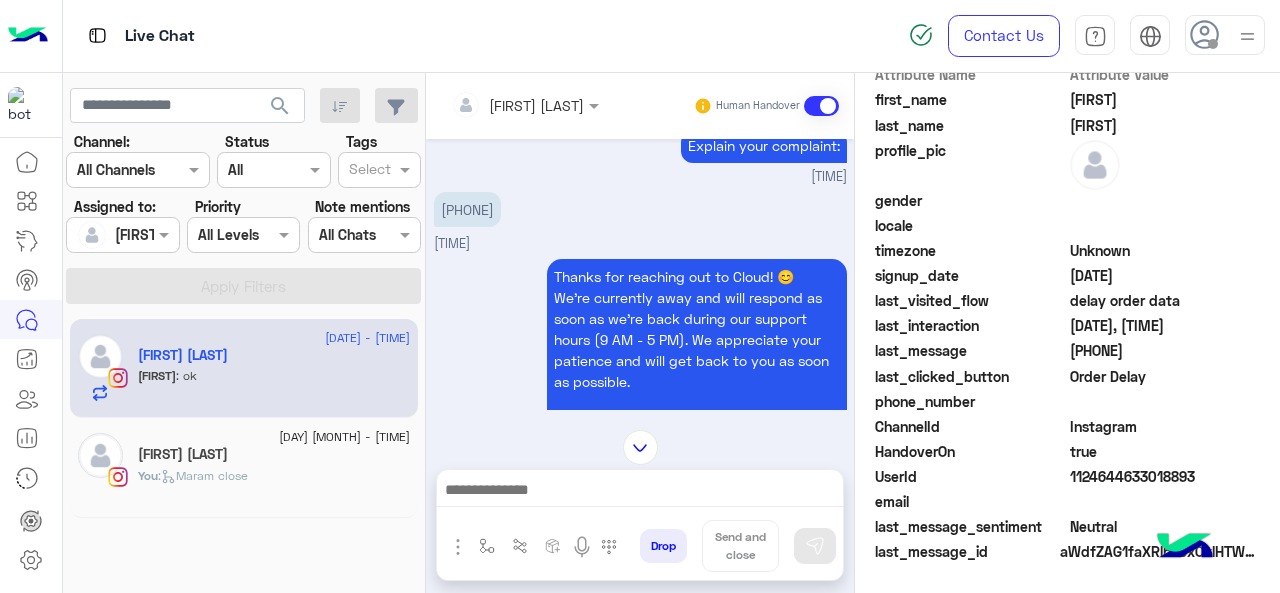 click on "[NAME] [LAST]" 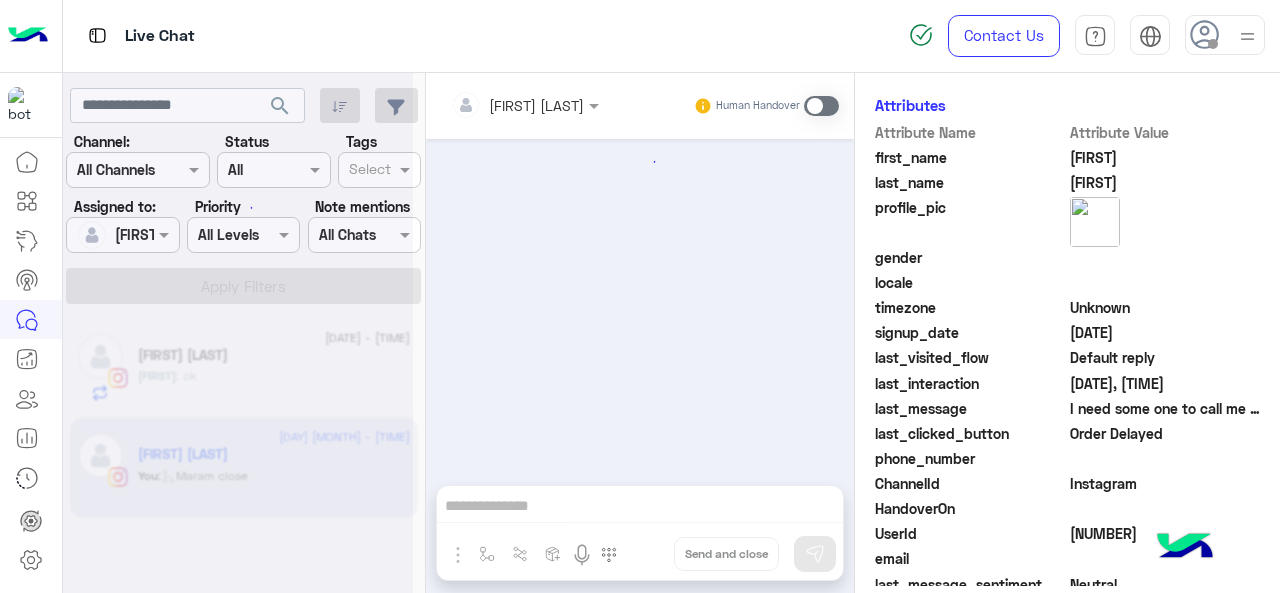 scroll, scrollTop: 565, scrollLeft: 0, axis: vertical 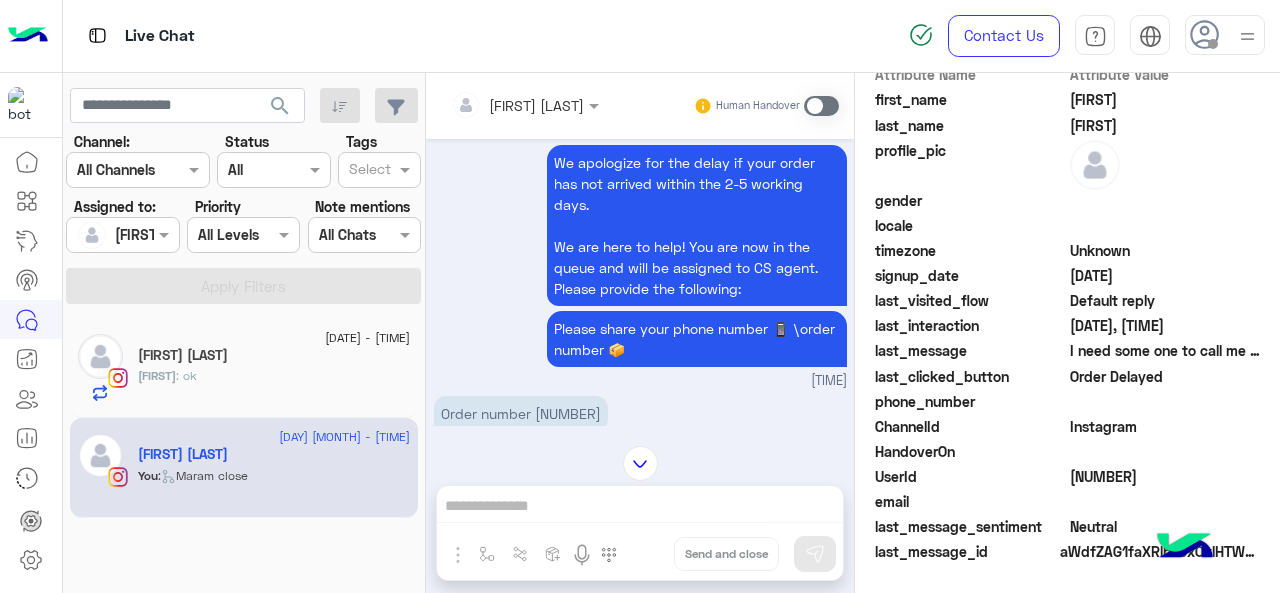 click on "laila : ok" 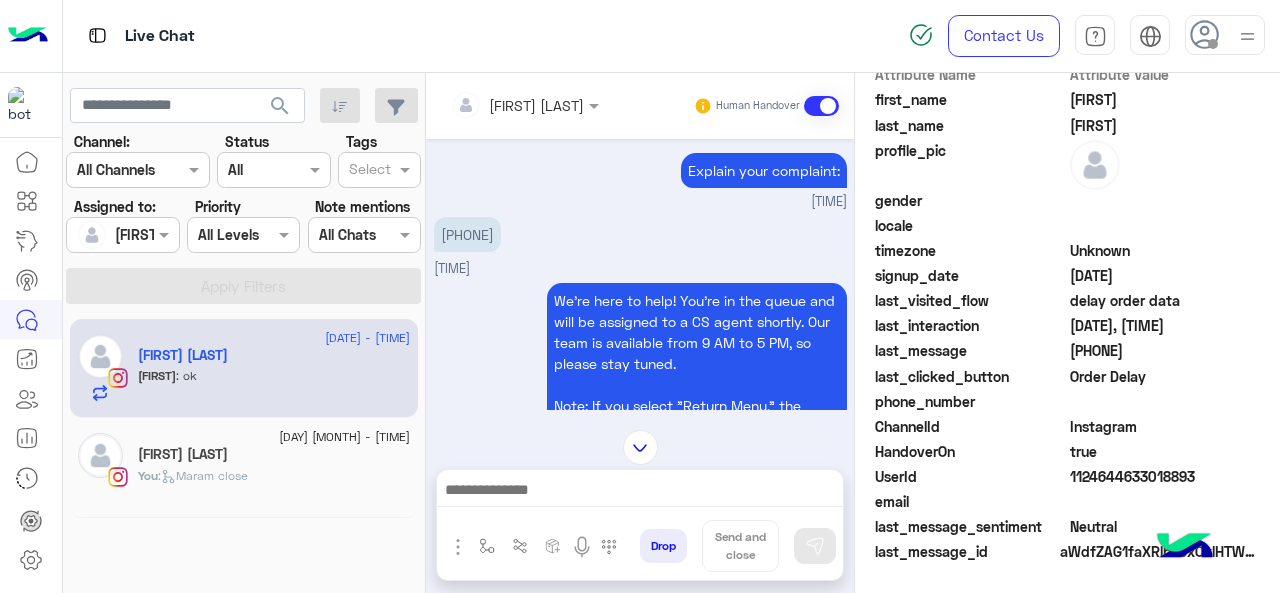 click on "[NAME] [LAST]" 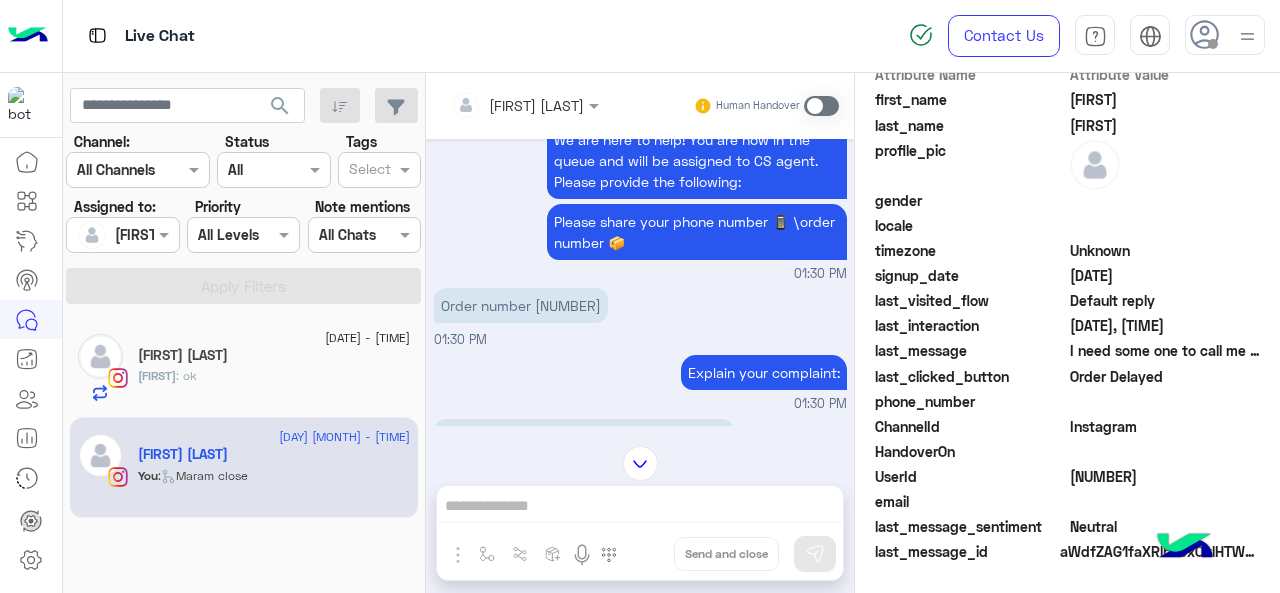 click on "Order number 110709" at bounding box center [521, 305] 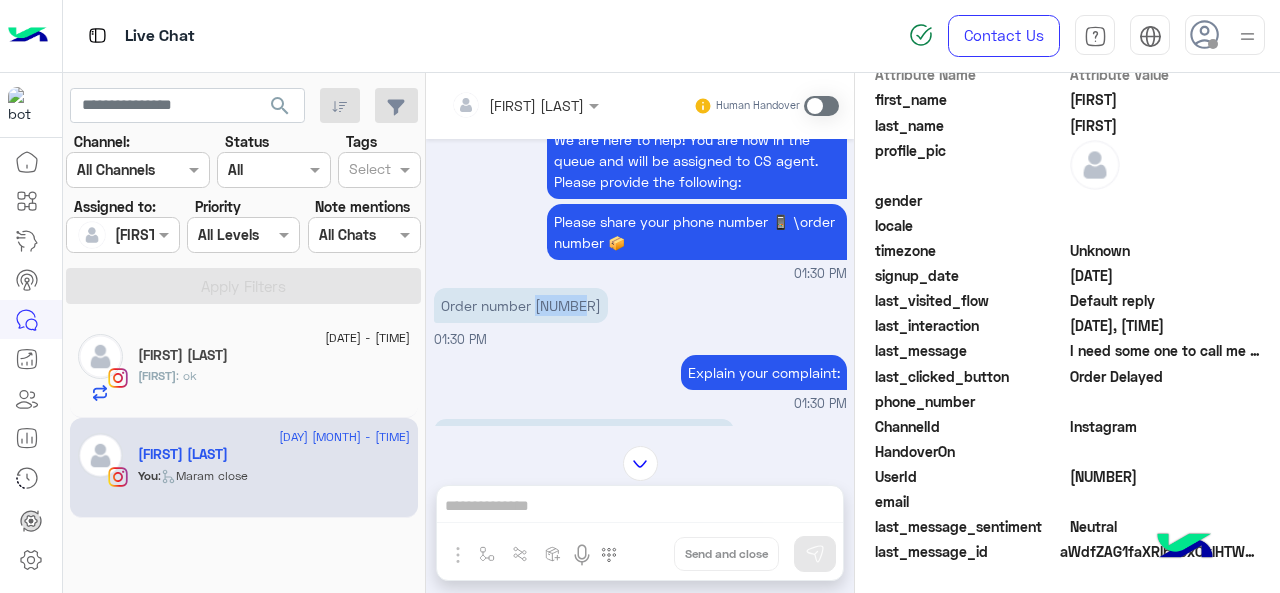 click on "Order number 110709" at bounding box center [521, 305] 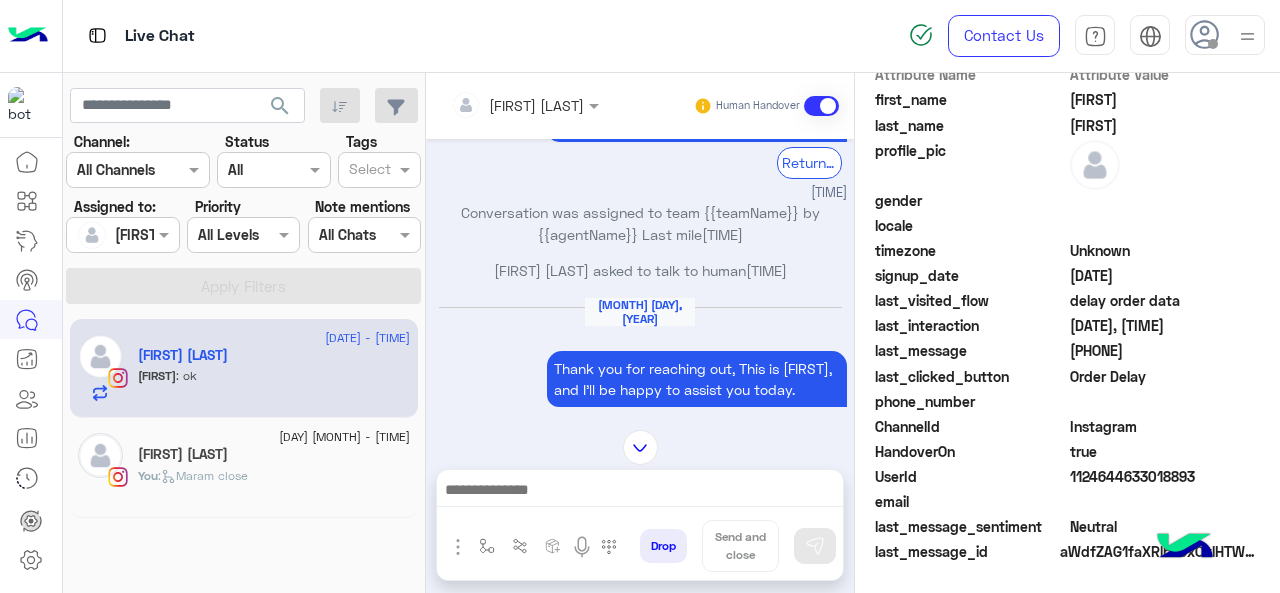 click on "You  :   Maram close" 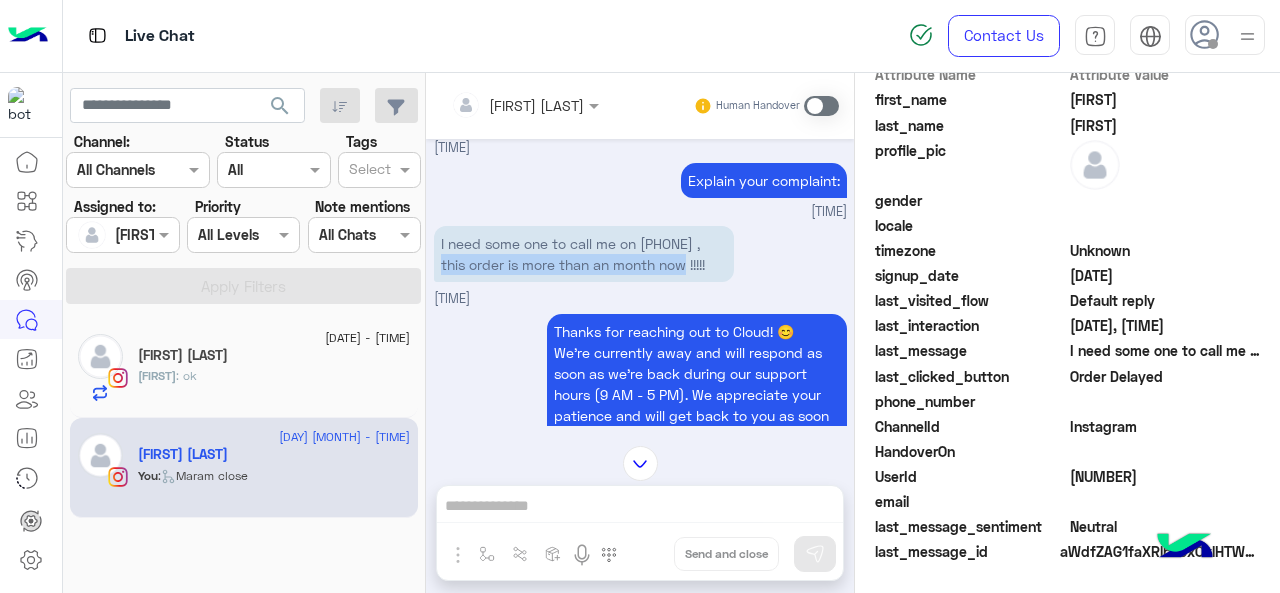 drag, startPoint x: 520, startPoint y: 263, endPoint x: 483, endPoint y: 273, distance: 38.327538 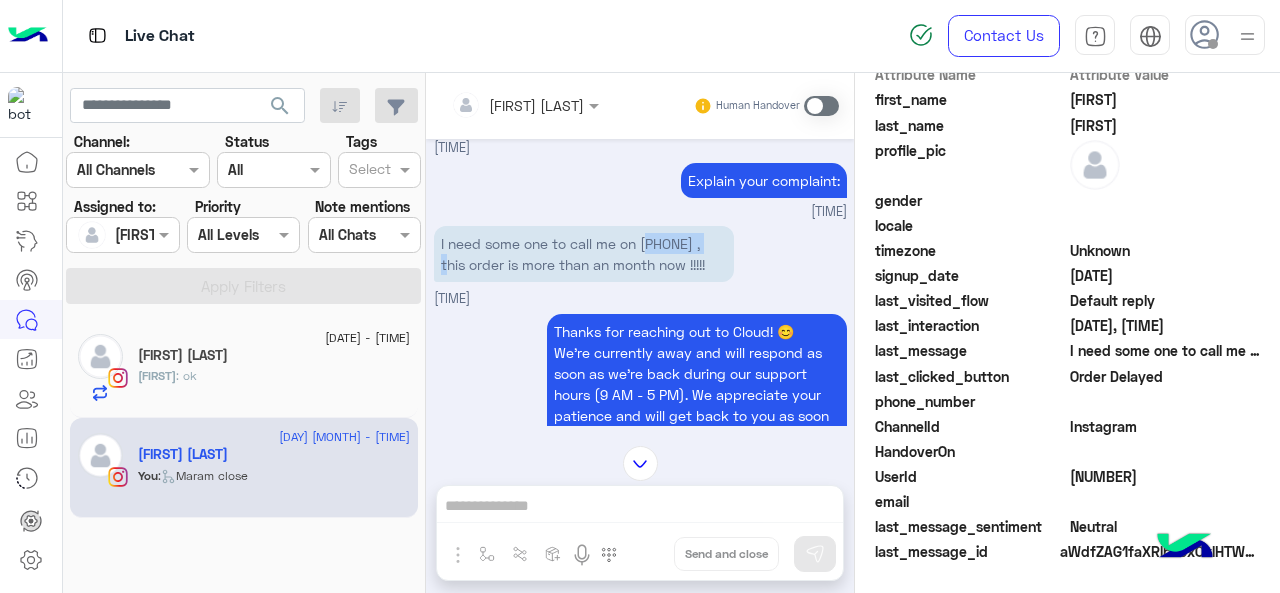 drag, startPoint x: 523, startPoint y: 267, endPoint x: 446, endPoint y: 259, distance: 77.41447 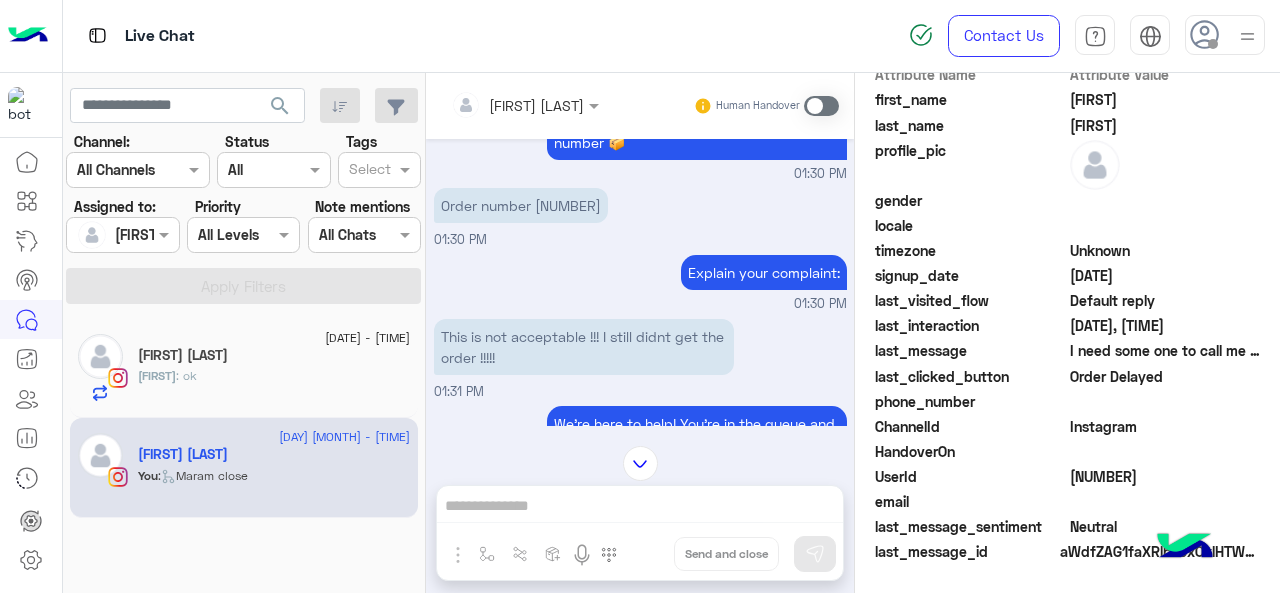 click on "Order number 110709" at bounding box center [521, 205] 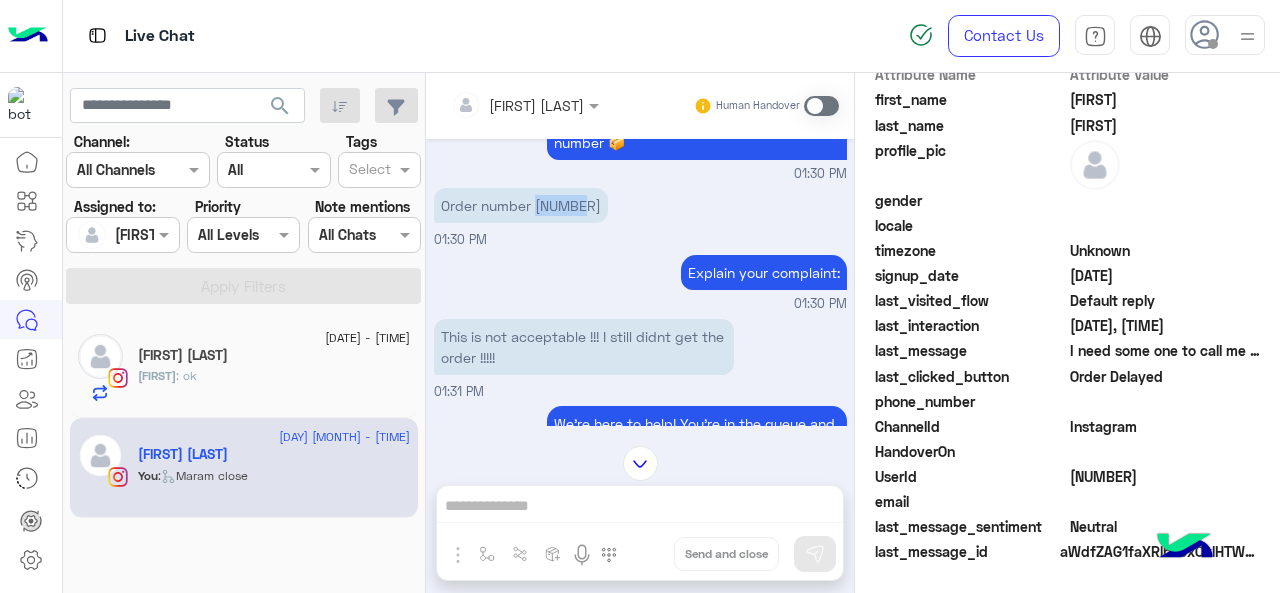 click on "[FIRST] [LAST]" 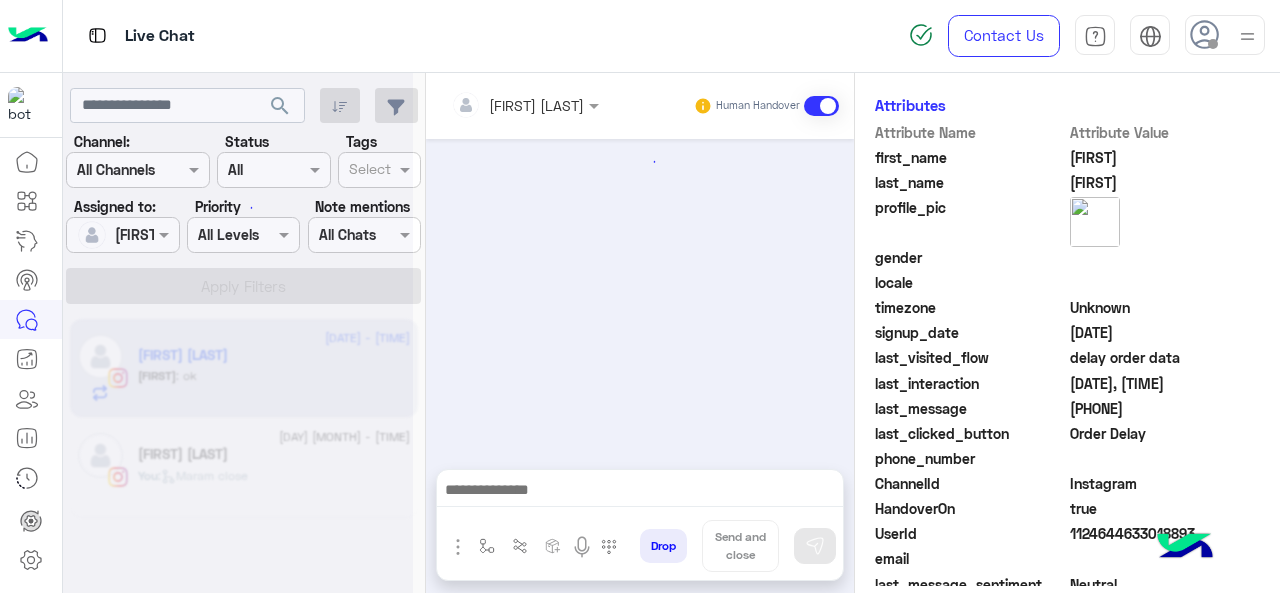 scroll, scrollTop: 565, scrollLeft: 0, axis: vertical 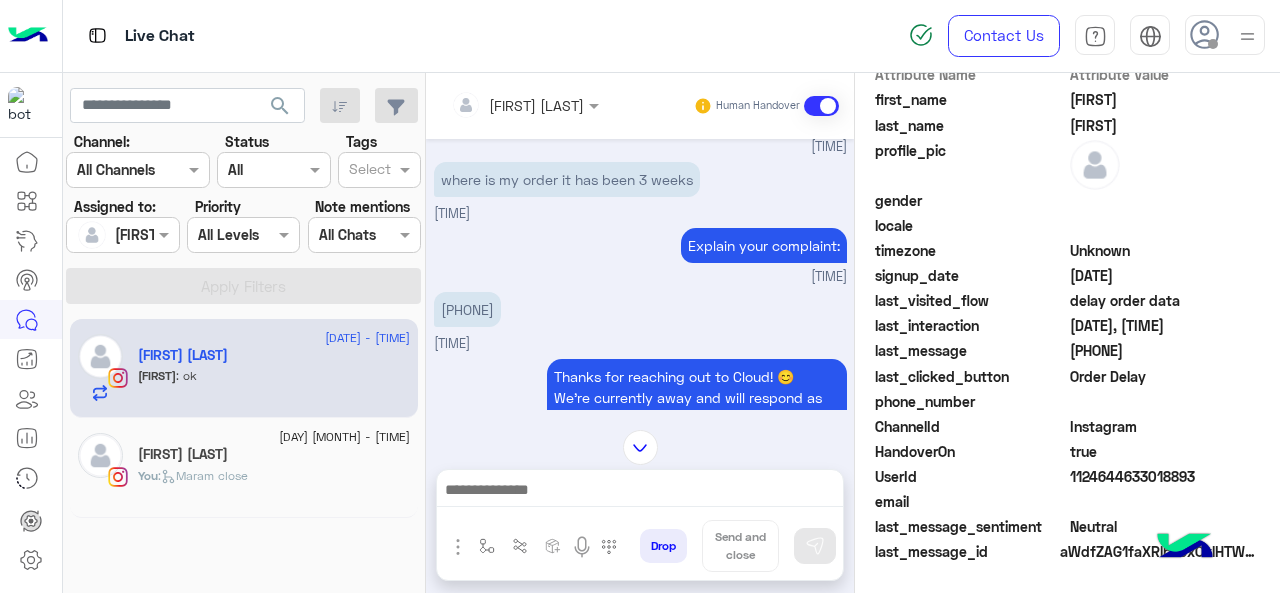 drag, startPoint x: 531, startPoint y: 333, endPoint x: 451, endPoint y: 343, distance: 80.622574 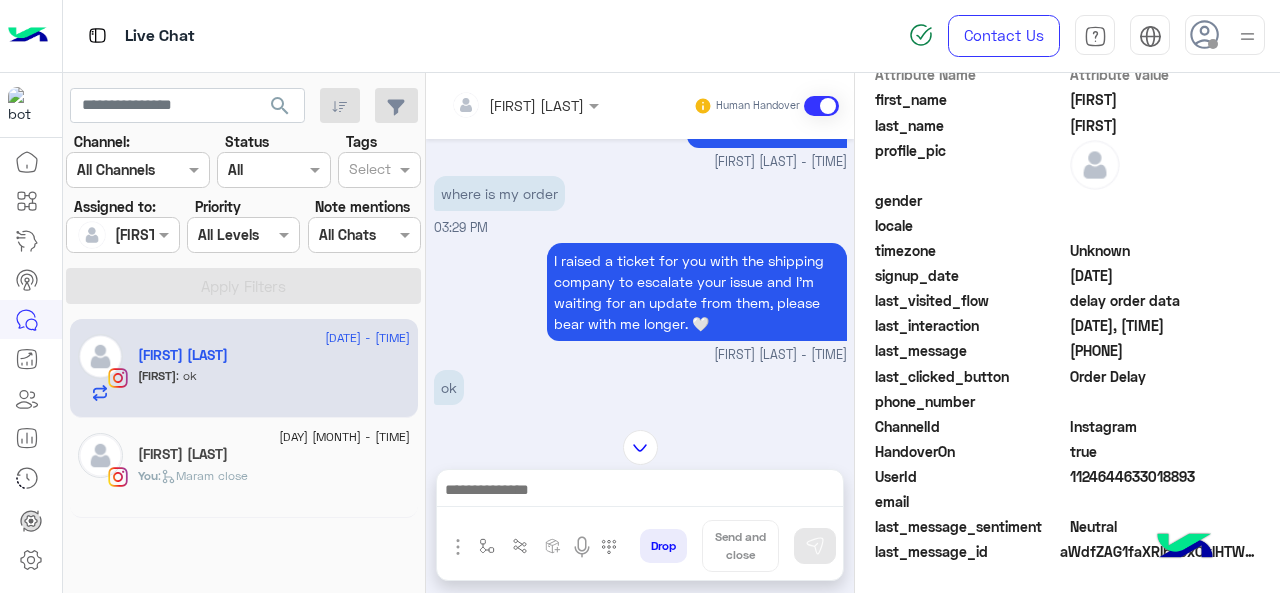scroll, scrollTop: 1786, scrollLeft: 0, axis: vertical 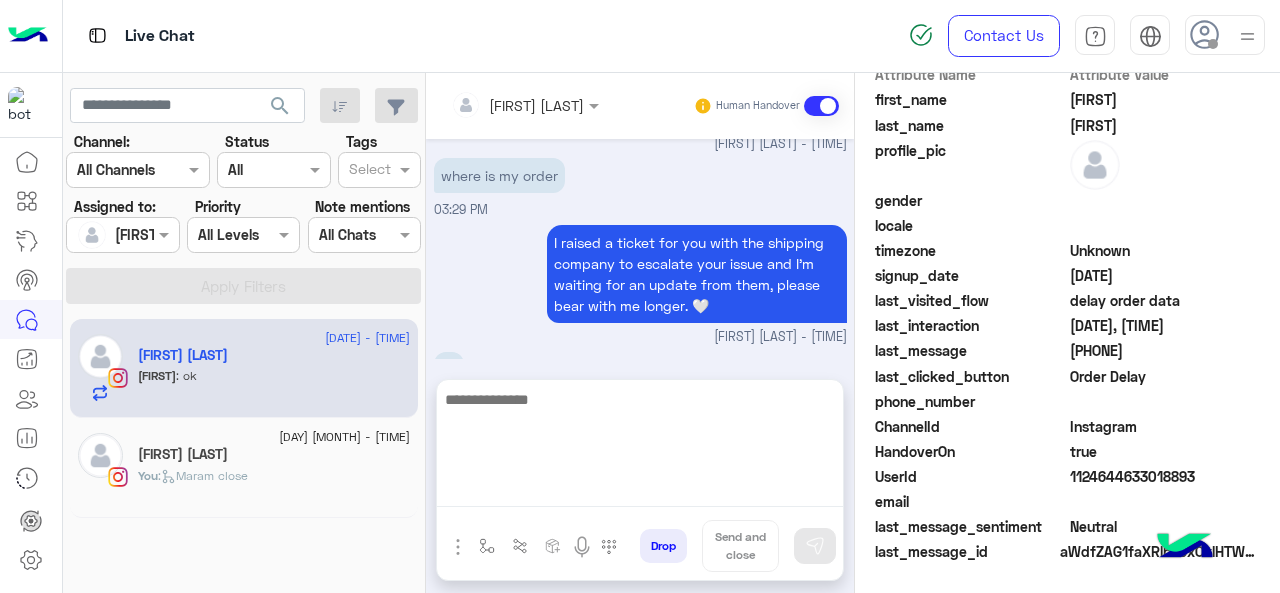click at bounding box center [640, 447] 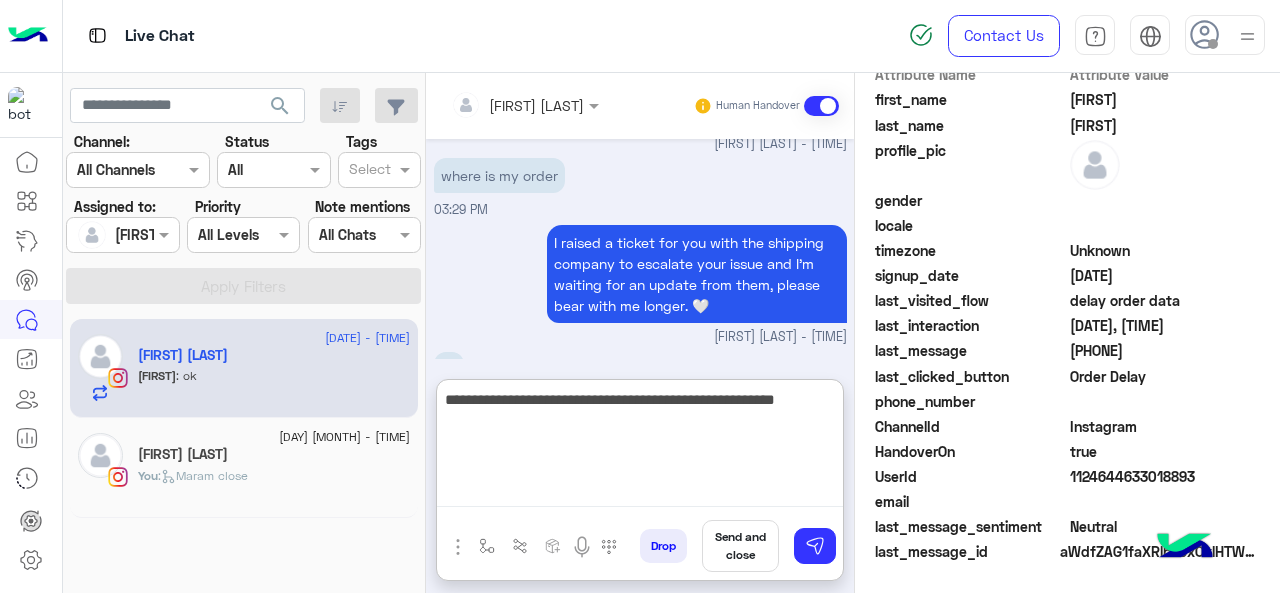 type on "**********" 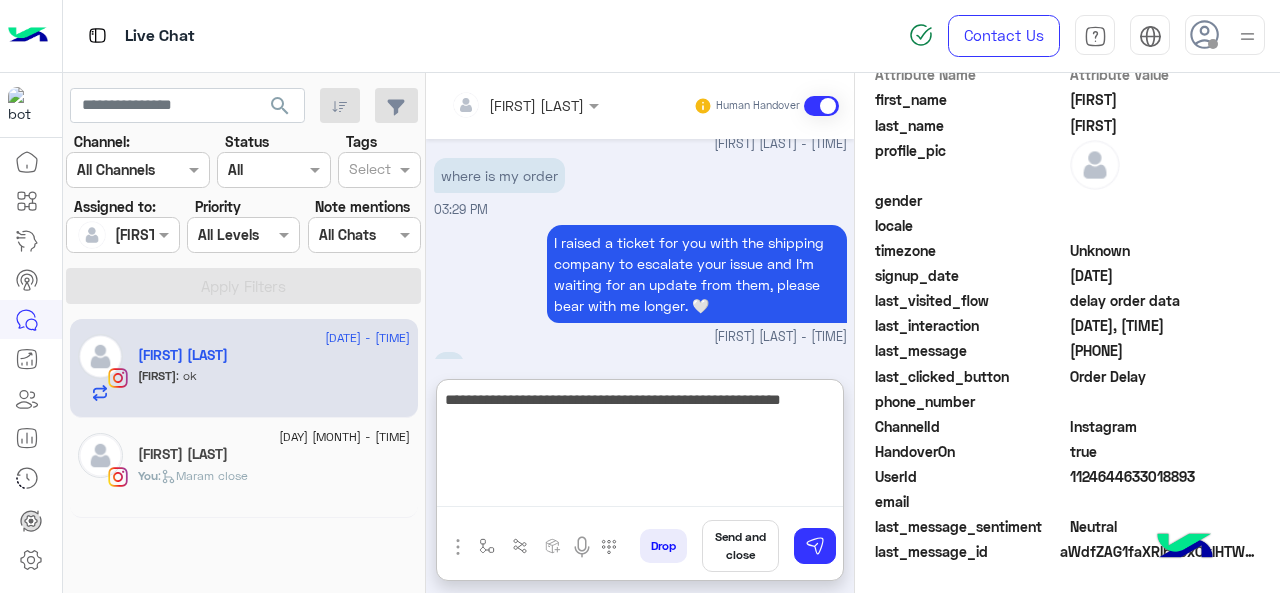 type 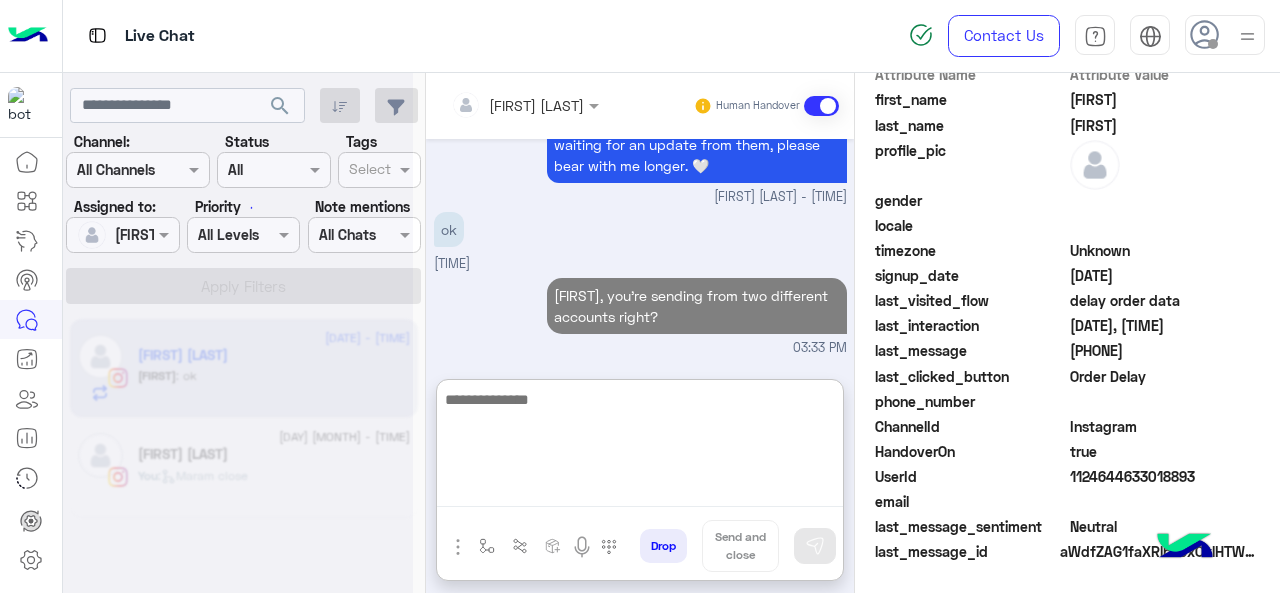 scroll, scrollTop: 1961, scrollLeft: 0, axis: vertical 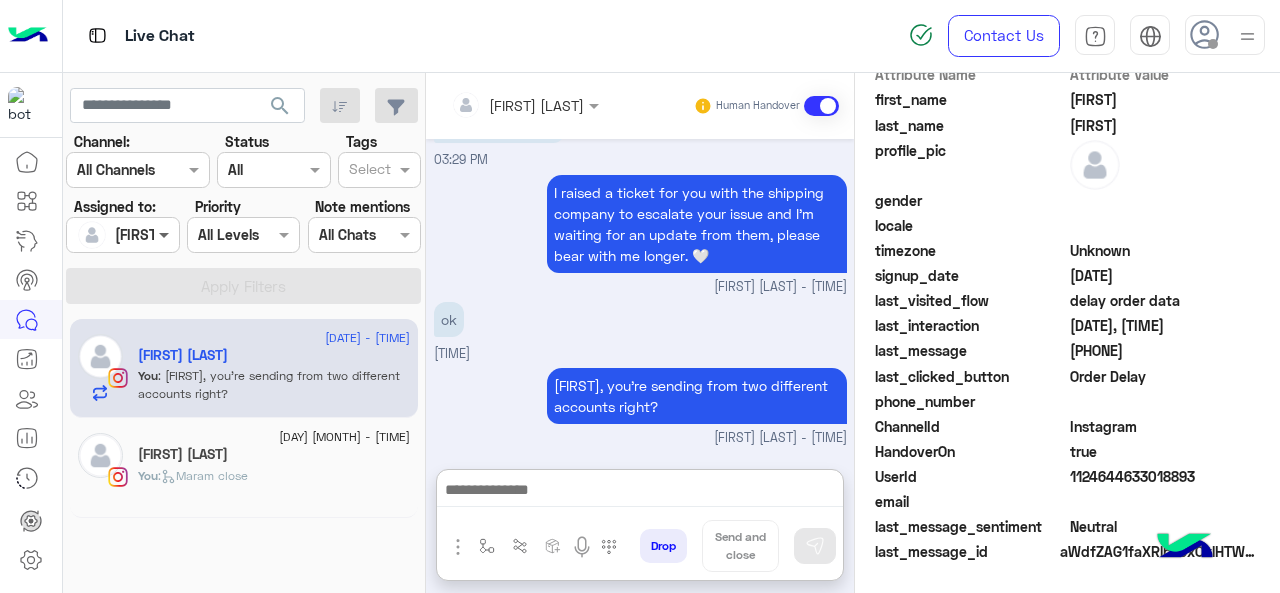 click at bounding box center [166, 234] 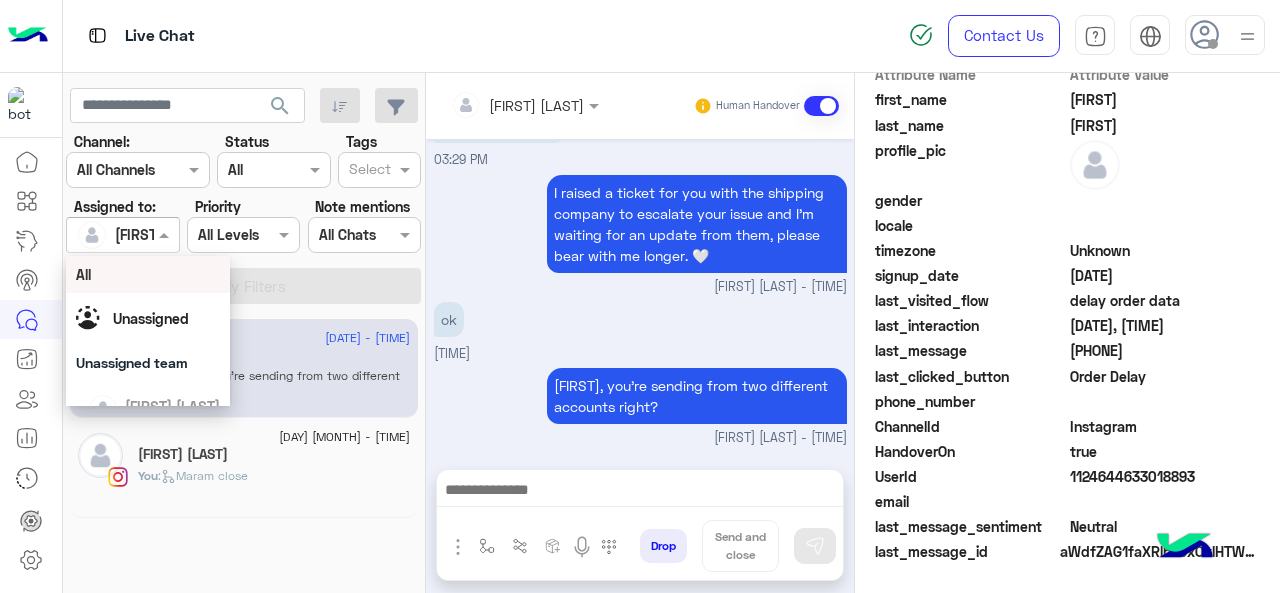 scroll, scrollTop: 1871, scrollLeft: 0, axis: vertical 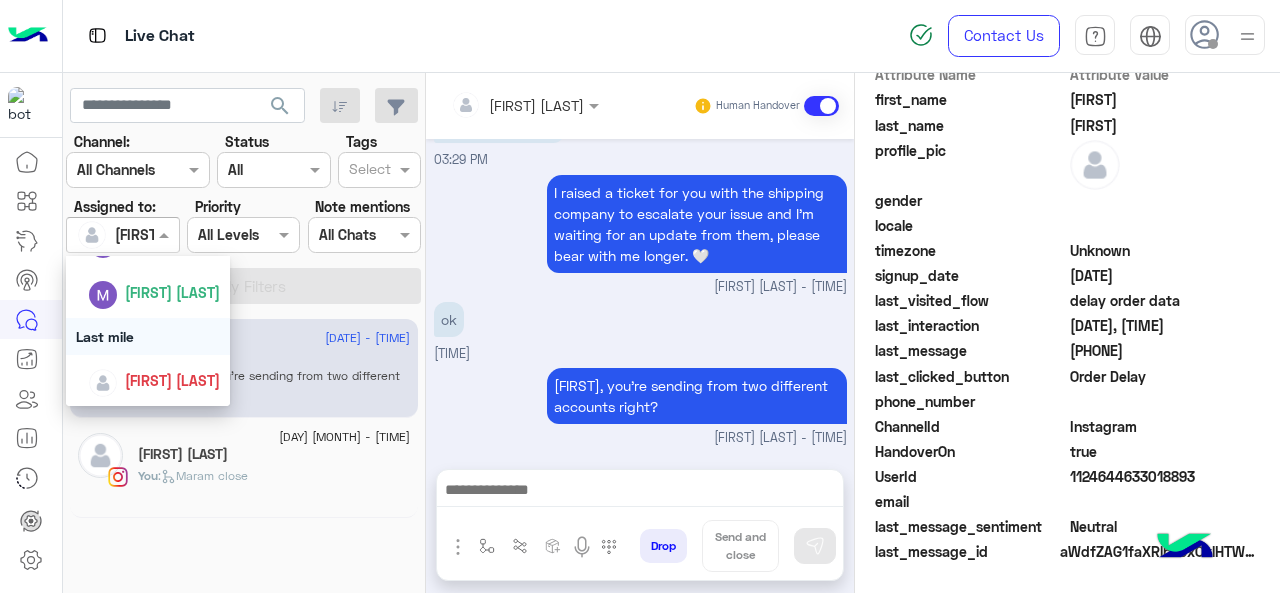 click on "Last mile" at bounding box center [148, 336] 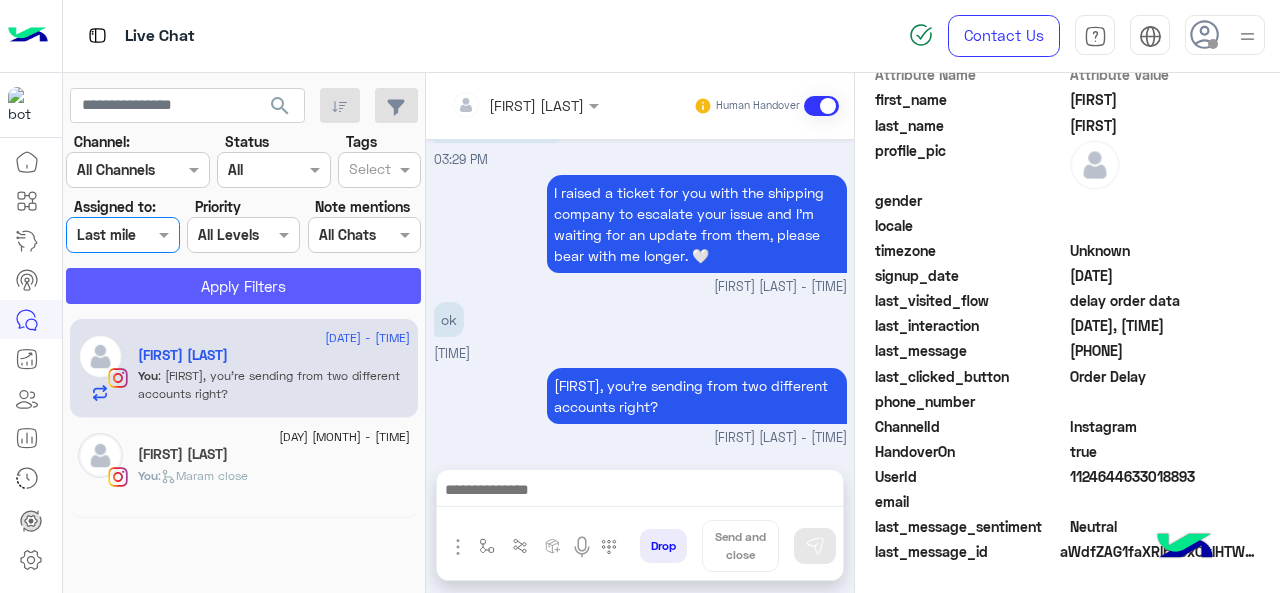 click on "Apply Filters" 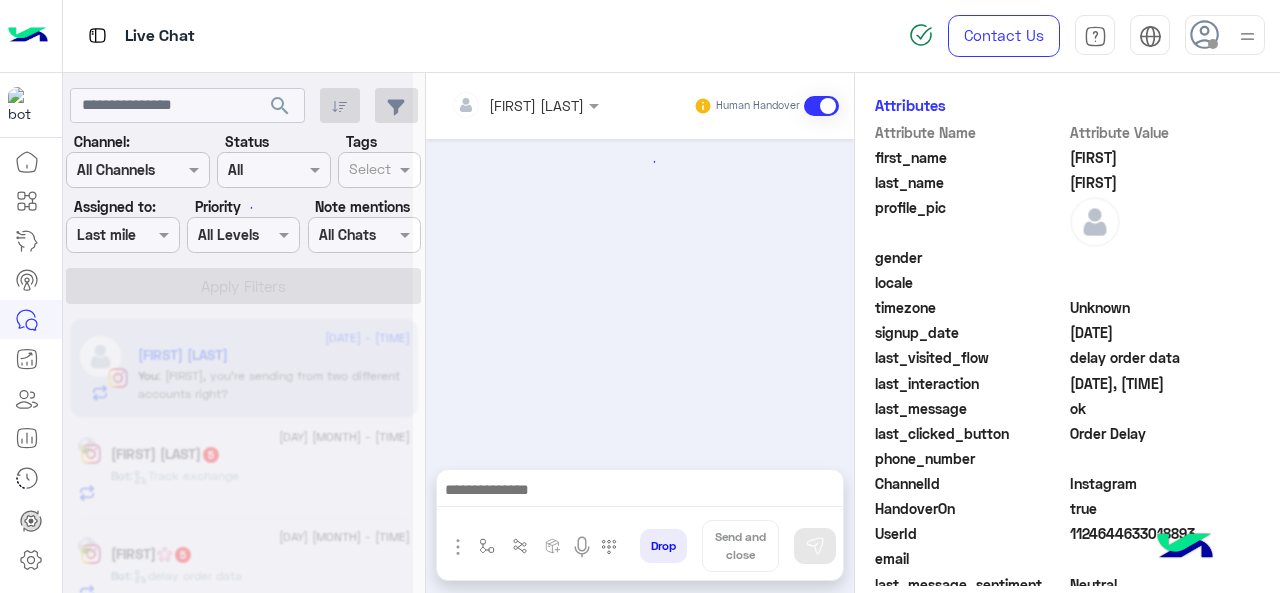 scroll, scrollTop: 565, scrollLeft: 0, axis: vertical 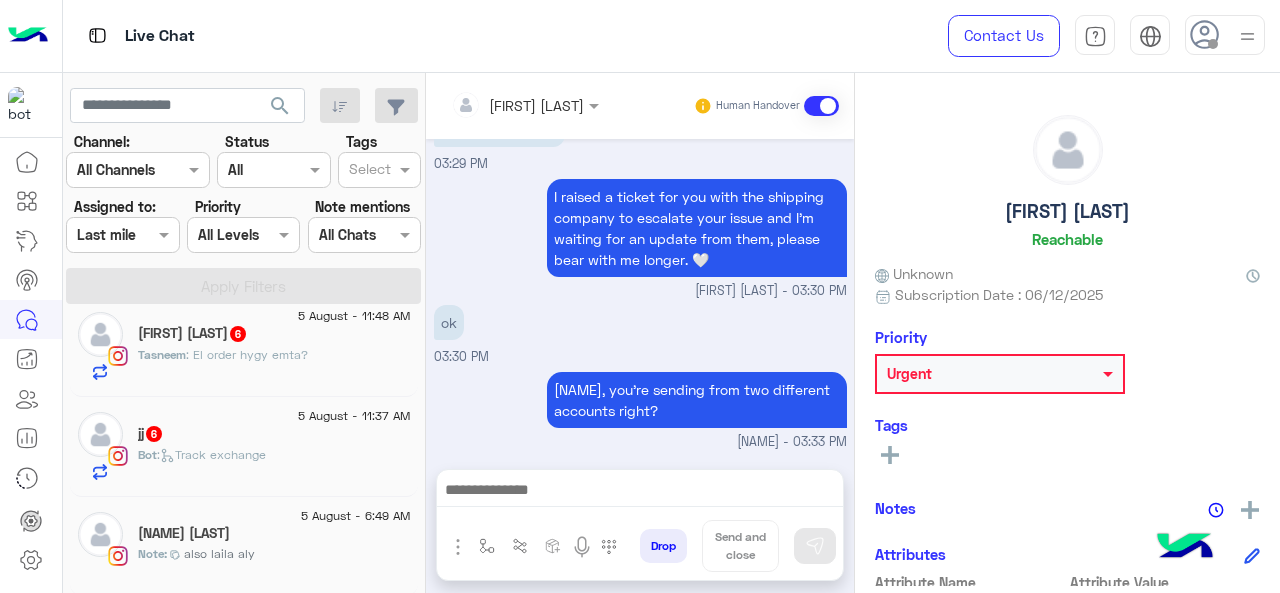 click on "Bot :   Track exchange" 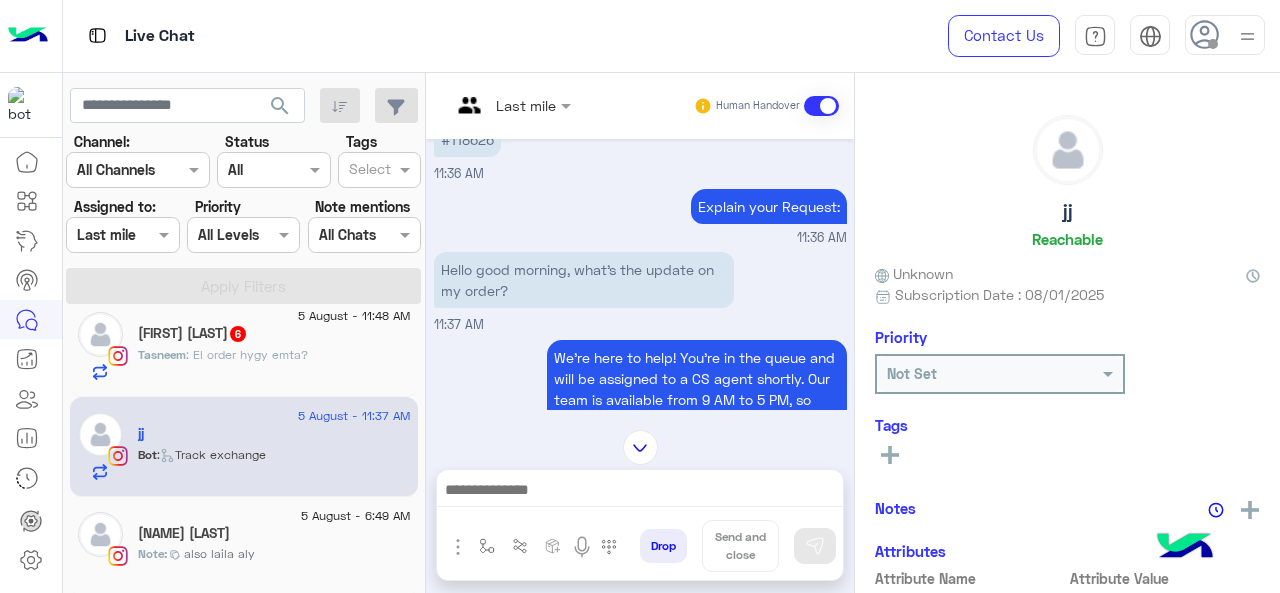 scroll, scrollTop: 528, scrollLeft: 0, axis: vertical 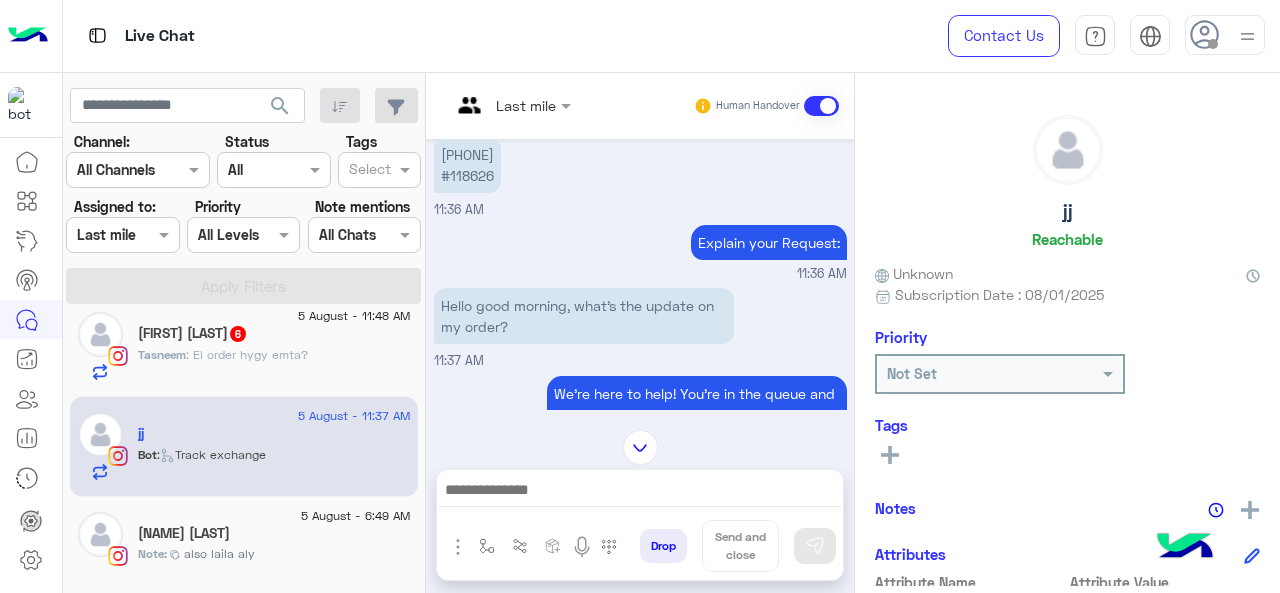 click at bounding box center [511, 104] 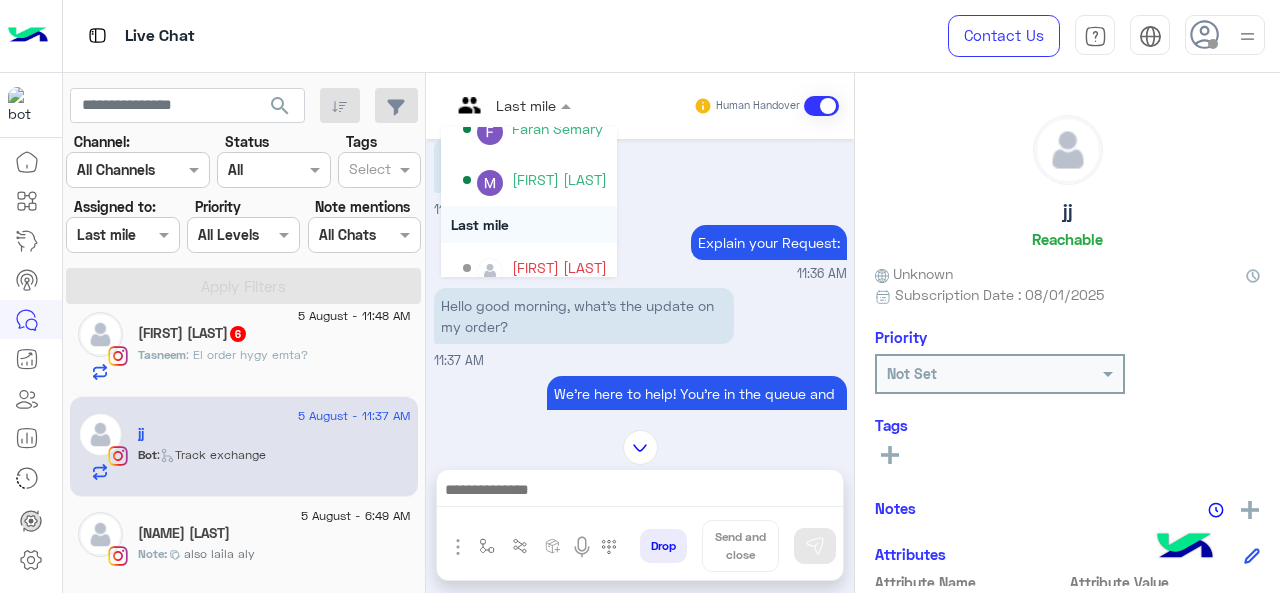 scroll, scrollTop: 406, scrollLeft: 0, axis: vertical 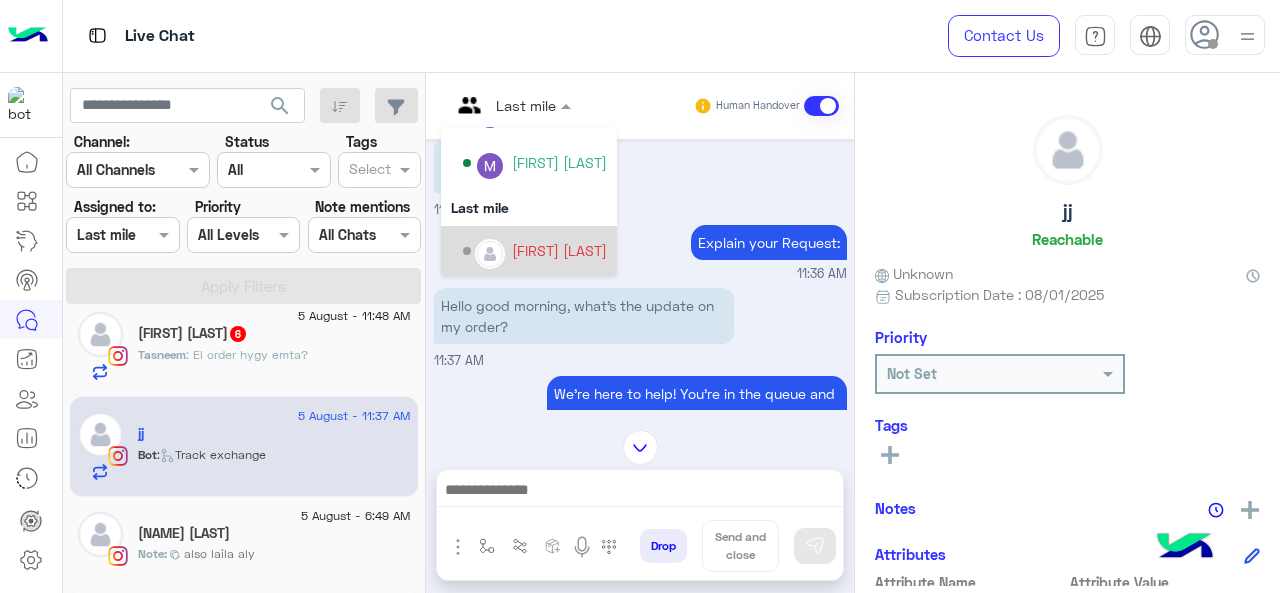 click on "[FIRST] [LAST]" at bounding box center (559, 250) 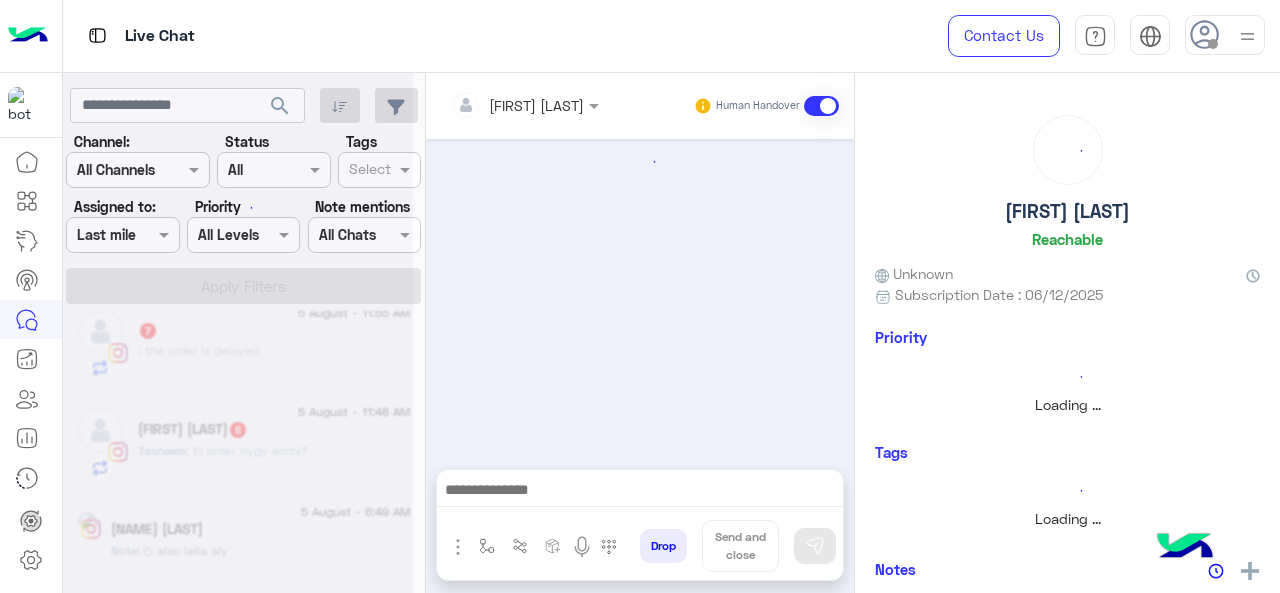 scroll, scrollTop: 0, scrollLeft: 0, axis: both 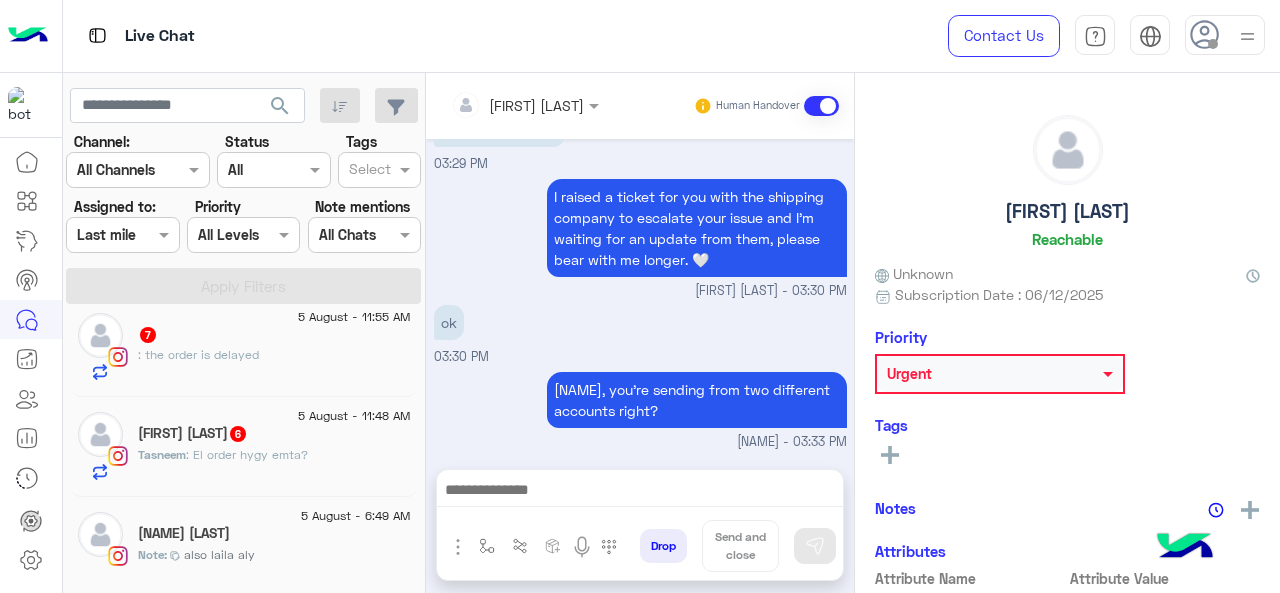 click on "[NAME] [LAST] 6" 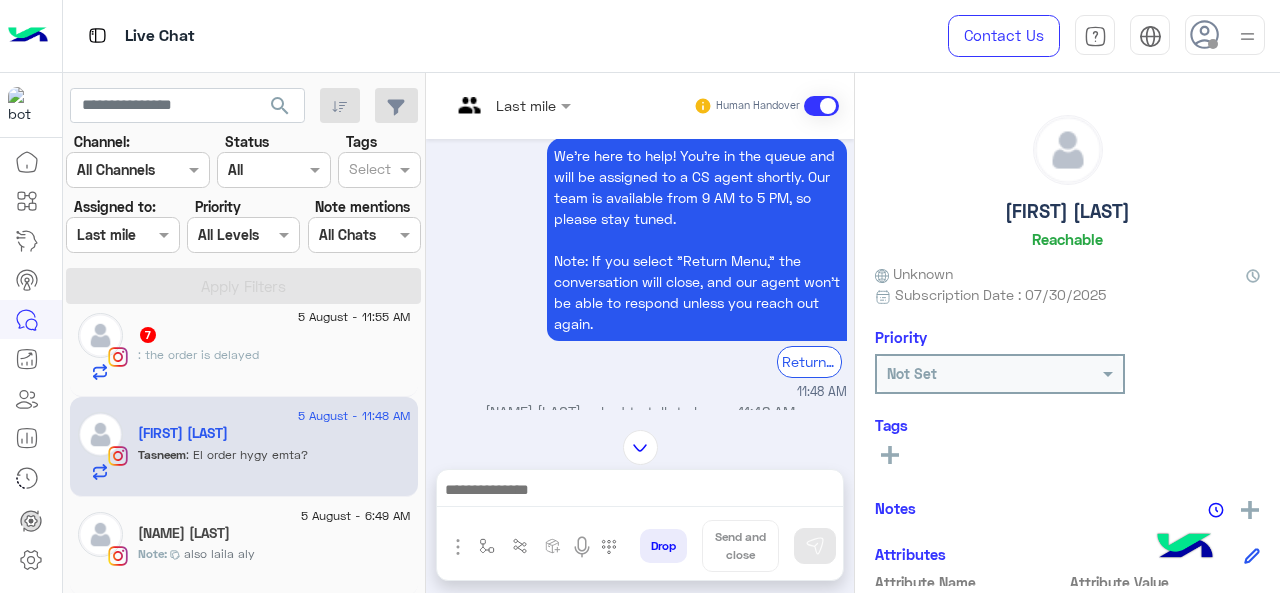 scroll, scrollTop: 668, scrollLeft: 0, axis: vertical 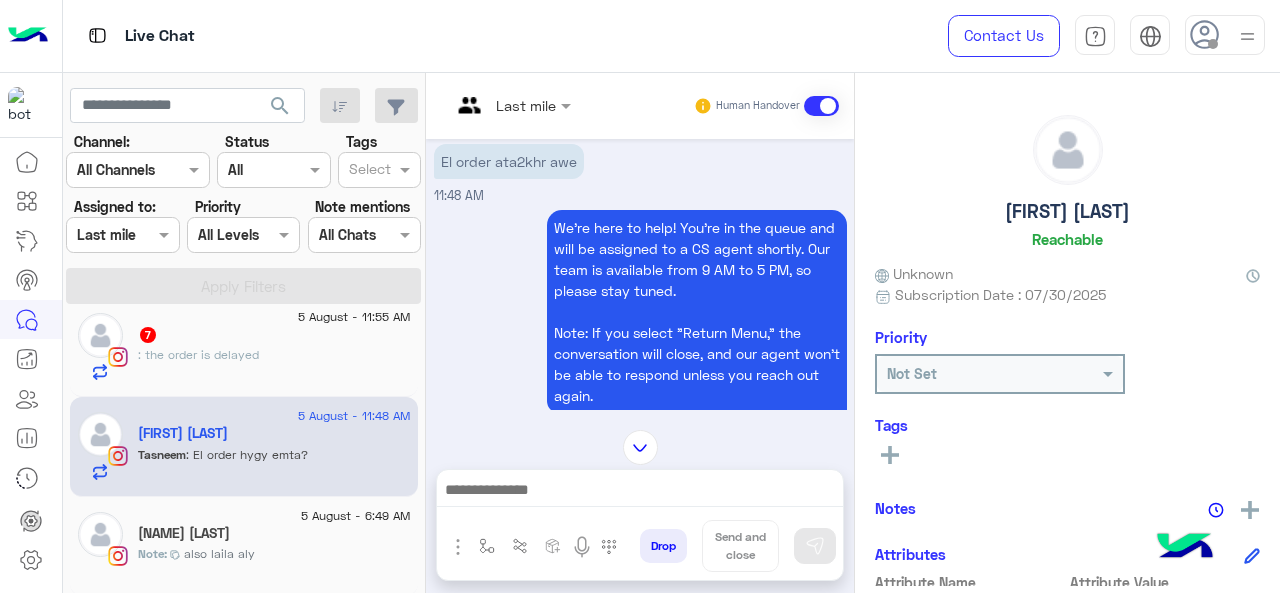 click at bounding box center (511, 104) 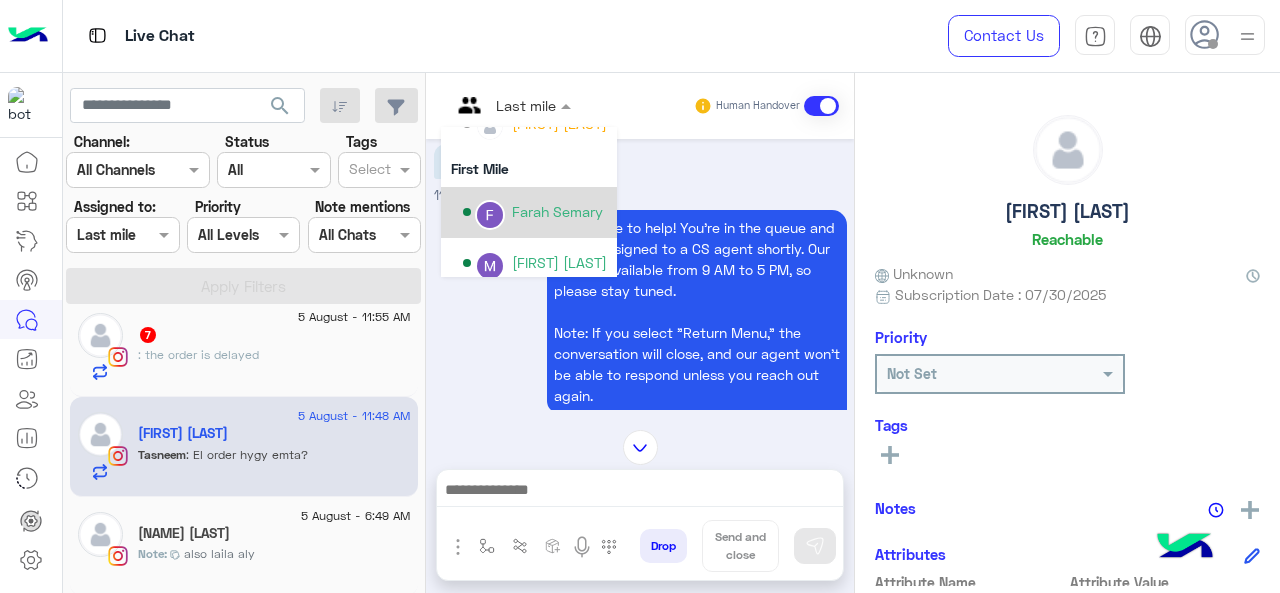 scroll, scrollTop: 406, scrollLeft: 0, axis: vertical 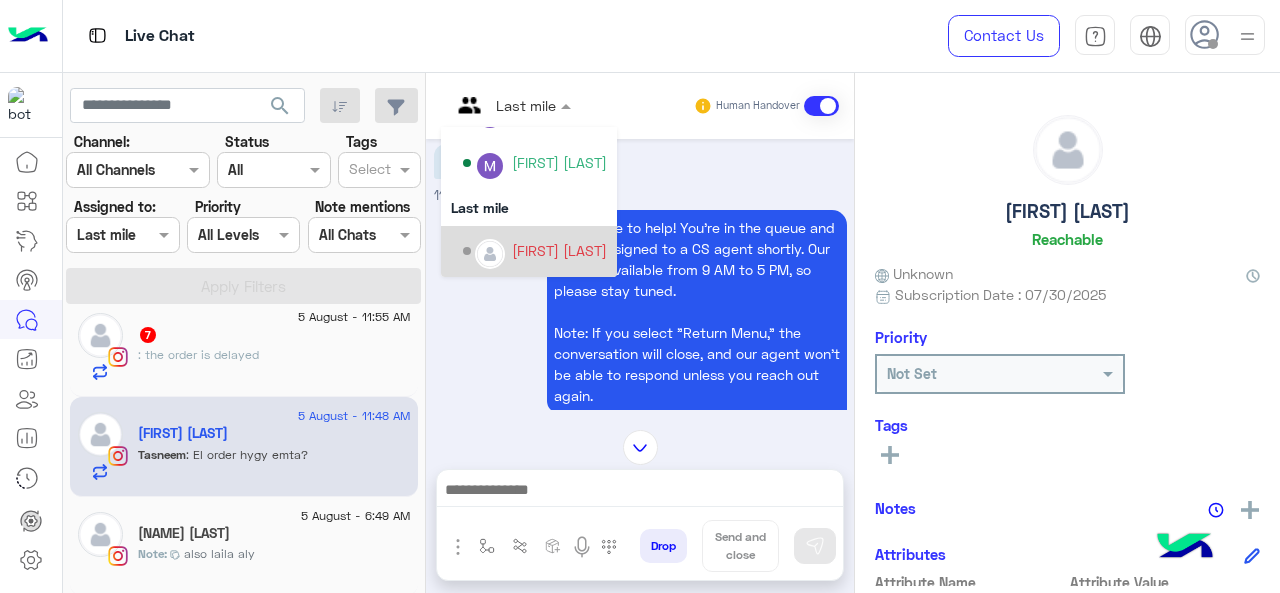 click on "[FIRST] [LAST]" at bounding box center [529, 251] 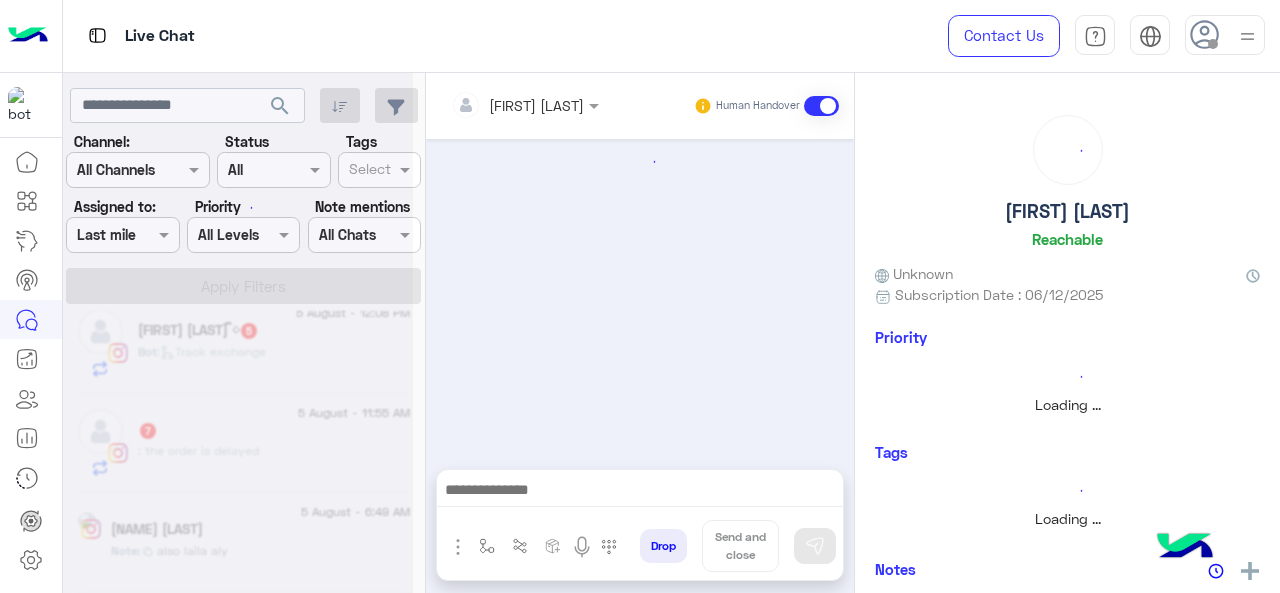 scroll, scrollTop: 3112, scrollLeft: 0, axis: vertical 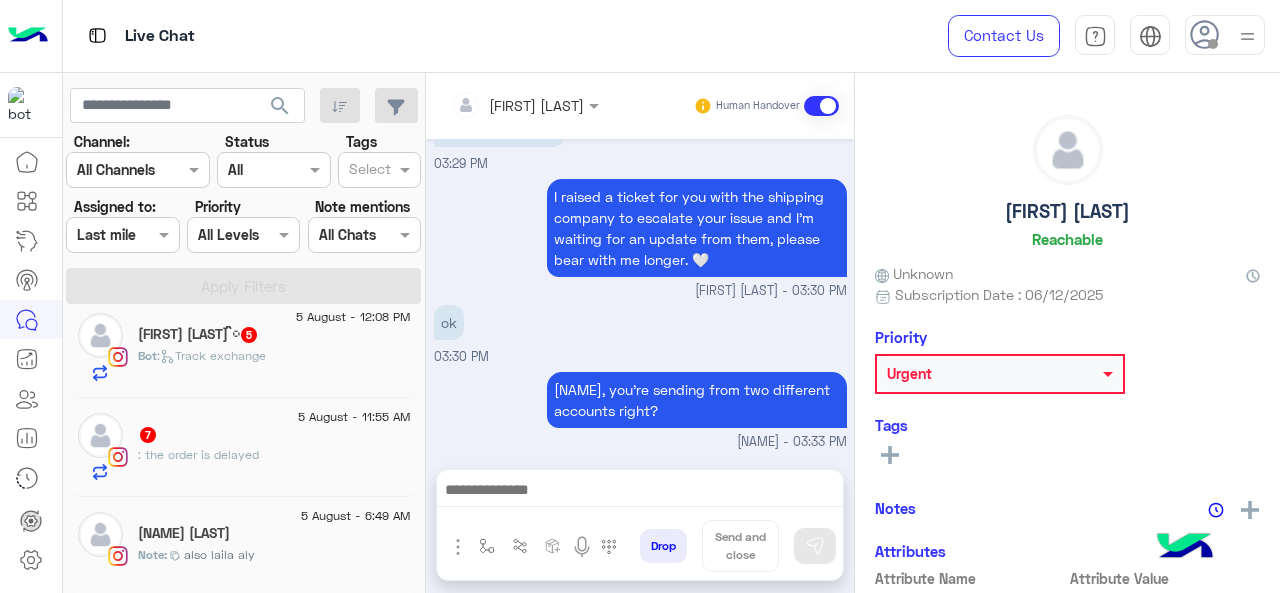click on "5 August - 11:55 AM" 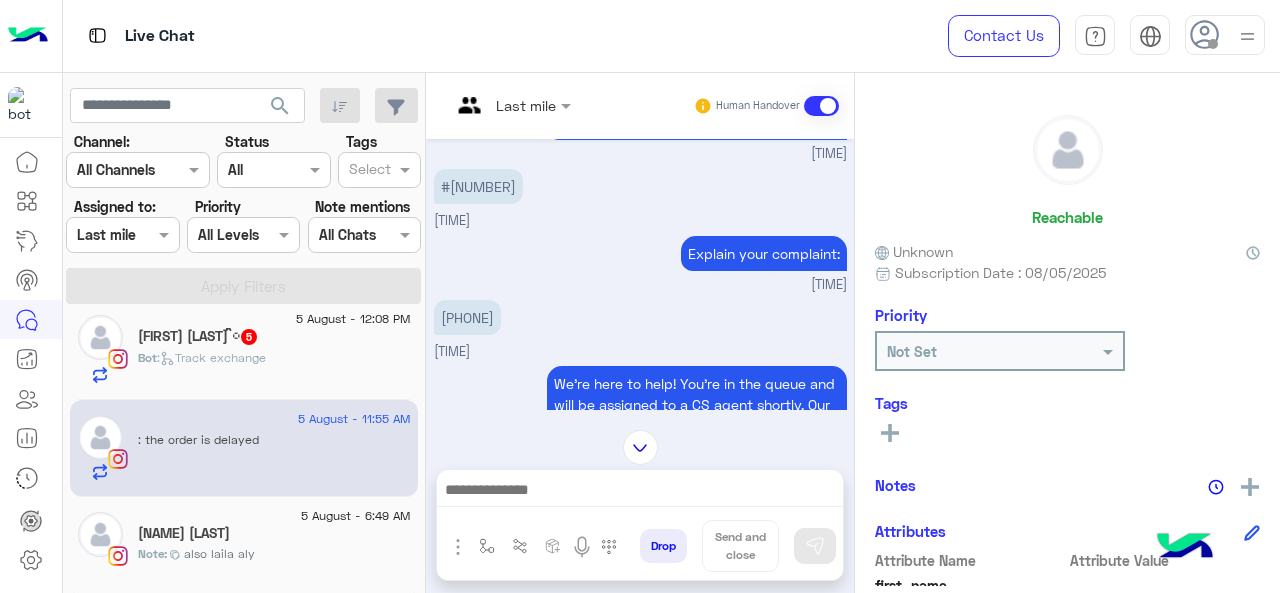 scroll, scrollTop: 504, scrollLeft: 0, axis: vertical 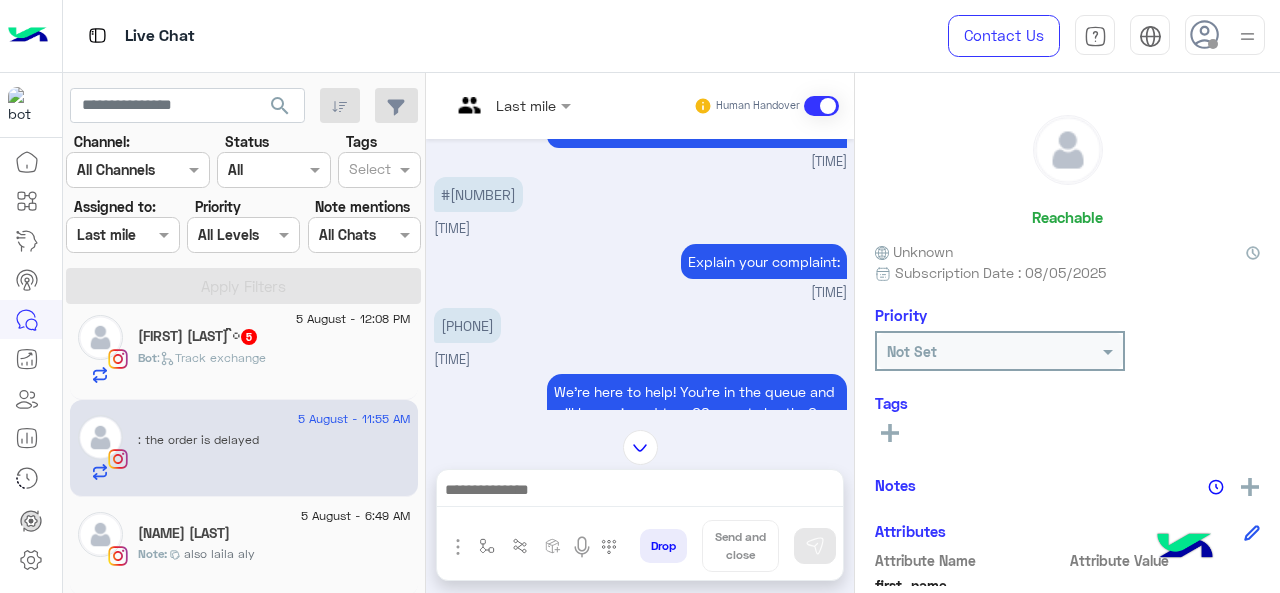 click at bounding box center (511, 104) 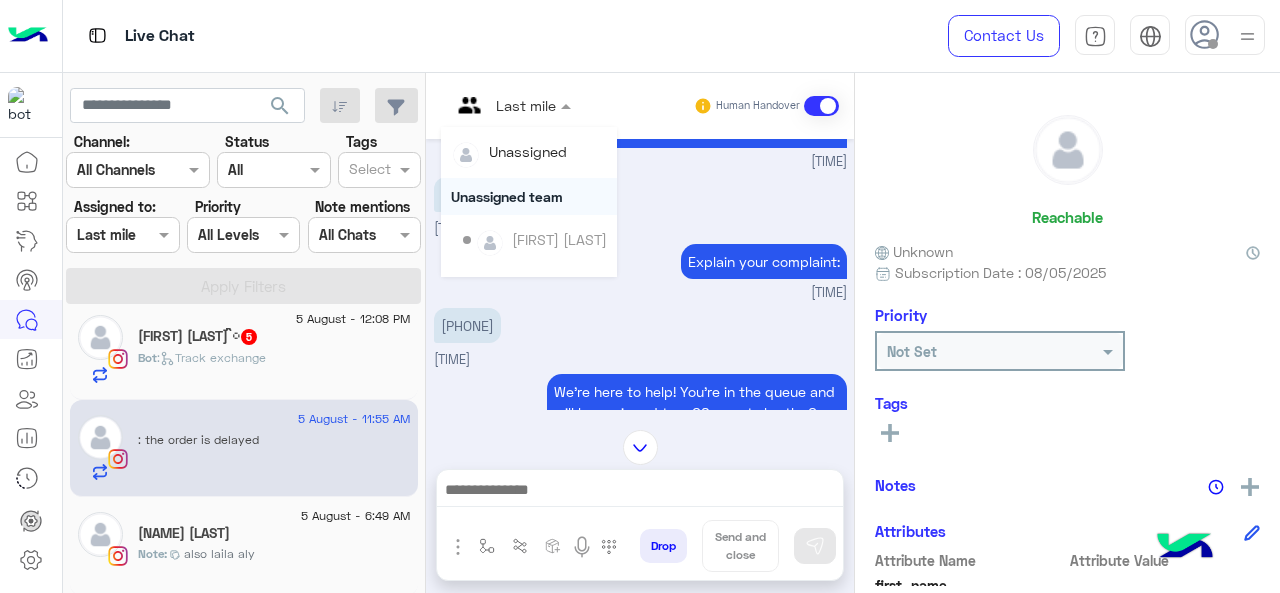 scroll, scrollTop: 406, scrollLeft: 0, axis: vertical 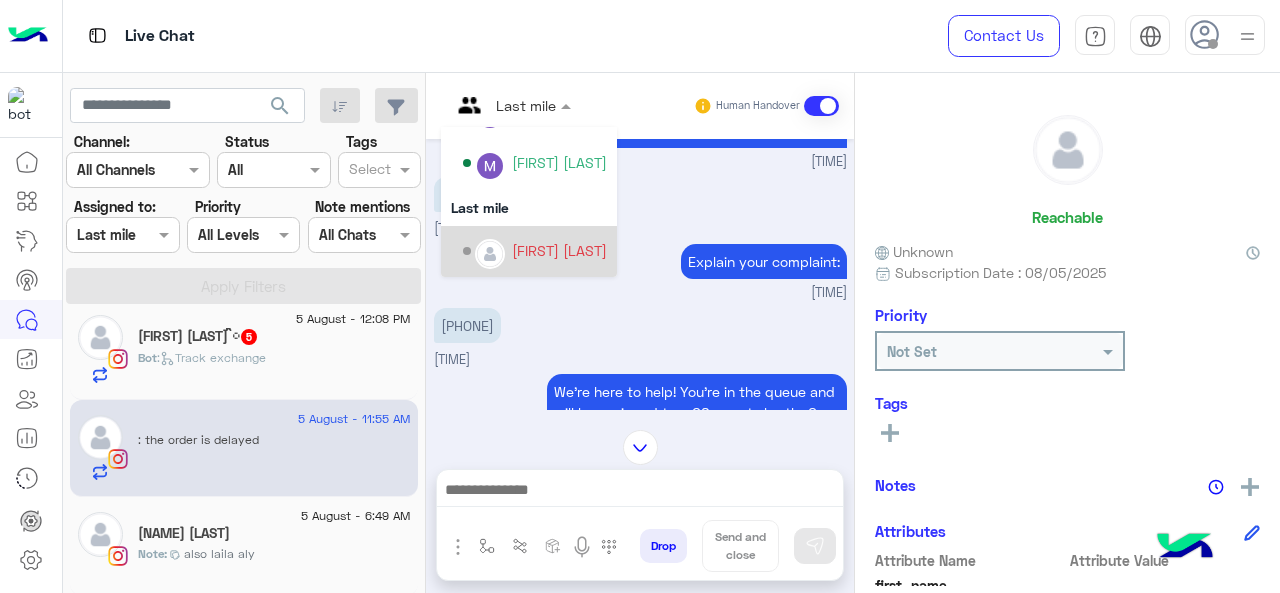click on "[FIRST] [LAST]" at bounding box center (559, 250) 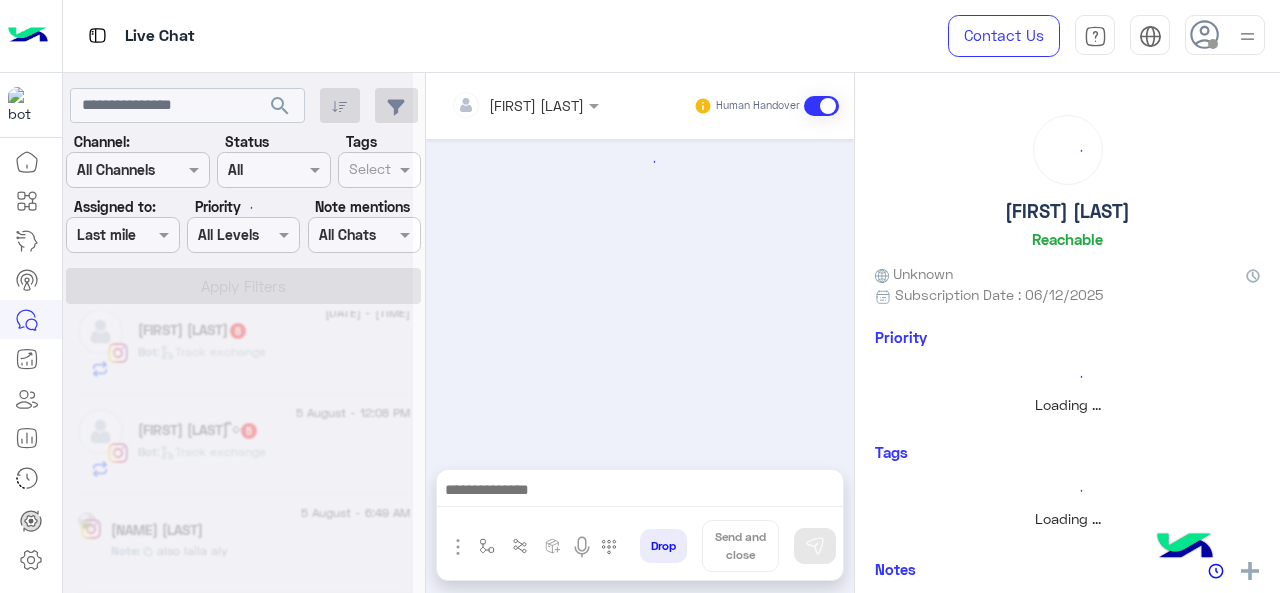 scroll, scrollTop: 3012, scrollLeft: 0, axis: vertical 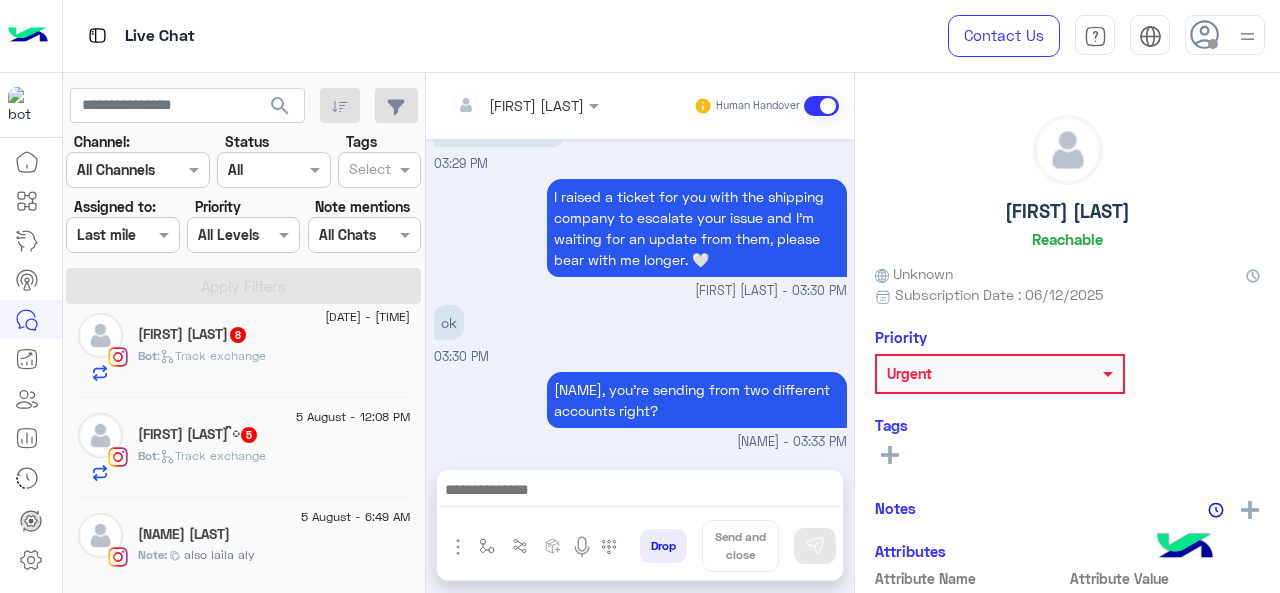 click on "[FIRST] [LAST]  5" 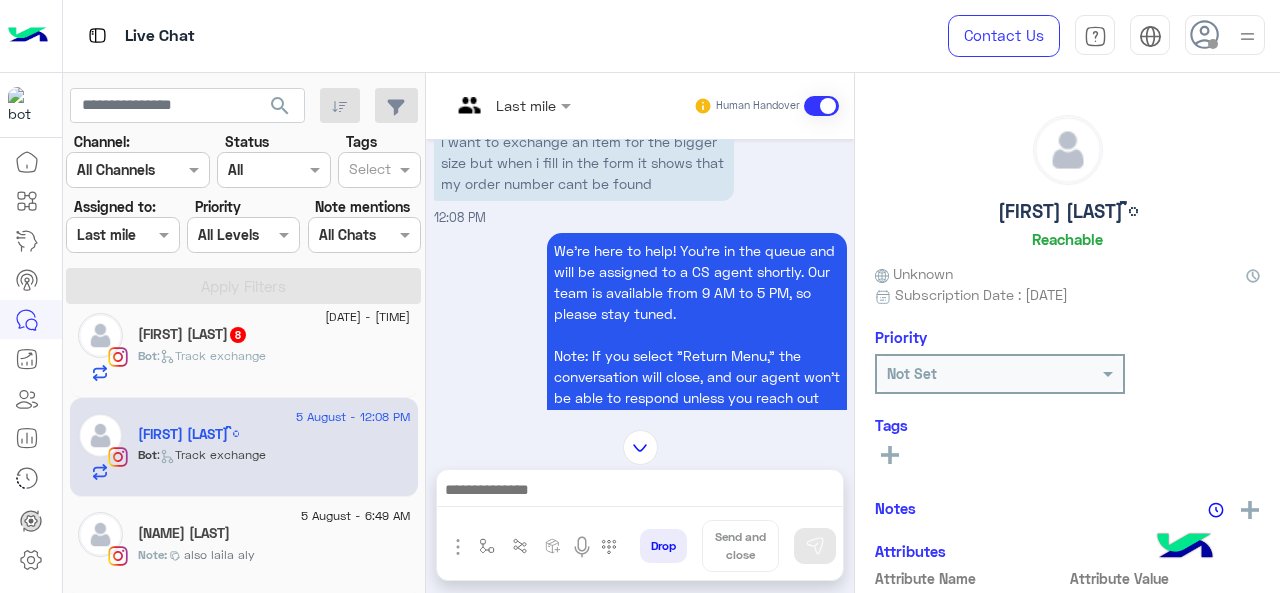 scroll, scrollTop: 528, scrollLeft: 0, axis: vertical 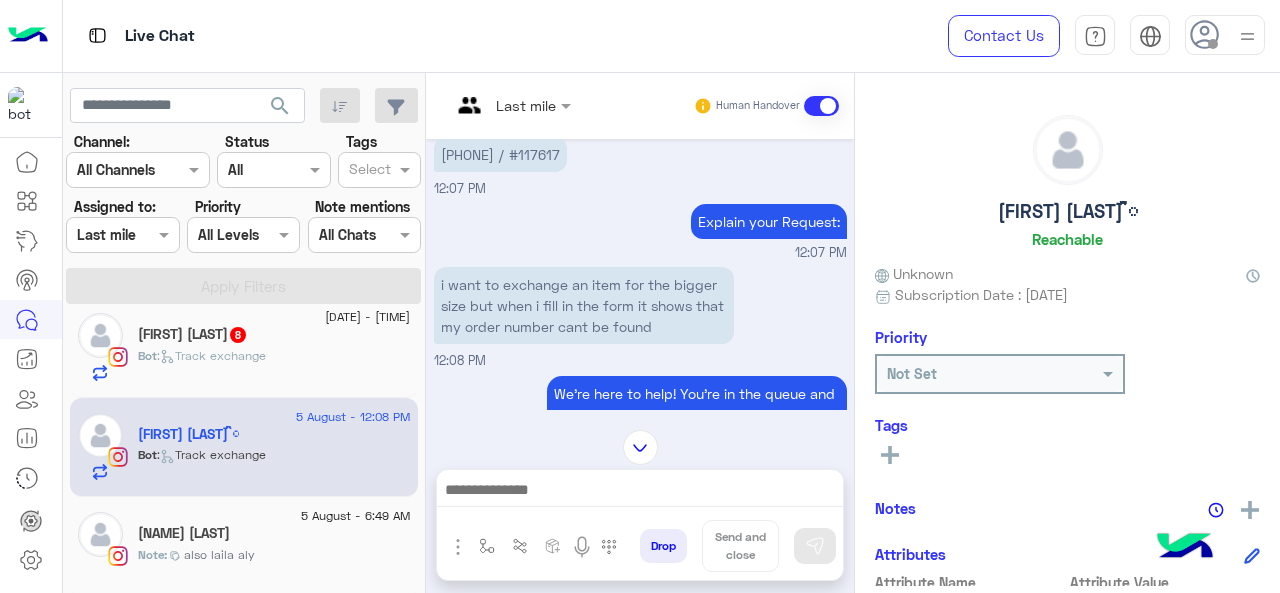 click at bounding box center [487, 105] 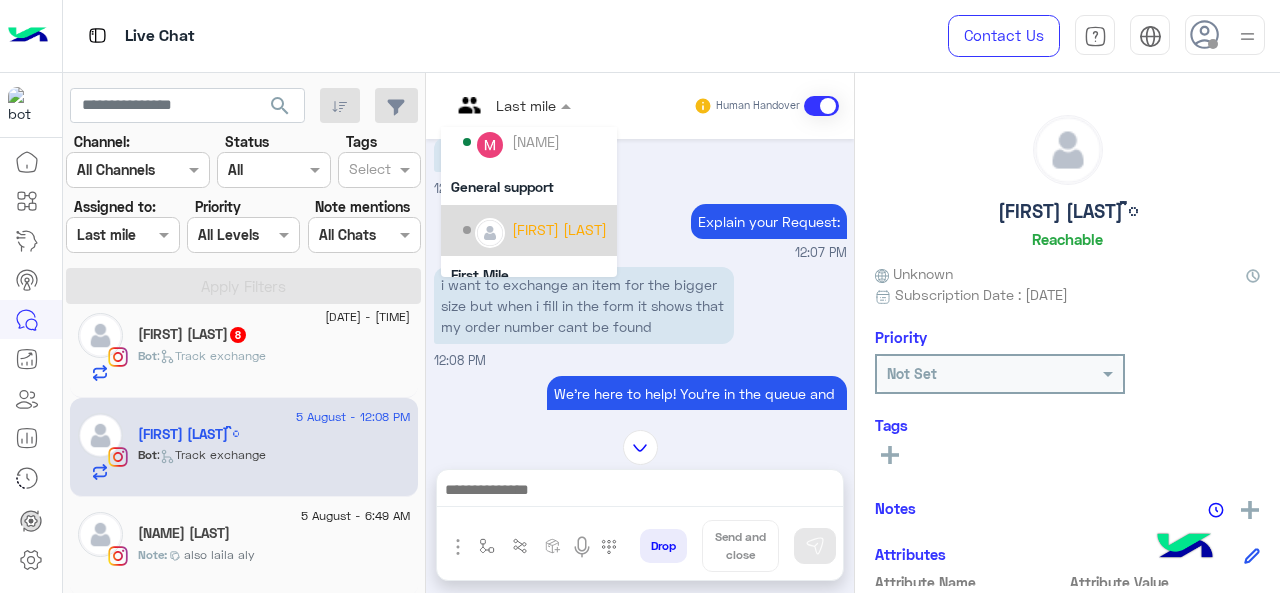 scroll, scrollTop: 300, scrollLeft: 0, axis: vertical 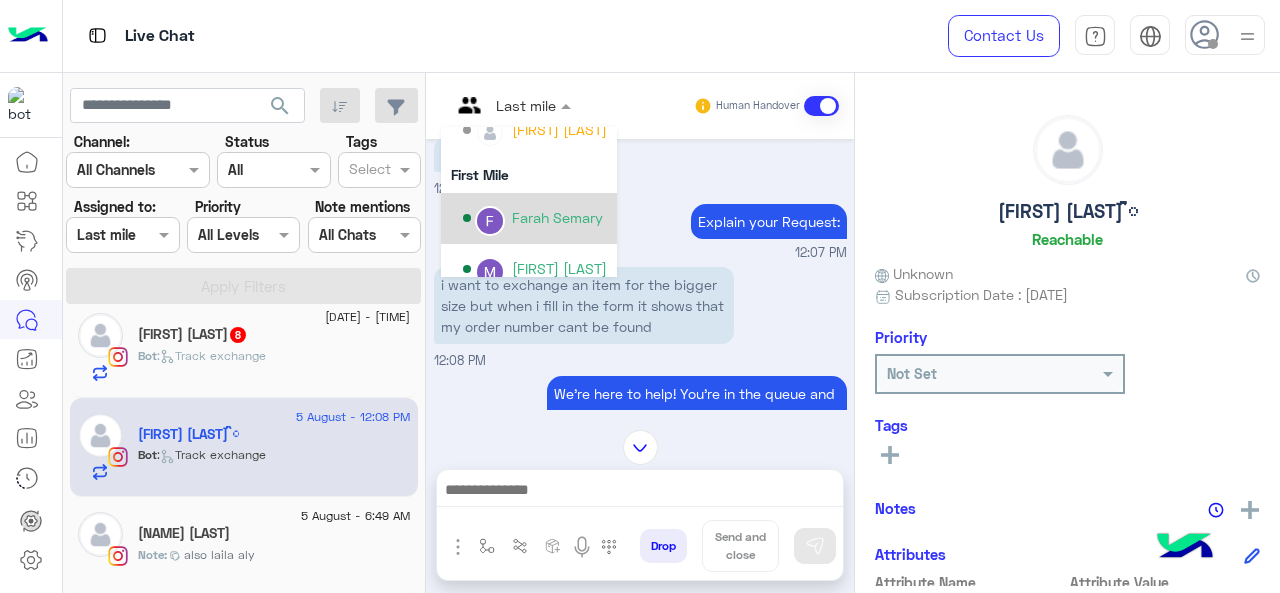 click on "Farah Semary" at bounding box center (535, 218) 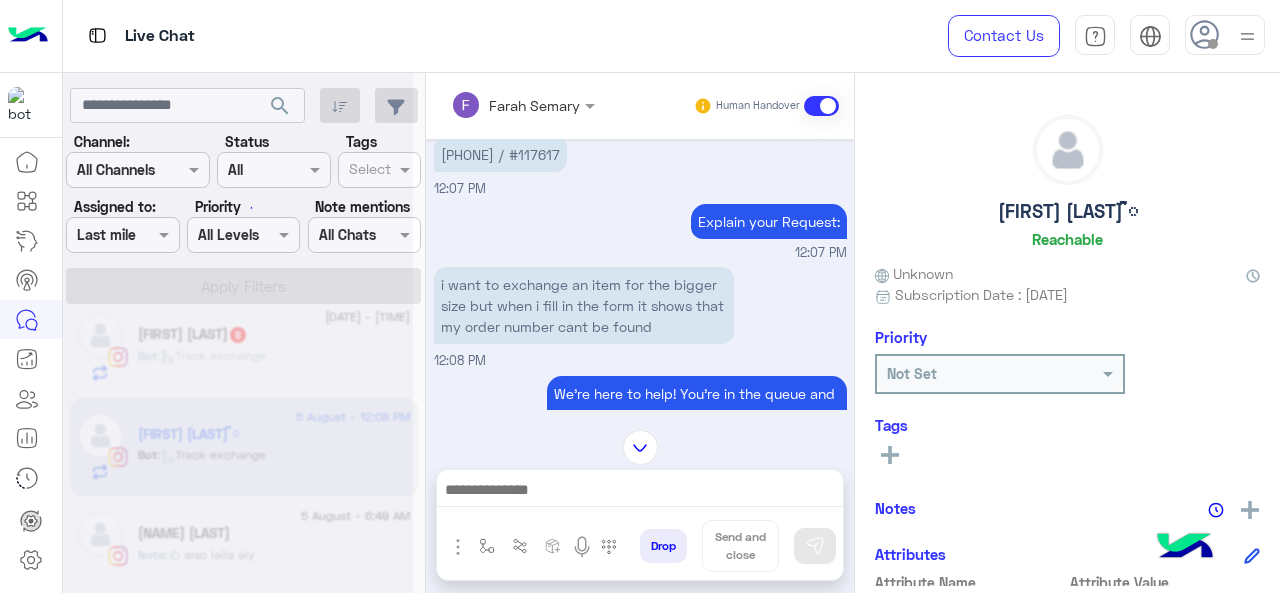 scroll, scrollTop: 2913, scrollLeft: 0, axis: vertical 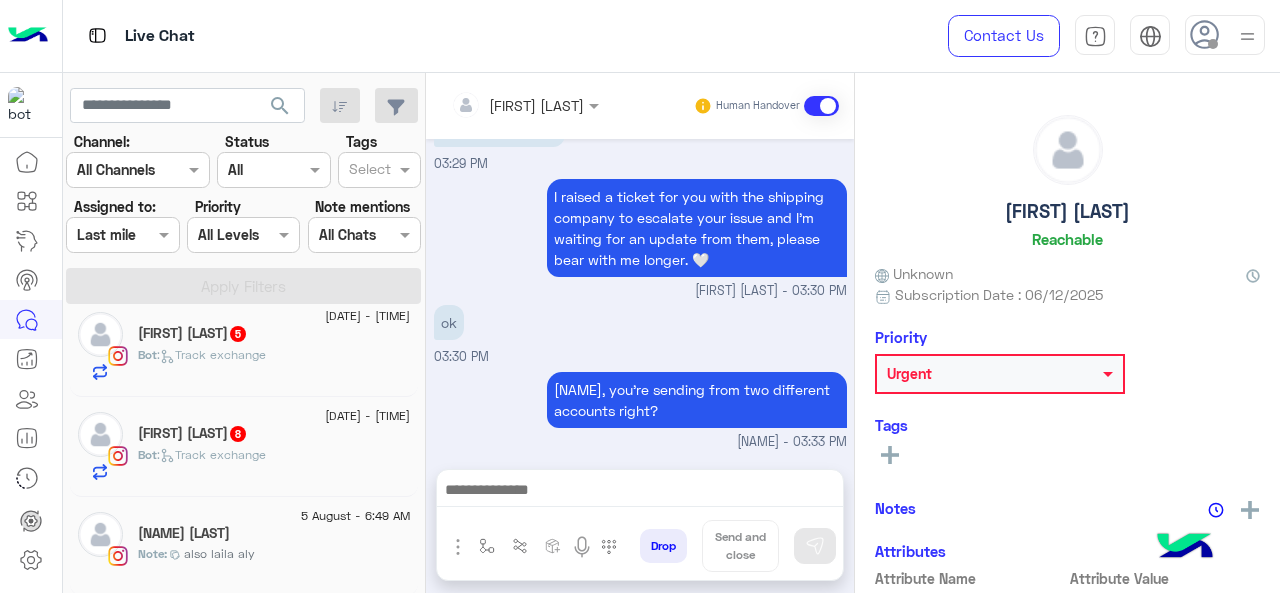 click on "Lina Sherif  8" 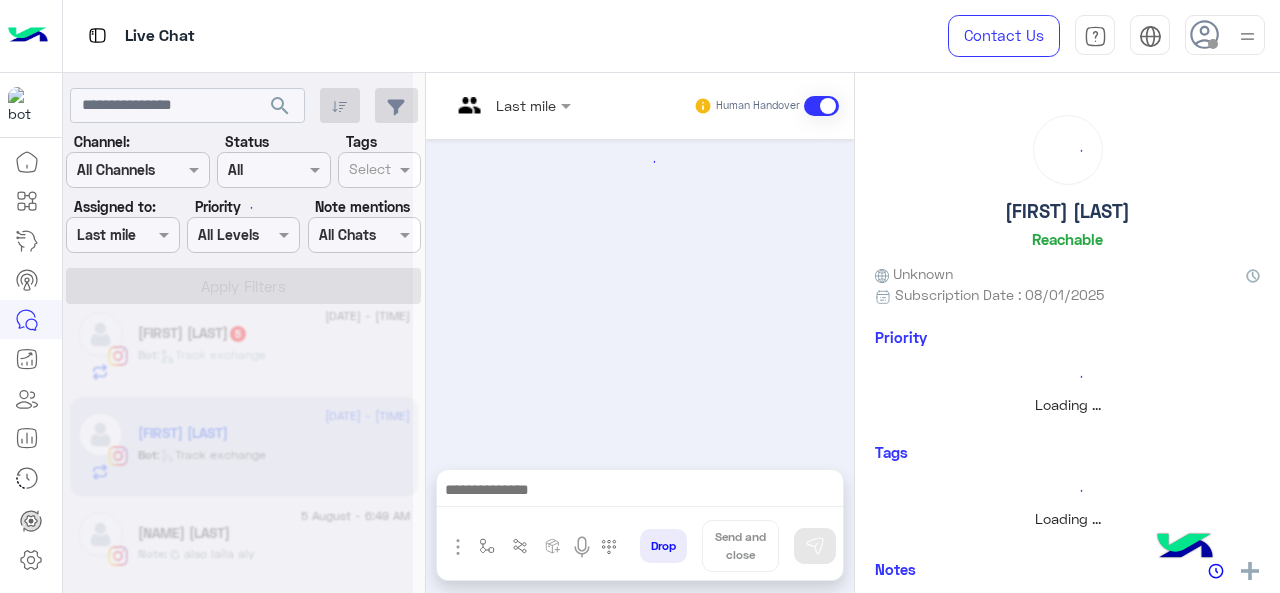 scroll 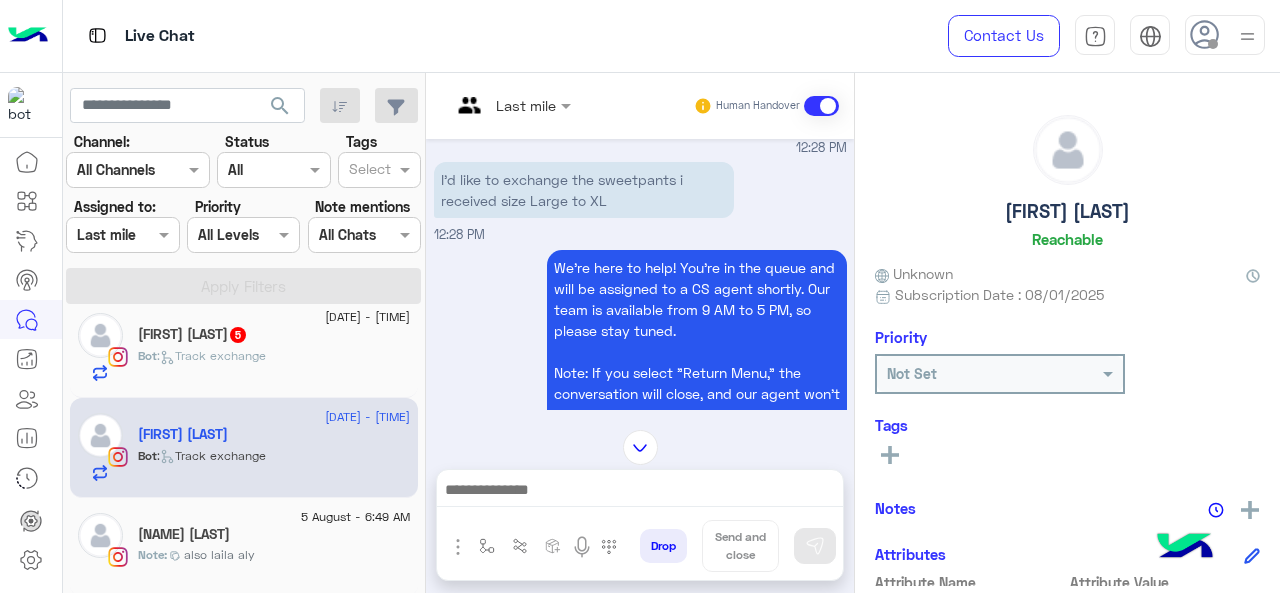 click at bounding box center [511, 104] 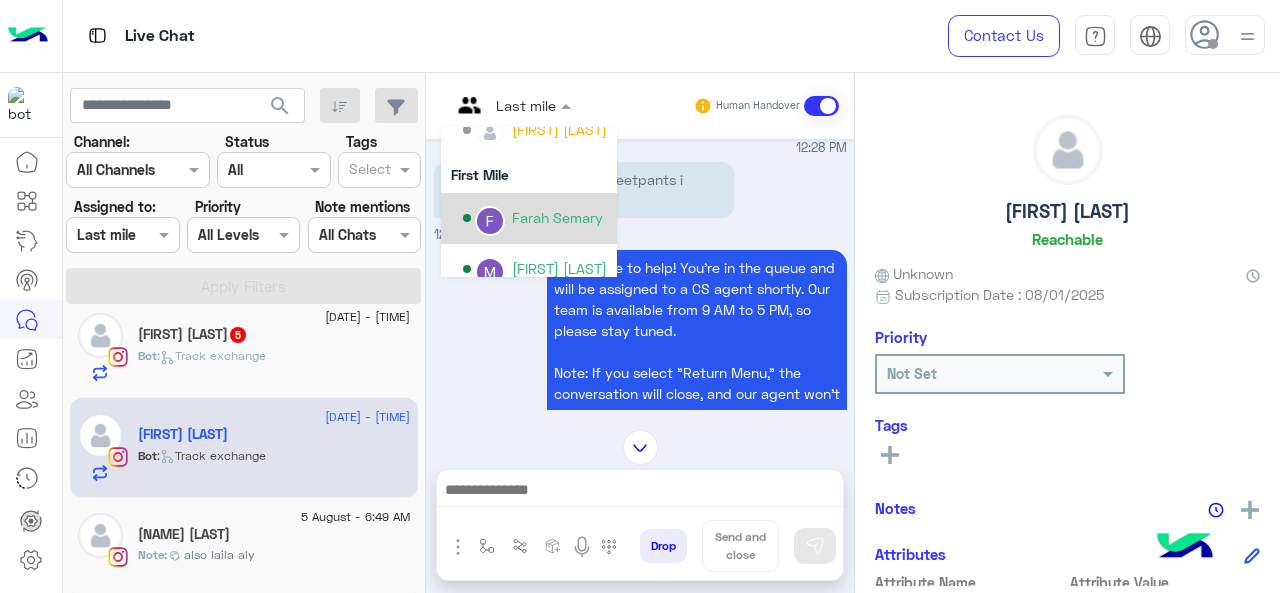 click on "Farah Semary" at bounding box center (557, 217) 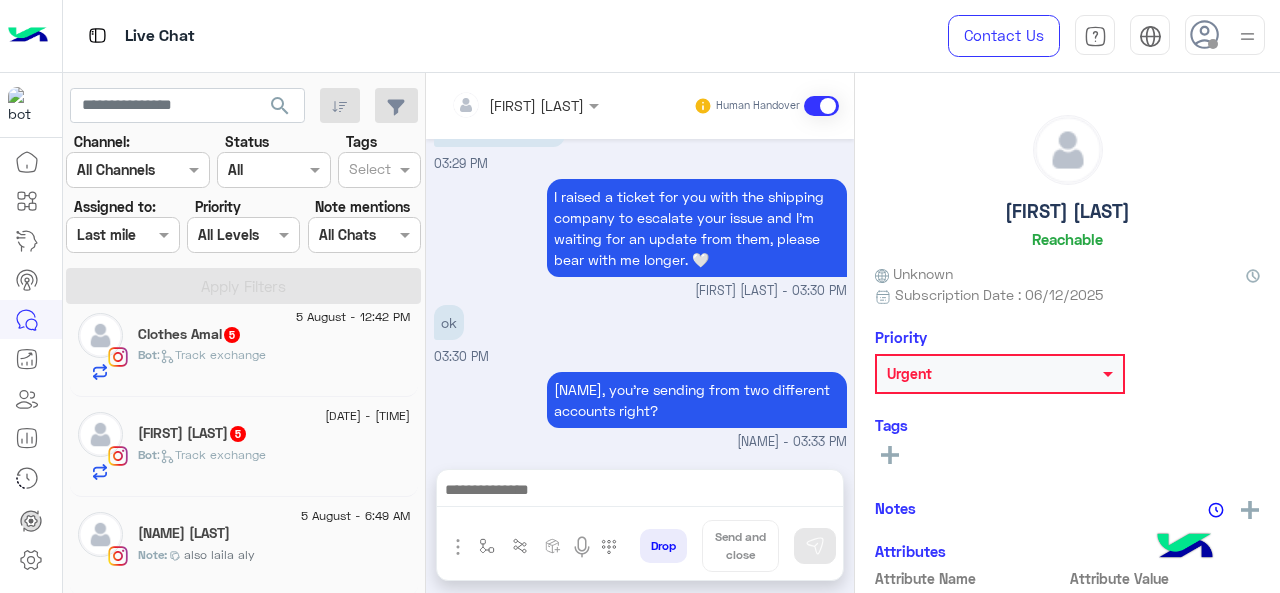 click on "[NAME] 5" 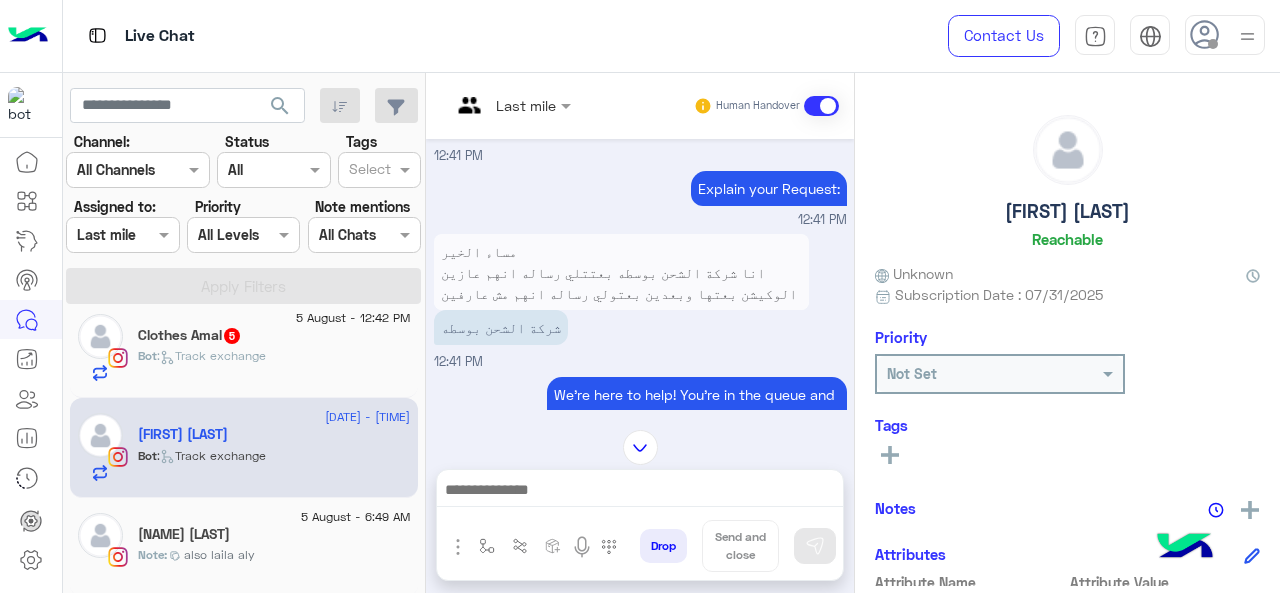 click at bounding box center [487, 105] 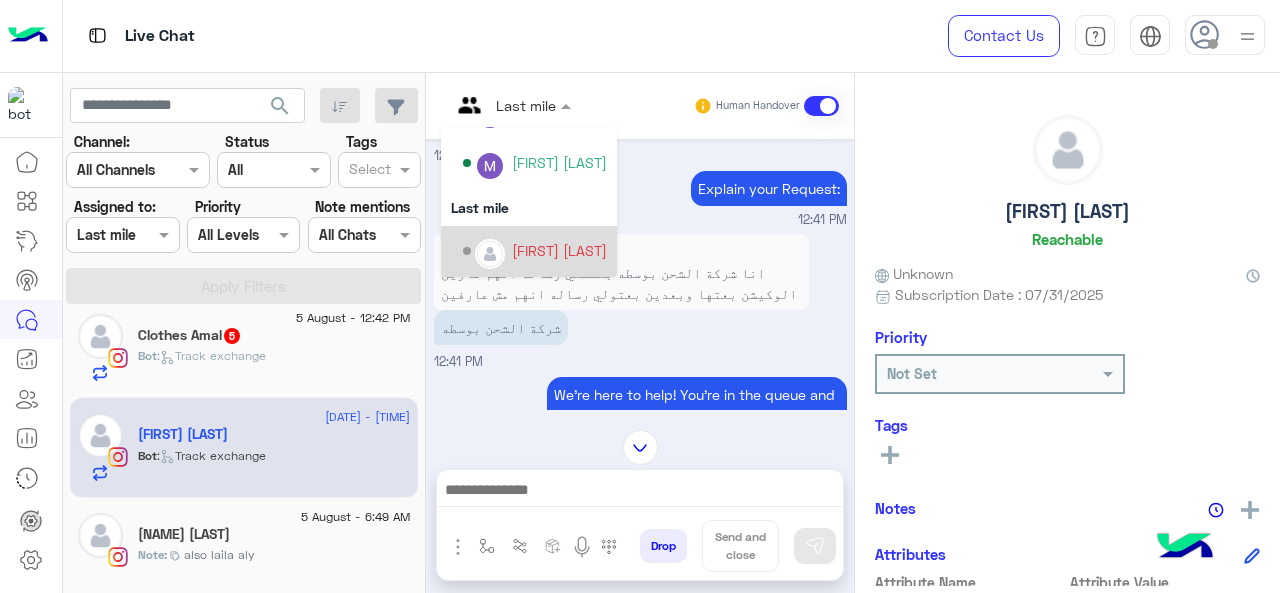 click on "[FIRST] [LAST]" at bounding box center [559, 250] 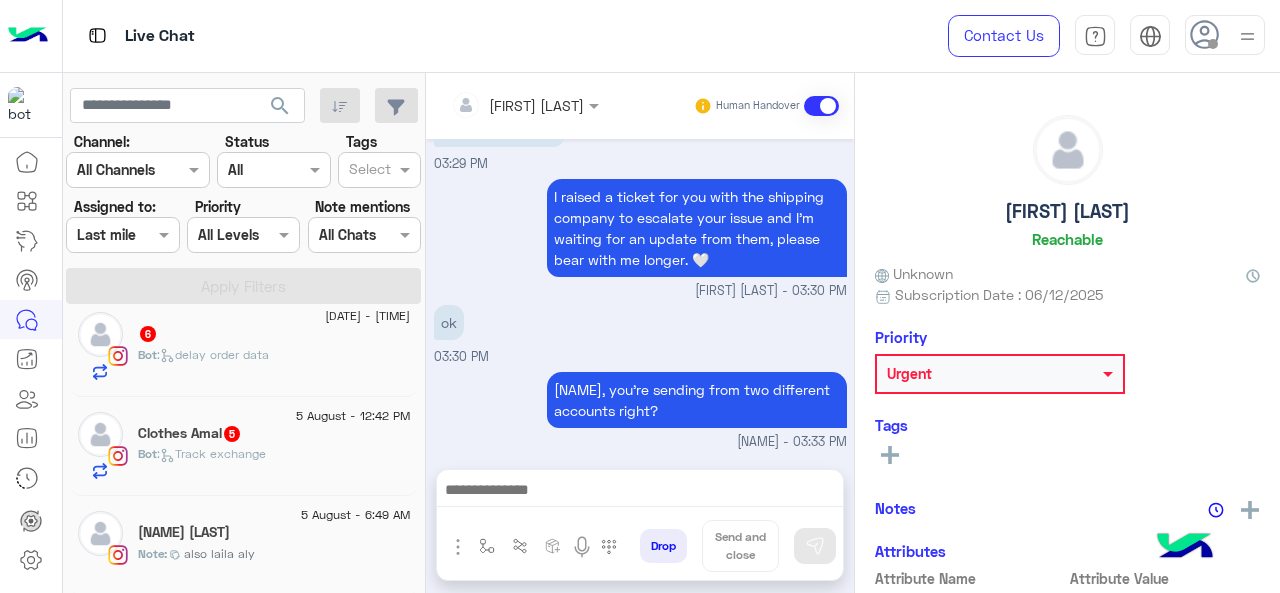click on ":   Track exchange" 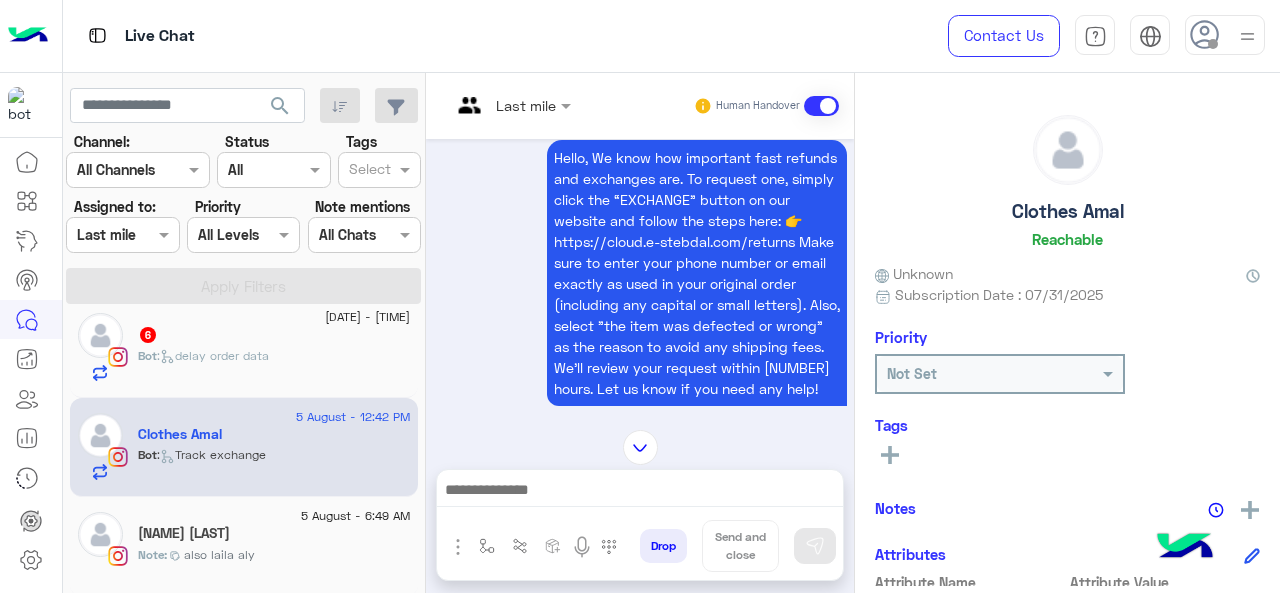 click at bounding box center (511, 104) 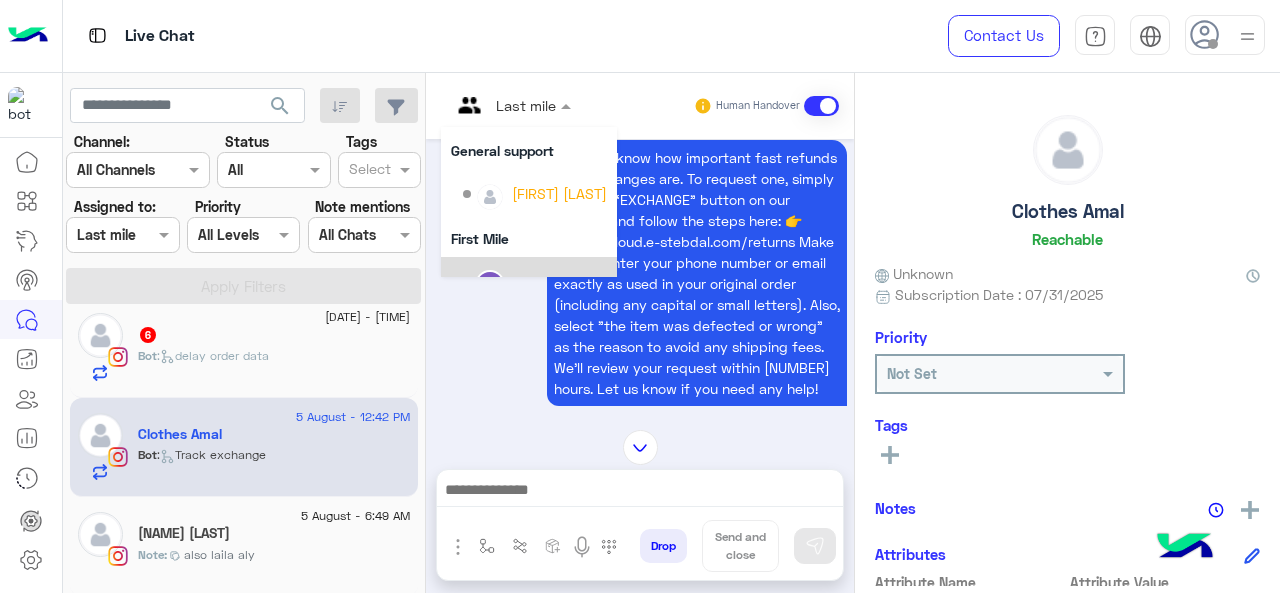 scroll, scrollTop: 206, scrollLeft: 0, axis: vertical 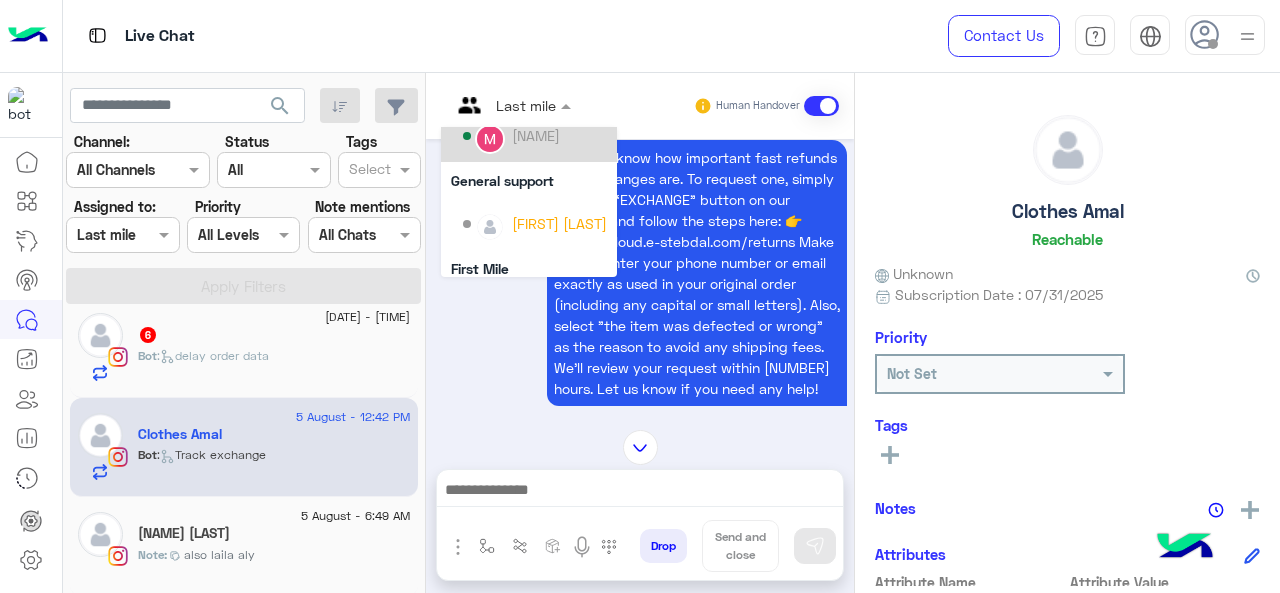 click on "[NAME]" at bounding box center (535, 136) 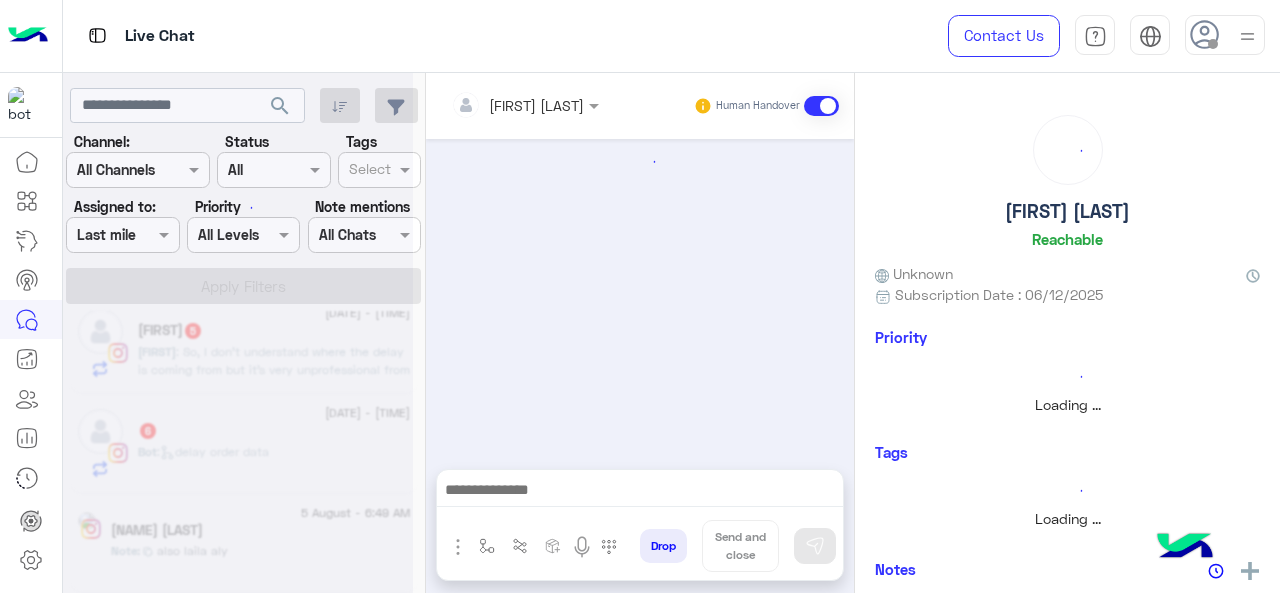 scroll, scrollTop: 2614, scrollLeft: 0, axis: vertical 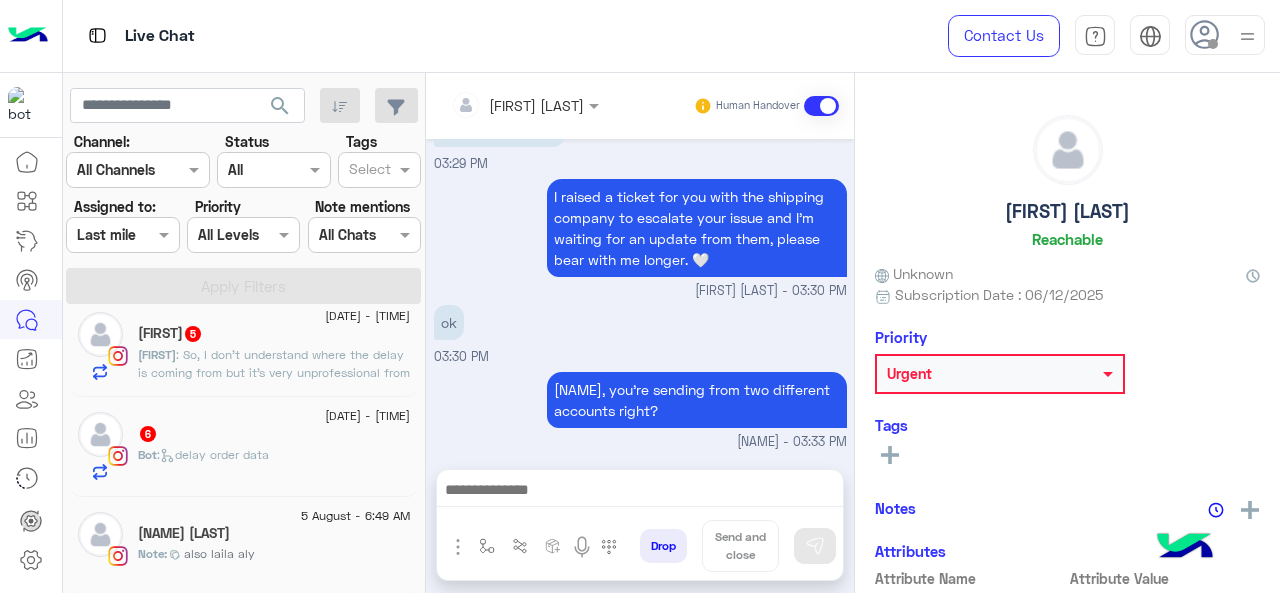 click on "6" 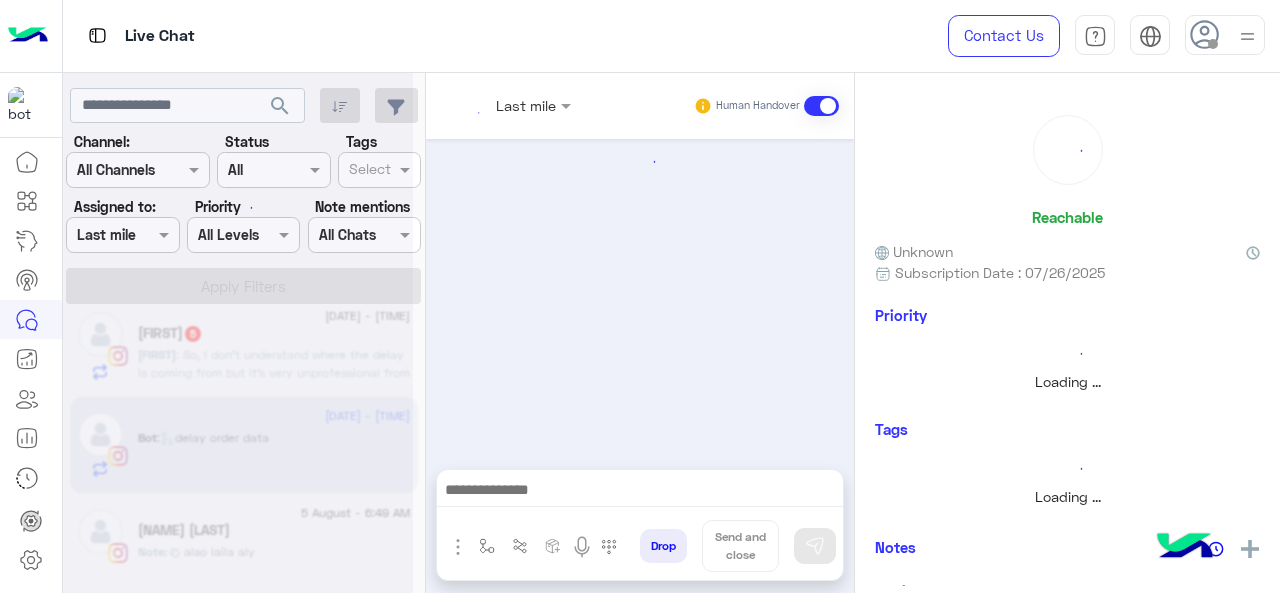scroll, scrollTop: 2611, scrollLeft: 0, axis: vertical 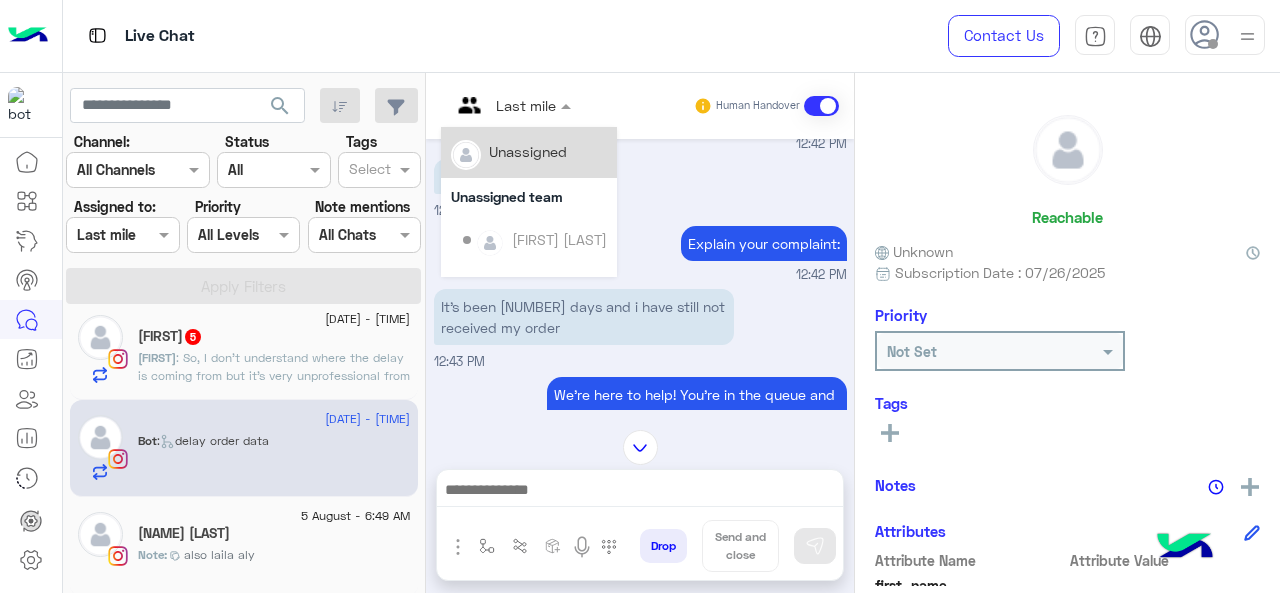 click on "Last mile" at bounding box center [503, 106] 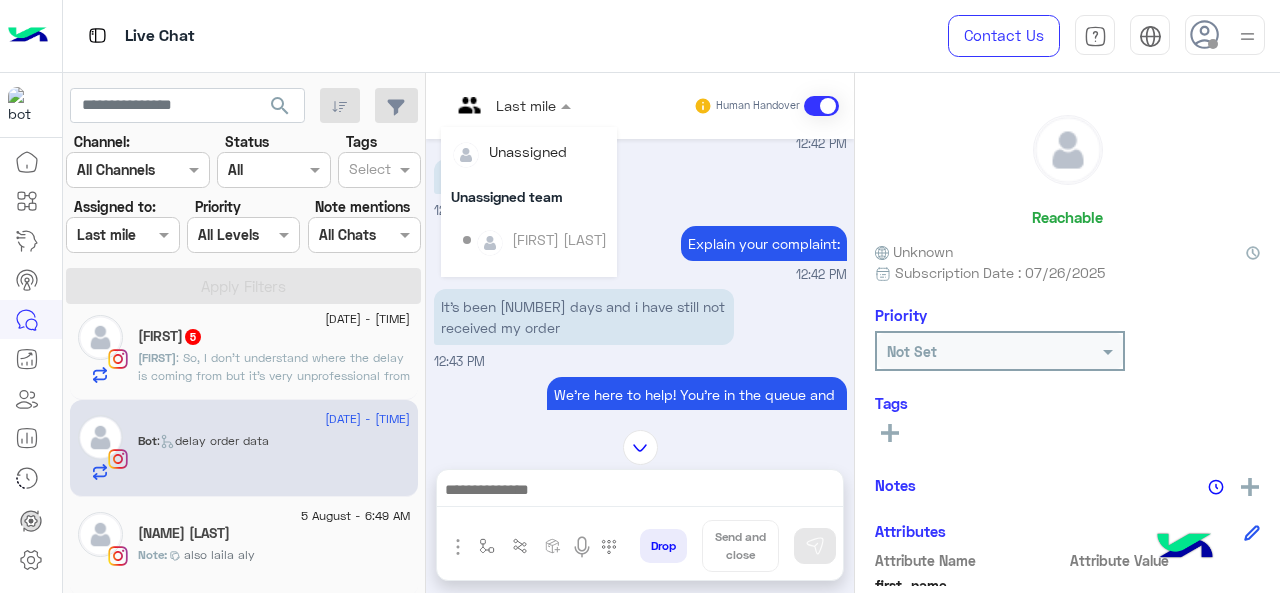 scroll, scrollTop: 406, scrollLeft: 0, axis: vertical 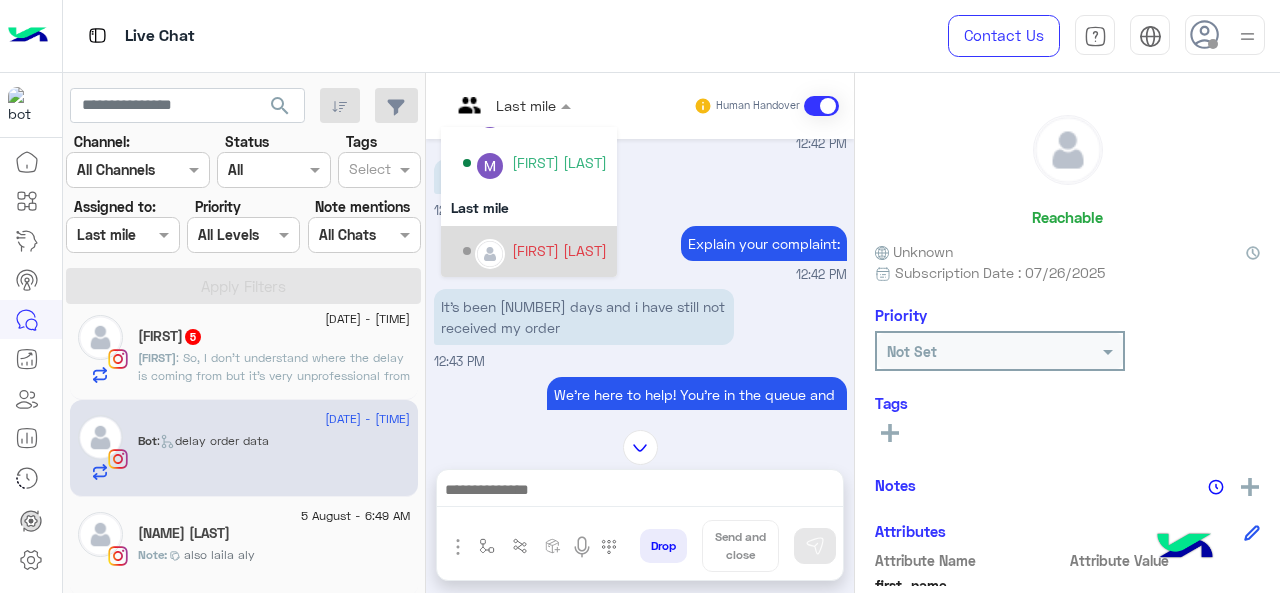 click on "[FIRST] [LAST]" at bounding box center [559, 250] 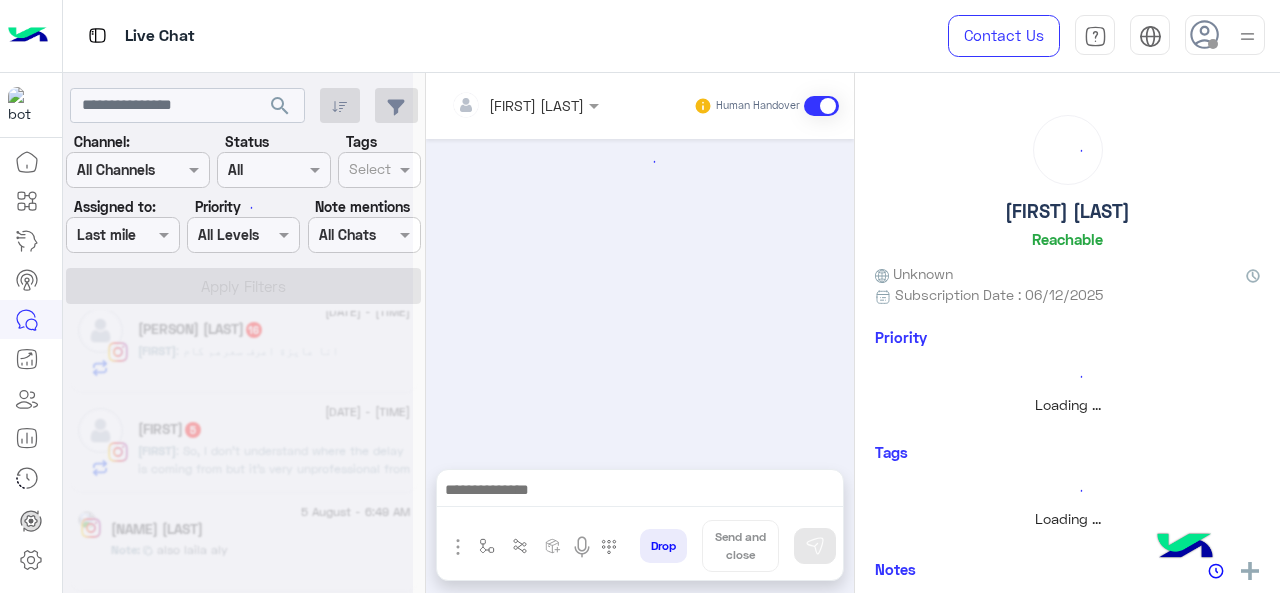 scroll, scrollTop: 2514, scrollLeft: 0, axis: vertical 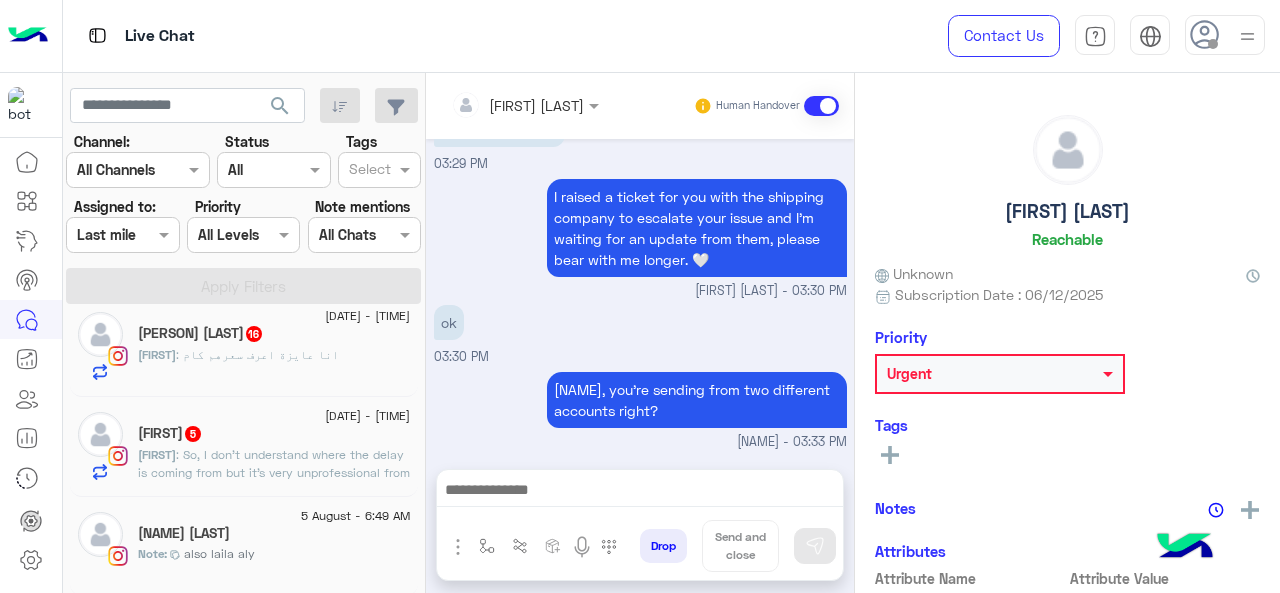 click on "[FIRST] : So, I don't understand where the delay is coming from but it's very unprofessional from both you and them and I won't be making any more orders from you" 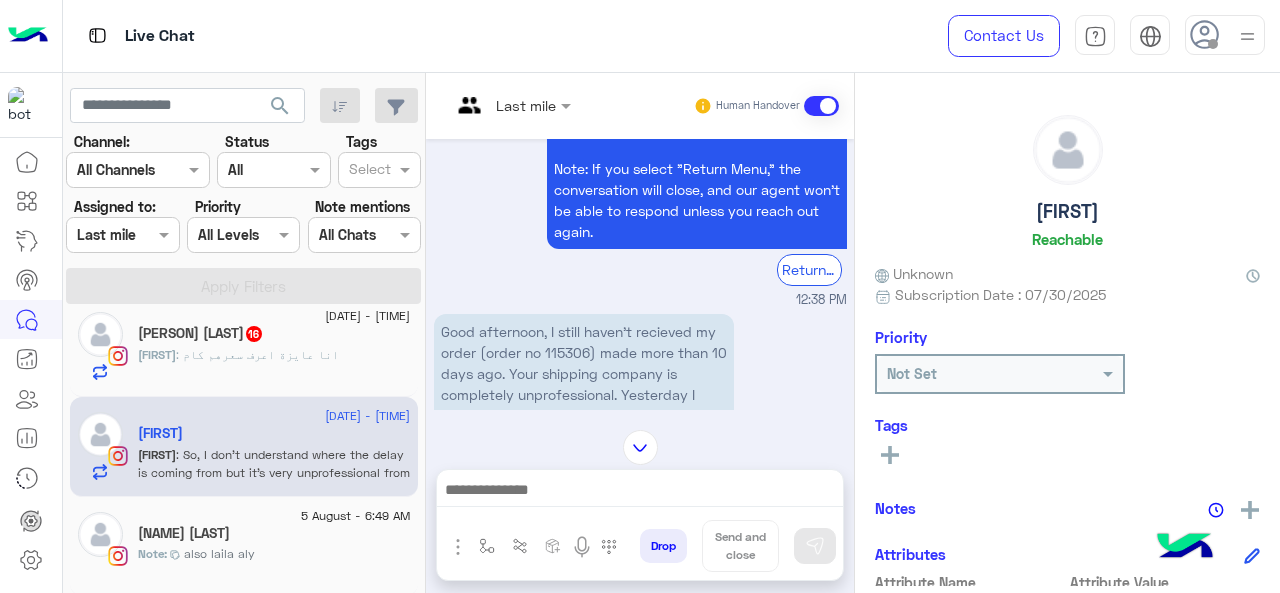 scroll, scrollTop: 719, scrollLeft: 0, axis: vertical 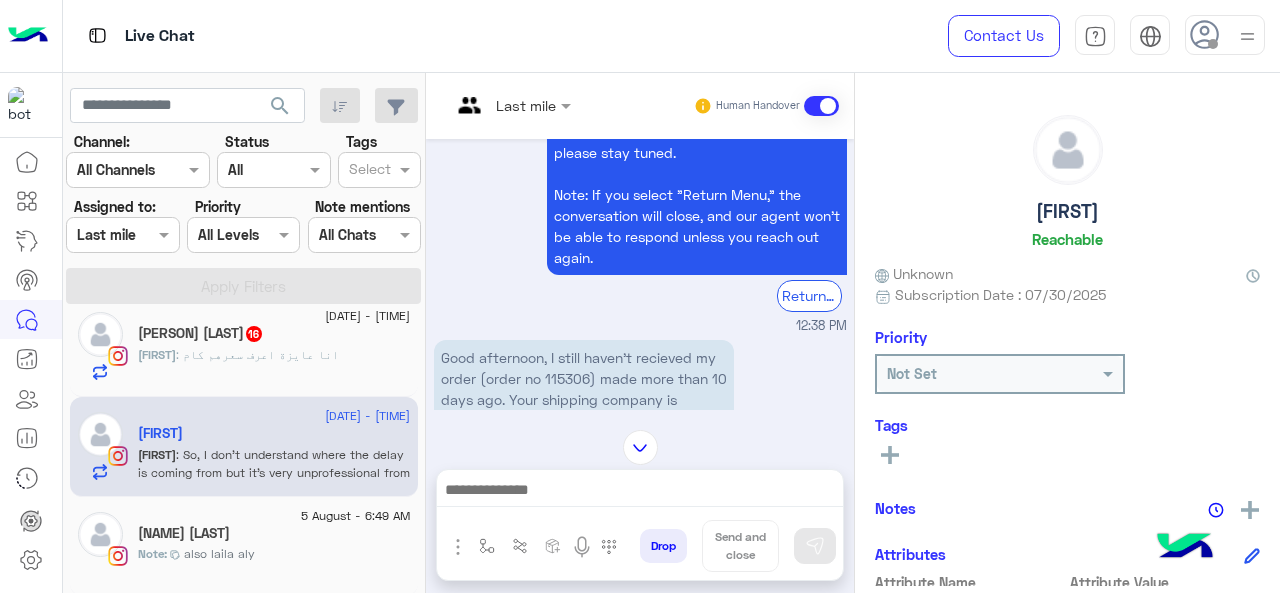 click at bounding box center (511, 104) 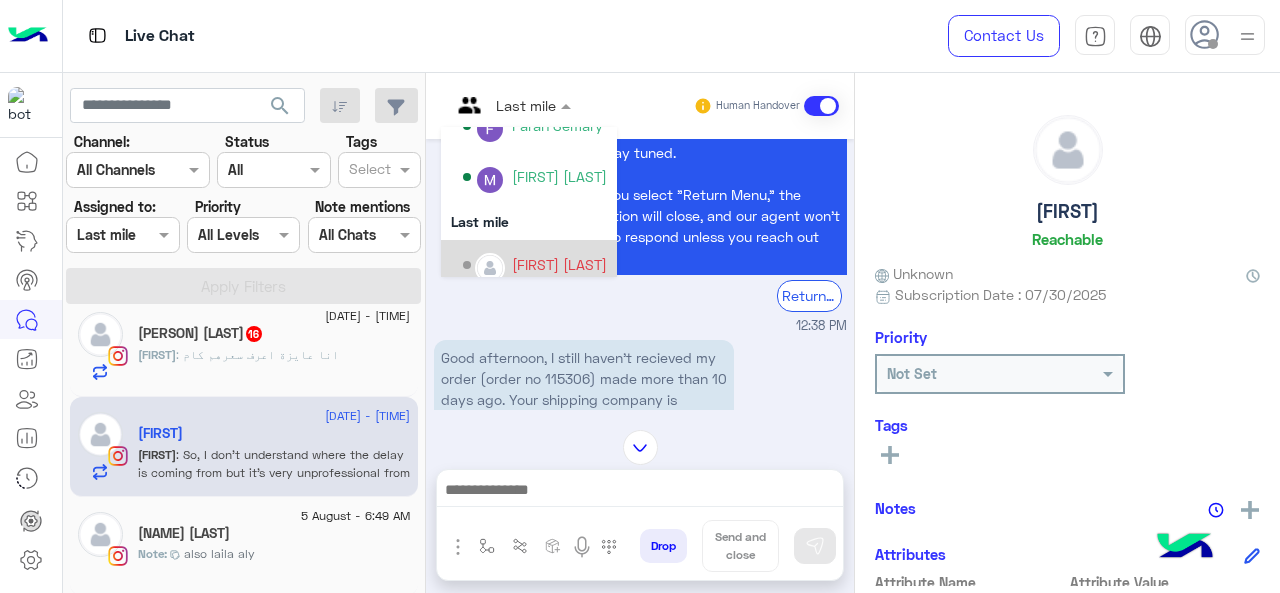 scroll, scrollTop: 406, scrollLeft: 0, axis: vertical 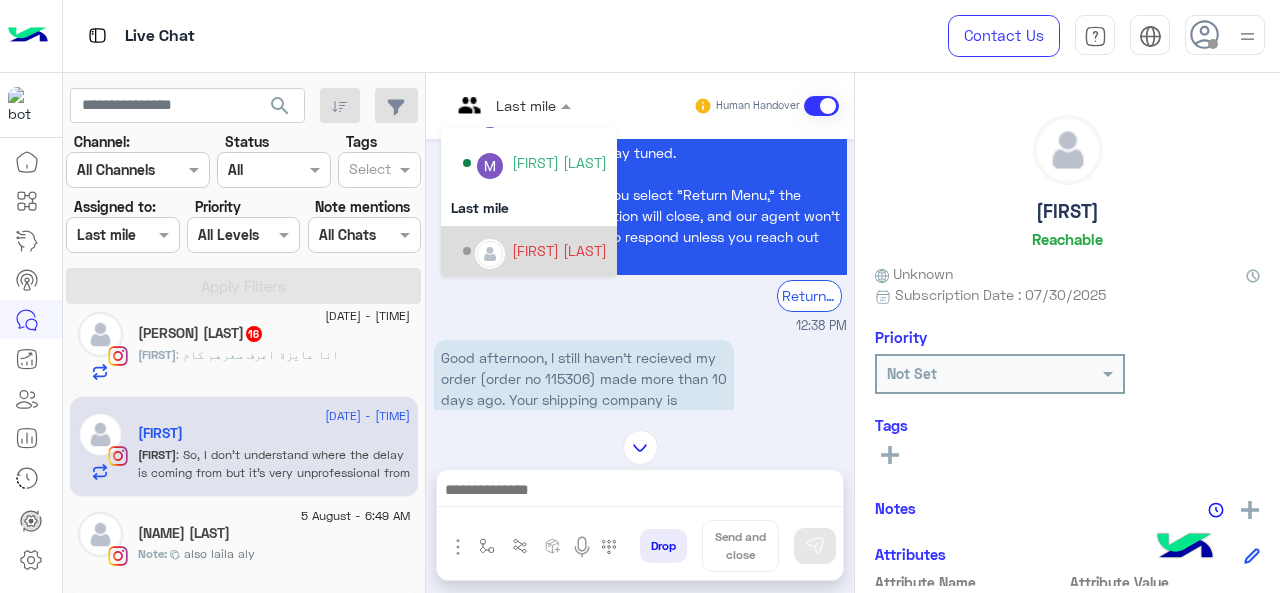 click on "[FIRST] [LAST]" at bounding box center [559, 250] 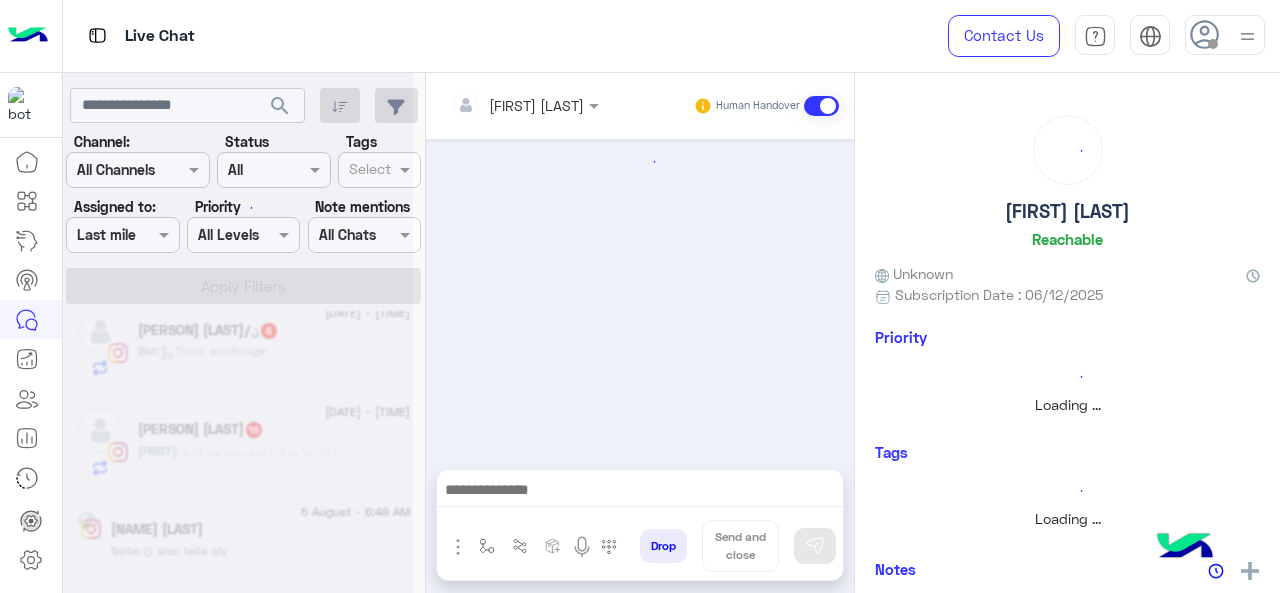 scroll, scrollTop: 2414, scrollLeft: 0, axis: vertical 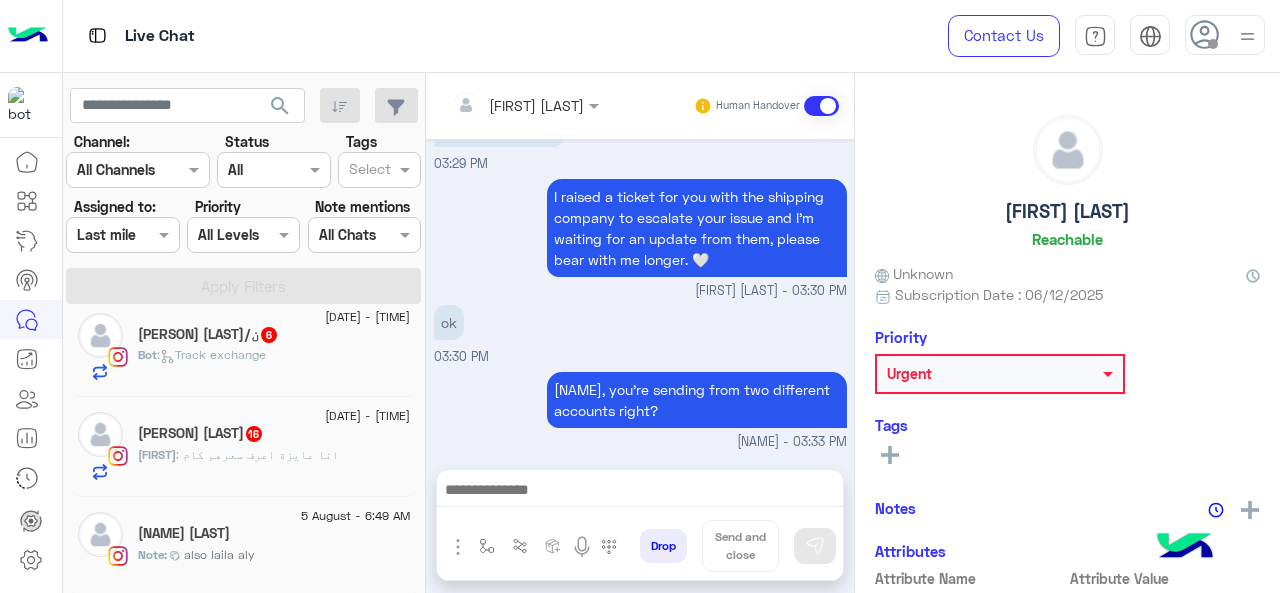 click on "16" 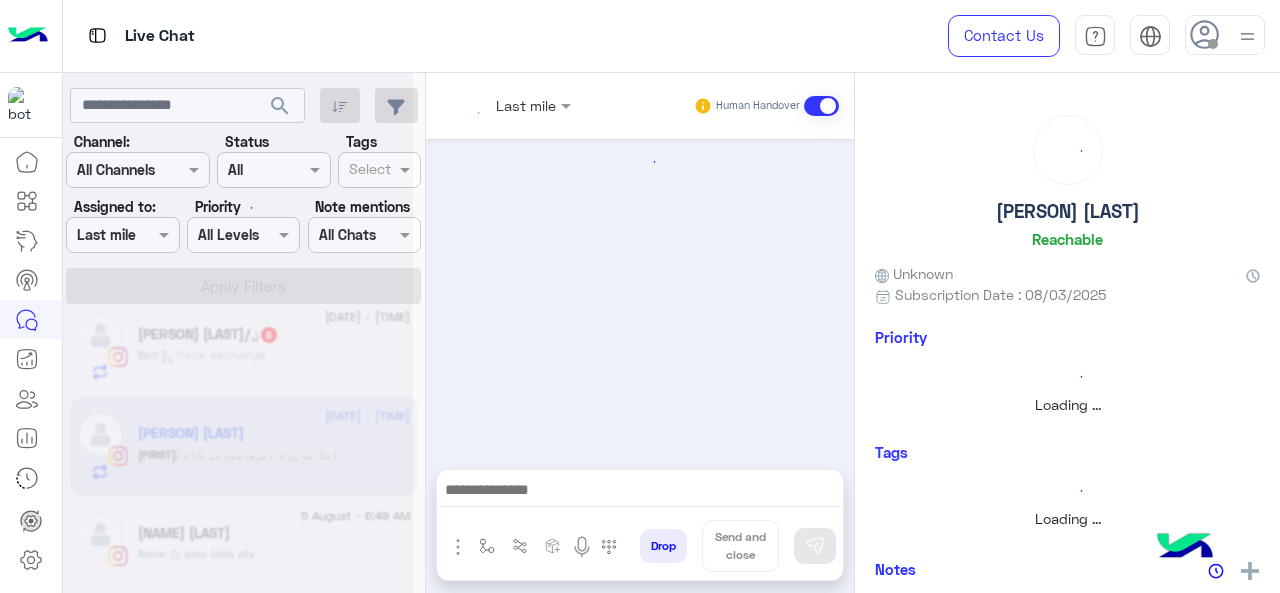 scroll, scrollTop: 2414, scrollLeft: 0, axis: vertical 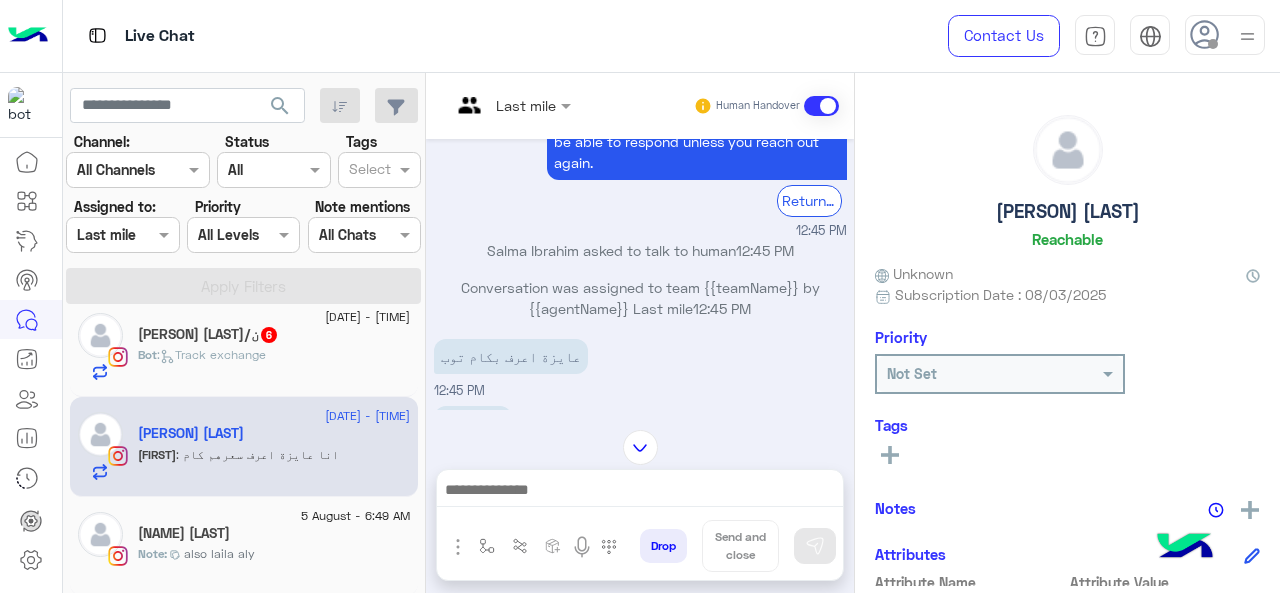 click on "Last mile" at bounding box center (503, 106) 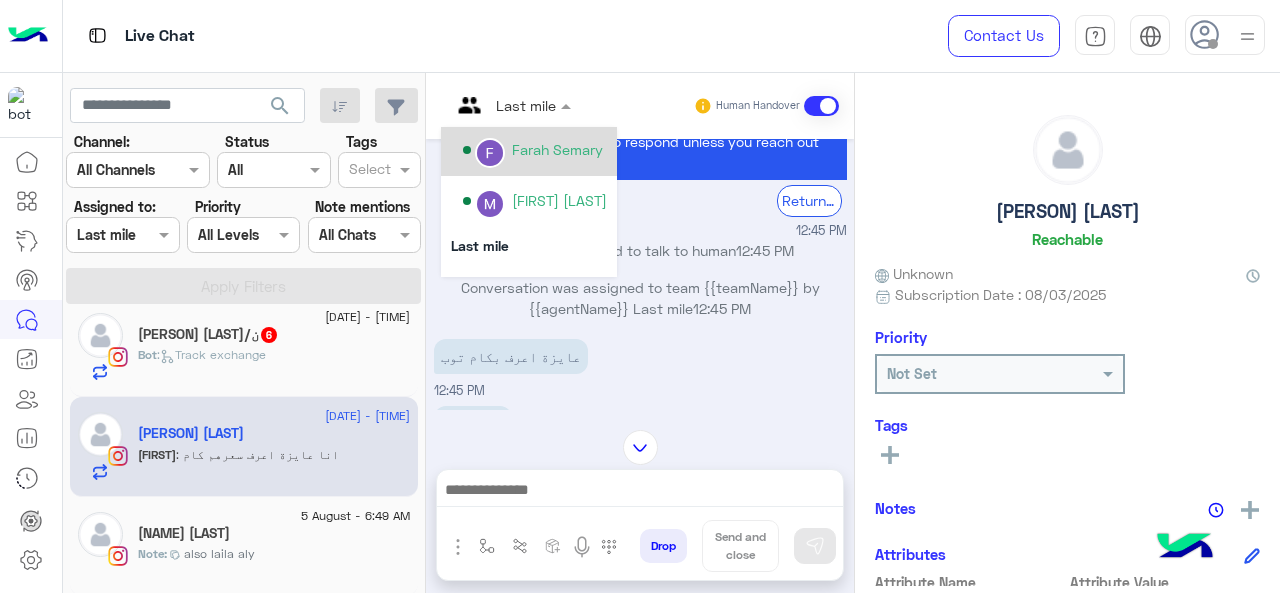scroll, scrollTop: 400, scrollLeft: 0, axis: vertical 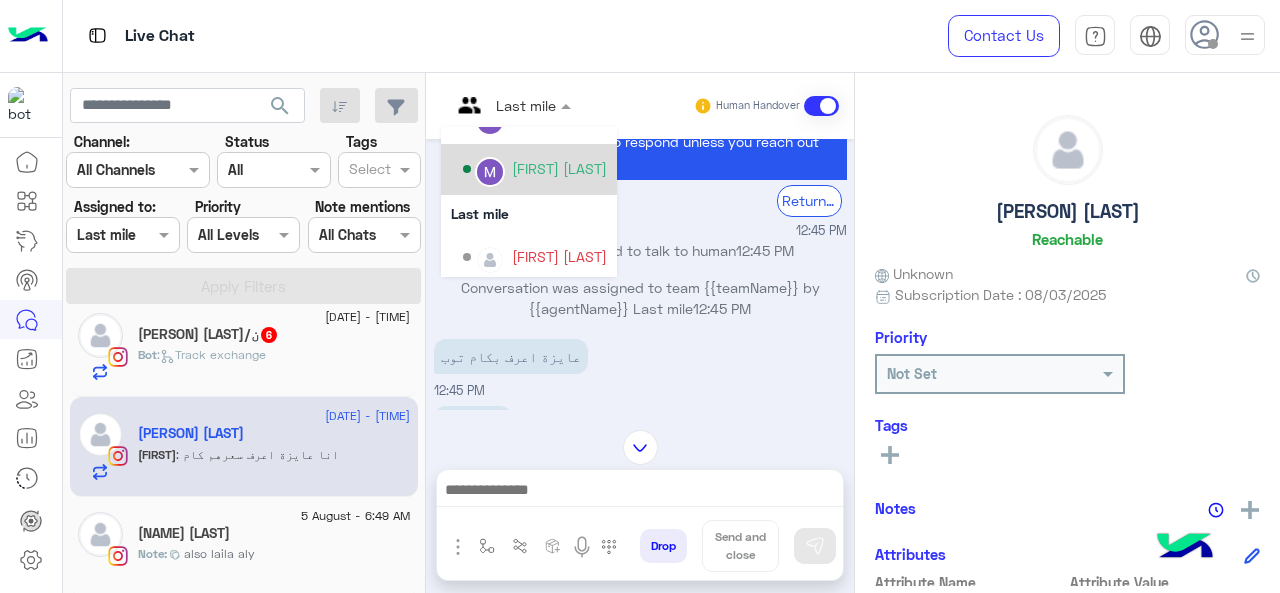 click on "[FIRST] [LAST]" at bounding box center (535, 169) 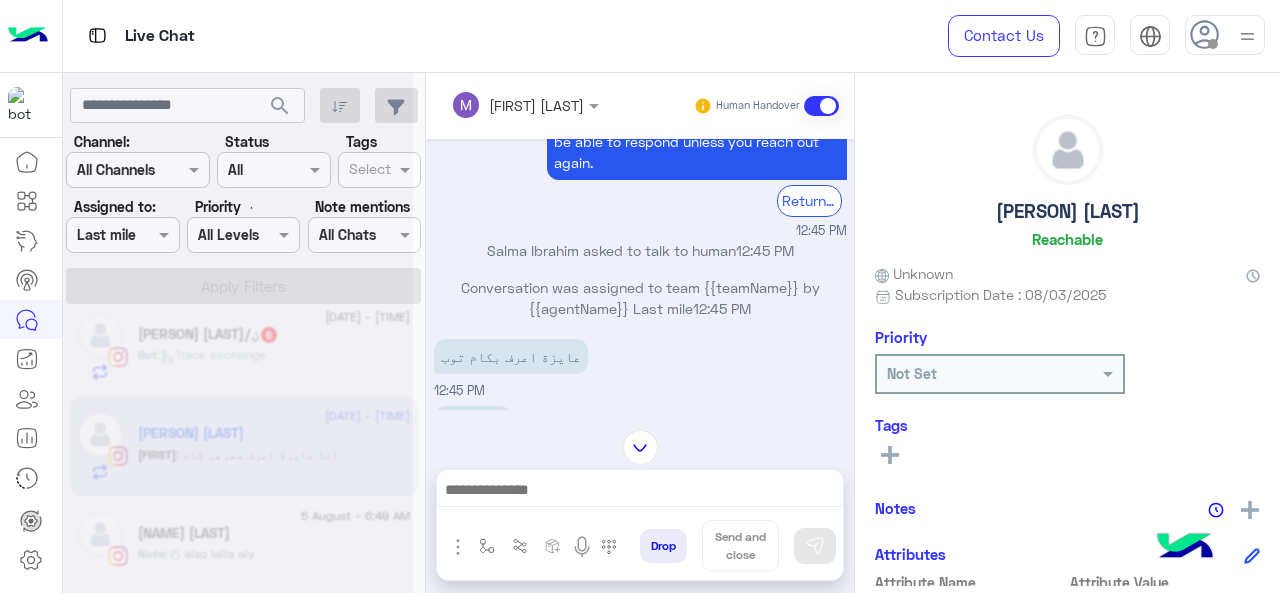 scroll, scrollTop: 2314, scrollLeft: 0, axis: vertical 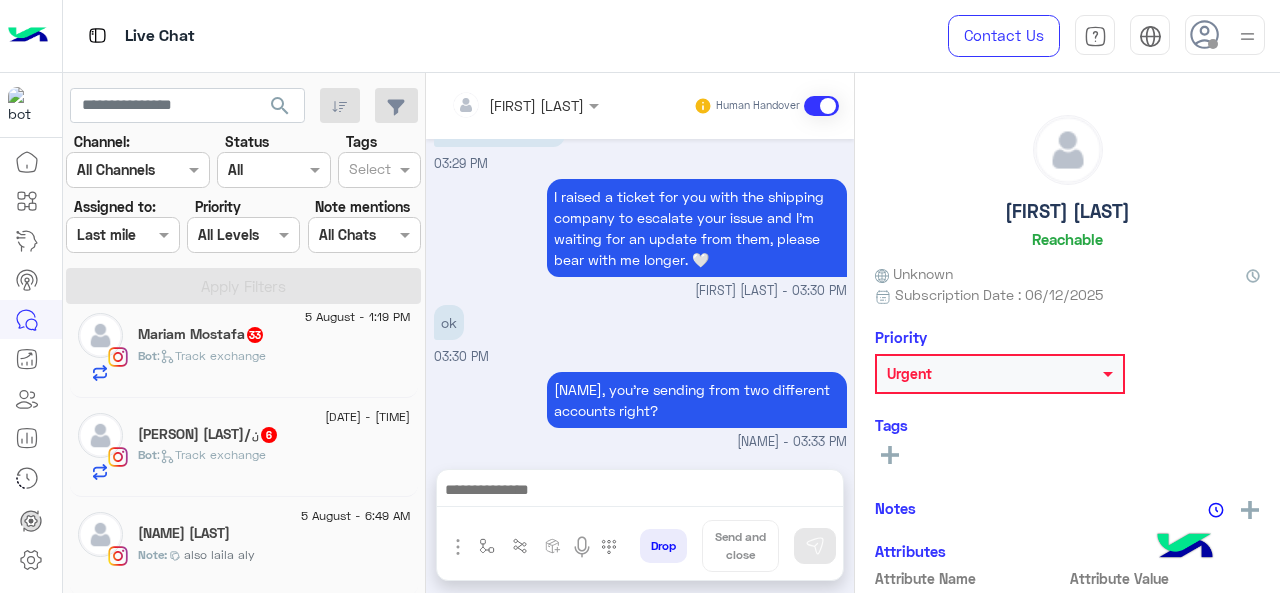 click on "[FIRST] [LAST]/ن  6" 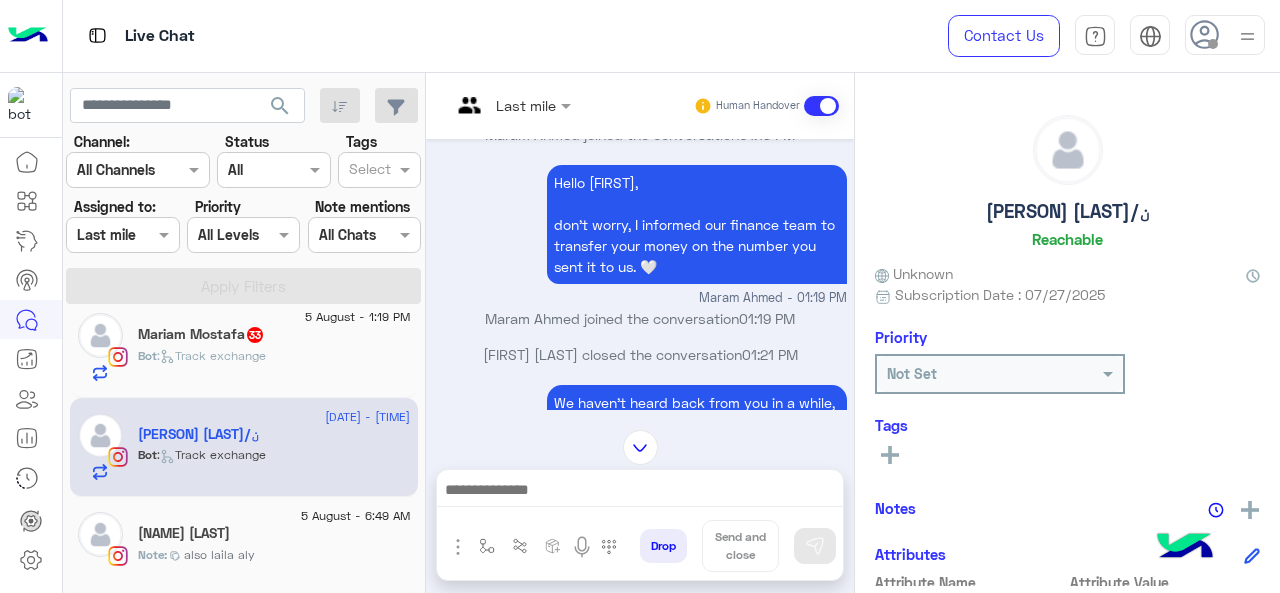 click at bounding box center [511, 104] 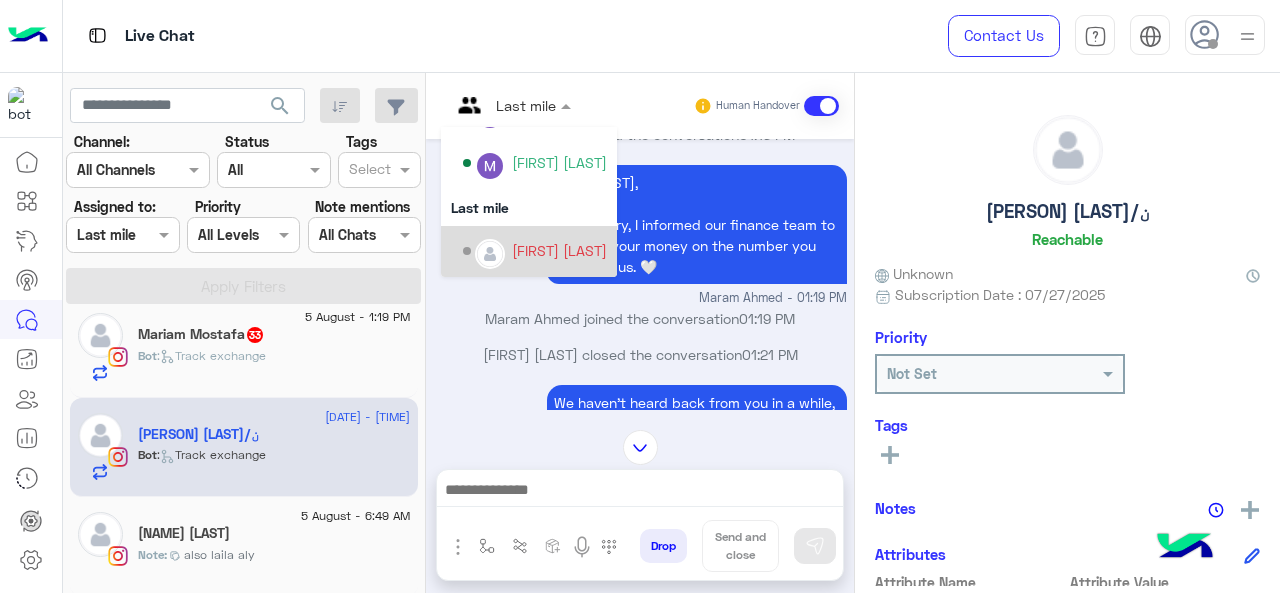 click on "[FIRST] [LAST]" at bounding box center [559, 250] 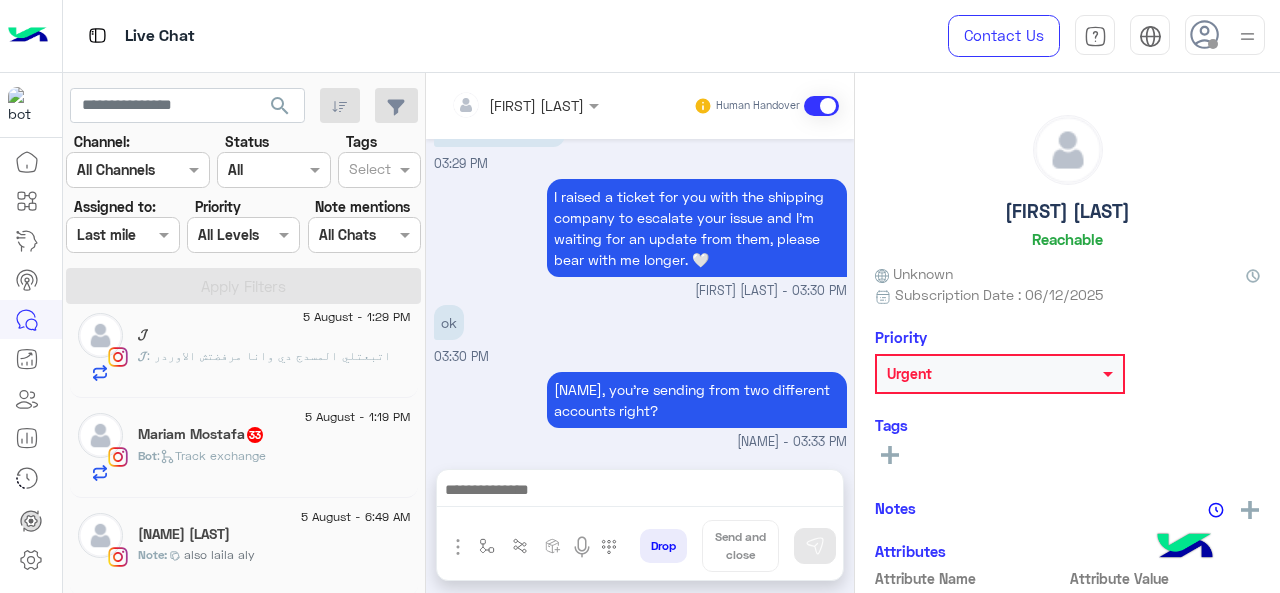 click on ":   Track exchange" 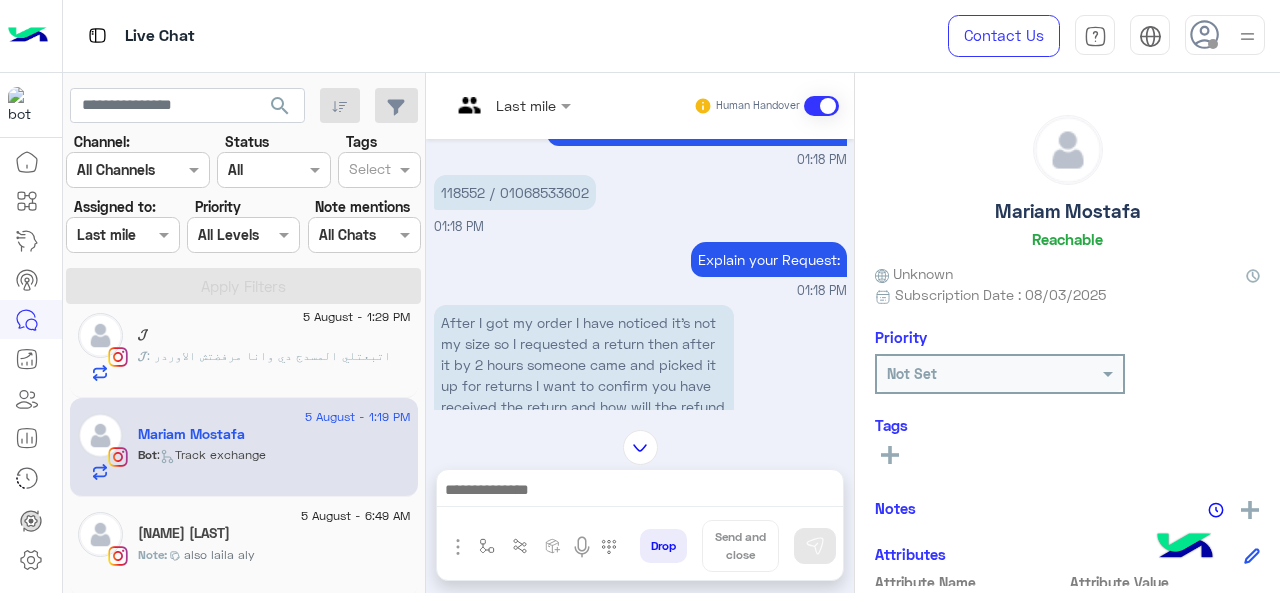 click at bounding box center (511, 104) 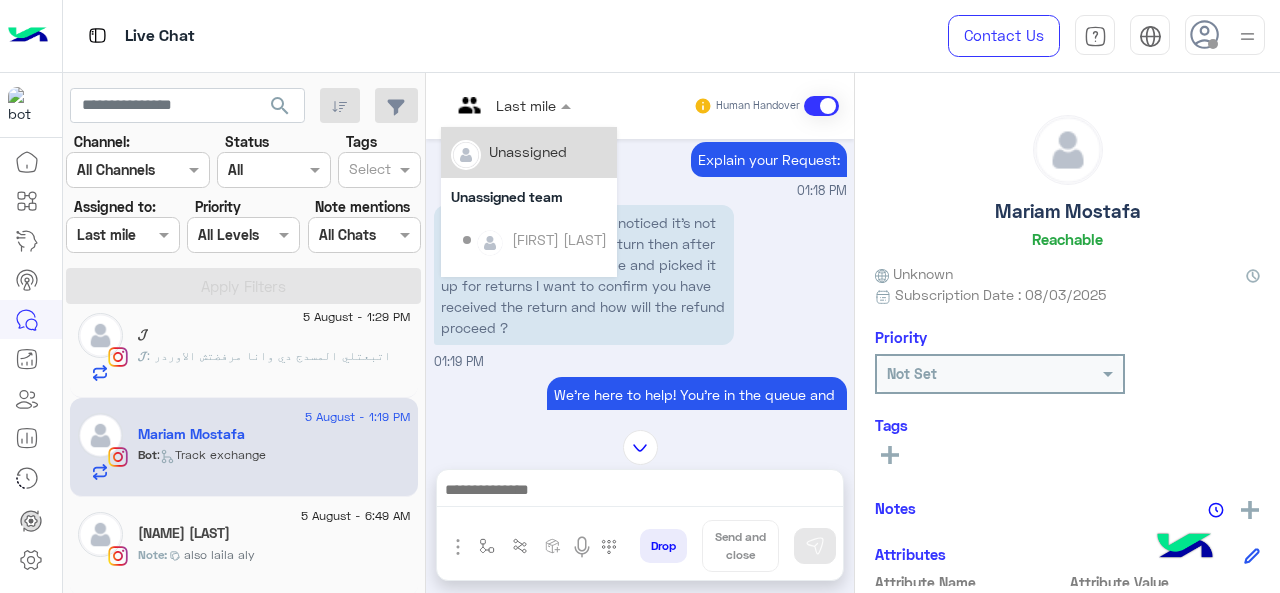 click at bounding box center (511, 104) 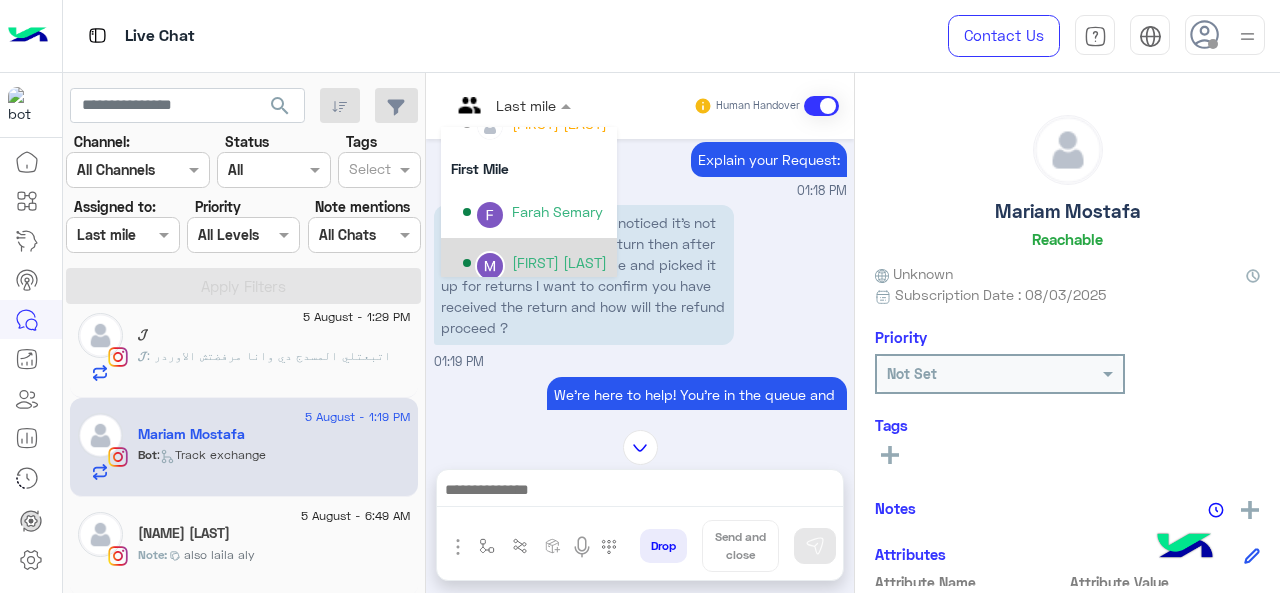 scroll, scrollTop: 406, scrollLeft: 0, axis: vertical 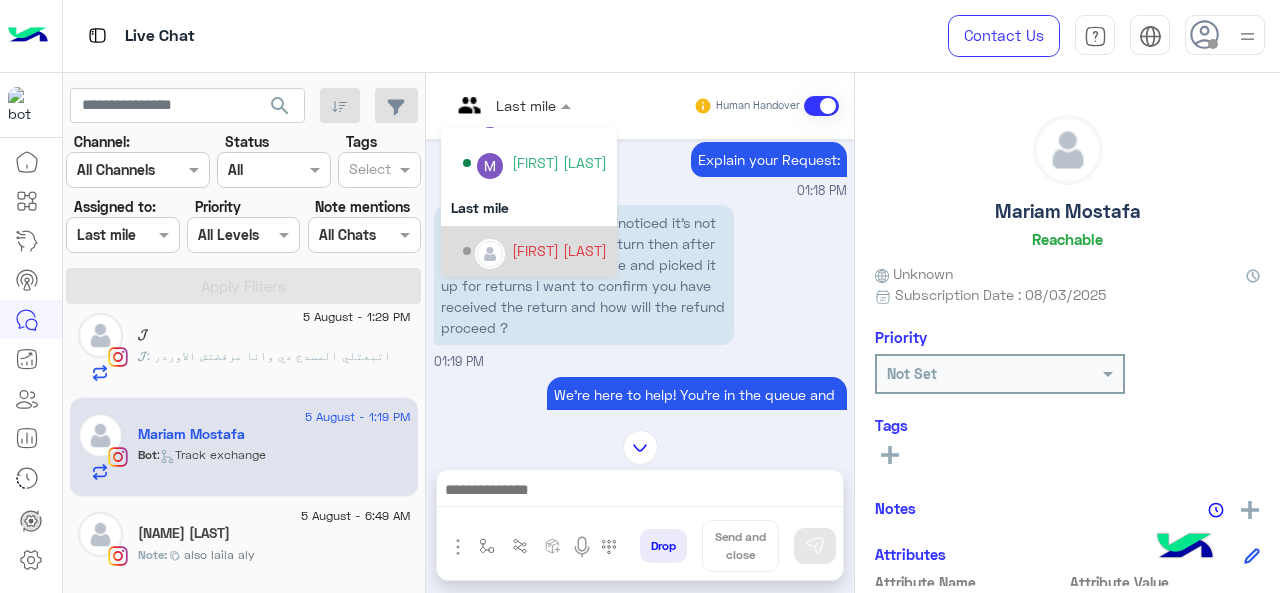 click on "[FIRST] [LAST]" at bounding box center (559, 250) 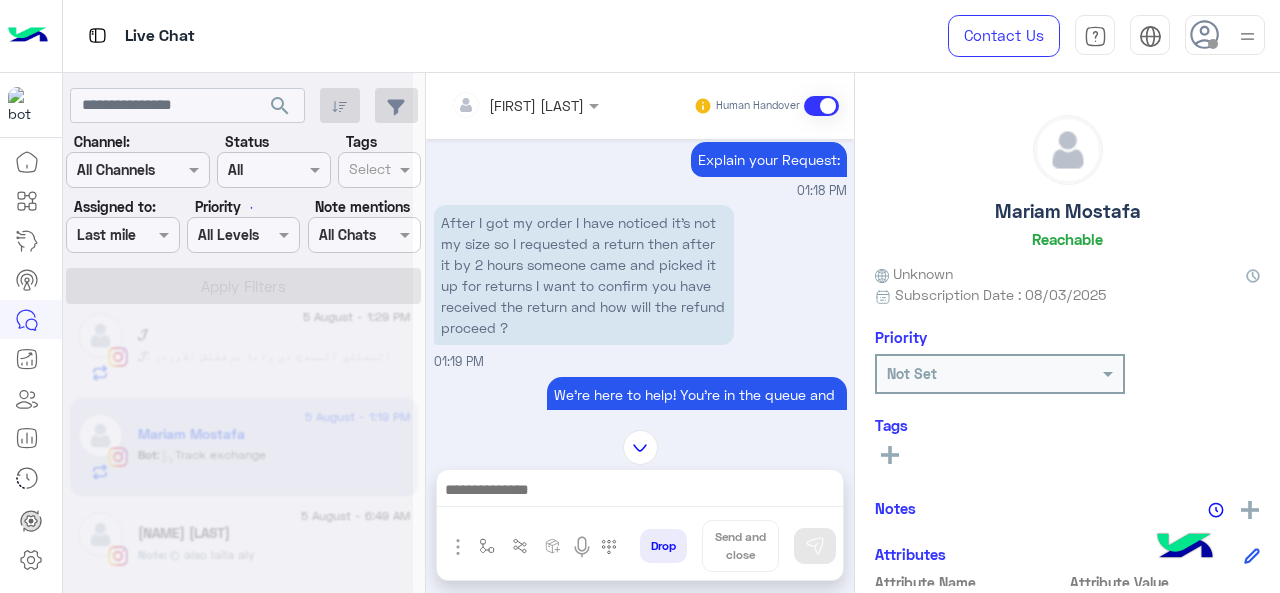 scroll, scrollTop: 2115, scrollLeft: 0, axis: vertical 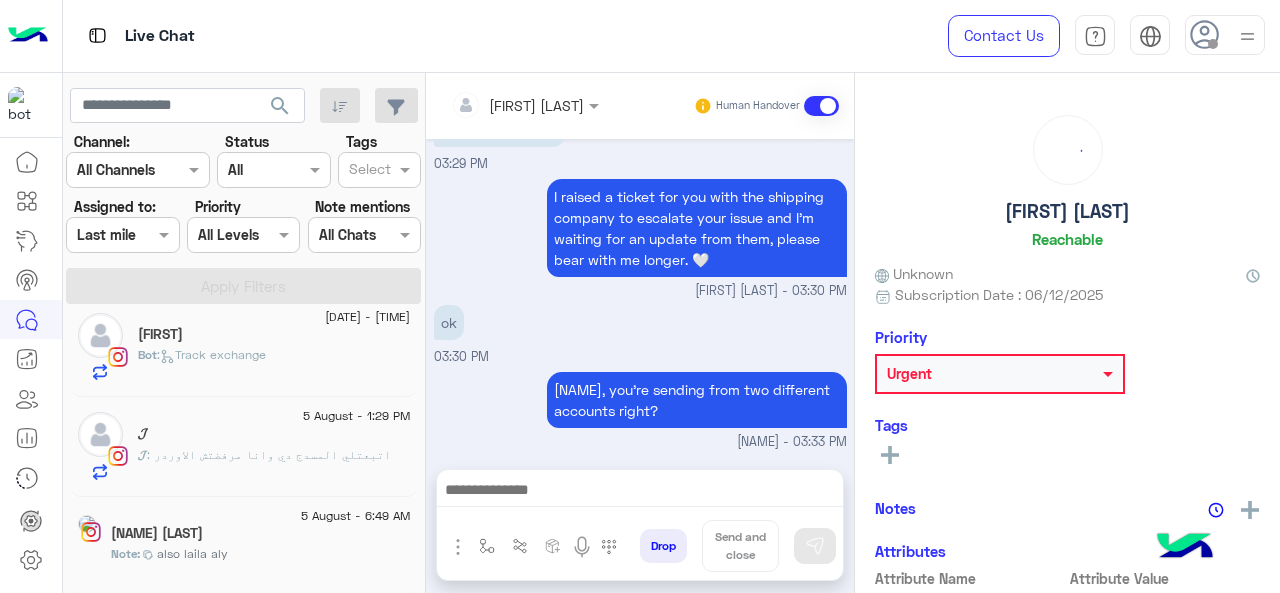 click on ": اتبعتلي المسدج دي وانا مرفضتش الاوردر" 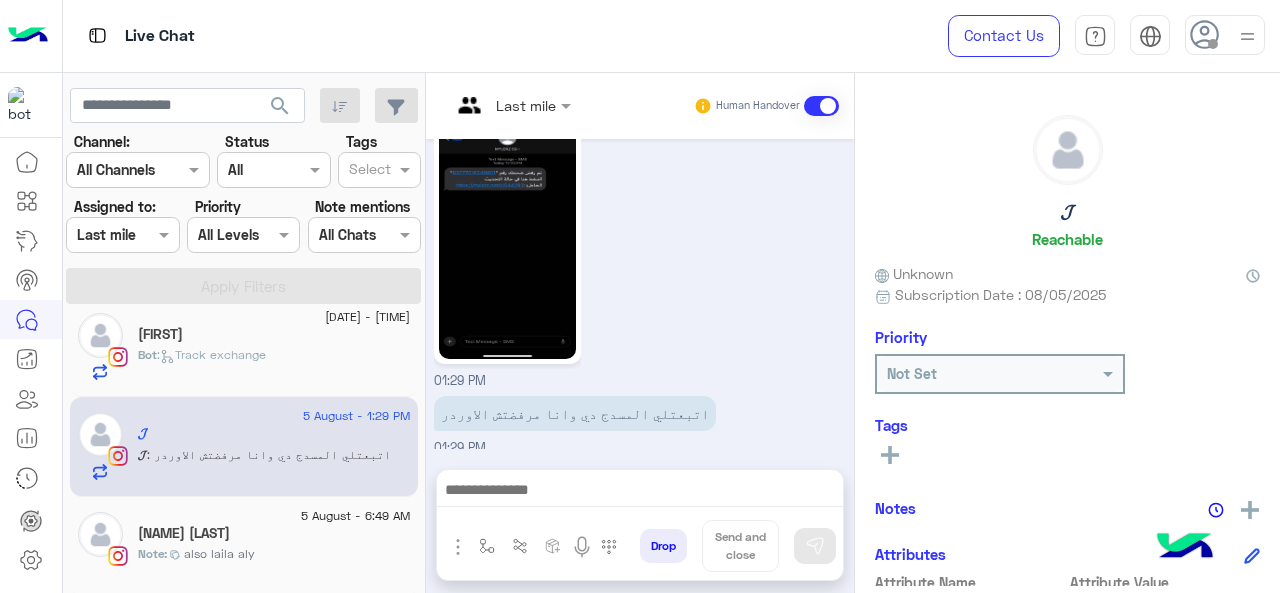scroll, scrollTop: 807, scrollLeft: 0, axis: vertical 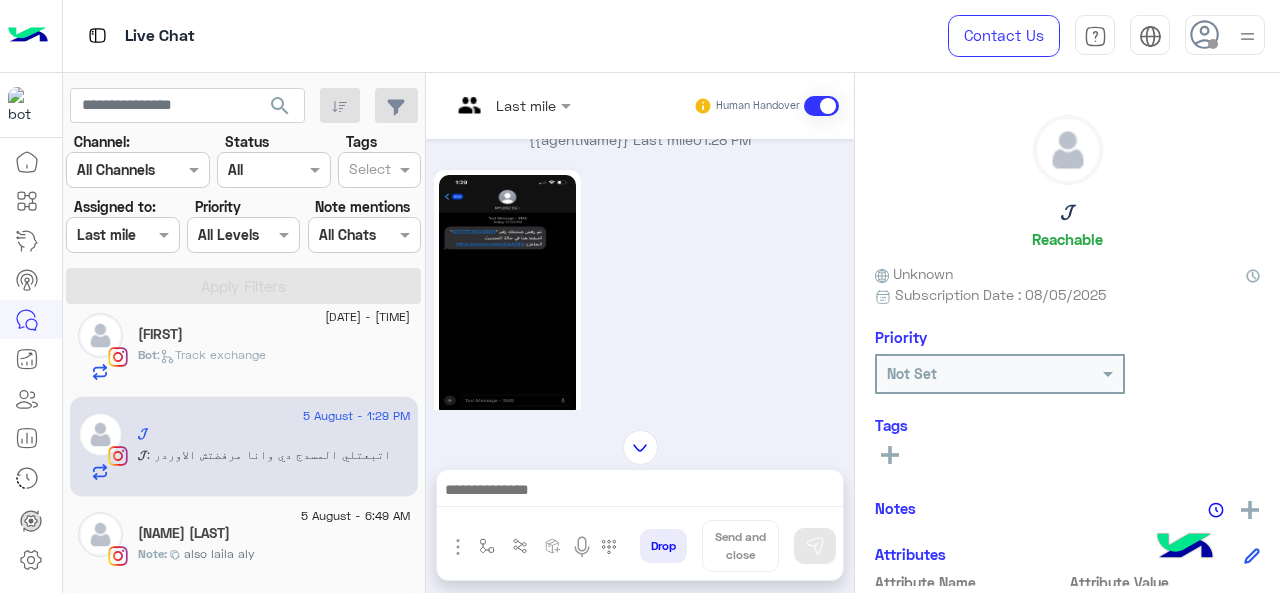 click at bounding box center [511, 104] 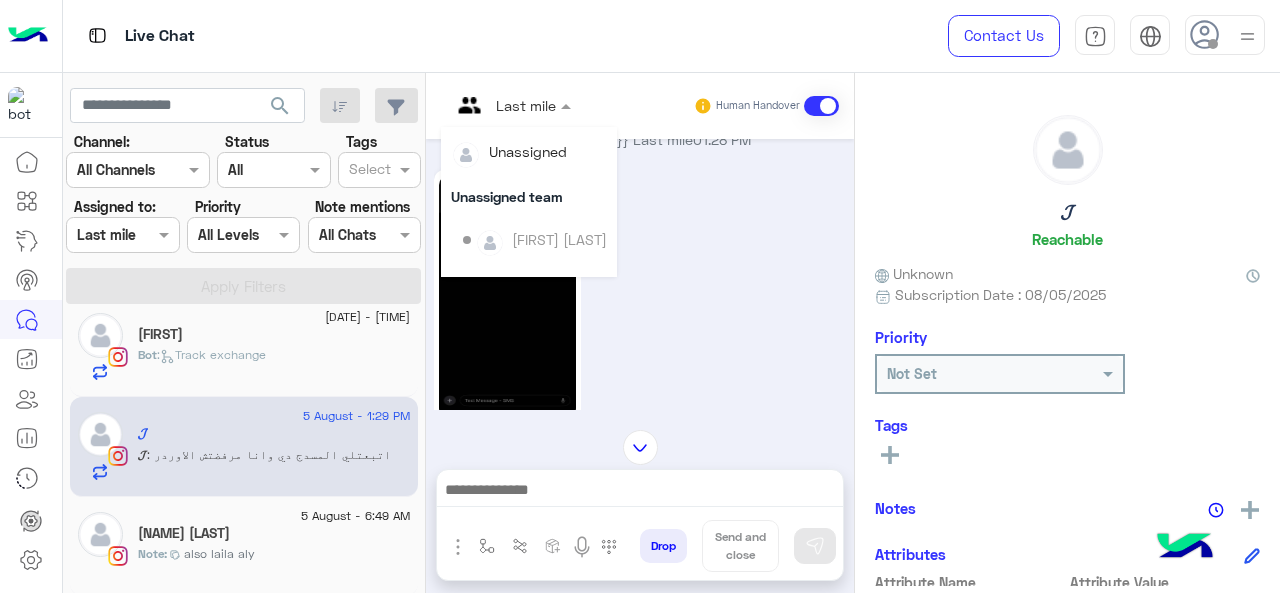 scroll, scrollTop: 406, scrollLeft: 0, axis: vertical 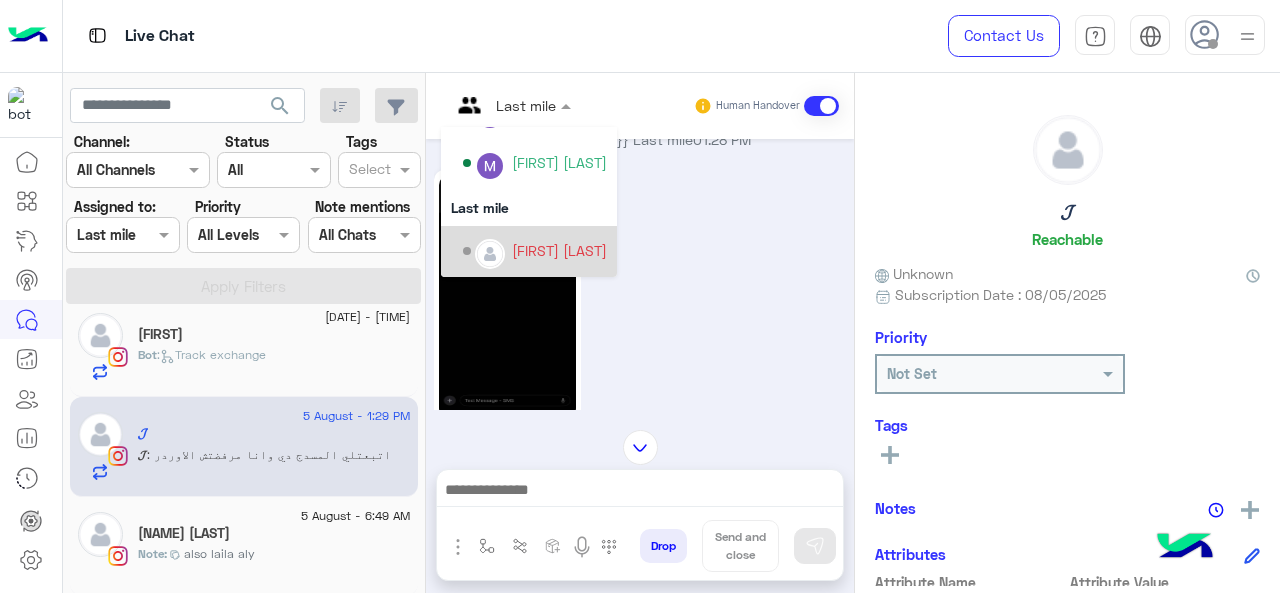 click on "[FIRST] [LAST]" at bounding box center (559, 250) 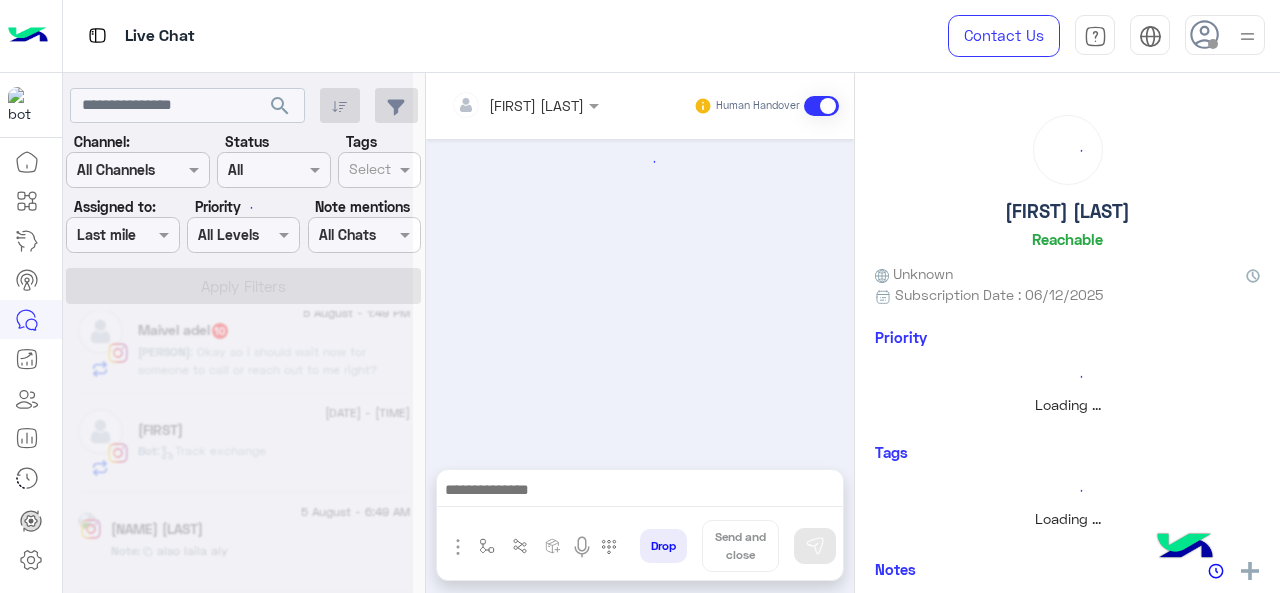 scroll, scrollTop: 2016, scrollLeft: 0, axis: vertical 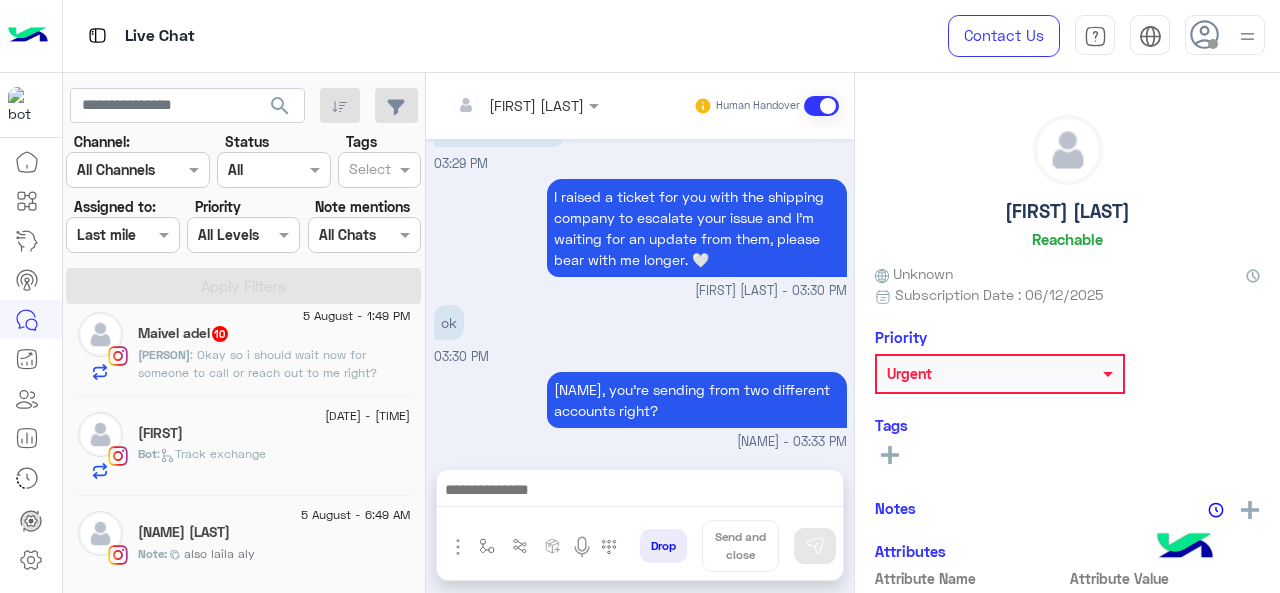 click on "[DATE] - [TIME]" 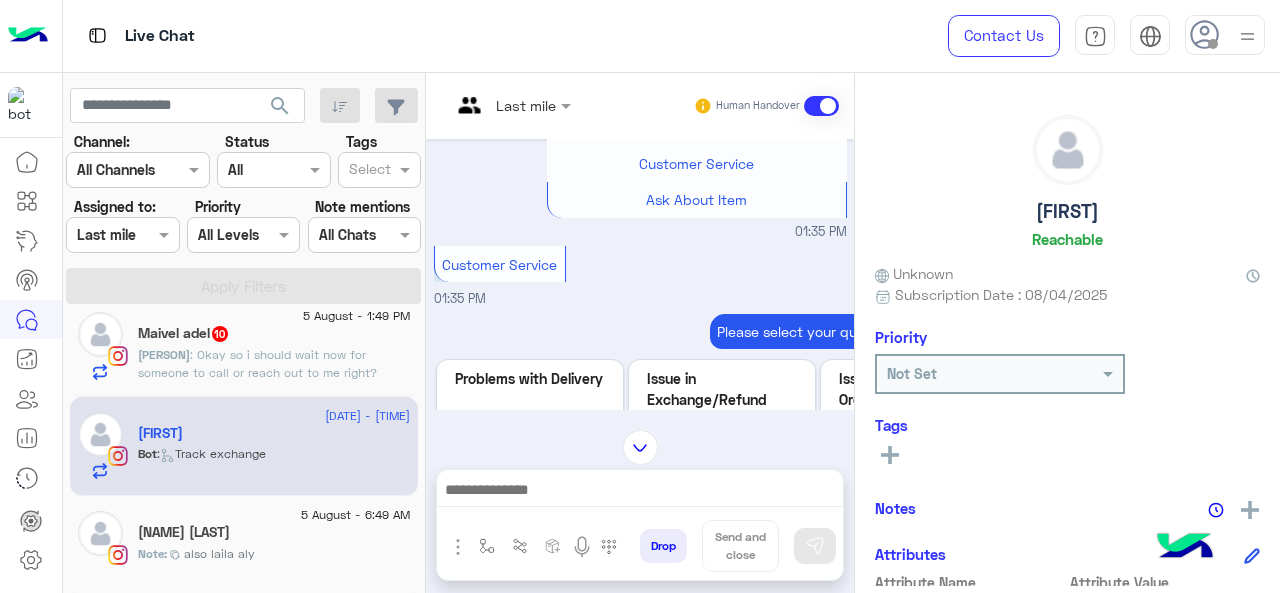 scroll, scrollTop: 702, scrollLeft: 0, axis: vertical 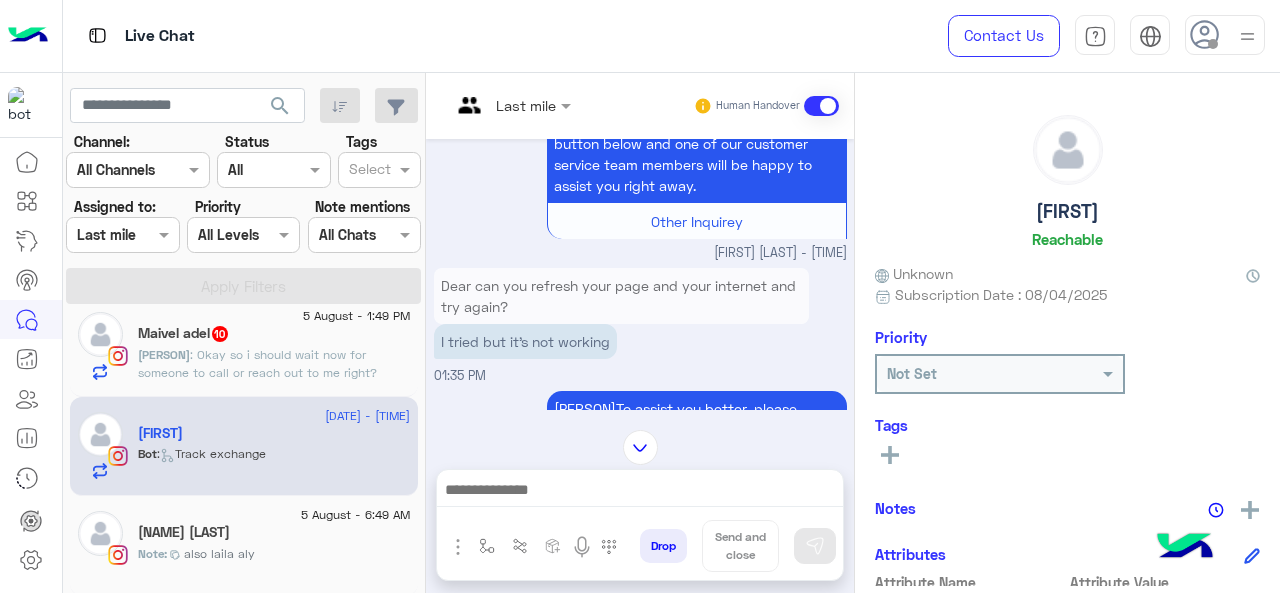 click at bounding box center [487, 105] 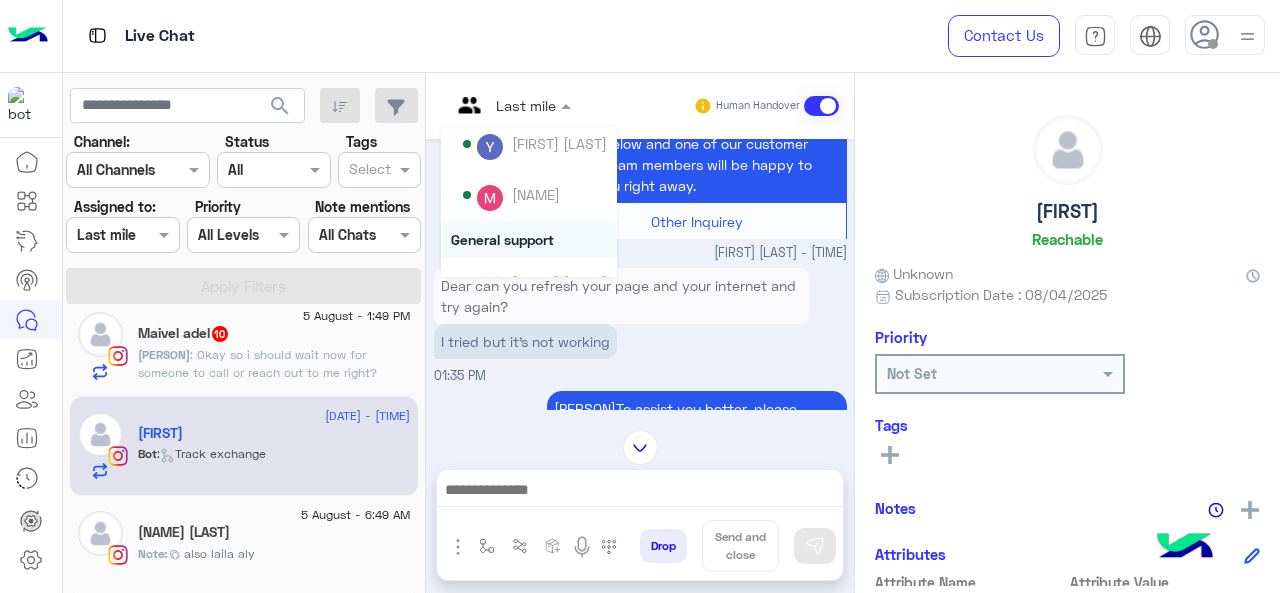 scroll, scrollTop: 106, scrollLeft: 0, axis: vertical 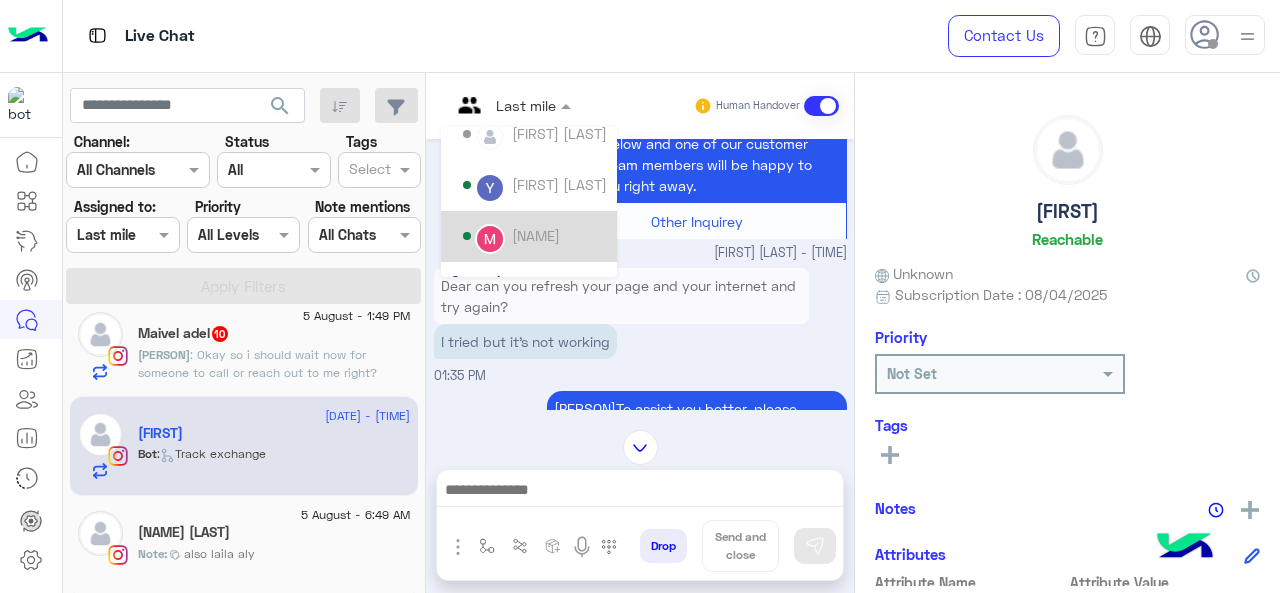 click on "[NAME]" at bounding box center (536, 235) 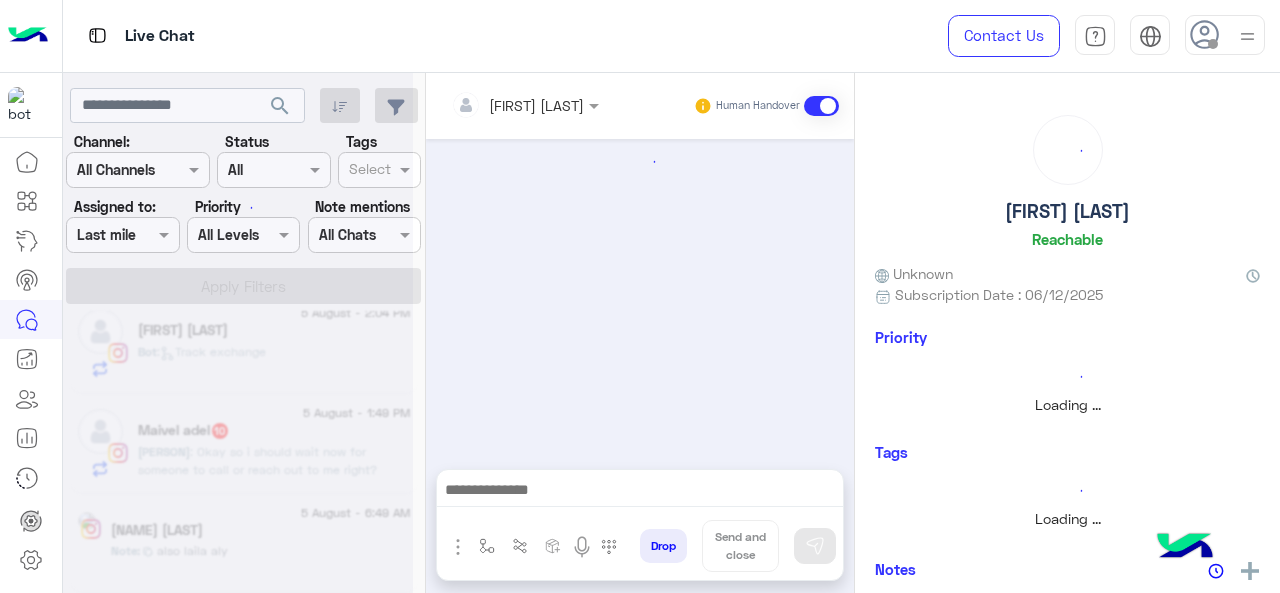 scroll, scrollTop: 1916, scrollLeft: 0, axis: vertical 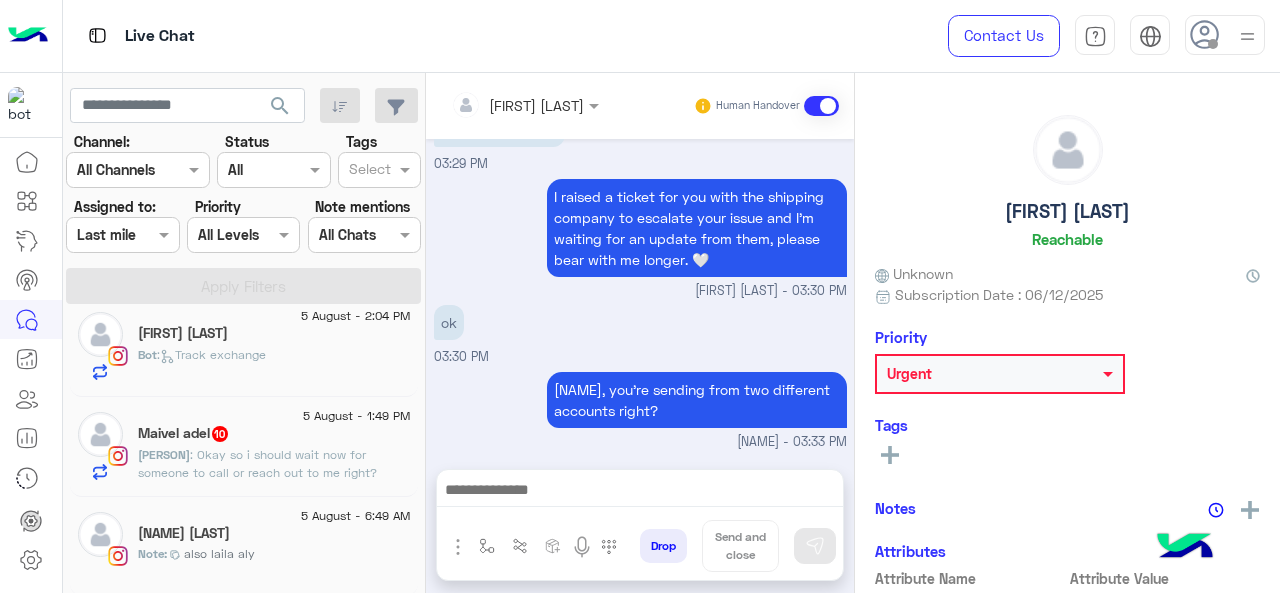 click on "[FIRST] [LAST]  10" 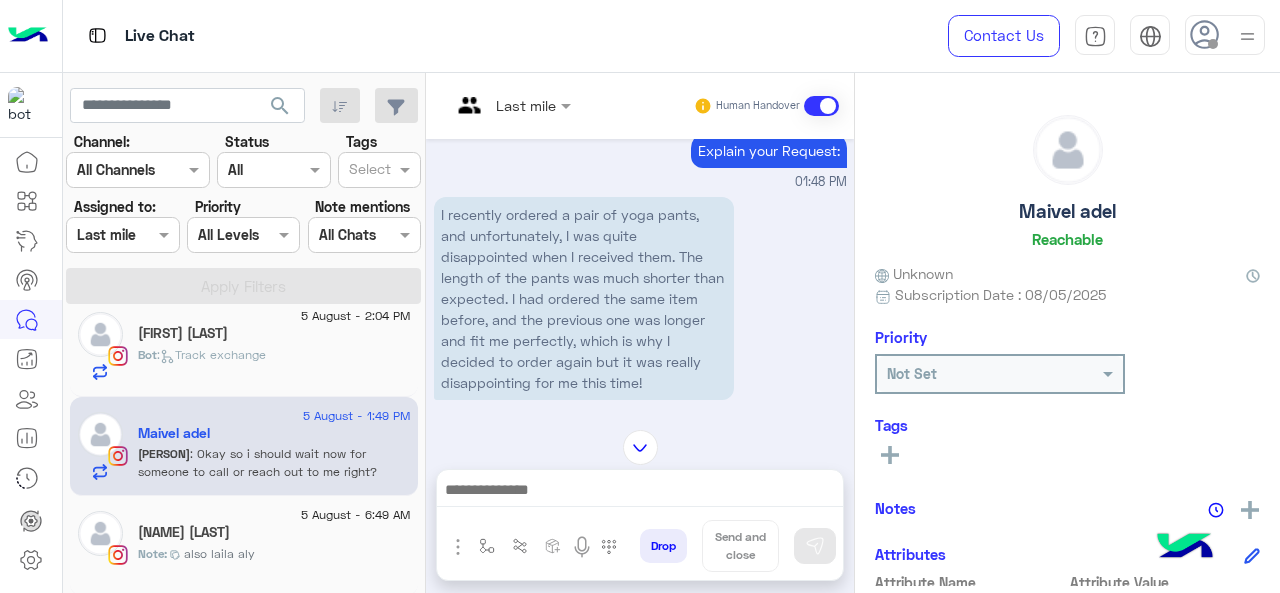 scroll, scrollTop: 574, scrollLeft: 0, axis: vertical 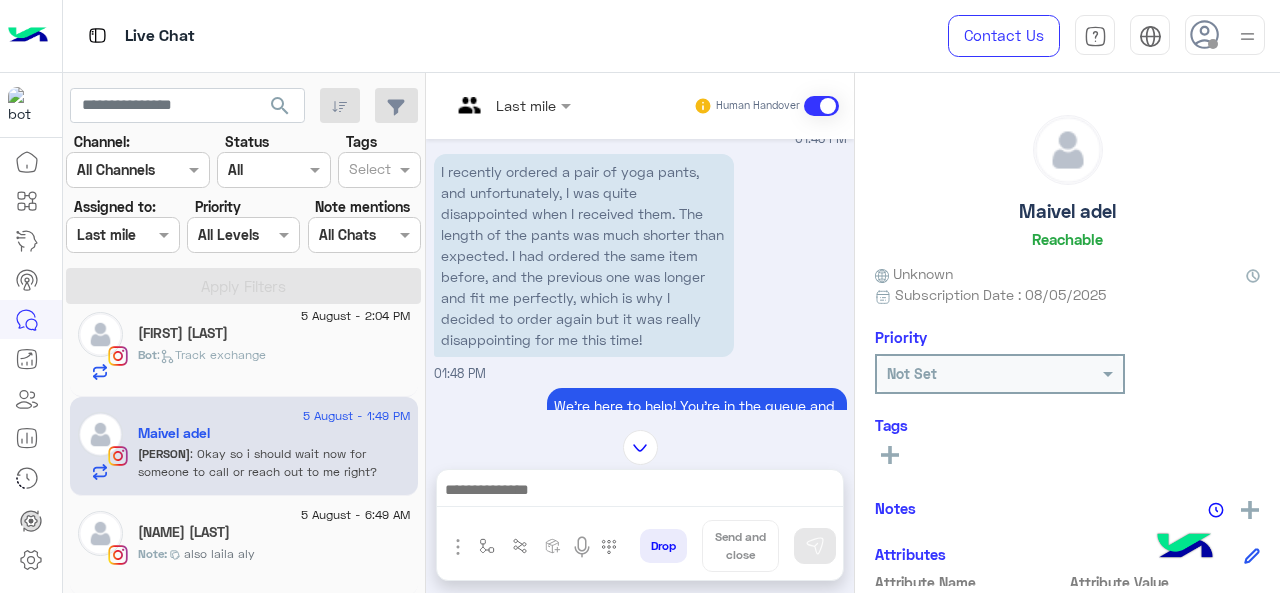click at bounding box center (511, 104) 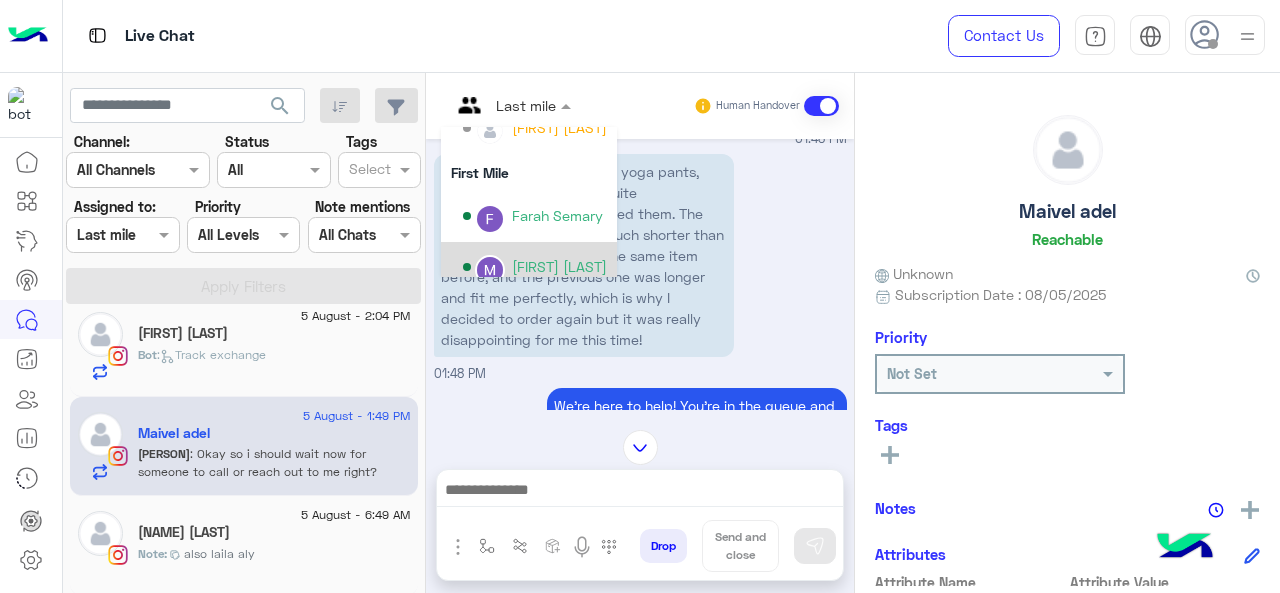 scroll, scrollTop: 406, scrollLeft: 0, axis: vertical 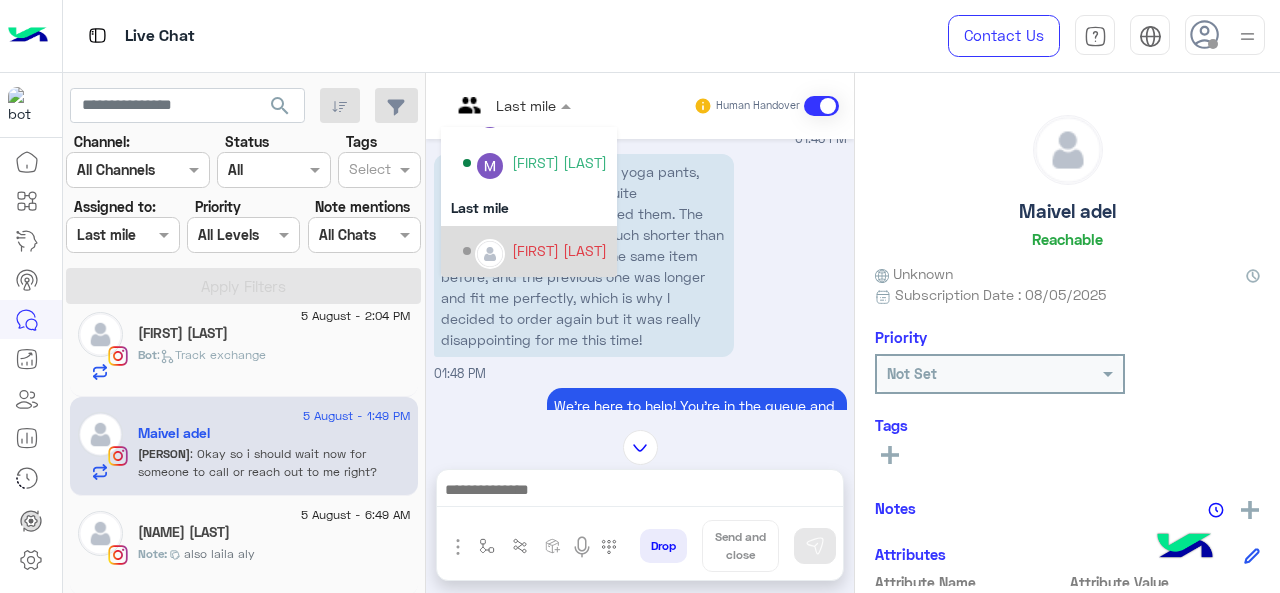 click on "[FIRST] [LAST]" at bounding box center [559, 250] 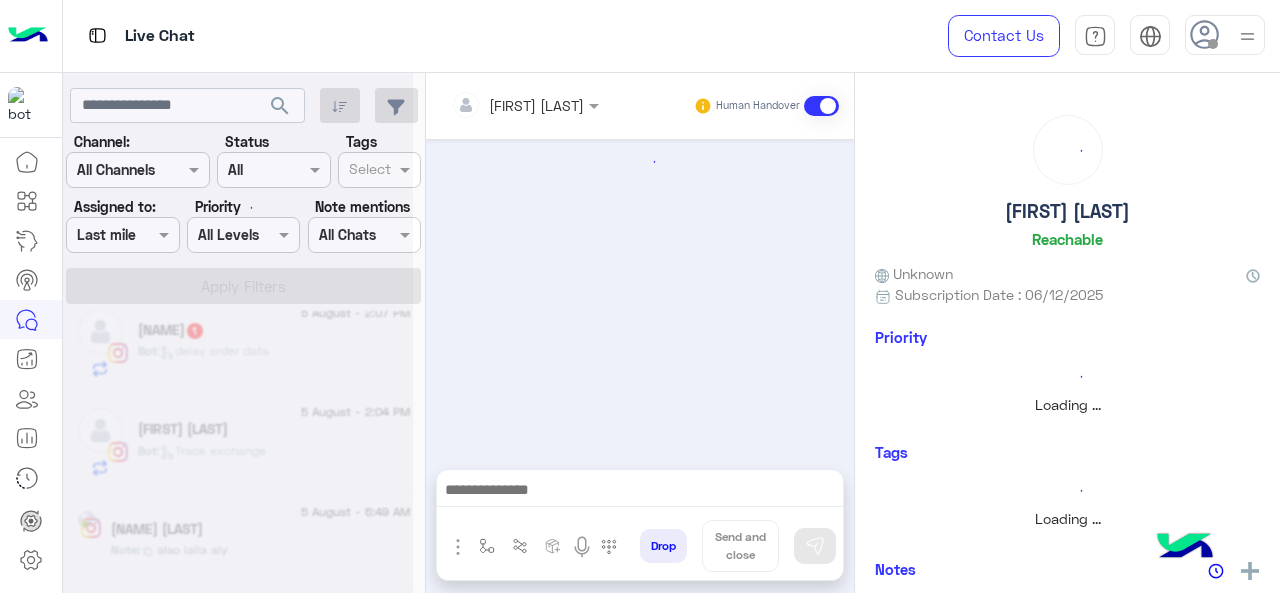 scroll, scrollTop: 1817, scrollLeft: 0, axis: vertical 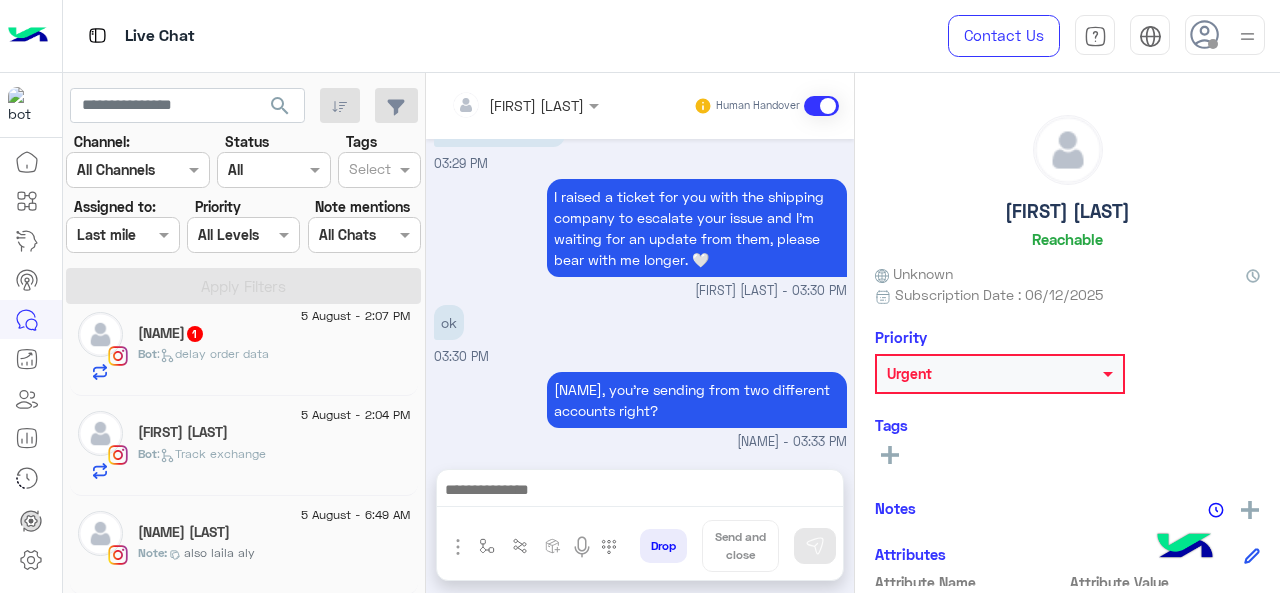 click on ":   Track exchange" 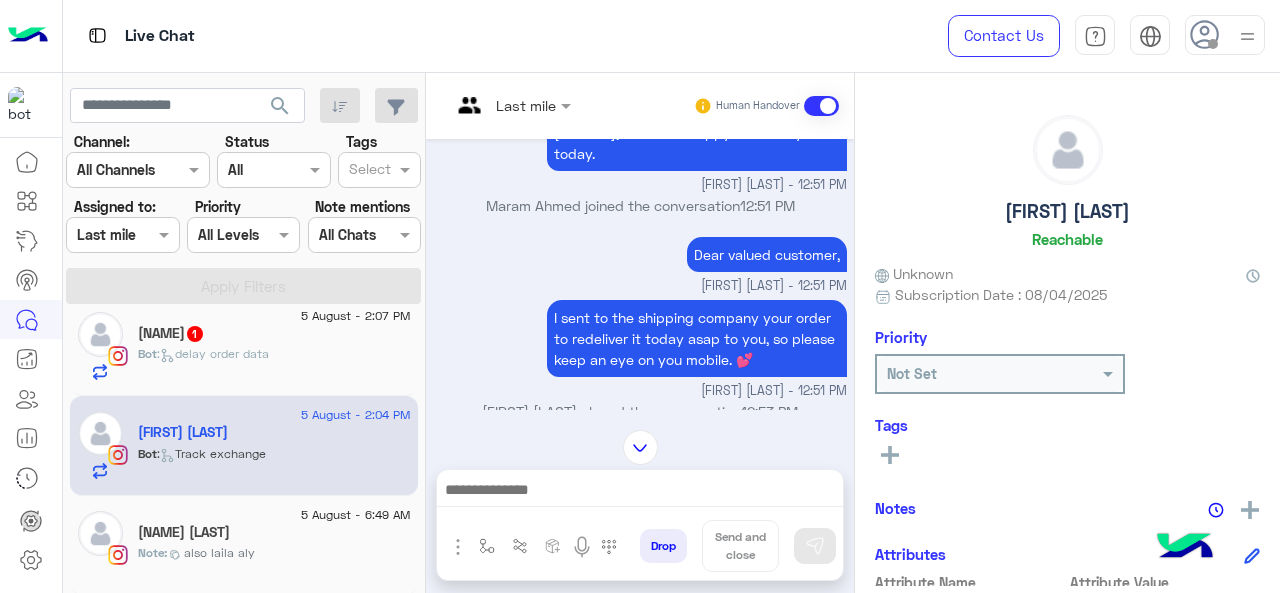 scroll, scrollTop: 665, scrollLeft: 0, axis: vertical 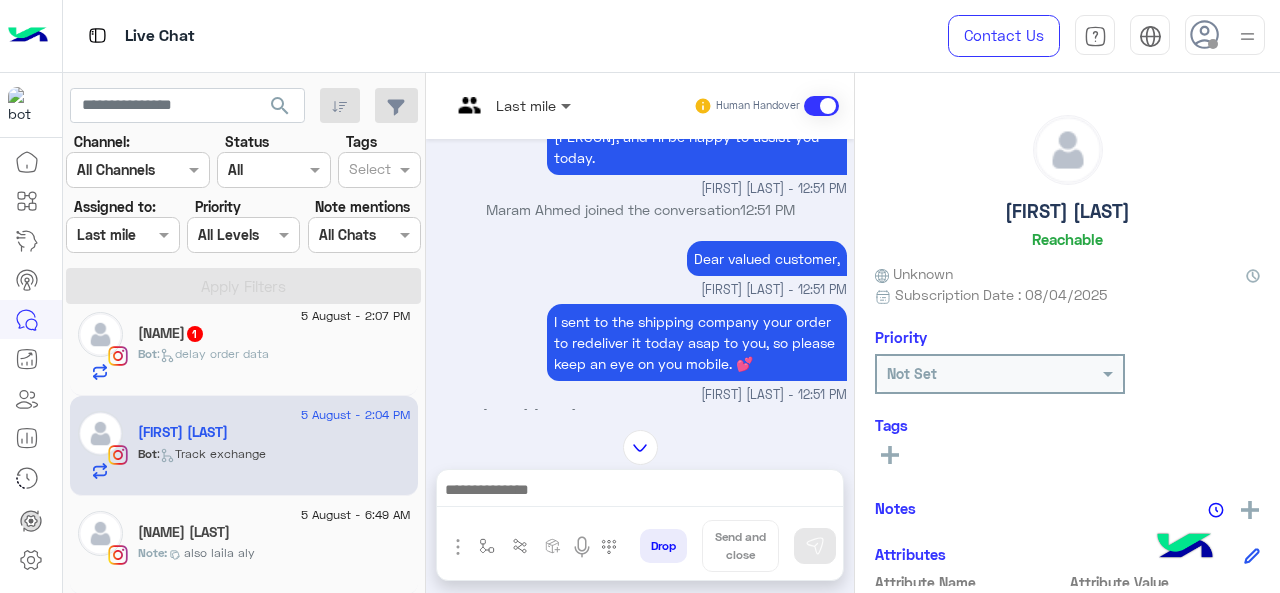 click at bounding box center [568, 105] 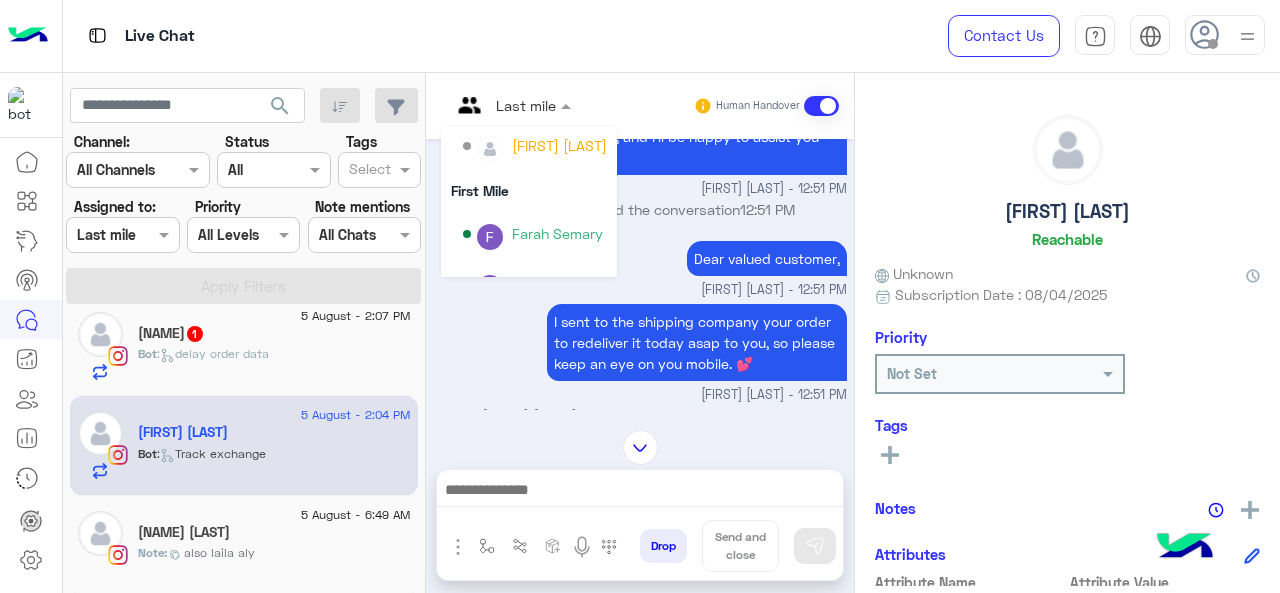 scroll, scrollTop: 406, scrollLeft: 0, axis: vertical 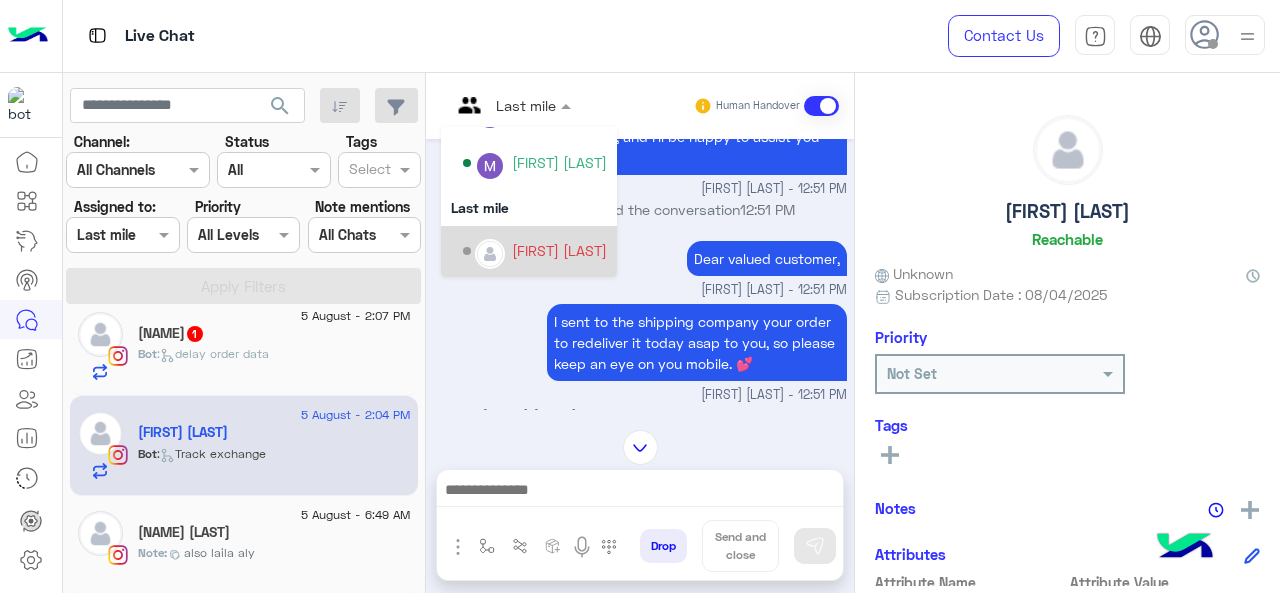 click on "[FIRST] [LAST] -  12:51 PM" at bounding box center [640, 395] 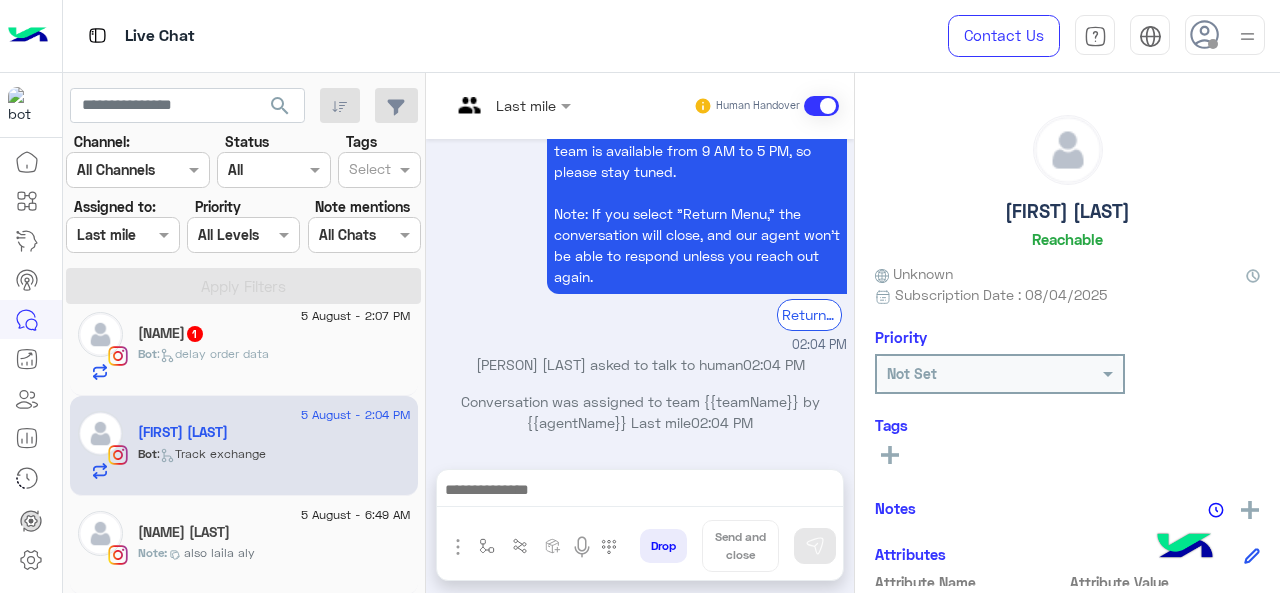 scroll, scrollTop: 2296, scrollLeft: 0, axis: vertical 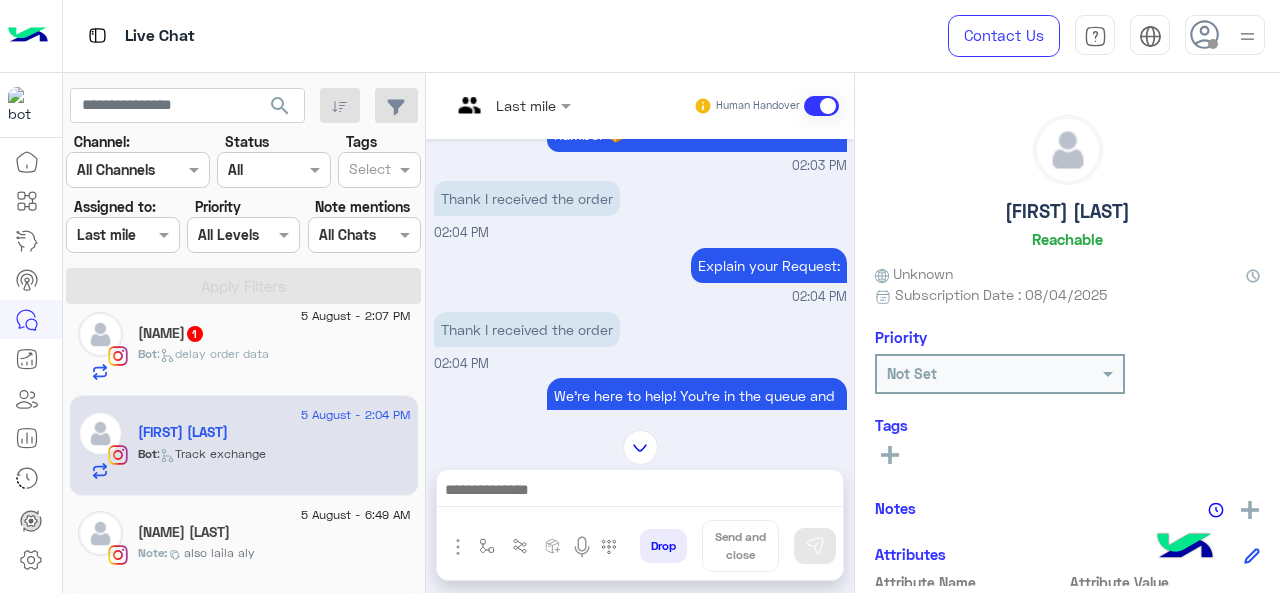 click at bounding box center [511, 104] 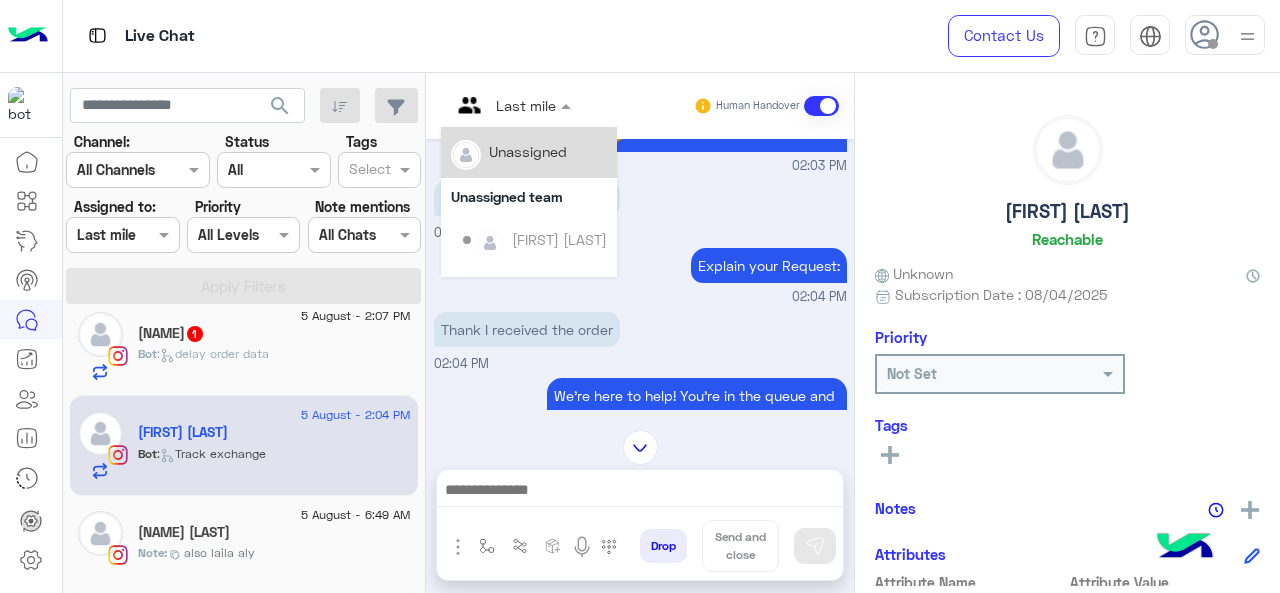 click on "Unassigned" at bounding box center [529, 152] 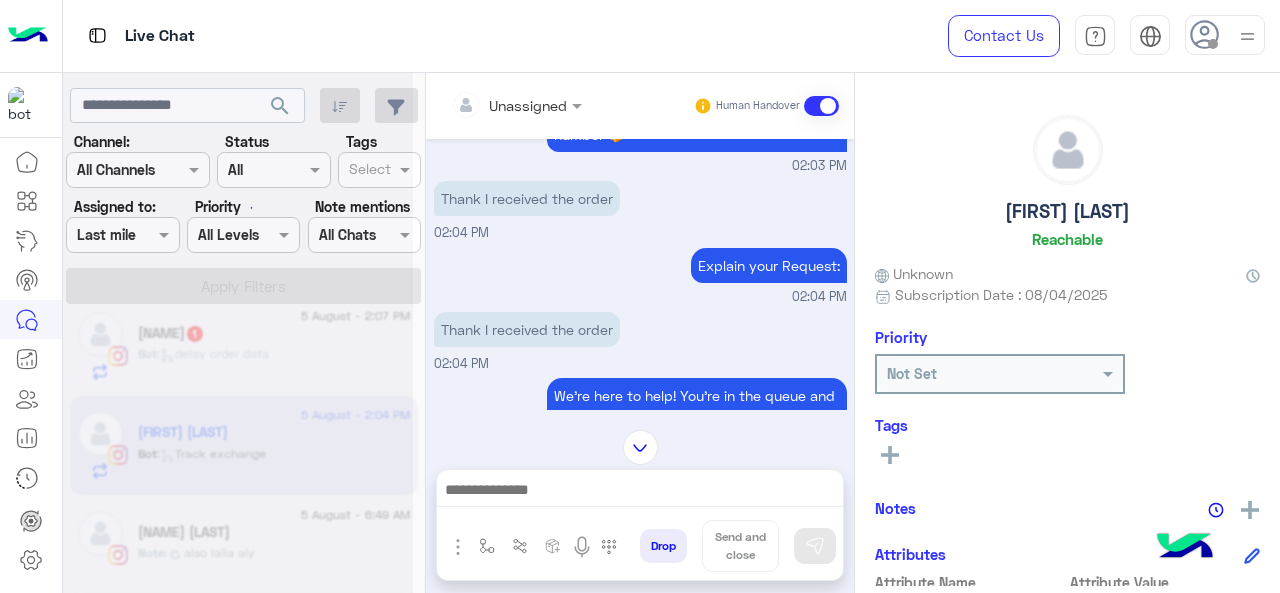 scroll, scrollTop: 1718, scrollLeft: 0, axis: vertical 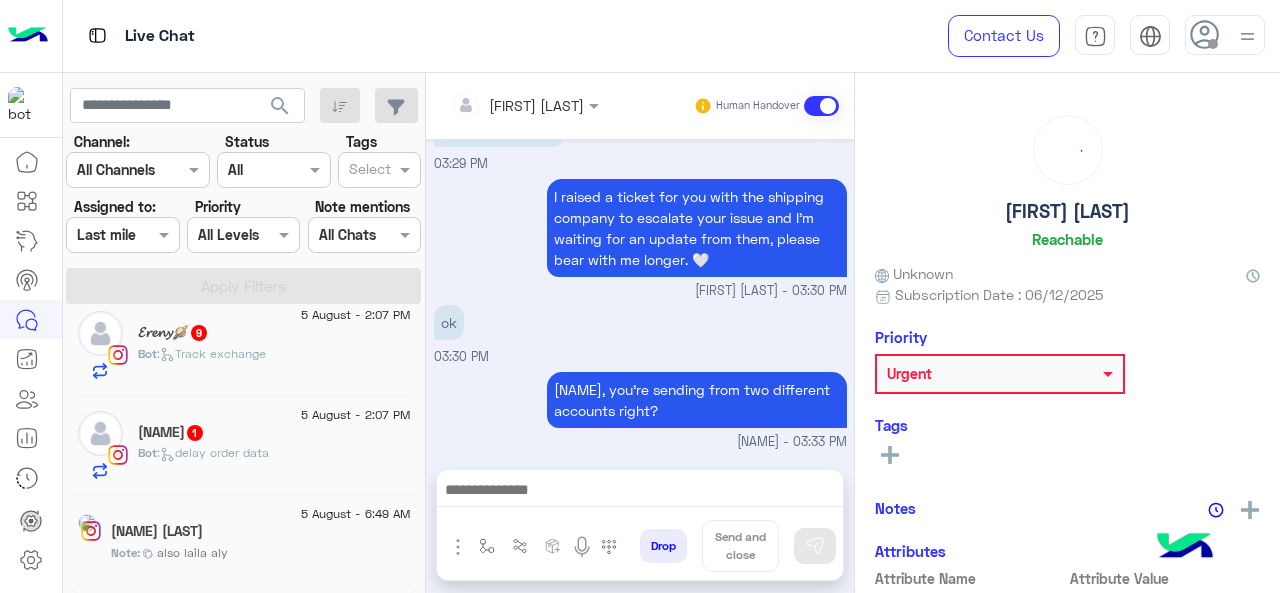 click on "Bot :   delay order data" 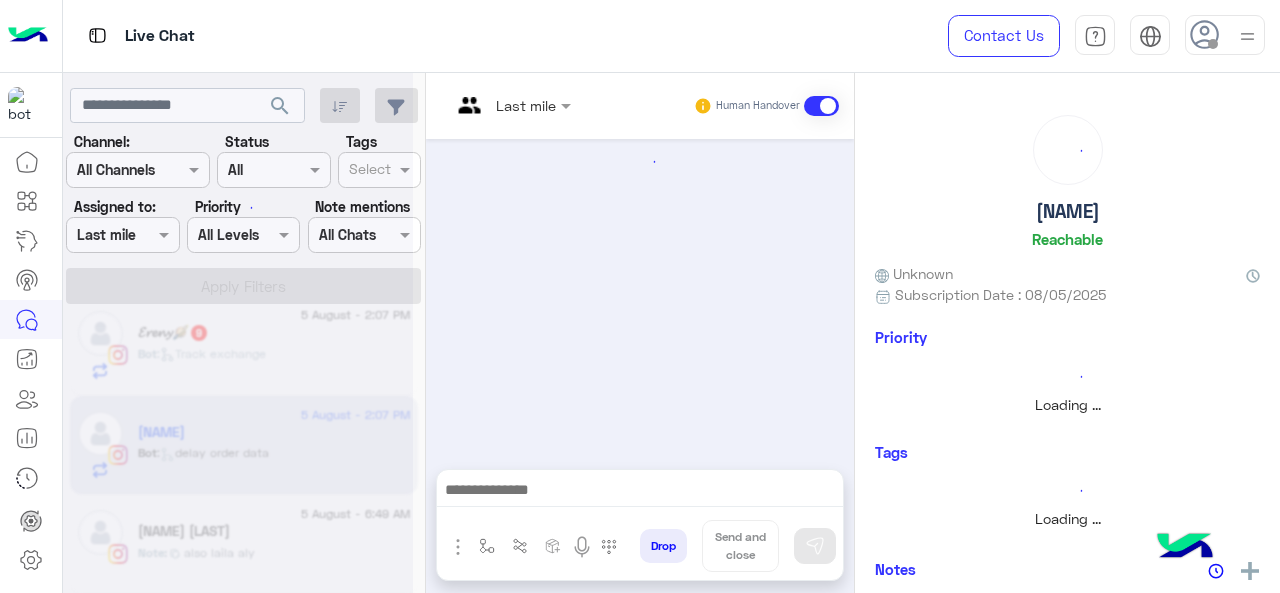 scroll, scrollTop: 1717, scrollLeft: 0, axis: vertical 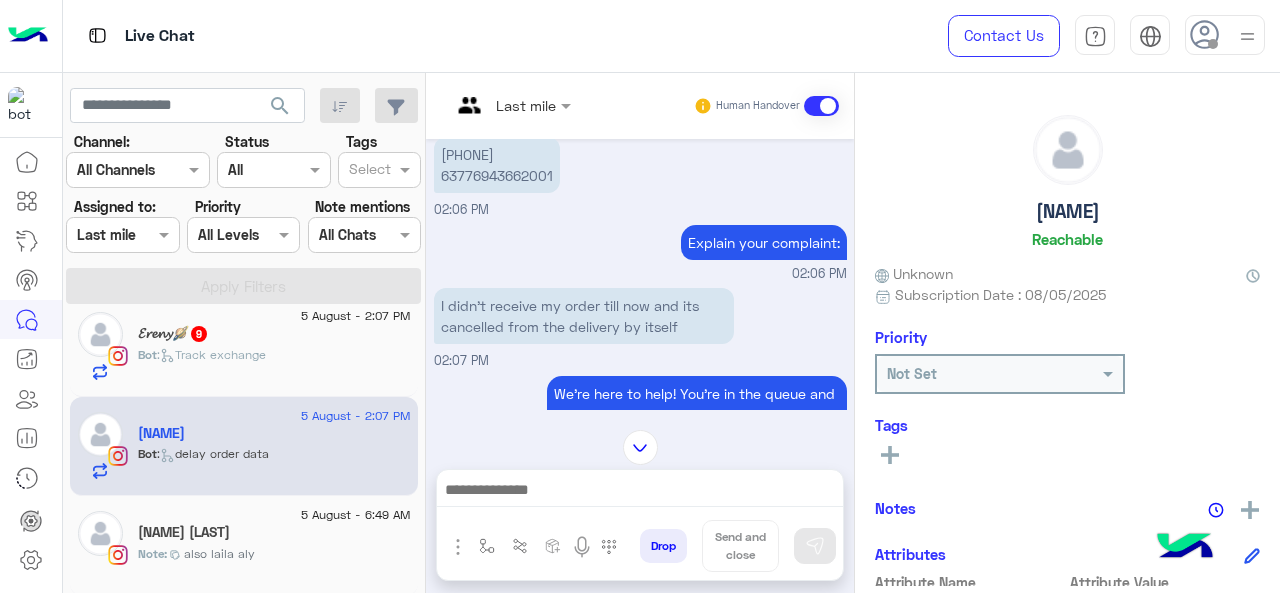 click at bounding box center (511, 104) 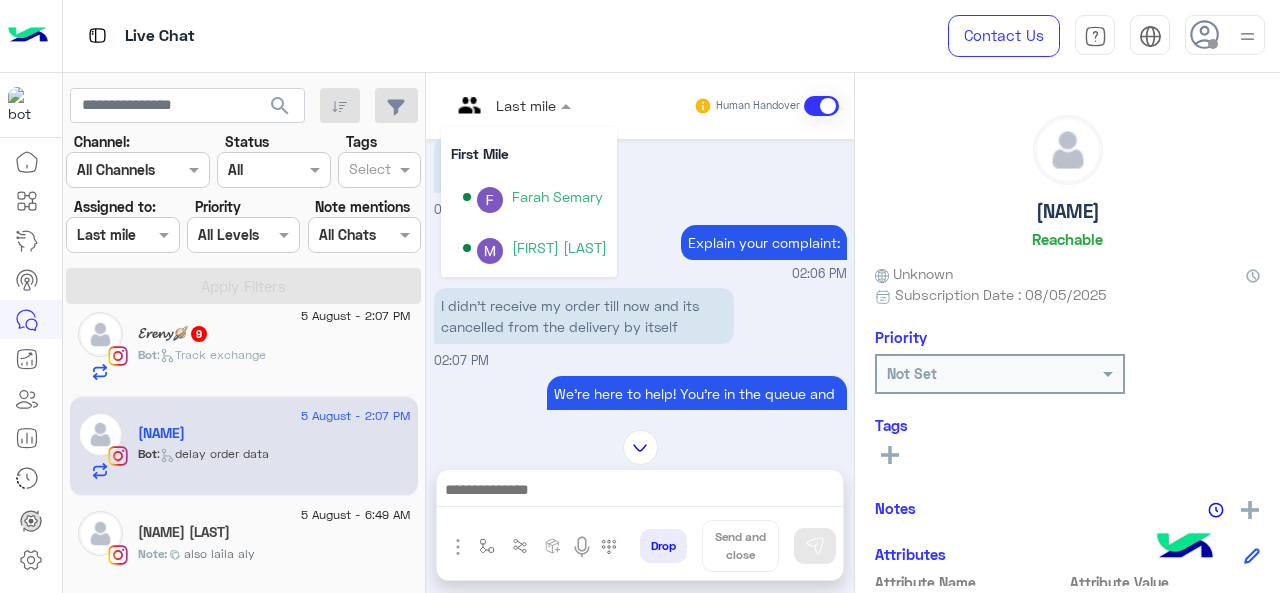 scroll, scrollTop: 406, scrollLeft: 0, axis: vertical 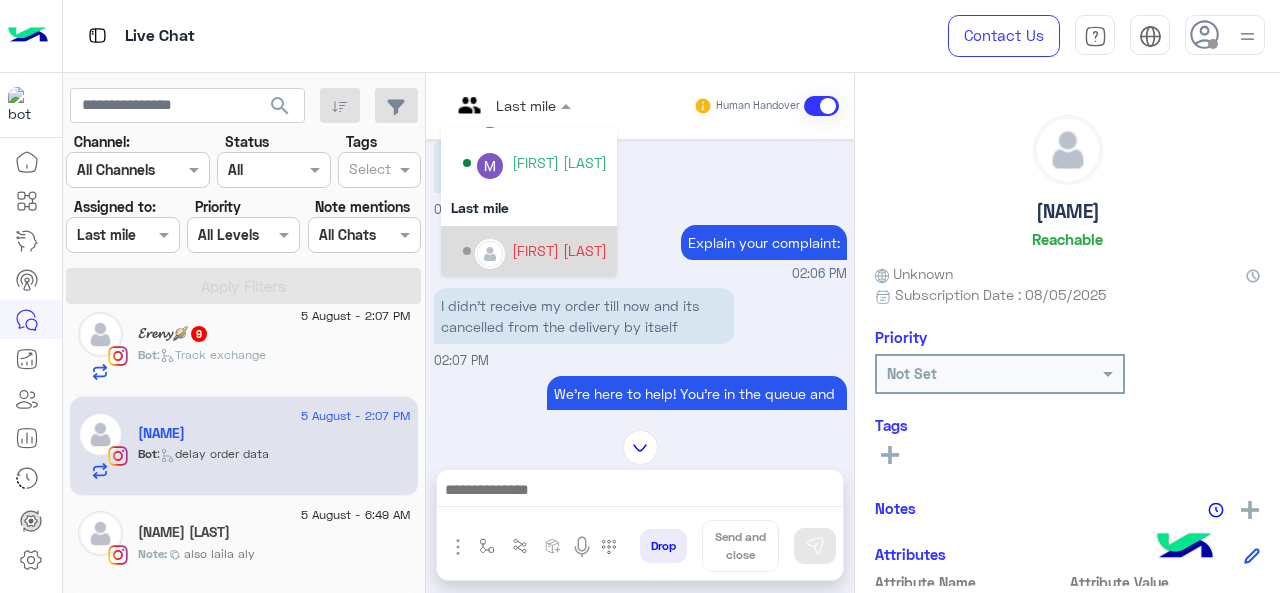 click on "[FIRST] [LAST]" at bounding box center [559, 250] 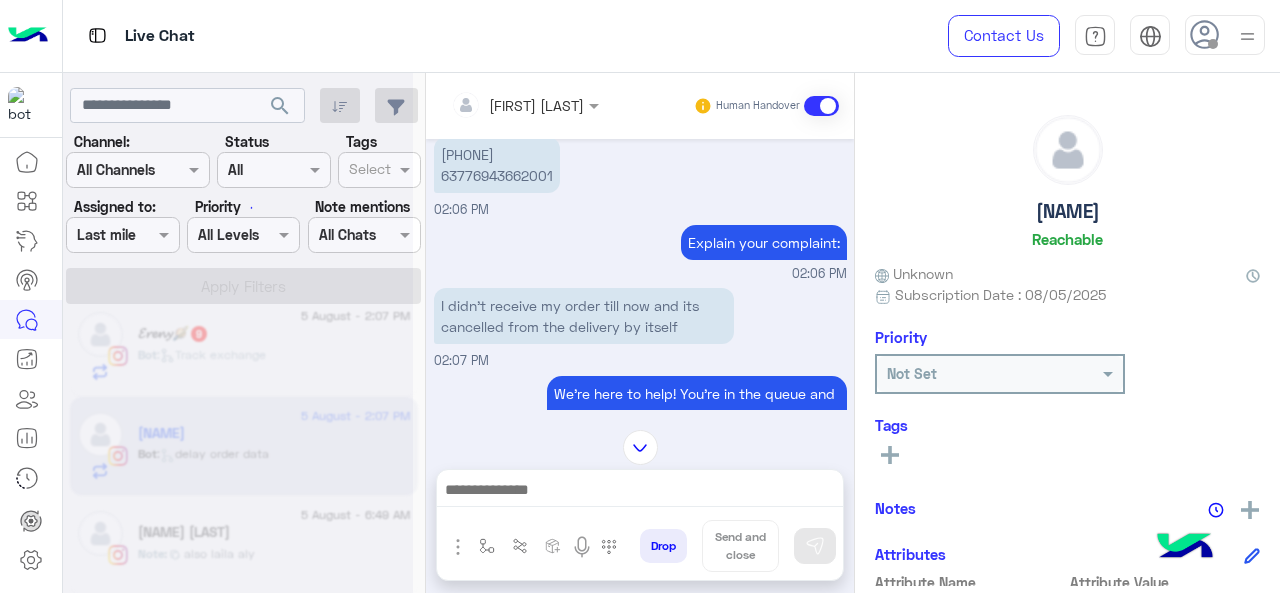 scroll, scrollTop: 1618, scrollLeft: 0, axis: vertical 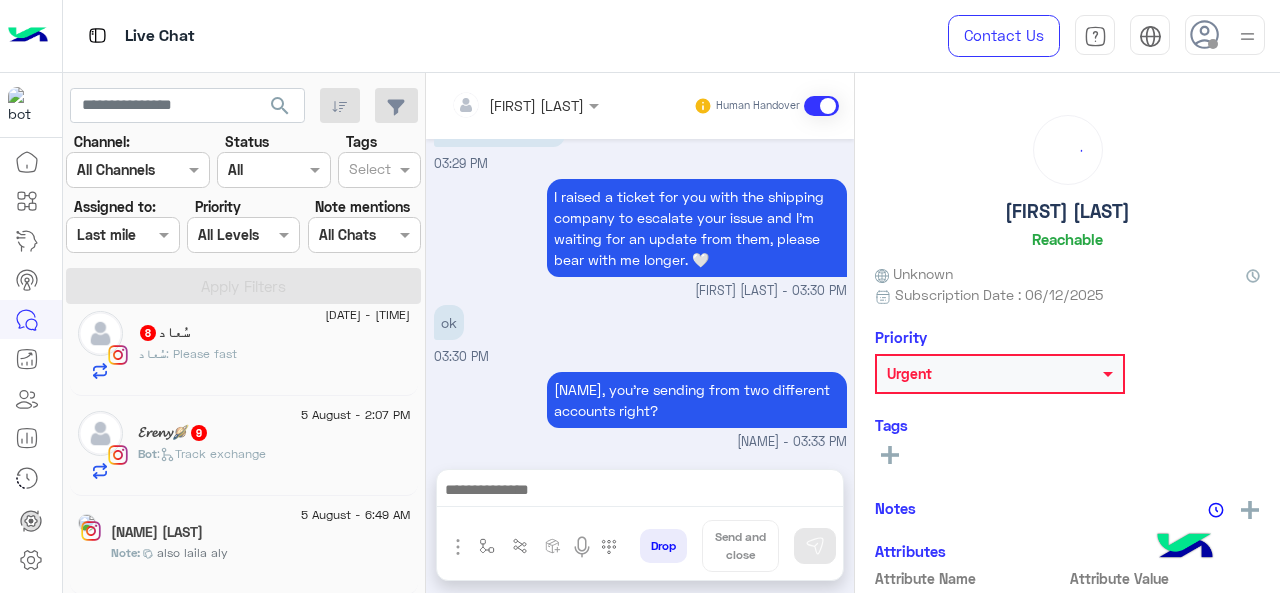 click on "[FIRST]🪐 9" 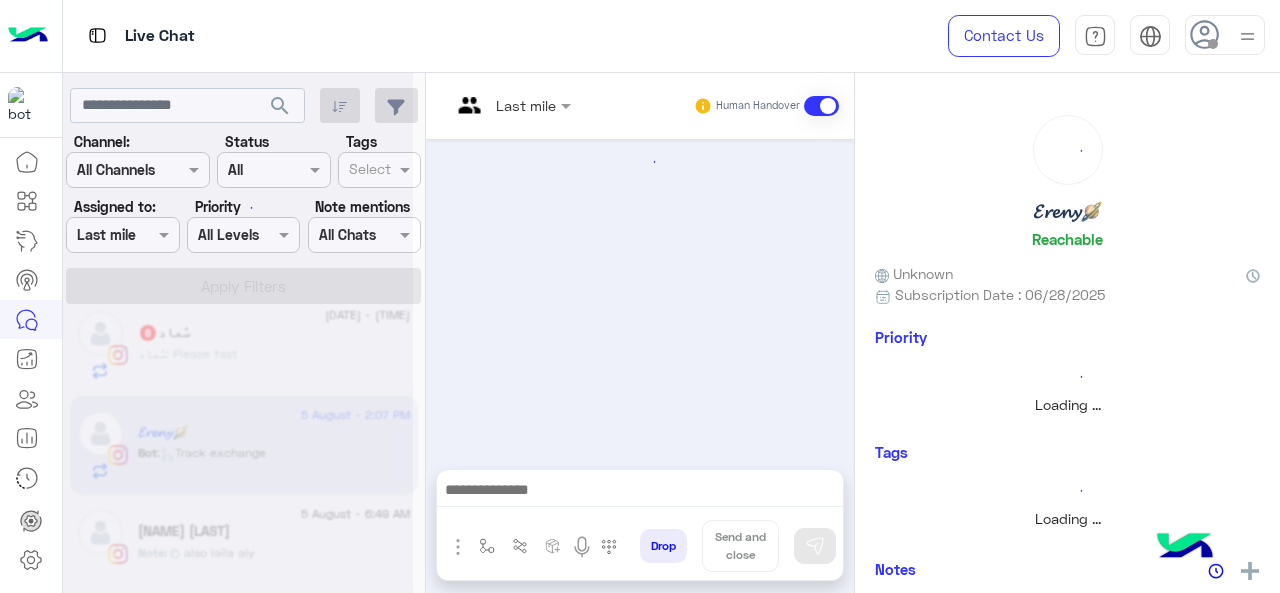 scroll, scrollTop: 1617, scrollLeft: 0, axis: vertical 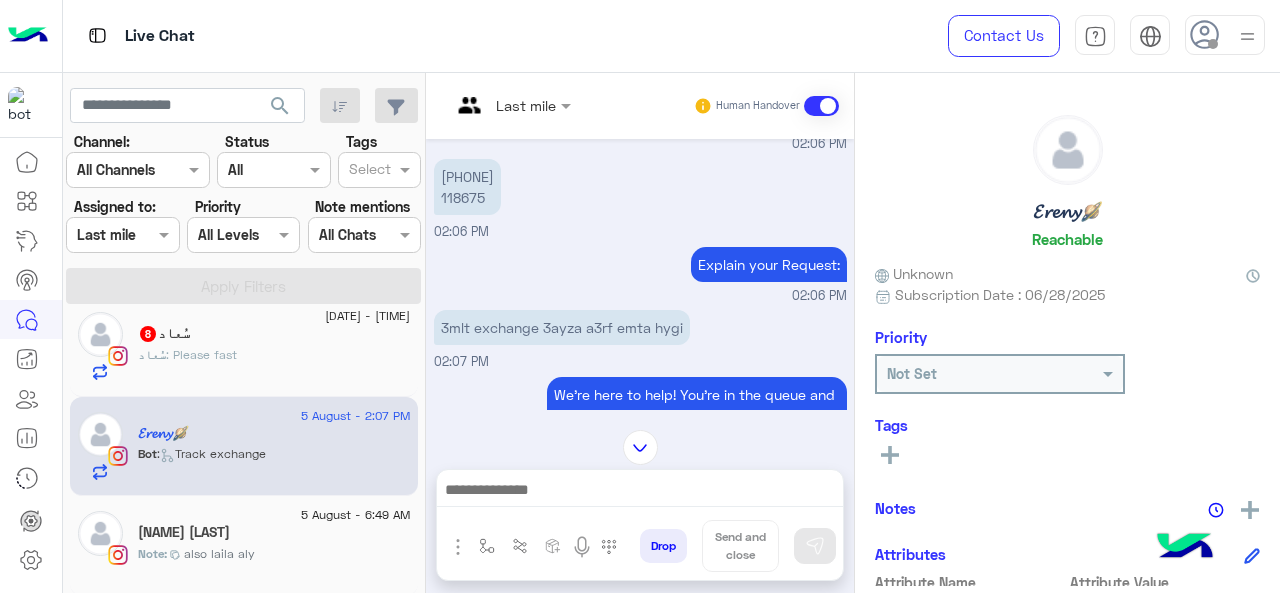 click at bounding box center [511, 104] 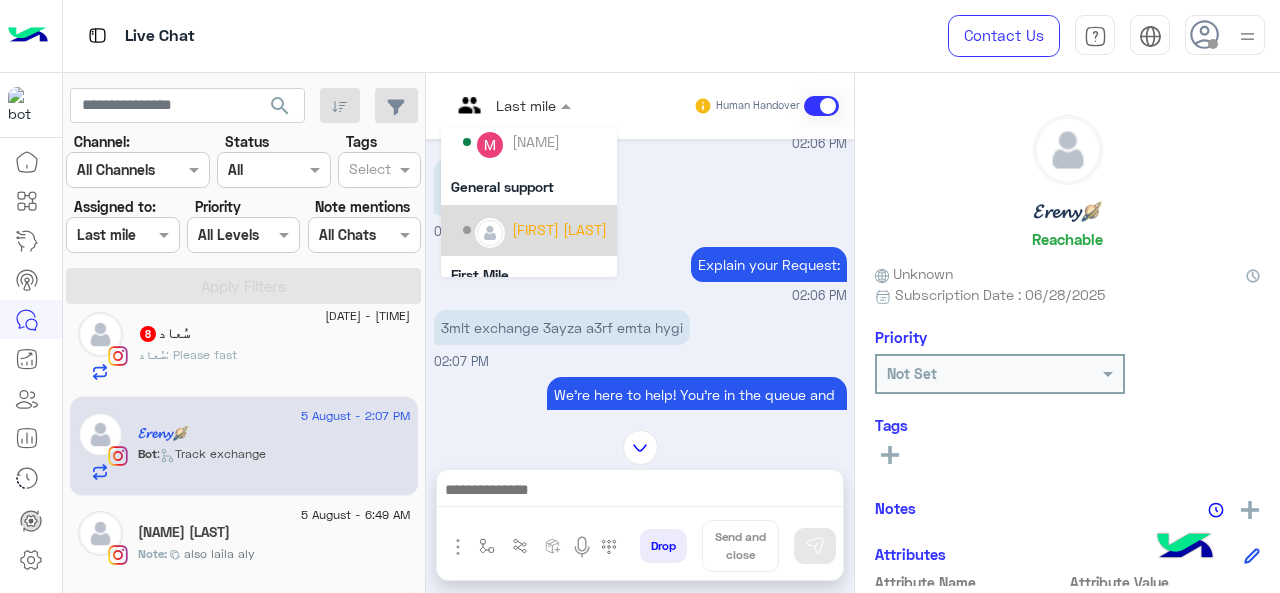 scroll, scrollTop: 300, scrollLeft: 0, axis: vertical 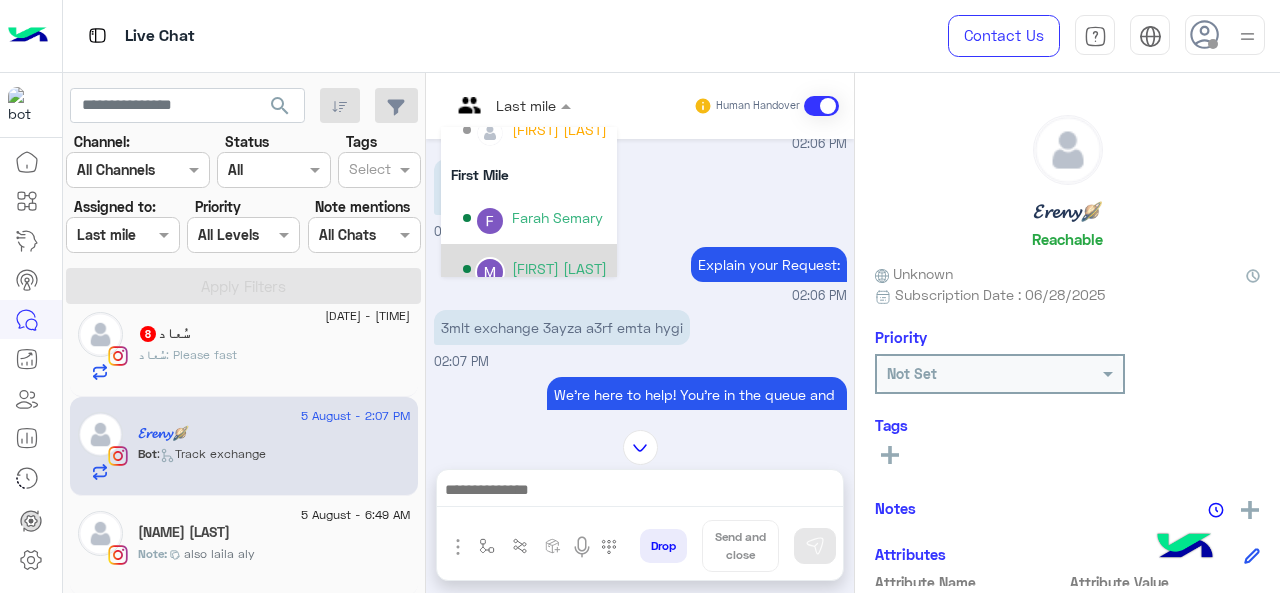 click on "[FIRST] [LAST]" at bounding box center (559, 268) 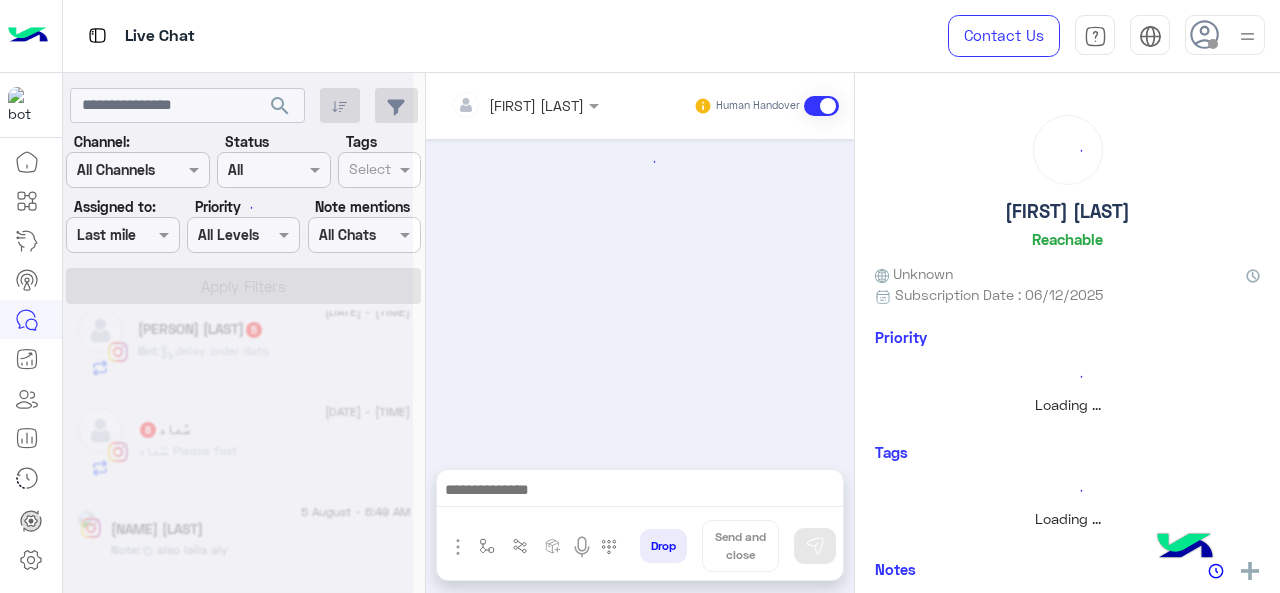 scroll, scrollTop: 1518, scrollLeft: 0, axis: vertical 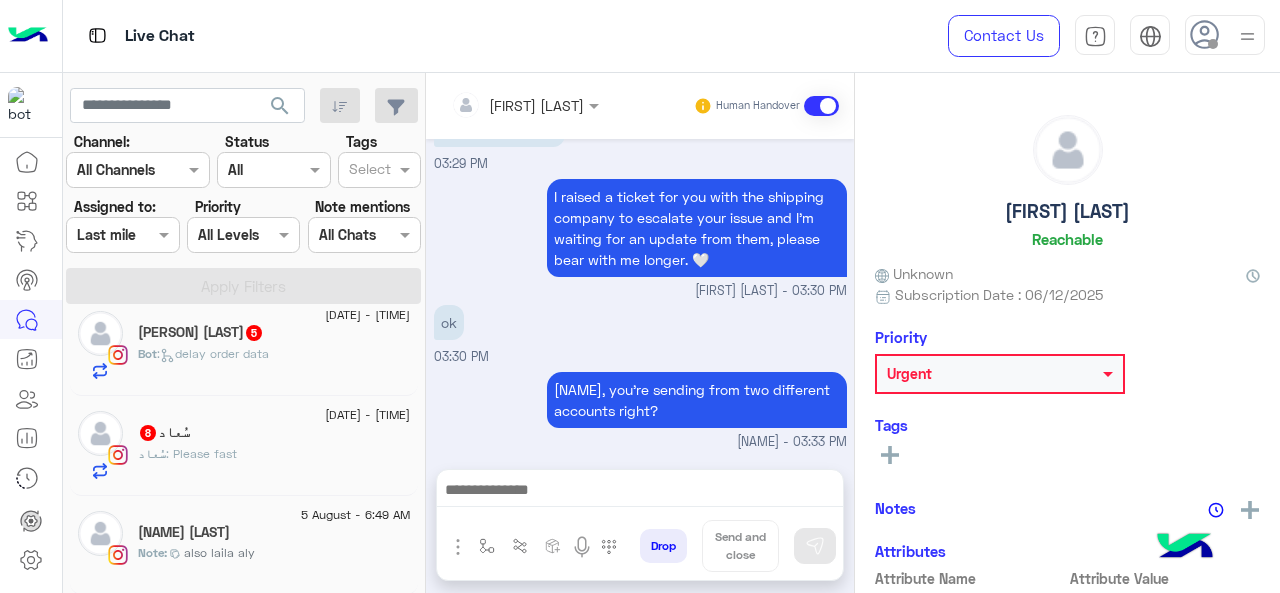 click on "[FIRST]  8" 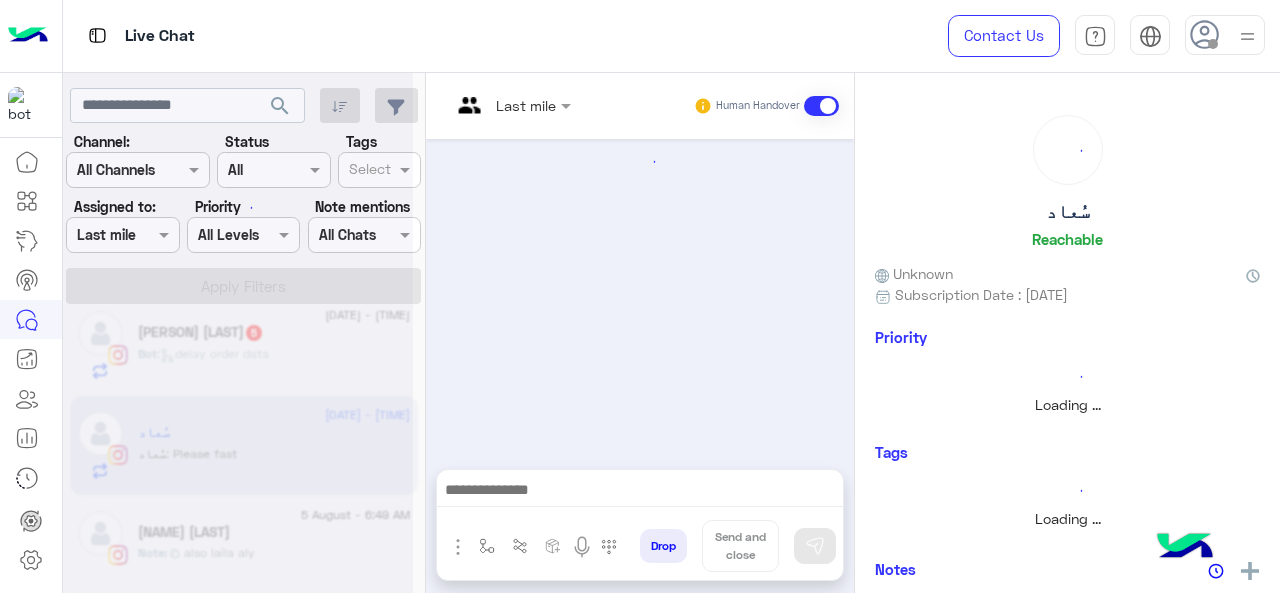 scroll, scrollTop: 1518, scrollLeft: 0, axis: vertical 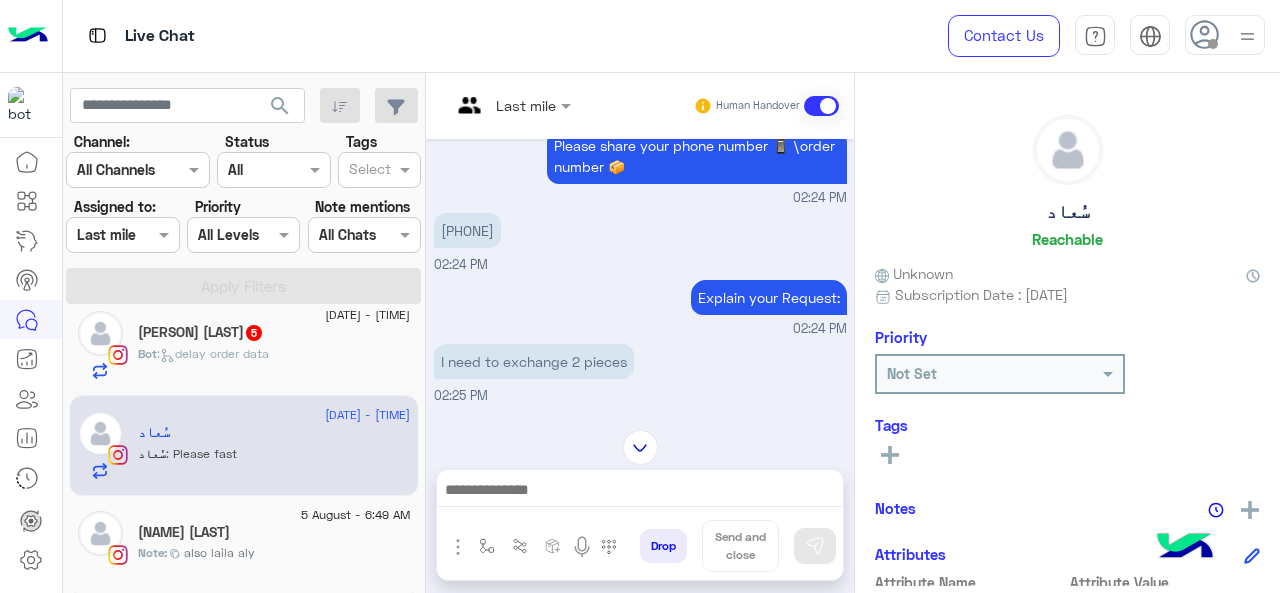 click on "Last mile" at bounding box center (503, 106) 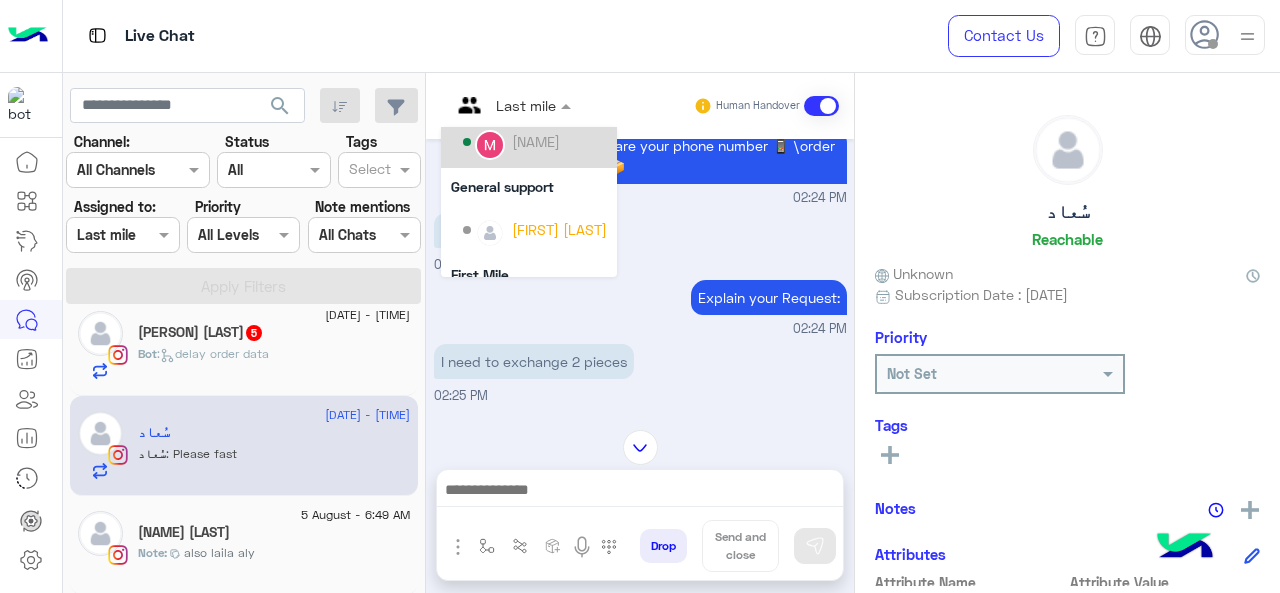click on "[NAME]" at bounding box center [536, 141] 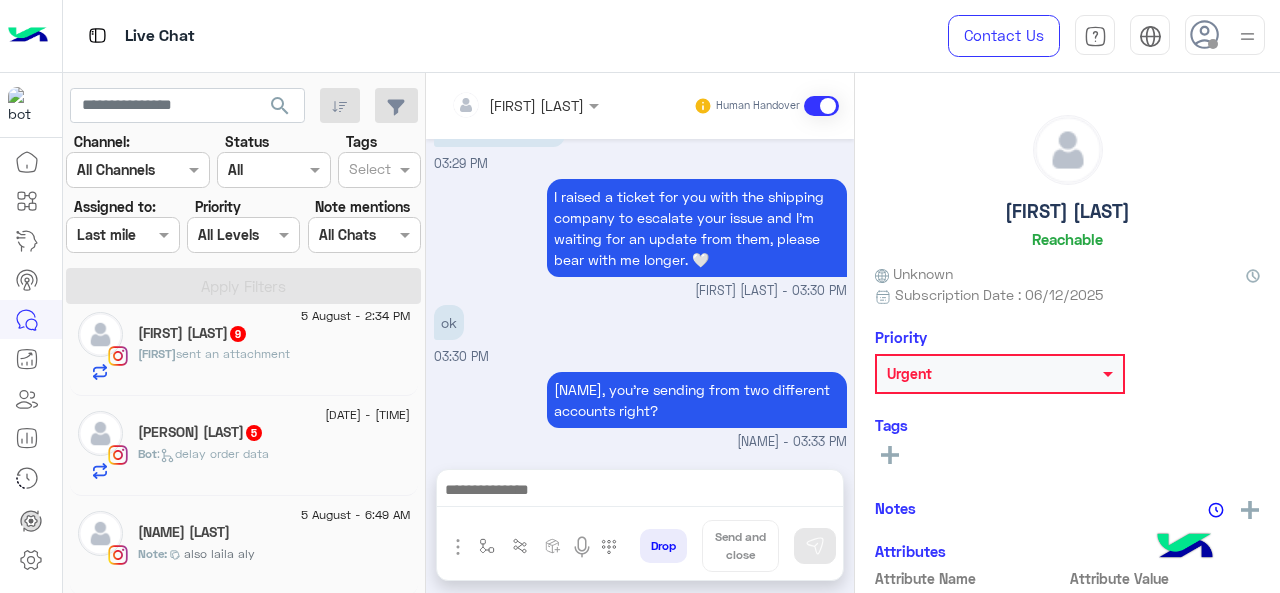 click on ":   delay order data" 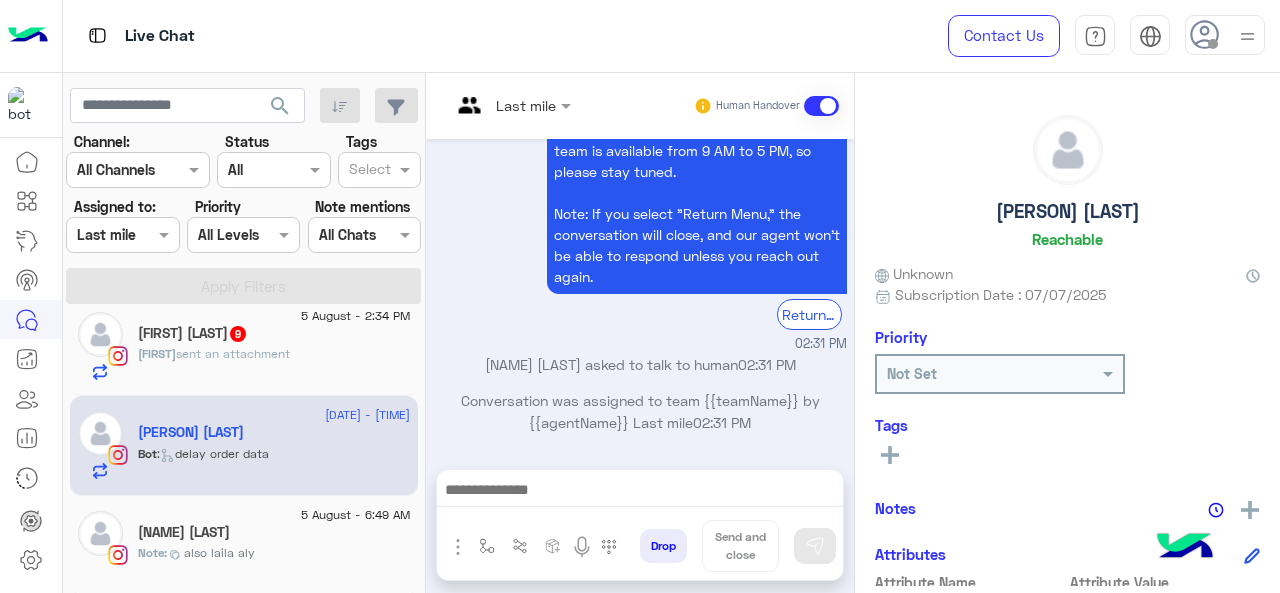 click at bounding box center [487, 105] 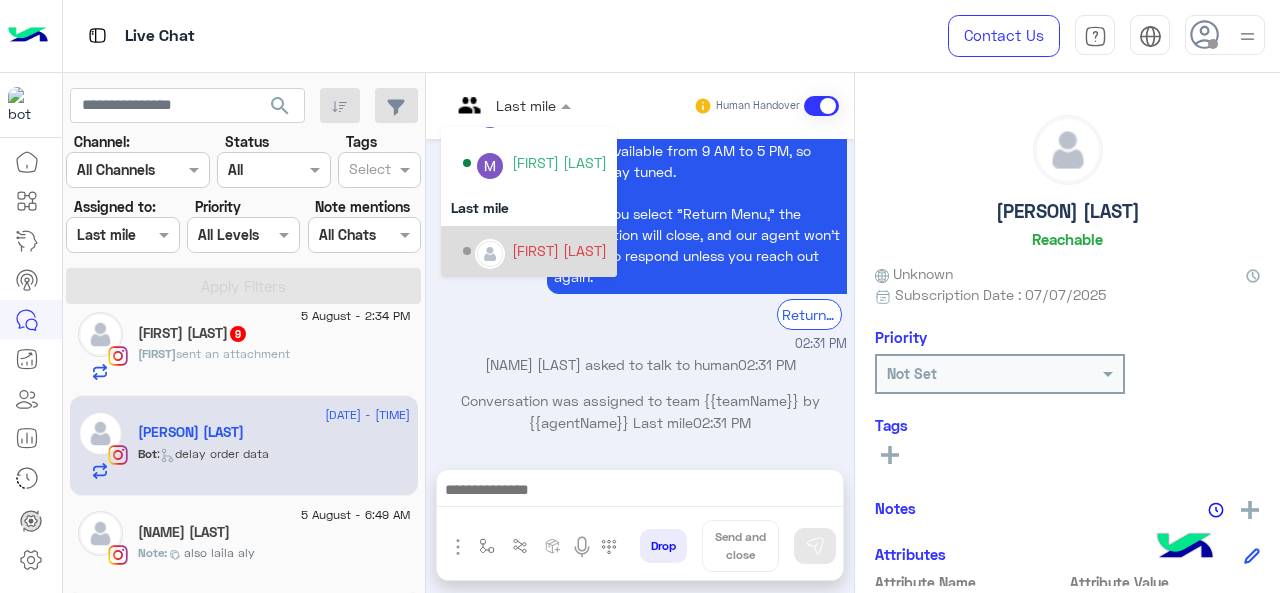 click on "[FIRST] [LAST]" at bounding box center (559, 250) 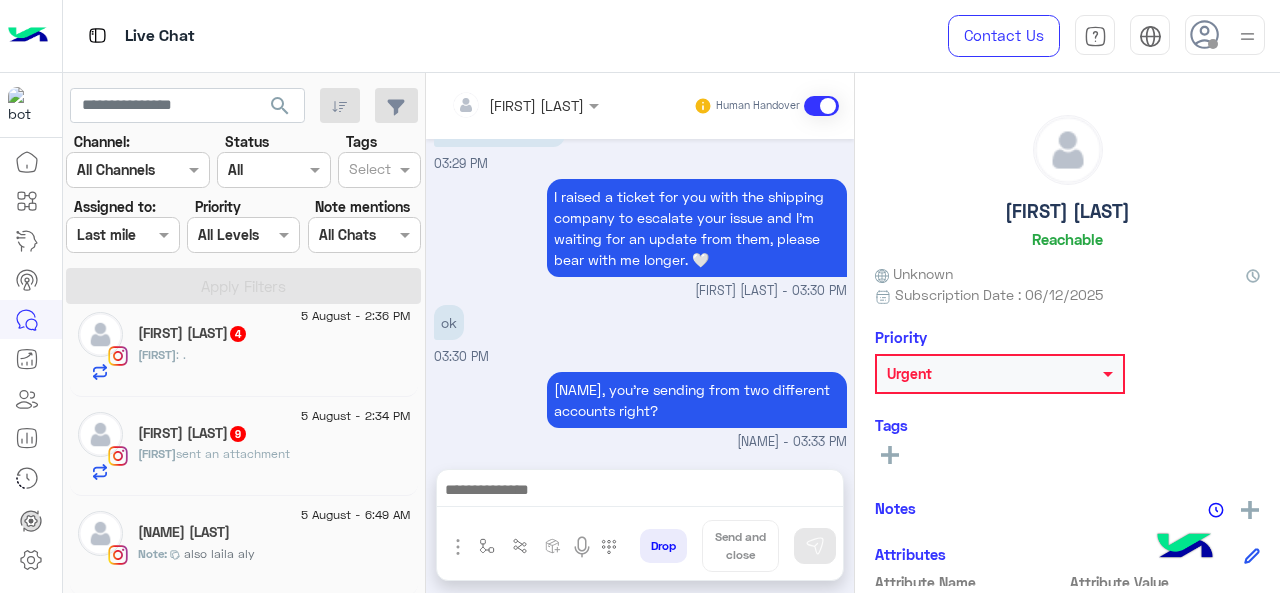 click on "[NAME]  sent an attachment" 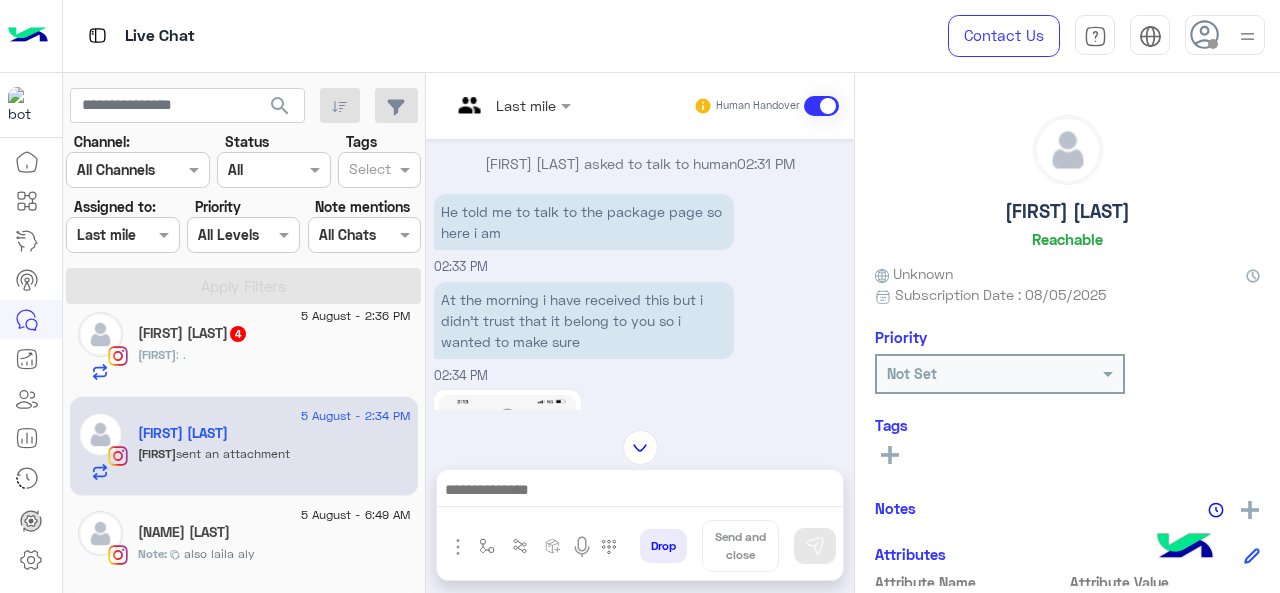 scroll, scrollTop: 974, scrollLeft: 0, axis: vertical 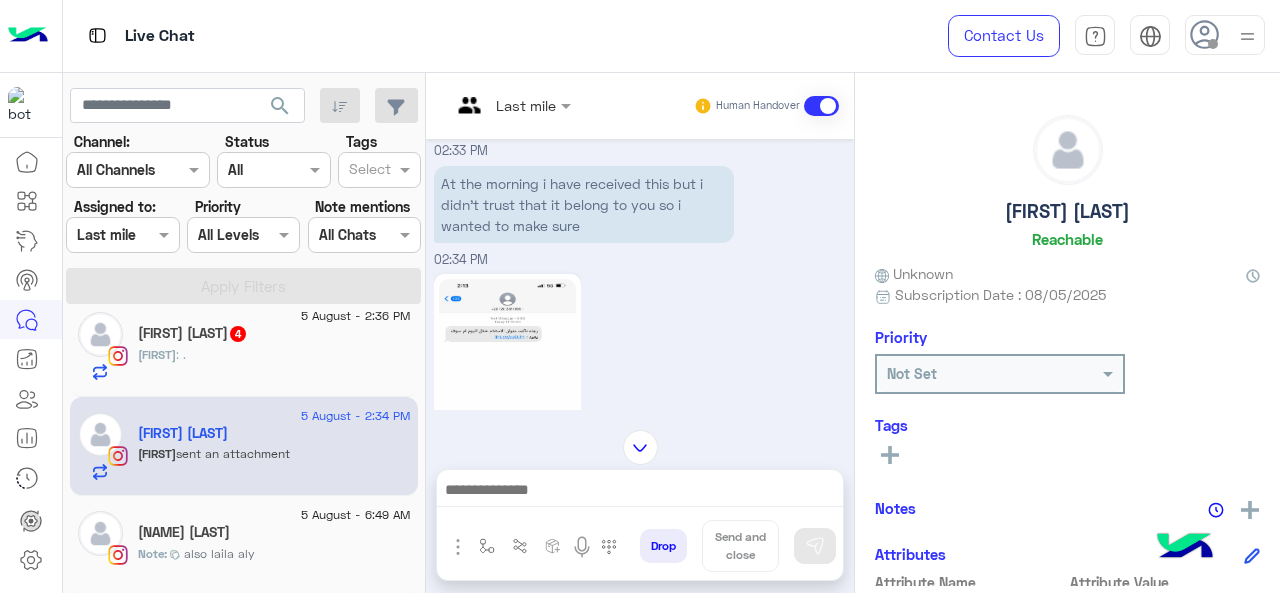 click 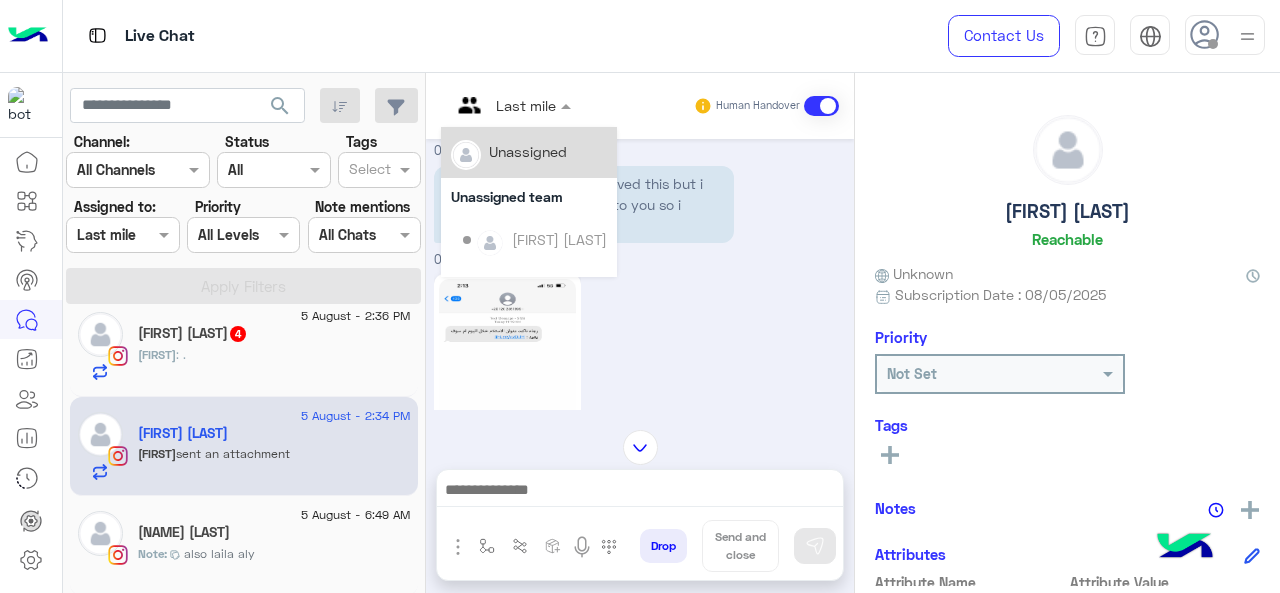 click at bounding box center (511, 104) 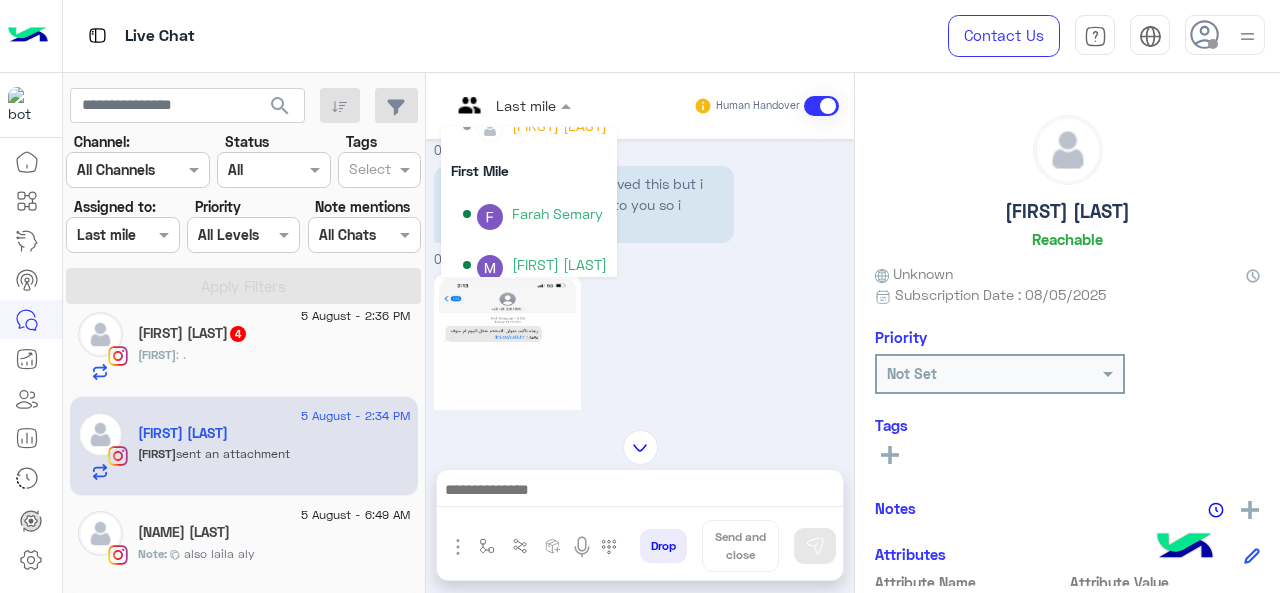 scroll, scrollTop: 406, scrollLeft: 0, axis: vertical 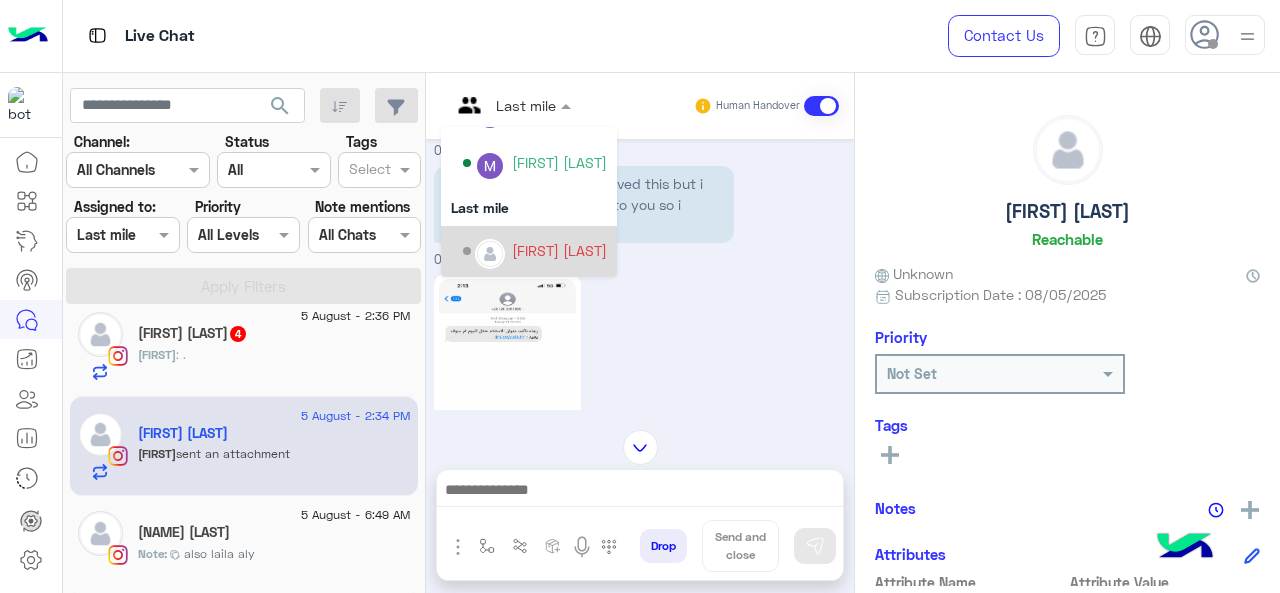 click on "[FIRST] [LAST]" at bounding box center [559, 250] 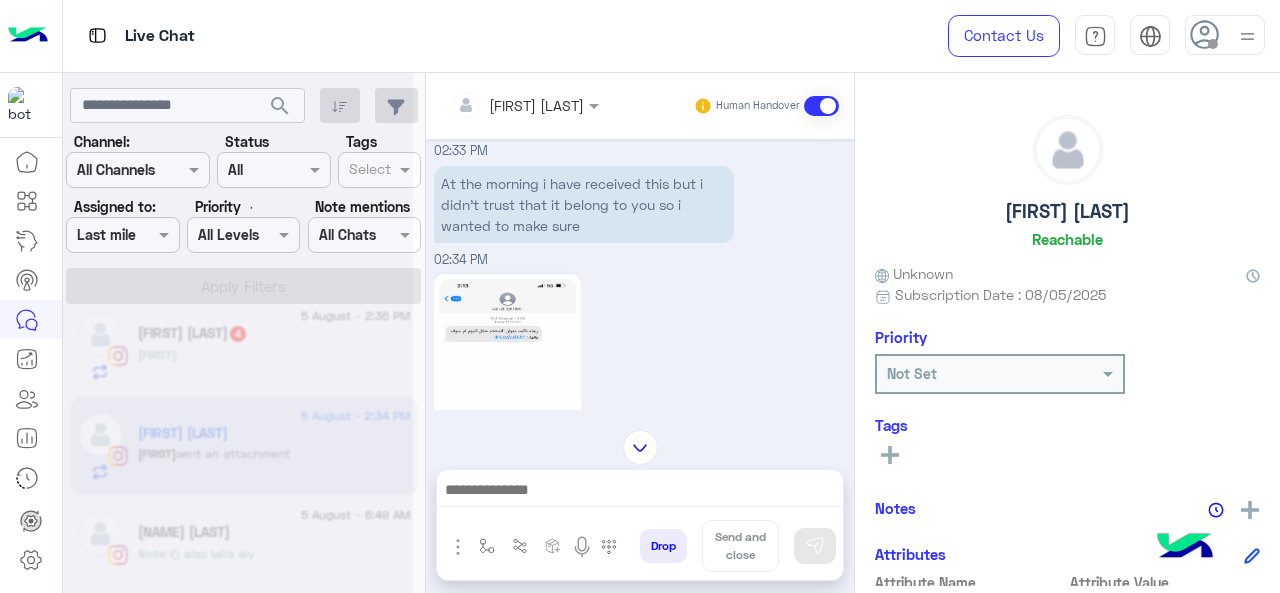 scroll, scrollTop: 1118, scrollLeft: 0, axis: vertical 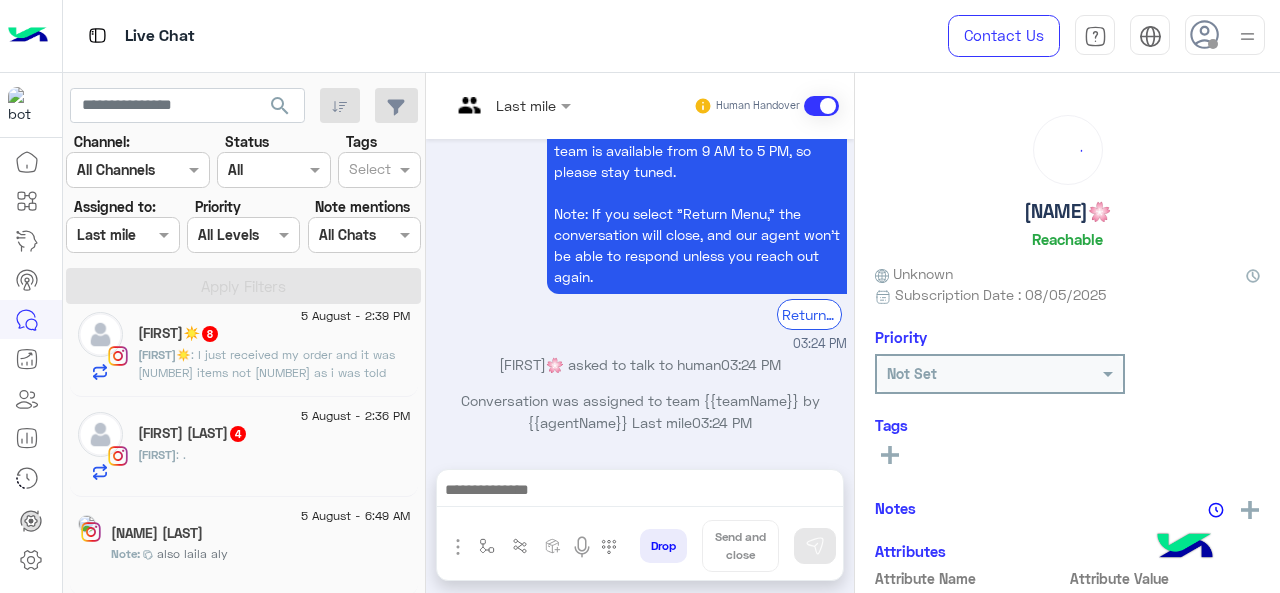 click on "[FIRST] : ." 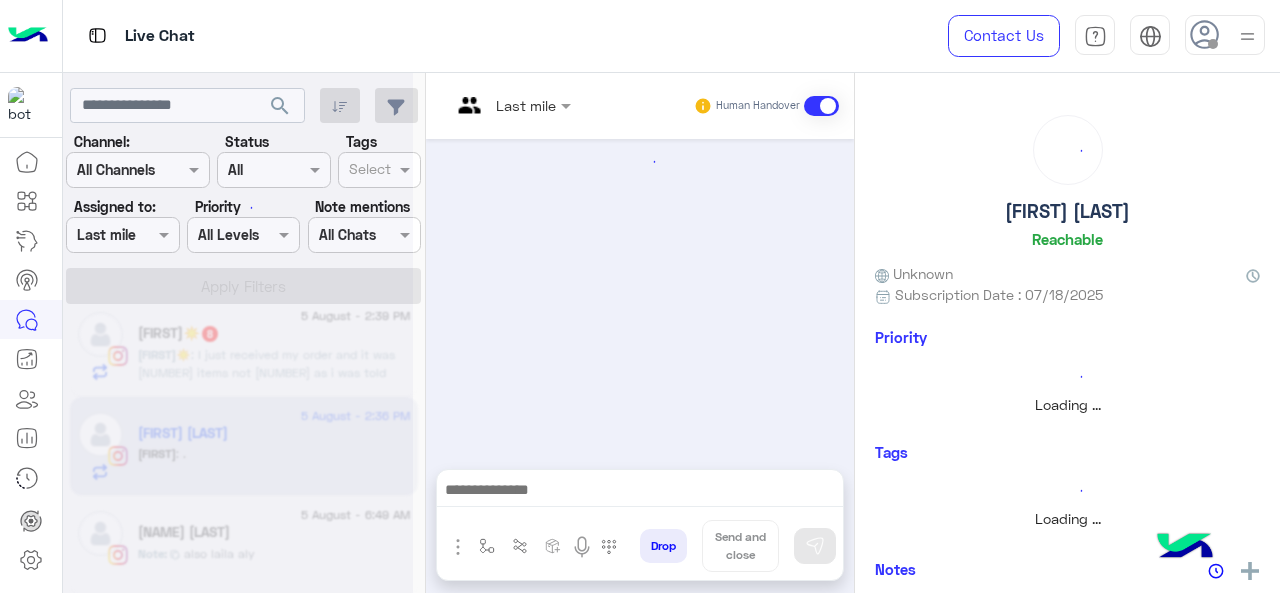 scroll, scrollTop: 1118, scrollLeft: 0, axis: vertical 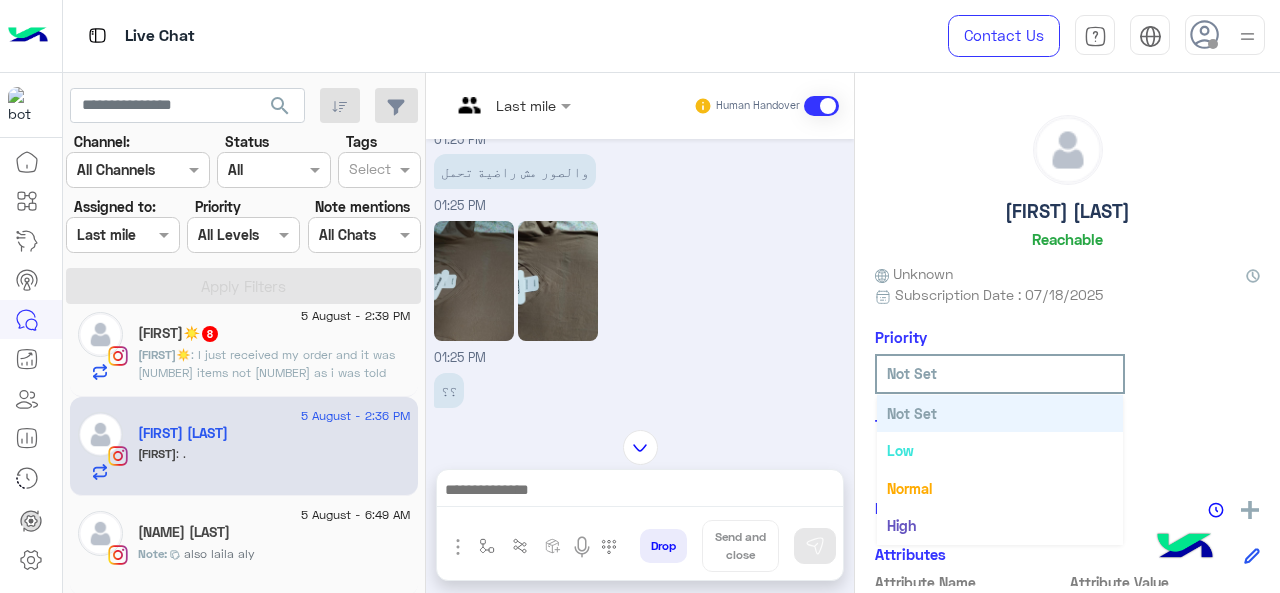 click 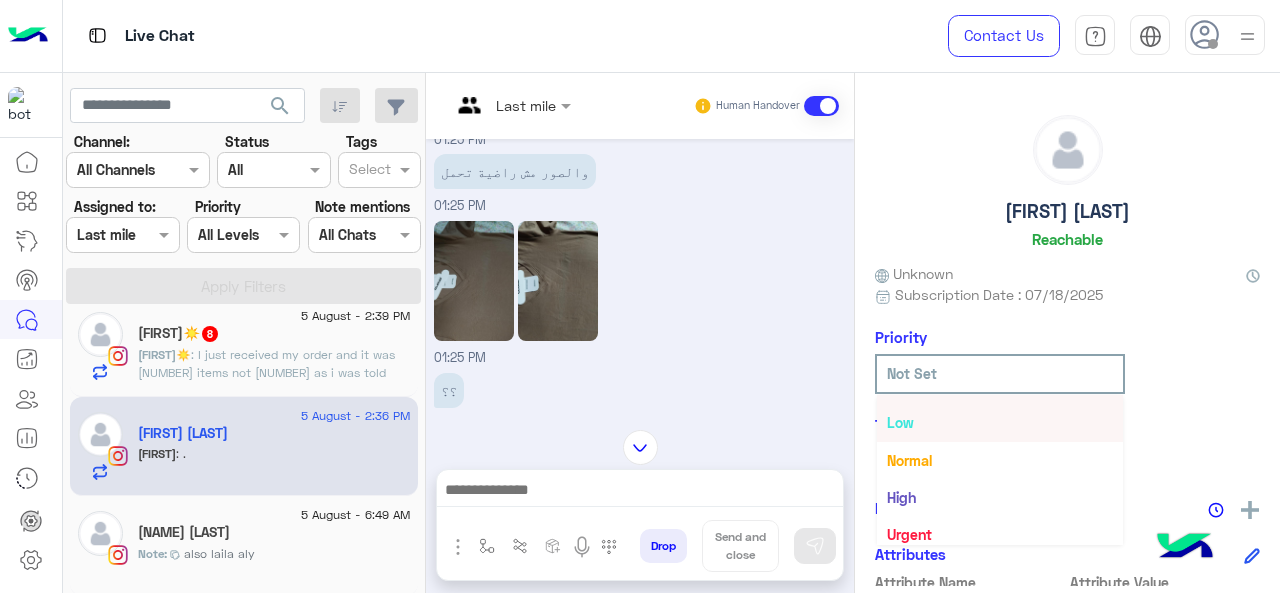 scroll, scrollTop: 36, scrollLeft: 0, axis: vertical 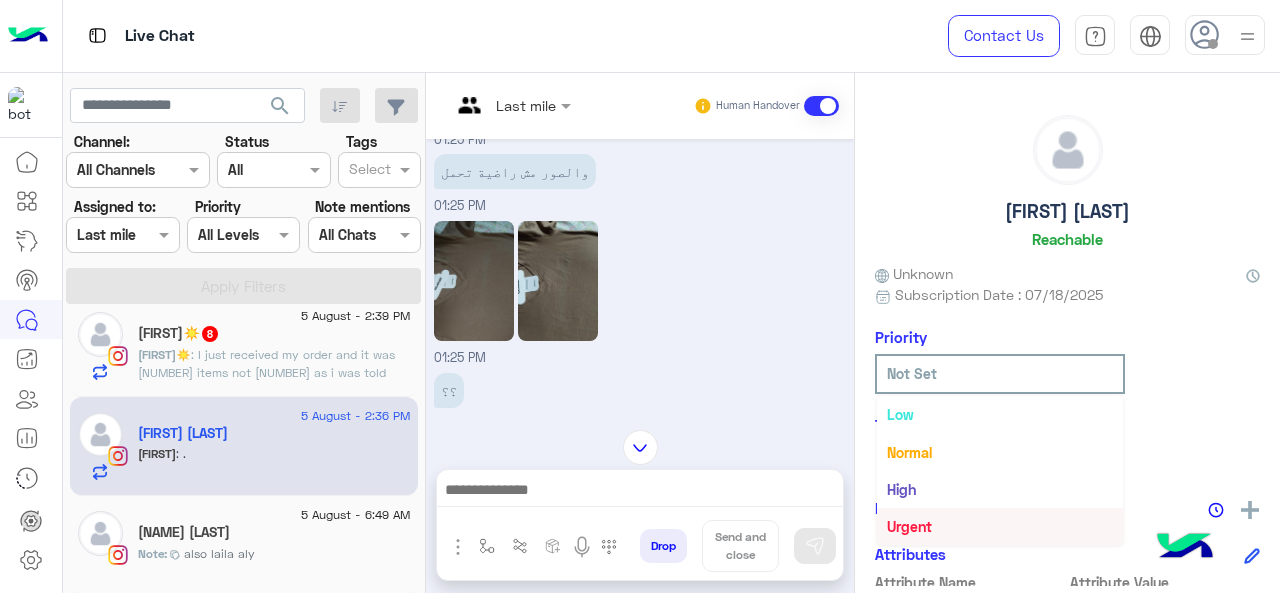 click on "Urgent" at bounding box center (1000, 526) 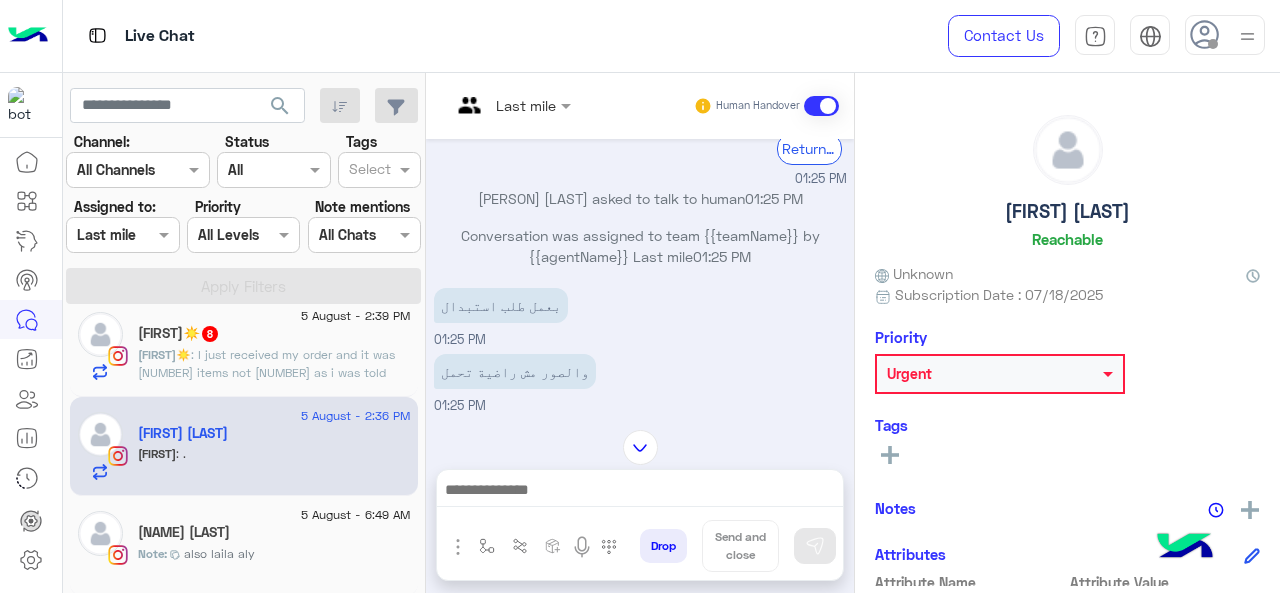 scroll, scrollTop: 1002, scrollLeft: 0, axis: vertical 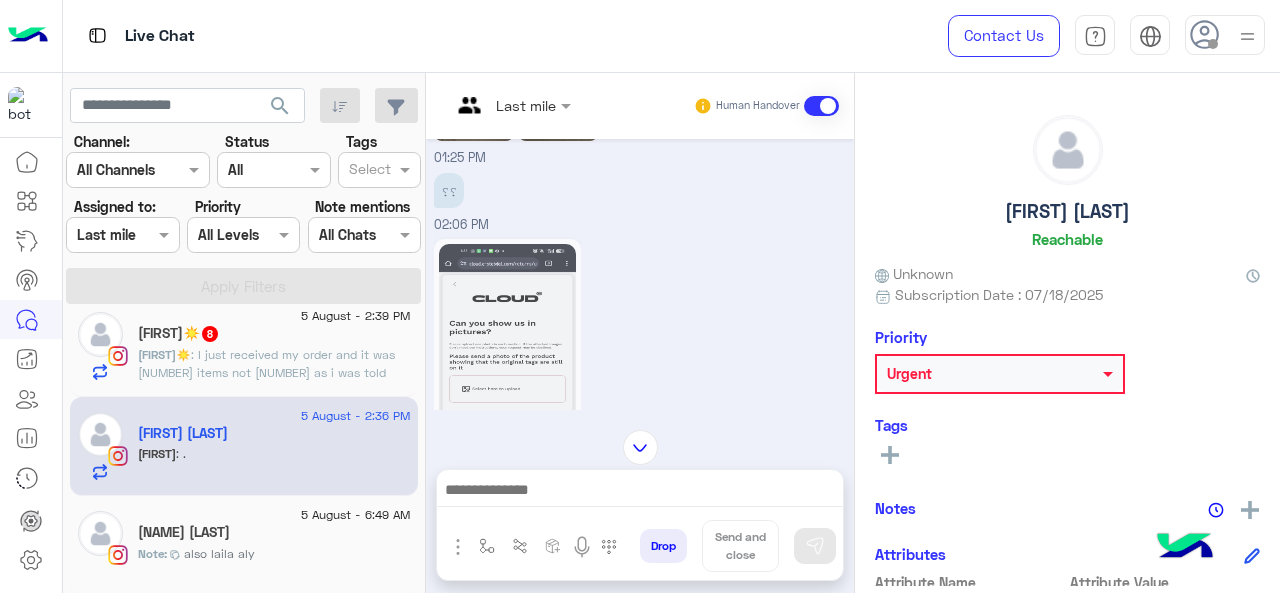 click 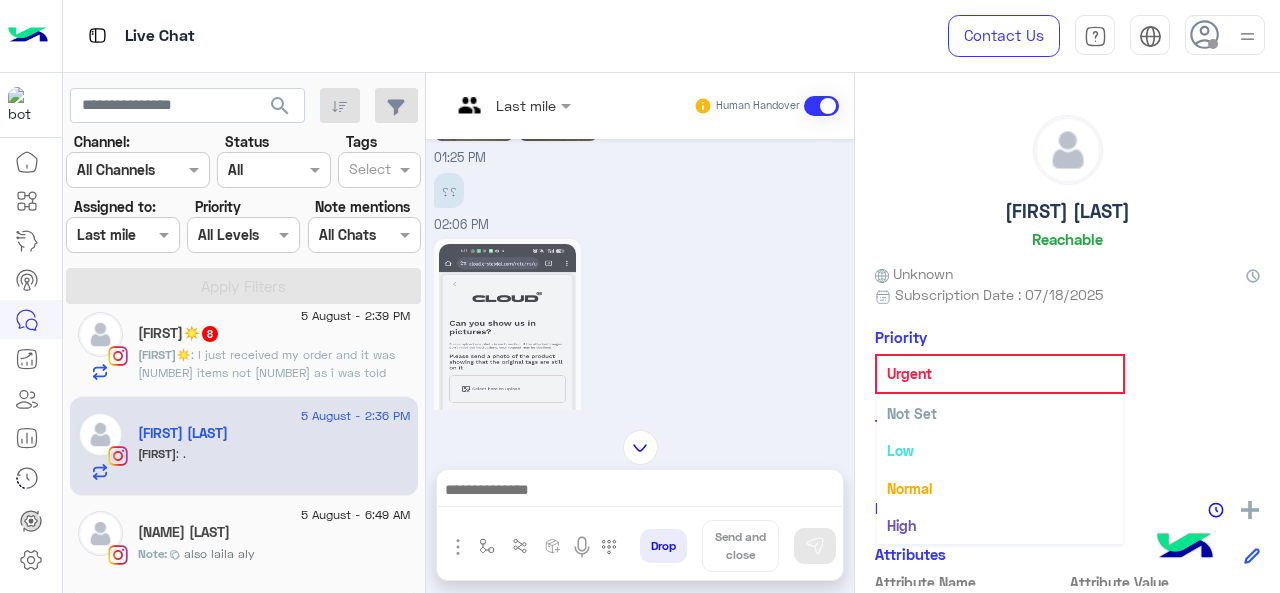 scroll, scrollTop: 36, scrollLeft: 0, axis: vertical 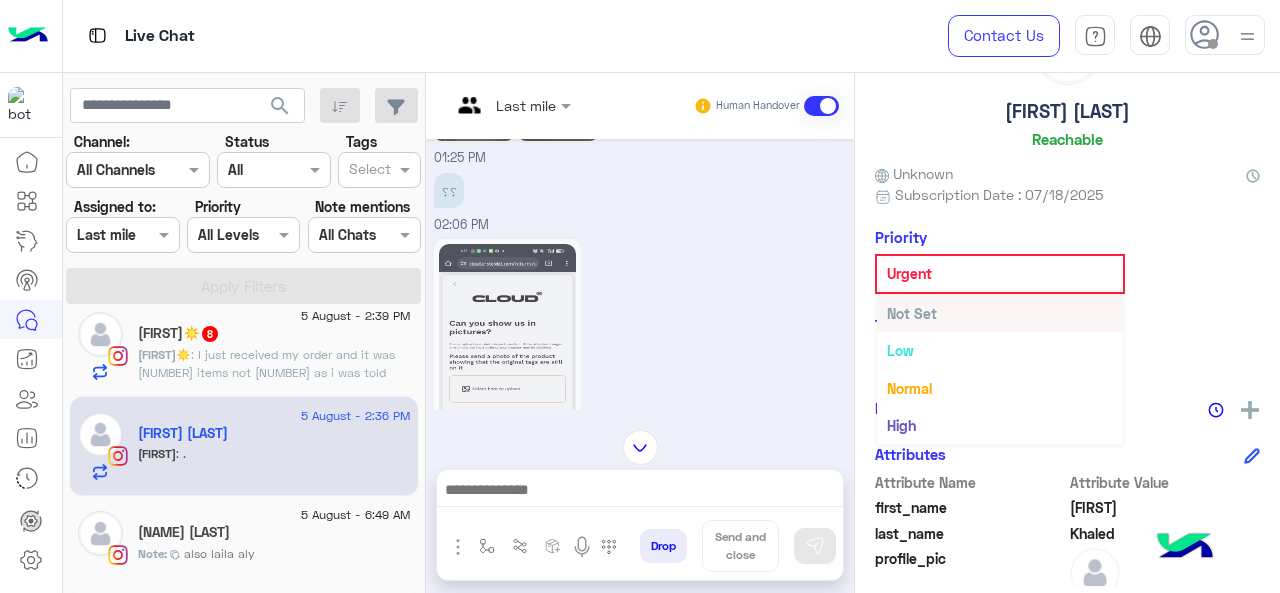 click on "Not Set" at bounding box center [1000, 313] 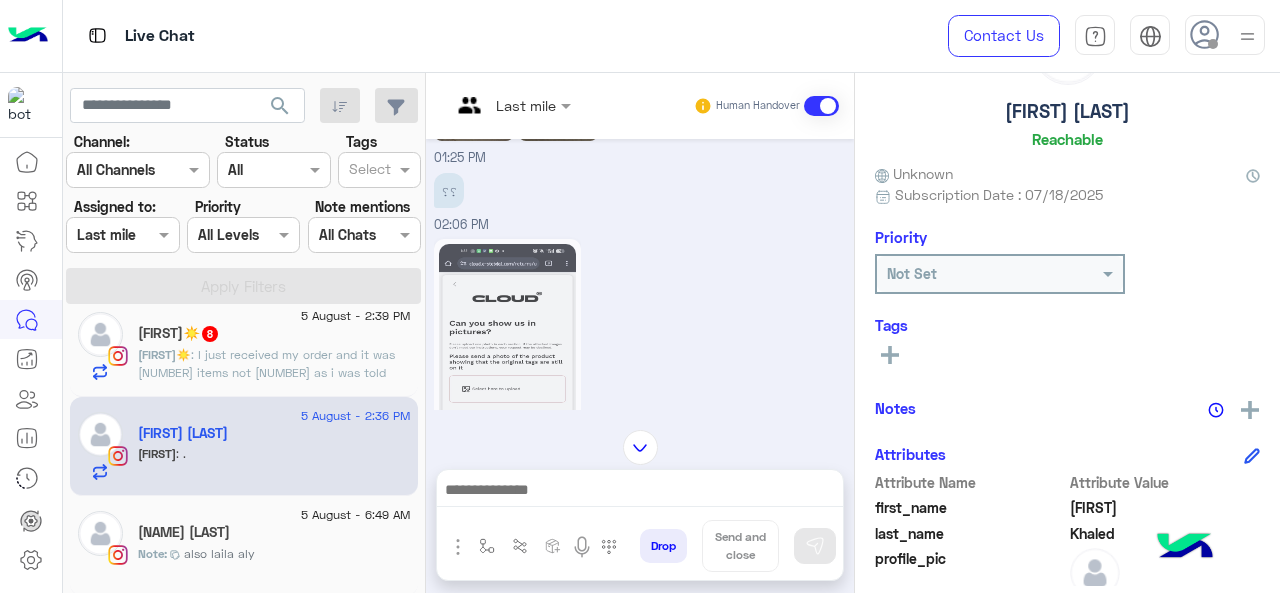 click at bounding box center [511, 104] 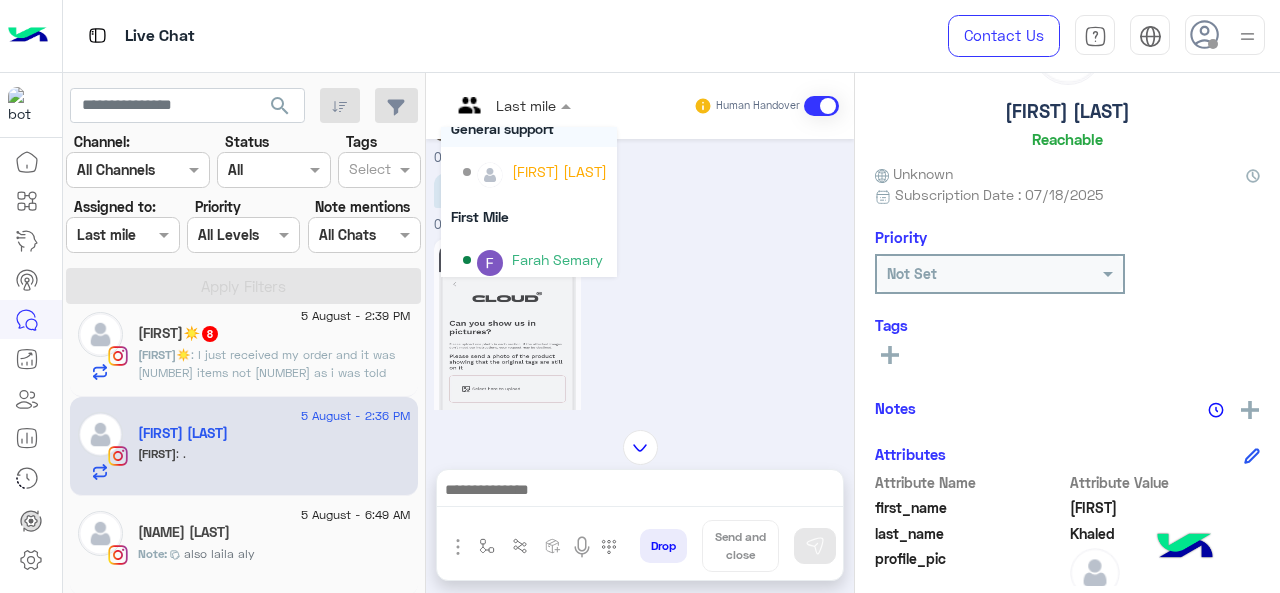 scroll, scrollTop: 300, scrollLeft: 0, axis: vertical 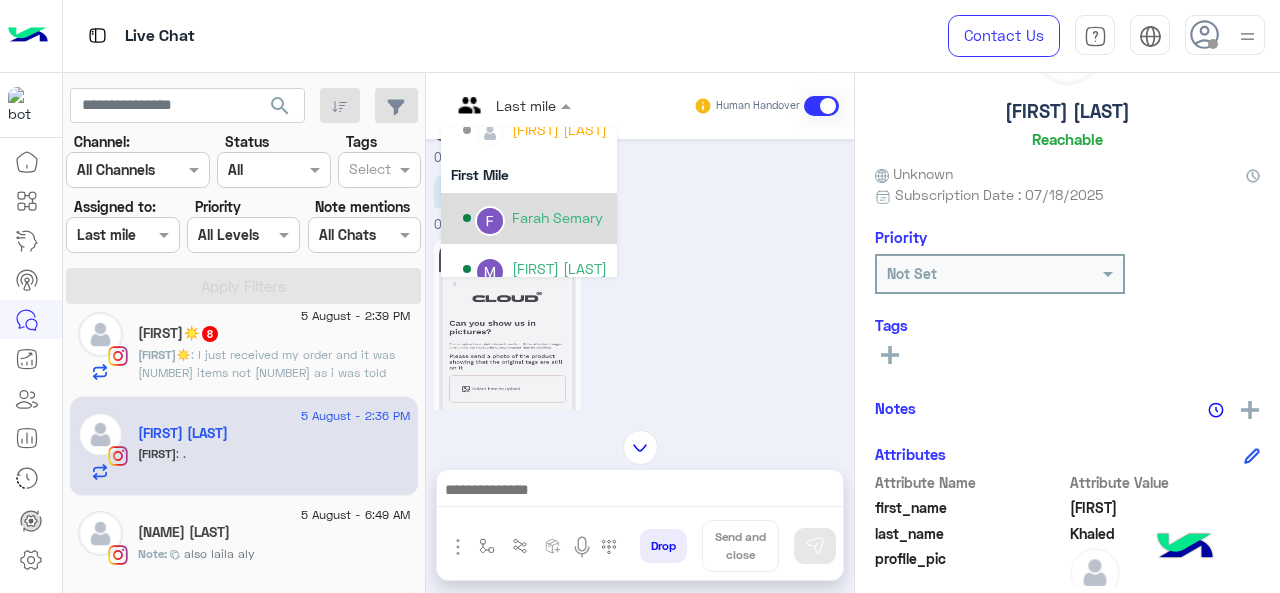 click on "Farah Semary" at bounding box center (557, 217) 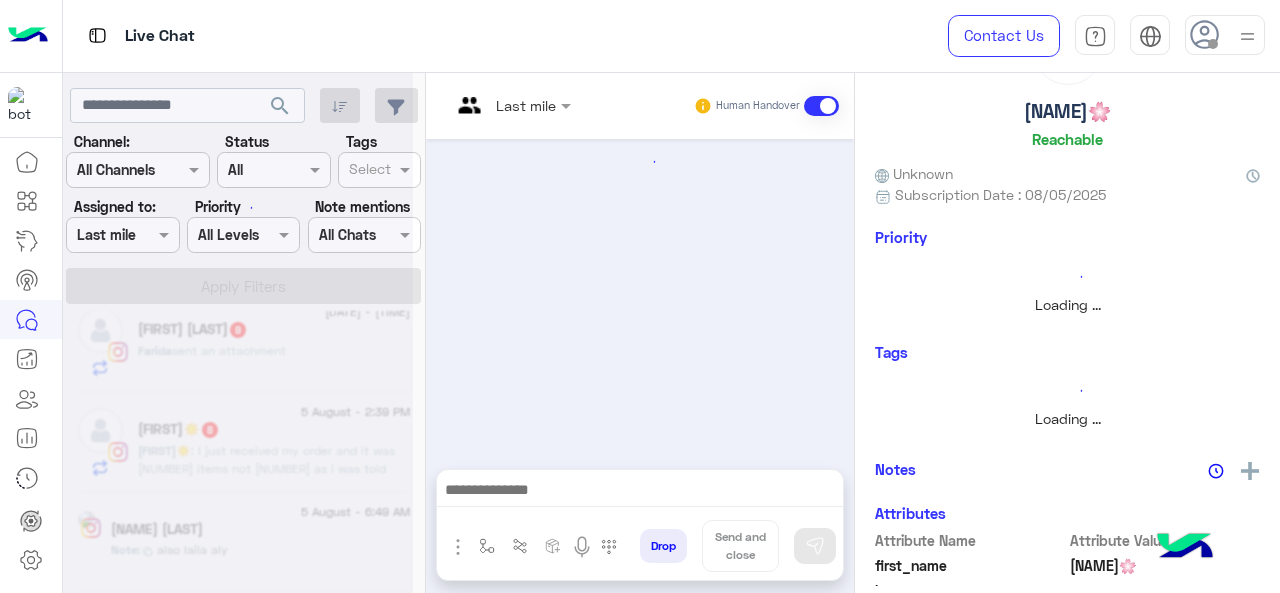 scroll, scrollTop: 1019, scrollLeft: 0, axis: vertical 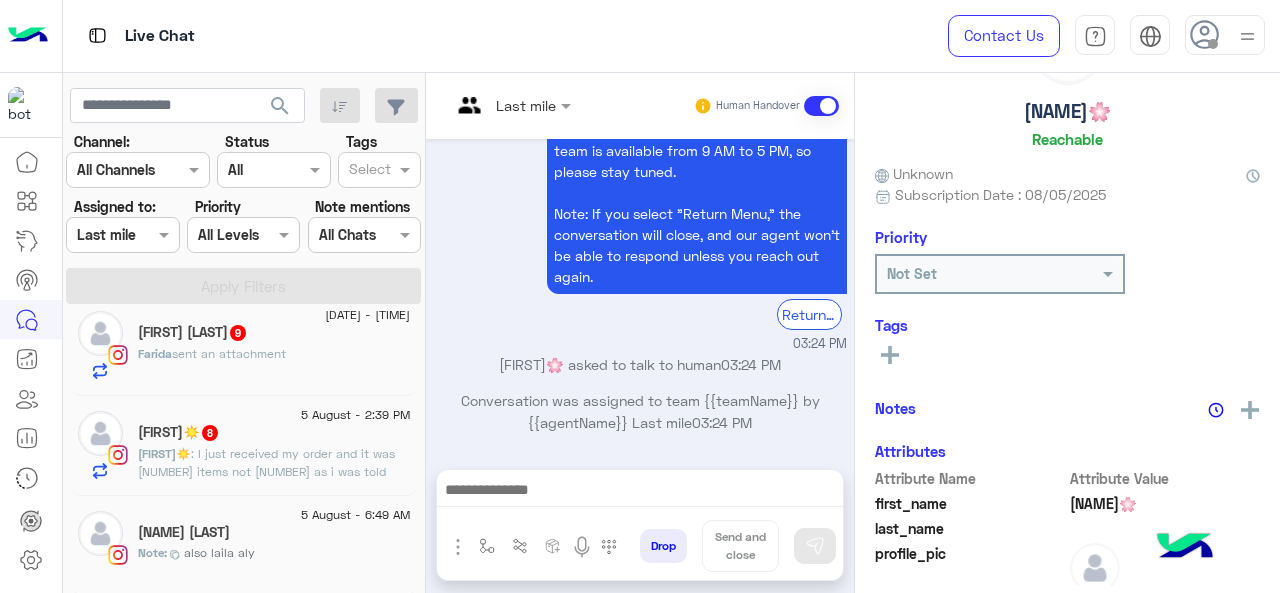 click on "[NAME]☀️ 8" 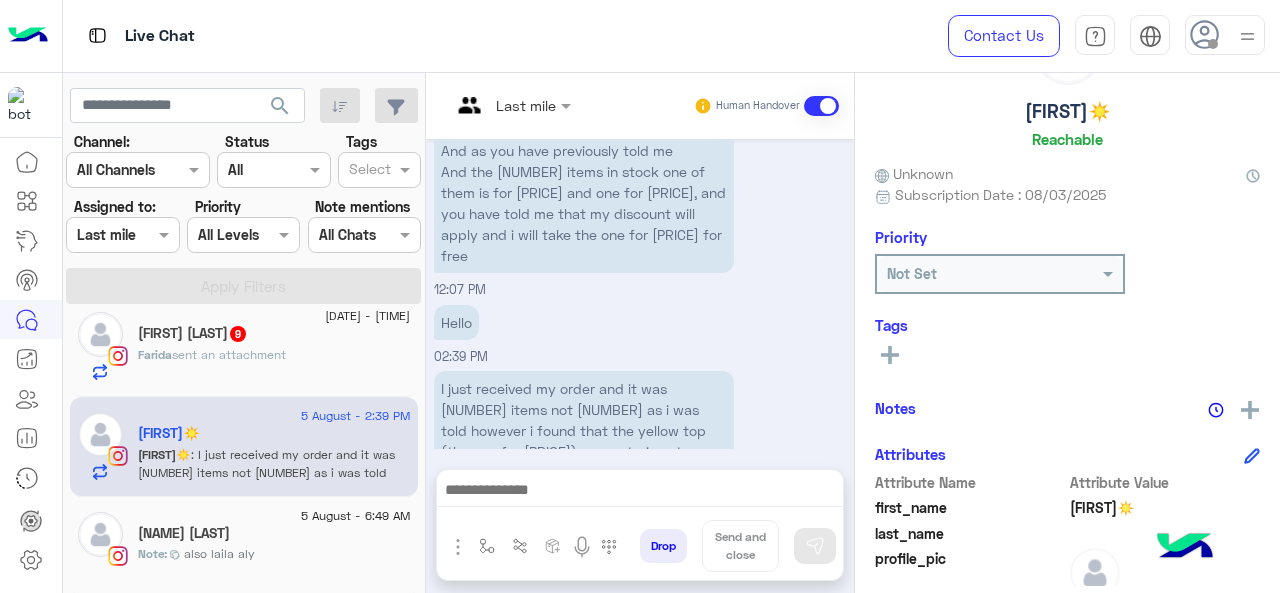 scroll, scrollTop: 840, scrollLeft: 0, axis: vertical 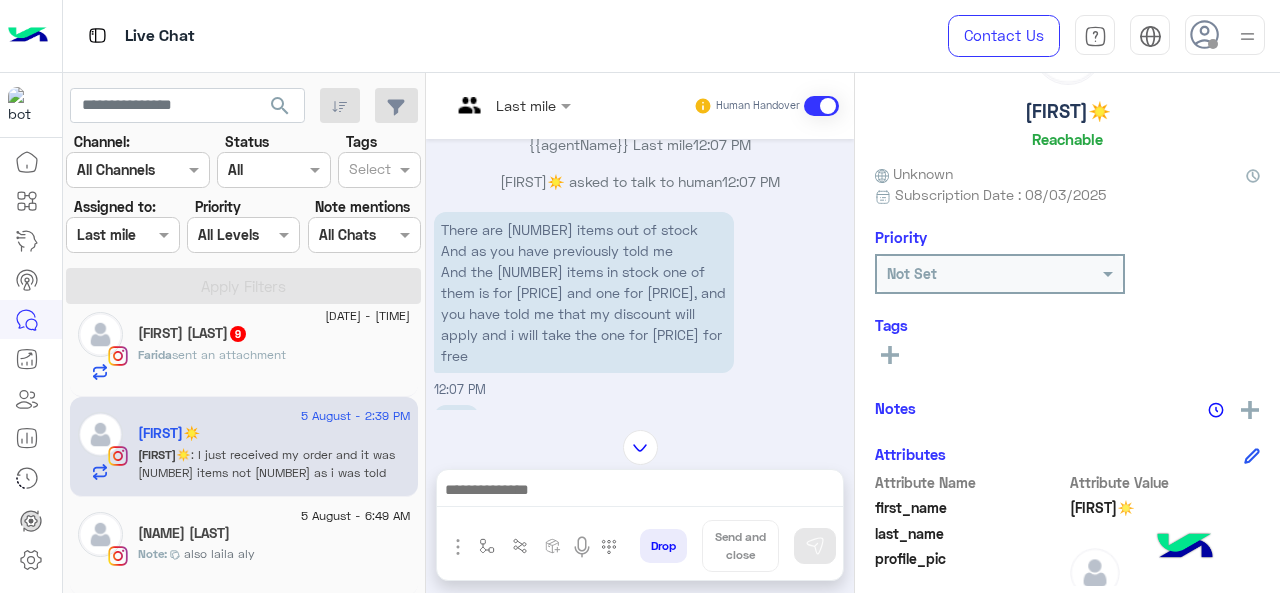 click 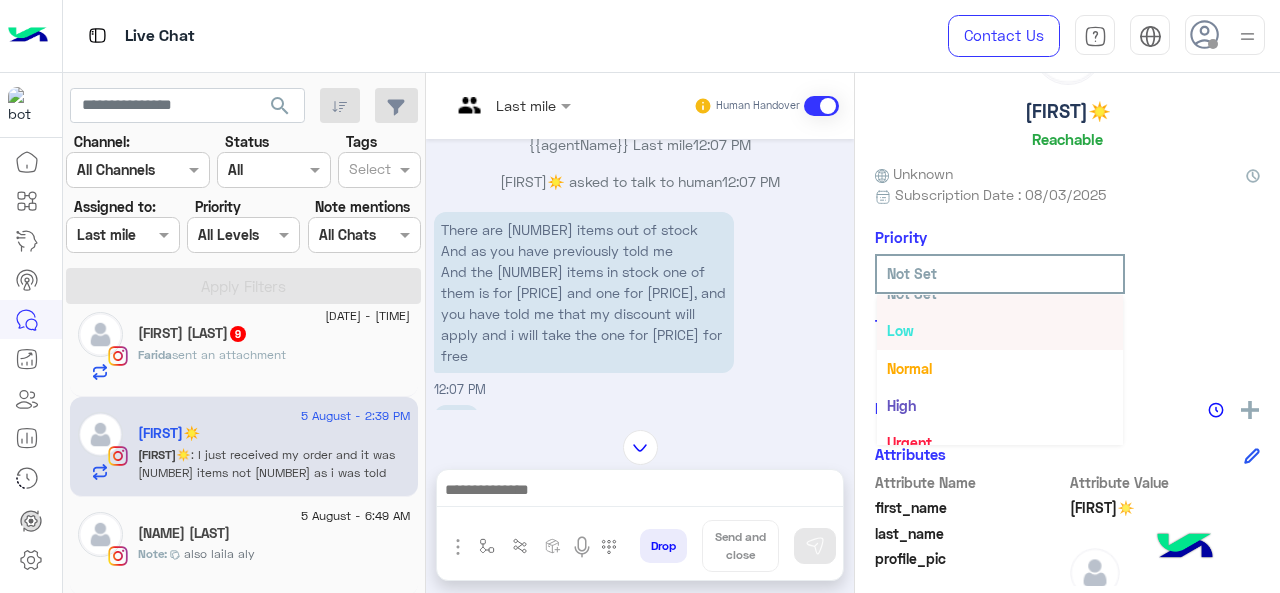 scroll, scrollTop: 36, scrollLeft: 0, axis: vertical 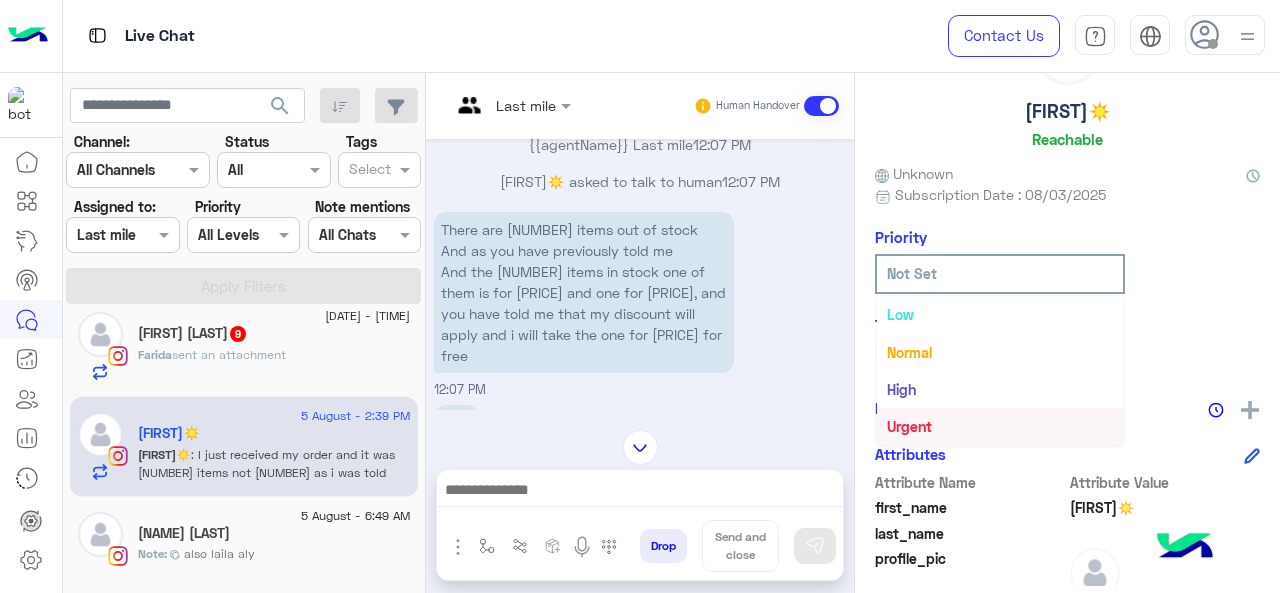 click on "Urgent" at bounding box center (1000, 426) 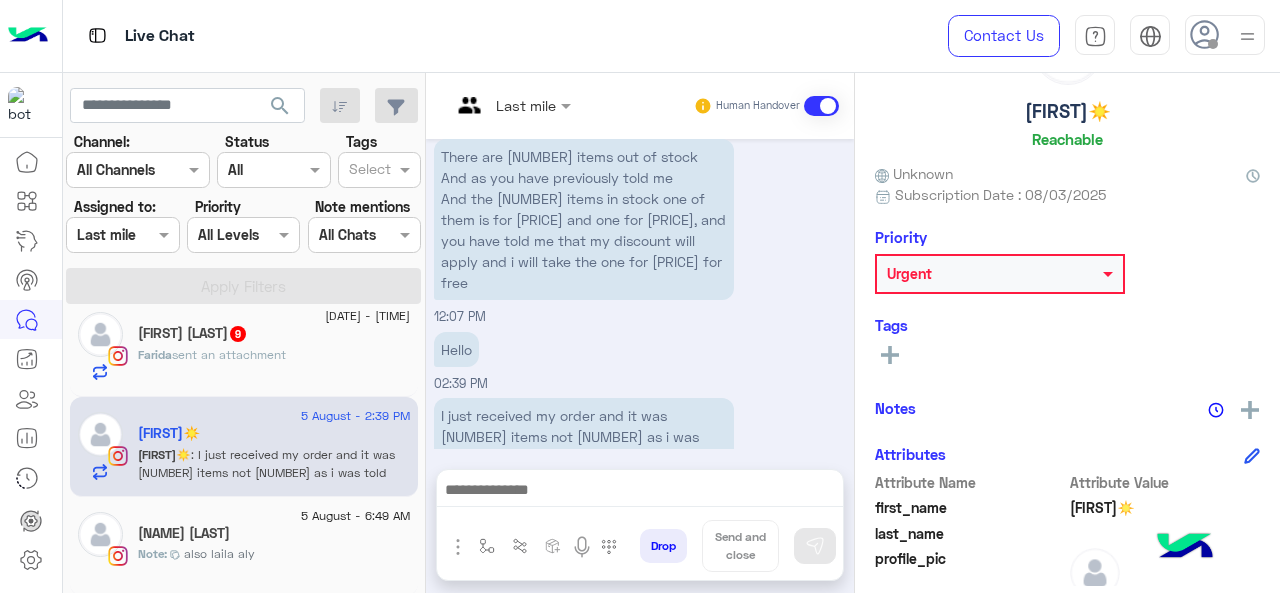 scroll, scrollTop: 940, scrollLeft: 0, axis: vertical 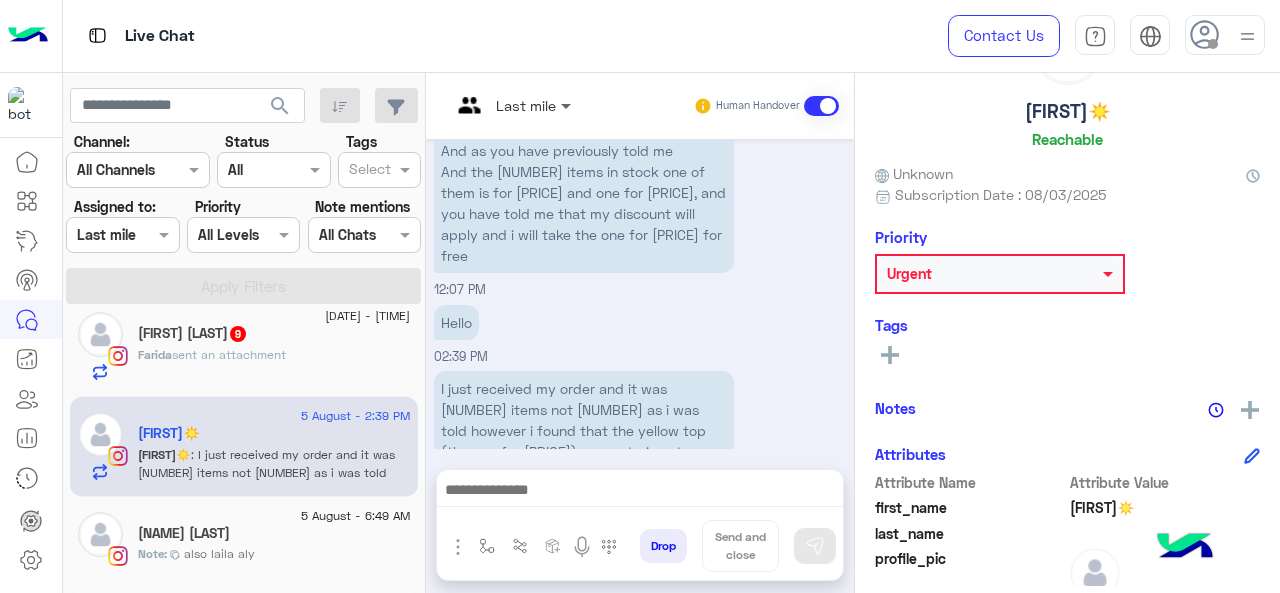 click at bounding box center (568, 105) 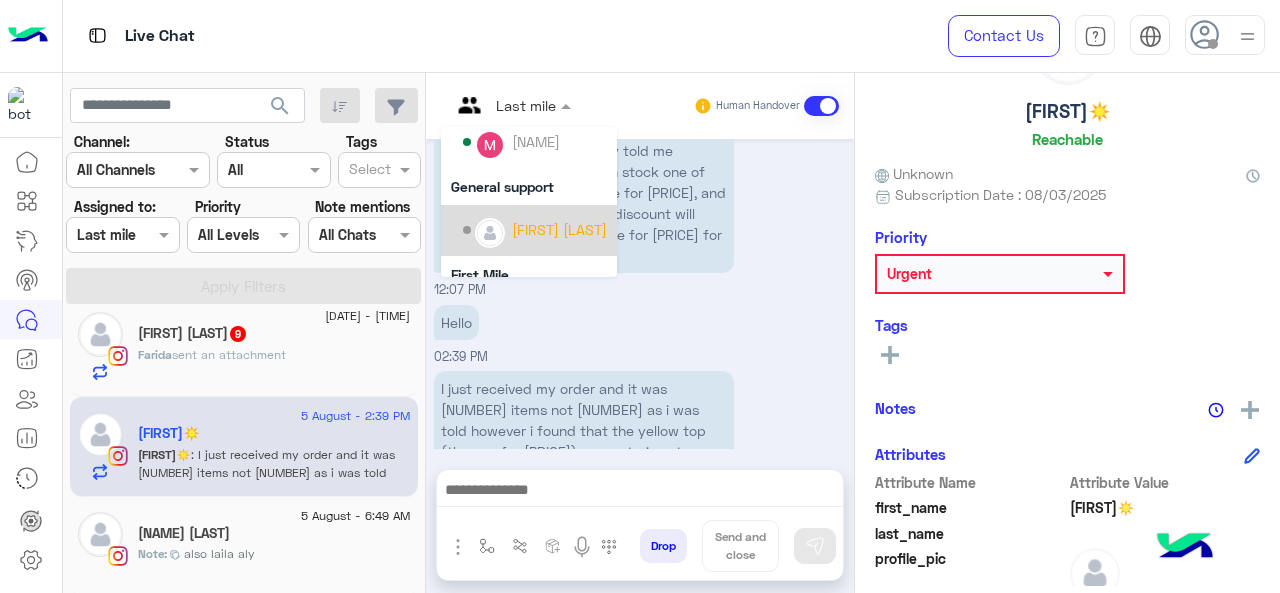 scroll, scrollTop: 300, scrollLeft: 0, axis: vertical 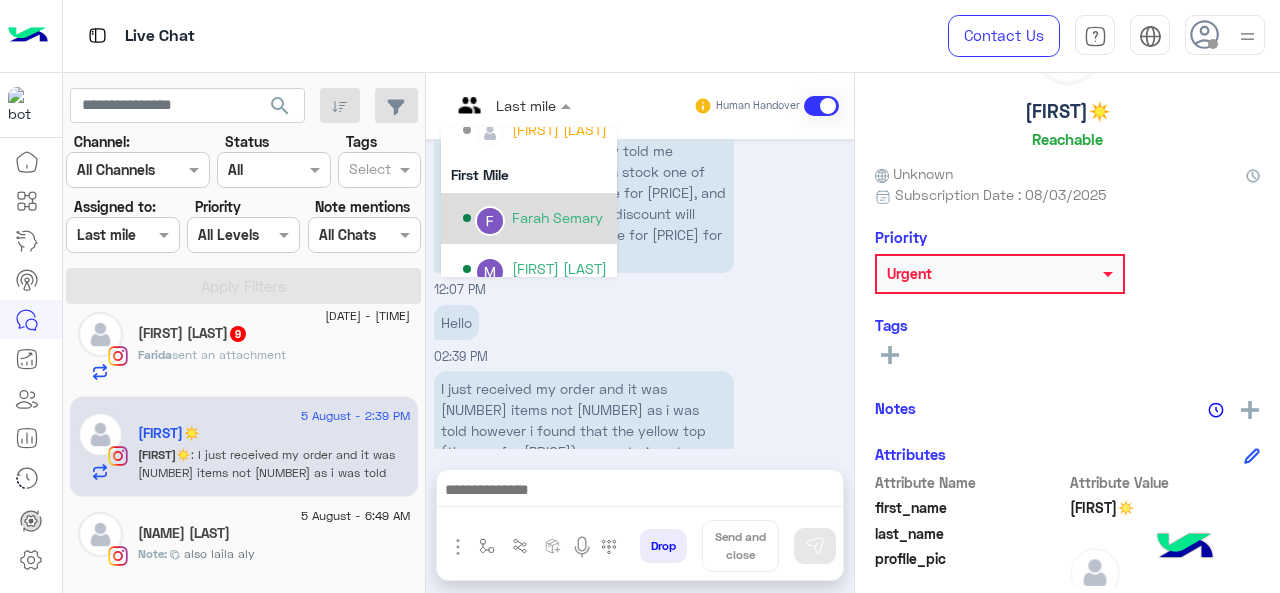 click on "Farah Semary" at bounding box center [557, 217] 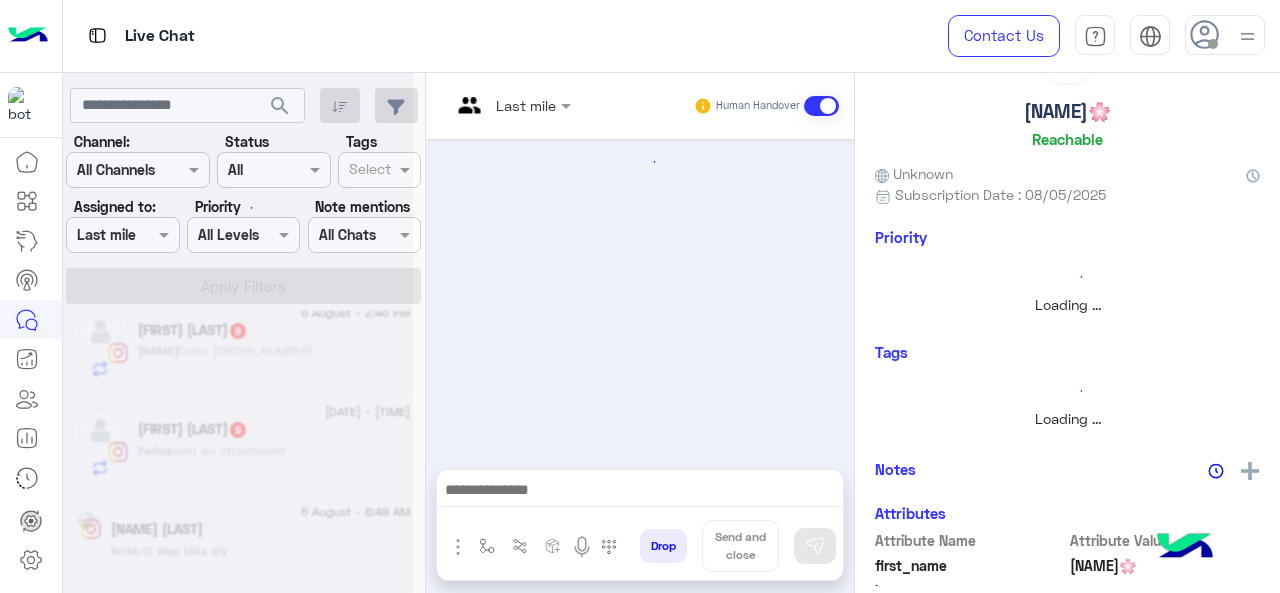scroll, scrollTop: 919, scrollLeft: 0, axis: vertical 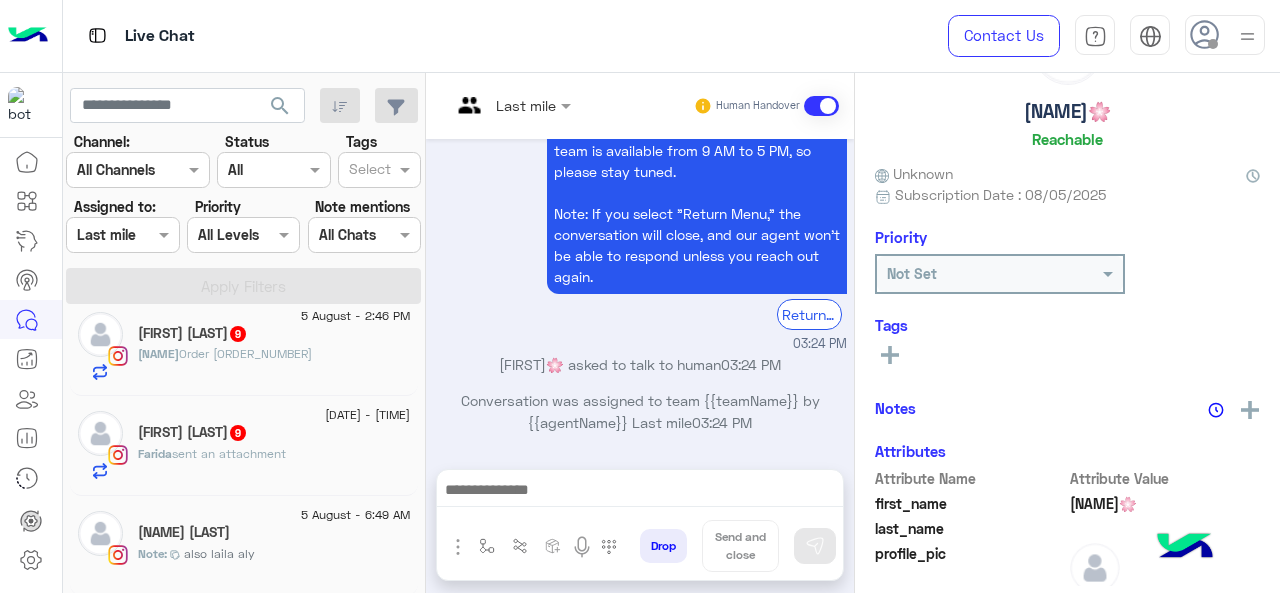 click on "sent an attachment" 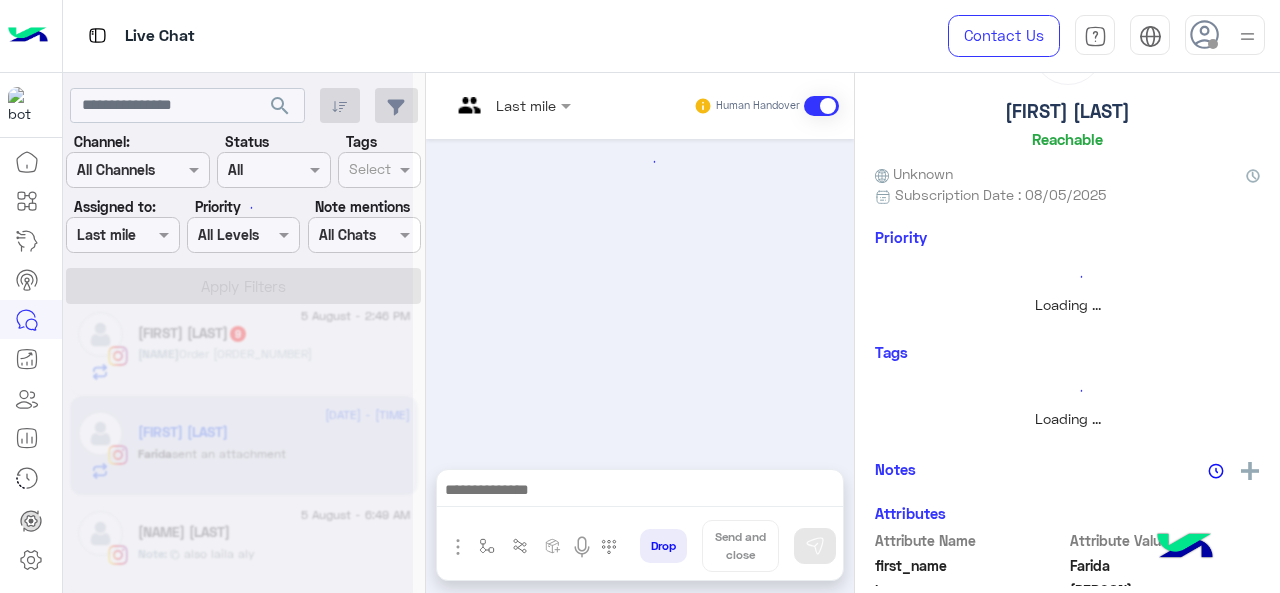 scroll, scrollTop: 918, scrollLeft: 0, axis: vertical 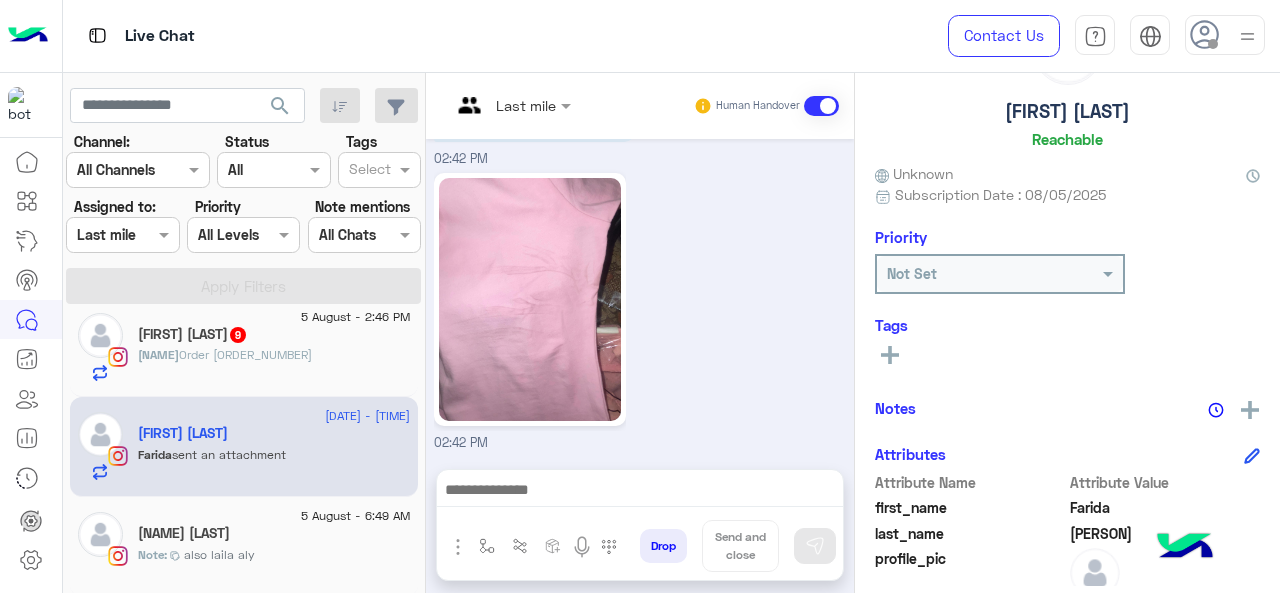 click on "Last mile" at bounding box center [503, 106] 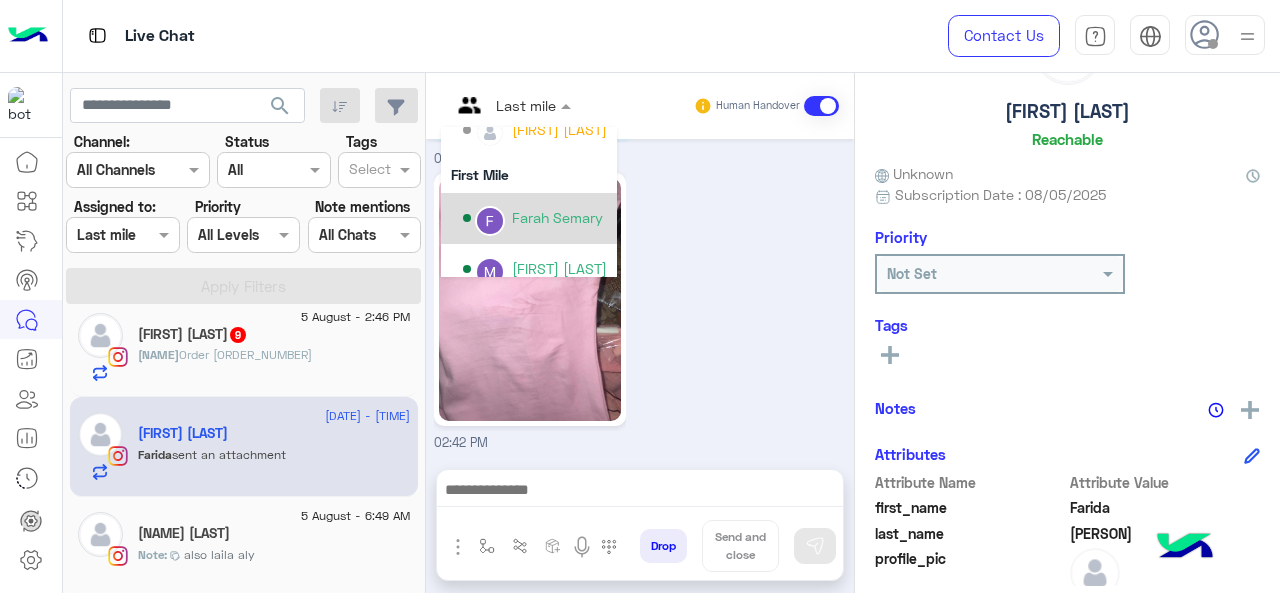 click on "Farah Semary" at bounding box center [557, 217] 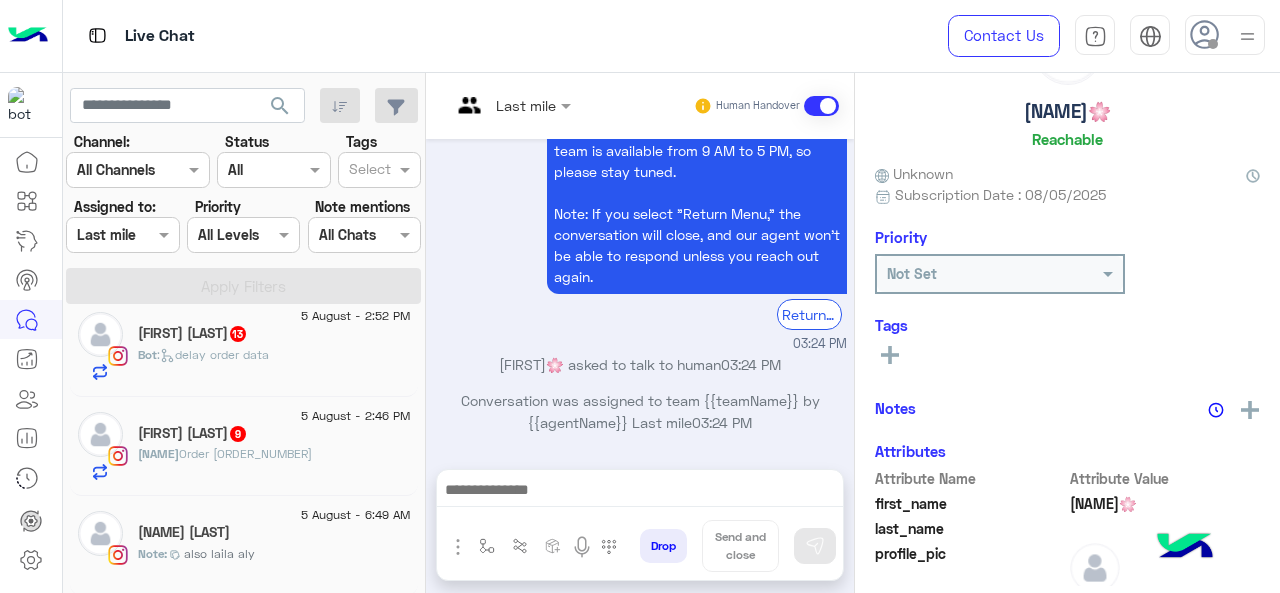 click on "9" 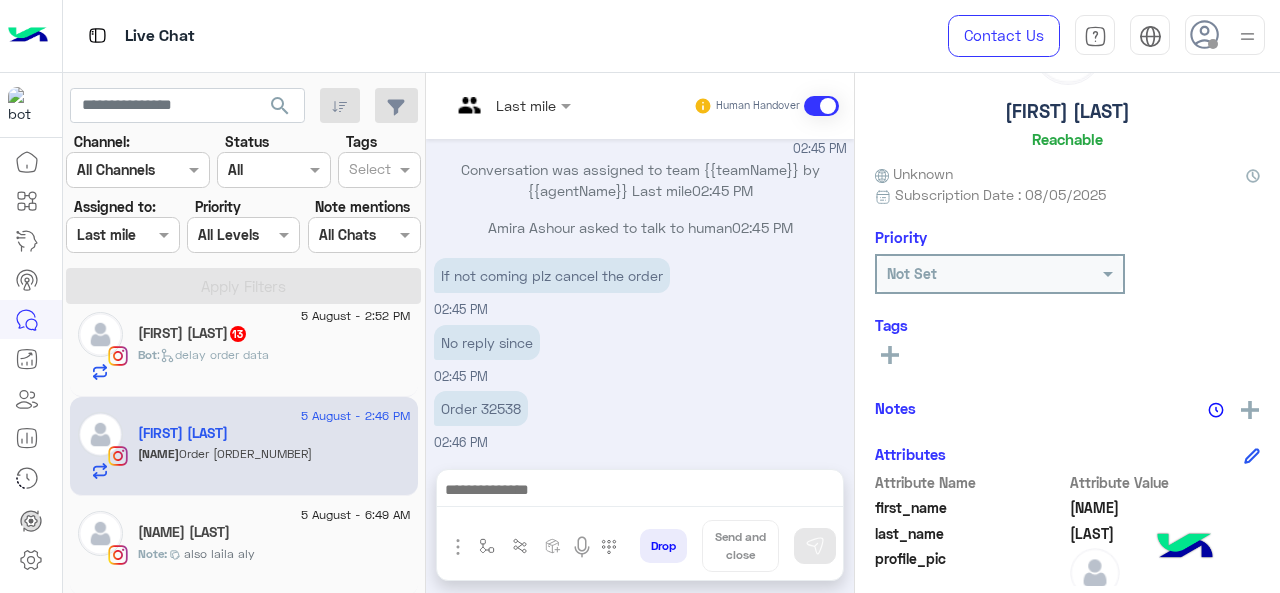 click at bounding box center [511, 104] 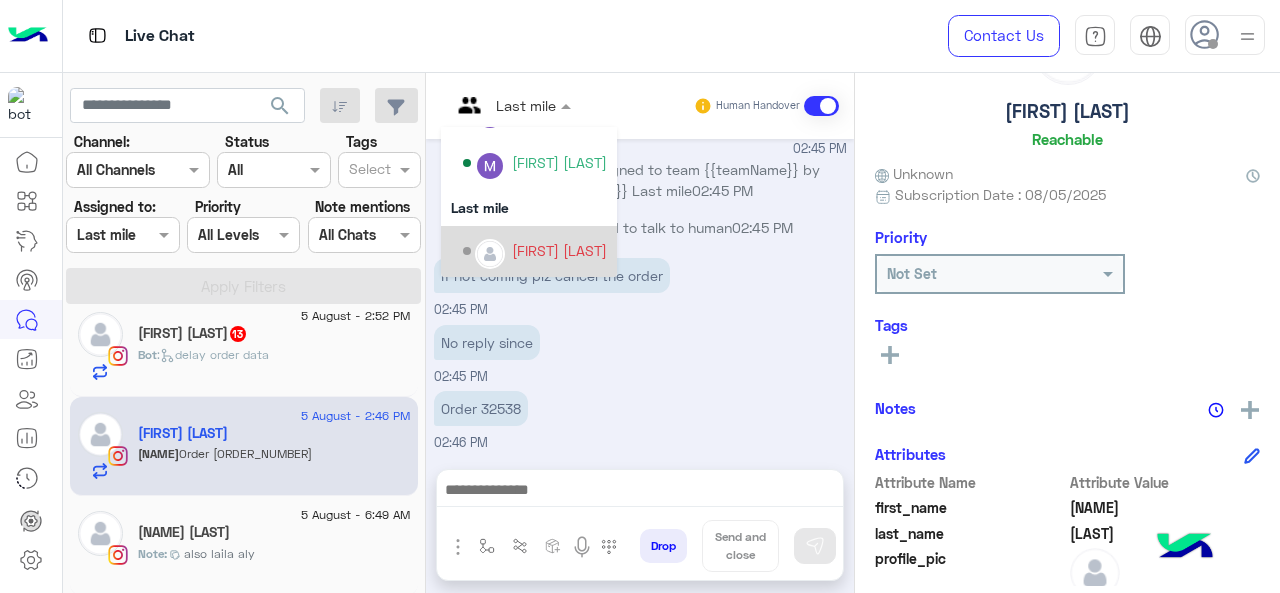 click on "[FIRST] [LAST]" at bounding box center (559, 250) 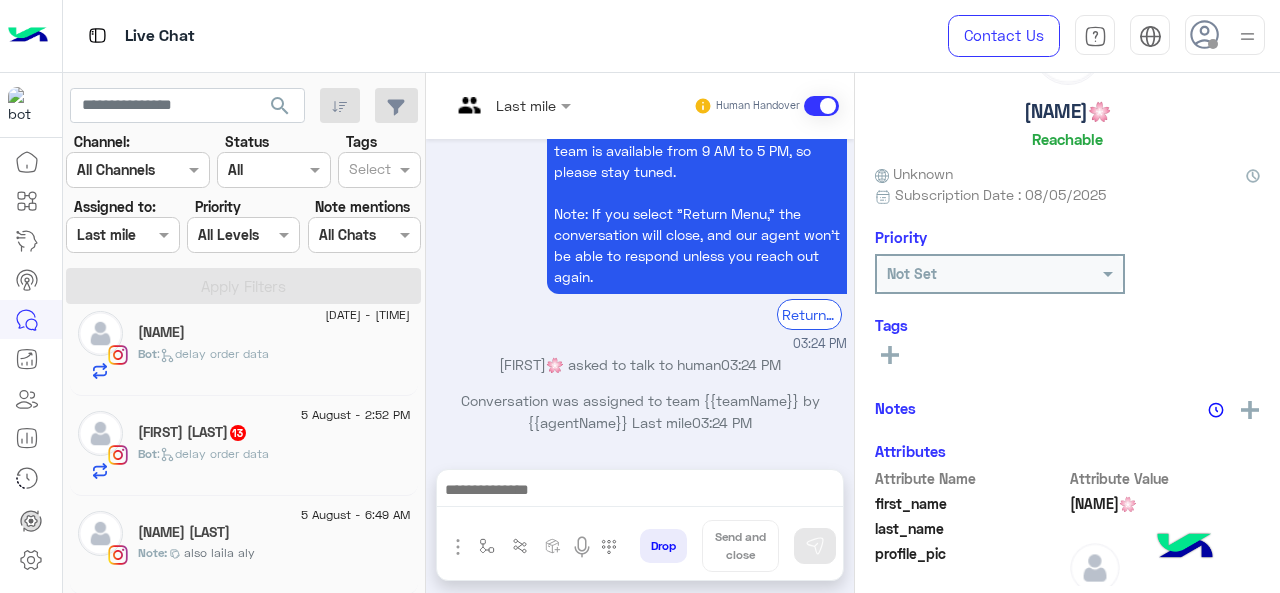 click on ":   delay order data" 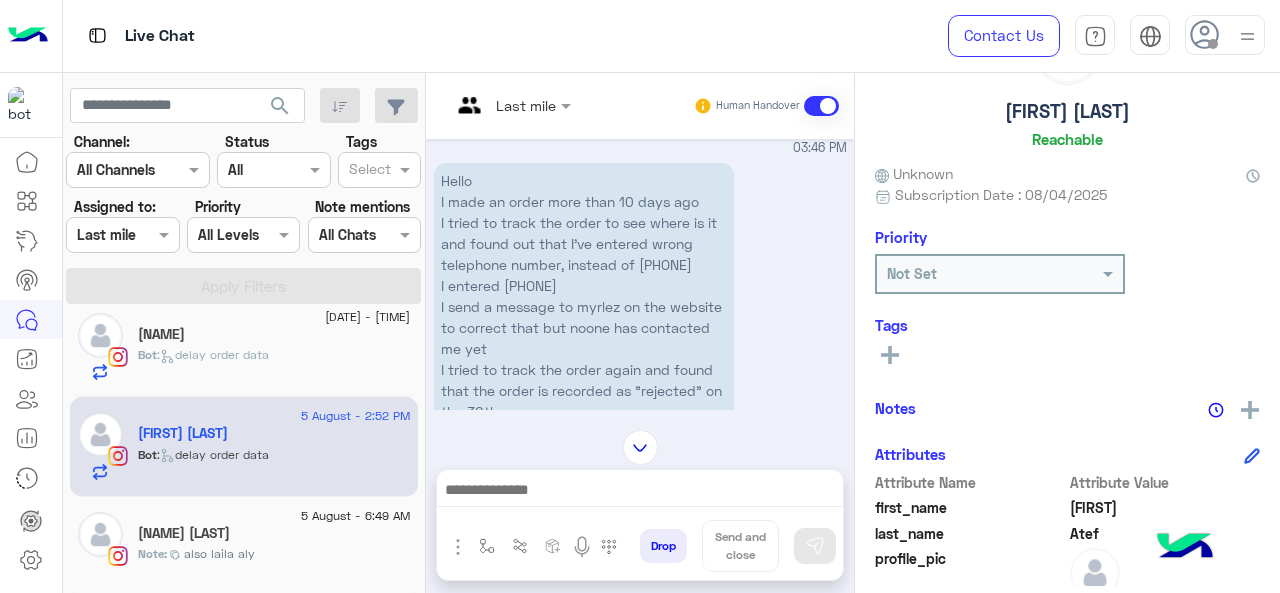 scroll, scrollTop: 430, scrollLeft: 0, axis: vertical 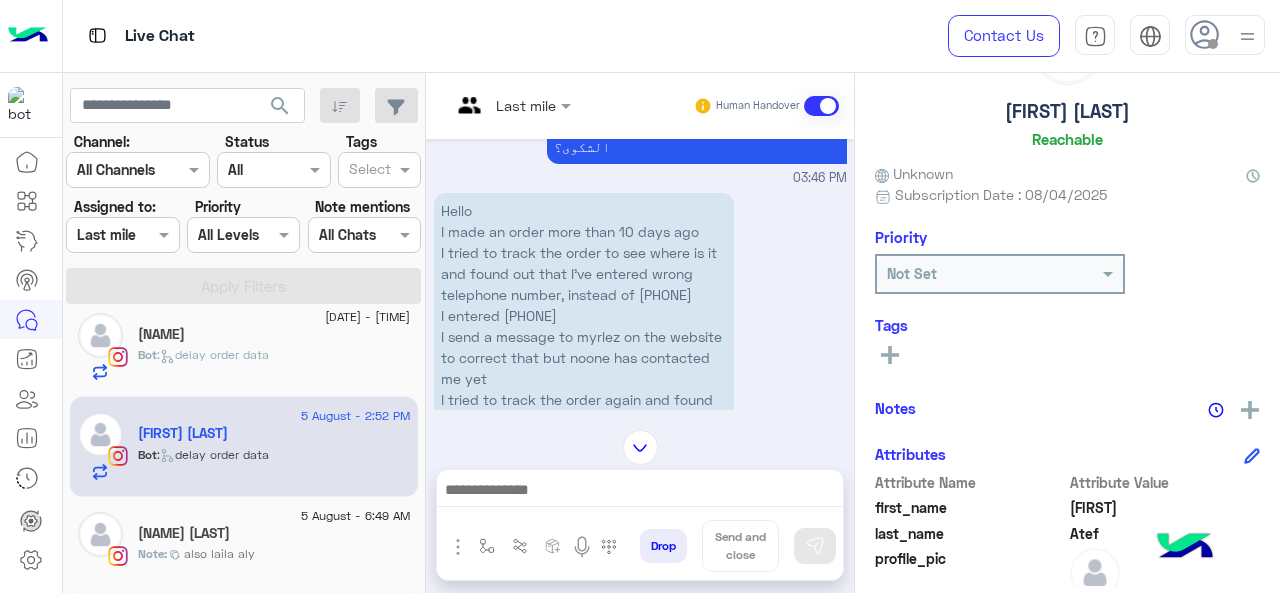 click at bounding box center [511, 104] 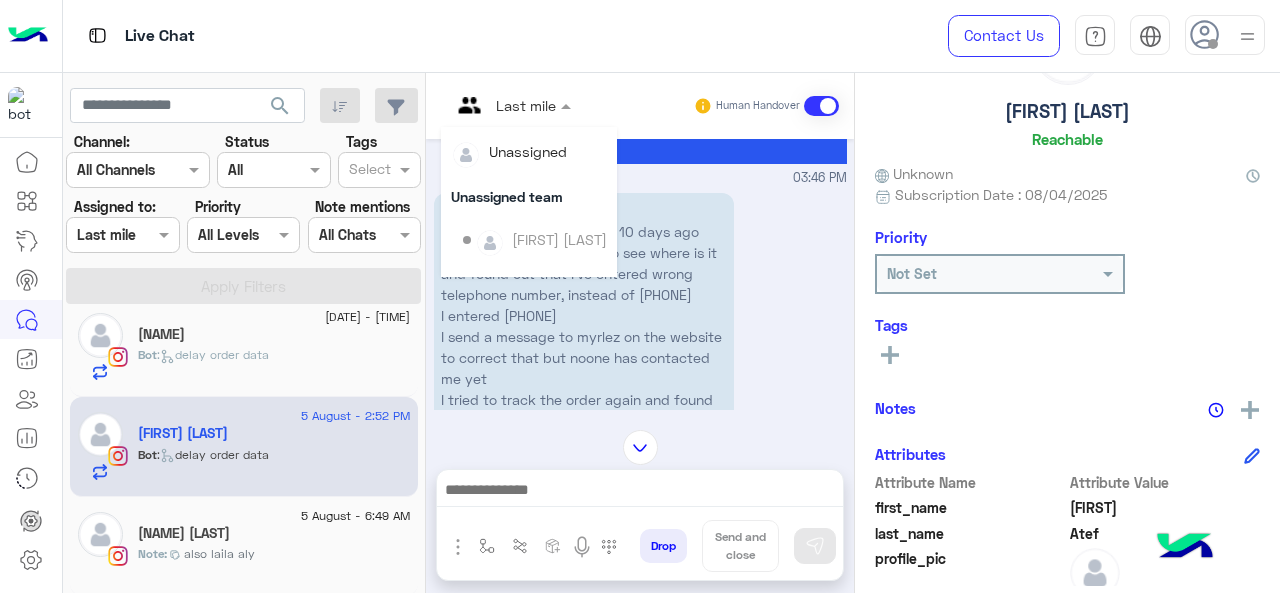 scroll, scrollTop: 406, scrollLeft: 0, axis: vertical 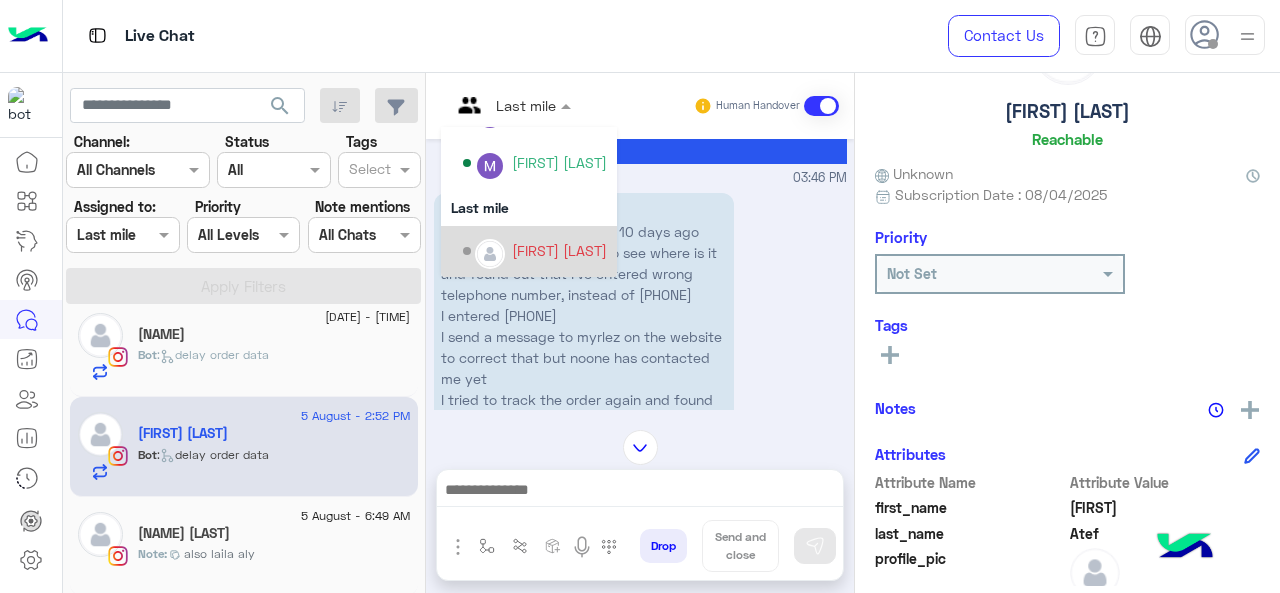click on "Hello  I made an order more than 10 days ago  I tried to track the order to see where is it and found out that I've entered wrong  telephone number, instead of 01011695521 I entered 01011695522 I send a message to myrlez on the website to correct that but noone has contacted me yet  I tried to track the order again and found that the order is recorded as "rejected" on the 30th  I don't know what to do and who to contact and there's no number for anyone to reach out to" at bounding box center [584, 357] 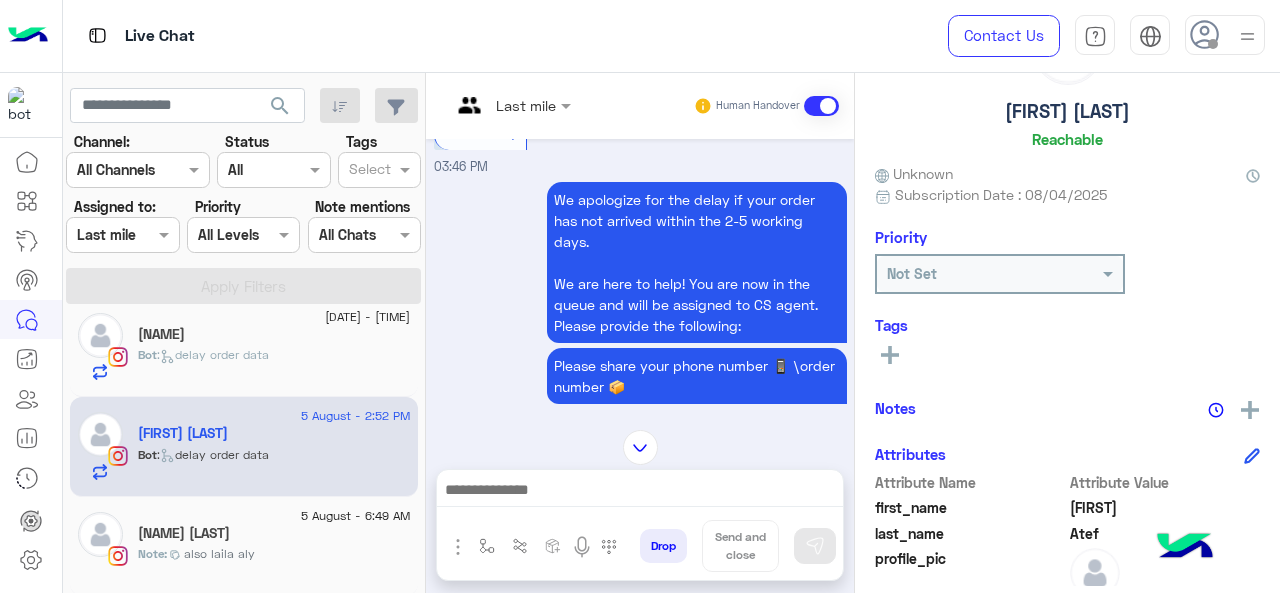 scroll, scrollTop: 1500, scrollLeft: 0, axis: vertical 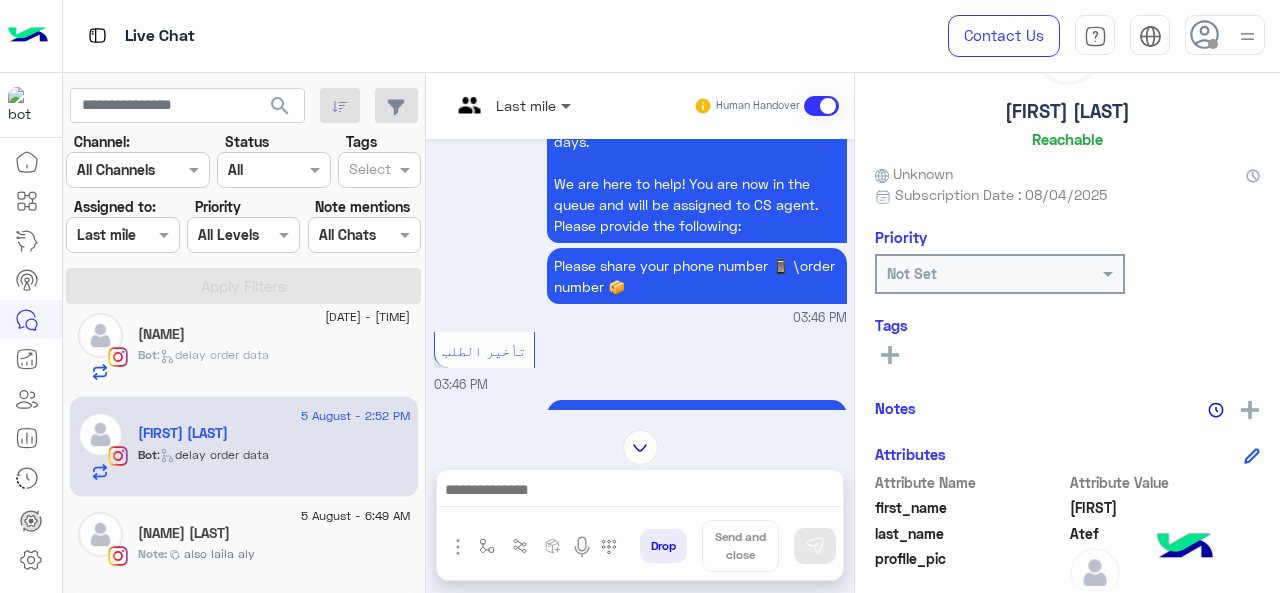 click at bounding box center [568, 105] 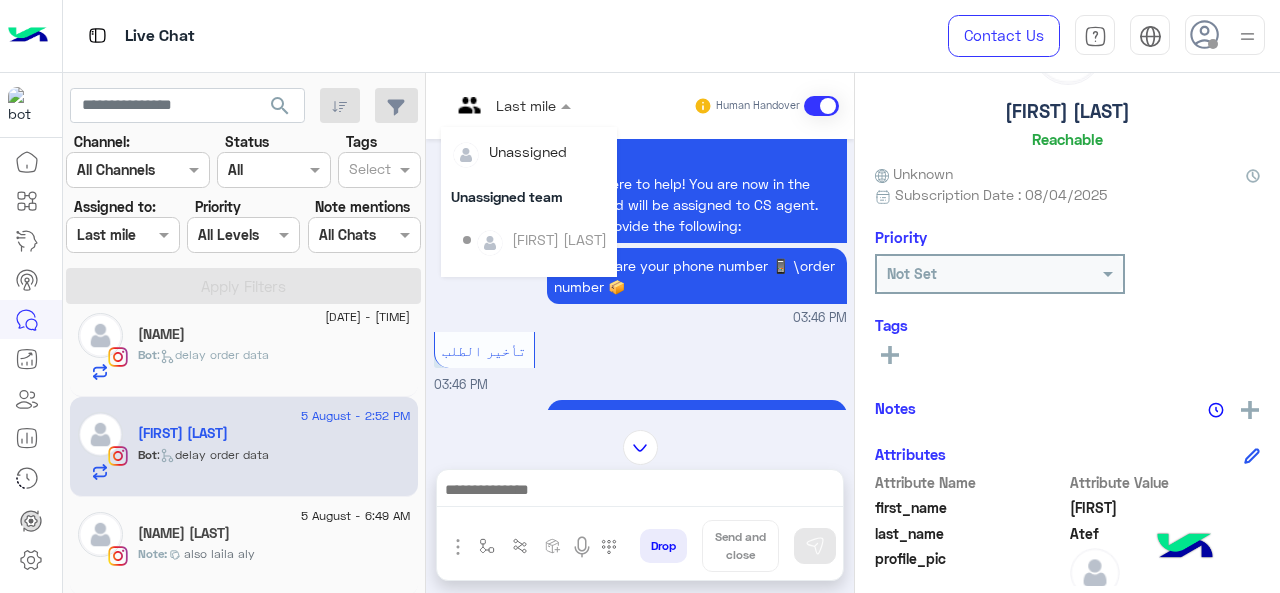 scroll, scrollTop: 406, scrollLeft: 0, axis: vertical 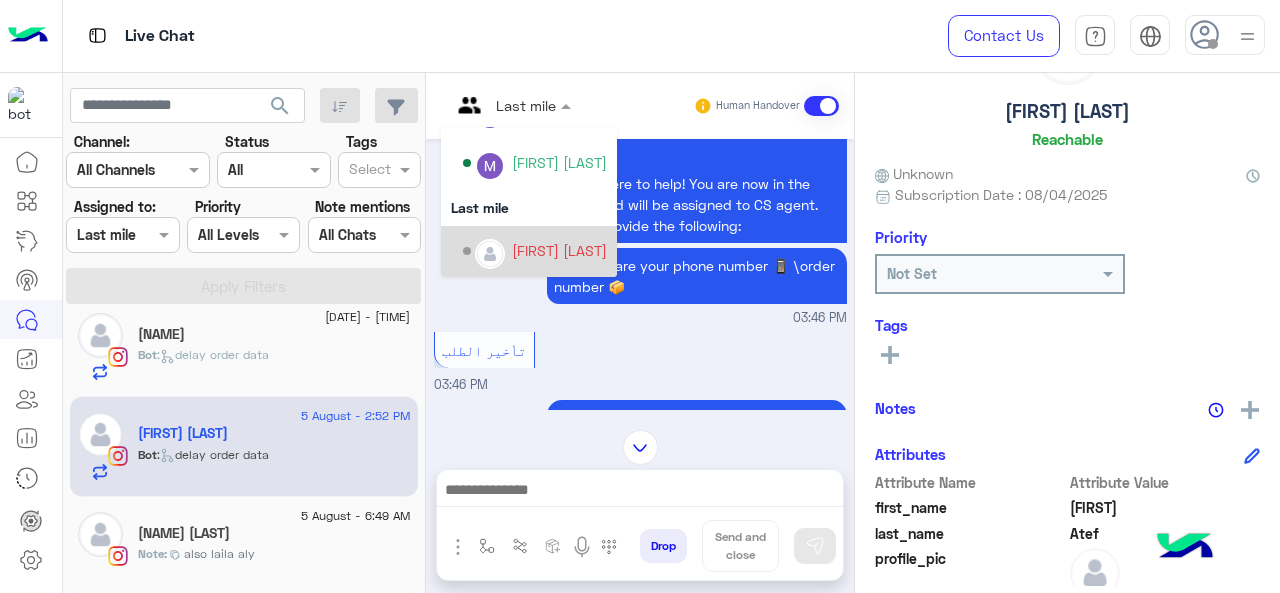 click on "[FIRST] [LAST]" at bounding box center [559, 250] 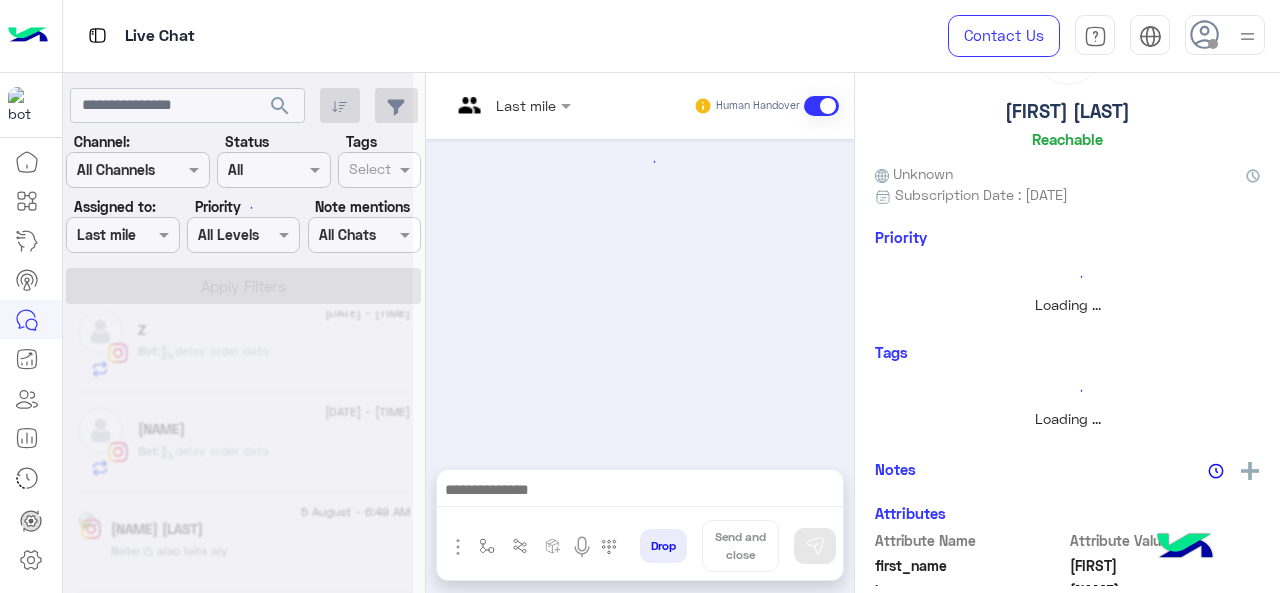 scroll, scrollTop: 520, scrollLeft: 0, axis: vertical 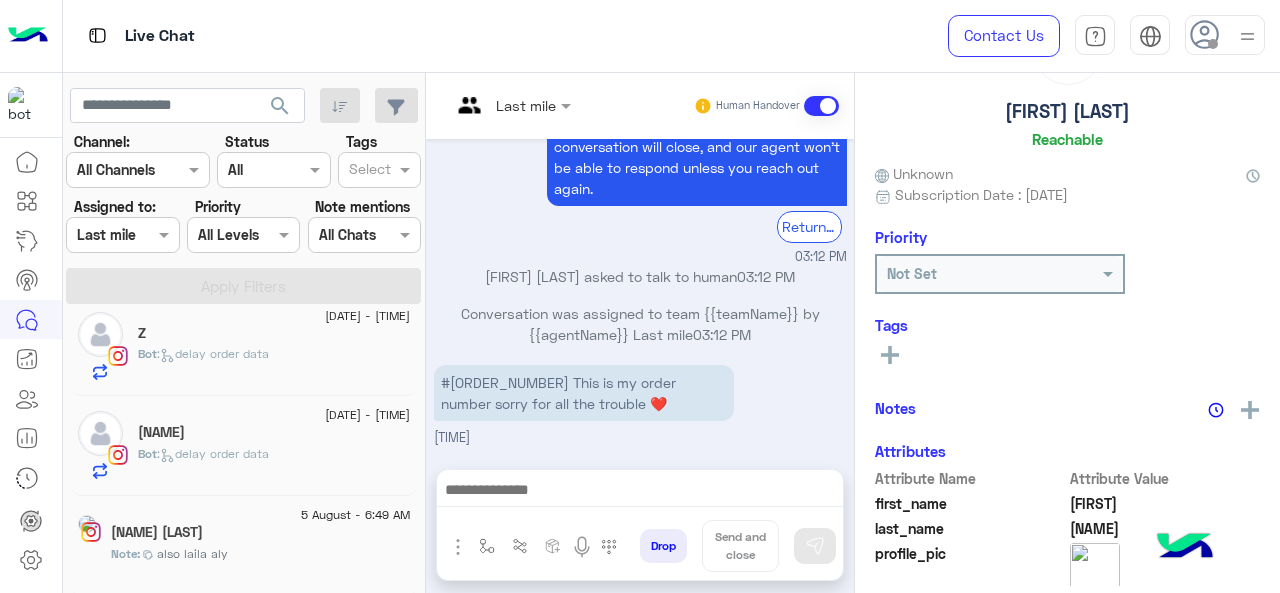 click on "[NAME]" 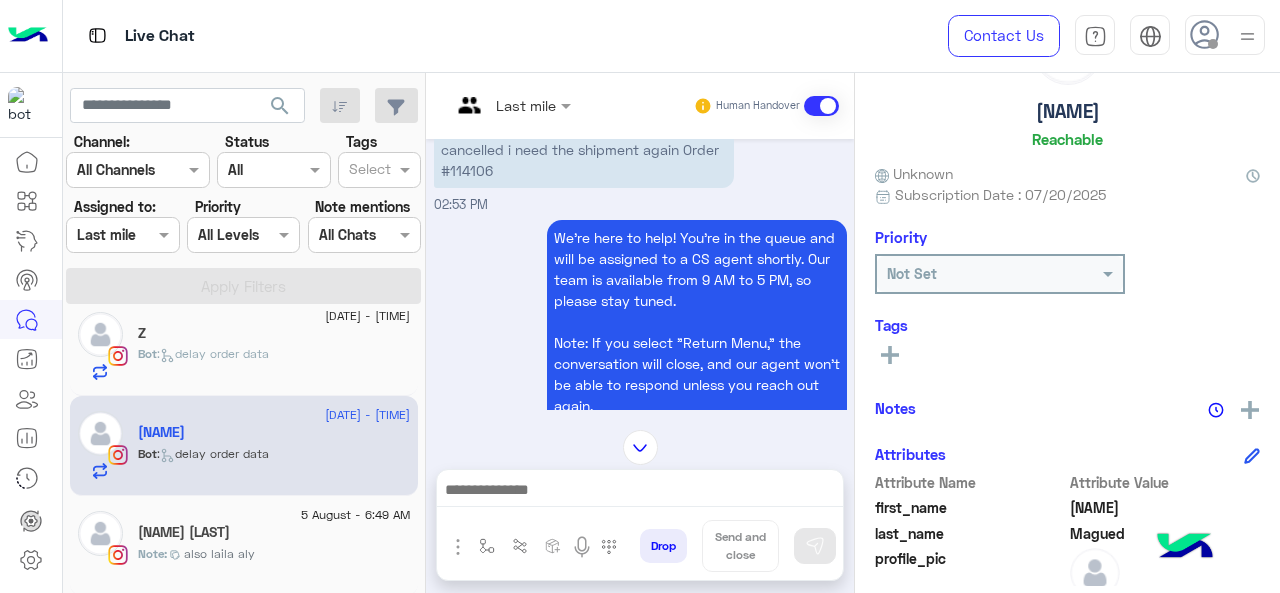 scroll, scrollTop: 822, scrollLeft: 0, axis: vertical 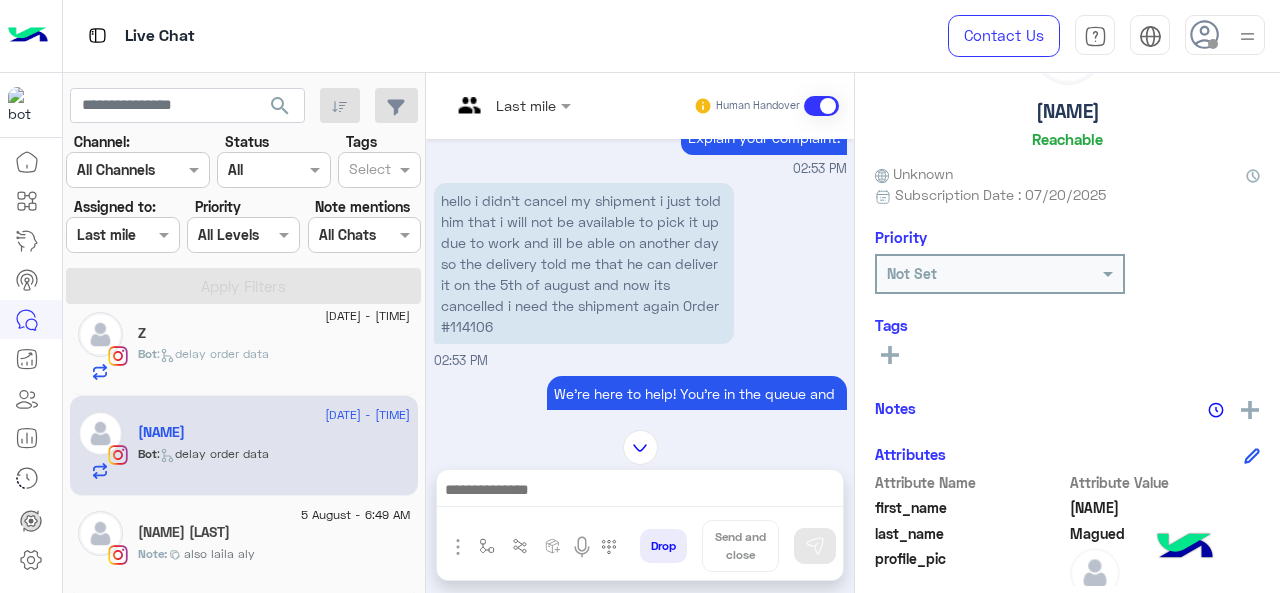 click at bounding box center (511, 104) 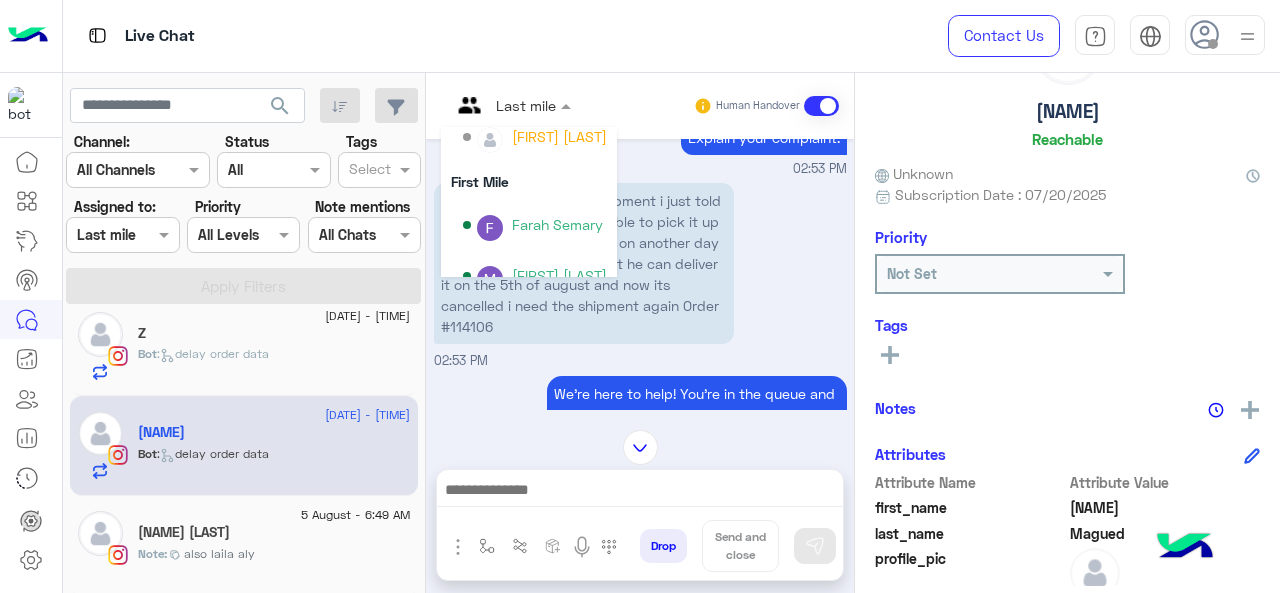 scroll, scrollTop: 406, scrollLeft: 0, axis: vertical 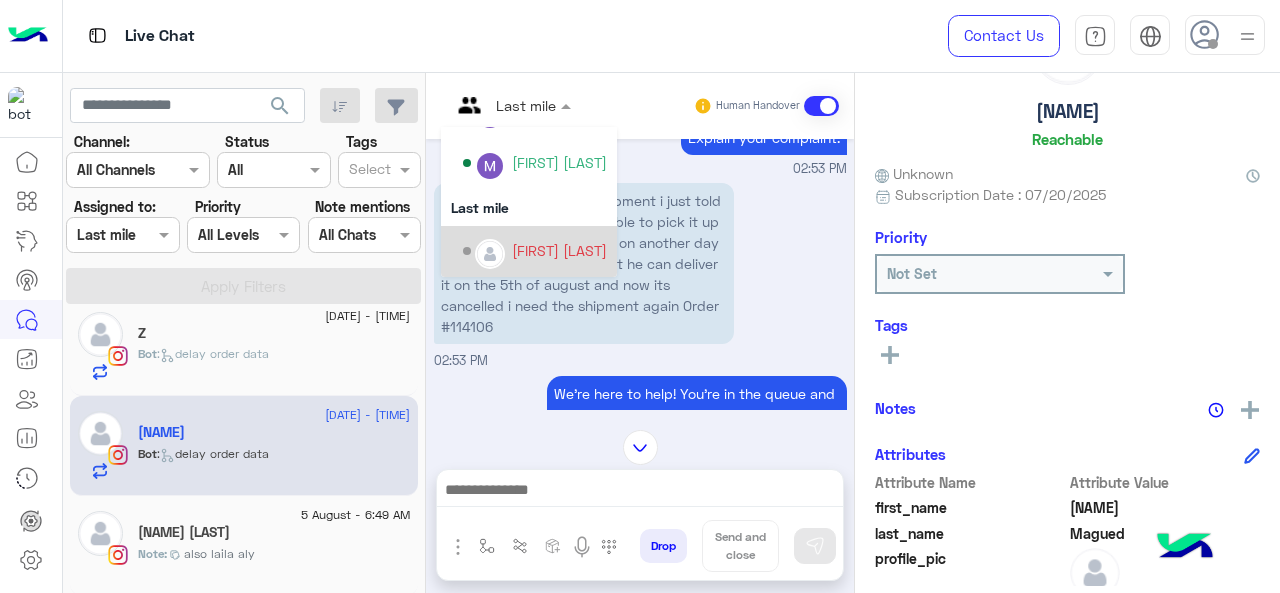 click on "[FIRST] [LAST]" at bounding box center [559, 250] 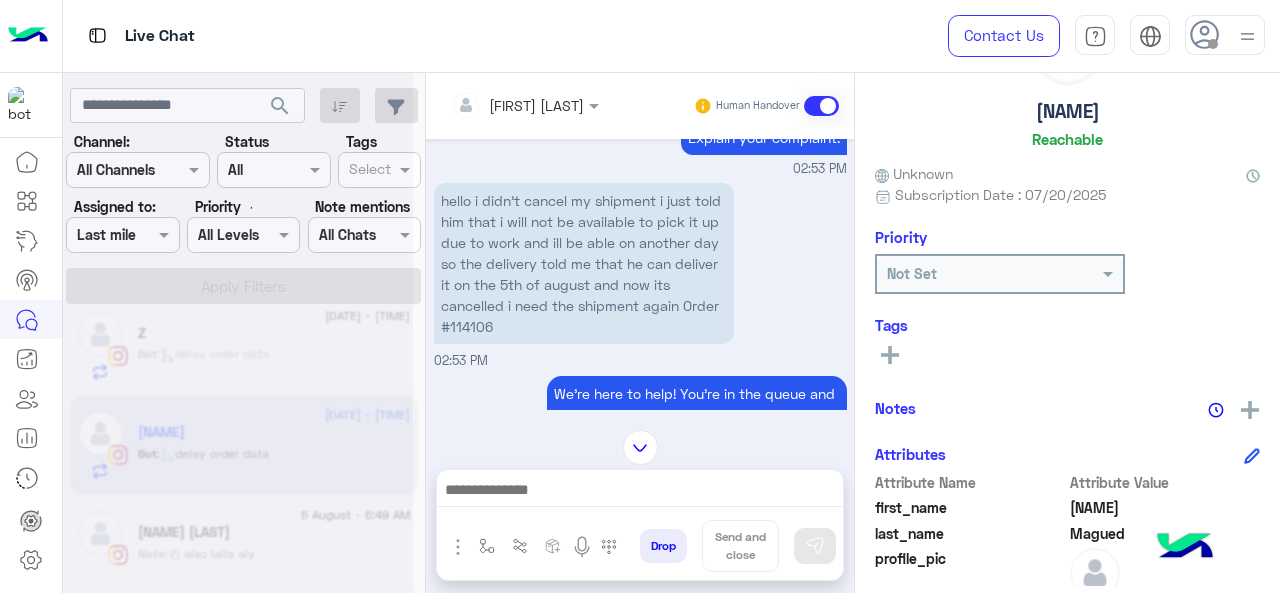 scroll, scrollTop: 420, scrollLeft: 0, axis: vertical 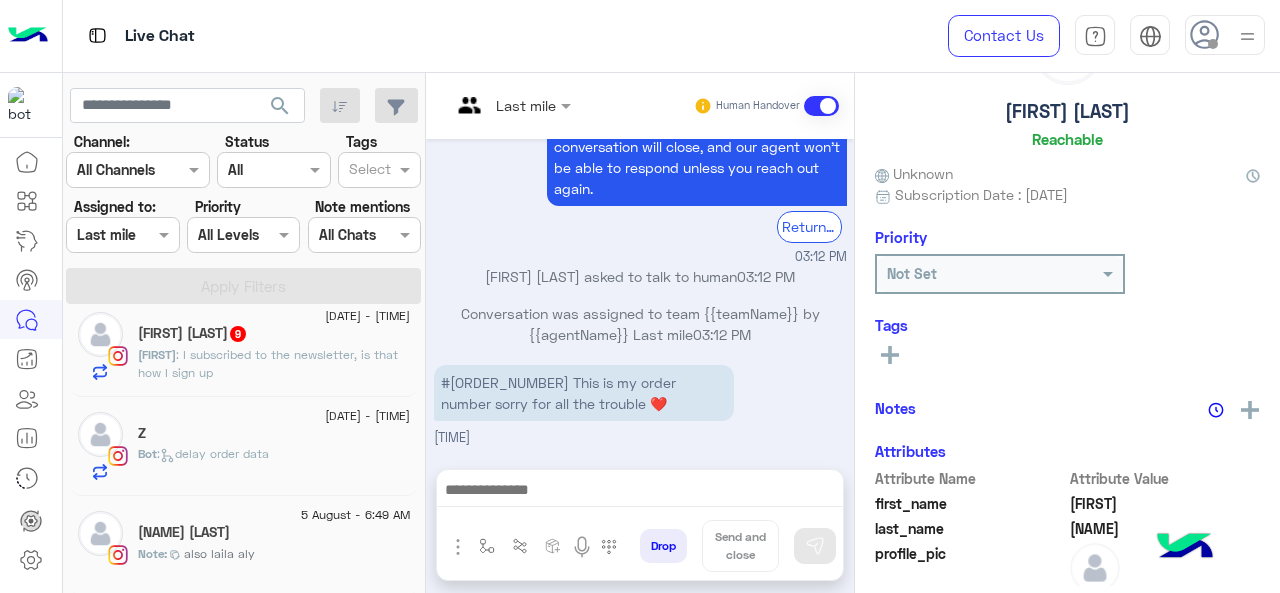 click on ":   delay order data" 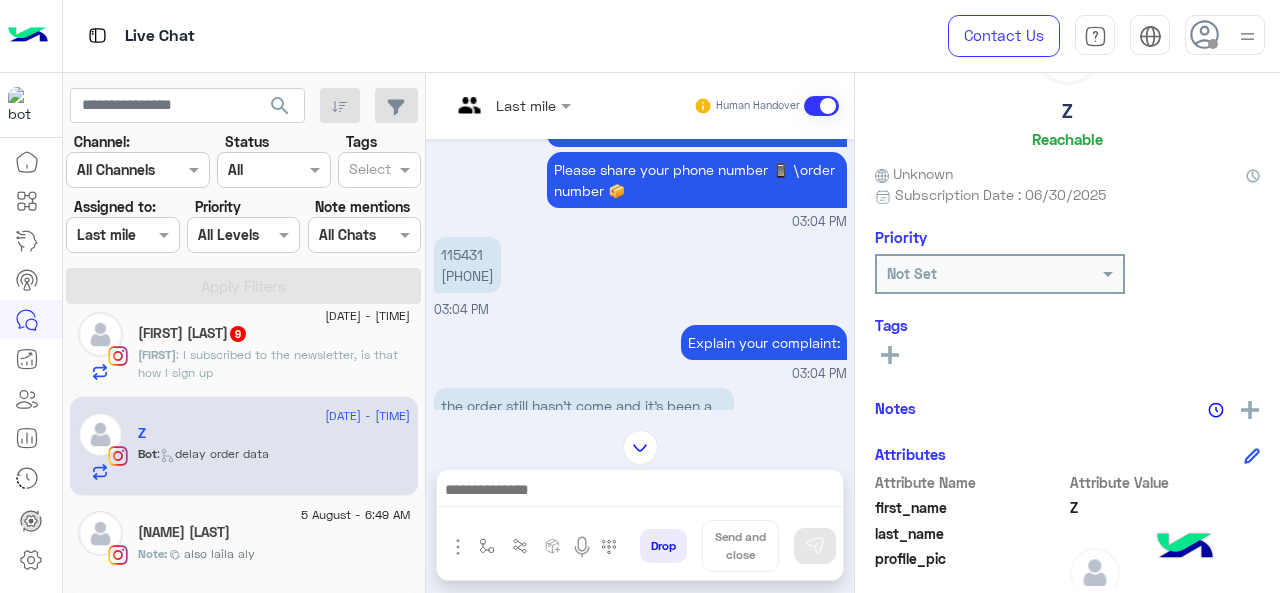 scroll, scrollTop: 712, scrollLeft: 0, axis: vertical 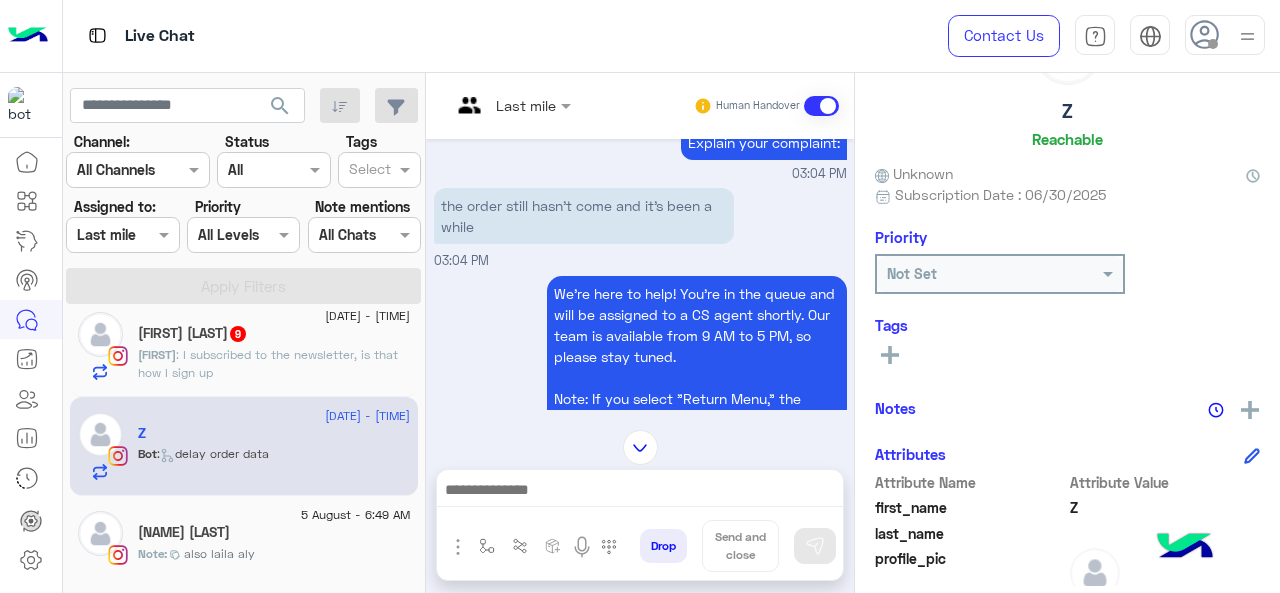 click at bounding box center [511, 104] 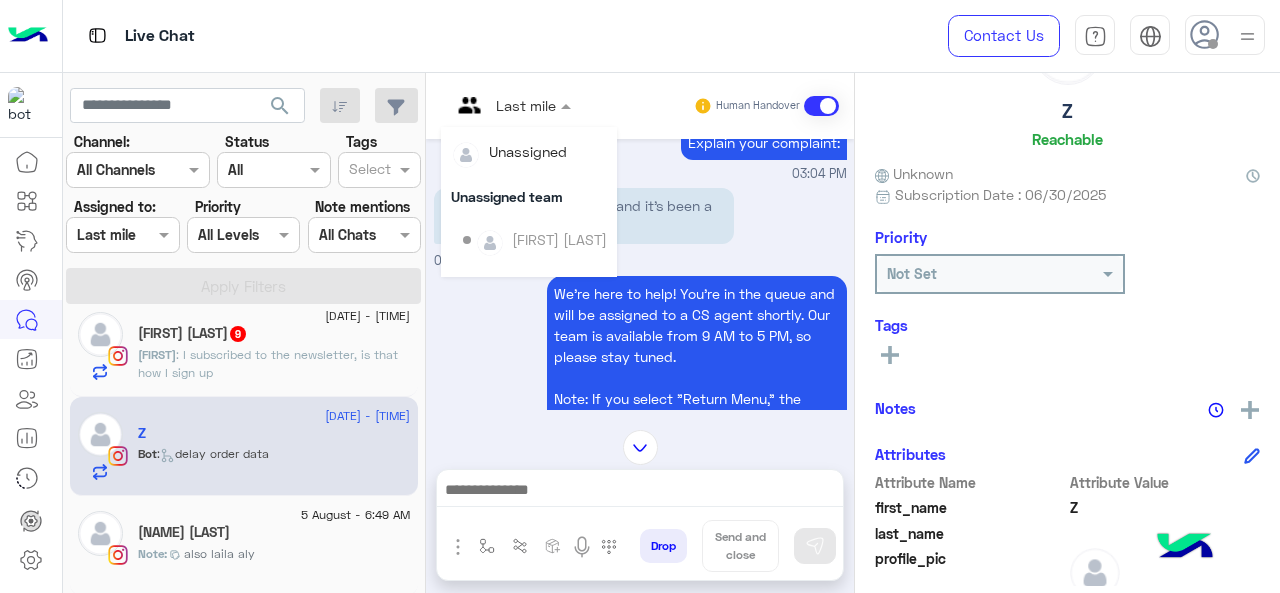 scroll, scrollTop: 406, scrollLeft: 0, axis: vertical 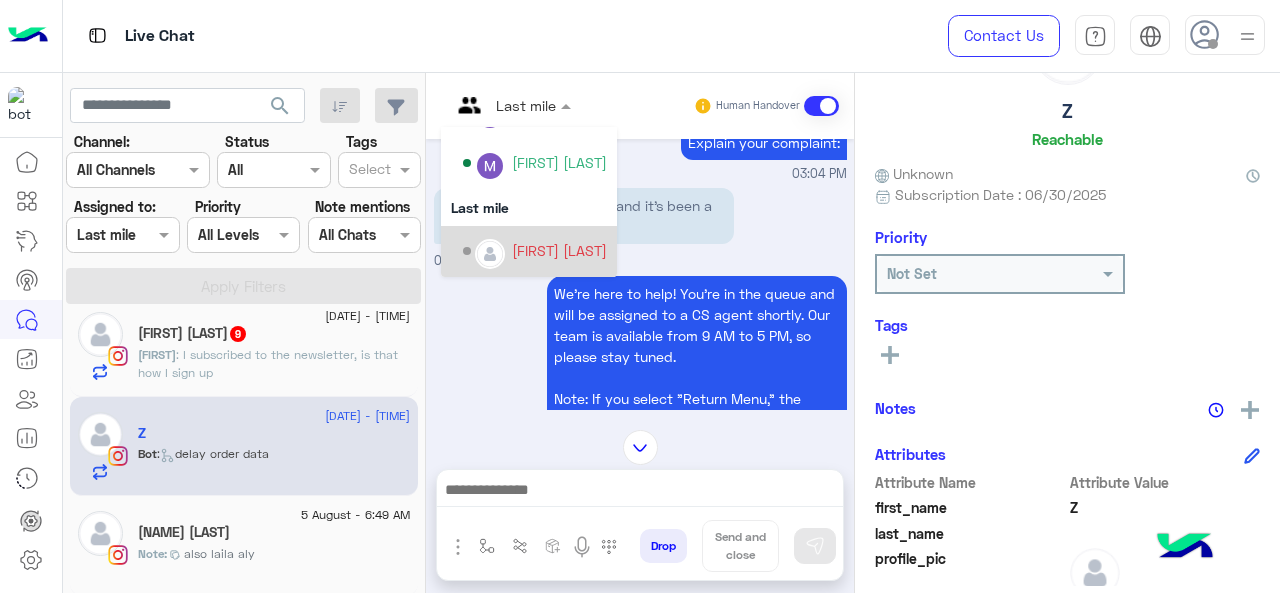click at bounding box center [490, 254] 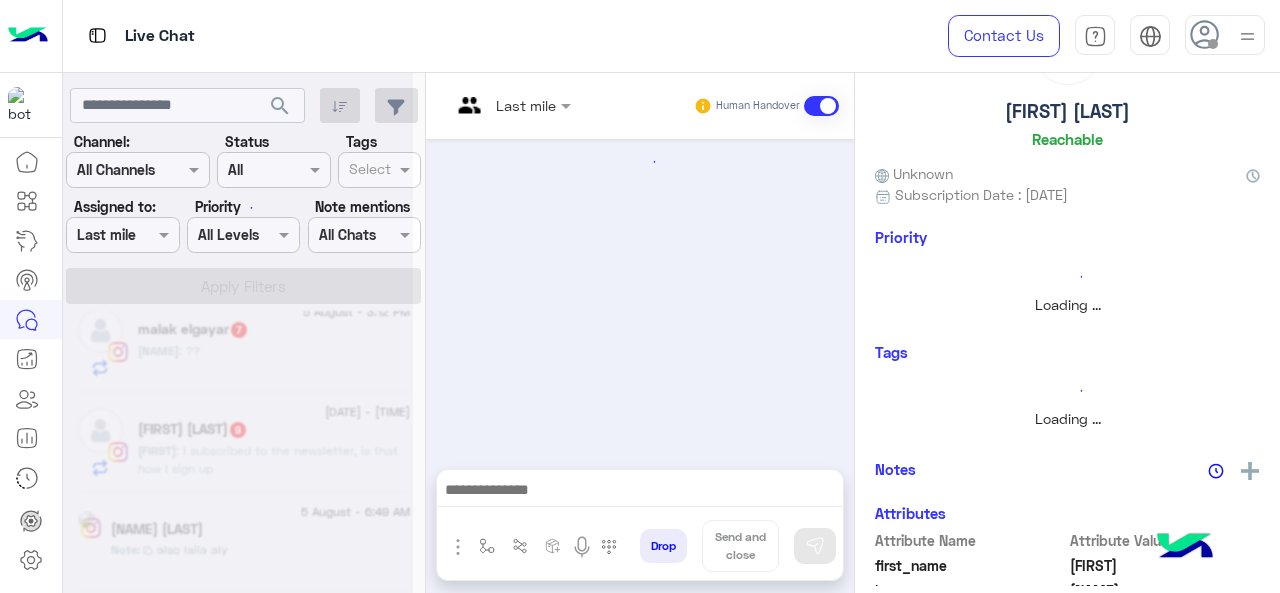 scroll, scrollTop: 321, scrollLeft: 0, axis: vertical 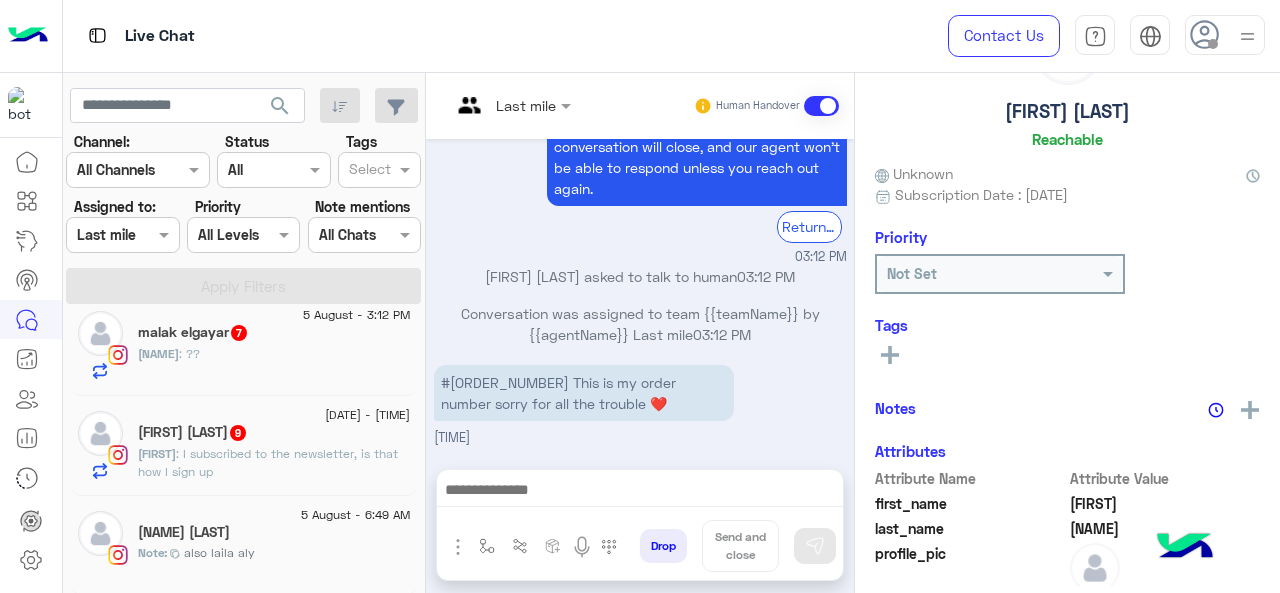 click on "[FIRST] [LAST] 9" 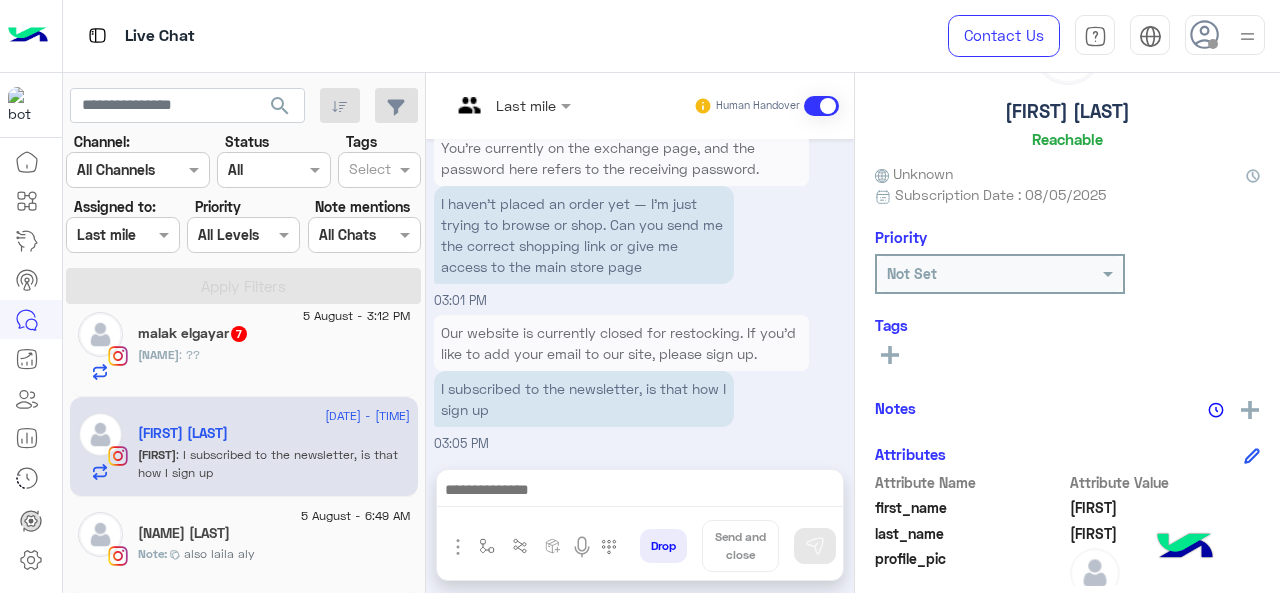click at bounding box center [511, 104] 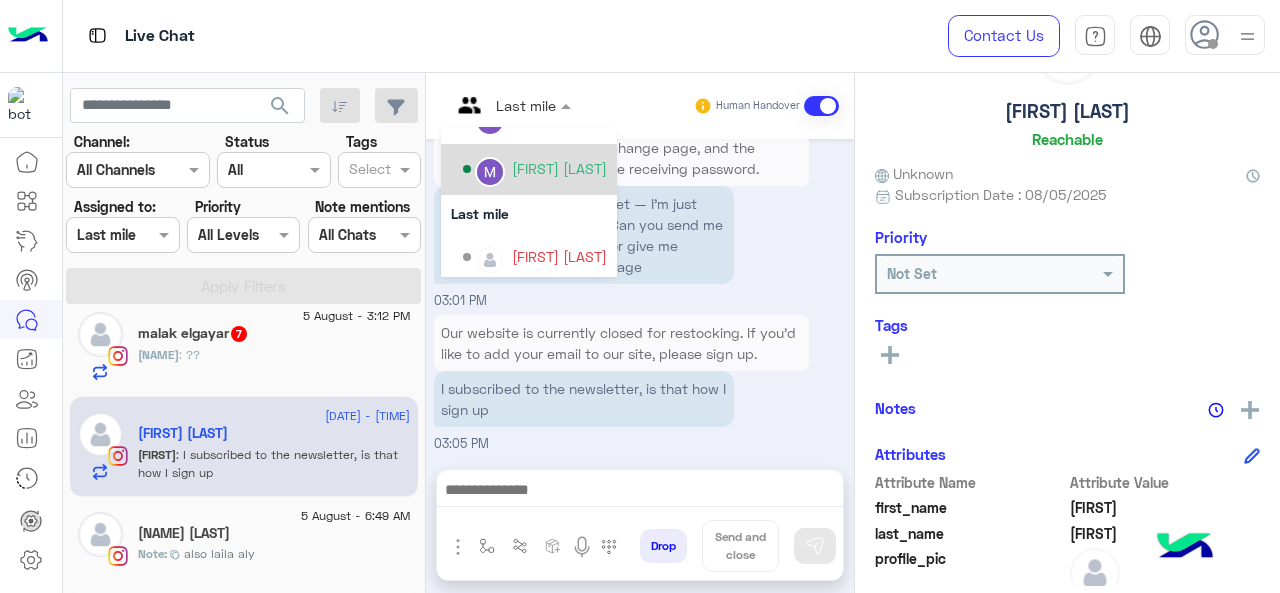 click on "[FIRST] [LAST]" at bounding box center (535, 169) 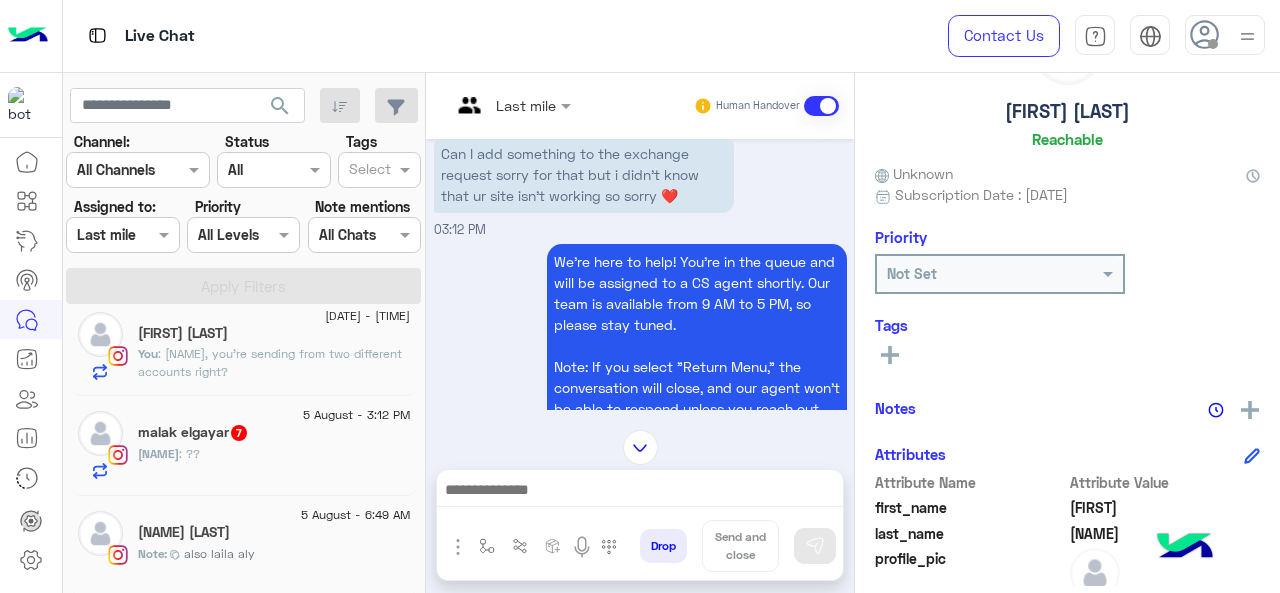 scroll, scrollTop: 590, scrollLeft: 0, axis: vertical 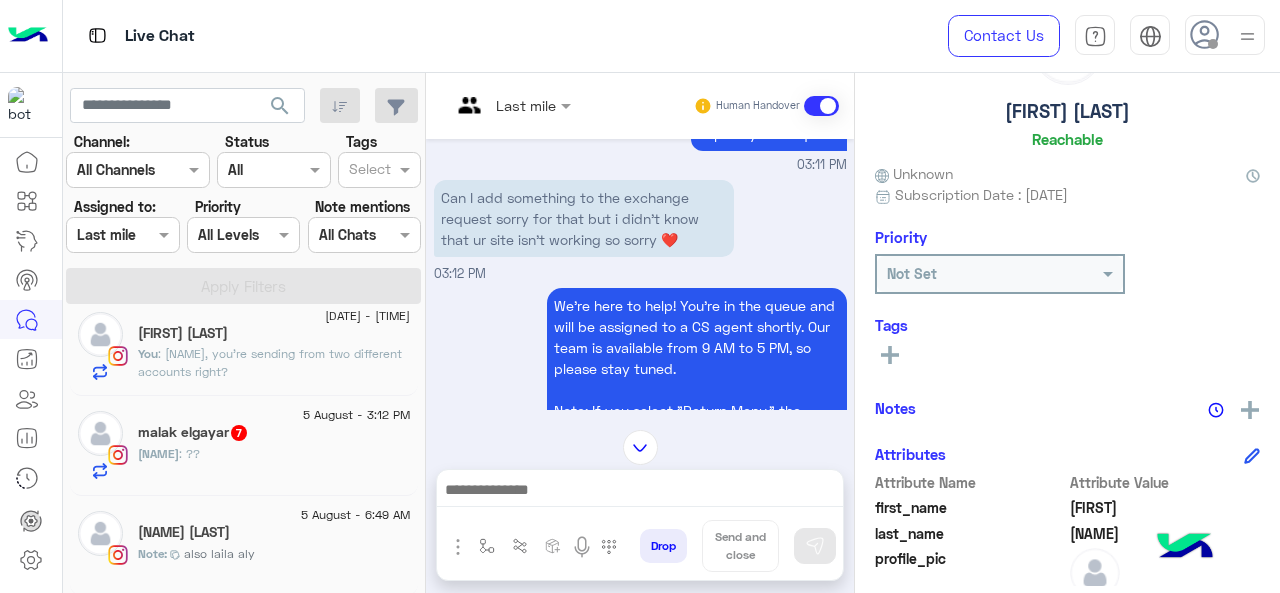 click at bounding box center (487, 105) 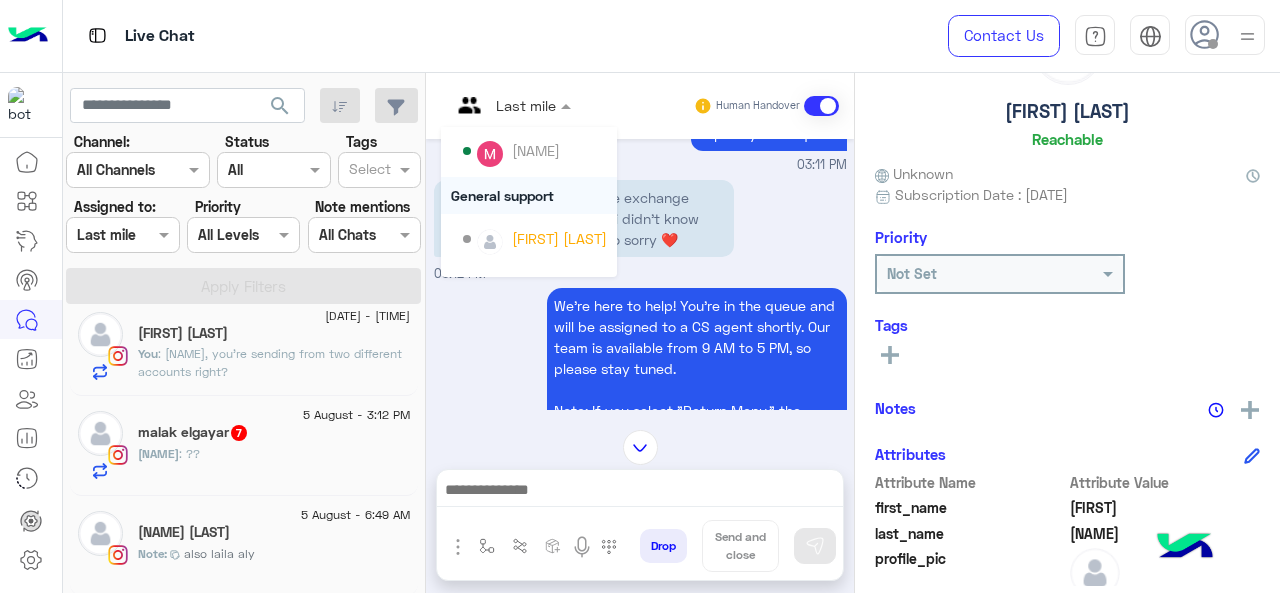 scroll, scrollTop: 200, scrollLeft: 0, axis: vertical 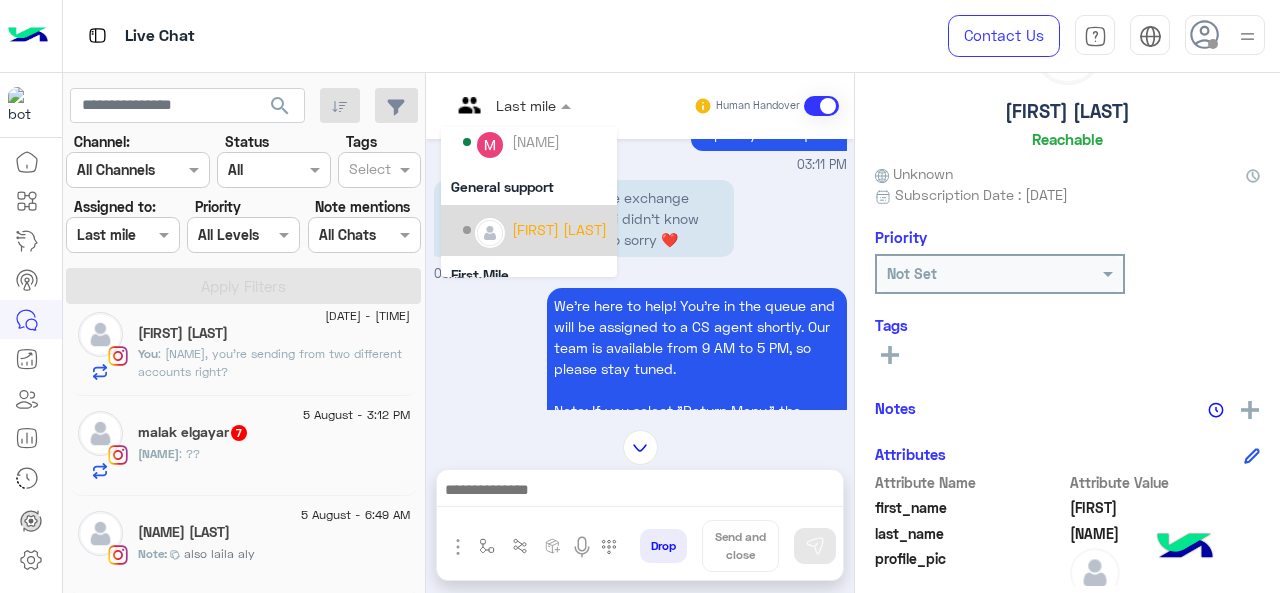 click 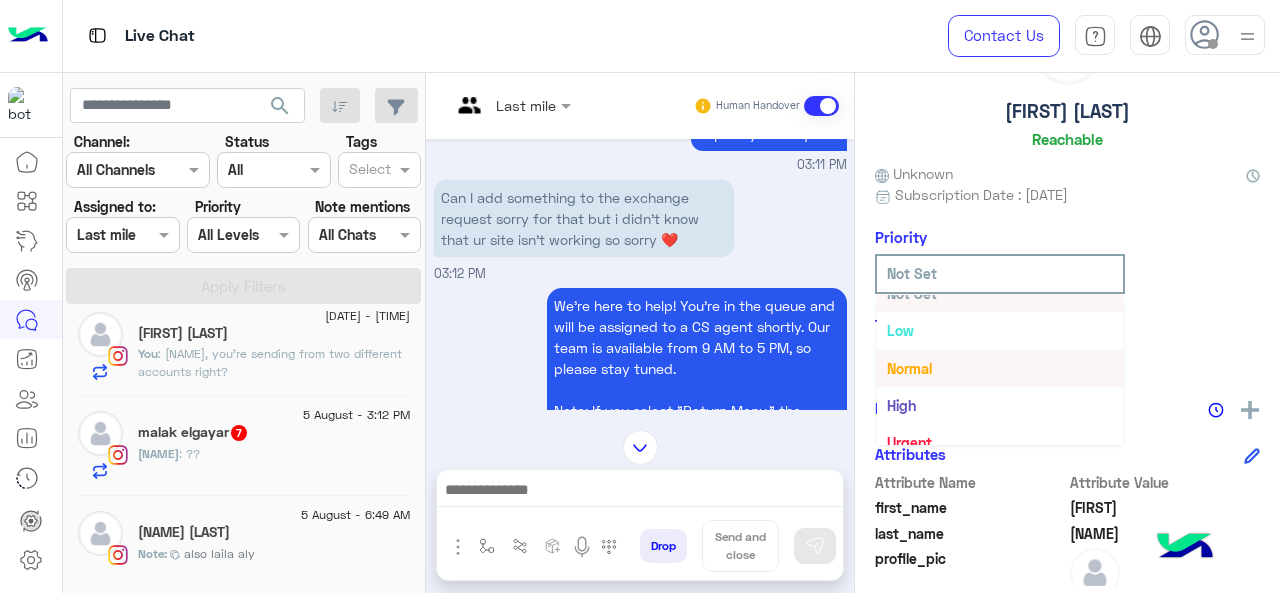 scroll, scrollTop: 36, scrollLeft: 0, axis: vertical 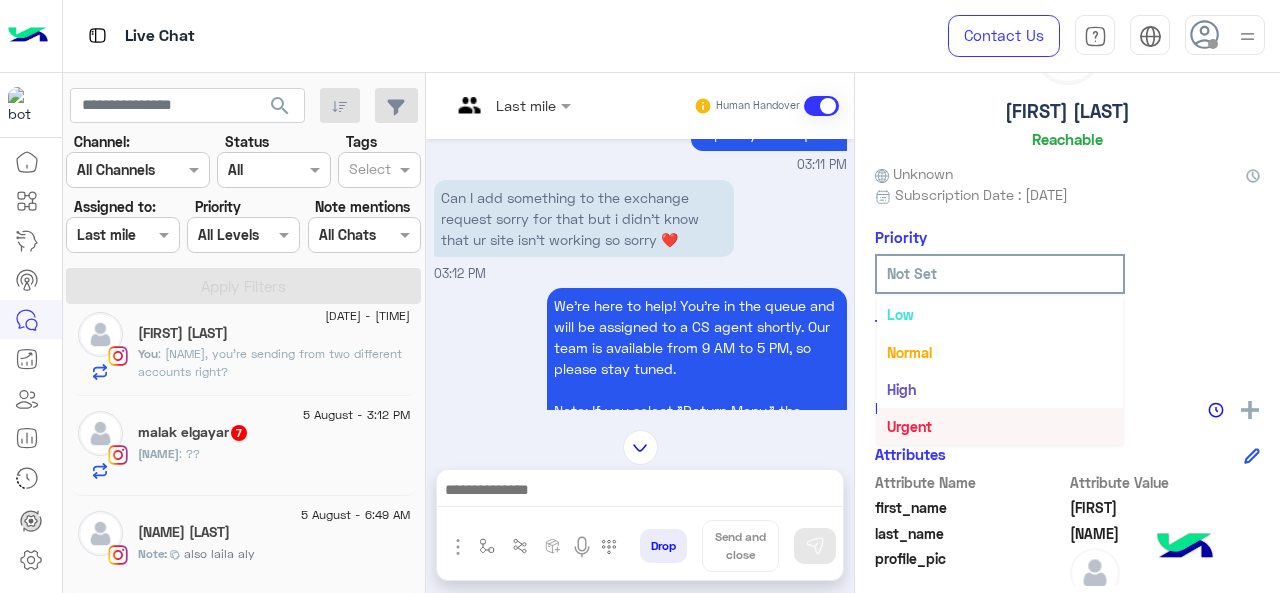 drag, startPoint x: 1028, startPoint y: 420, endPoint x: 785, endPoint y: 392, distance: 244.60785 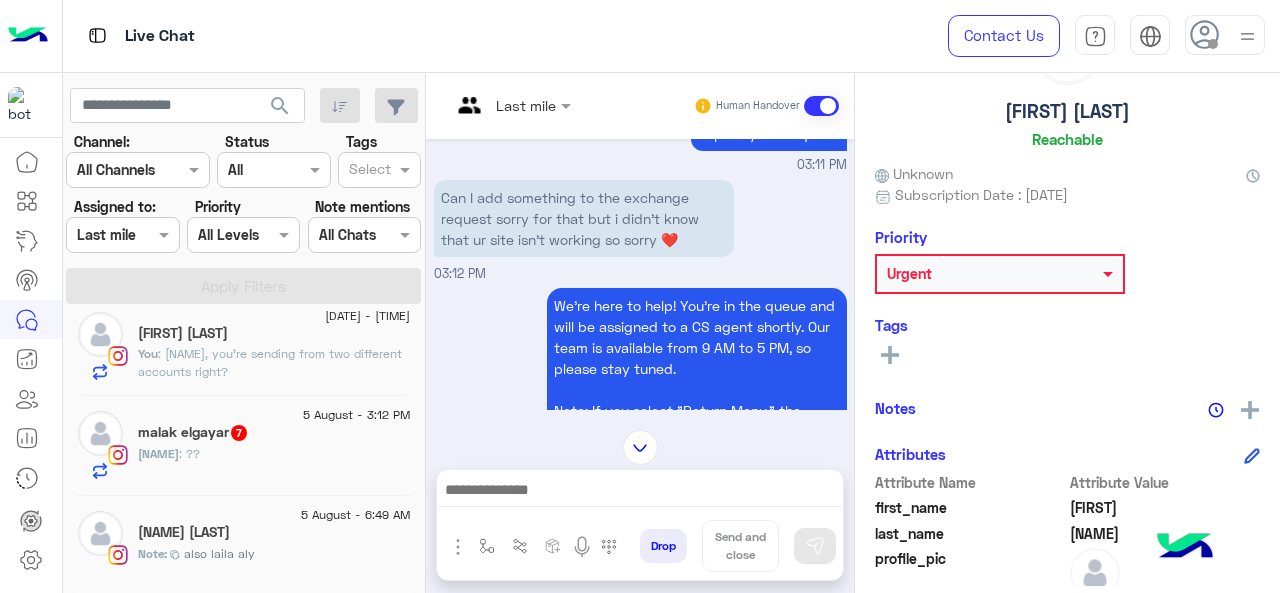 click at bounding box center [511, 104] 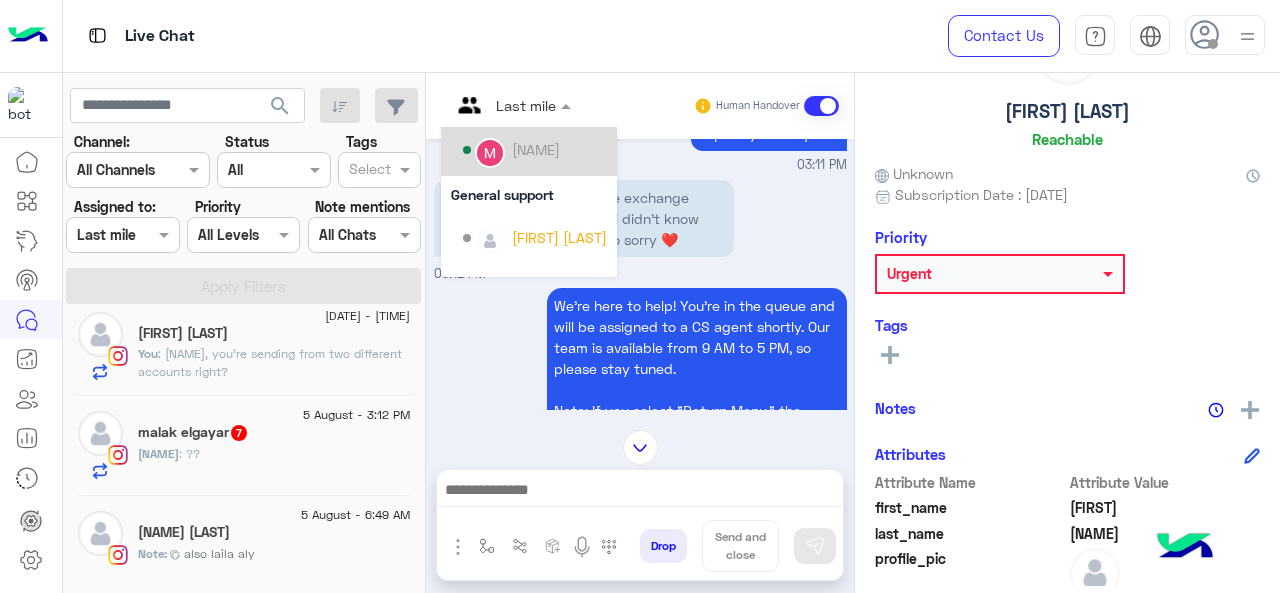 scroll, scrollTop: 200, scrollLeft: 0, axis: vertical 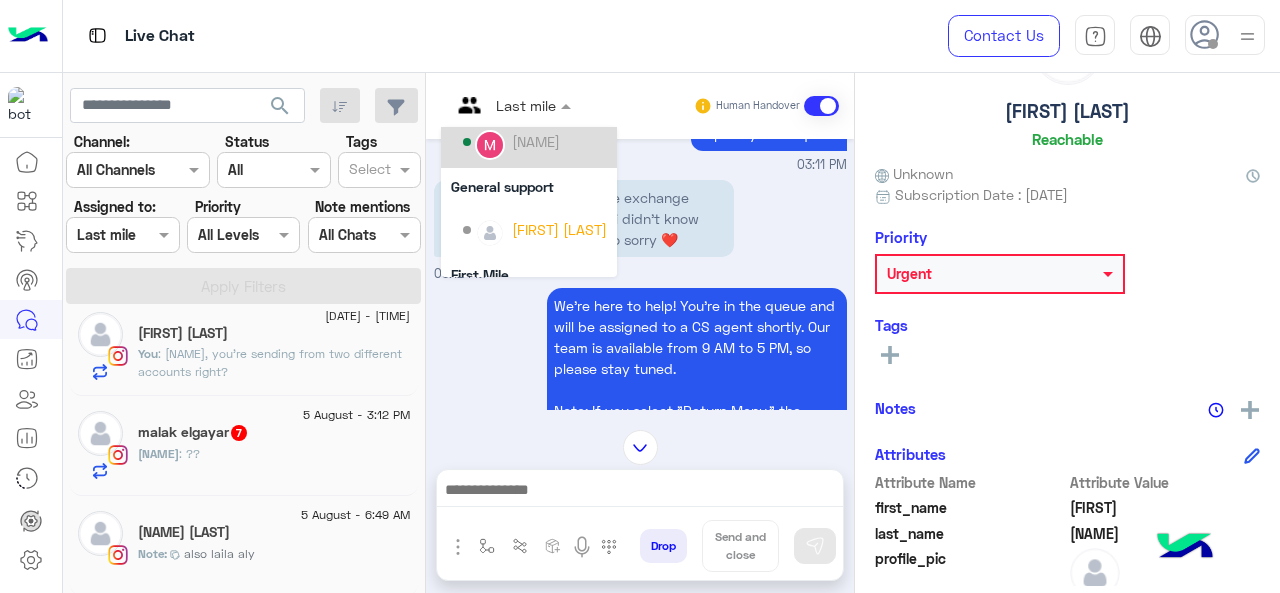 click on "[NAME]" at bounding box center [535, 142] 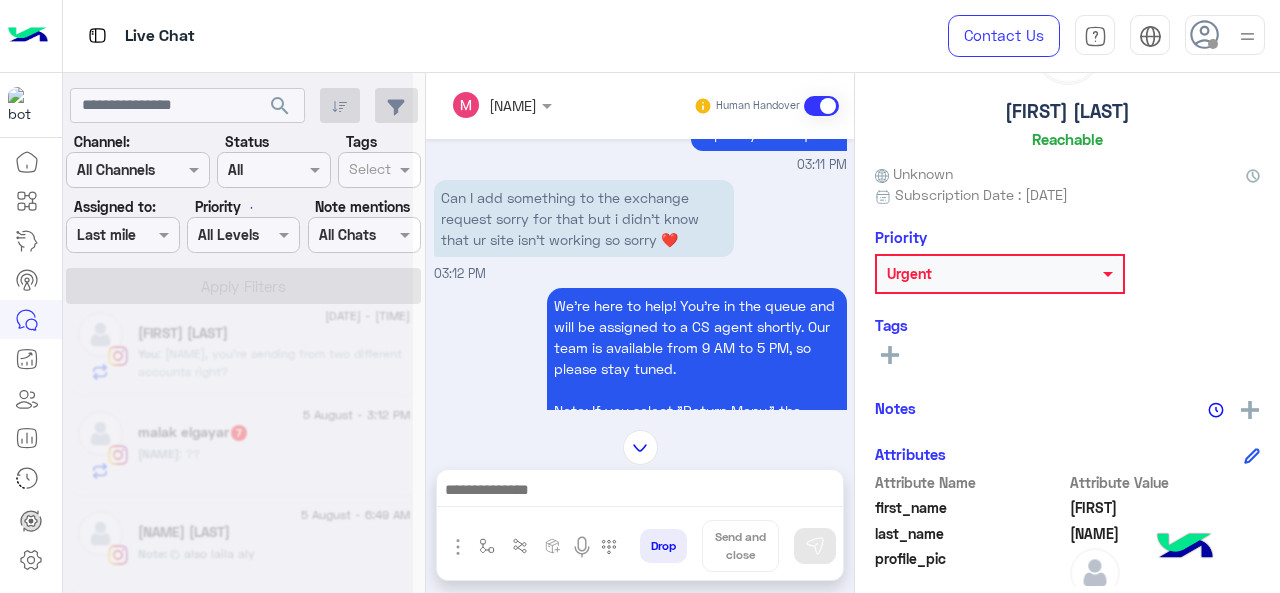 scroll, scrollTop: 122, scrollLeft: 0, axis: vertical 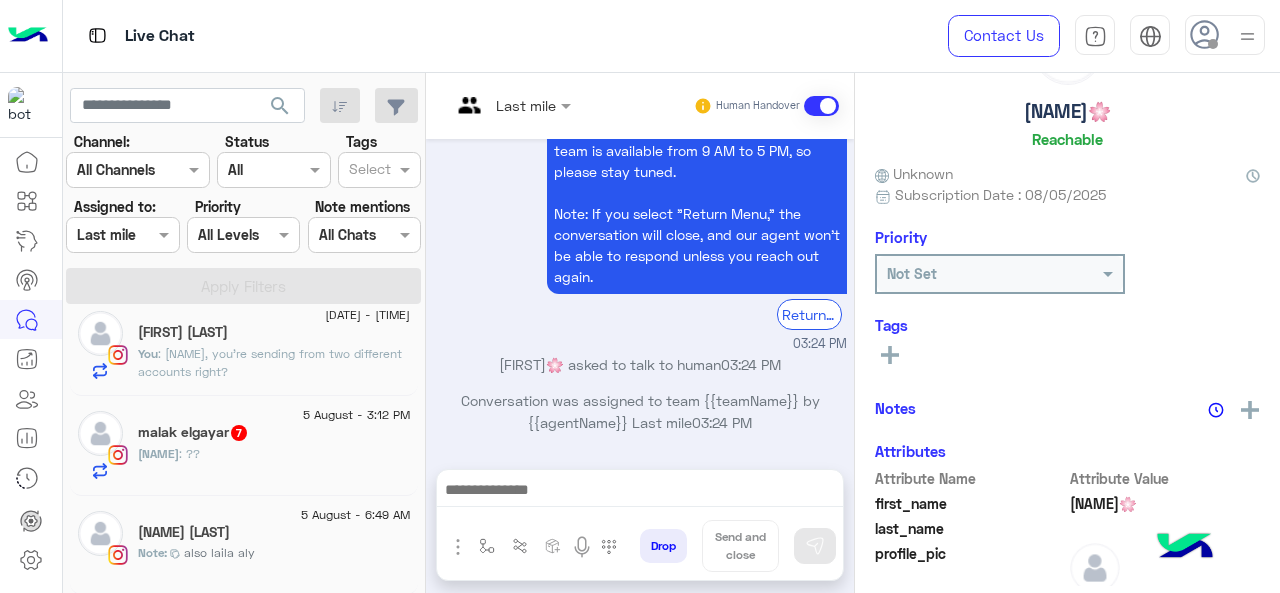 click on "malak : ??" 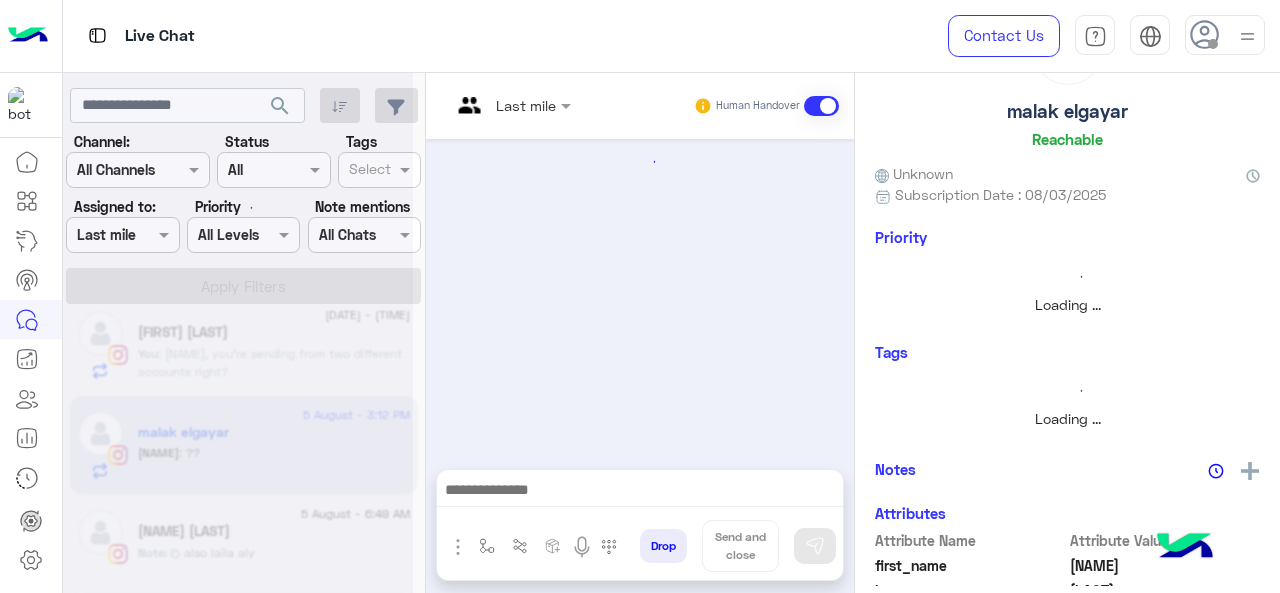 scroll, scrollTop: 122, scrollLeft: 0, axis: vertical 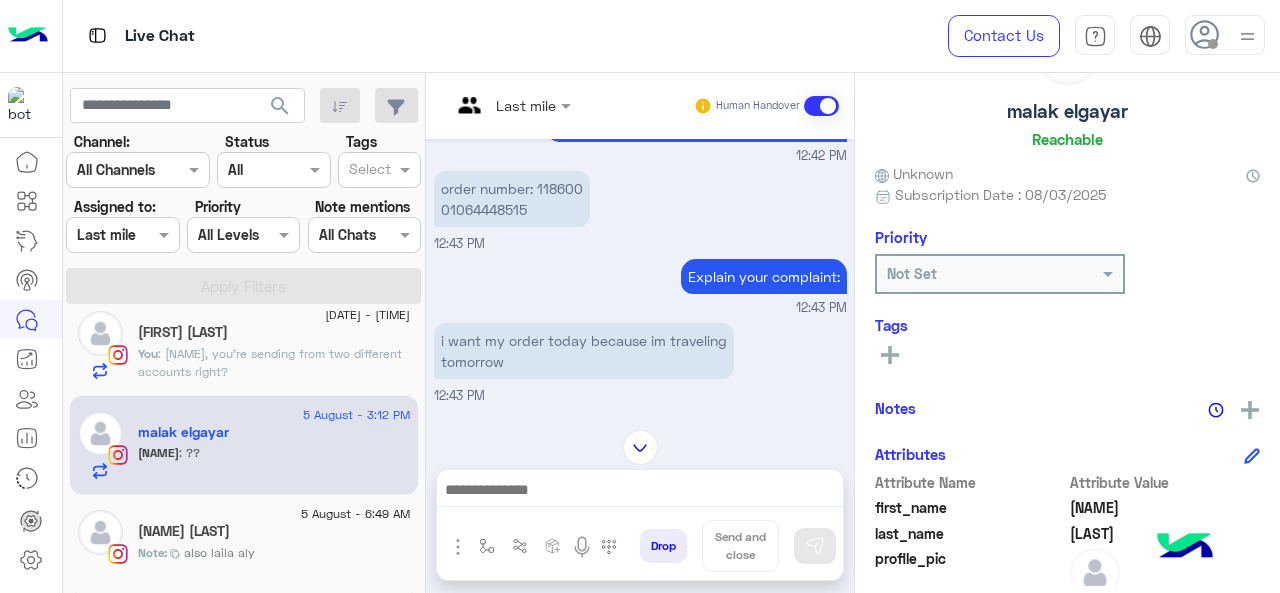 click at bounding box center (511, 104) 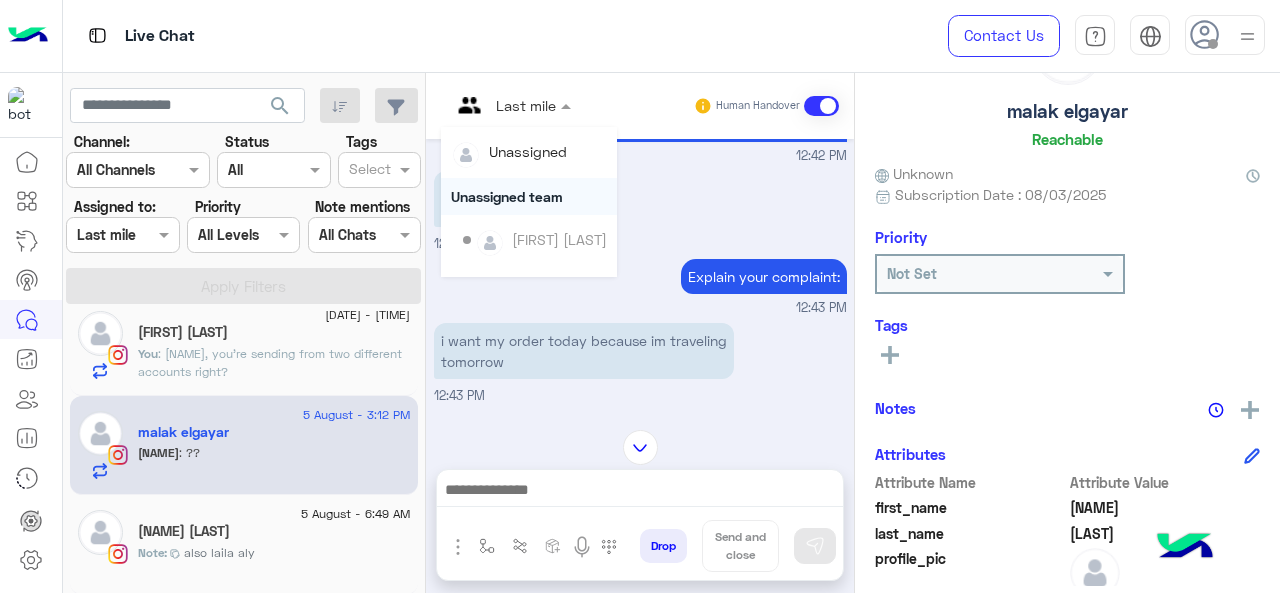 scroll, scrollTop: 406, scrollLeft: 0, axis: vertical 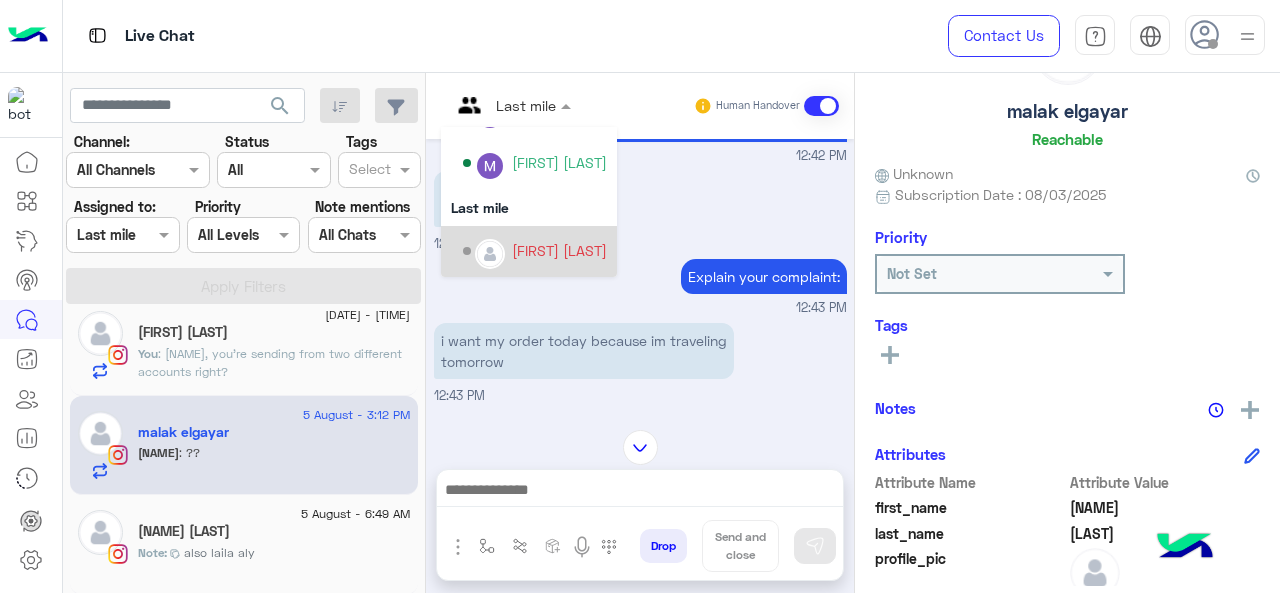 click on "[FIRST] [LAST]" at bounding box center (559, 250) 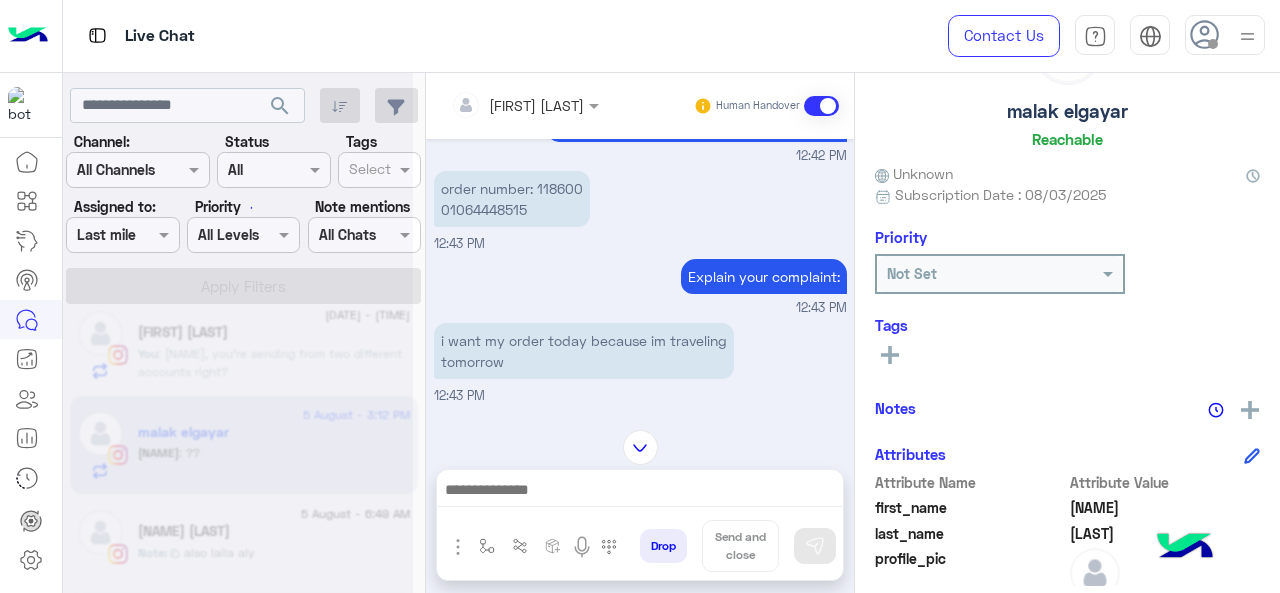 scroll, scrollTop: 22, scrollLeft: 0, axis: vertical 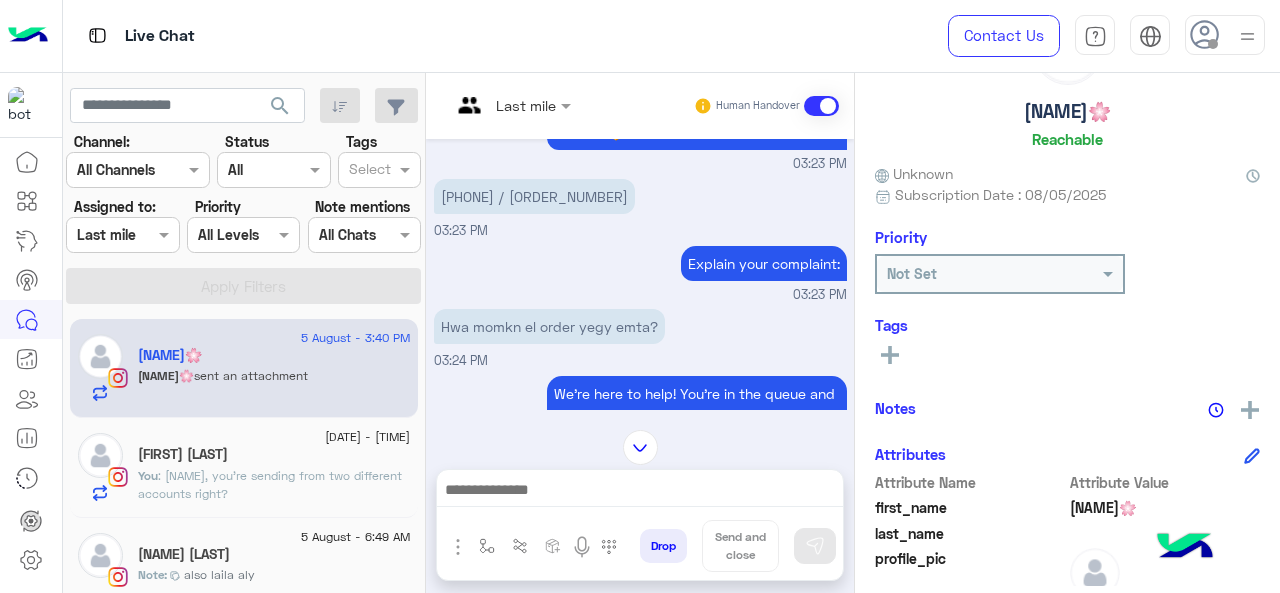 click at bounding box center [511, 104] 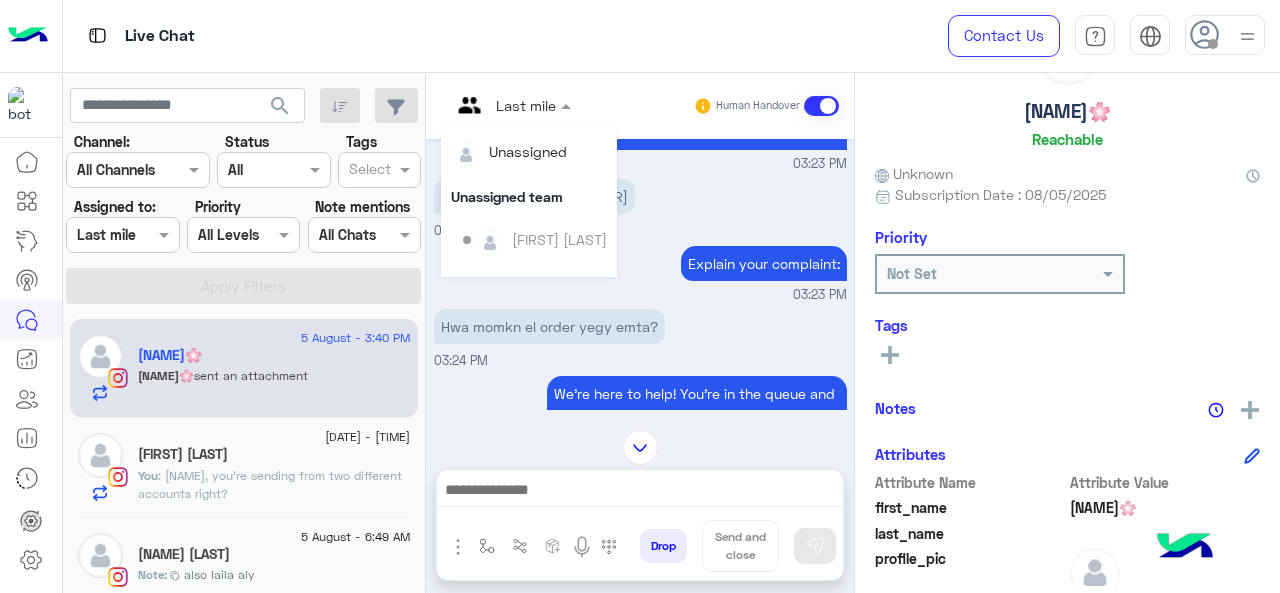 scroll, scrollTop: 406, scrollLeft: 0, axis: vertical 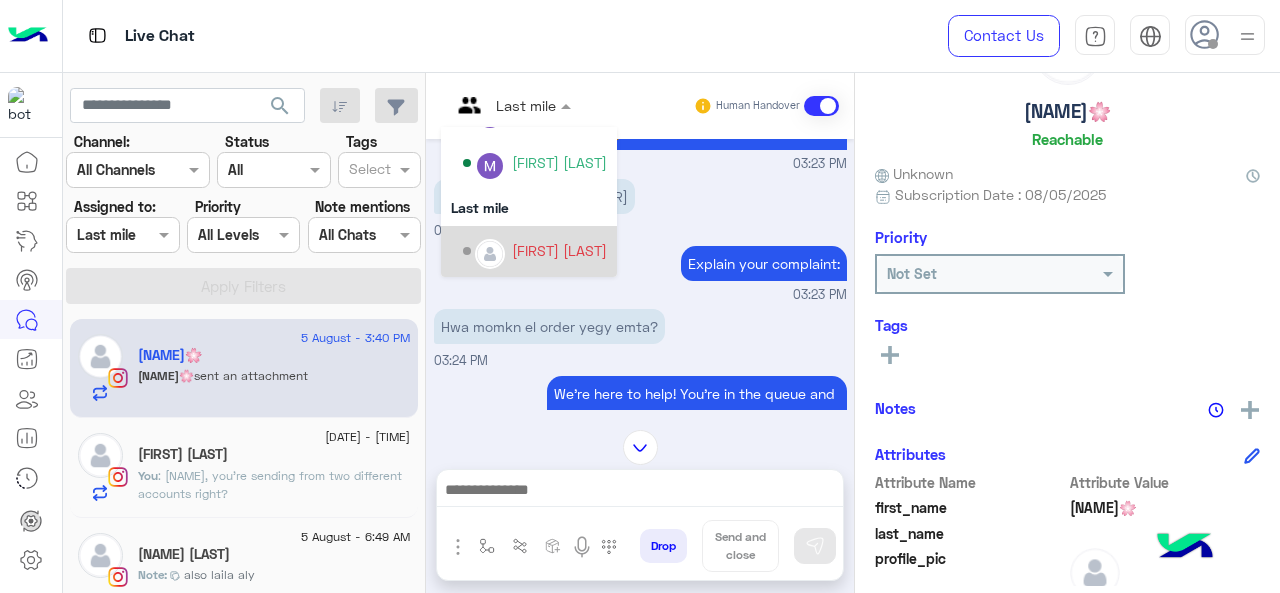 click on "[FIRST] [LAST]" at bounding box center (559, 250) 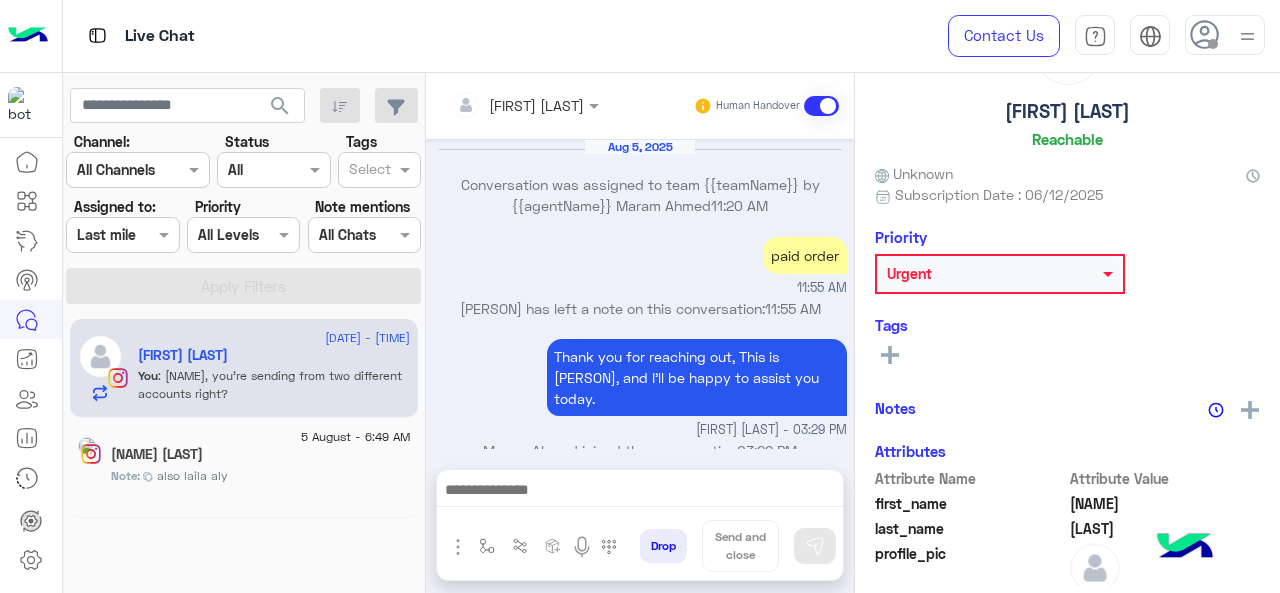 scroll, scrollTop: 433, scrollLeft: 0, axis: vertical 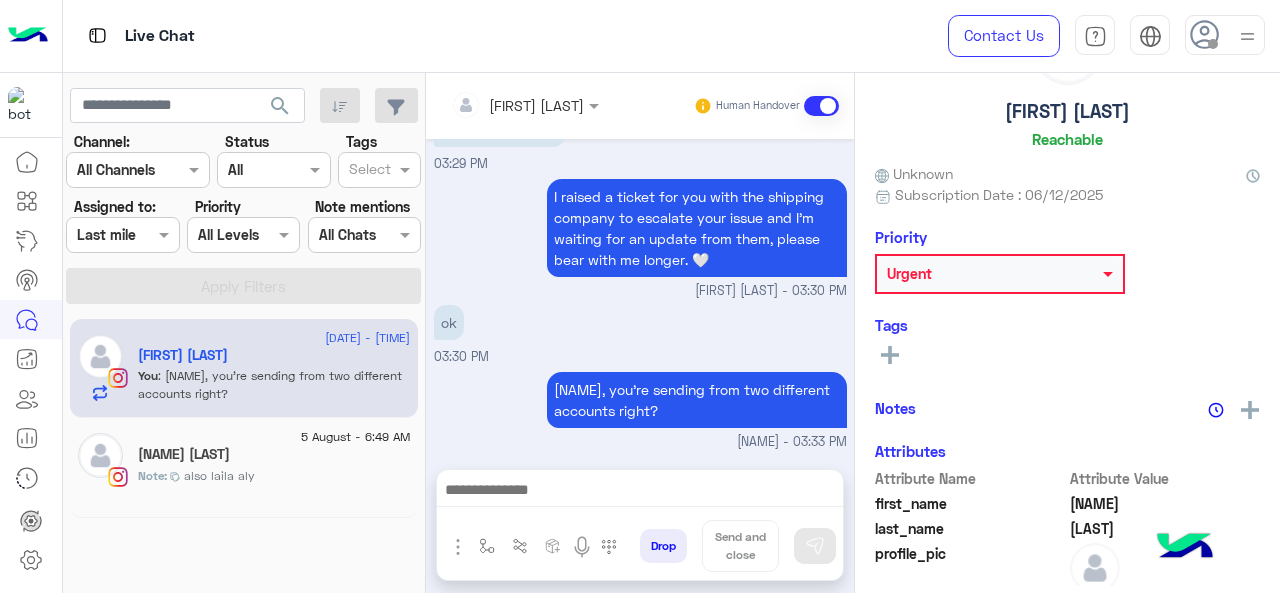 click at bounding box center (122, 234) 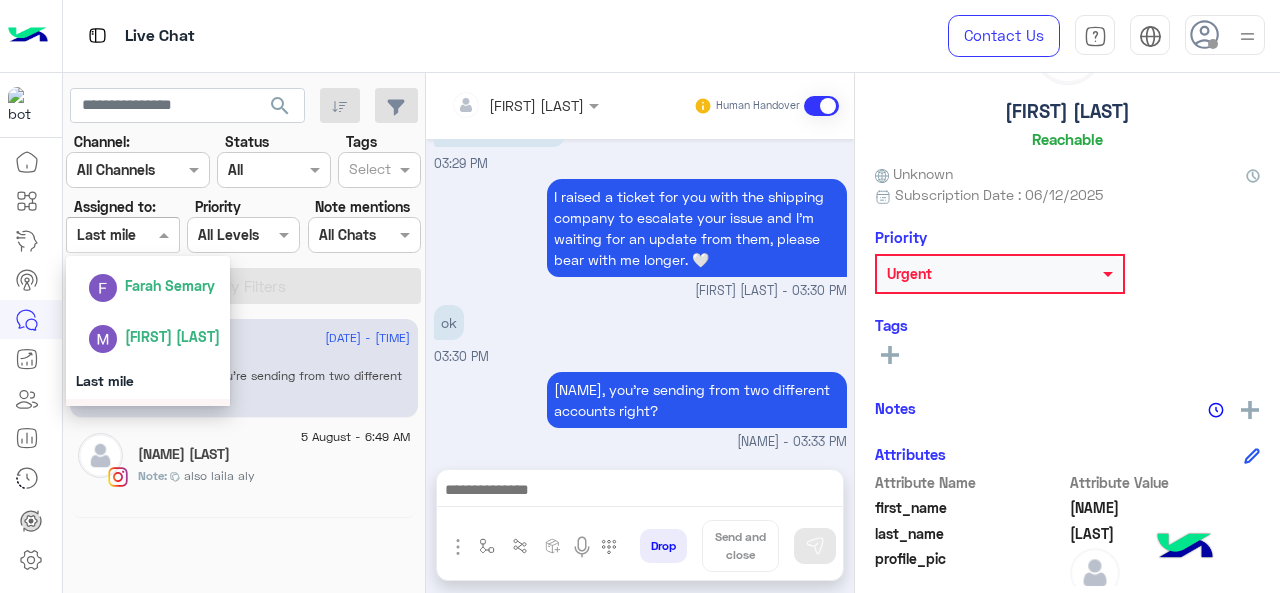 scroll, scrollTop: 443, scrollLeft: 0, axis: vertical 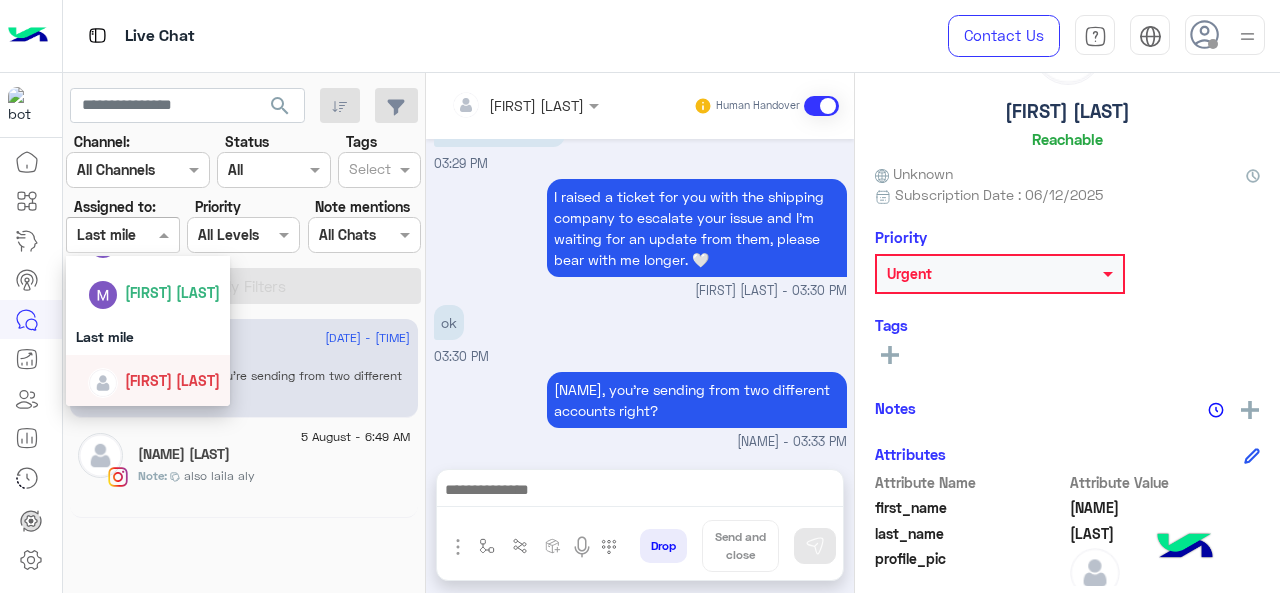 click on "[FIRST] [LAST]" at bounding box center [172, 380] 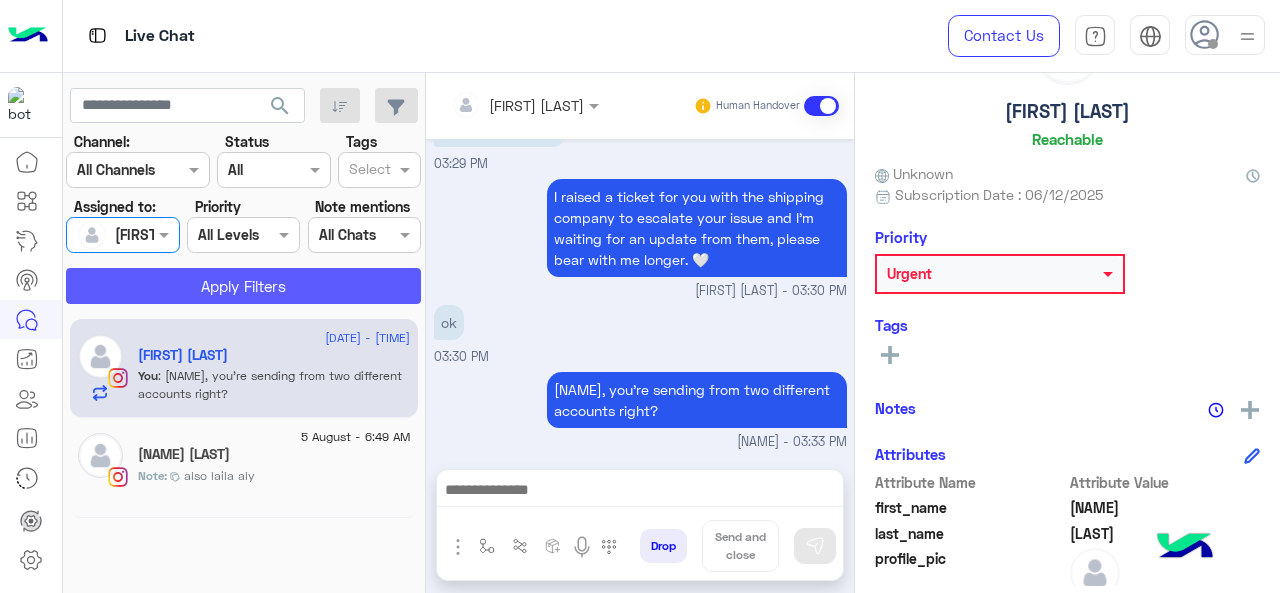 click on "Apply Filters" 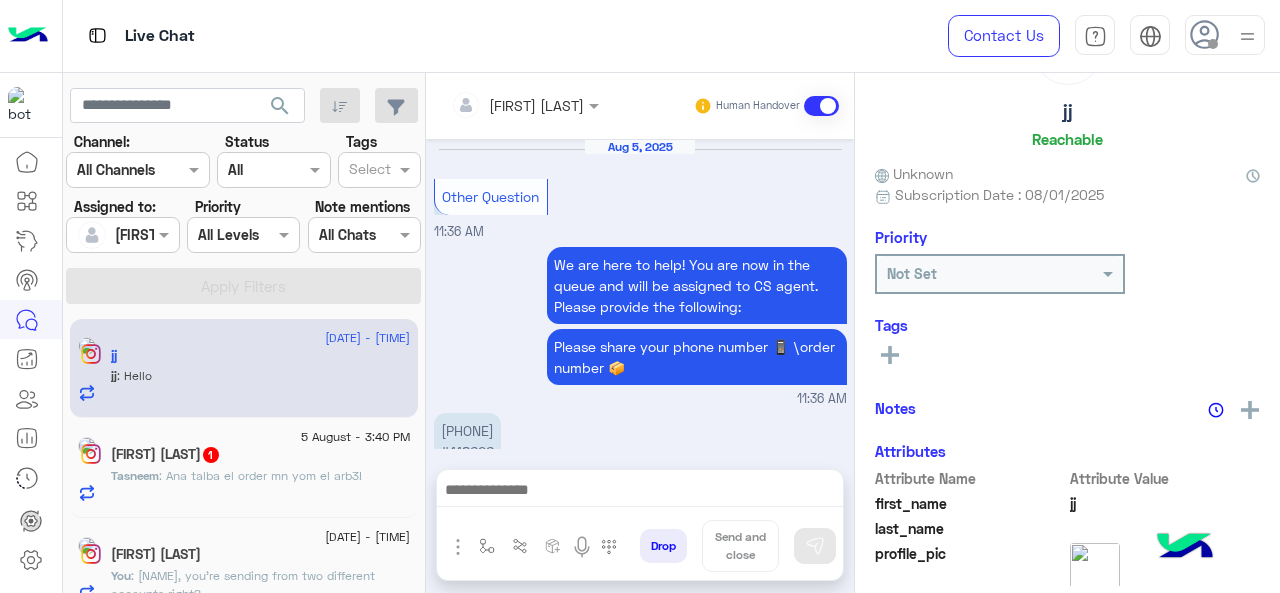 scroll, scrollTop: 681, scrollLeft: 0, axis: vertical 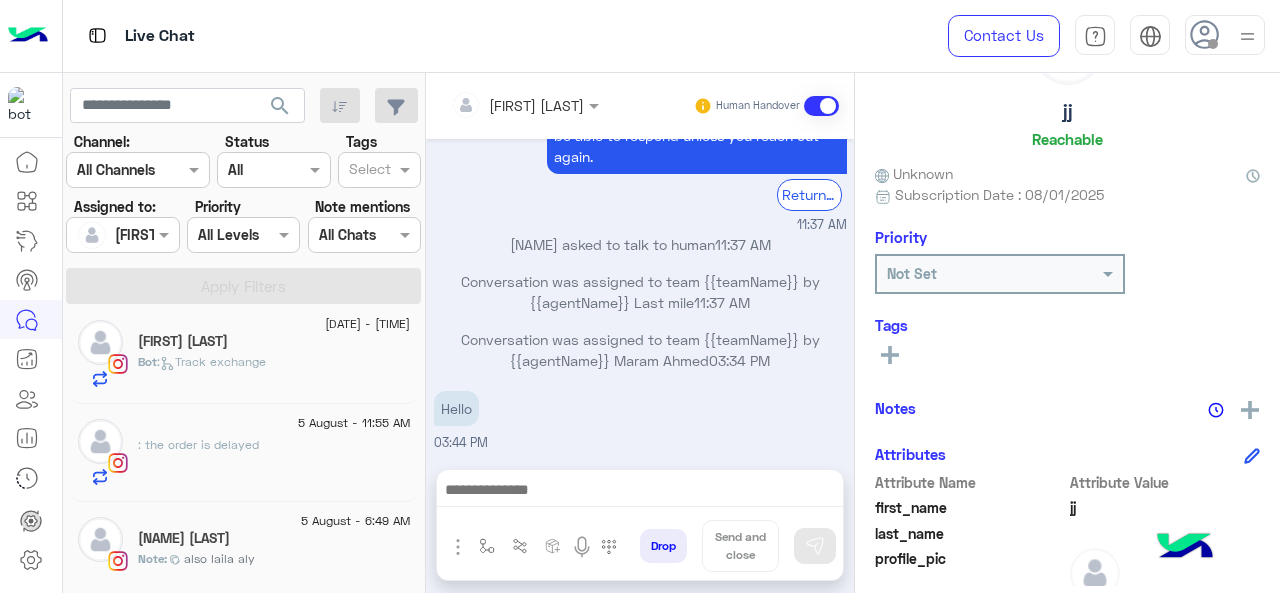 click on "[NAME] [LAST]" 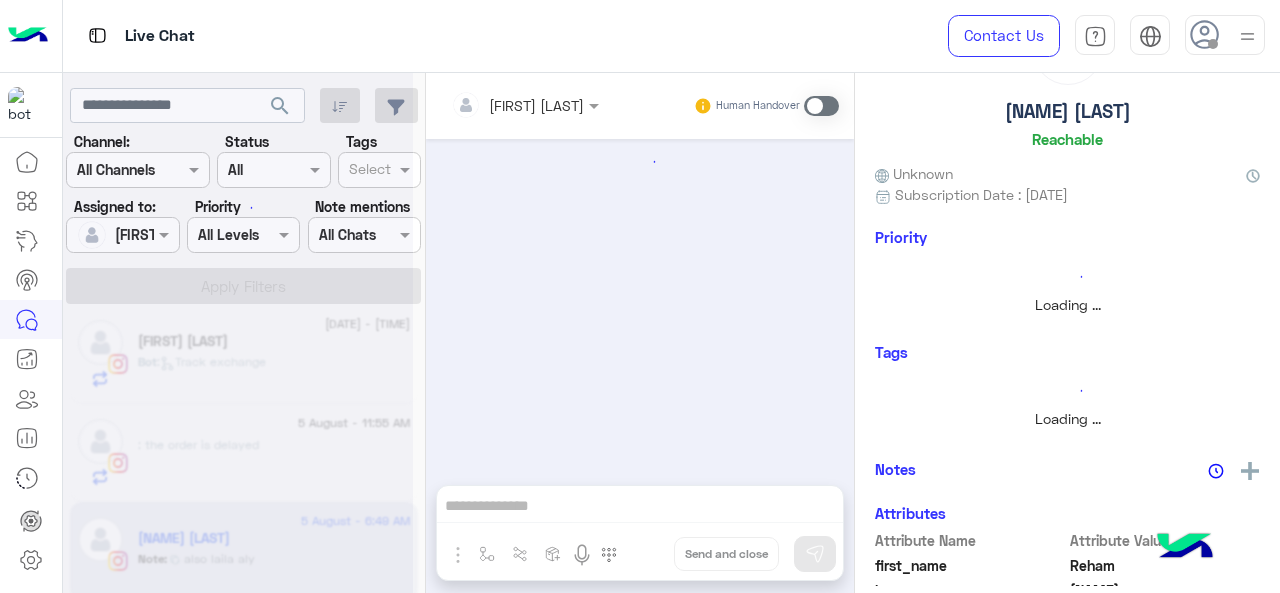 scroll, scrollTop: 0, scrollLeft: 0, axis: both 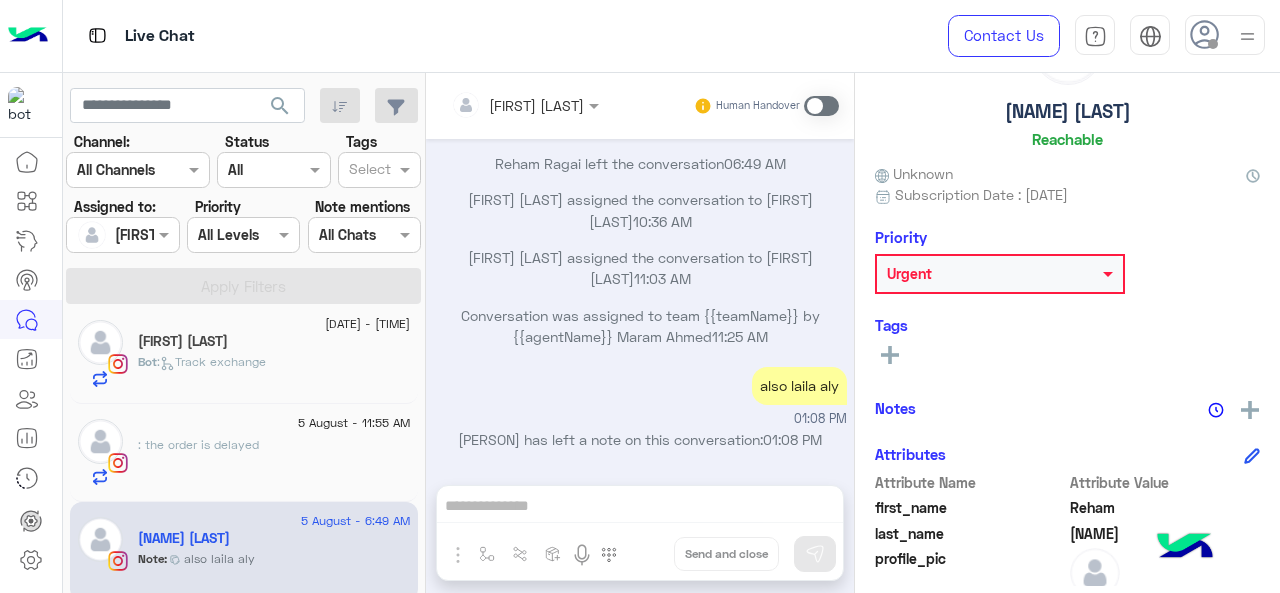 click on ": the order is delayed" 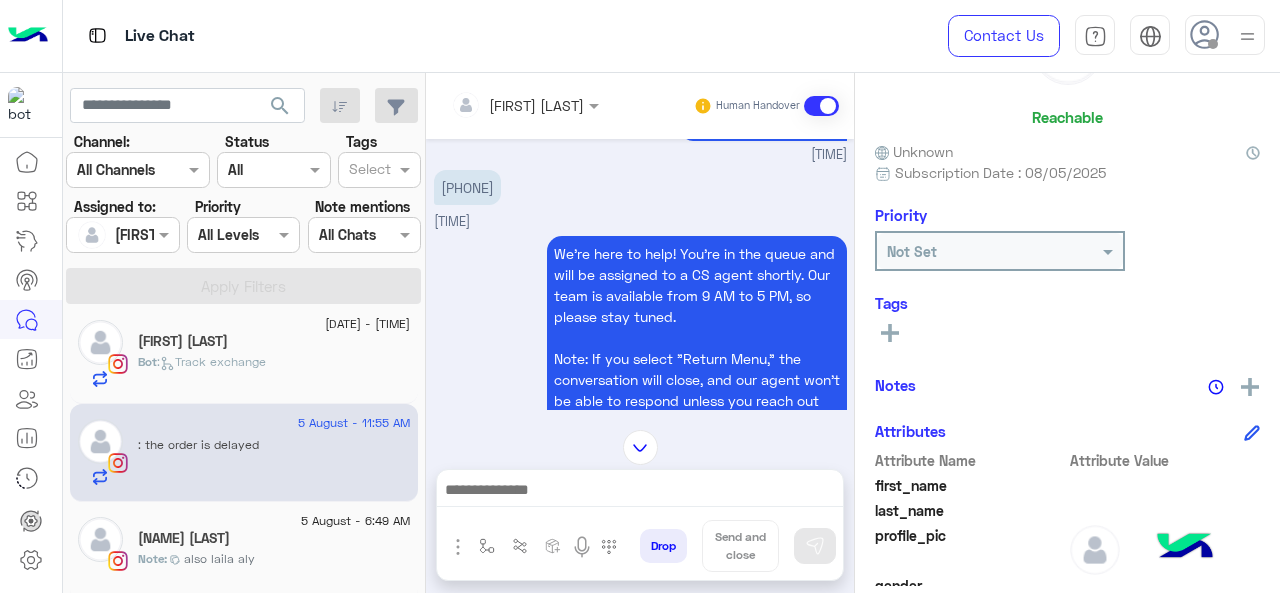 drag, startPoint x: 528, startPoint y: 186, endPoint x: 451, endPoint y: 197, distance: 77.781746 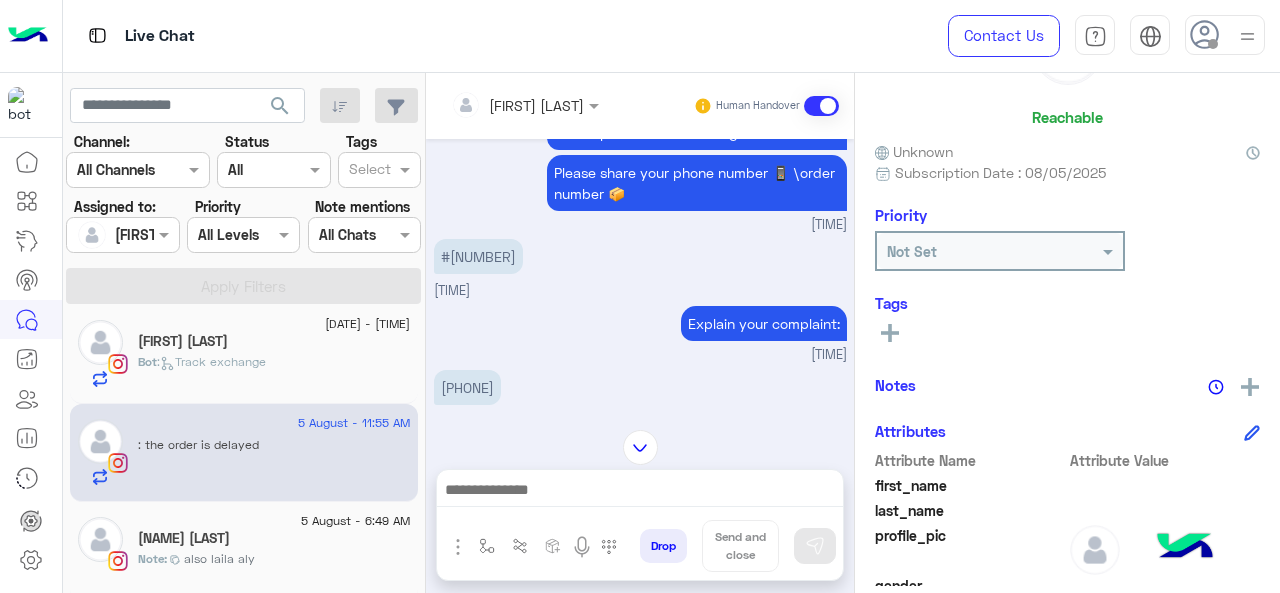 click on "#[NUMBER]" at bounding box center [478, 256] 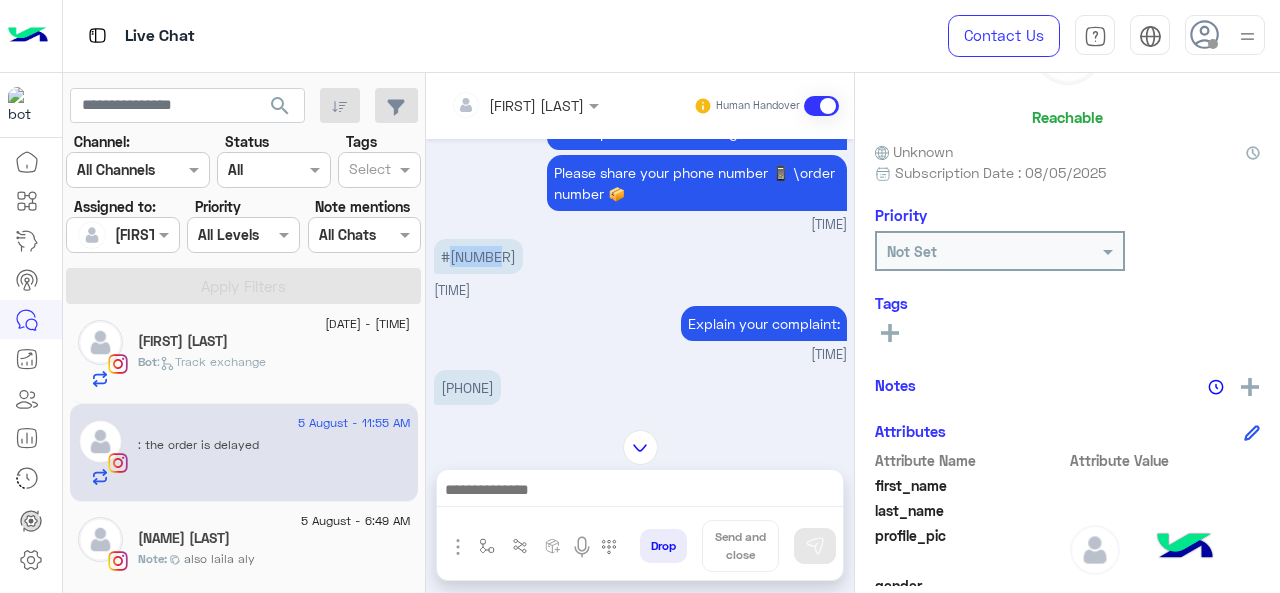 copy on "#[NUMBER]" 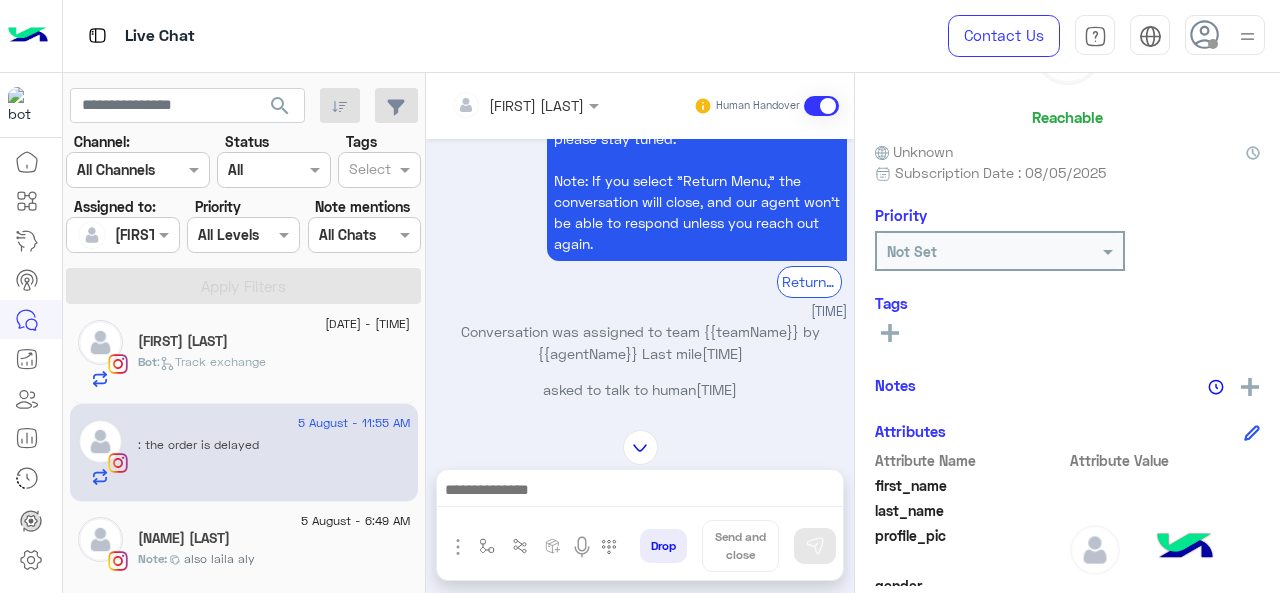 scroll, scrollTop: 758, scrollLeft: 0, axis: vertical 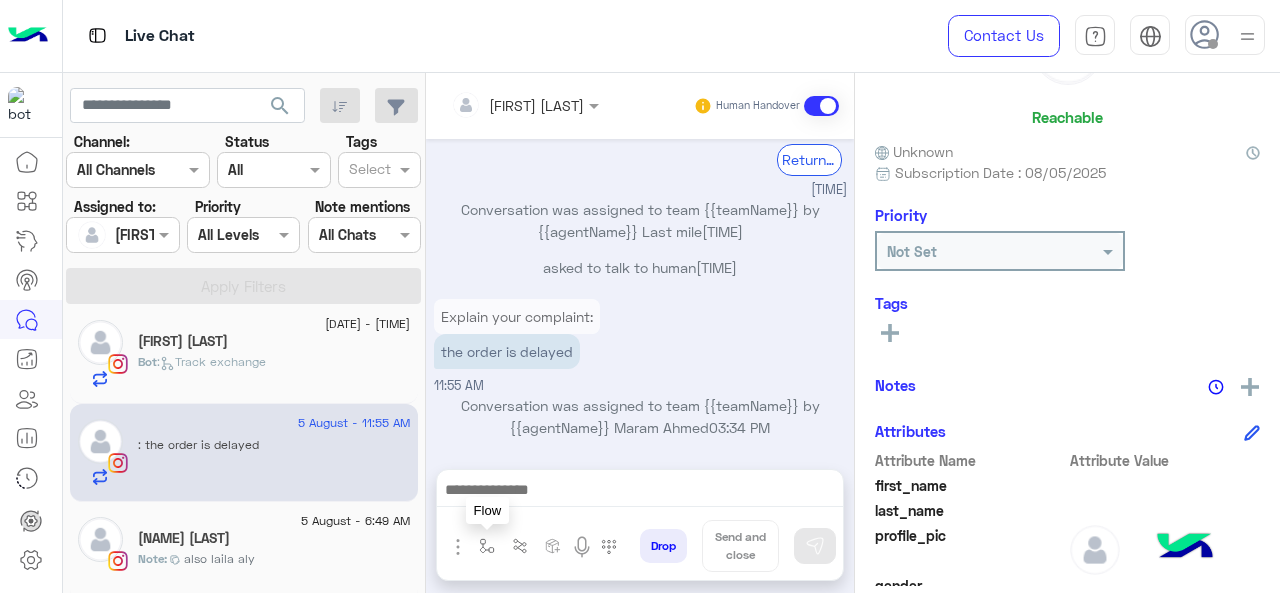 click at bounding box center (487, 546) 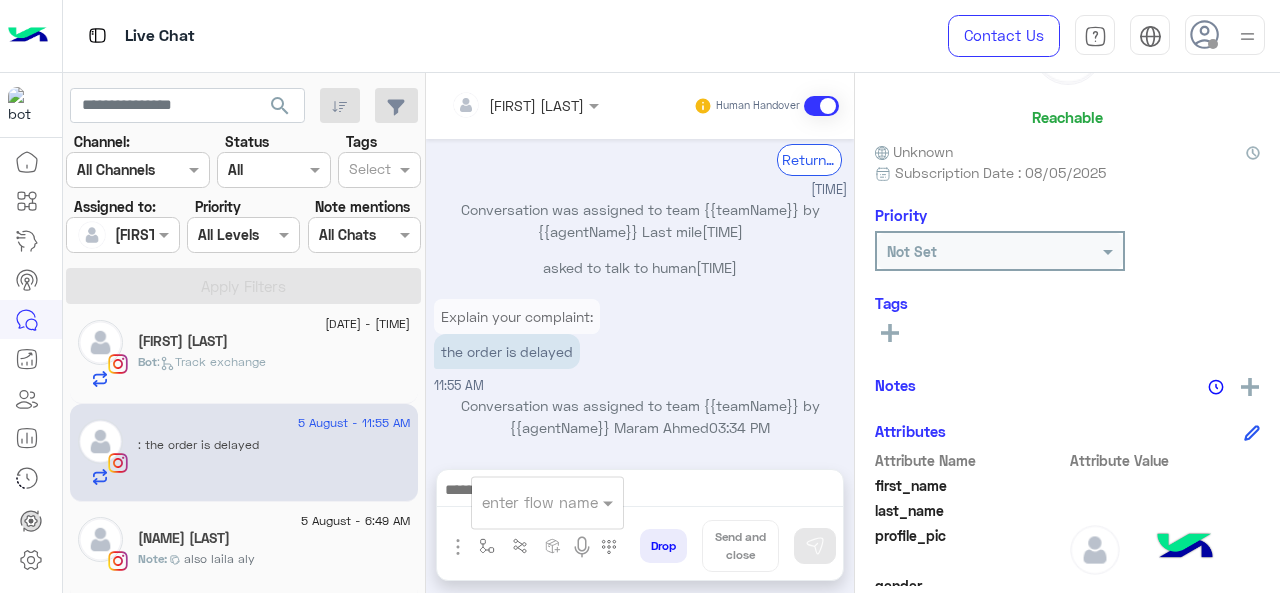 click on "enter flow name" at bounding box center [547, 502] 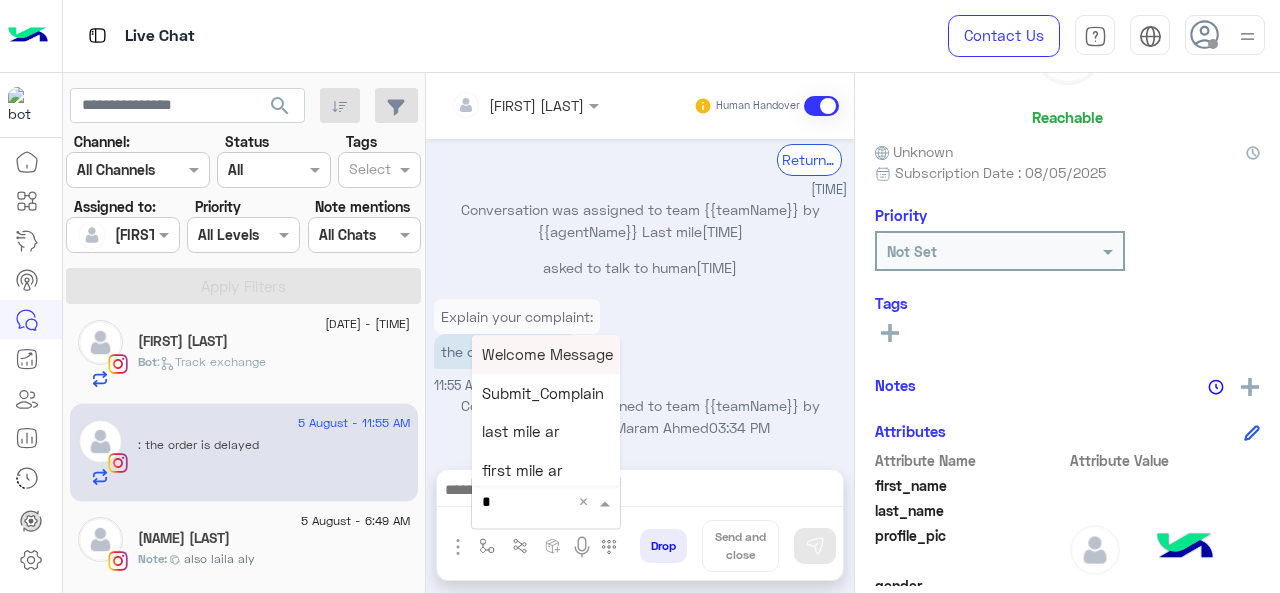 type on "*" 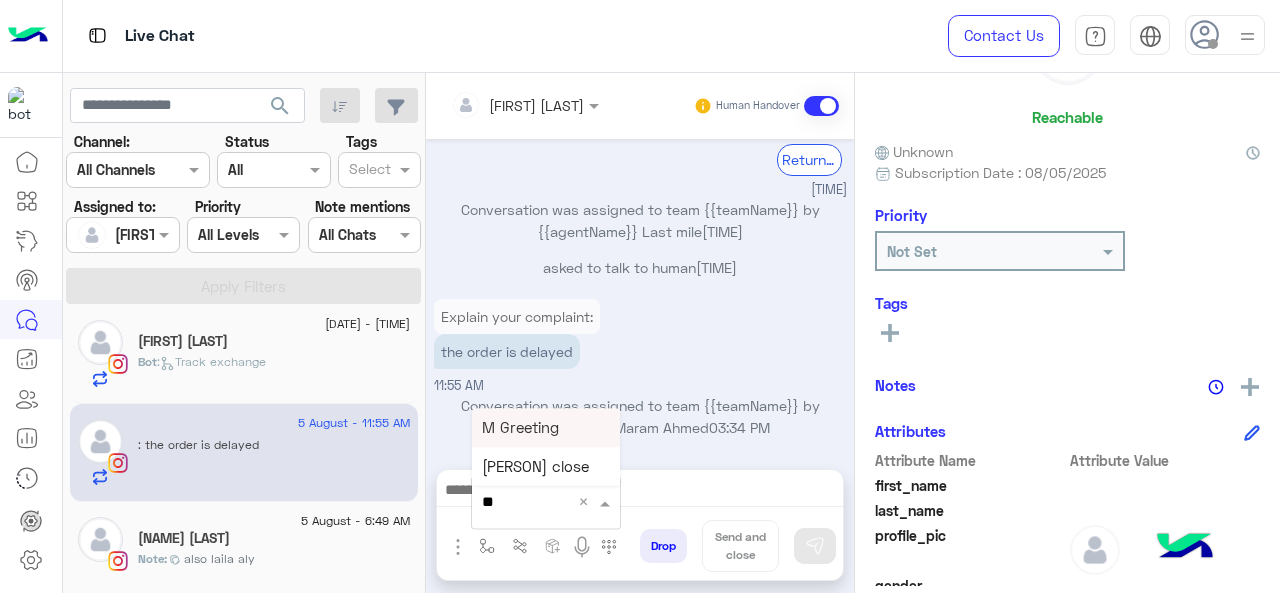 click on "M Greeting" at bounding box center [520, 427] 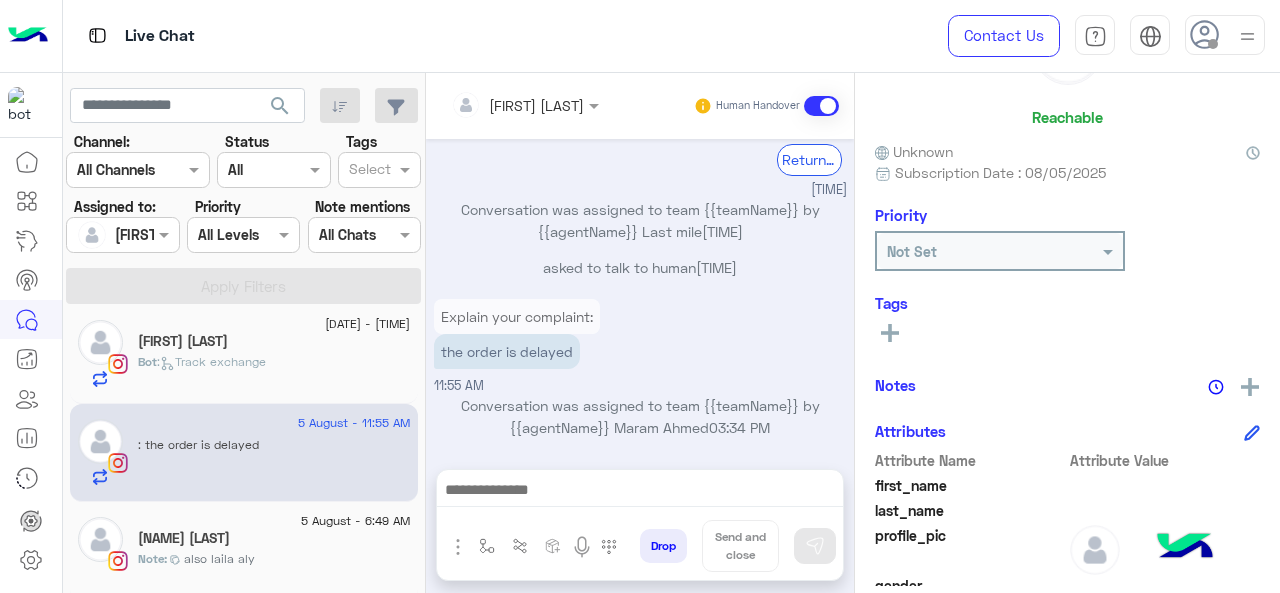 type on "**********" 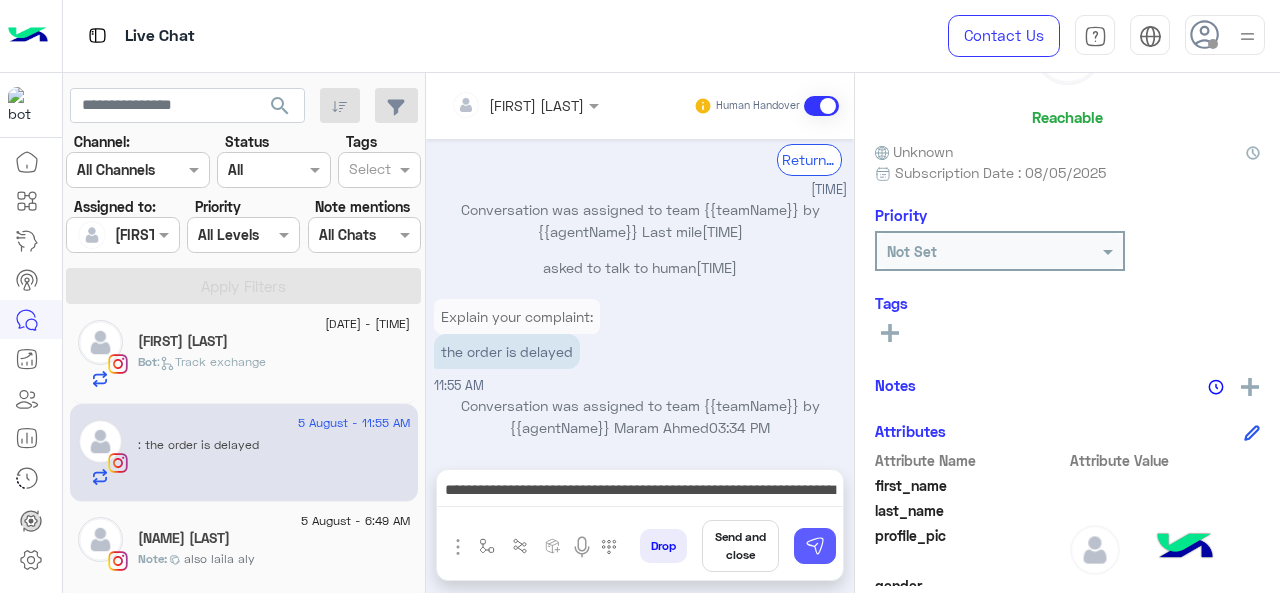 click at bounding box center [815, 546] 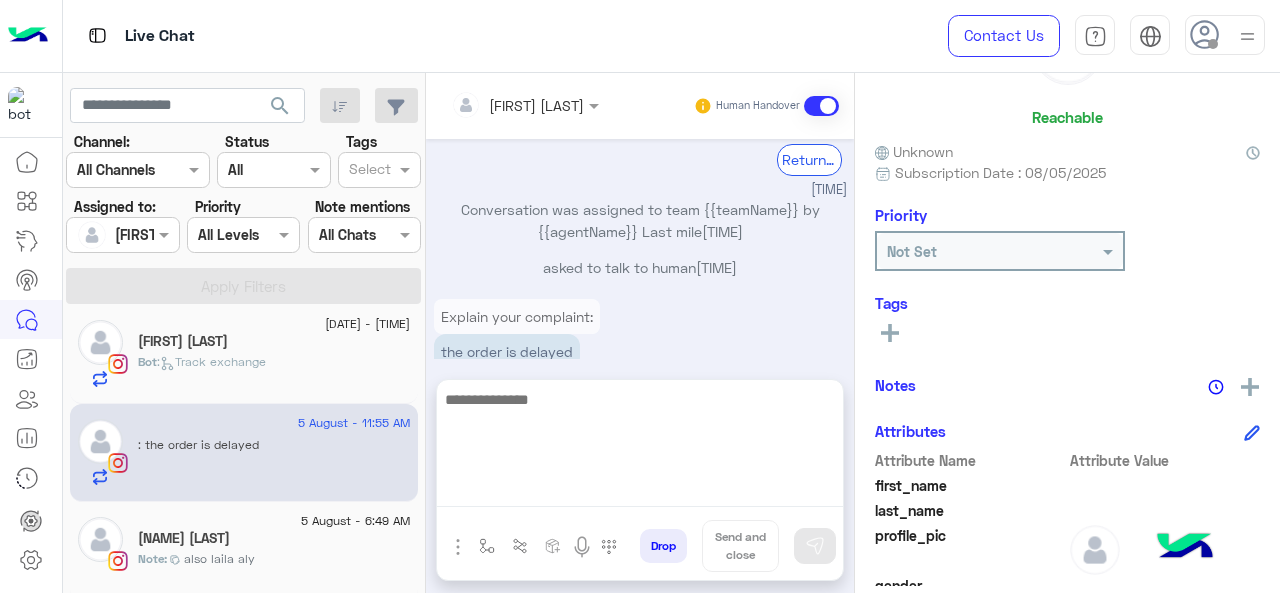 click at bounding box center [640, 447] 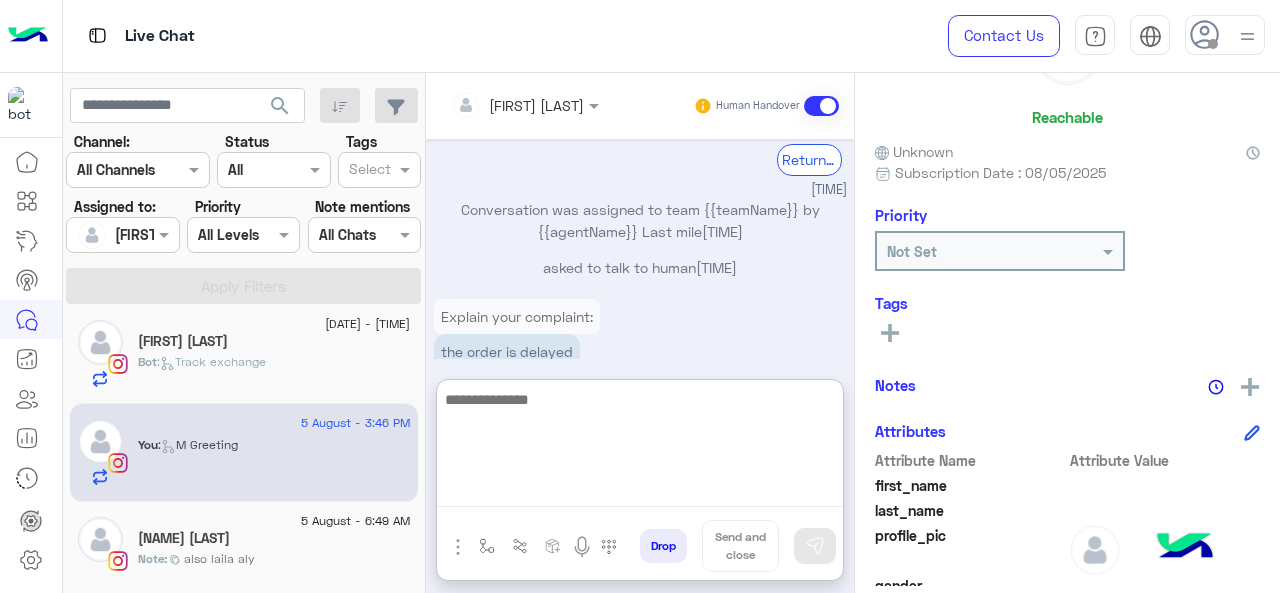scroll, scrollTop: 969, scrollLeft: 0, axis: vertical 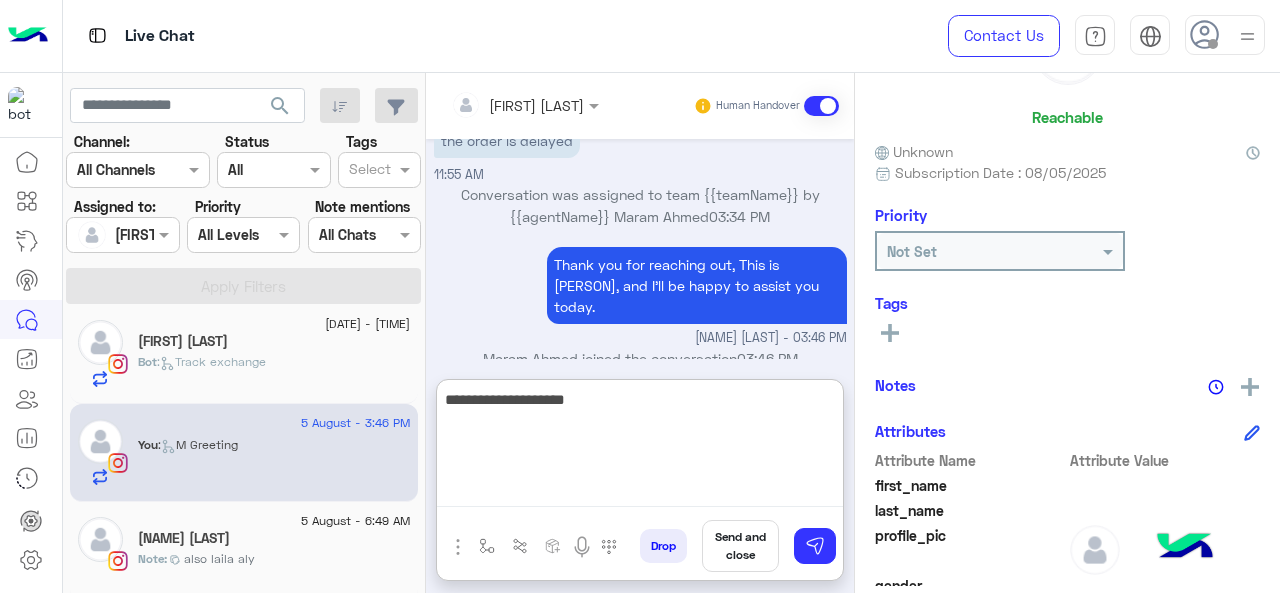 type on "**********" 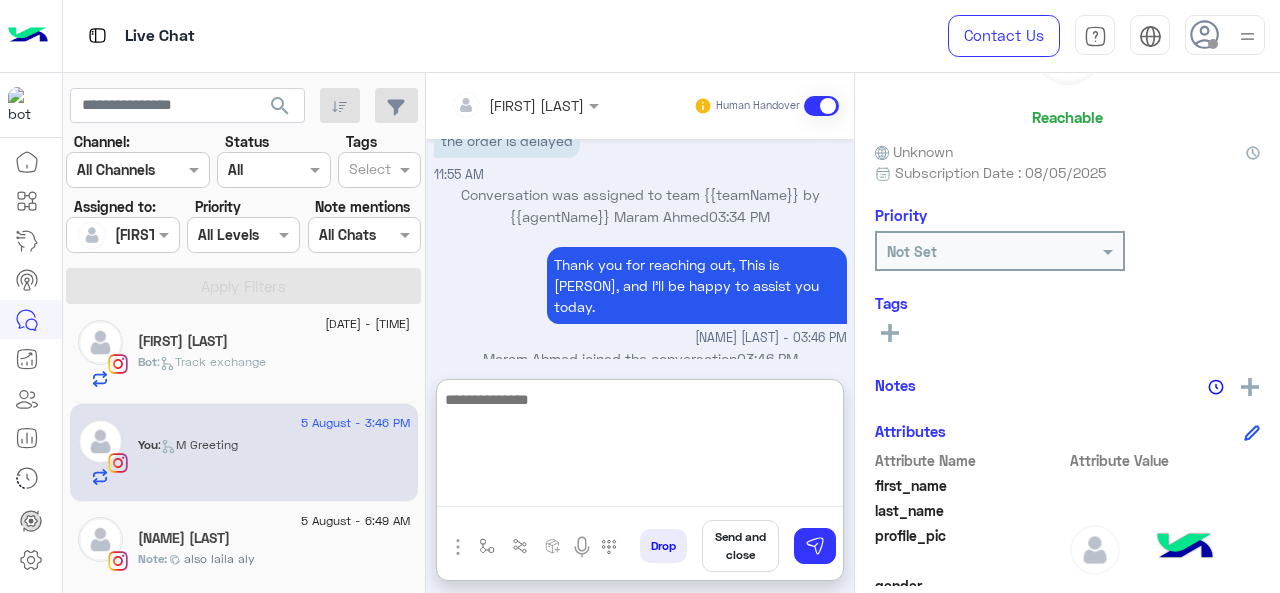 scroll, scrollTop: 1033, scrollLeft: 0, axis: vertical 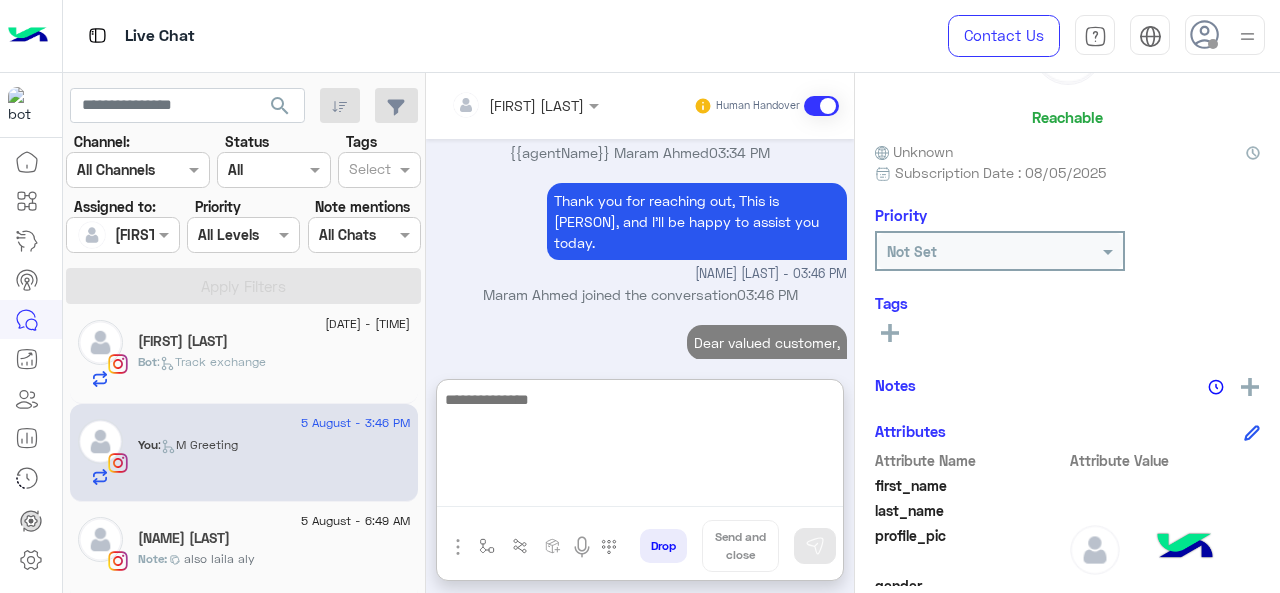 paste on "**********" 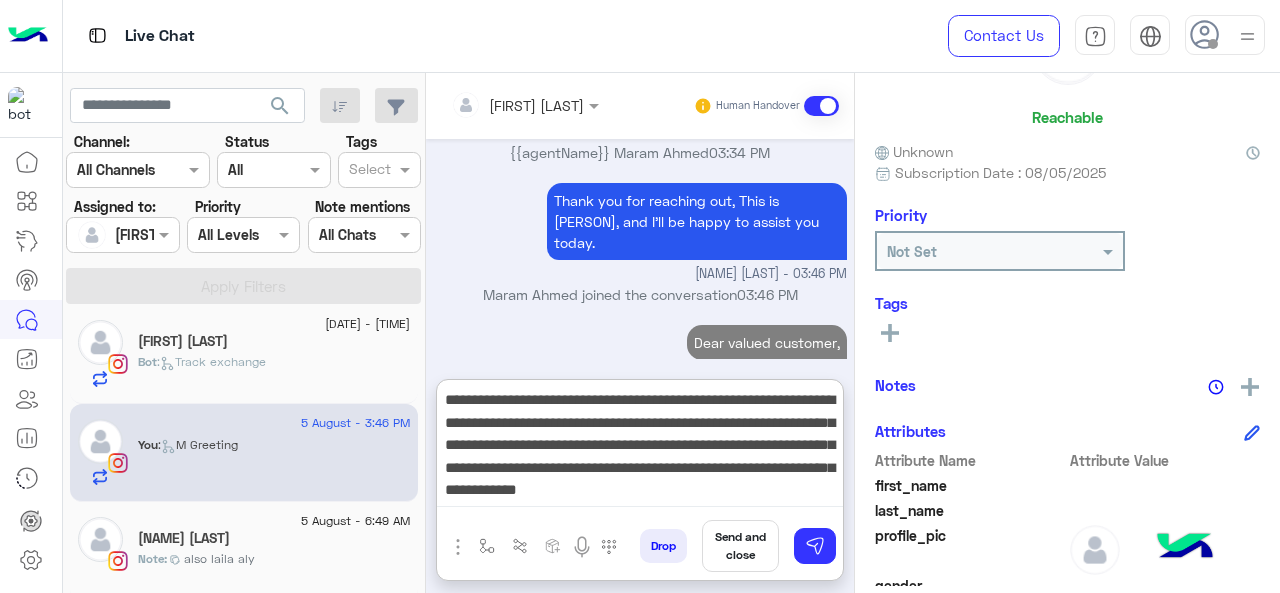 scroll, scrollTop: 15, scrollLeft: 0, axis: vertical 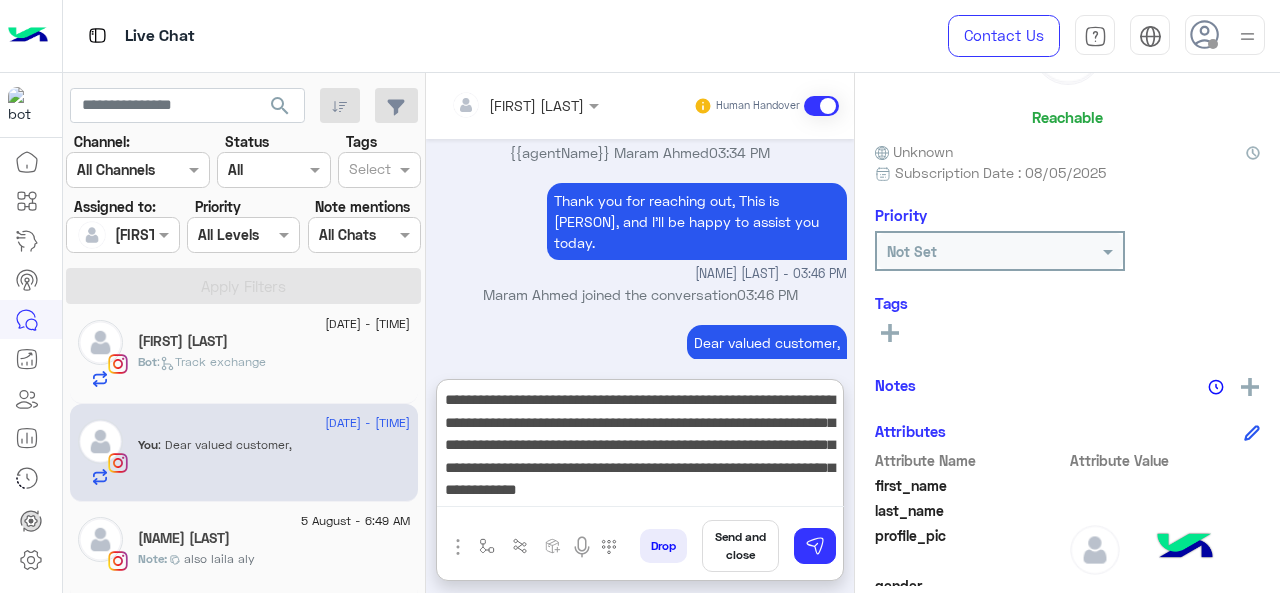 drag, startPoint x: 439, startPoint y: 457, endPoint x: 628, endPoint y: 501, distance: 194.05412 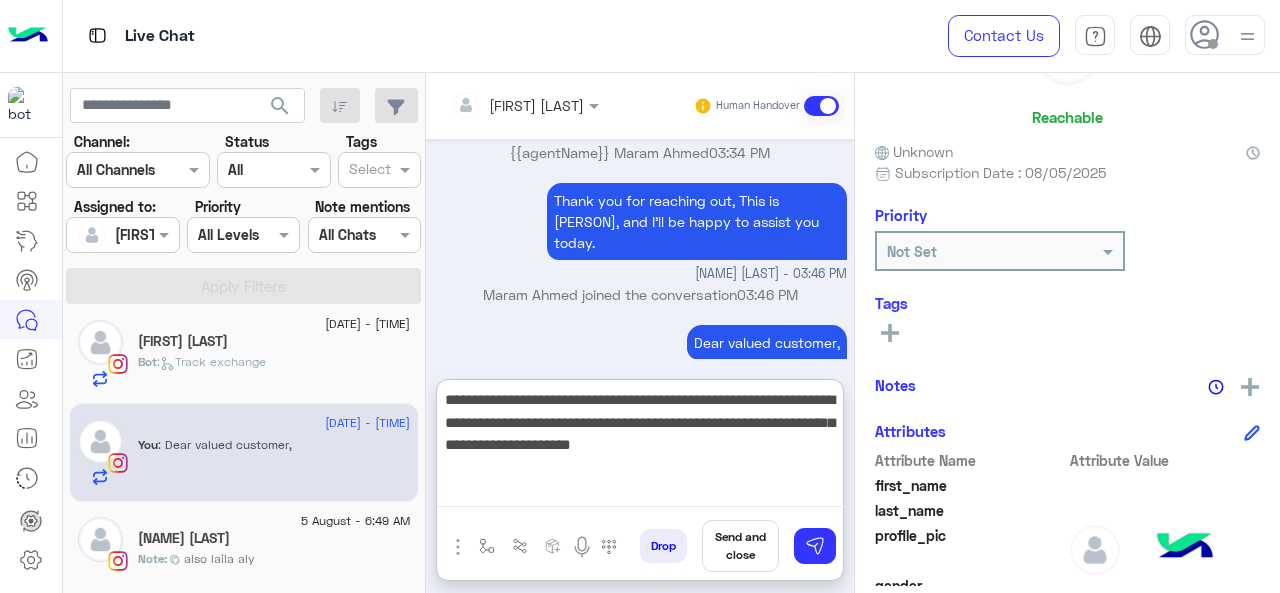 scroll, scrollTop: 0, scrollLeft: 0, axis: both 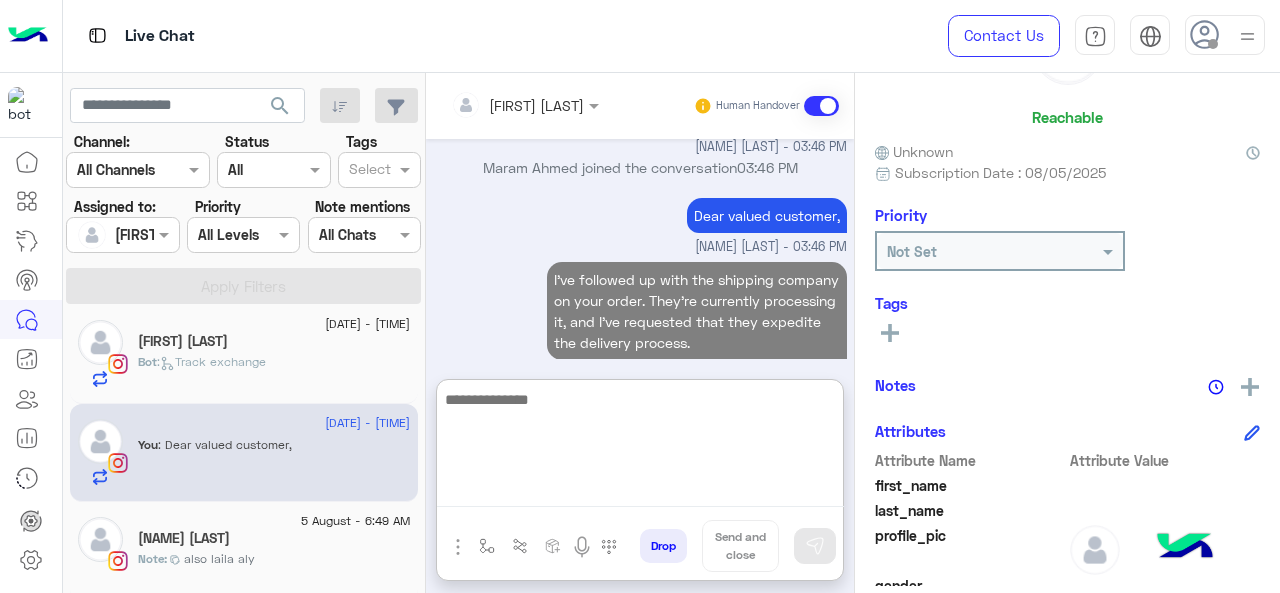 paste on "**********" 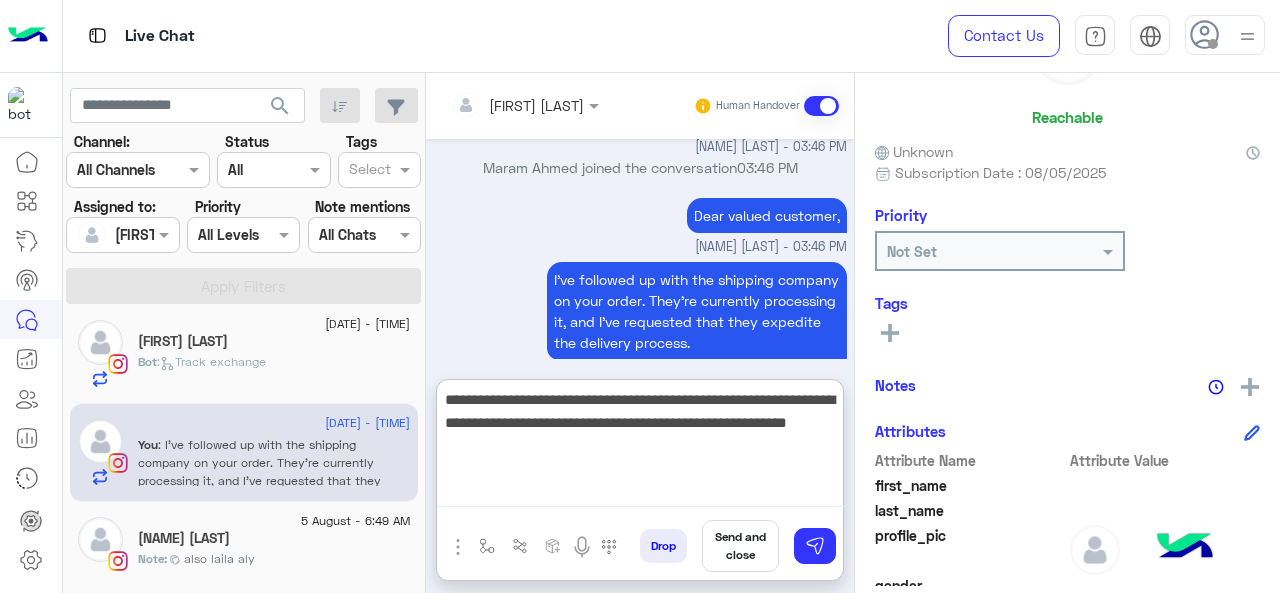 type on "**********" 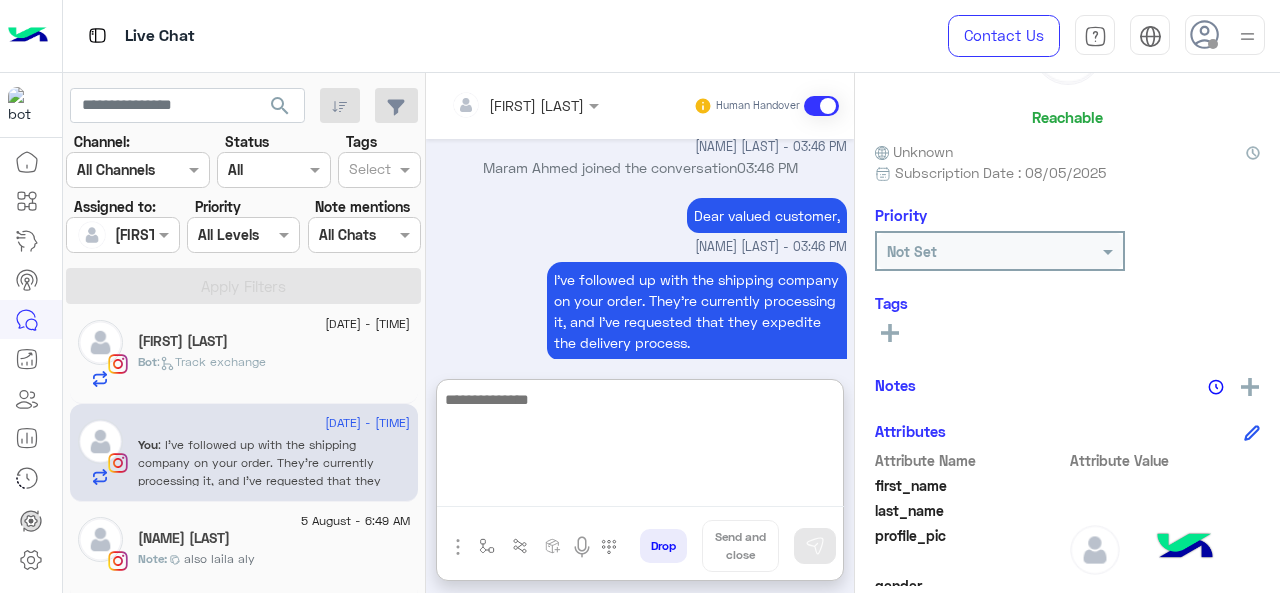 scroll, scrollTop: 1265, scrollLeft: 0, axis: vertical 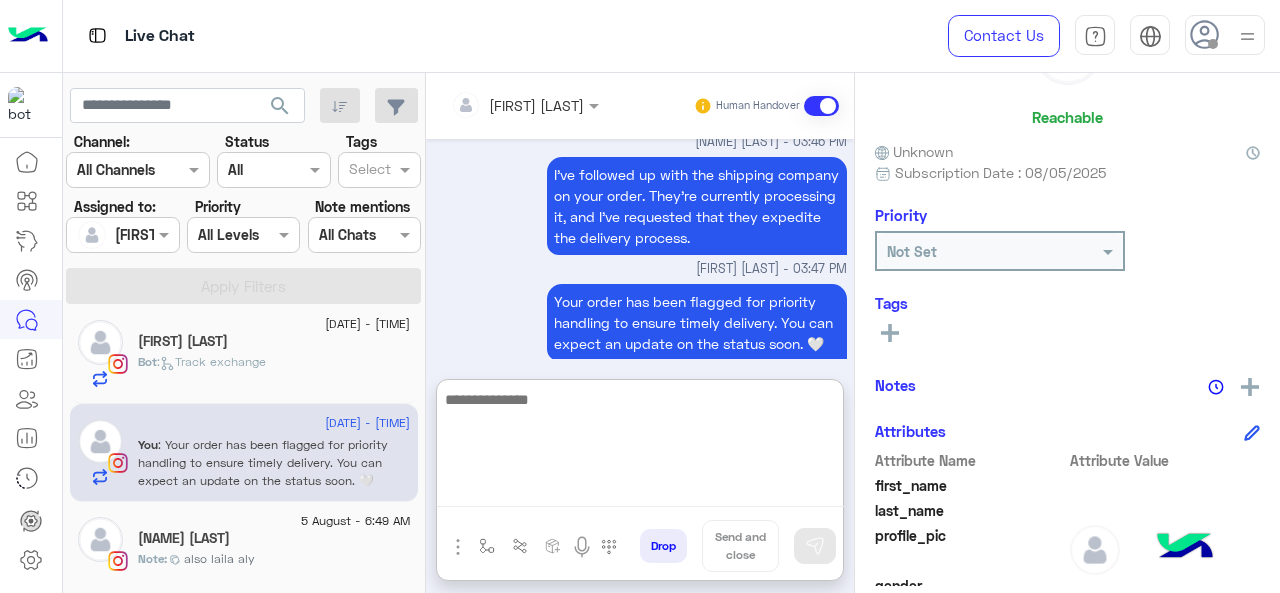 click on ":   Track exchange" 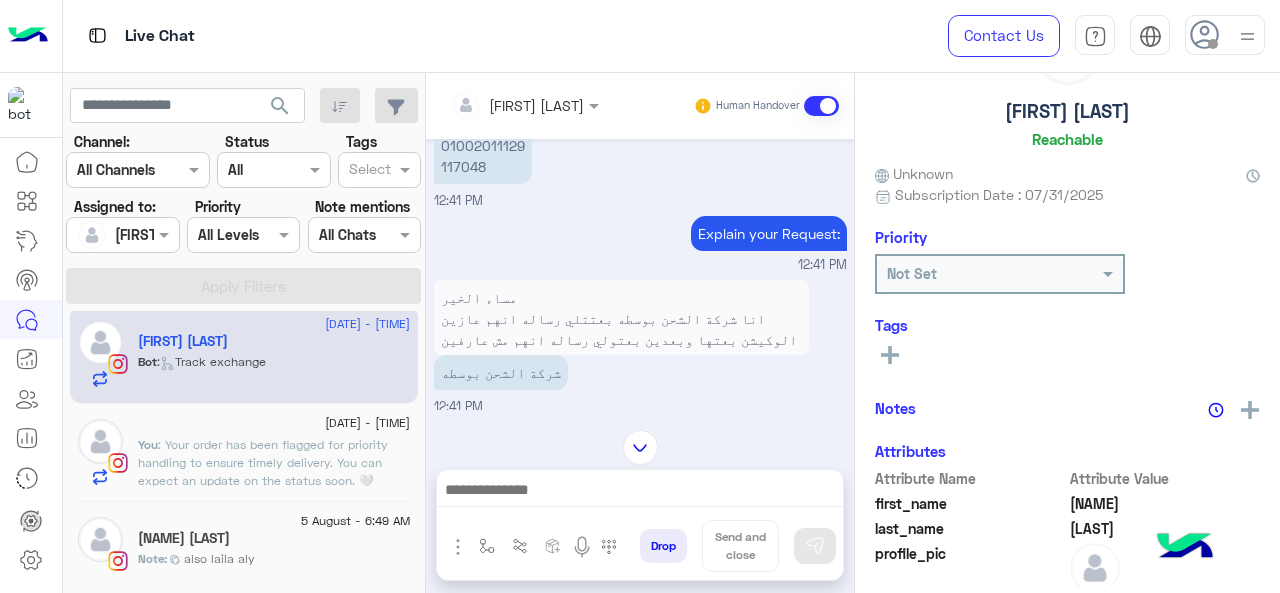 scroll, scrollTop: 372, scrollLeft: 0, axis: vertical 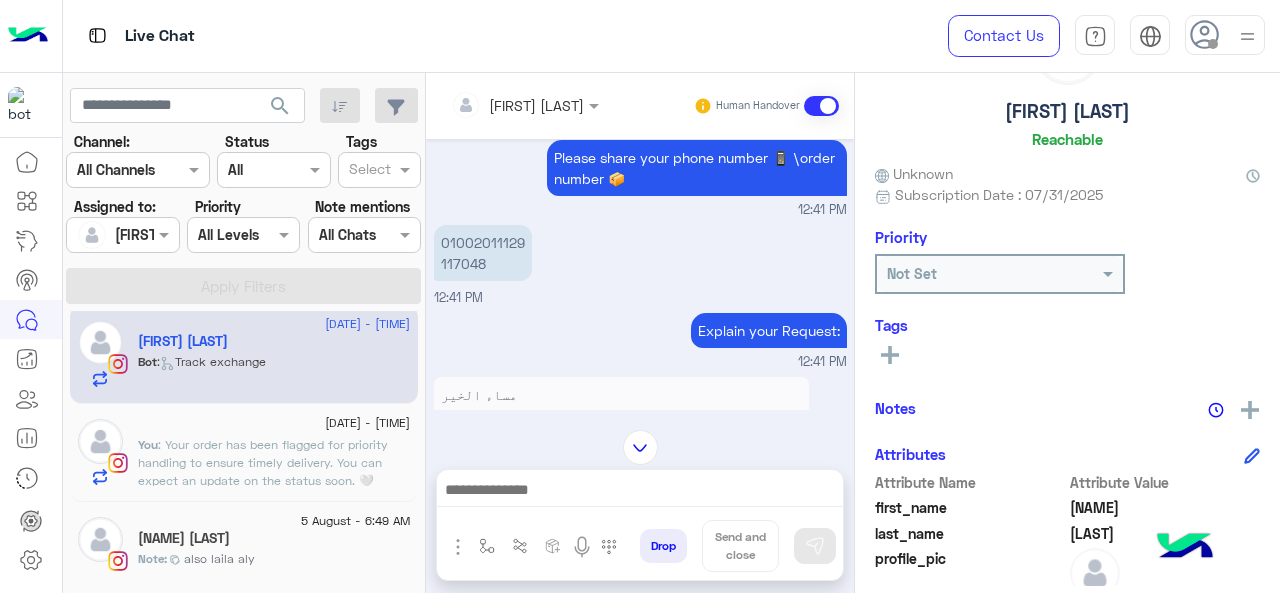click on "01002011129 117048" at bounding box center [483, 253] 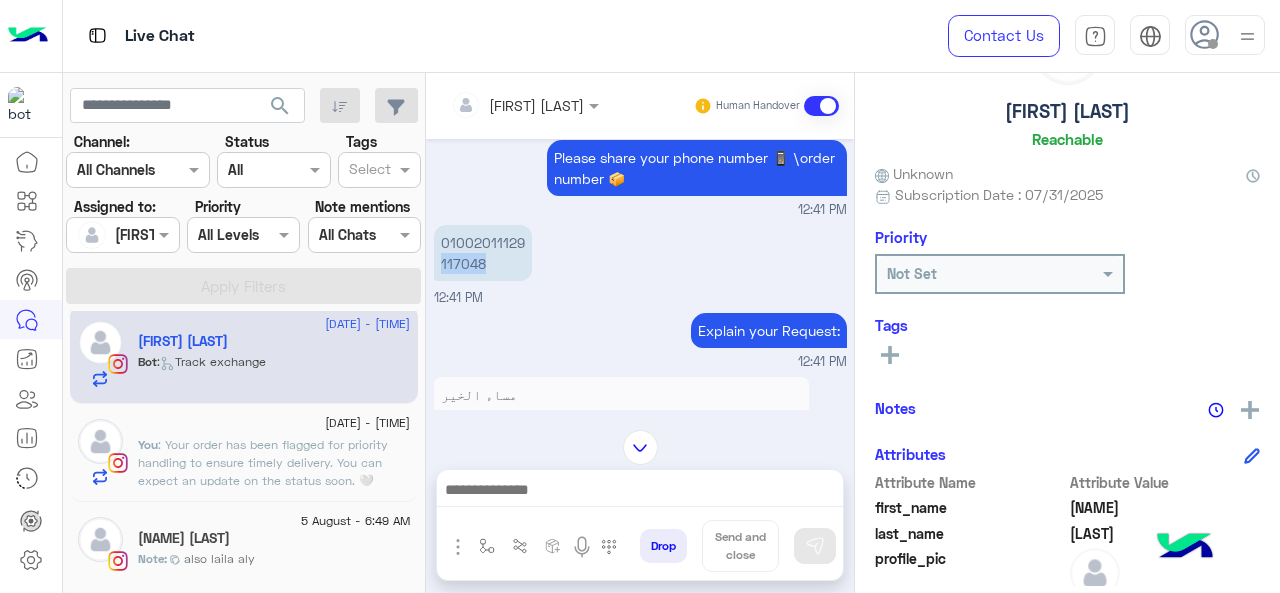 click on "01002011129 117048" at bounding box center (483, 253) 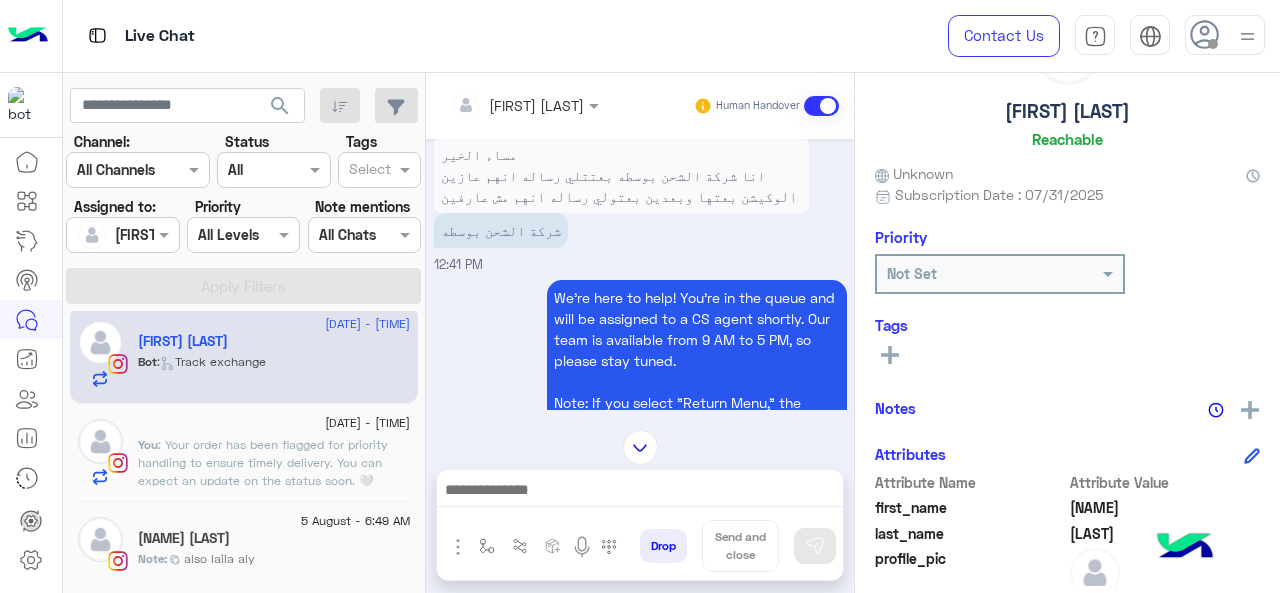 scroll, scrollTop: 2002, scrollLeft: 0, axis: vertical 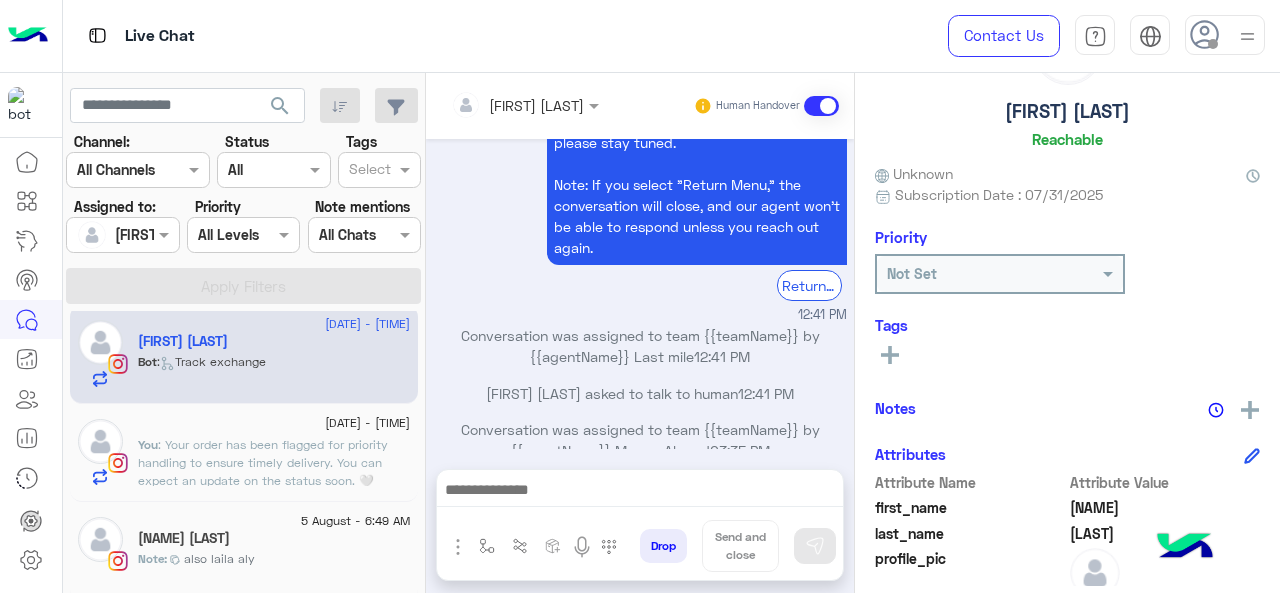 click at bounding box center [640, 492] 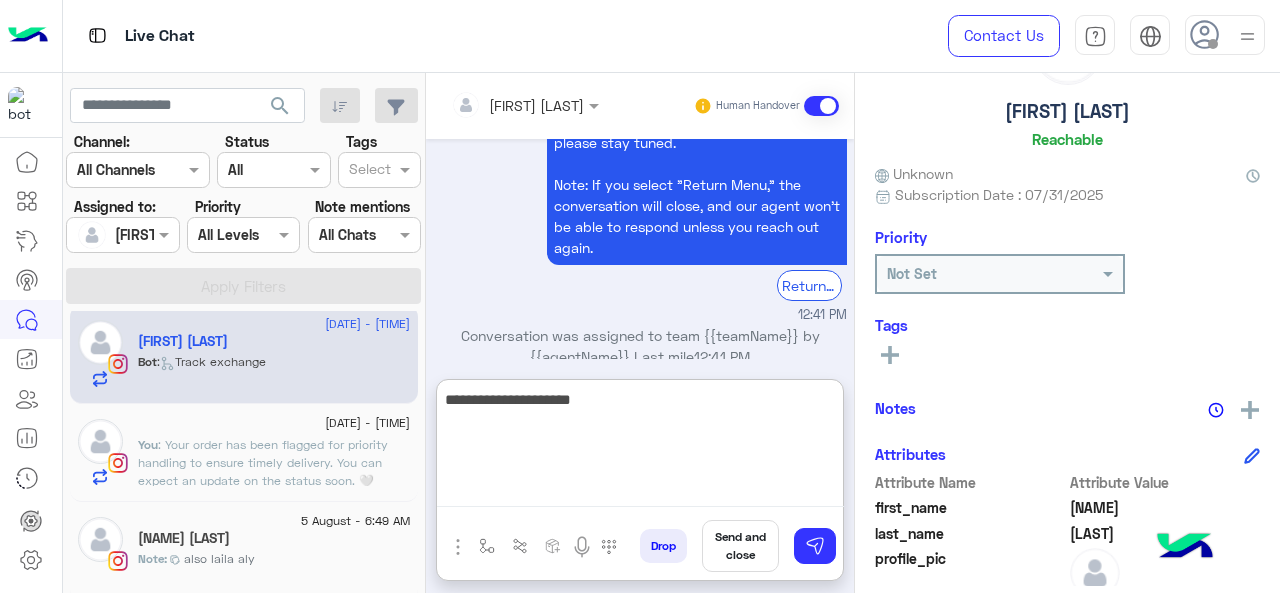 type on "**********" 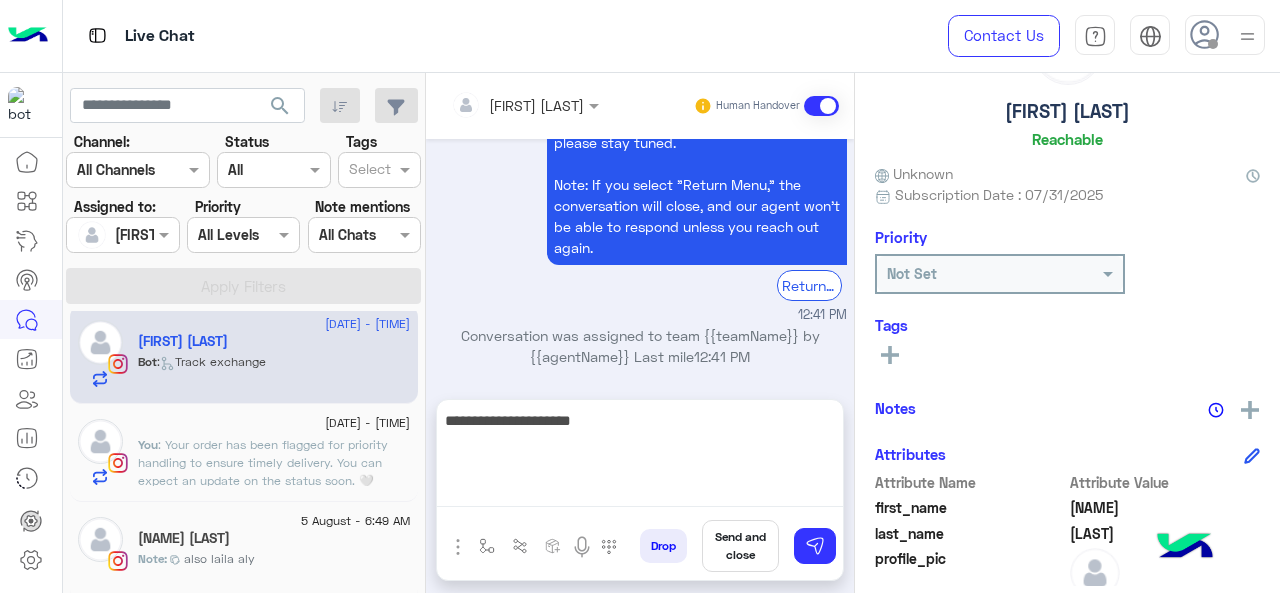 click on "Tags   See All" 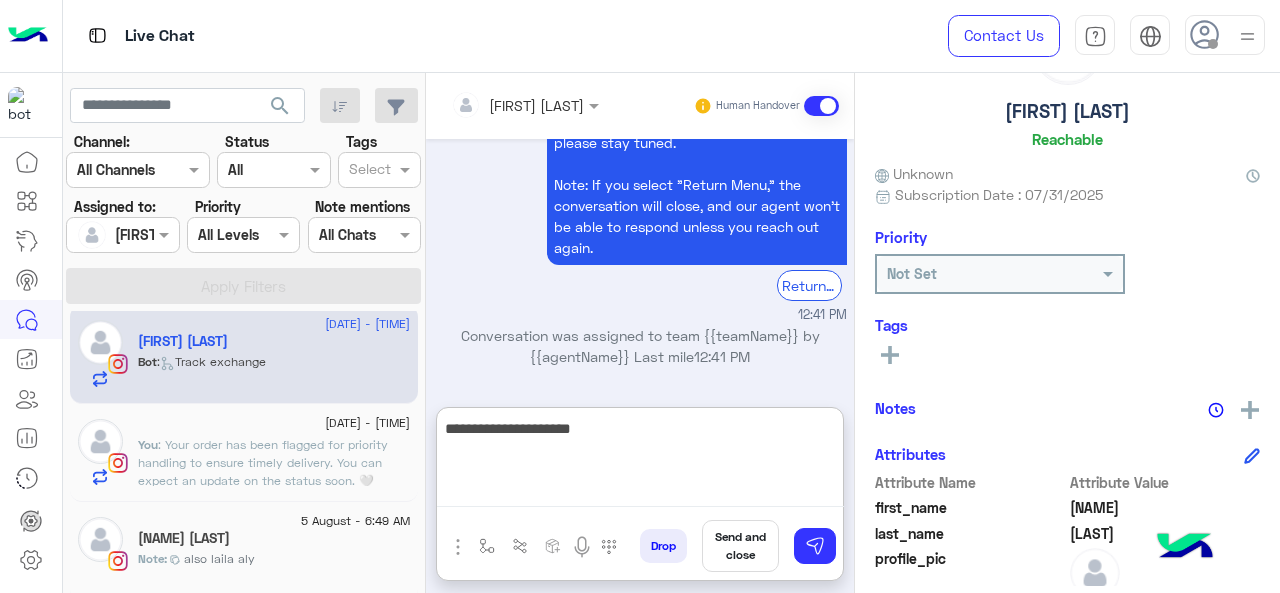 click on "**********" at bounding box center (640, 462) 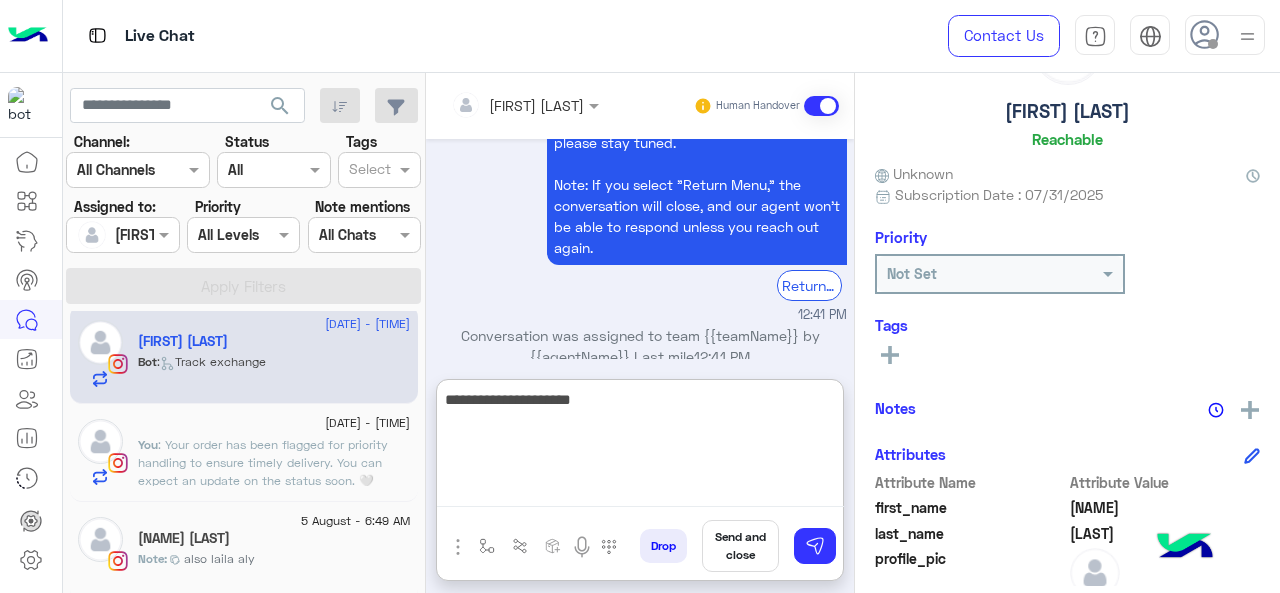 click on "**********" at bounding box center (640, 447) 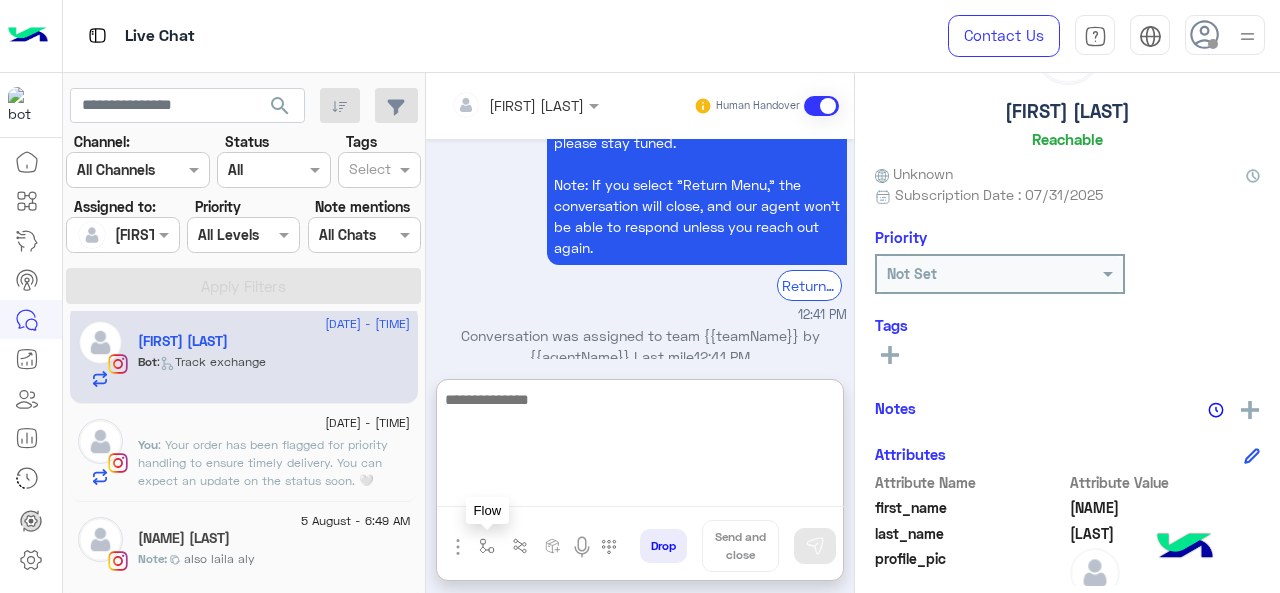 type 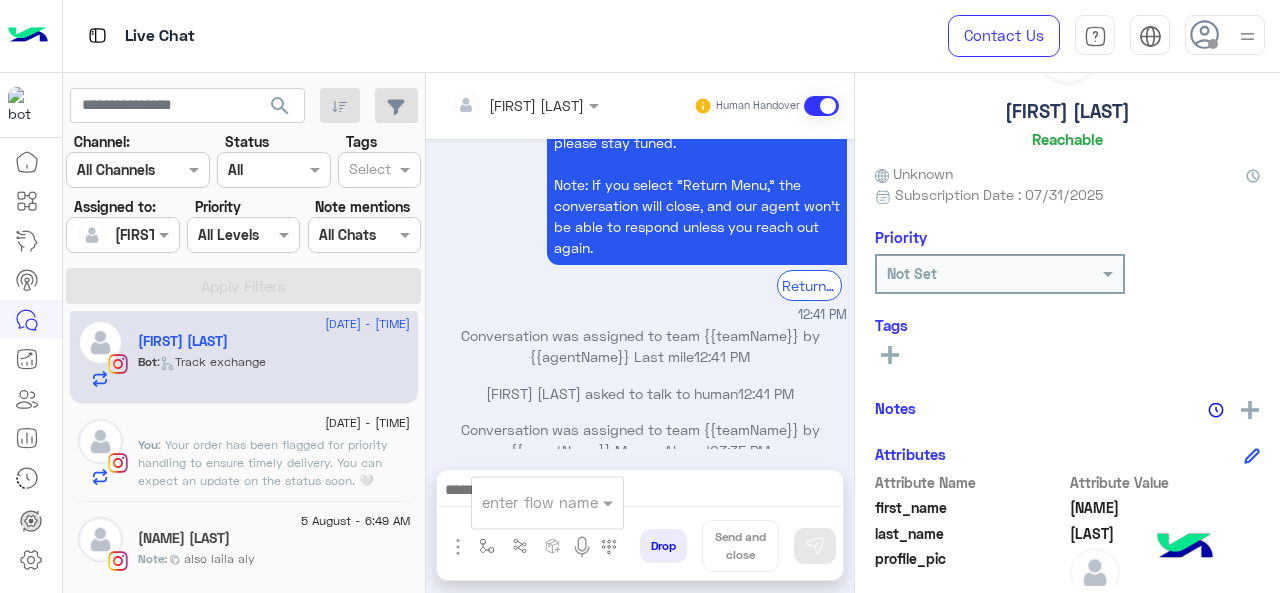 click on "enter flow name" at bounding box center [547, 502] 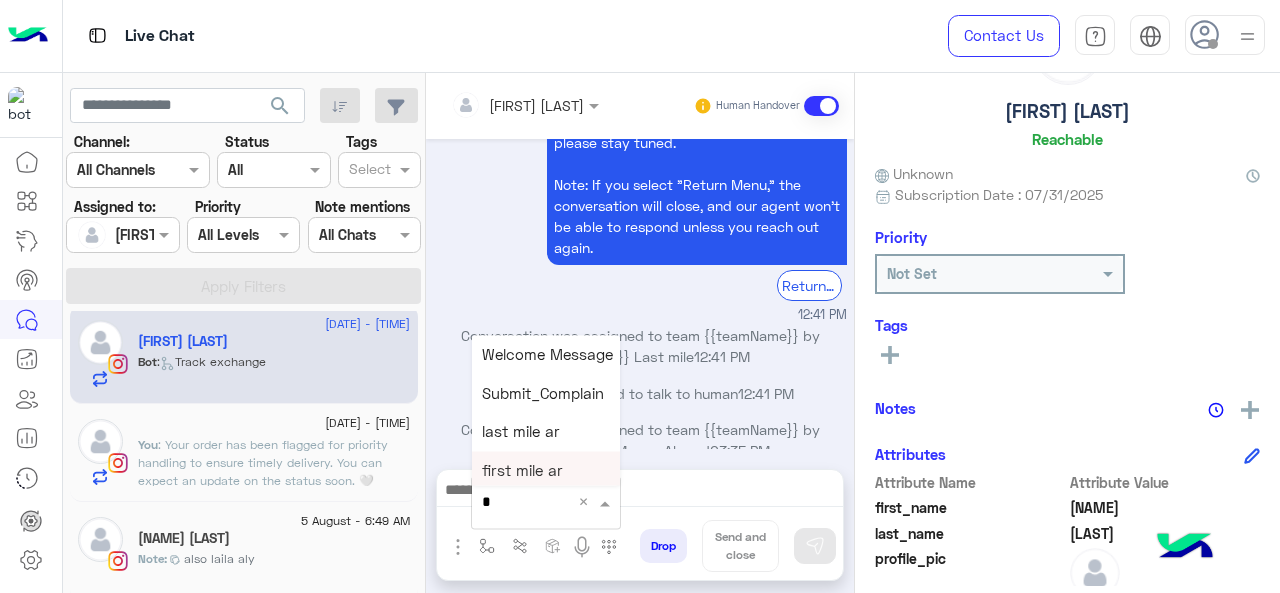 type on "*" 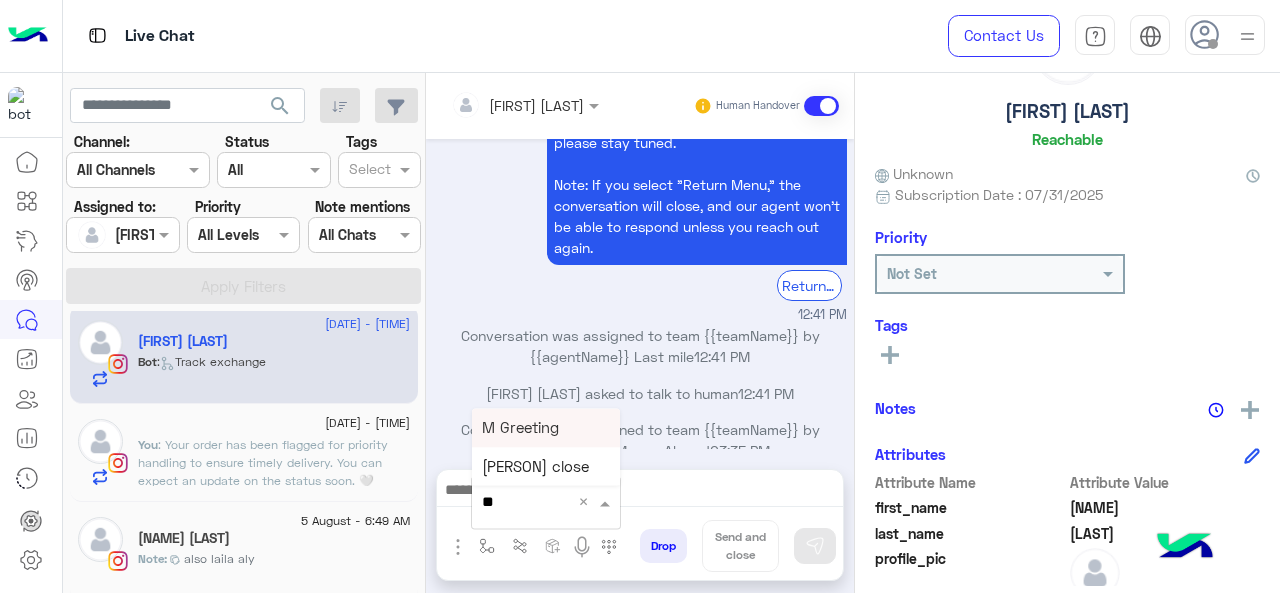 click on "M Greeting" at bounding box center (520, 427) 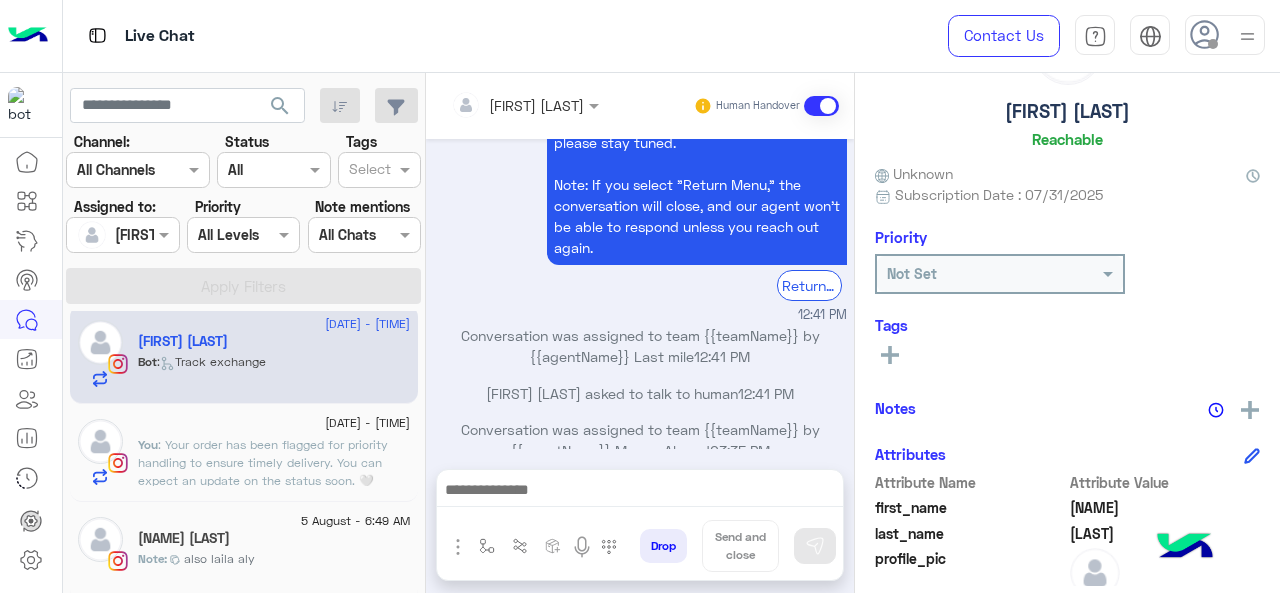type on "**********" 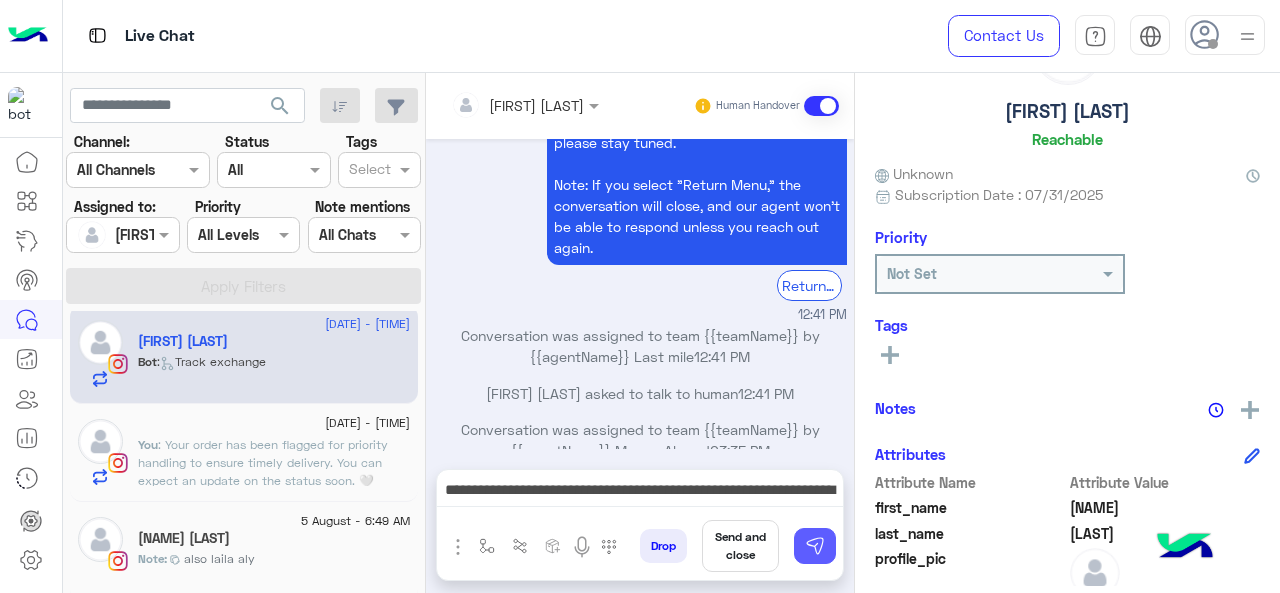 click at bounding box center [815, 546] 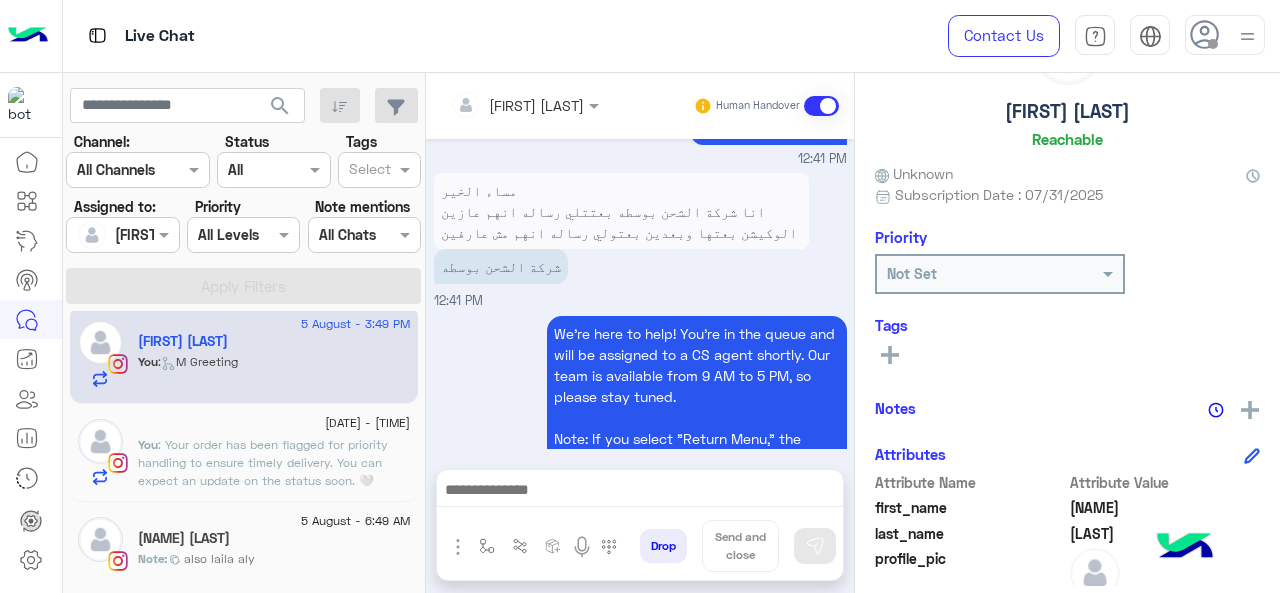 scroll, scrollTop: 2123, scrollLeft: 0, axis: vertical 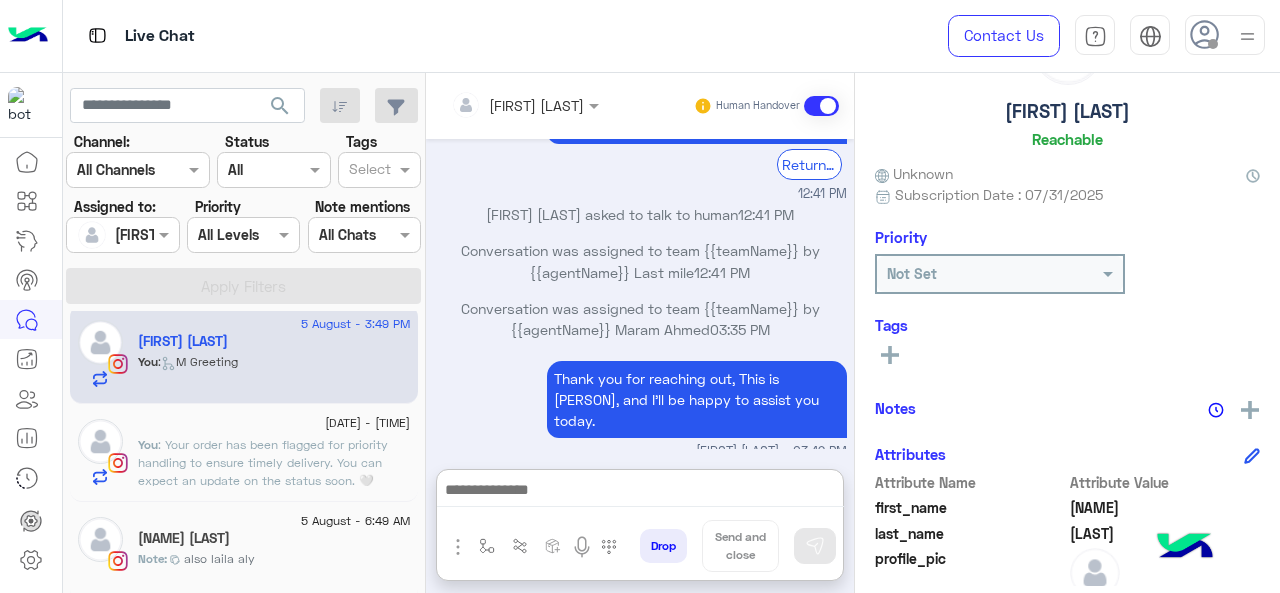 click at bounding box center [640, 492] 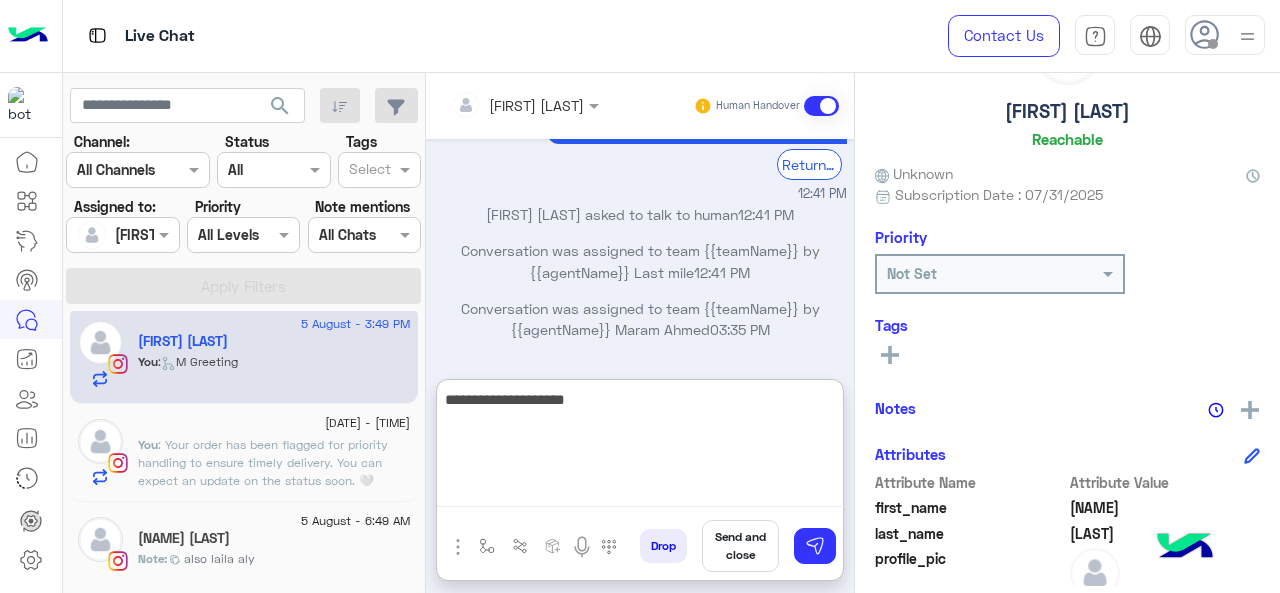 type on "**********" 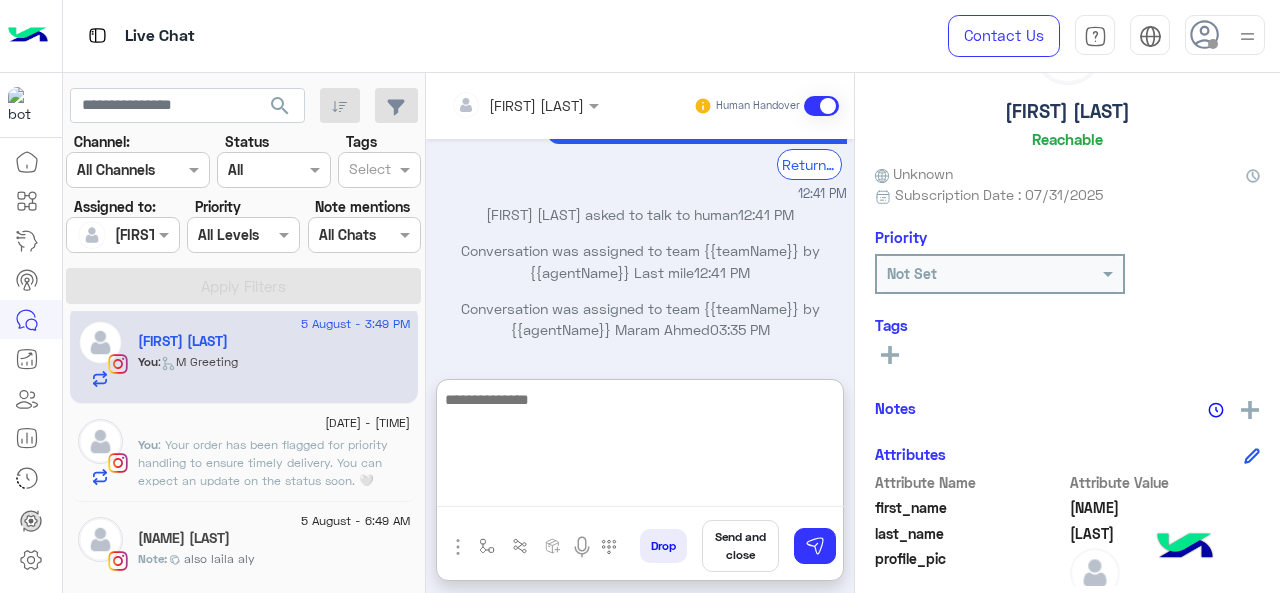 scroll, scrollTop: 2276, scrollLeft: 0, axis: vertical 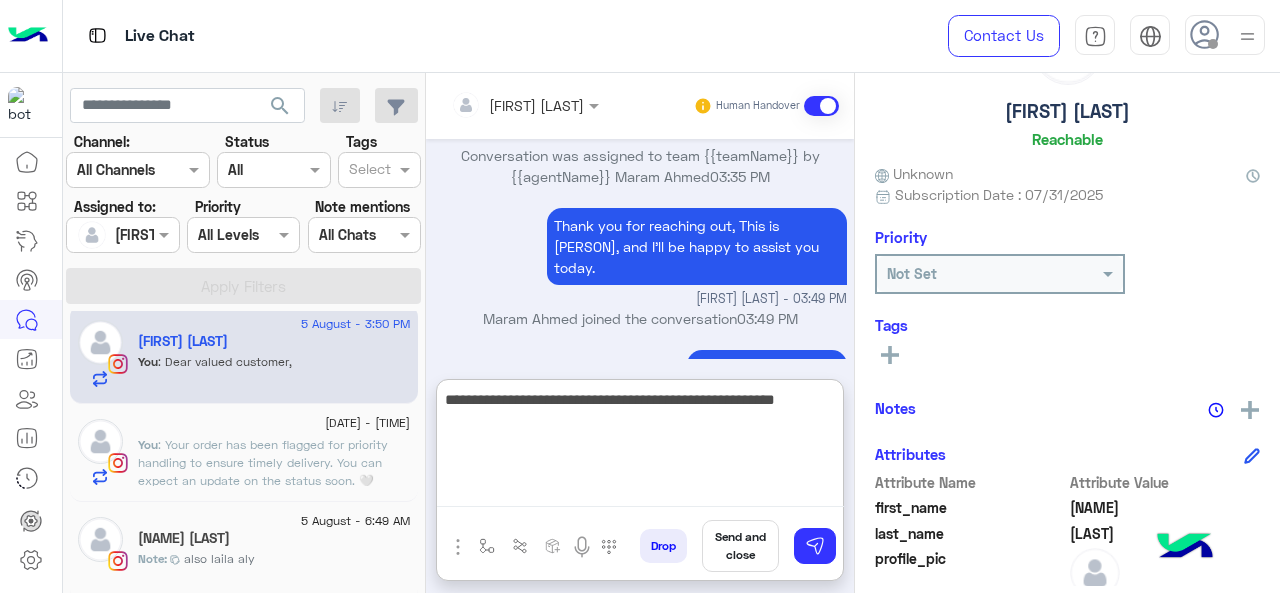 type on "**********" 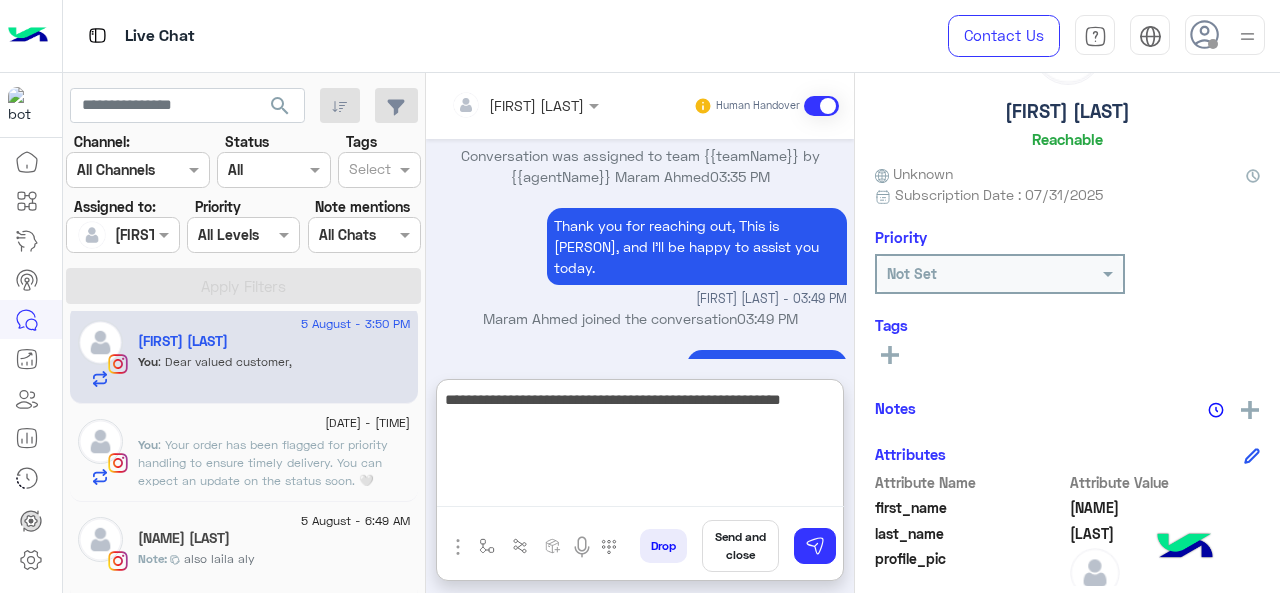 type 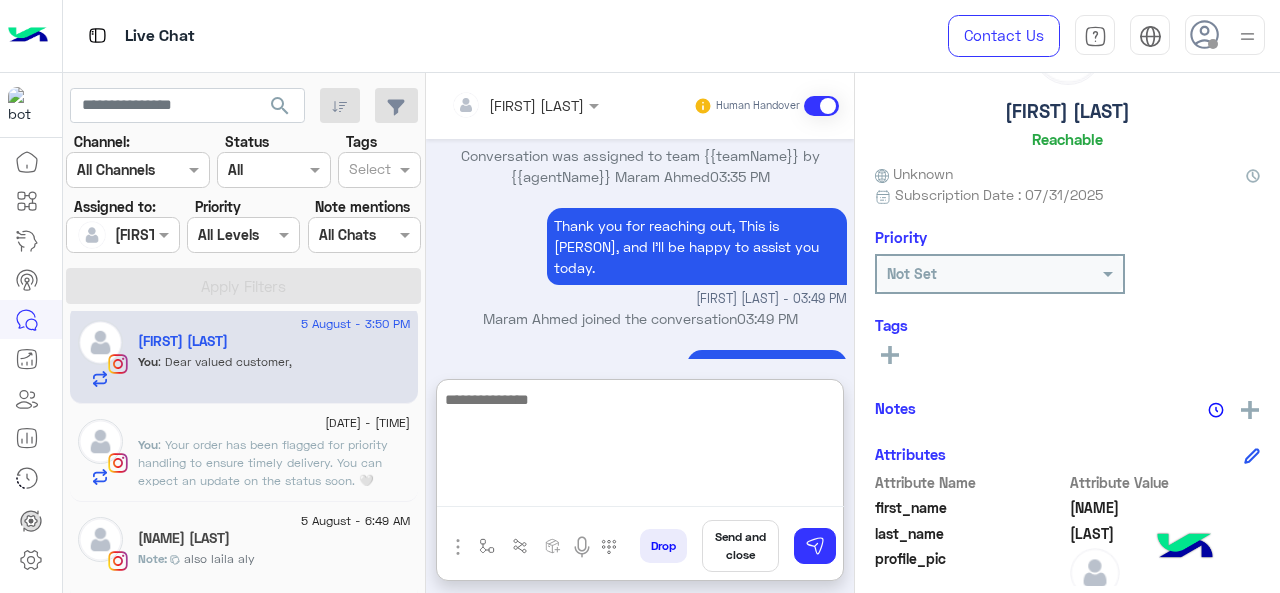scroll, scrollTop: 2361, scrollLeft: 0, axis: vertical 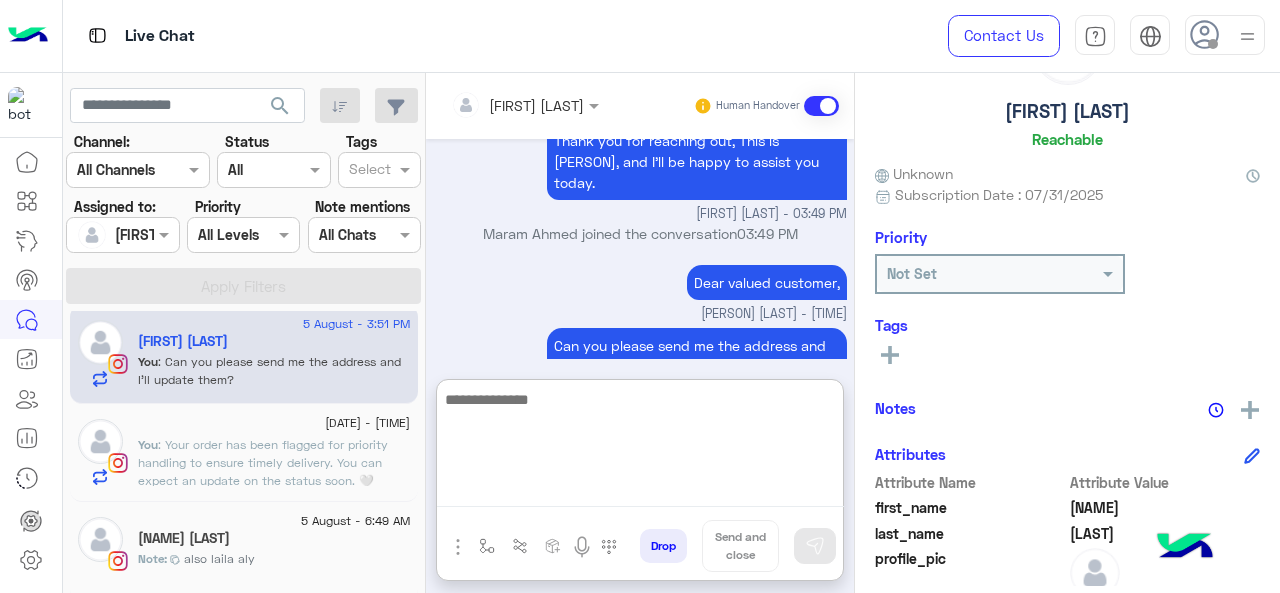click on ": Your order has been flagged for priority handling to ensure timely delivery. You can expect an update on the status soon. 🤍" 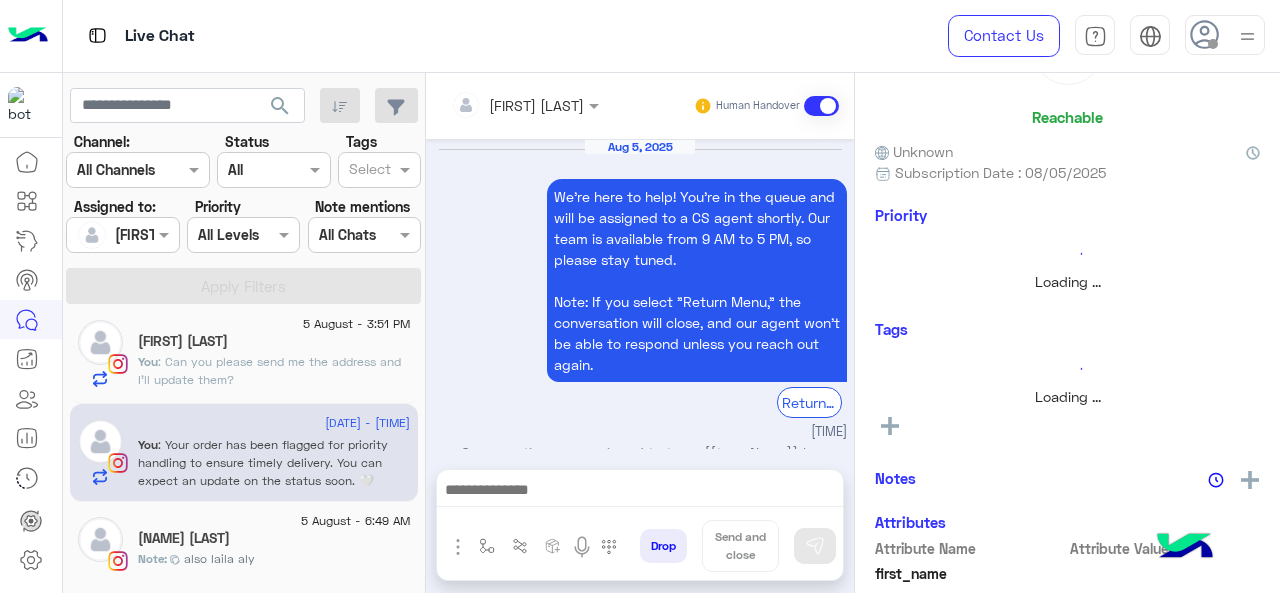 scroll, scrollTop: 660, scrollLeft: 0, axis: vertical 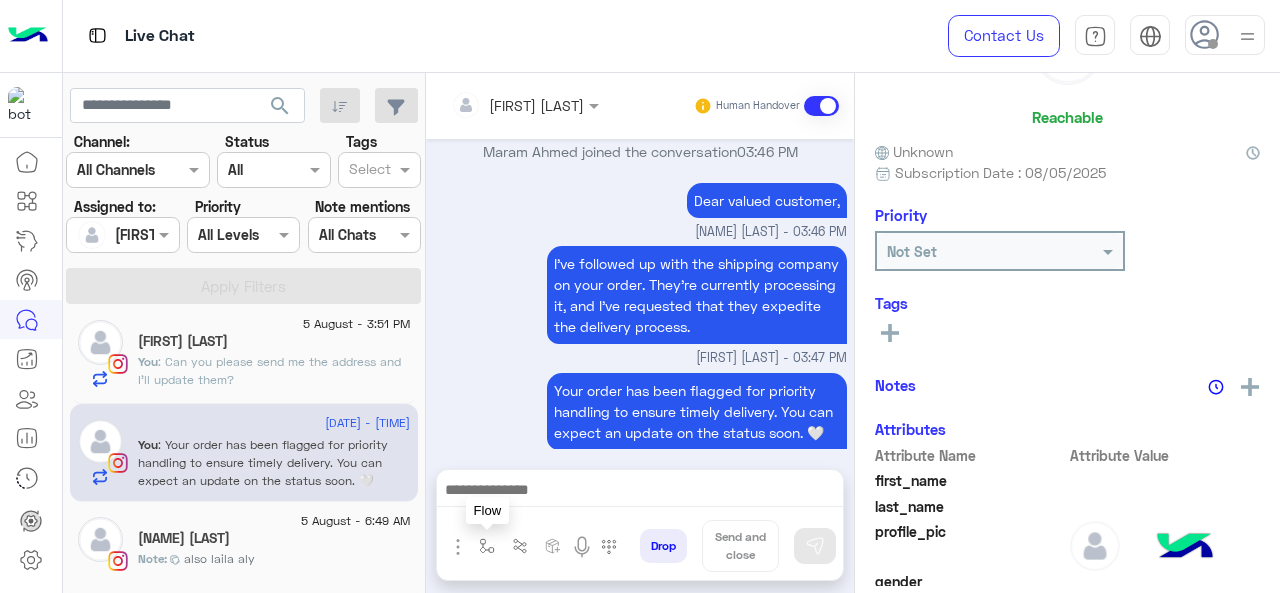 click at bounding box center [487, 546] 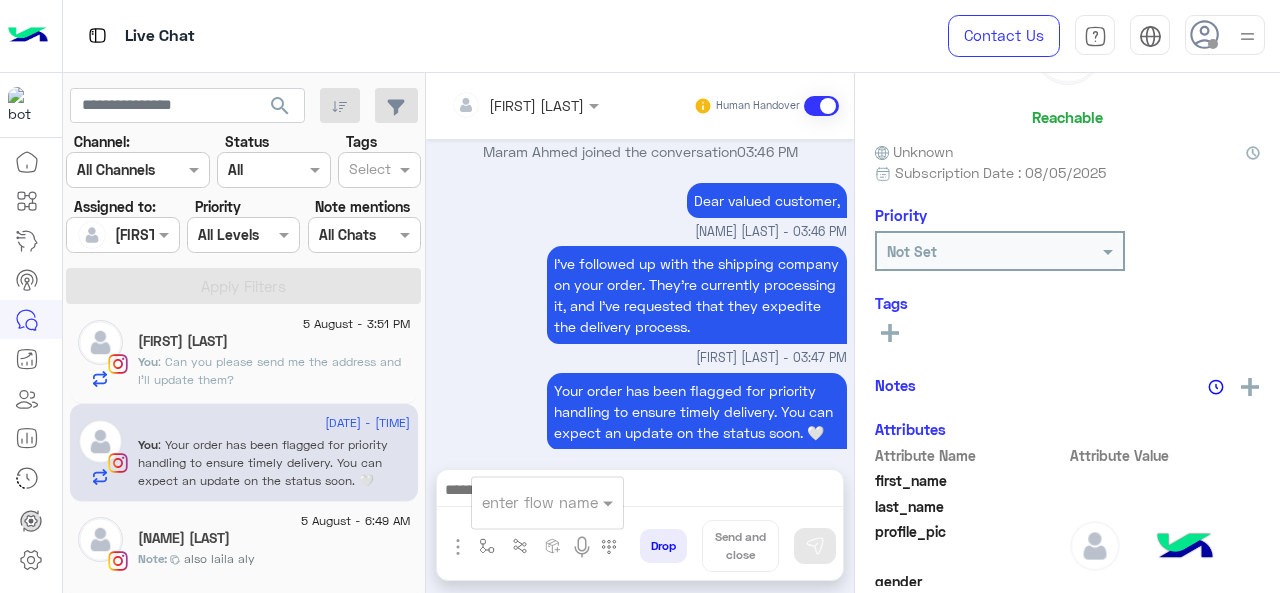 click at bounding box center [523, 502] 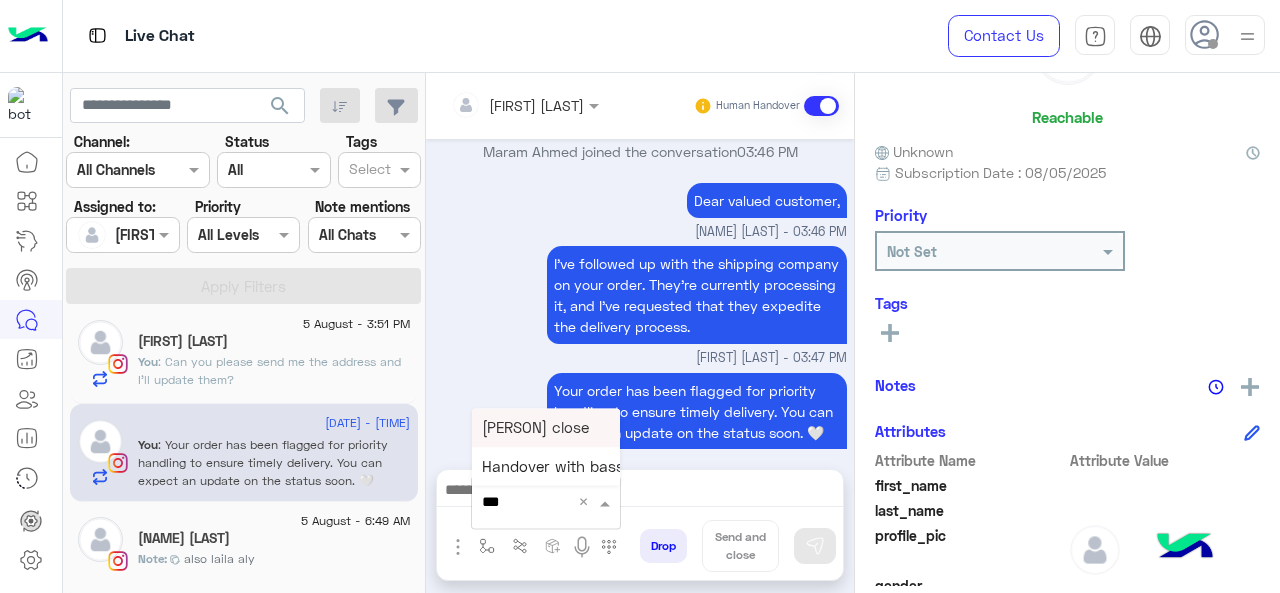 type on "****" 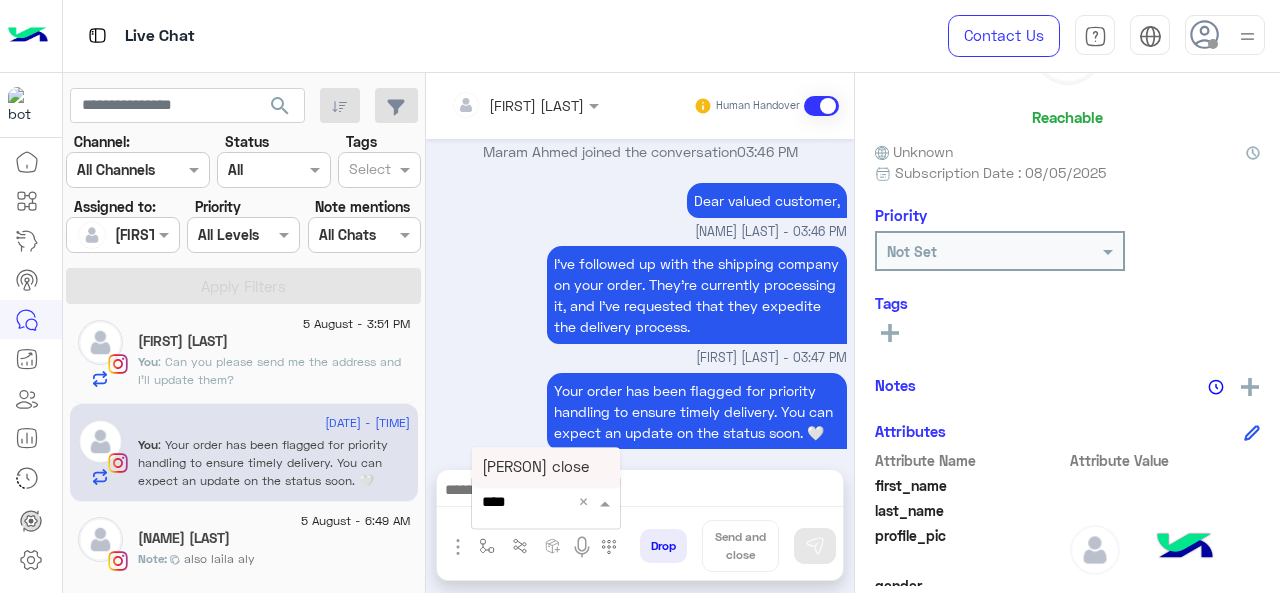 click on "[PERSON] close" at bounding box center [535, 466] 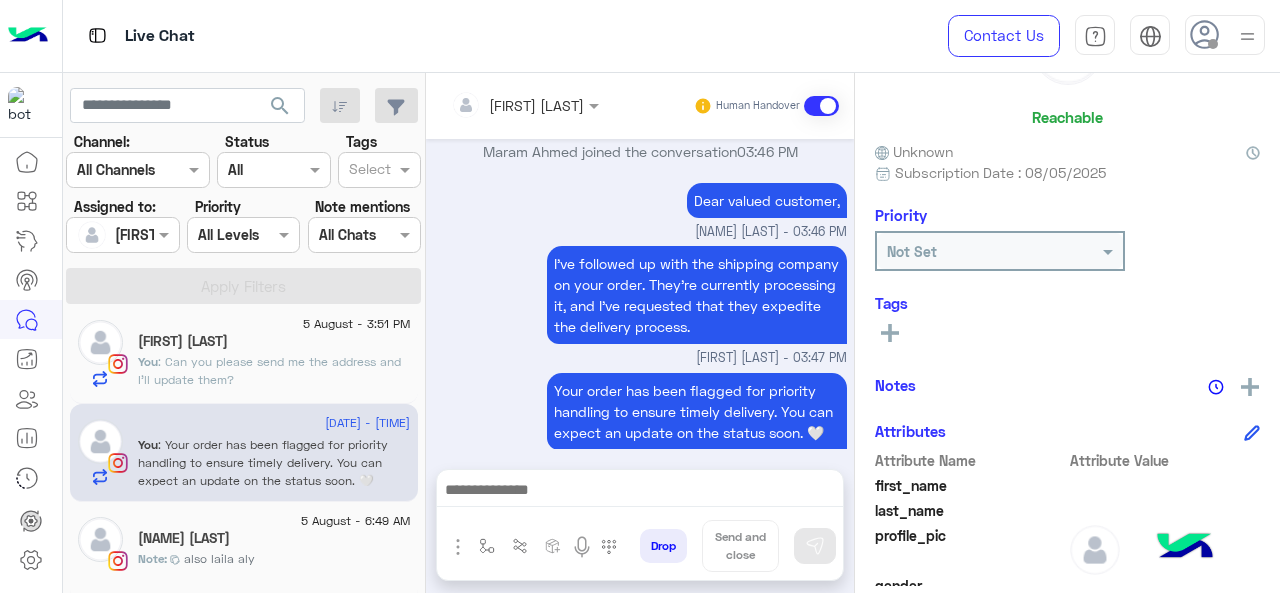 type on "**********" 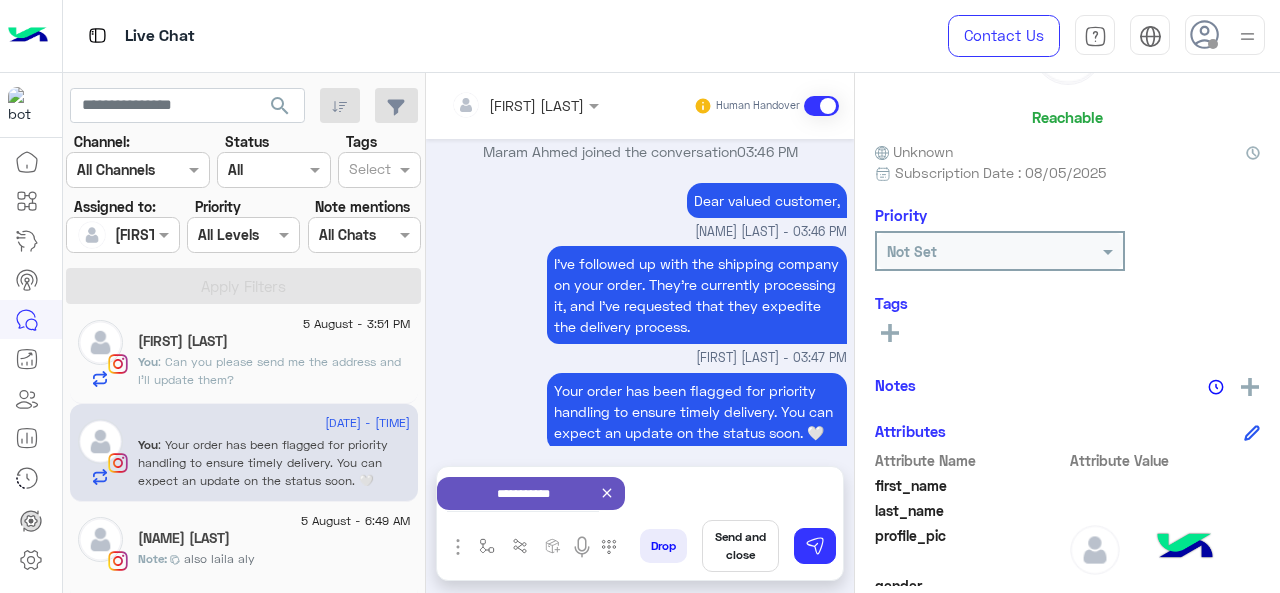 click on "Send and close" at bounding box center [740, 546] 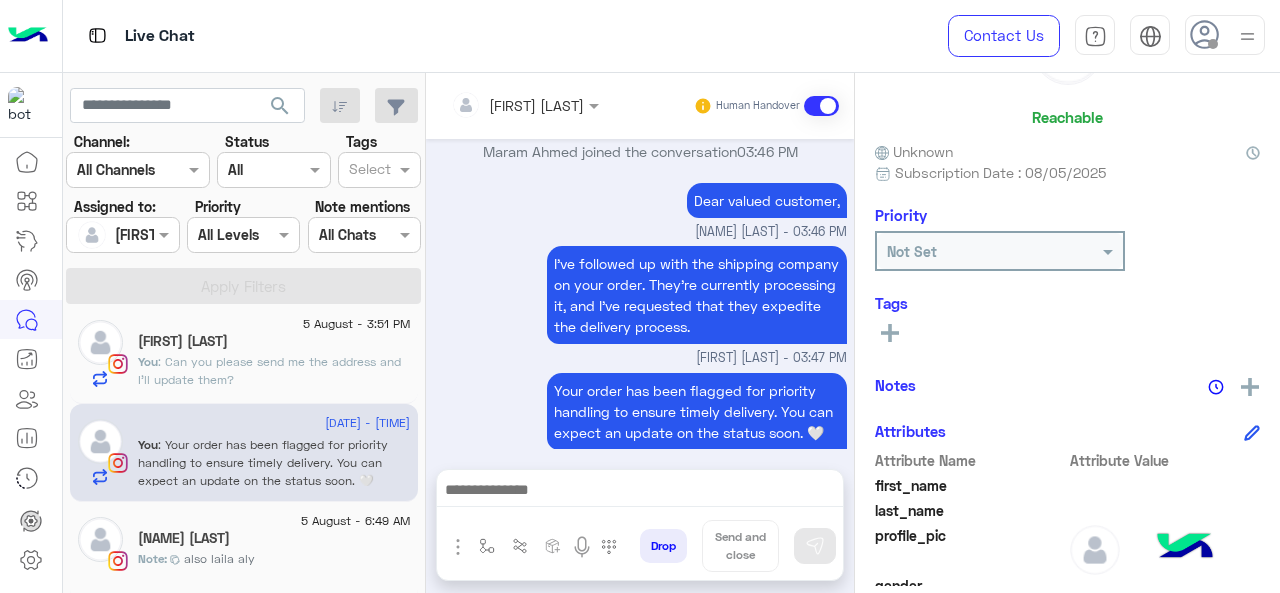 scroll, scrollTop: 682, scrollLeft: 0, axis: vertical 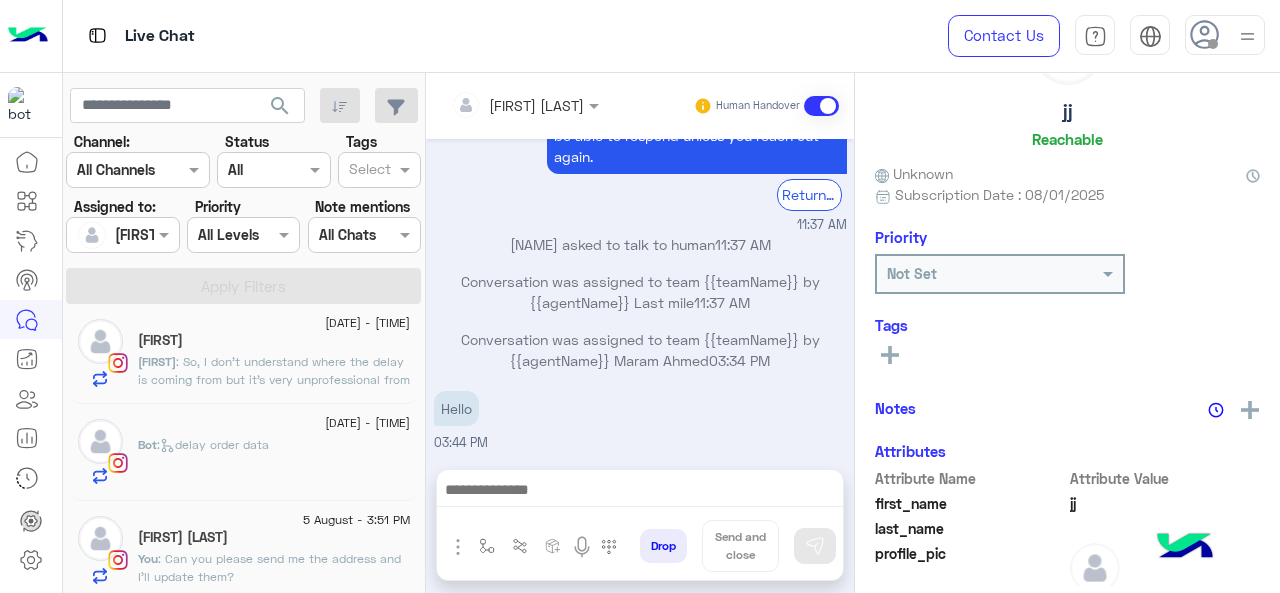 click on "Bot :   delay order data" 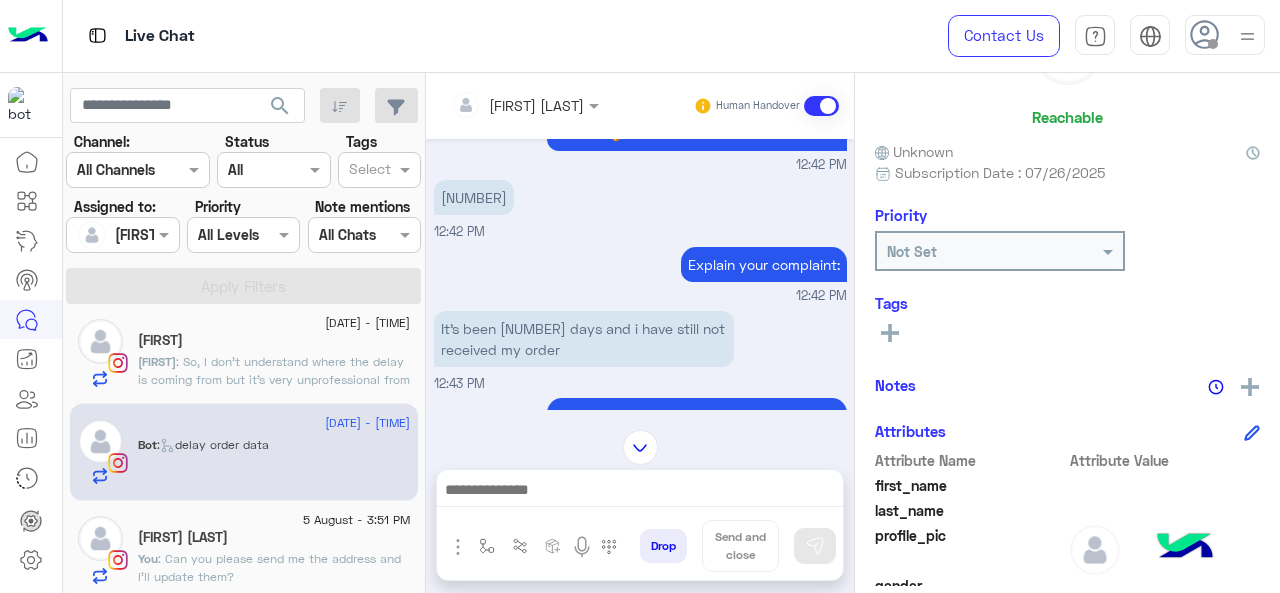 scroll, scrollTop: 481, scrollLeft: 0, axis: vertical 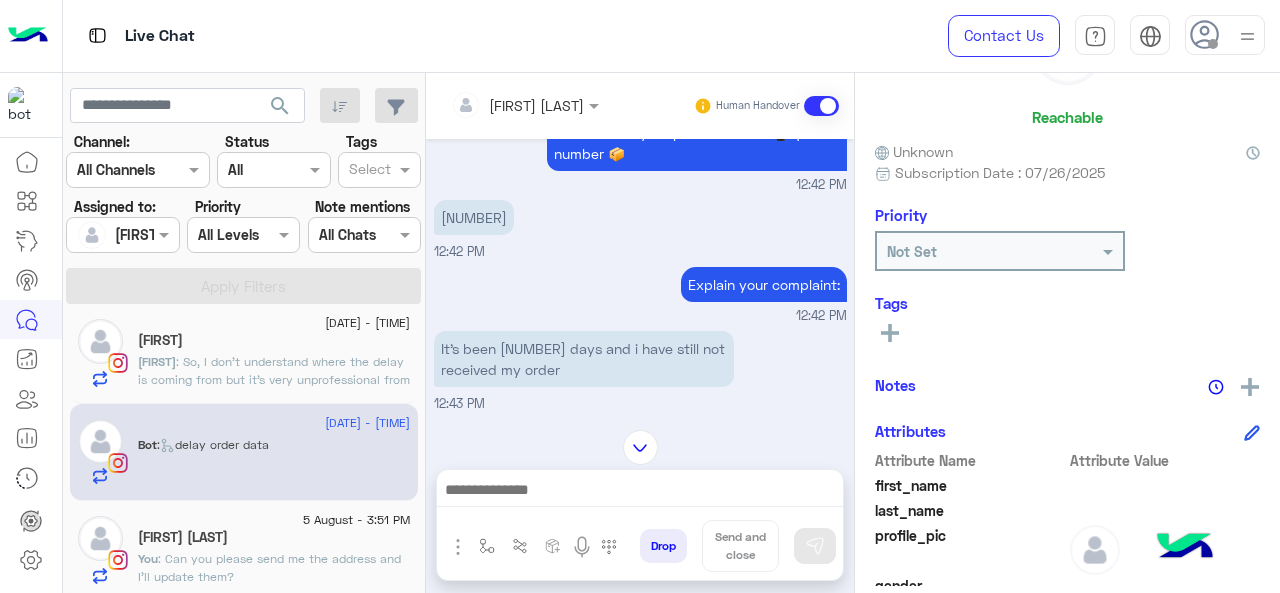 click on "[NUMBER]" at bounding box center [474, 217] 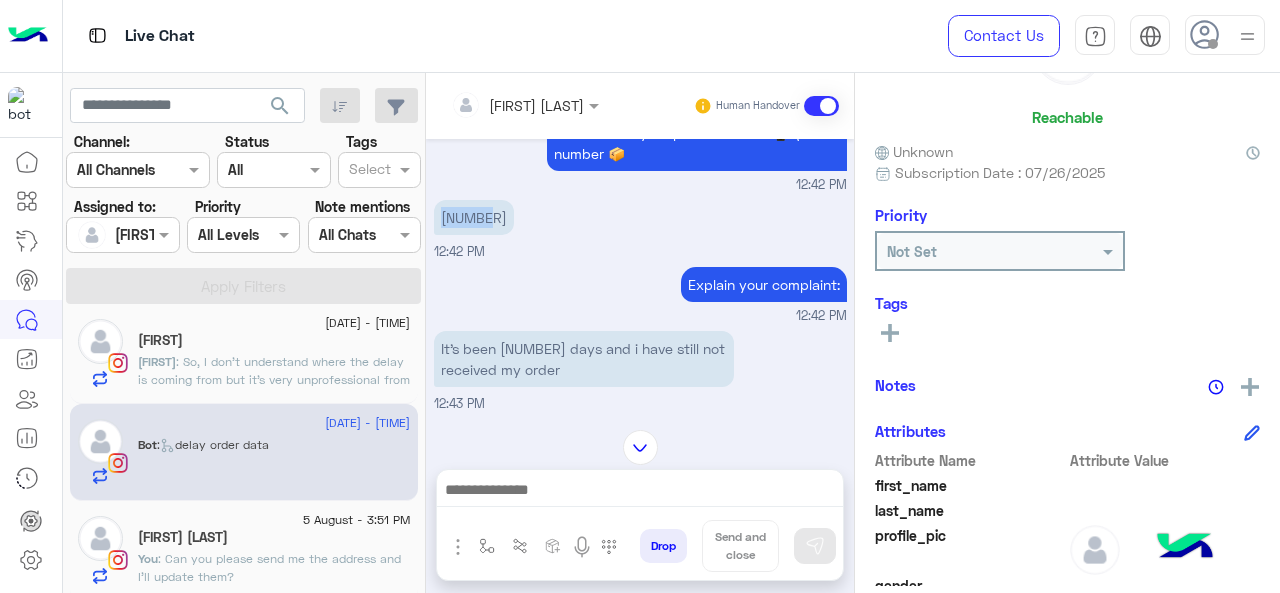 click on "[NUMBER]" at bounding box center [474, 217] 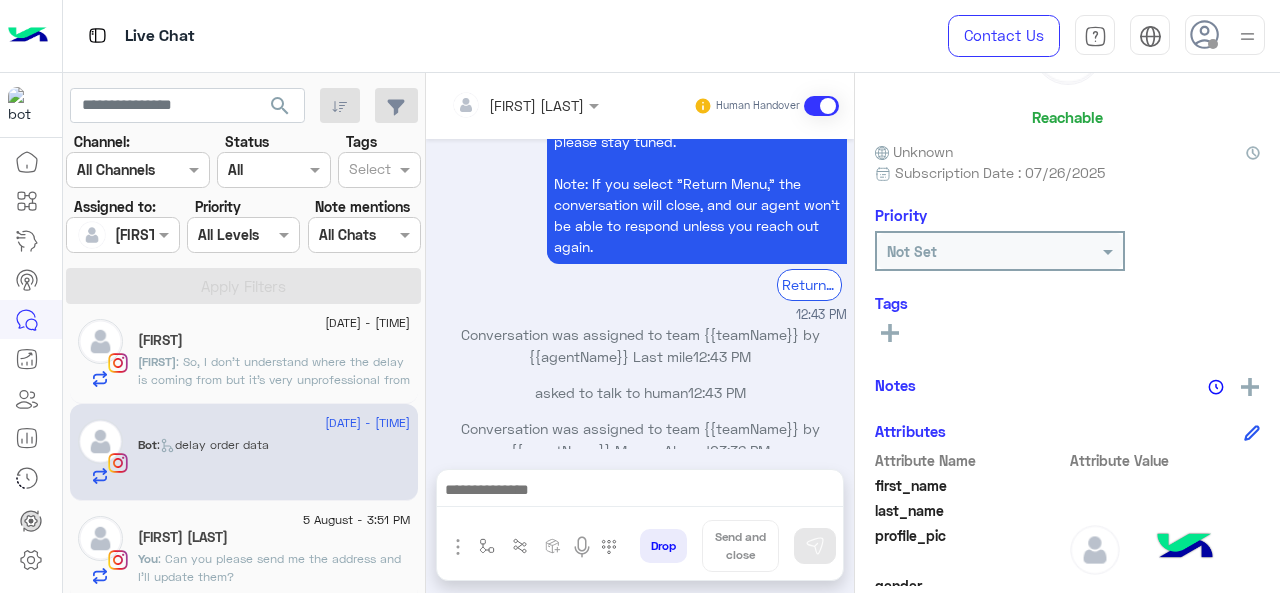 scroll, scrollTop: 881, scrollLeft: 0, axis: vertical 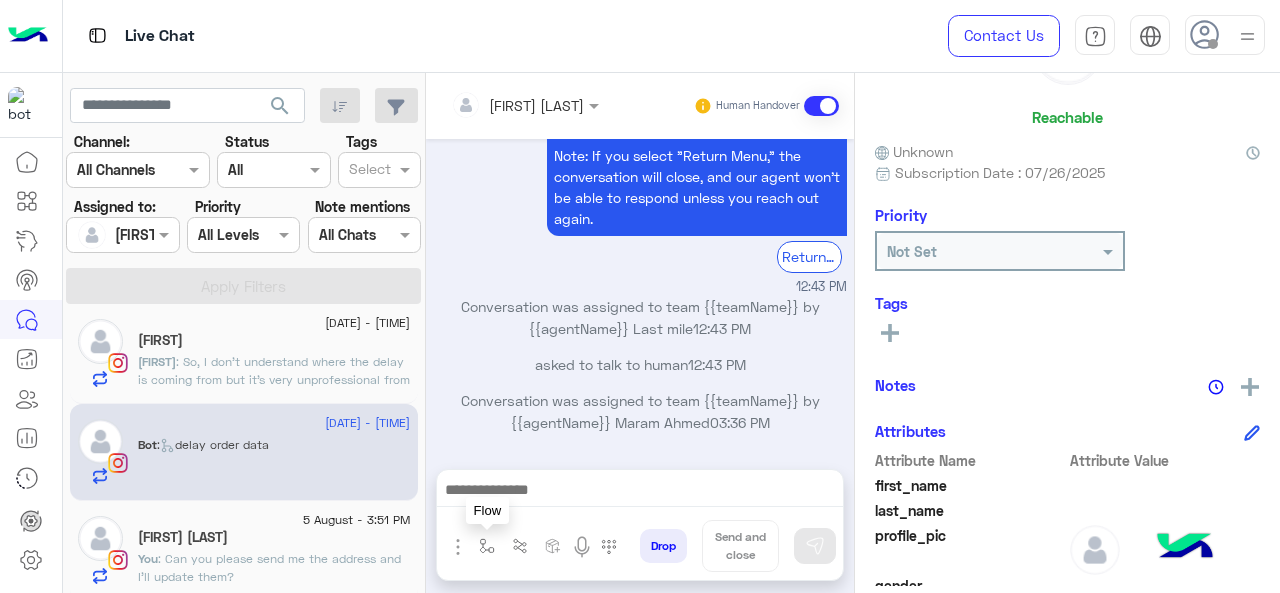 click at bounding box center [487, 546] 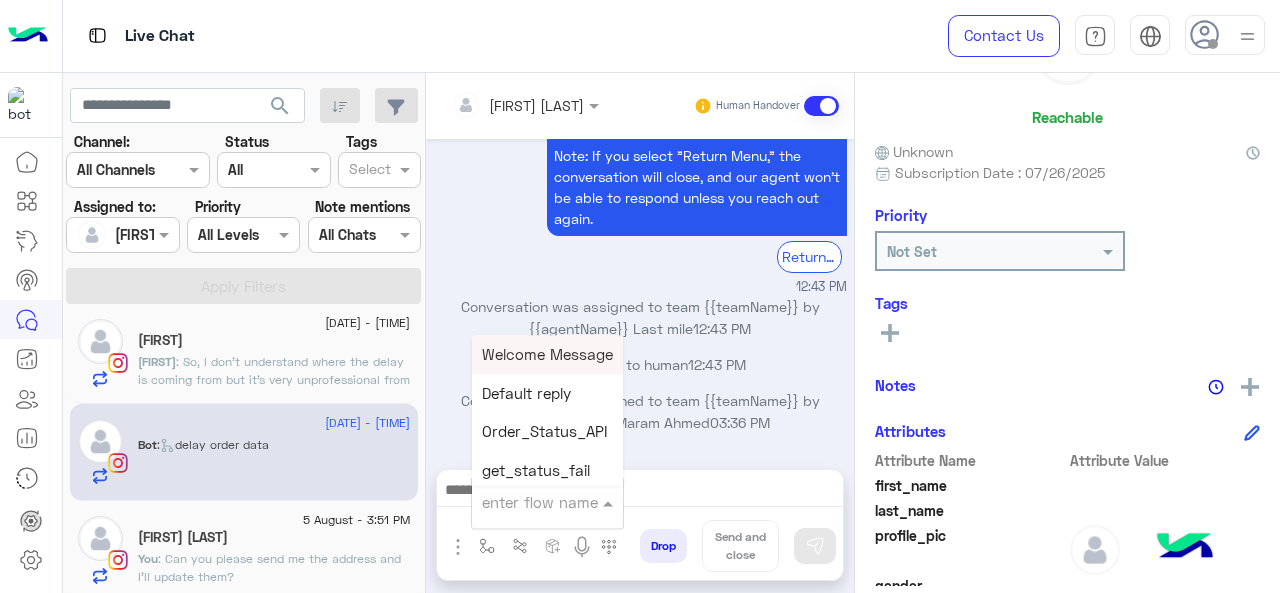 click on "enter flow name" at bounding box center [540, 502] 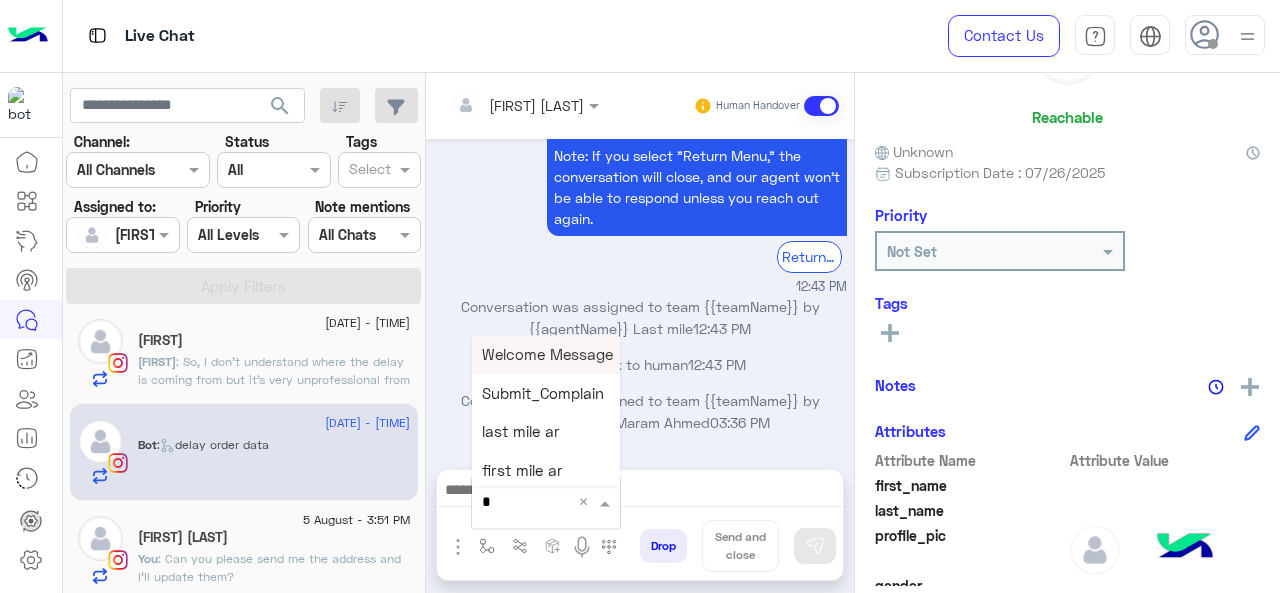 type on "*" 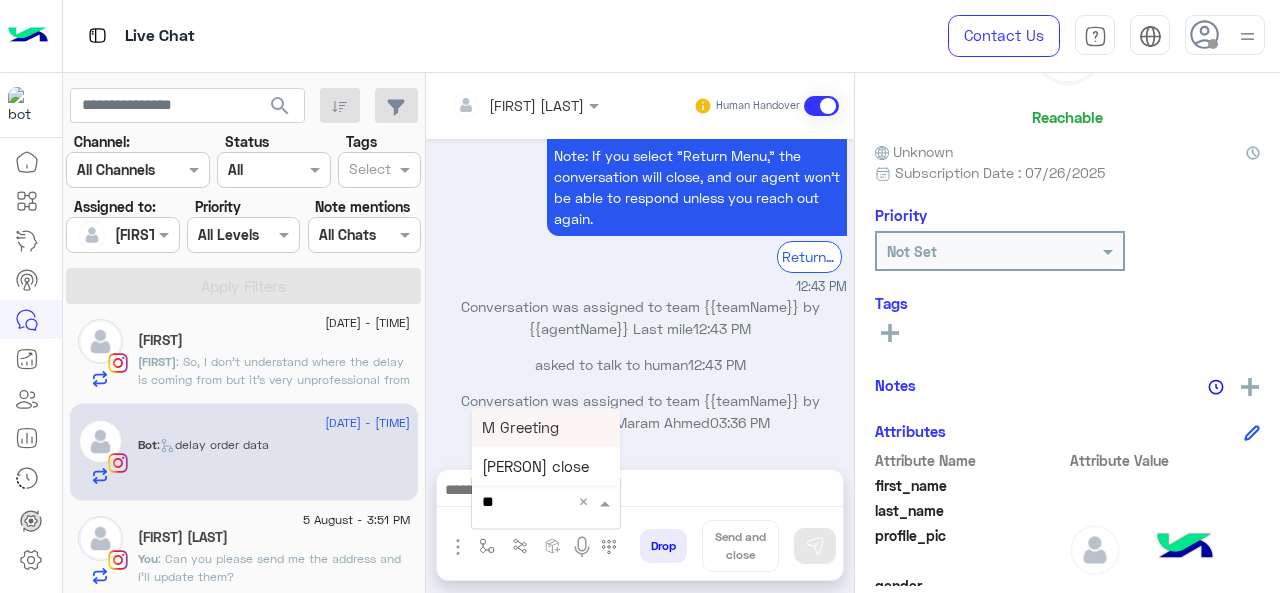 click on "M Greeting" at bounding box center [546, 427] 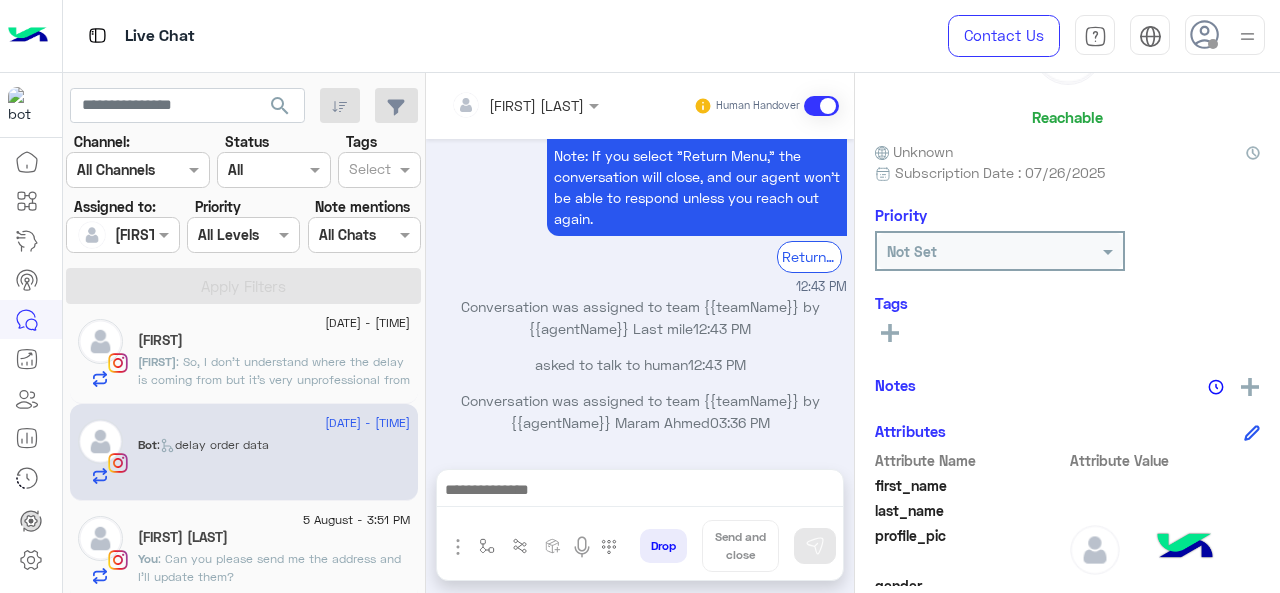 type on "**********" 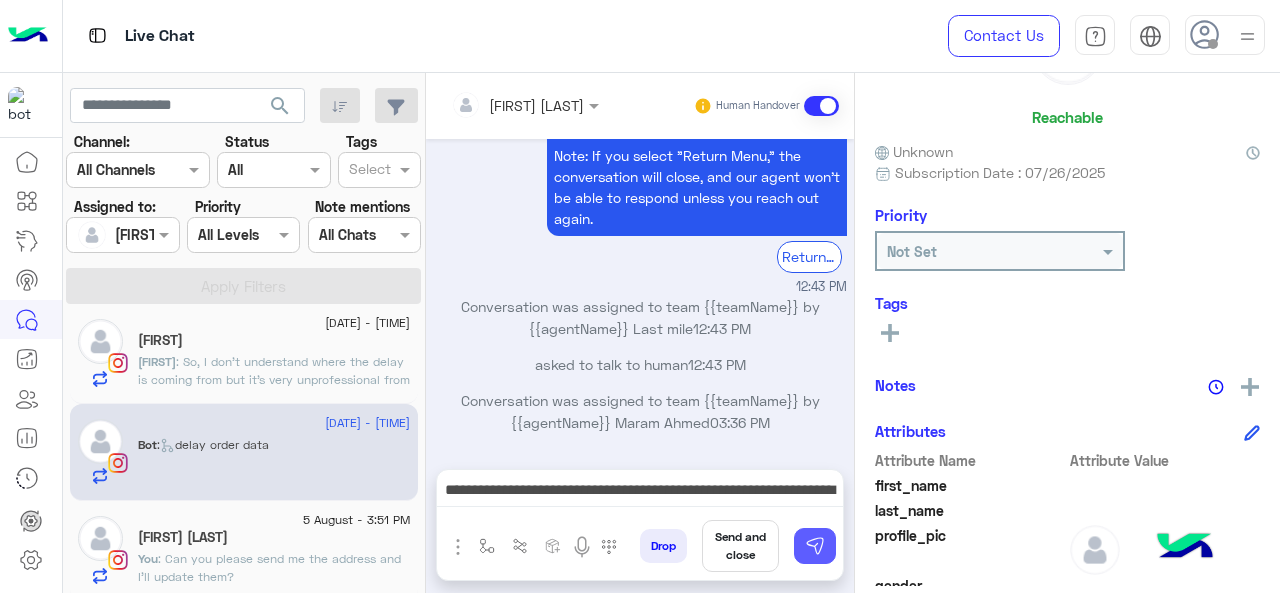 click at bounding box center [815, 546] 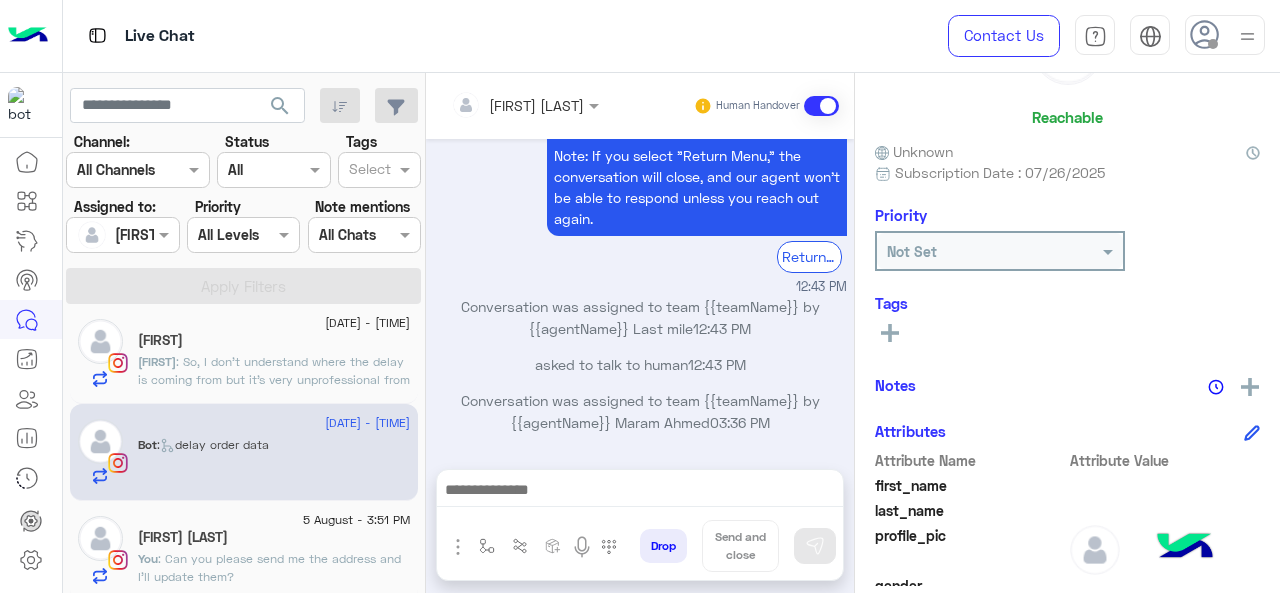 click at bounding box center [640, 492] 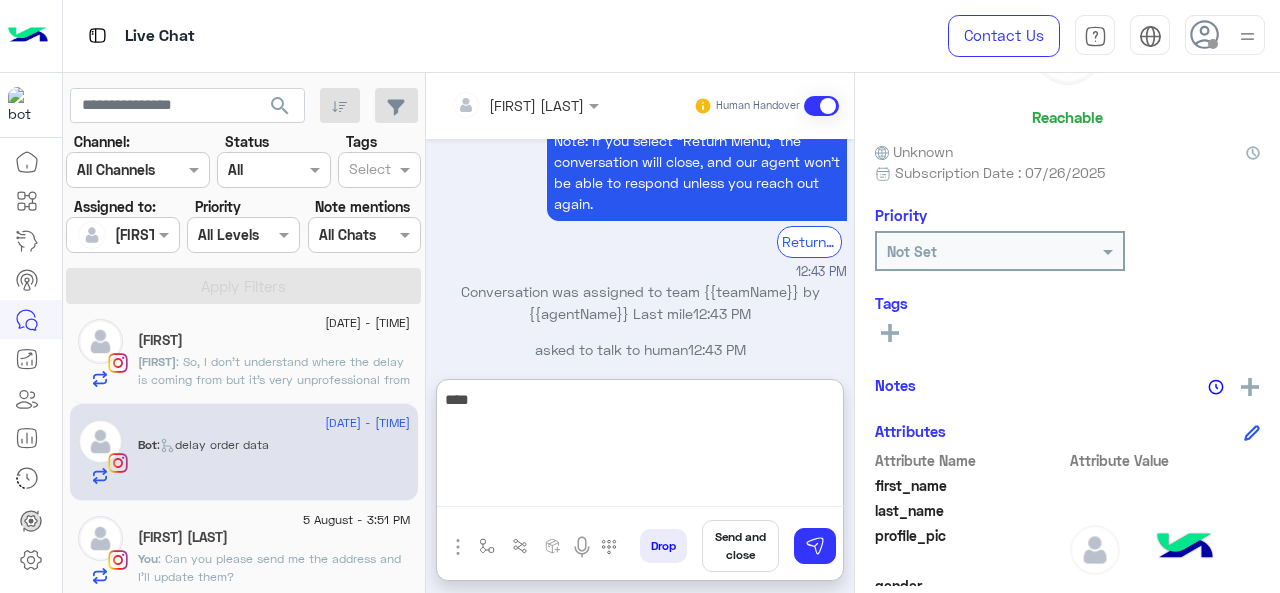 scroll, scrollTop: 1092, scrollLeft: 0, axis: vertical 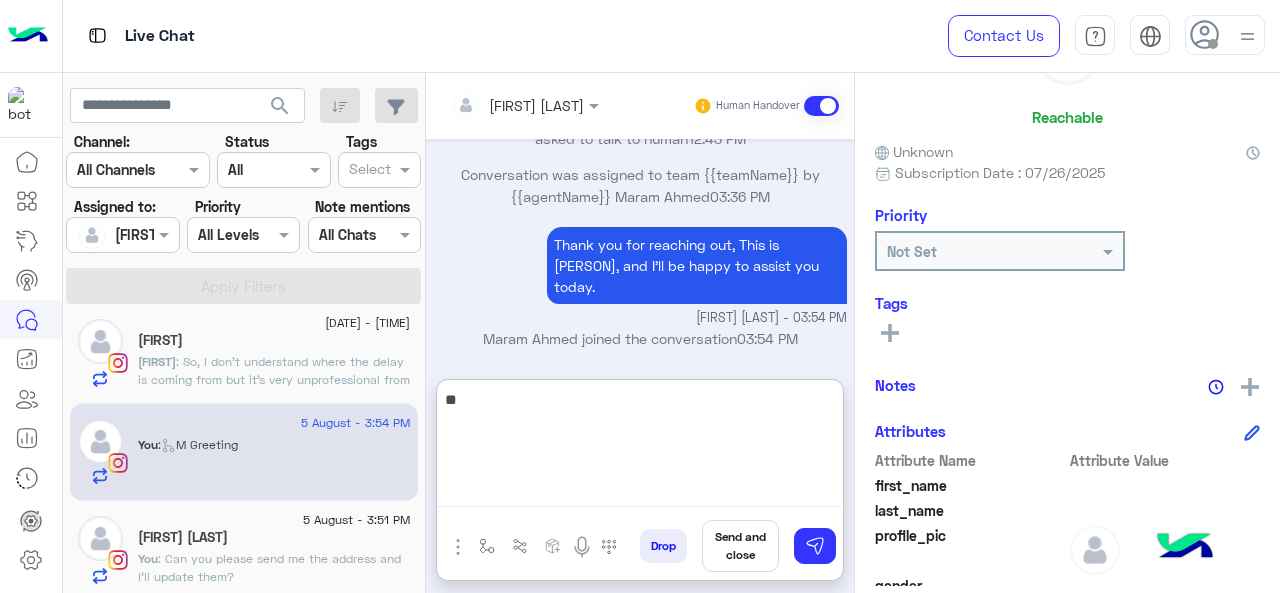type on "*" 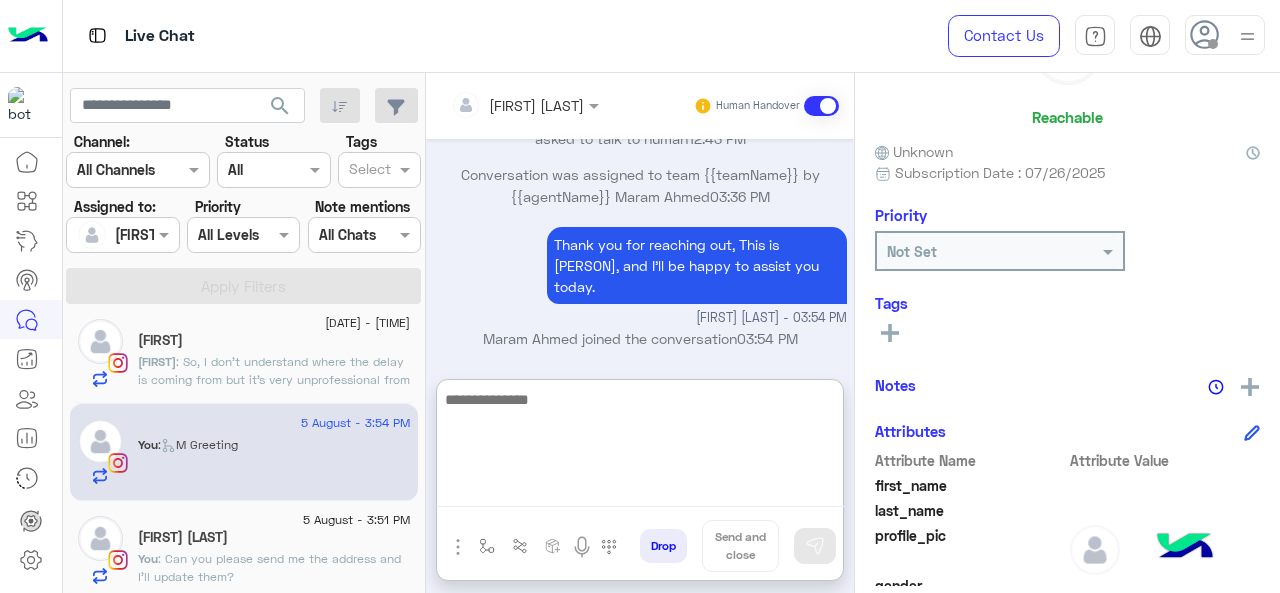 paste on "**********" 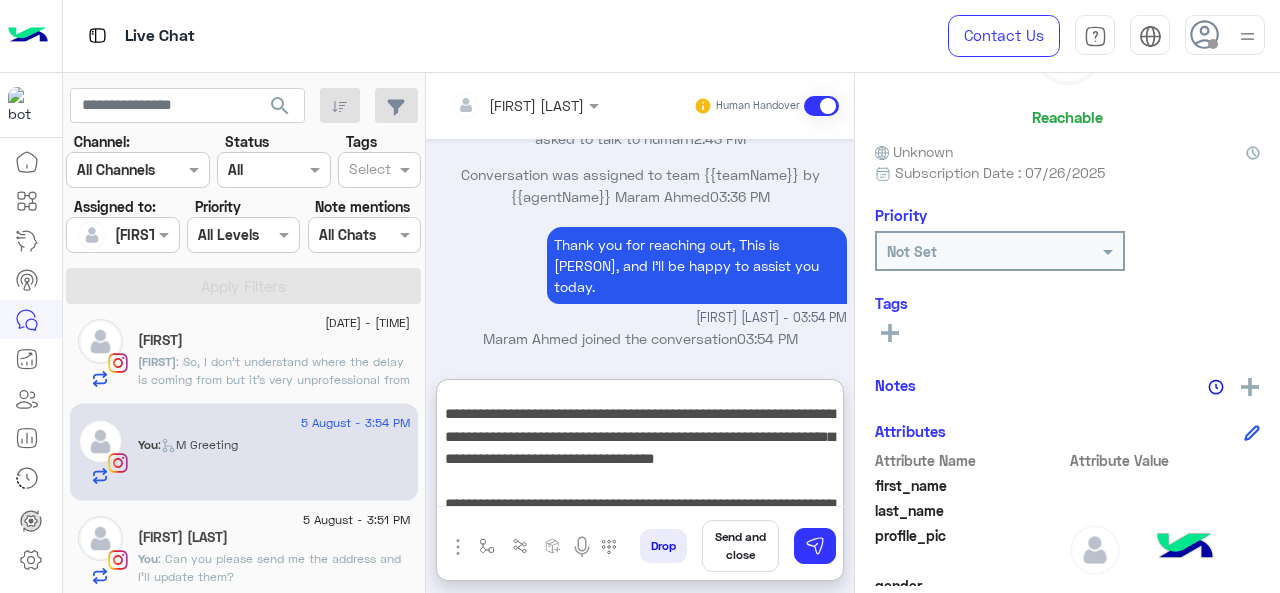 scroll, scrollTop: 0, scrollLeft: 0, axis: both 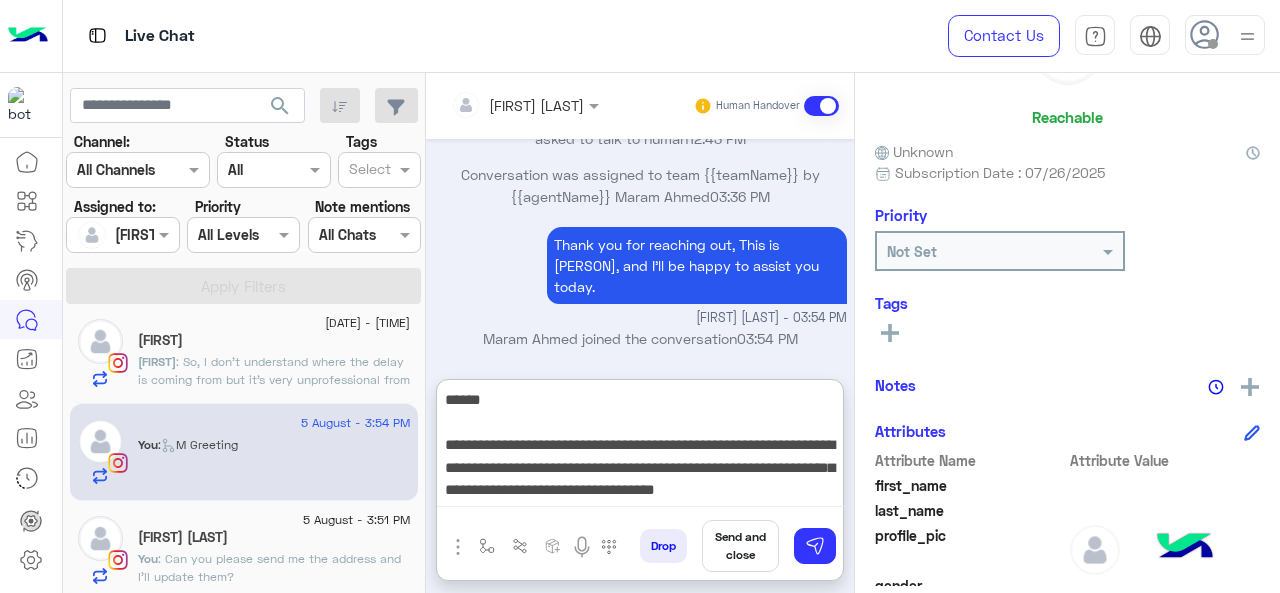 click on "**********" at bounding box center [640, 447] 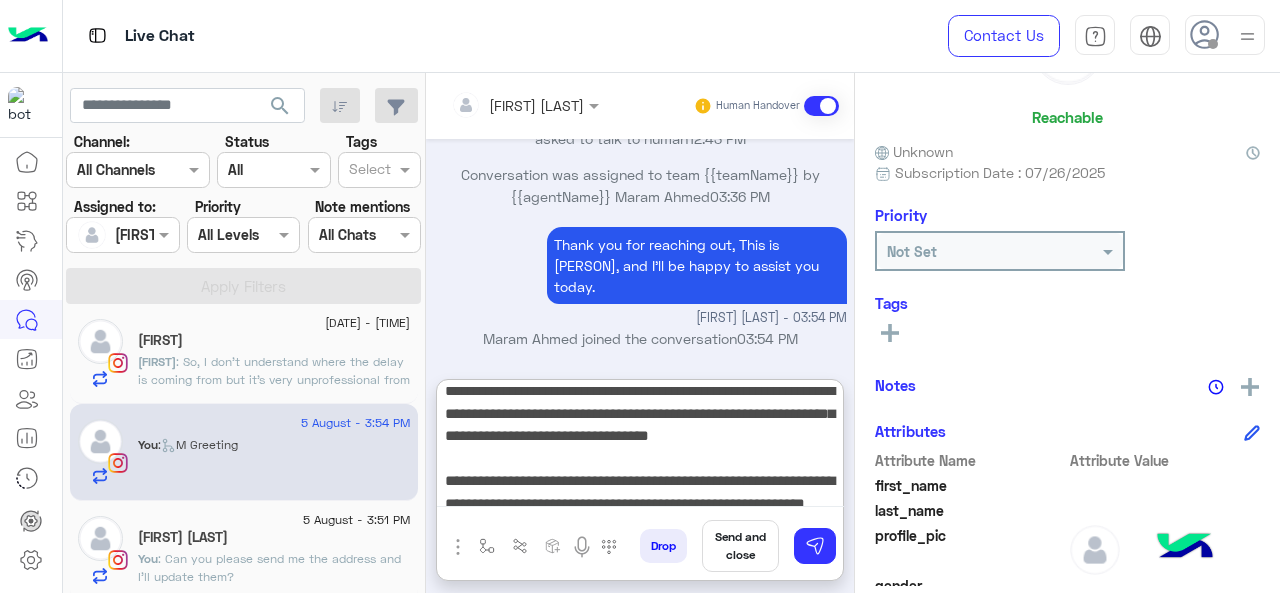 scroll, scrollTop: 154, scrollLeft: 0, axis: vertical 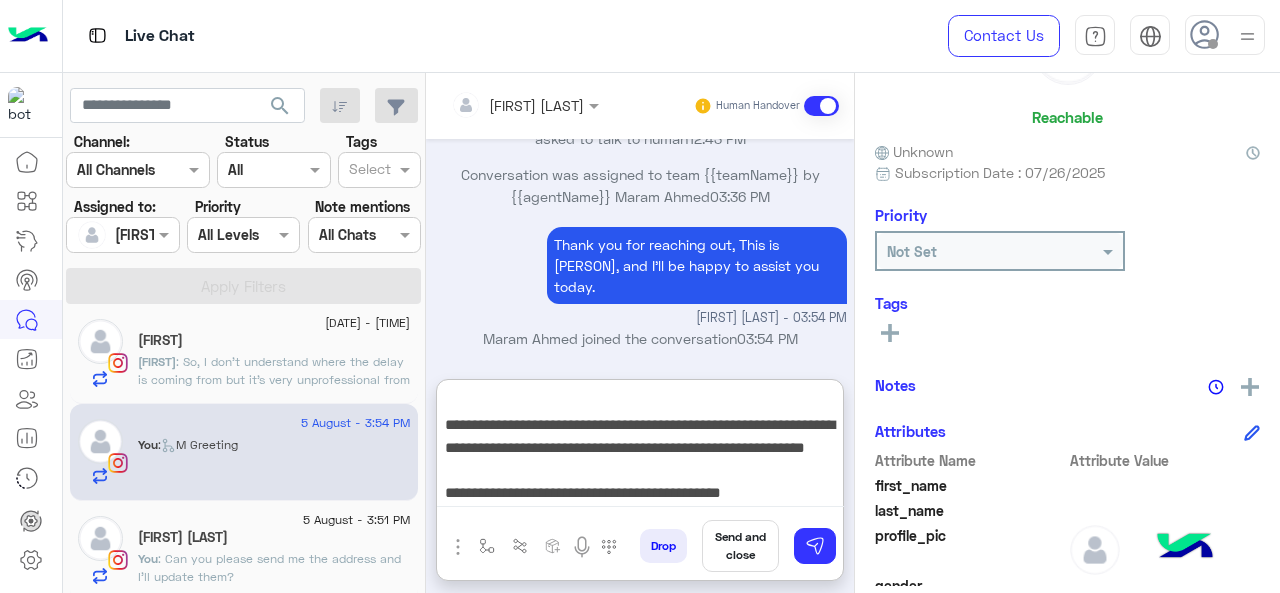 drag, startPoint x: 442, startPoint y: 405, endPoint x: 592, endPoint y: 453, distance: 157.49286 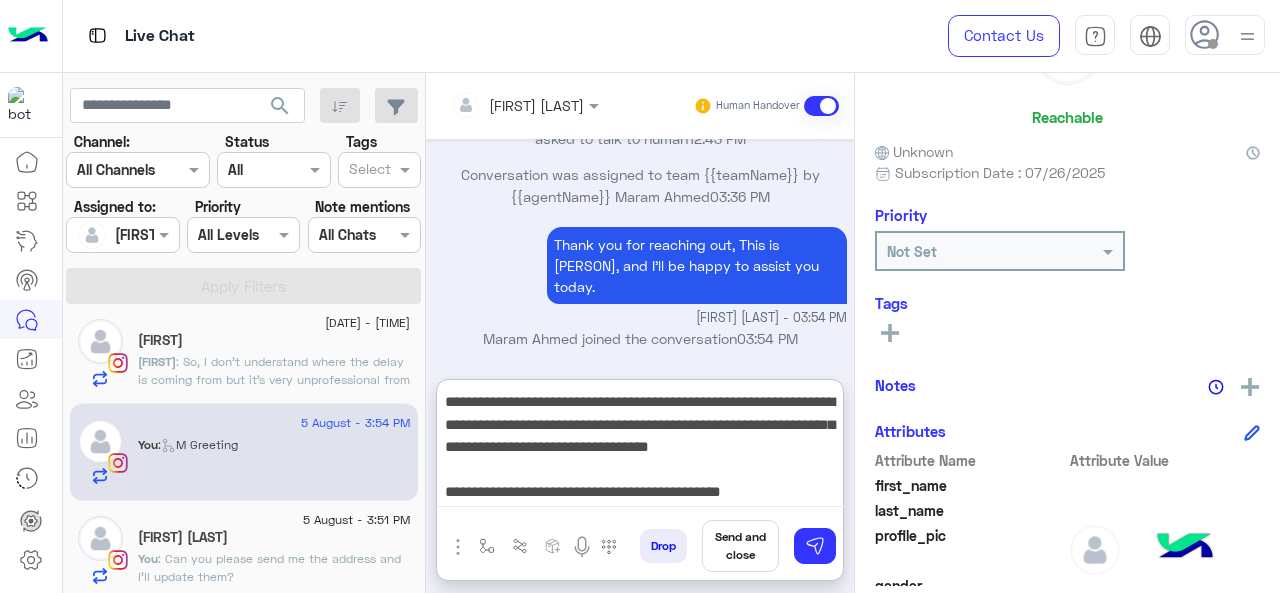 scroll, scrollTop: 64, scrollLeft: 0, axis: vertical 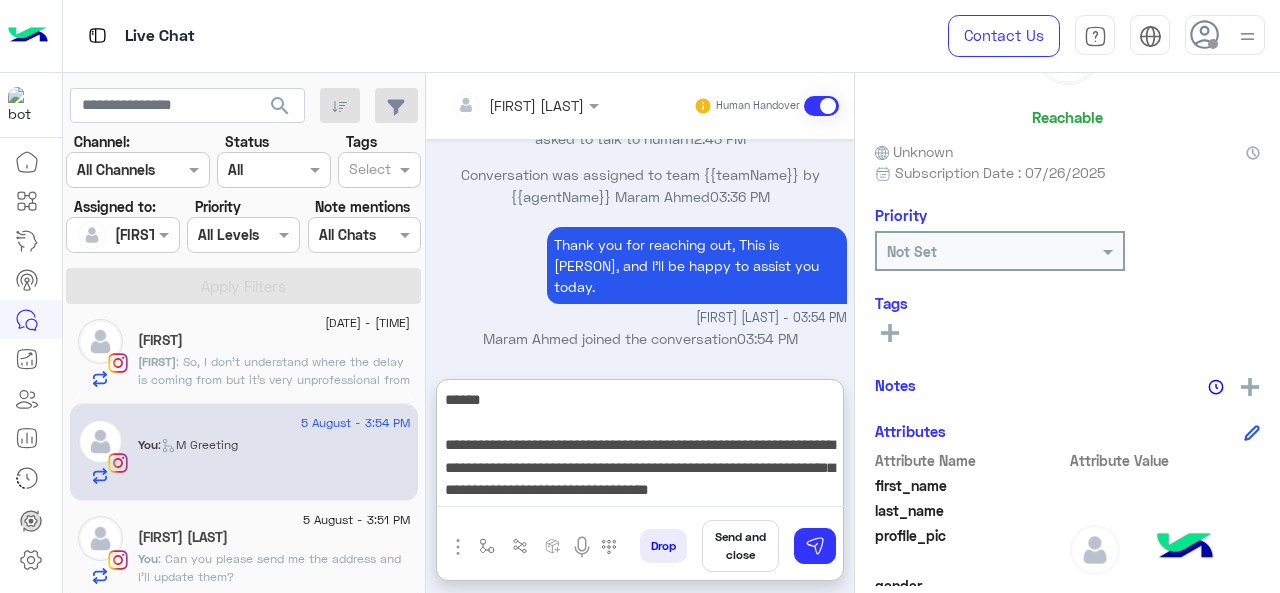 drag, startPoint x: 566, startPoint y: 473, endPoint x: 580, endPoint y: 466, distance: 15.652476 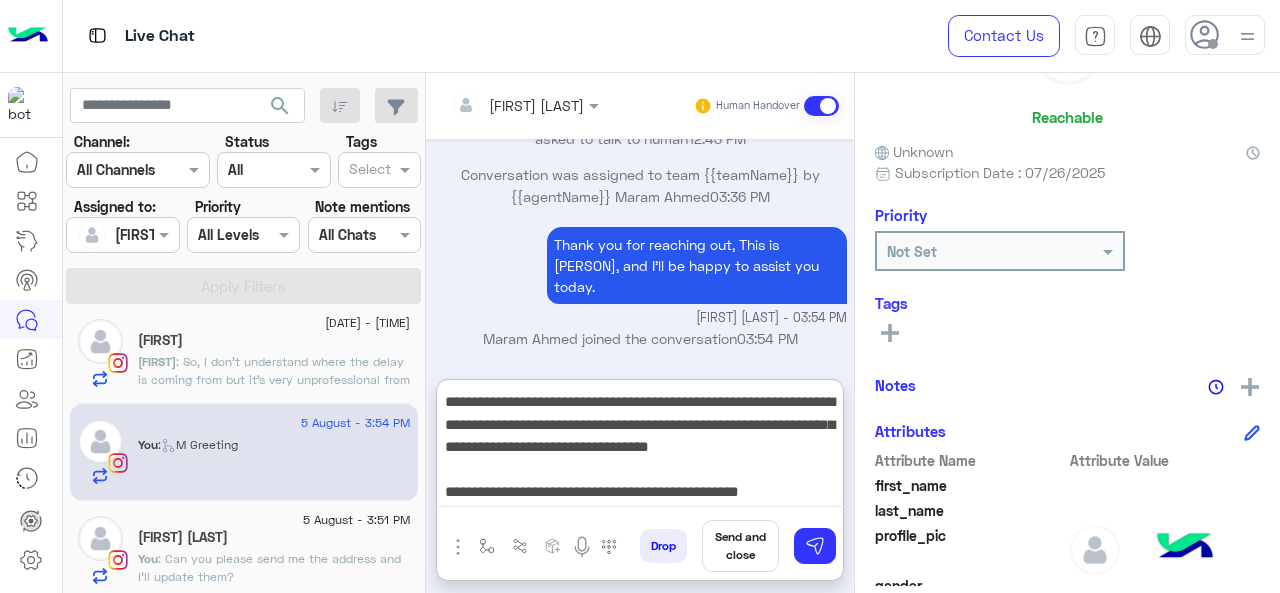 scroll, scrollTop: 0, scrollLeft: 0, axis: both 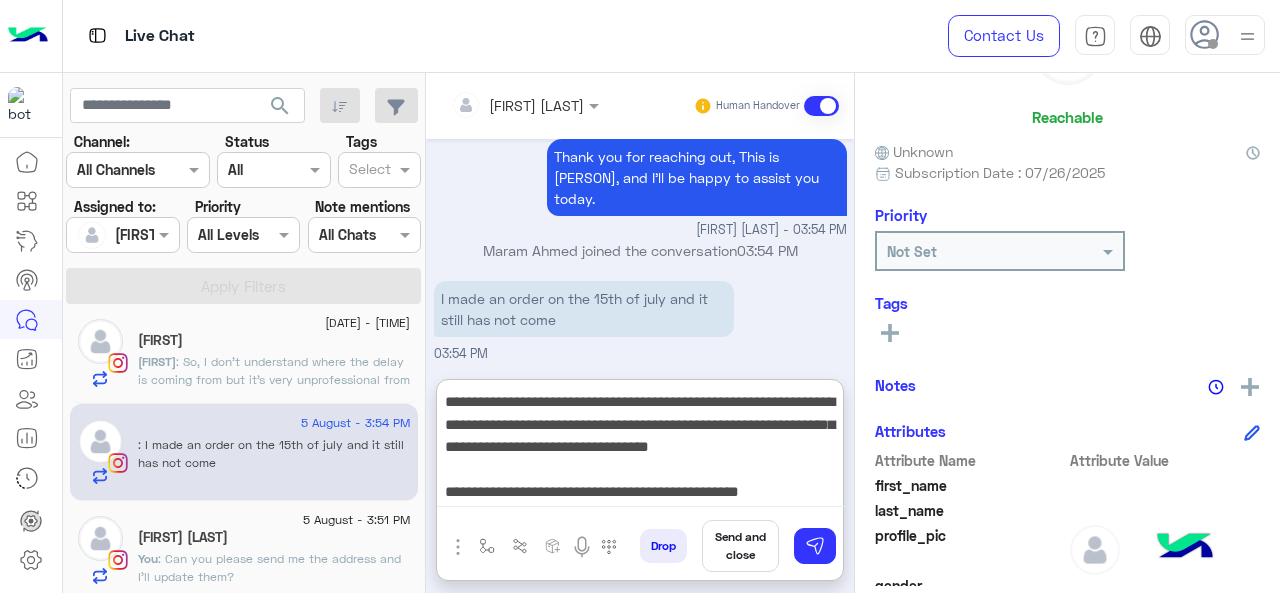 drag, startPoint x: 821, startPoint y: 496, endPoint x: 417, endPoint y: 503, distance: 404.06064 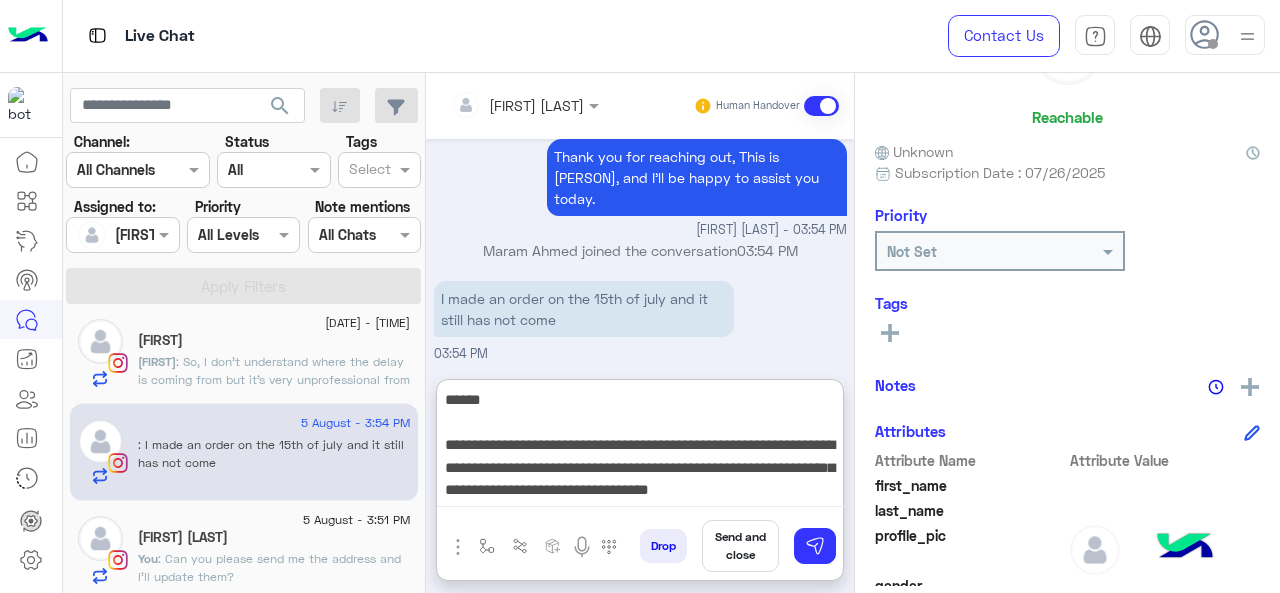 scroll, scrollTop: 20, scrollLeft: 0, axis: vertical 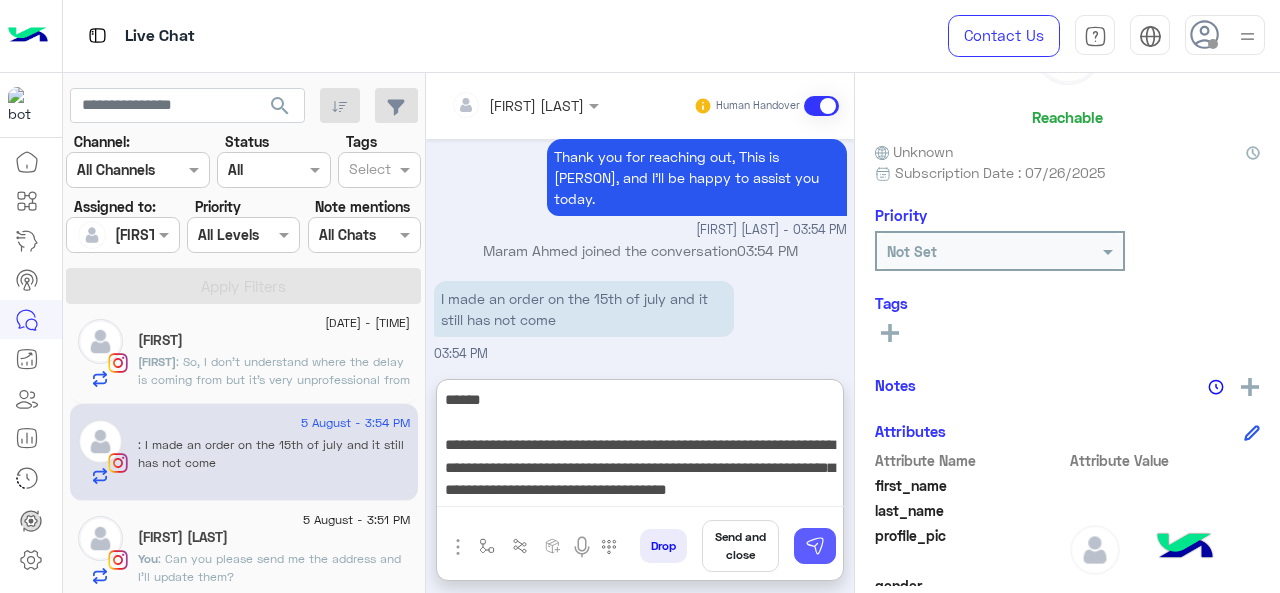 type on "**********" 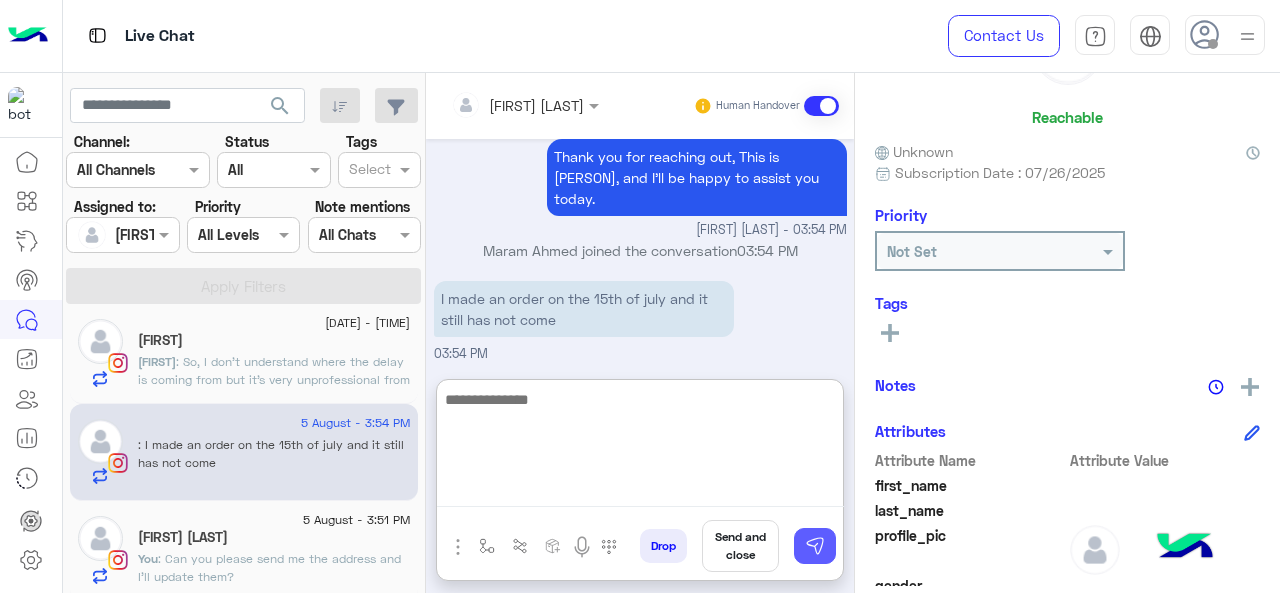 scroll, scrollTop: 0, scrollLeft: 0, axis: both 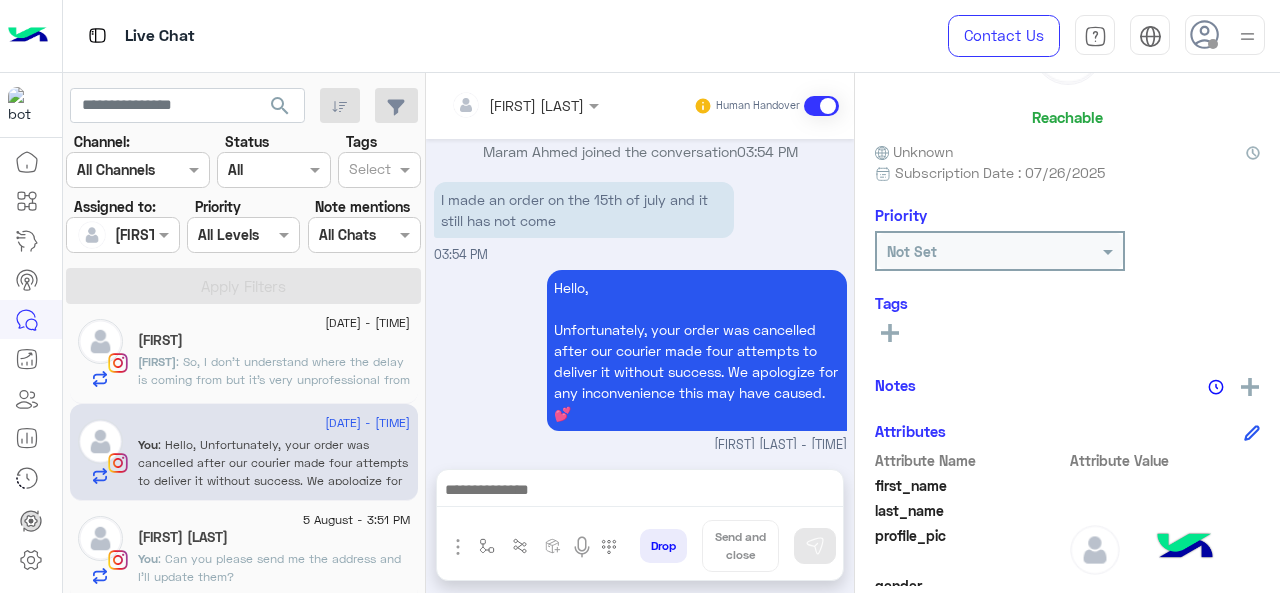 click on ": Can you please send me the address and I'll update them?" 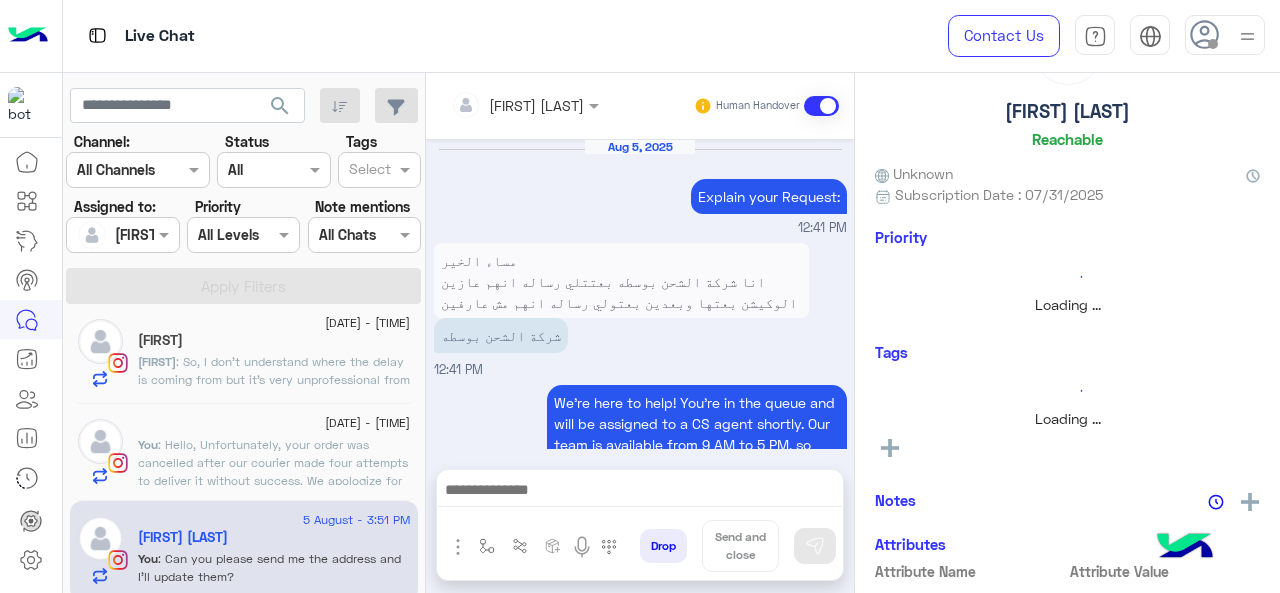 scroll, scrollTop: 617, scrollLeft: 0, axis: vertical 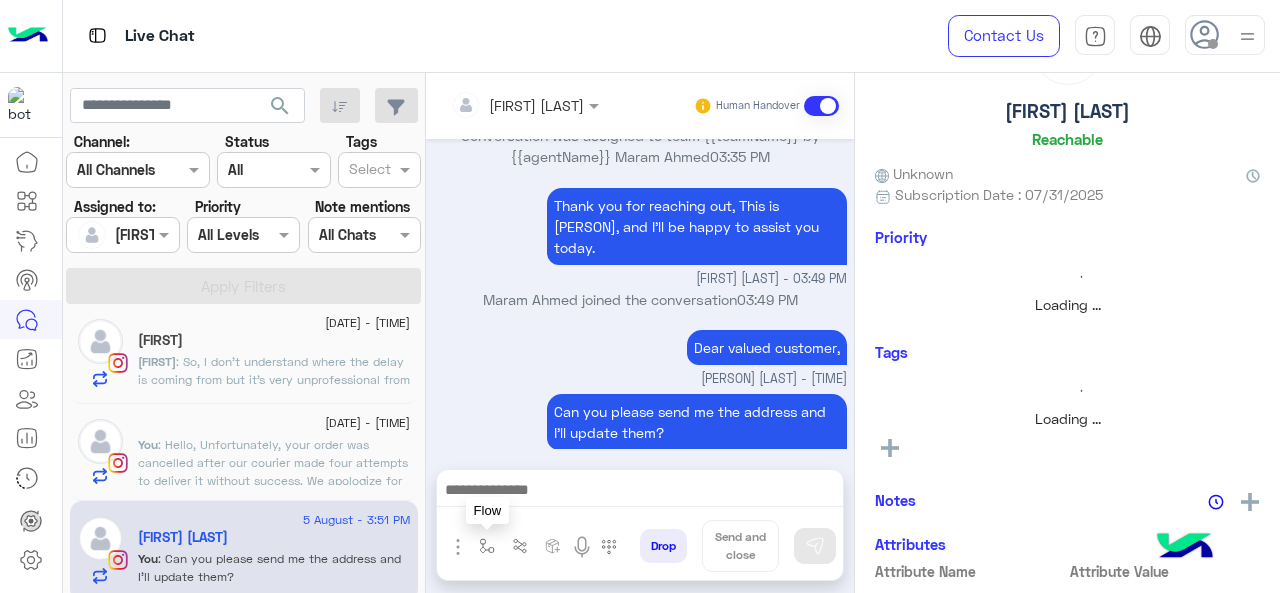 click at bounding box center [487, 546] 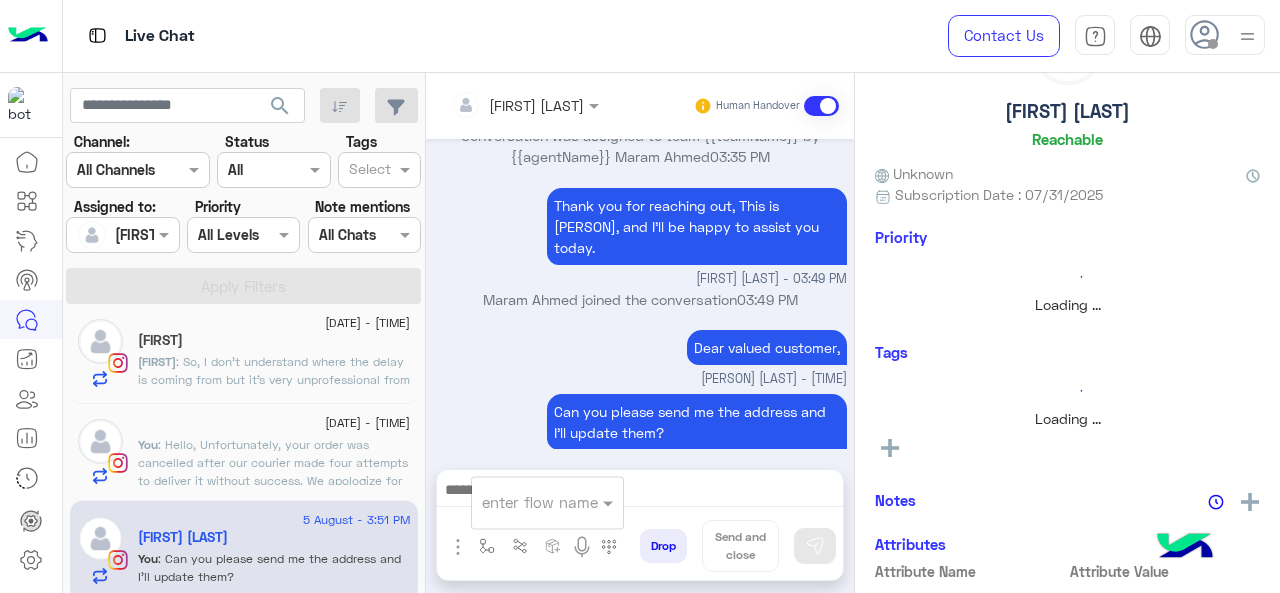 click at bounding box center [523, 502] 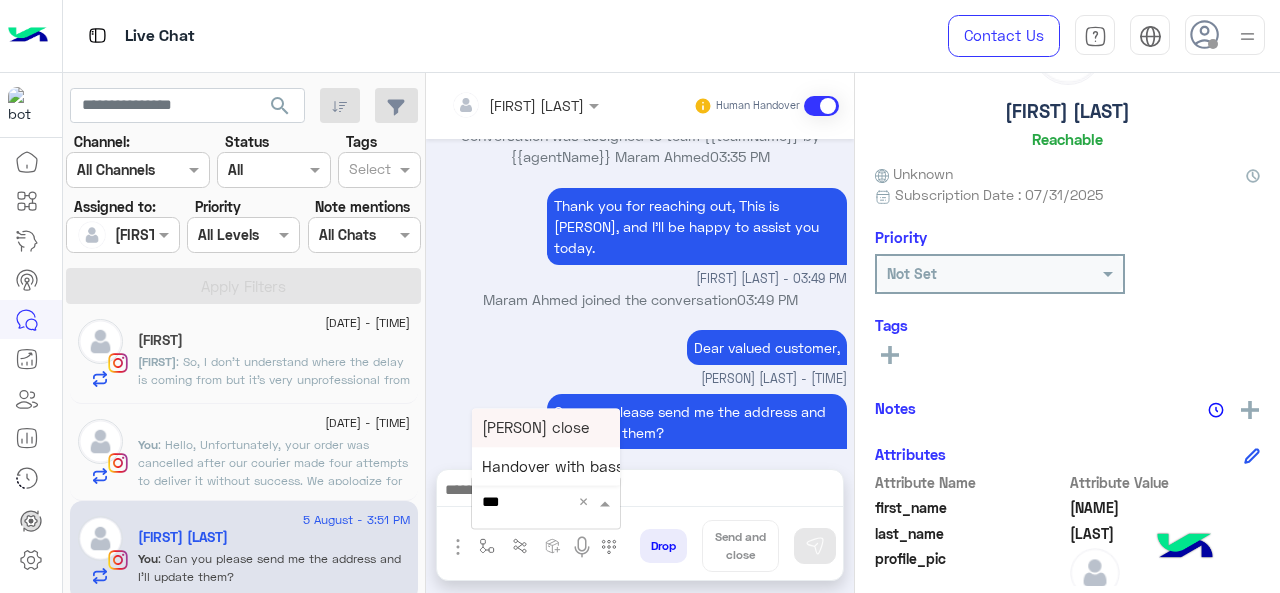 type on "****" 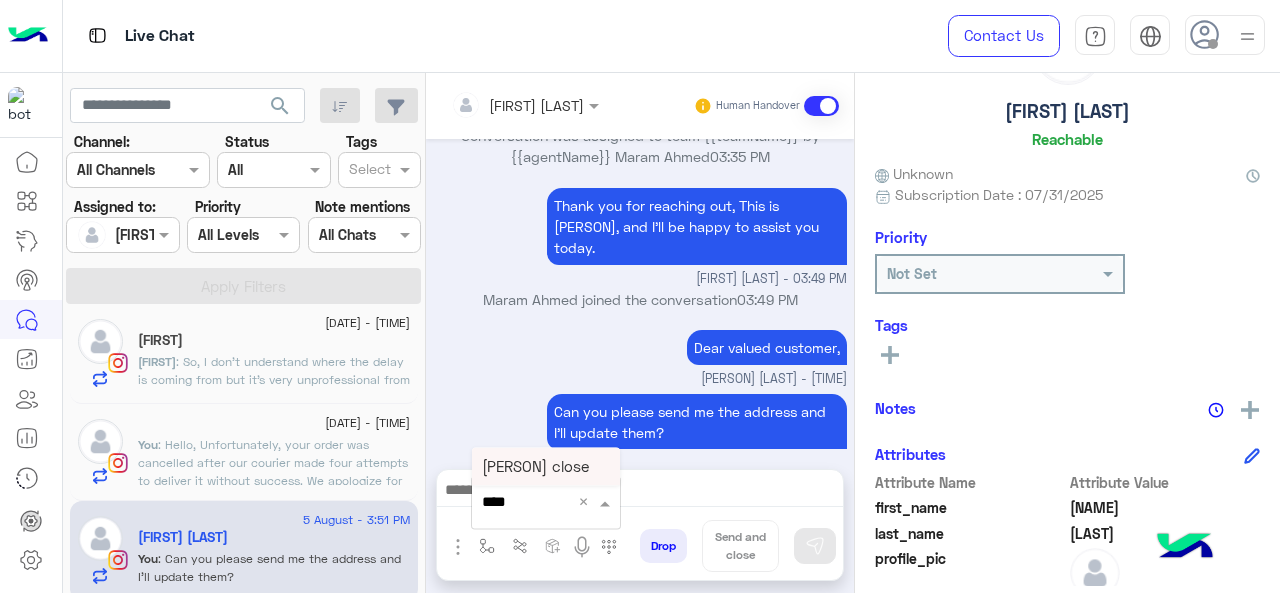 click on "[PERSON] close" at bounding box center [535, 466] 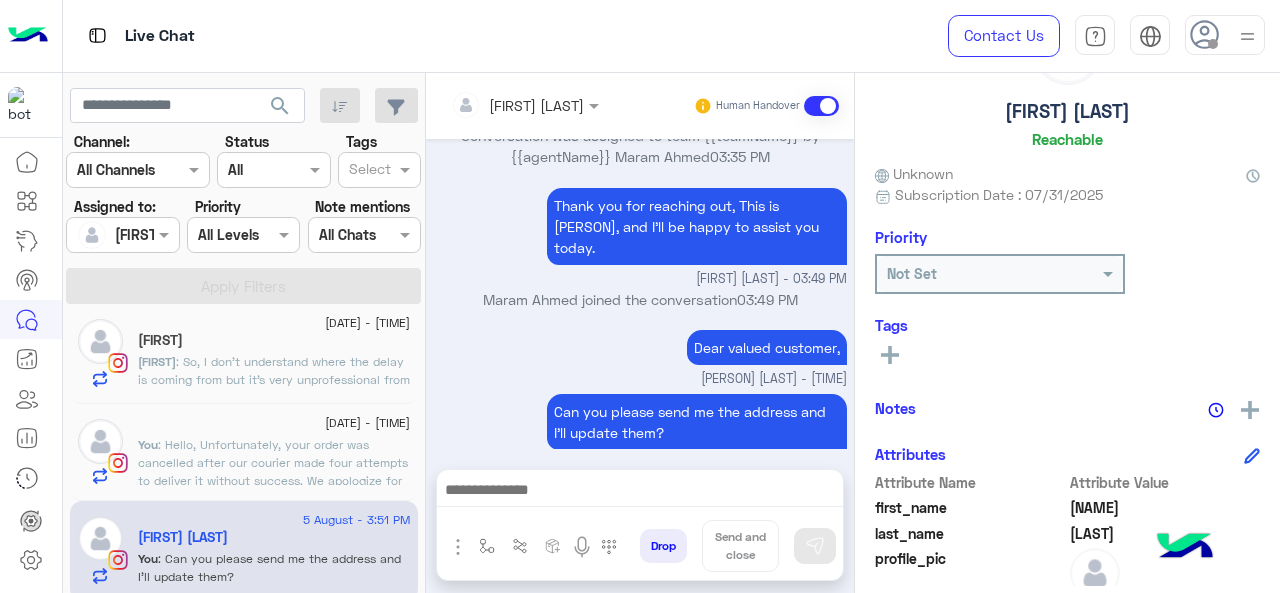 type on "**********" 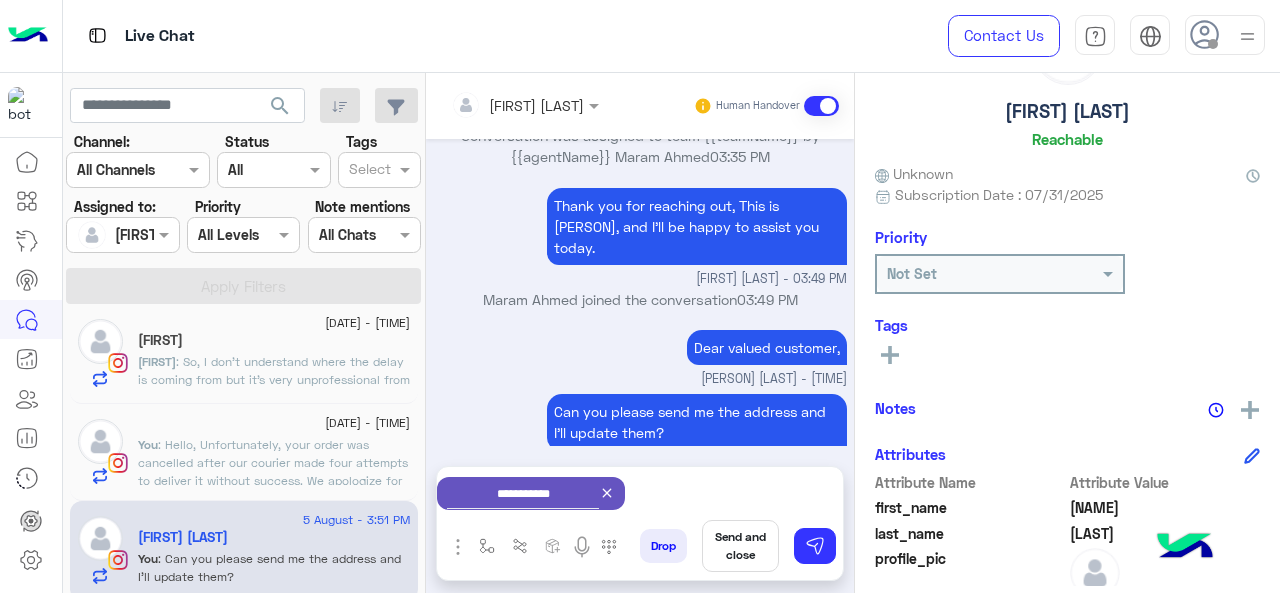 click on "Send and close" at bounding box center (740, 546) 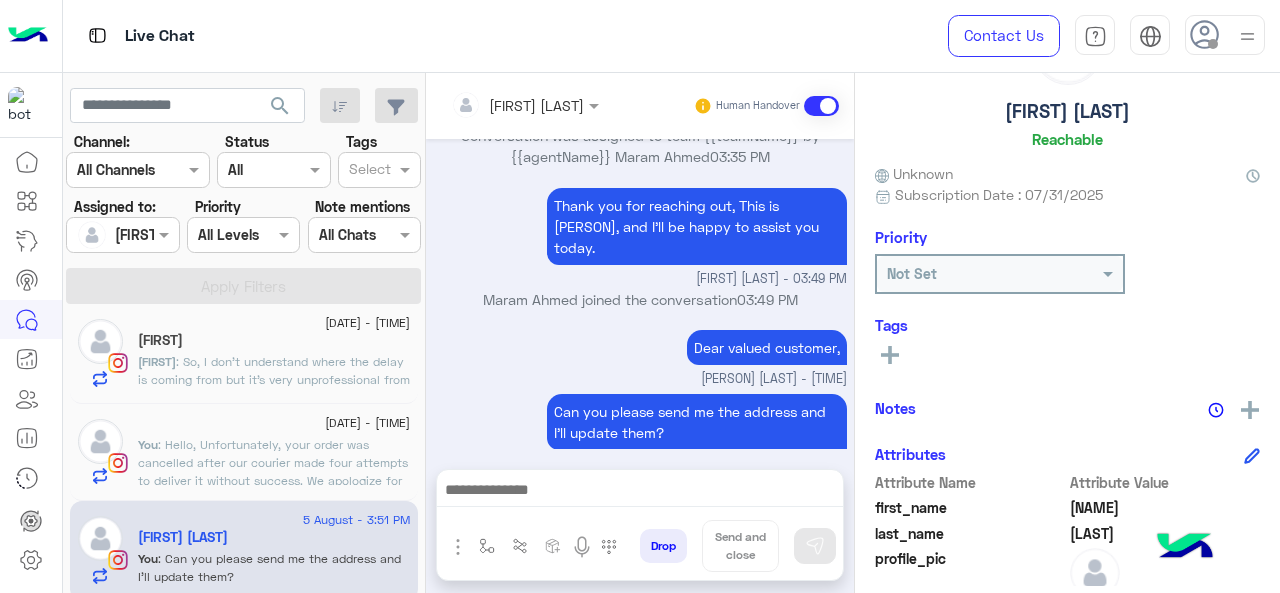 scroll, scrollTop: 638, scrollLeft: 0, axis: vertical 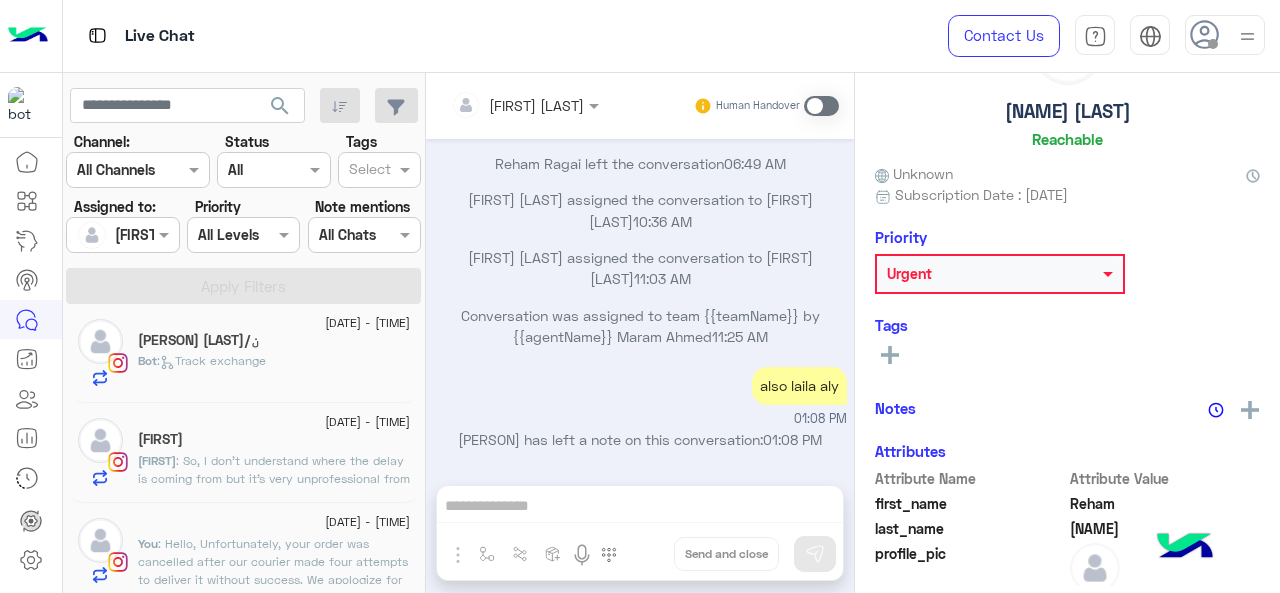 click on ": So, I don't understand where the delay is coming from but it's very unprofessional from both you and them and I won't be making any more orders from you" 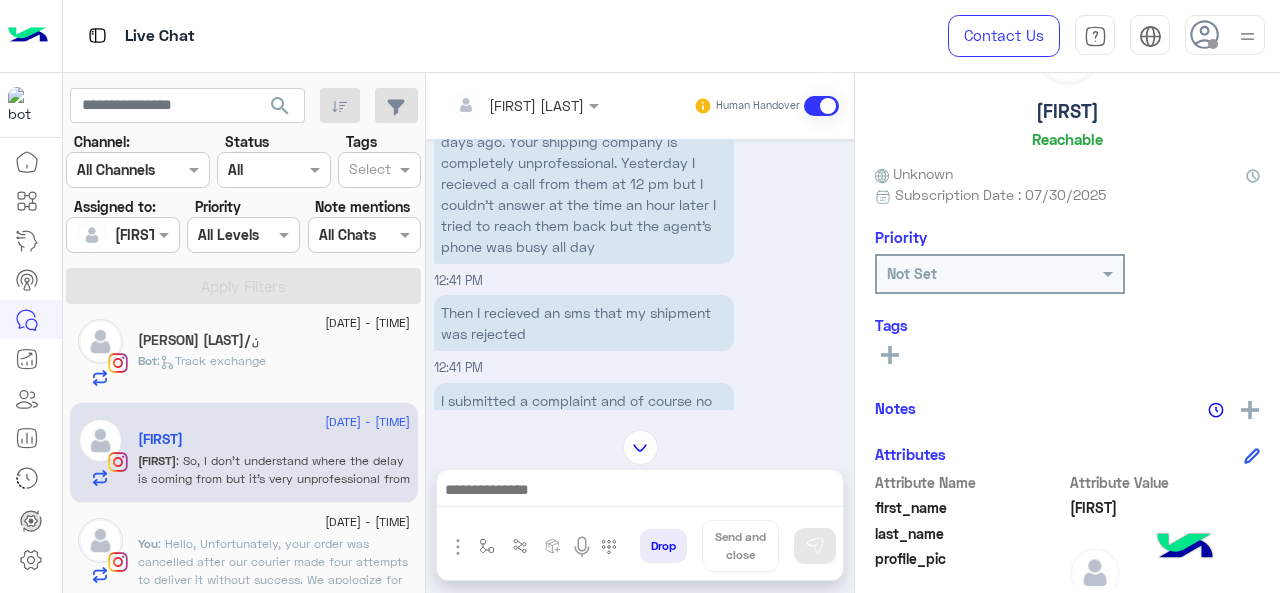 scroll, scrollTop: 588, scrollLeft: 0, axis: vertical 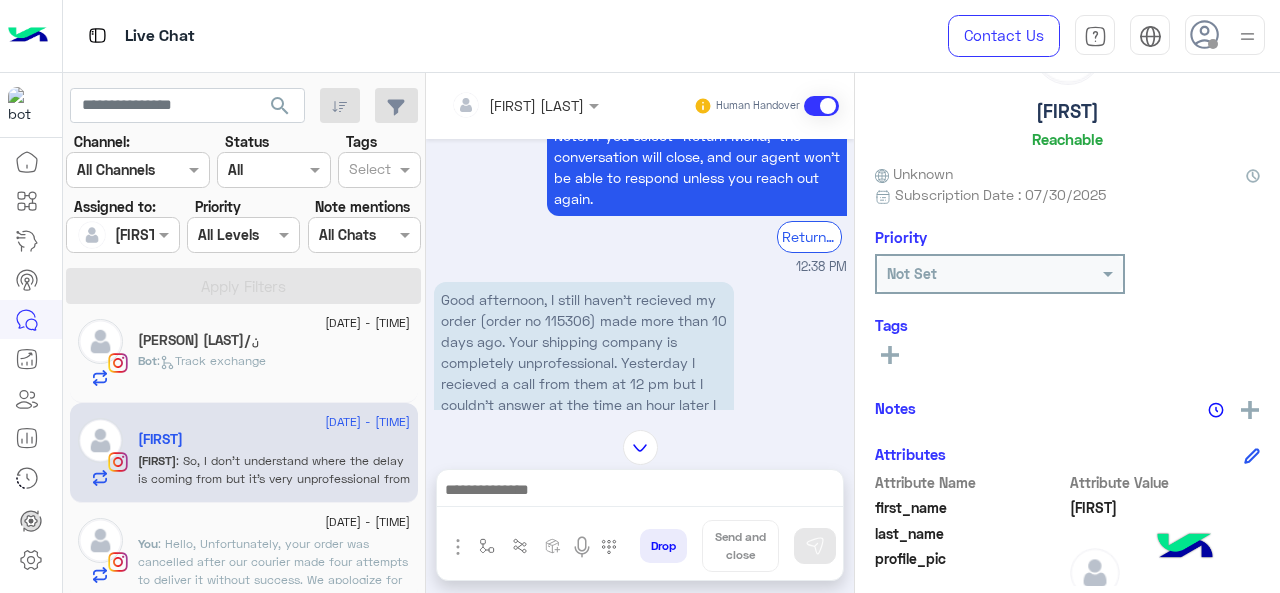 click on "Good afternoon, I still haven't recieved my order (order no 115306) made more than 10 days ago. Your shipping company is completely unprofessional. Yesterday I recieved a call from them at 12 pm but I couldn't answer at the time an hour later I tried to reach them back but the agent's phone was busy all day" at bounding box center (584, 373) 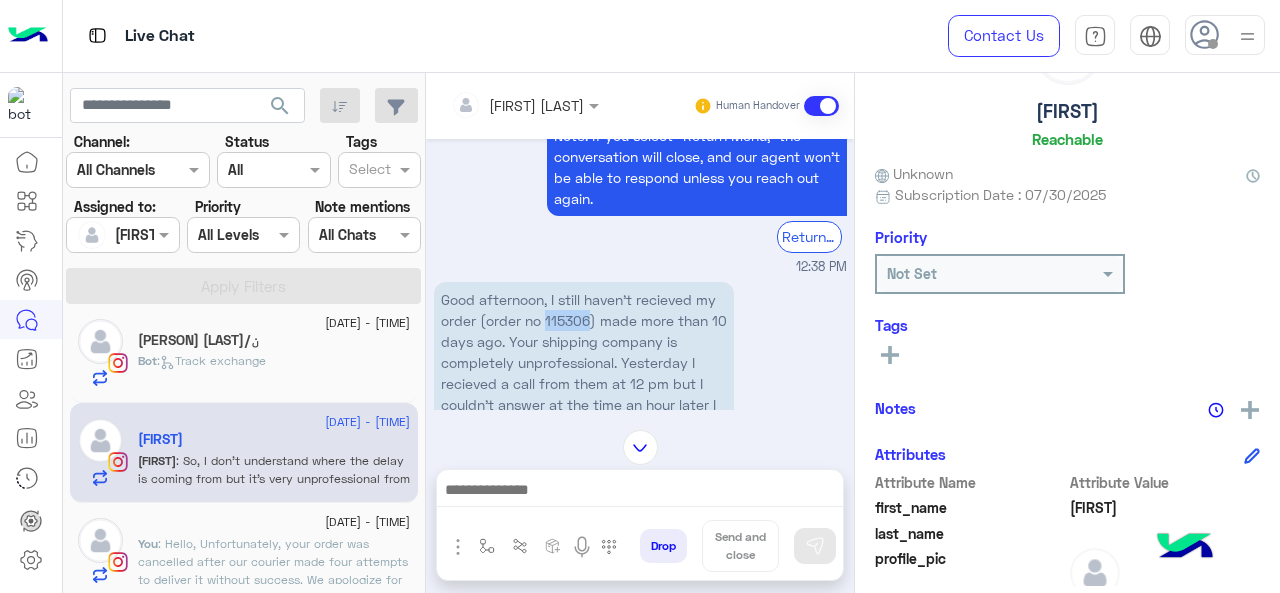 copy on "[NUMBER]" 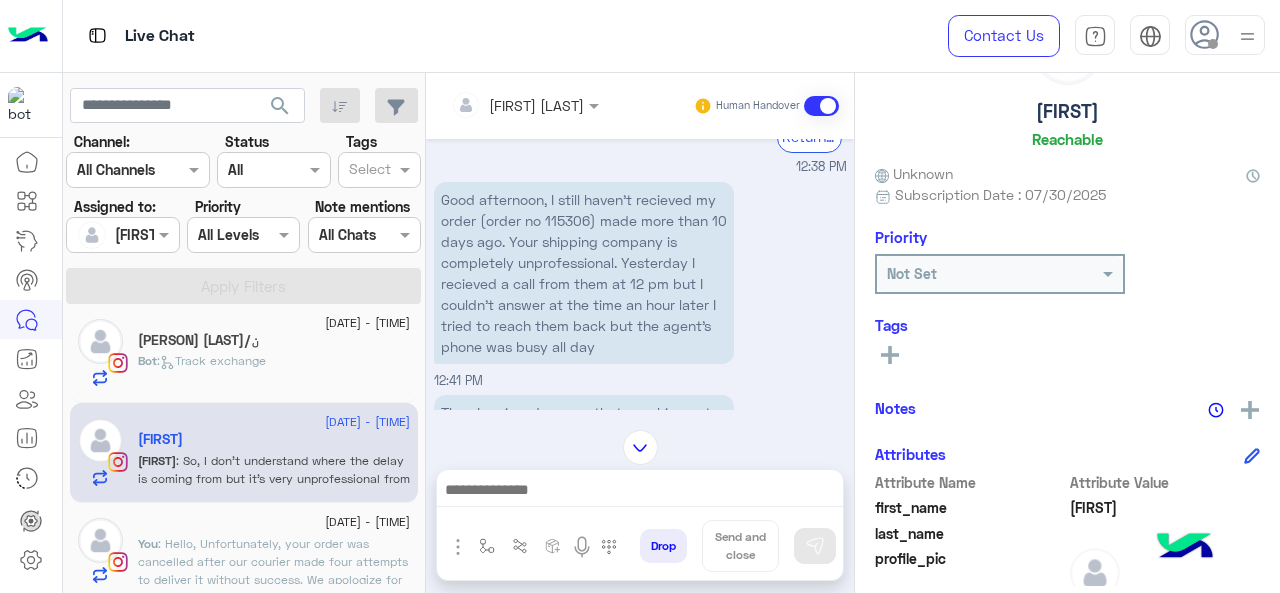 click on "Good afternoon, I still haven't recieved my order (order no 115306) made more than 10 days ago. Your shipping company is completely unprofessional. Yesterday I recieved a call from them at 12 pm but I couldn't answer at the time an hour later I tried to reach them back but the agent's phone was busy all day" at bounding box center [584, 273] 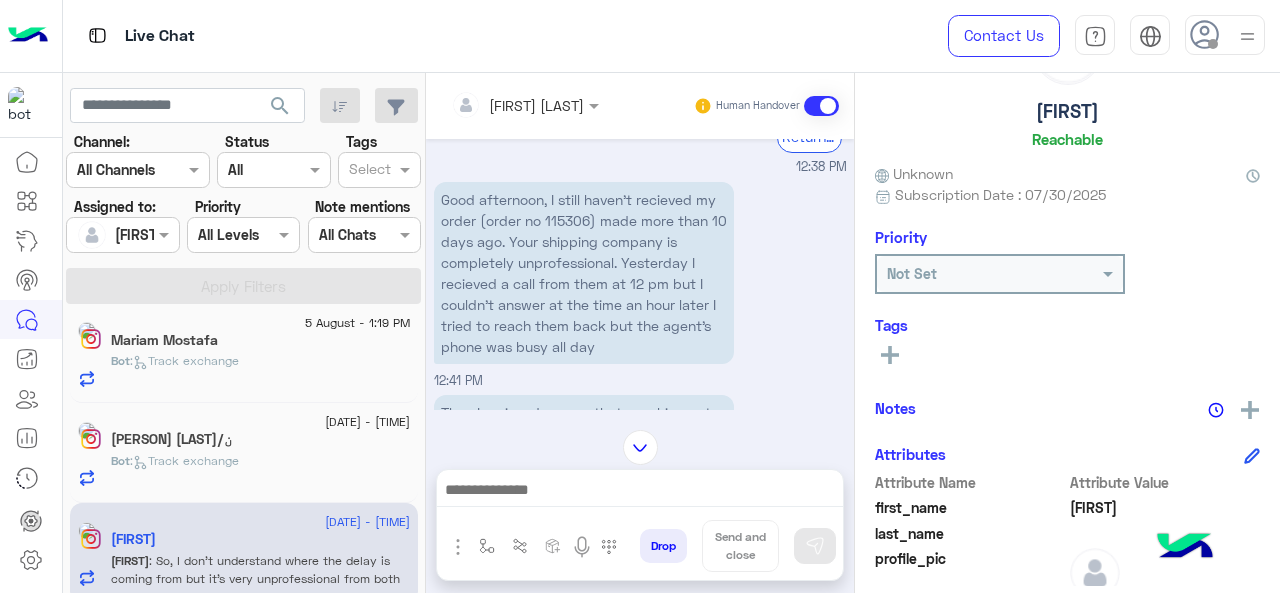 scroll, scrollTop: 1611, scrollLeft: 0, axis: vertical 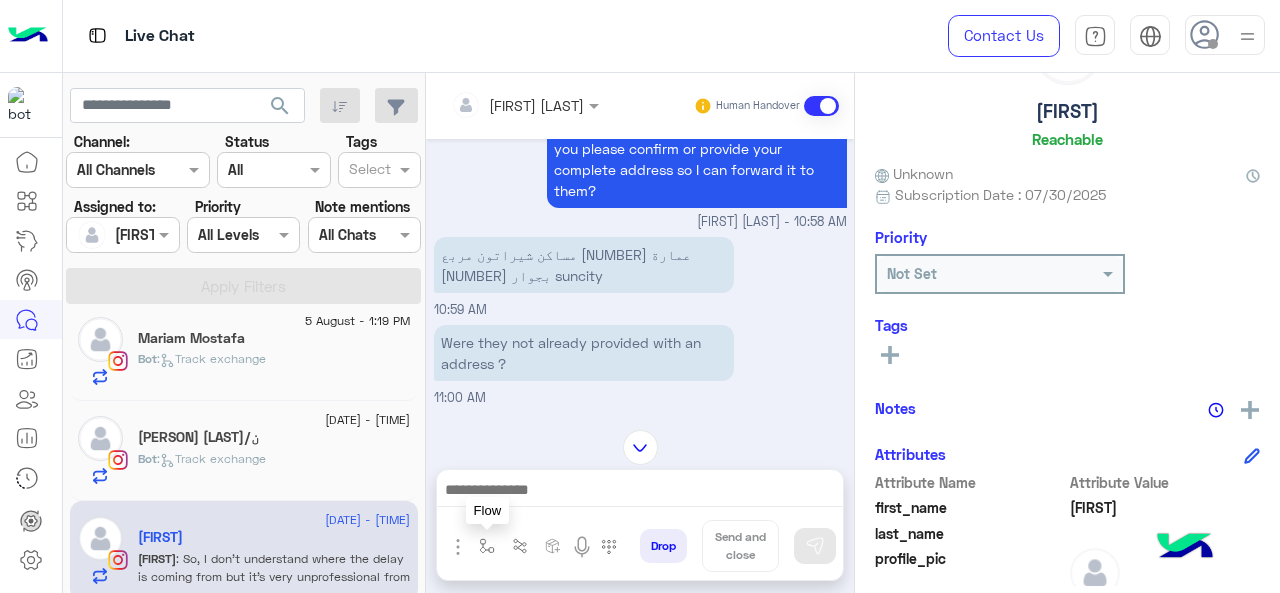 click at bounding box center (487, 546) 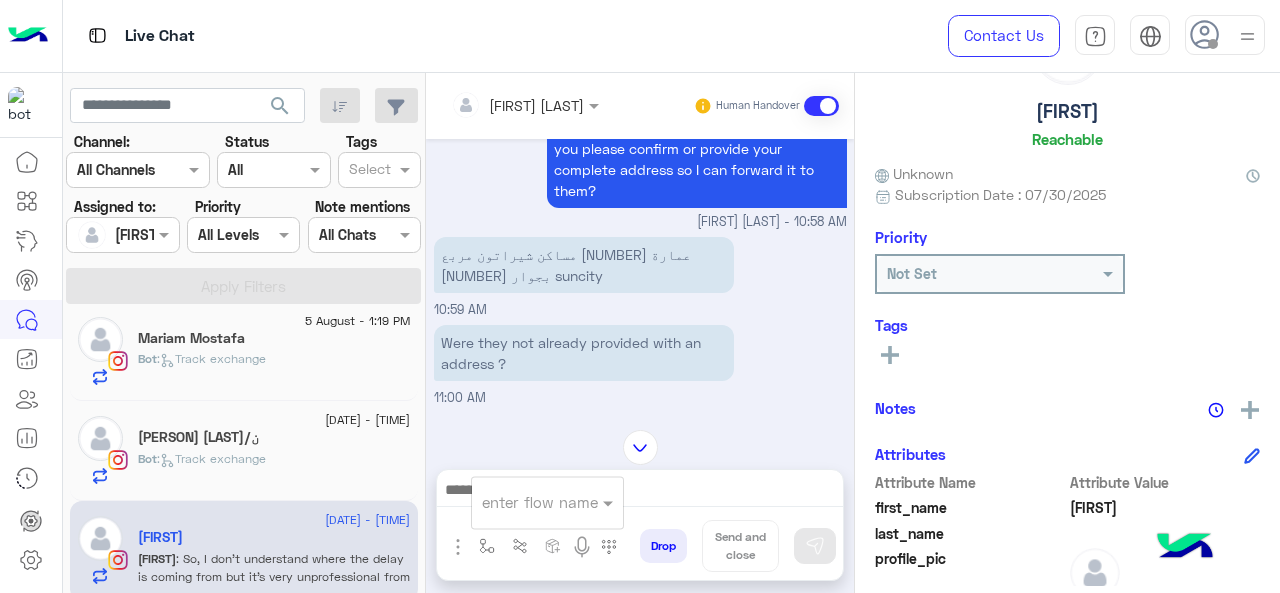 click at bounding box center (523, 502) 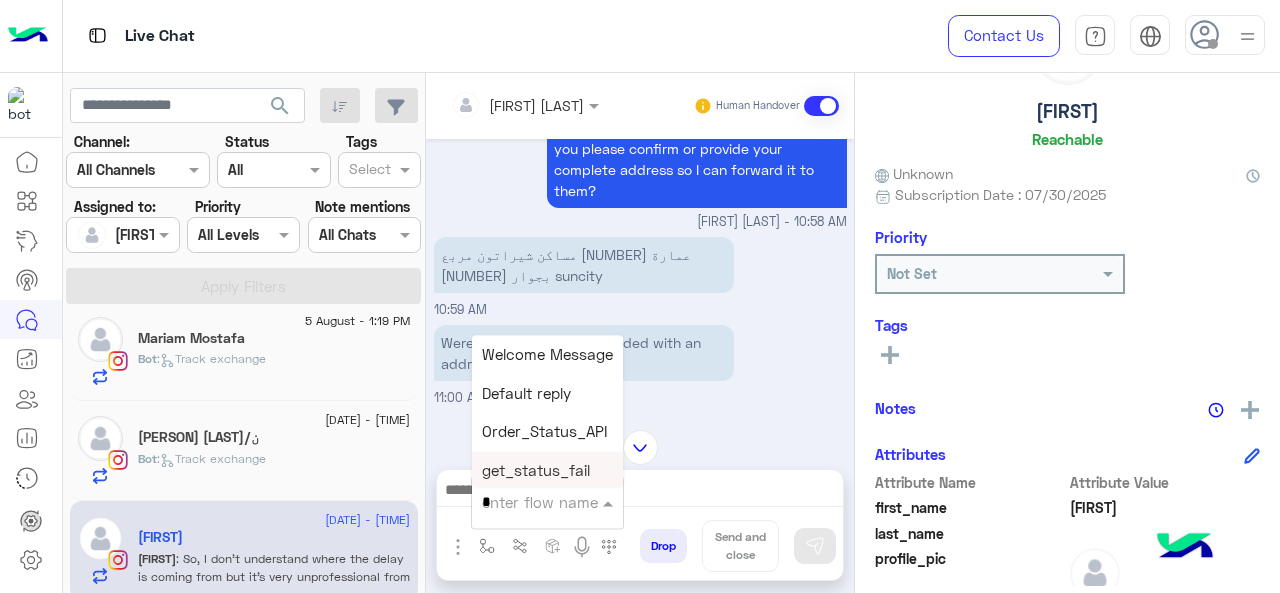 type on "*" 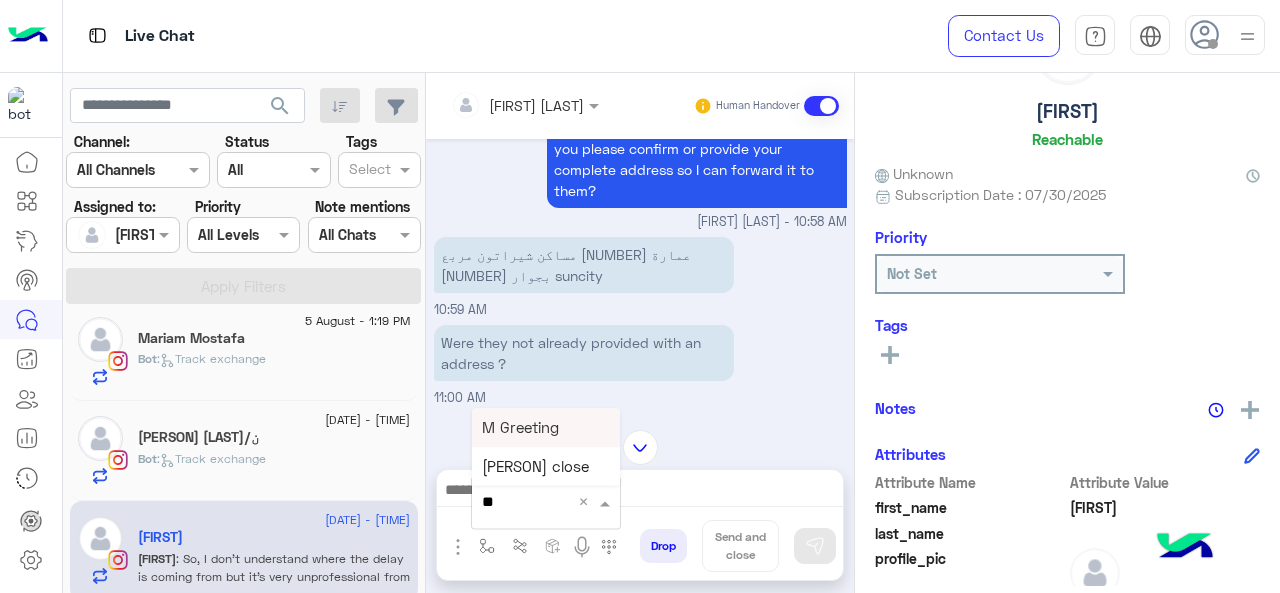 click on "M Greeting" at bounding box center [546, 427] 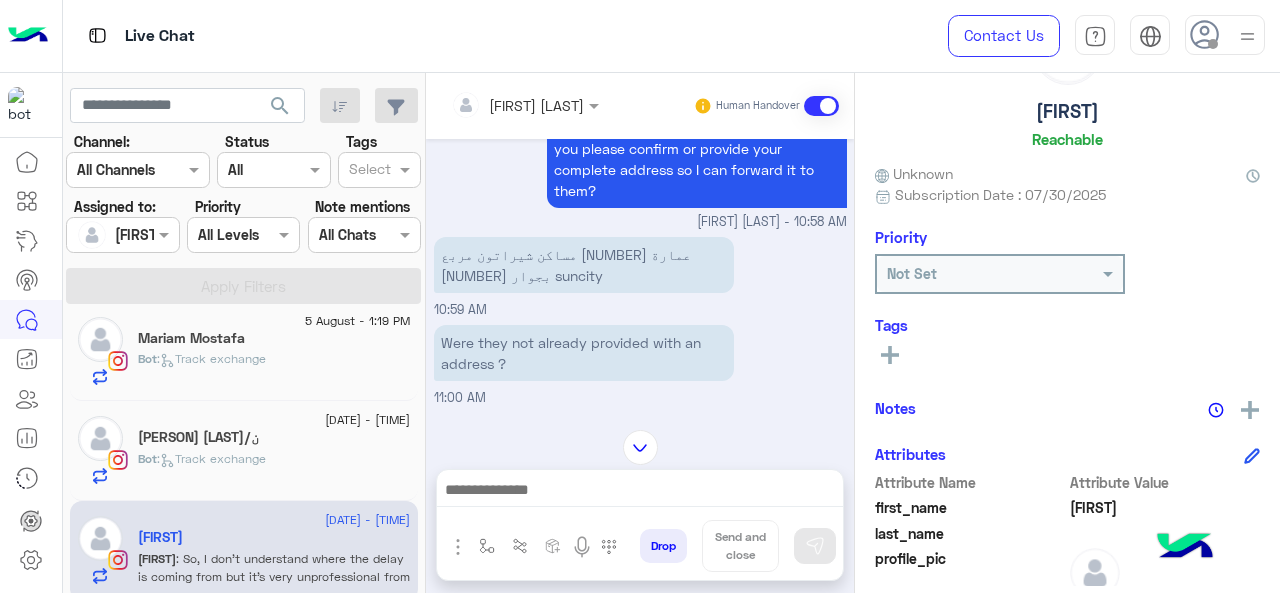 type on "**********" 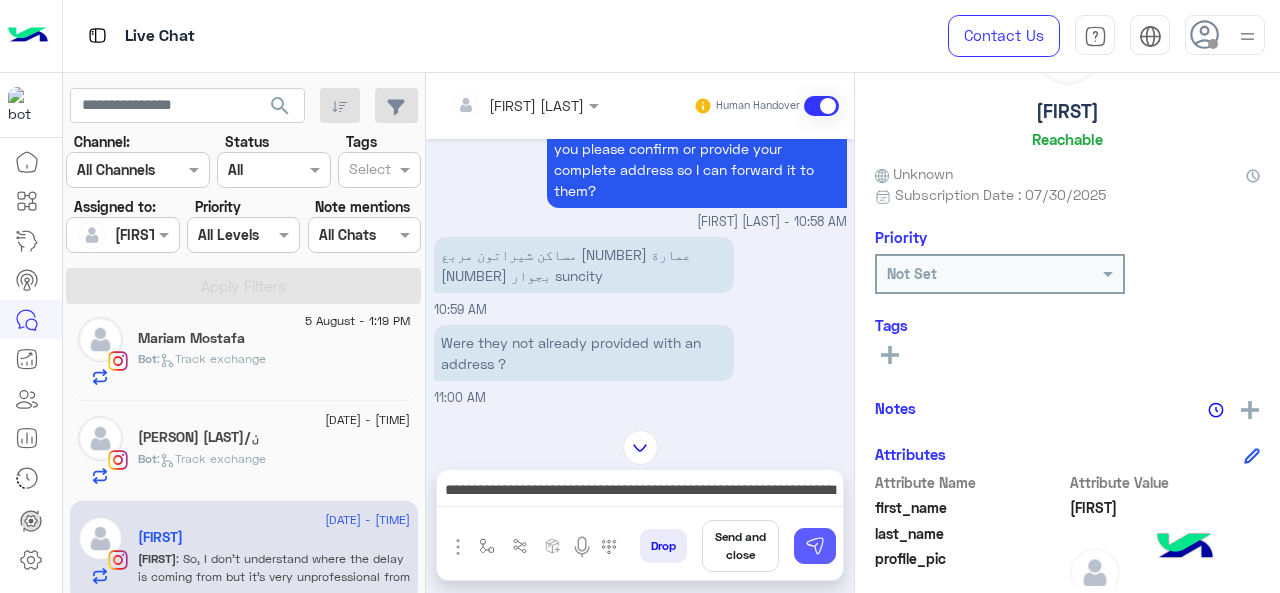 click at bounding box center [815, 546] 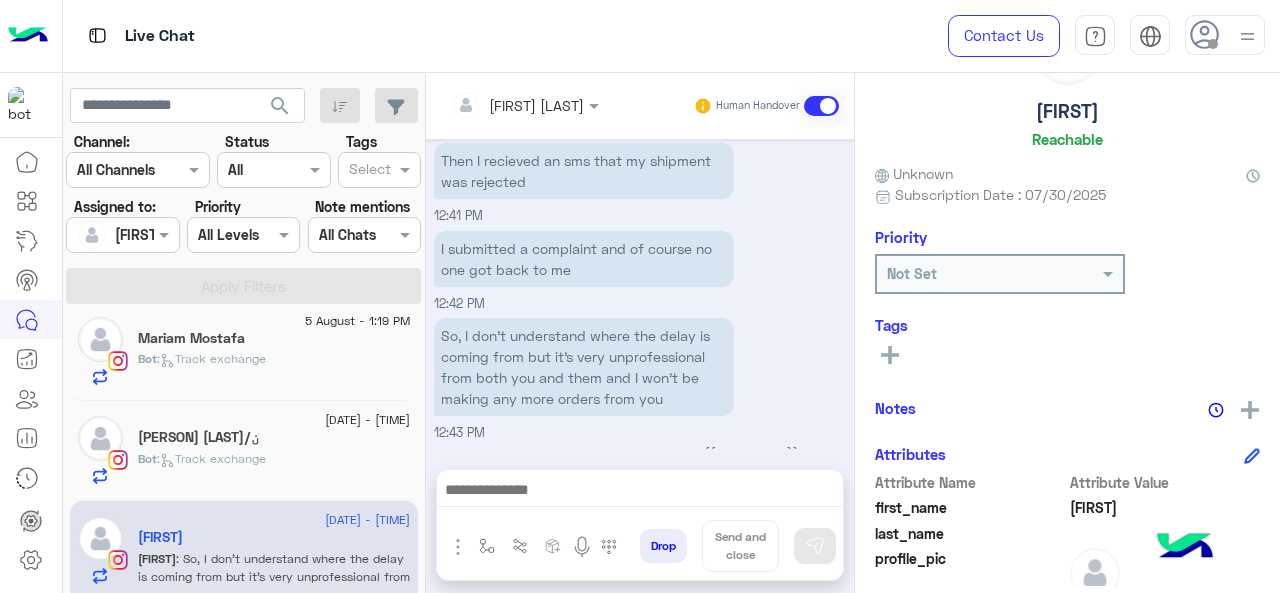 click at bounding box center [640, 492] 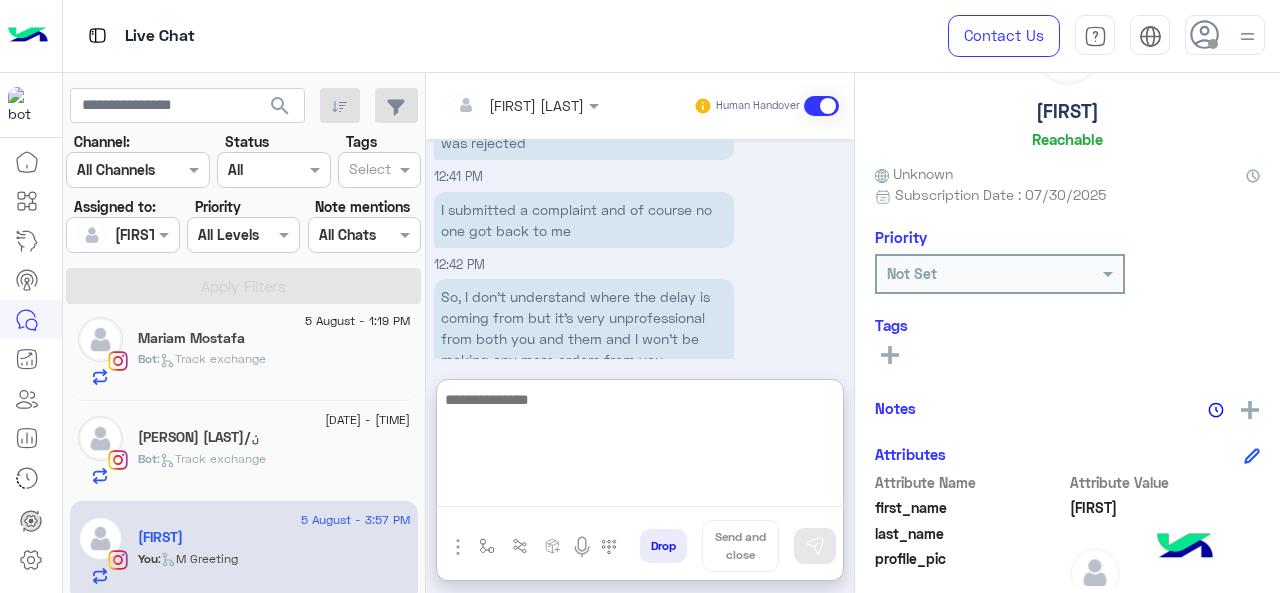 scroll, scrollTop: 4462, scrollLeft: 0, axis: vertical 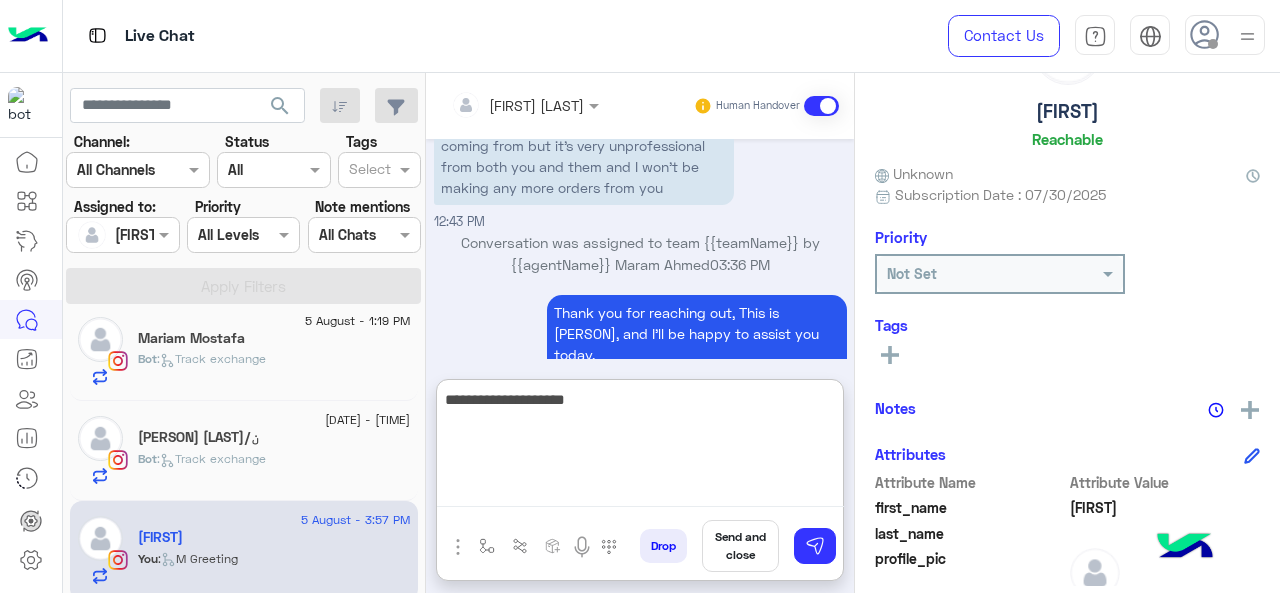 type on "**********" 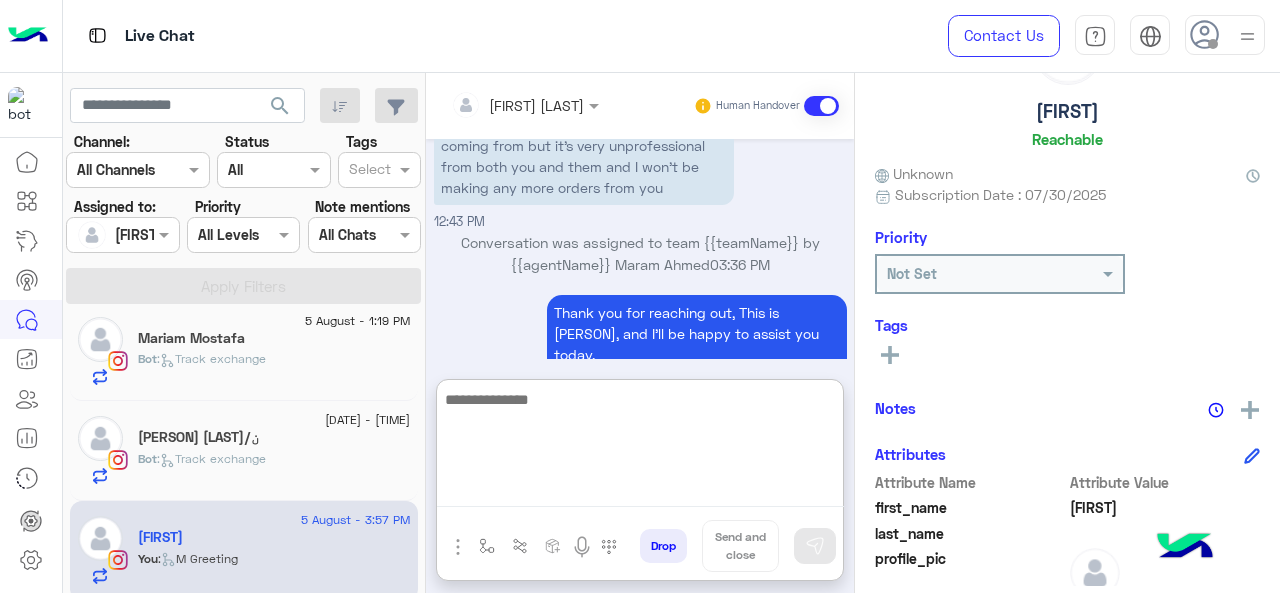 scroll, scrollTop: 4526, scrollLeft: 0, axis: vertical 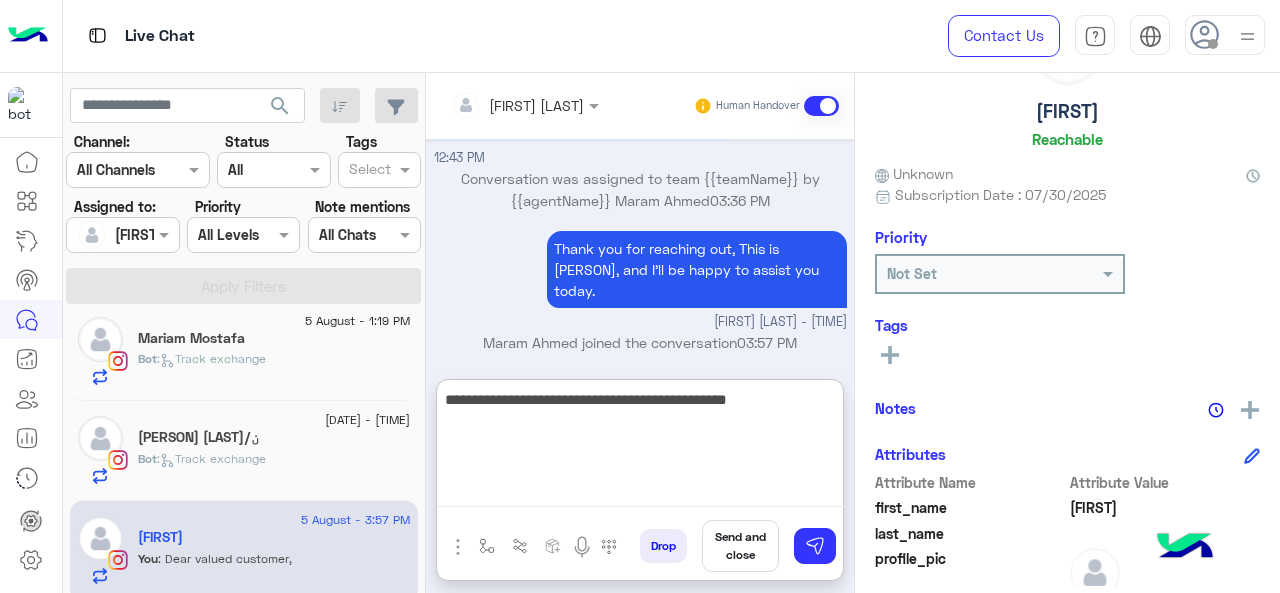 type on "**********" 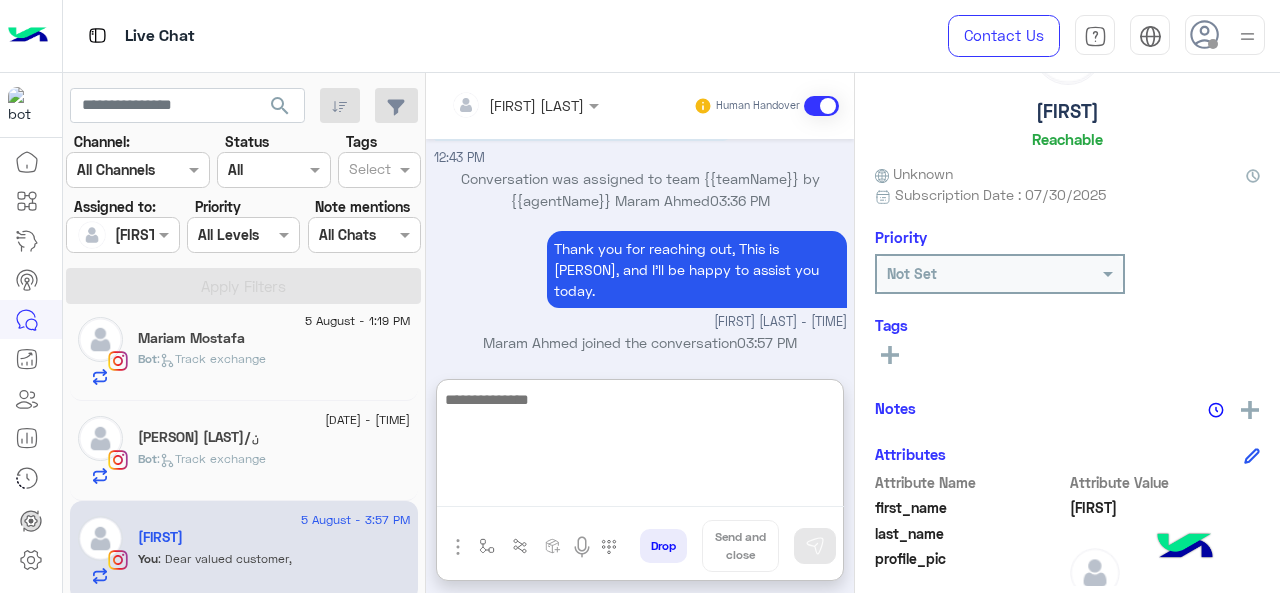 scroll, scrollTop: 4610, scrollLeft: 0, axis: vertical 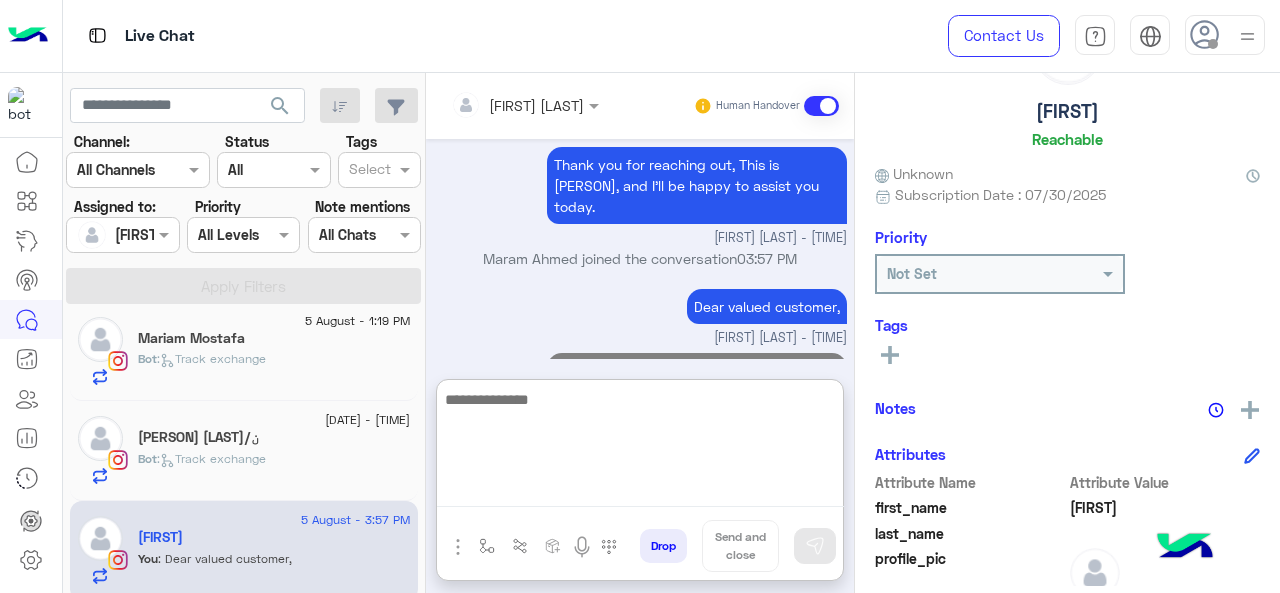 paste on "**********" 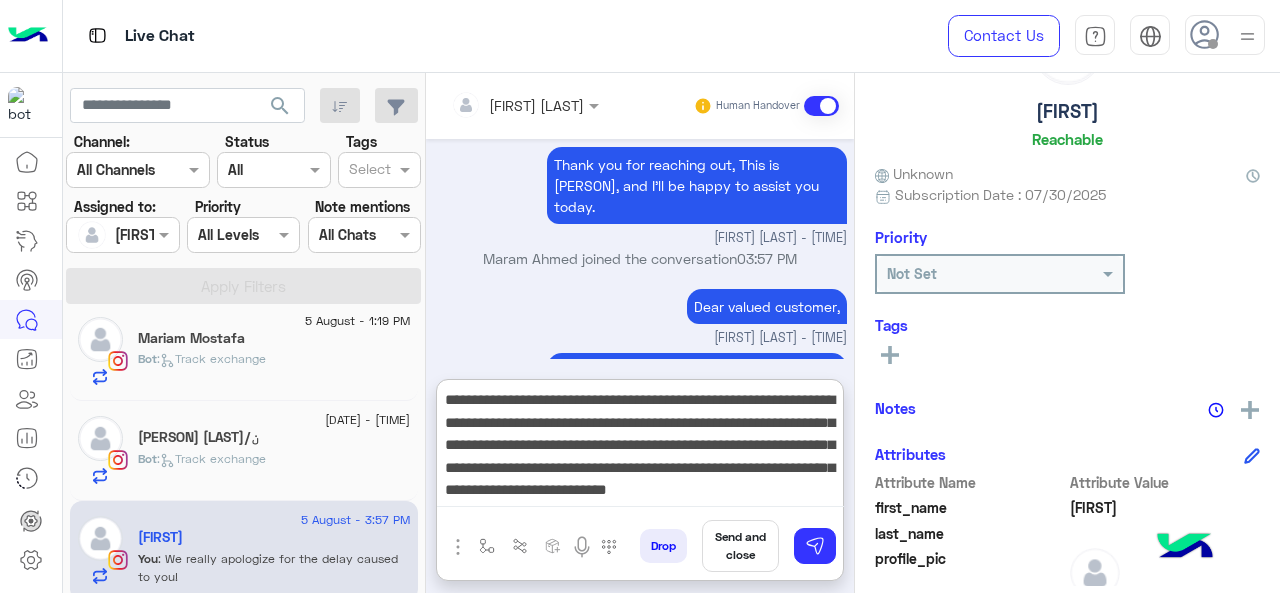 scroll, scrollTop: 0, scrollLeft: 0, axis: both 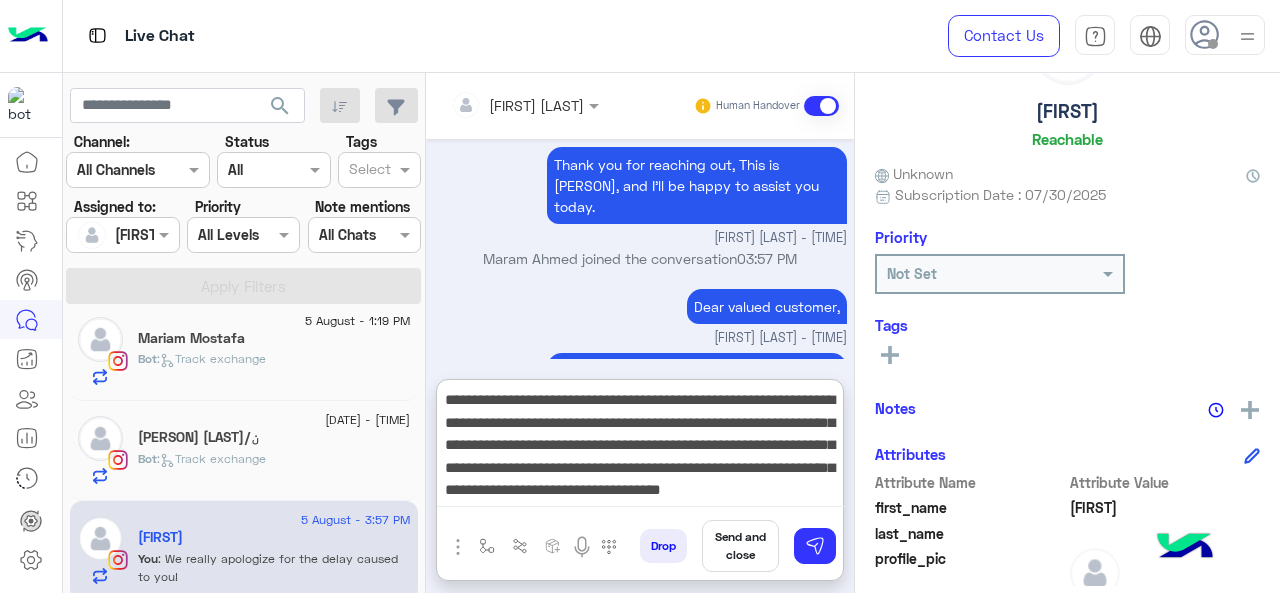 click on "**********" at bounding box center (640, 447) 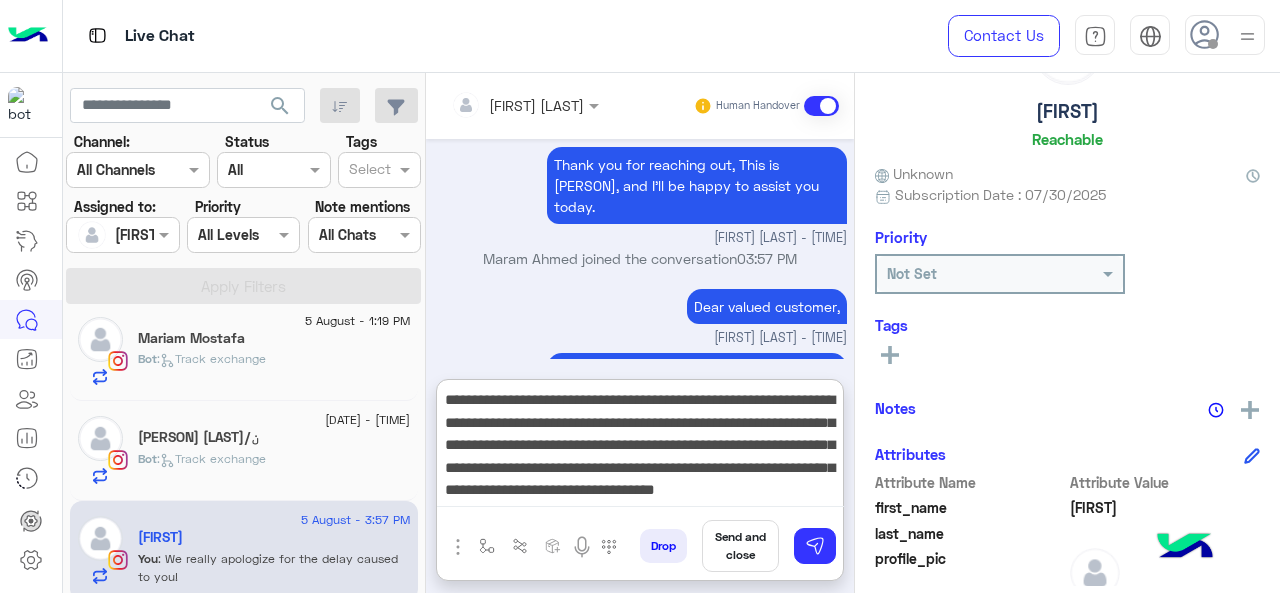scroll, scrollTop: 20, scrollLeft: 0, axis: vertical 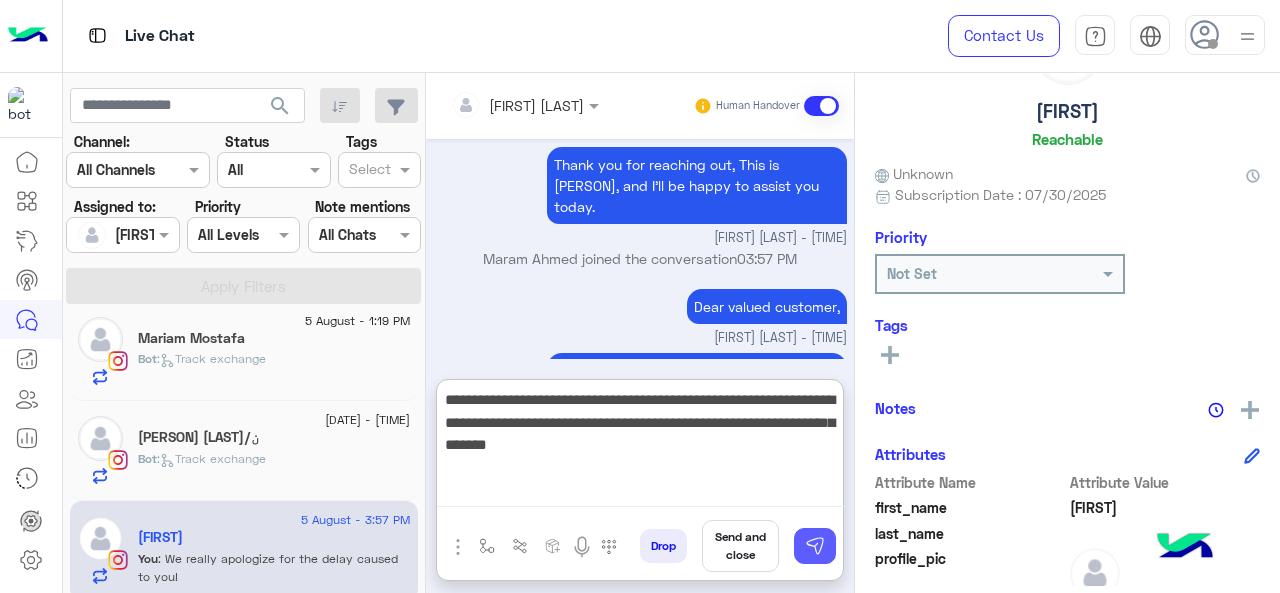type on "**********" 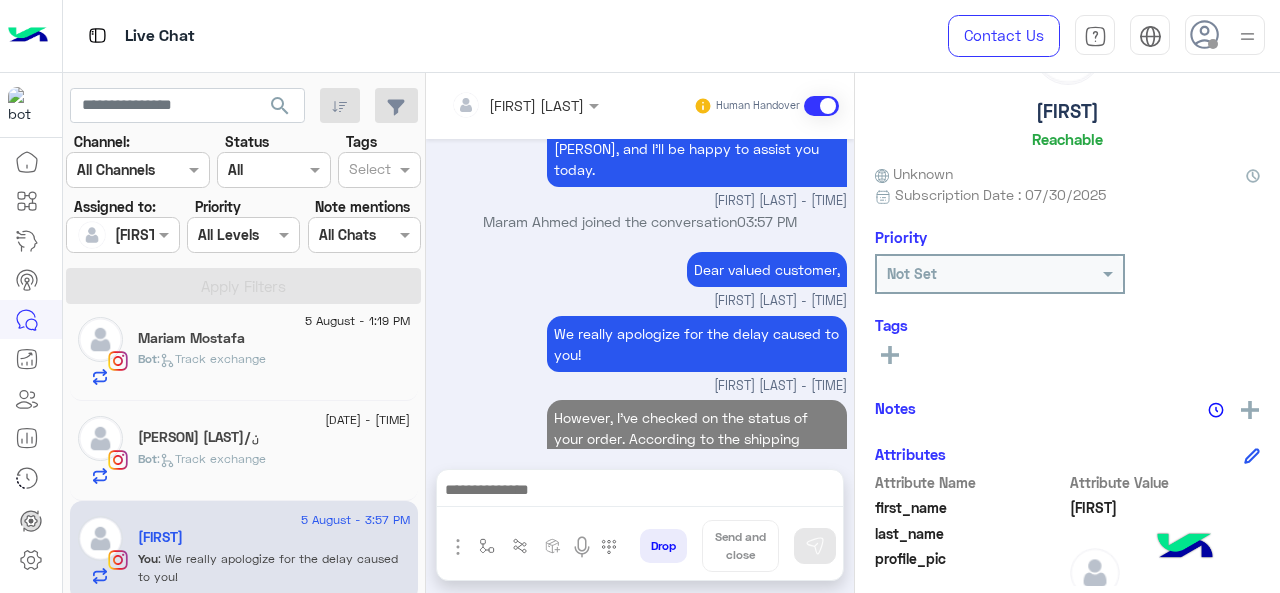 click at bounding box center [640, 492] 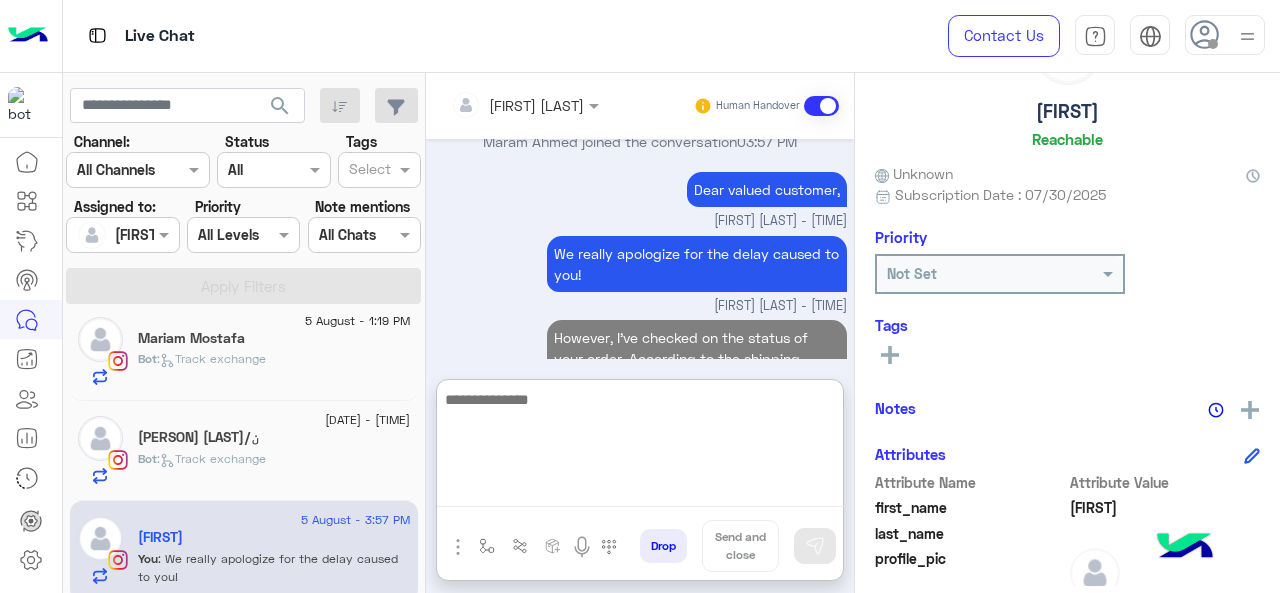 scroll, scrollTop: 4737, scrollLeft: 0, axis: vertical 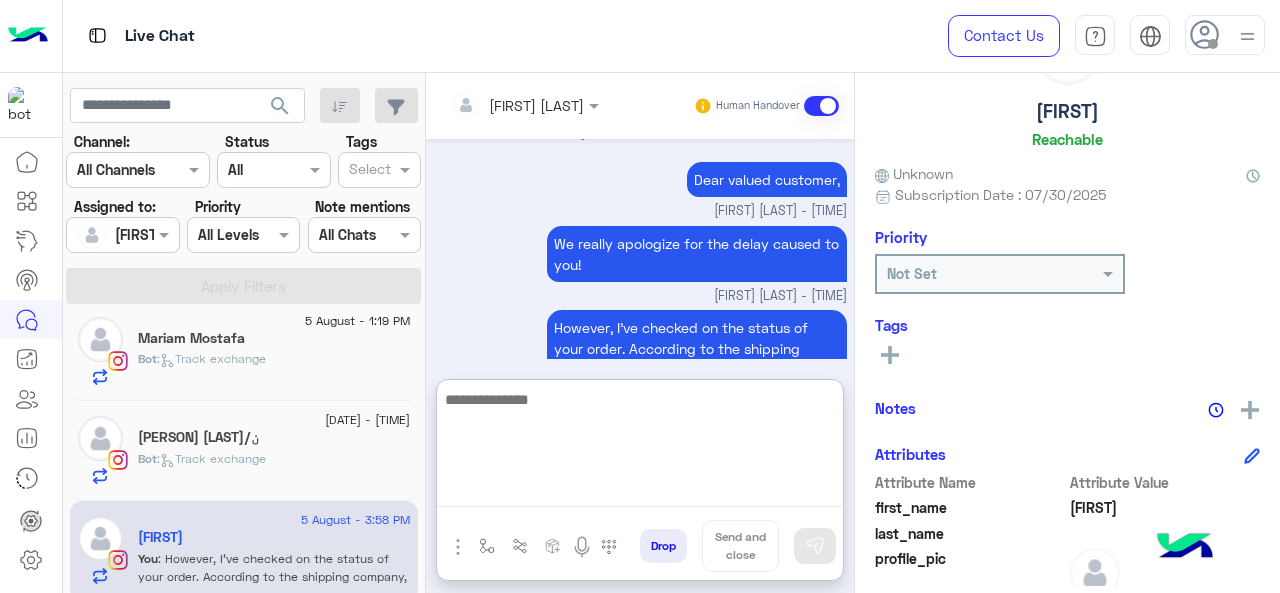 paste on "**********" 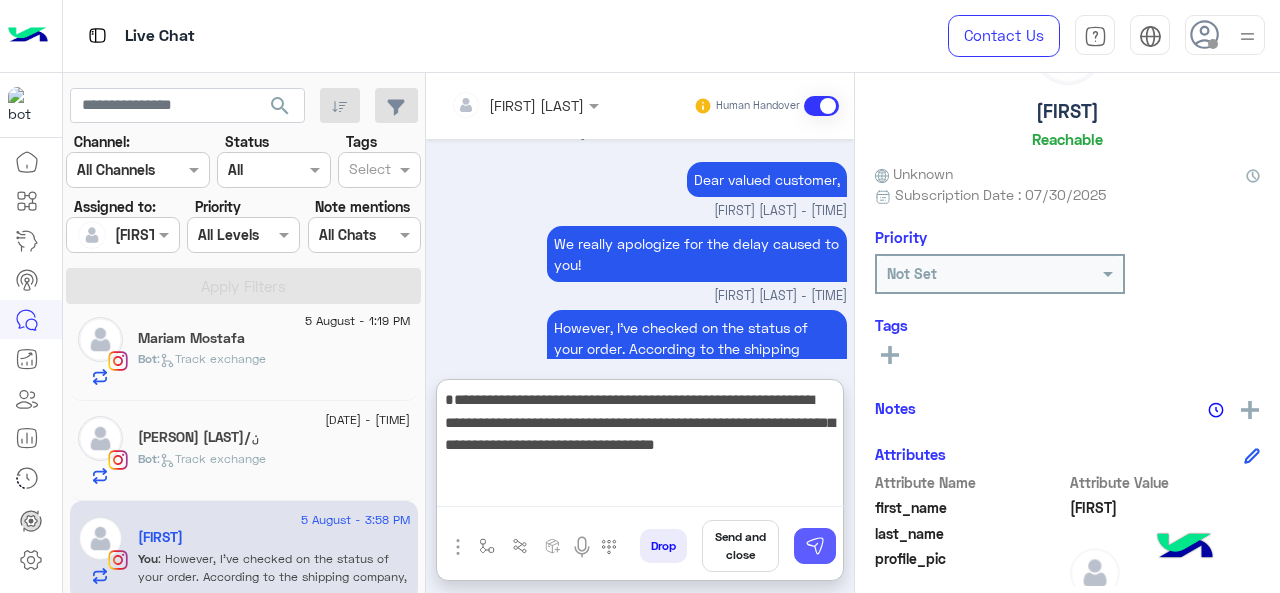 type on "**********" 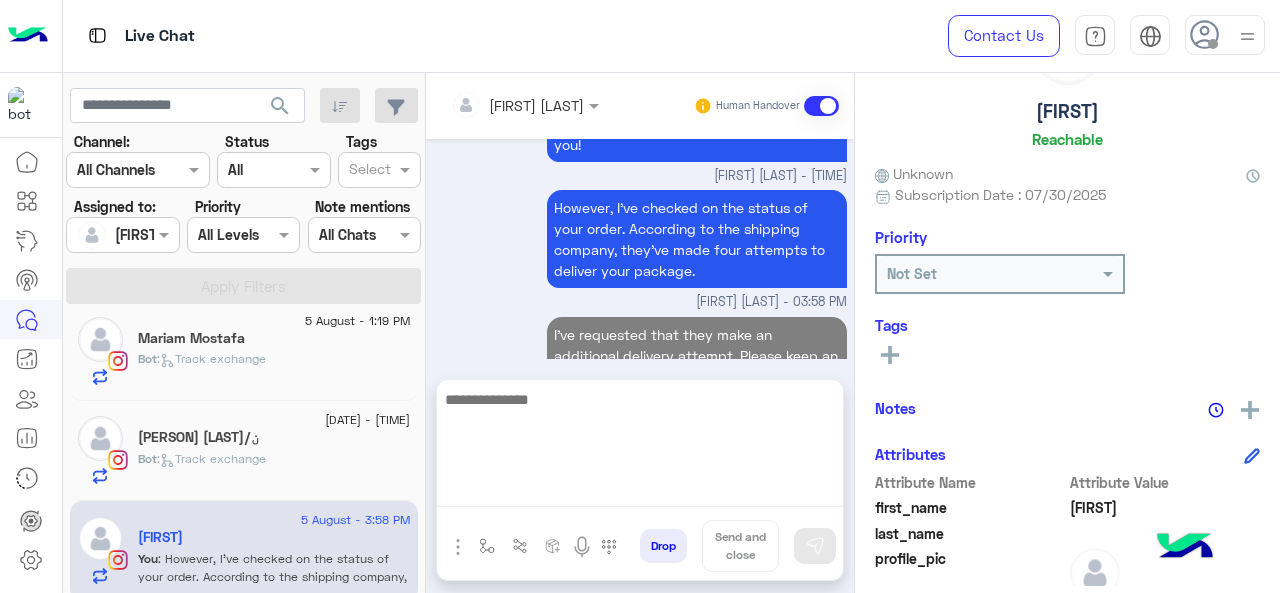 scroll, scrollTop: 4795, scrollLeft: 0, axis: vertical 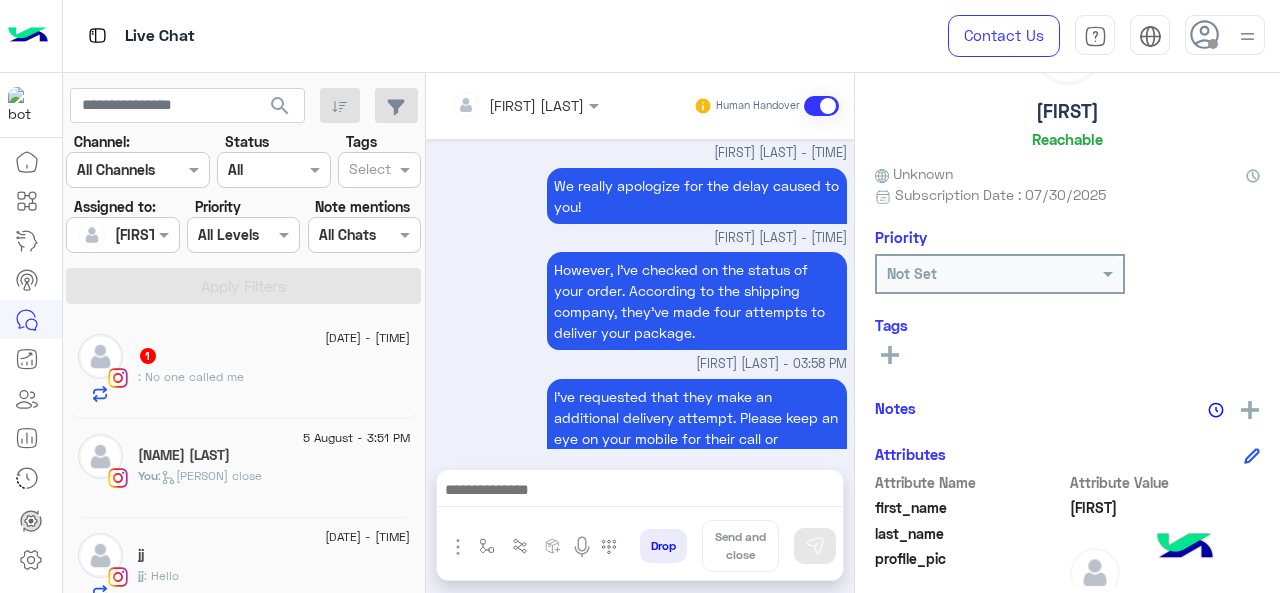 click on "1" 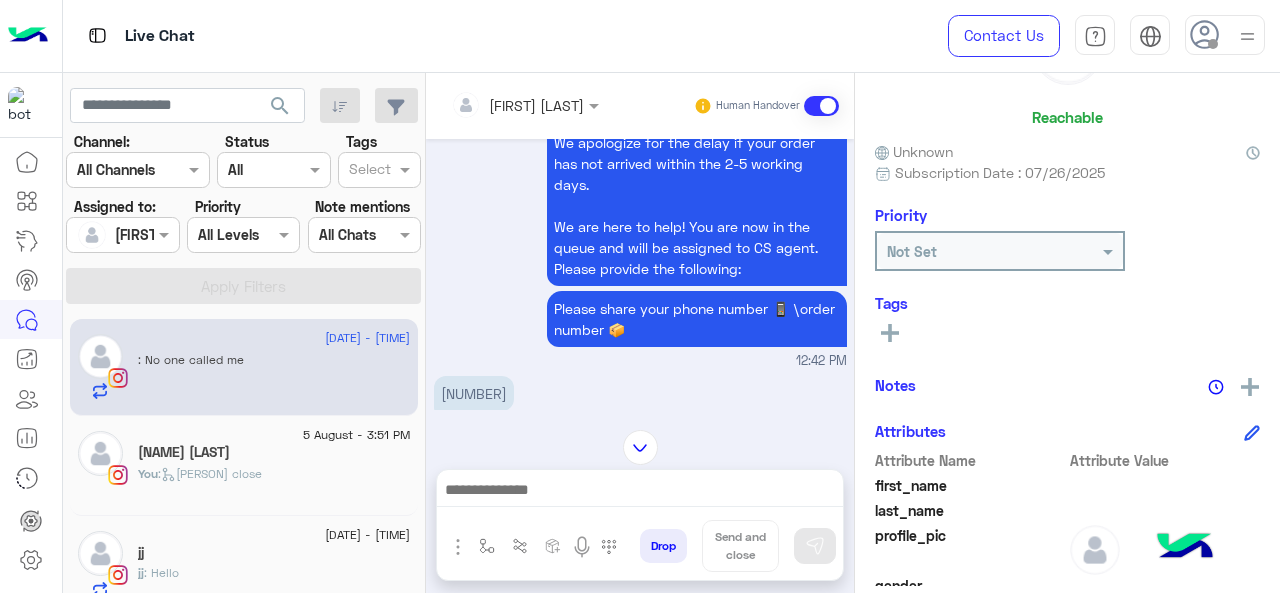 scroll, scrollTop: 1076, scrollLeft: 0, axis: vertical 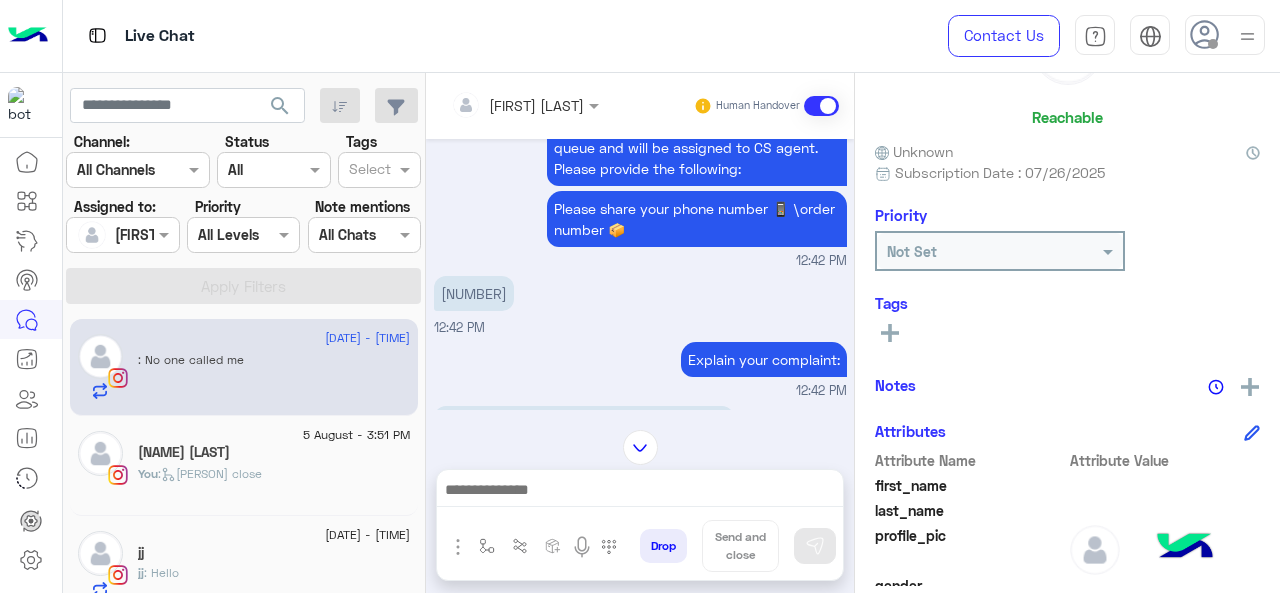 click on "[NUMBER]" at bounding box center (474, 293) 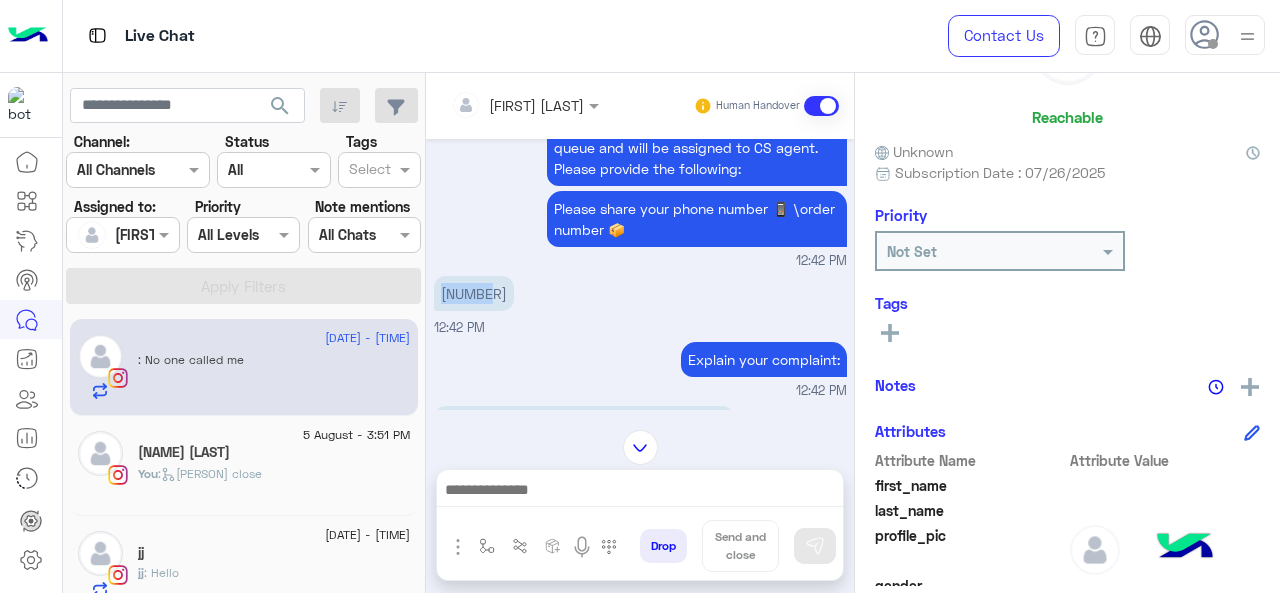 copy on "[NUMBER]" 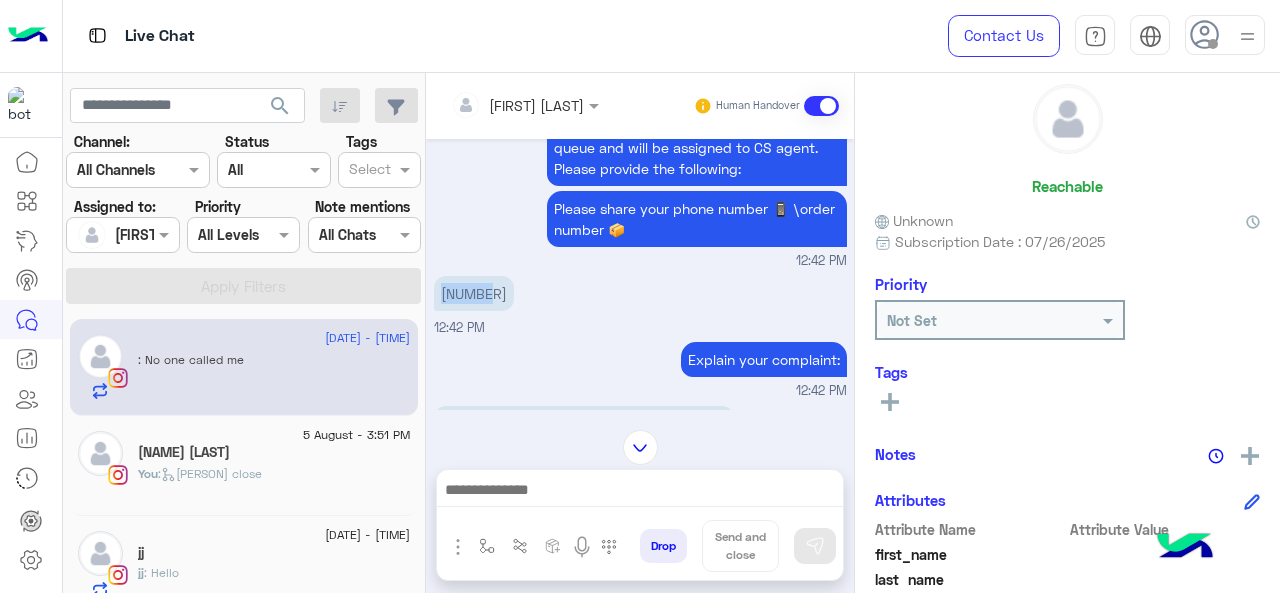 scroll, scrollTop: 0, scrollLeft: 0, axis: both 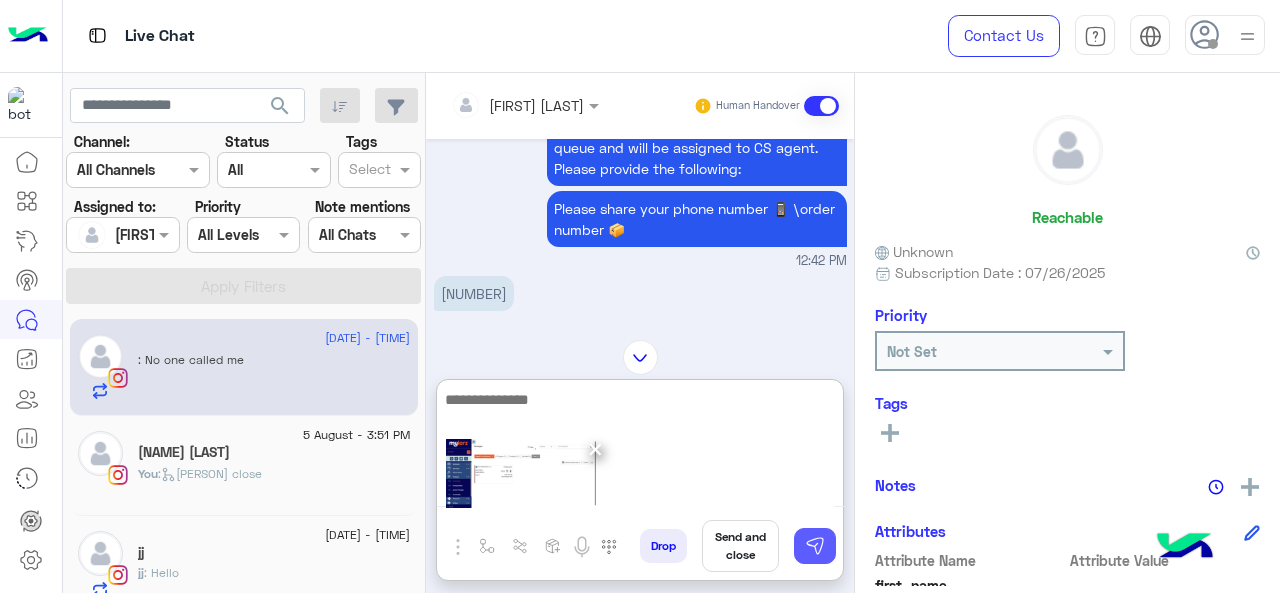 click at bounding box center [815, 546] 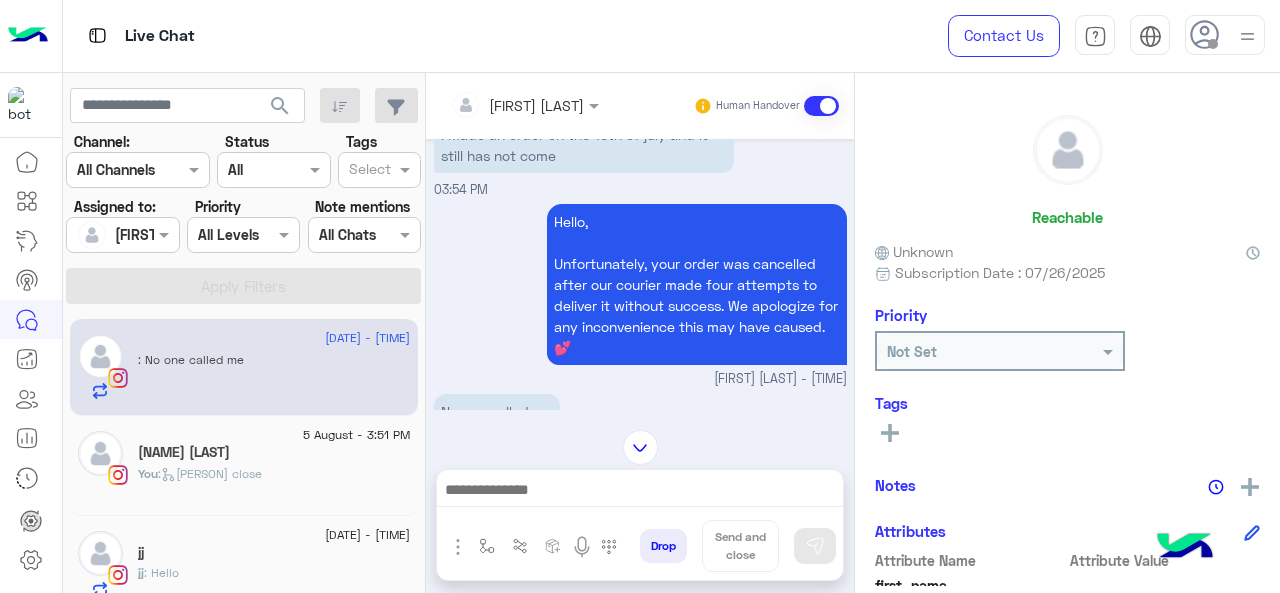 click at bounding box center [640, 492] 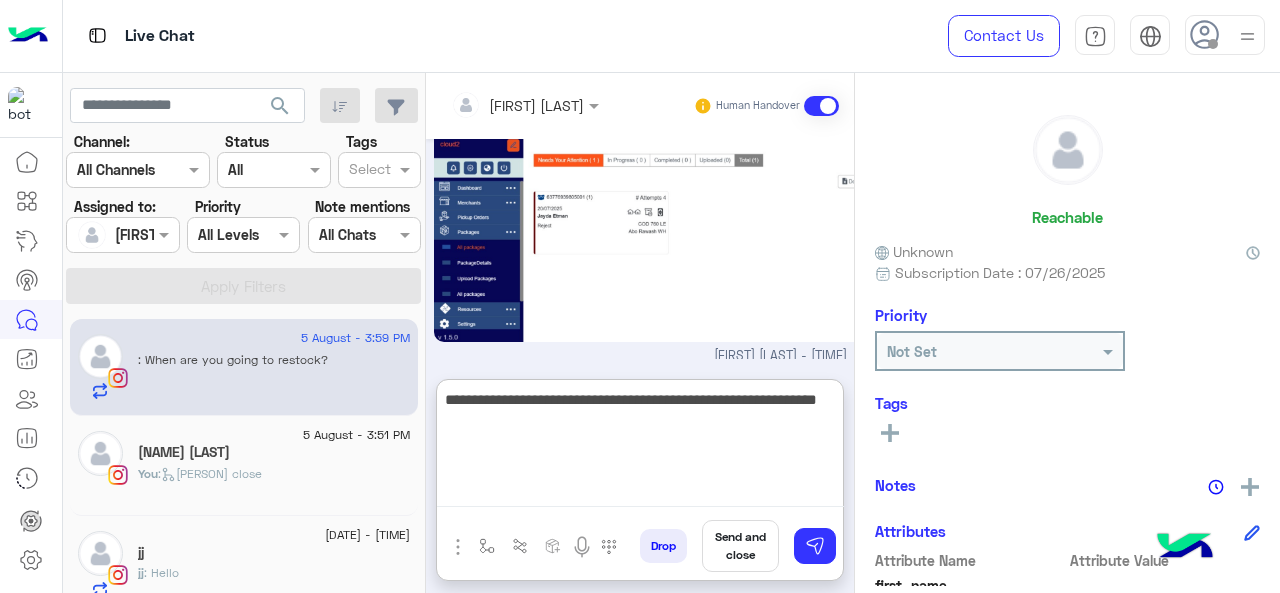 scroll, scrollTop: 2443, scrollLeft: 0, axis: vertical 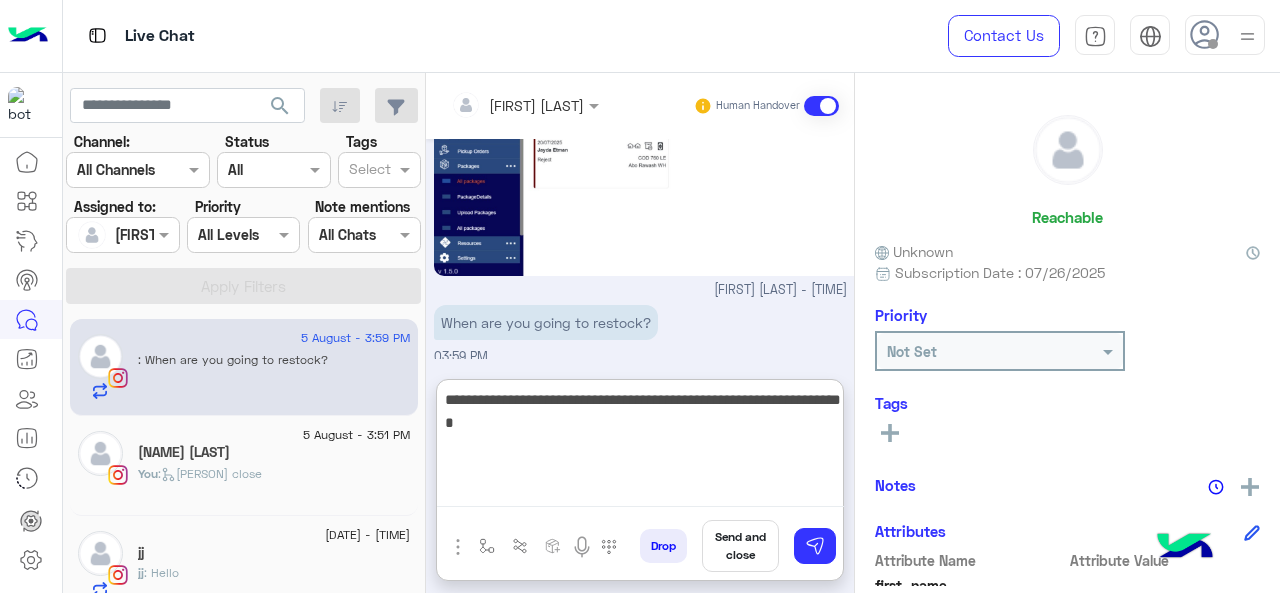 type on "**********" 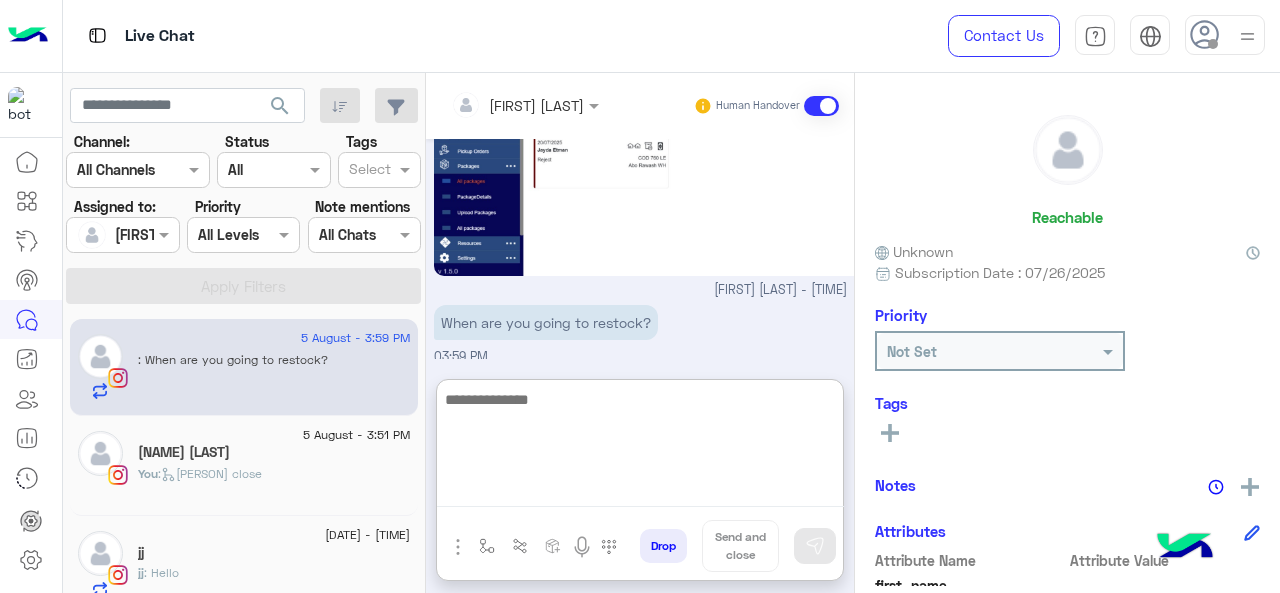 scroll, scrollTop: 2528, scrollLeft: 0, axis: vertical 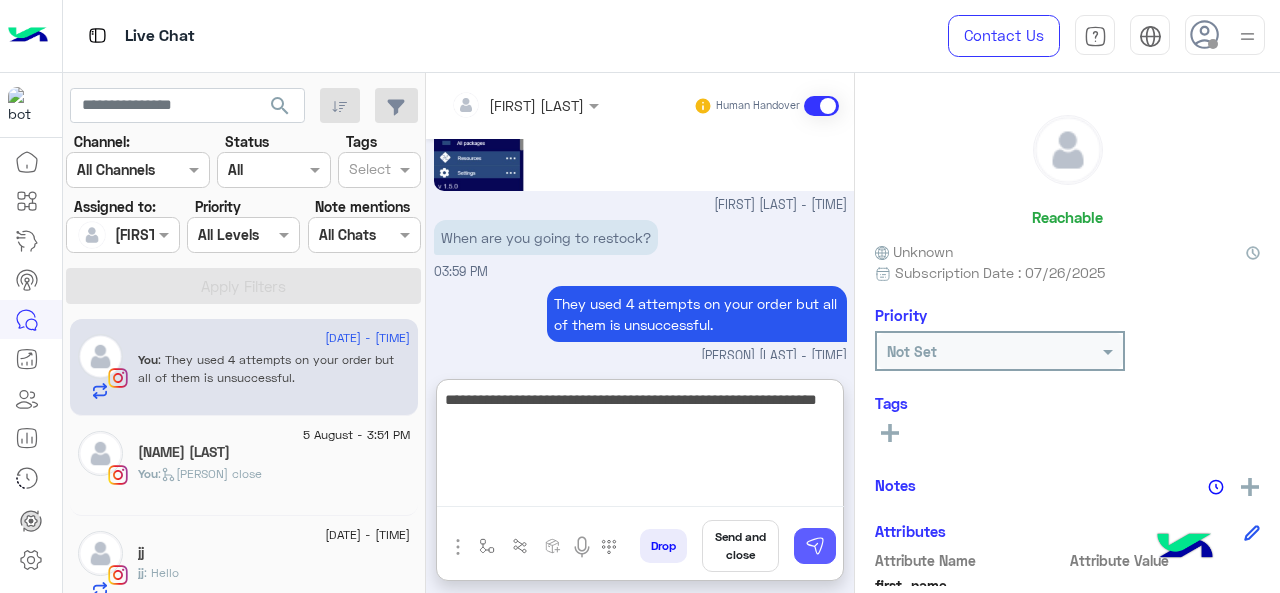 type on "**********" 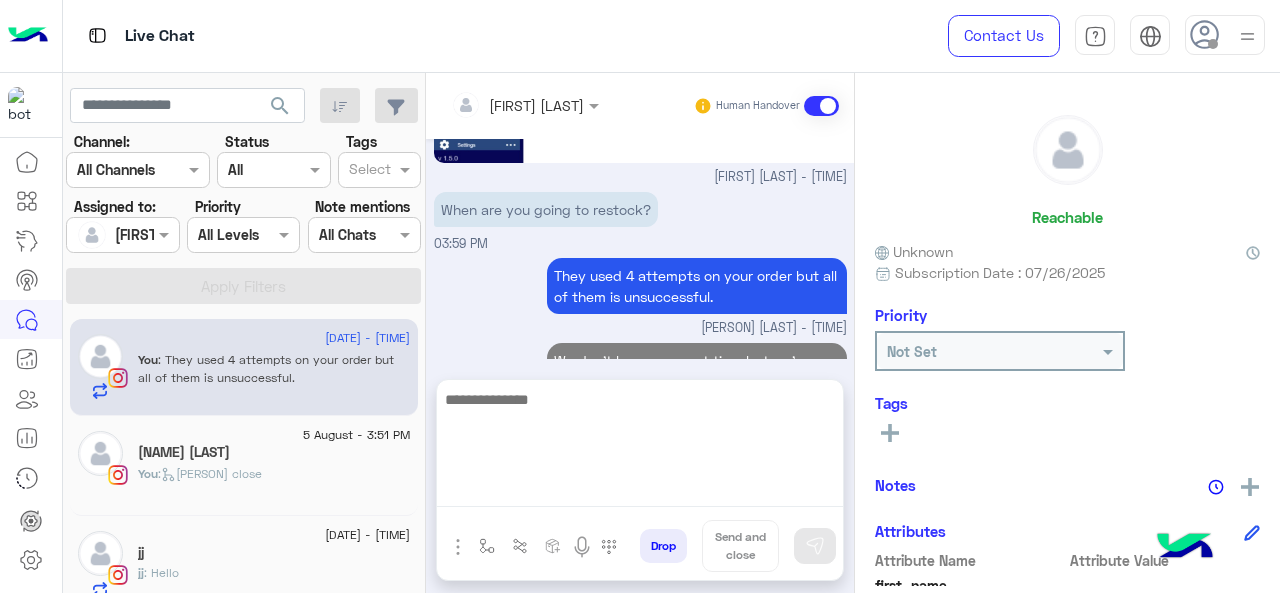 scroll, scrollTop: 2522, scrollLeft: 0, axis: vertical 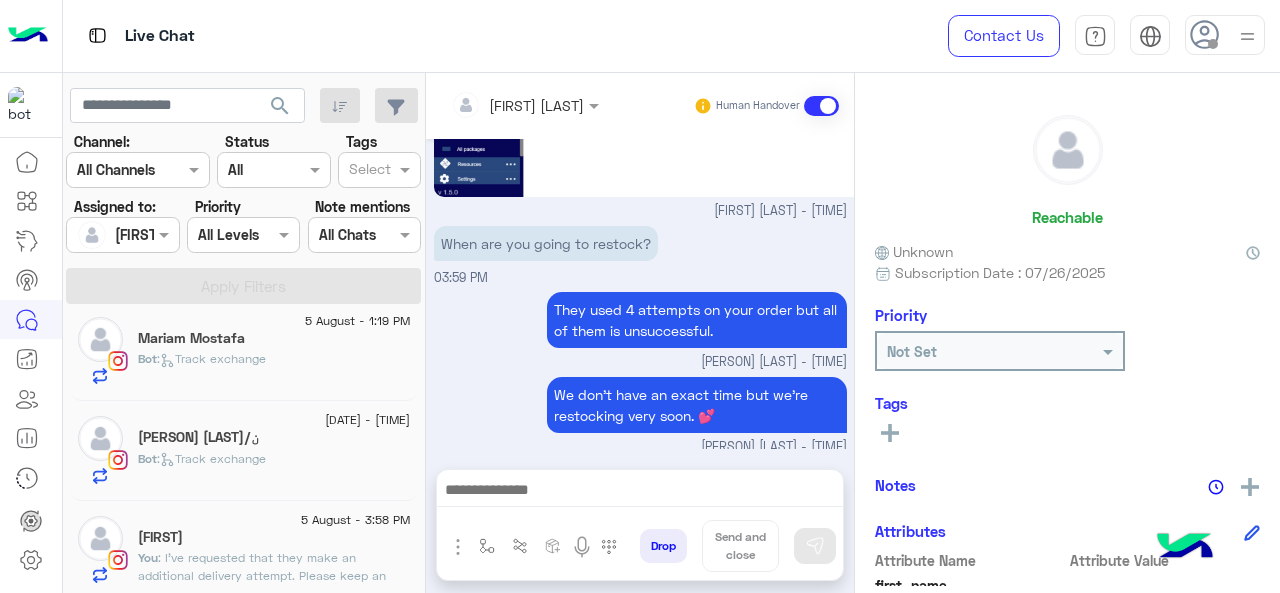 click on "[FIRST]" 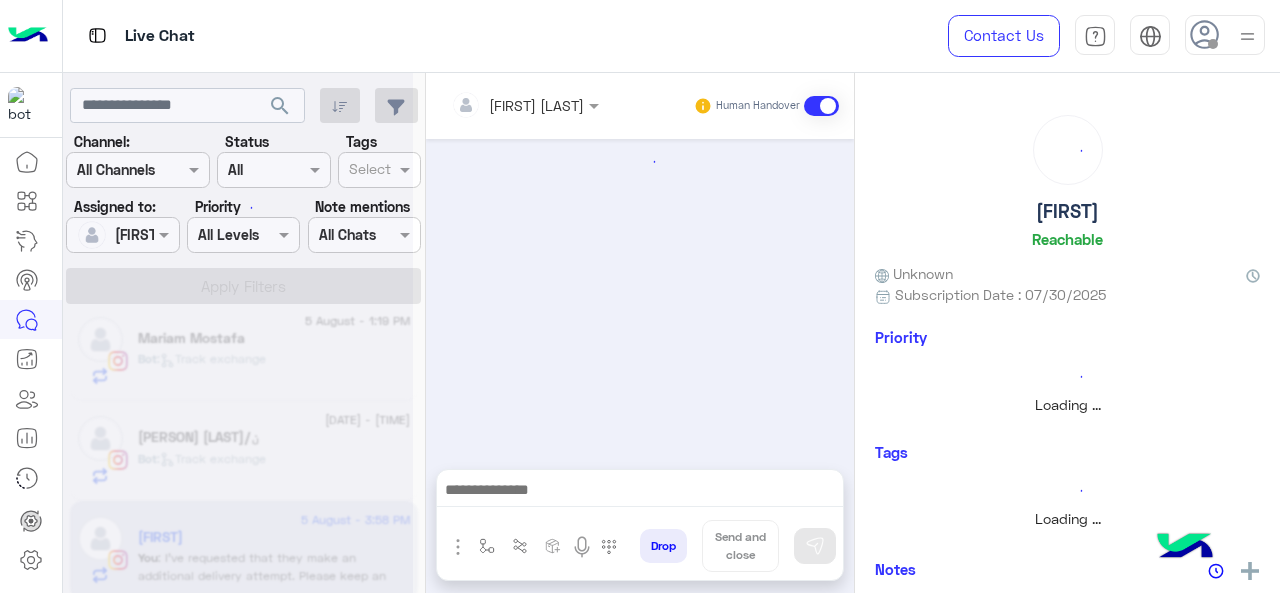 scroll, scrollTop: 0, scrollLeft: 0, axis: both 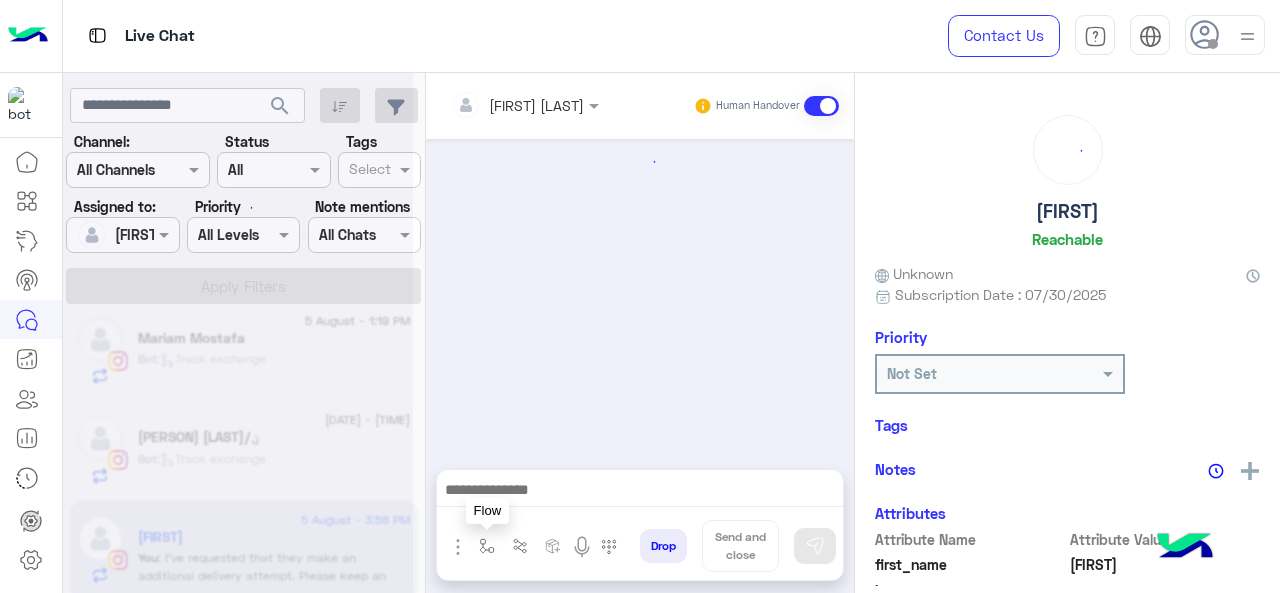 click at bounding box center (487, 546) 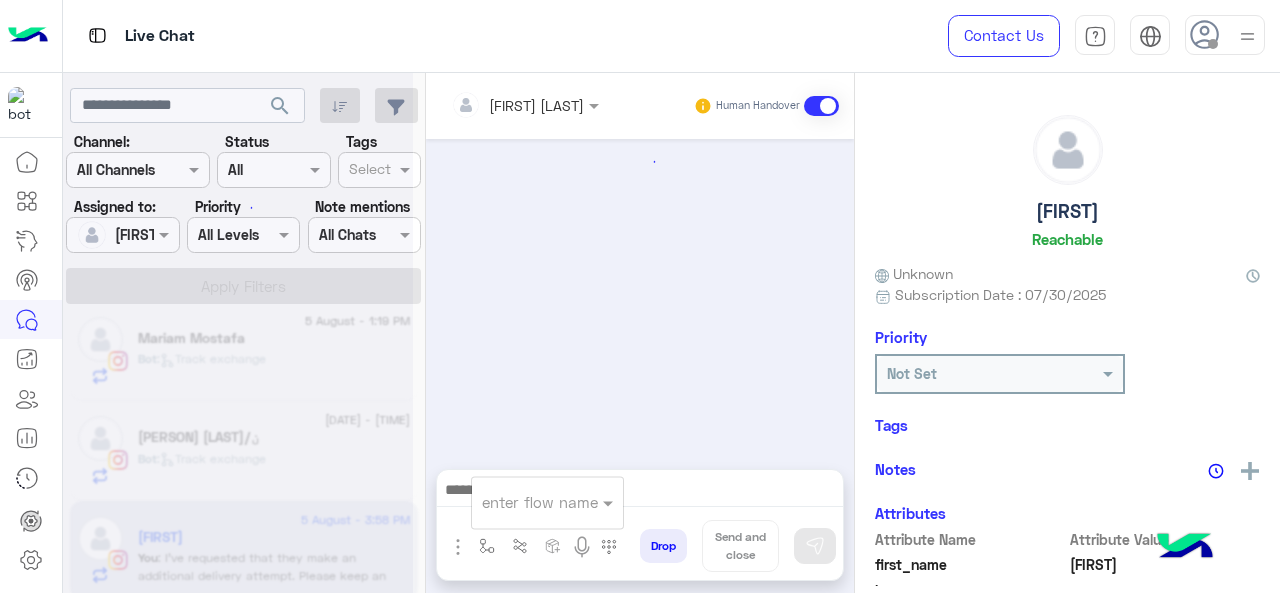 click at bounding box center [523, 502] 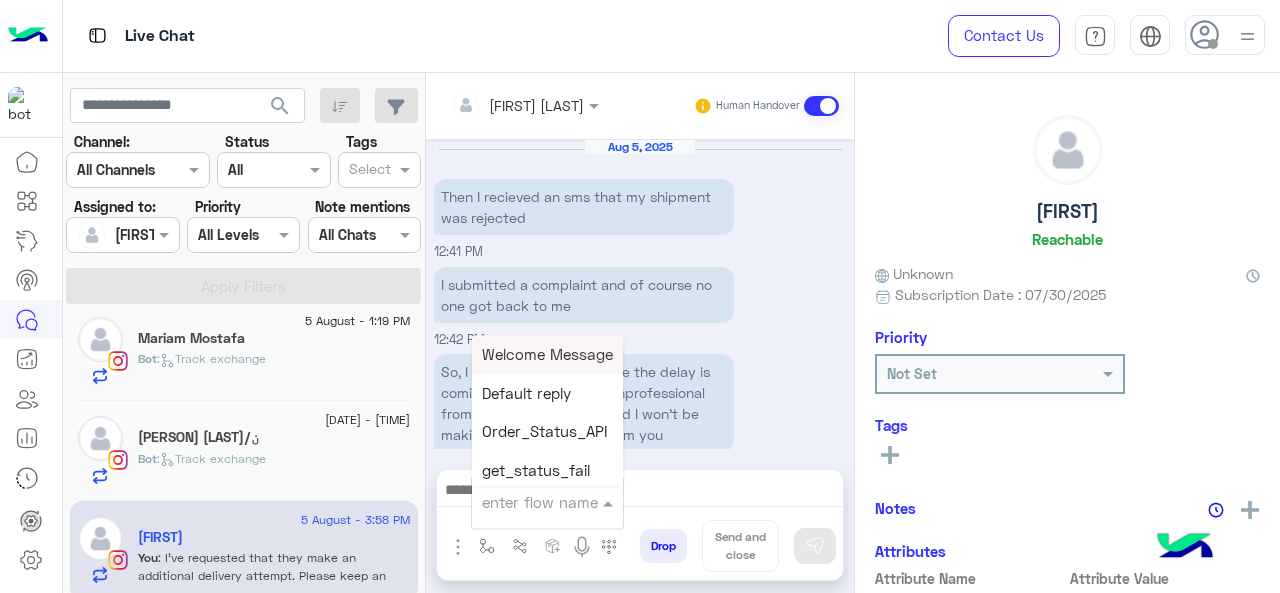 scroll, scrollTop: 628, scrollLeft: 0, axis: vertical 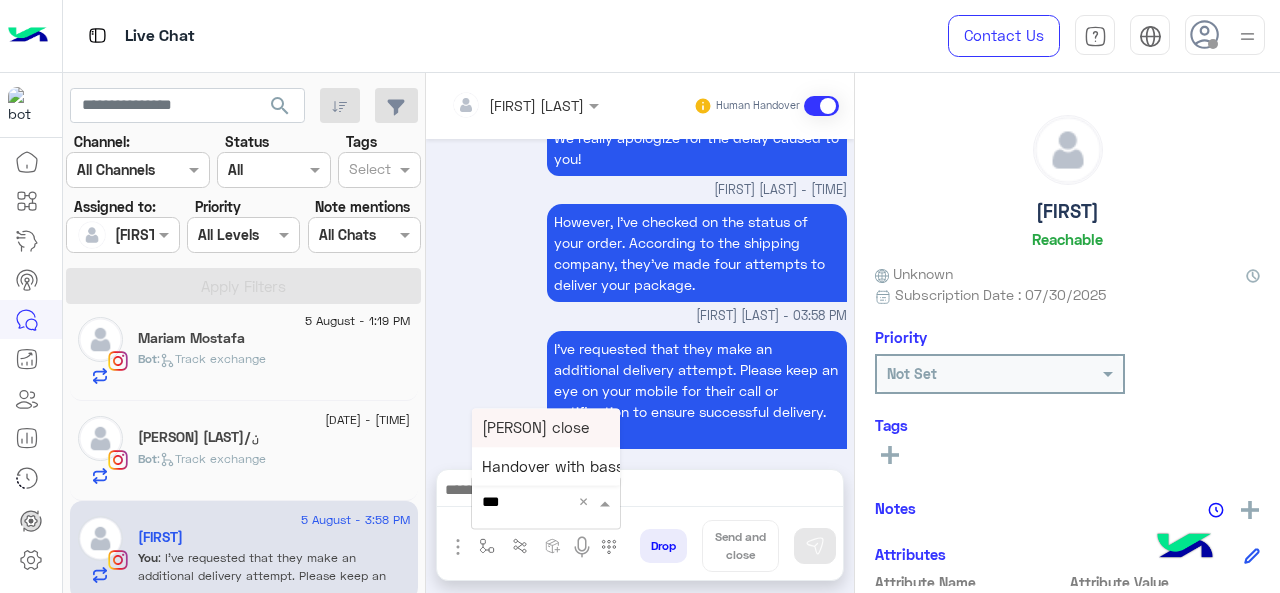 type on "****" 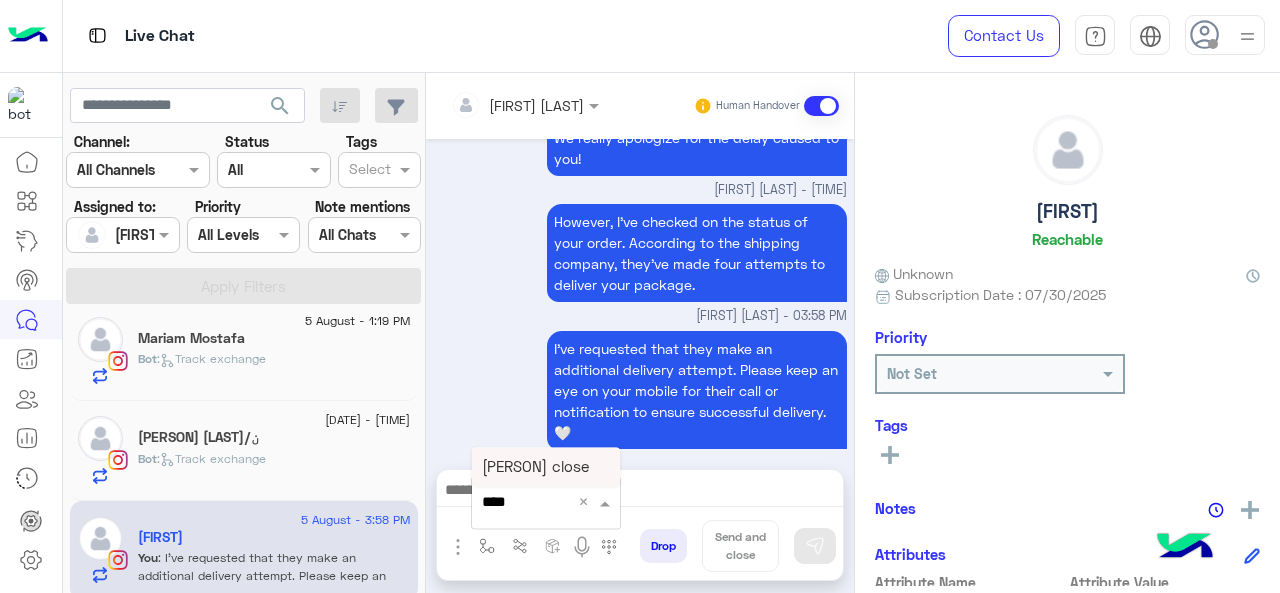 click on "[PERSON] close" at bounding box center (546, 466) 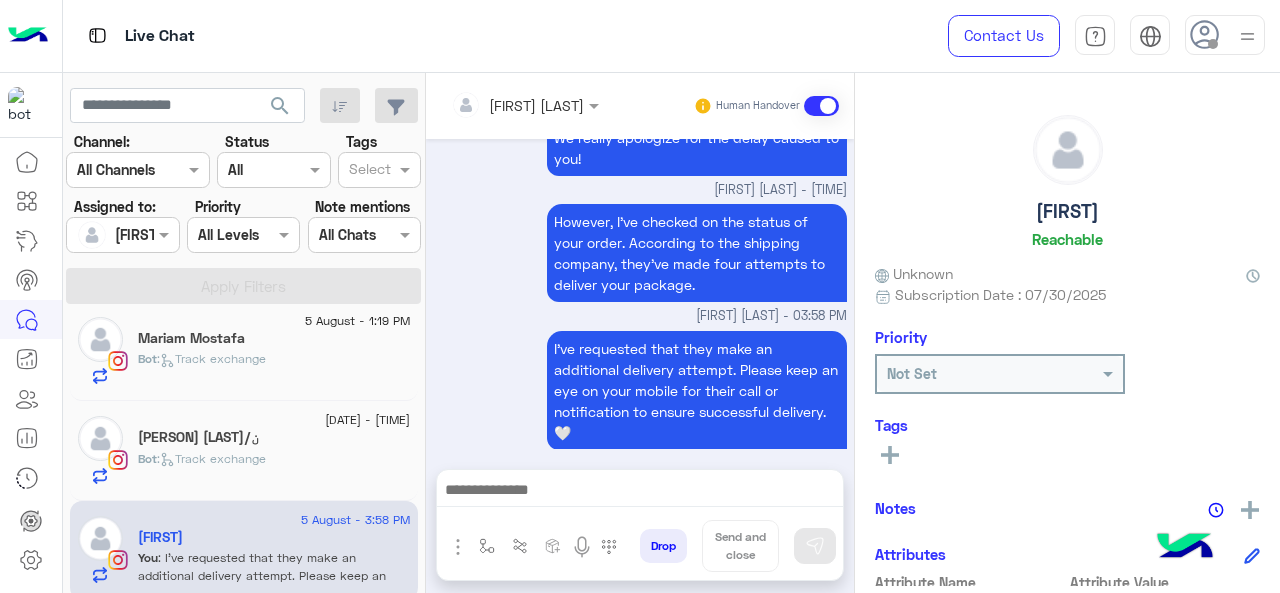 type on "**********" 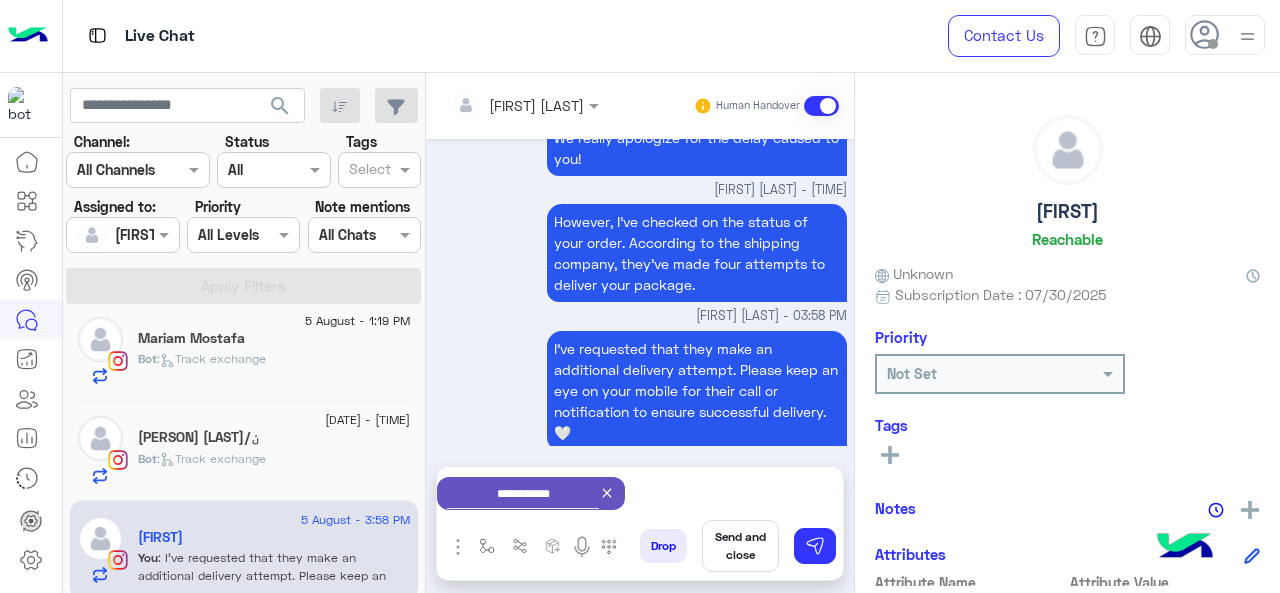 click on "Send and close" at bounding box center [740, 546] 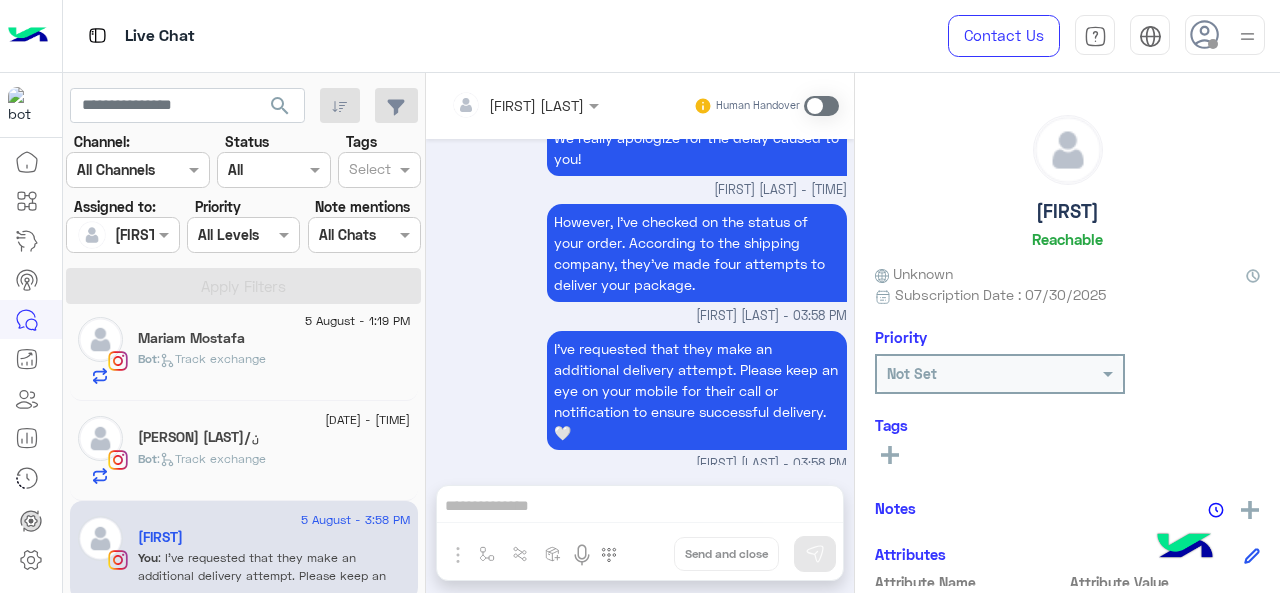 scroll, scrollTop: 650, scrollLeft: 0, axis: vertical 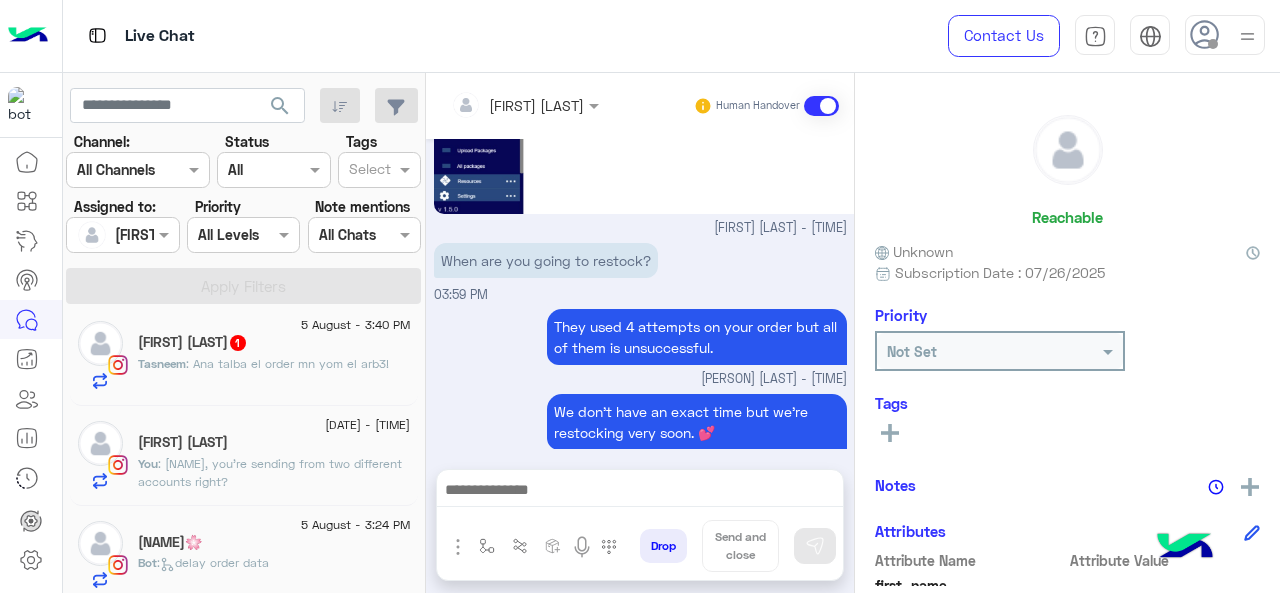 click on "[NAME] : Ana talba el order mn yom el arb3!" 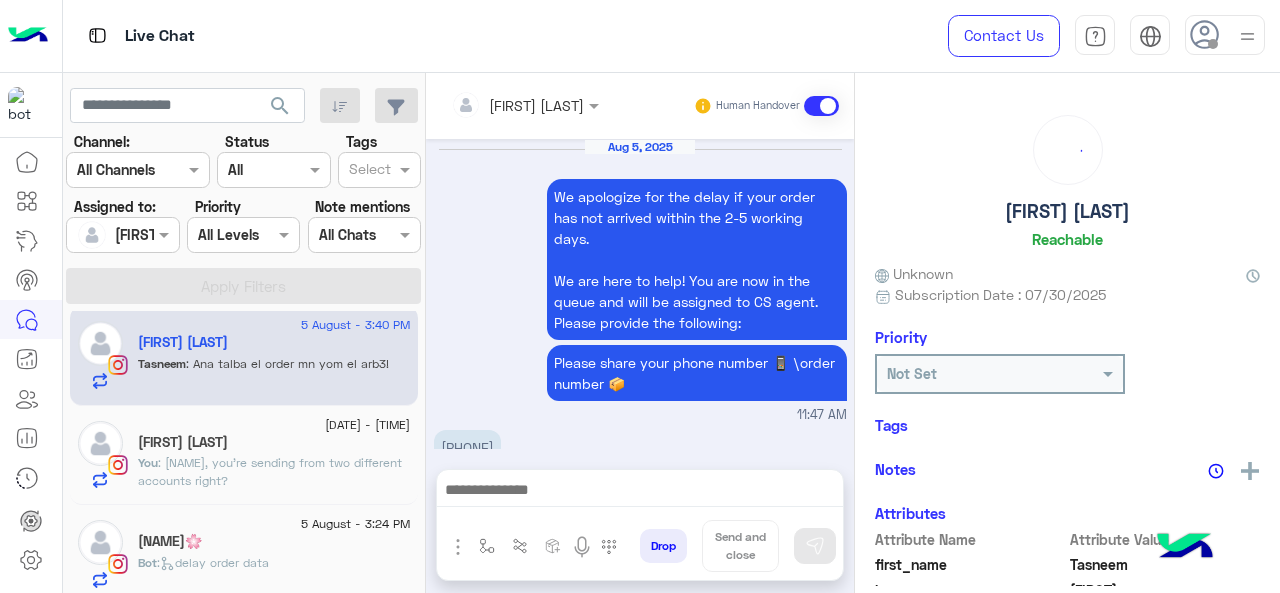 scroll, scrollTop: 722, scrollLeft: 0, axis: vertical 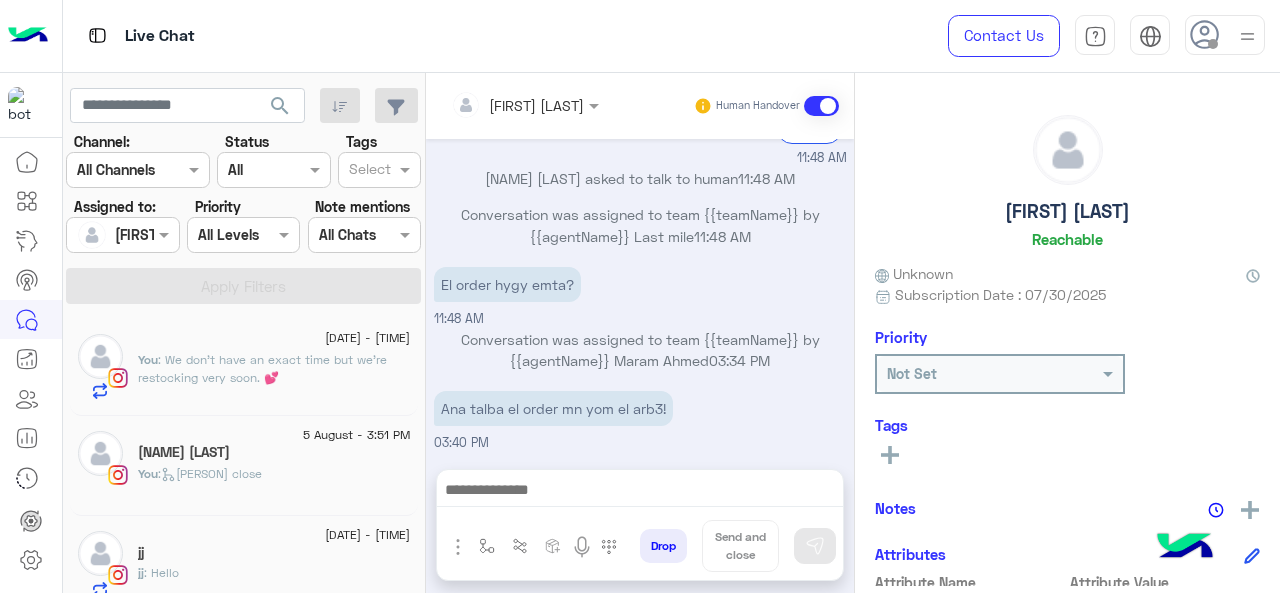 click on ": We don't have an exact time but we're restocking very soon. 💕" 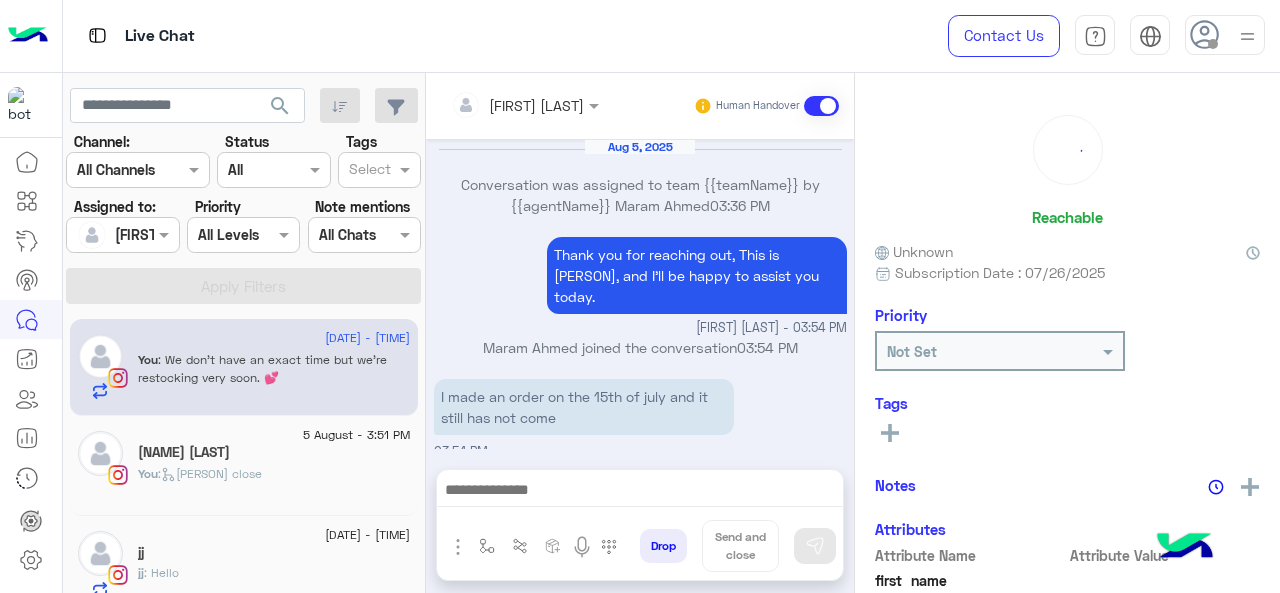 scroll, scrollTop: 752, scrollLeft: 0, axis: vertical 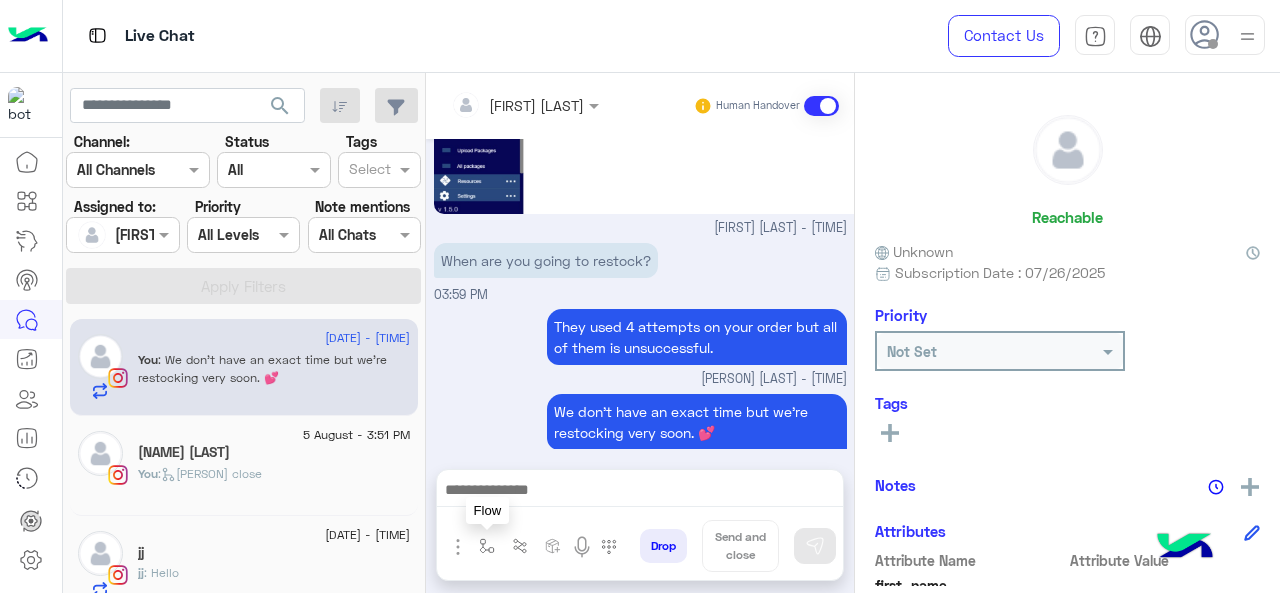 click at bounding box center (487, 546) 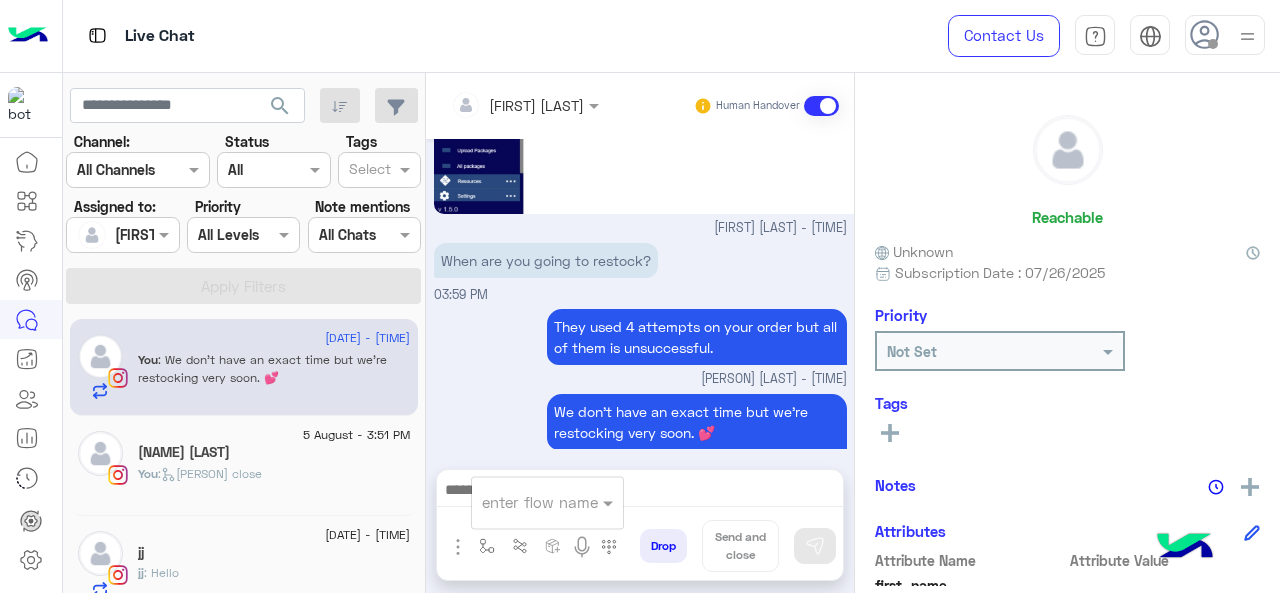 click at bounding box center (523, 502) 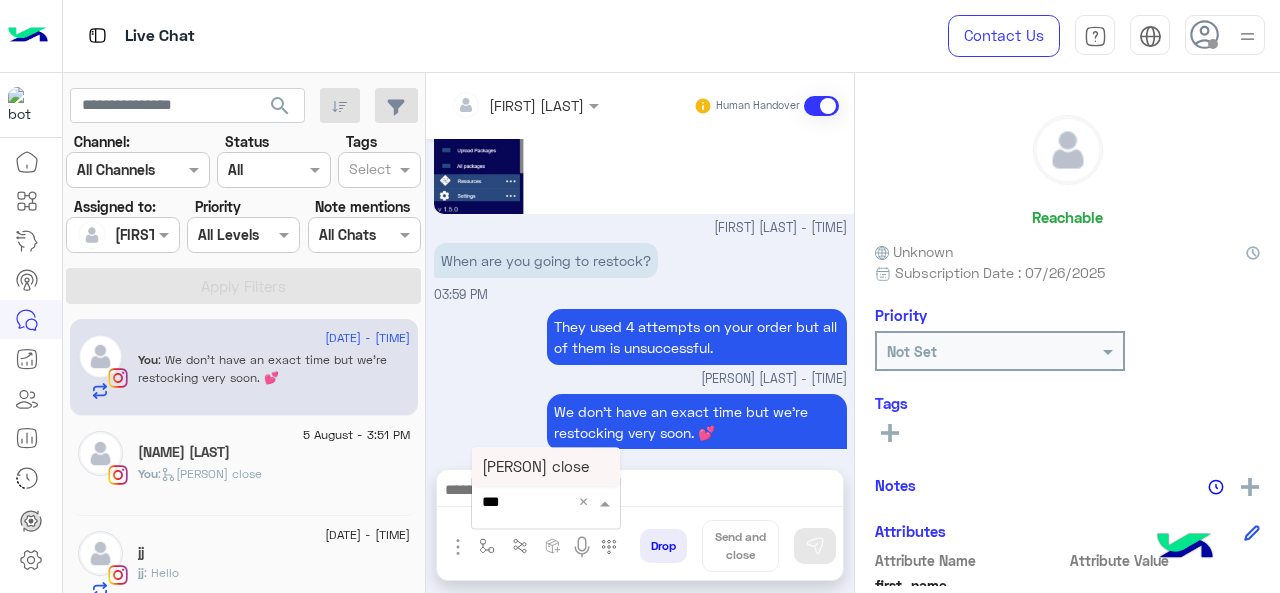 type on "****" 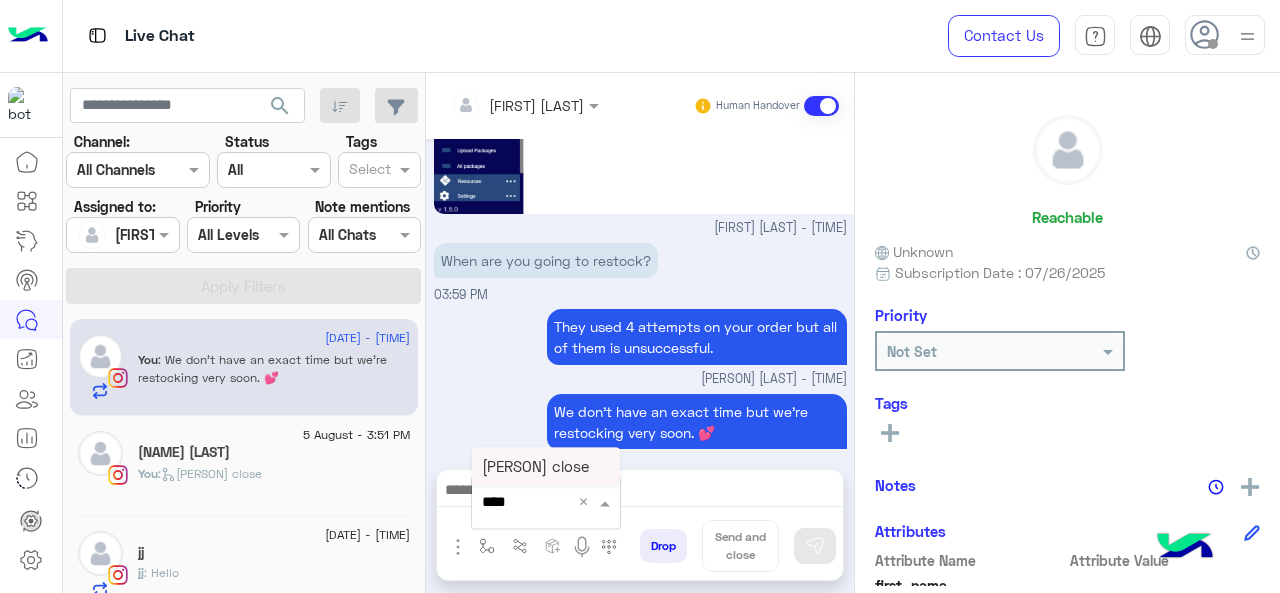 click on "[PERSON] close" at bounding box center (535, 466) 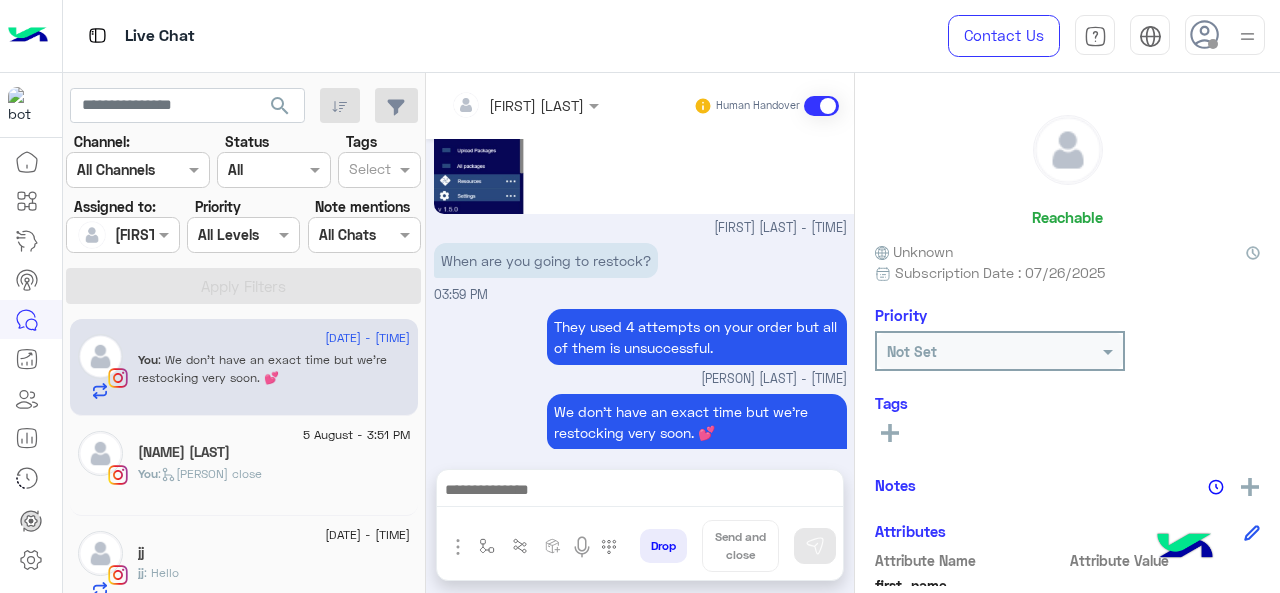 type on "**********" 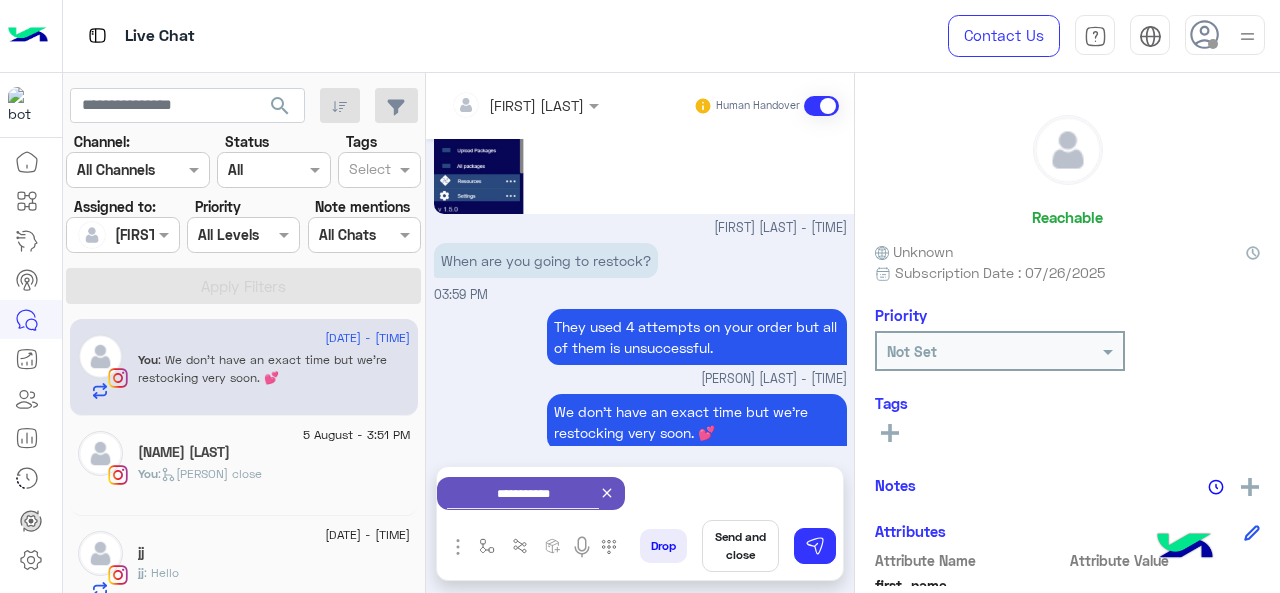 click on "**********" at bounding box center [640, 493] 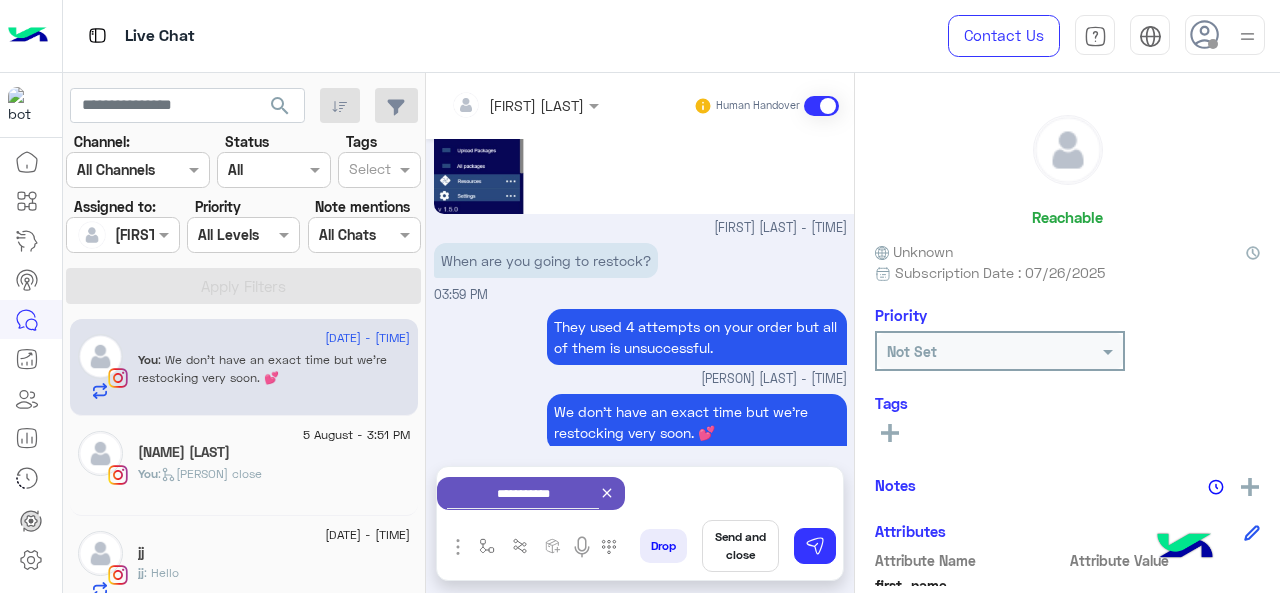 click on "Send and close" at bounding box center [740, 546] 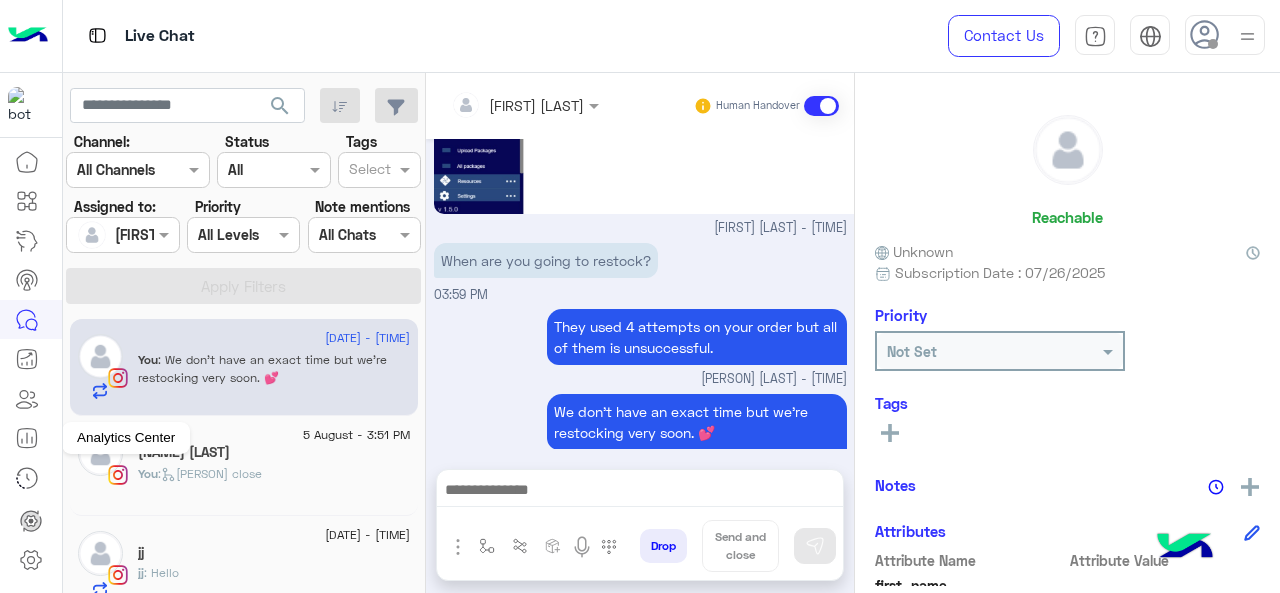 scroll, scrollTop: 774, scrollLeft: 0, axis: vertical 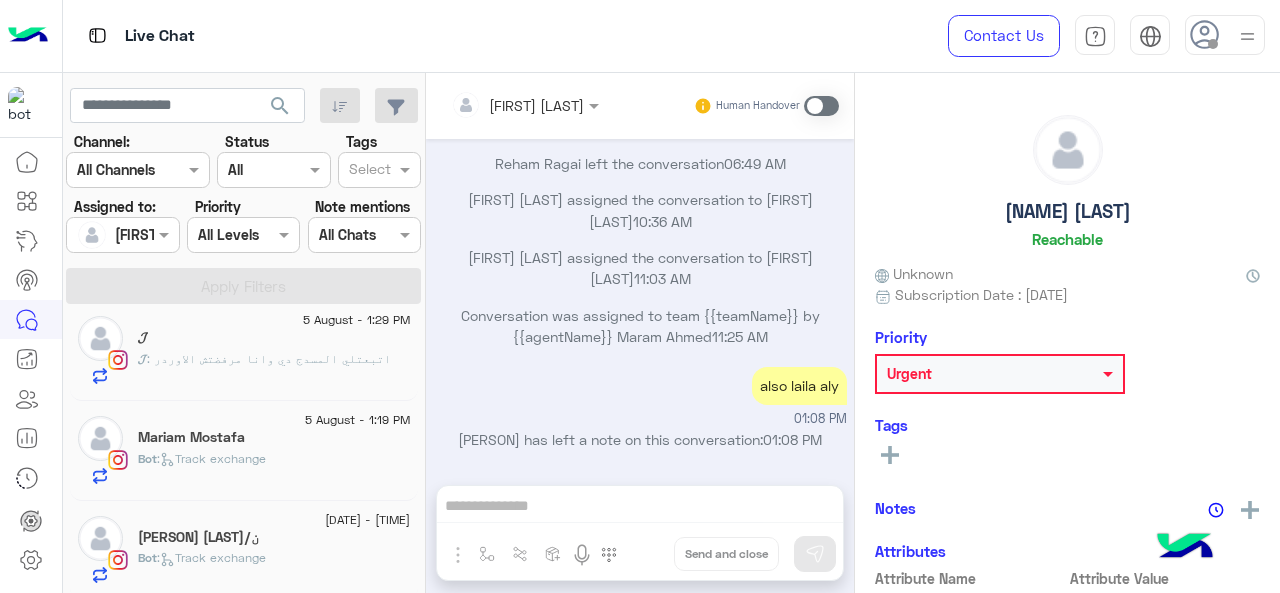 click on "[PERSON] [LAST]/ن" 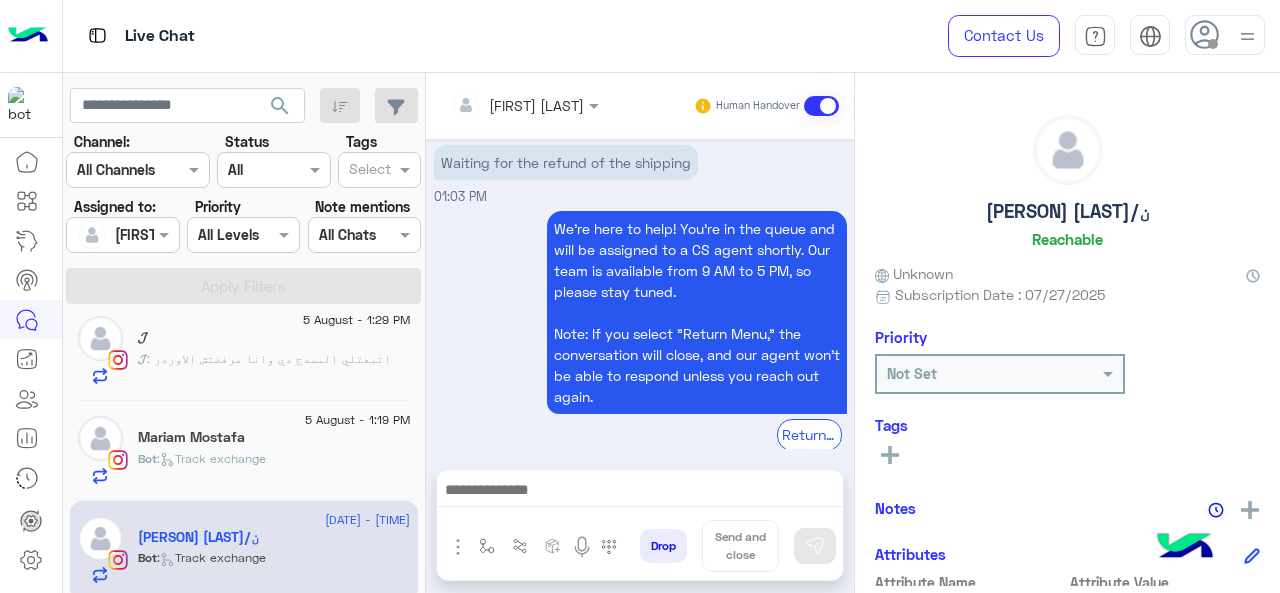 scroll, scrollTop: 476, scrollLeft: 0, axis: vertical 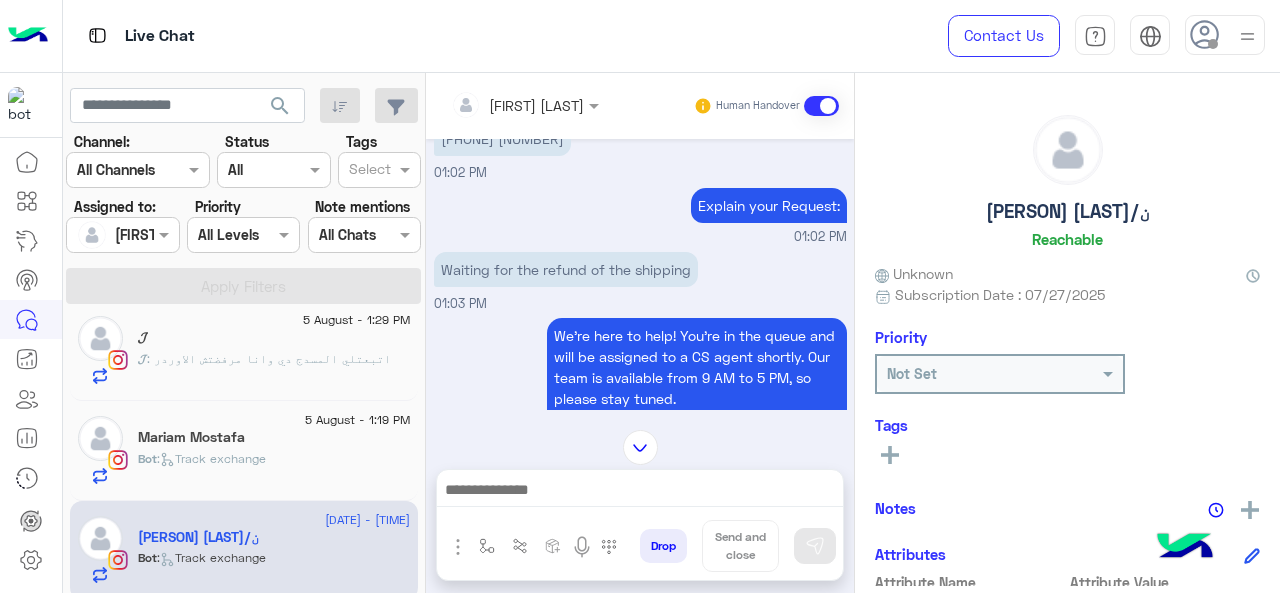 click on "[PHONE] [NUMBER]" at bounding box center (502, 138) 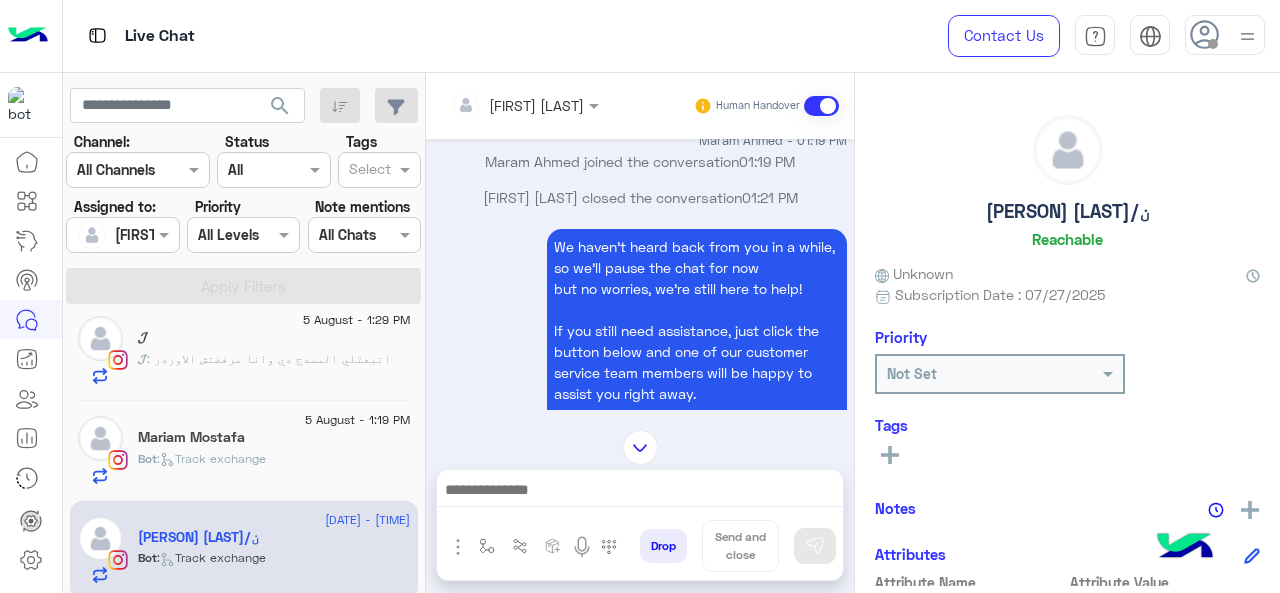 scroll, scrollTop: 39, scrollLeft: 0, axis: vertical 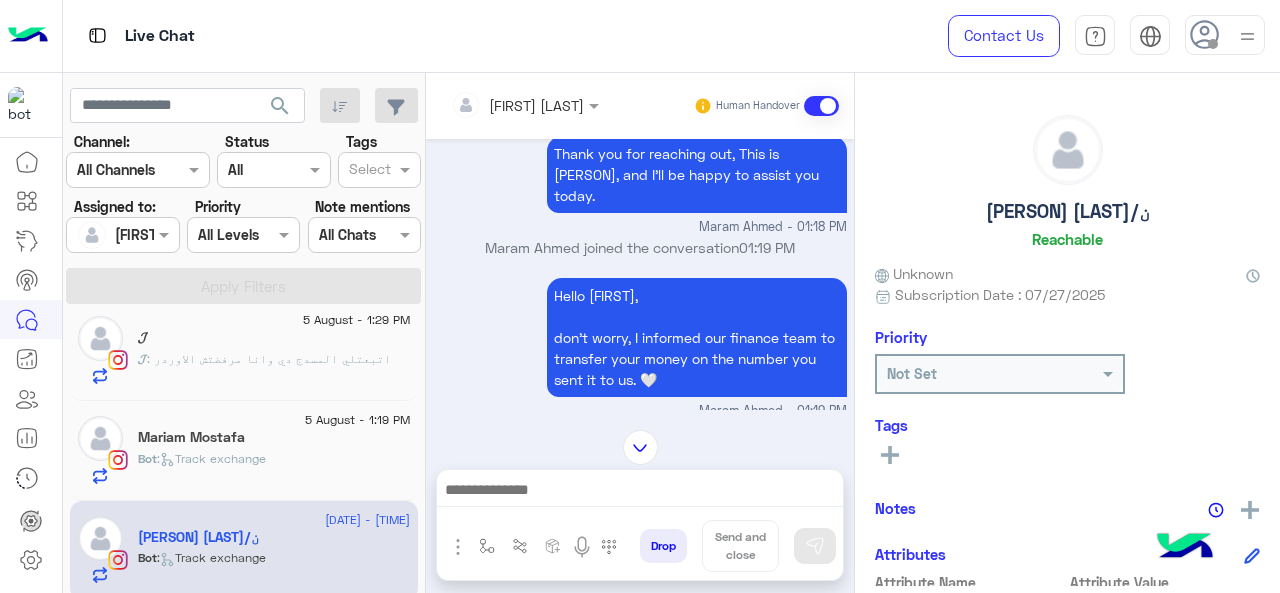click on "Not Set" 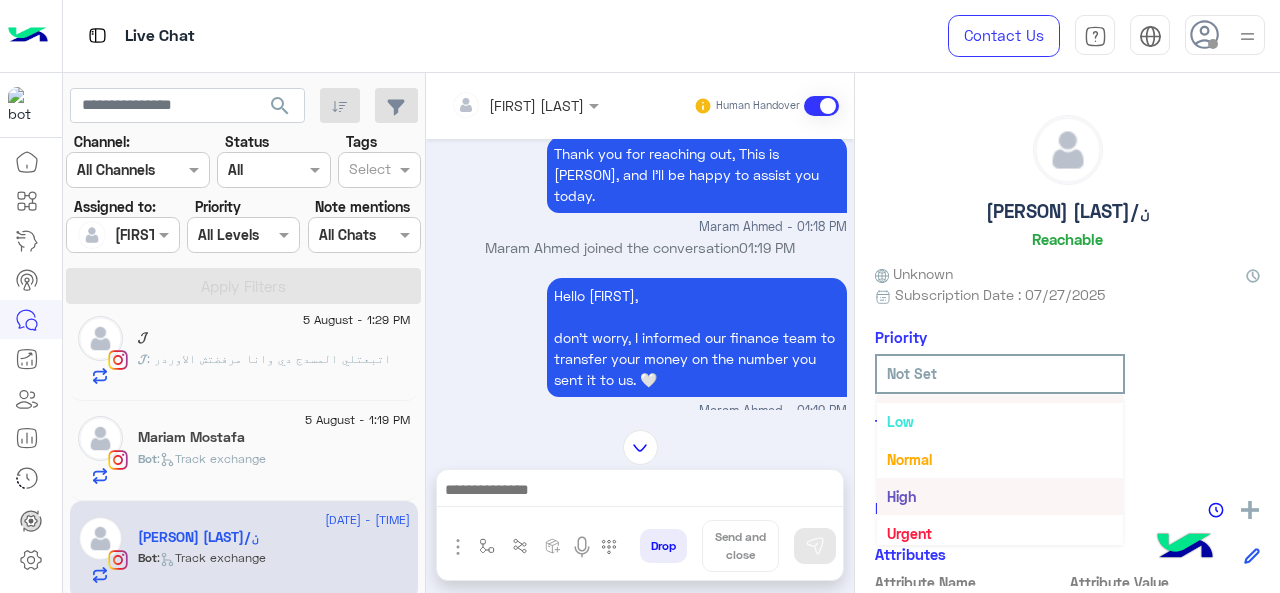 scroll, scrollTop: 36, scrollLeft: 0, axis: vertical 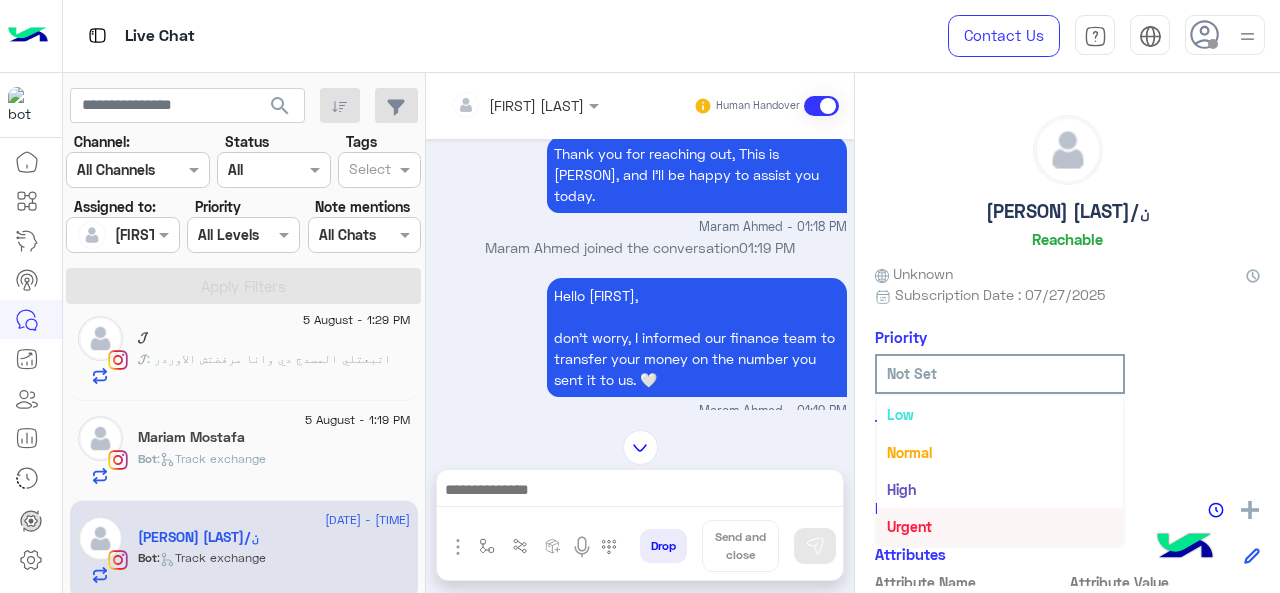 click on "Urgent" at bounding box center [1000, 526] 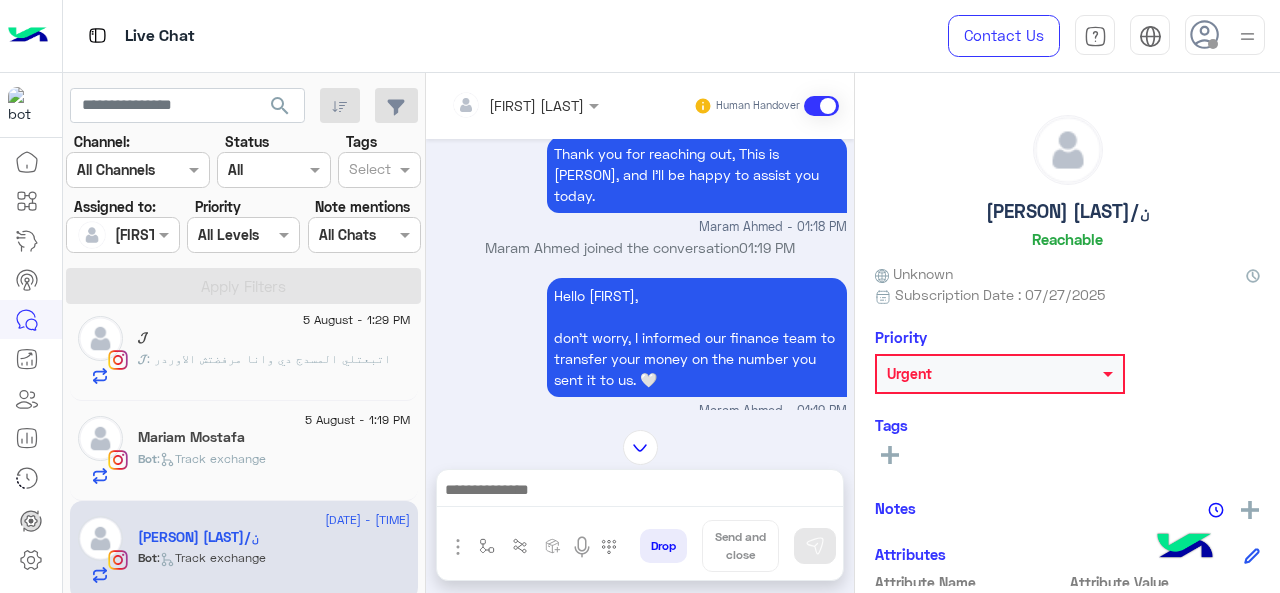 click on "Bot :   Track exchange" 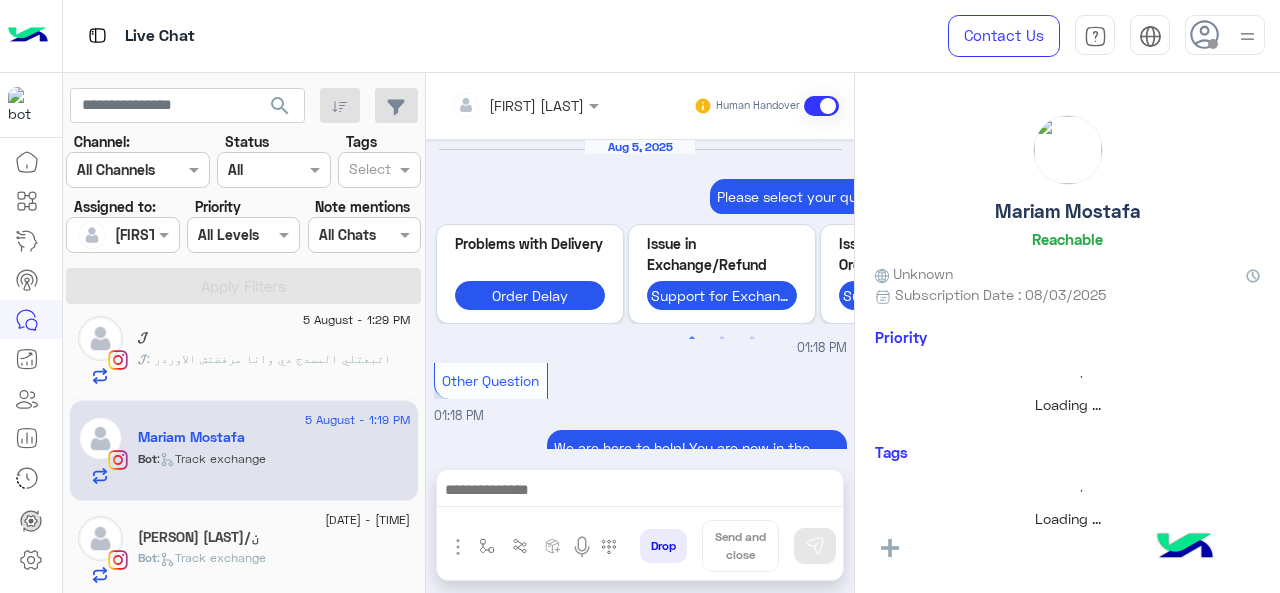scroll, scrollTop: 881, scrollLeft: 0, axis: vertical 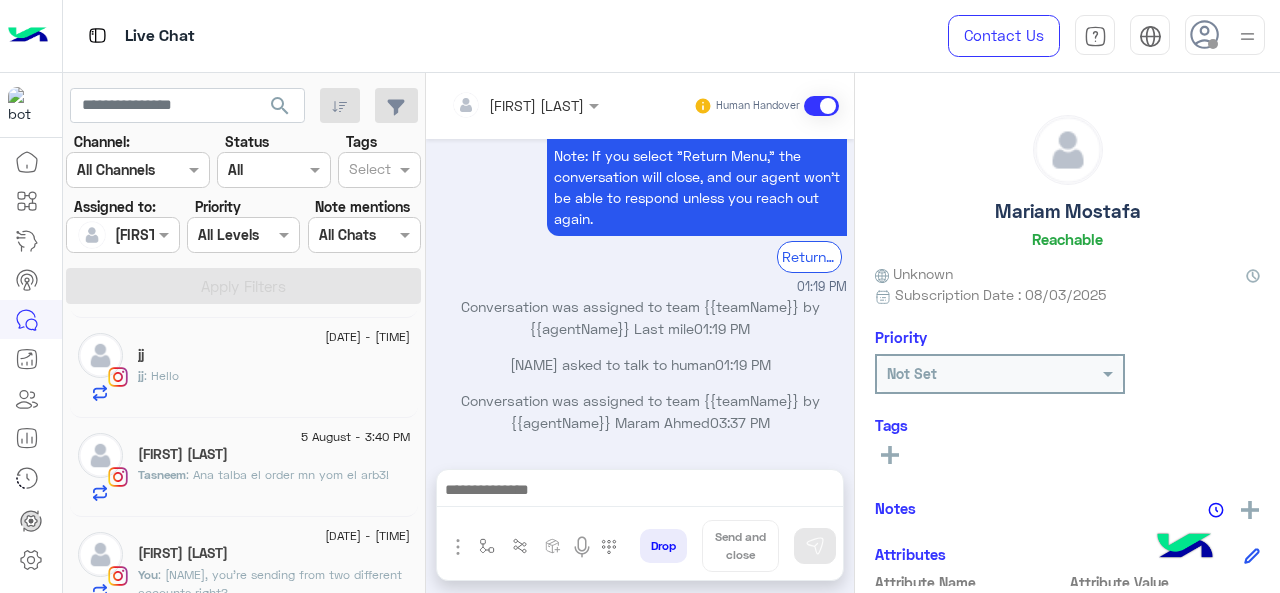 click on "[DATE] - [TIME]" 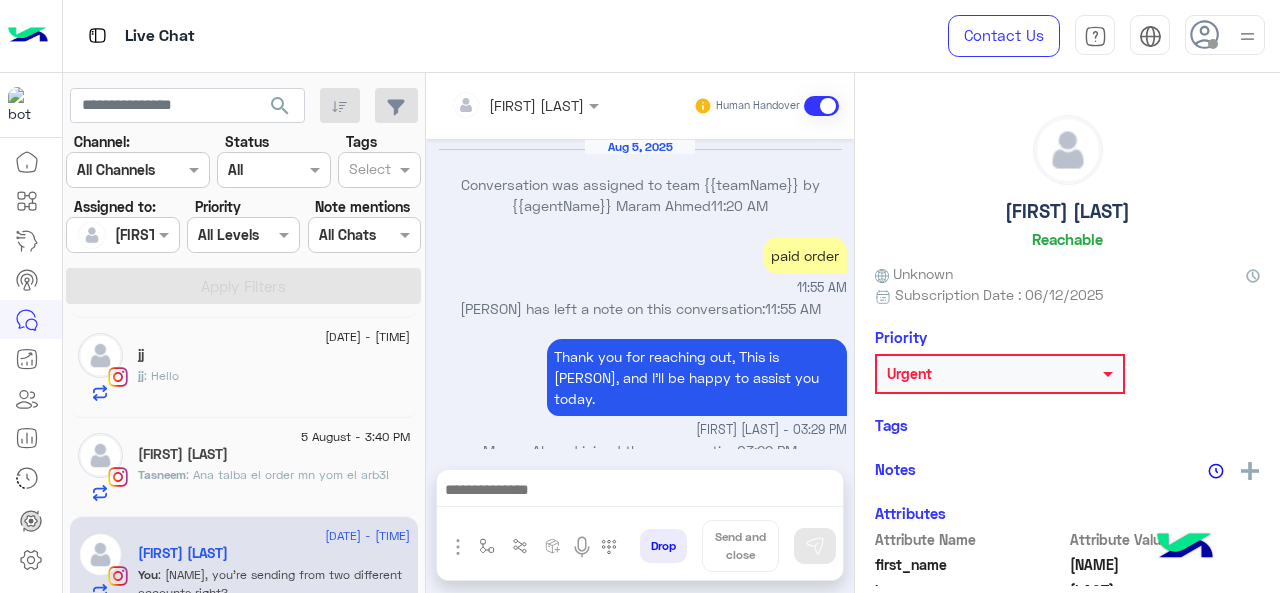 scroll, scrollTop: 433, scrollLeft: 0, axis: vertical 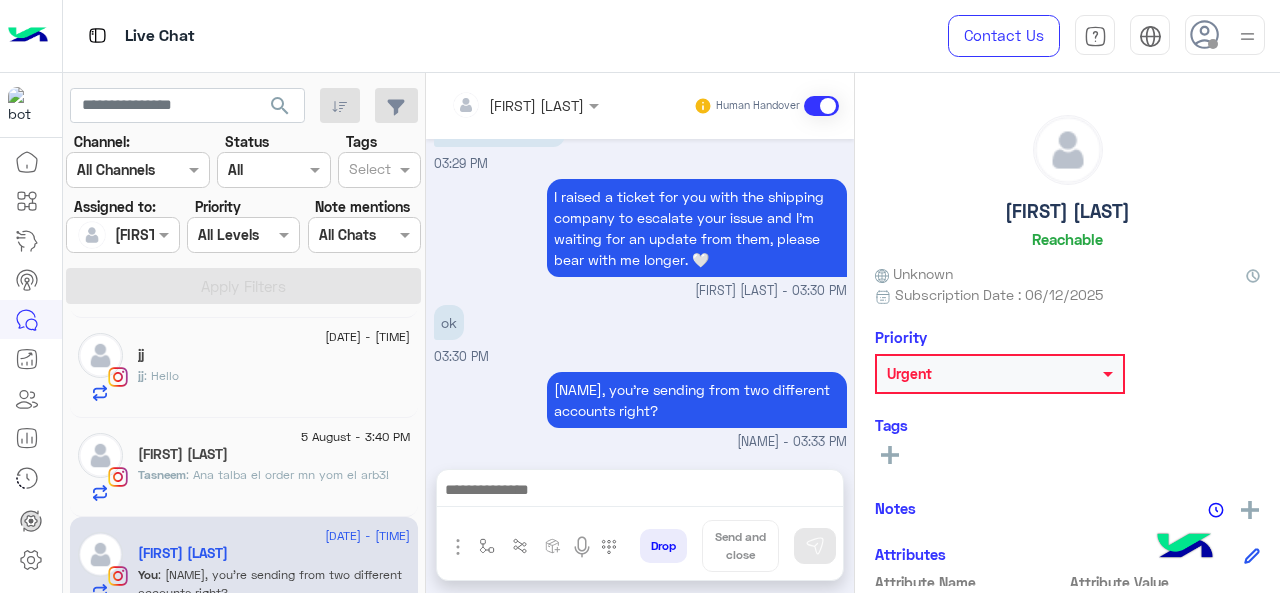 click on ": Ana talba el order mn yom el arb3!" 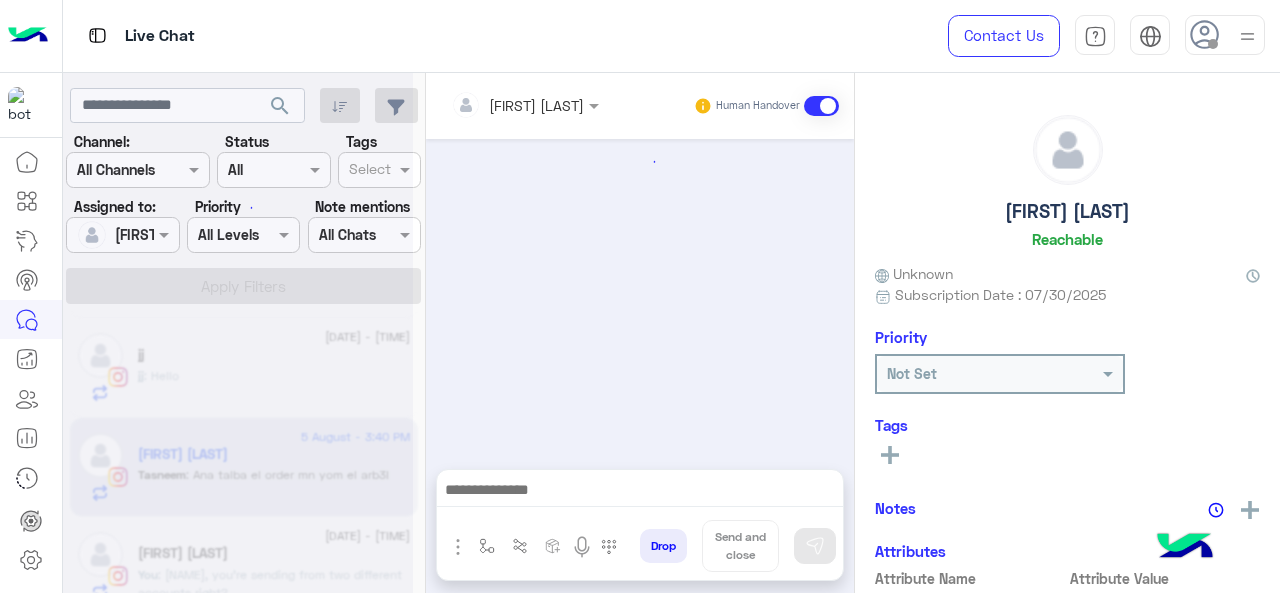 scroll, scrollTop: 722, scrollLeft: 0, axis: vertical 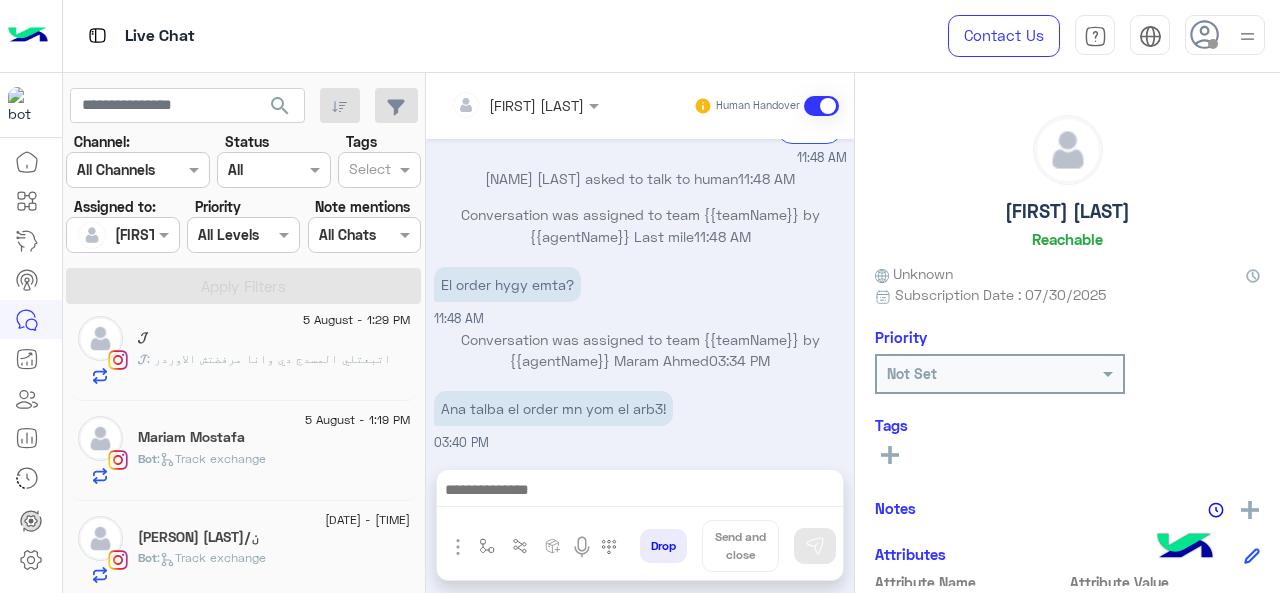 click on "[PERSON] [LAST]/ن" 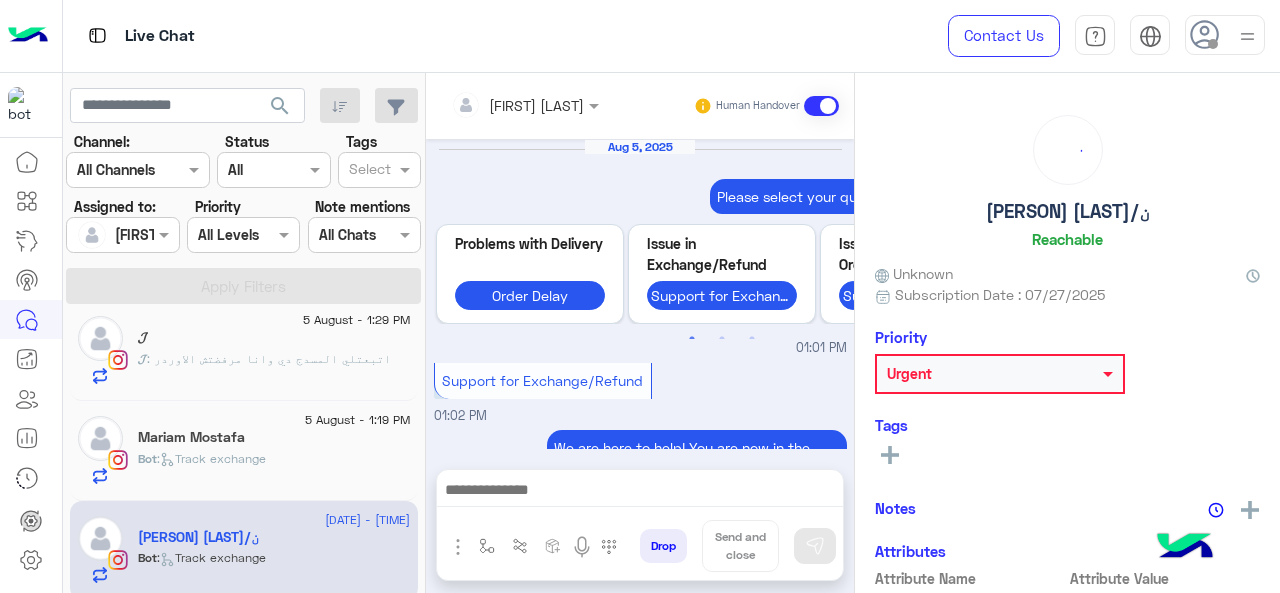 scroll, scrollTop: 776, scrollLeft: 0, axis: vertical 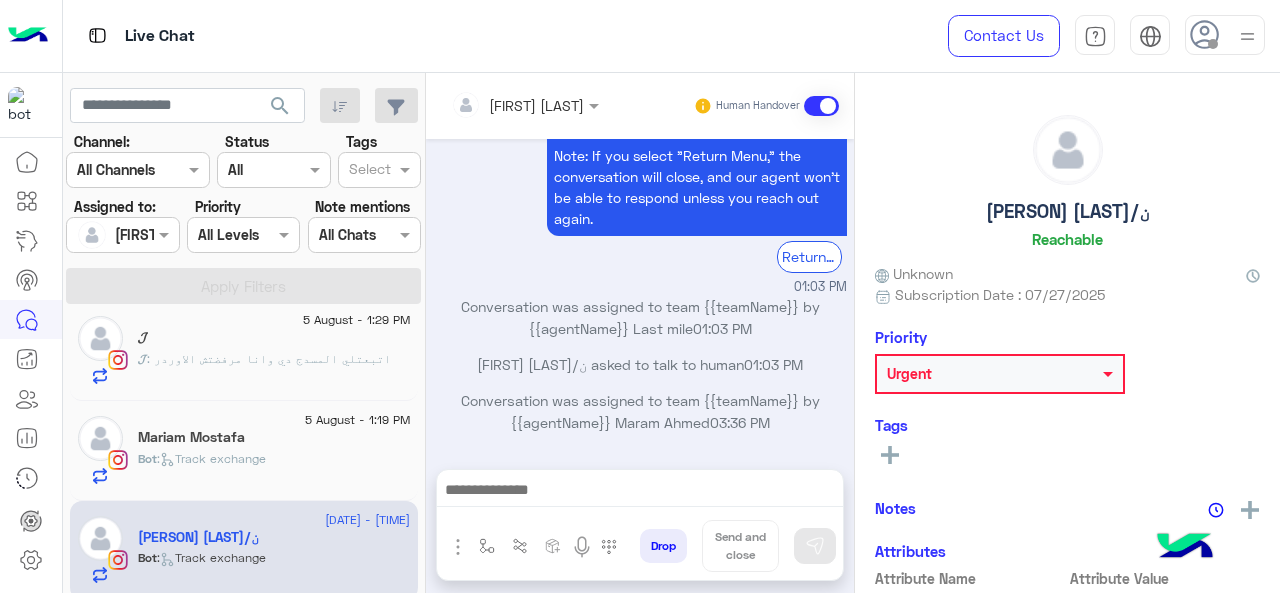 click on "Bot :   Track exchange" 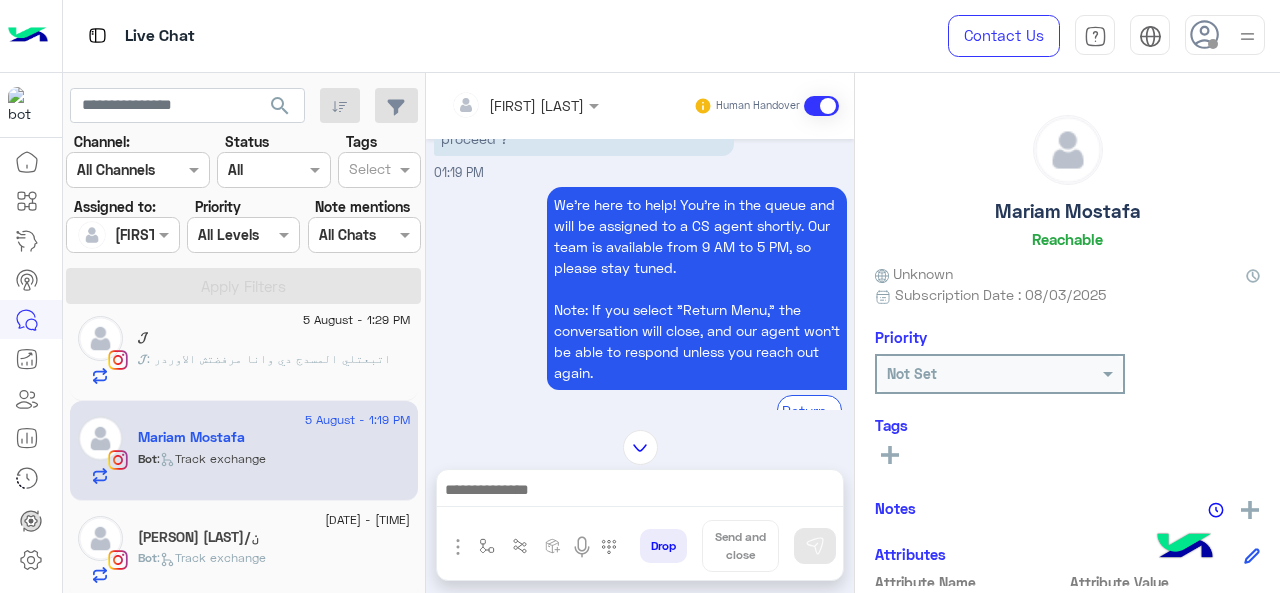 scroll, scrollTop: 581, scrollLeft: 0, axis: vertical 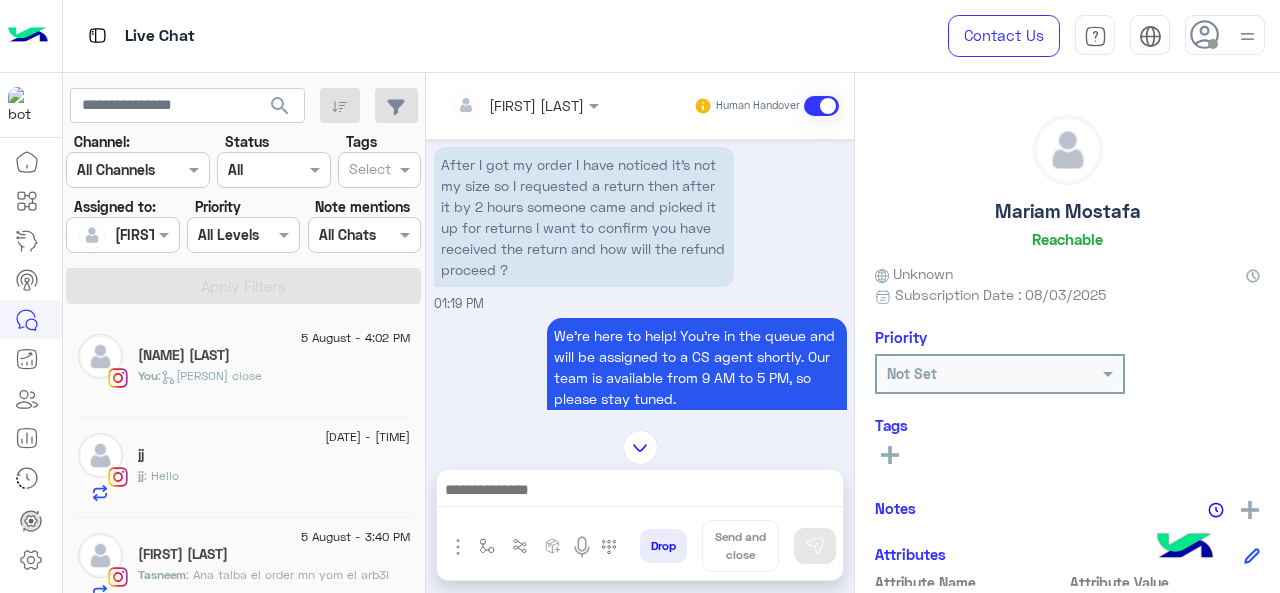 click on "[FIRST] : Hello" 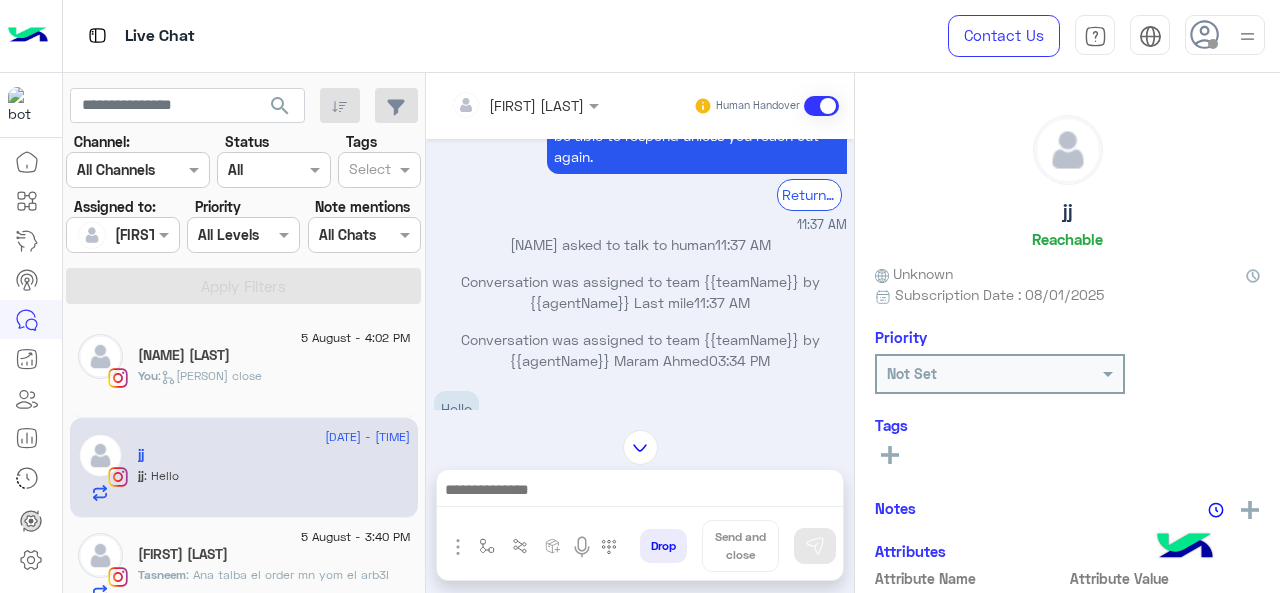 scroll, scrollTop: 281, scrollLeft: 0, axis: vertical 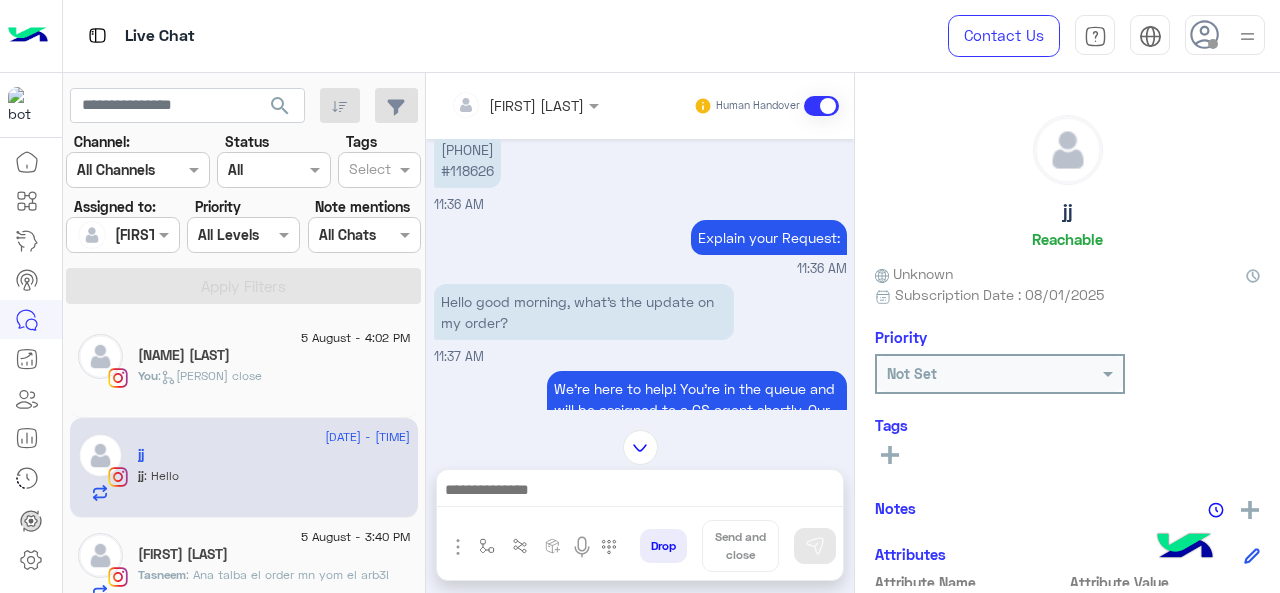click on "[FIRST] [LAST]" at bounding box center (517, 105) 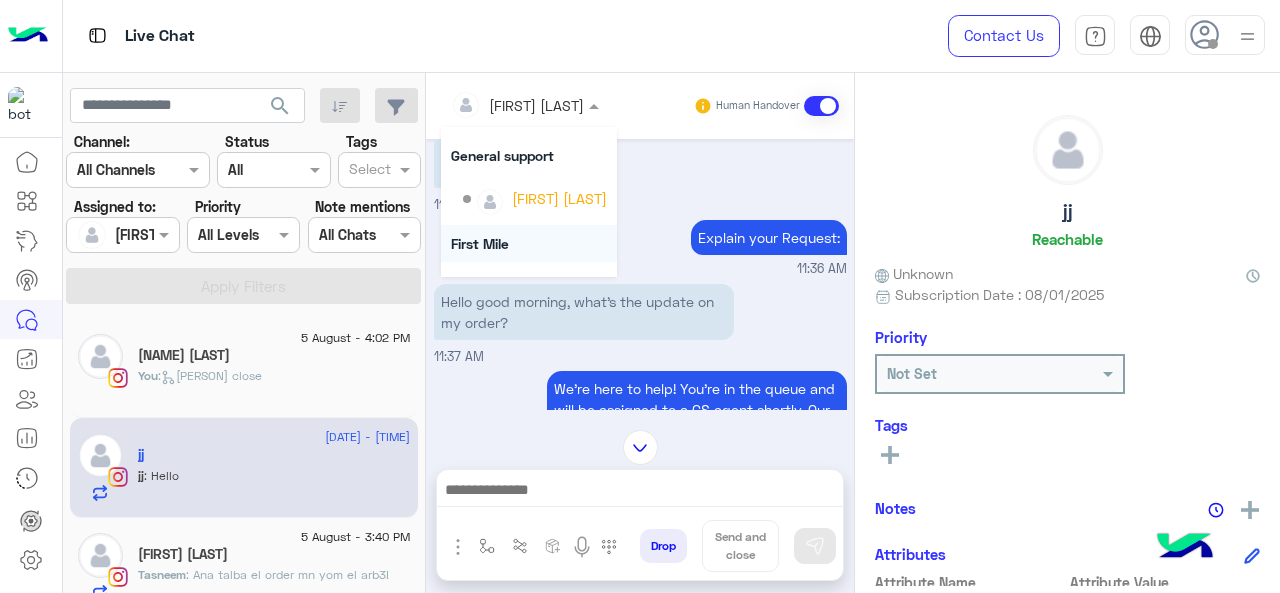 scroll, scrollTop: 200, scrollLeft: 0, axis: vertical 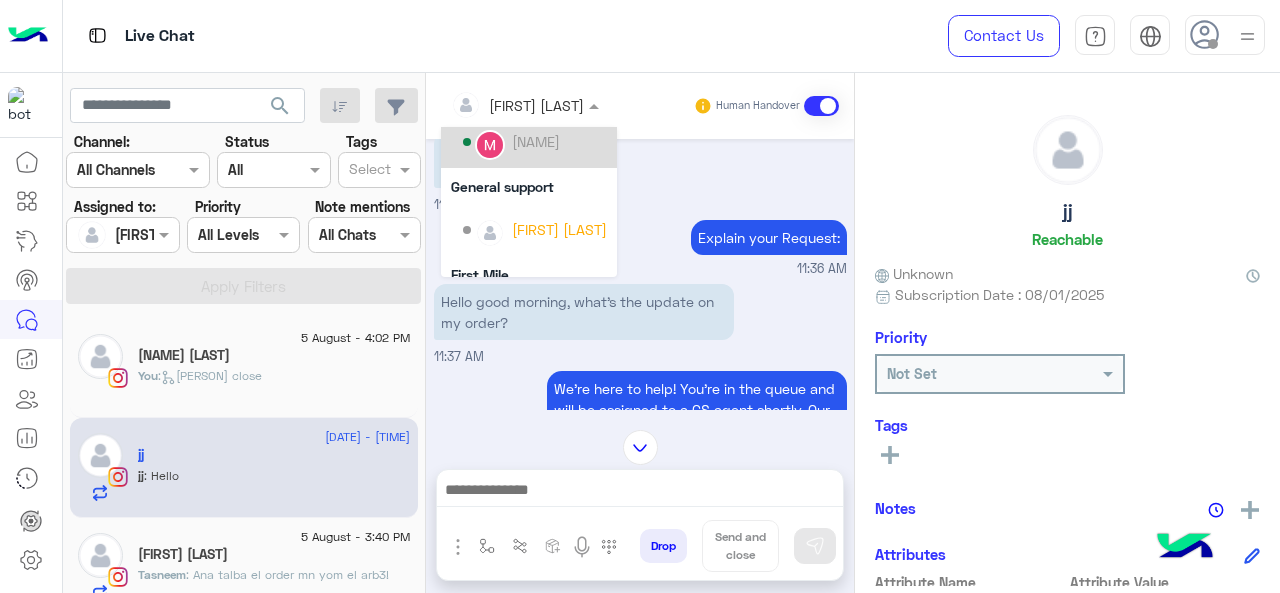 click on "[NAME]" at bounding box center [535, 142] 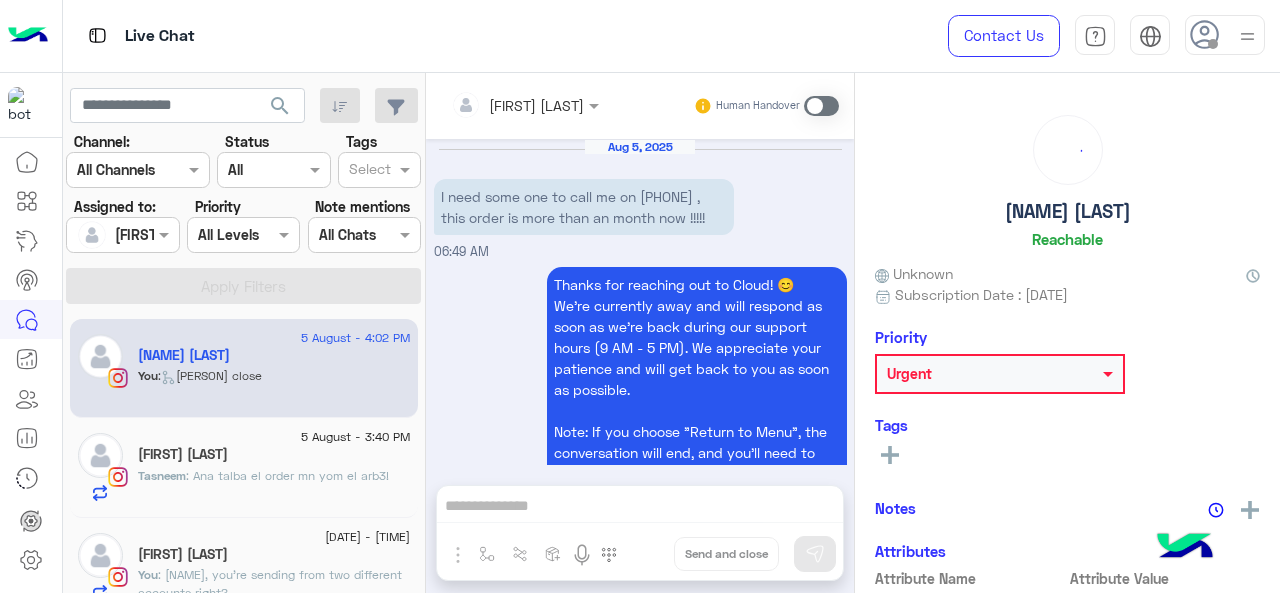 scroll, scrollTop: 532, scrollLeft: 0, axis: vertical 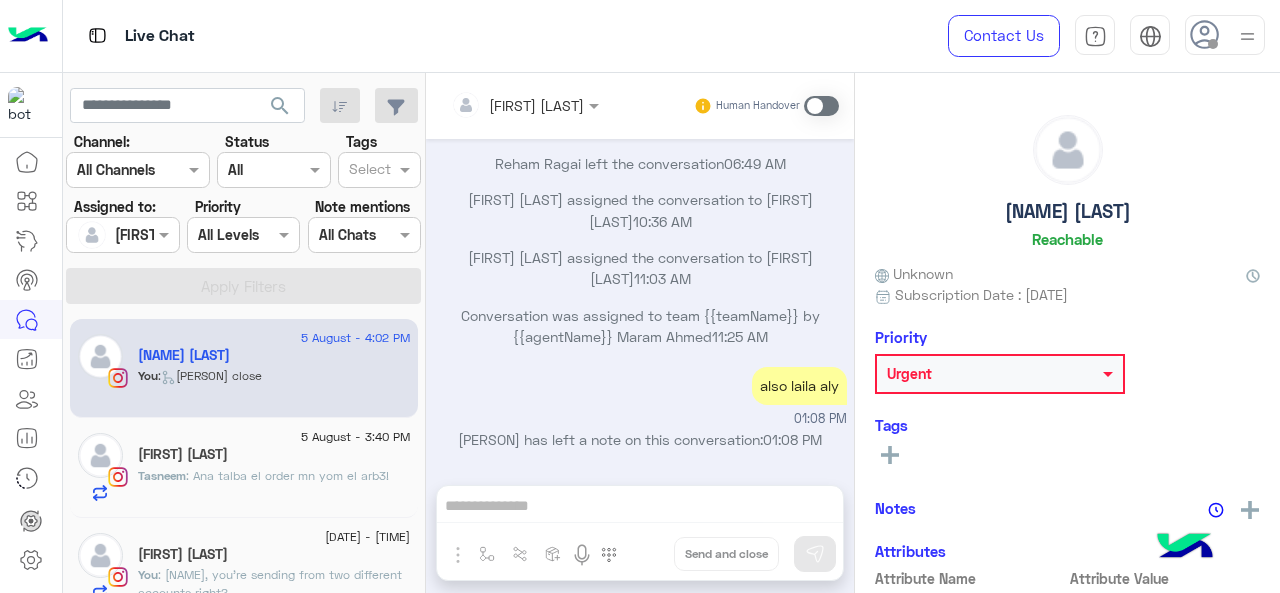click on "[FIRST] [LAST]" 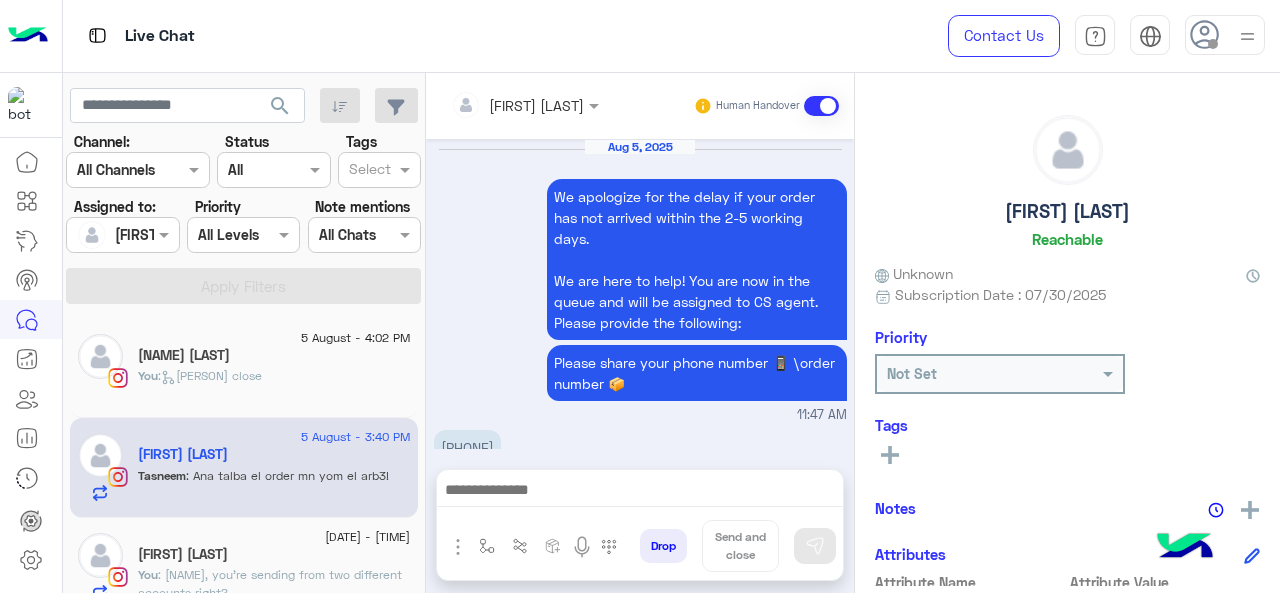 scroll, scrollTop: 722, scrollLeft: 0, axis: vertical 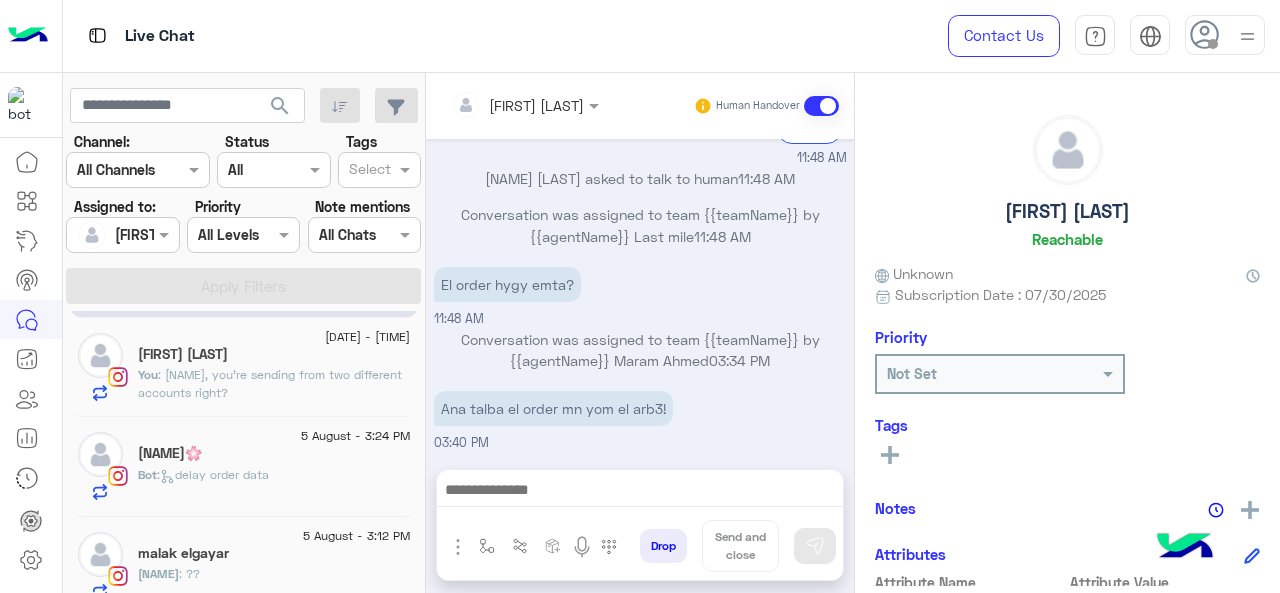 click on "[NAME]🌸" 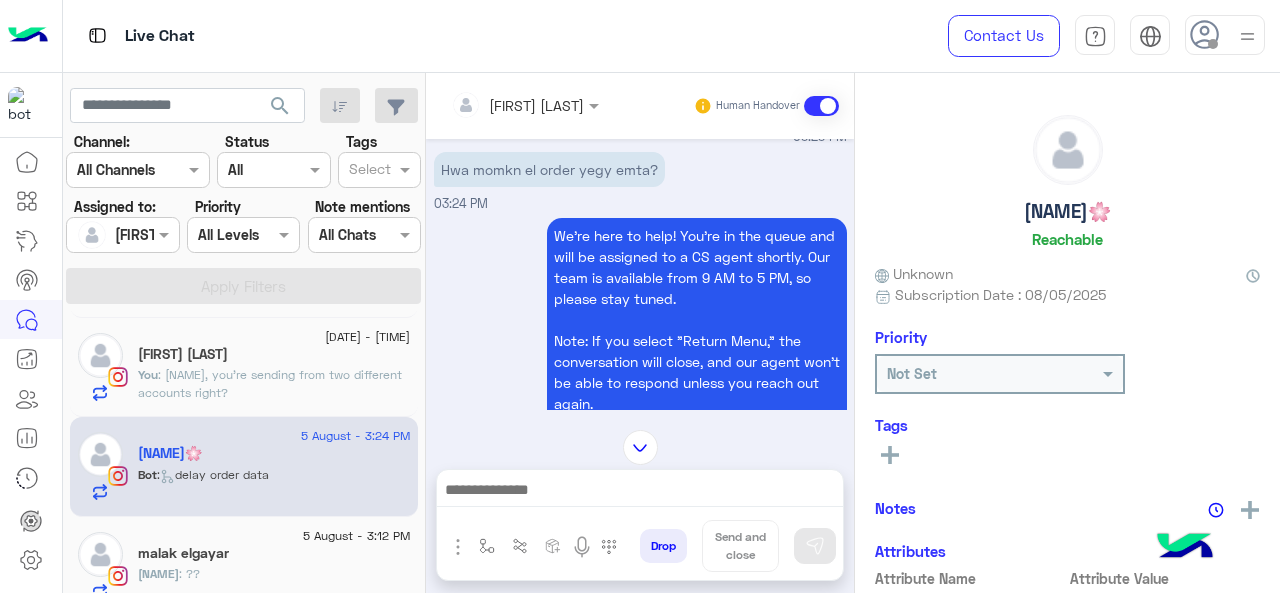 scroll, scrollTop: 560, scrollLeft: 0, axis: vertical 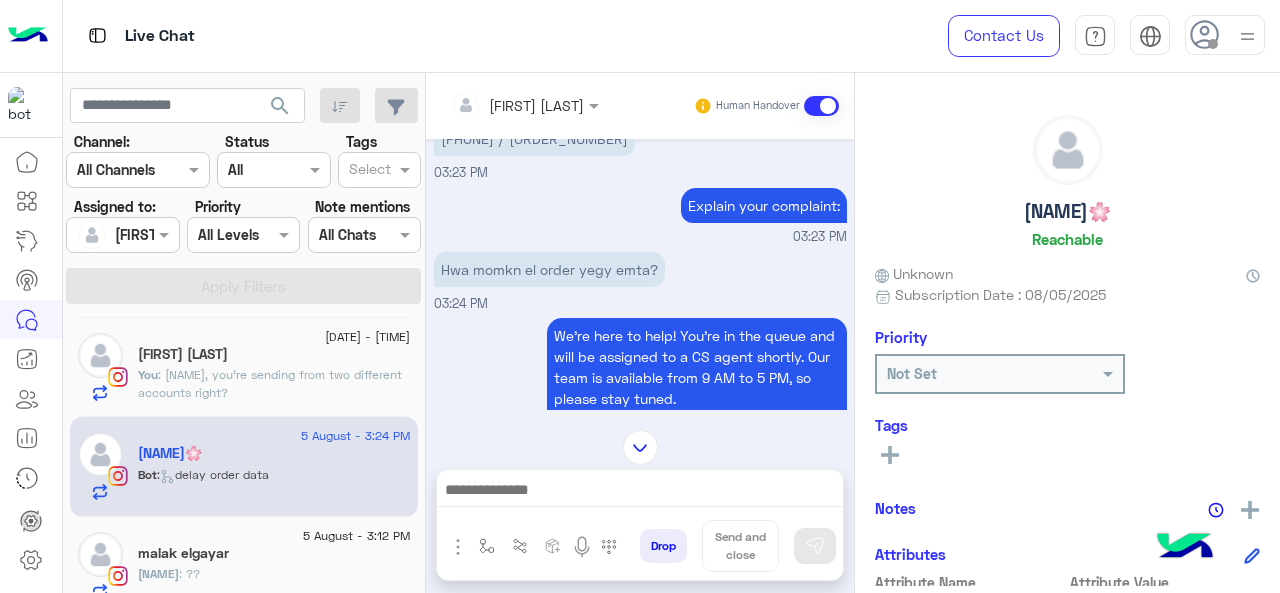click at bounding box center (525, 104) 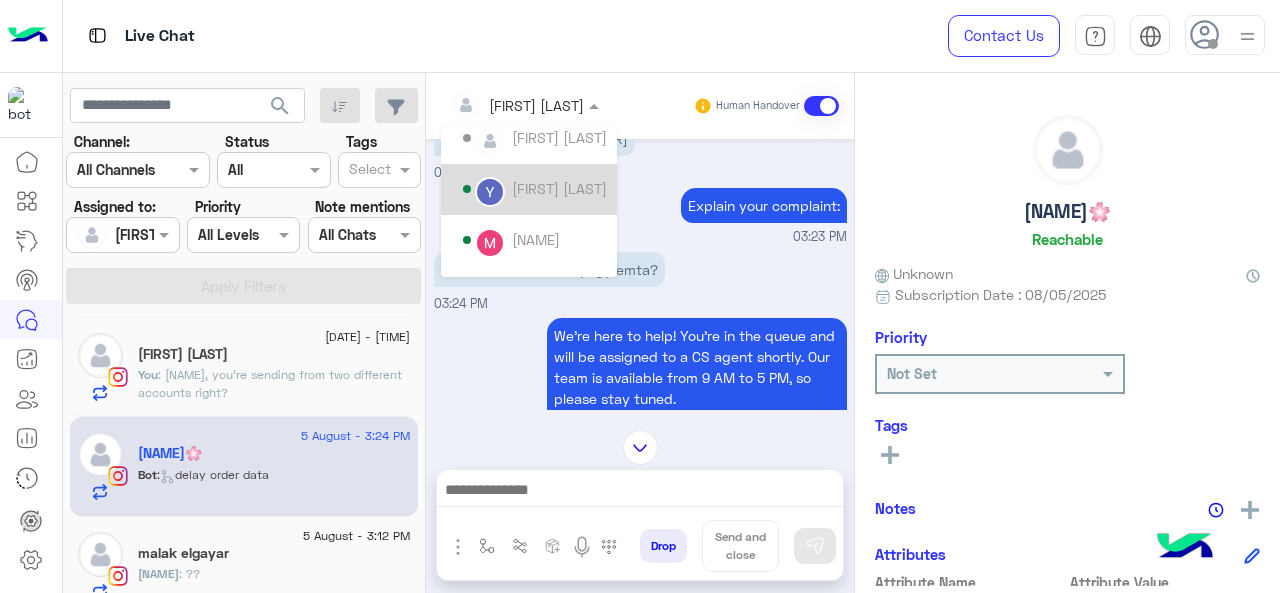 scroll, scrollTop: 200, scrollLeft: 0, axis: vertical 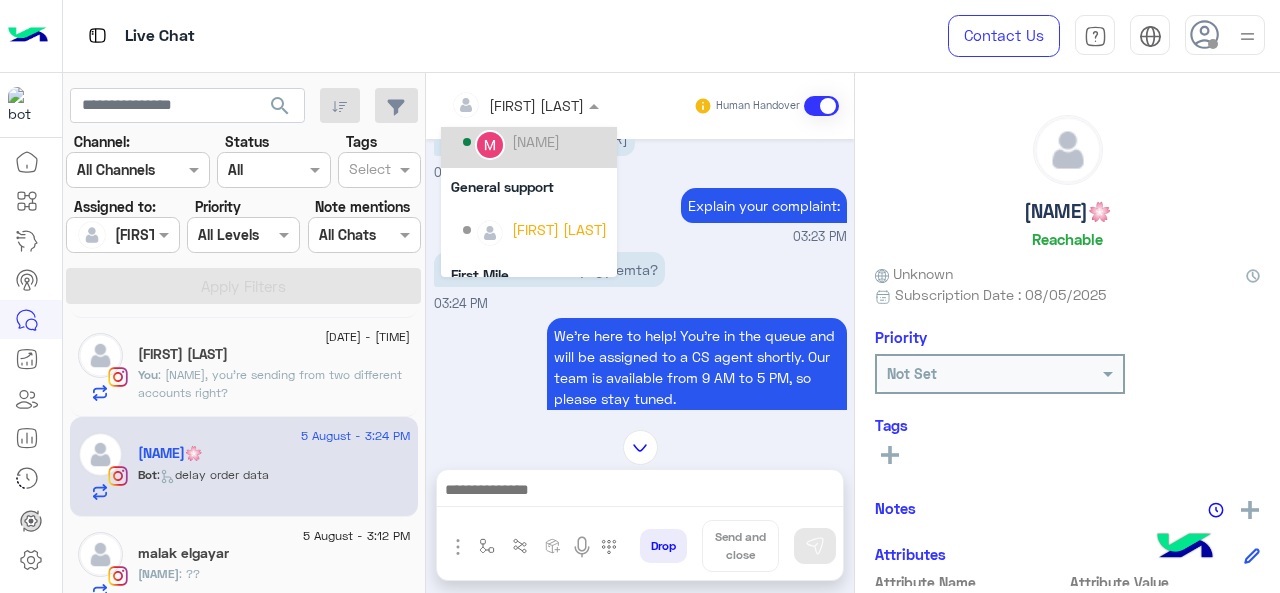 click on "[NAME]" at bounding box center (536, 141) 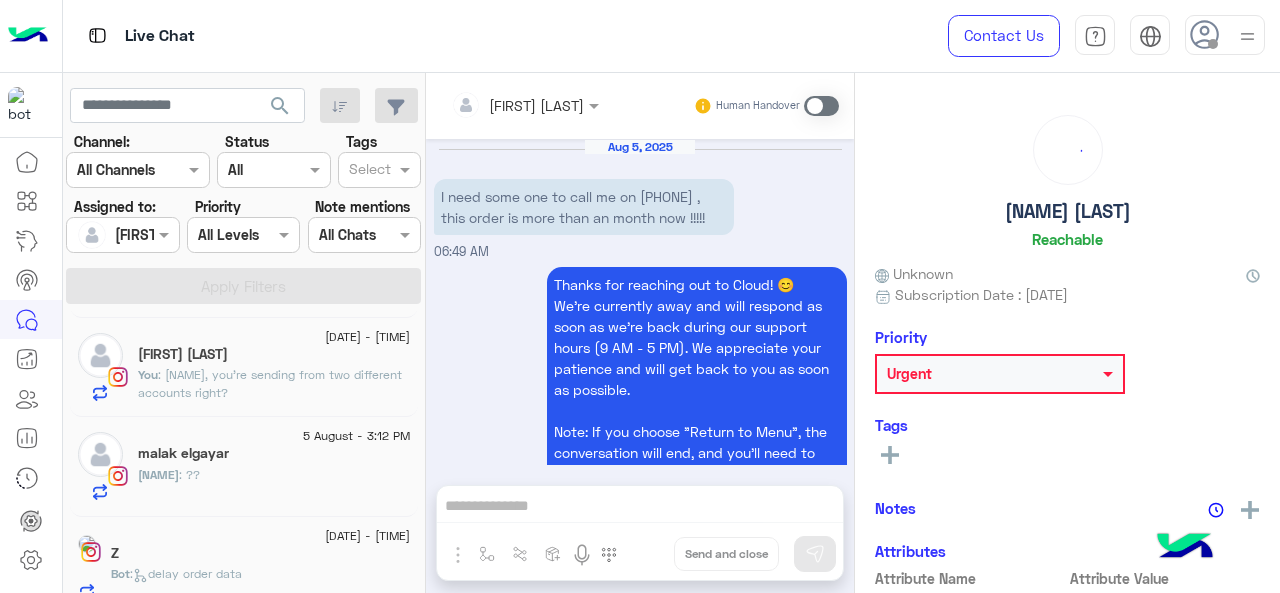 scroll, scrollTop: 532, scrollLeft: 0, axis: vertical 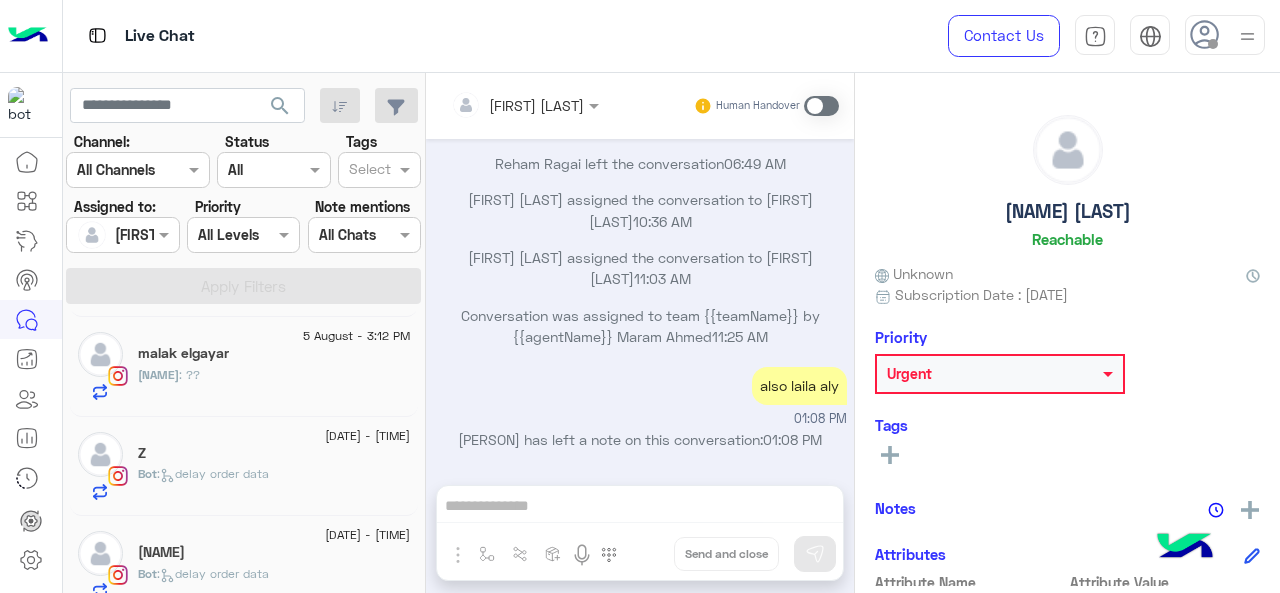 click on "Z" 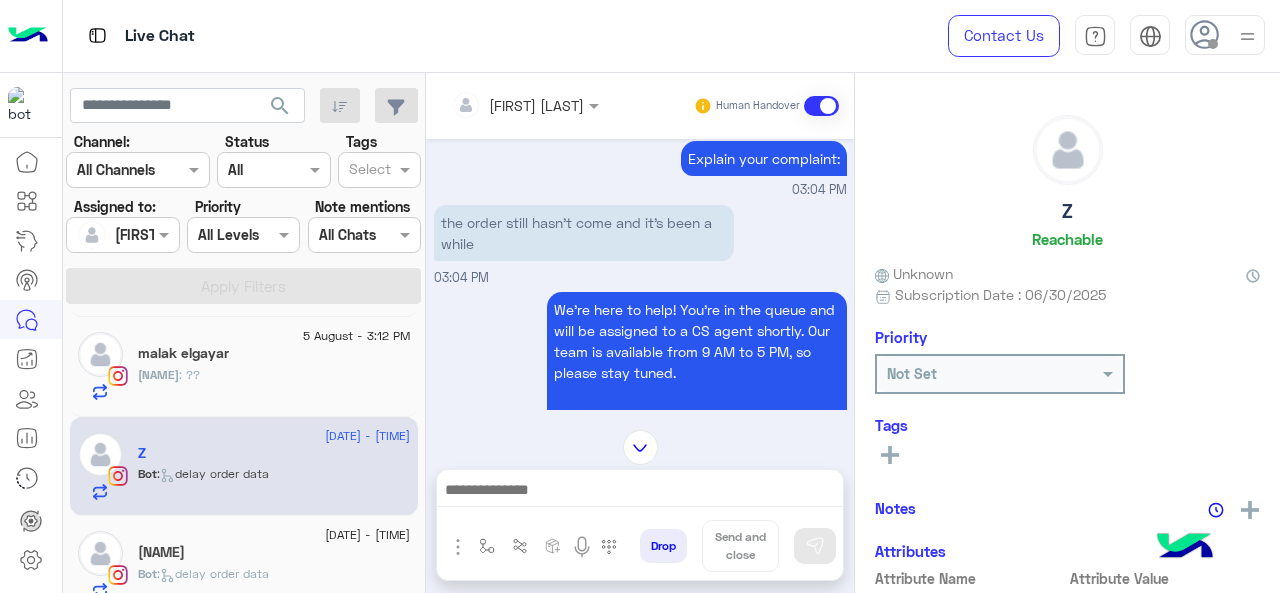 scroll, scrollTop: 602, scrollLeft: 0, axis: vertical 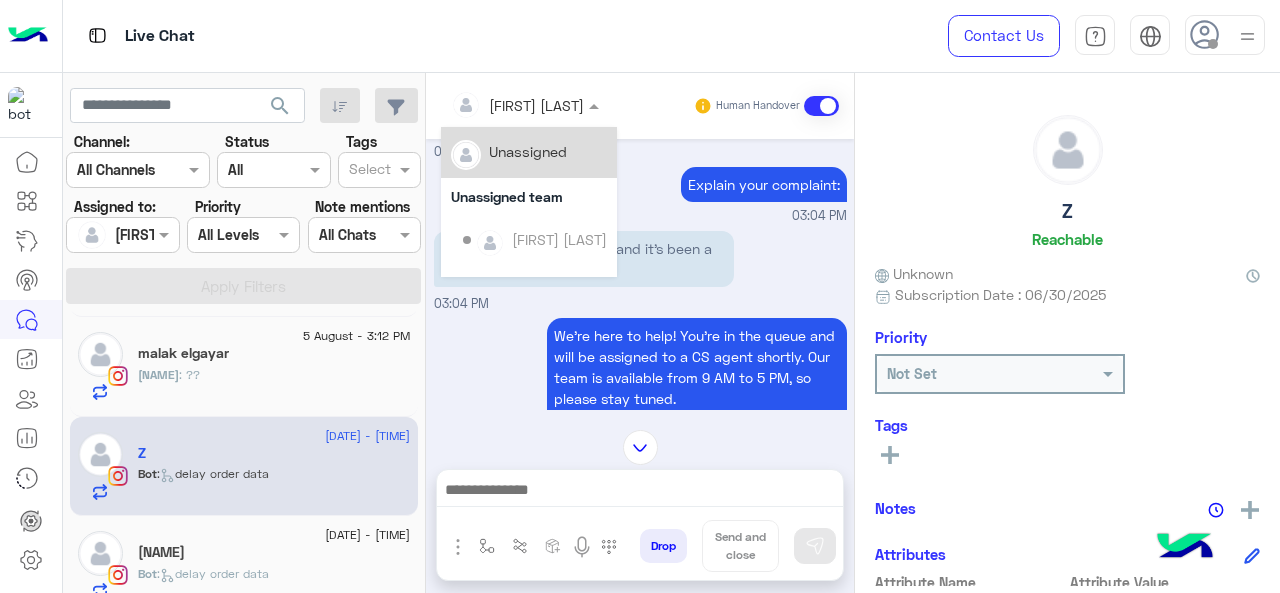 click at bounding box center (525, 104) 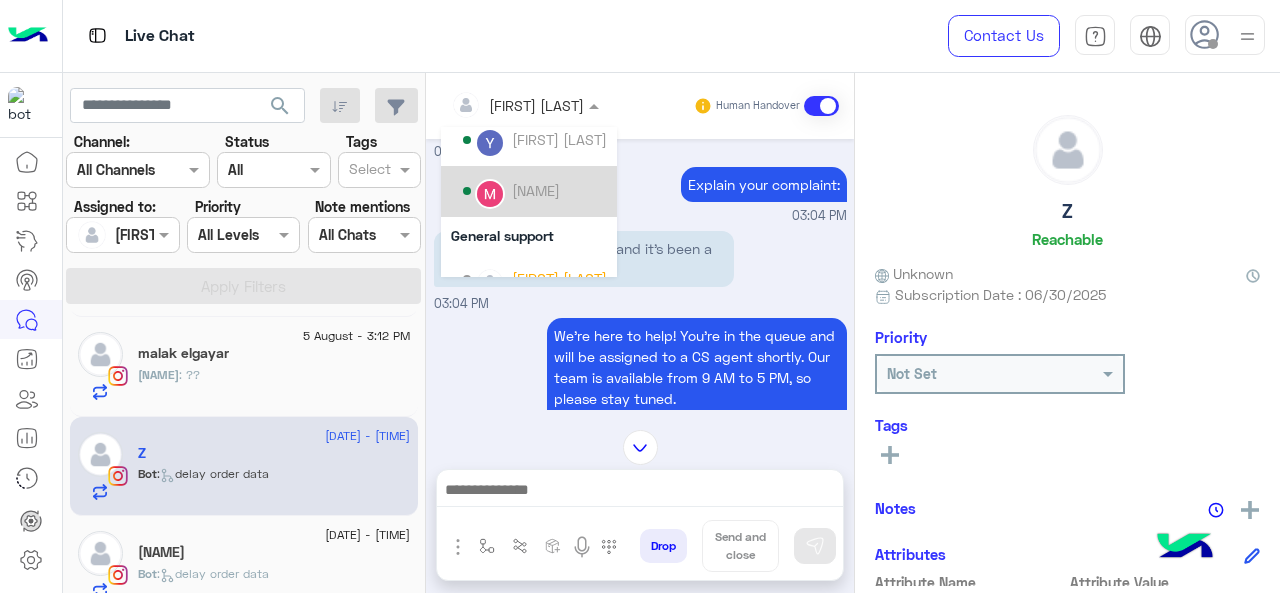 scroll, scrollTop: 200, scrollLeft: 0, axis: vertical 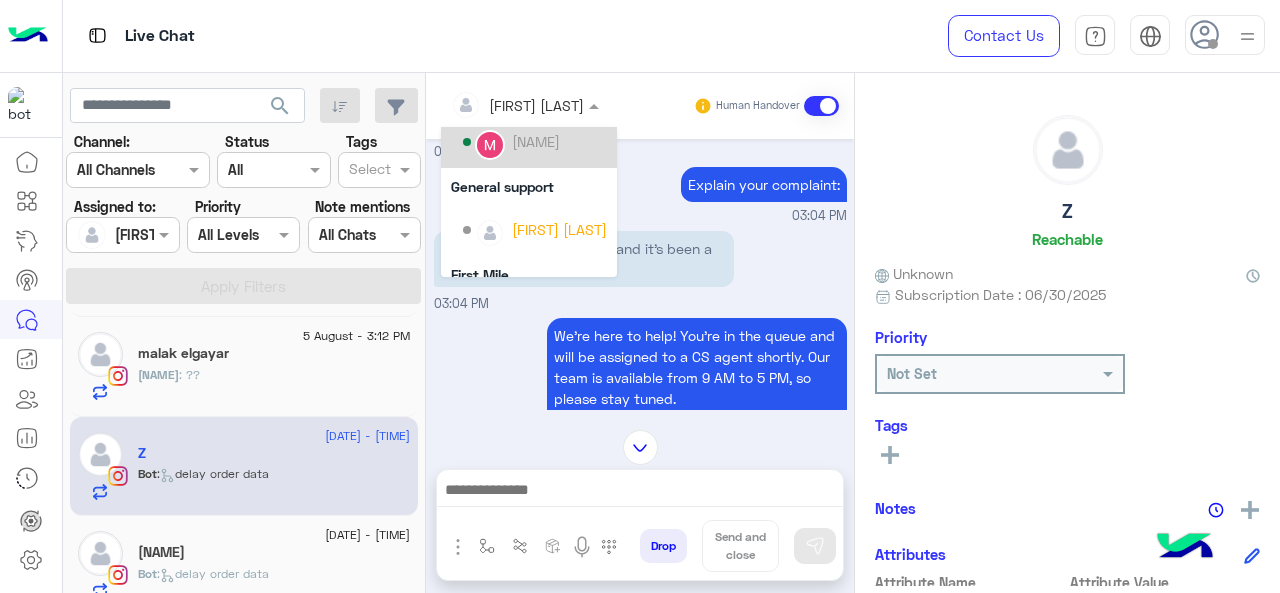 click on "[NAME]" at bounding box center [535, 142] 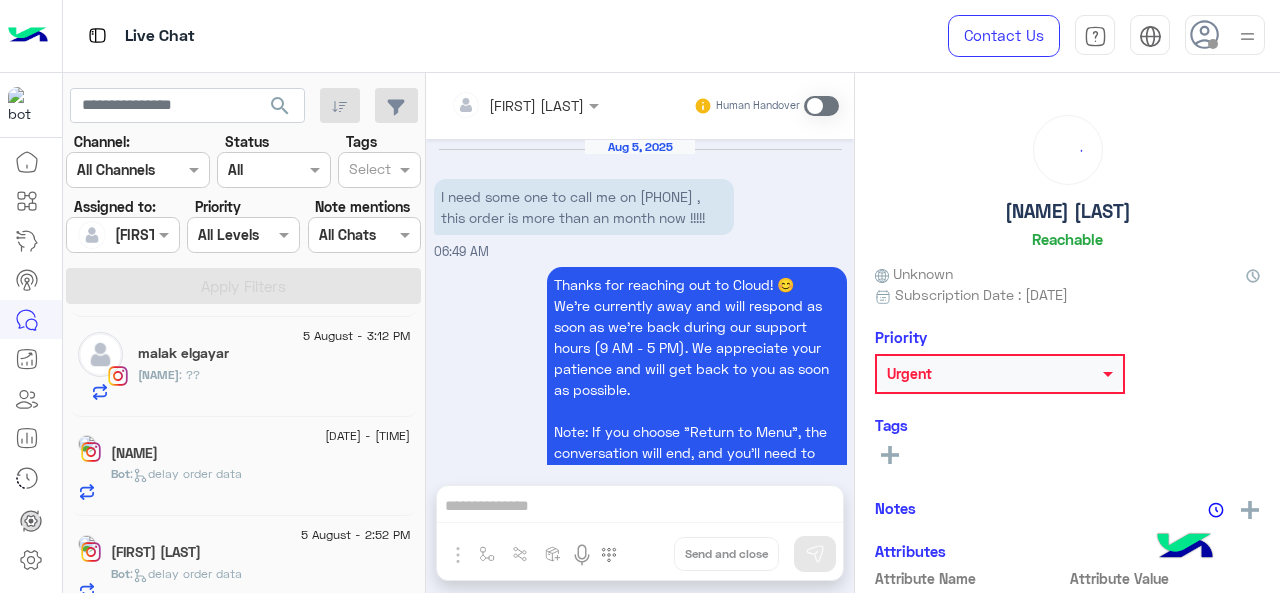 scroll, scrollTop: 532, scrollLeft: 0, axis: vertical 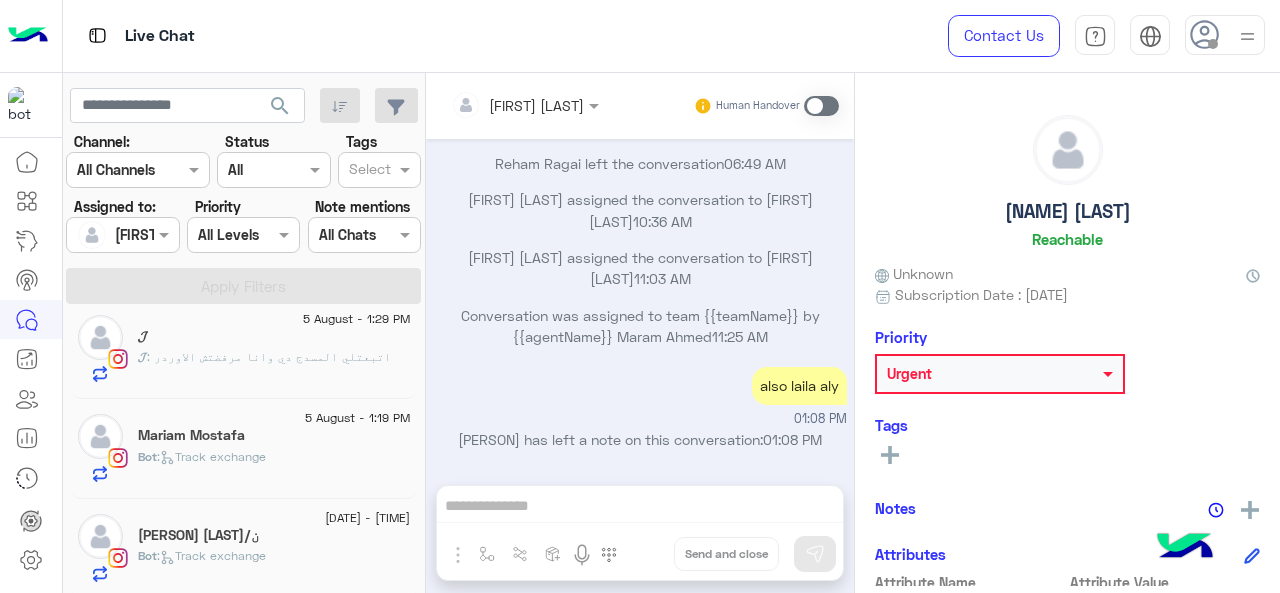 click on ":   Track exchange" 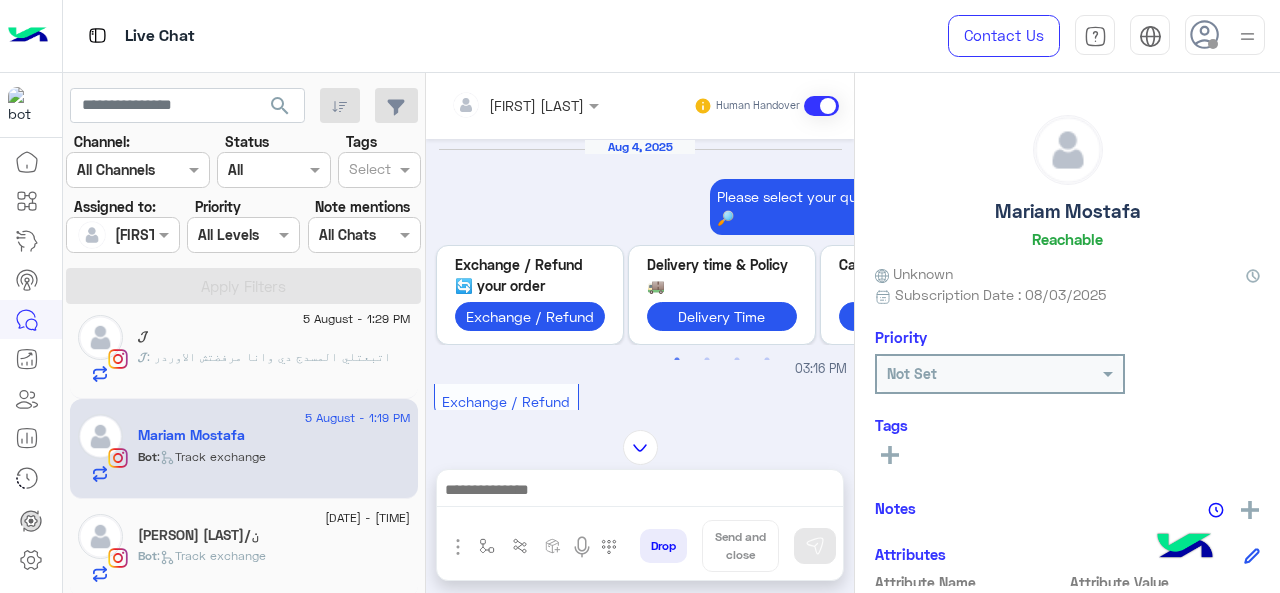 scroll, scrollTop: 1376, scrollLeft: 0, axis: vertical 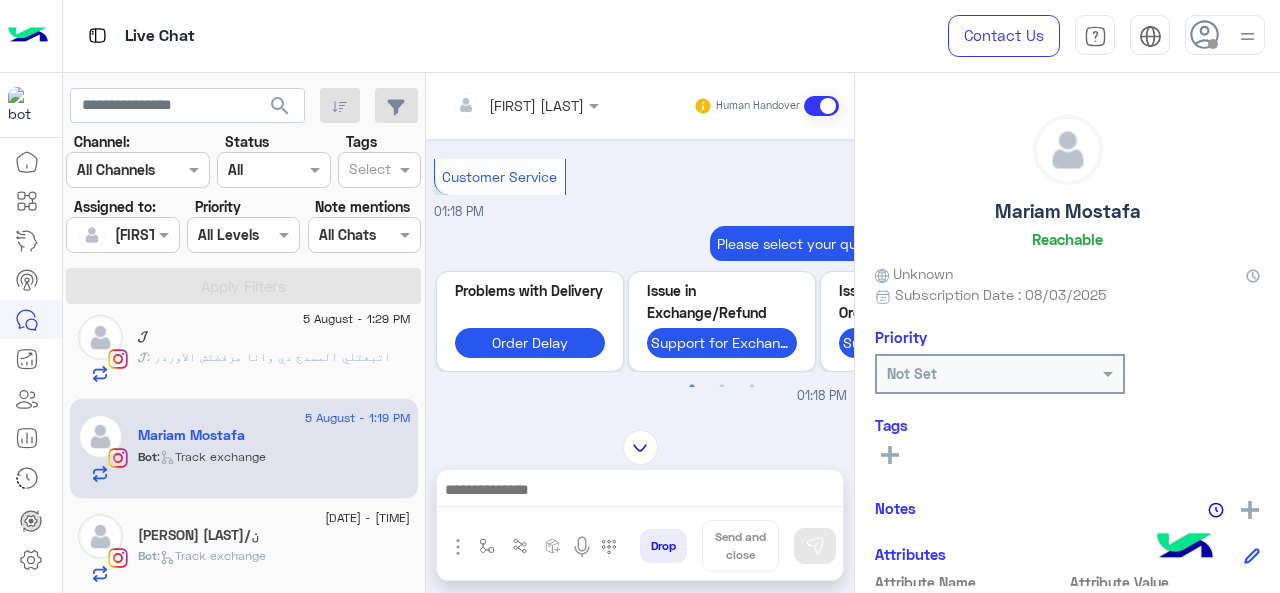 click on "𝓙 : اتبعتلي المسدج دي وانا مرفضتش الاوردر" 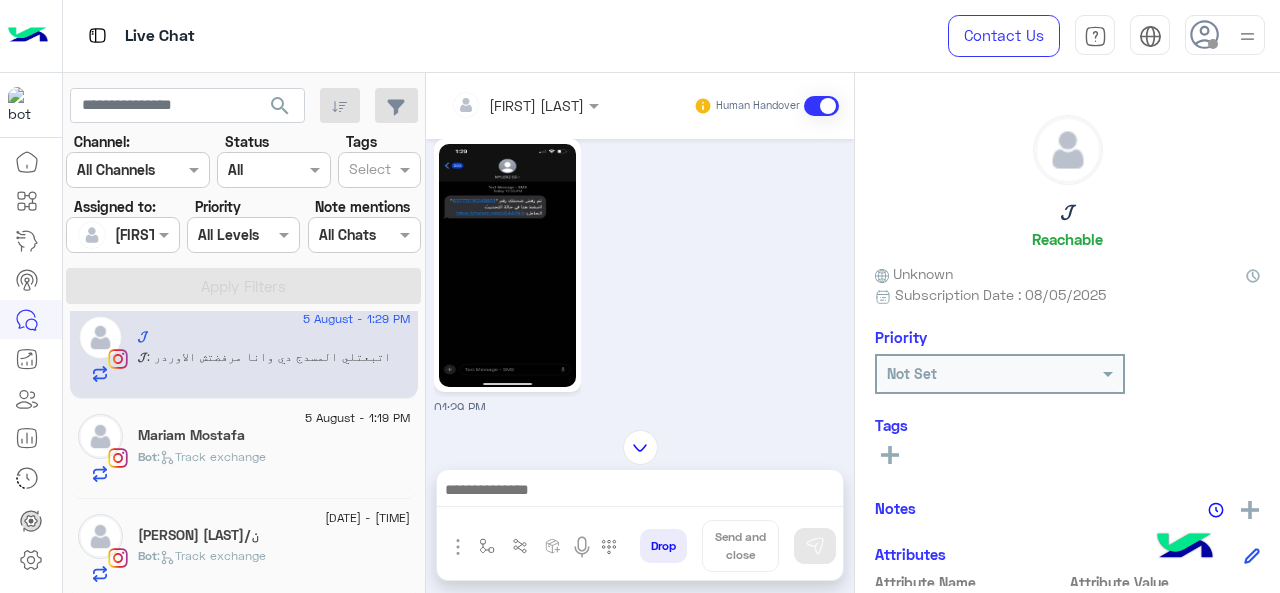 scroll, scrollTop: 798, scrollLeft: 0, axis: vertical 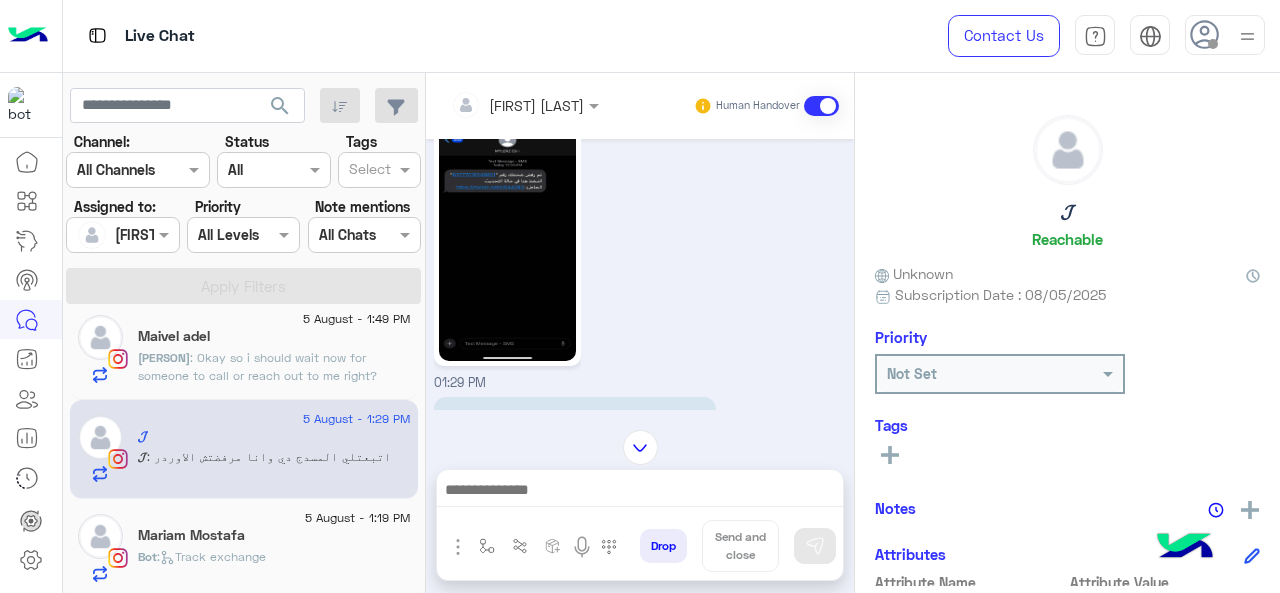 click on ": Okay so i should wait now for someone to call or reach out to me right?" 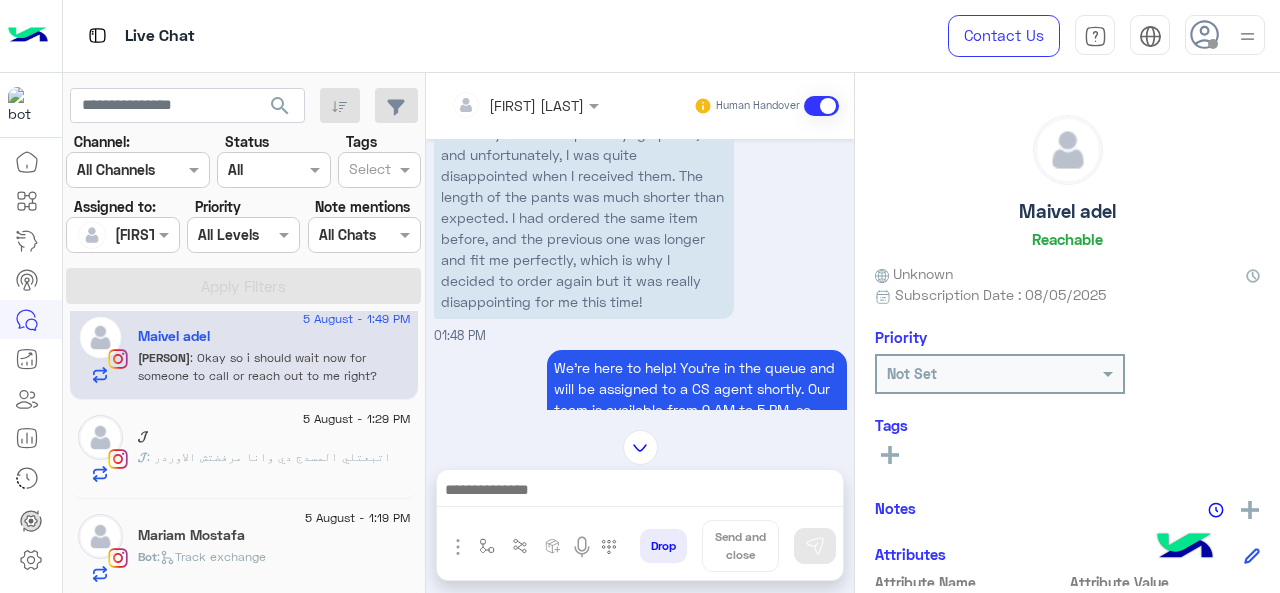 click at bounding box center [525, 104] 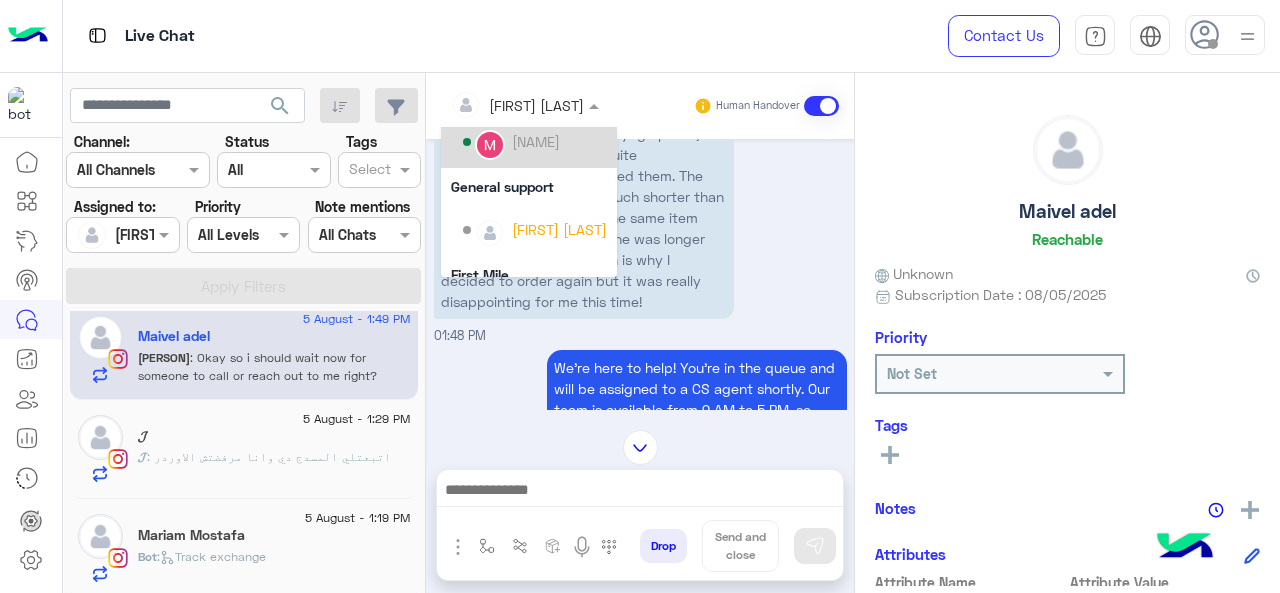 click on "[NAME]" at bounding box center [535, 142] 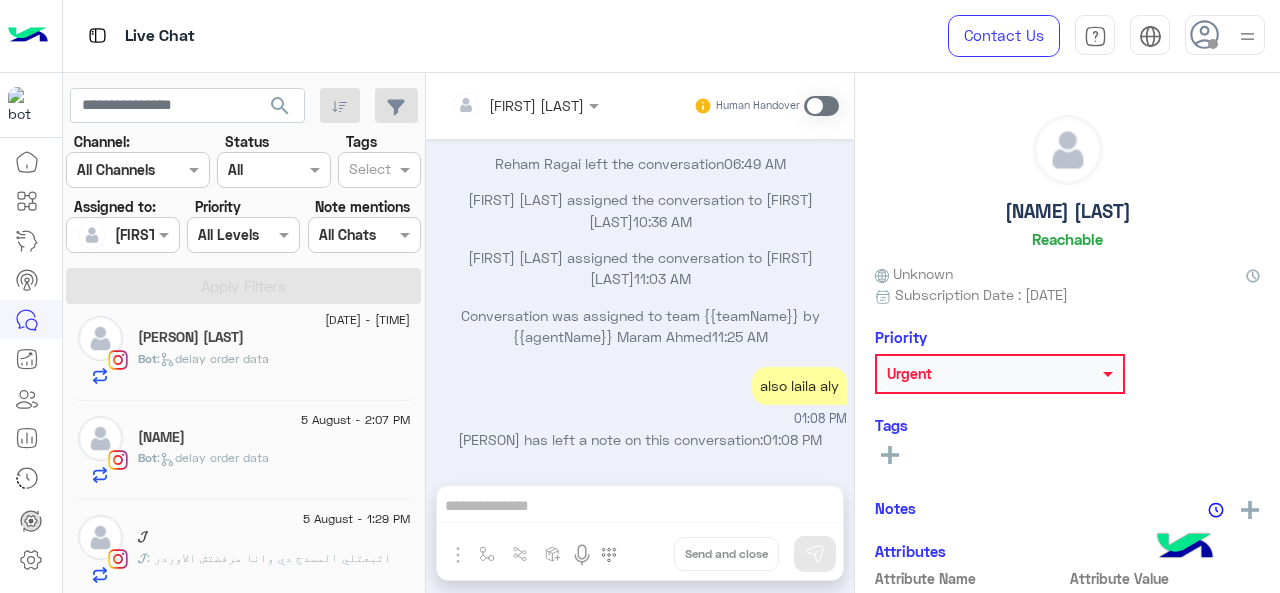 click on "5 August - 2:07 PM" 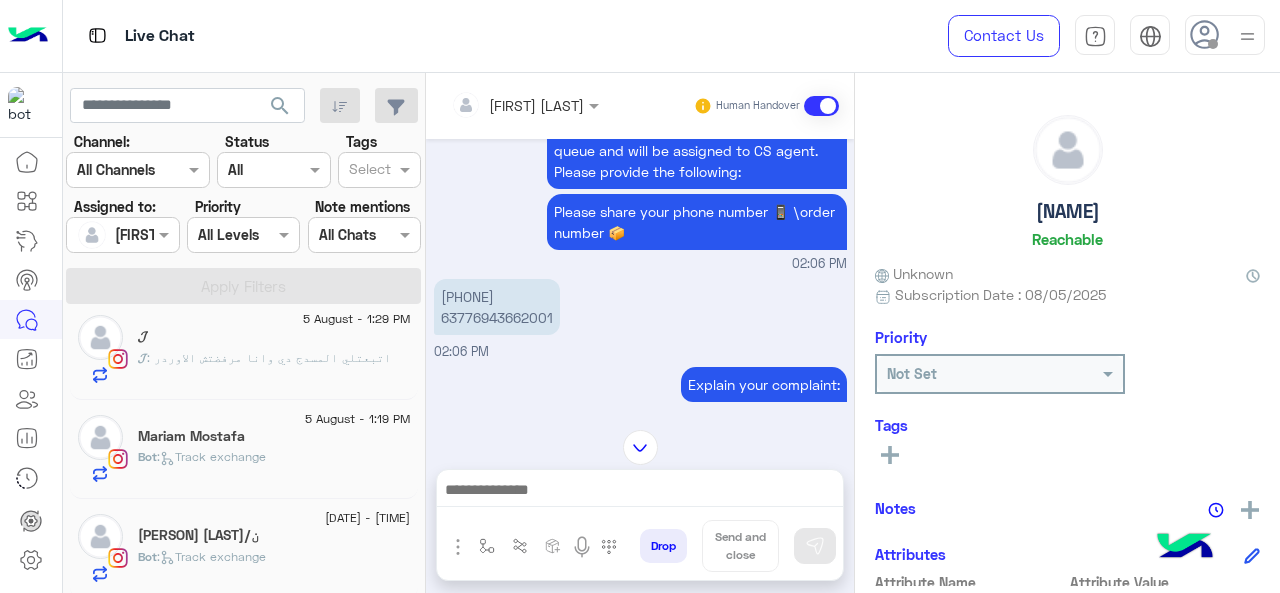 click on "Mariam Mostafa" 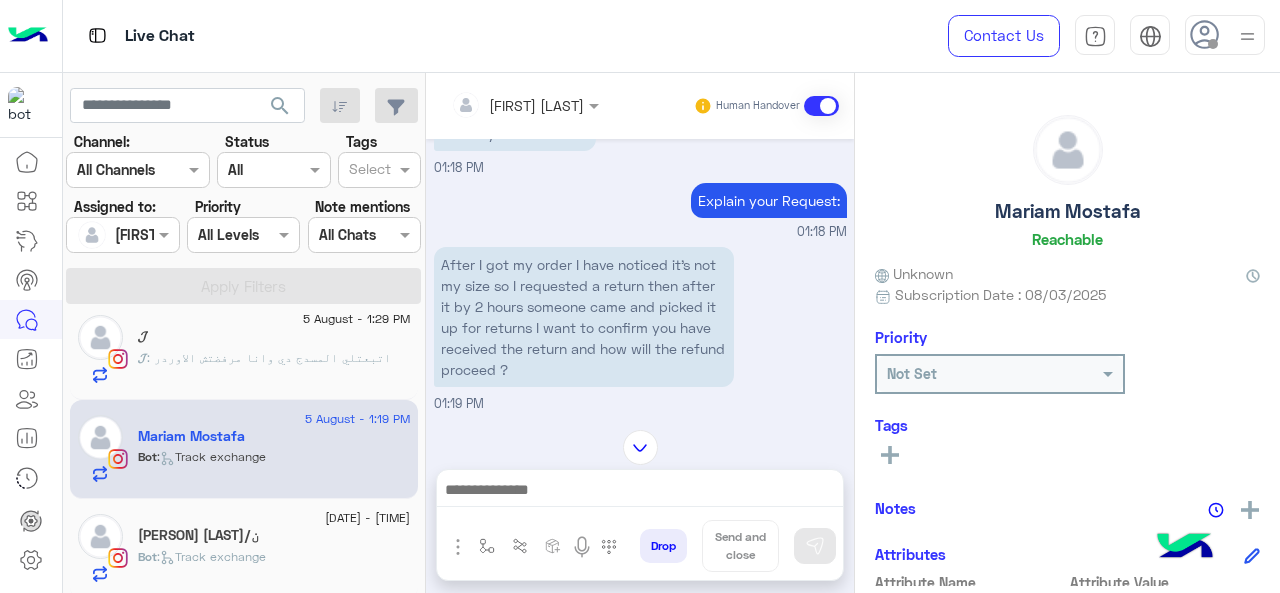 click on "118552 / 01068533602" at bounding box center (515, 133) 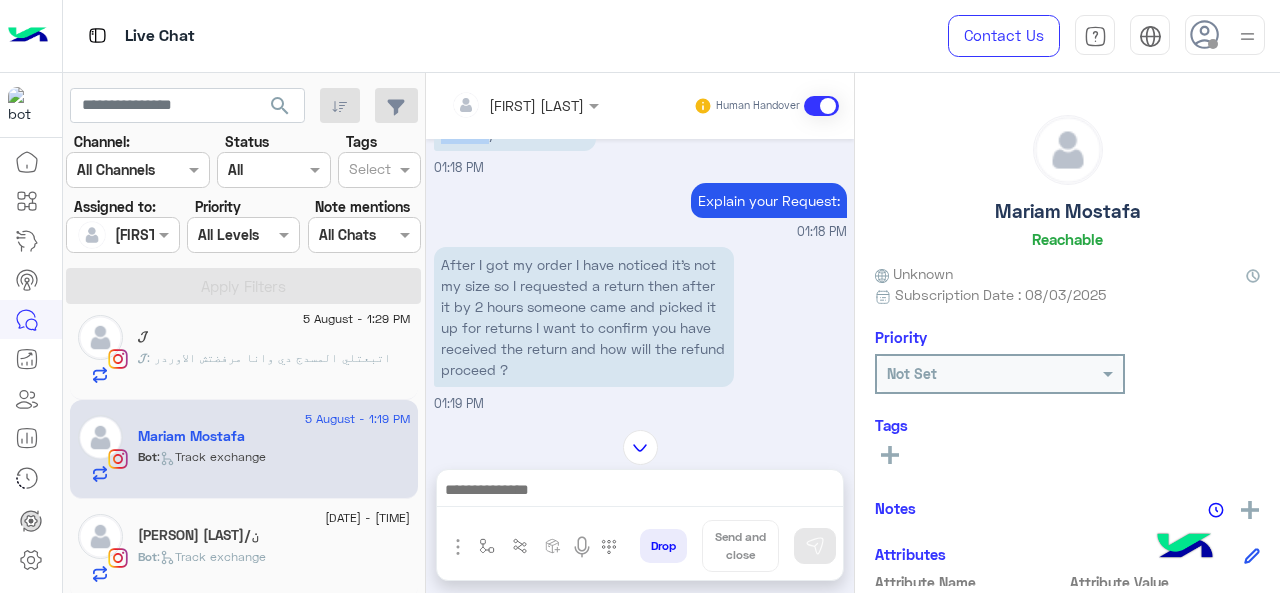 click on "118552 / 01068533602" at bounding box center (515, 133) 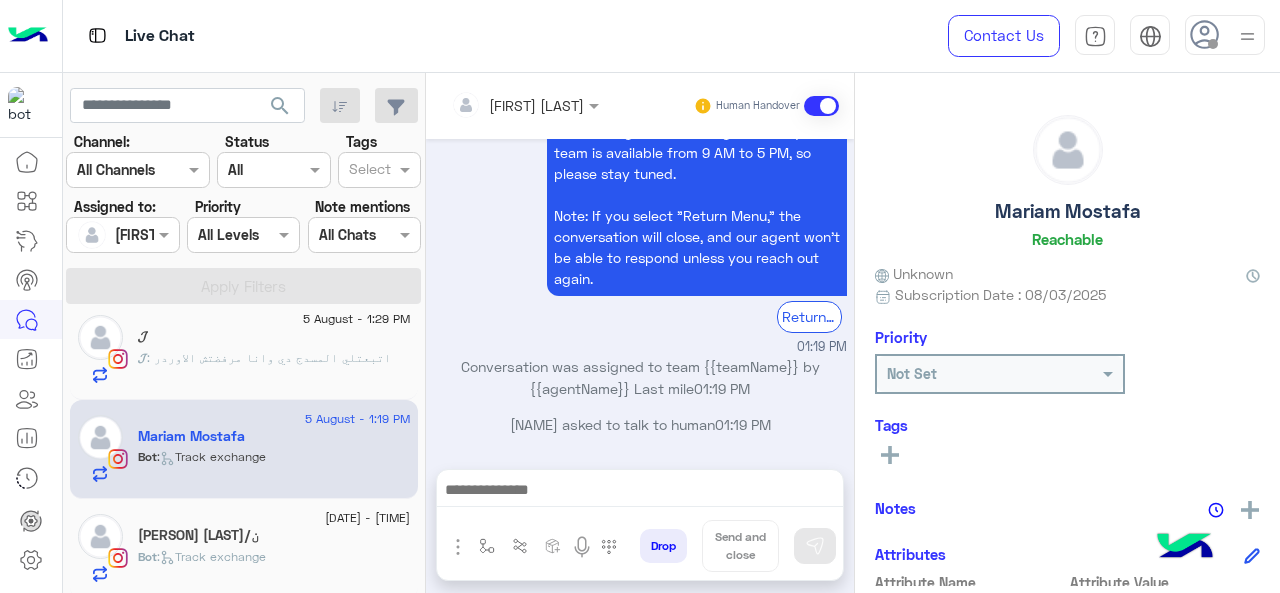 scroll, scrollTop: 881, scrollLeft: 0, axis: vertical 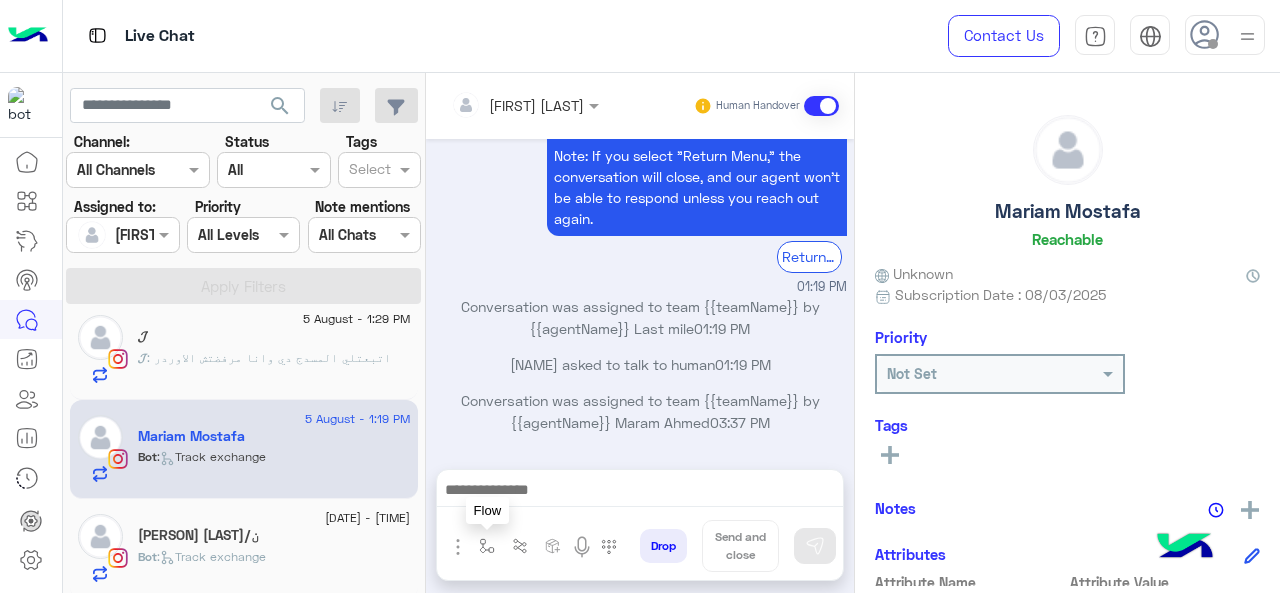 click at bounding box center [487, 546] 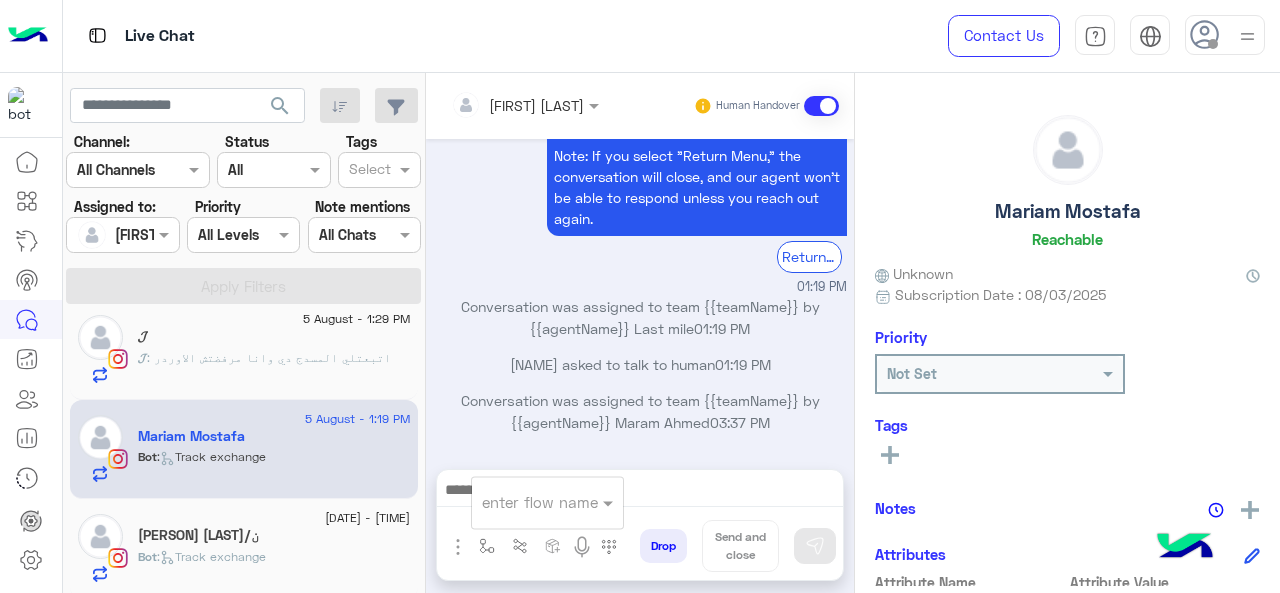 click at bounding box center (523, 502) 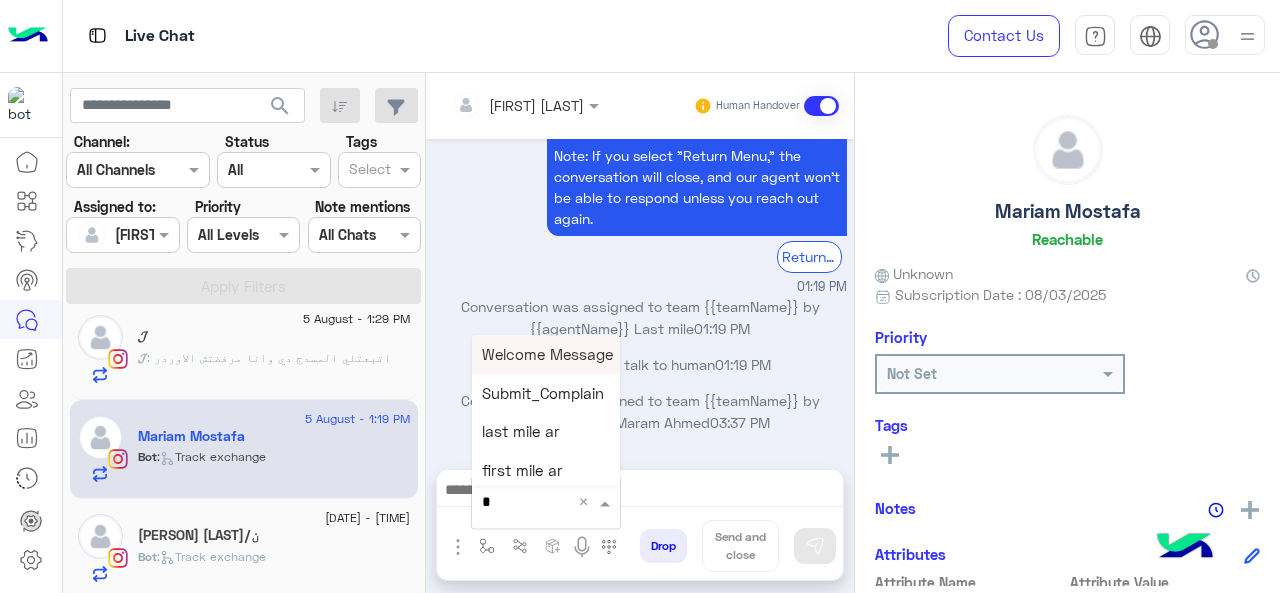 type on "*" 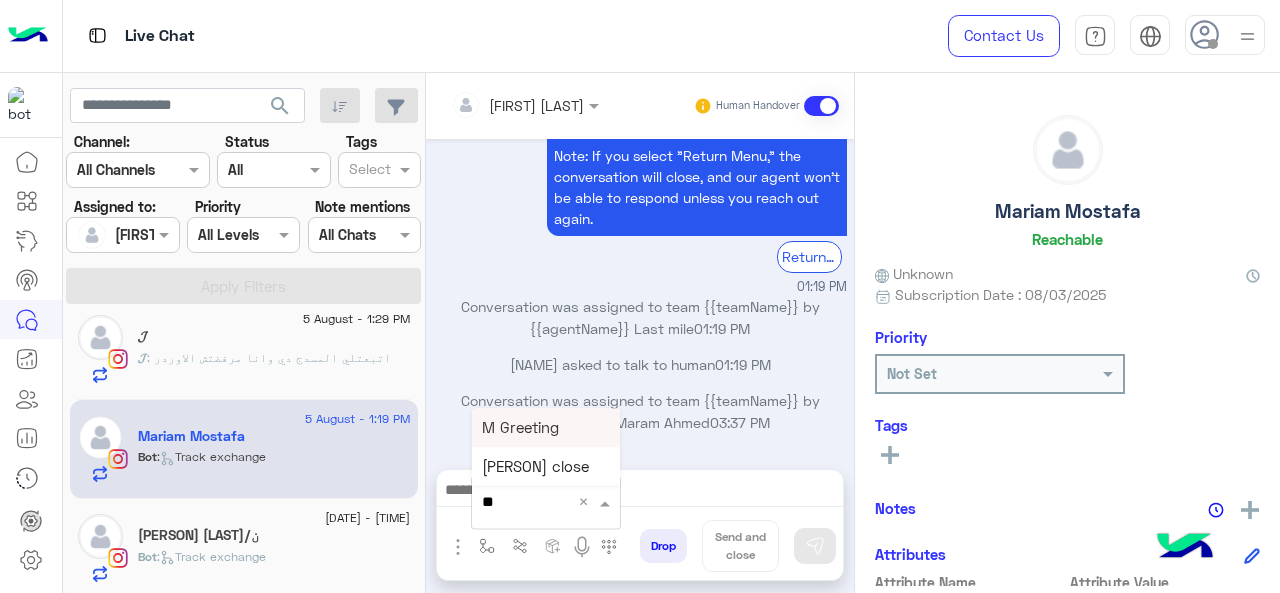 click on "M Greeting" at bounding box center [520, 427] 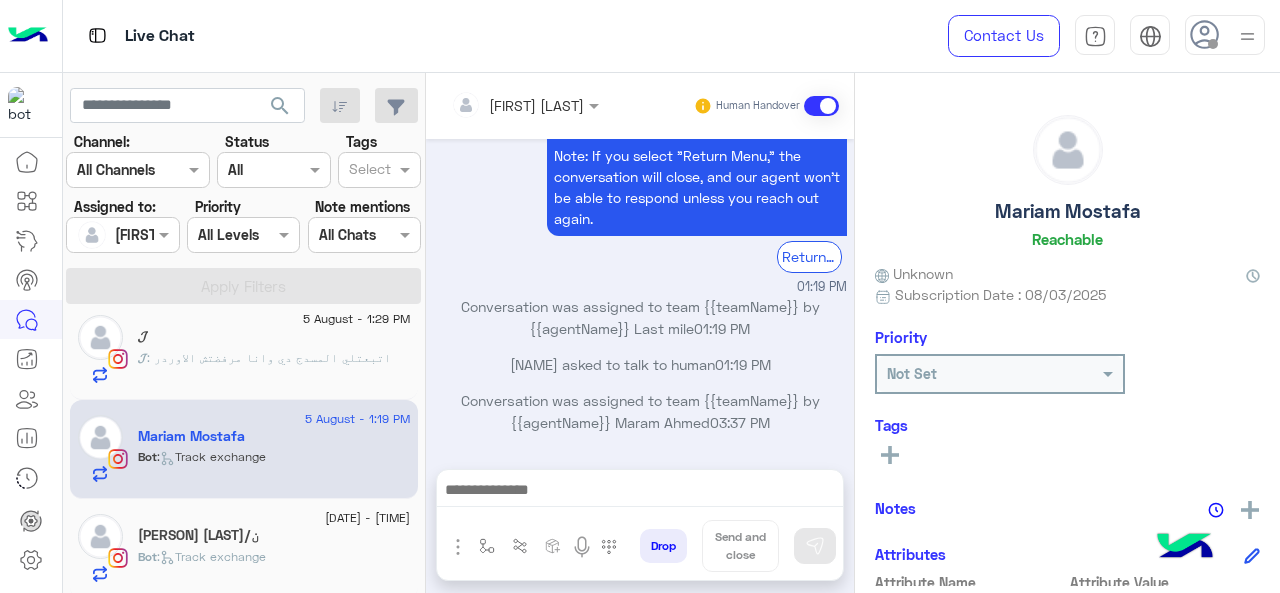 type on "**********" 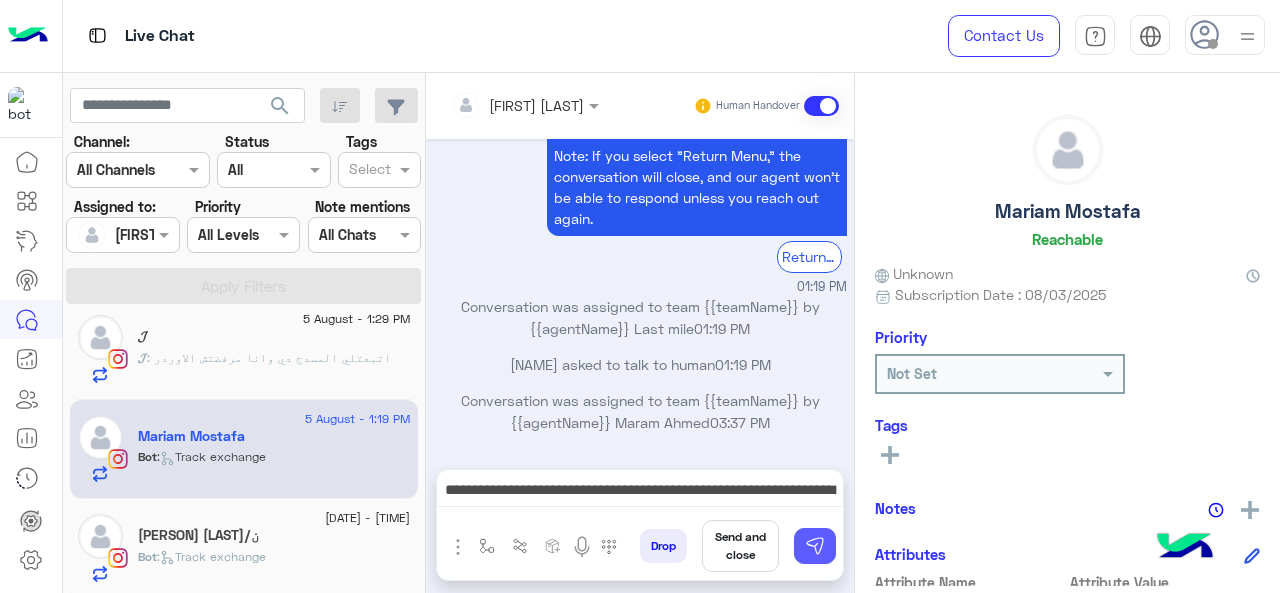 click at bounding box center (815, 546) 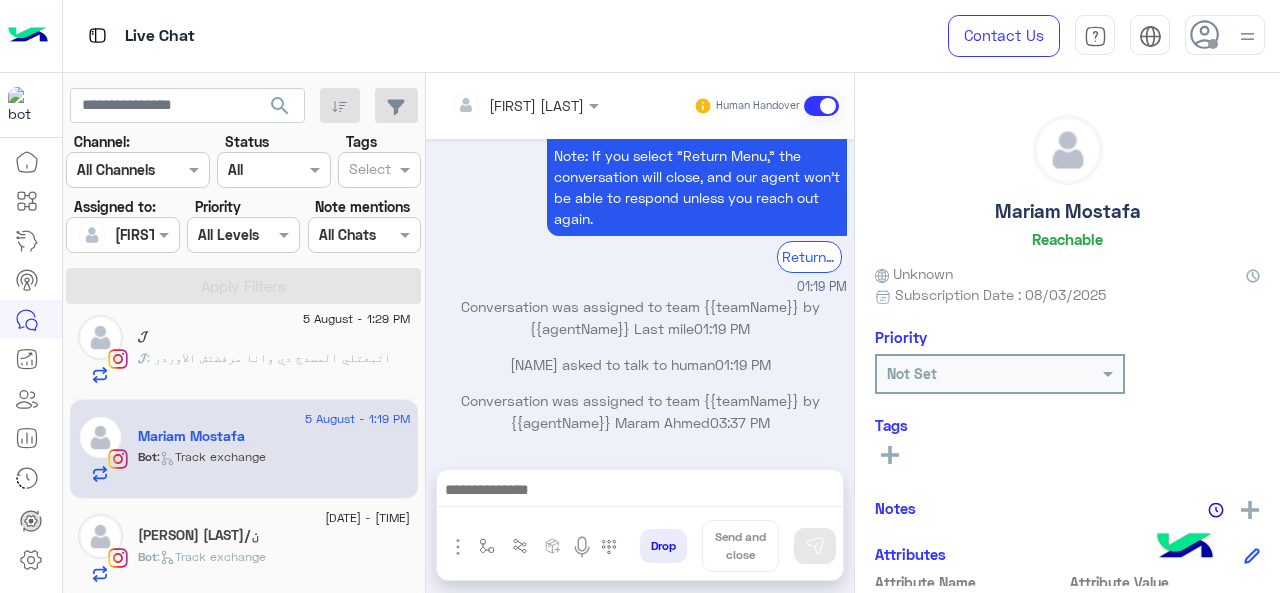 click at bounding box center (640, 492) 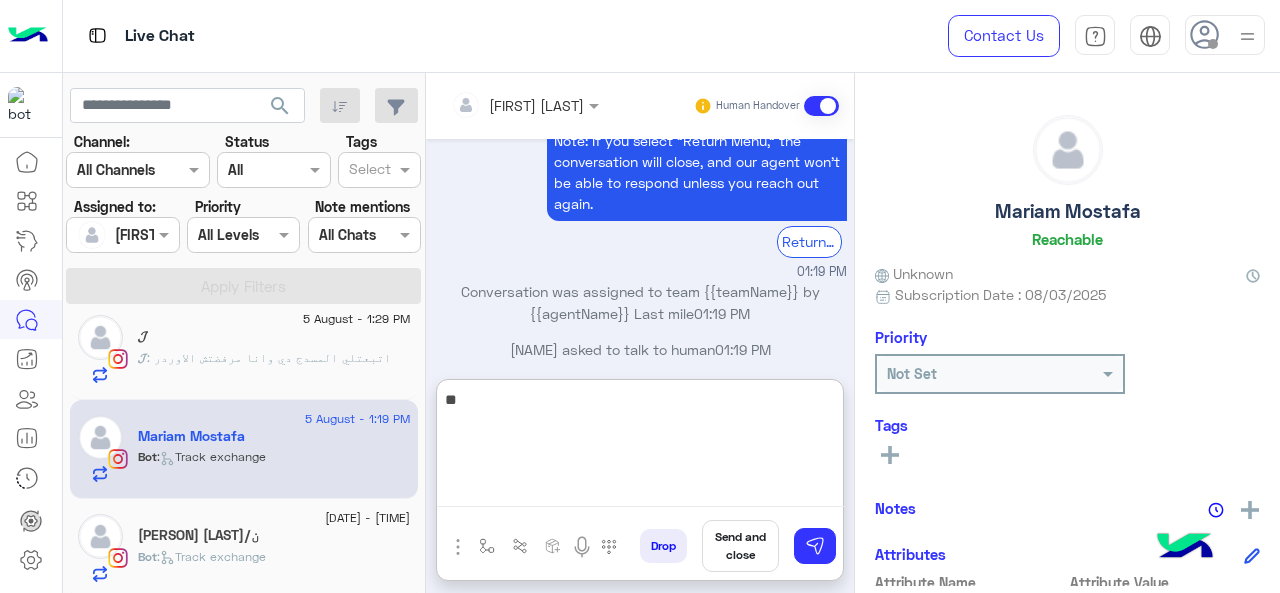 scroll, scrollTop: 1092, scrollLeft: 0, axis: vertical 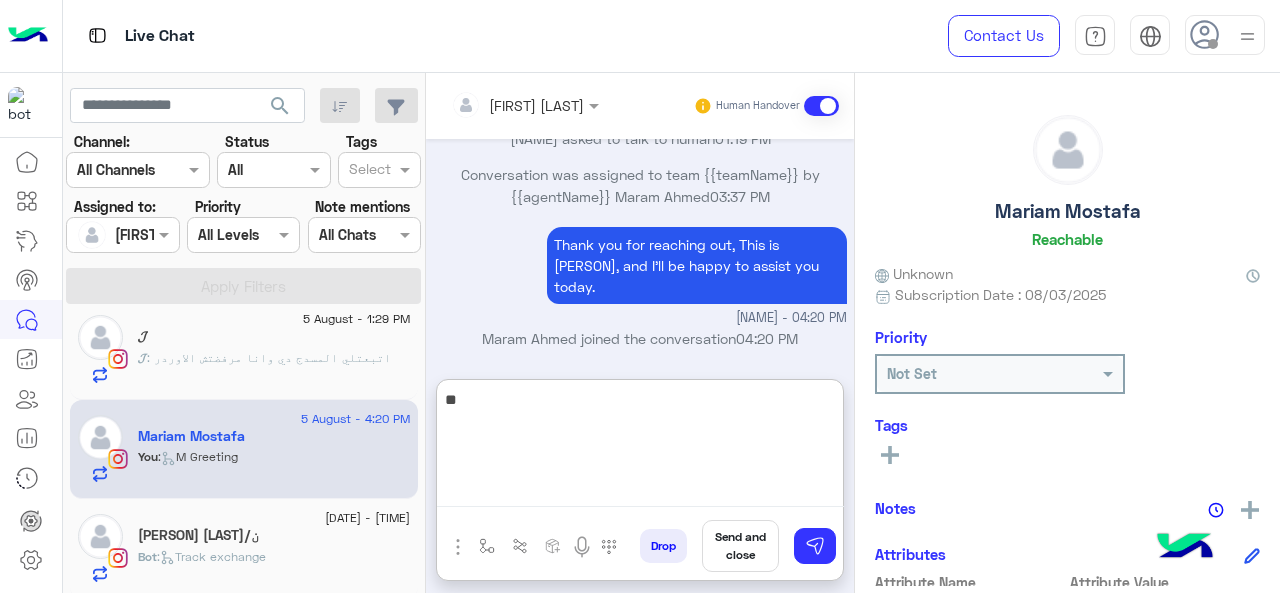 type on "*" 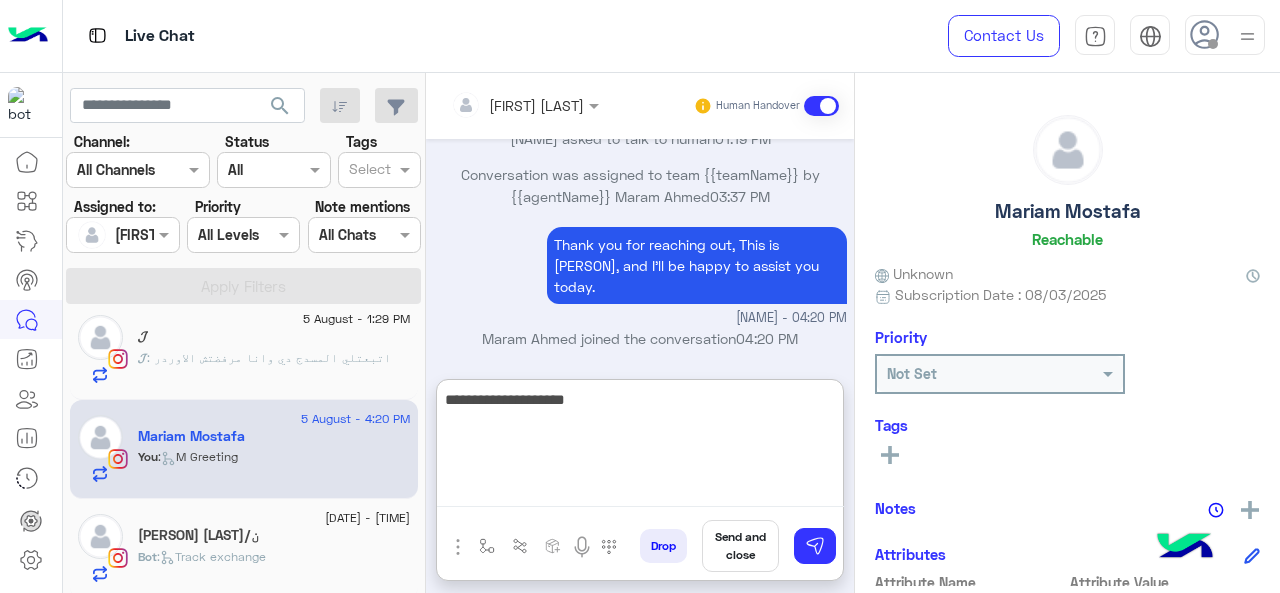 type on "**********" 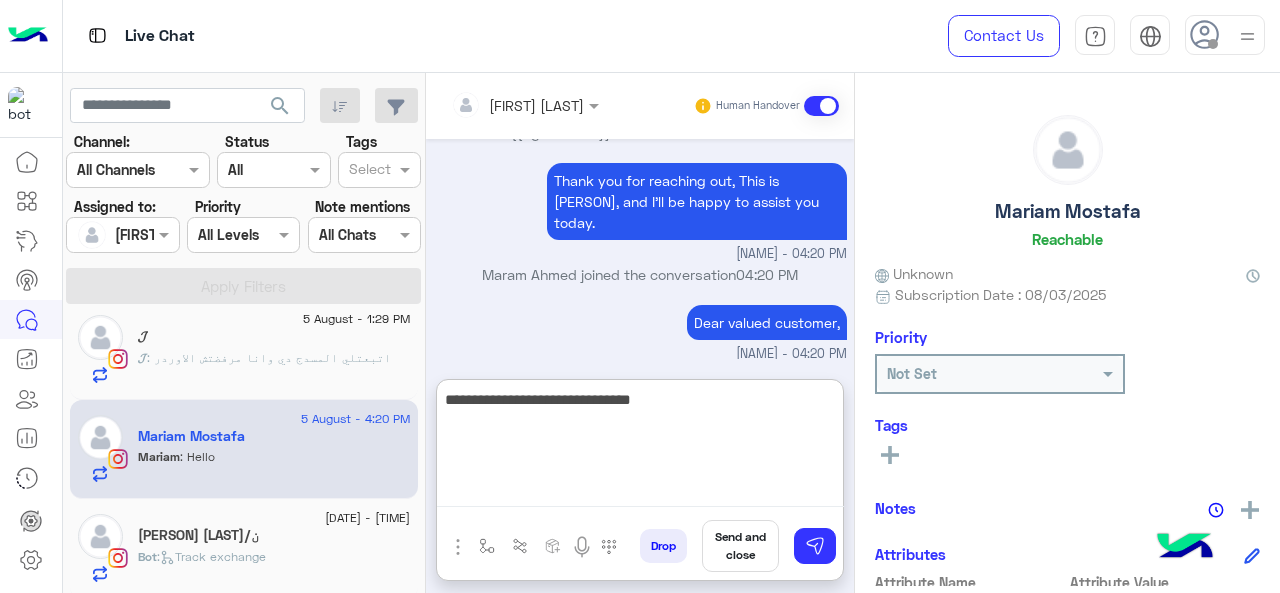 scroll, scrollTop: 1222, scrollLeft: 0, axis: vertical 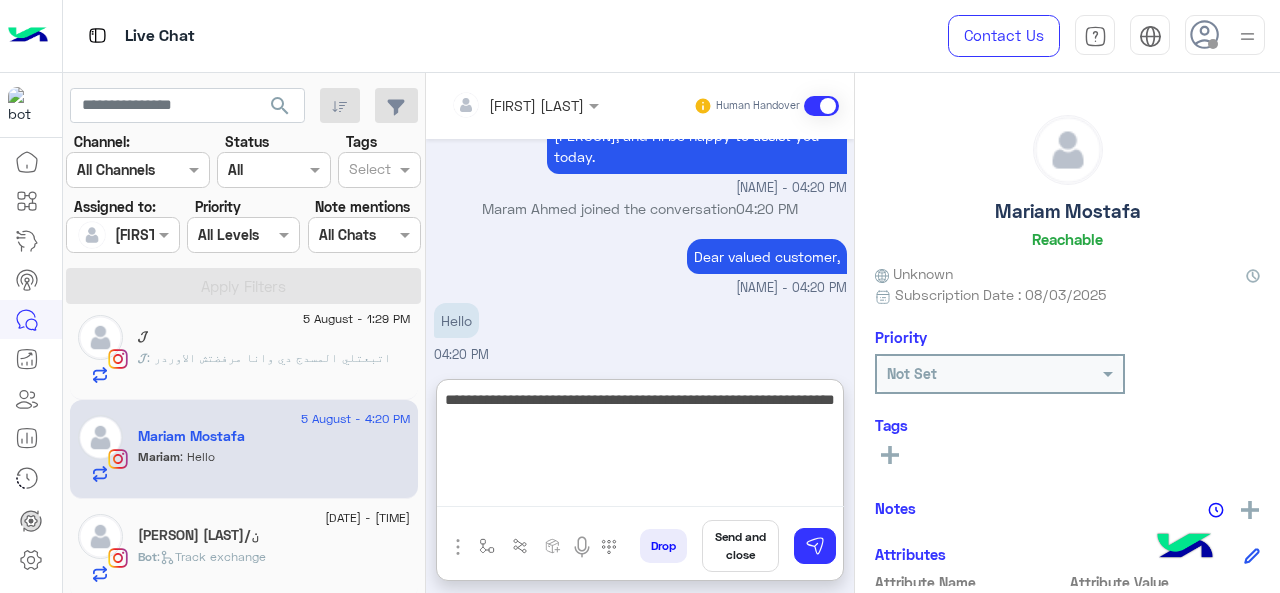 type on "**********" 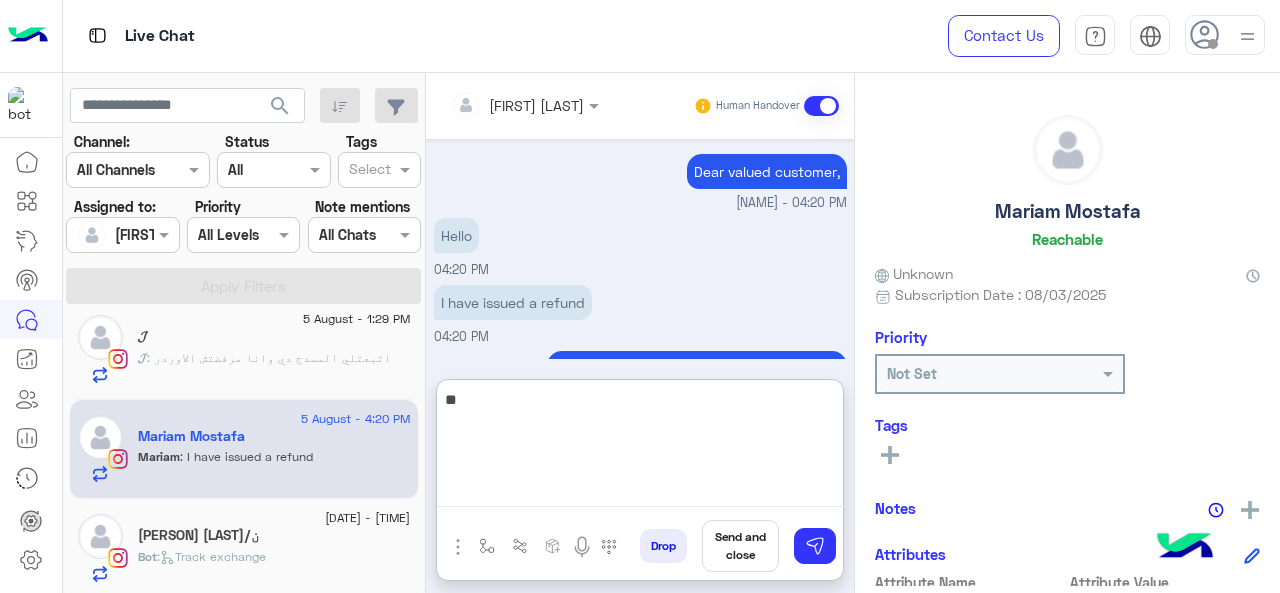 scroll, scrollTop: 1373, scrollLeft: 0, axis: vertical 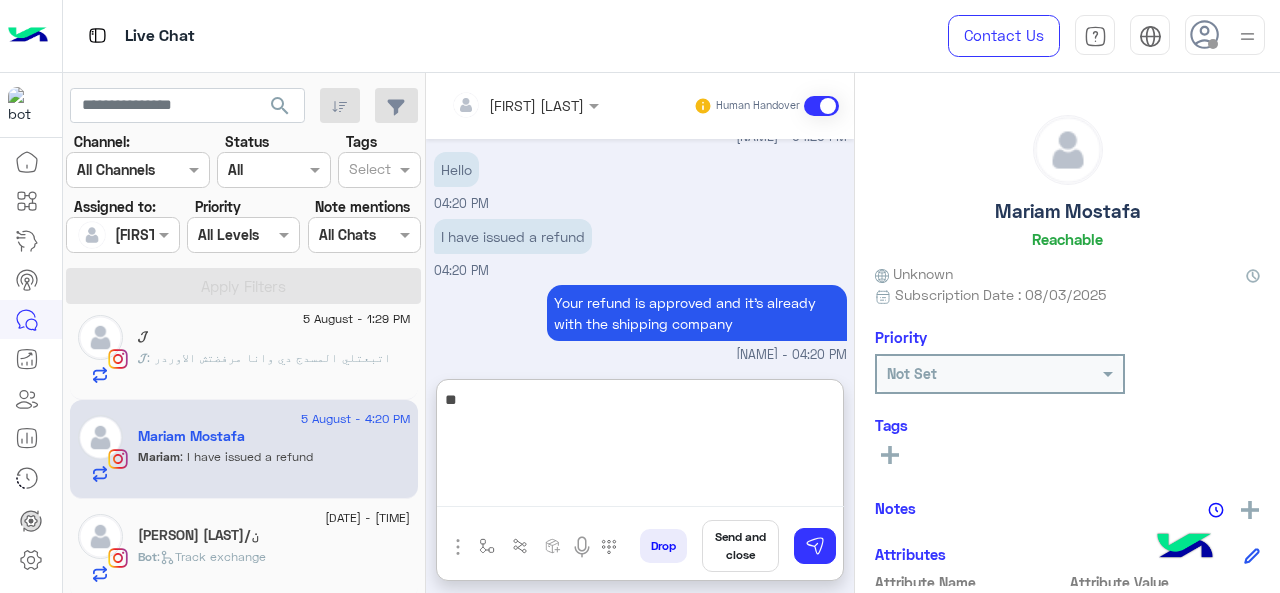 type on "*" 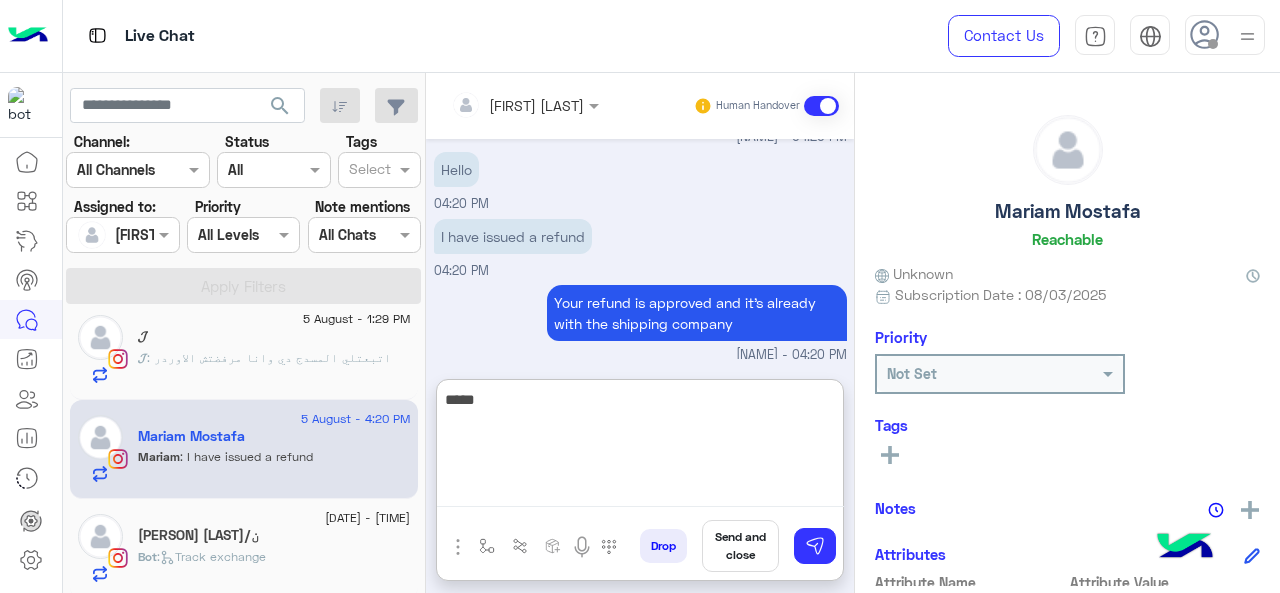 scroll, scrollTop: 1440, scrollLeft: 0, axis: vertical 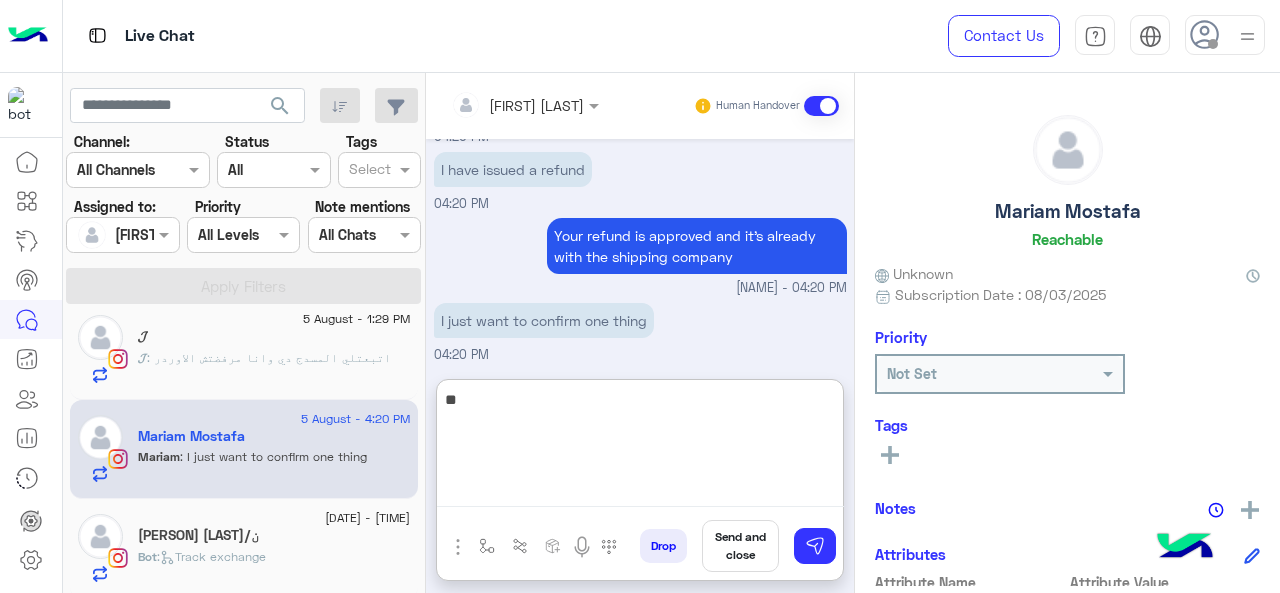 type on "*" 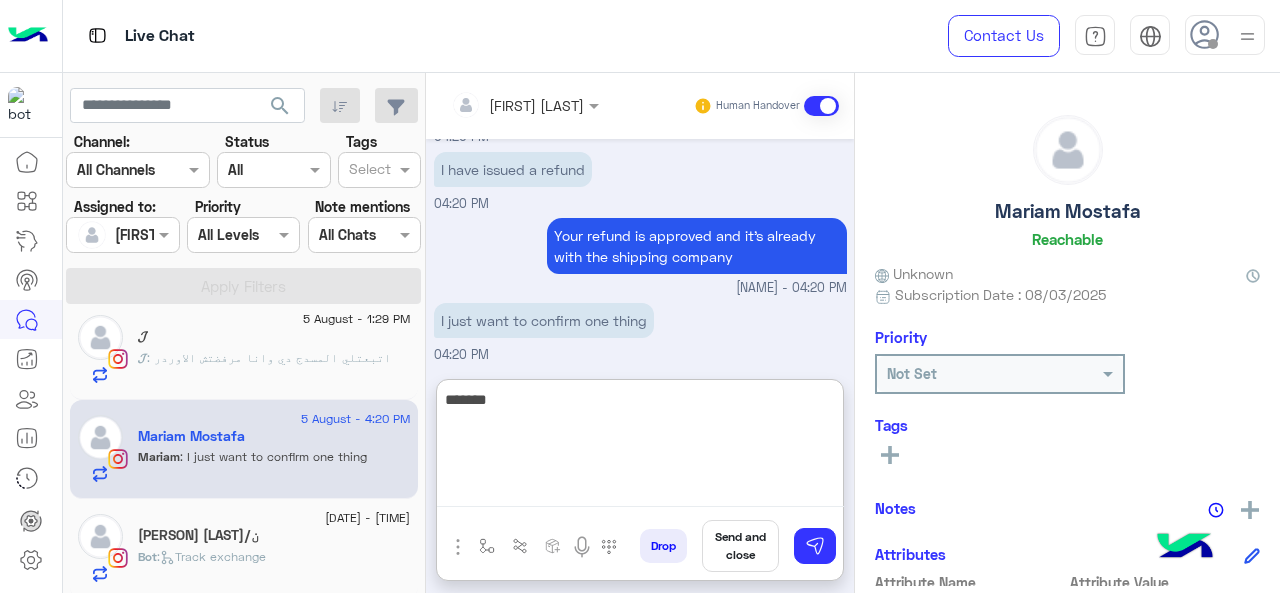 type on "********" 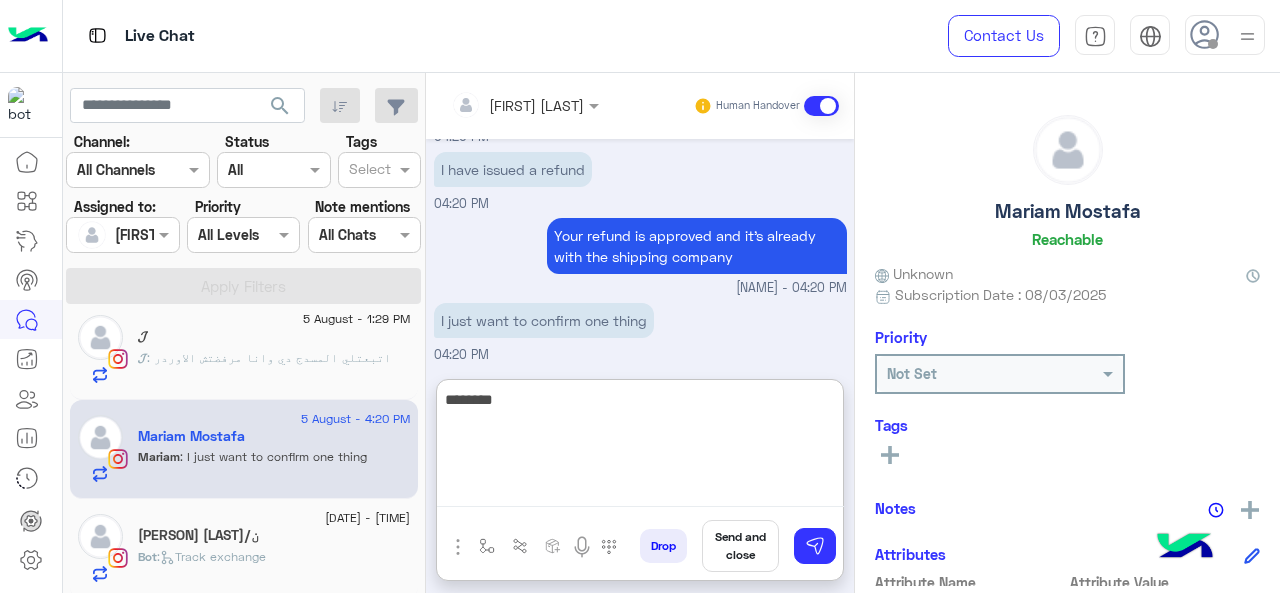 type 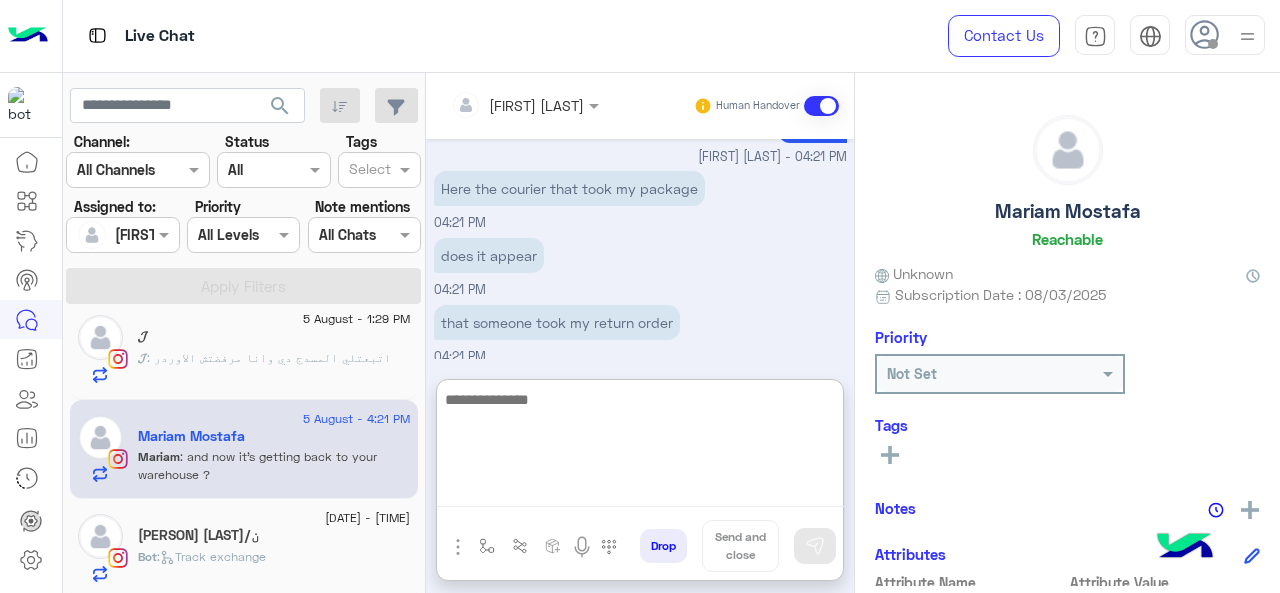 scroll, scrollTop: 1790, scrollLeft: 0, axis: vertical 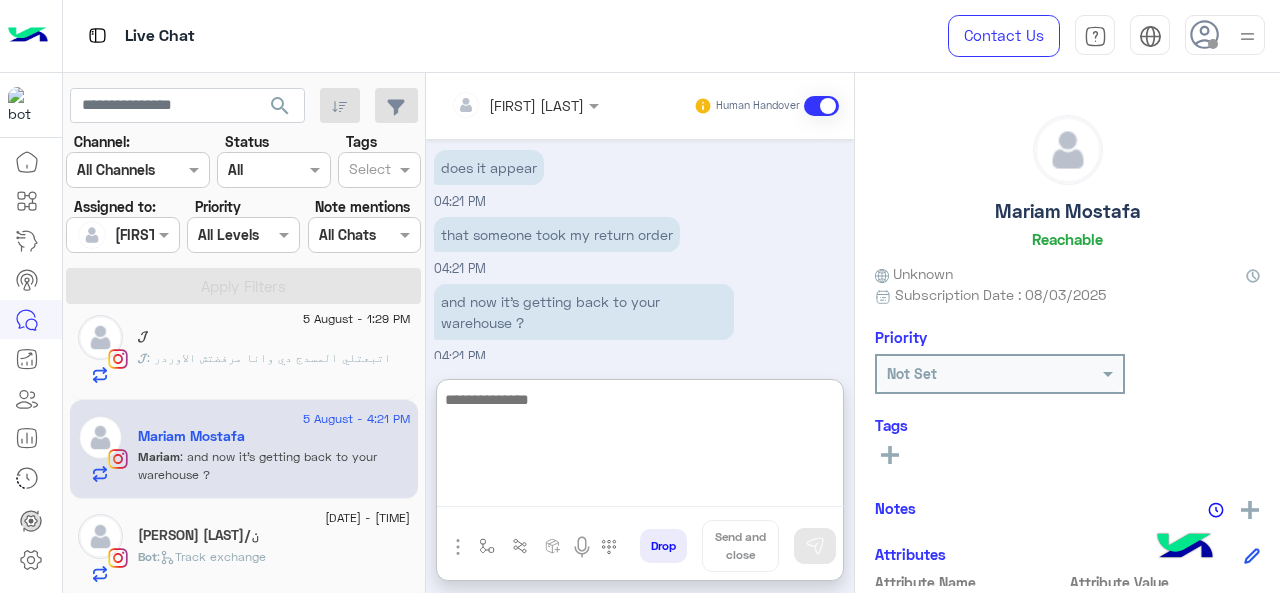 click at bounding box center (640, 447) 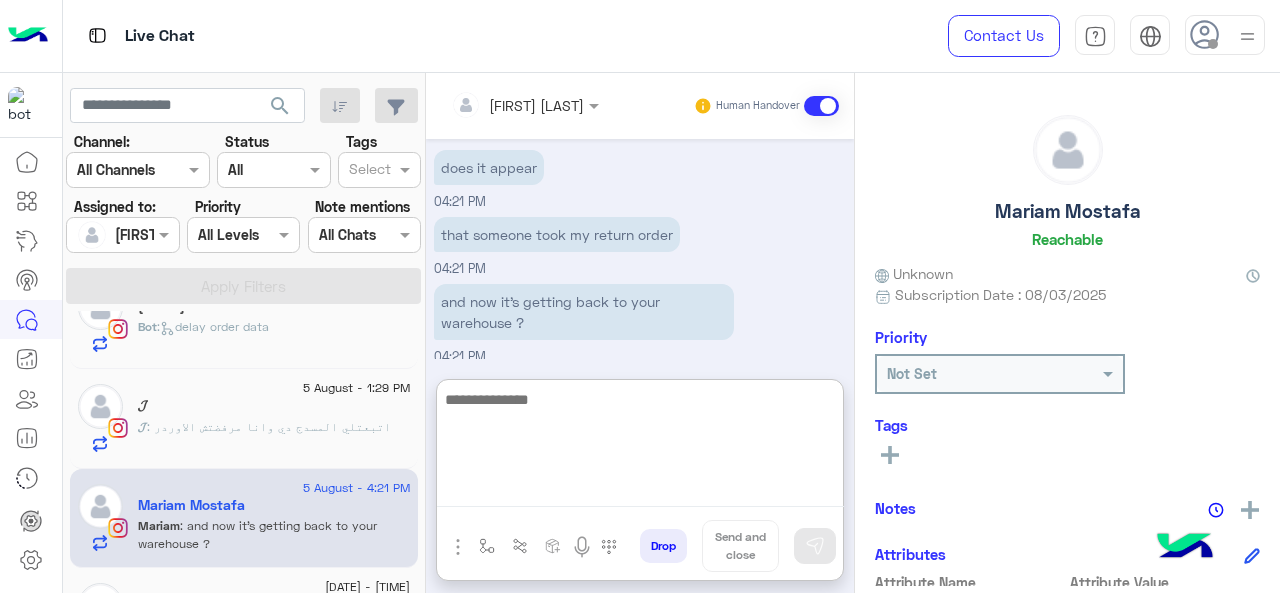 scroll, scrollTop: 914, scrollLeft: 0, axis: vertical 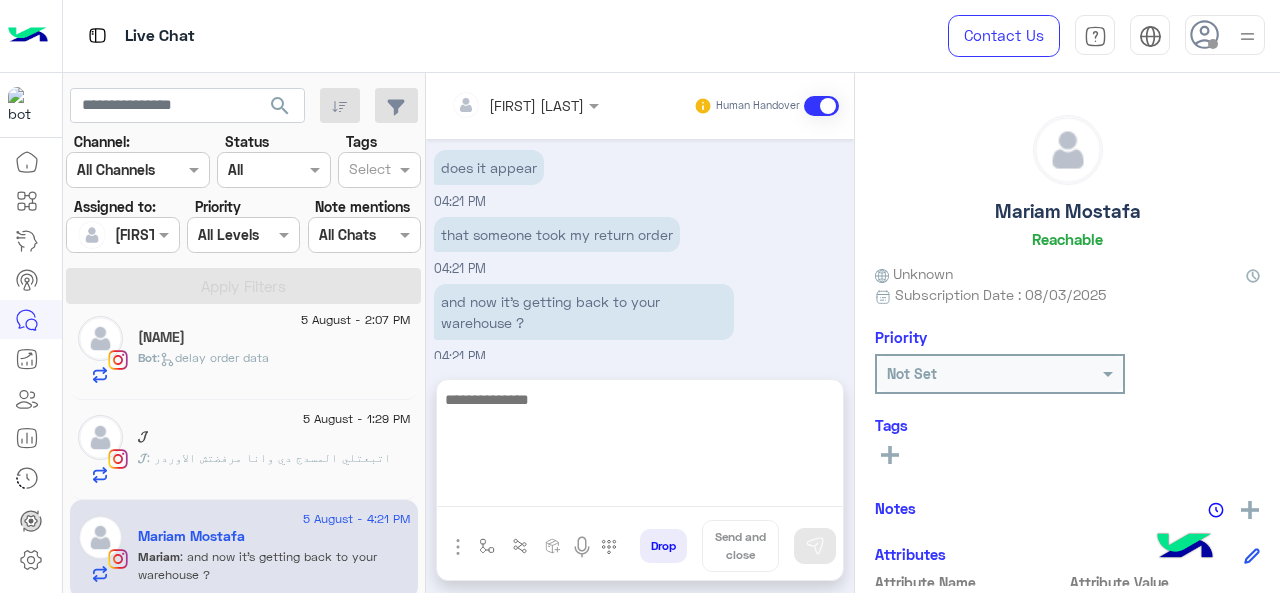 click on "𝓙" 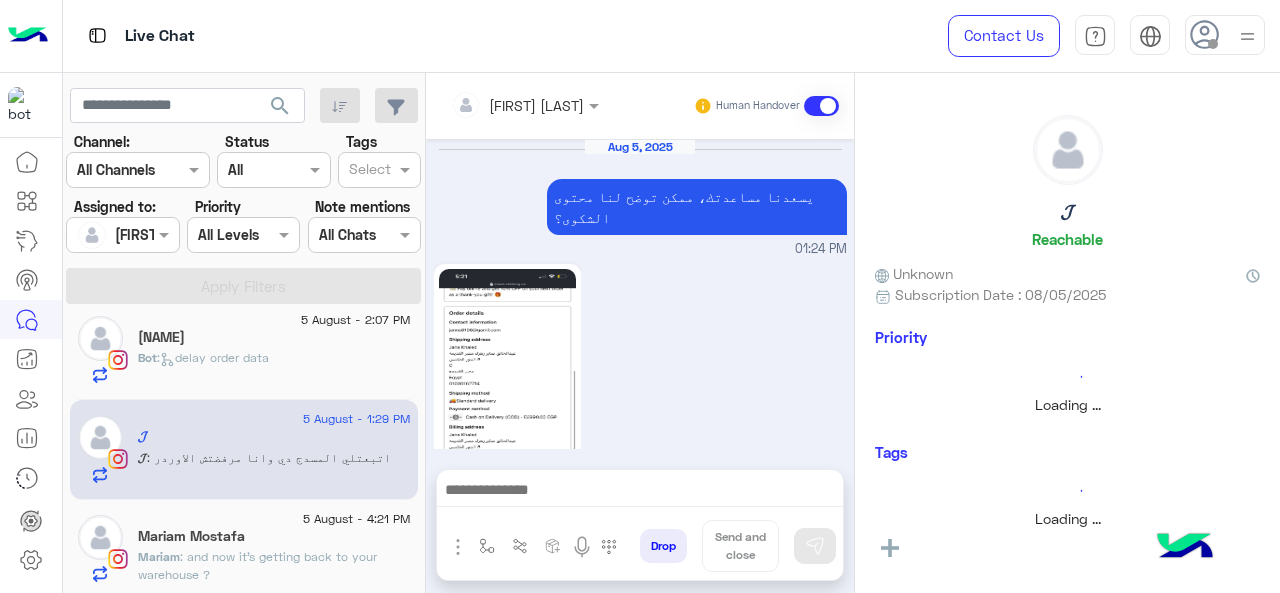 scroll, scrollTop: 898, scrollLeft: 0, axis: vertical 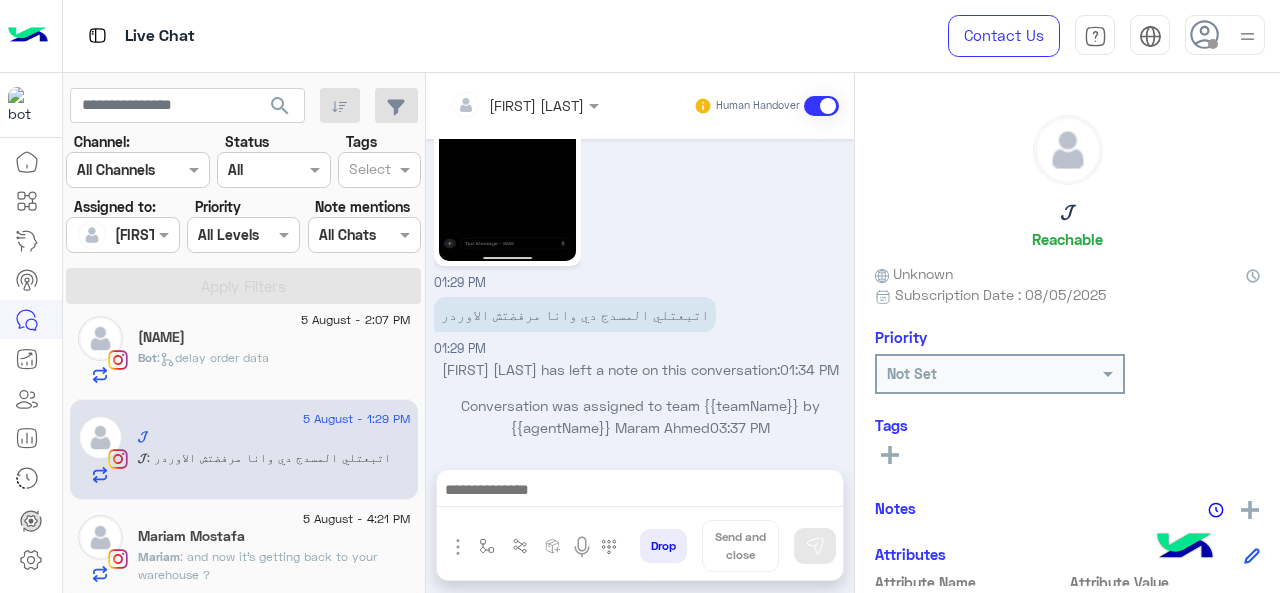 click on "[FIRST] [LAST]" at bounding box center (517, 105) 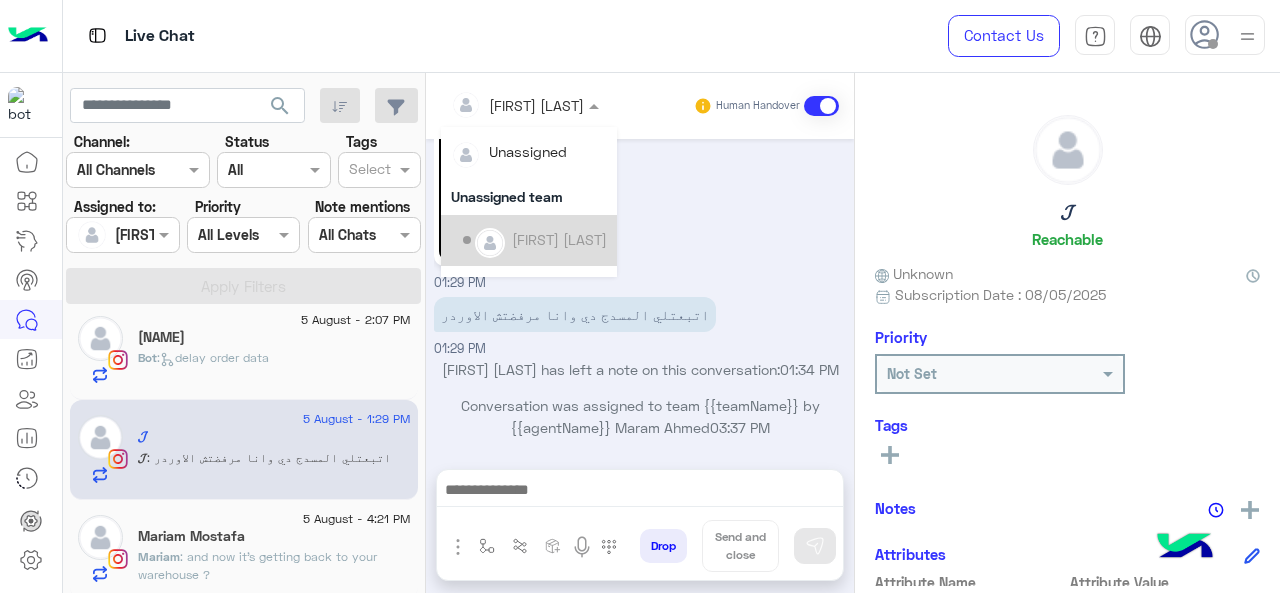 scroll, scrollTop: 200, scrollLeft: 0, axis: vertical 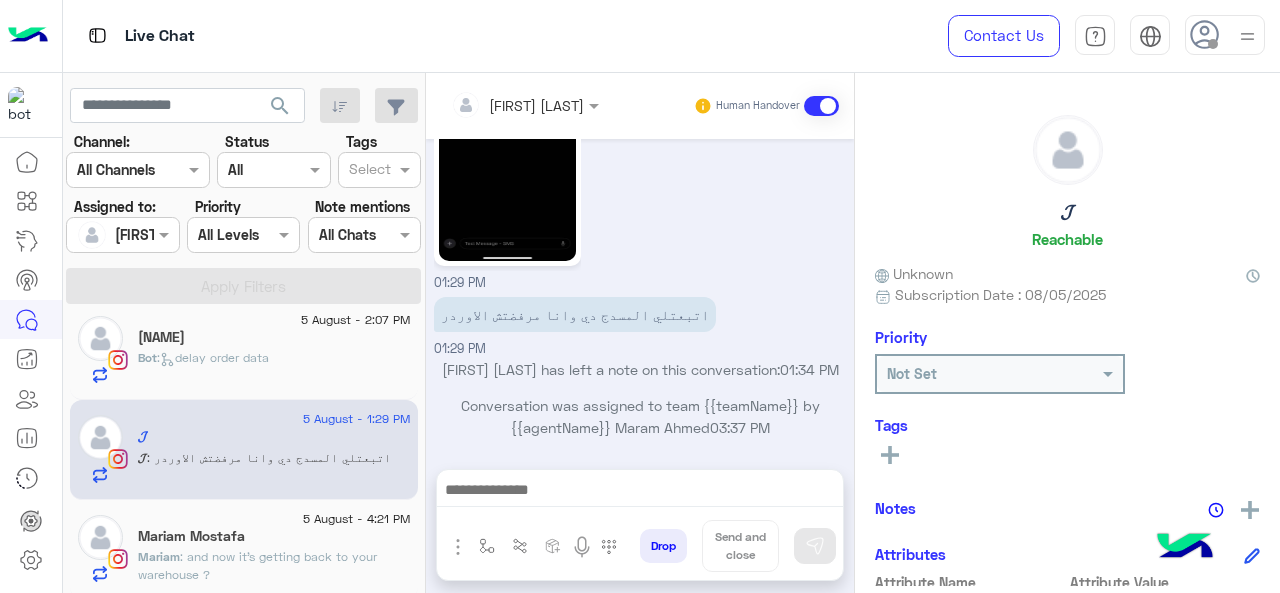 click on "[FIRST] [LAST] has left a note on this conversation: 01:34 PM" at bounding box center (640, 369) 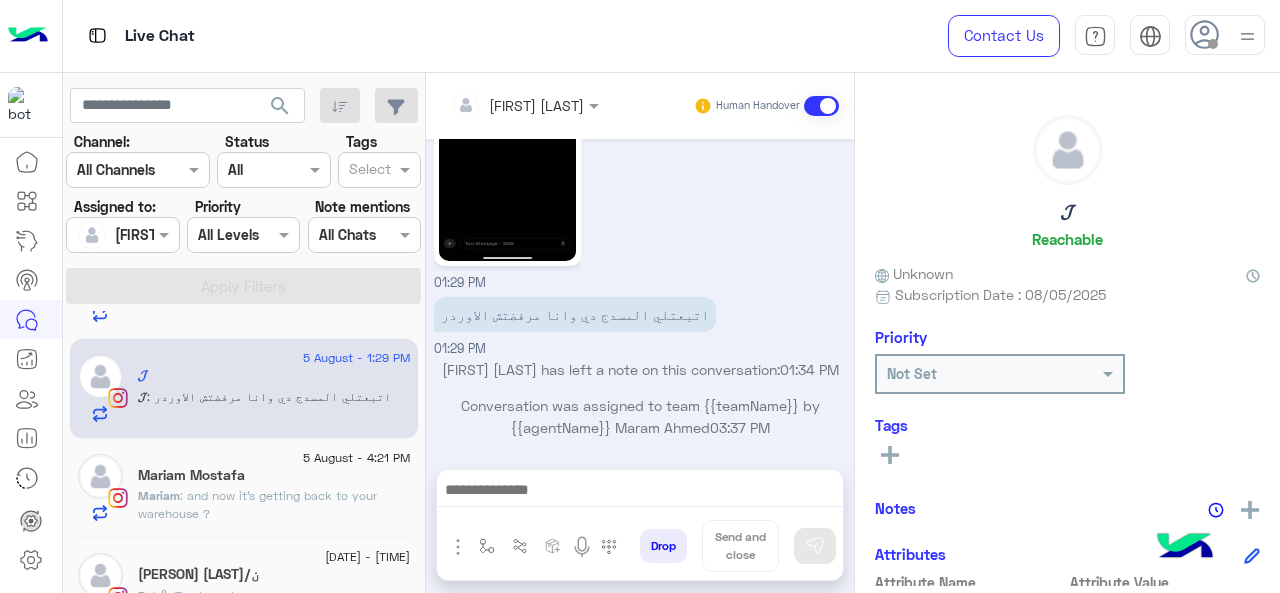 scroll, scrollTop: 1014, scrollLeft: 0, axis: vertical 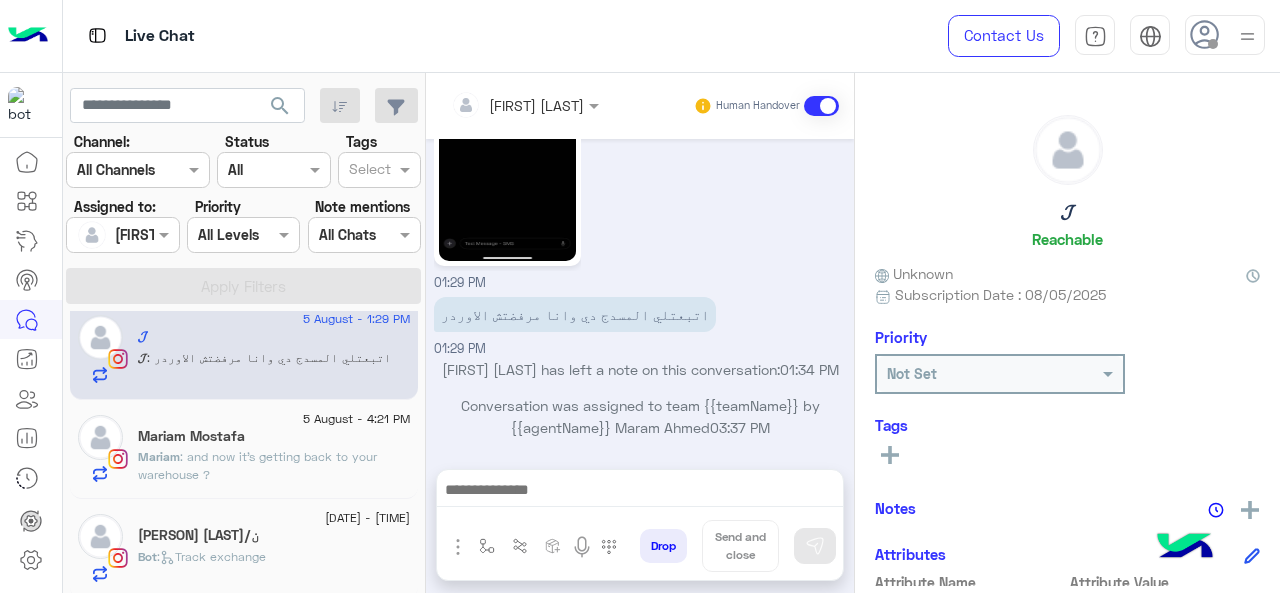click on "[PERSON] [LAST]/ن" 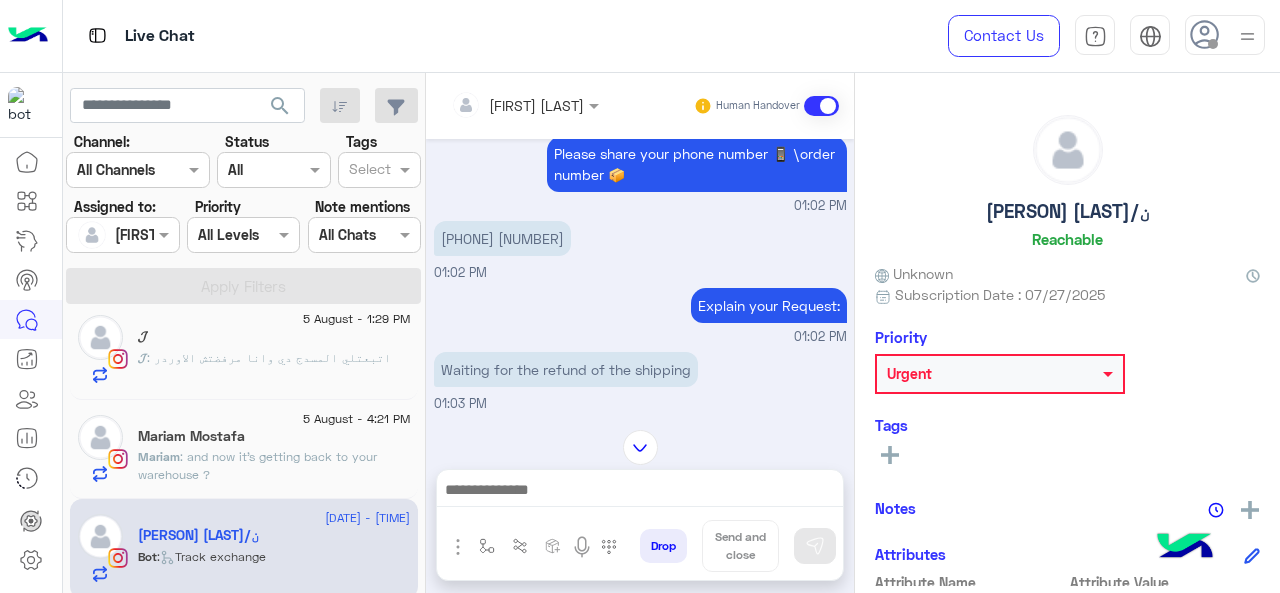 scroll, scrollTop: 776, scrollLeft: 0, axis: vertical 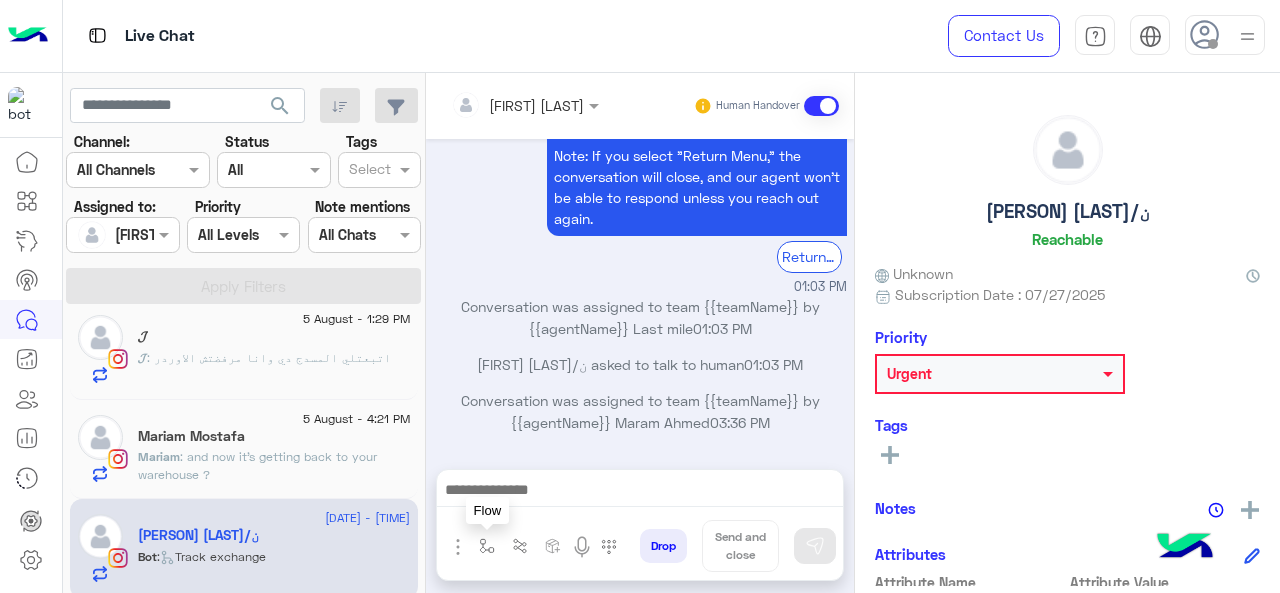 click at bounding box center (487, 546) 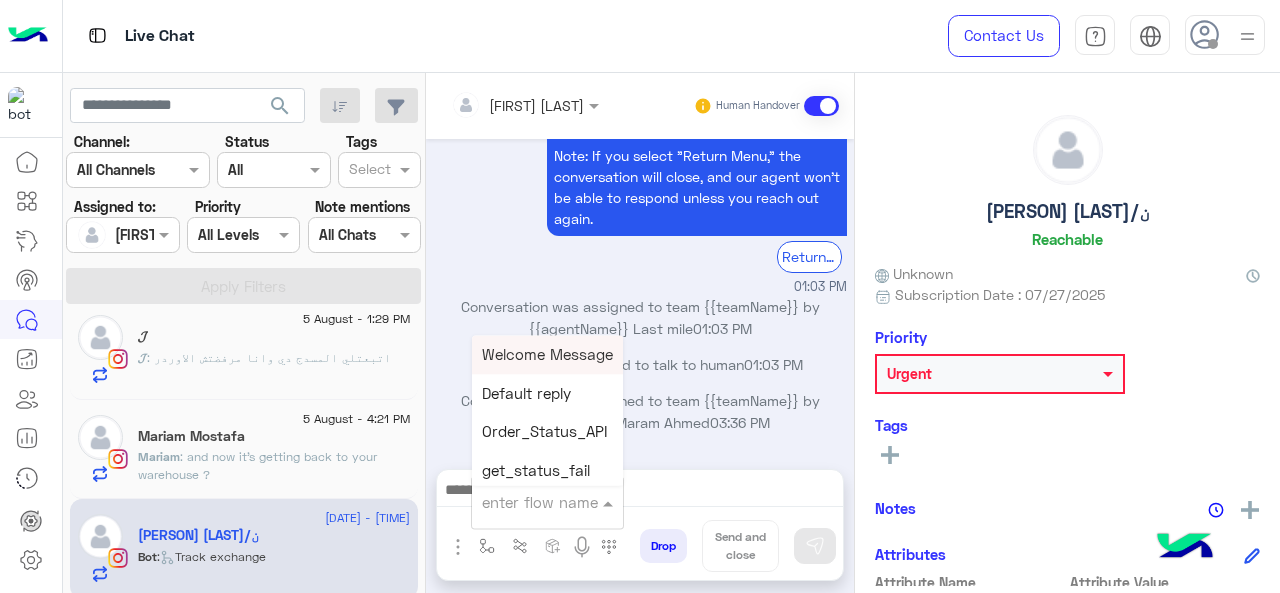 click on "enter flow name" at bounding box center (547, 502) 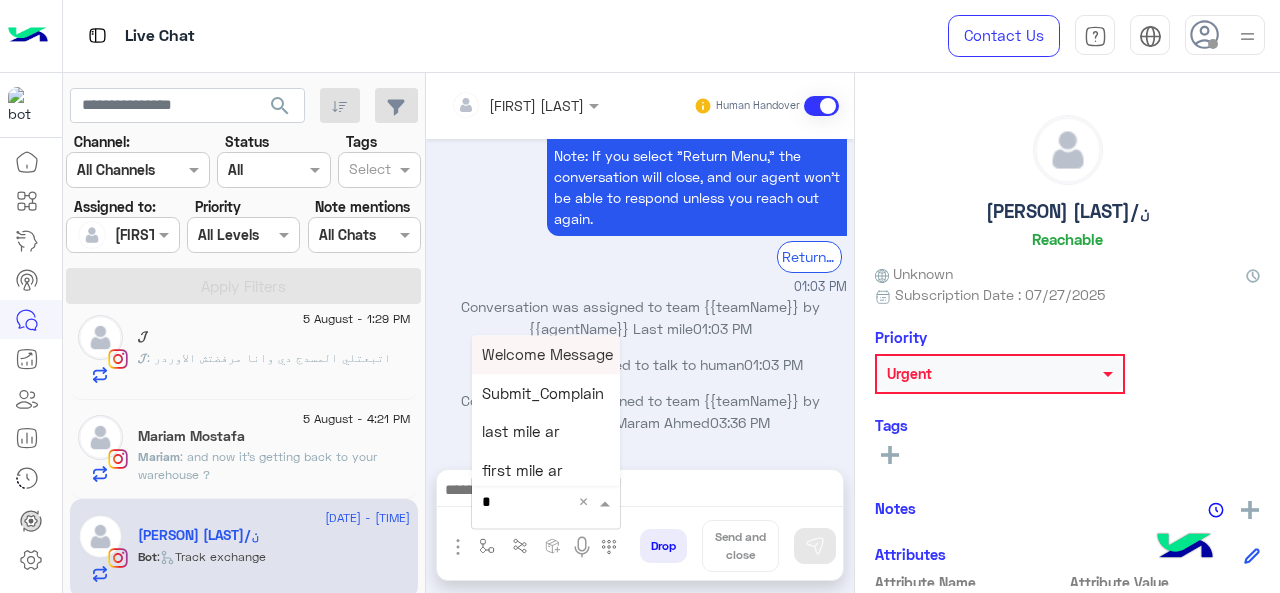 type on "*" 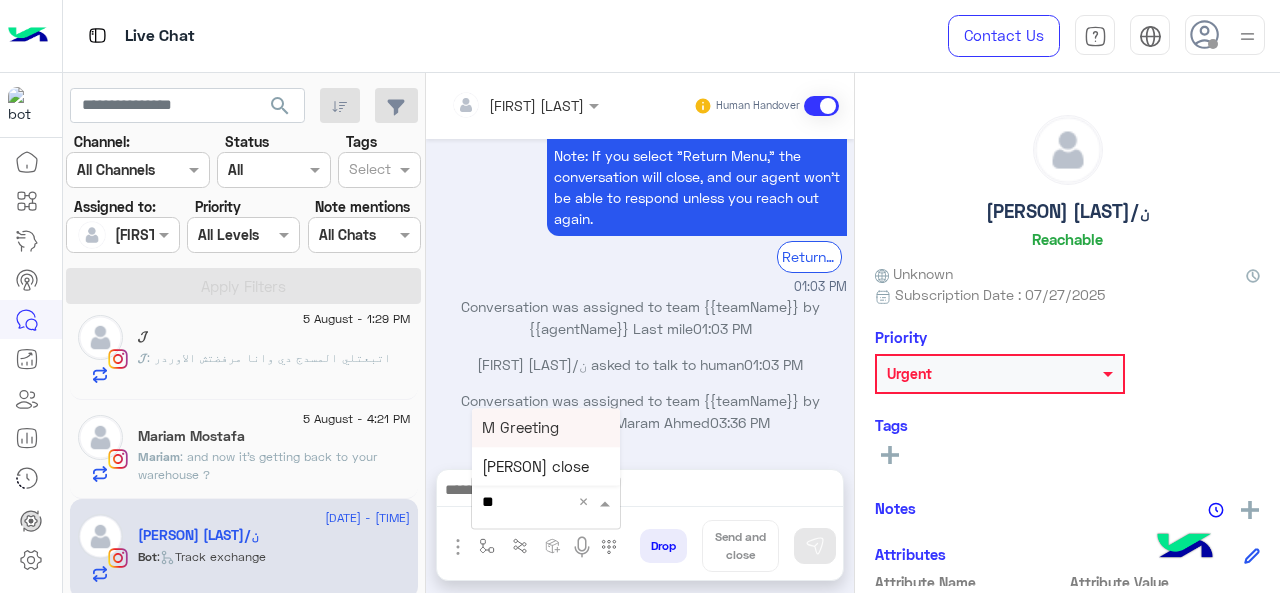 click on "M Greeting" at bounding box center (520, 427) 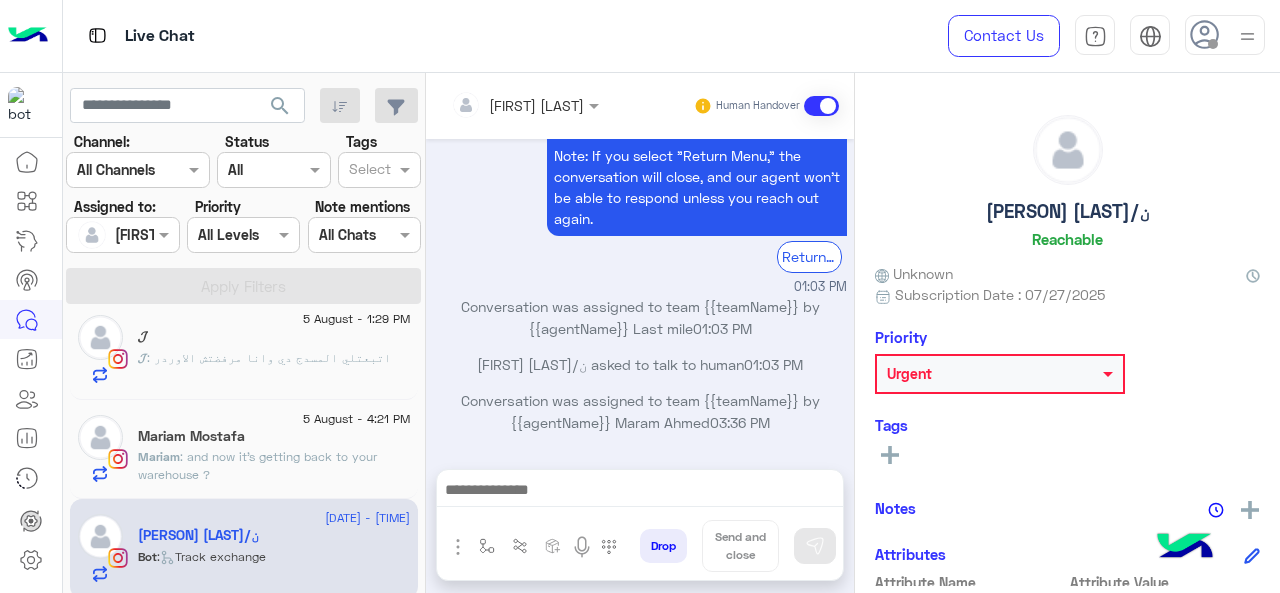 type on "**********" 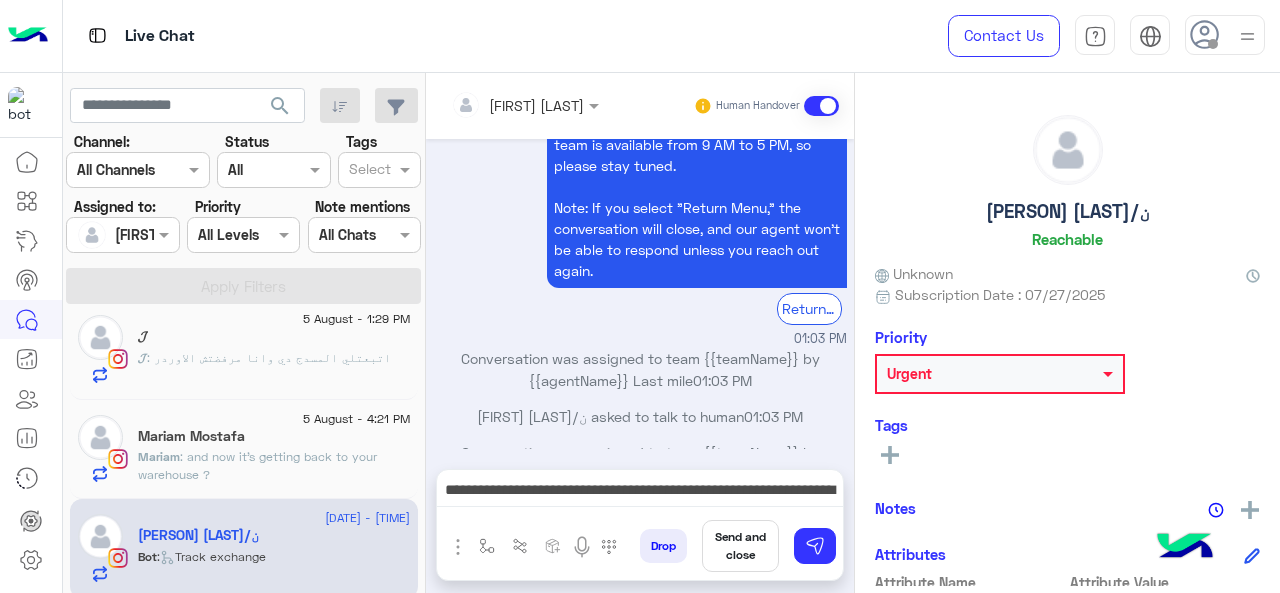 scroll, scrollTop: 476, scrollLeft: 0, axis: vertical 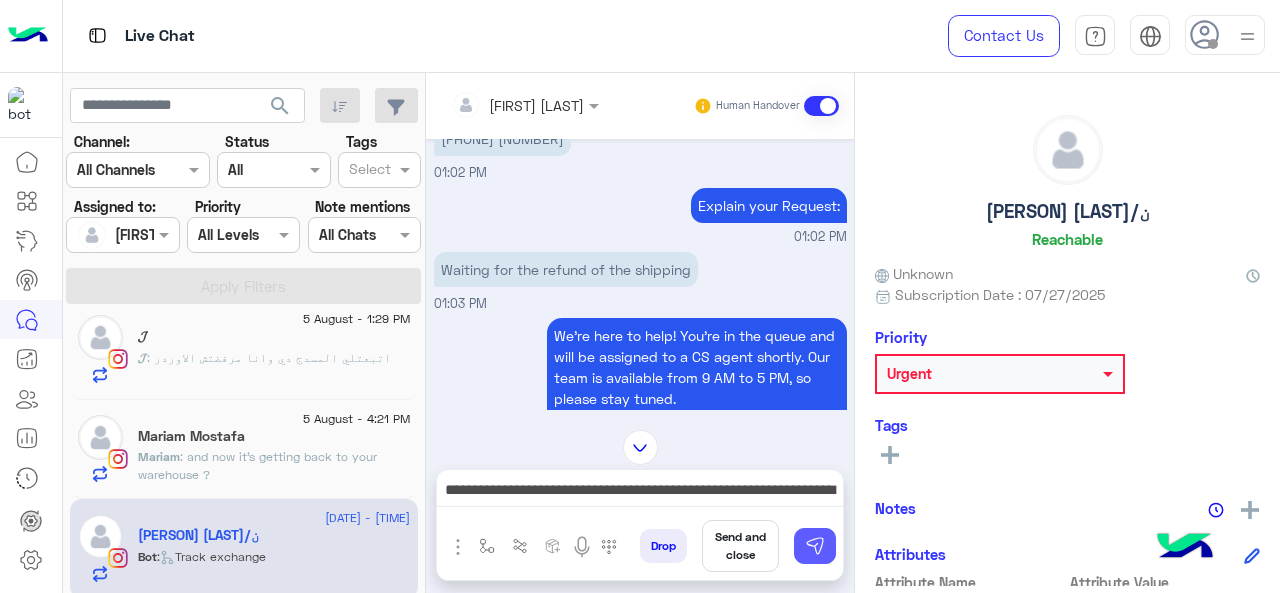 click at bounding box center (815, 546) 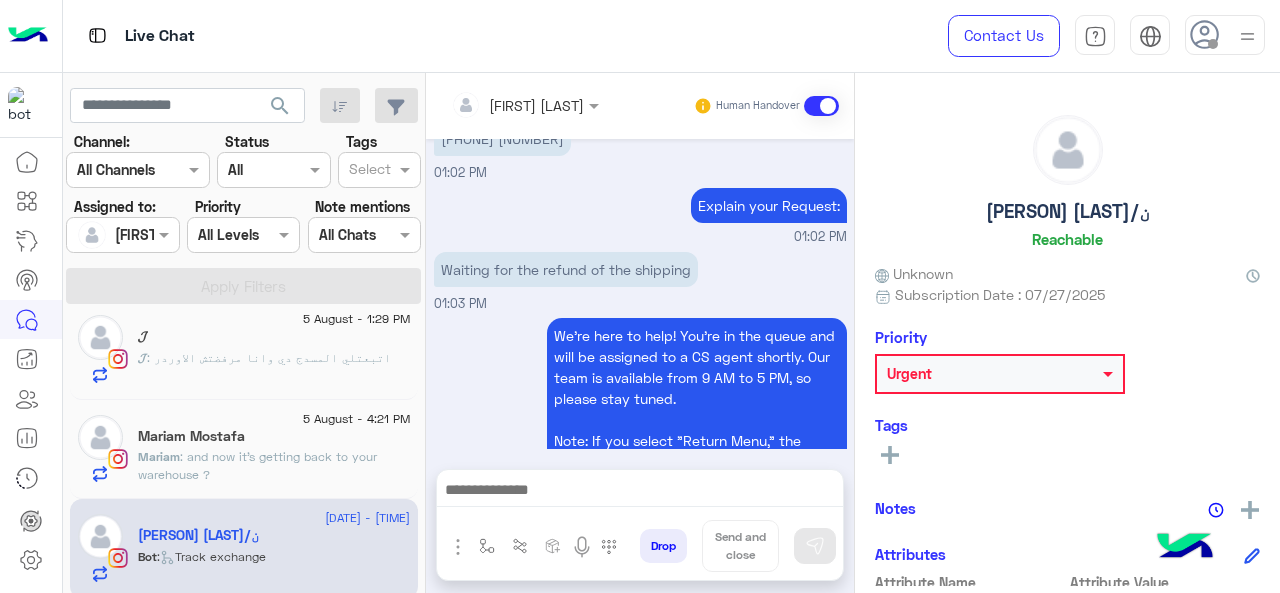 scroll, scrollTop: 776, scrollLeft: 0, axis: vertical 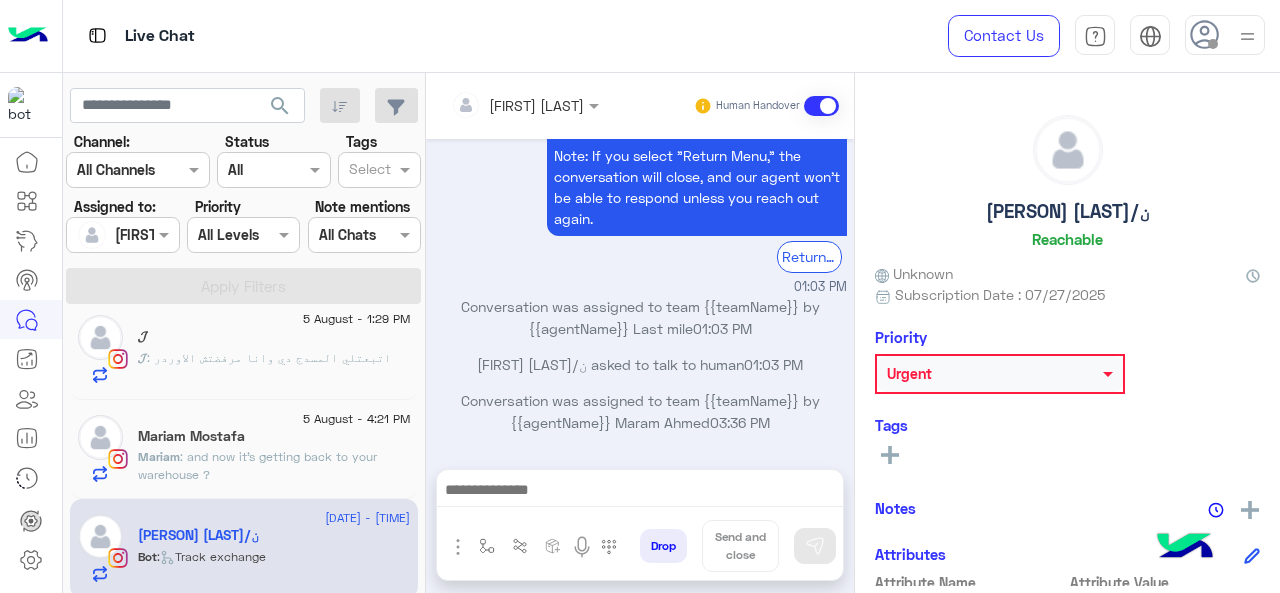 click at bounding box center [640, 492] 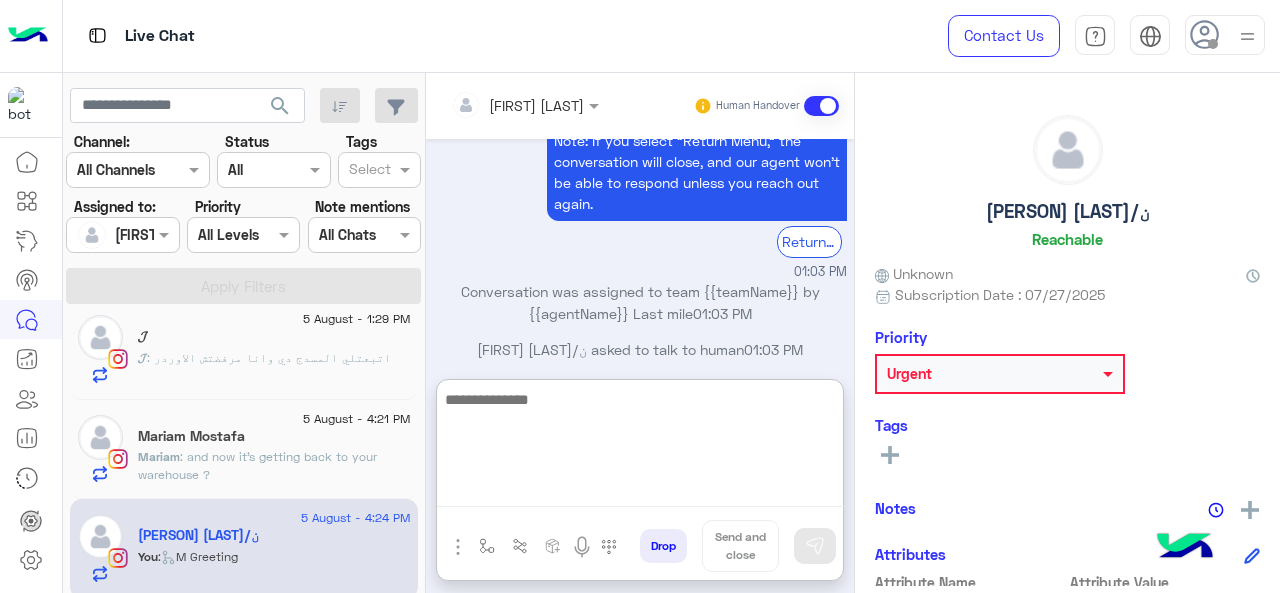 scroll, scrollTop: 987, scrollLeft: 0, axis: vertical 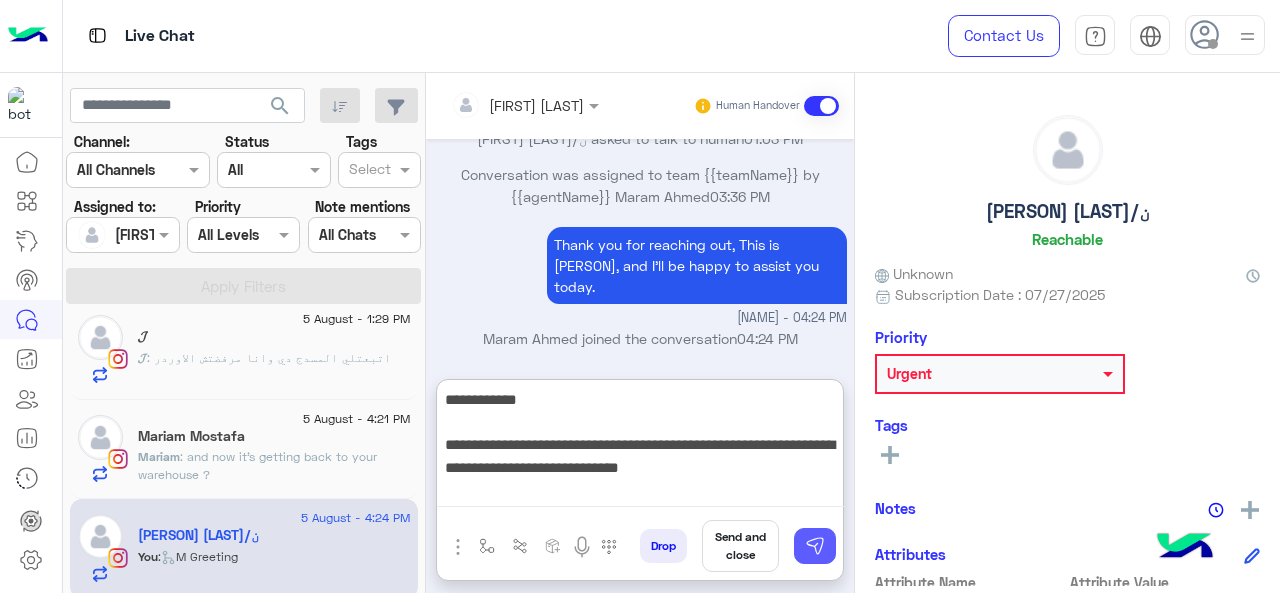 type on "**********" 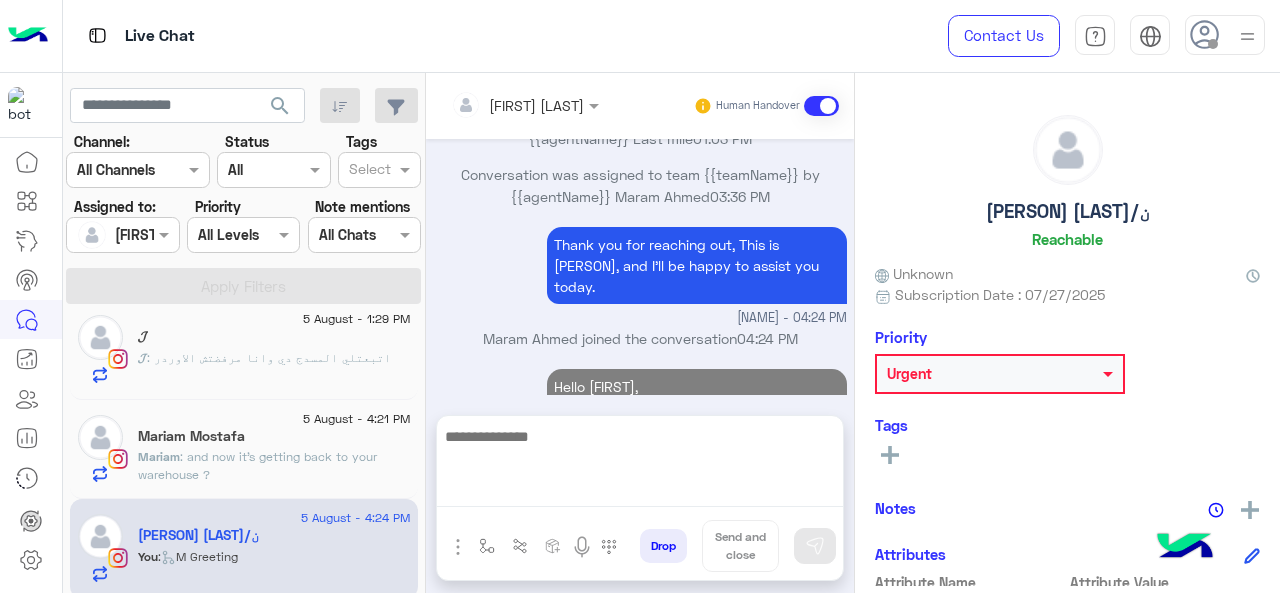 scroll, scrollTop: 1045, scrollLeft: 0, axis: vertical 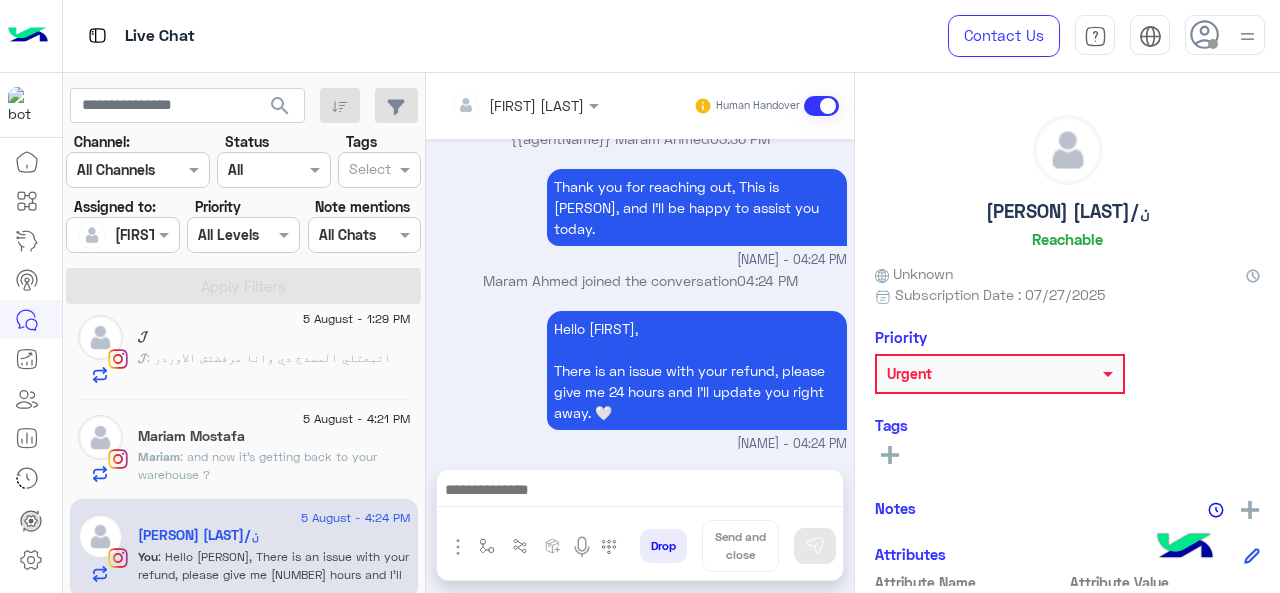 click at bounding box center [370, 171] 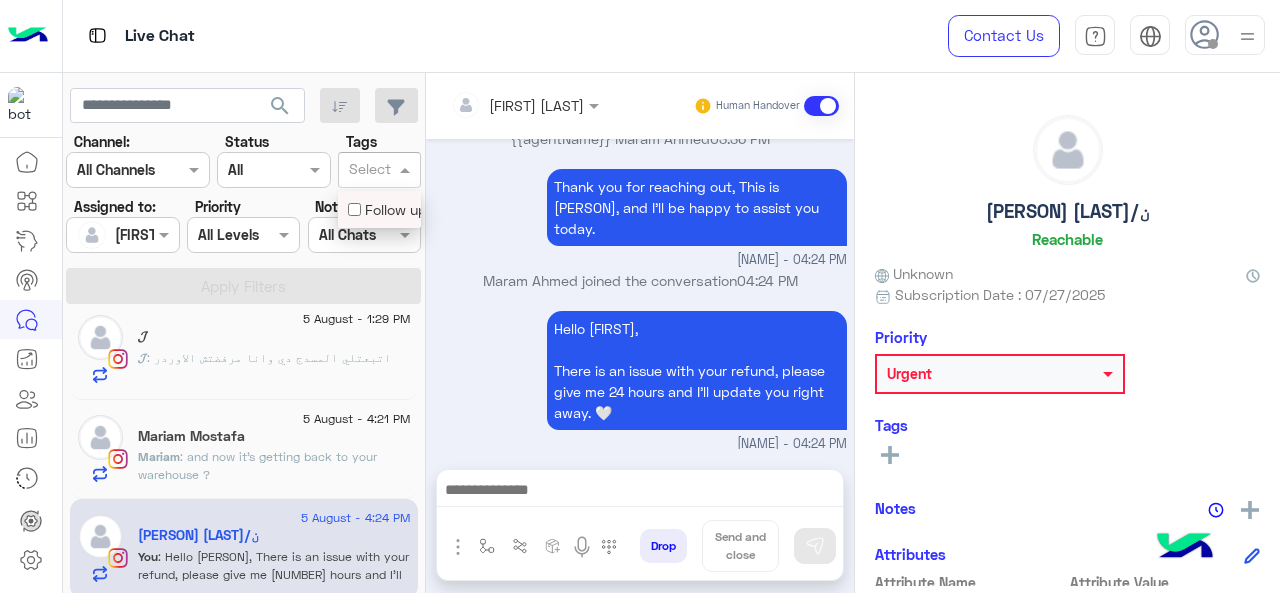 click on "Follow up" at bounding box center [379, 209] 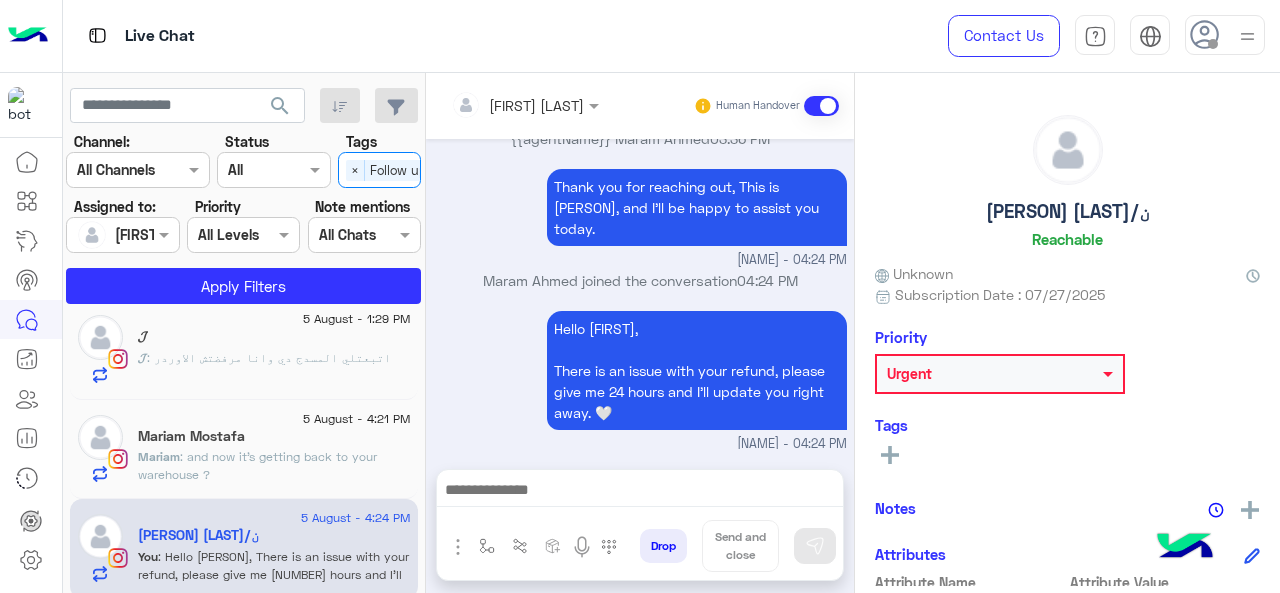 drag, startPoint x: 382, startPoint y: 169, endPoint x: 370, endPoint y: 173, distance: 12.649111 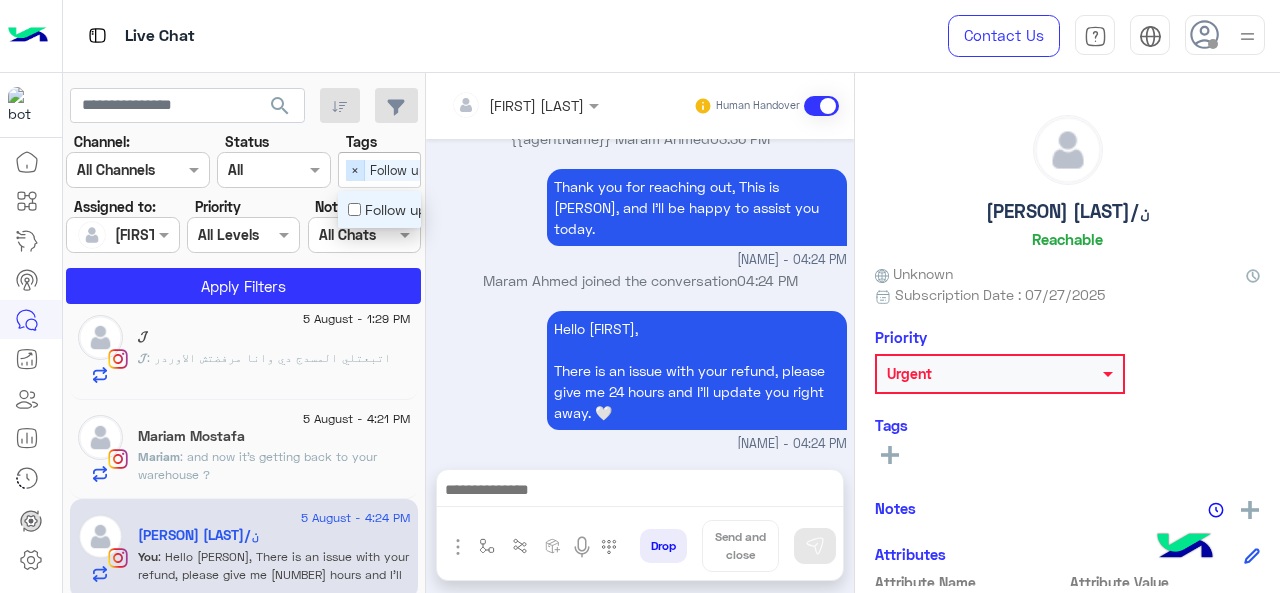 click on "×" at bounding box center (355, 170) 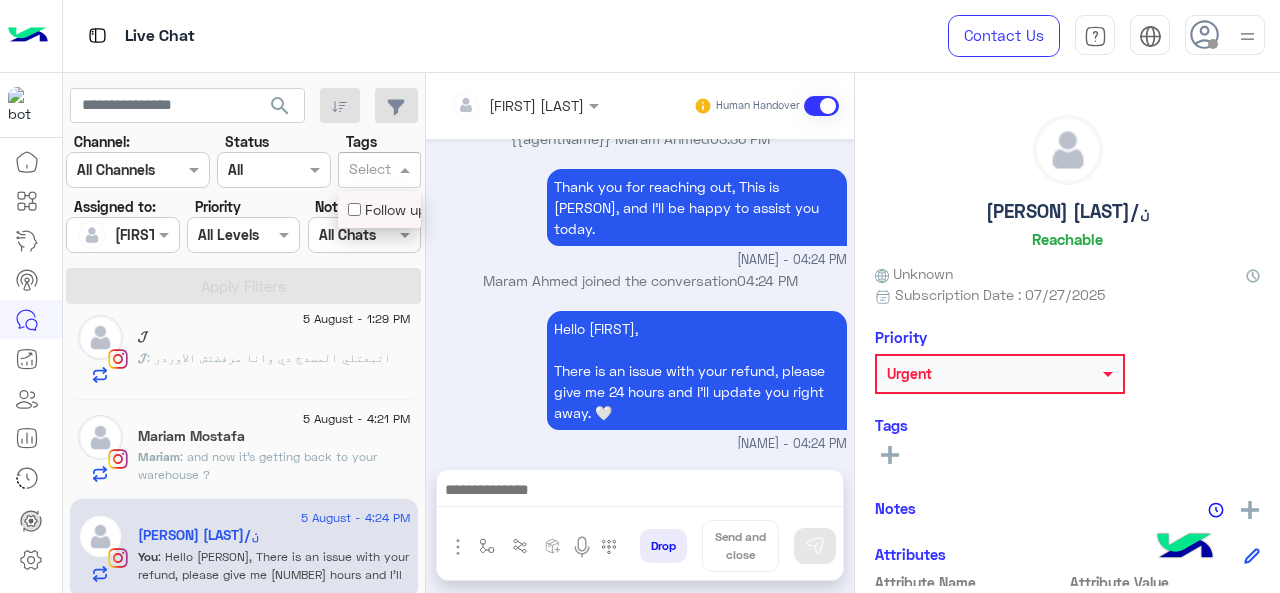 click on "Conversation was assigned to team {{teamName}} by {{agentName}} [PERSON] [LAST]   [TIME]" at bounding box center (640, 135) 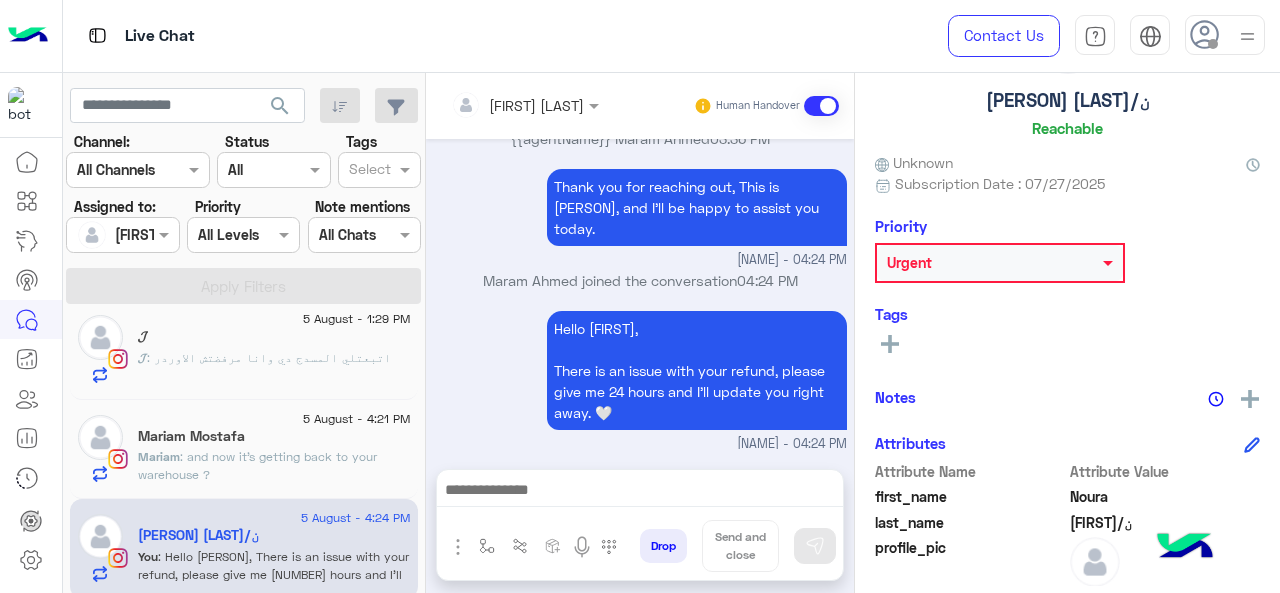 scroll, scrollTop: 200, scrollLeft: 0, axis: vertical 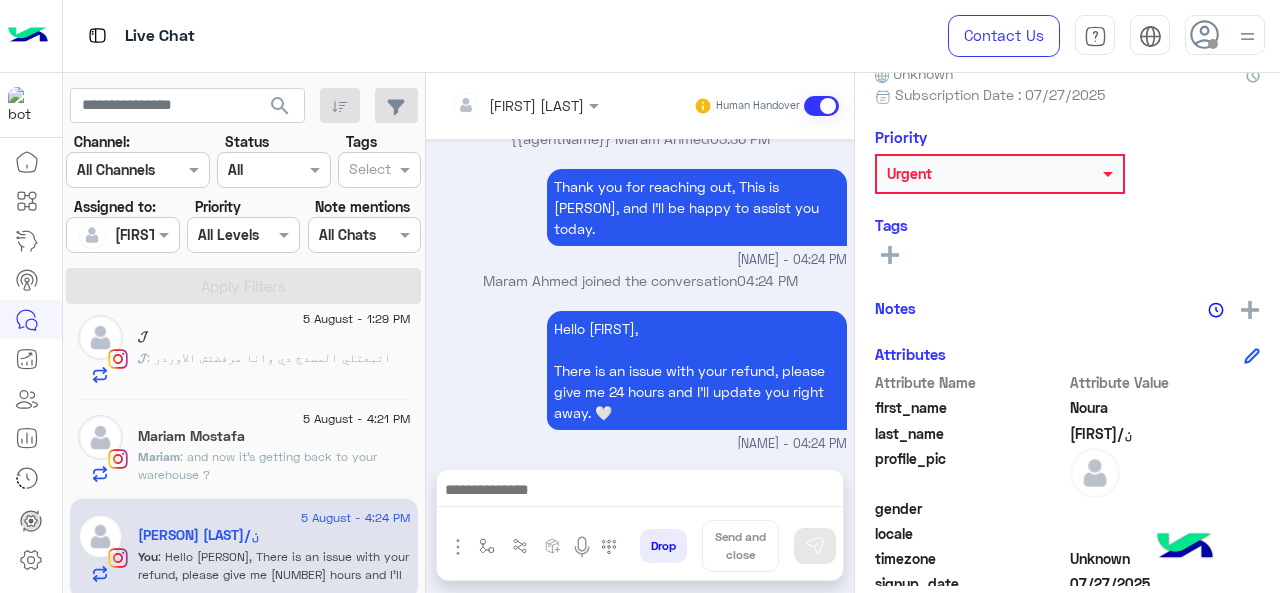 click on "See All" 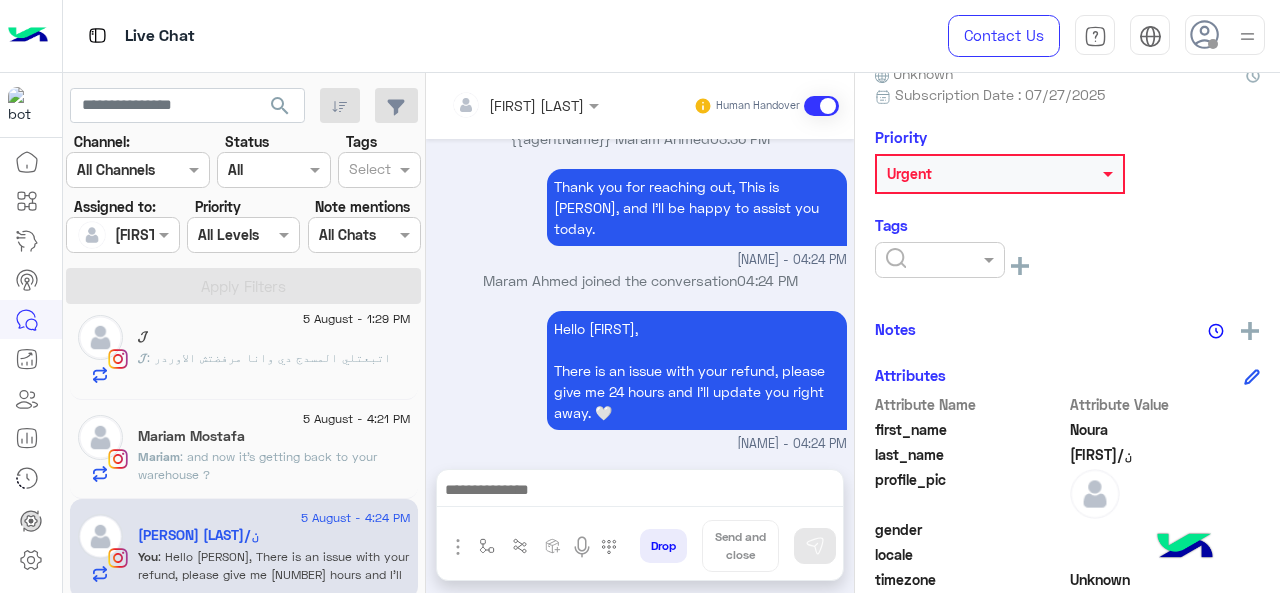click 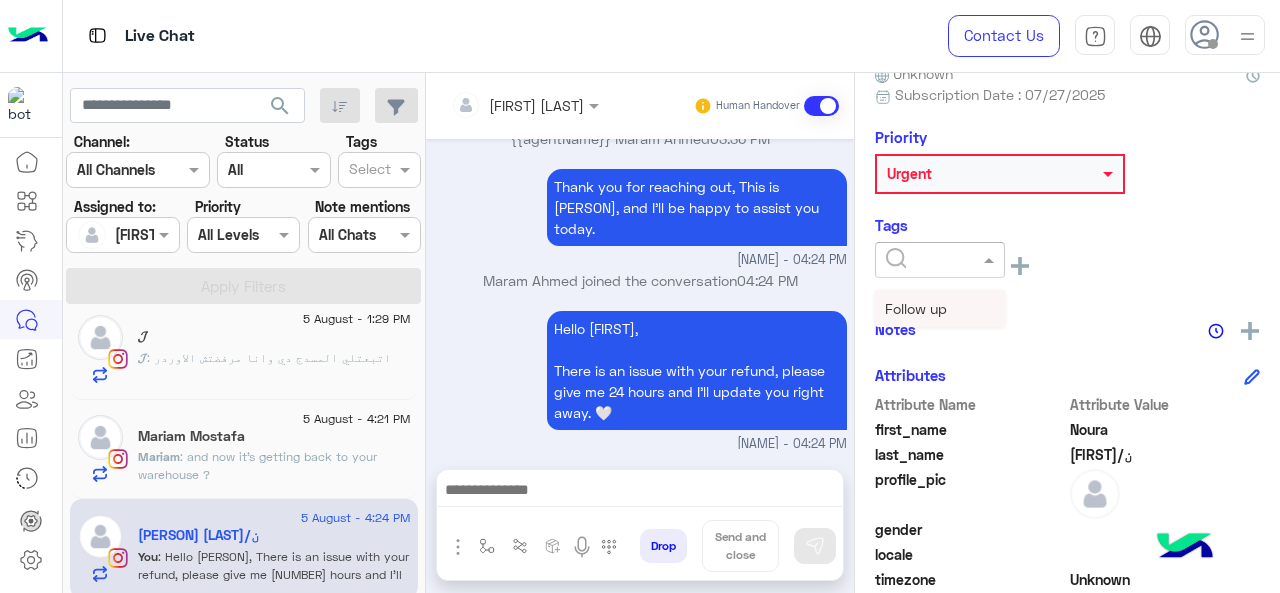 click on "Follow up" at bounding box center [940, 308] 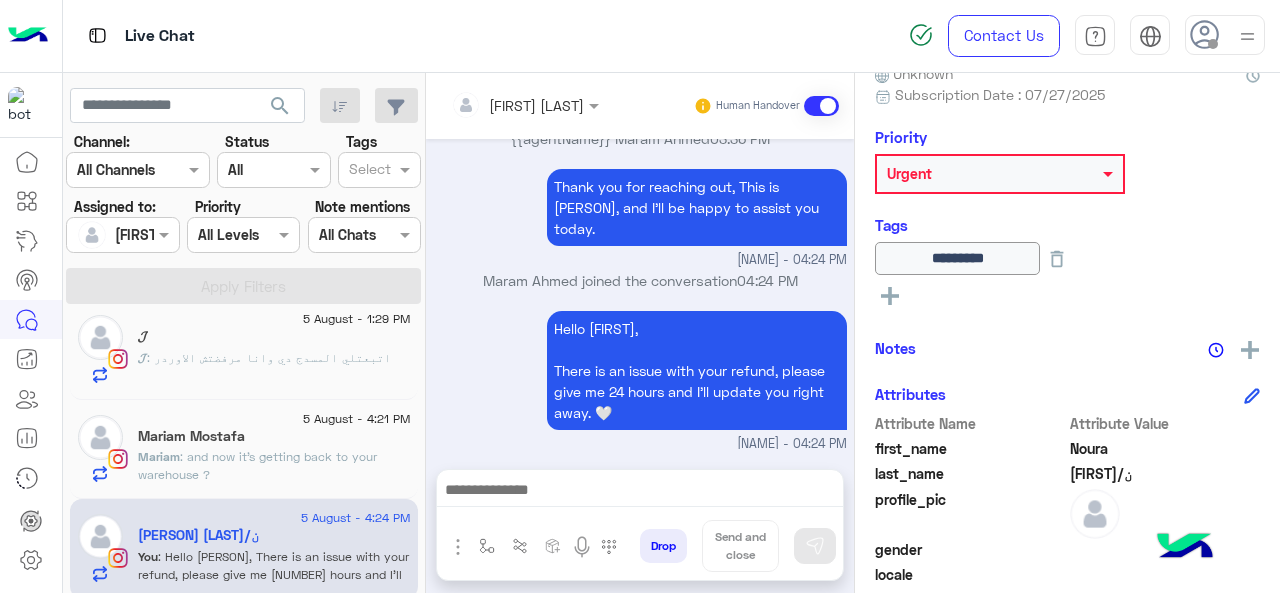click on "[FIRST] : and now it’s getting back to your warehouse ?" 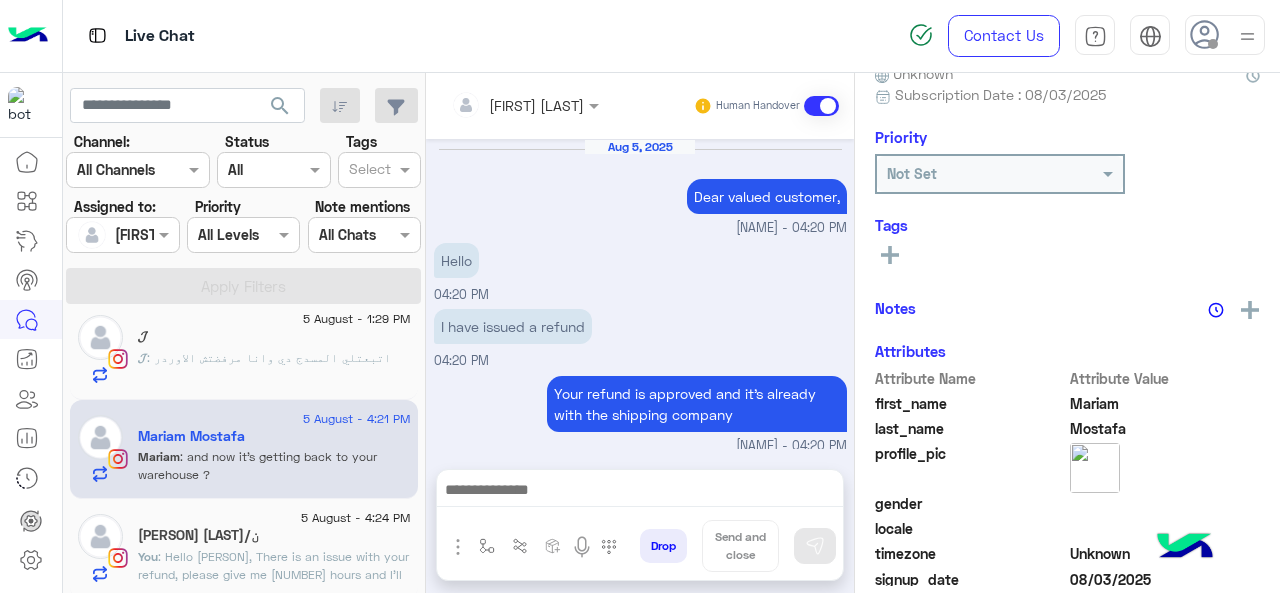 scroll, scrollTop: 420, scrollLeft: 0, axis: vertical 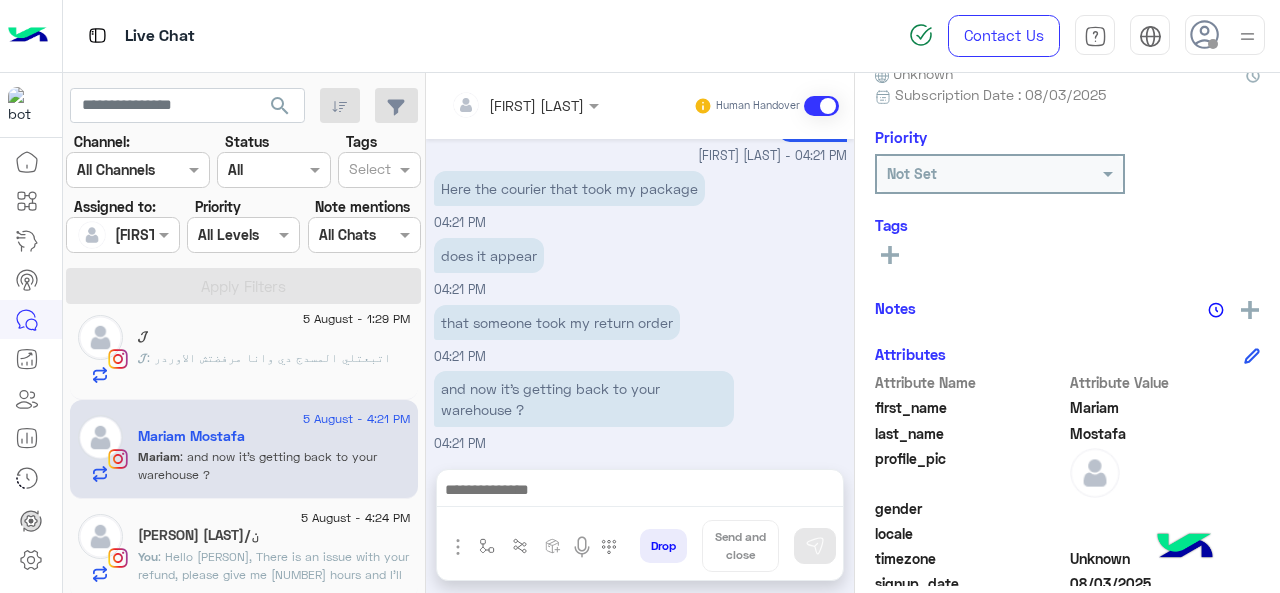click at bounding box center [640, 492] 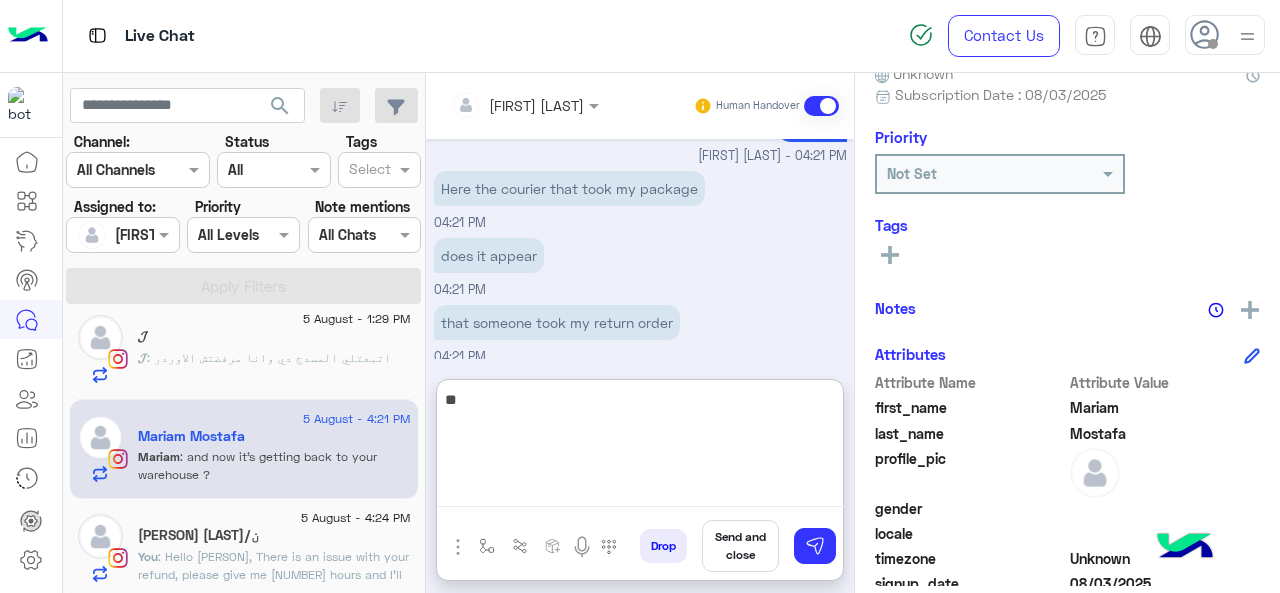 type on "*" 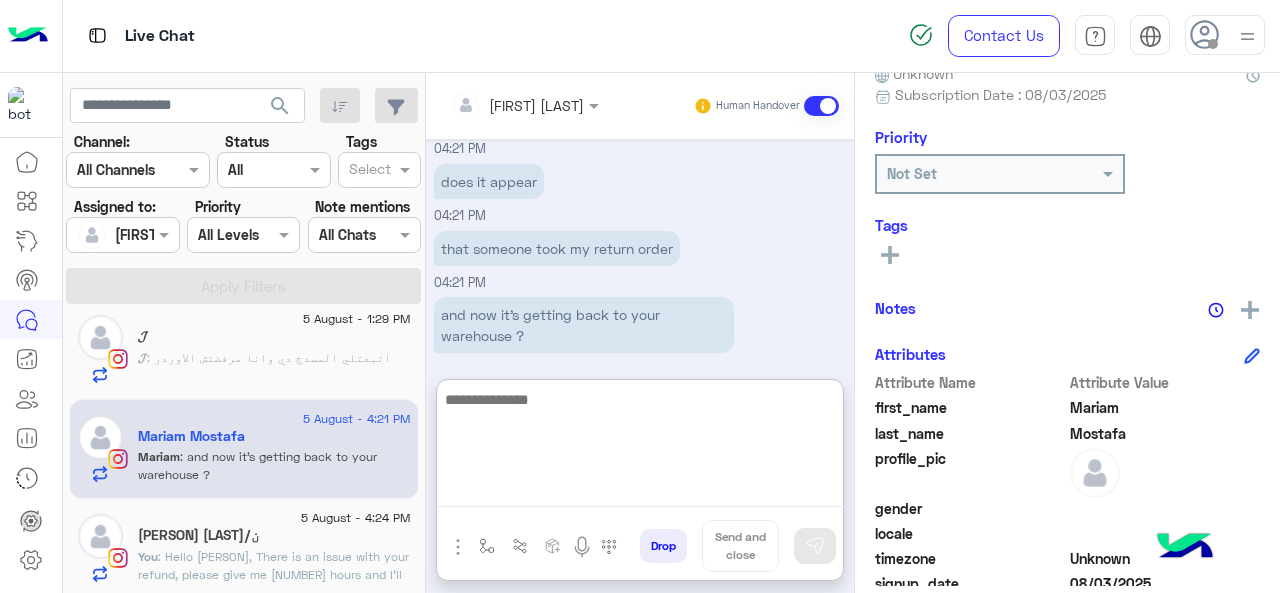 scroll, scrollTop: 510, scrollLeft: 0, axis: vertical 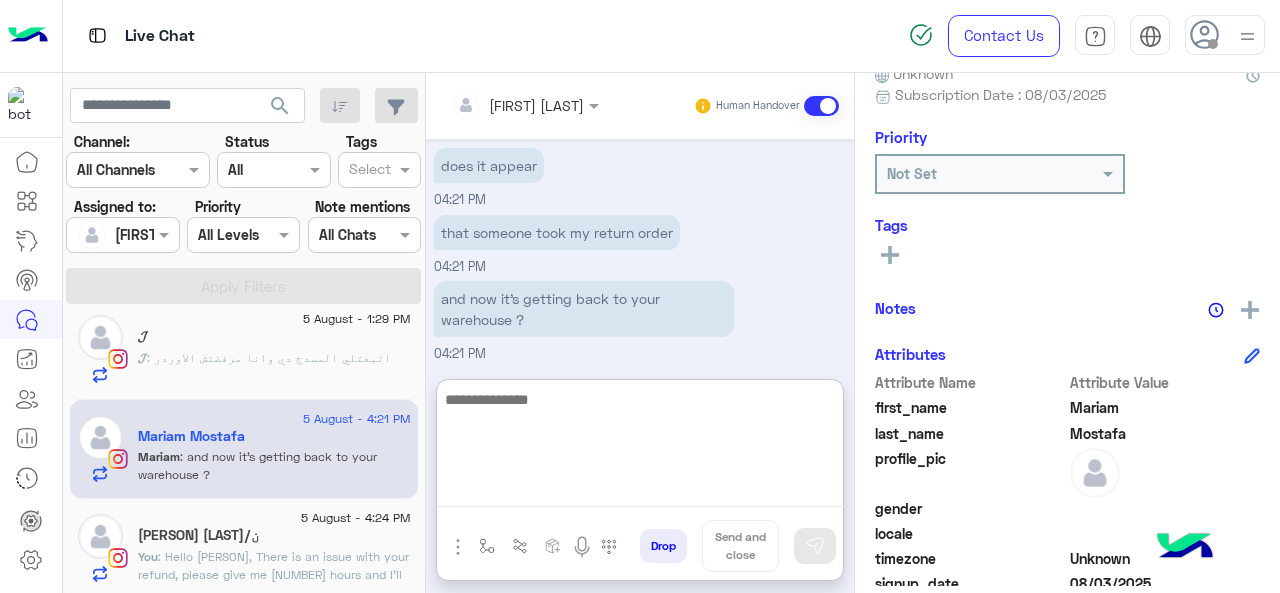 click at bounding box center [640, 447] 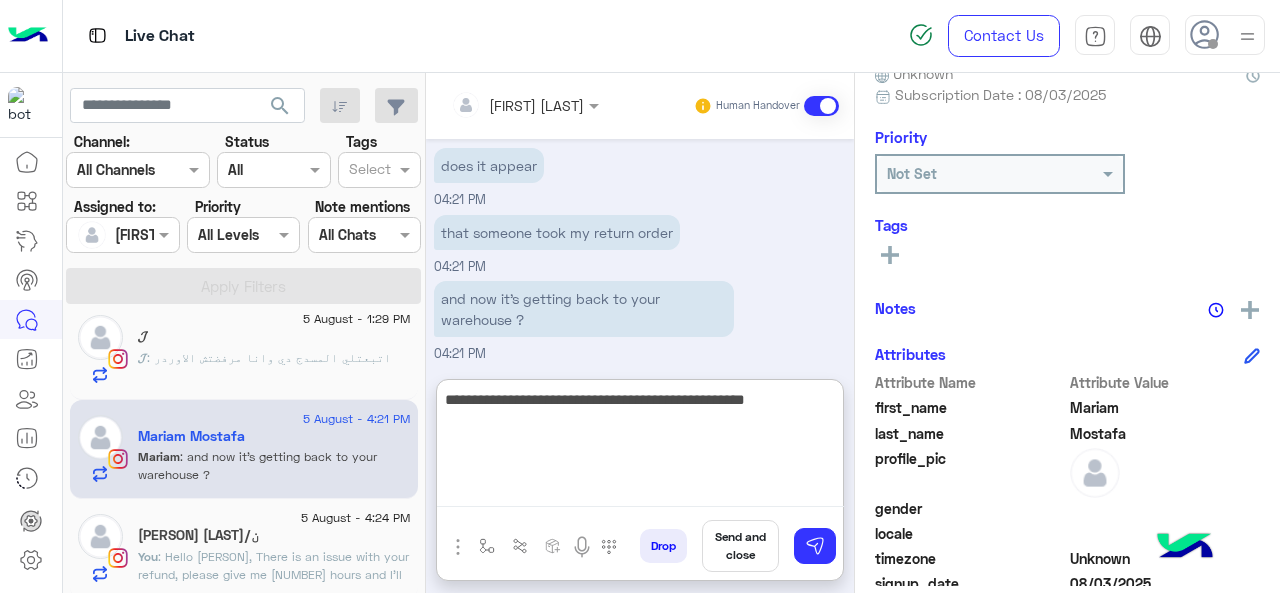 type on "**********" 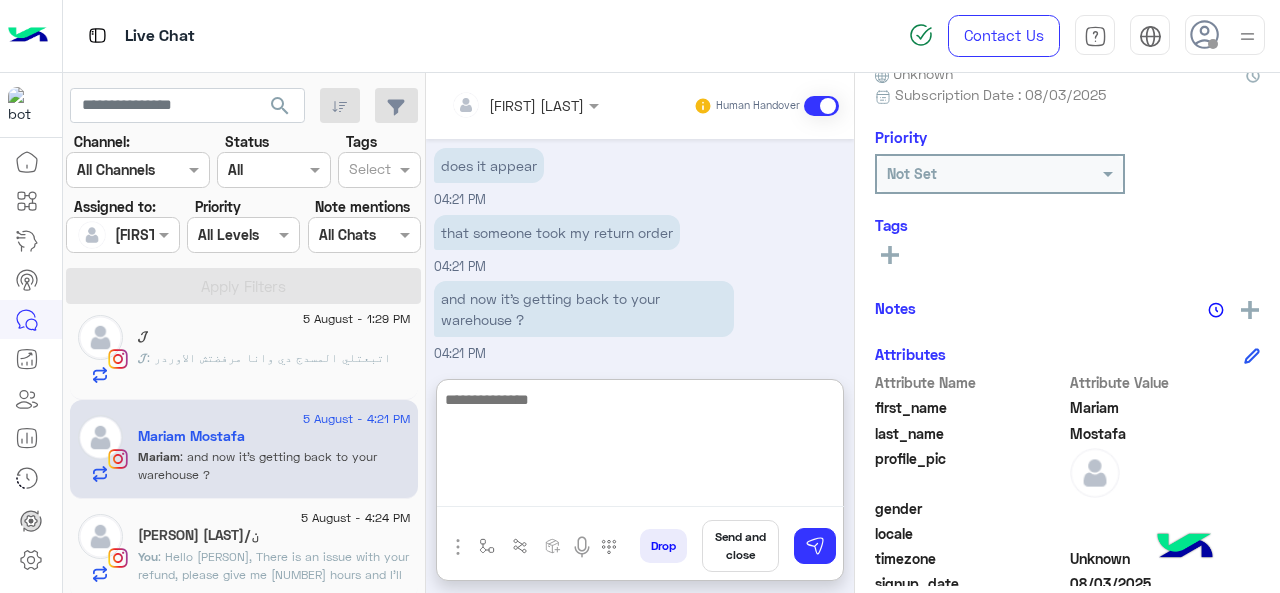 scroll, scrollTop: 595, scrollLeft: 0, axis: vertical 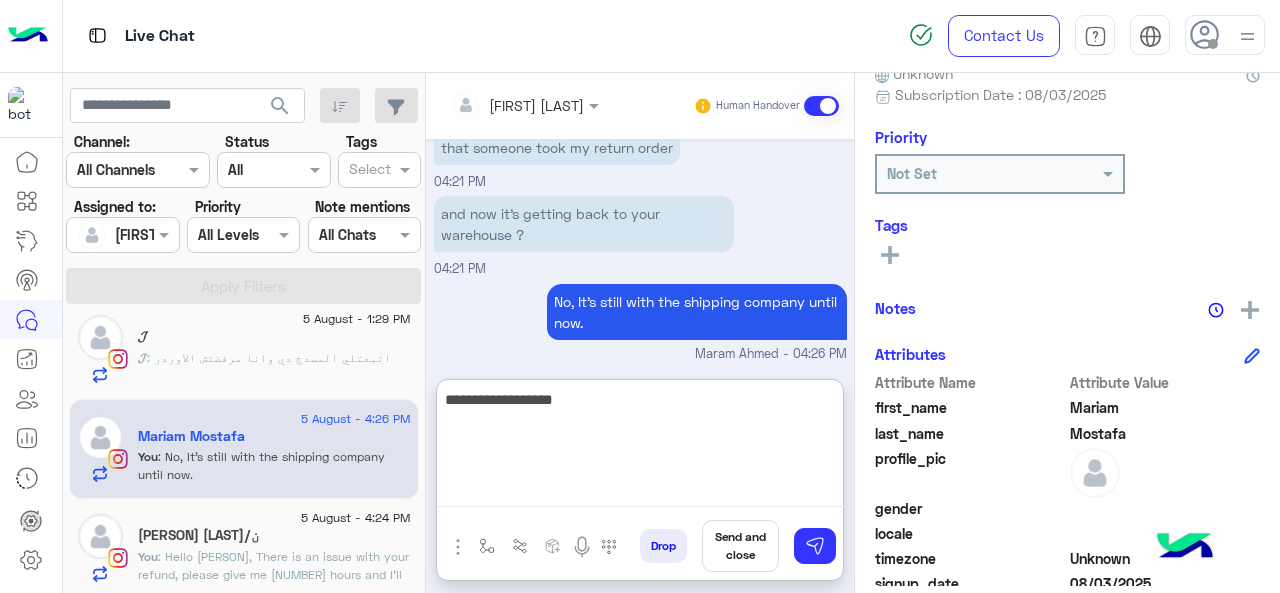 type on "**********" 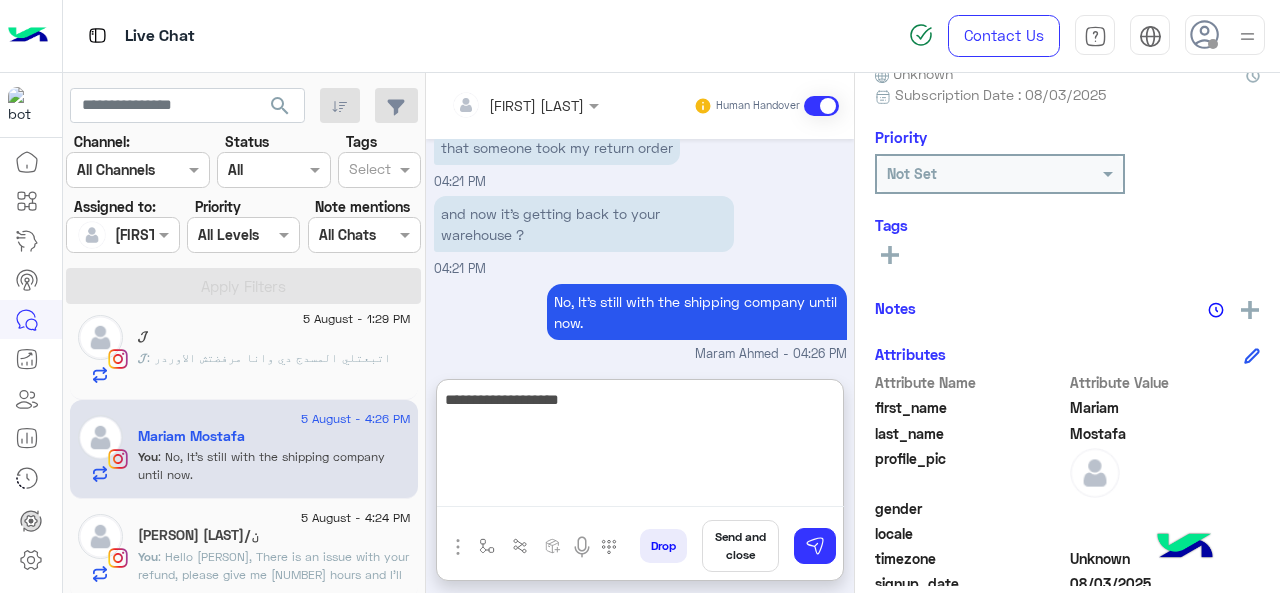 type 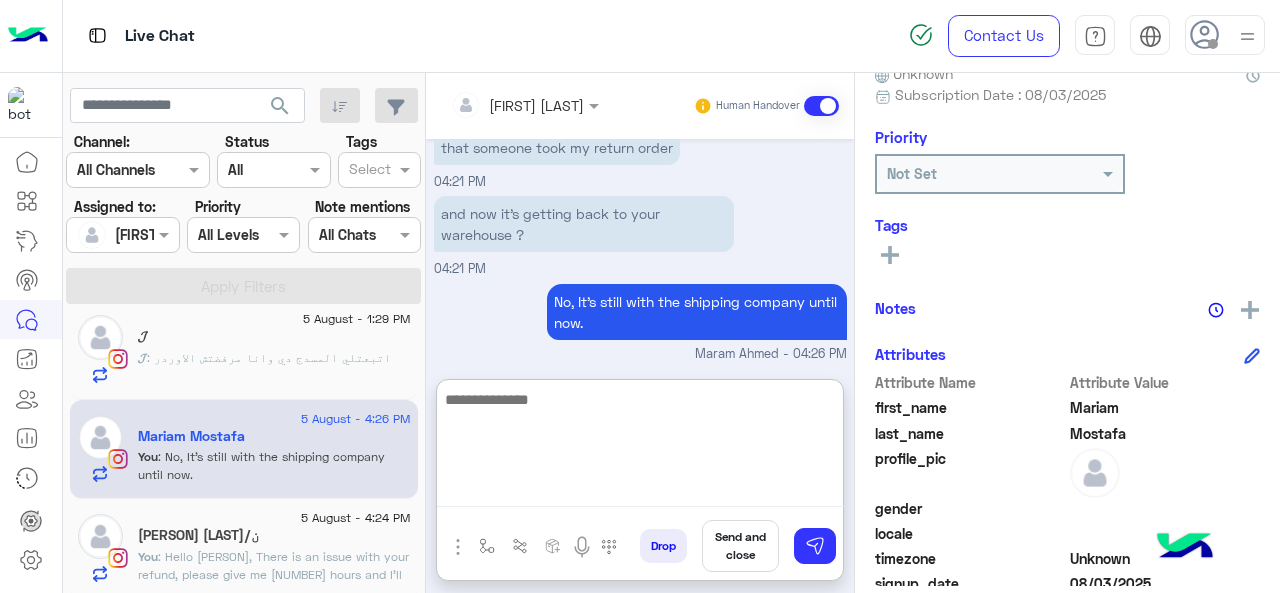 scroll, scrollTop: 659, scrollLeft: 0, axis: vertical 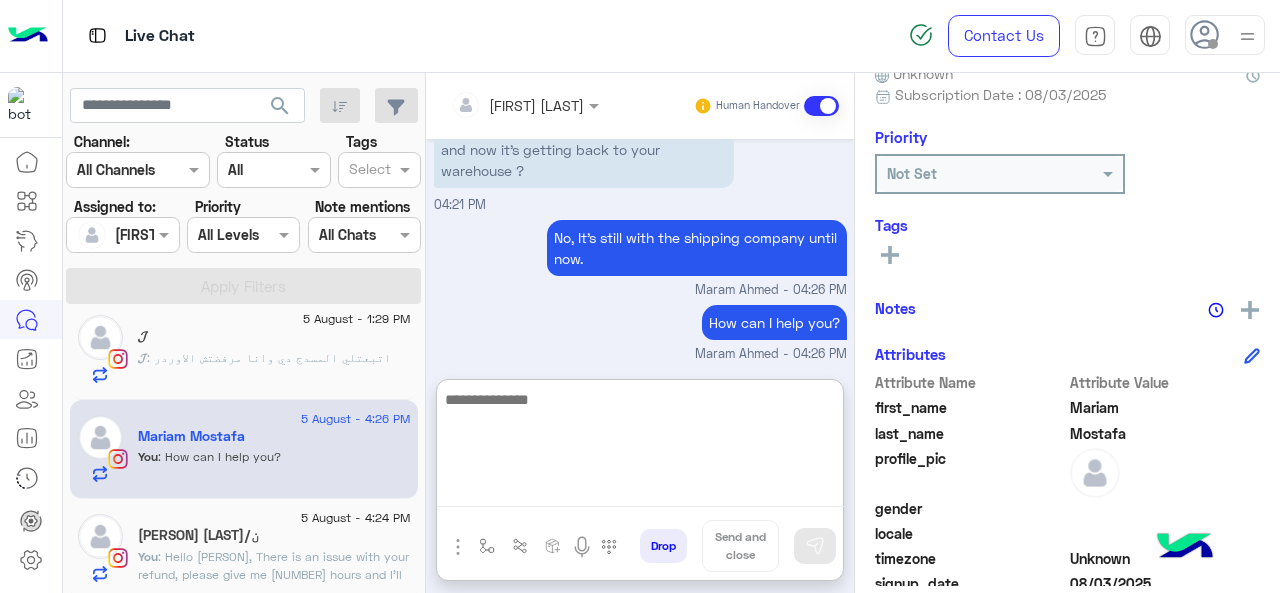 click on "[PERSON] [LAST]/ن" 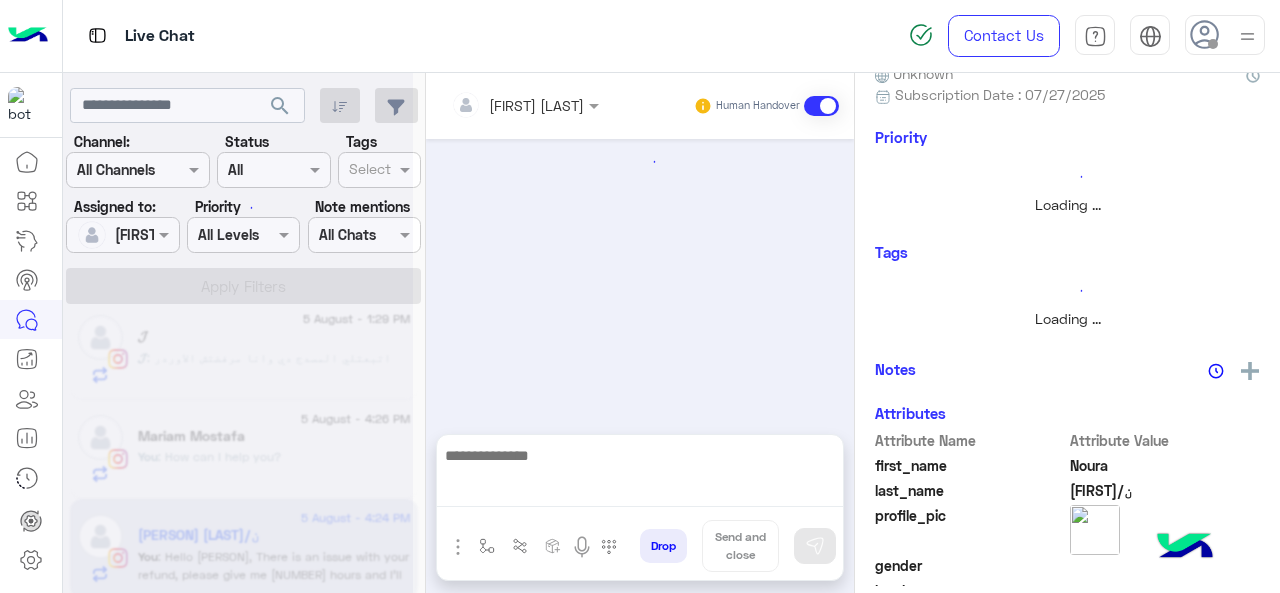 scroll, scrollTop: 0, scrollLeft: 0, axis: both 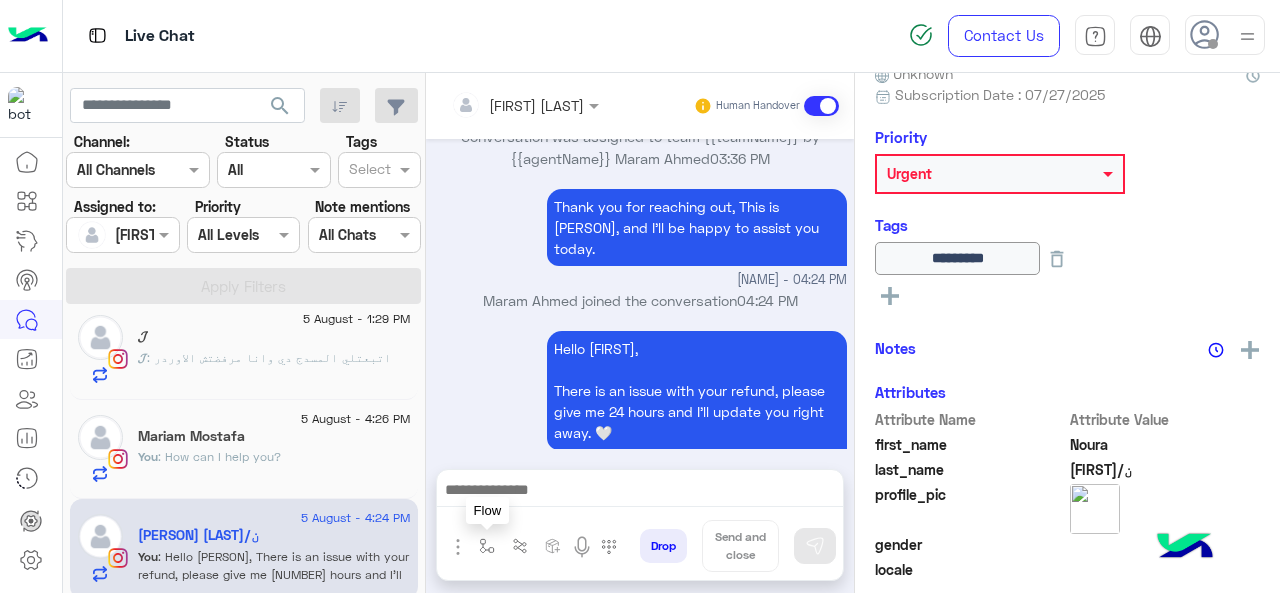 click at bounding box center [487, 546] 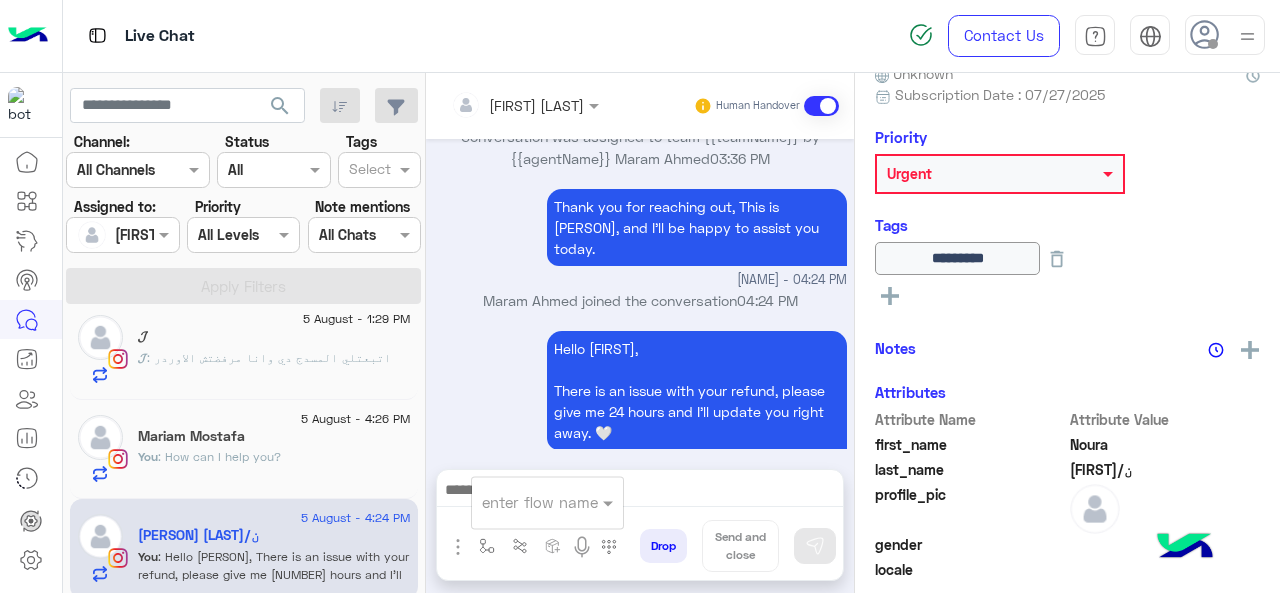 click at bounding box center (523, 502) 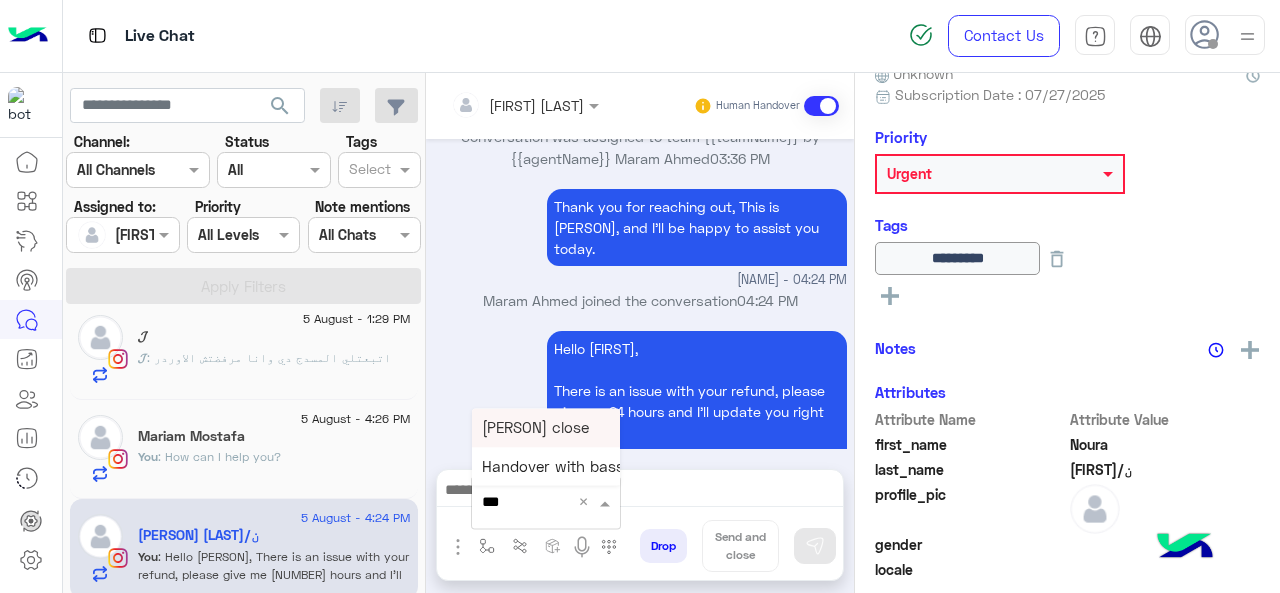 type on "****" 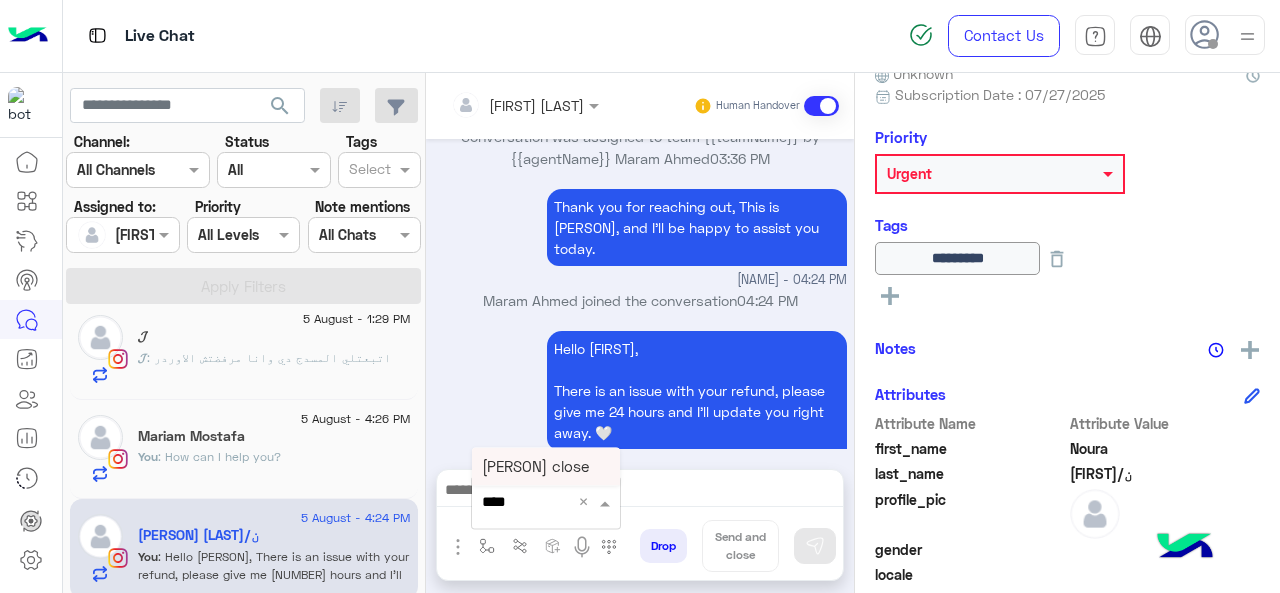 click on "[PERSON] close" at bounding box center [535, 466] 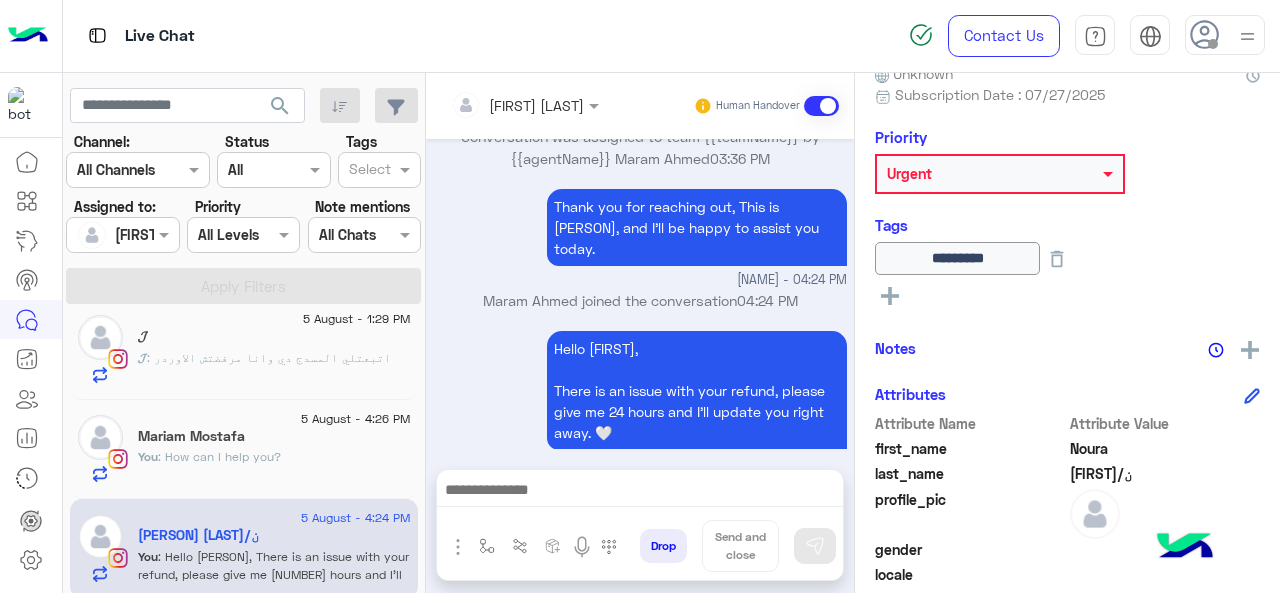 type on "**********" 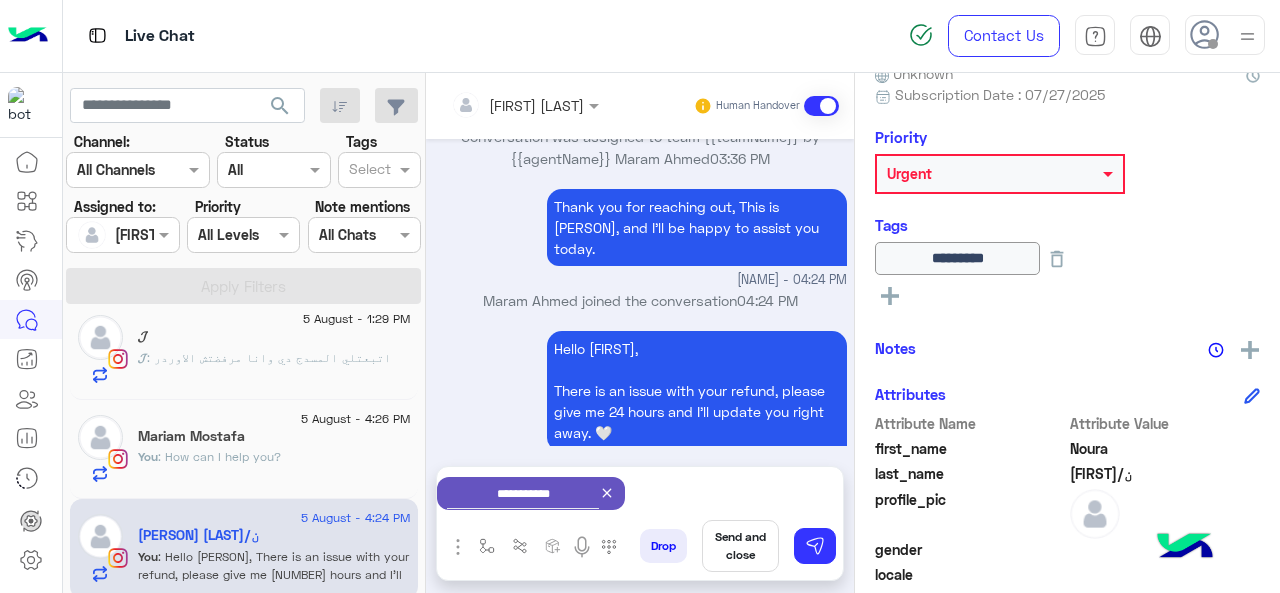 click on "Send and close" at bounding box center (740, 546) 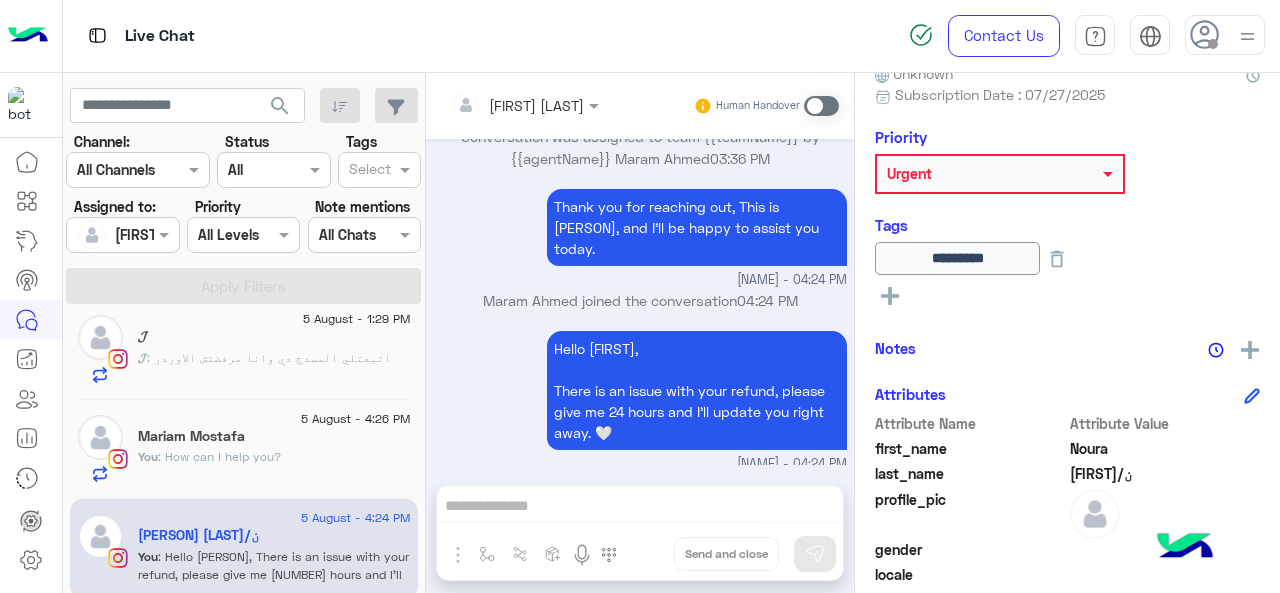 scroll, scrollTop: 628, scrollLeft: 0, axis: vertical 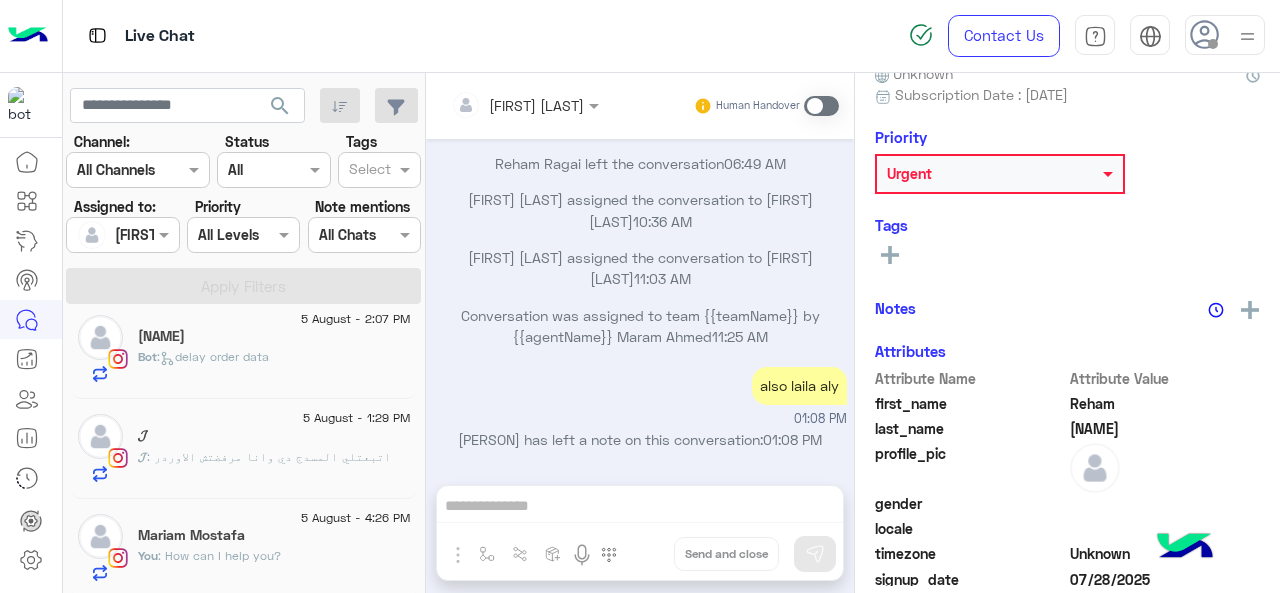 click on "𝓙" 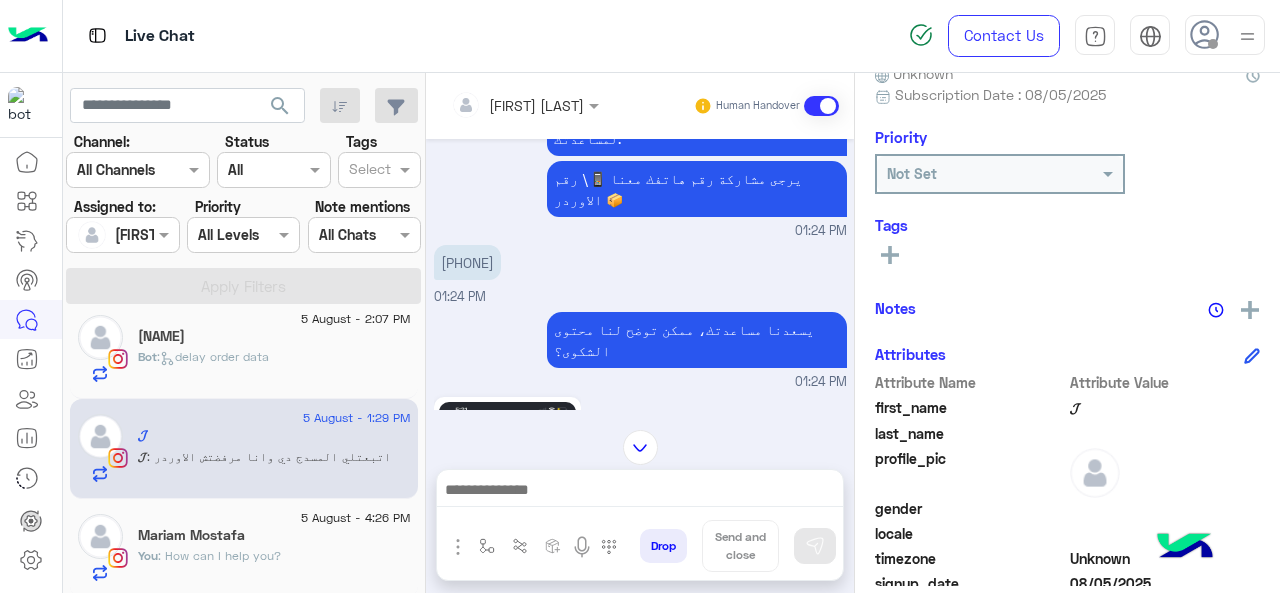 scroll, scrollTop: 1246, scrollLeft: 0, axis: vertical 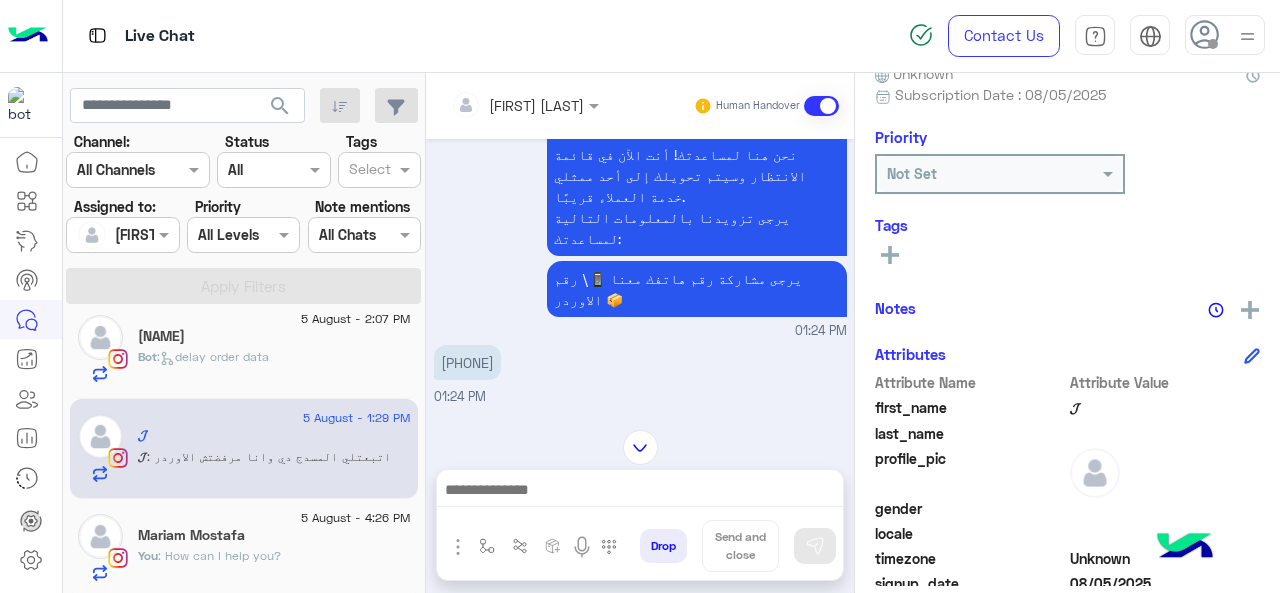drag, startPoint x: 525, startPoint y: 278, endPoint x: 450, endPoint y: 271, distance: 75.32596 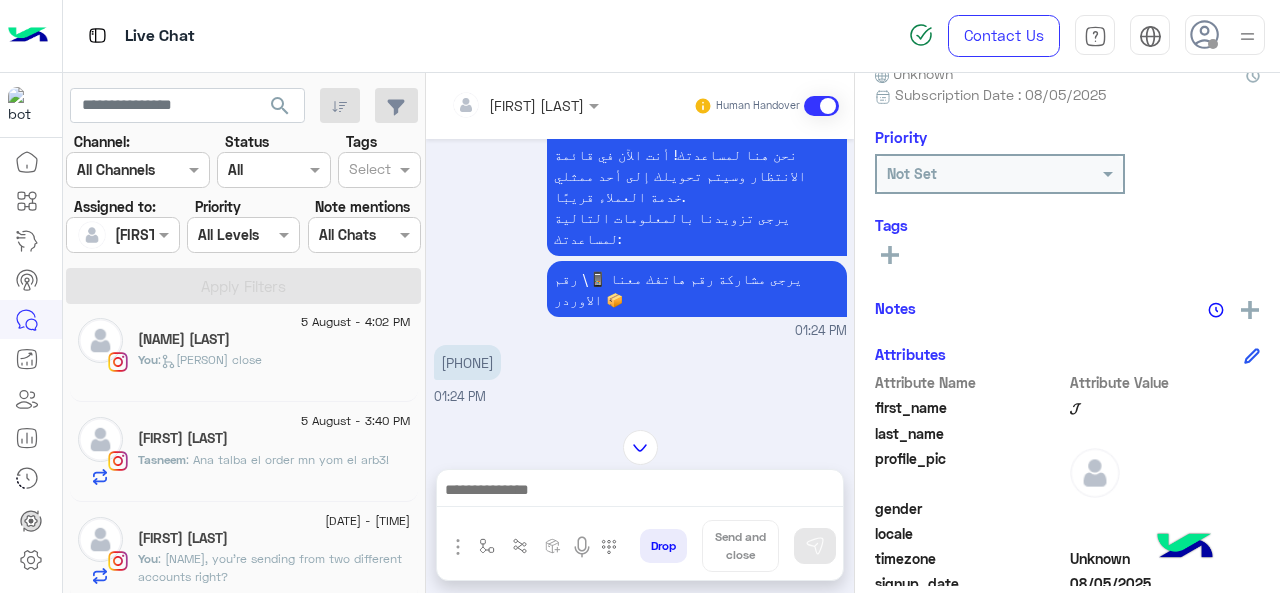 scroll, scrollTop: 0, scrollLeft: 0, axis: both 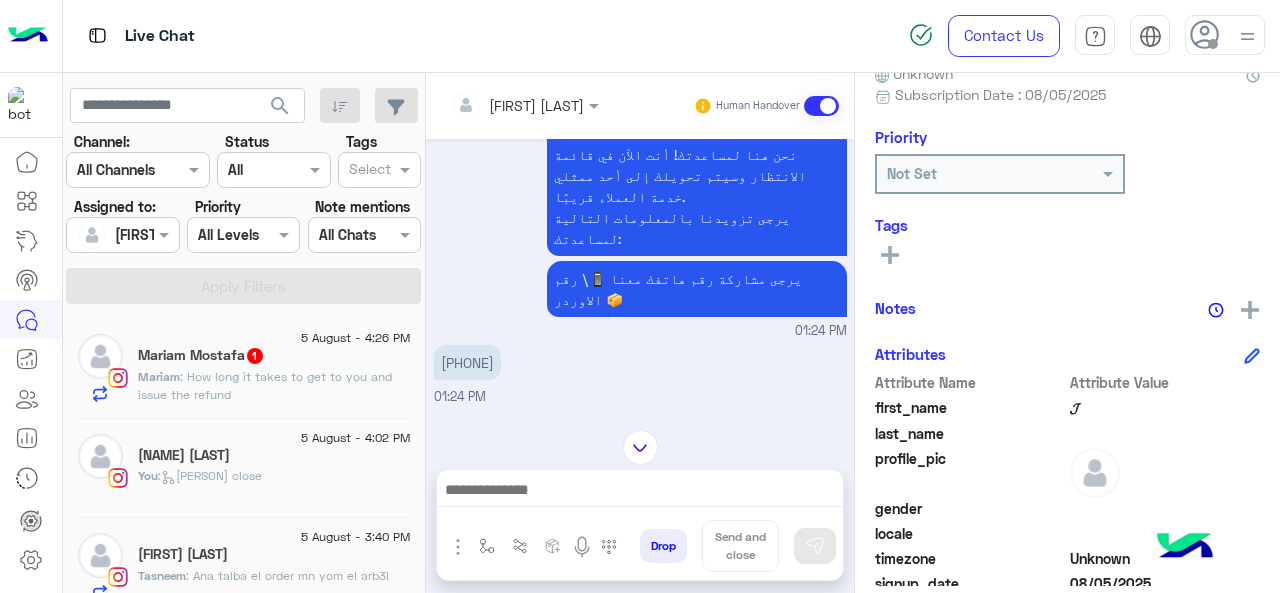 click on ": How long it takes to get to you and issue the refund" 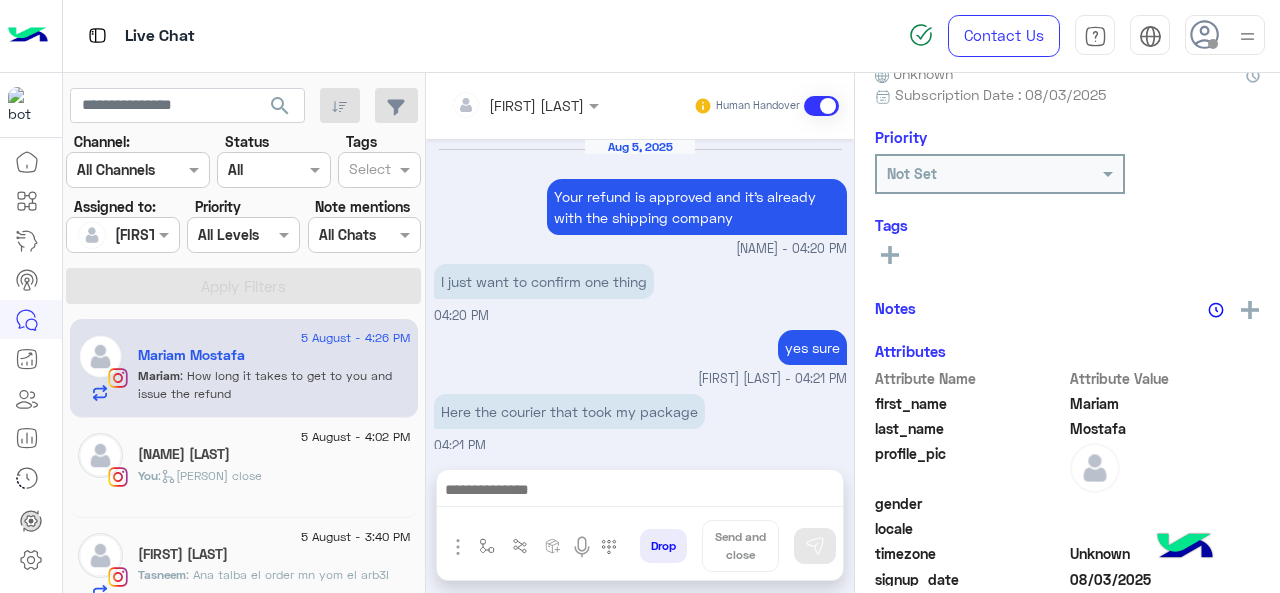 scroll, scrollTop: 460, scrollLeft: 0, axis: vertical 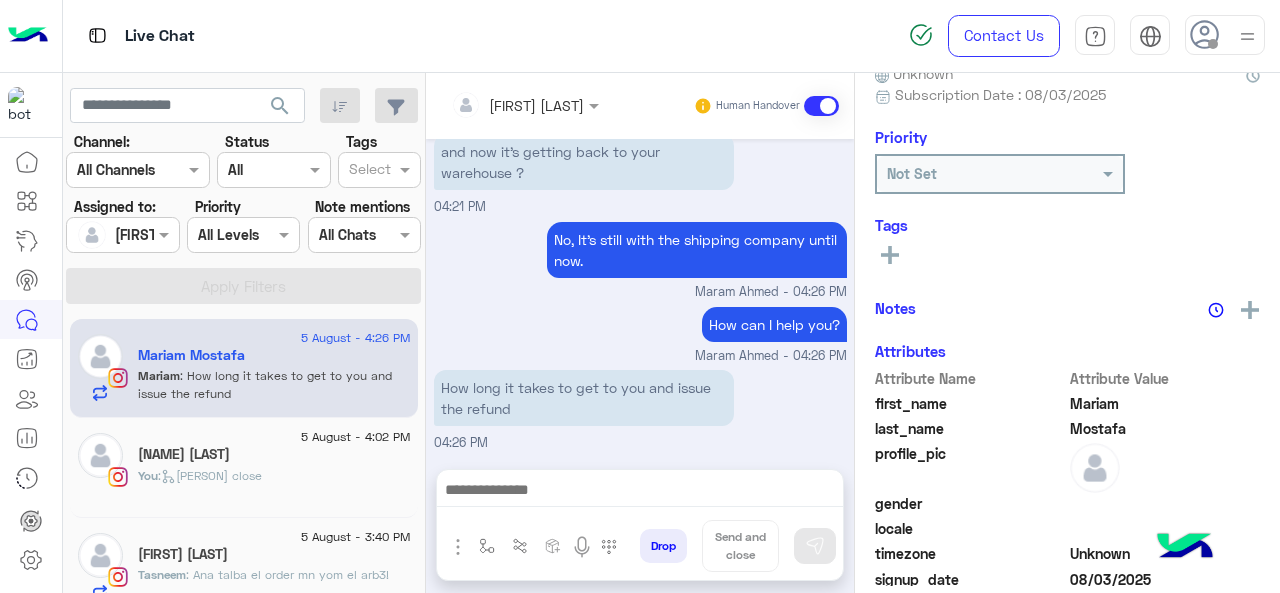 click at bounding box center [640, 492] 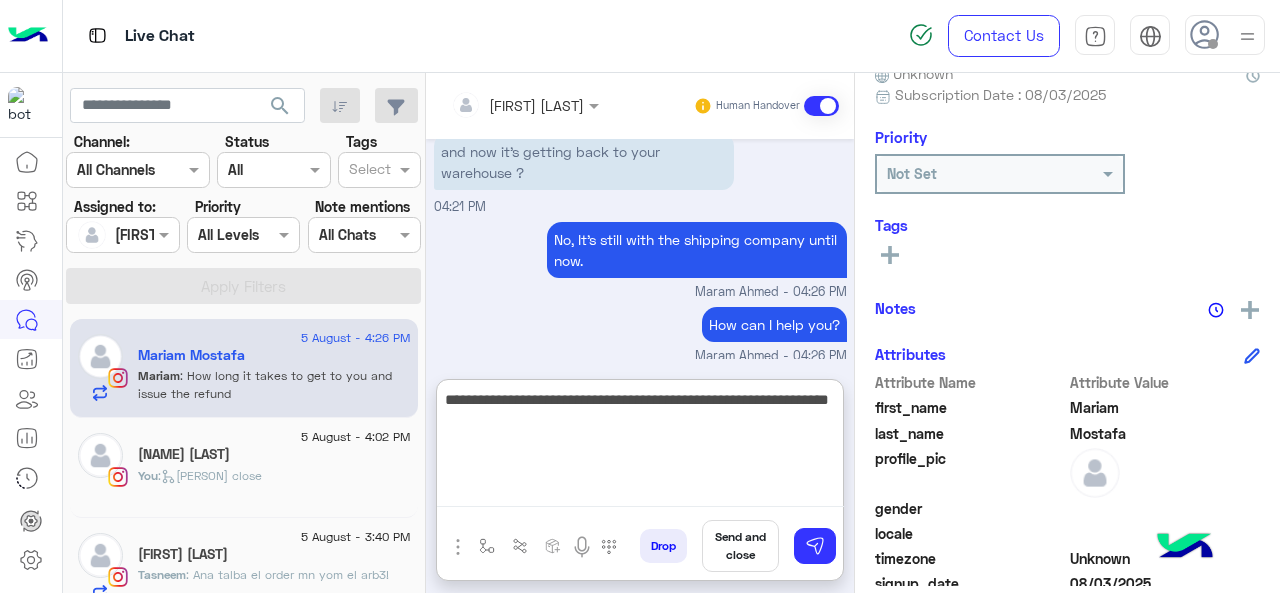 type on "**********" 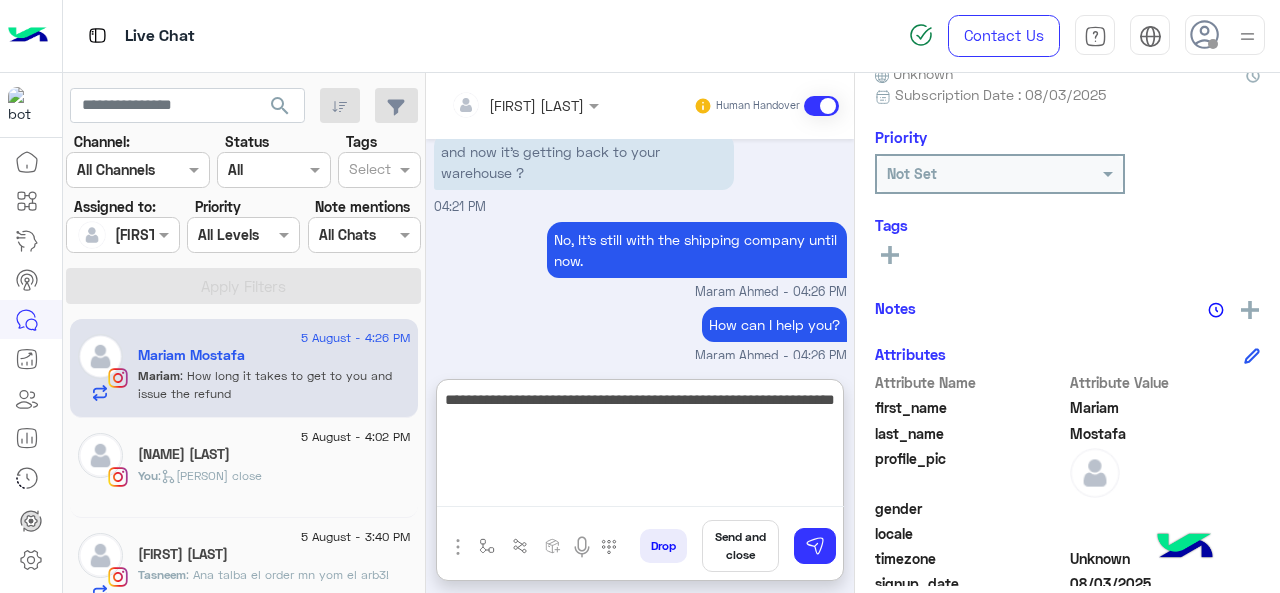 type 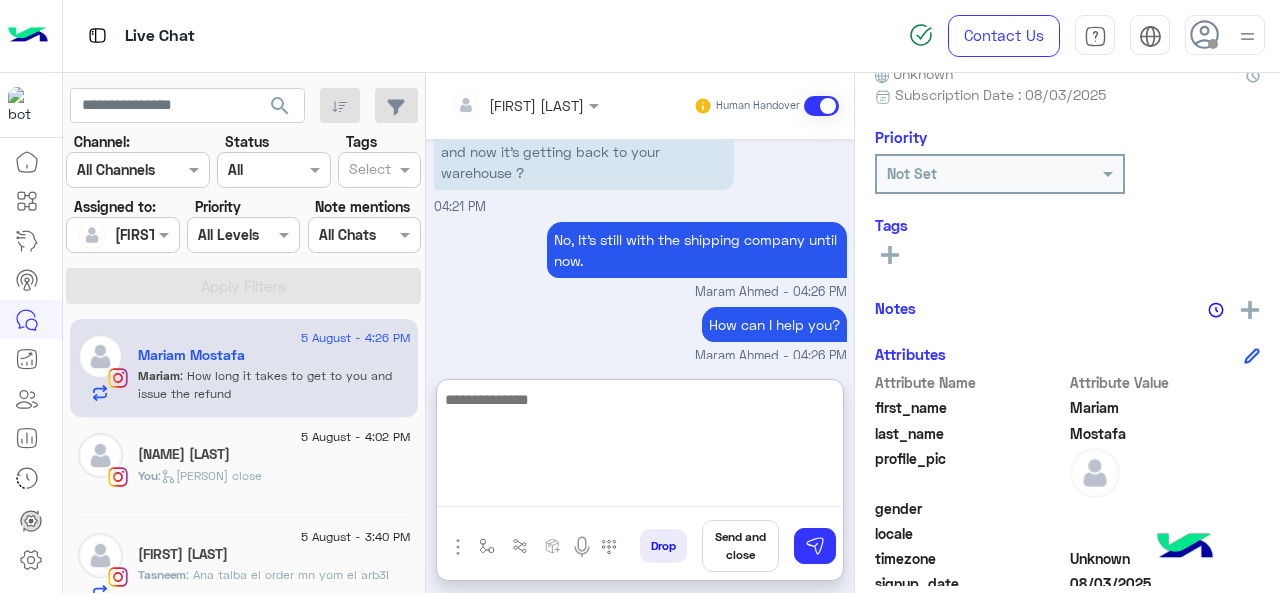scroll, scrollTop: 634, scrollLeft: 0, axis: vertical 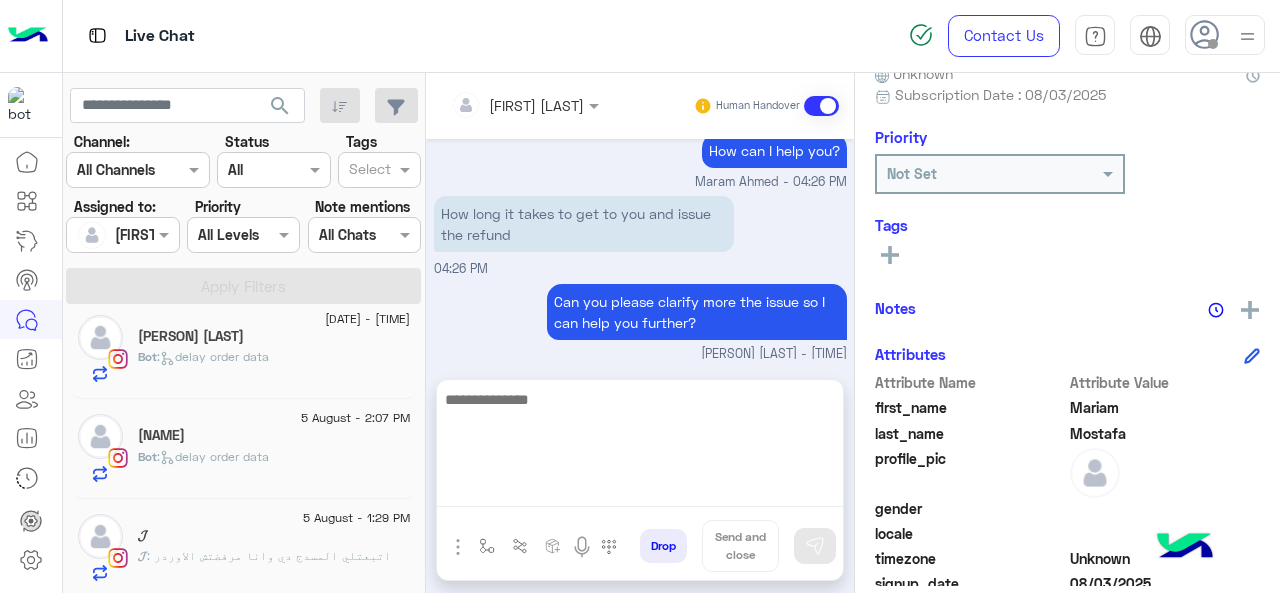click on "𝓙" 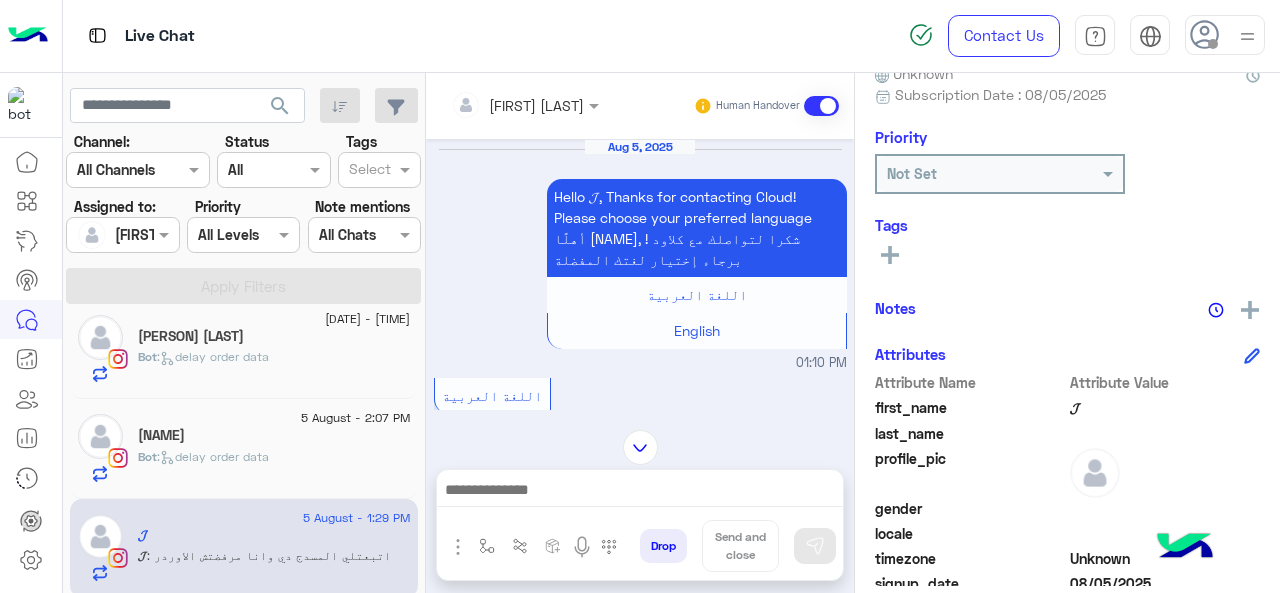 scroll, scrollTop: 1346, scrollLeft: 0, axis: vertical 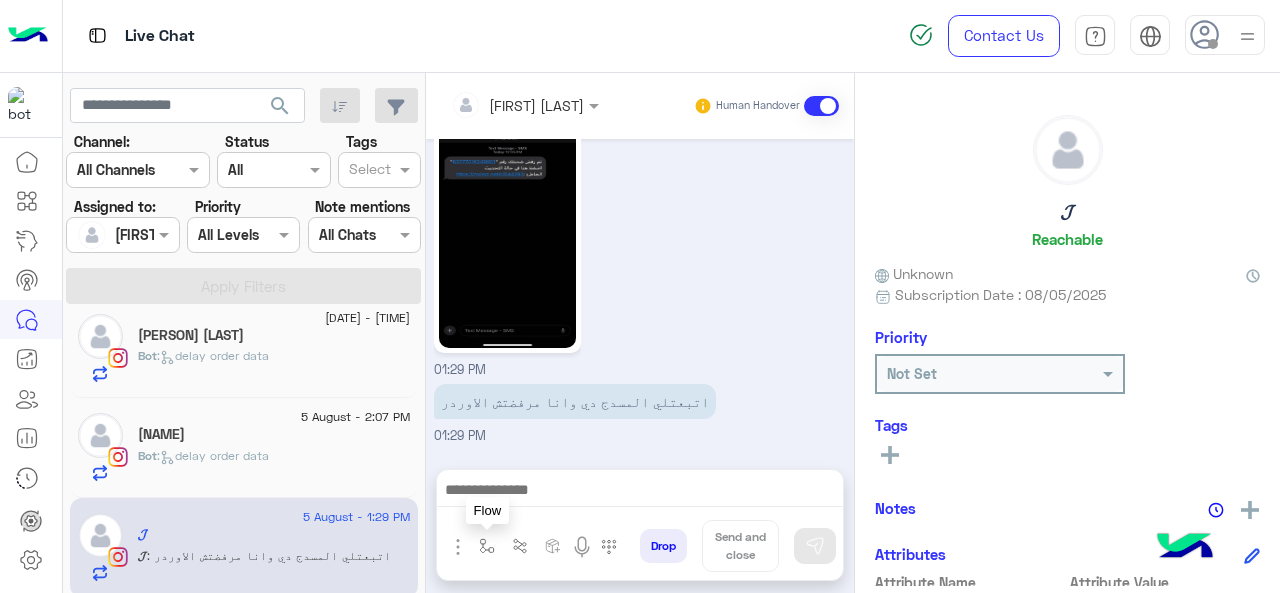 drag, startPoint x: 484, startPoint y: 551, endPoint x: 494, endPoint y: 545, distance: 11.661903 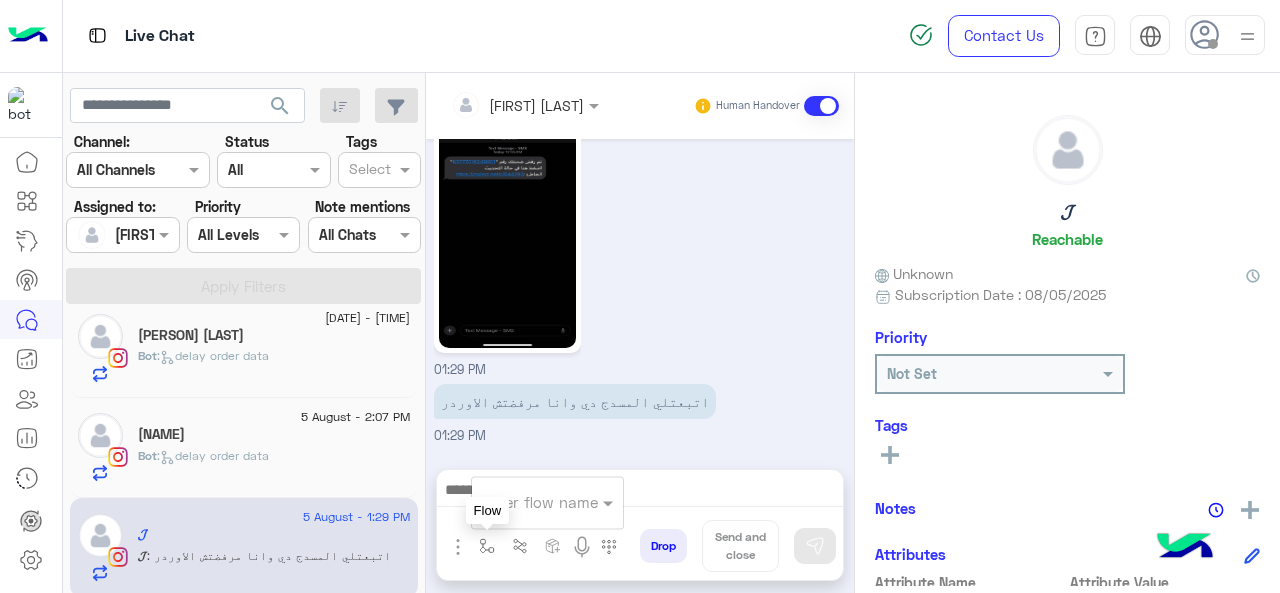 click at bounding box center [523, 502] 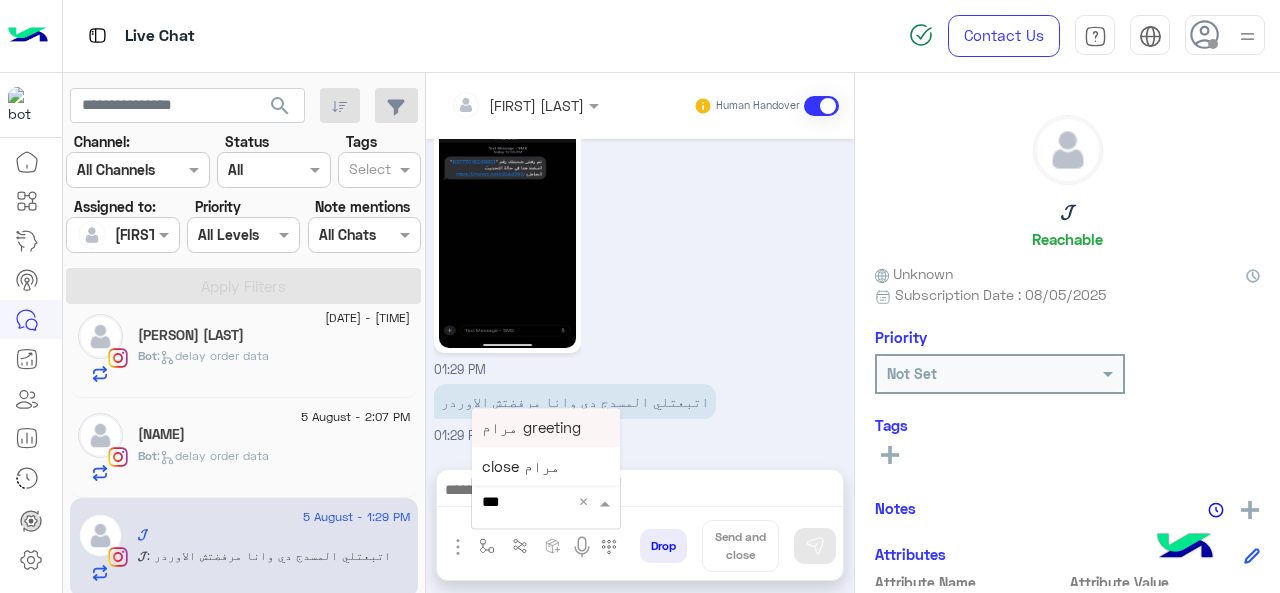 type on "****" 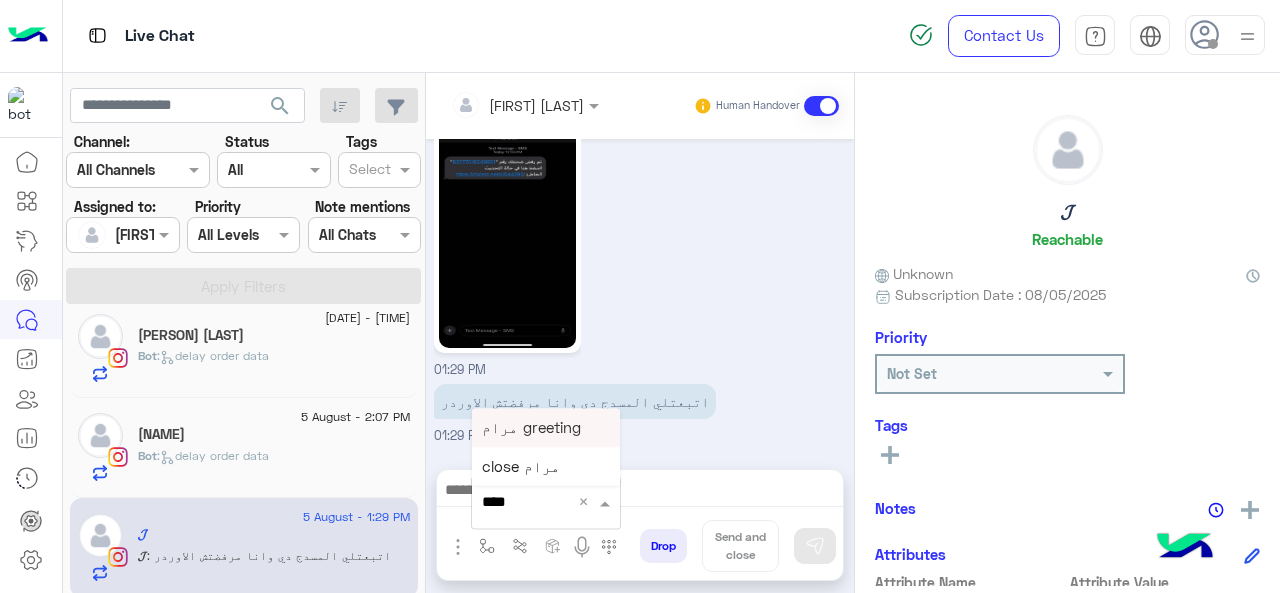 click on "مرام greeting" at bounding box center [531, 427] 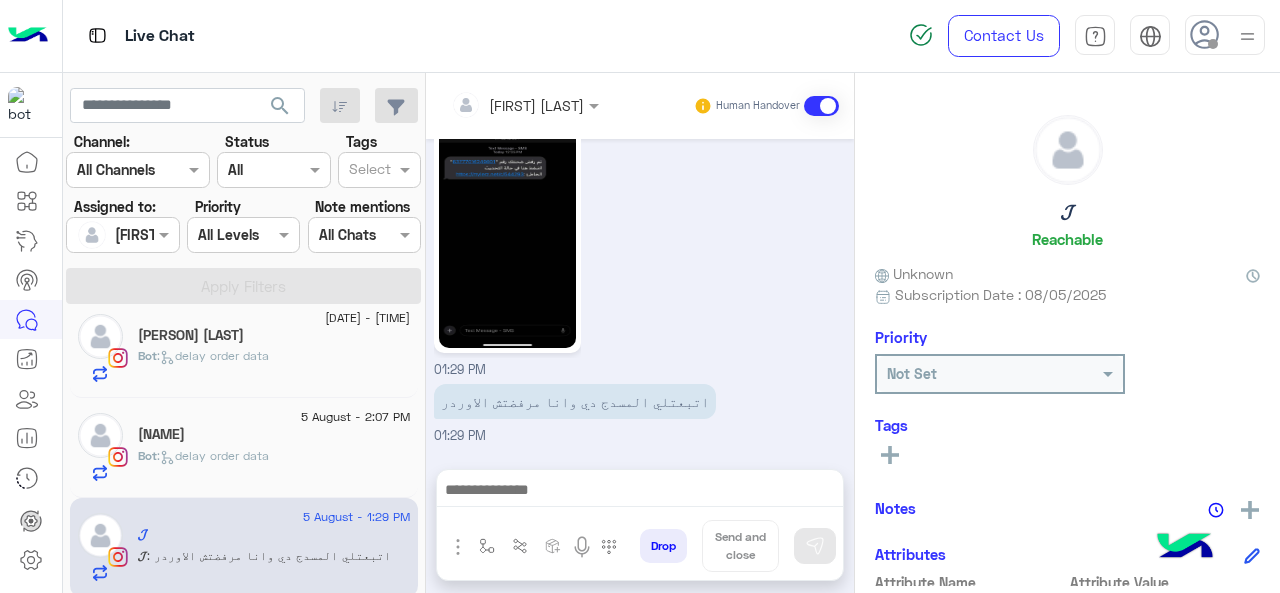 type on "**********" 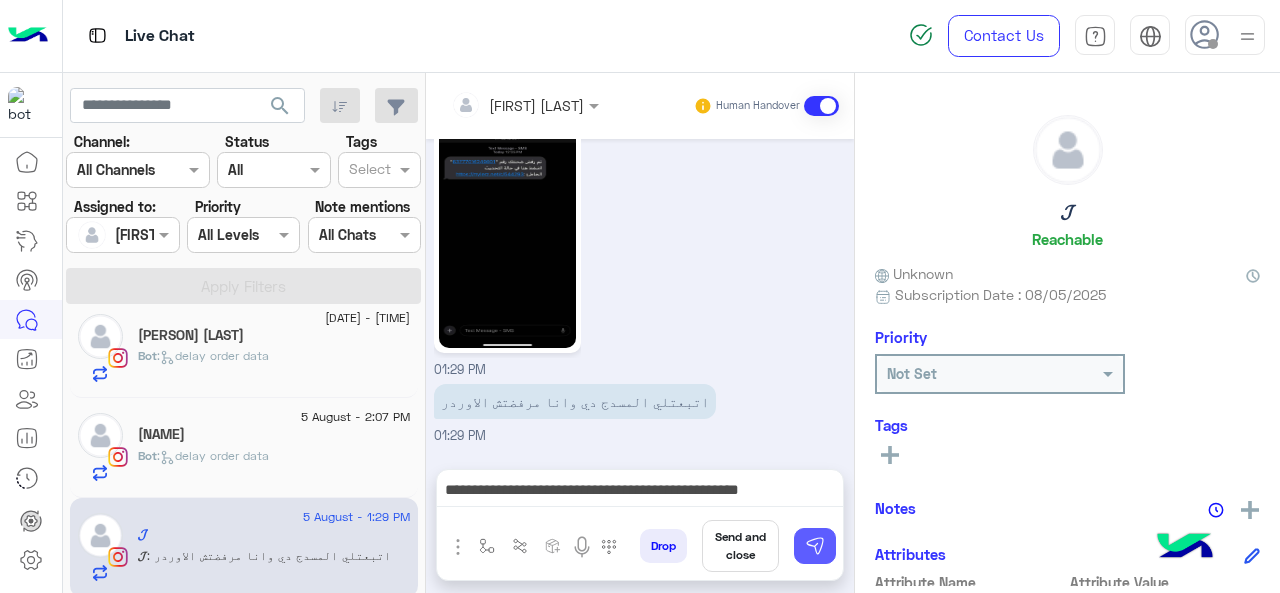 click at bounding box center [815, 546] 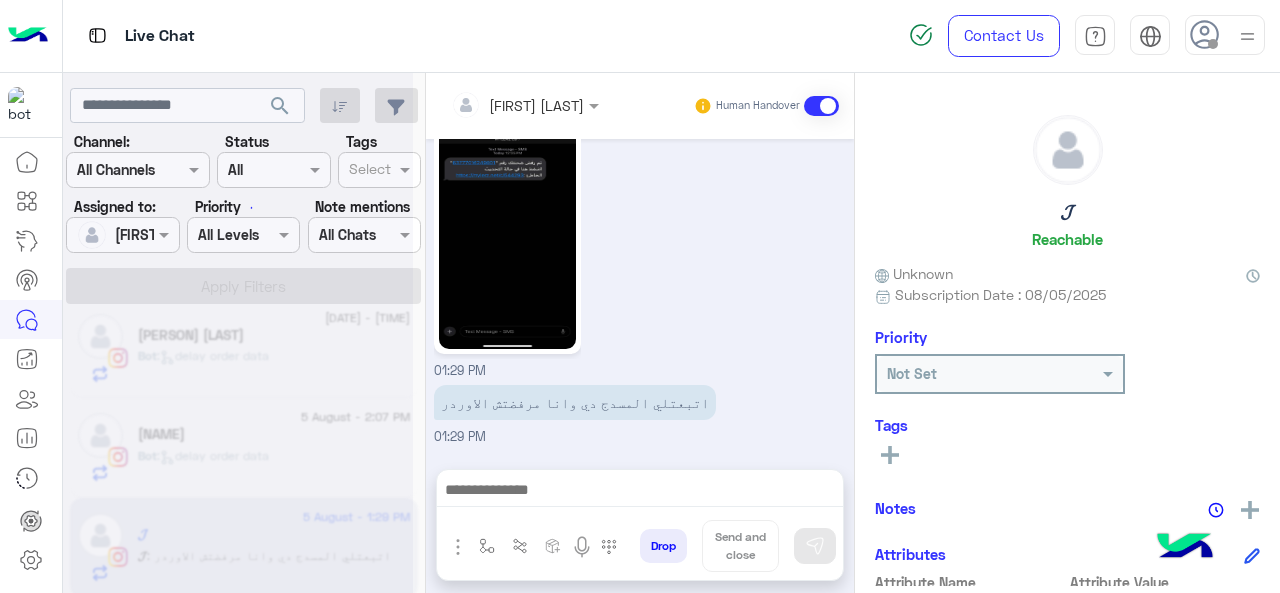 click at bounding box center (640, 495) 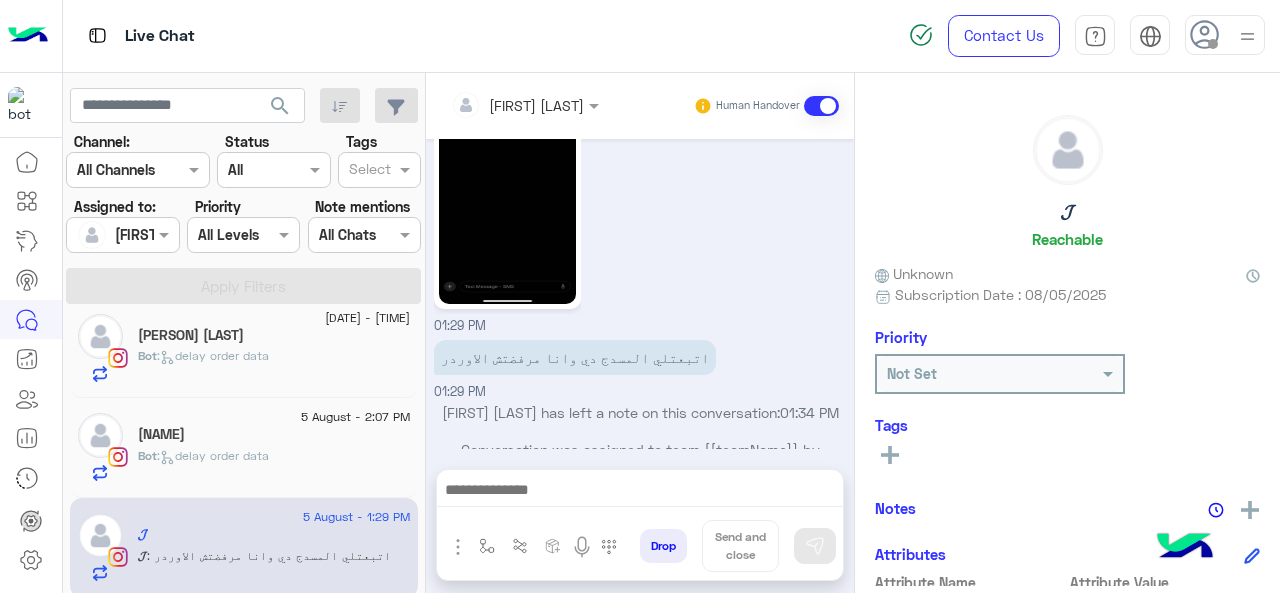 scroll, scrollTop: 2290, scrollLeft: 0, axis: vertical 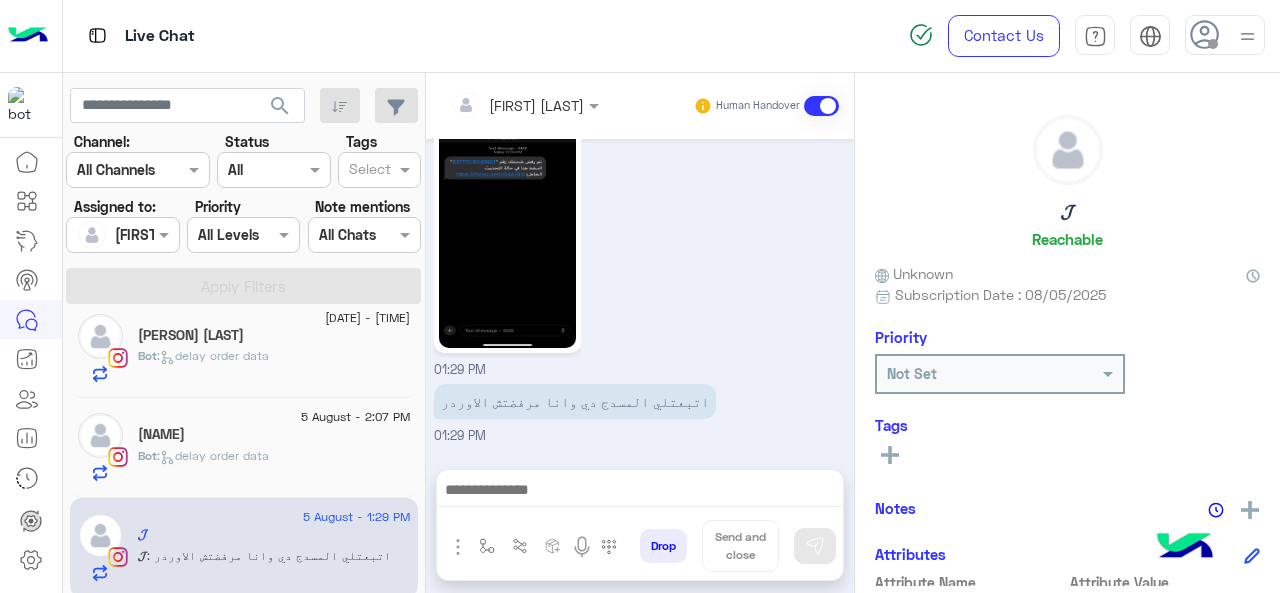 drag, startPoint x: 663, startPoint y: 477, endPoint x: 672, endPoint y: 487, distance: 13.453624 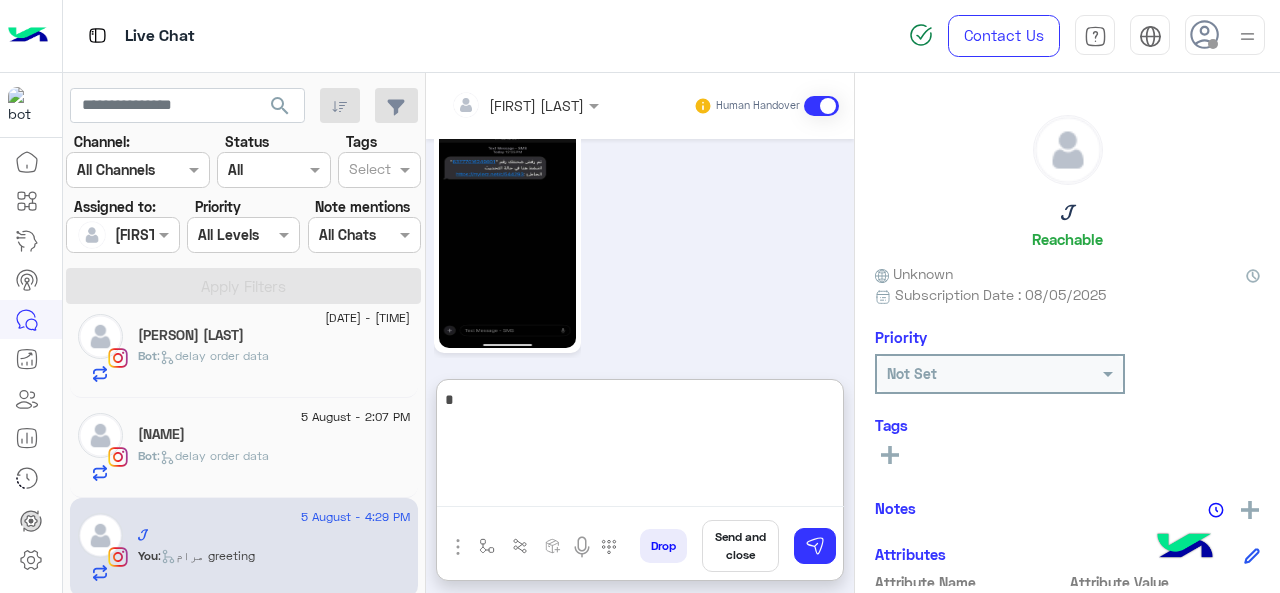 scroll, scrollTop: 2480, scrollLeft: 0, axis: vertical 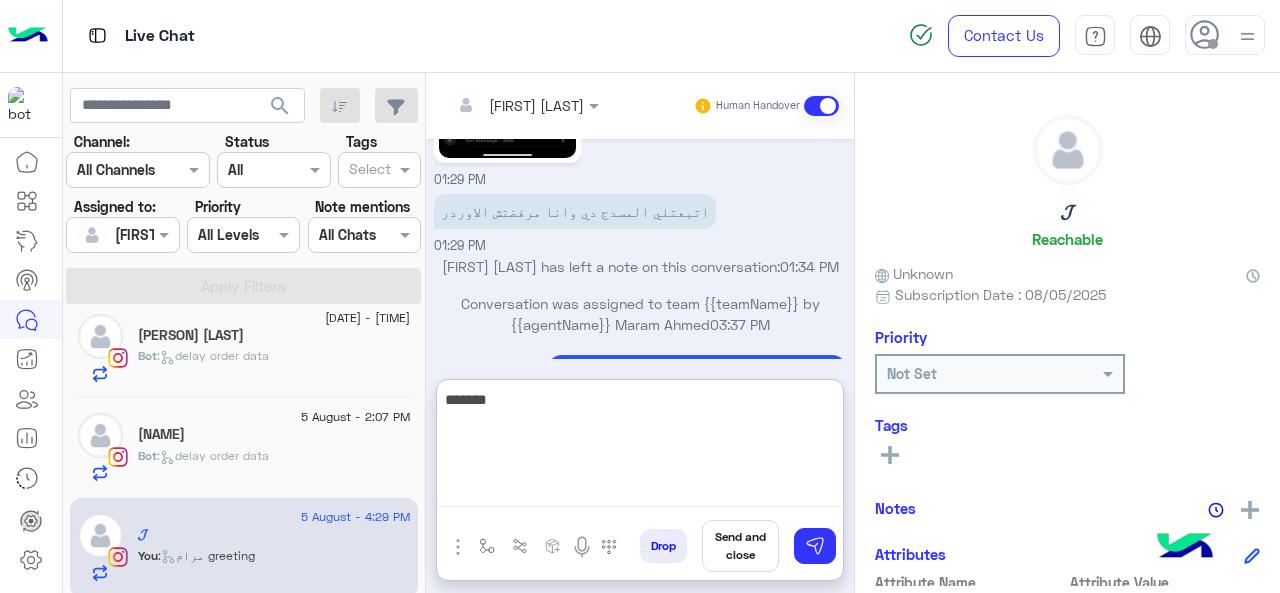 paste on "**********" 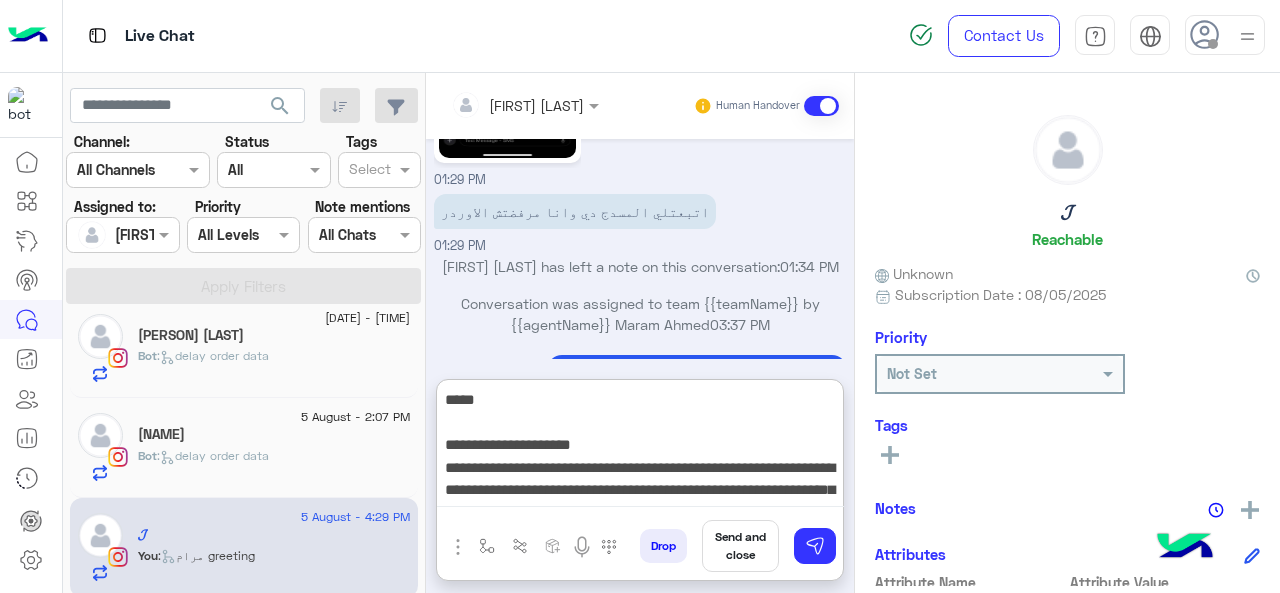 scroll, scrollTop: 38, scrollLeft: 0, axis: vertical 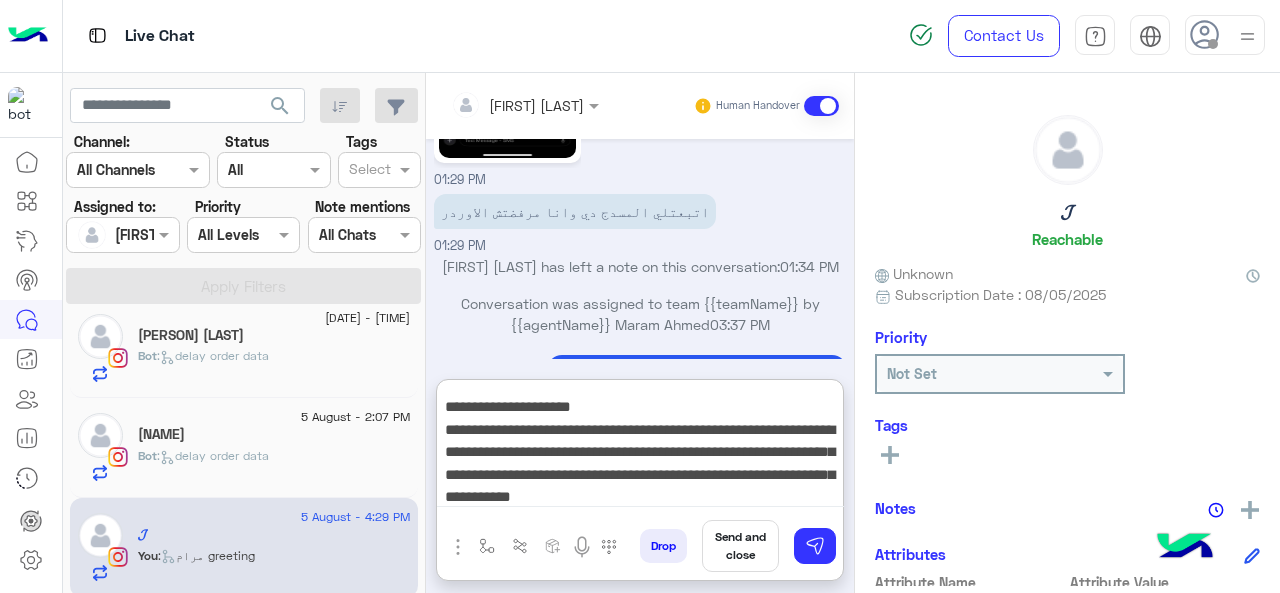 click on "**********" at bounding box center [640, 447] 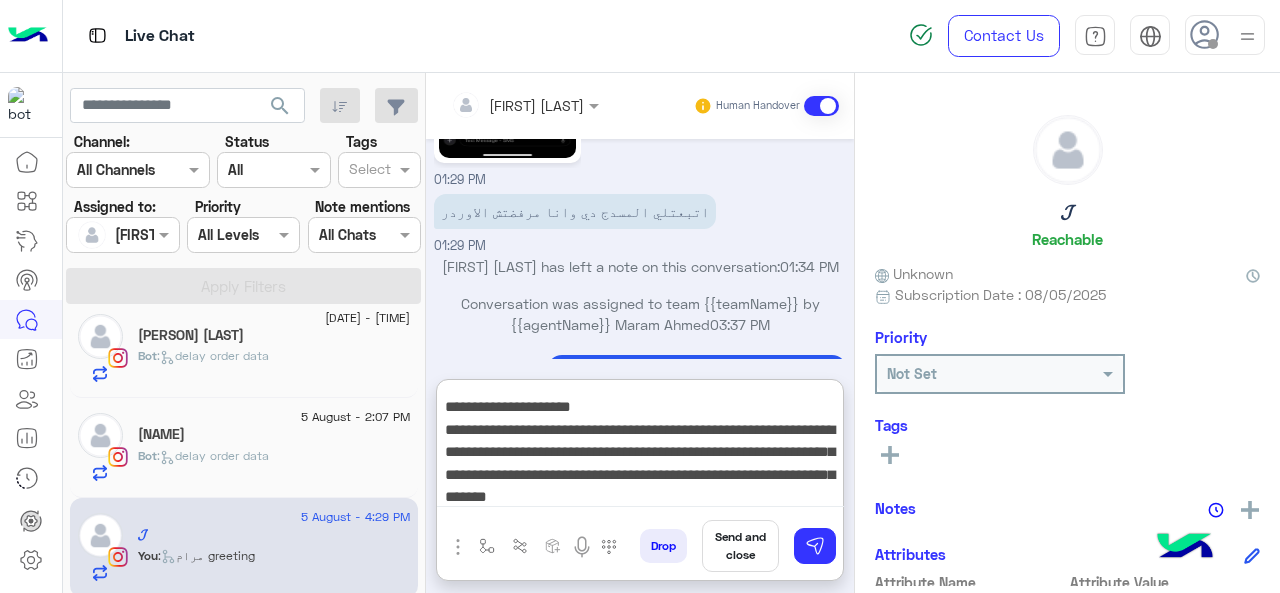 click on "**********" at bounding box center [640, 447] 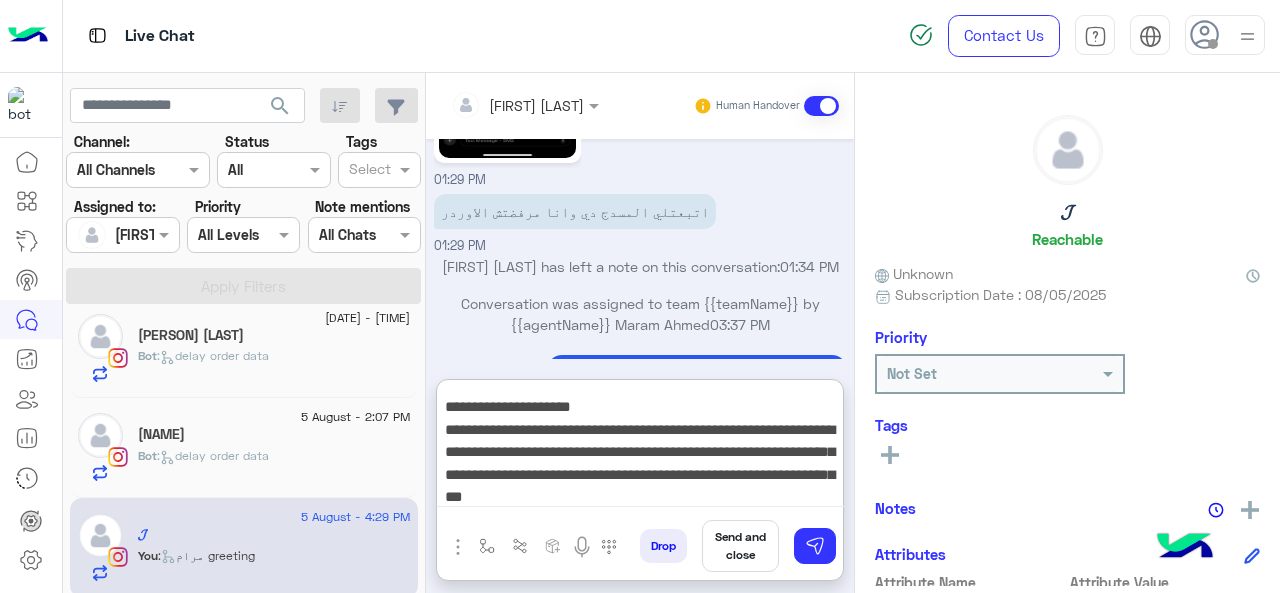 scroll, scrollTop: 2546, scrollLeft: 0, axis: vertical 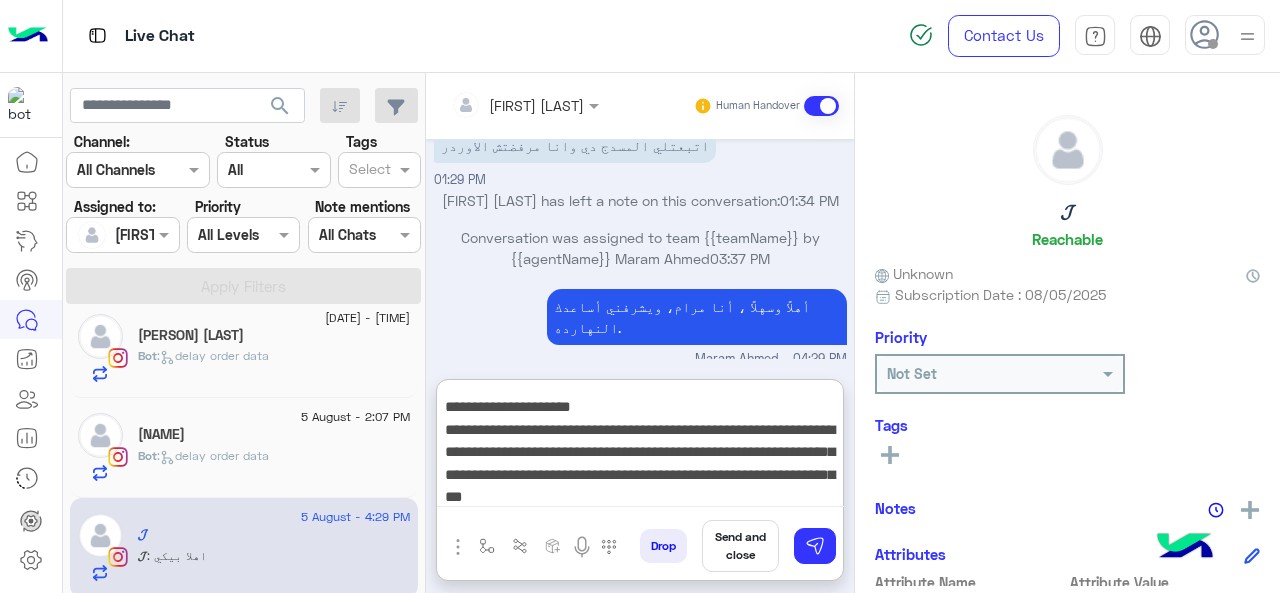 click on "**********" at bounding box center (640, 447) 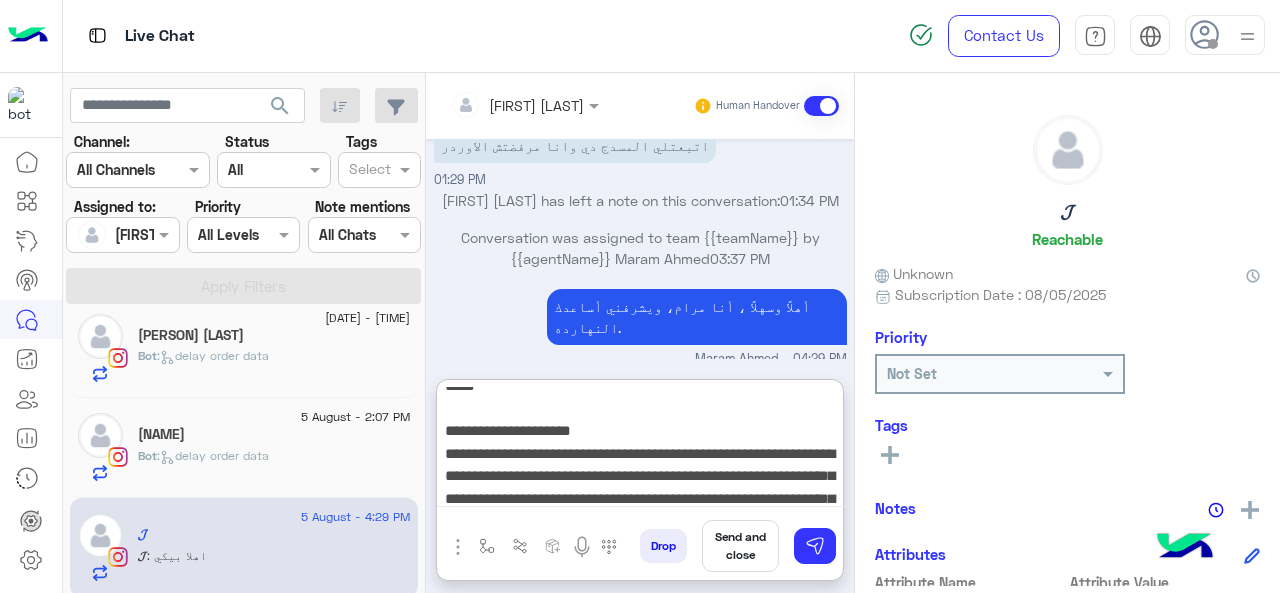 scroll, scrollTop: 0, scrollLeft: 0, axis: both 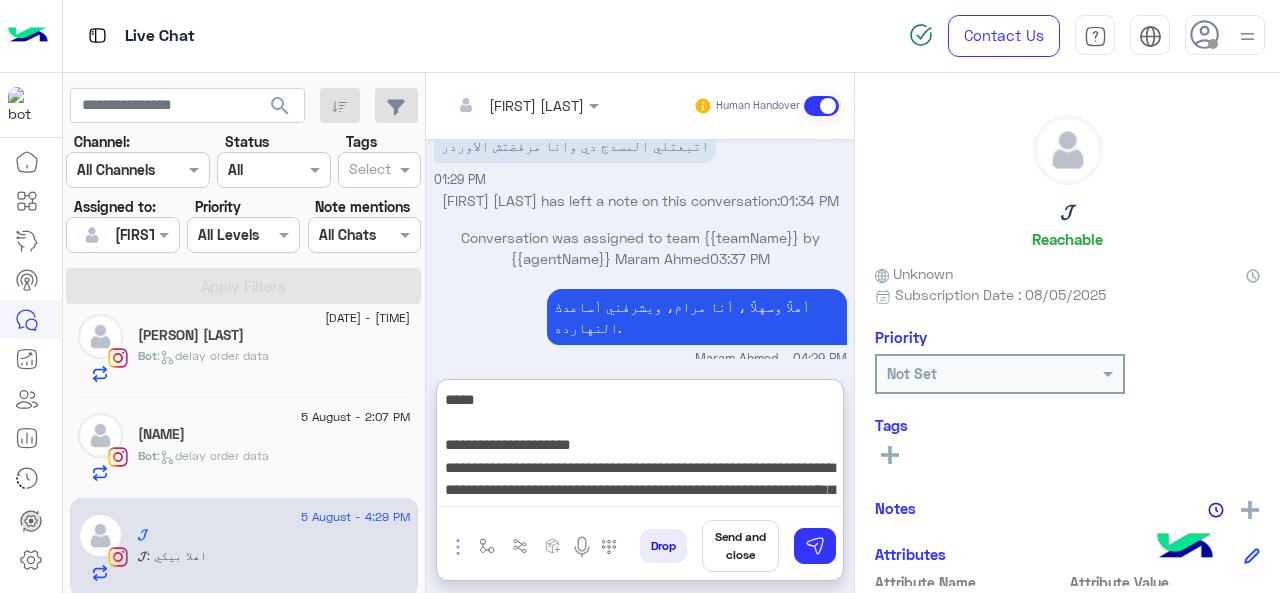 drag, startPoint x: 594, startPoint y: 435, endPoint x: 468, endPoint y: 449, distance: 126.77539 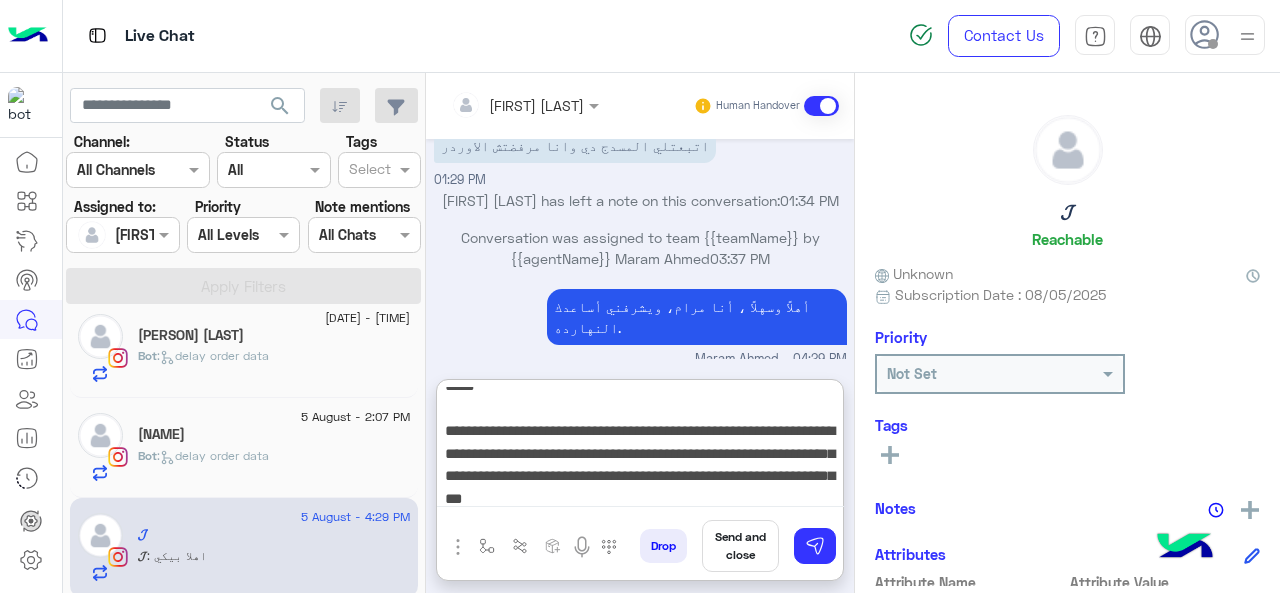 scroll, scrollTop: 19, scrollLeft: 0, axis: vertical 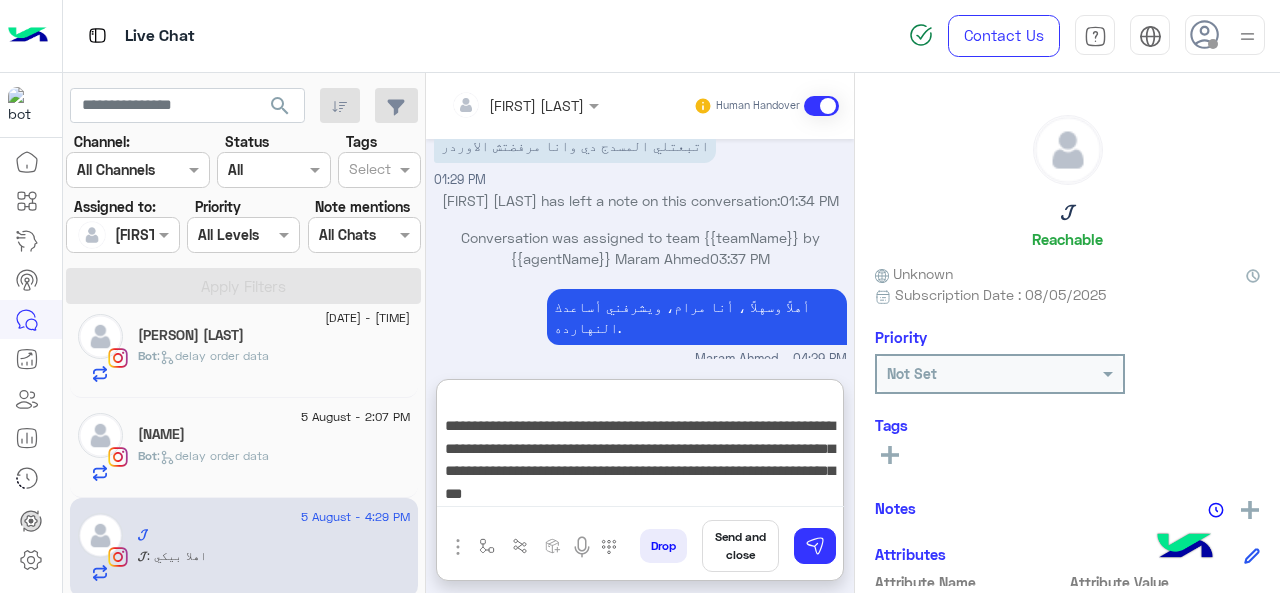click on "**********" at bounding box center [640, 447] 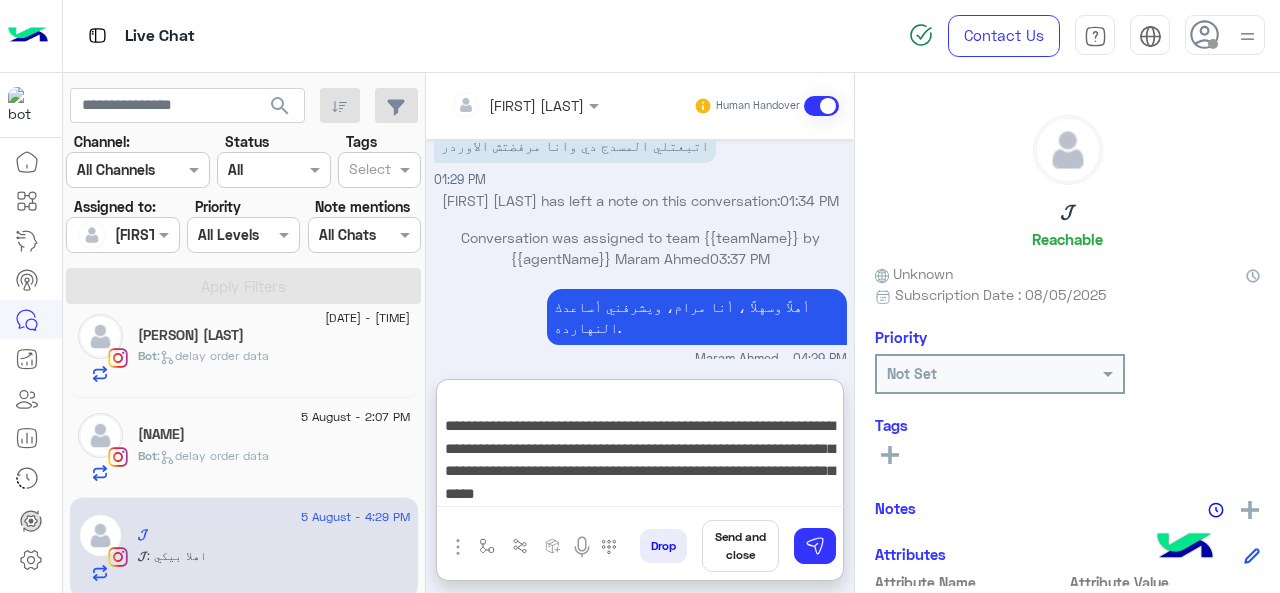 scroll, scrollTop: 2634, scrollLeft: 0, axis: vertical 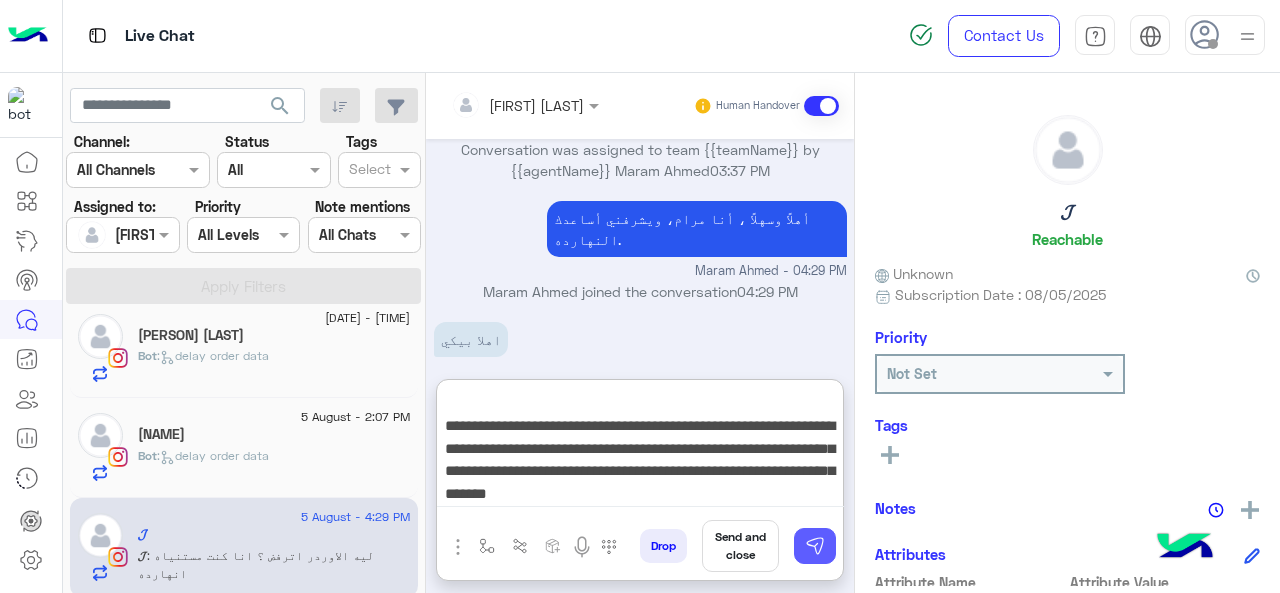 type on "**********" 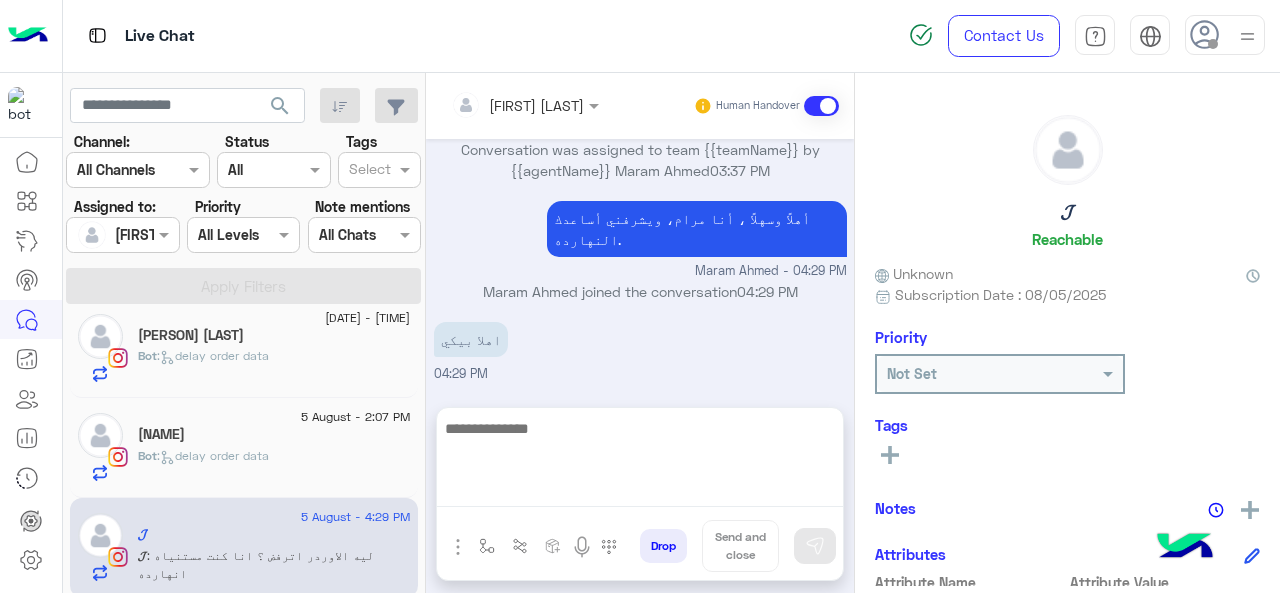 scroll, scrollTop: 0, scrollLeft: 0, axis: both 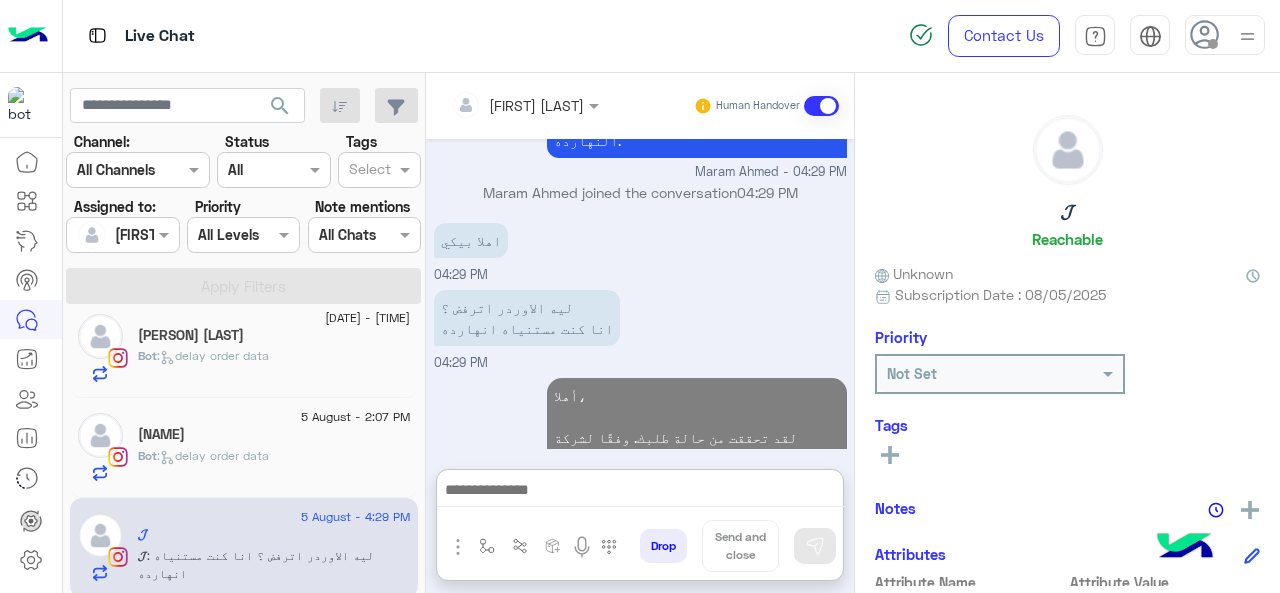 click at bounding box center (640, 492) 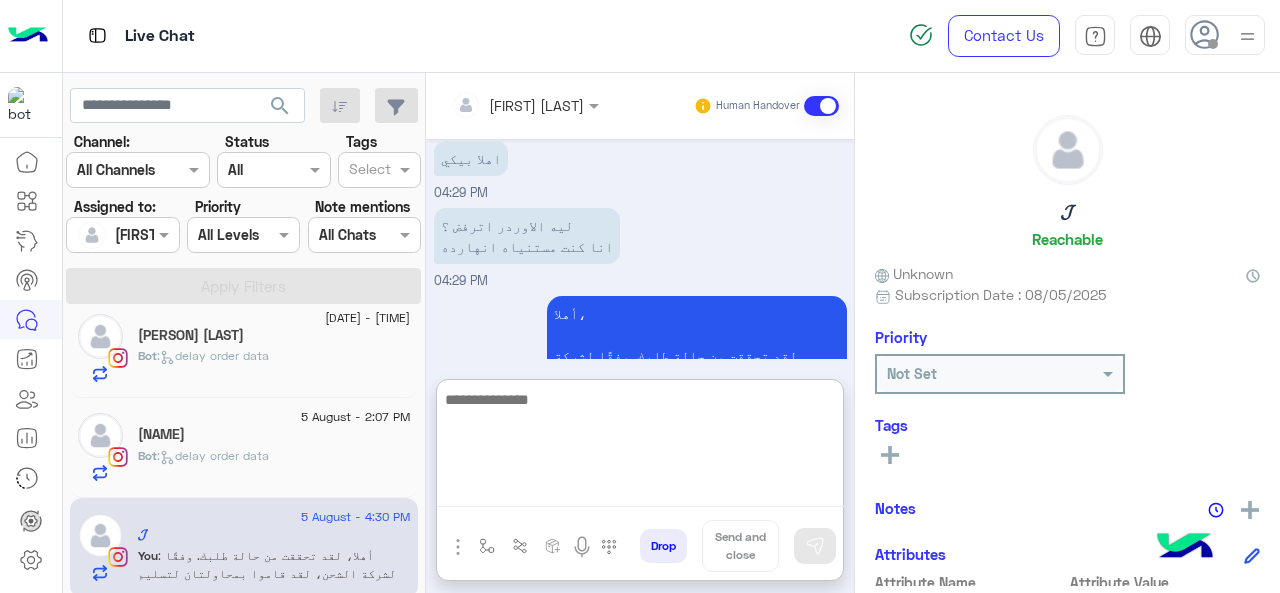 scroll, scrollTop: 2823, scrollLeft: 0, axis: vertical 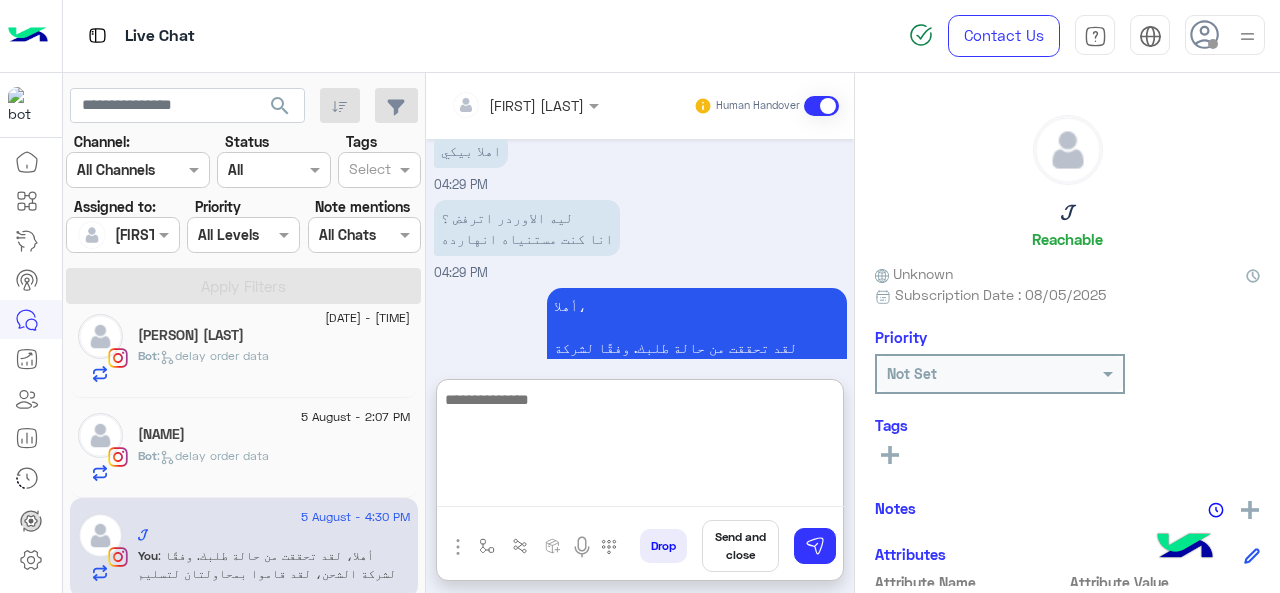 type on "*" 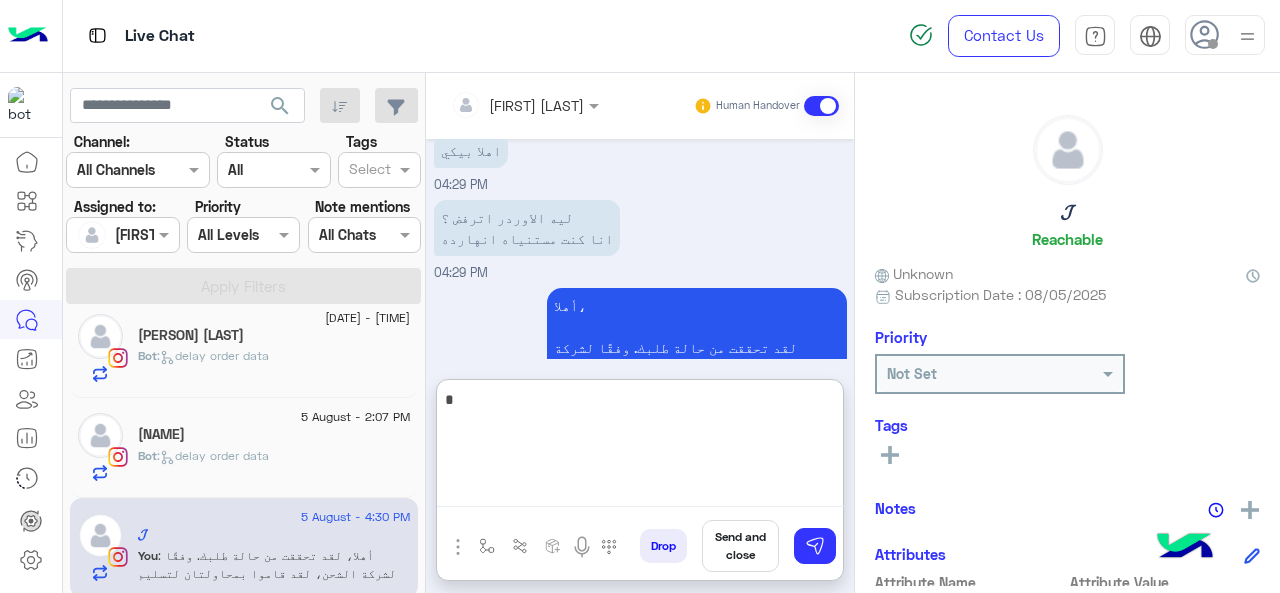 type 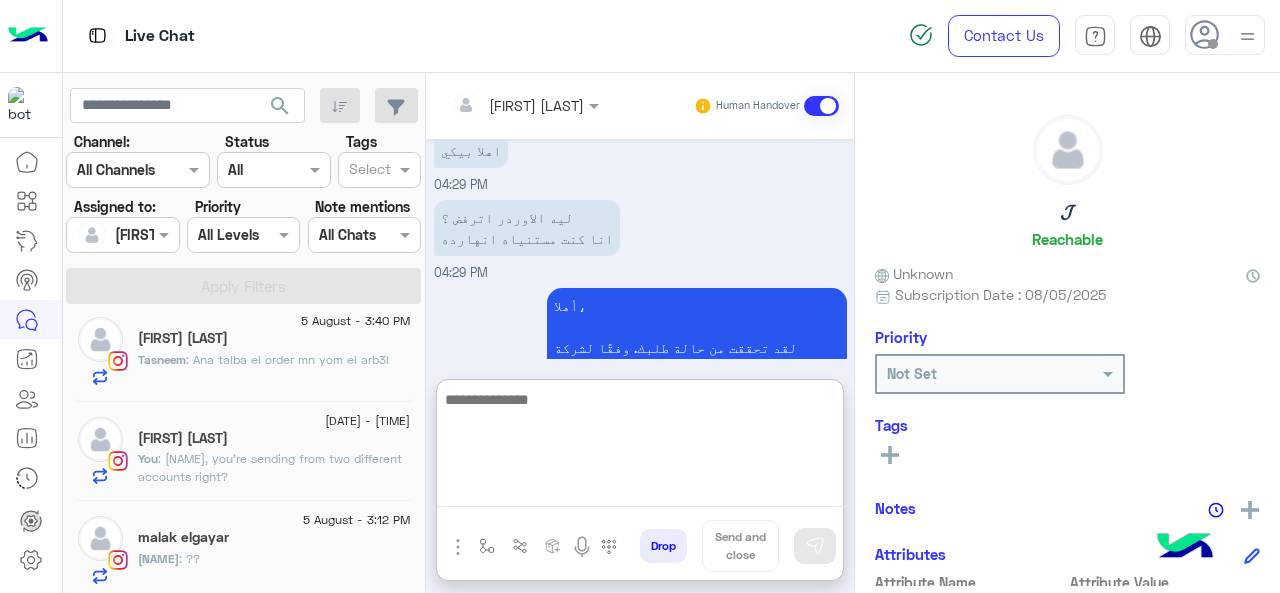 scroll, scrollTop: 16, scrollLeft: 0, axis: vertical 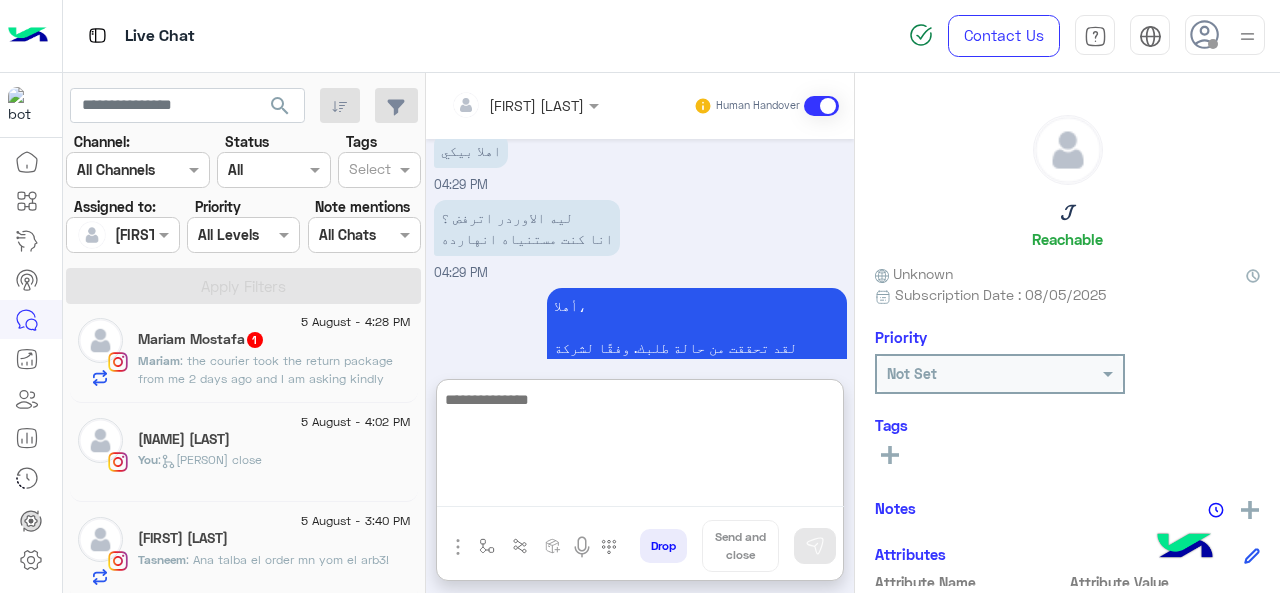 click on "[FIRST] [LAST]  1" 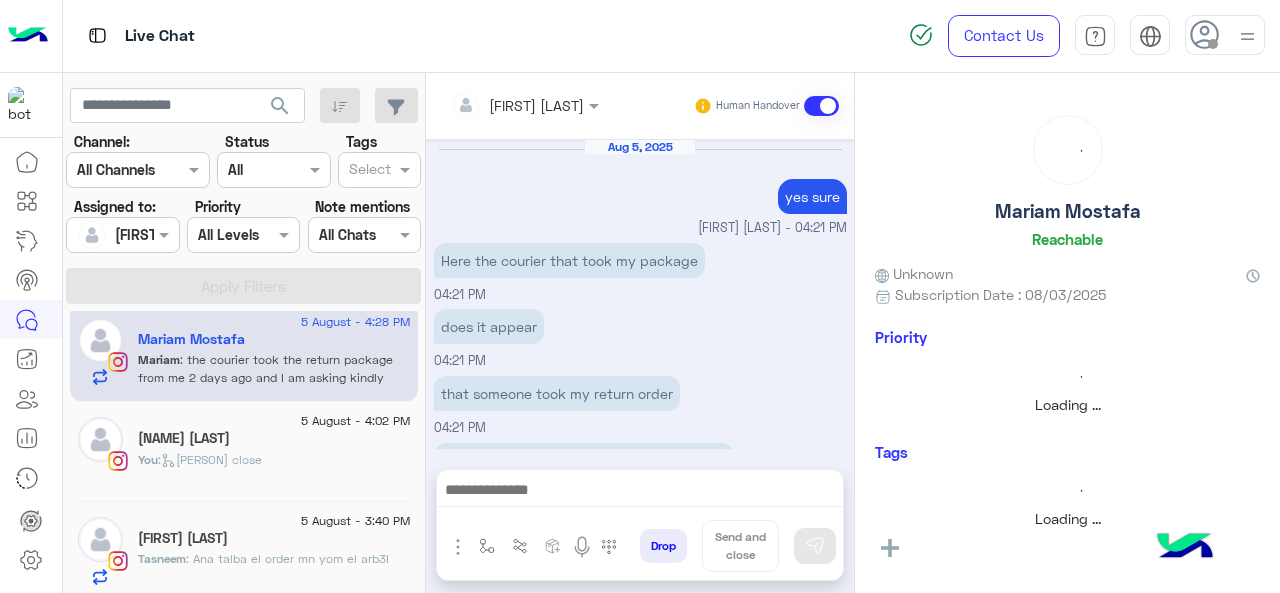 scroll, scrollTop: 523, scrollLeft: 0, axis: vertical 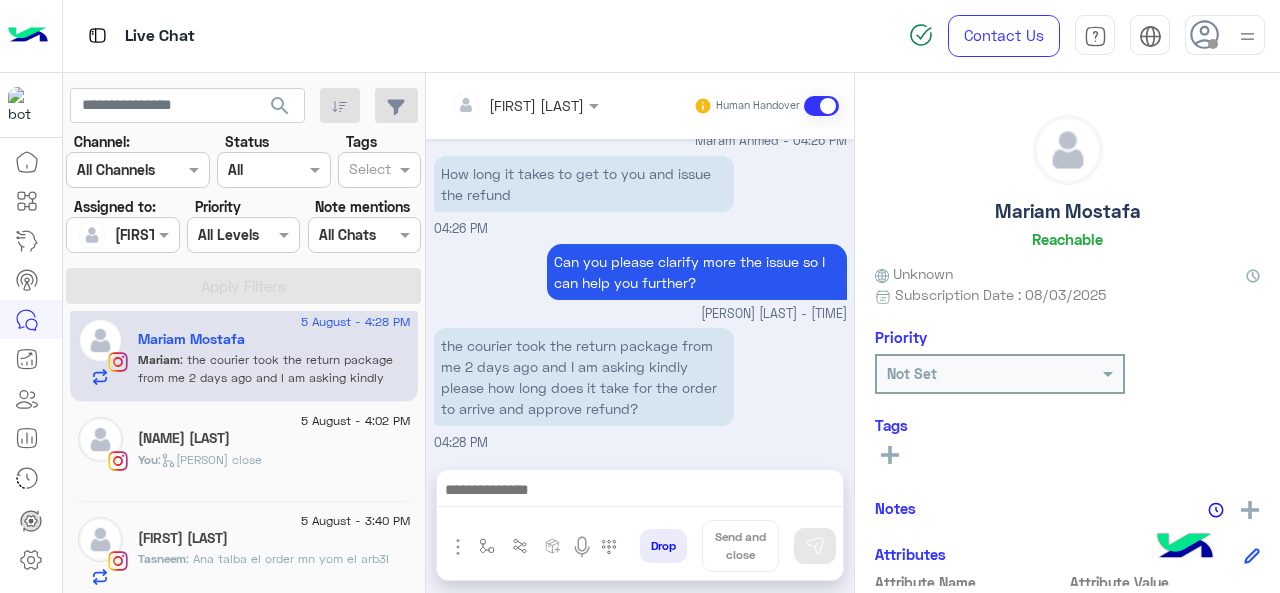 click on "Not Set" 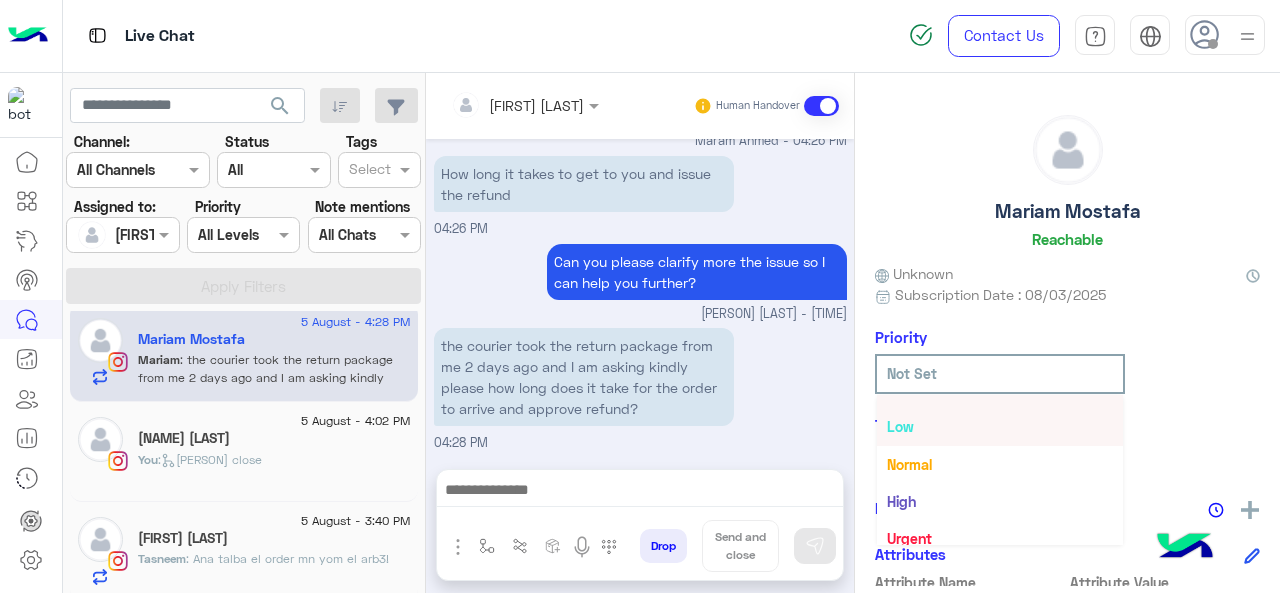 scroll, scrollTop: 36, scrollLeft: 0, axis: vertical 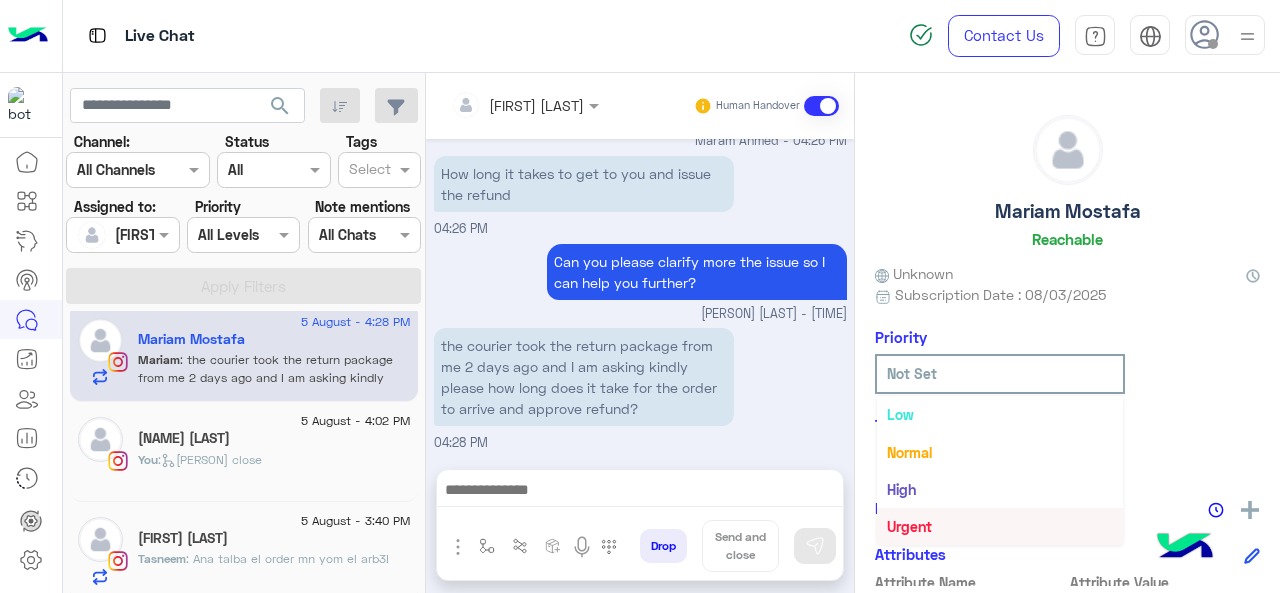 click on "Urgent" at bounding box center (1000, 526) 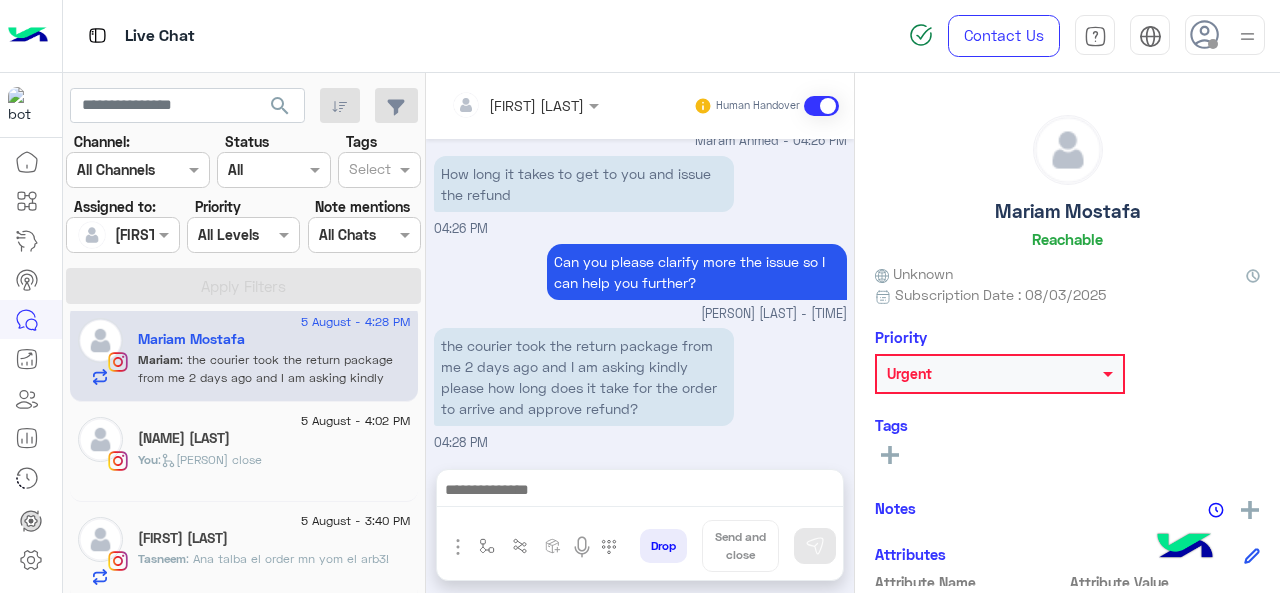 click at bounding box center (525, 104) 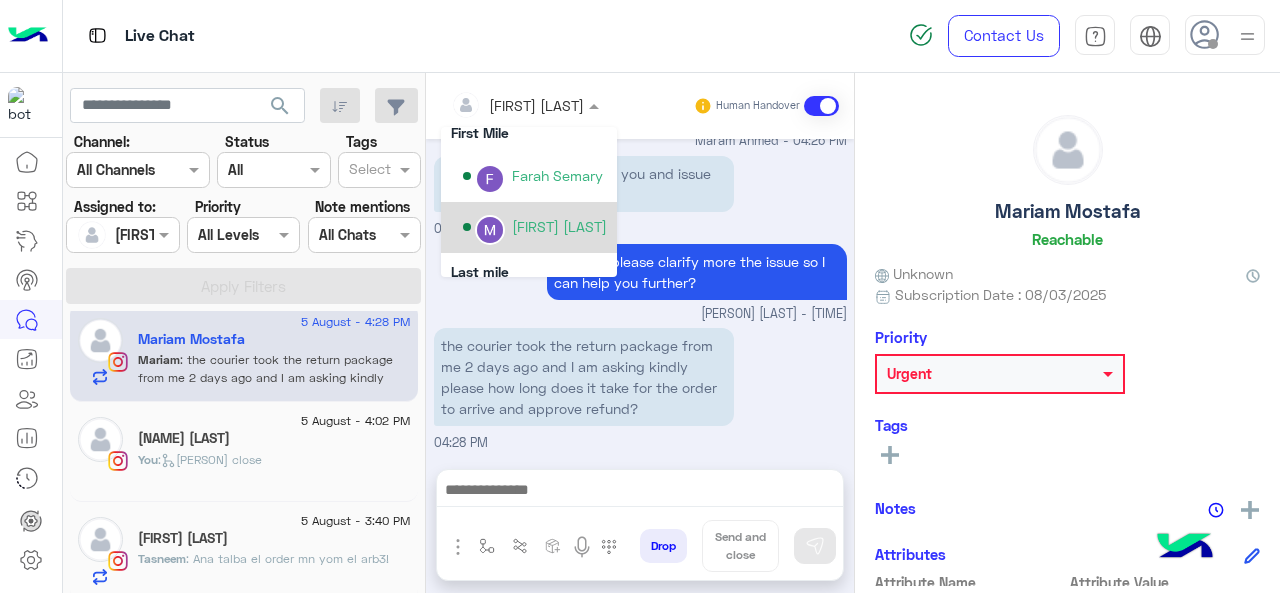 scroll, scrollTop: 300, scrollLeft: 0, axis: vertical 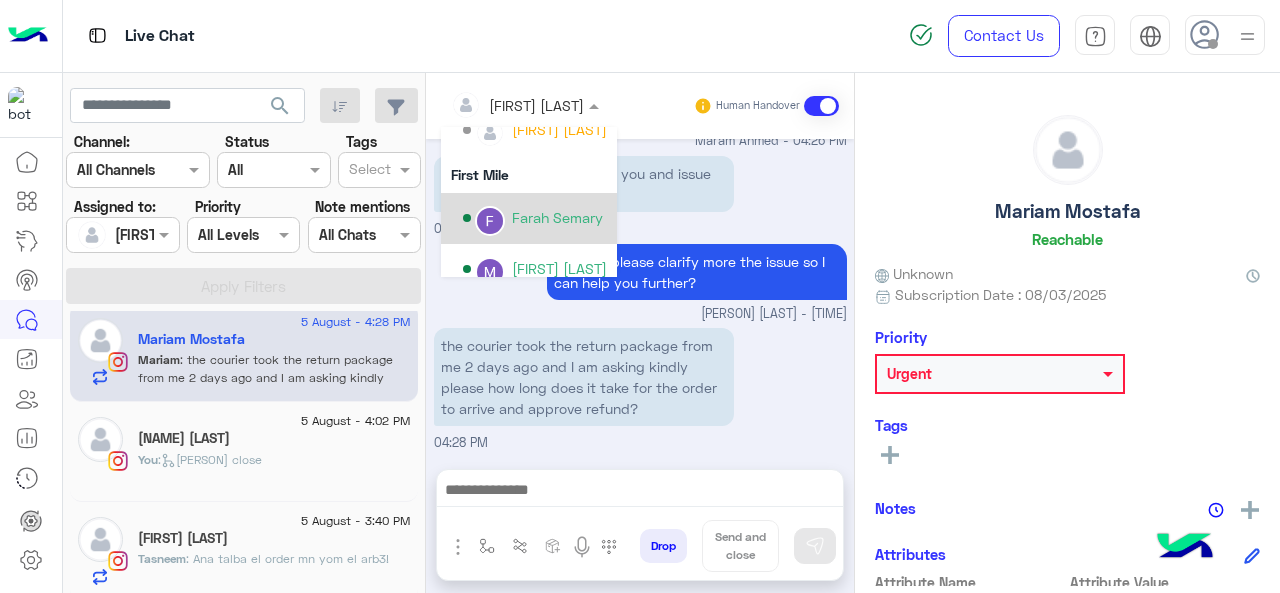 click on "Farah Semary" at bounding box center (557, 217) 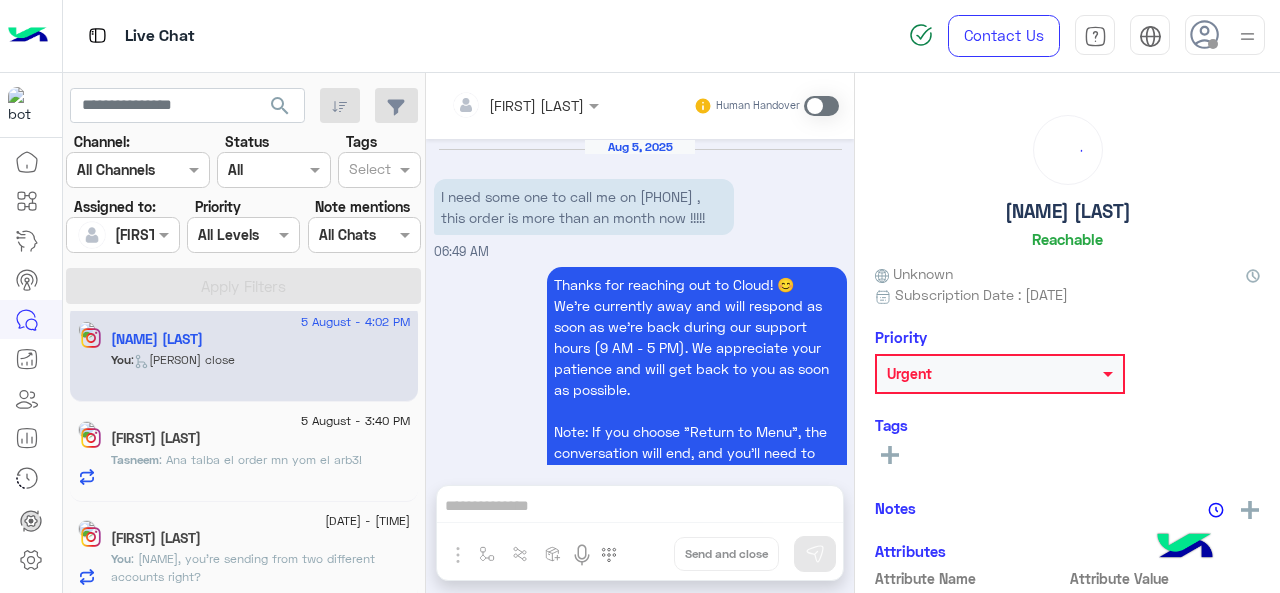 scroll, scrollTop: 532, scrollLeft: 0, axis: vertical 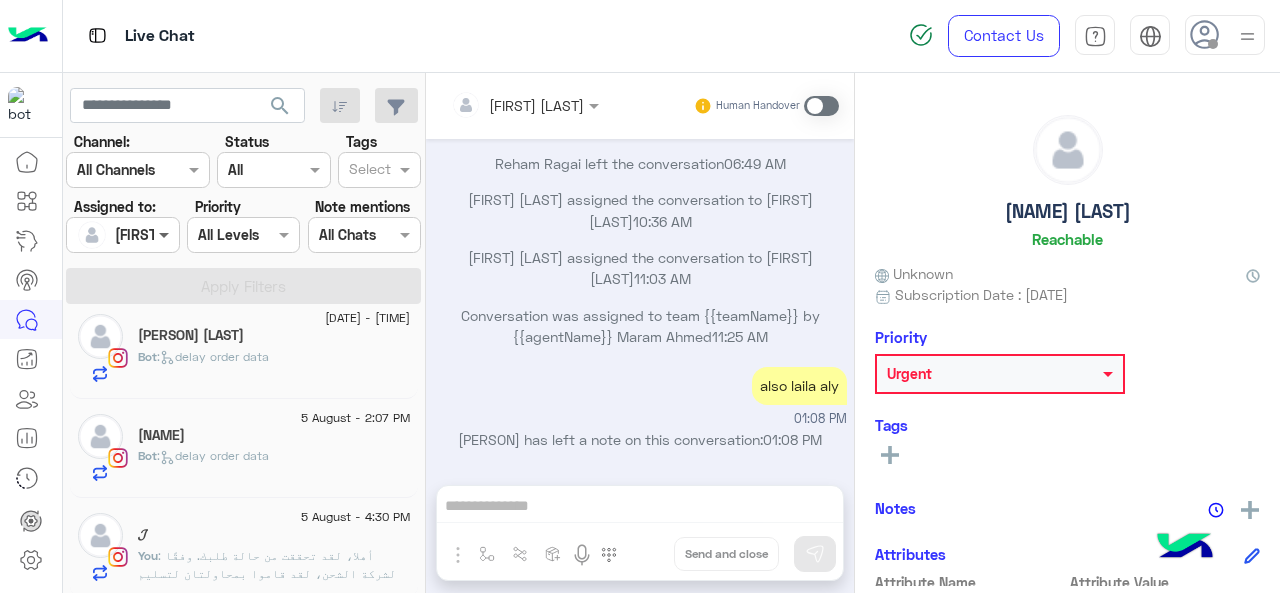 click at bounding box center [166, 234] 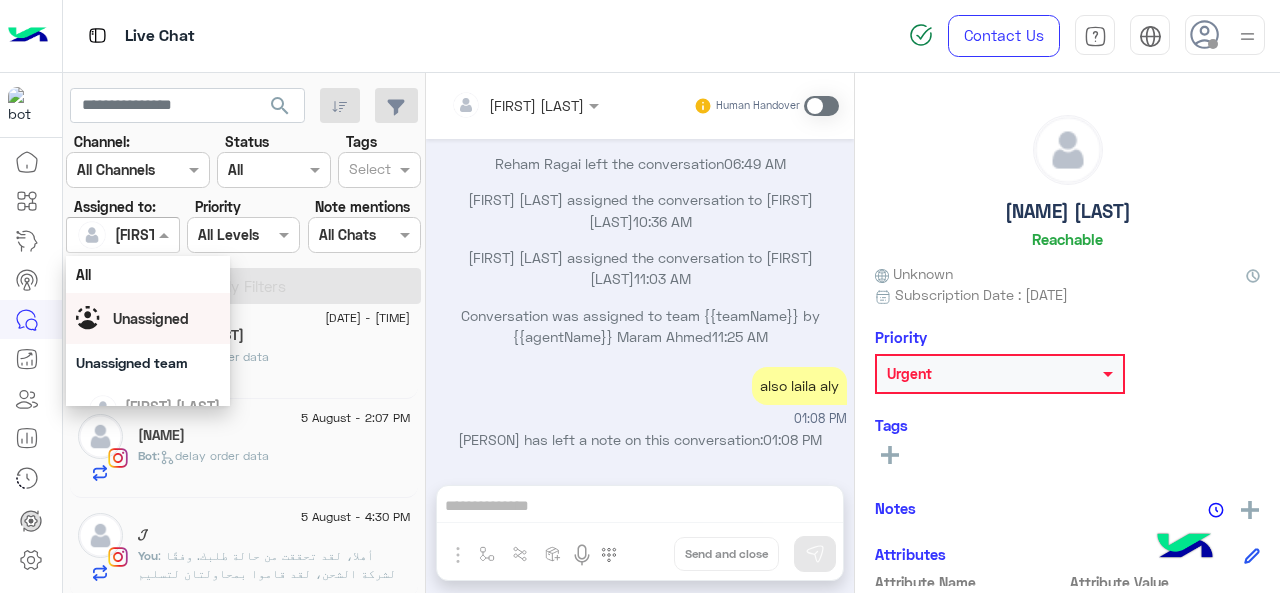 scroll, scrollTop: 400, scrollLeft: 0, axis: vertical 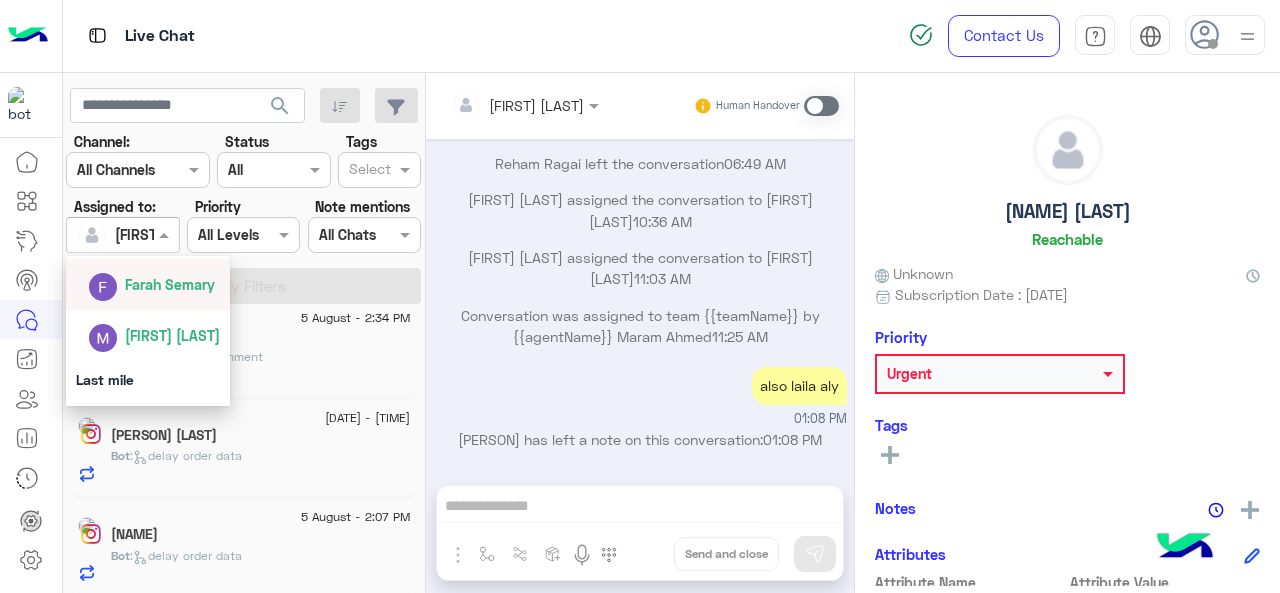 click on "Farah Semary" at bounding box center (170, 284) 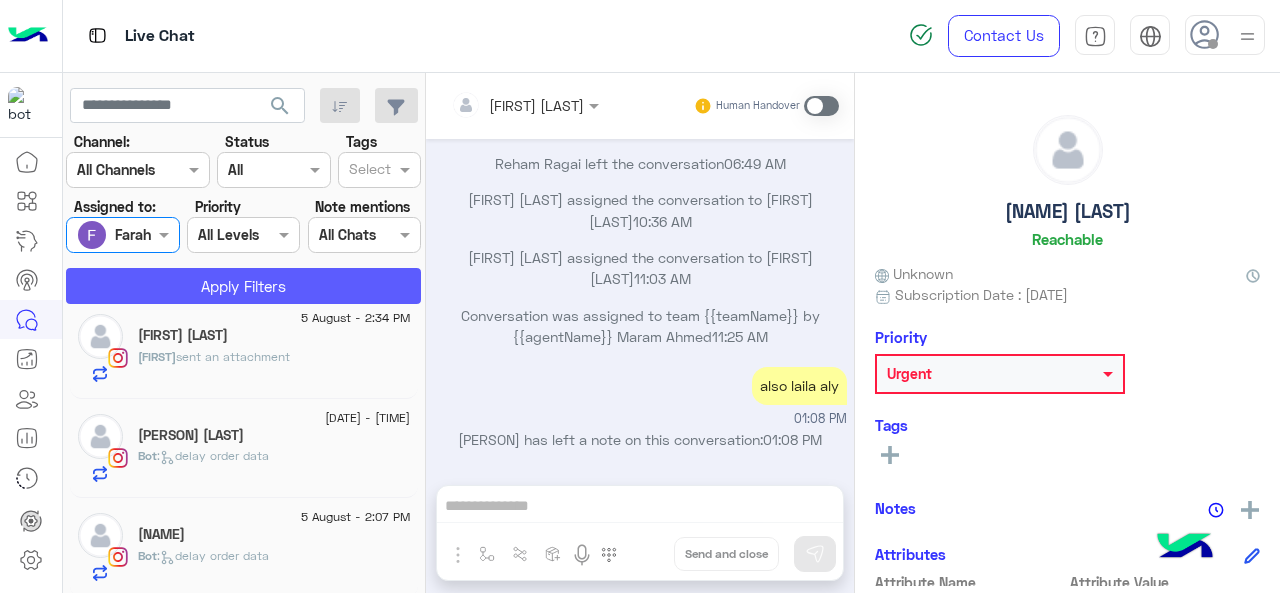 click on "Apply Filters" 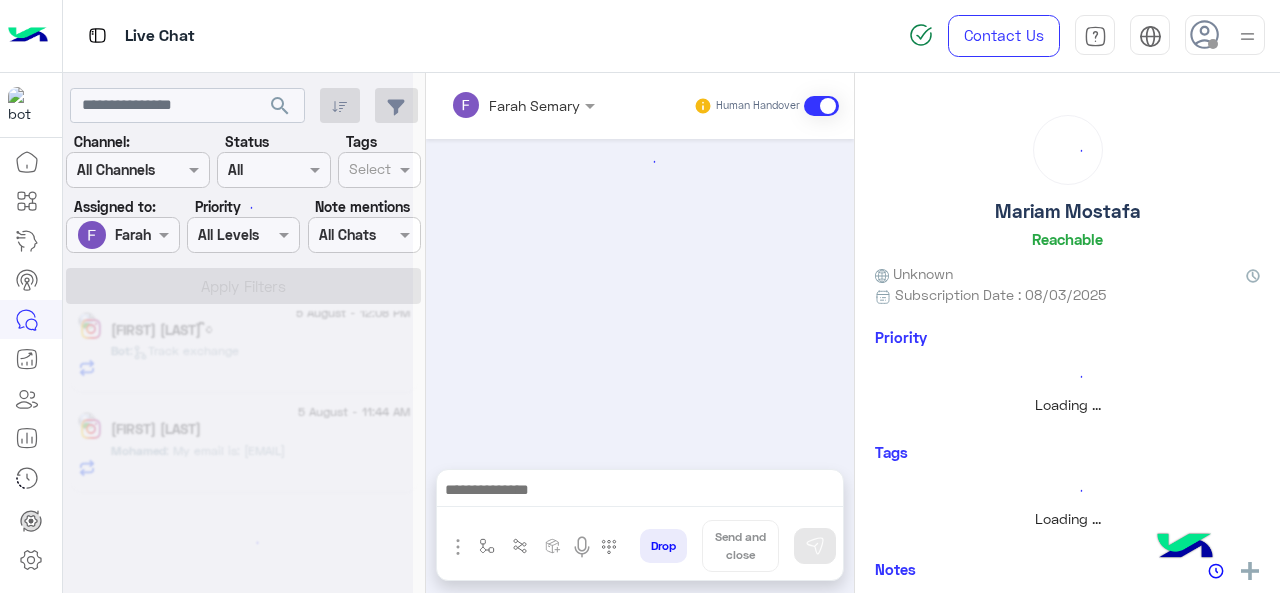 scroll, scrollTop: 420, scrollLeft: 0, axis: vertical 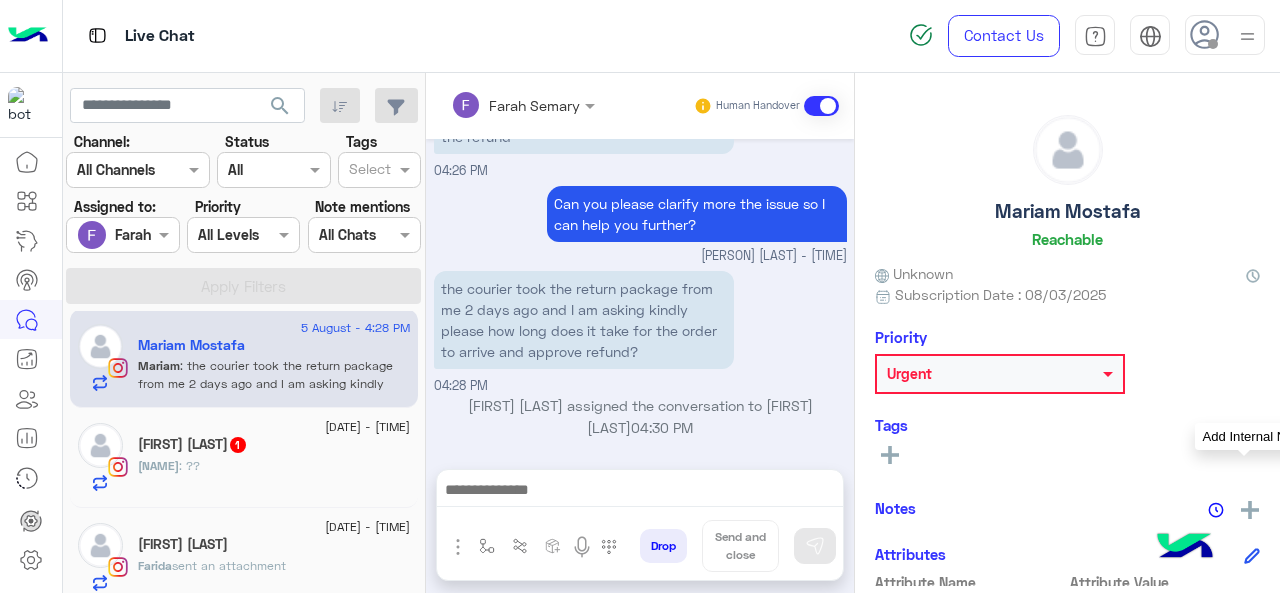 click 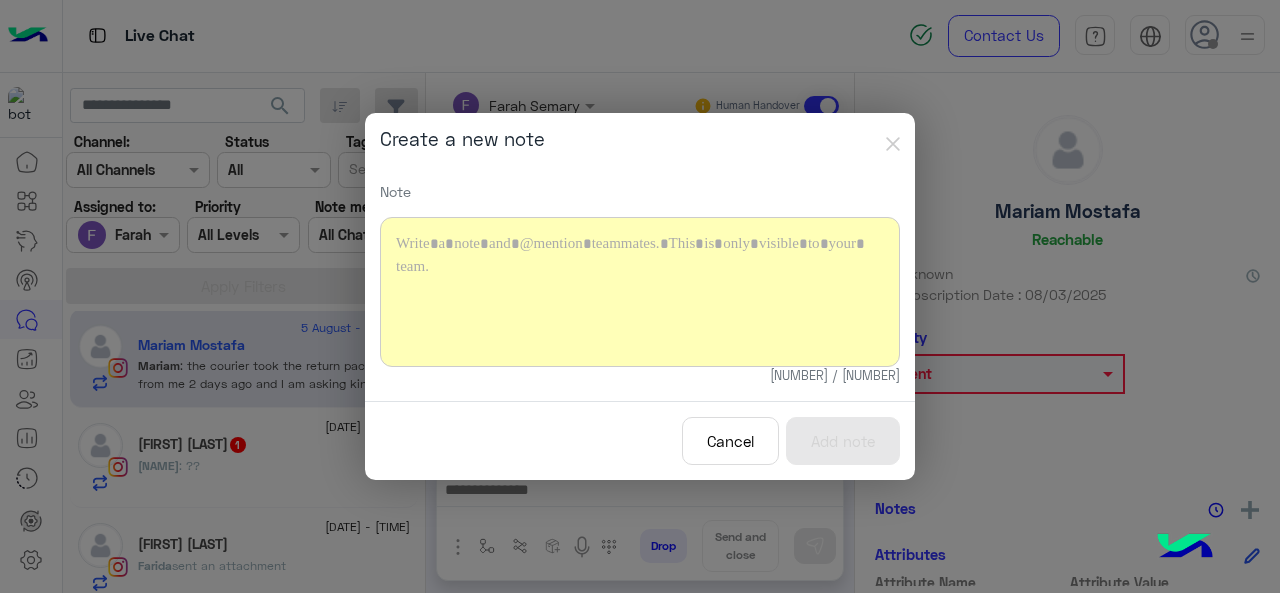 click 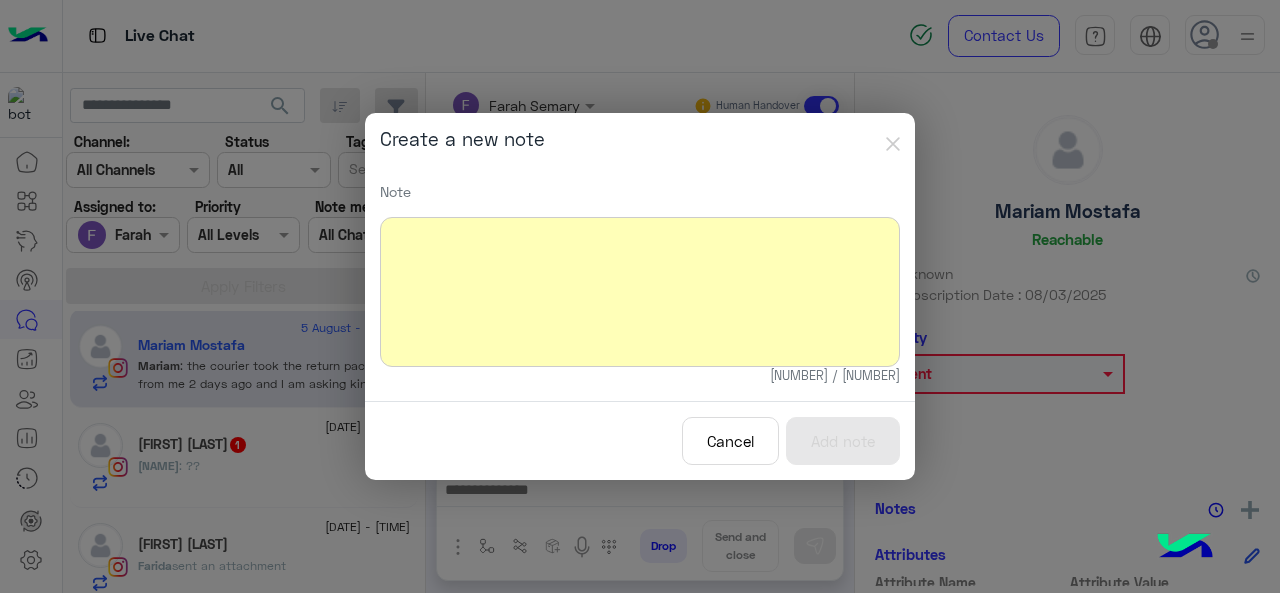 click on "Create a new note Note Character limit reached 0 / 5000 Cancel  Add note" 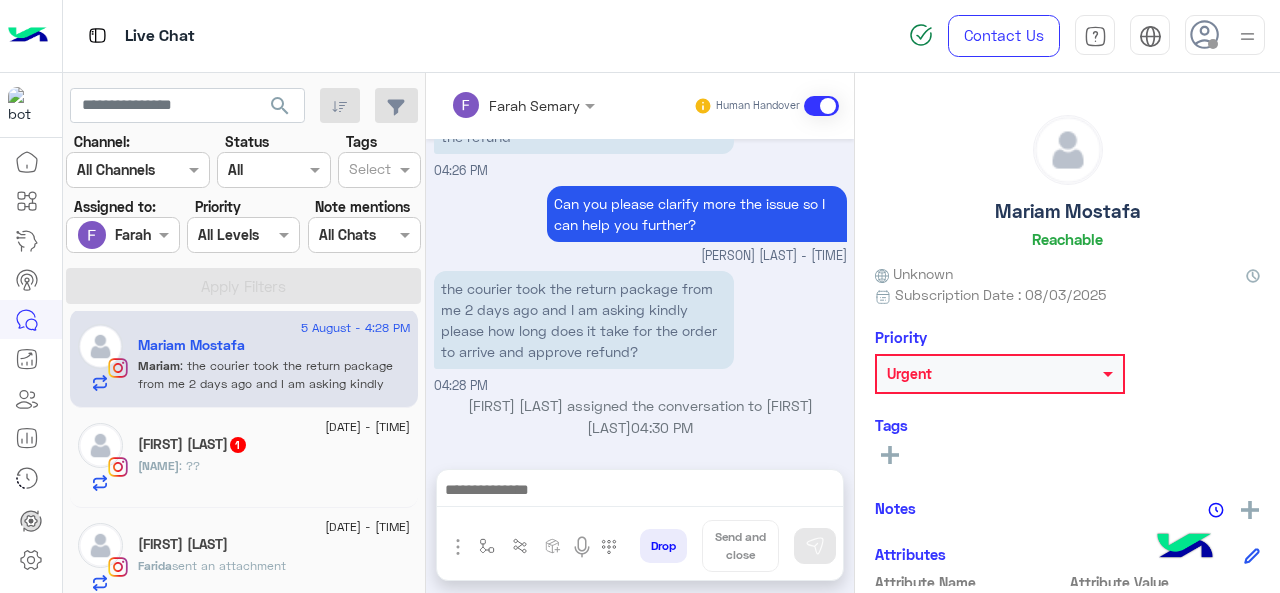 click on "Create a new note" 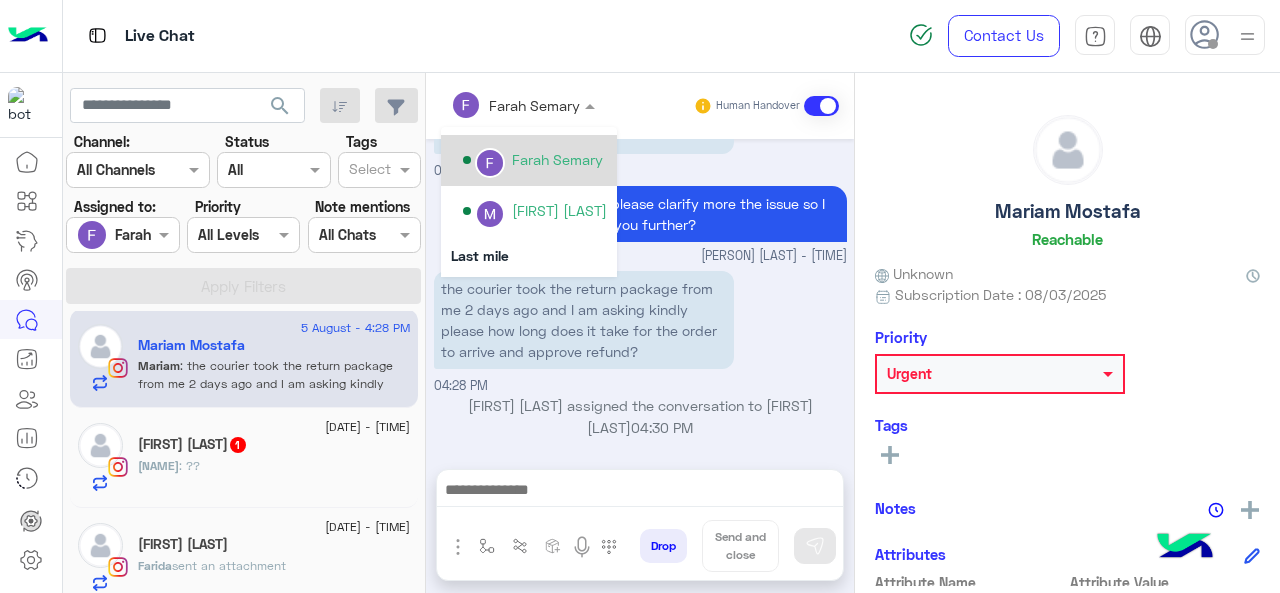 scroll, scrollTop: 406, scrollLeft: 0, axis: vertical 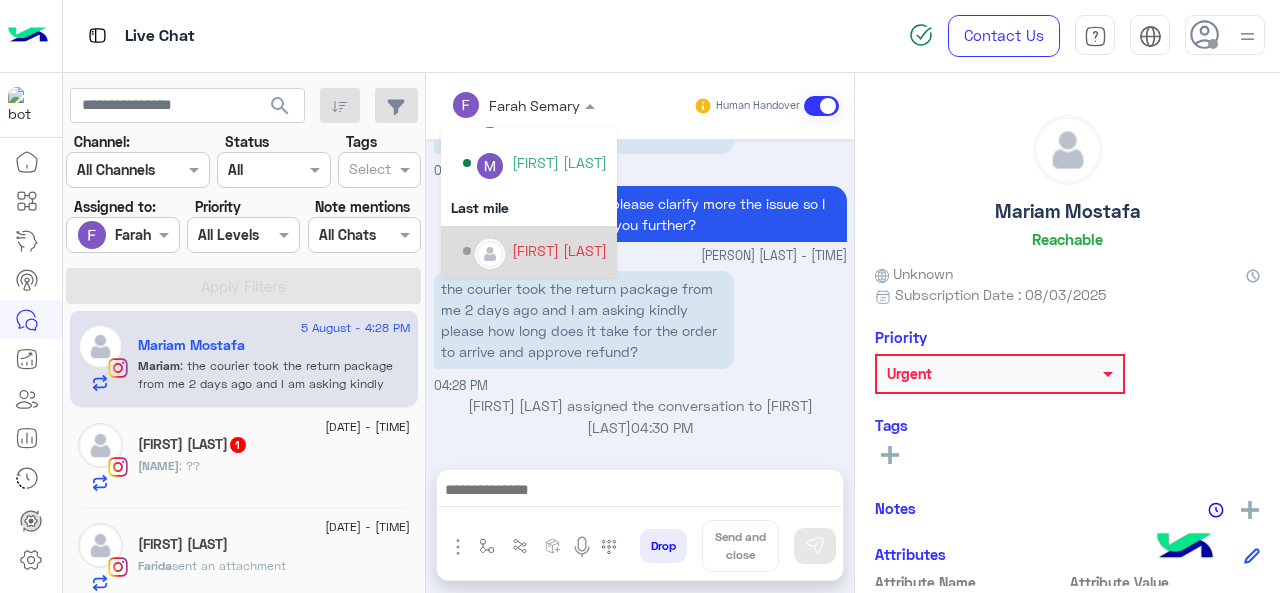 click on "[FIRST] [LAST]" at bounding box center [559, 250] 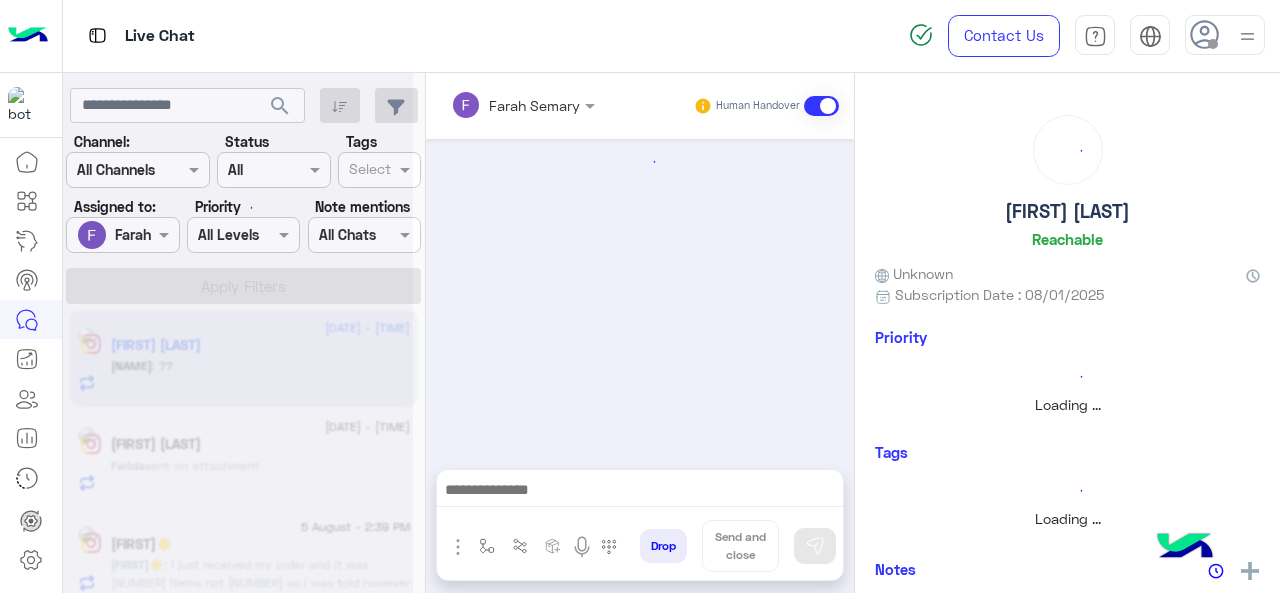 scroll, scrollTop: 0, scrollLeft: 0, axis: both 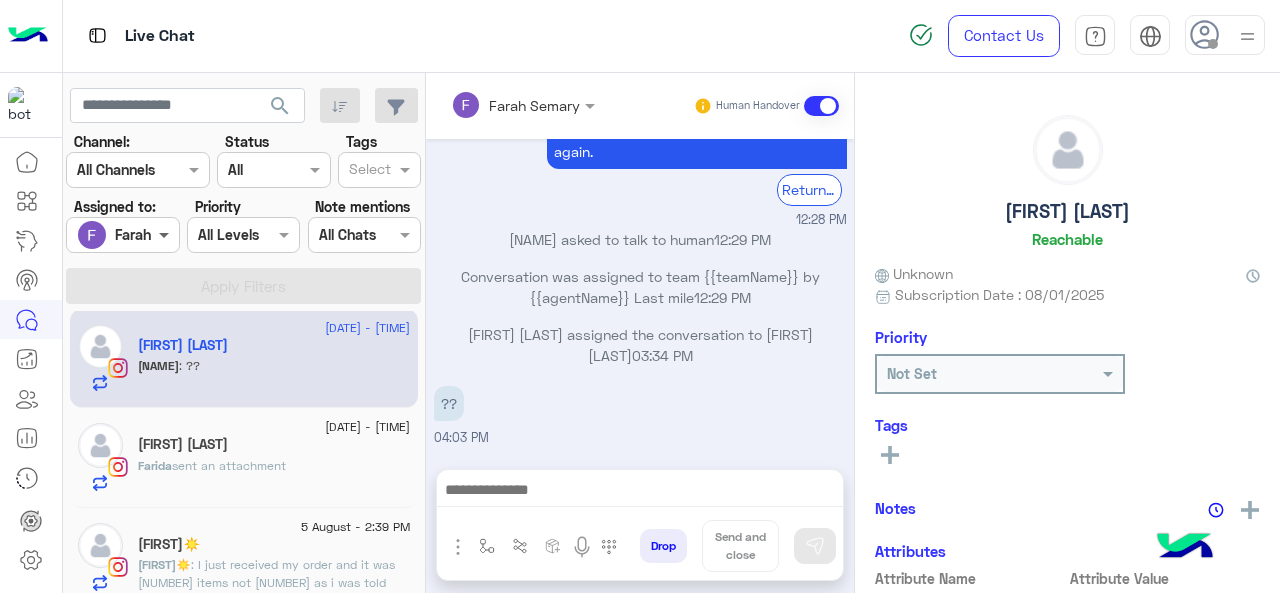 click at bounding box center [166, 234] 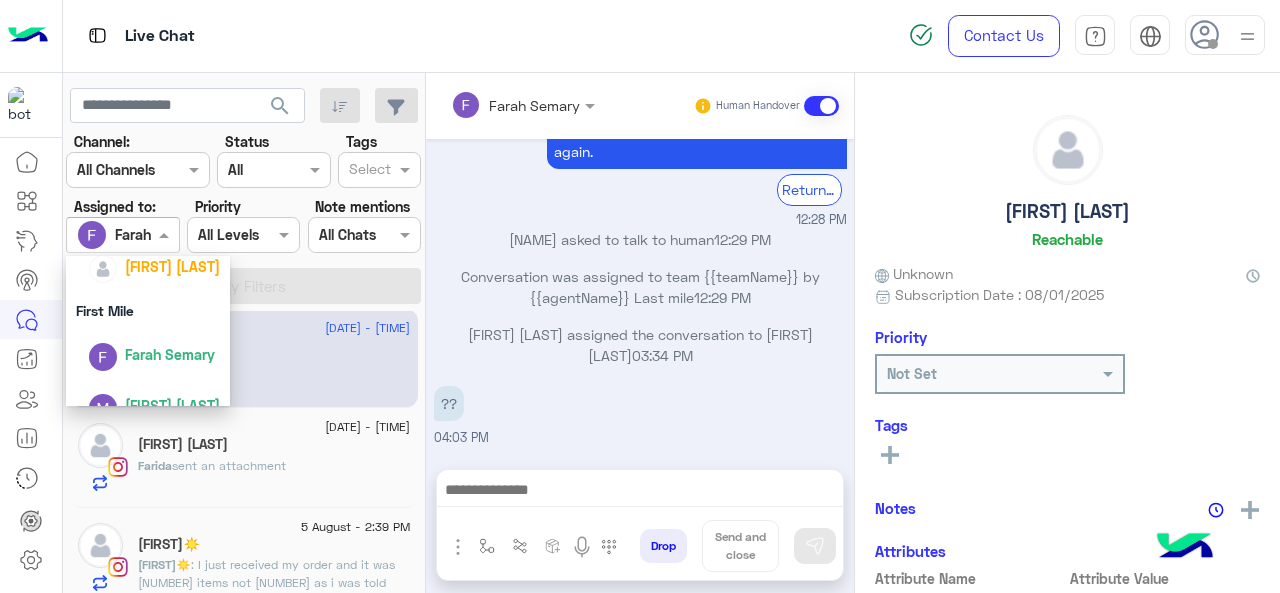 scroll, scrollTop: 443, scrollLeft: 0, axis: vertical 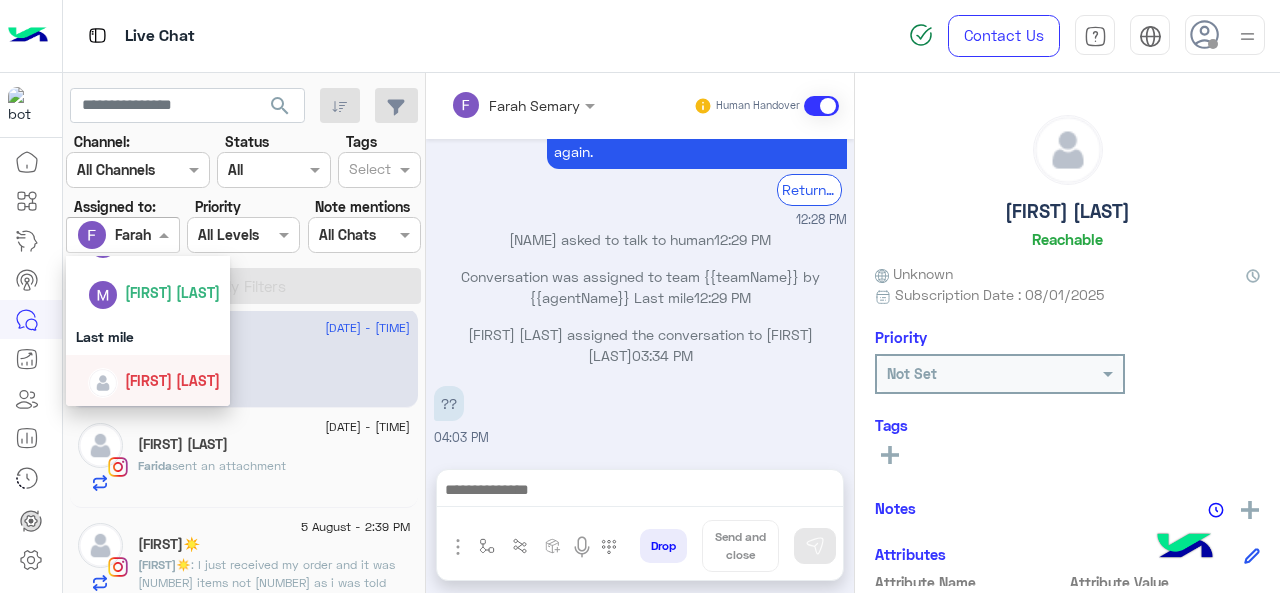 click on "[FIRST] [LAST]" at bounding box center (172, 380) 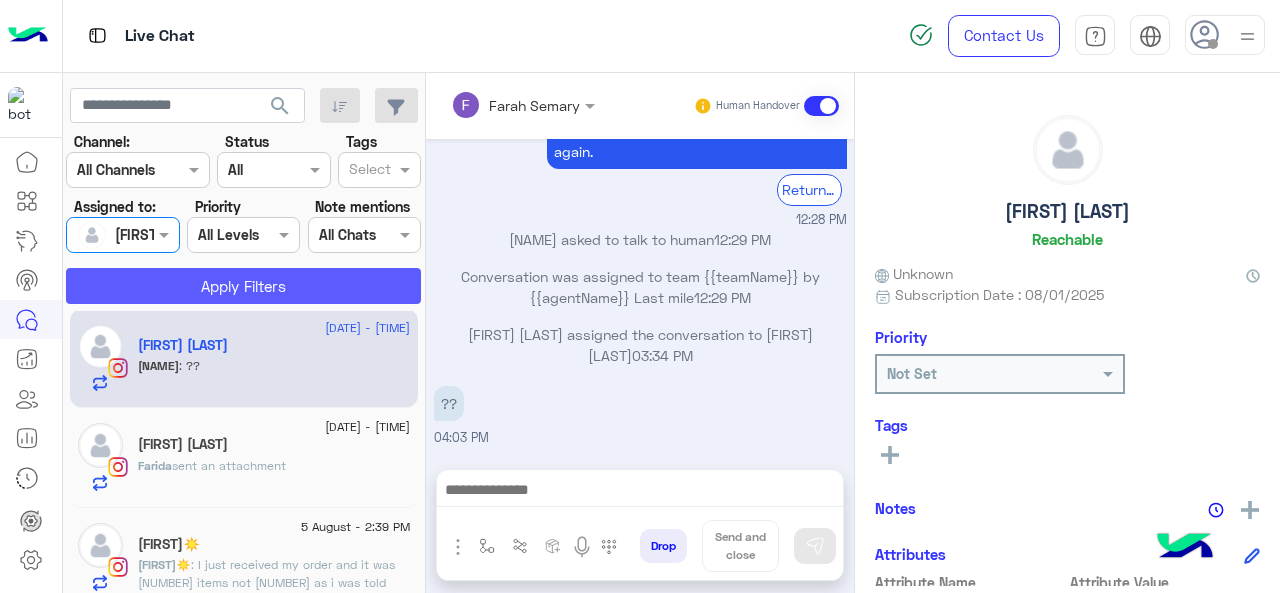 click on "Apply Filters" 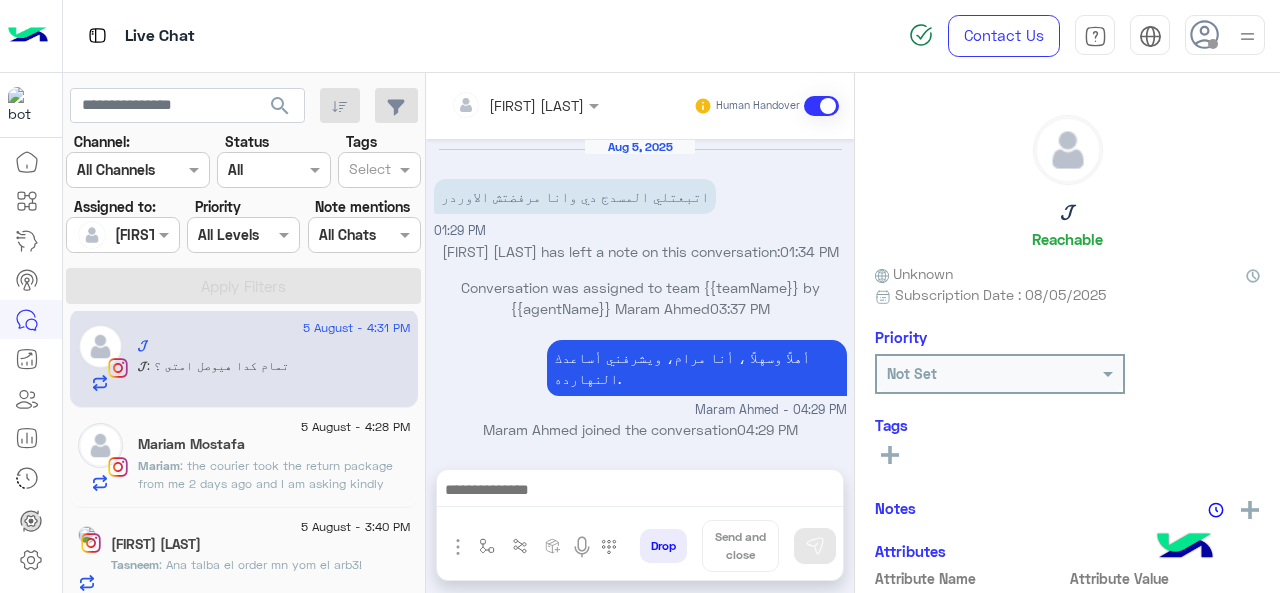 scroll, scrollTop: 414, scrollLeft: 0, axis: vertical 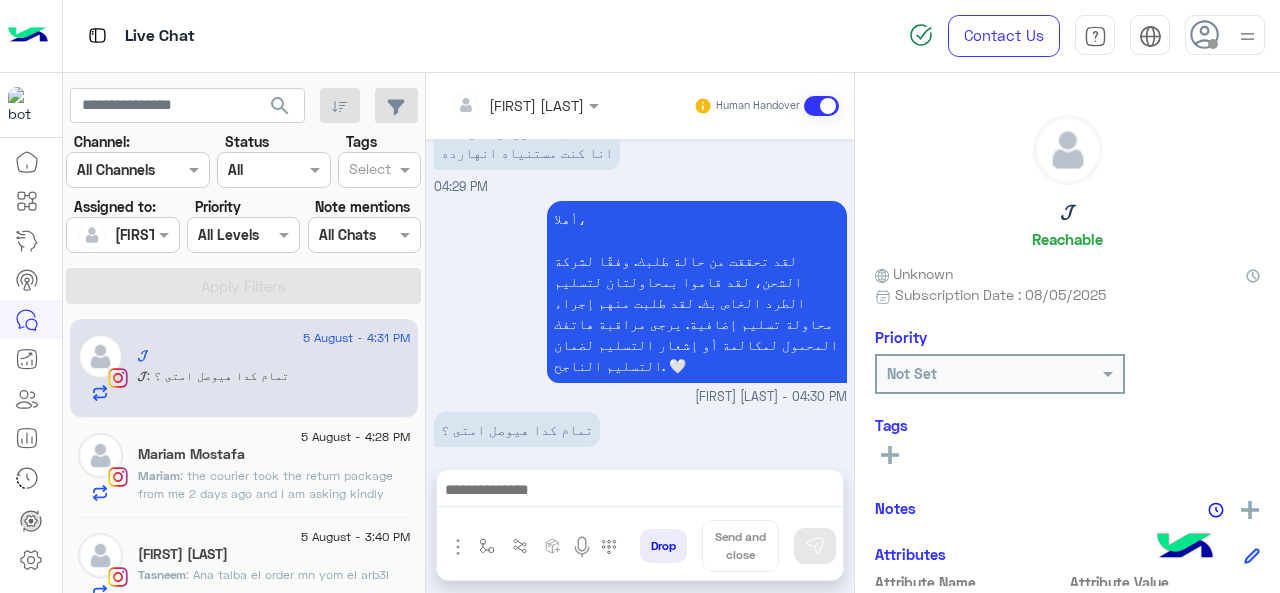 click on ": the courier took the return package from me 2 days ago and I am asking kindly please how long does it take for the order to arrive and approve refund?" 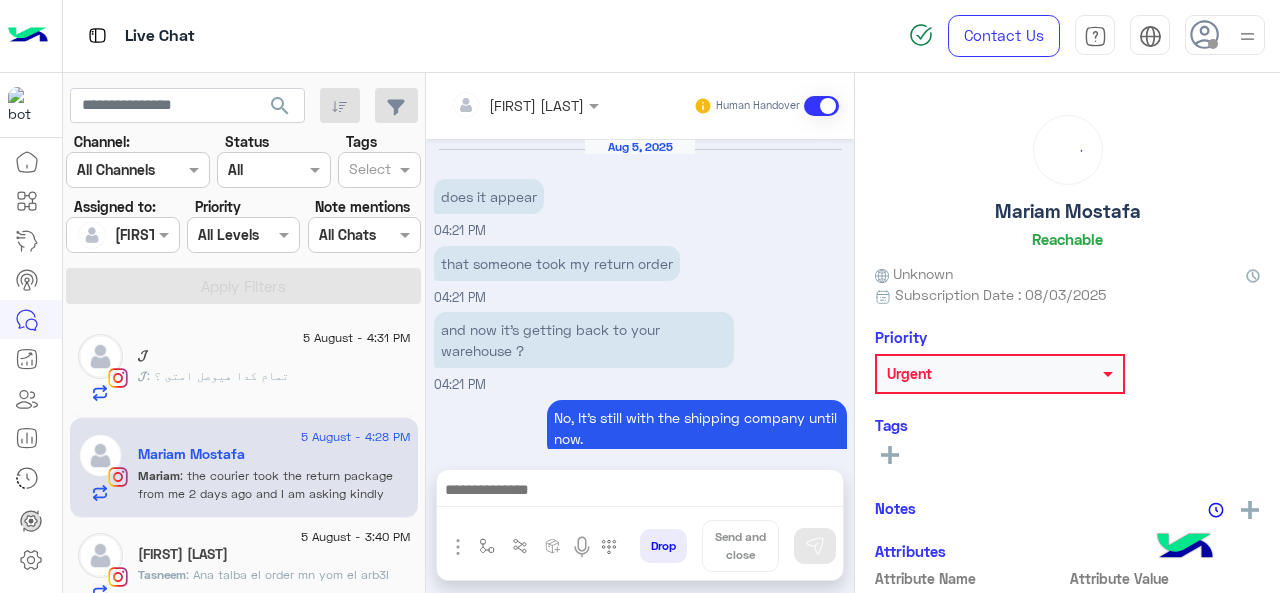 scroll, scrollTop: 508, scrollLeft: 0, axis: vertical 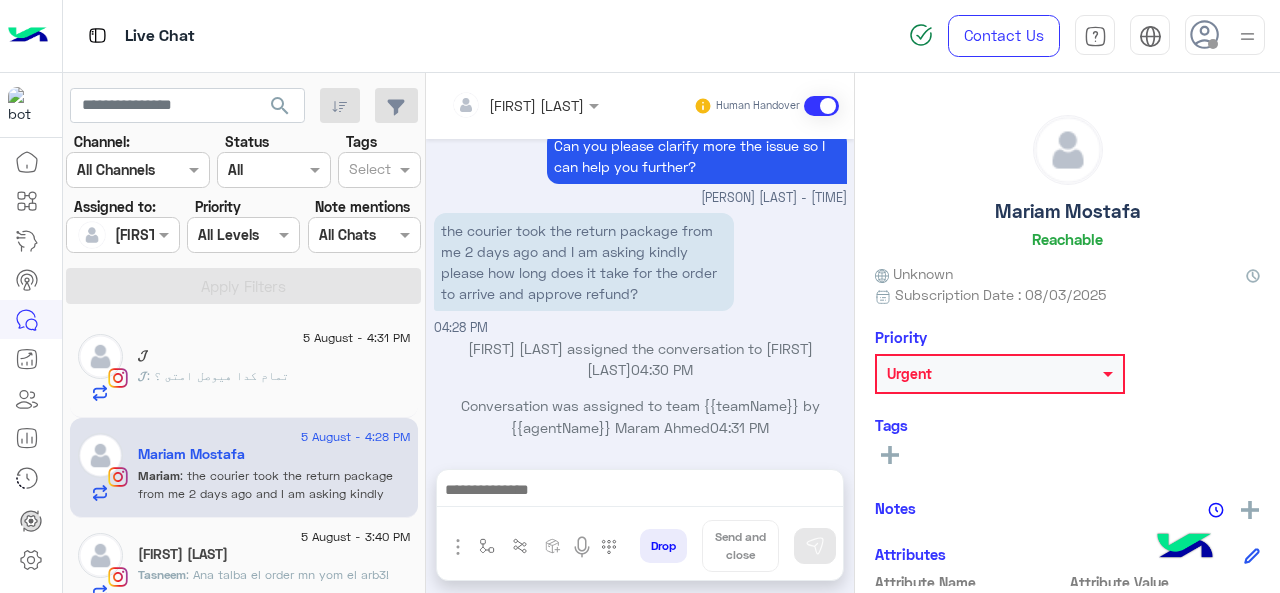 click 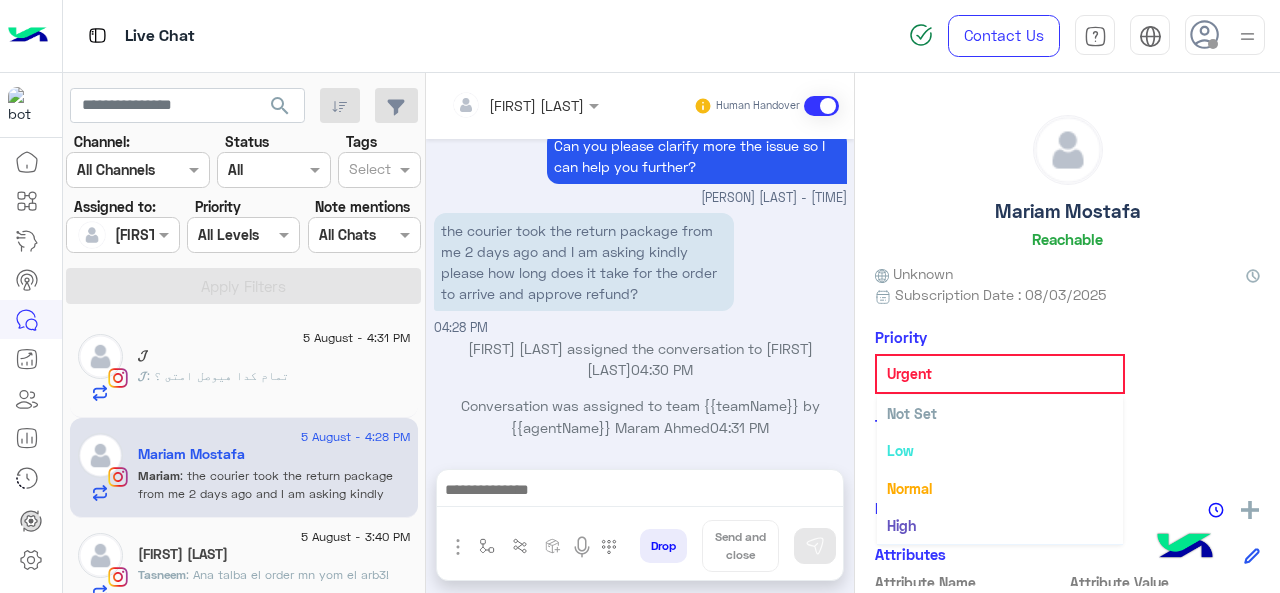 scroll, scrollTop: 36, scrollLeft: 0, axis: vertical 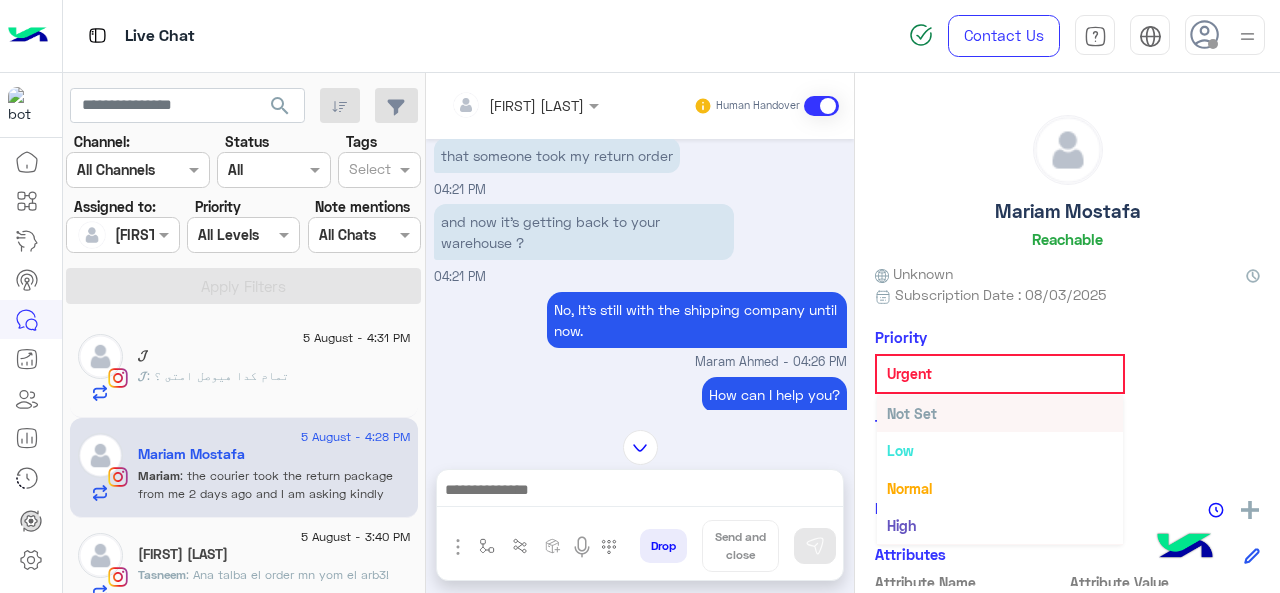 click on "Not Set" at bounding box center (912, 413) 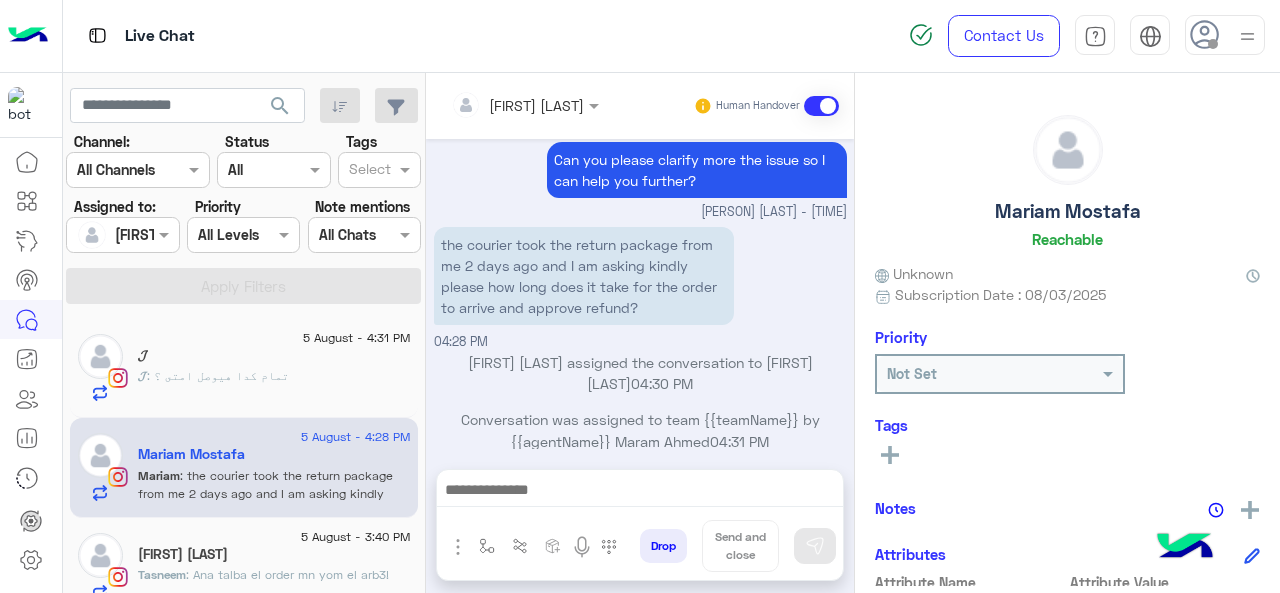 scroll, scrollTop: 508, scrollLeft: 0, axis: vertical 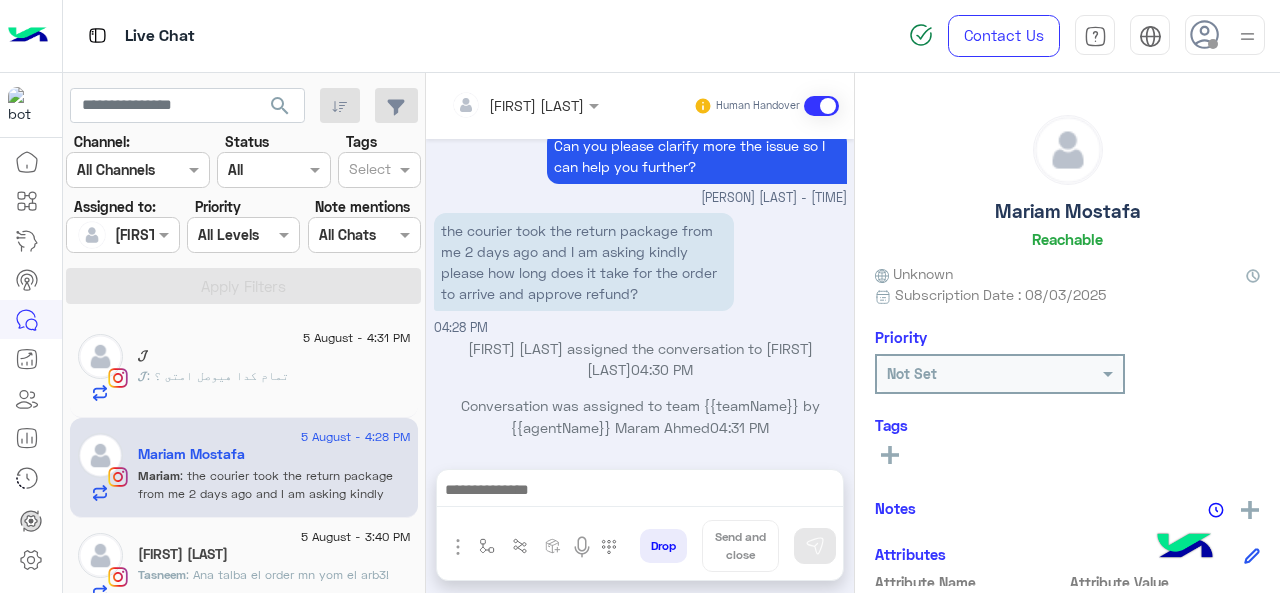 click at bounding box center (640, 492) 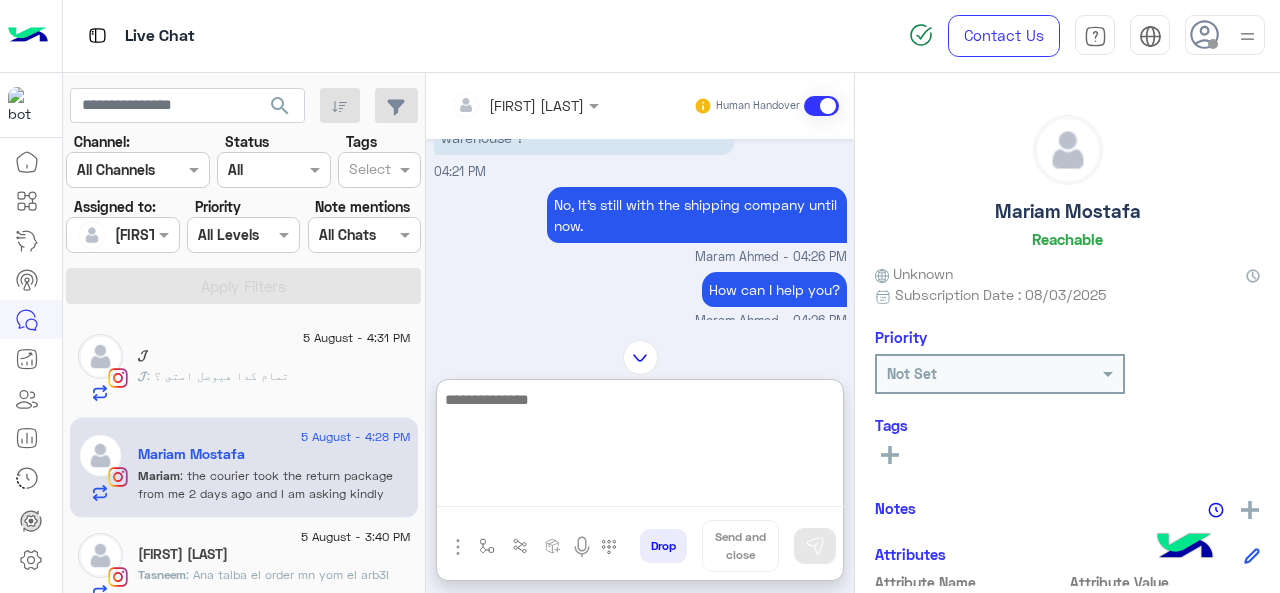 scroll, scrollTop: 198, scrollLeft: 0, axis: vertical 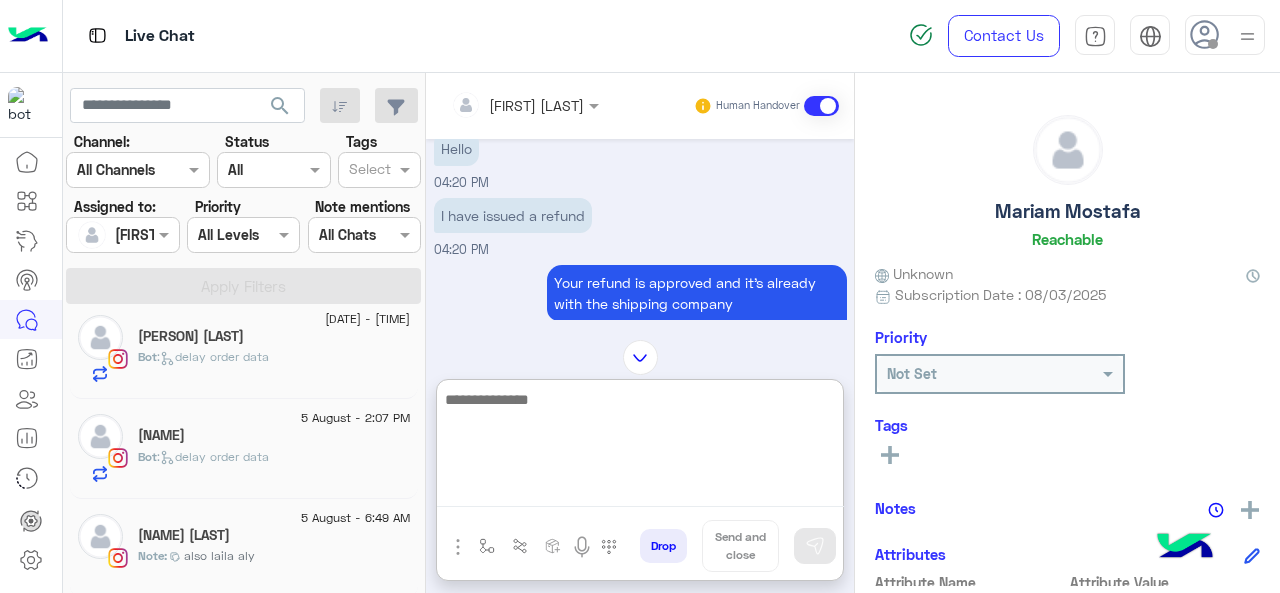 click on ":   delay order data" 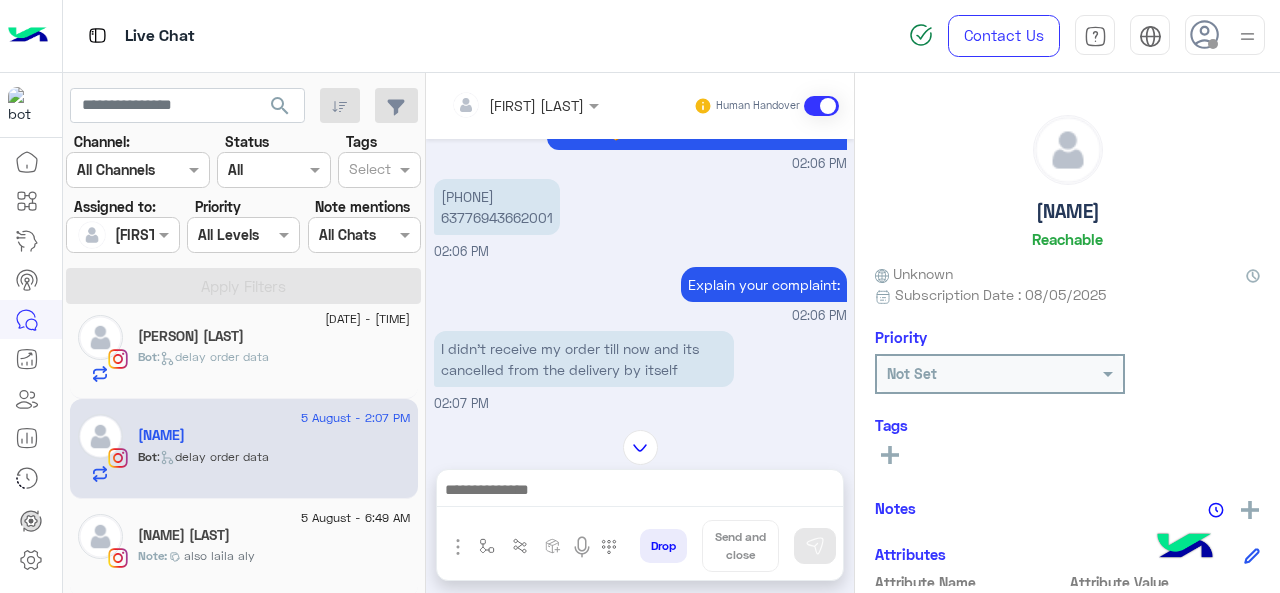 click on "[PHONE] [ORDER_NUMBER]" at bounding box center (497, 207) 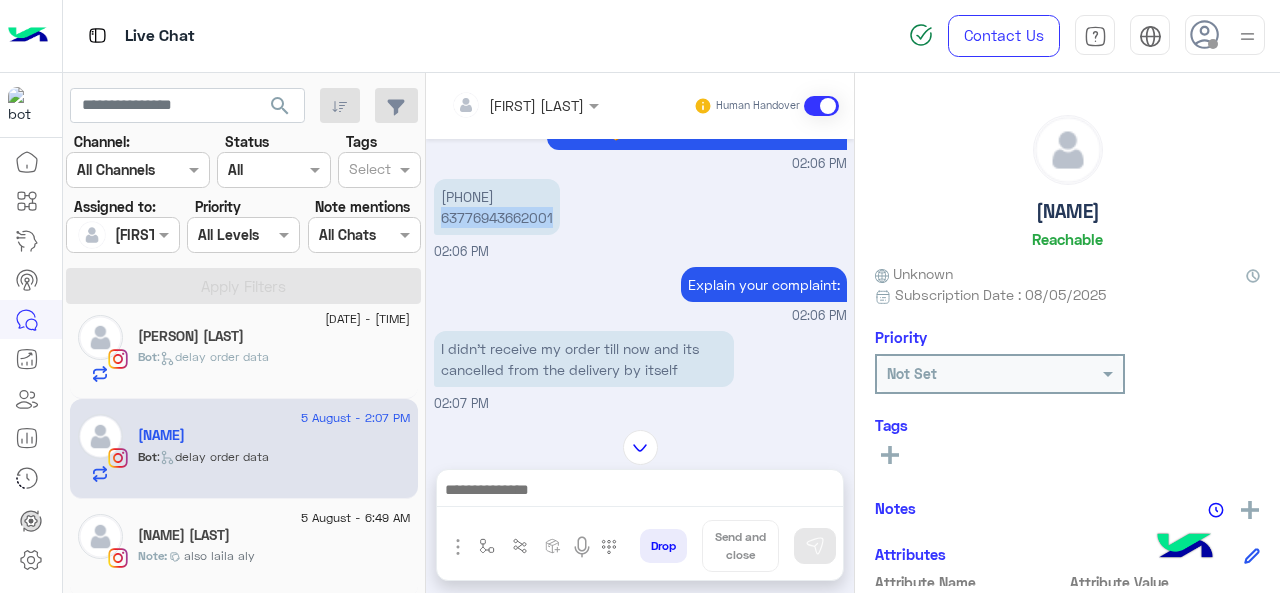 click on "[PHONE] [ORDER_NUMBER]" at bounding box center [497, 207] 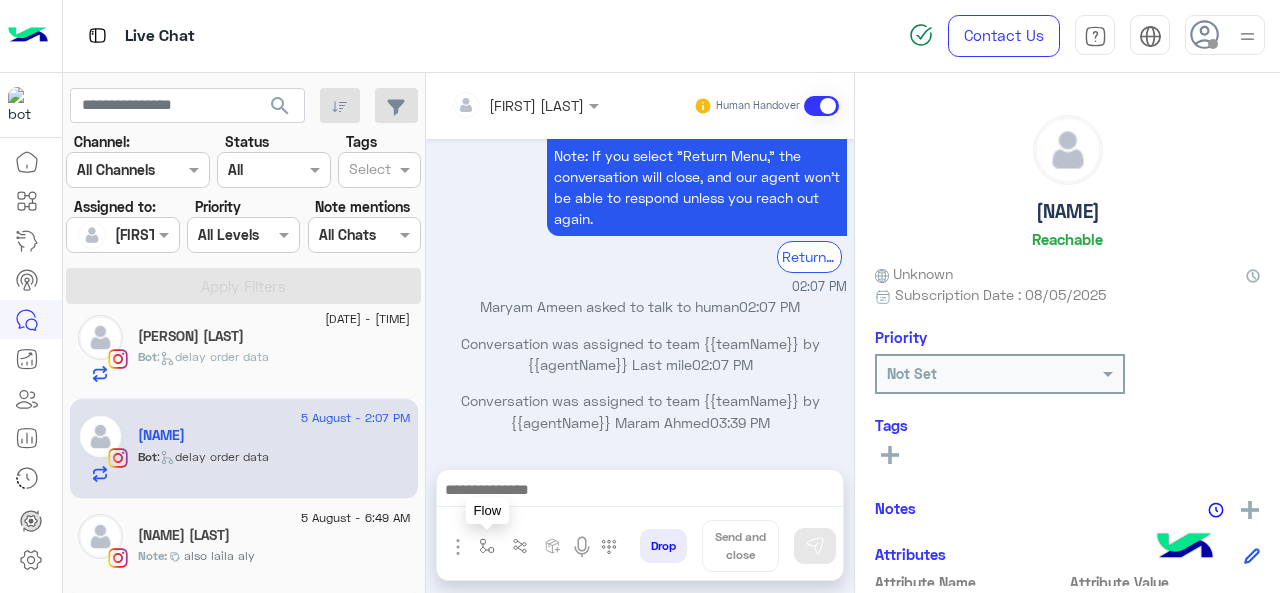 click at bounding box center (487, 546) 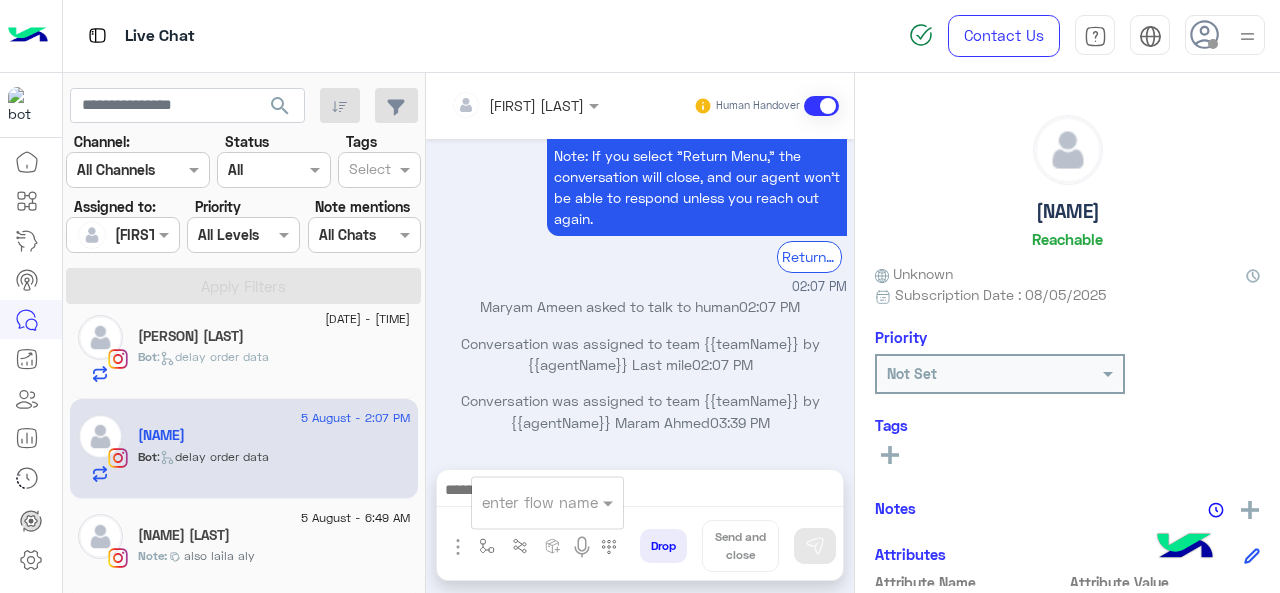 click at bounding box center (523, 502) 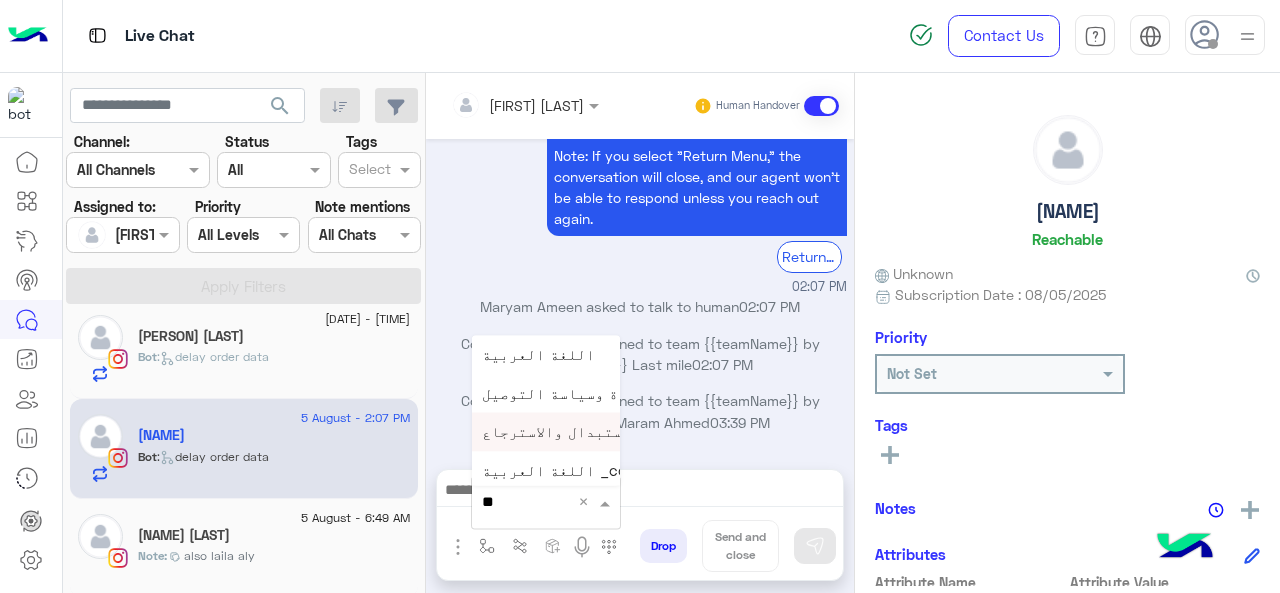 type on "*" 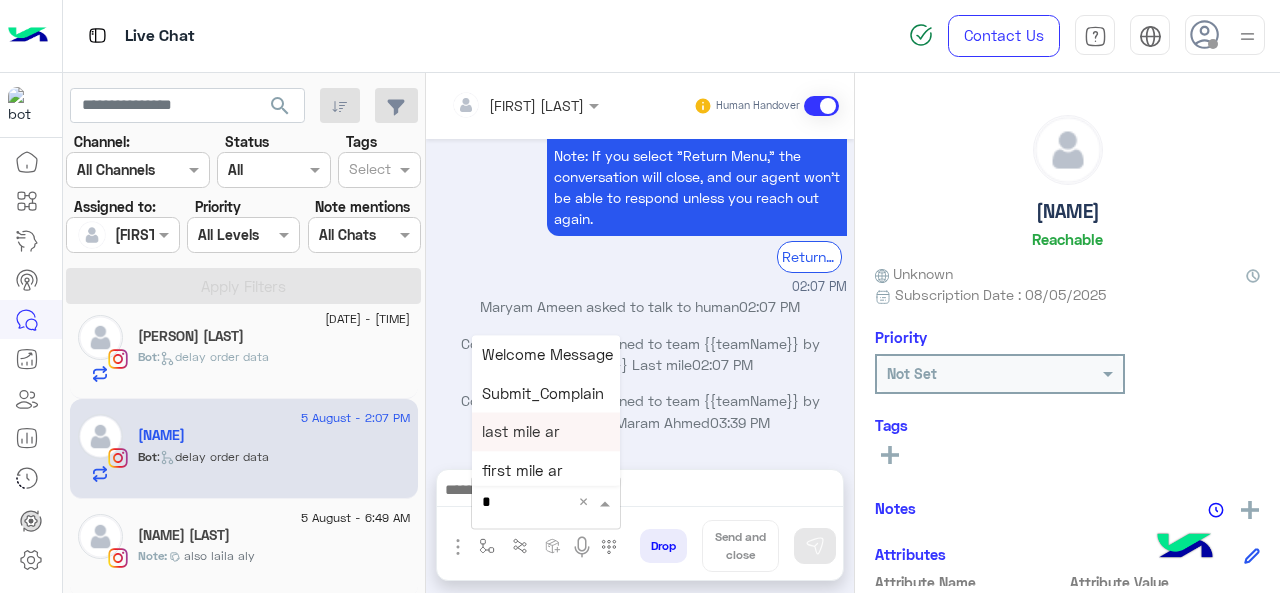 type on "*" 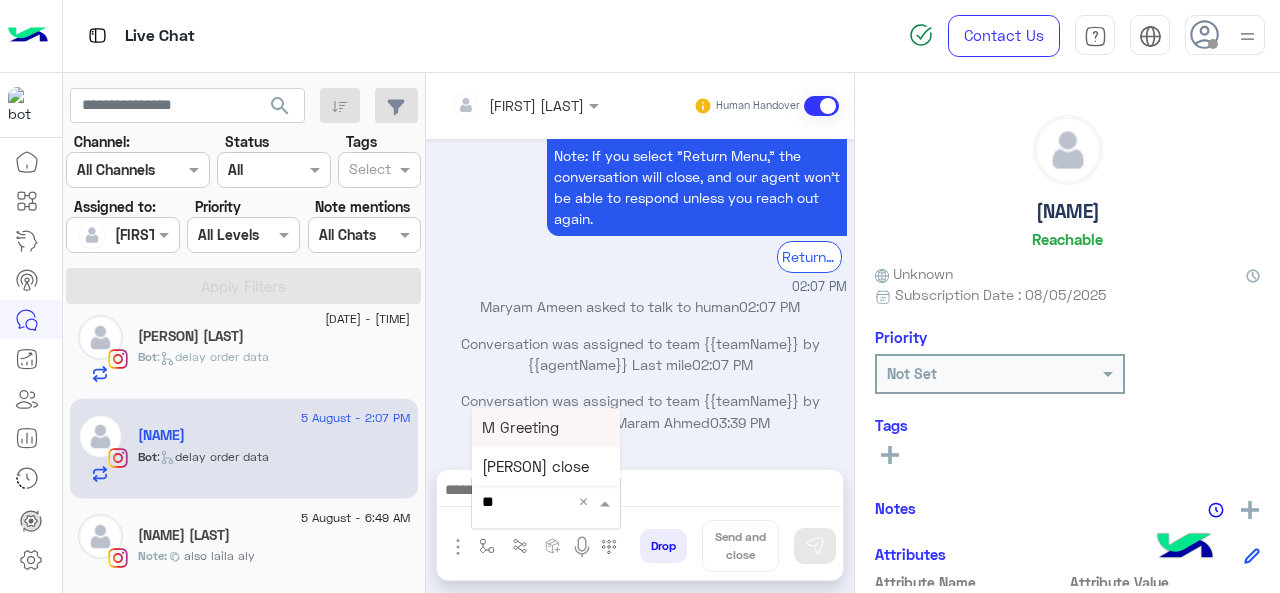 click on "M Greeting" at bounding box center [546, 427] 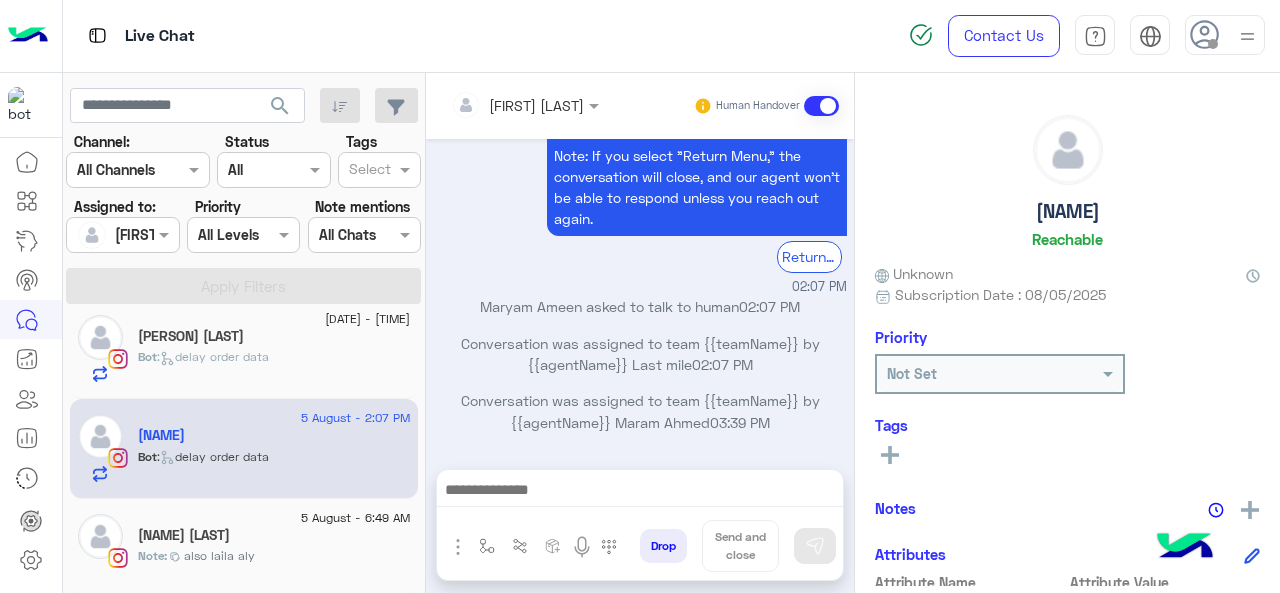type on "**********" 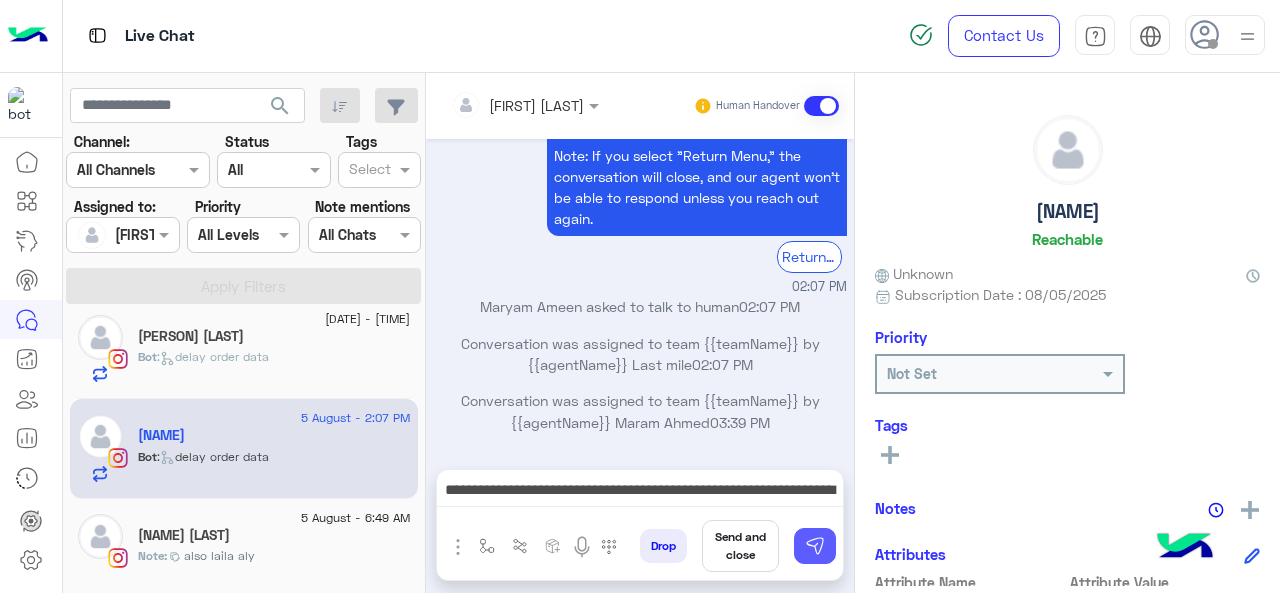click at bounding box center [815, 546] 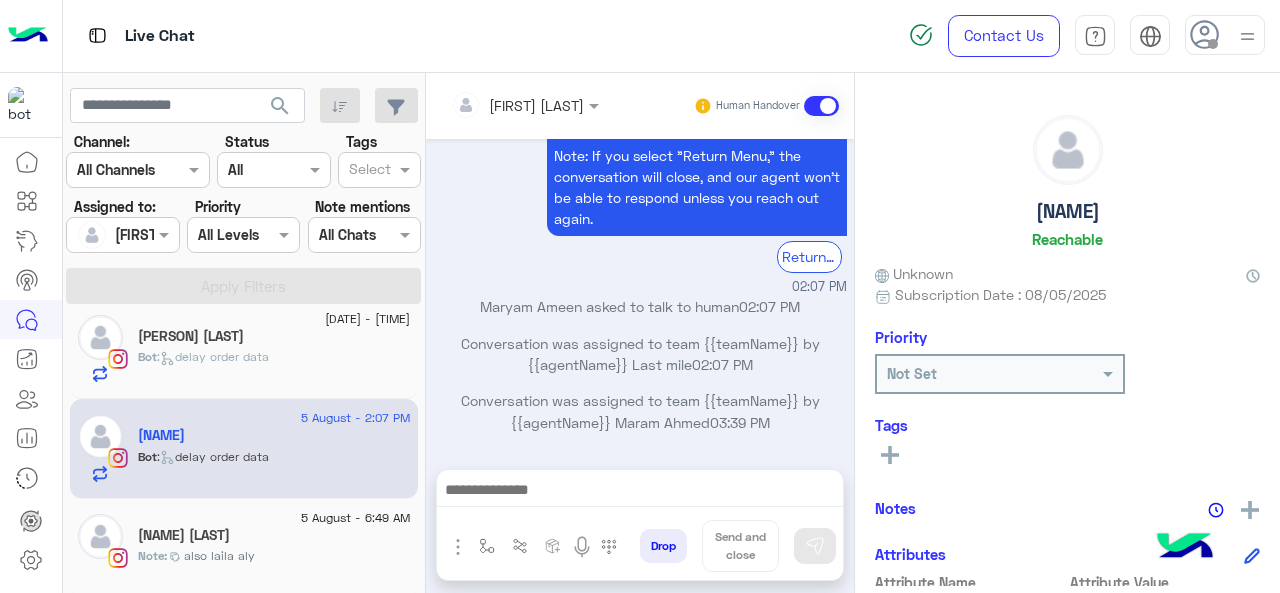 click at bounding box center (640, 492) 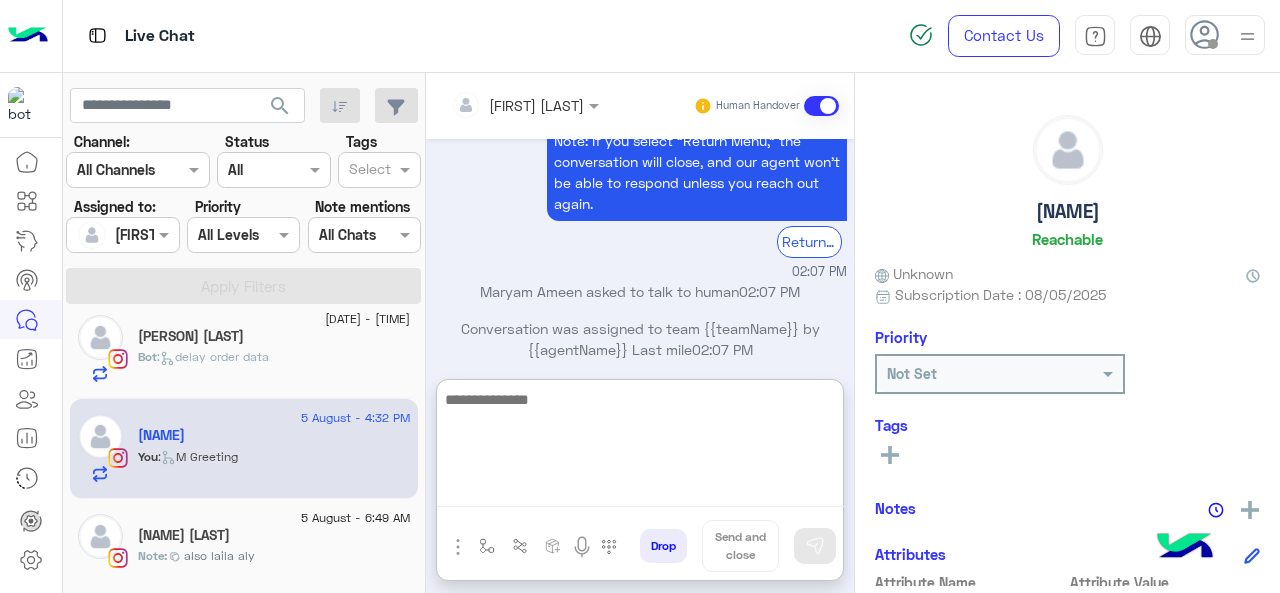 scroll, scrollTop: 1113, scrollLeft: 0, axis: vertical 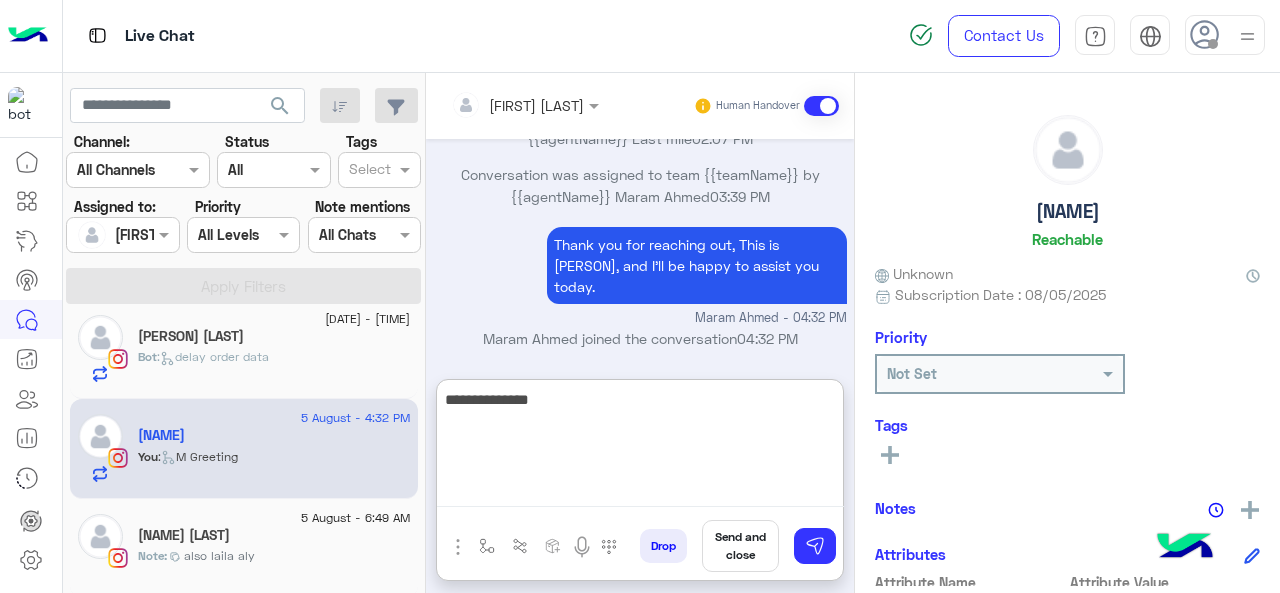 type on "**********" 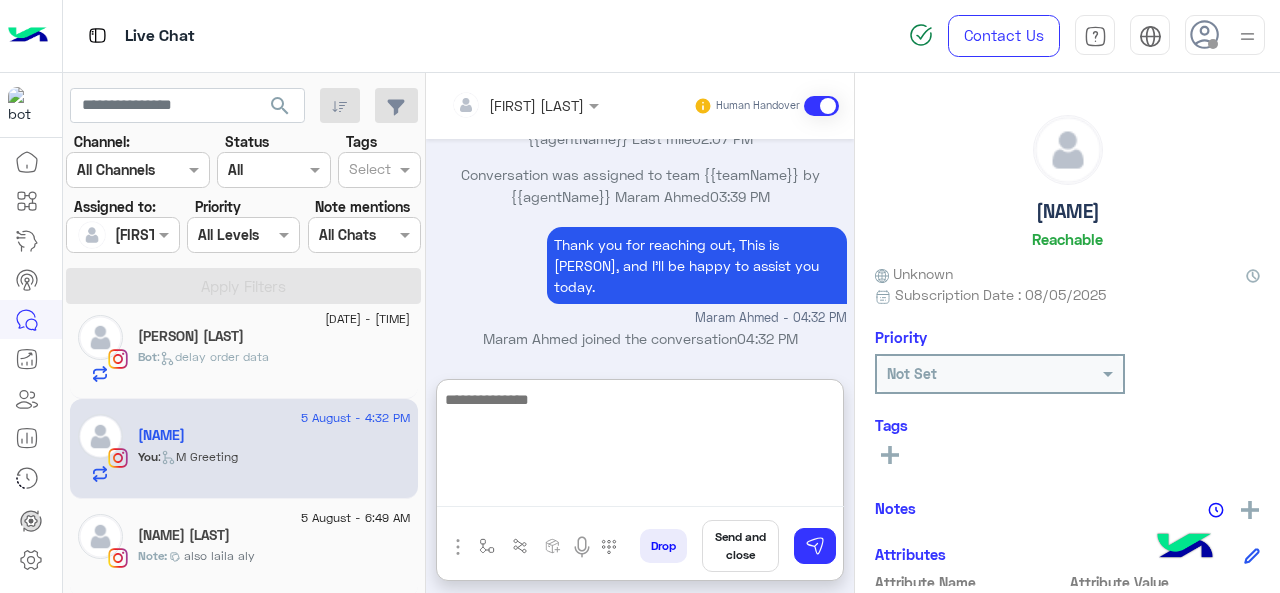 scroll, scrollTop: 1177, scrollLeft: 0, axis: vertical 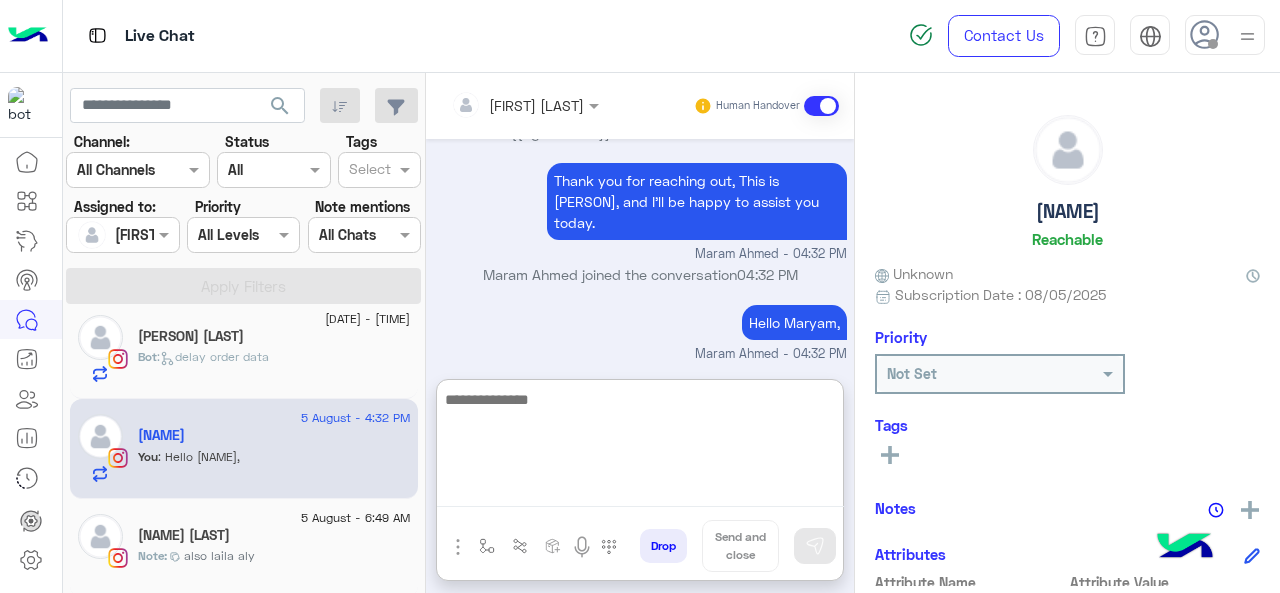 paste on "**********" 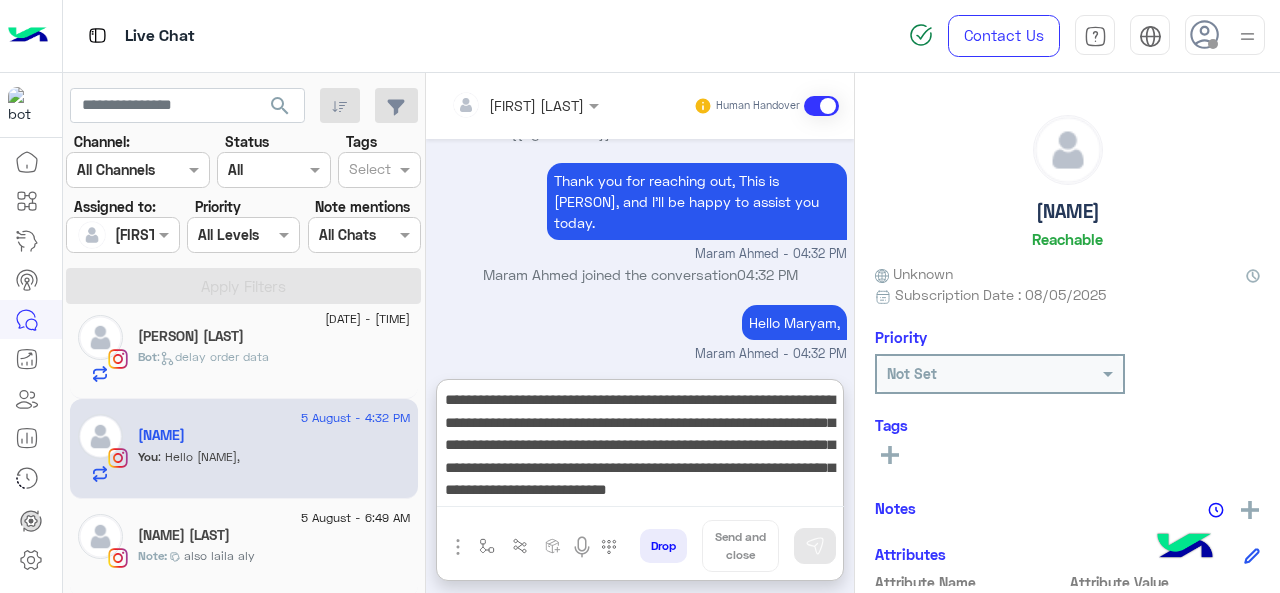 scroll, scrollTop: 15, scrollLeft: 0, axis: vertical 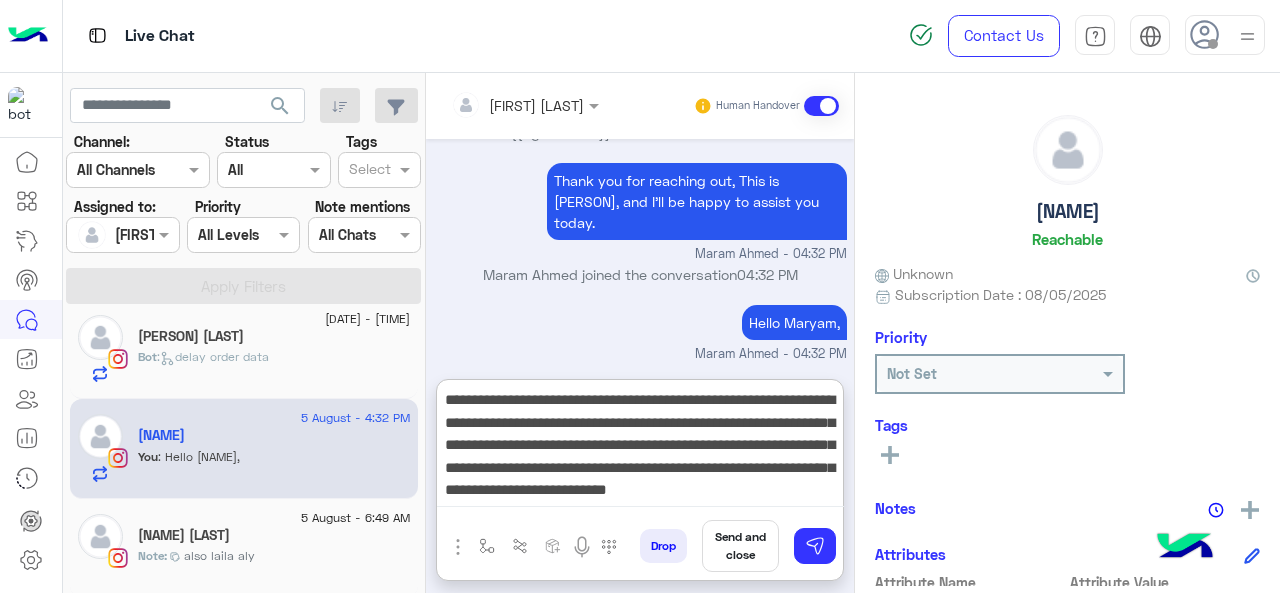 drag, startPoint x: 688, startPoint y: 432, endPoint x: 618, endPoint y: 458, distance: 74.672615 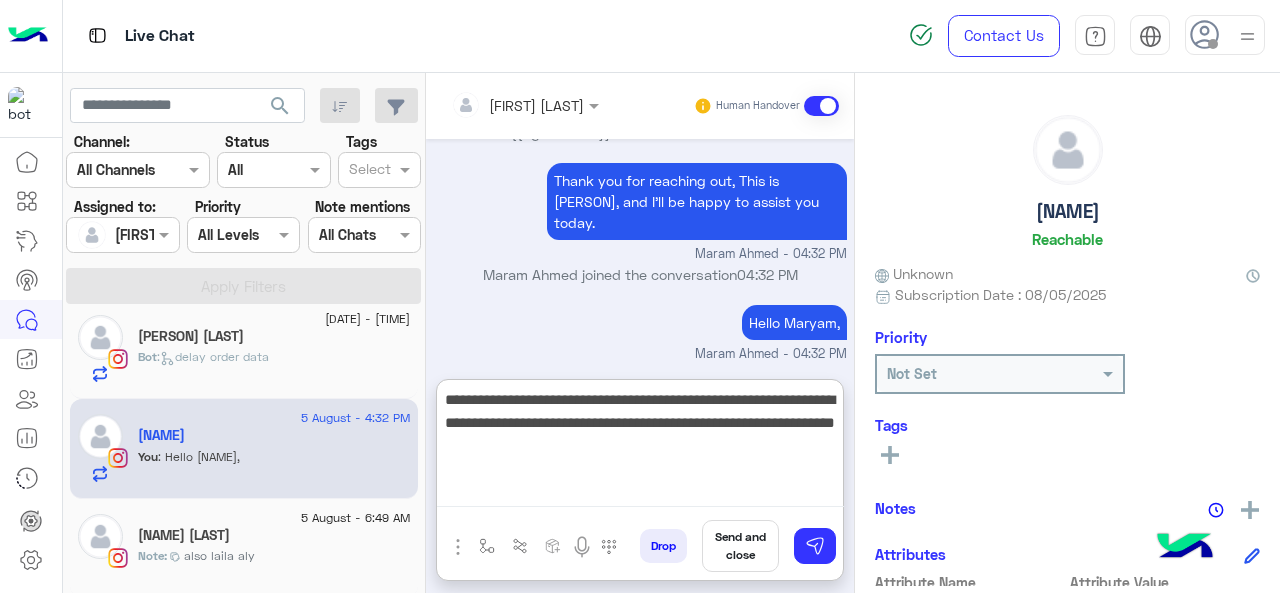 scroll, scrollTop: 0, scrollLeft: 0, axis: both 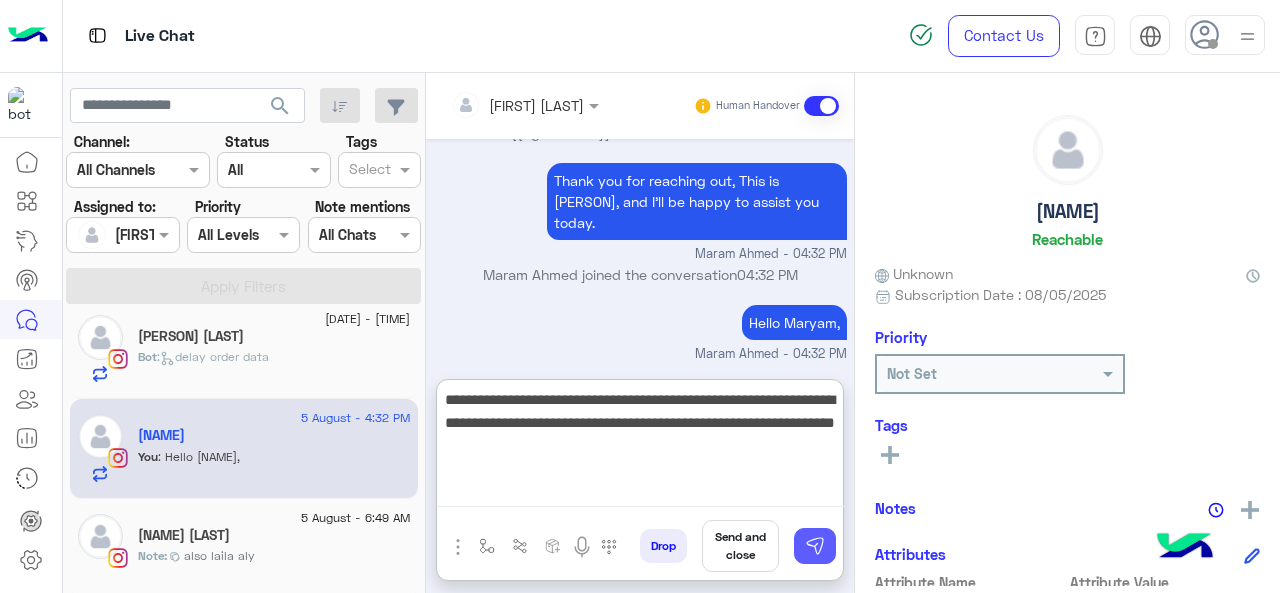 type on "**********" 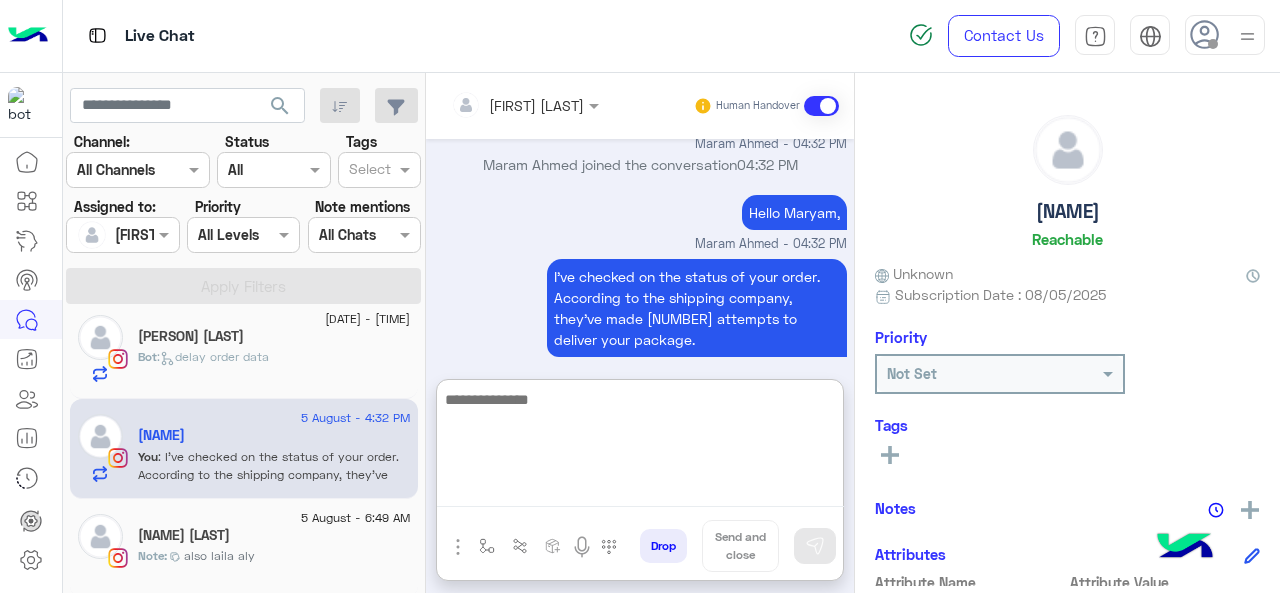 scroll, scrollTop: 1304, scrollLeft: 0, axis: vertical 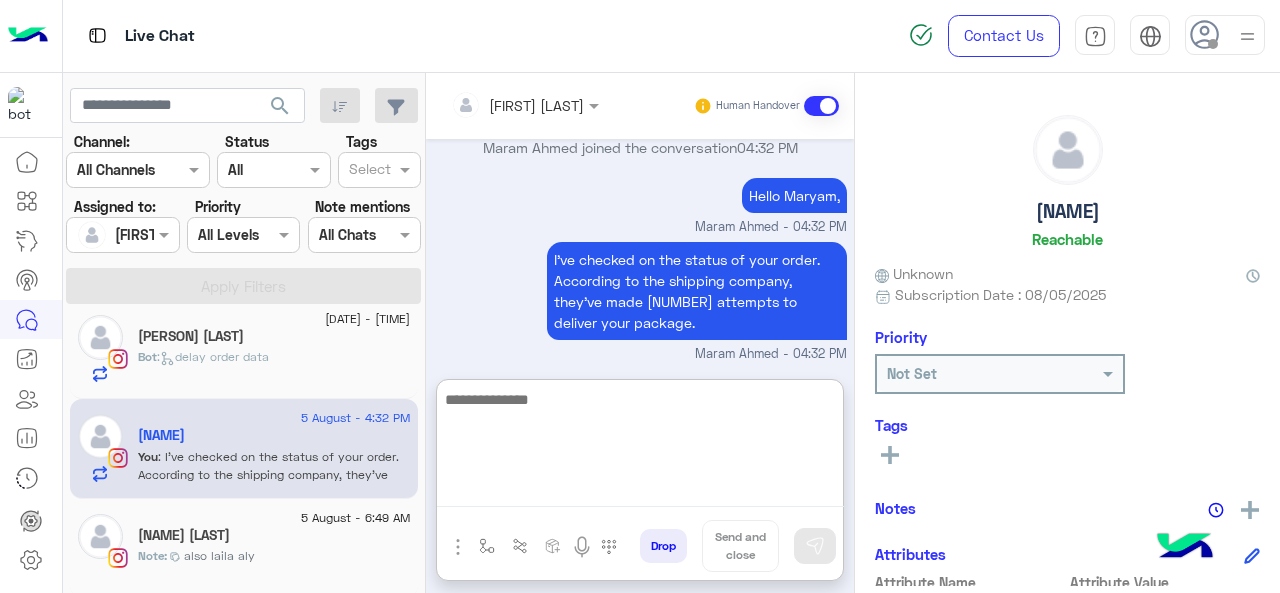 paste on "**********" 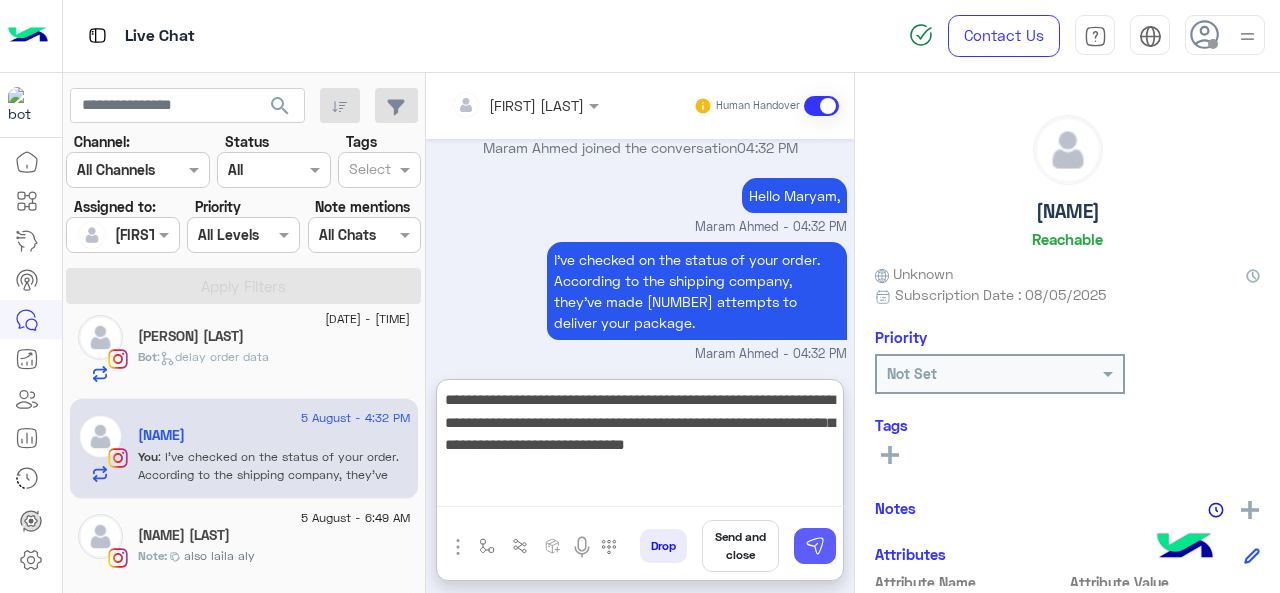 type on "**********" 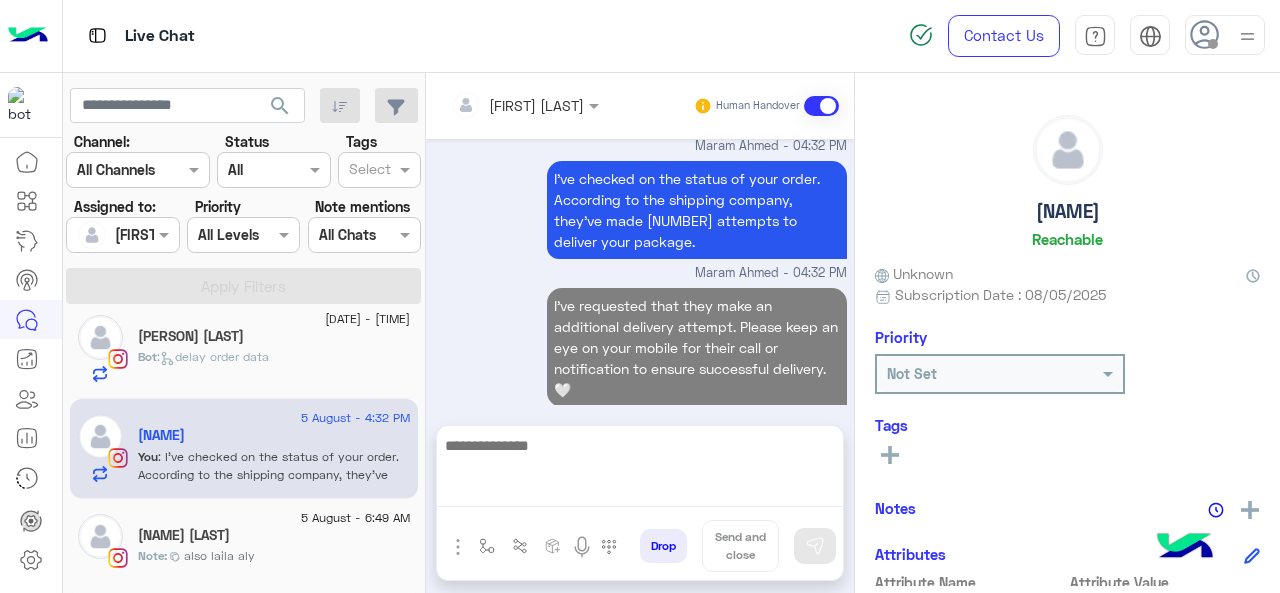 scroll, scrollTop: 1361, scrollLeft: 0, axis: vertical 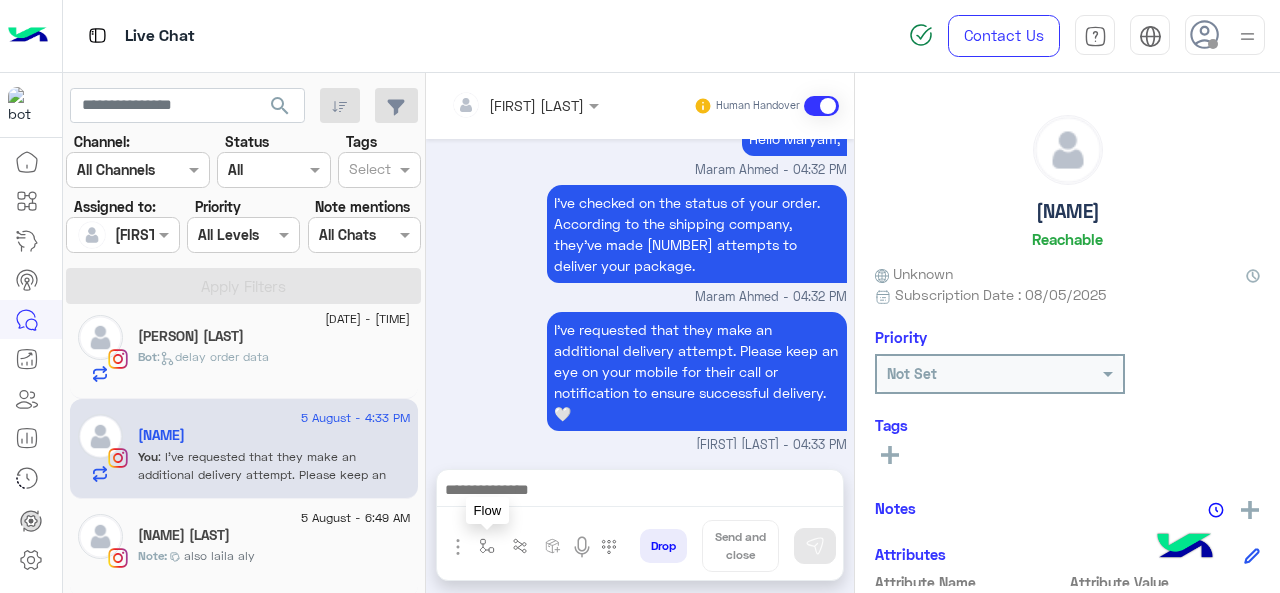 click at bounding box center [487, 546] 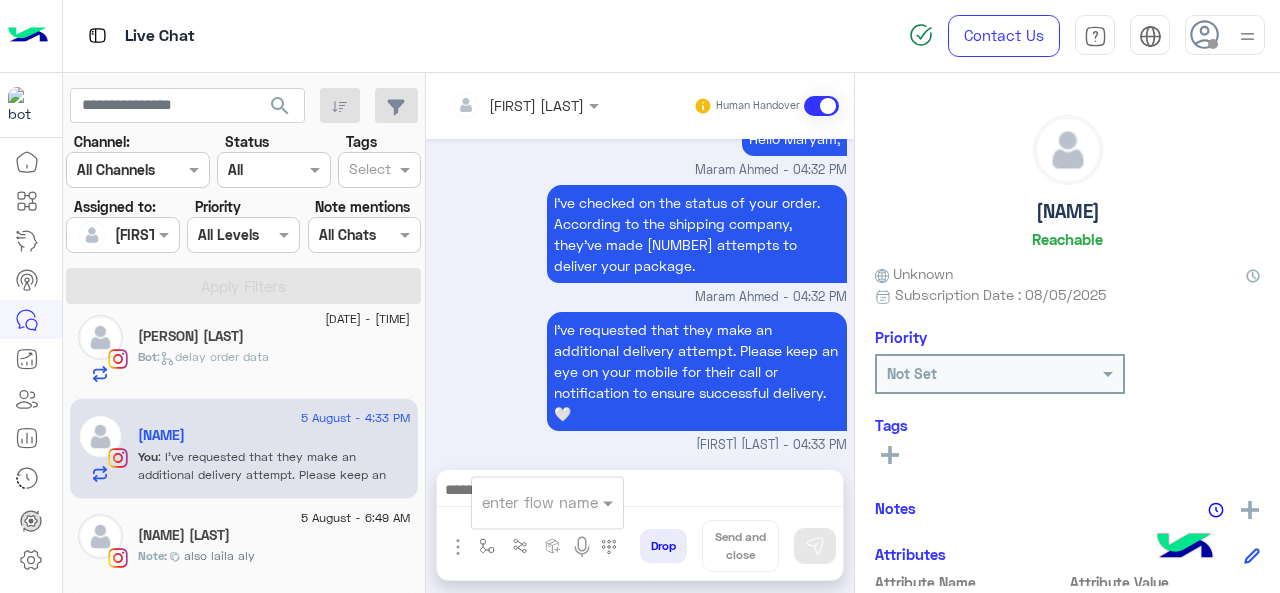 click at bounding box center (547, 501) 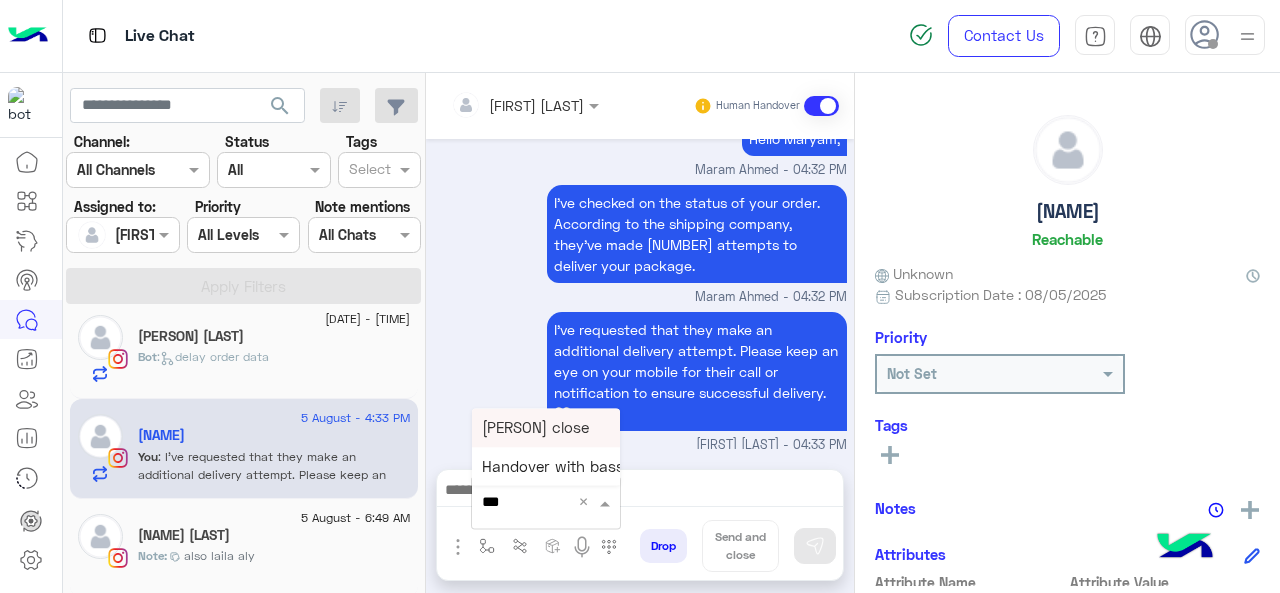 type on "****" 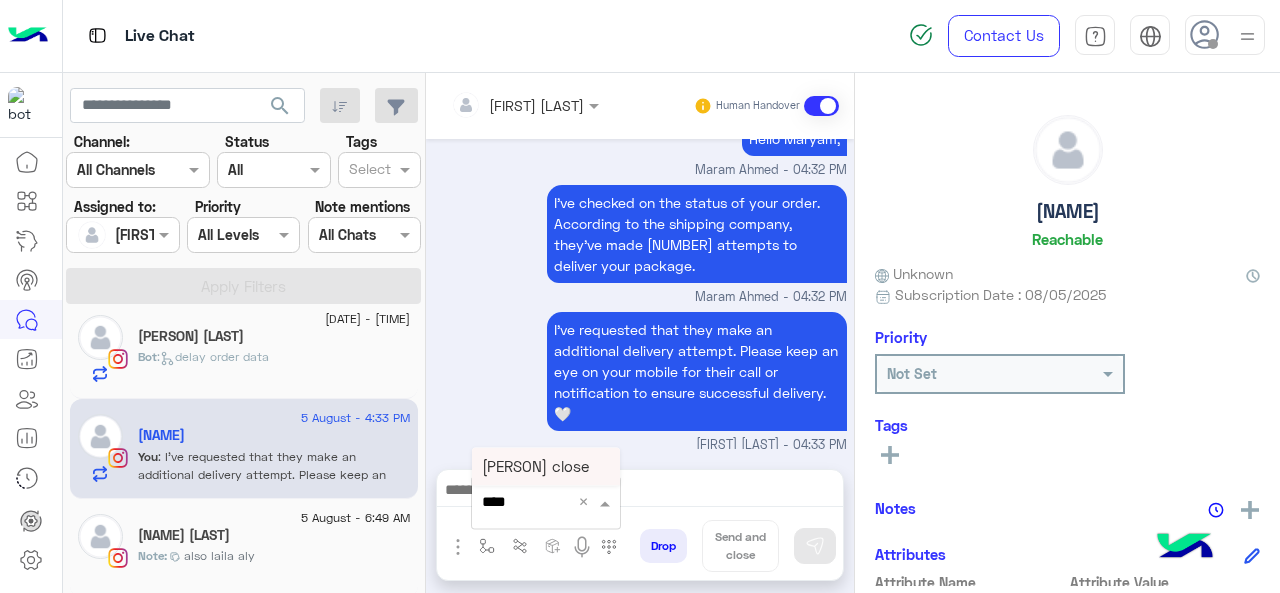 click on "[PERSON] close" at bounding box center [535, 466] 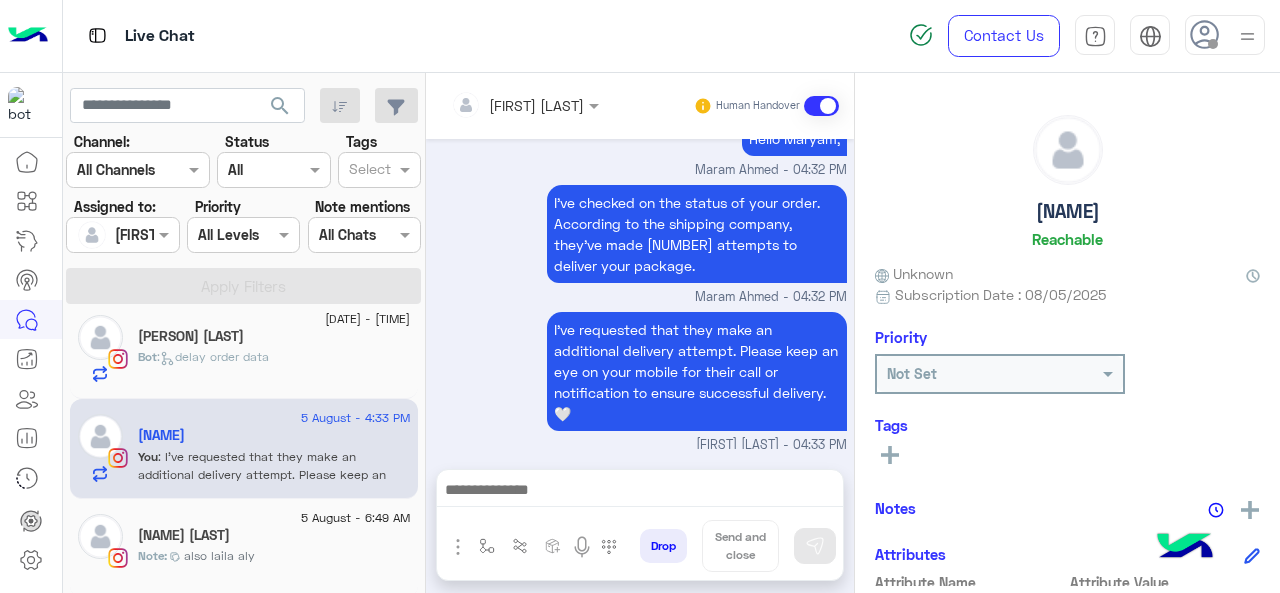 type on "**********" 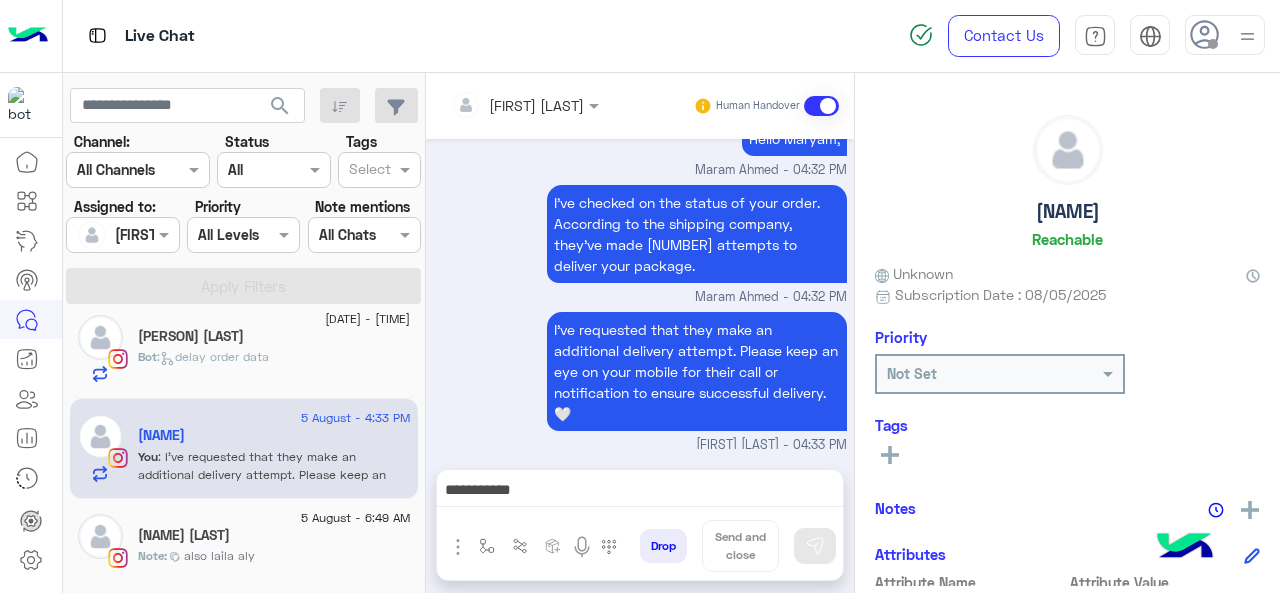 scroll, scrollTop: 1364, scrollLeft: 0, axis: vertical 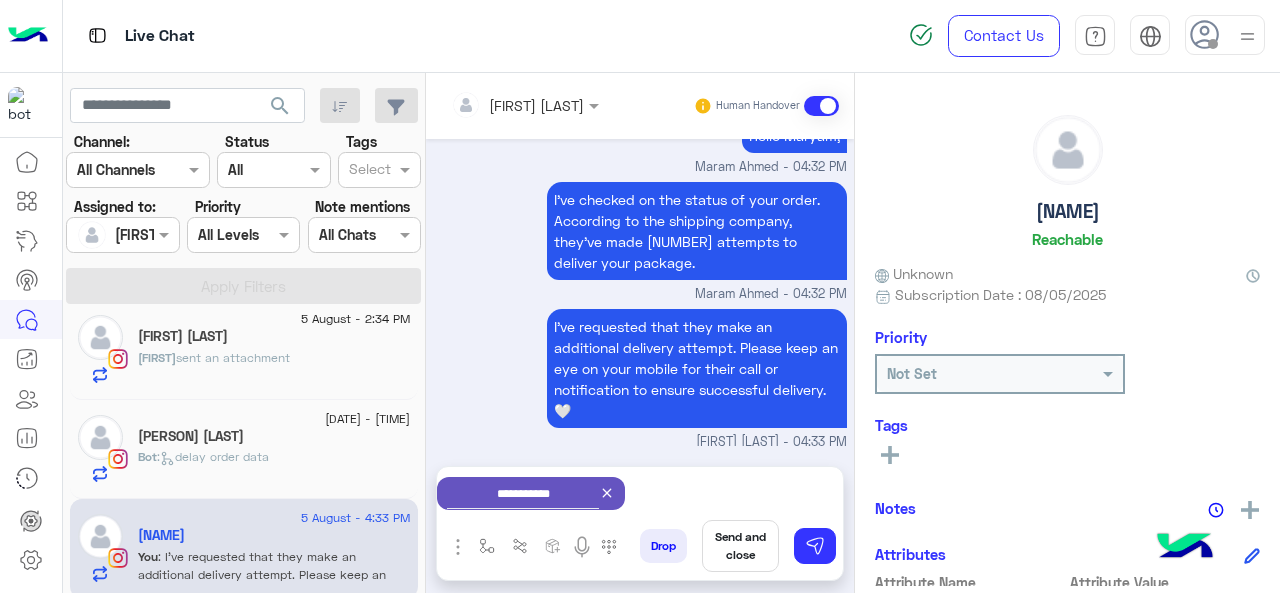 click on ":   delay order data" 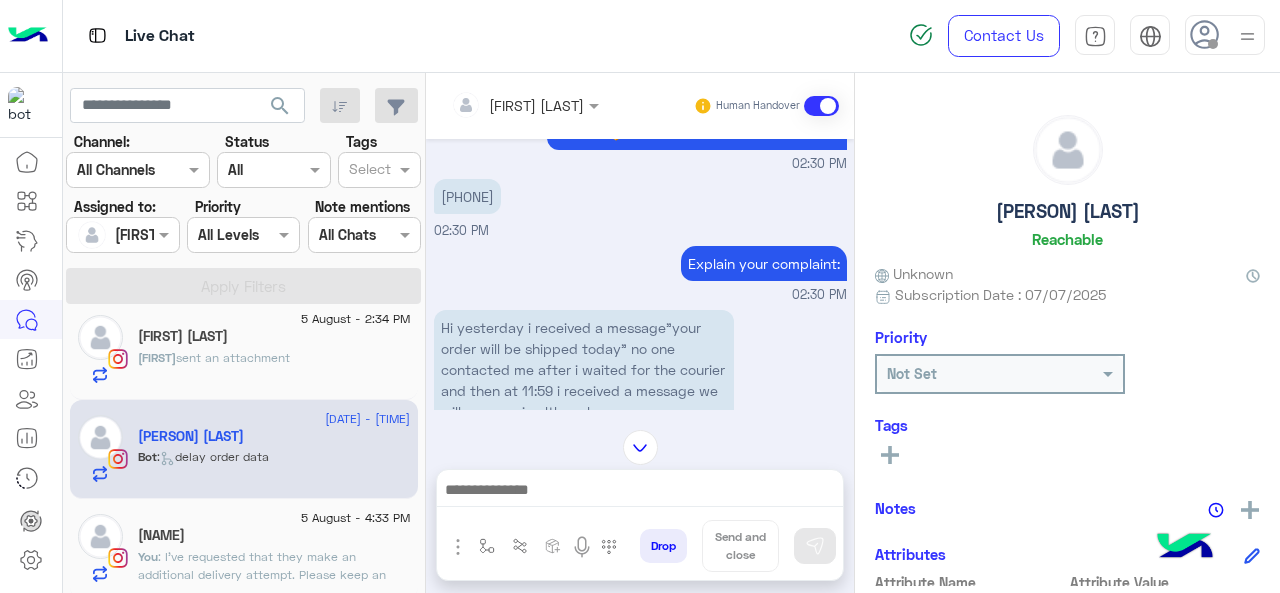 scroll, scrollTop: 470, scrollLeft: 0, axis: vertical 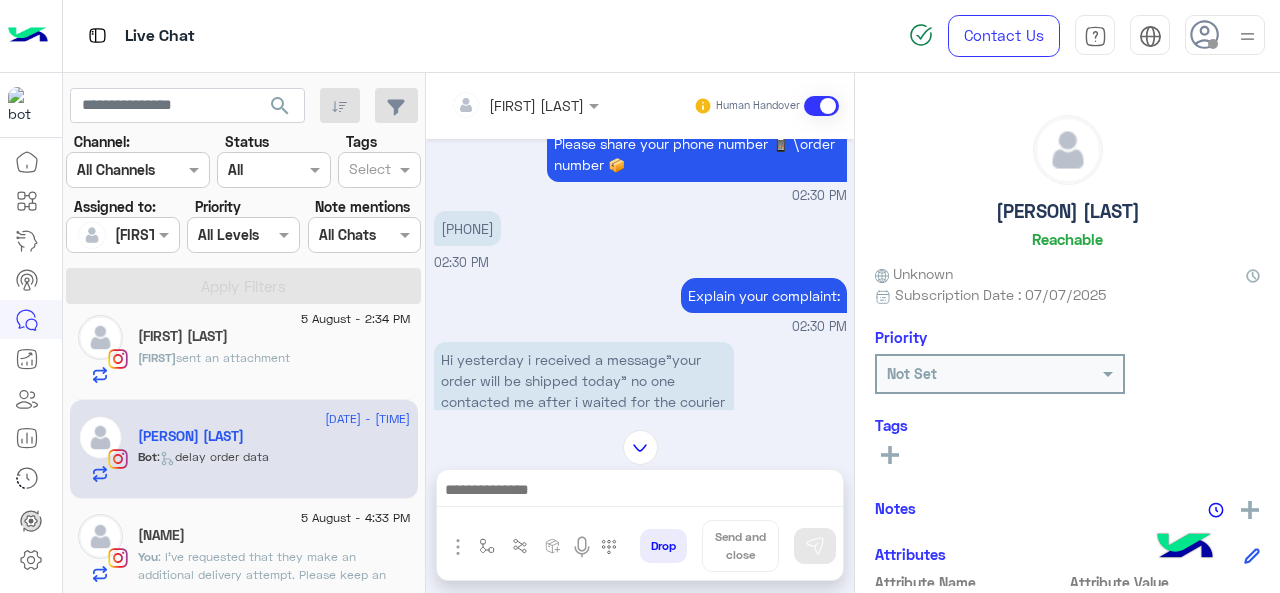 drag, startPoint x: 526, startPoint y: 250, endPoint x: 448, endPoint y: 247, distance: 78.05767 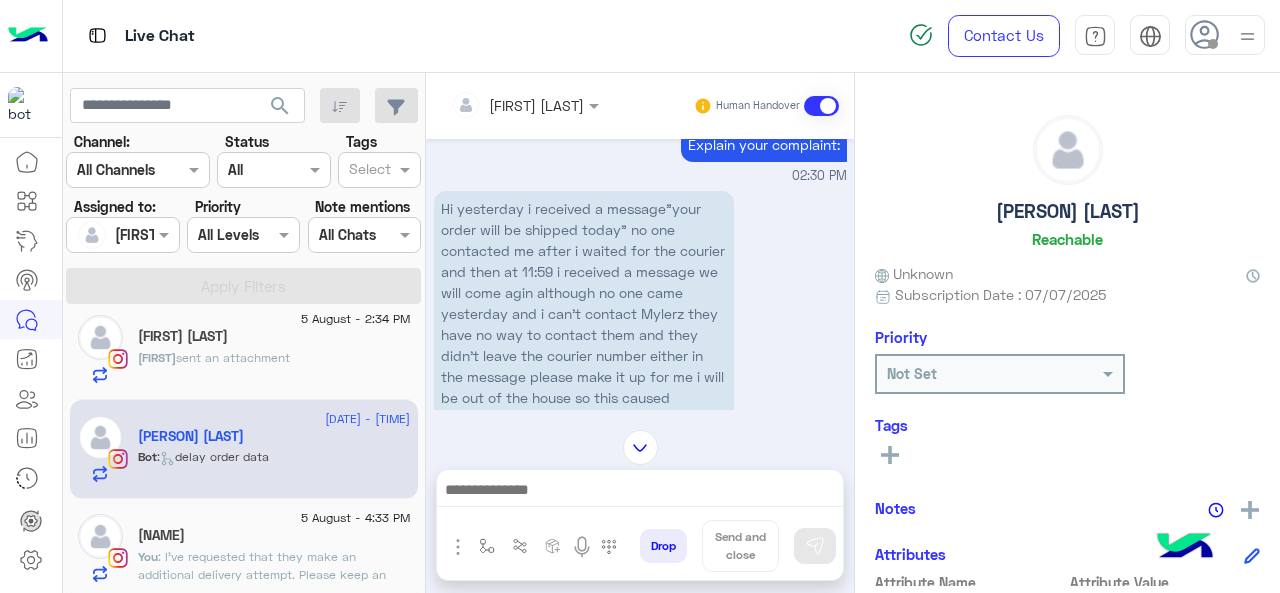 scroll, scrollTop: 670, scrollLeft: 0, axis: vertical 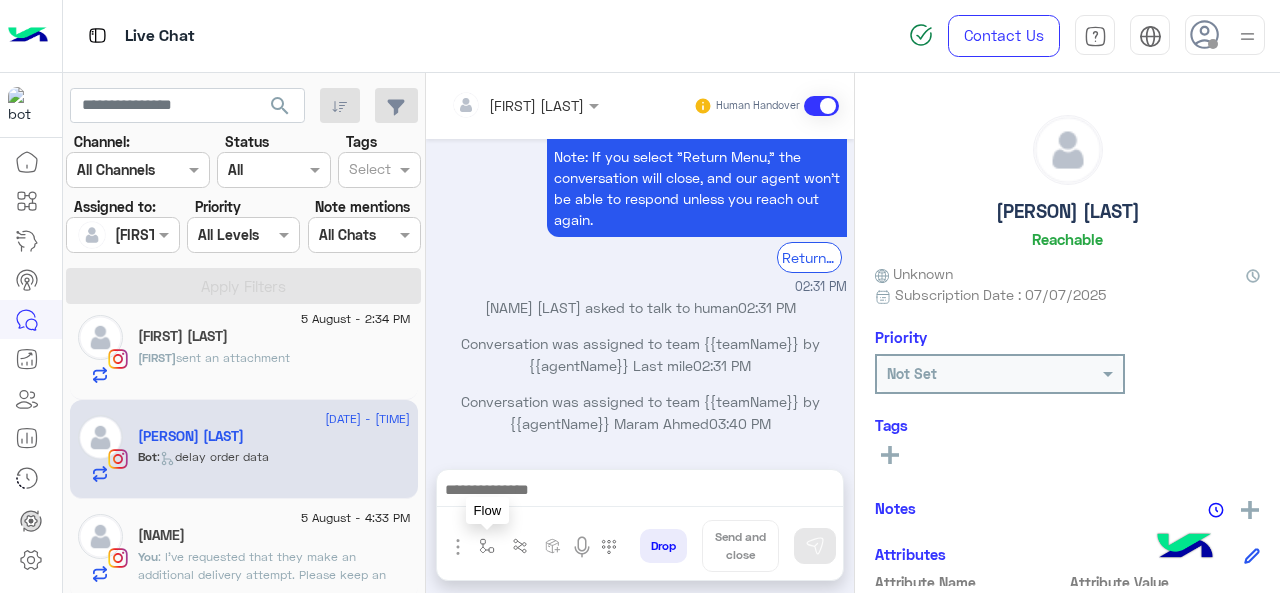 click at bounding box center (487, 546) 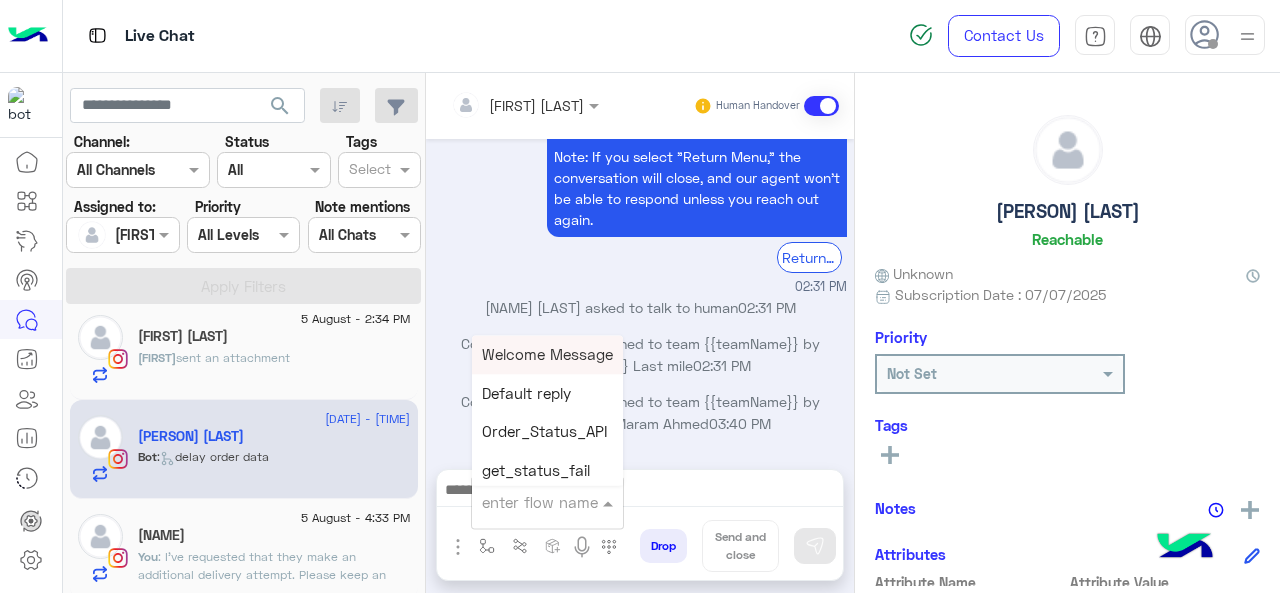 click at bounding box center [523, 502] 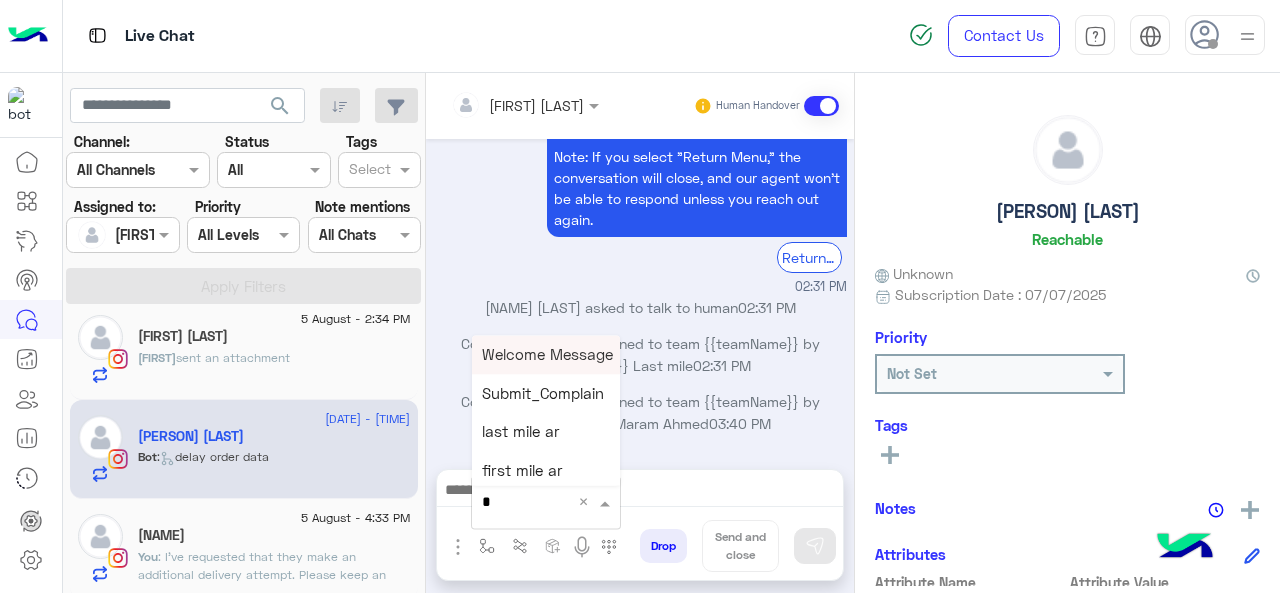 type on "*" 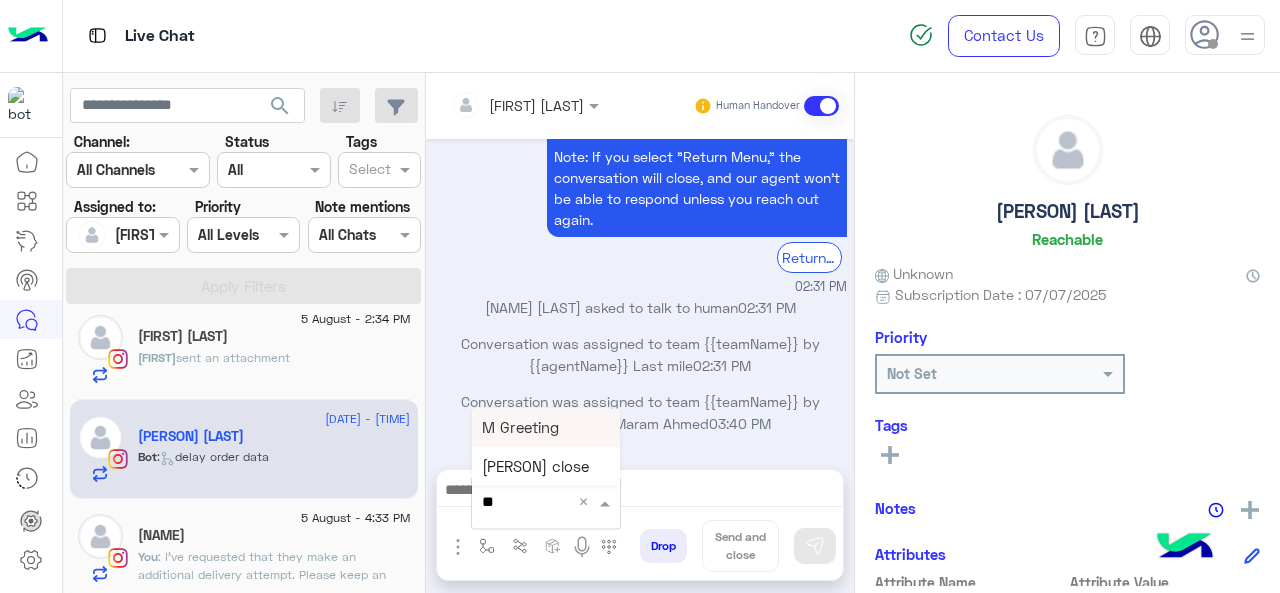 click on "M Greeting" at bounding box center (546, 427) 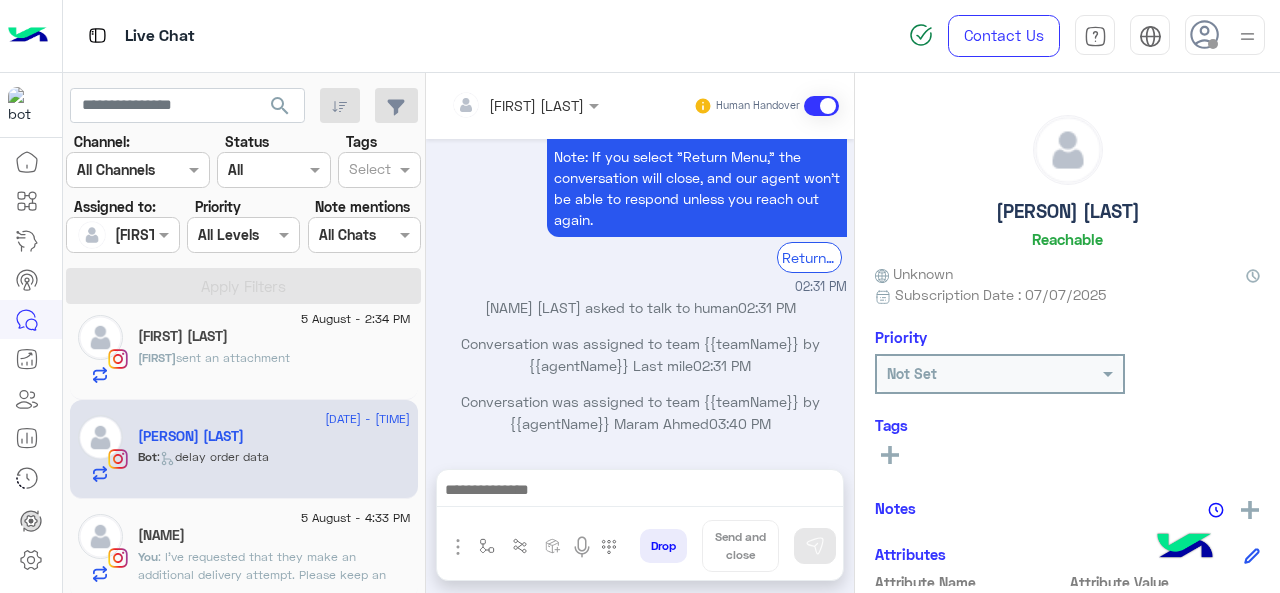 type on "**********" 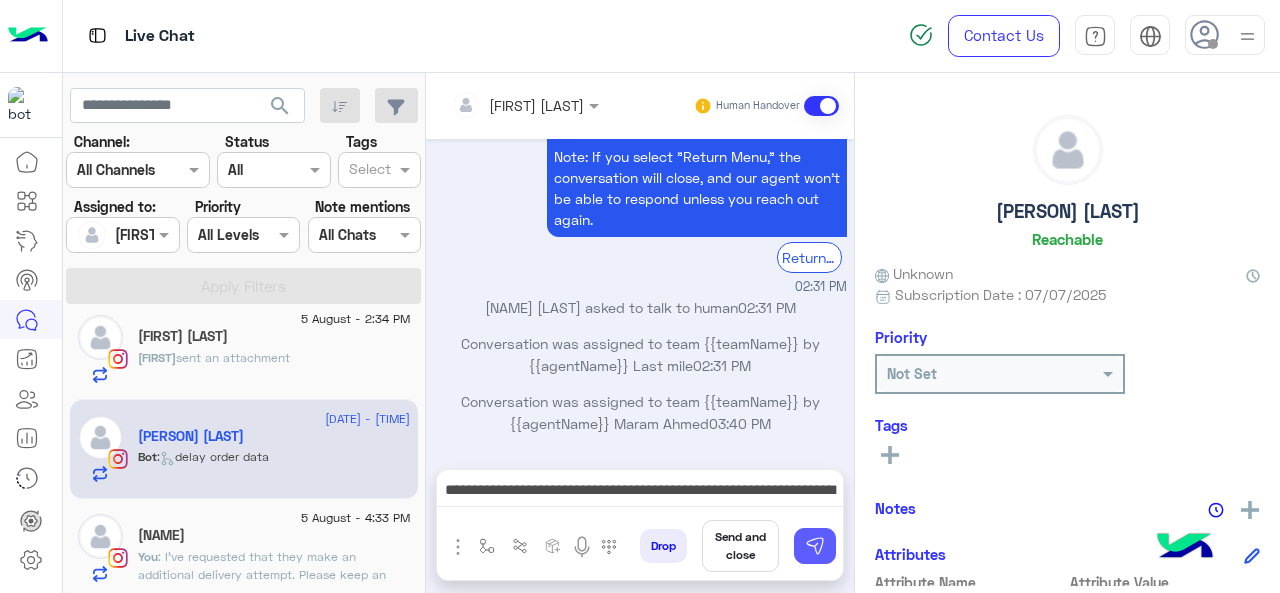 click at bounding box center [815, 546] 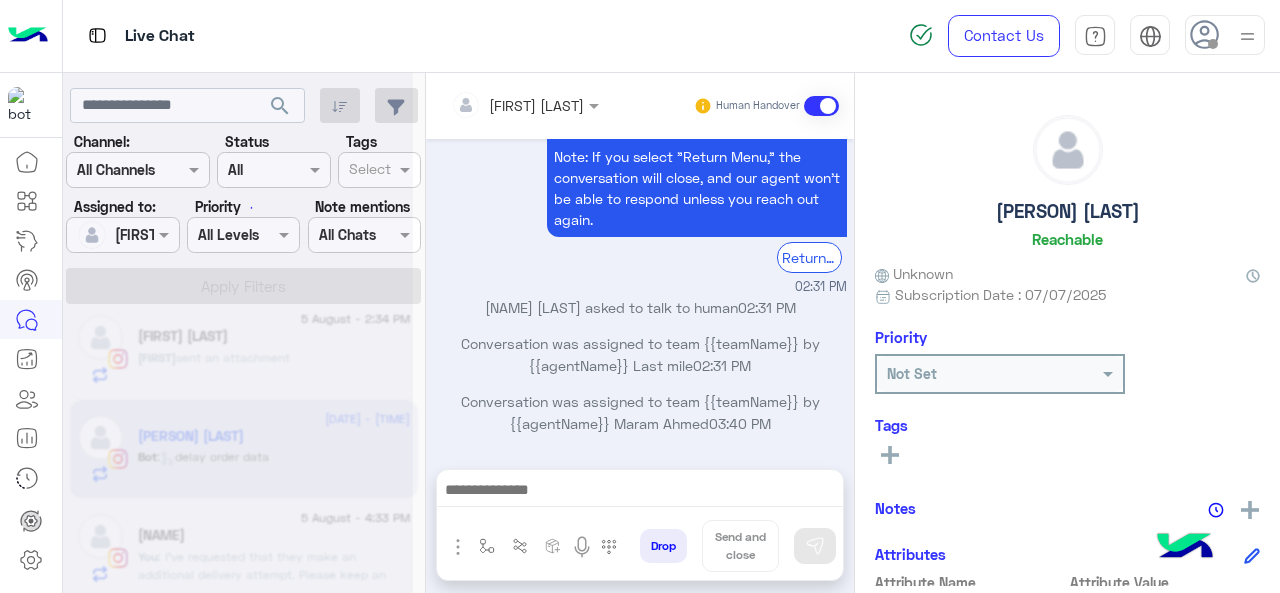 click at bounding box center [640, 492] 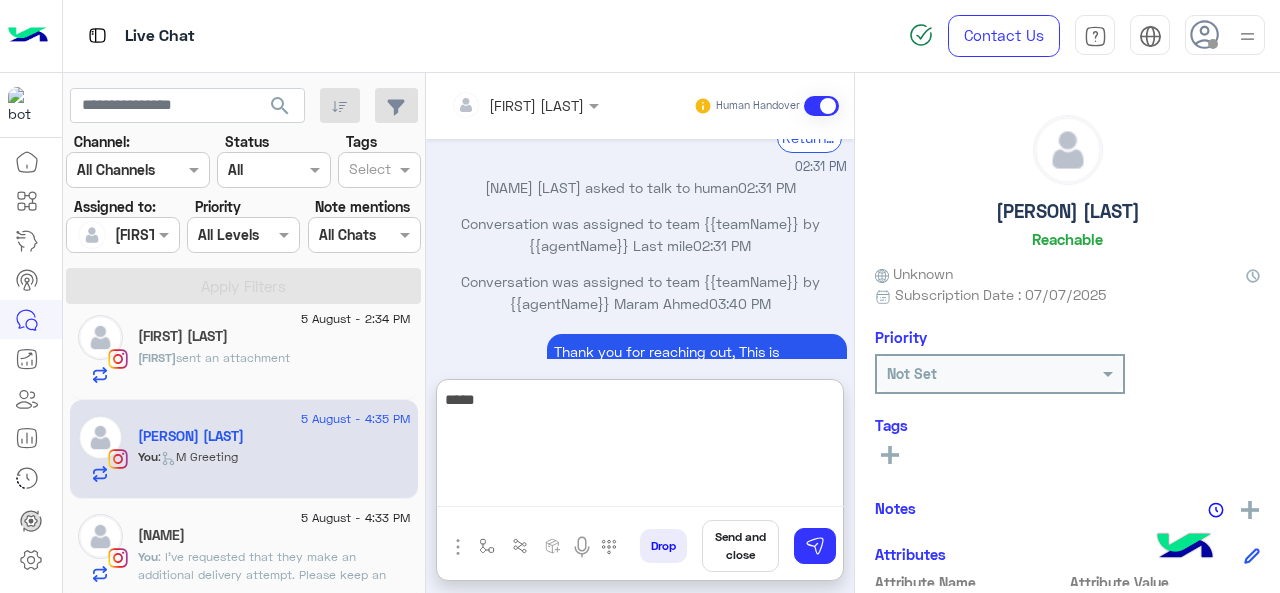 scroll, scrollTop: 3702, scrollLeft: 0, axis: vertical 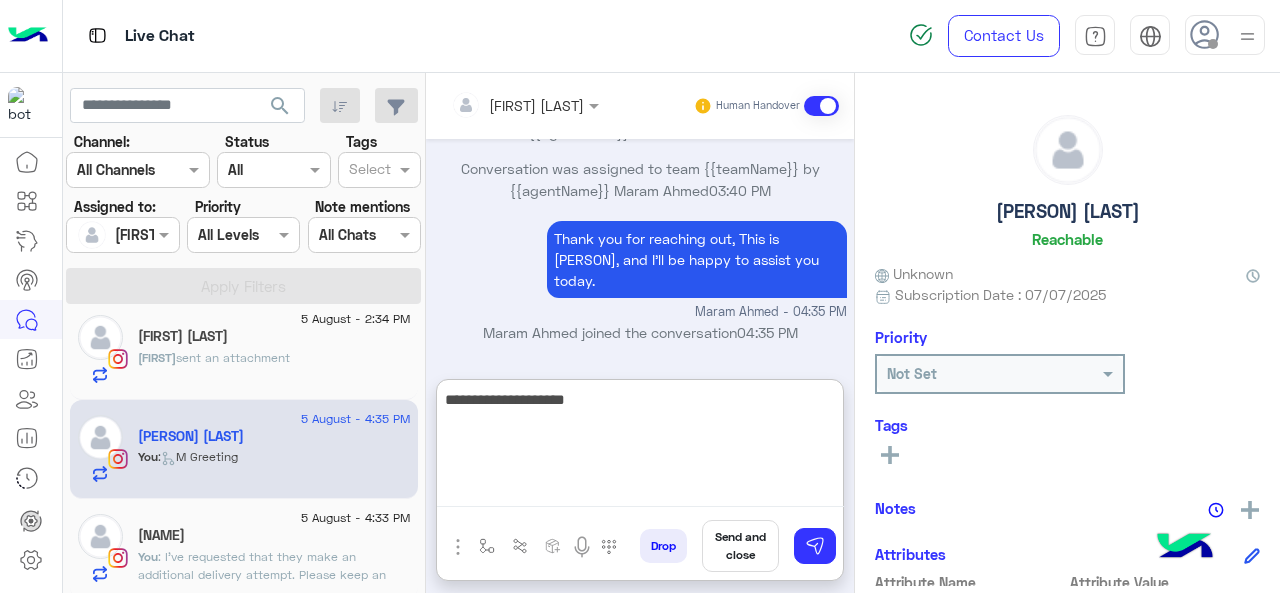 type on "**********" 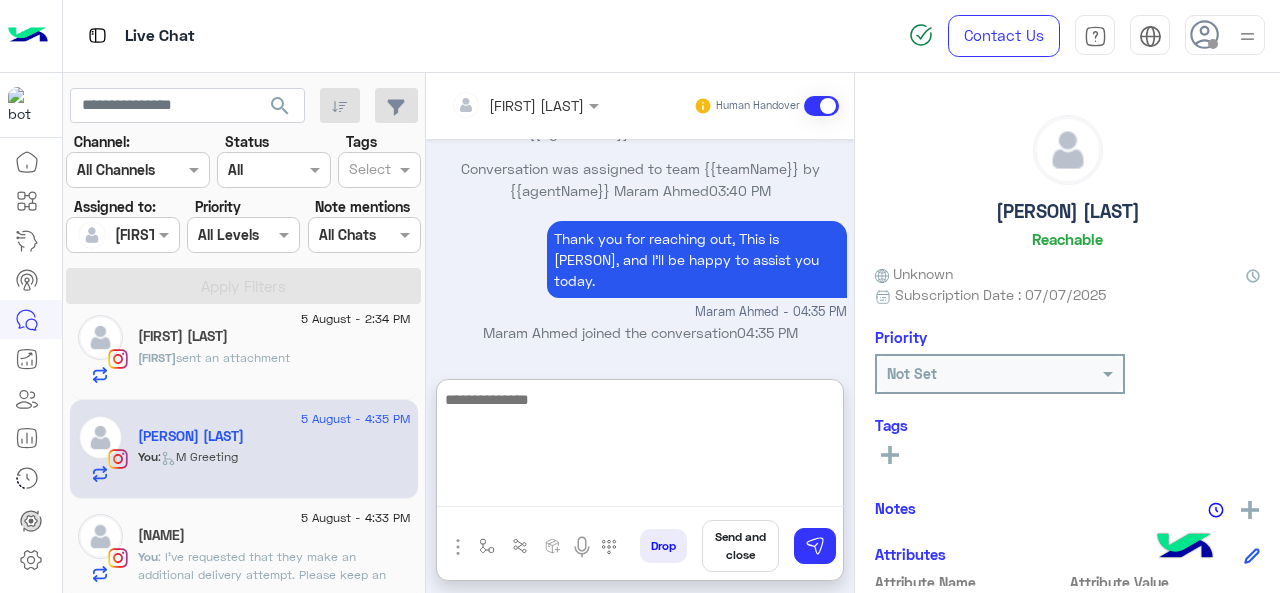scroll, scrollTop: 3765, scrollLeft: 0, axis: vertical 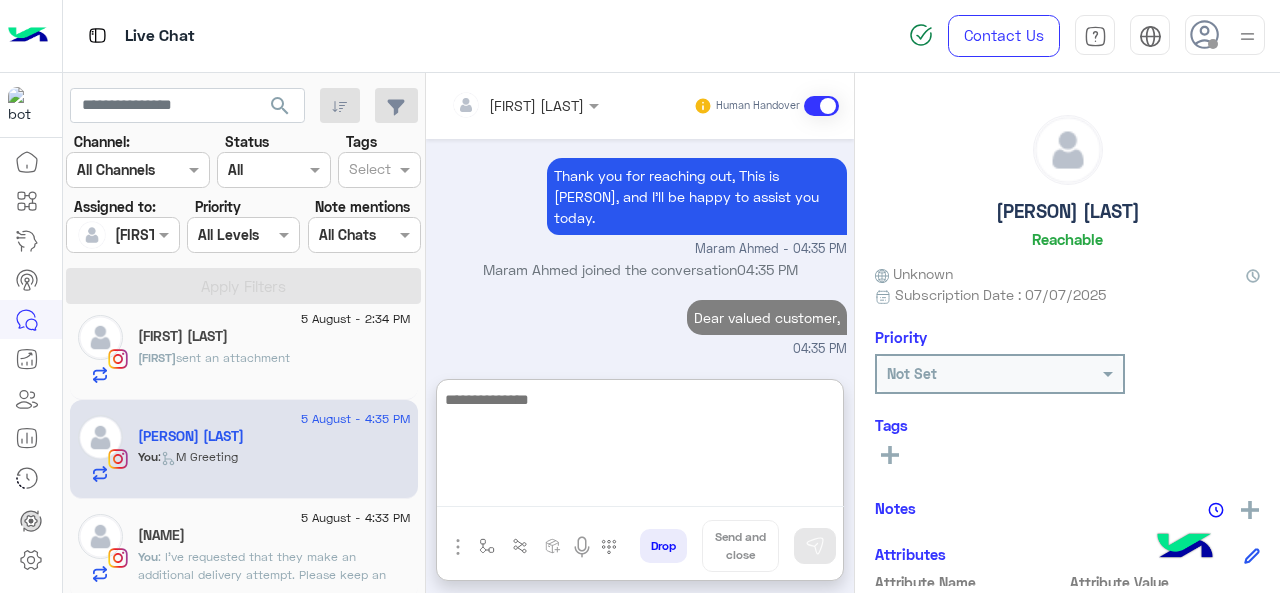 paste on "**********" 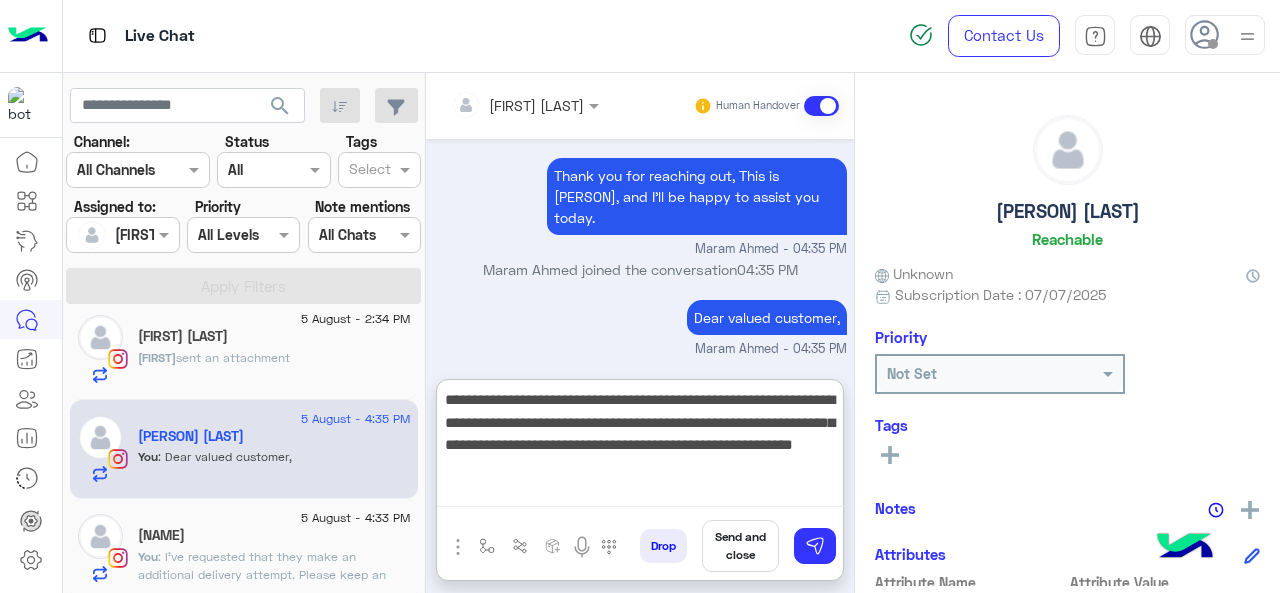 drag, startPoint x: 542, startPoint y: 442, endPoint x: 722, endPoint y: 473, distance: 182.64993 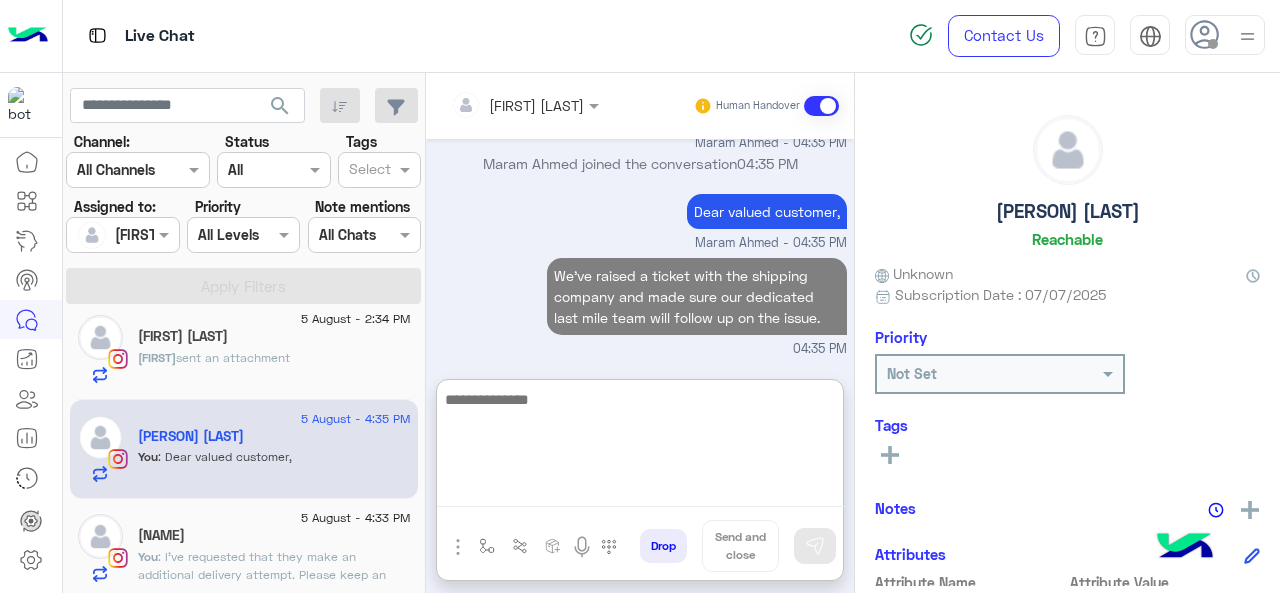 paste on "**********" 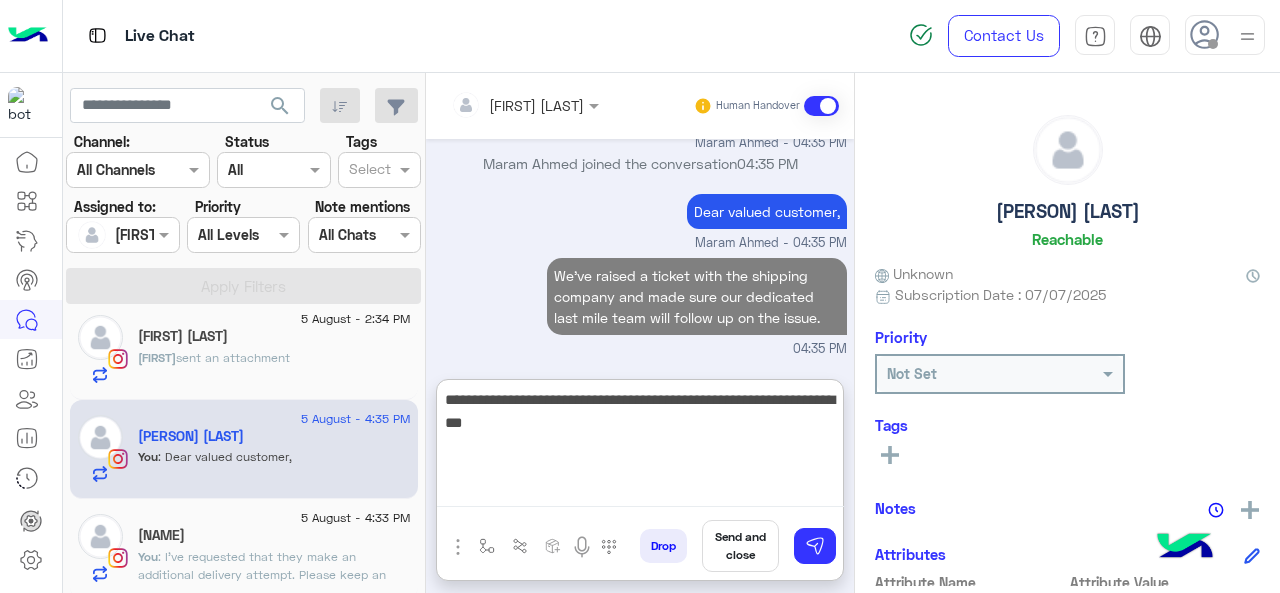 type 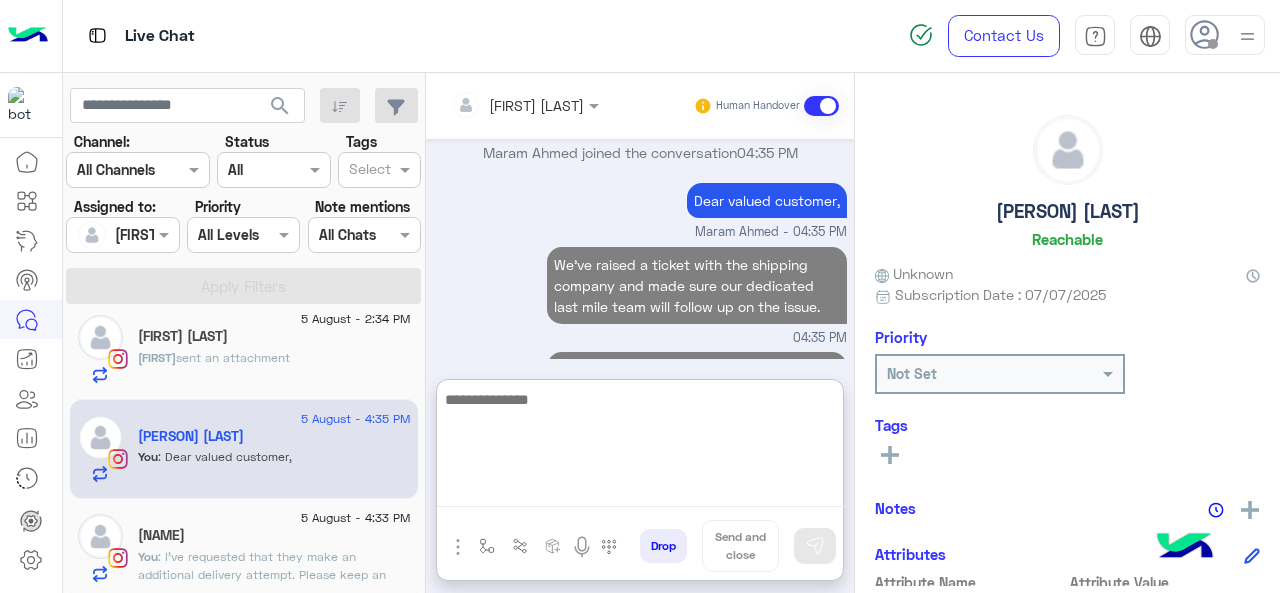 scroll, scrollTop: 3956, scrollLeft: 0, axis: vertical 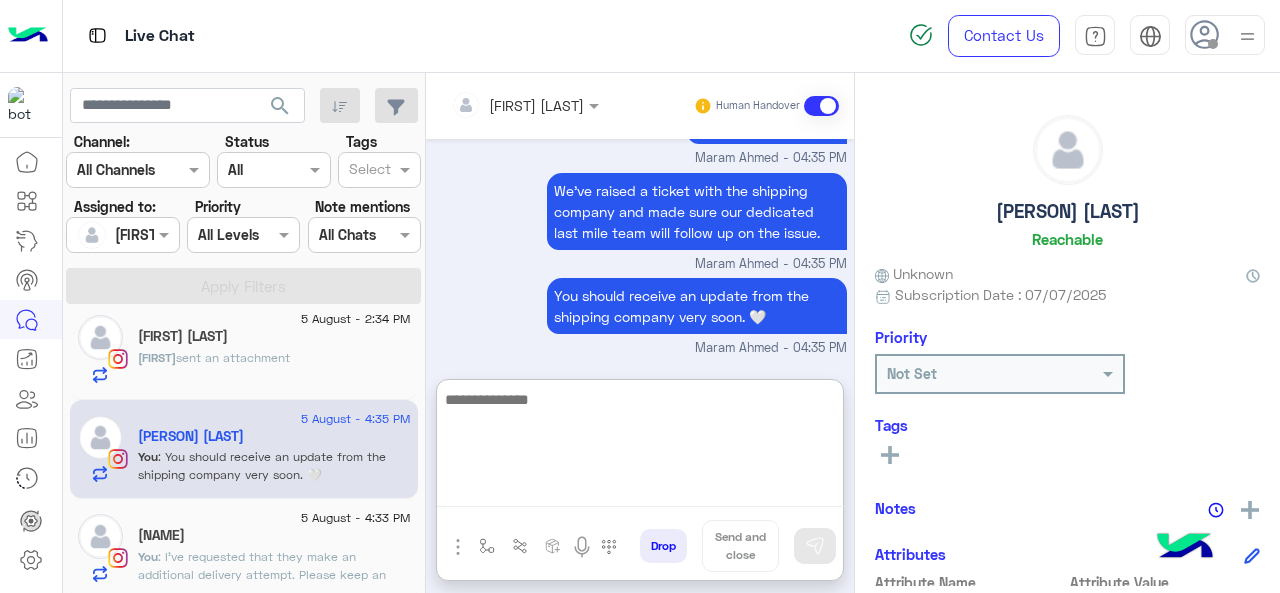click on "[NAME]" 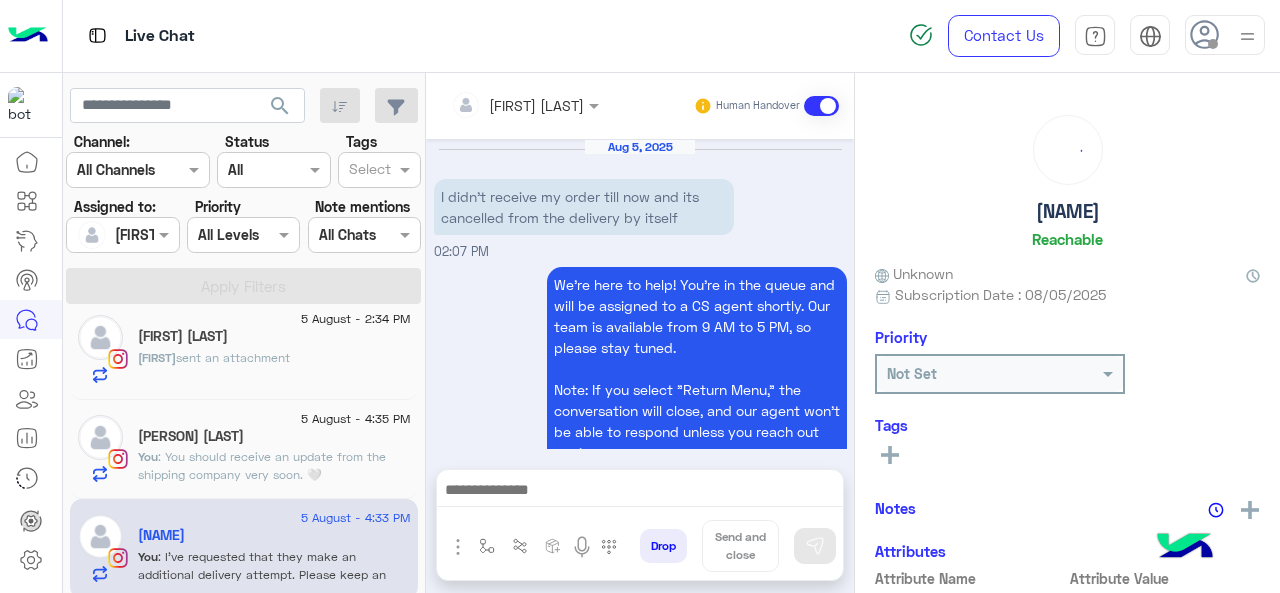 scroll, scrollTop: 688, scrollLeft: 0, axis: vertical 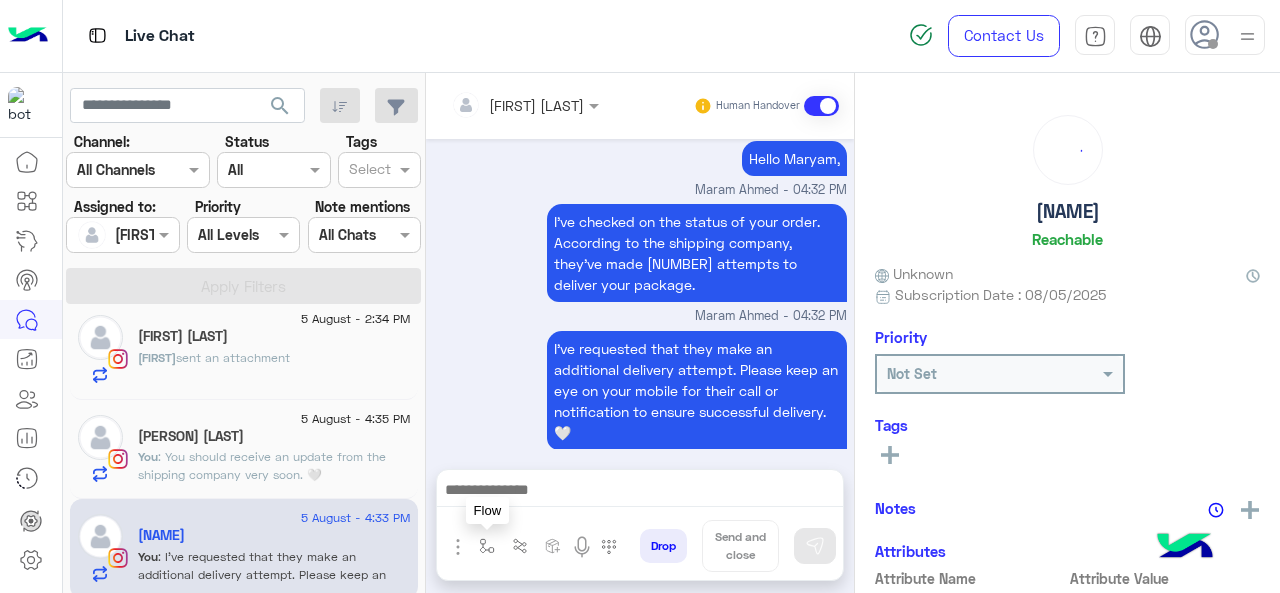 click at bounding box center [487, 546] 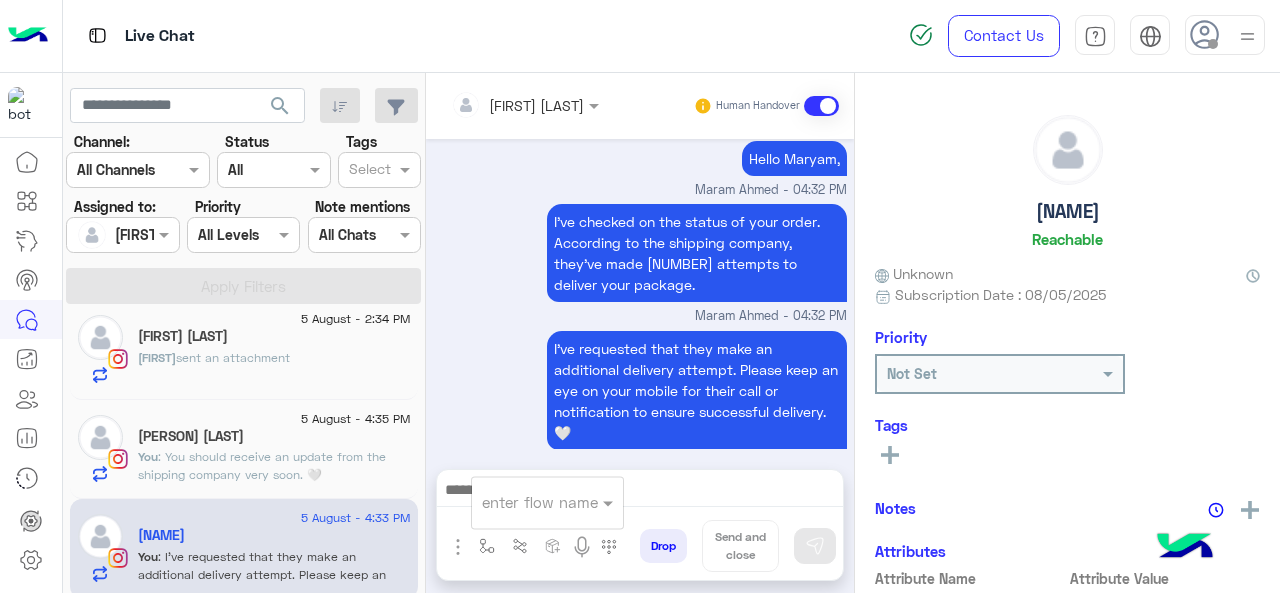 click on "enter flow name" at bounding box center [547, 502] 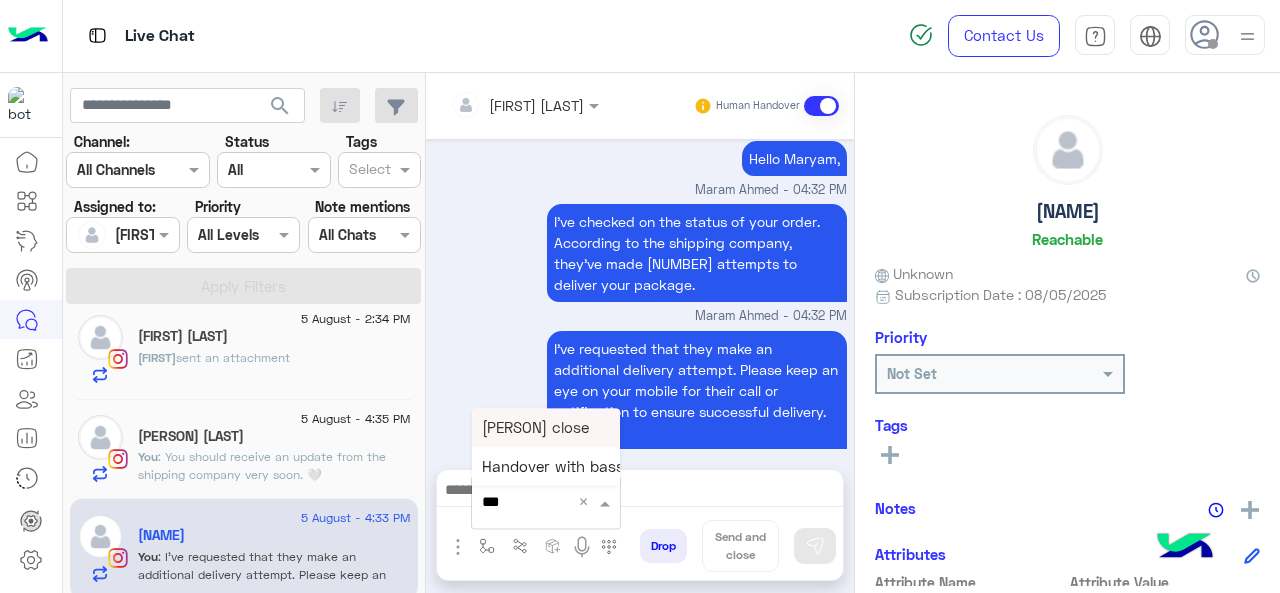 type on "****" 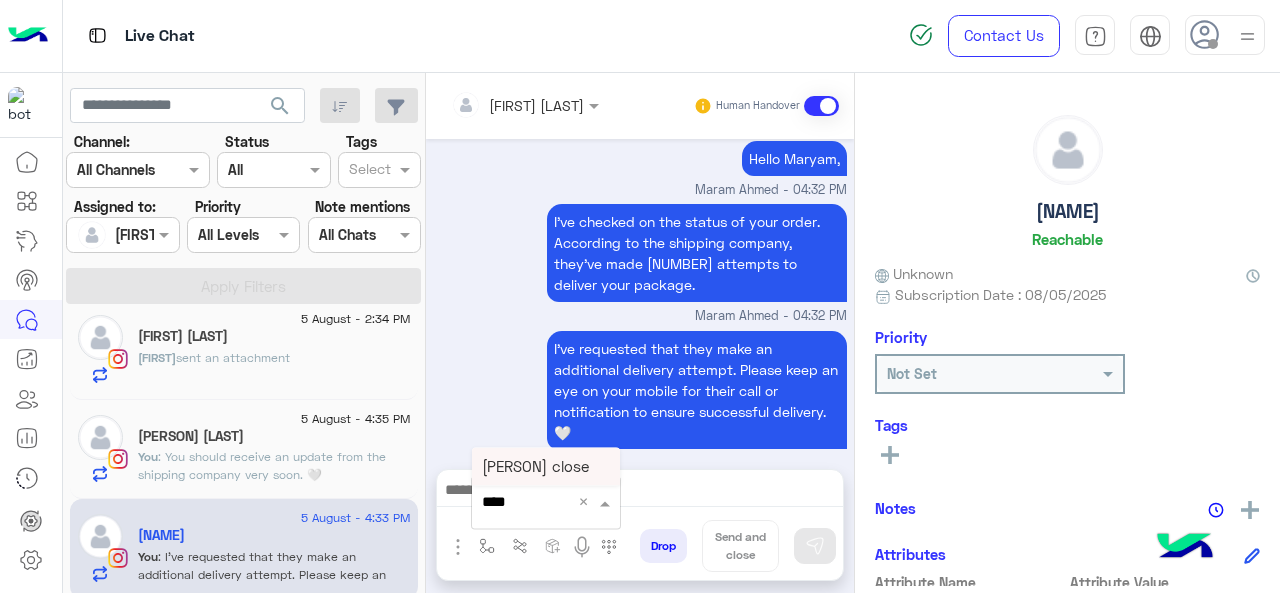 drag, startPoint x: 526, startPoint y: 479, endPoint x: 615, endPoint y: 502, distance: 91.92388 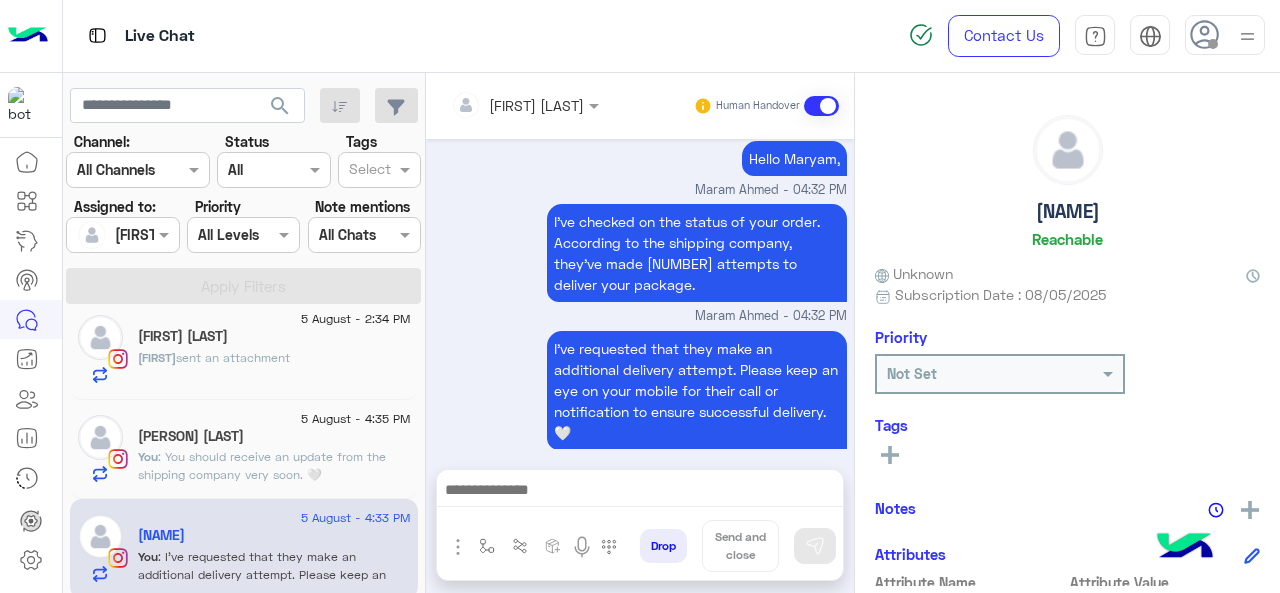type on "**********" 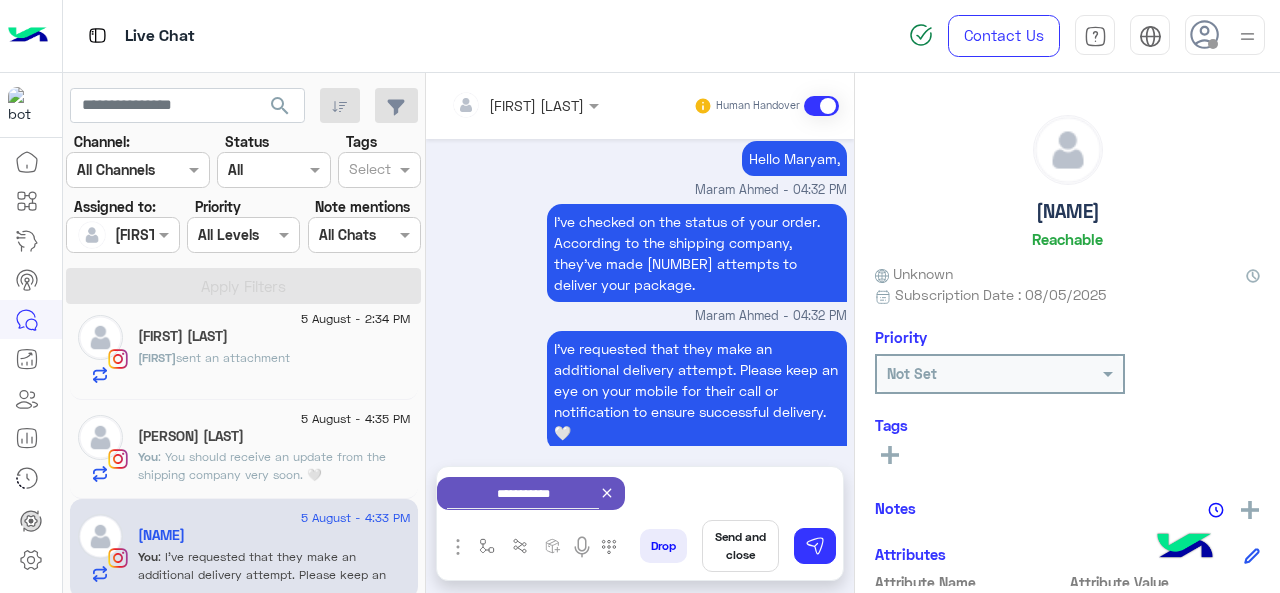 click on "Send and close" at bounding box center [740, 546] 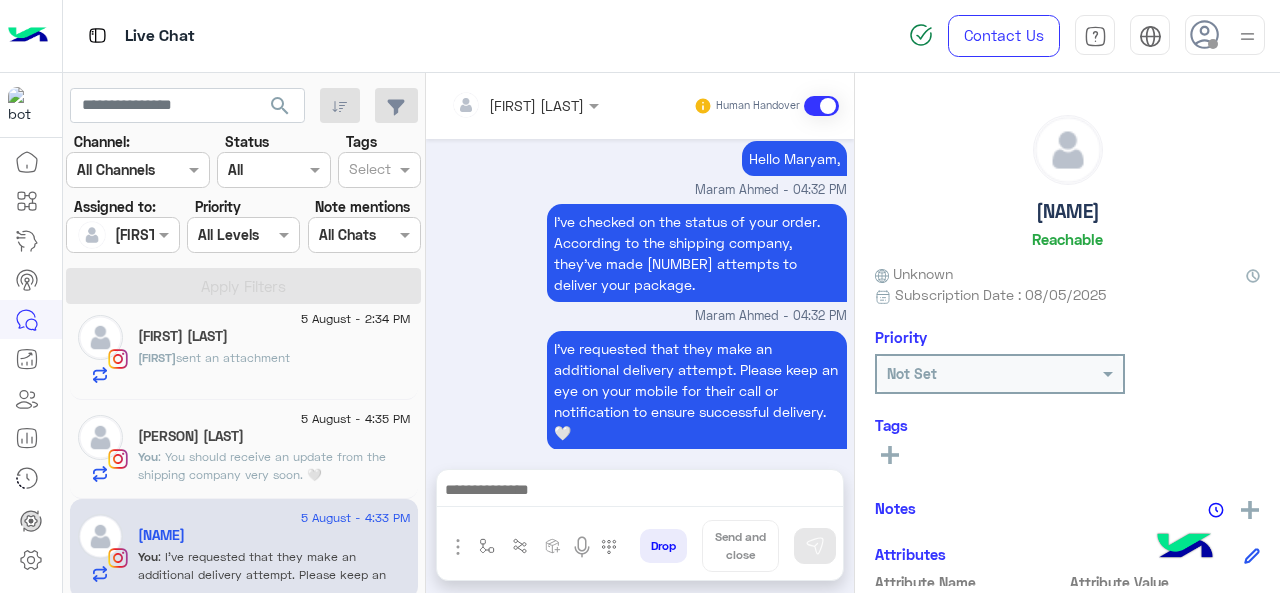 scroll, scrollTop: 710, scrollLeft: 0, axis: vertical 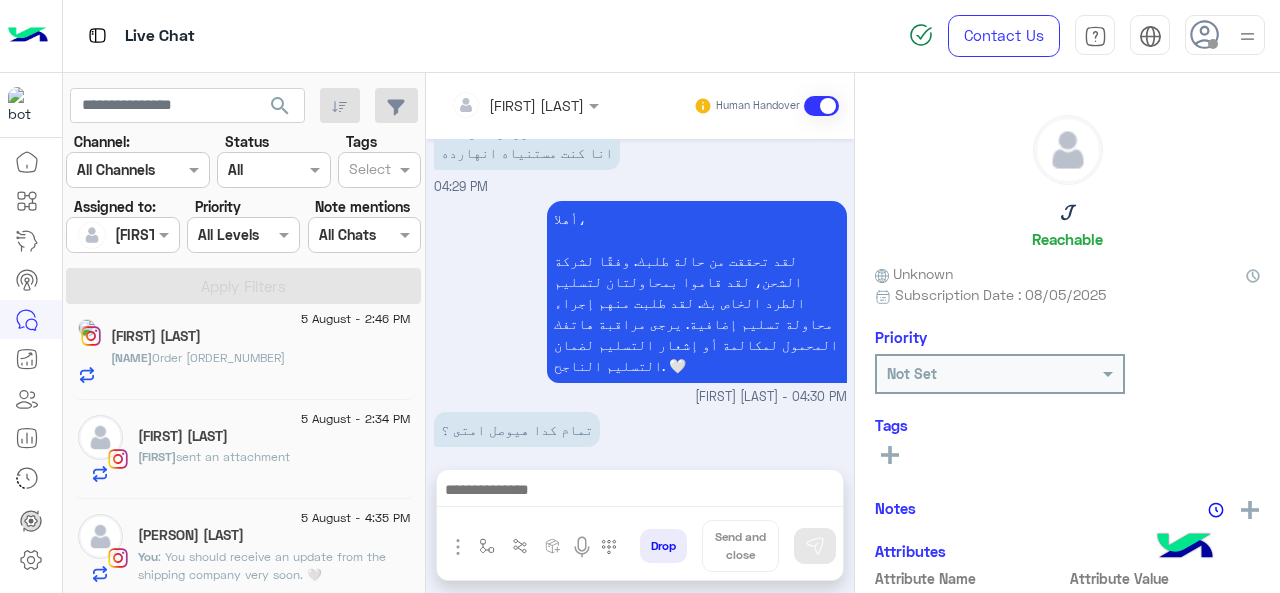 click on "sent an attachment" 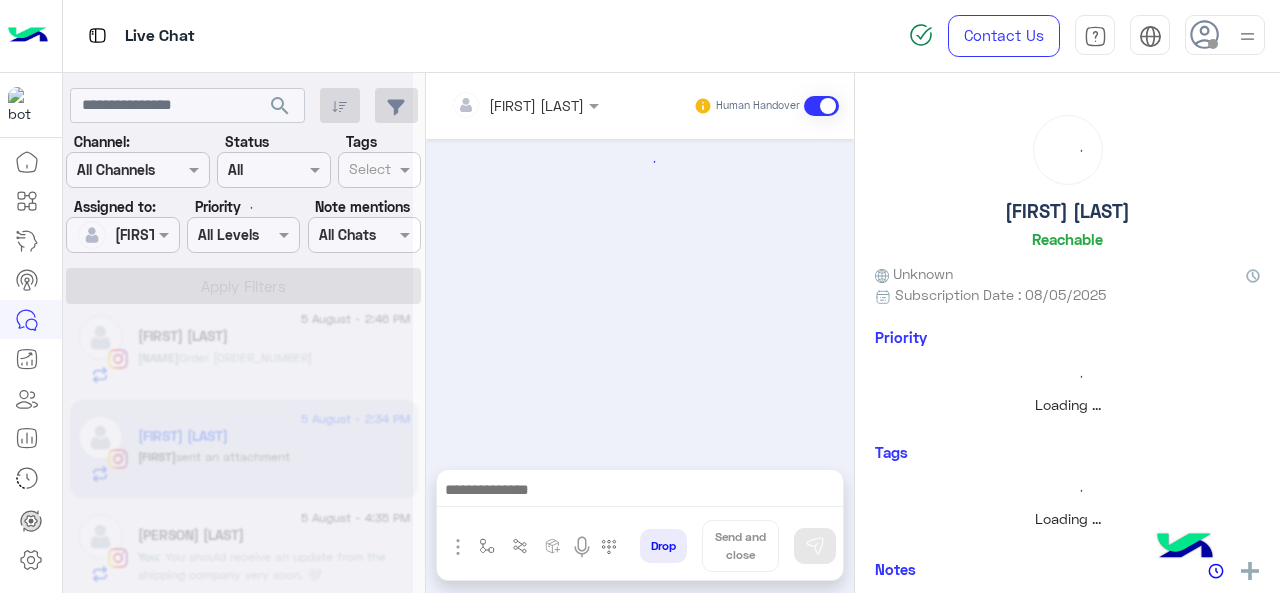 scroll, scrollTop: 966, scrollLeft: 0, axis: vertical 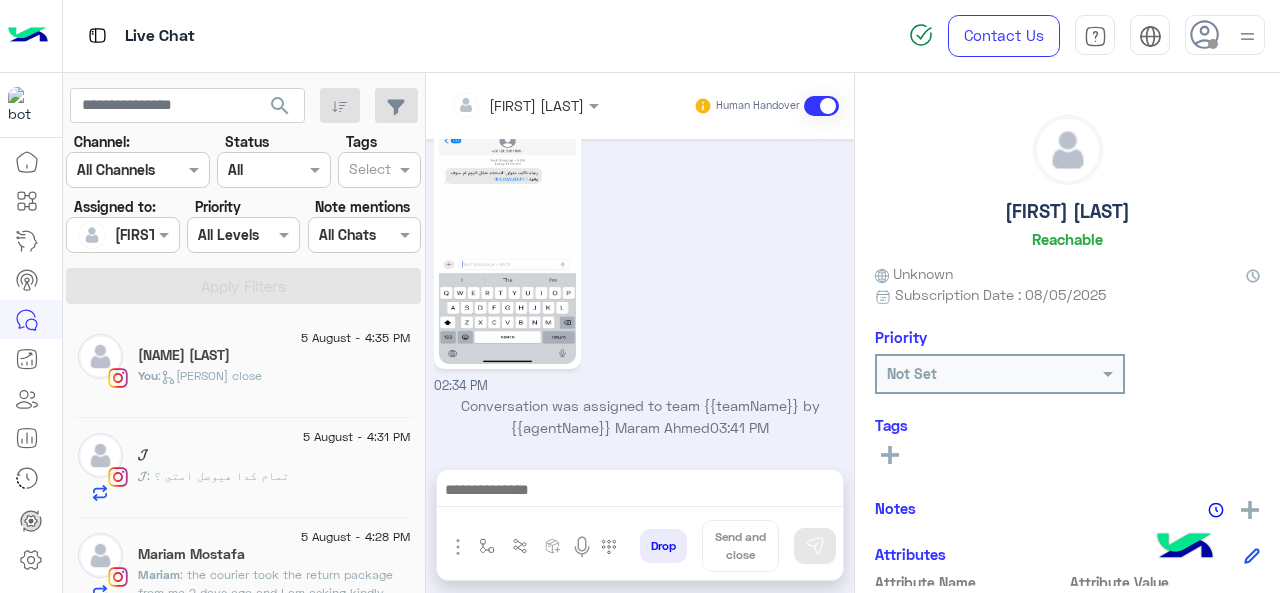 click on "You  :   Maram close" 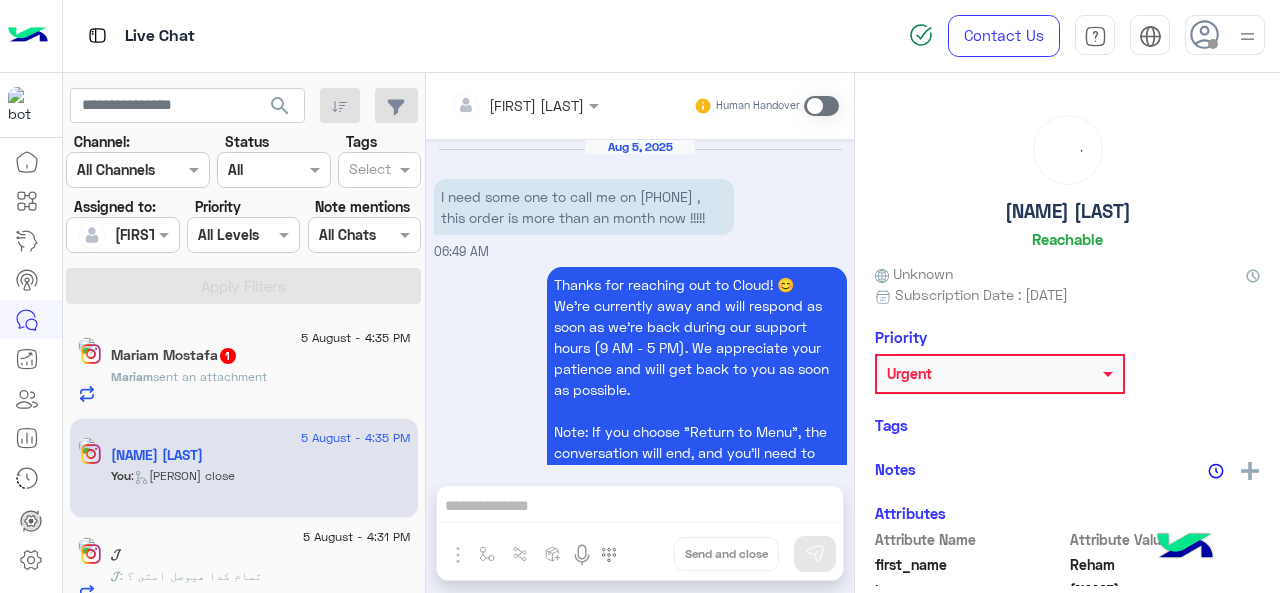 scroll, scrollTop: 532, scrollLeft: 0, axis: vertical 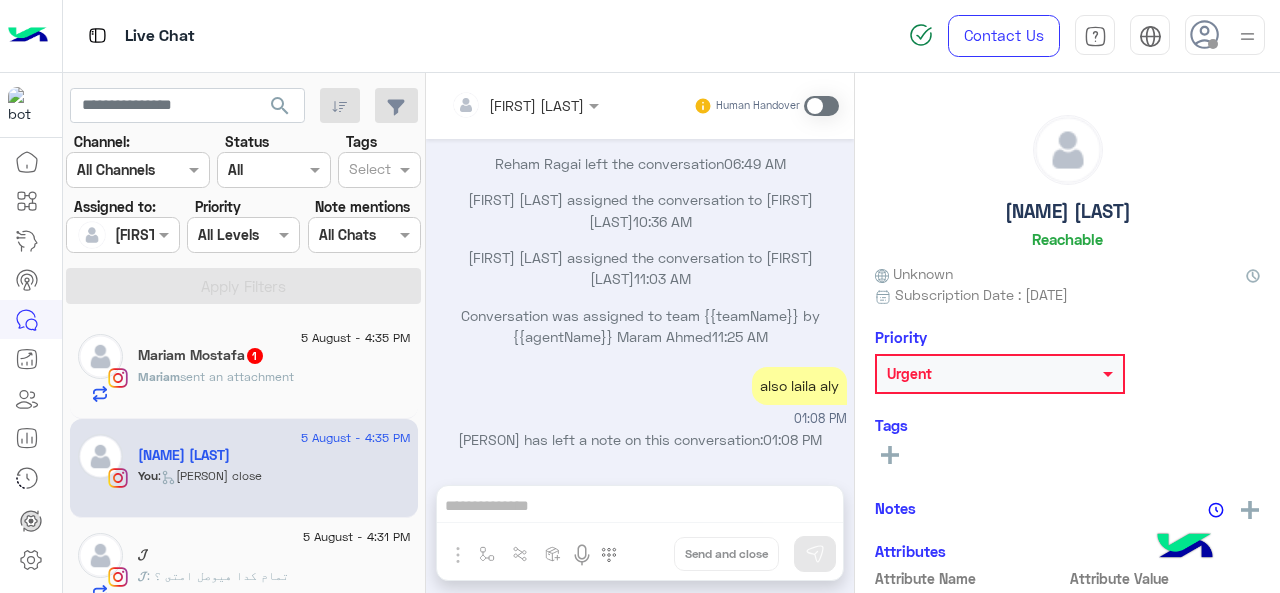 click on "[NAME] [LAST]" 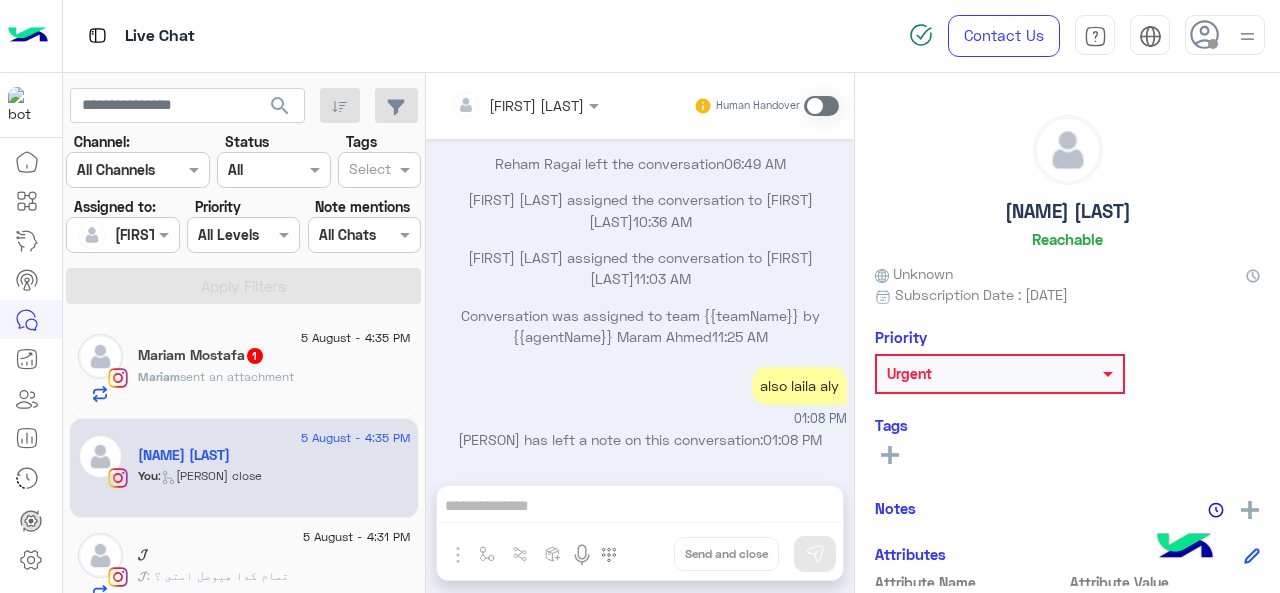 click on "sent an attachment" 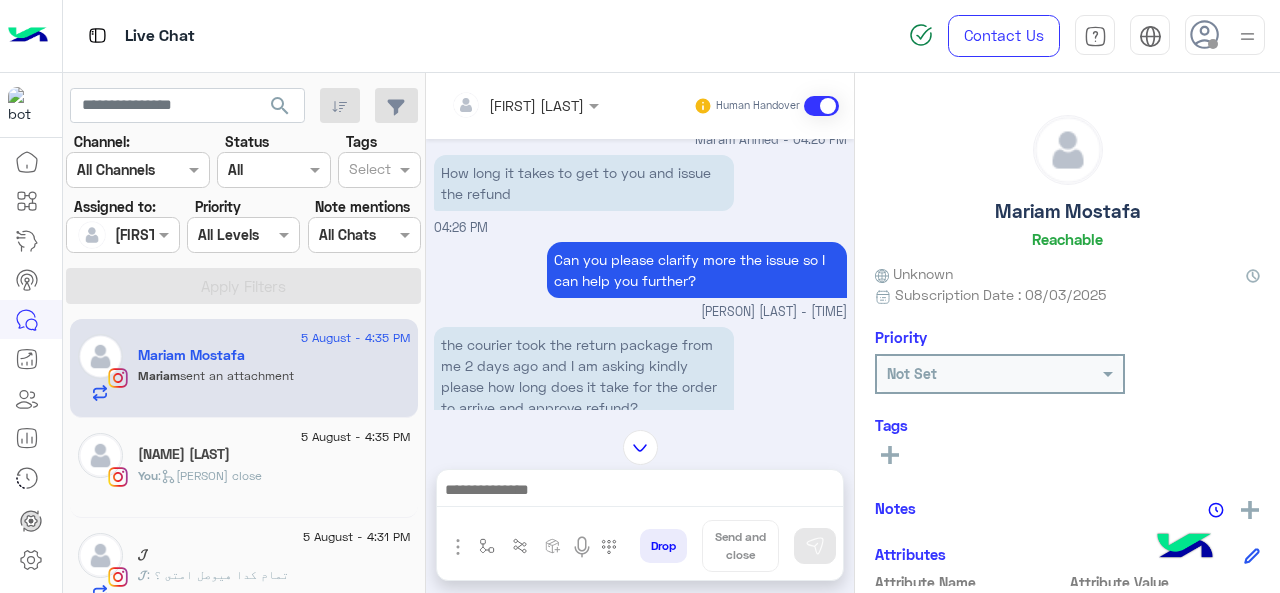 scroll, scrollTop: 527, scrollLeft: 0, axis: vertical 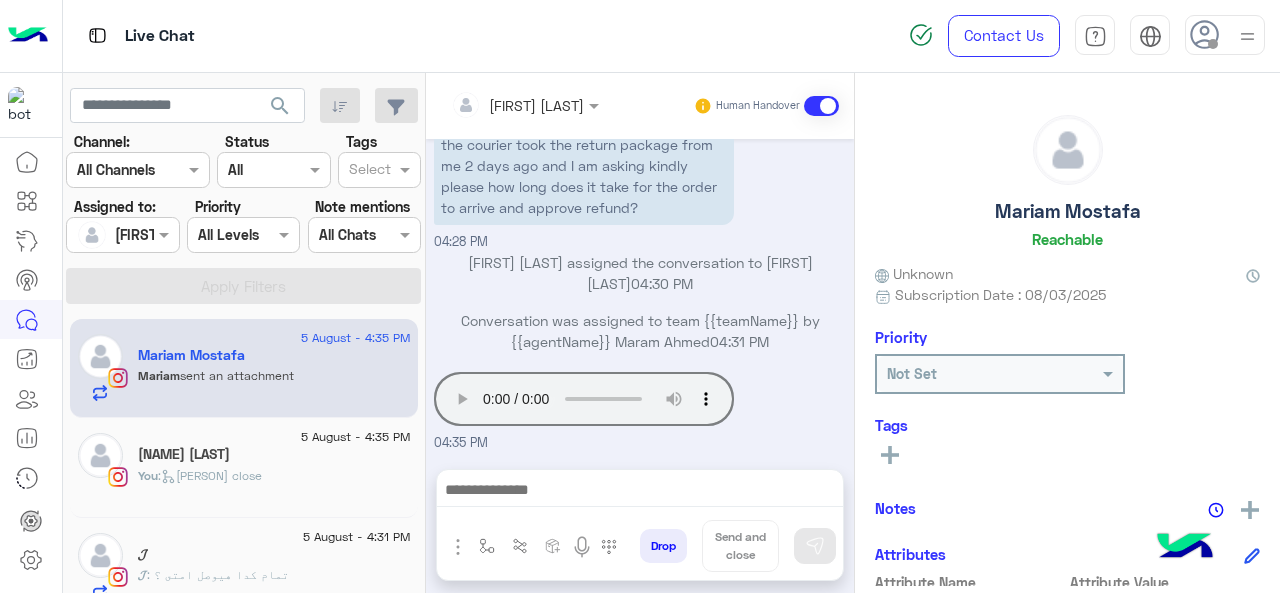 type 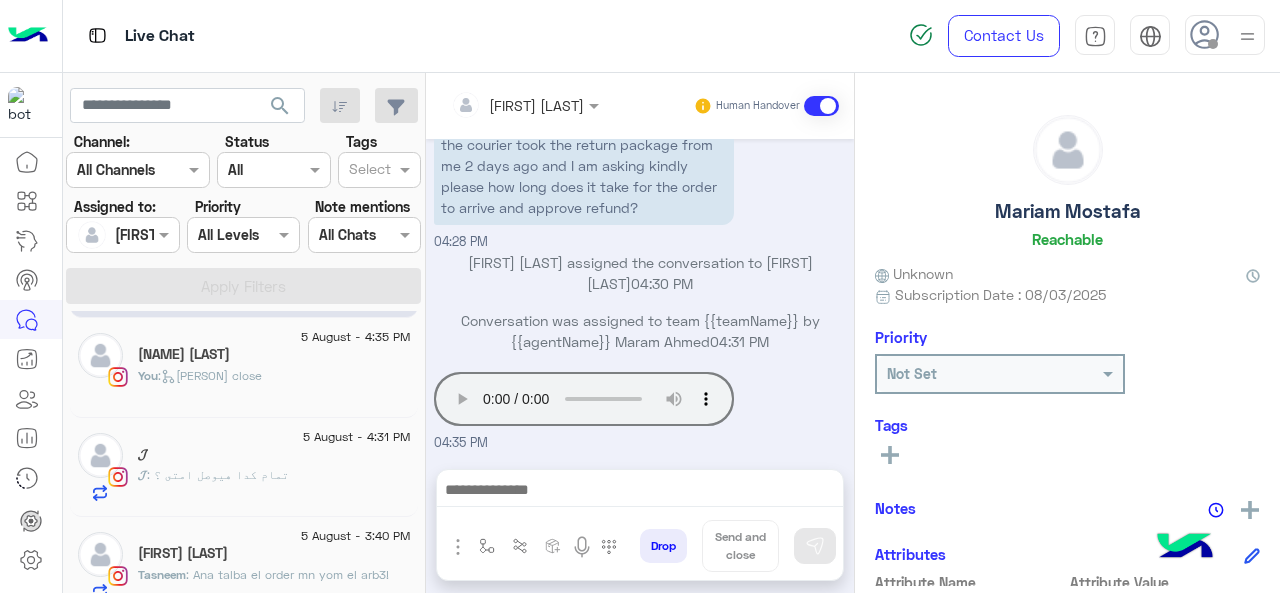 scroll, scrollTop: 0, scrollLeft: 0, axis: both 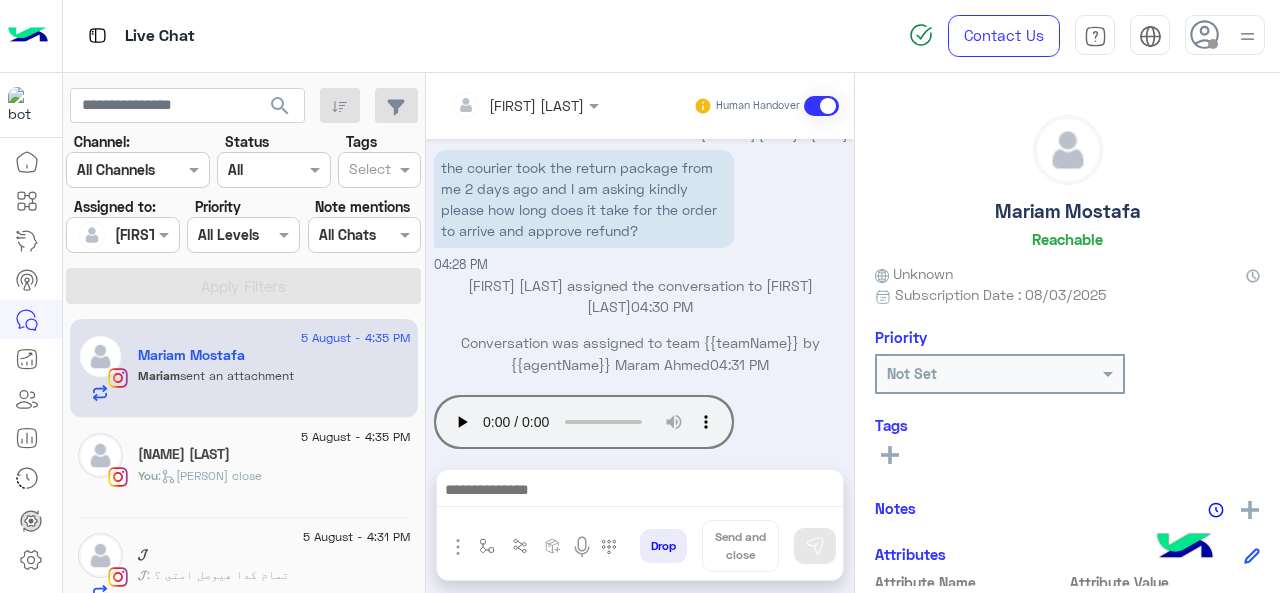 click at bounding box center (640, 492) 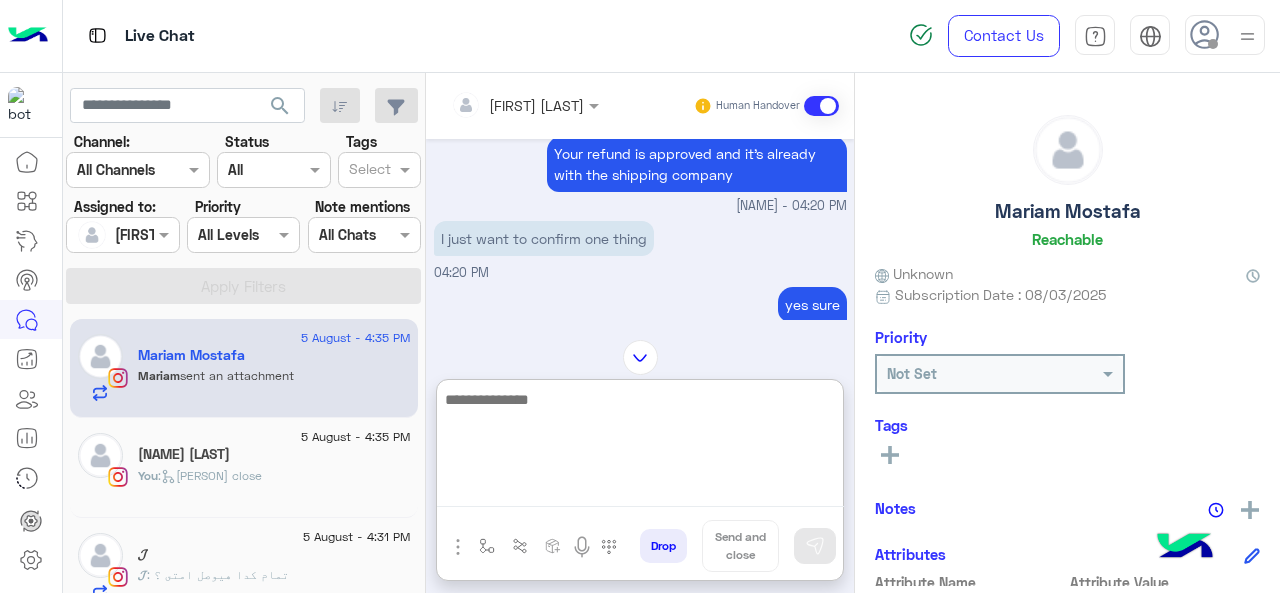scroll, scrollTop: 282, scrollLeft: 0, axis: vertical 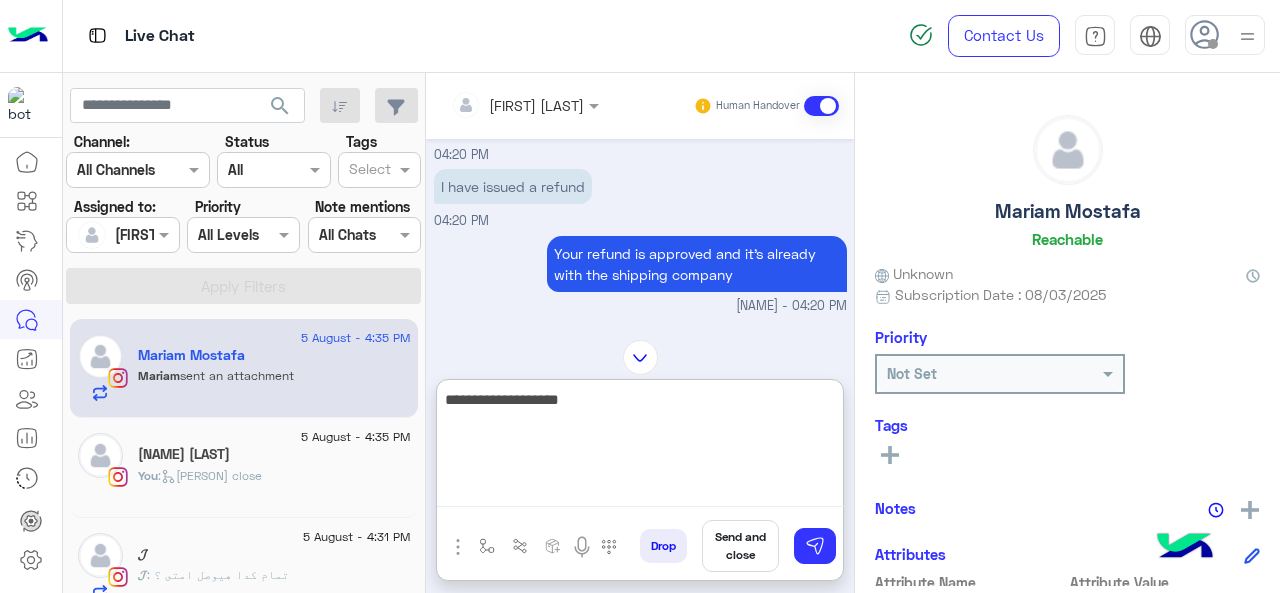 type on "**********" 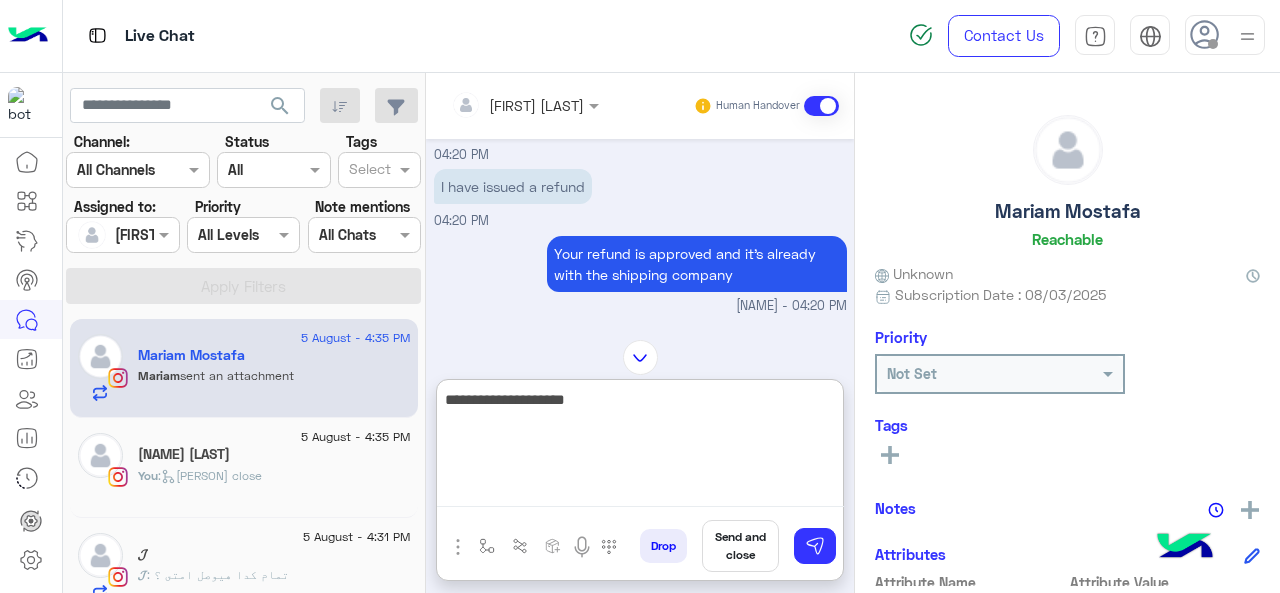 type 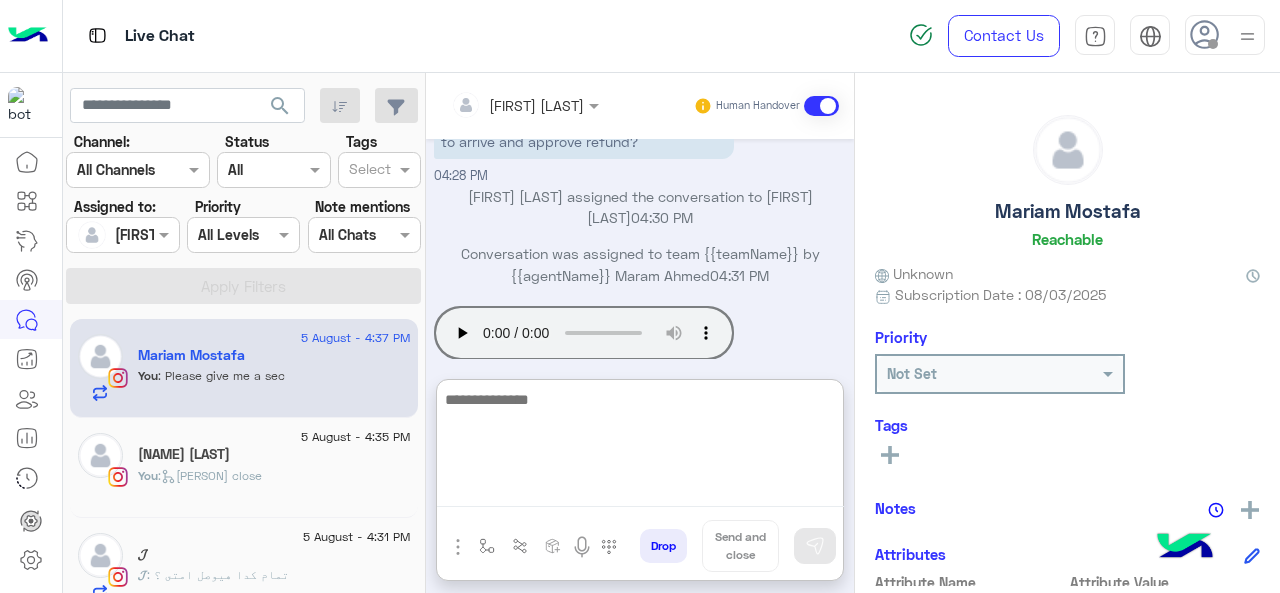 scroll, scrollTop: 1300, scrollLeft: 0, axis: vertical 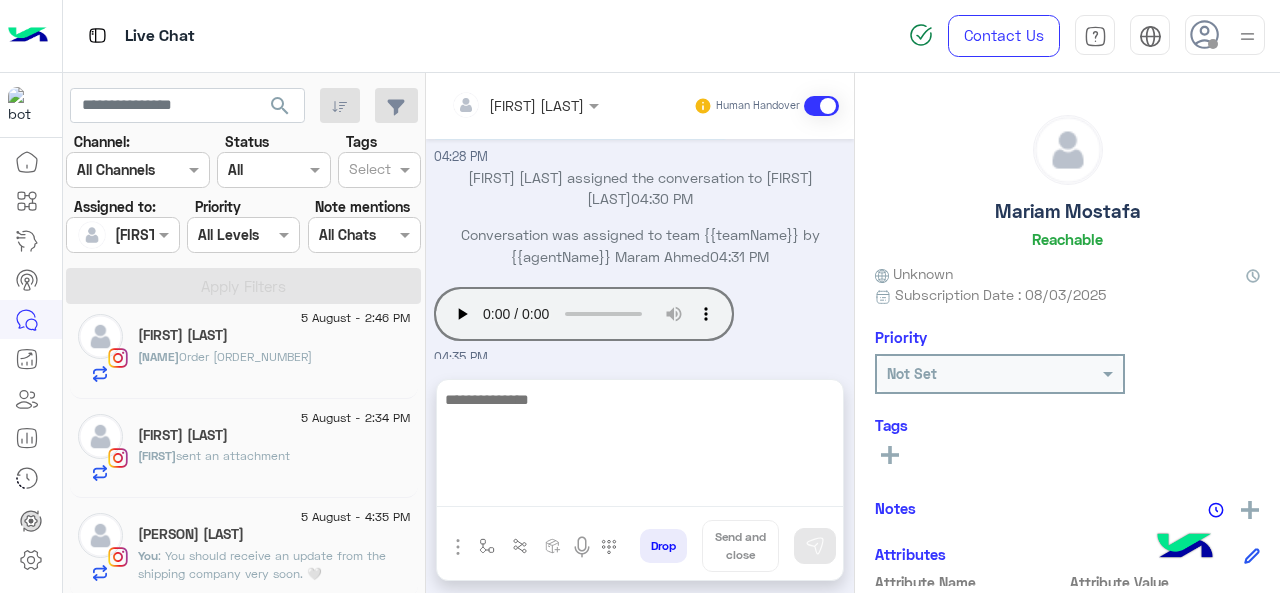 click on ": You should receive an update from the shipping company very soon. 🤍" 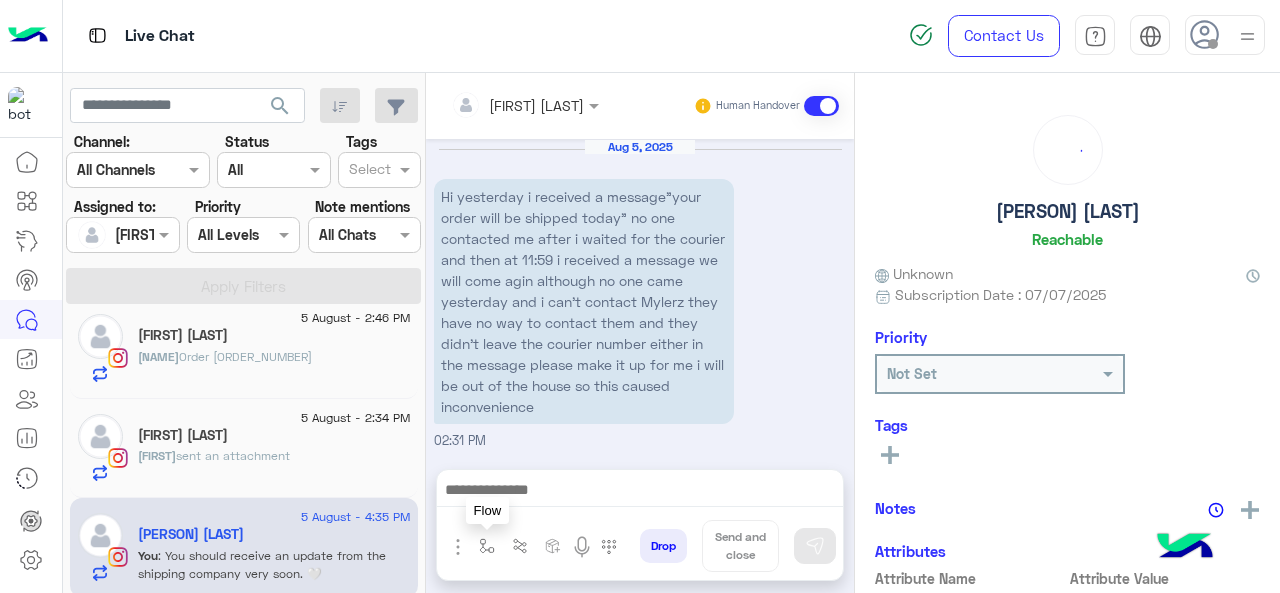 scroll, scrollTop: 794, scrollLeft: 0, axis: vertical 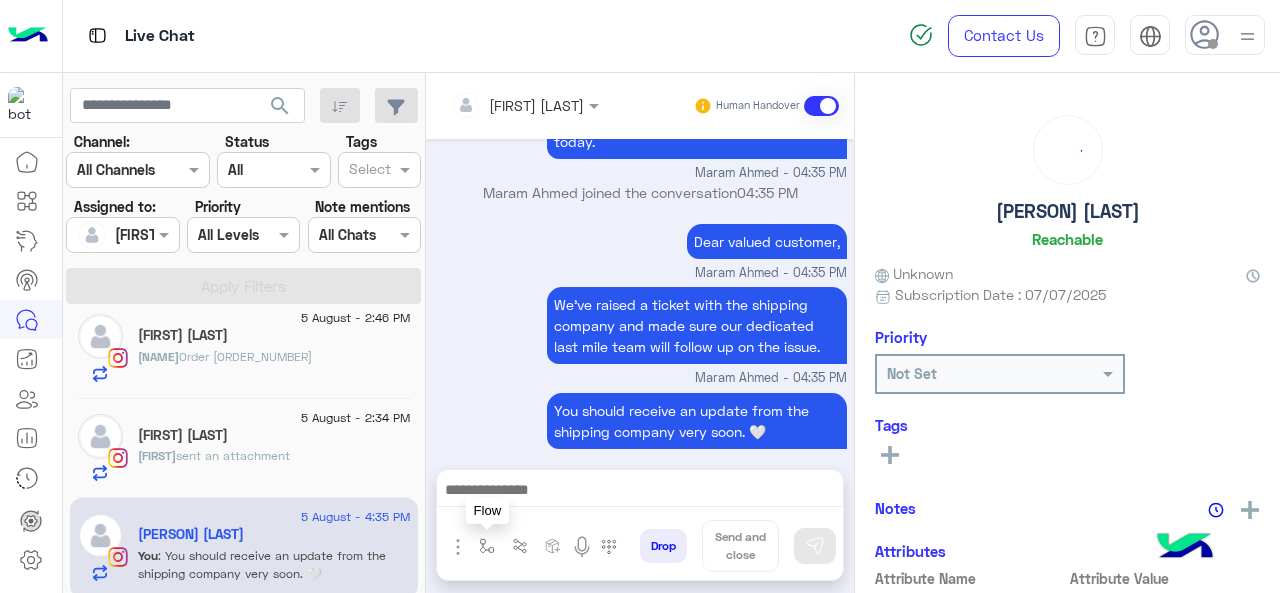 click at bounding box center [487, 546] 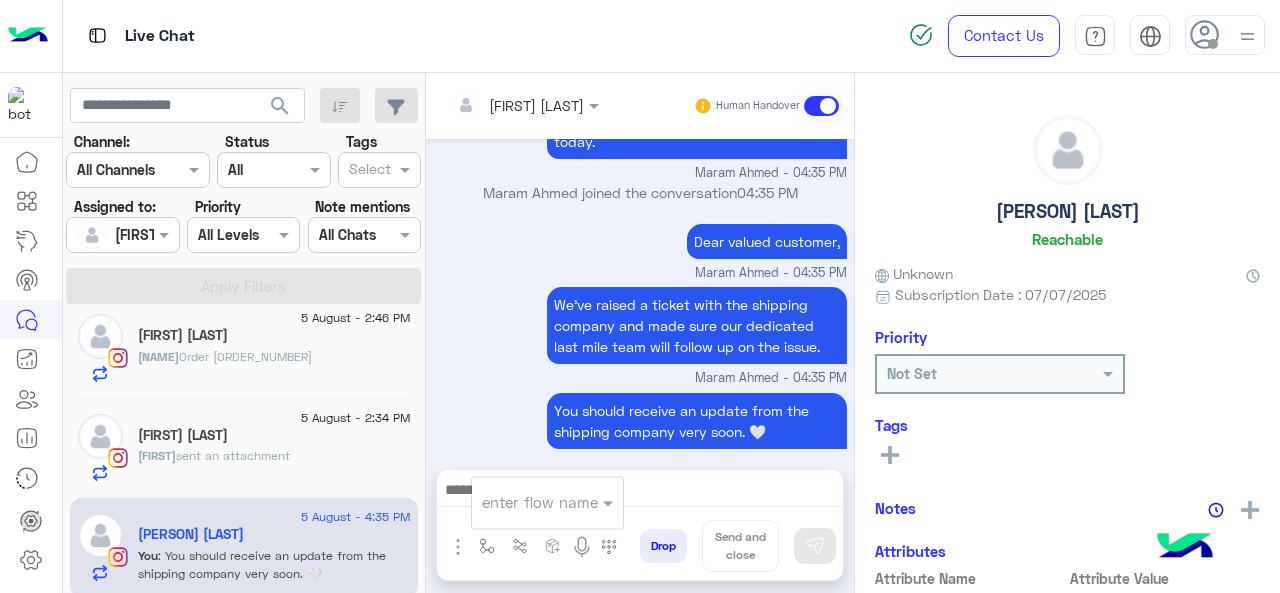 click at bounding box center (523, 502) 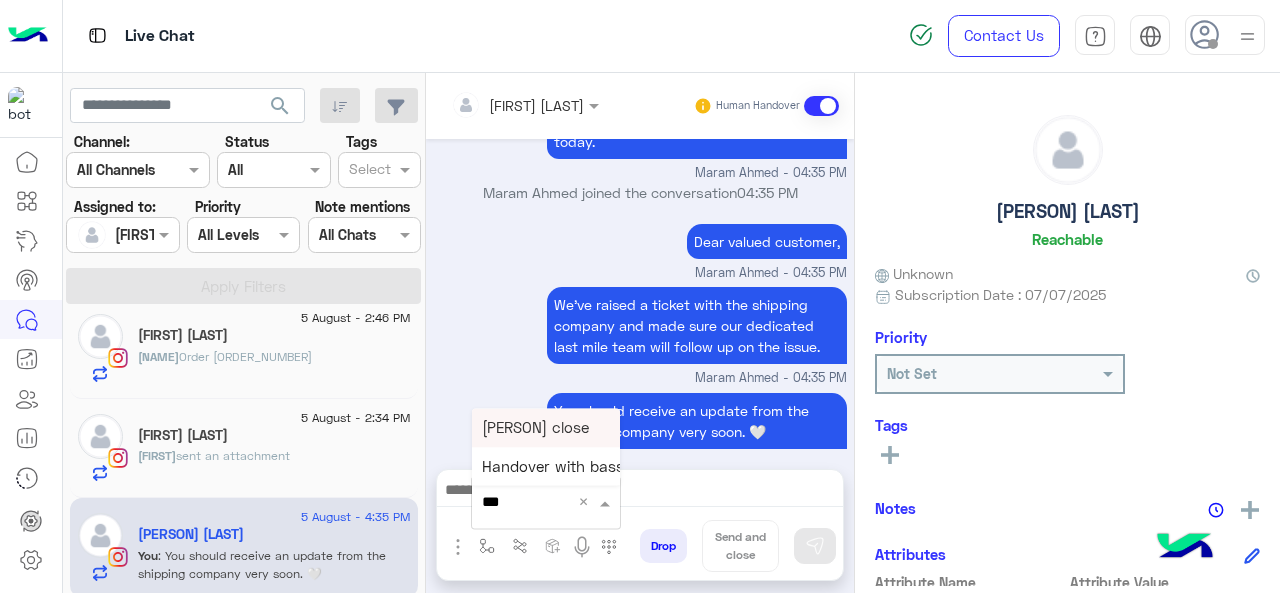type on "****" 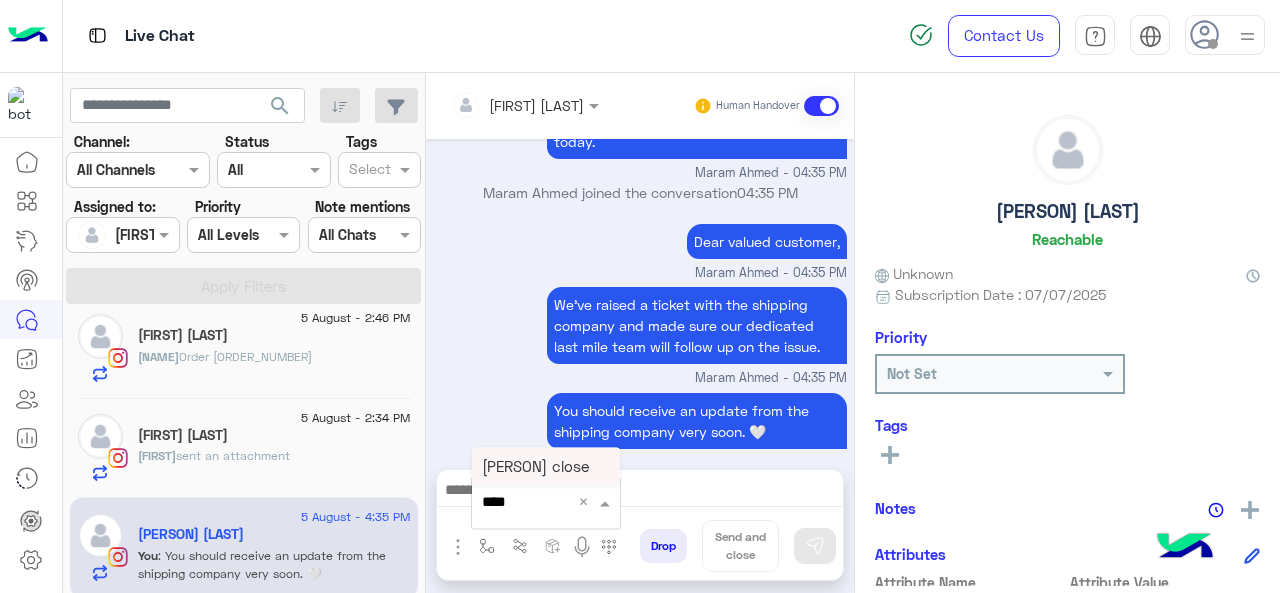 scroll, scrollTop: 816, scrollLeft: 0, axis: vertical 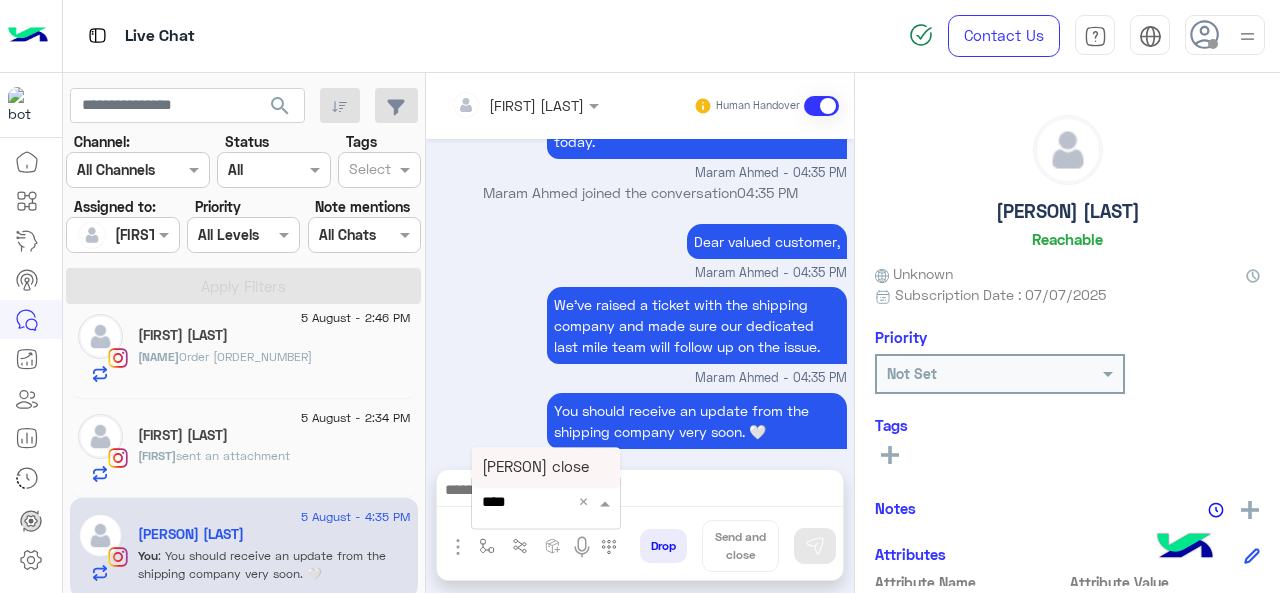 click on "[PERSON] close" at bounding box center [546, 466] 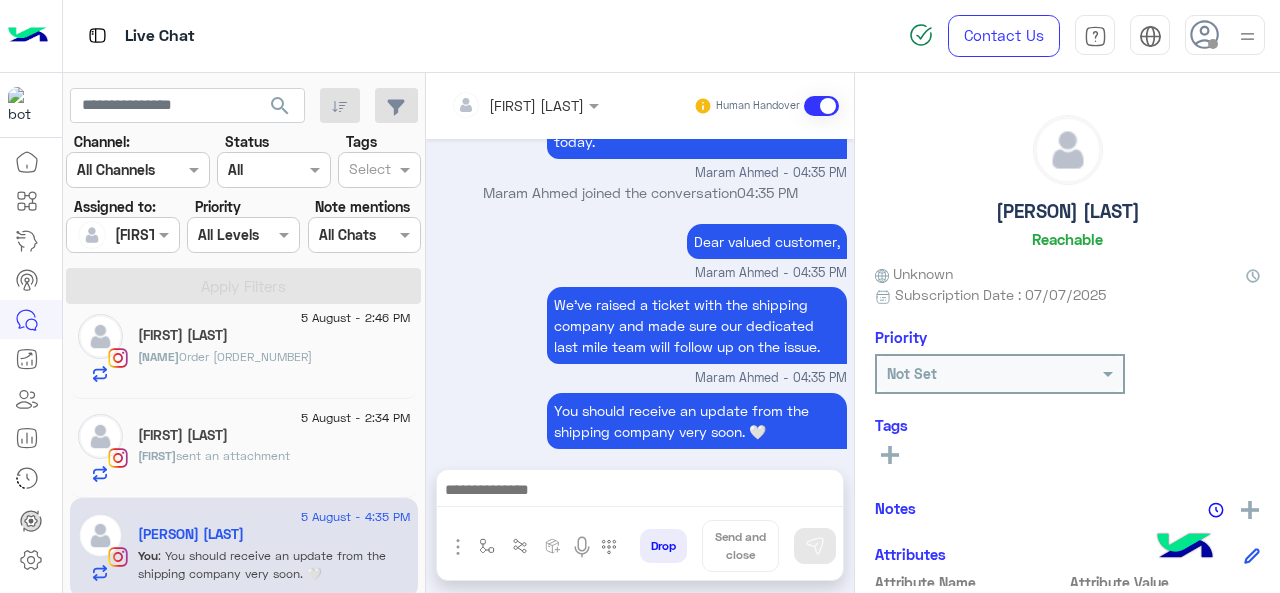type on "**********" 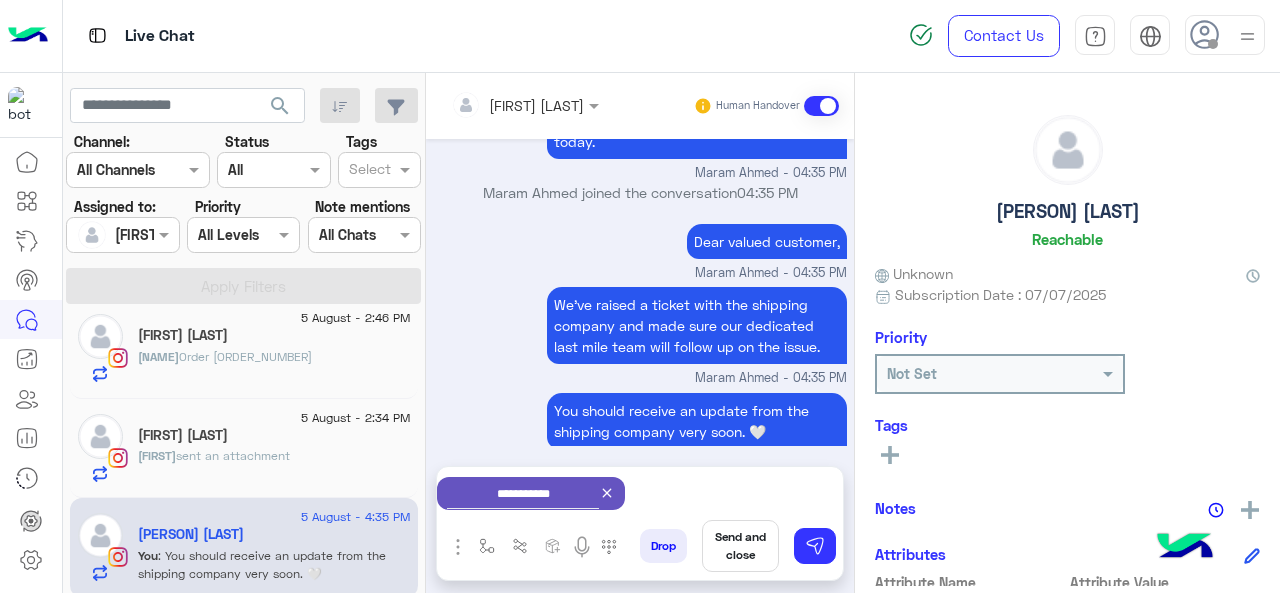 click on "Send and close" at bounding box center (740, 546) 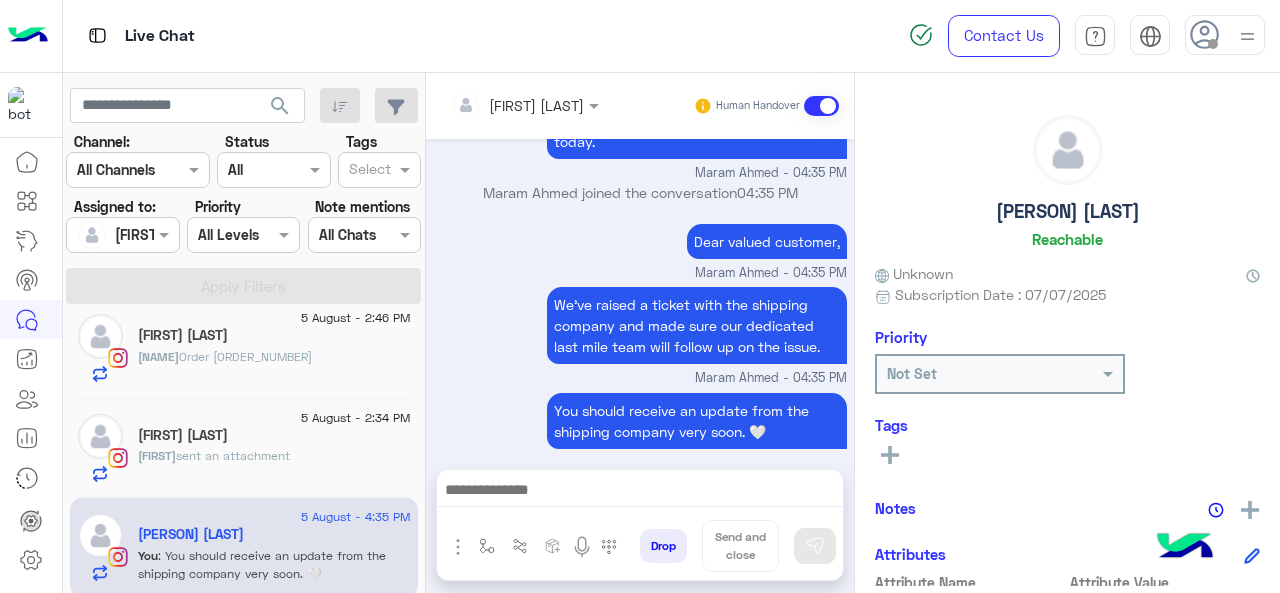 scroll, scrollTop: 814, scrollLeft: 0, axis: vertical 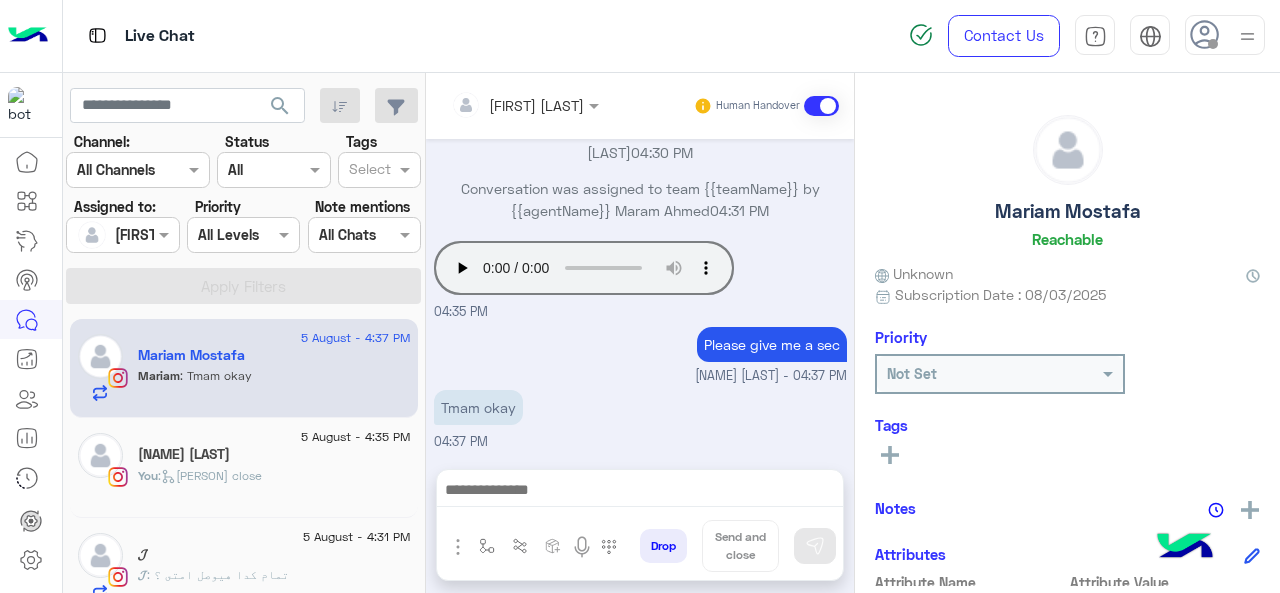 click at bounding box center (122, 234) 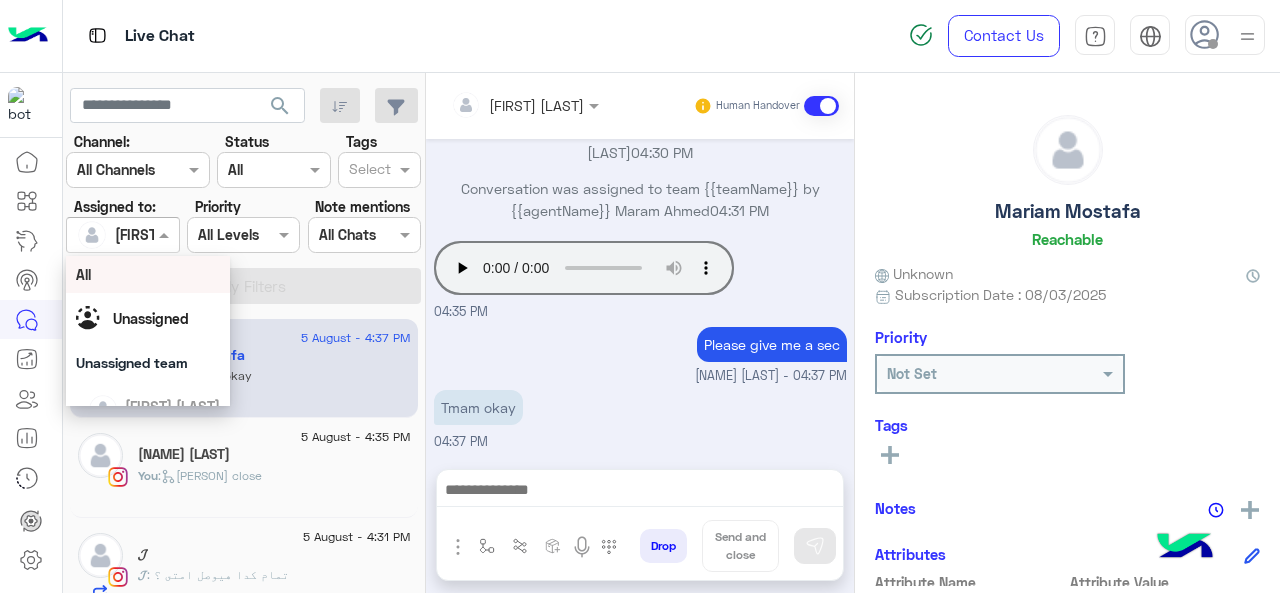 scroll, scrollTop: 570, scrollLeft: 0, axis: vertical 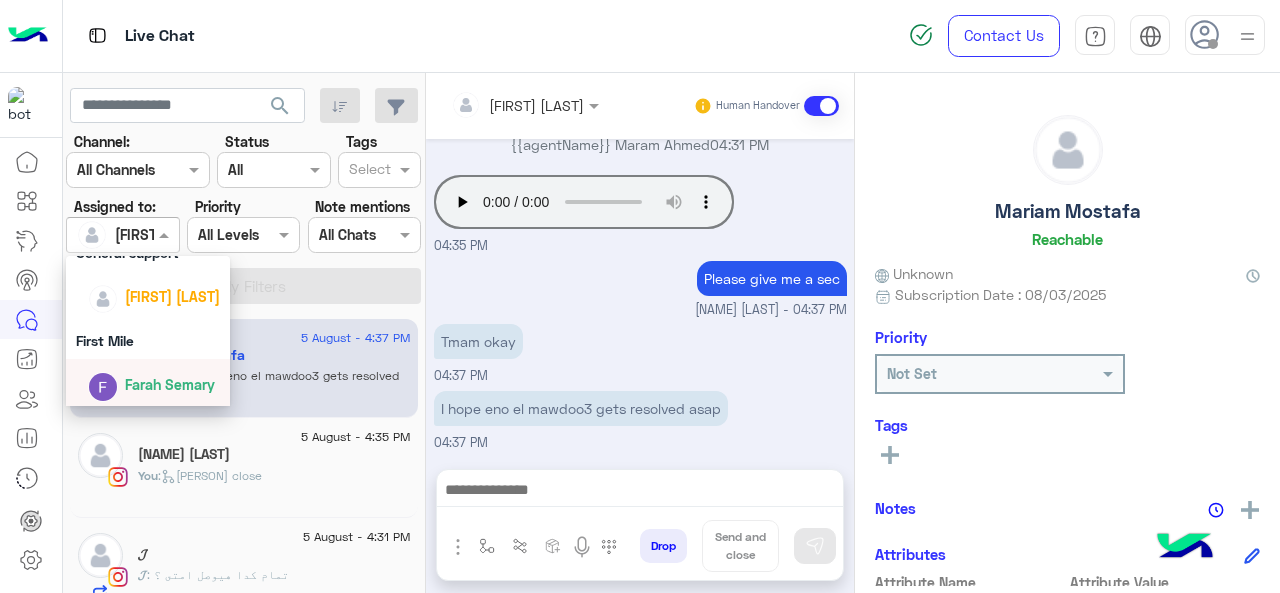 click on "Tmam okay   04:37 PM" at bounding box center (640, 352) 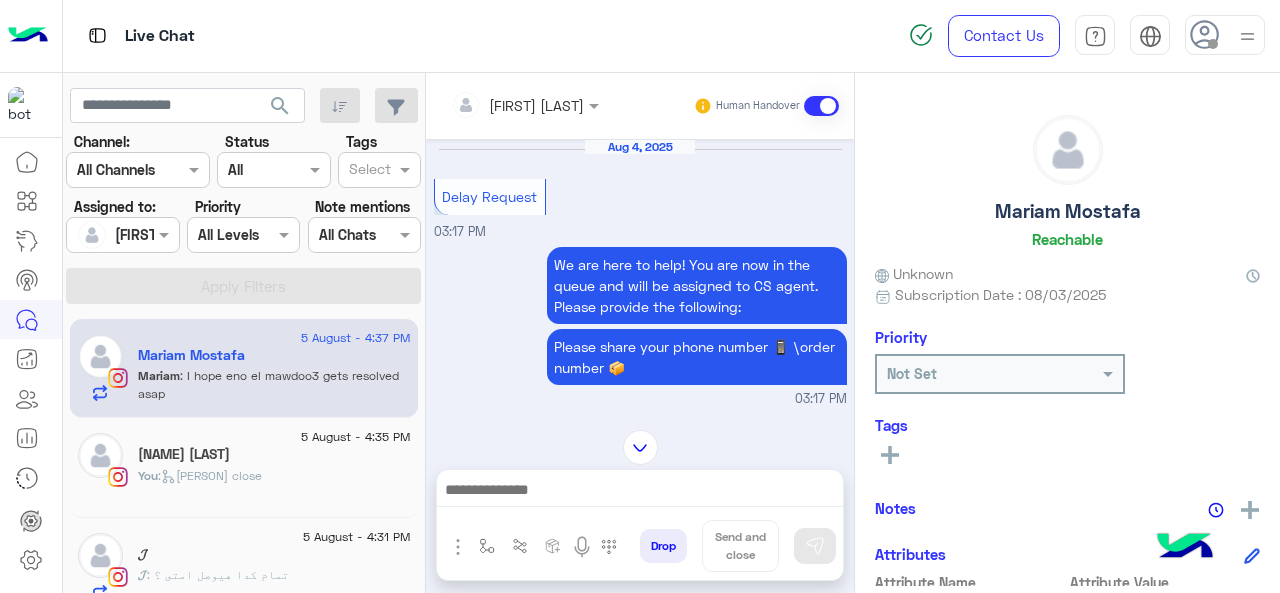 scroll, scrollTop: 1181, scrollLeft: 0, axis: vertical 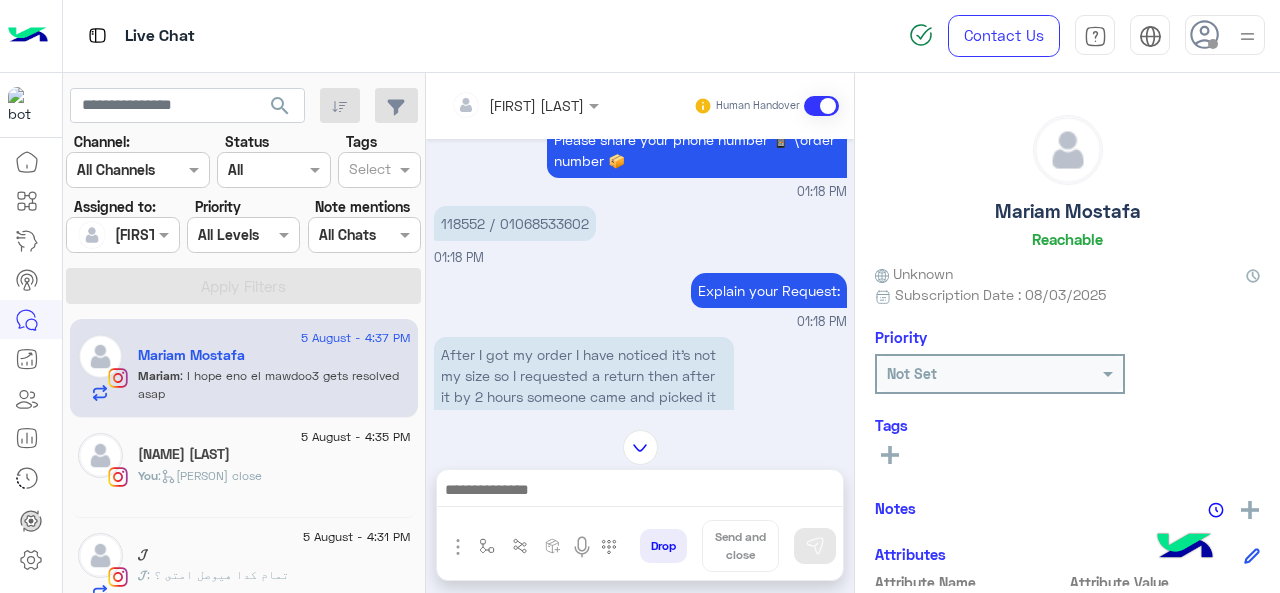 click on "118552 / 01068533602" at bounding box center [515, 223] 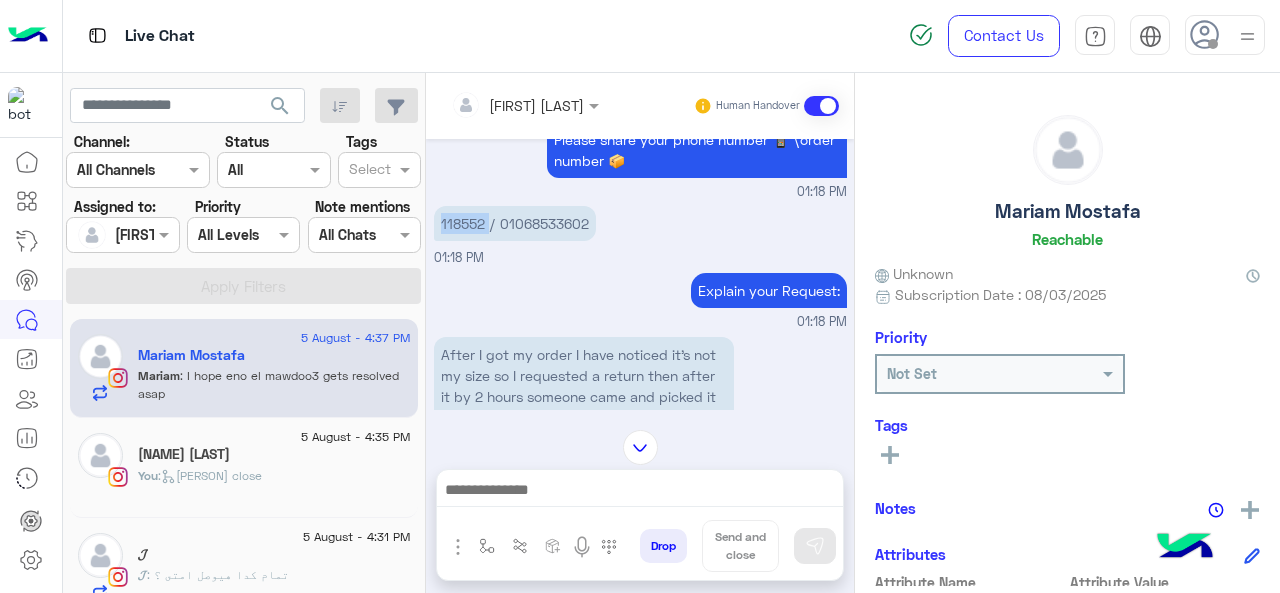 click on "118552 / 01068533602" at bounding box center (515, 223) 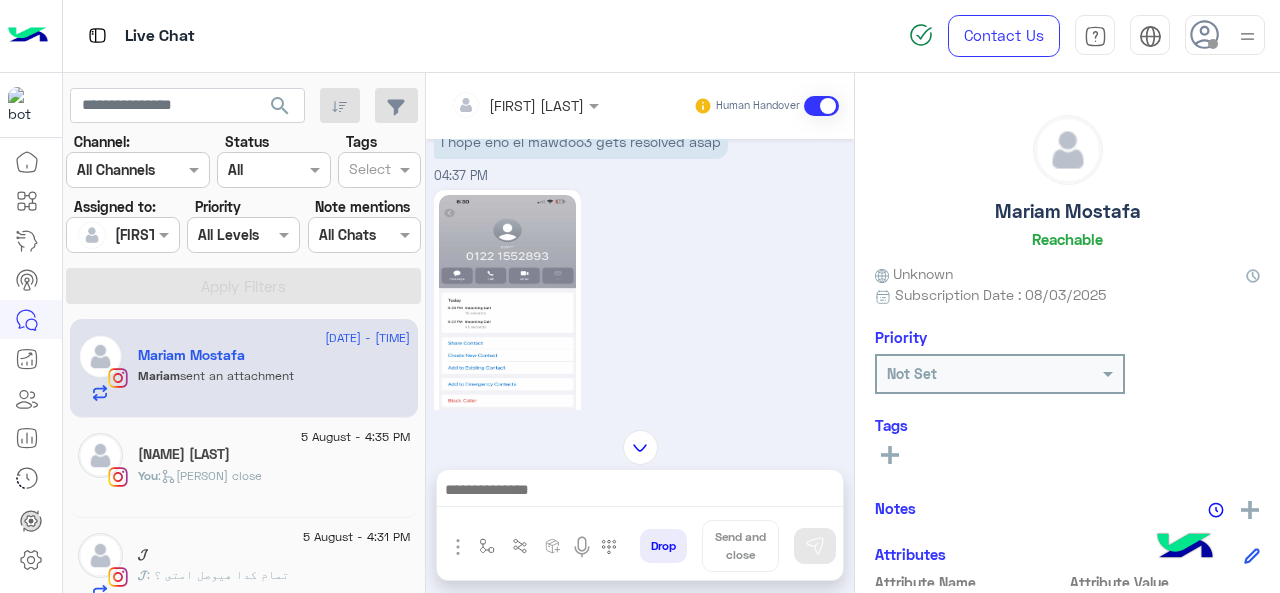 scroll, scrollTop: 3706, scrollLeft: 0, axis: vertical 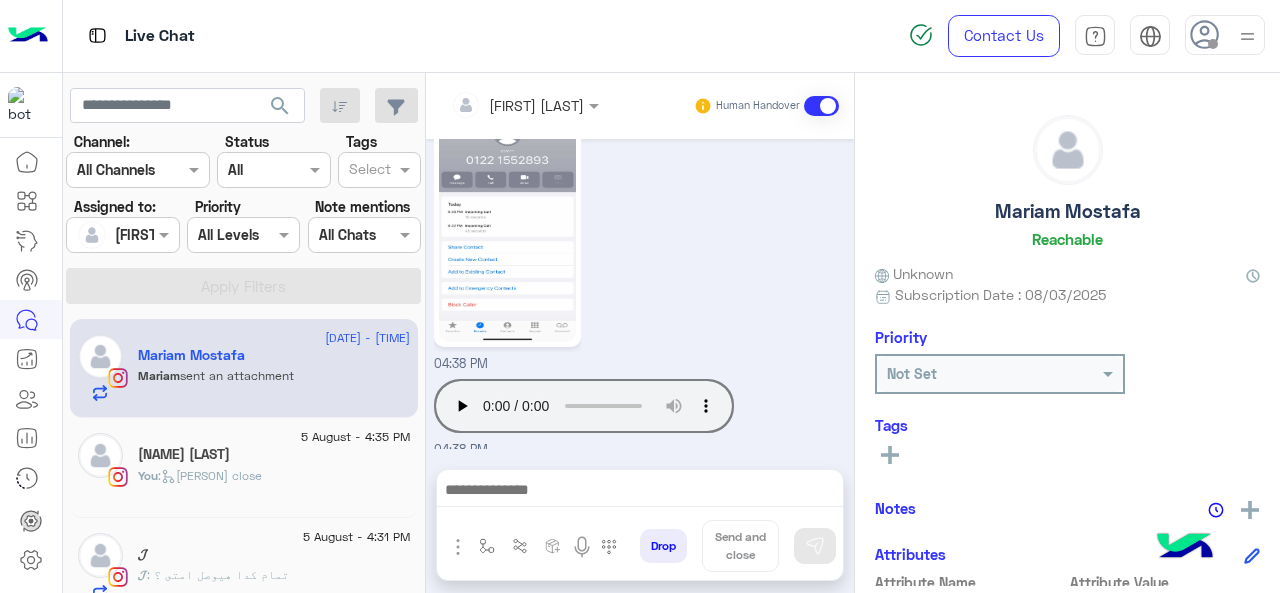 click 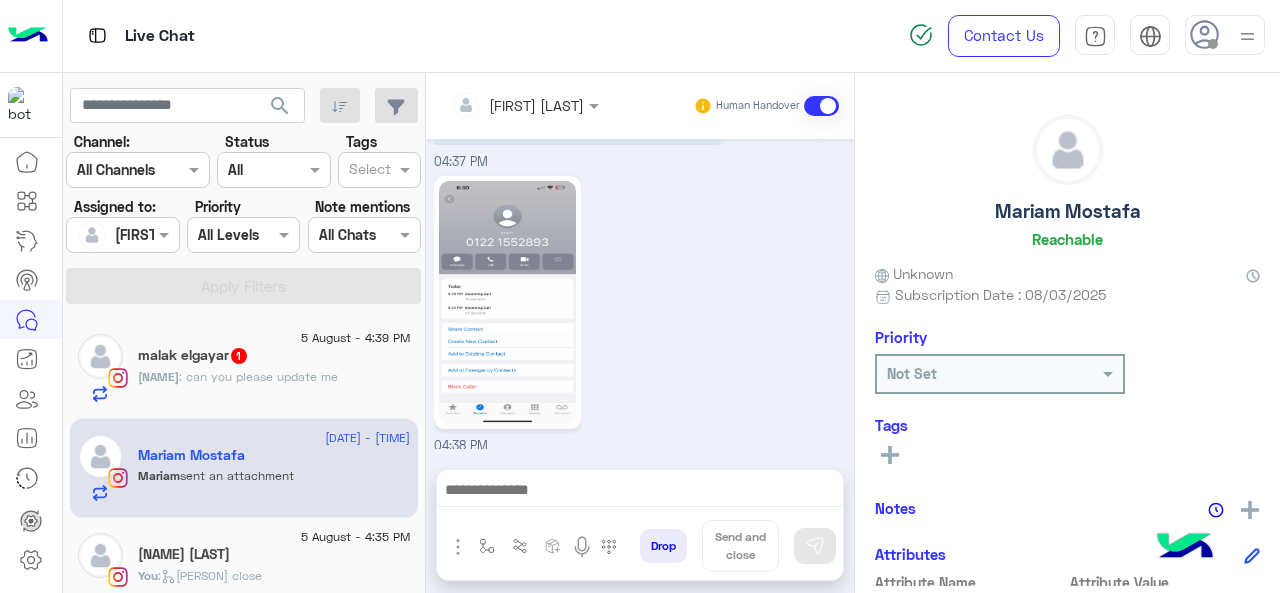 scroll, scrollTop: 3606, scrollLeft: 0, axis: vertical 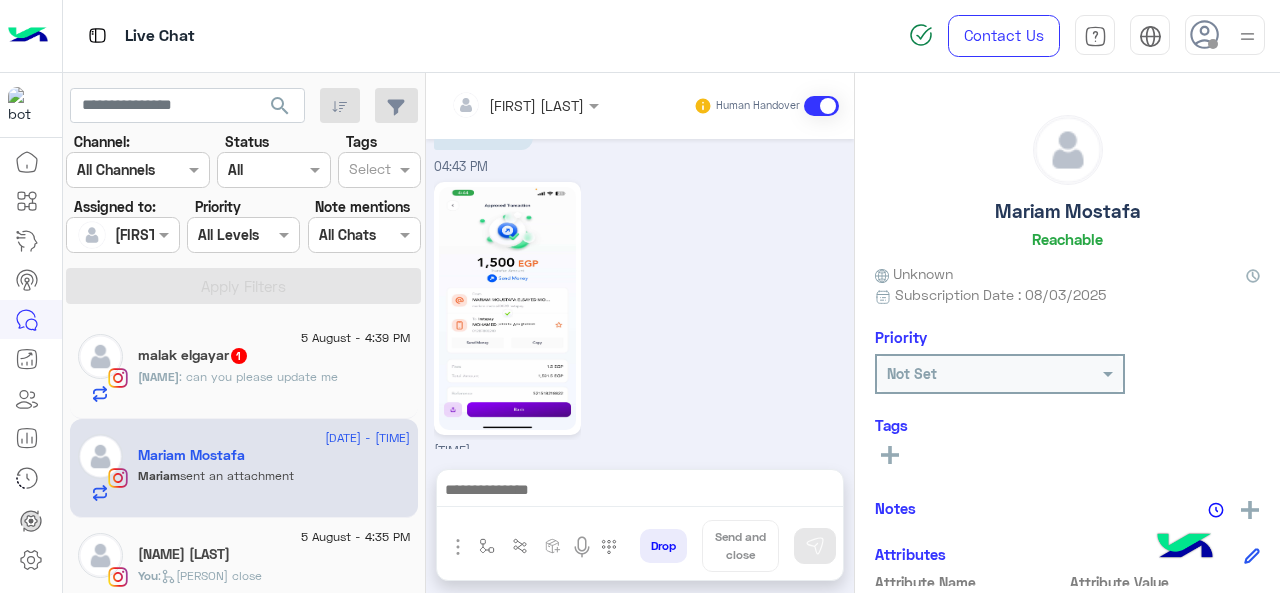 click 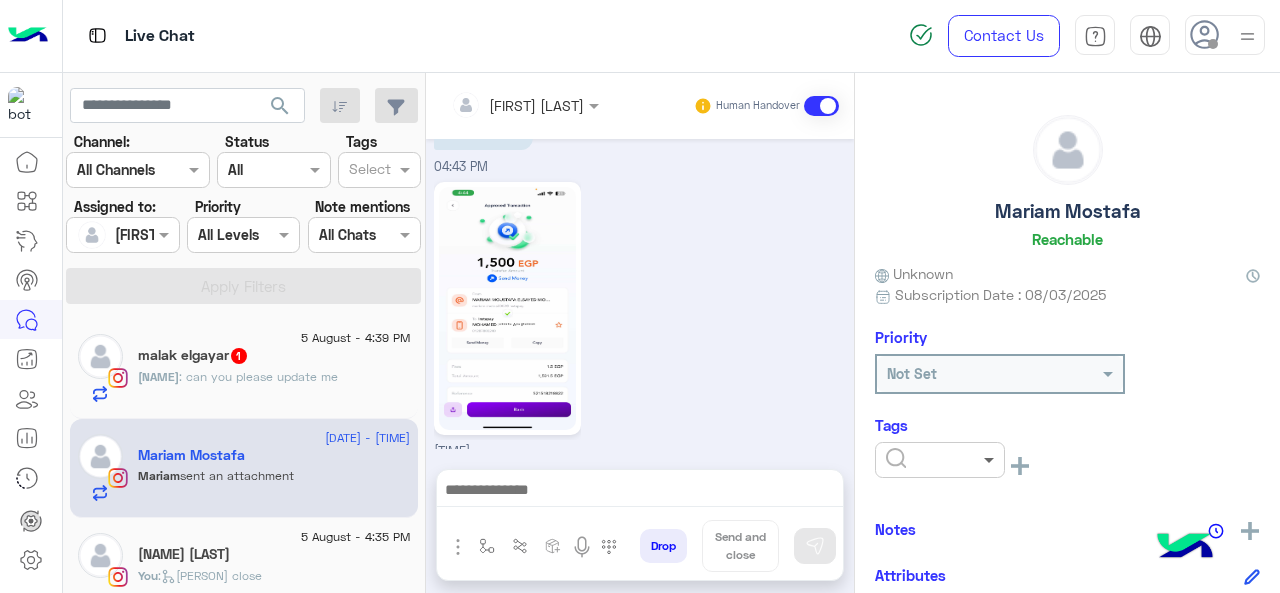 click 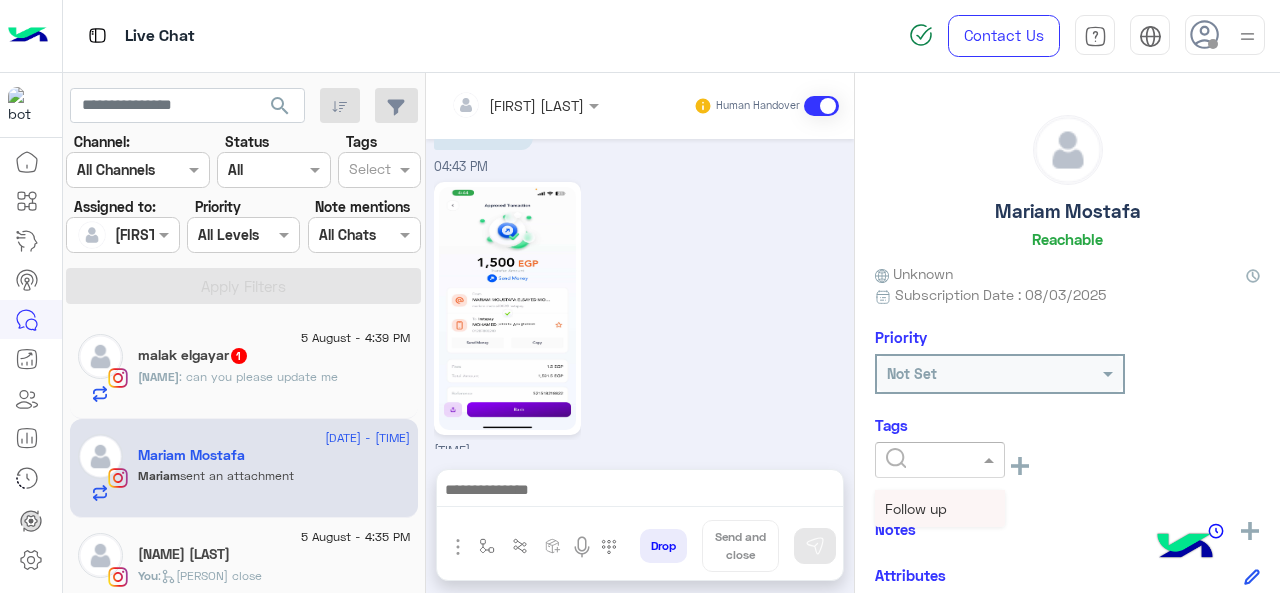 click on "Follow up" at bounding box center [916, 508] 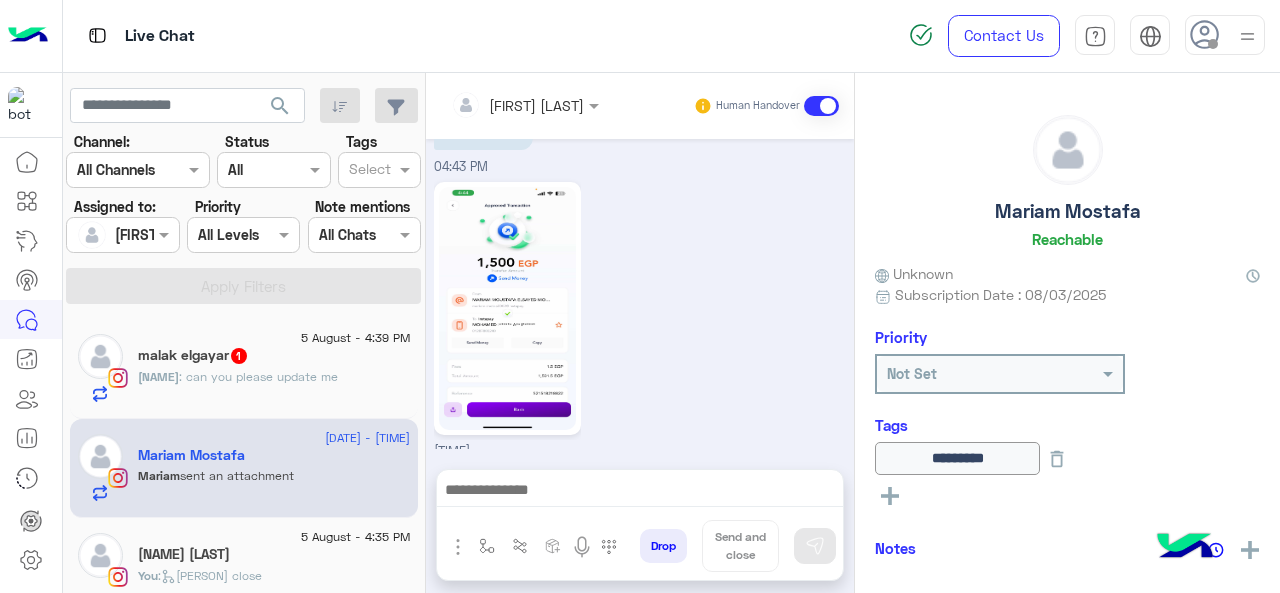 click 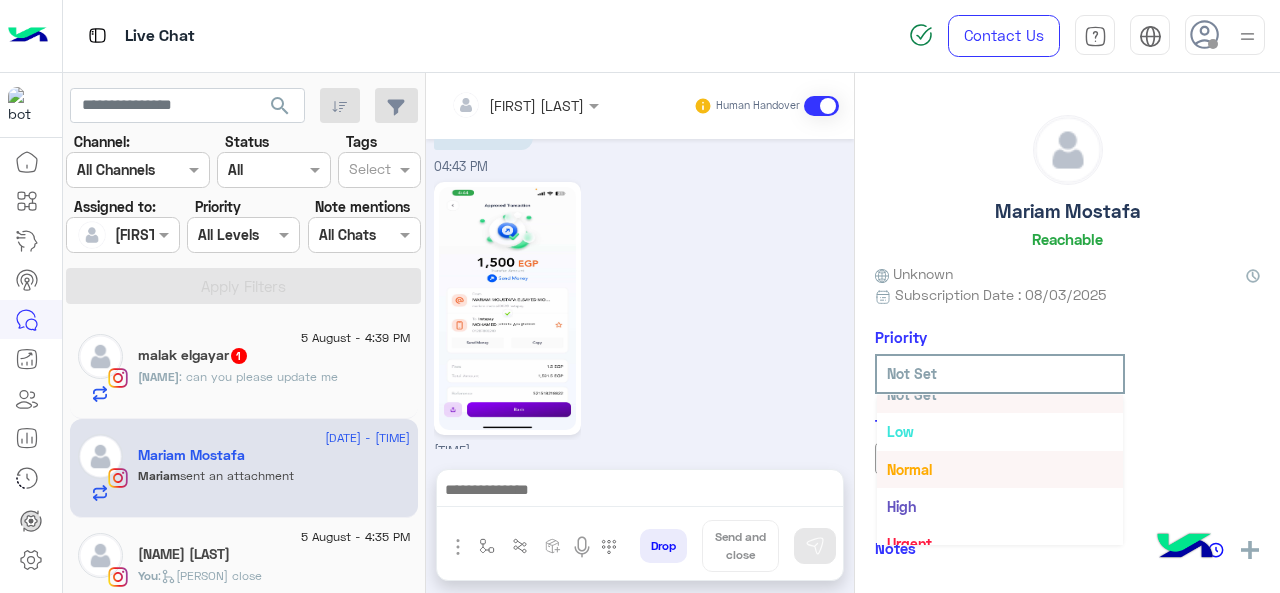 scroll, scrollTop: 36, scrollLeft: 0, axis: vertical 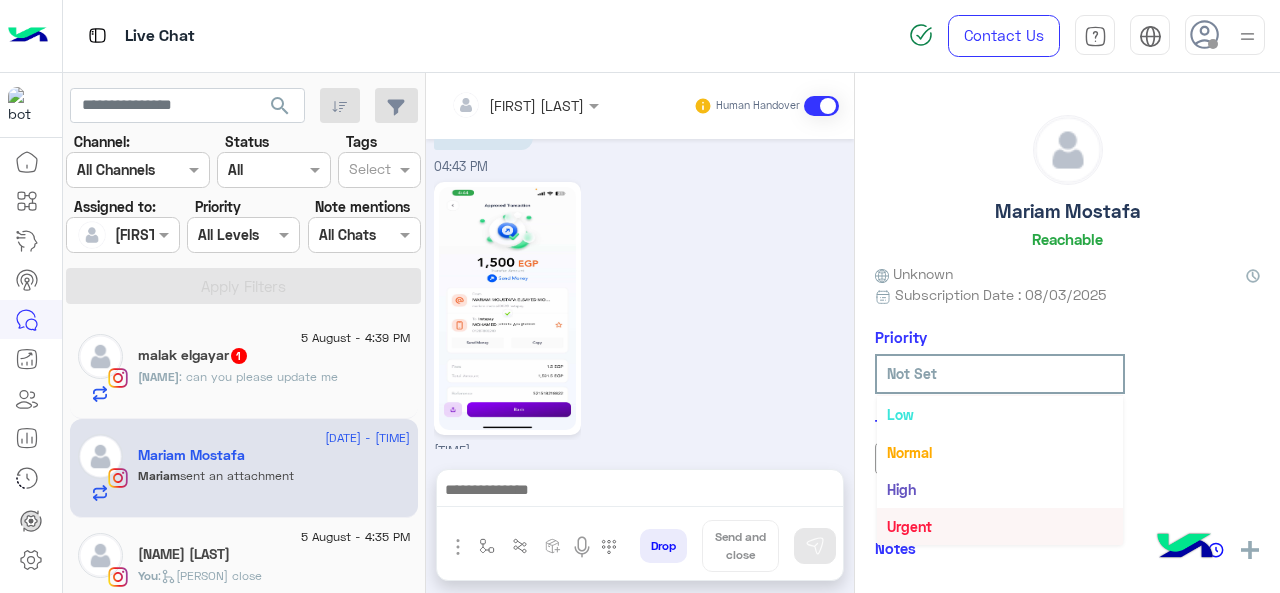 click on "Urgent" at bounding box center (1000, 526) 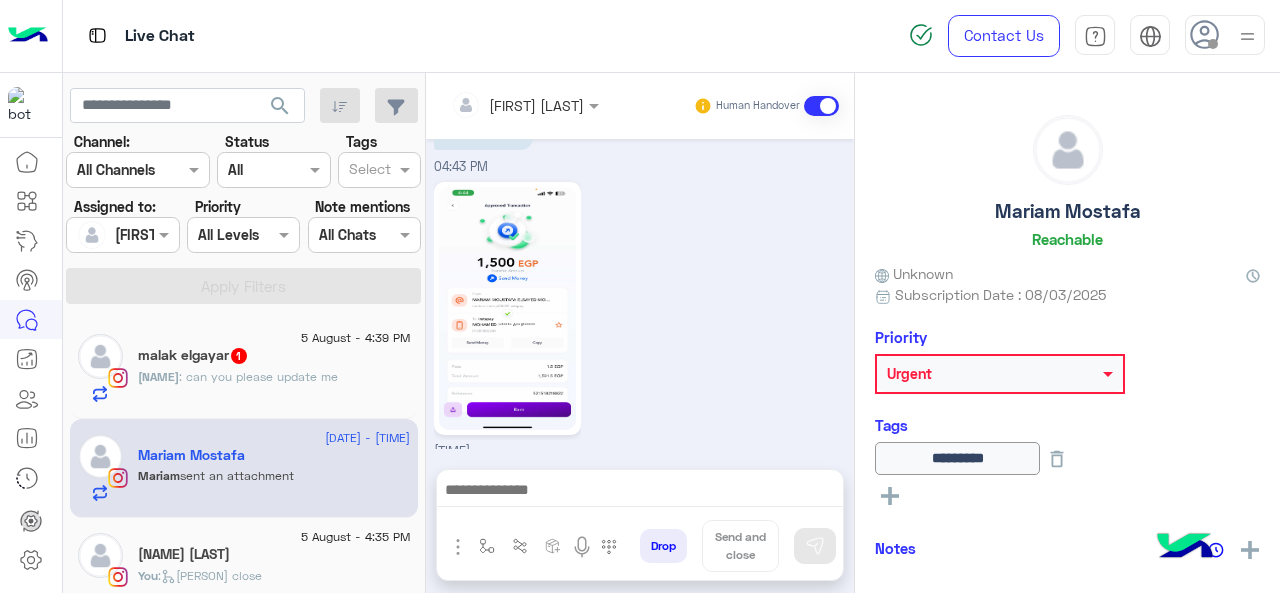 click on "[TIME]" at bounding box center [640, 319] 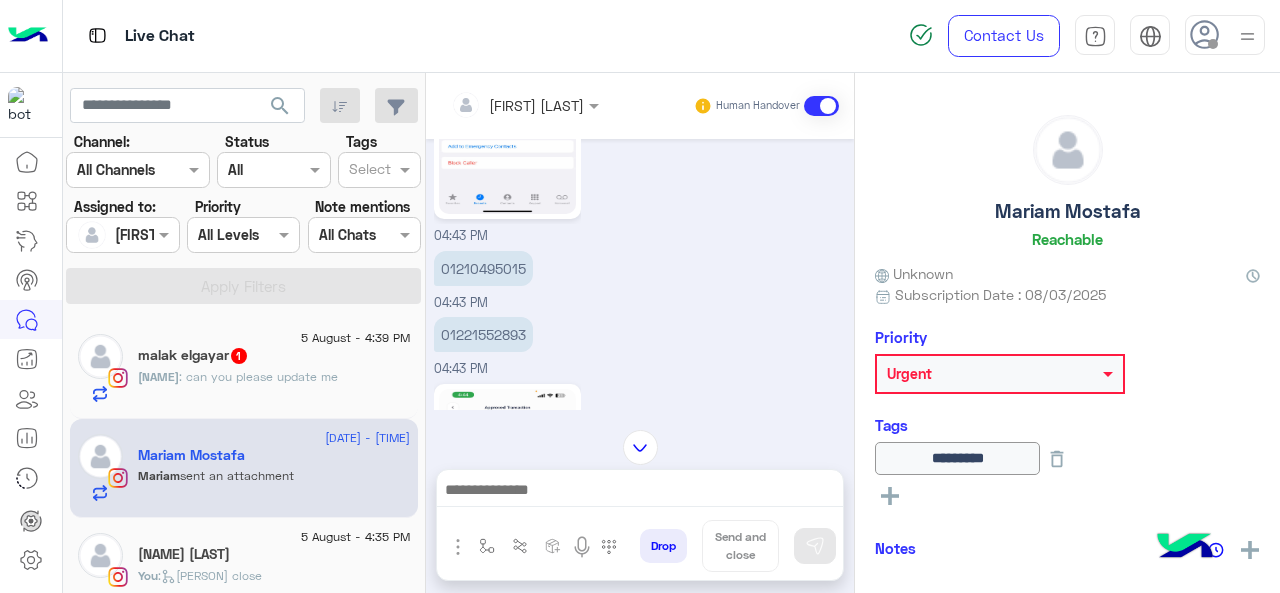 scroll, scrollTop: 4208, scrollLeft: 0, axis: vertical 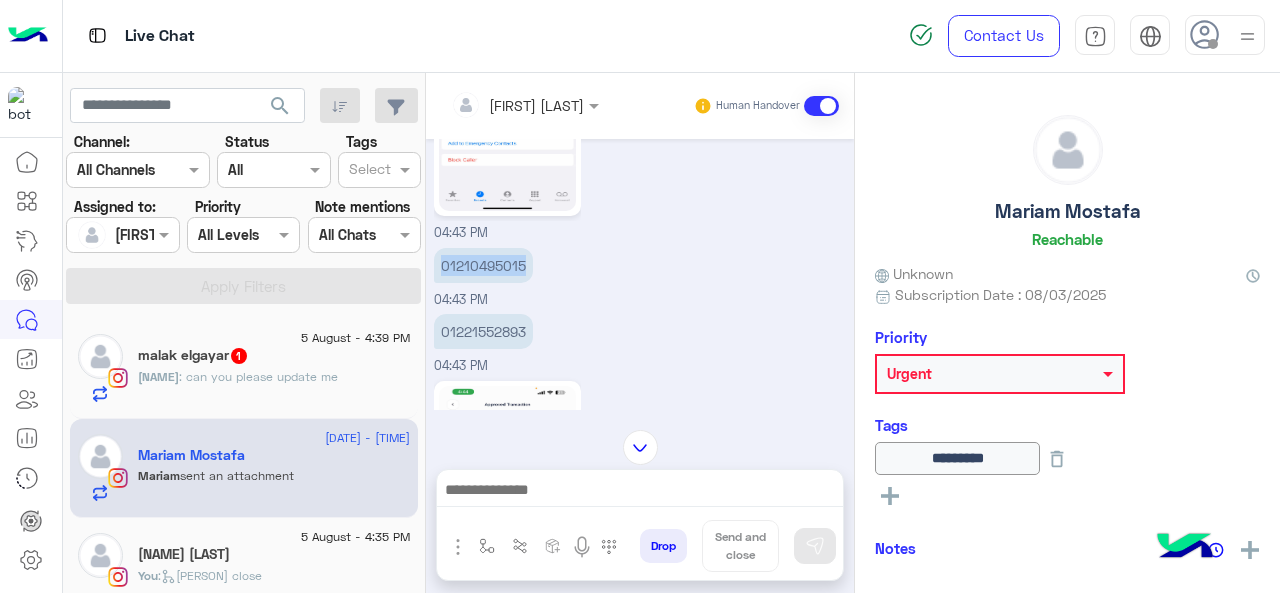 drag, startPoint x: 439, startPoint y: 257, endPoint x: 522, endPoint y: 265, distance: 83.38465 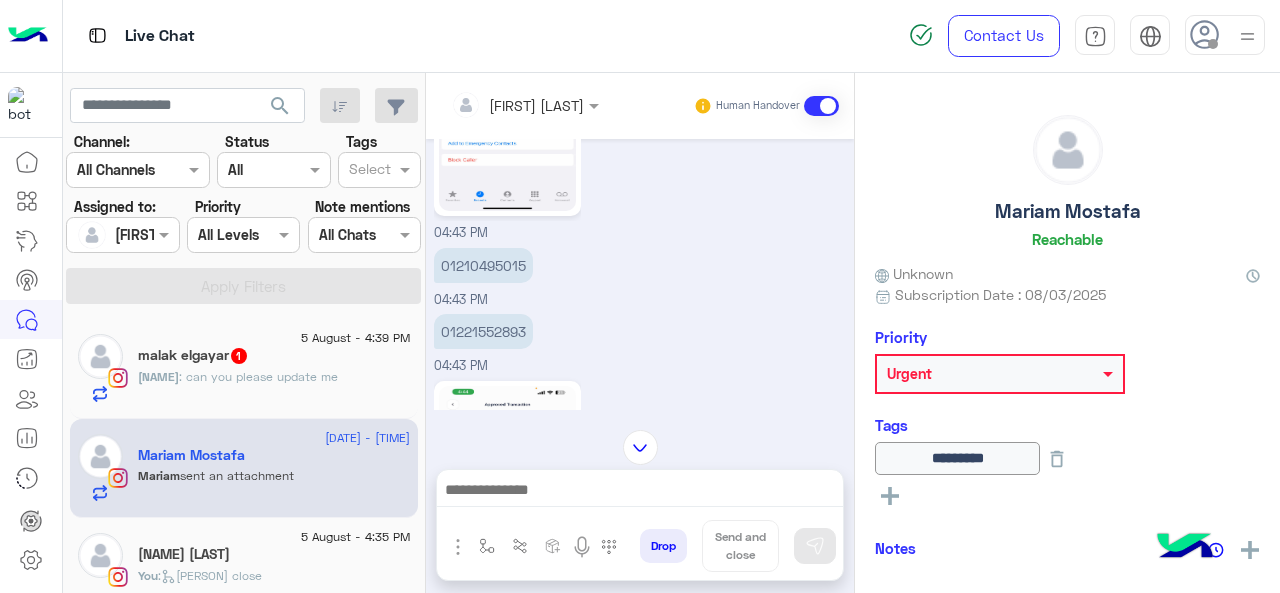 click on "01221552893" at bounding box center [483, 331] 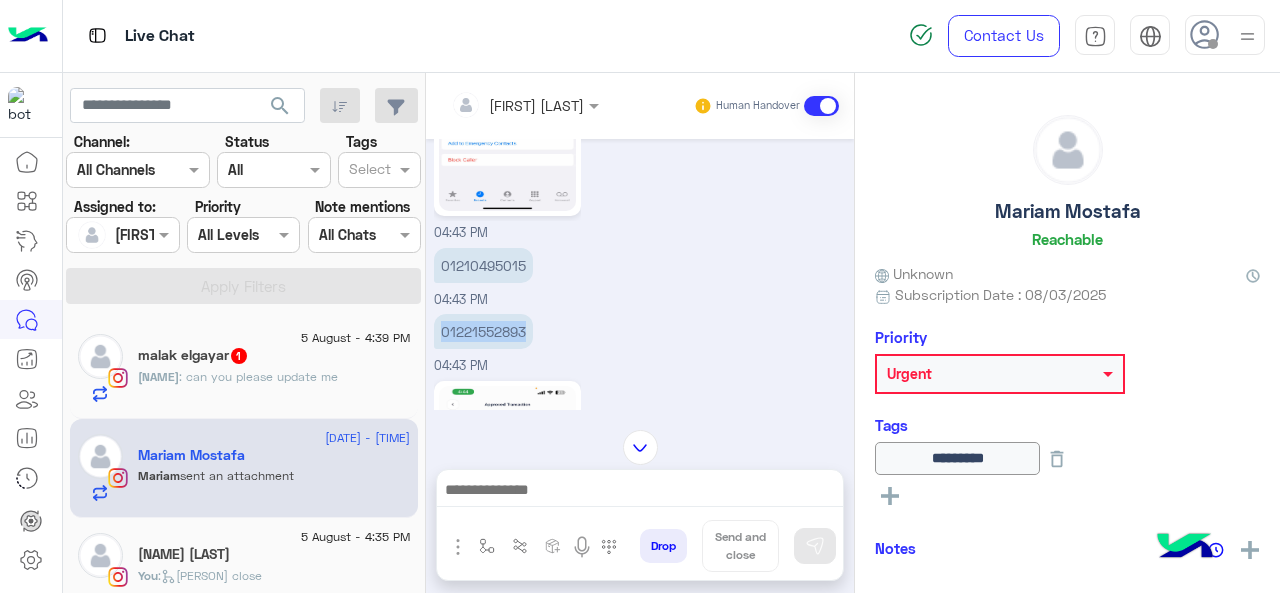click on "01221552893" at bounding box center (483, 331) 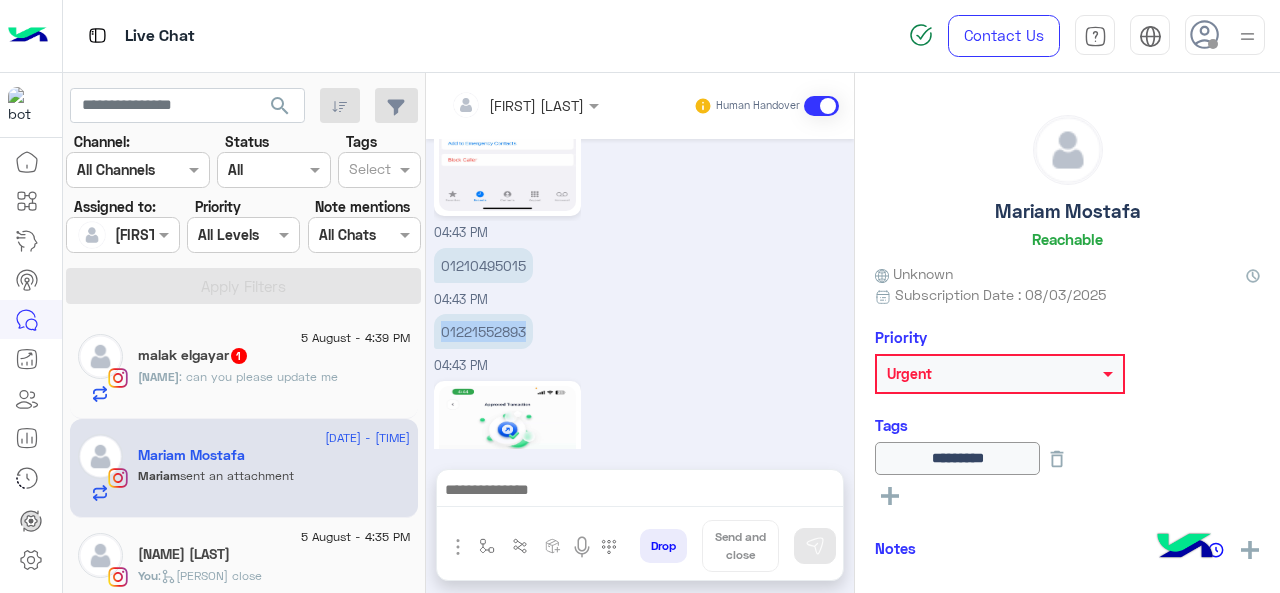 scroll, scrollTop: 4407, scrollLeft: 0, axis: vertical 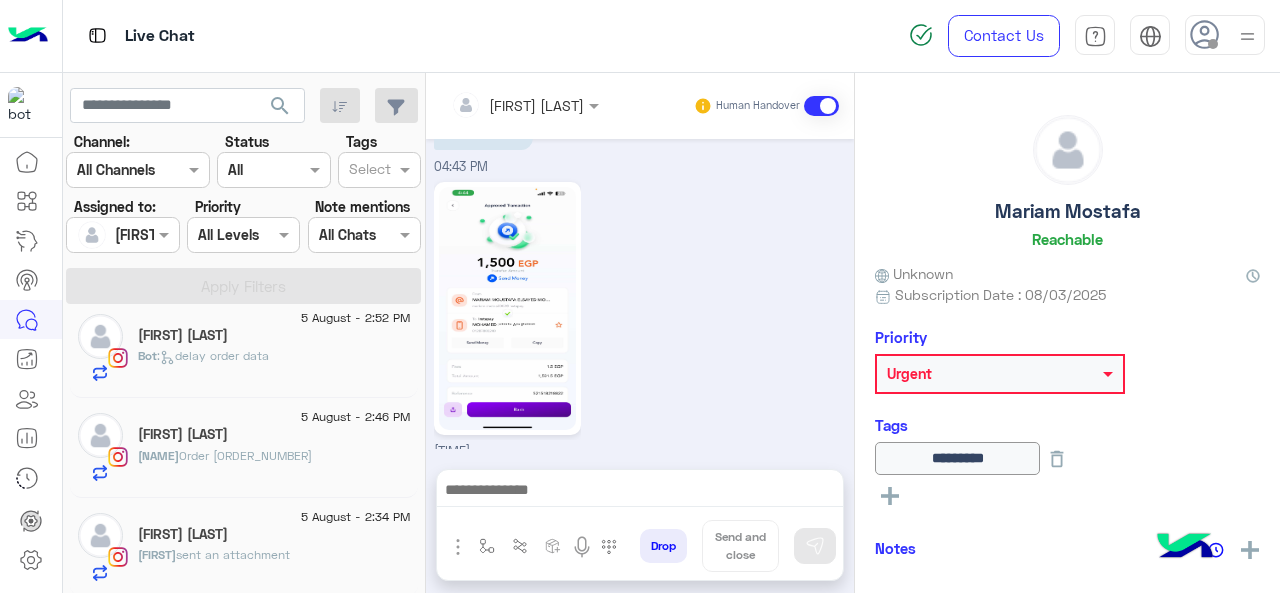 click at bounding box center [640, 492] 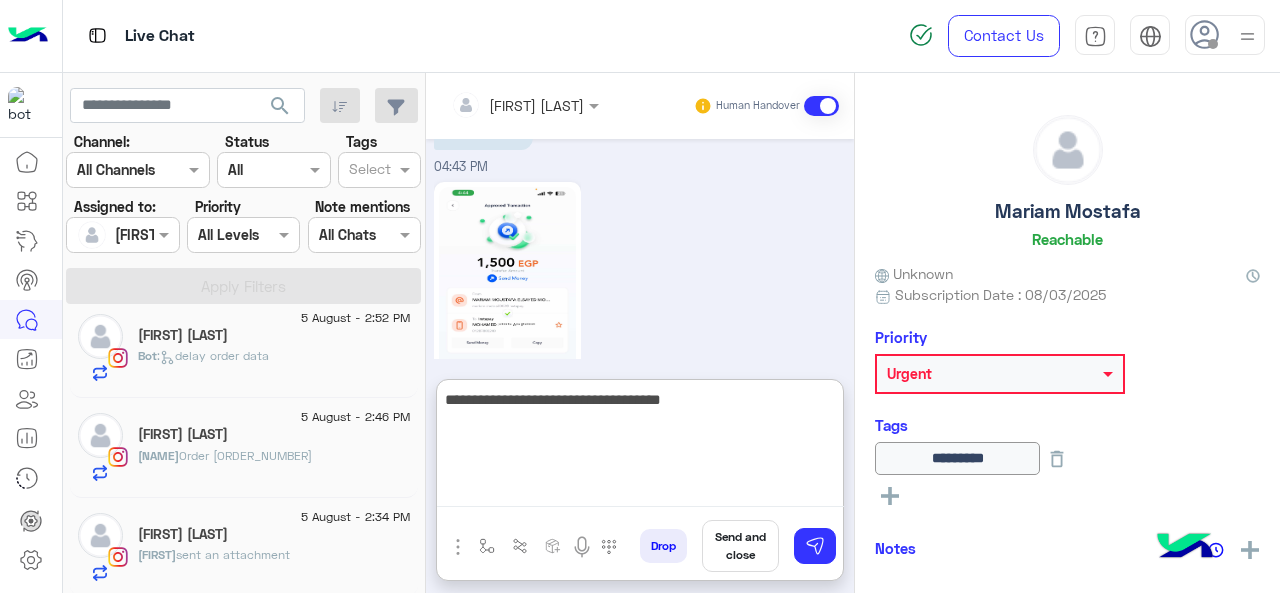 click on "**********" at bounding box center (640, 447) 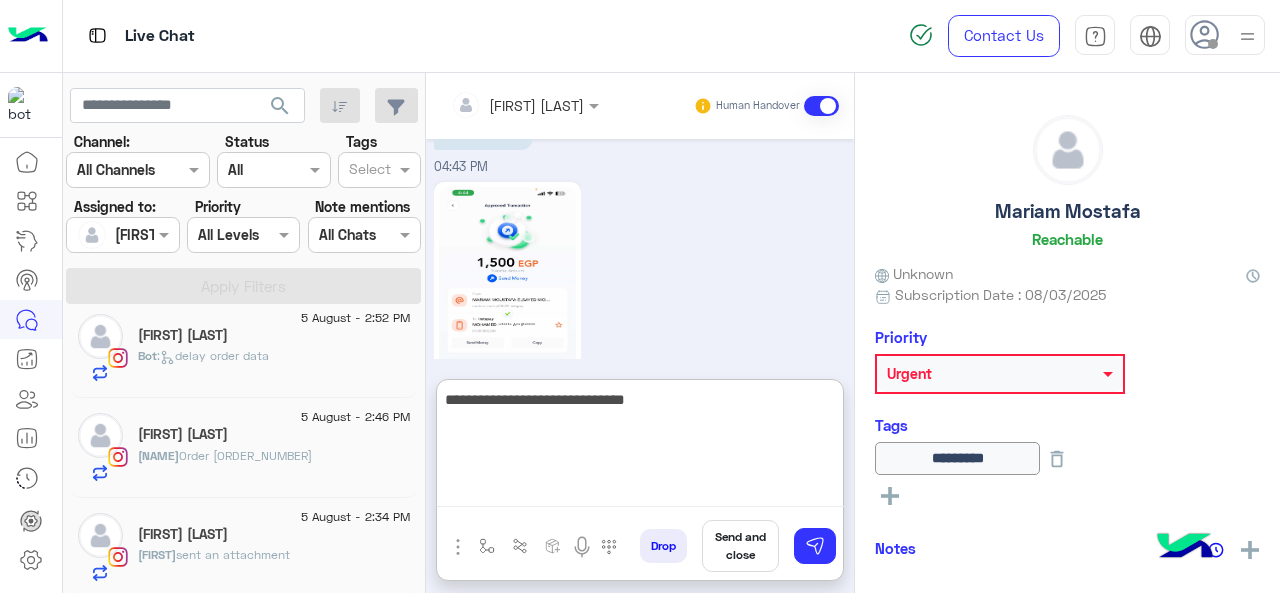 click on "**********" at bounding box center [640, 447] 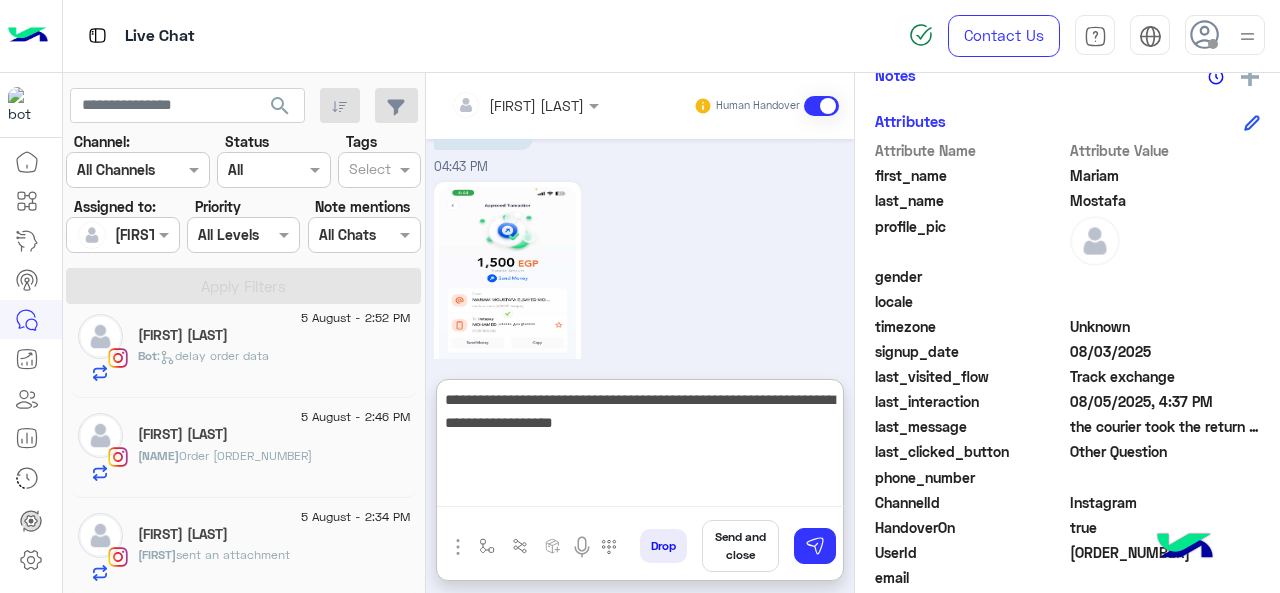 scroll, scrollTop: 548, scrollLeft: 0, axis: vertical 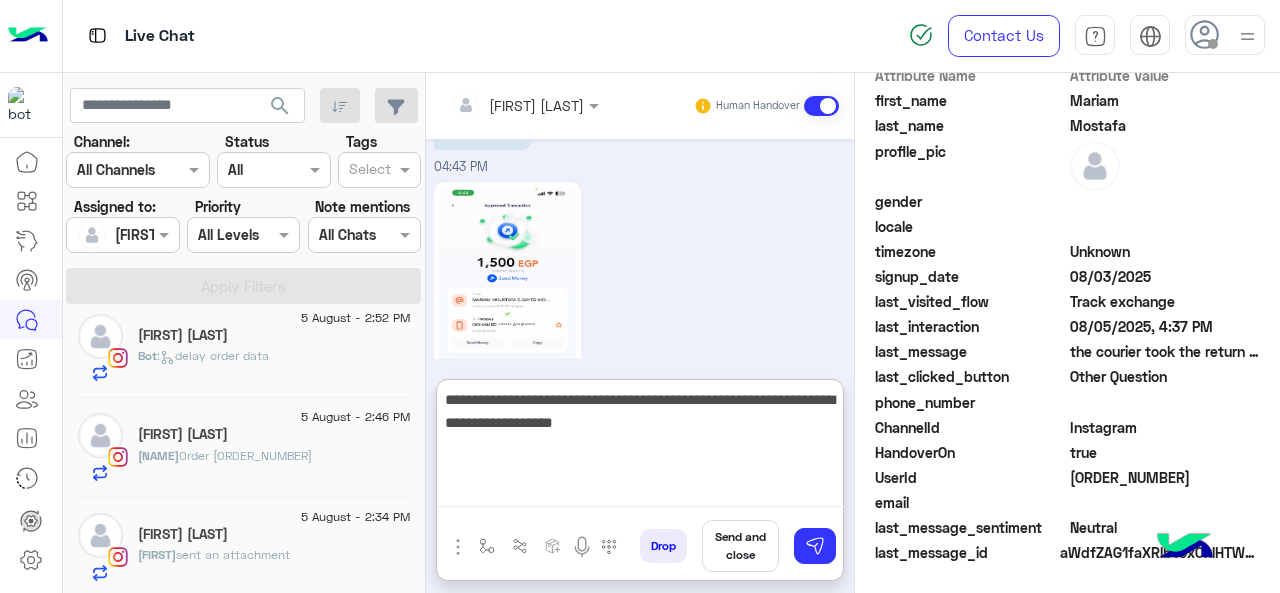 type on "**********" 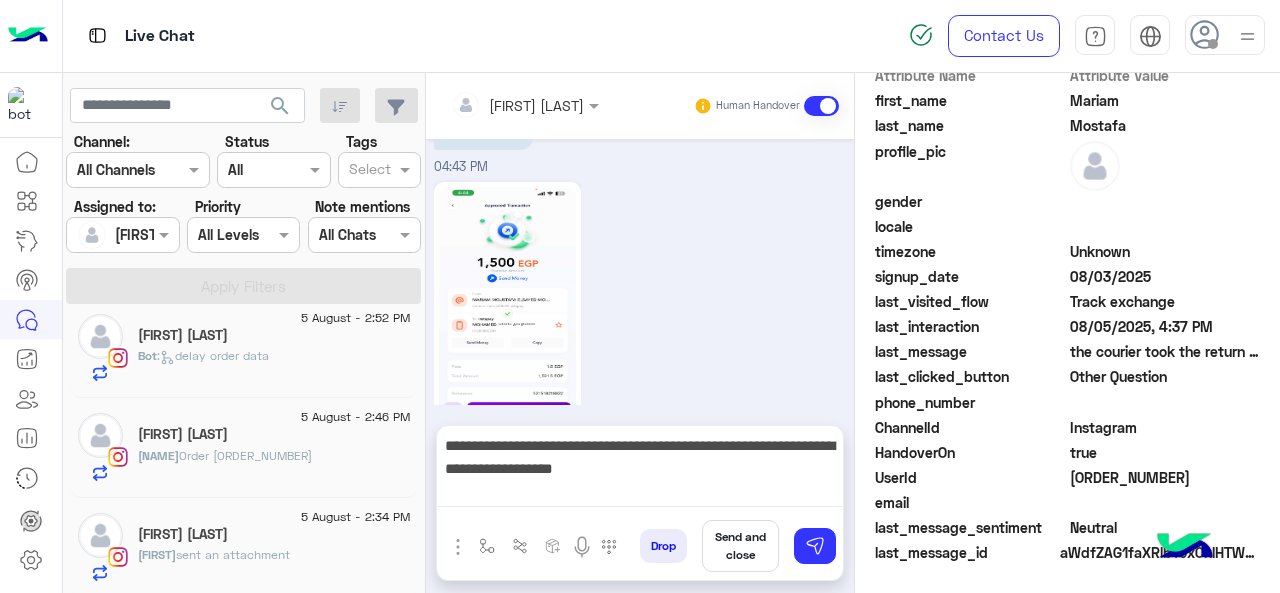 click on "[ORDER_NUMBER]" 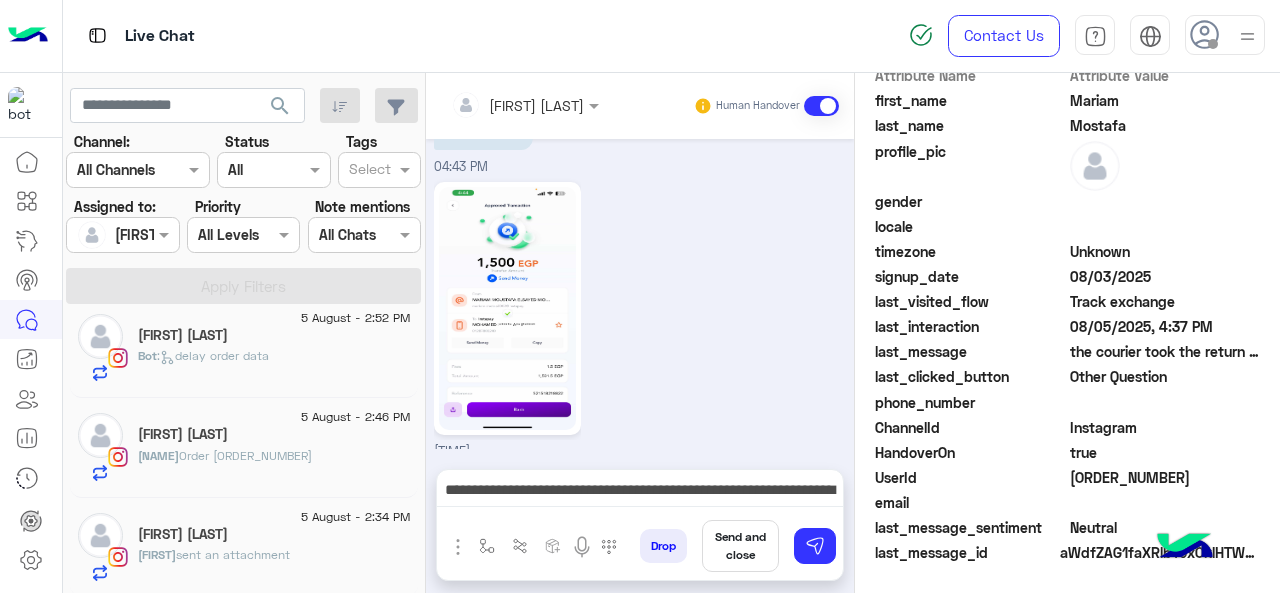 click on "Send and close" at bounding box center [740, 546] 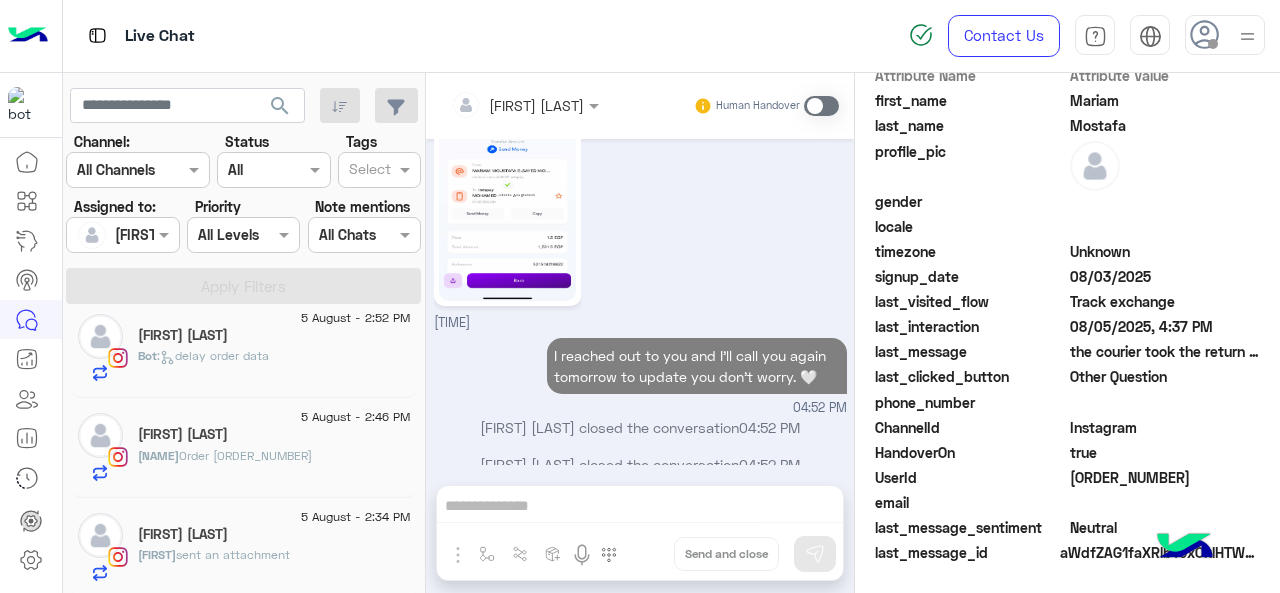 scroll, scrollTop: 4549, scrollLeft: 0, axis: vertical 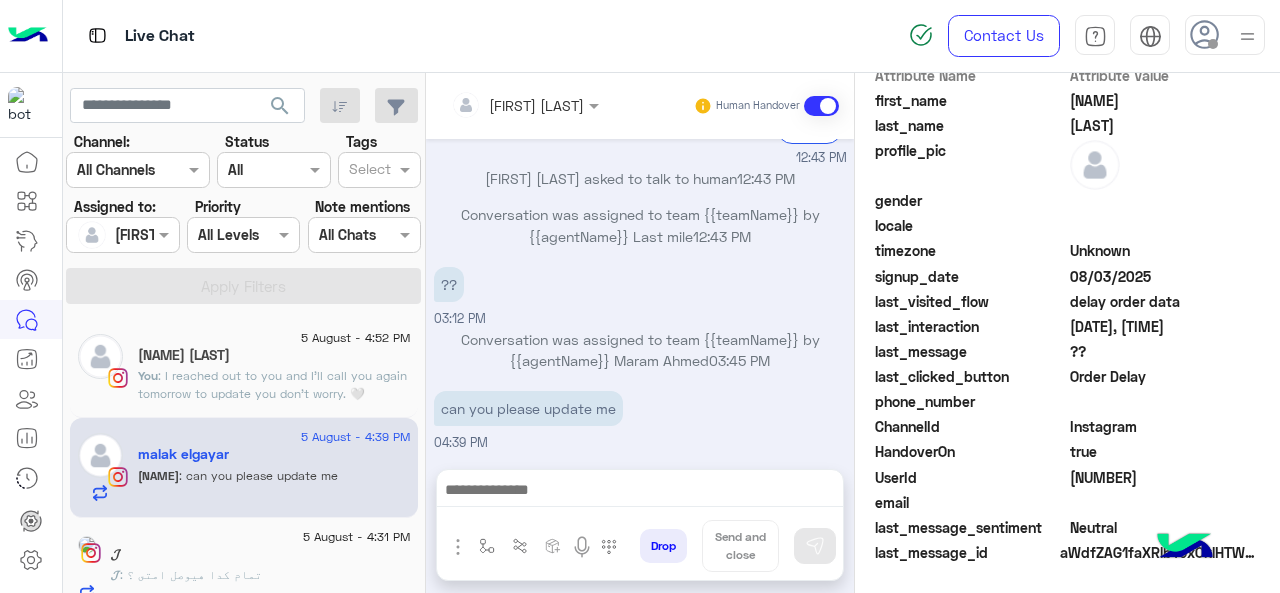 click on ": I reached out to you and I'll call you again tomorrow to update you don't worry. 🤍" 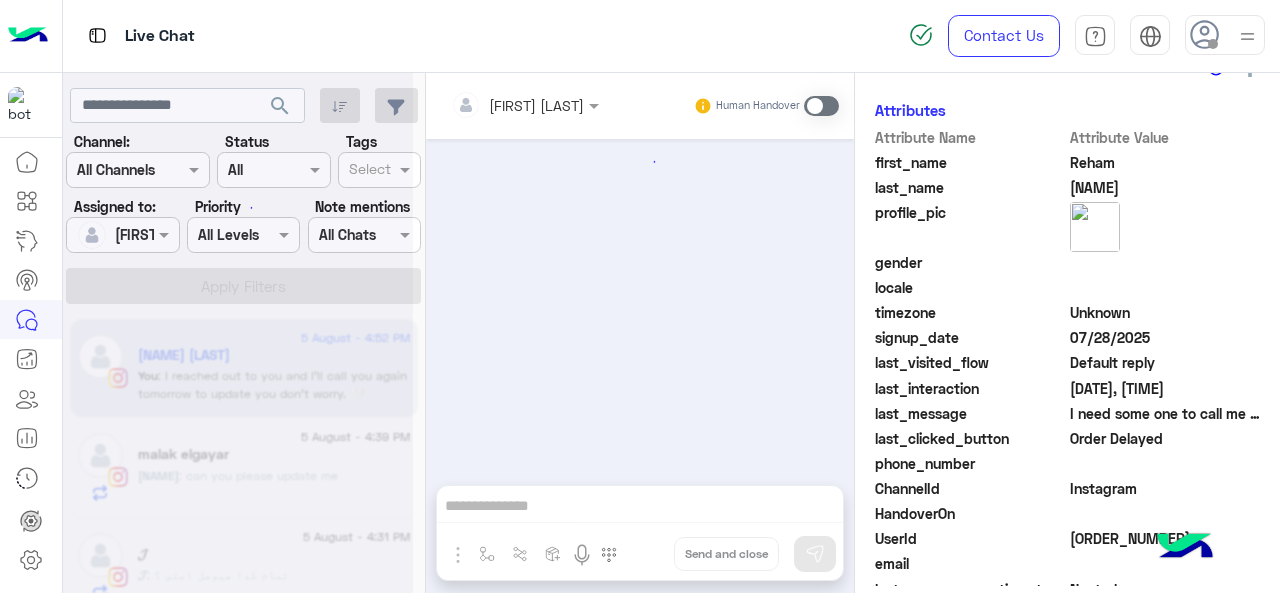 scroll, scrollTop: 565, scrollLeft: 0, axis: vertical 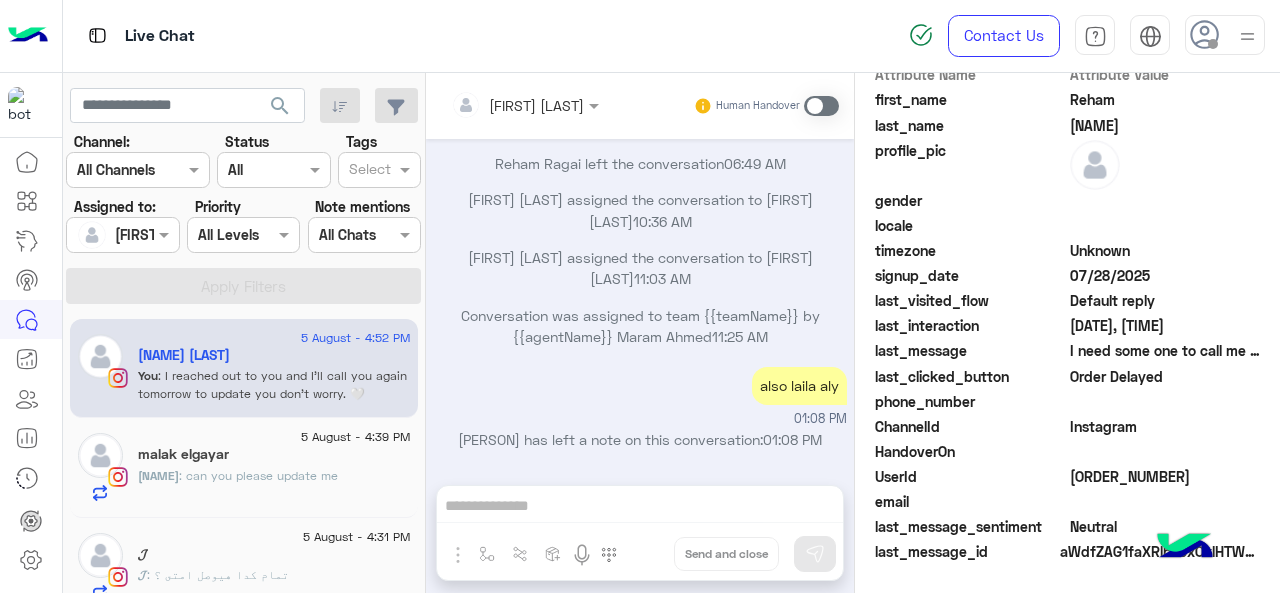 click on ": can you please update me" 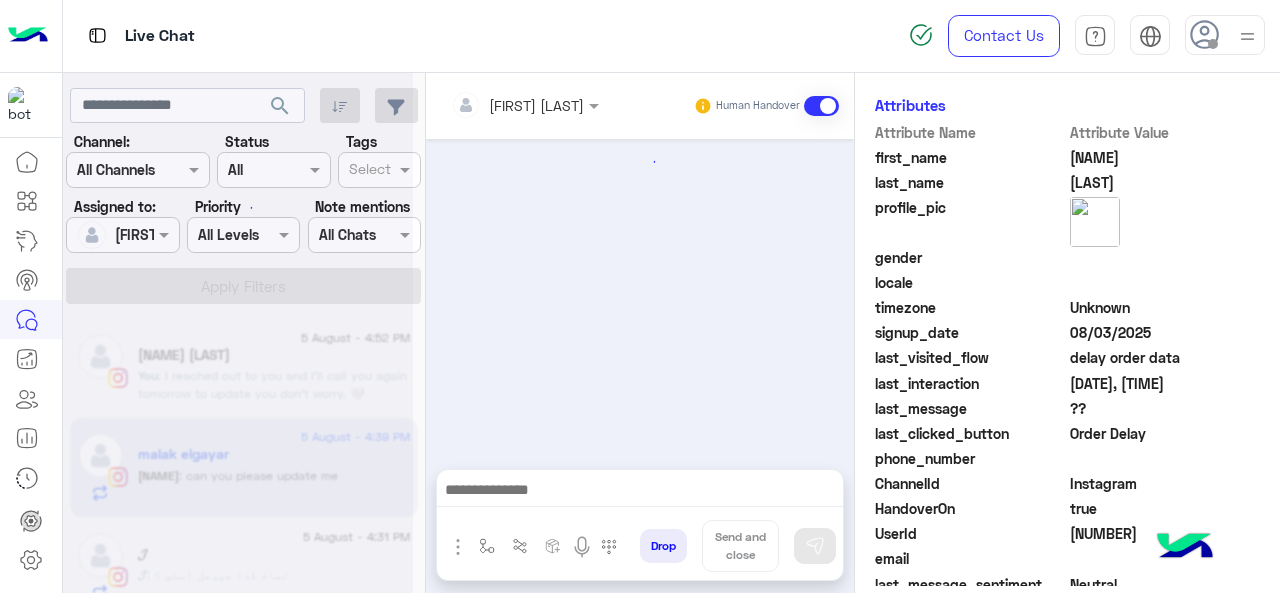 scroll, scrollTop: 596, scrollLeft: 0, axis: vertical 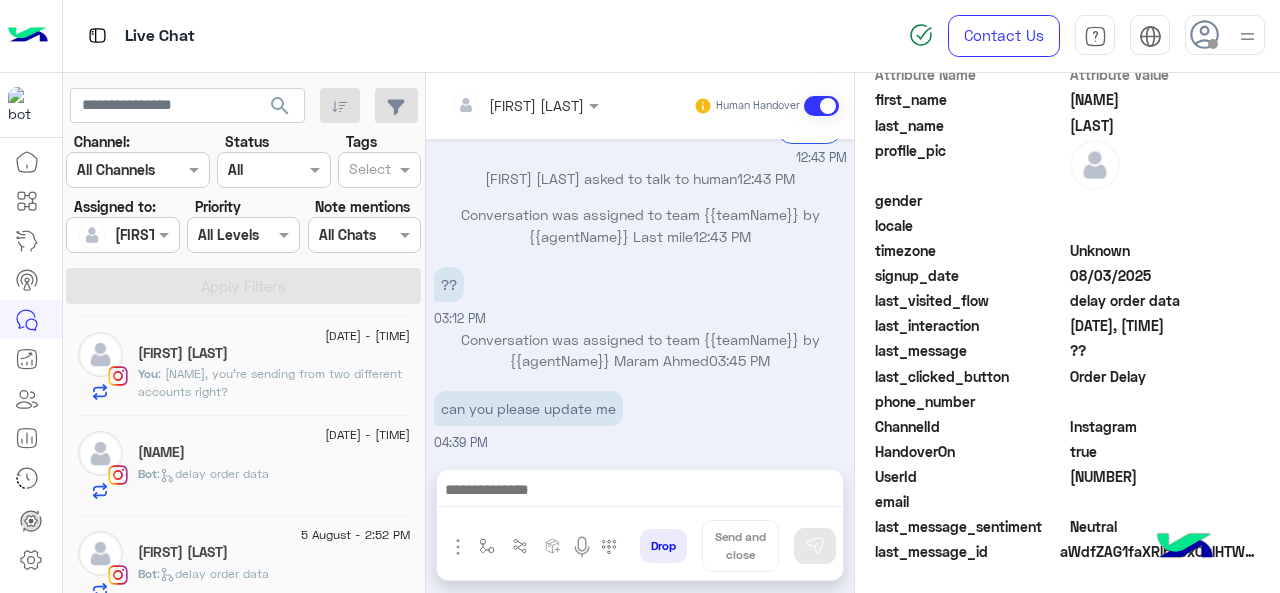 click on "You  : [NAME], you're sending from two different accounts right?" 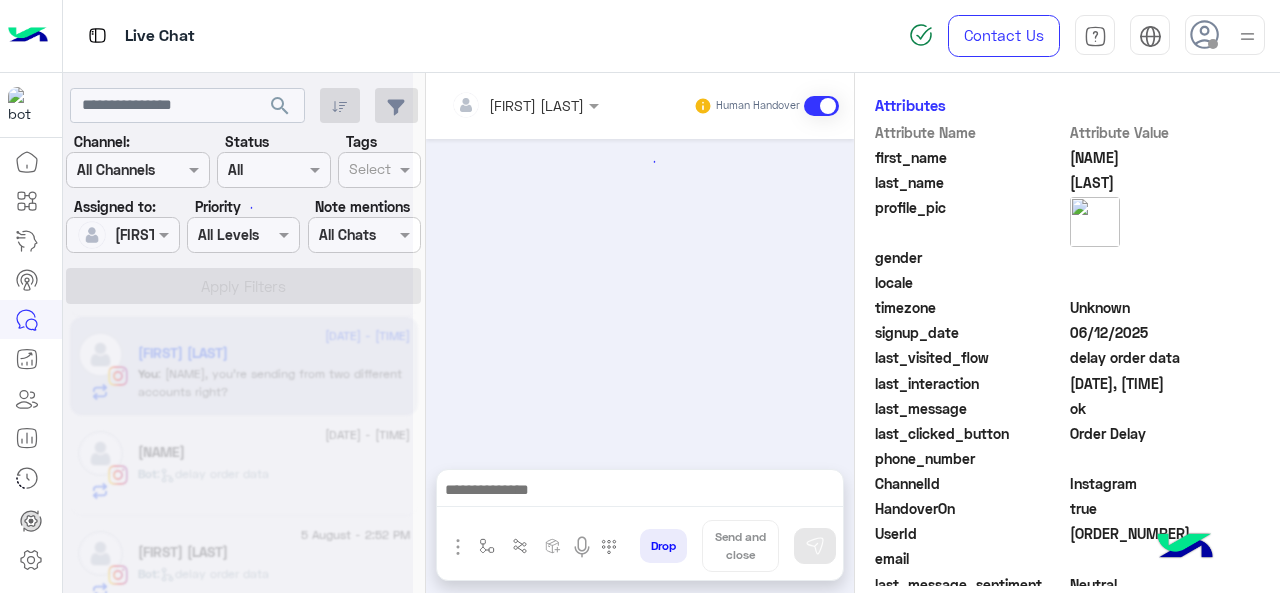 scroll, scrollTop: 565, scrollLeft: 0, axis: vertical 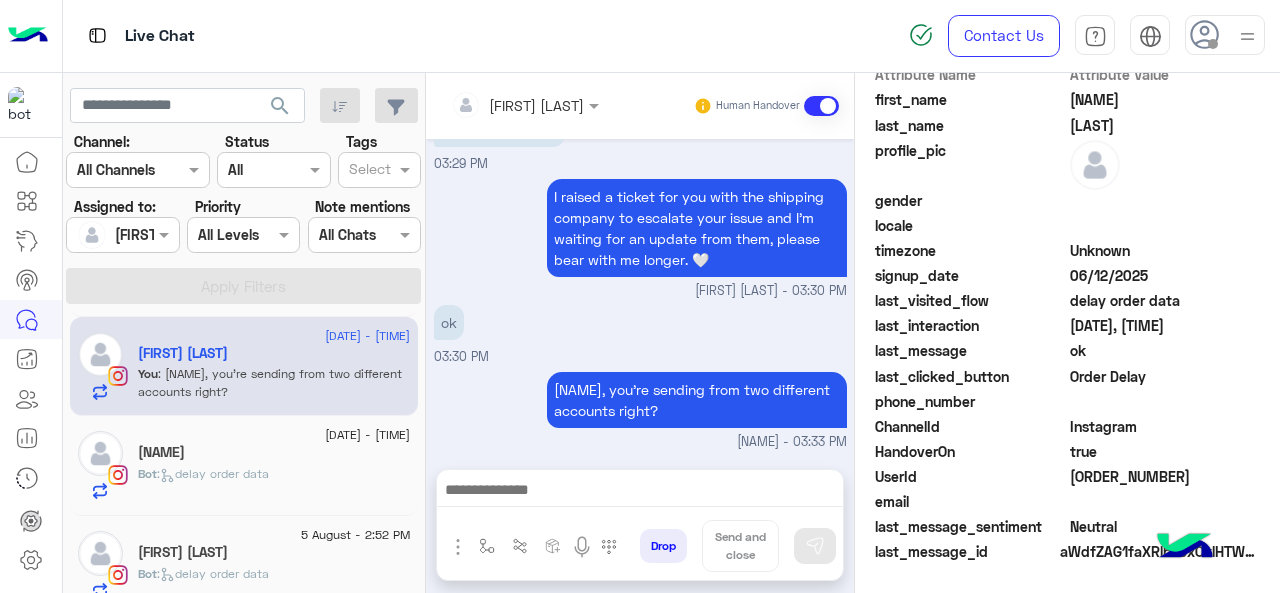 click on "[ORDER_NUMBER]" 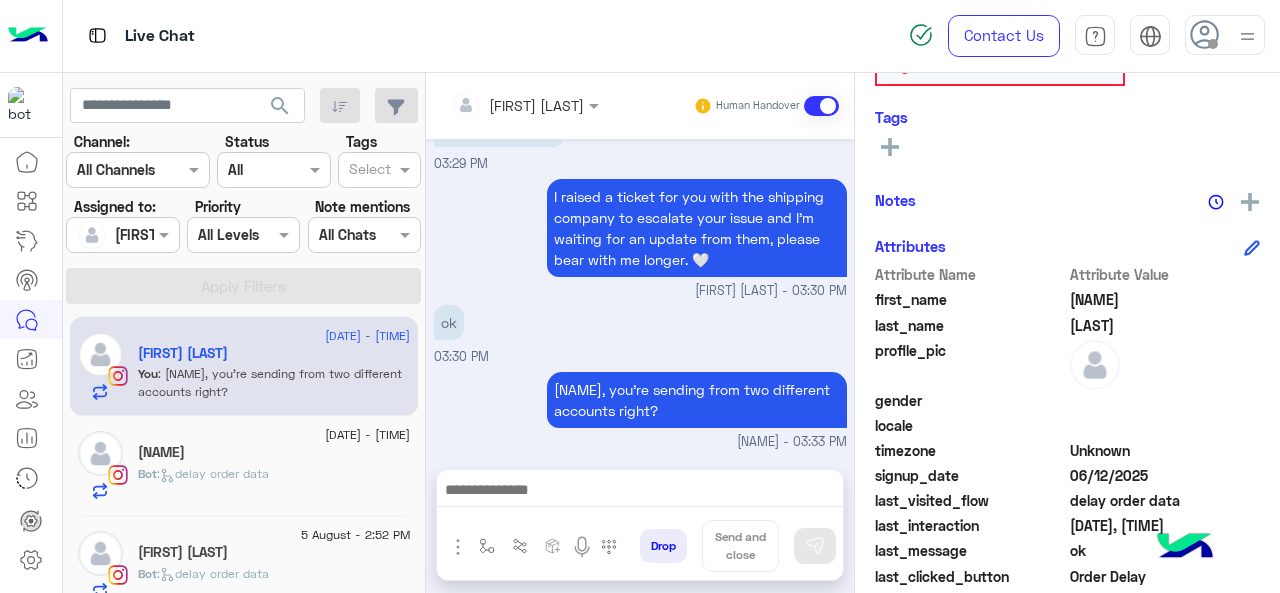 scroll, scrollTop: 108, scrollLeft: 0, axis: vertical 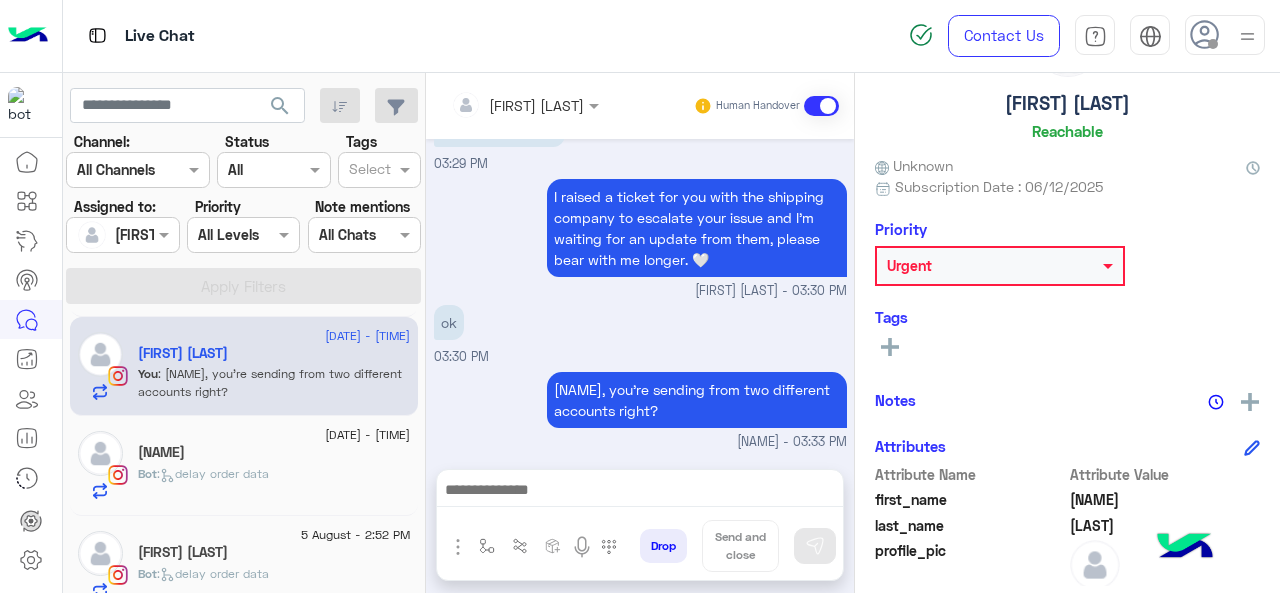 click 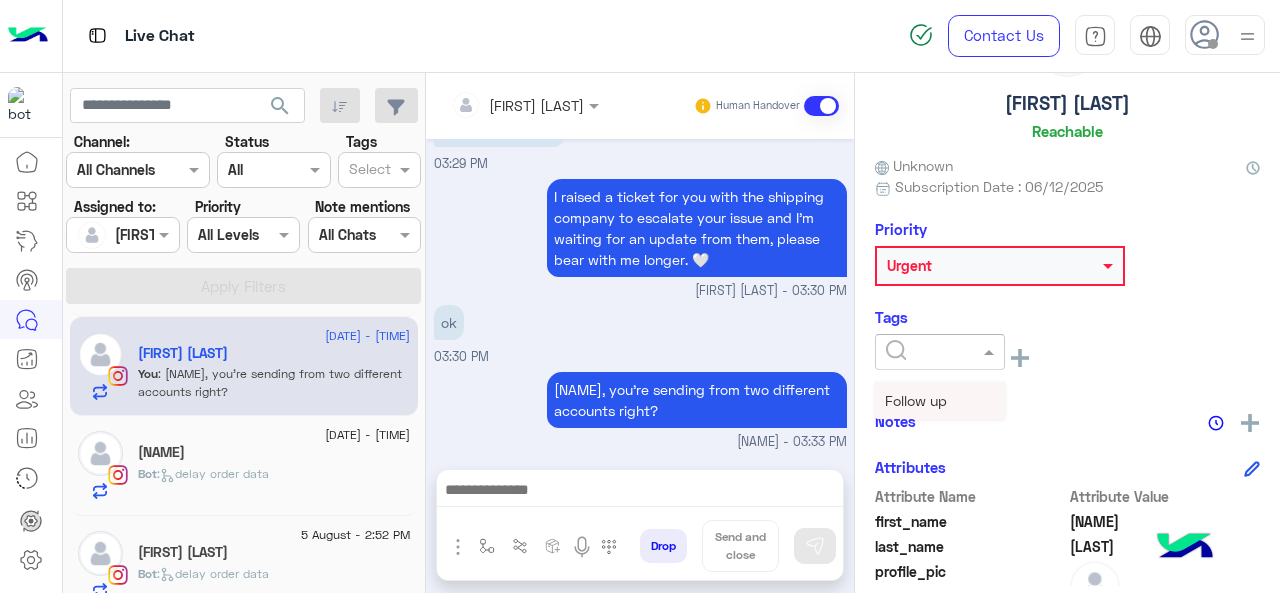 click 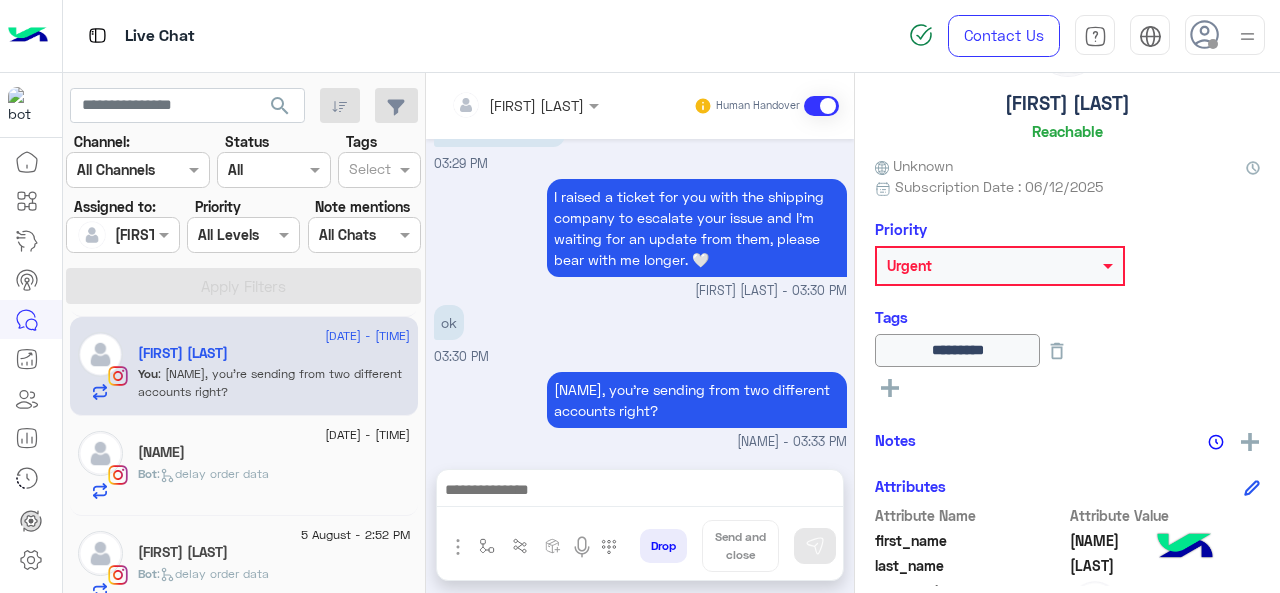 click at bounding box center (640, 492) 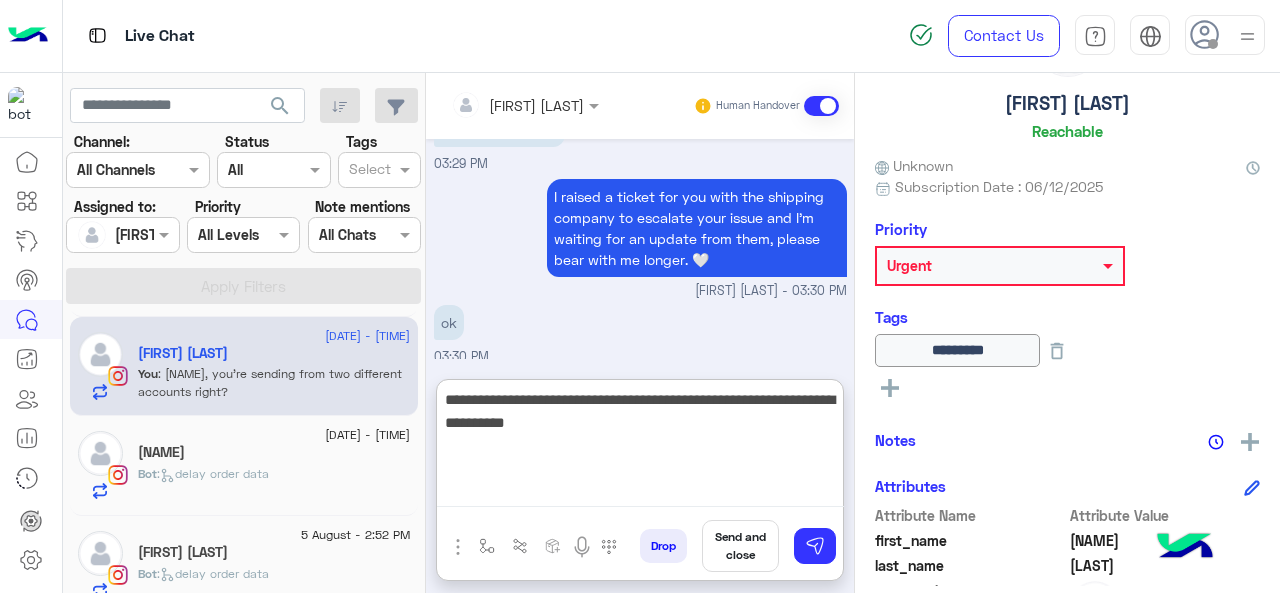 type on "**********" 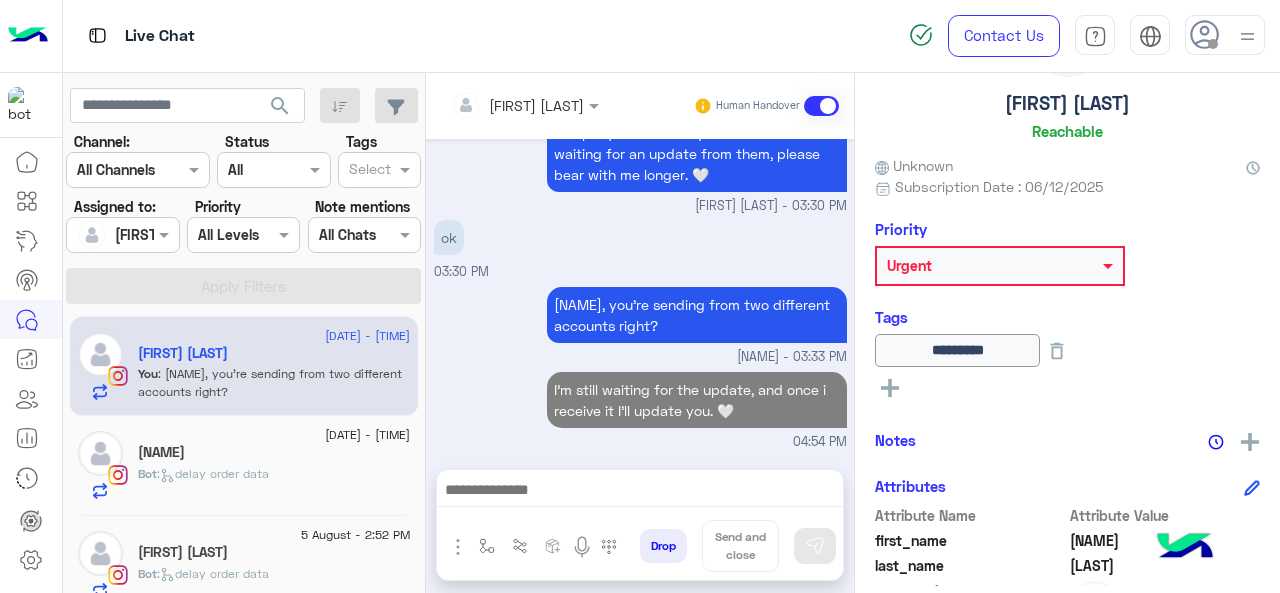 scroll, scrollTop: 539, scrollLeft: 0, axis: vertical 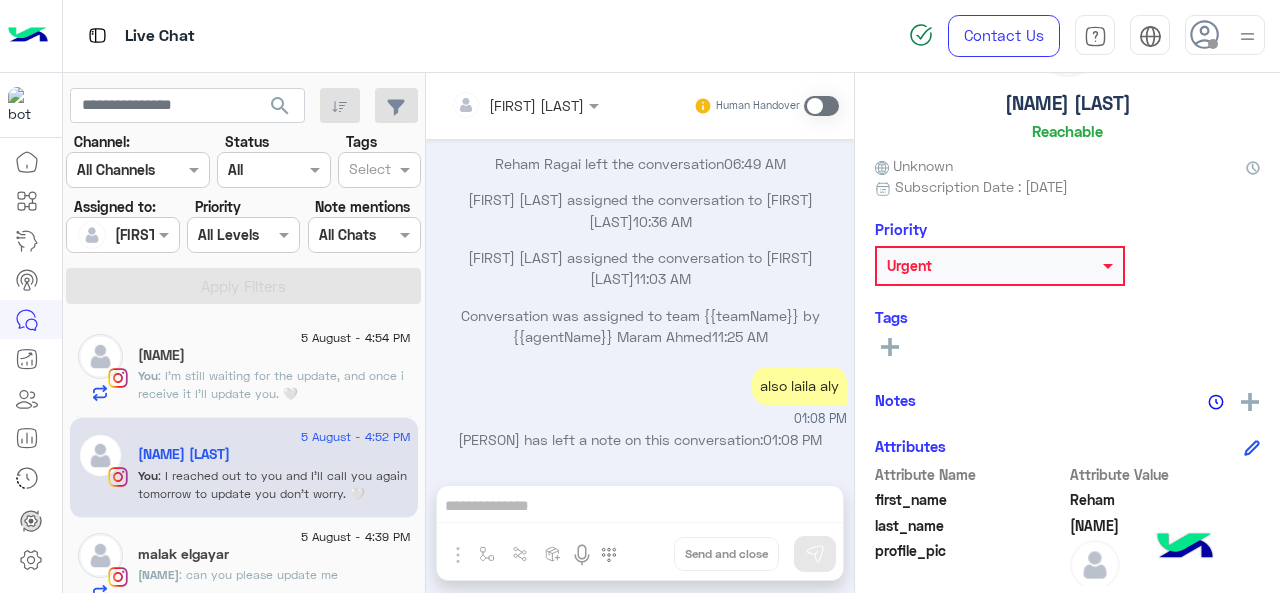 click on ": I'm still waiting for the update, and once i receive it I'll update you. 🤍" 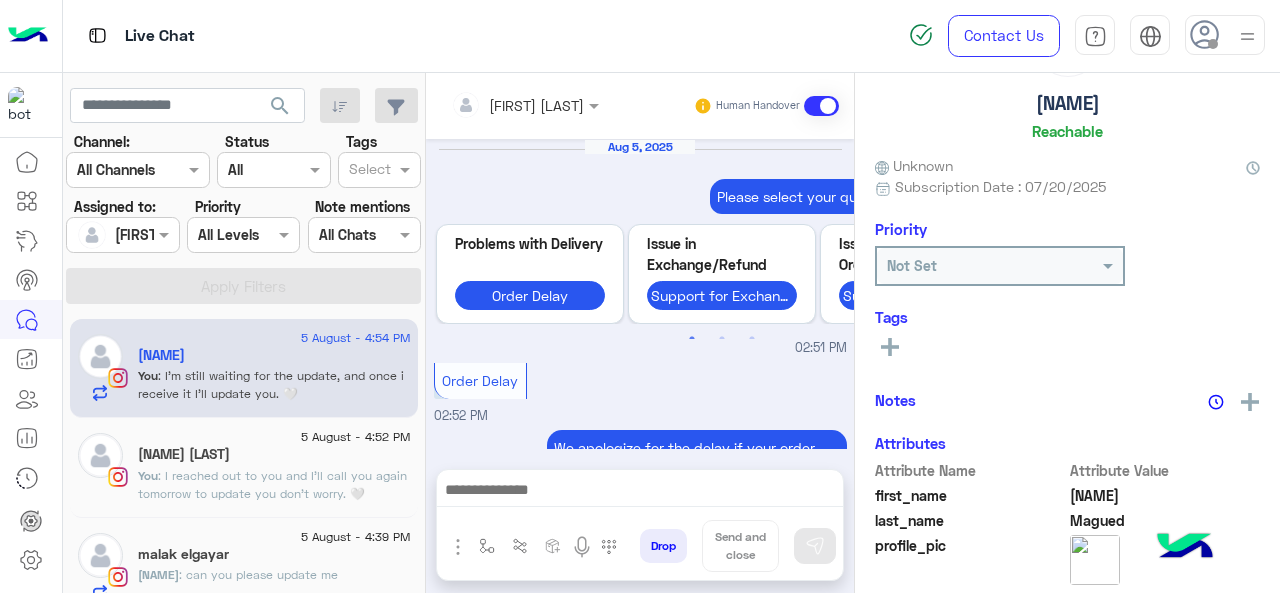 scroll, scrollTop: 1112, scrollLeft: 0, axis: vertical 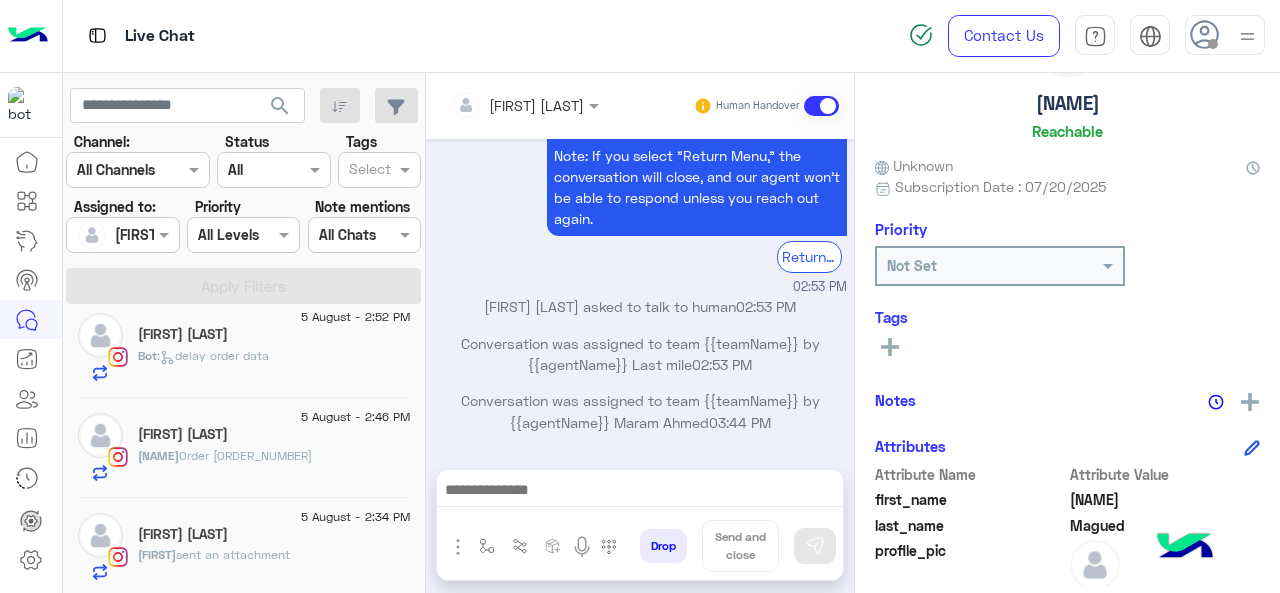 click on "[FIRST] [LAST]" 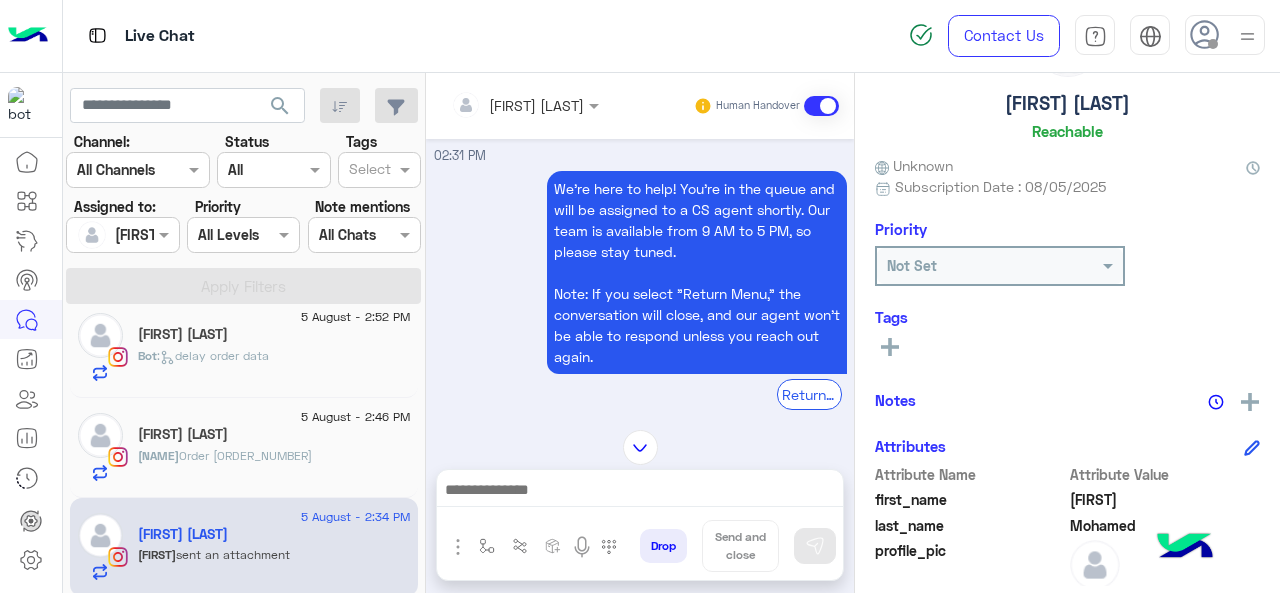 scroll, scrollTop: 2164, scrollLeft: 0, axis: vertical 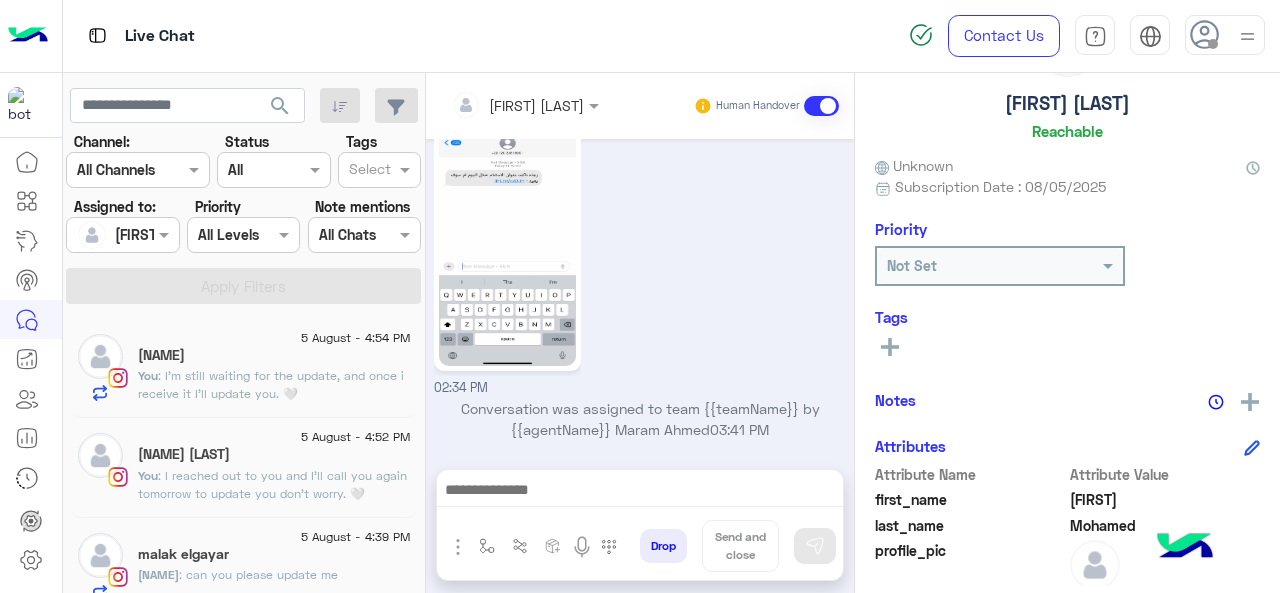 click on "[NAME] [LAST]" 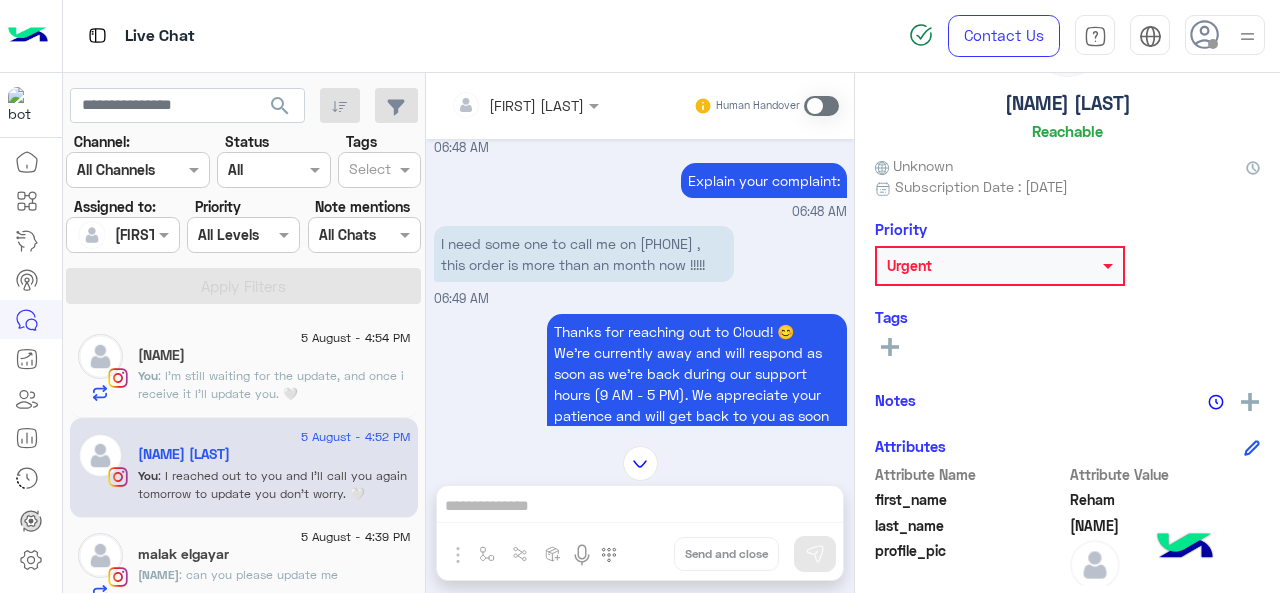 scroll, scrollTop: 1853, scrollLeft: 0, axis: vertical 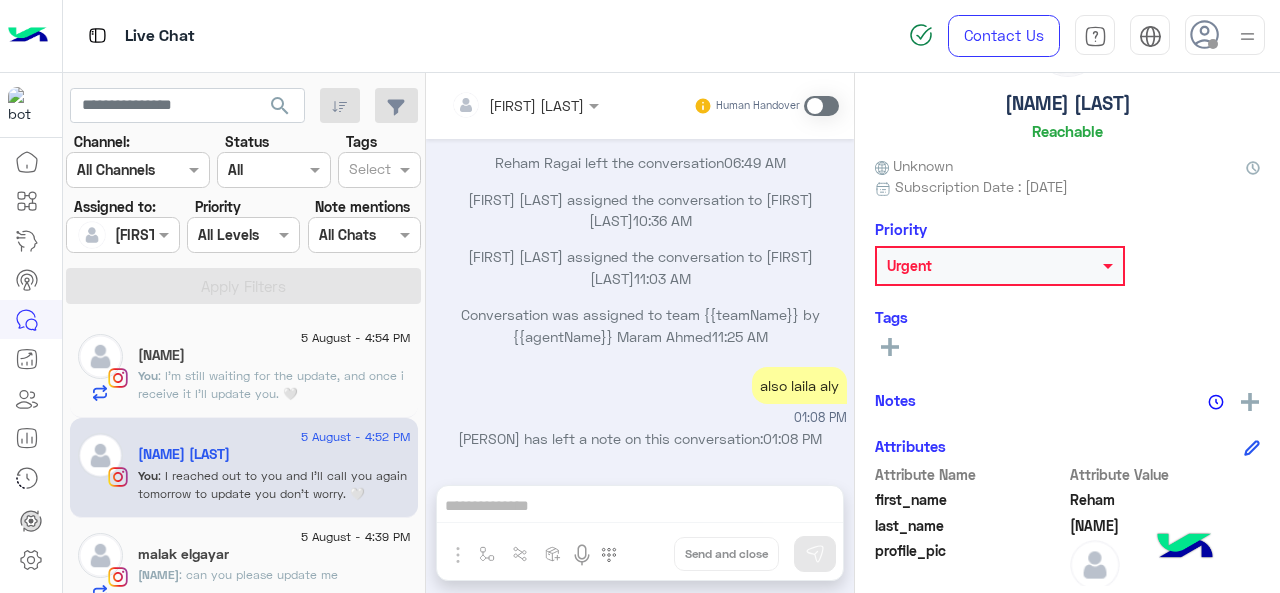 click at bounding box center (821, 106) 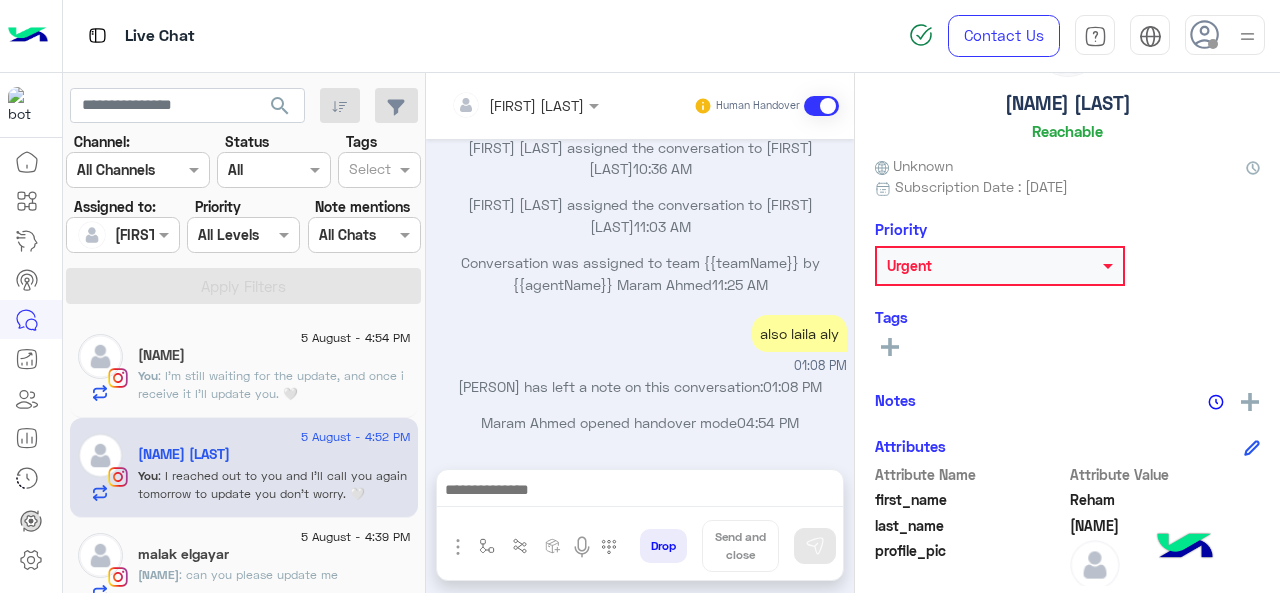 click at bounding box center [640, 492] 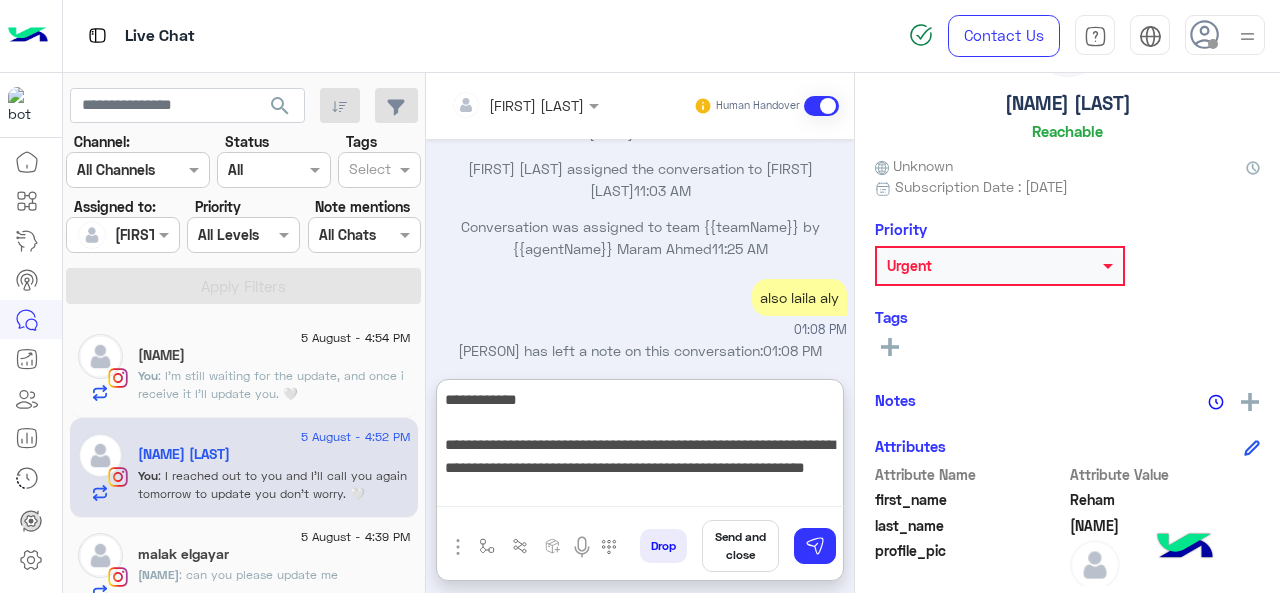 click on "**********" at bounding box center [640, 447] 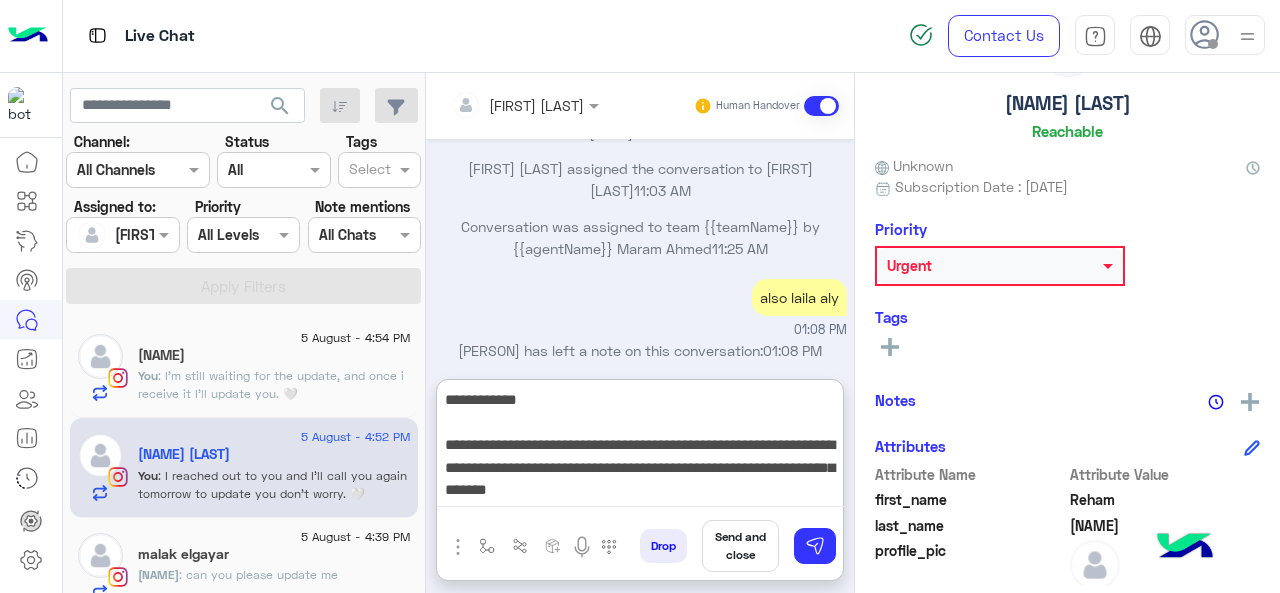 type on "**********" 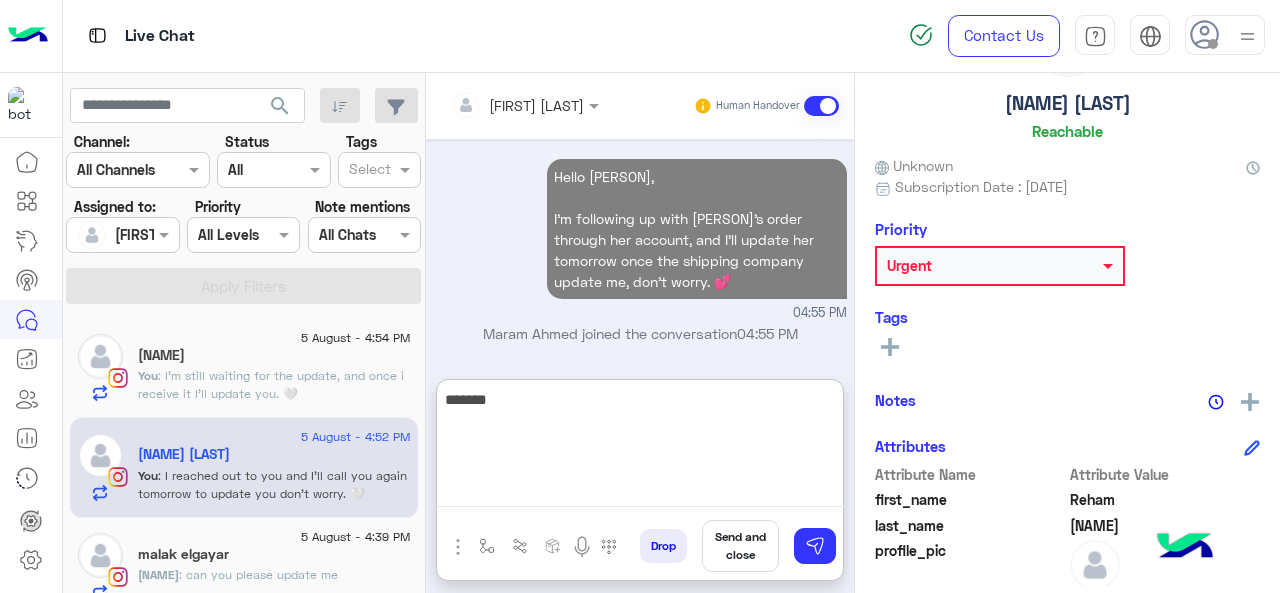 scroll, scrollTop: 2236, scrollLeft: 0, axis: vertical 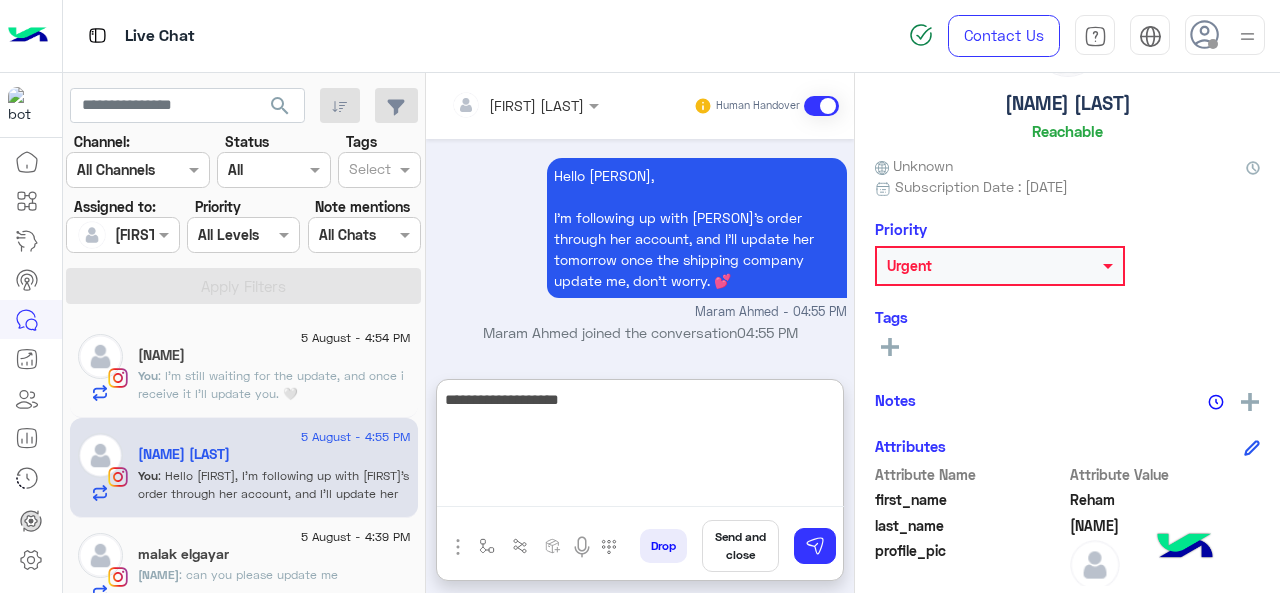 type on "**********" 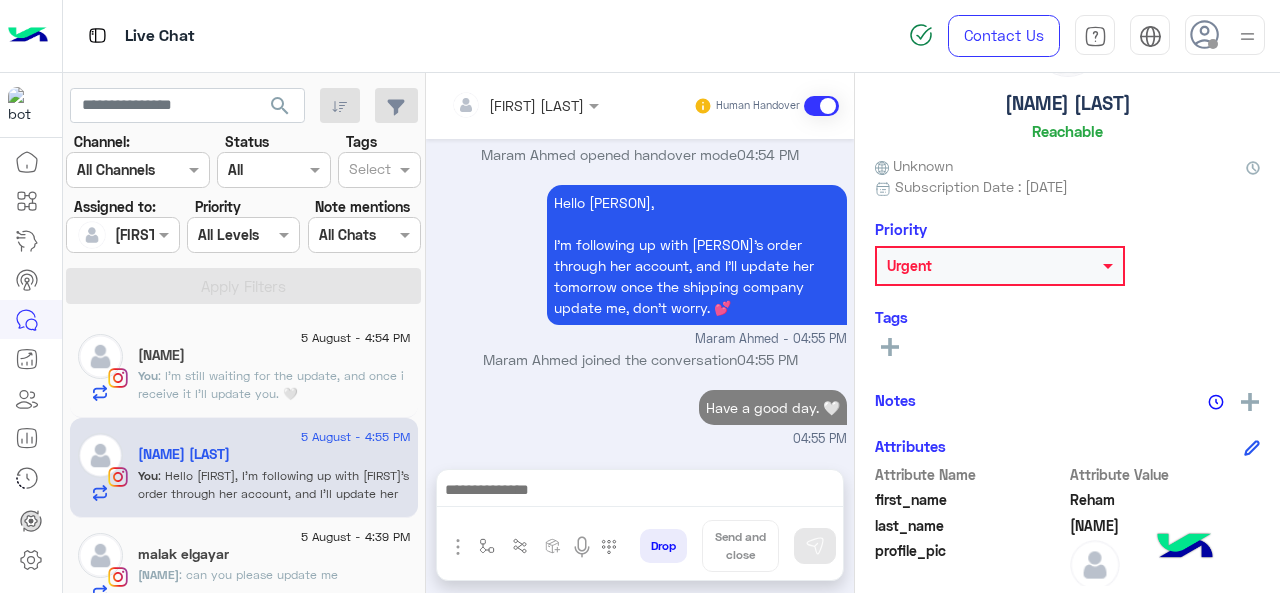 scroll, scrollTop: 2231, scrollLeft: 0, axis: vertical 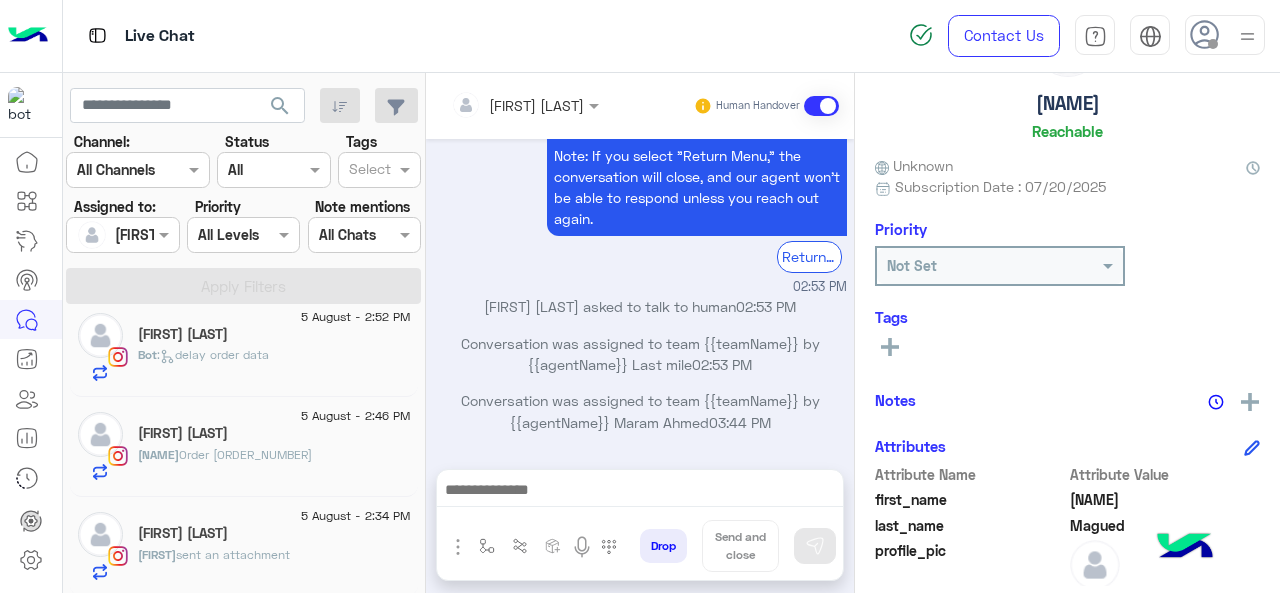 click on "sent an attachment" 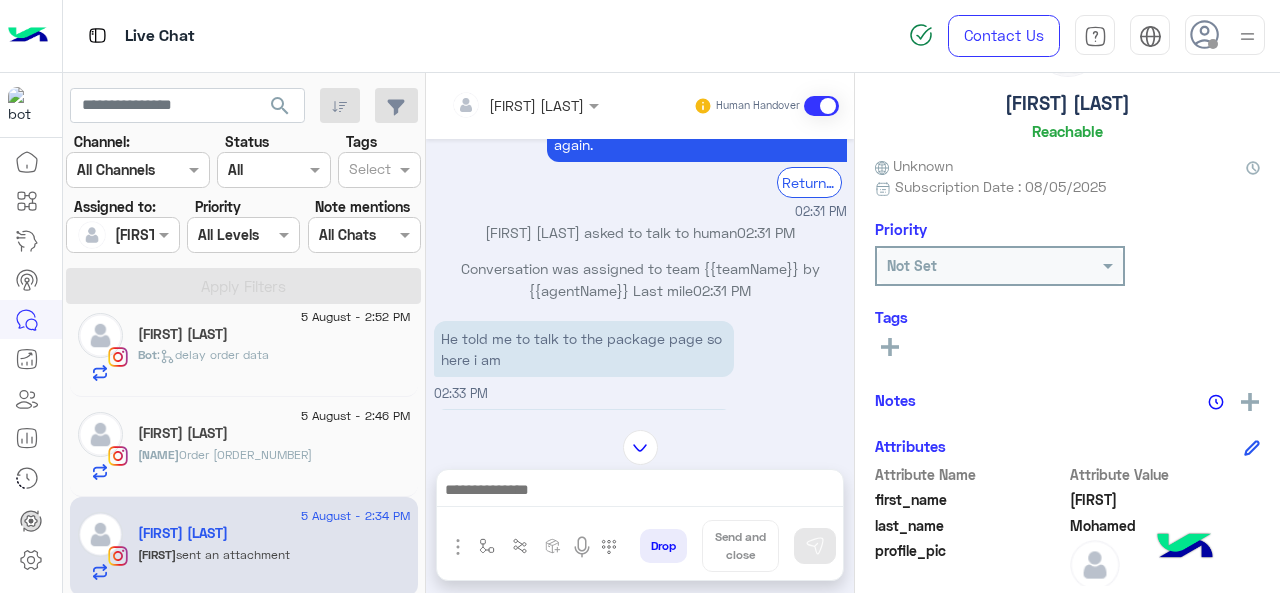 scroll, scrollTop: 466, scrollLeft: 0, axis: vertical 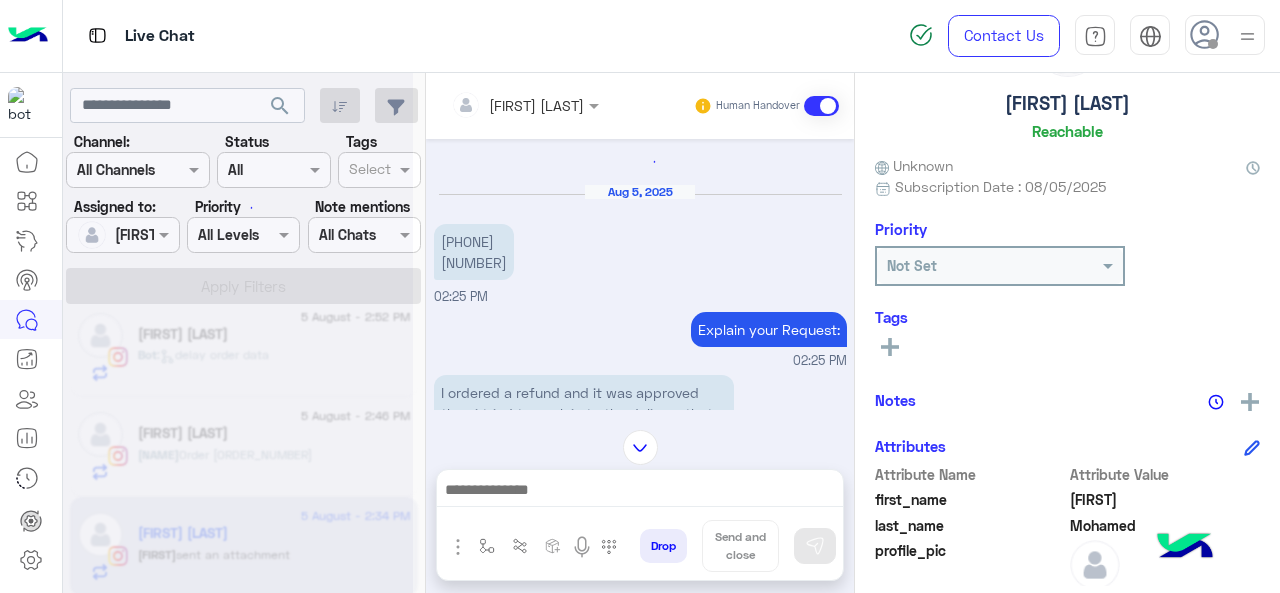 click on "[PHONE] [NUMBER]" at bounding box center (474, 252) 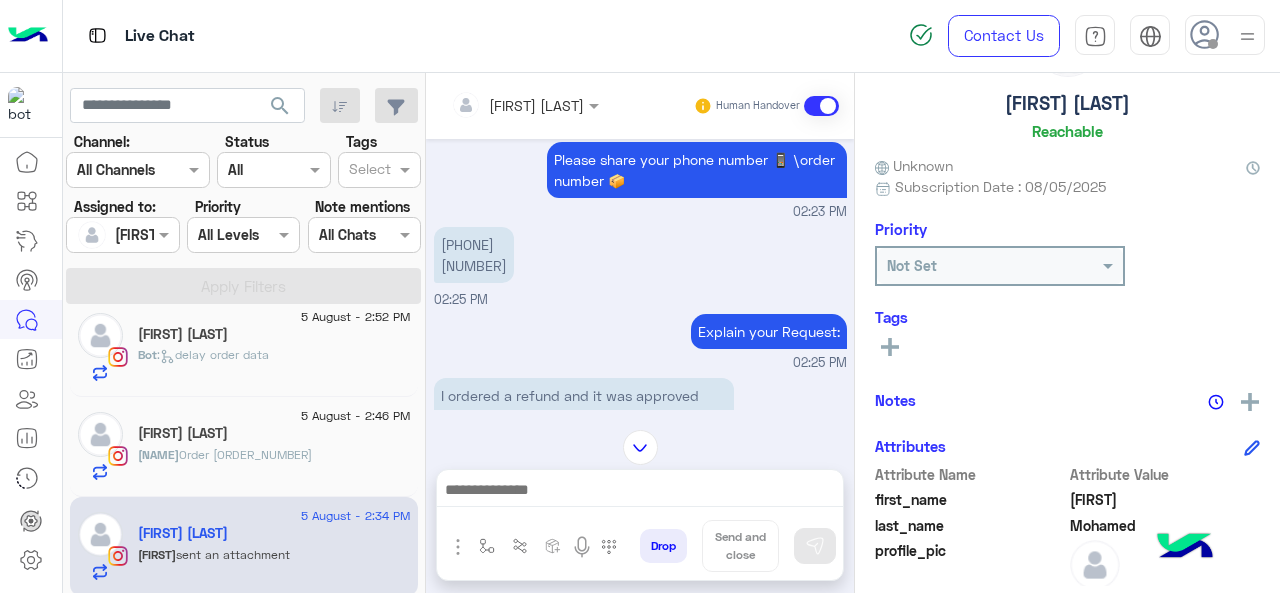 click on "[PHONE] [NUMBER]" at bounding box center [474, 255] 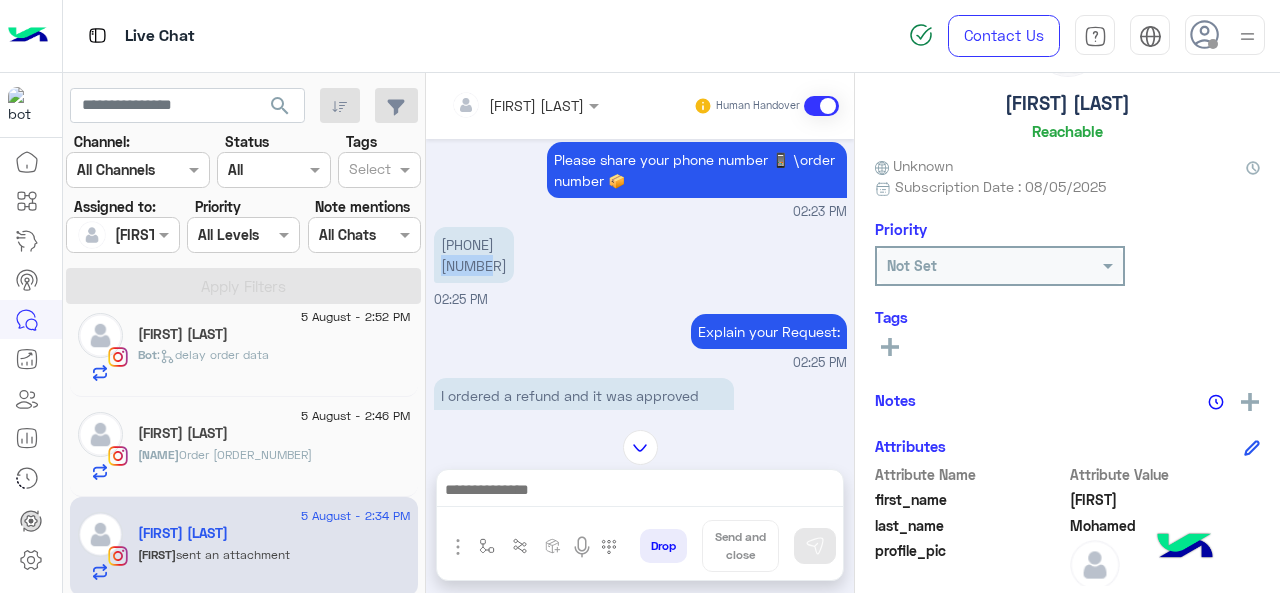 click on "[PHONE] [NUMBER]" at bounding box center (474, 255) 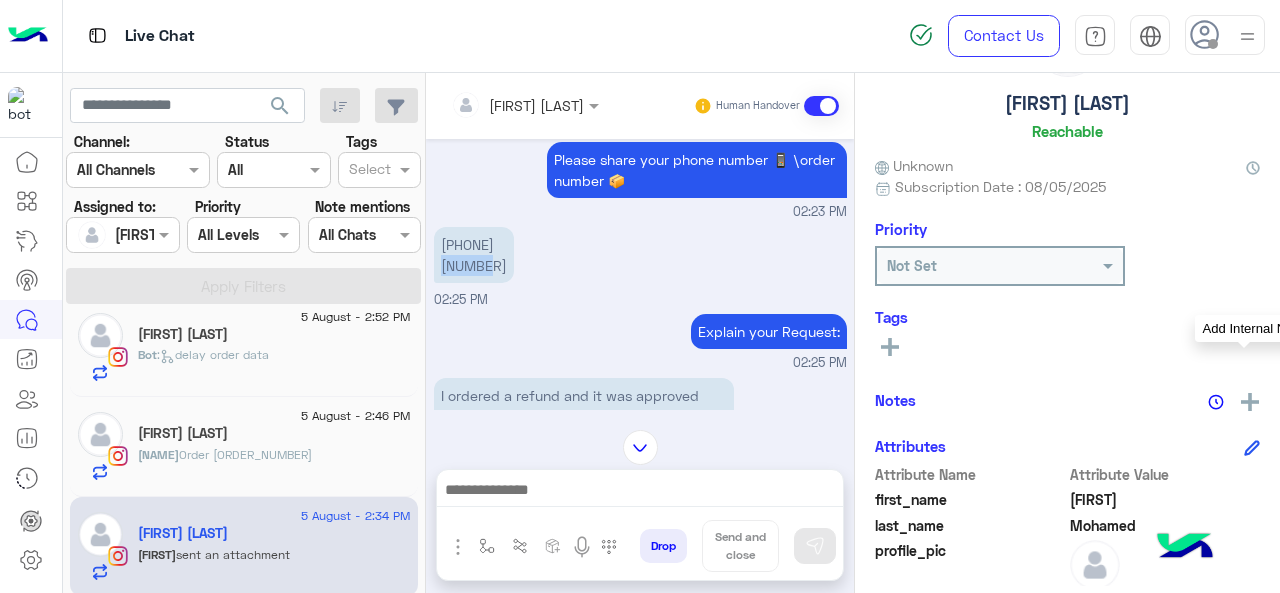 click 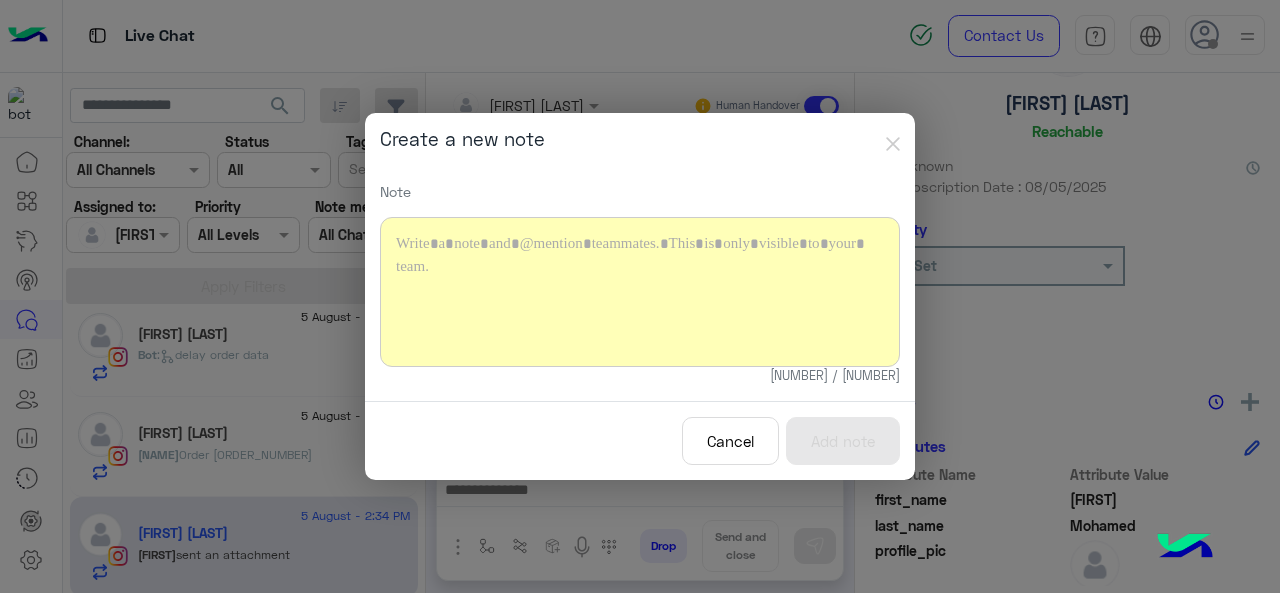type 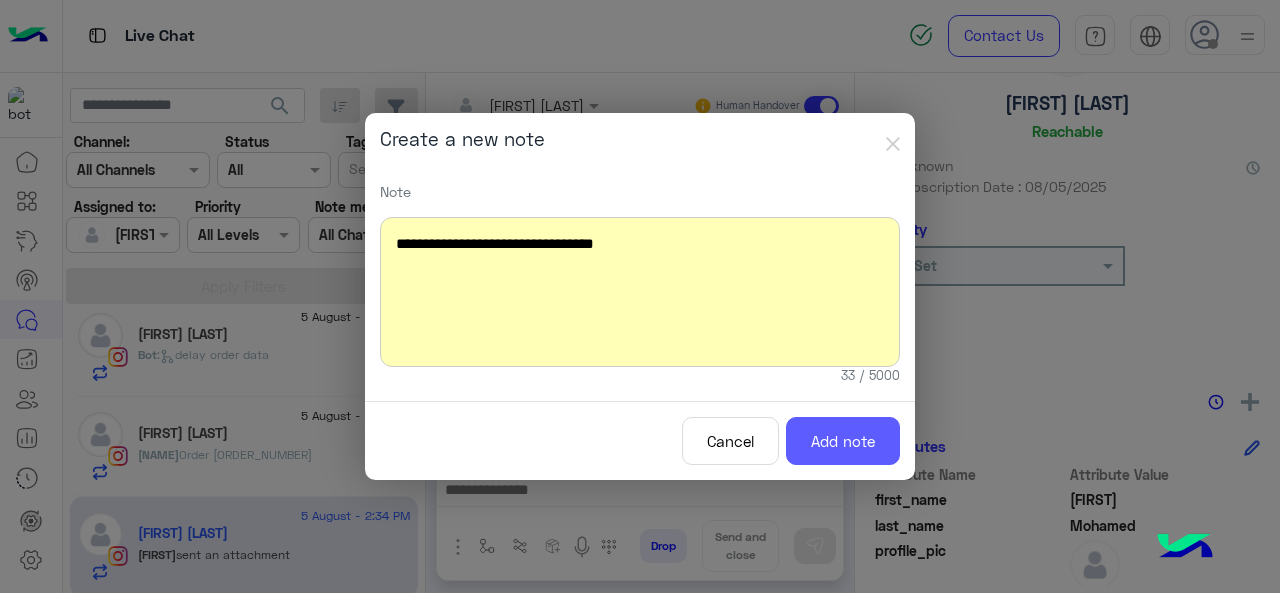 click on "Add note" 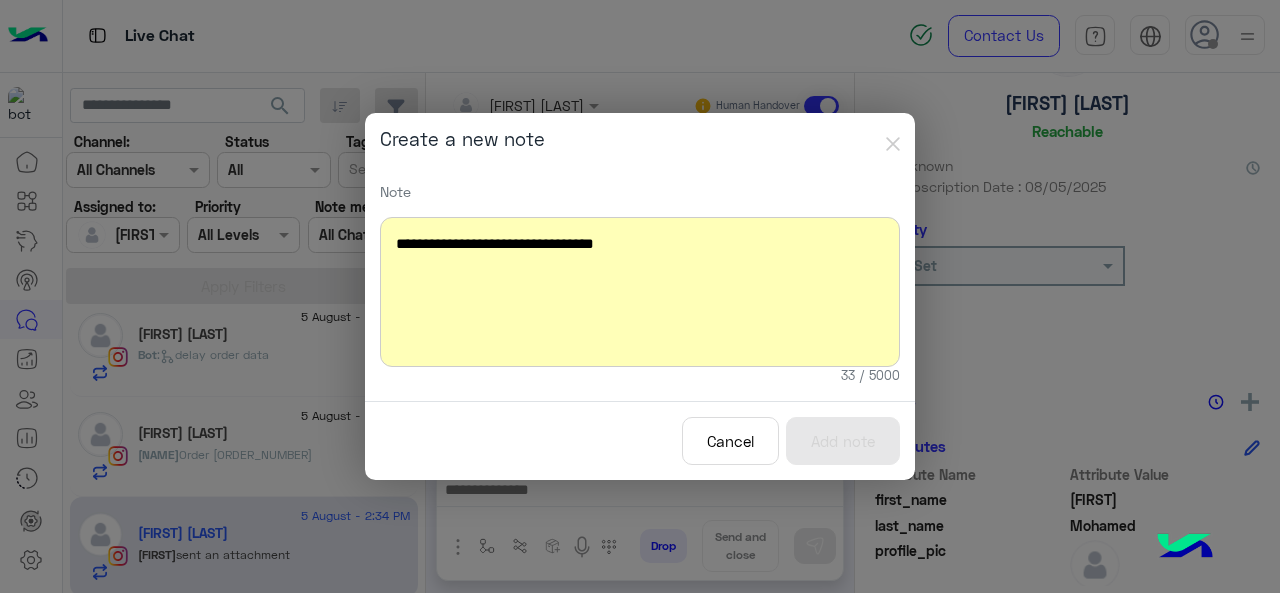 scroll, scrollTop: 2288, scrollLeft: 0, axis: vertical 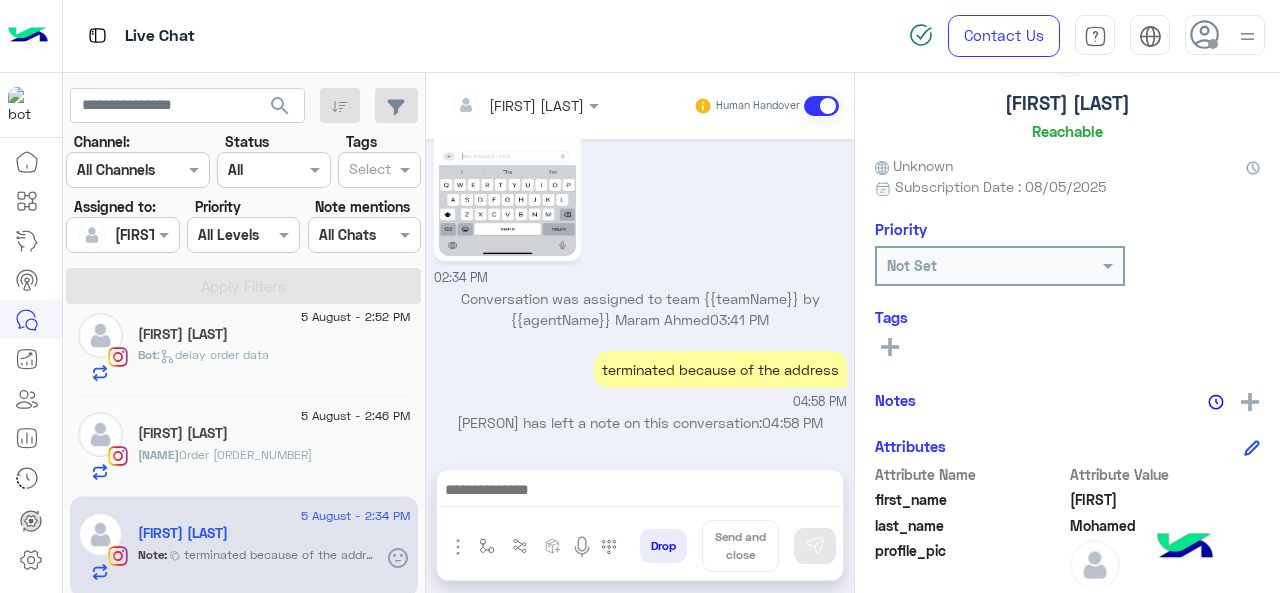 click at bounding box center [525, 104] 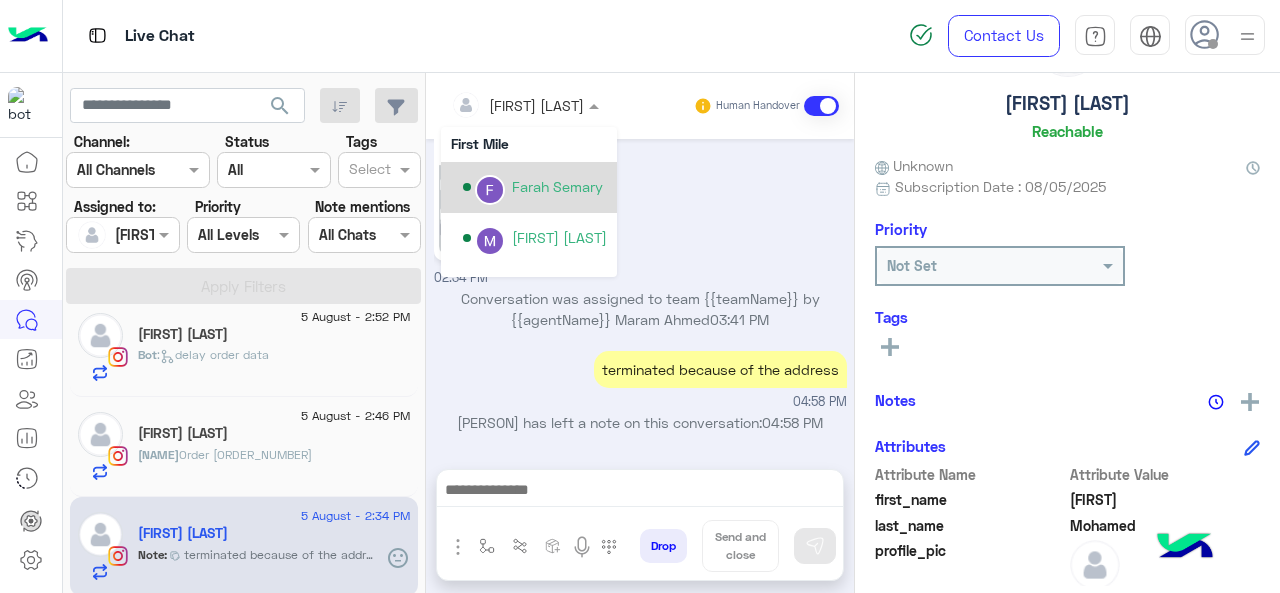 scroll, scrollTop: 300, scrollLeft: 0, axis: vertical 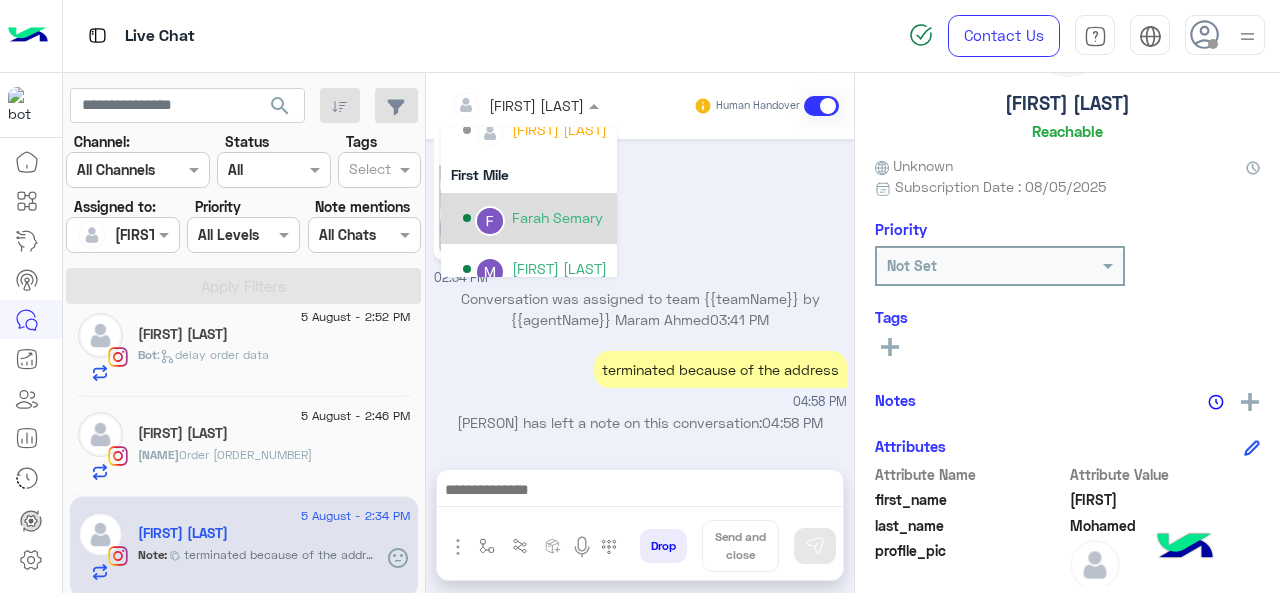 click on "Farah Semary" at bounding box center (557, 217) 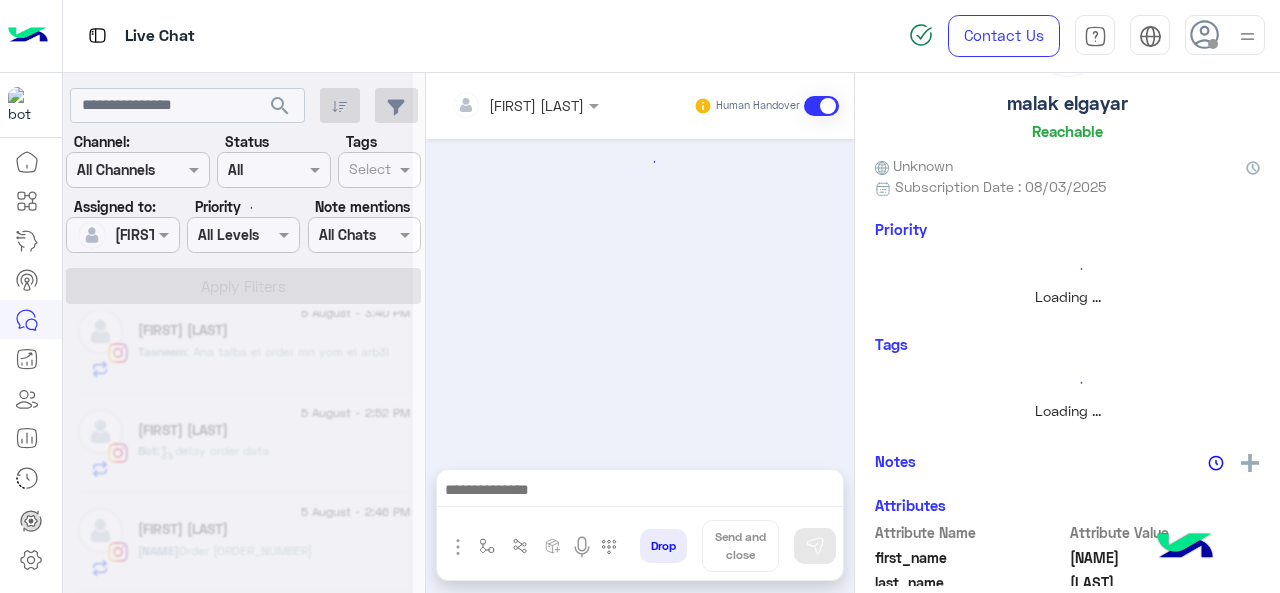 scroll, scrollTop: 320, scrollLeft: 0, axis: vertical 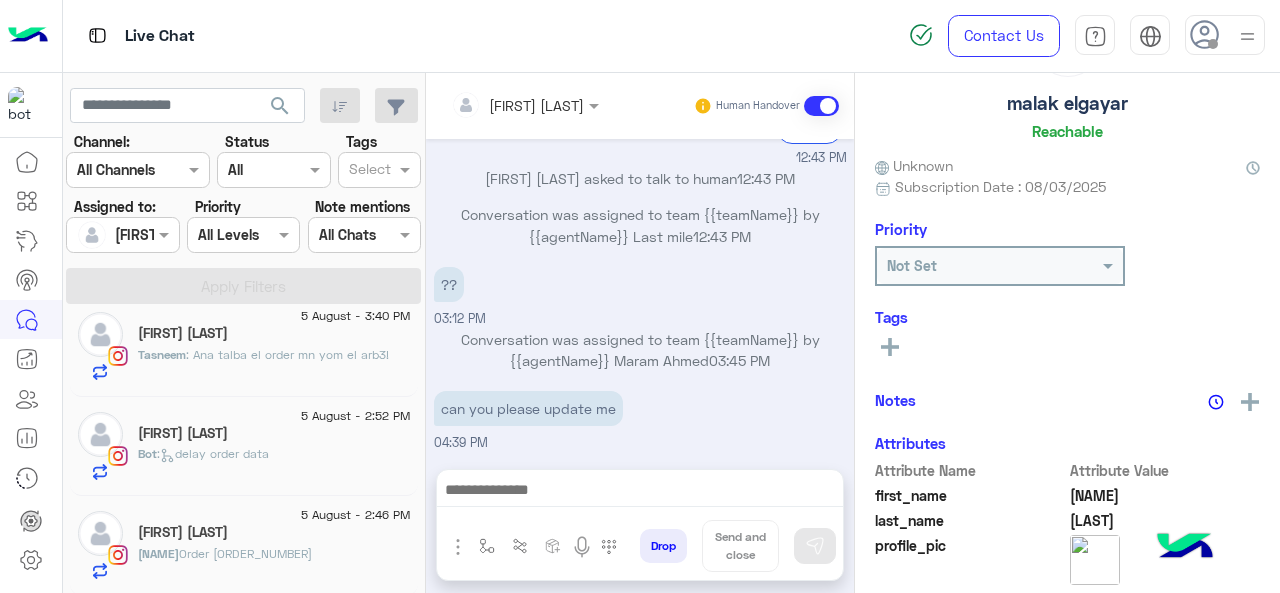 click on "[FIRST] : Order [NUMBER]" 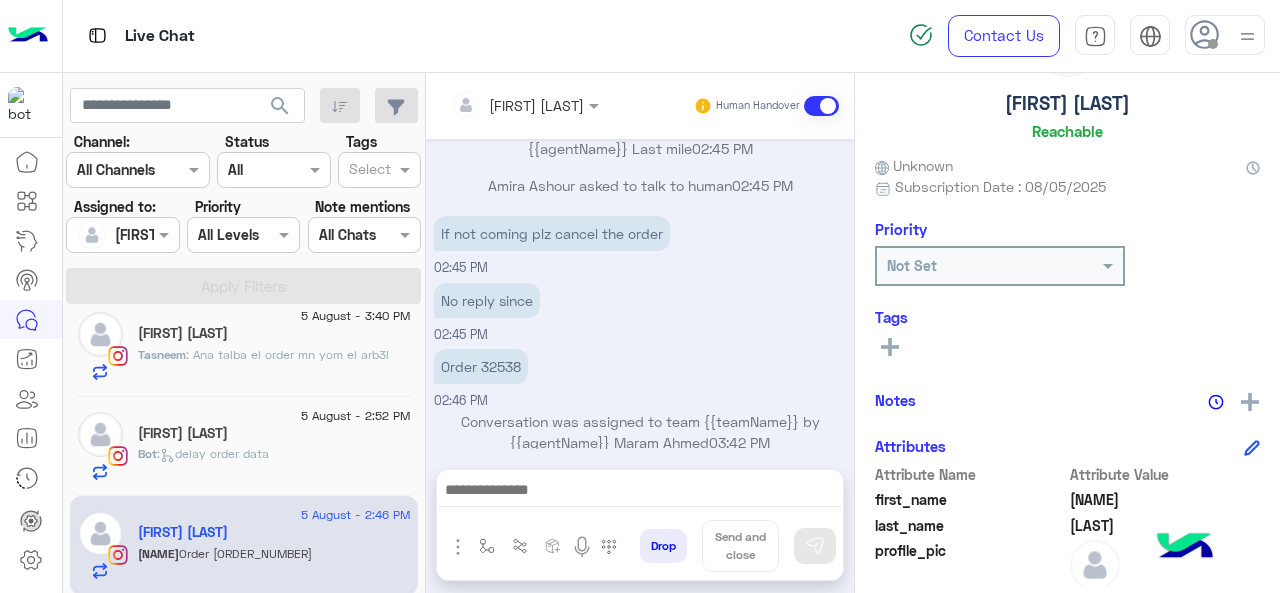scroll, scrollTop: 2382, scrollLeft: 0, axis: vertical 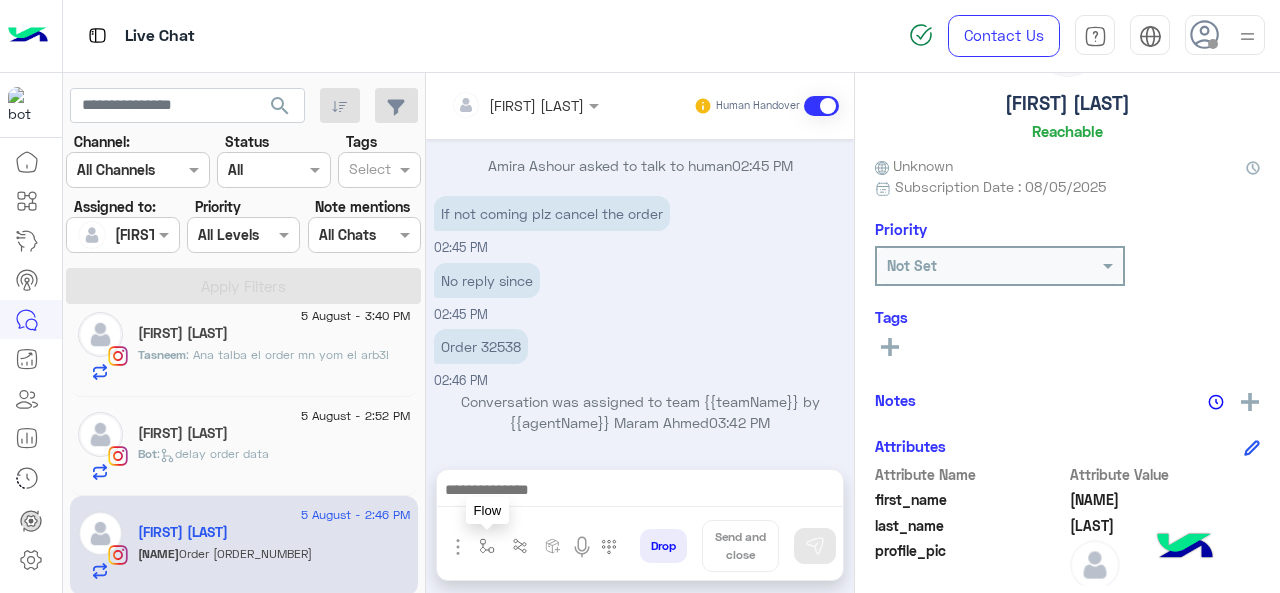 click at bounding box center [487, 546] 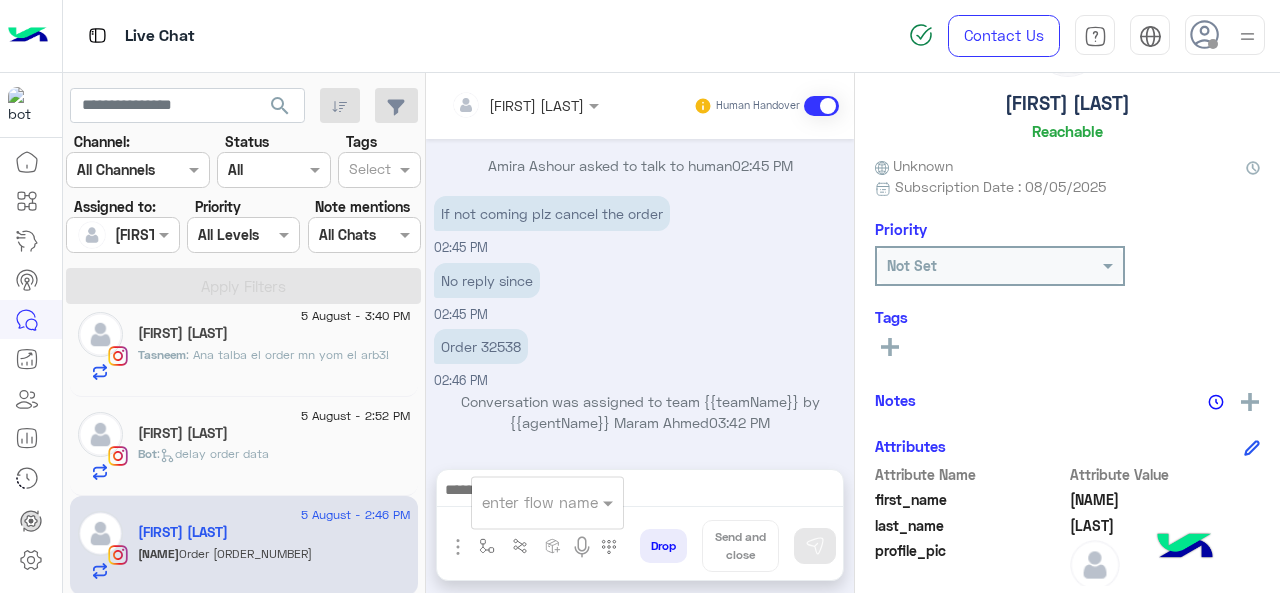 click at bounding box center (523, 502) 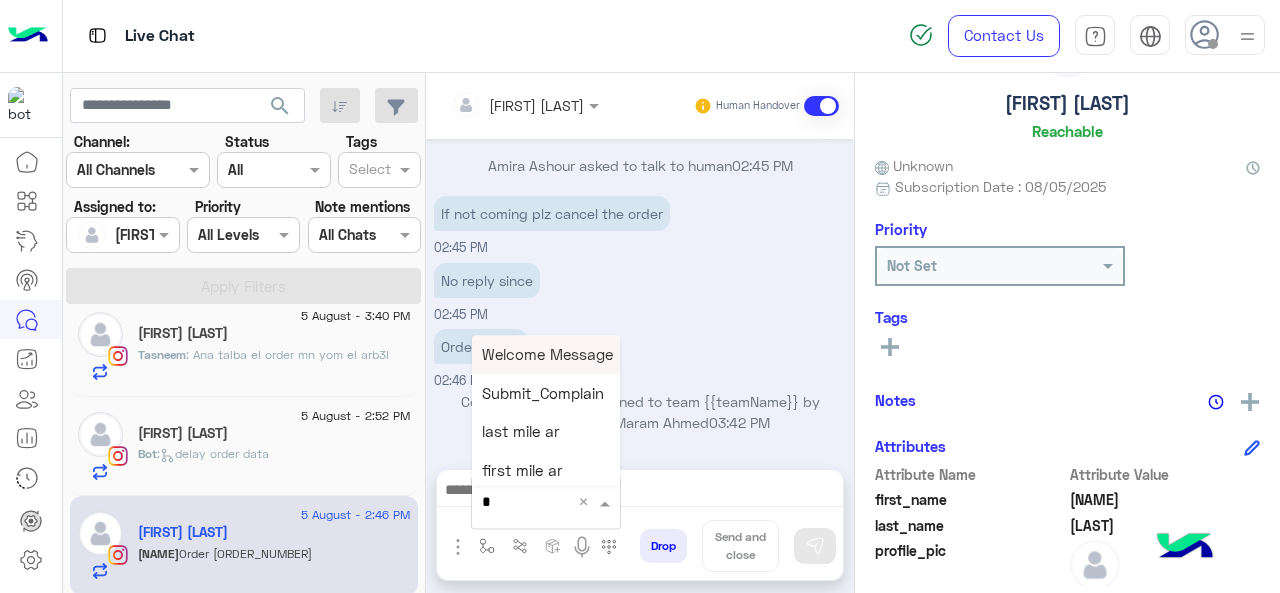 type on "*" 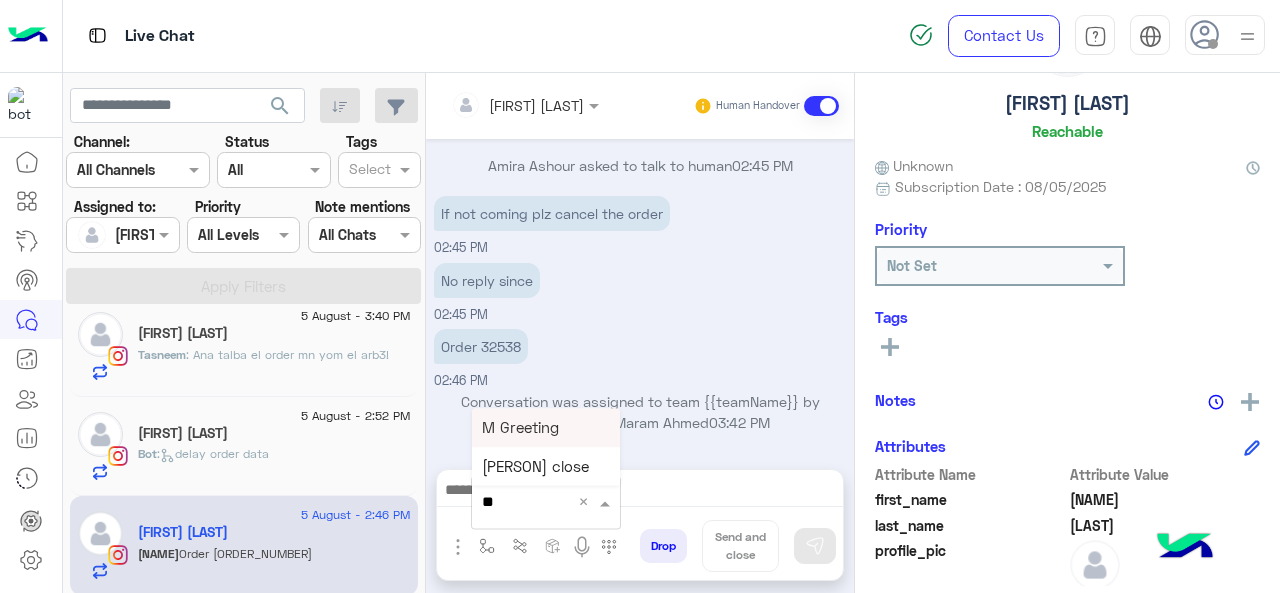 click on "M Greeting" at bounding box center [546, 427] 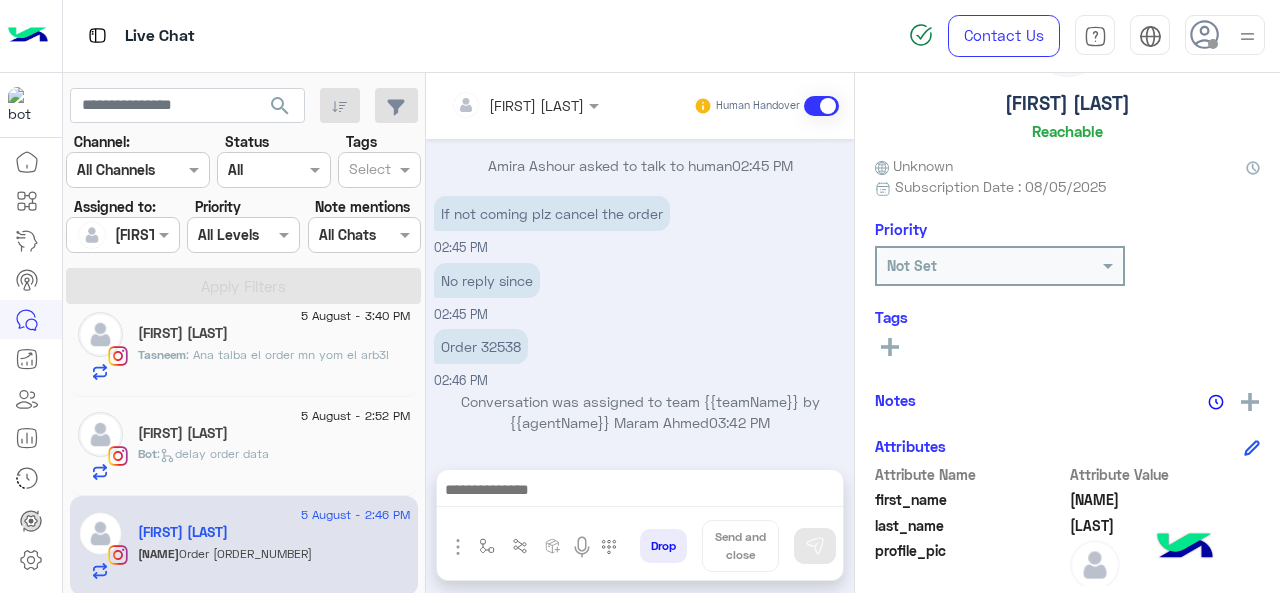 type on "**********" 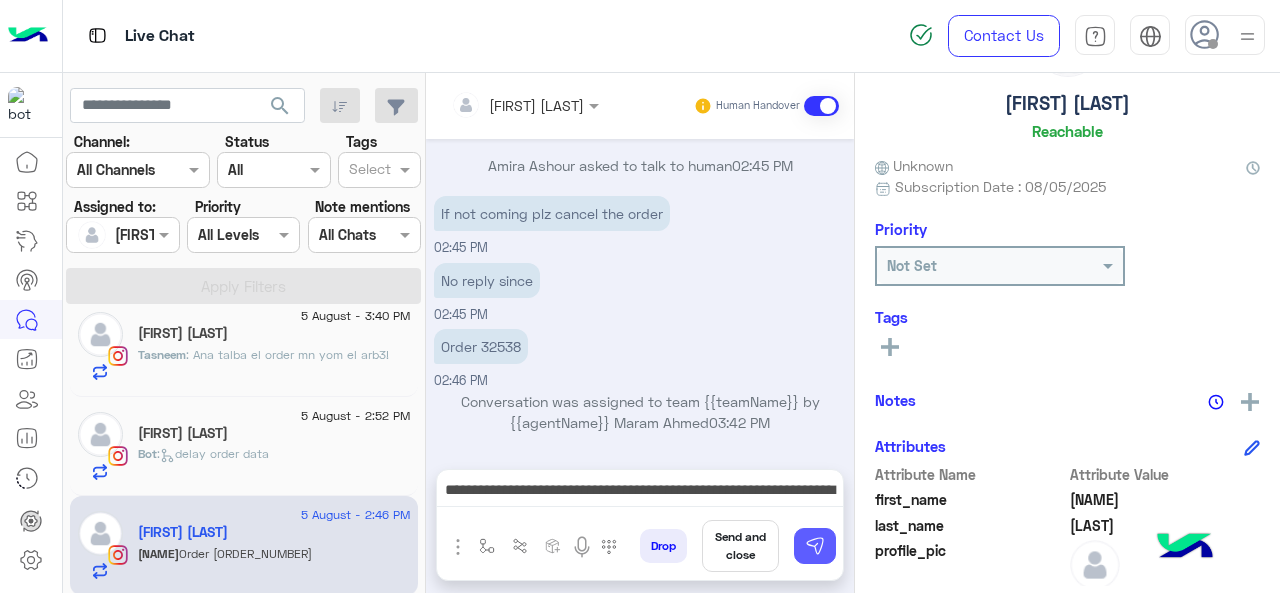 click at bounding box center [815, 546] 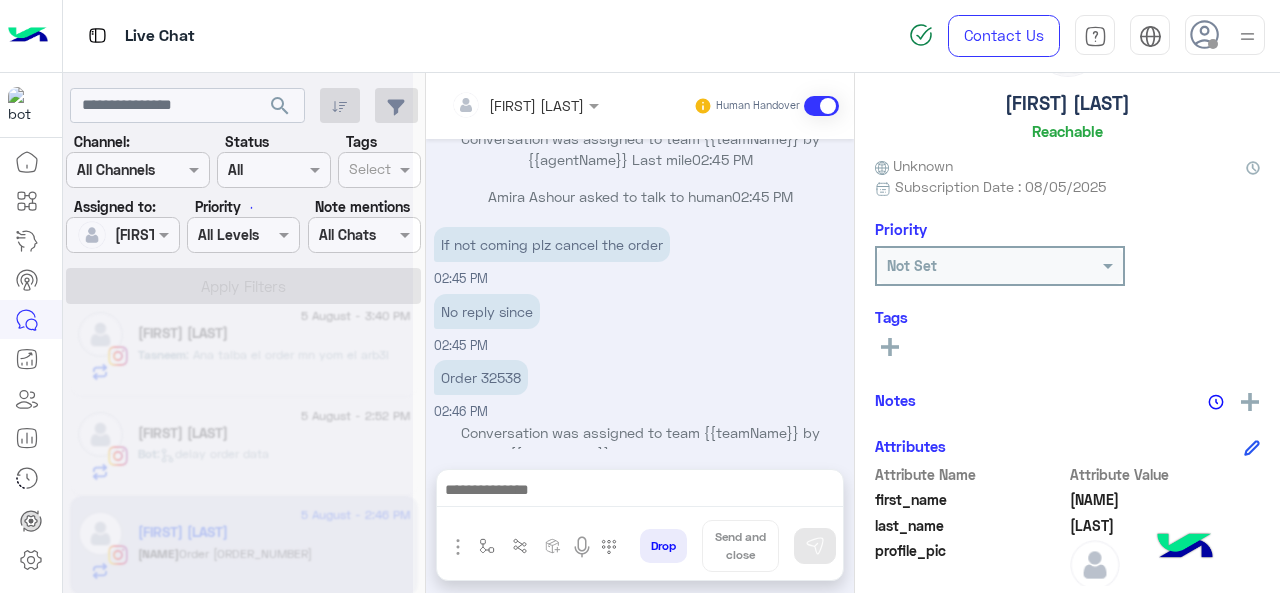 scroll, scrollTop: 2426, scrollLeft: 0, axis: vertical 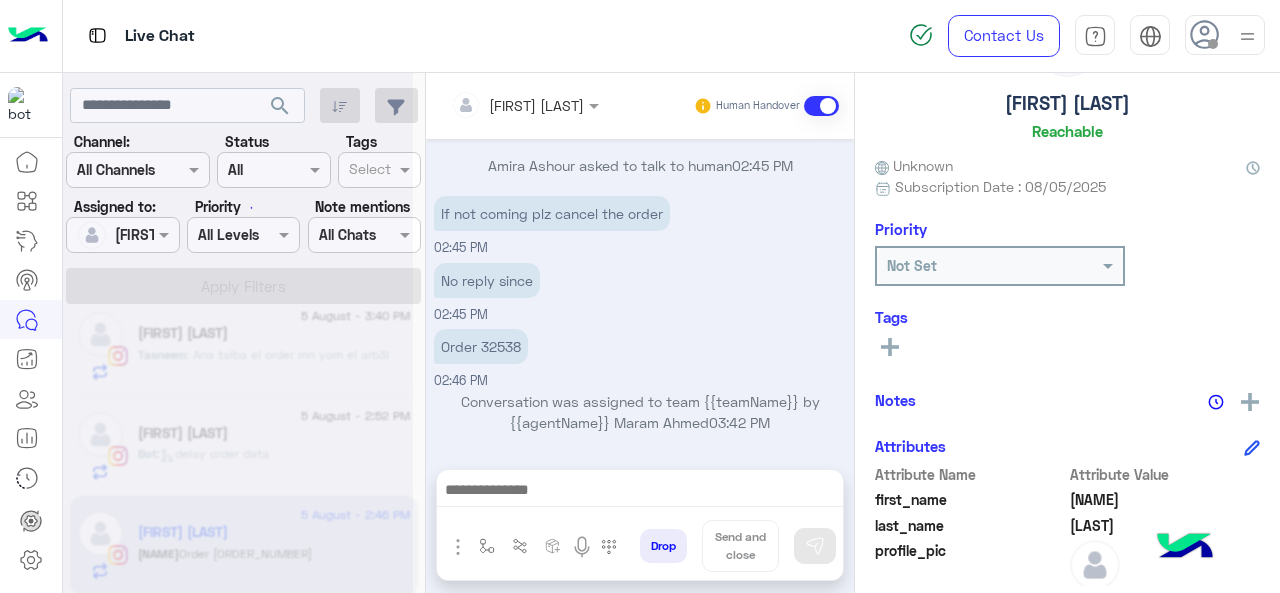 click at bounding box center (640, 492) 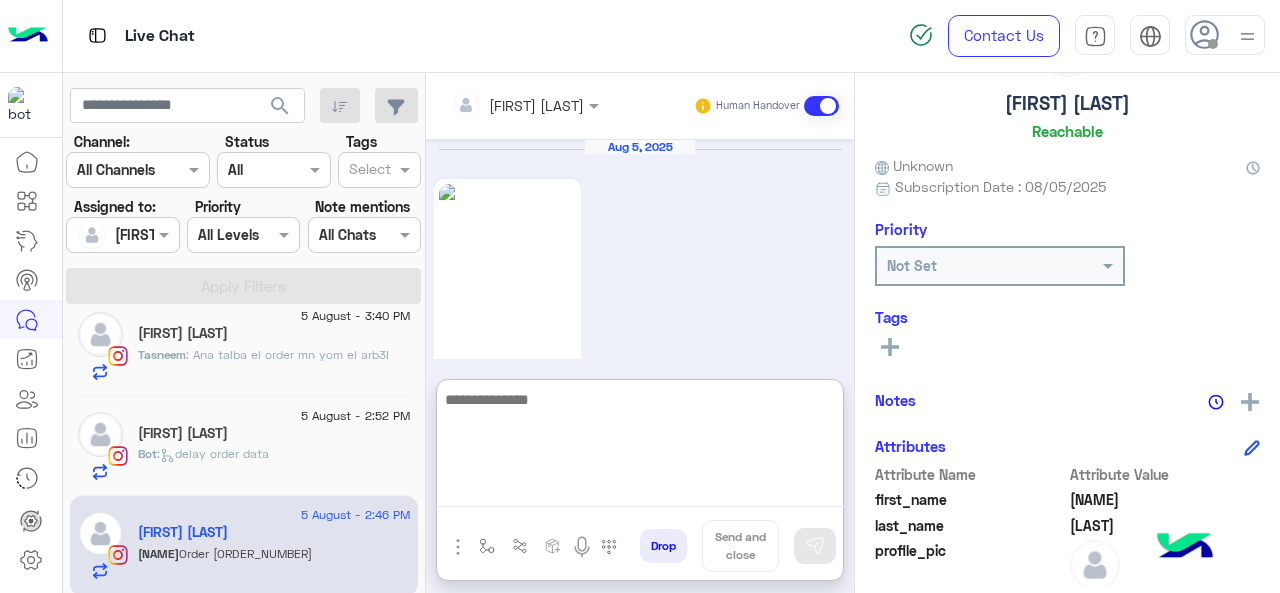 scroll, scrollTop: 2472, scrollLeft: 0, axis: vertical 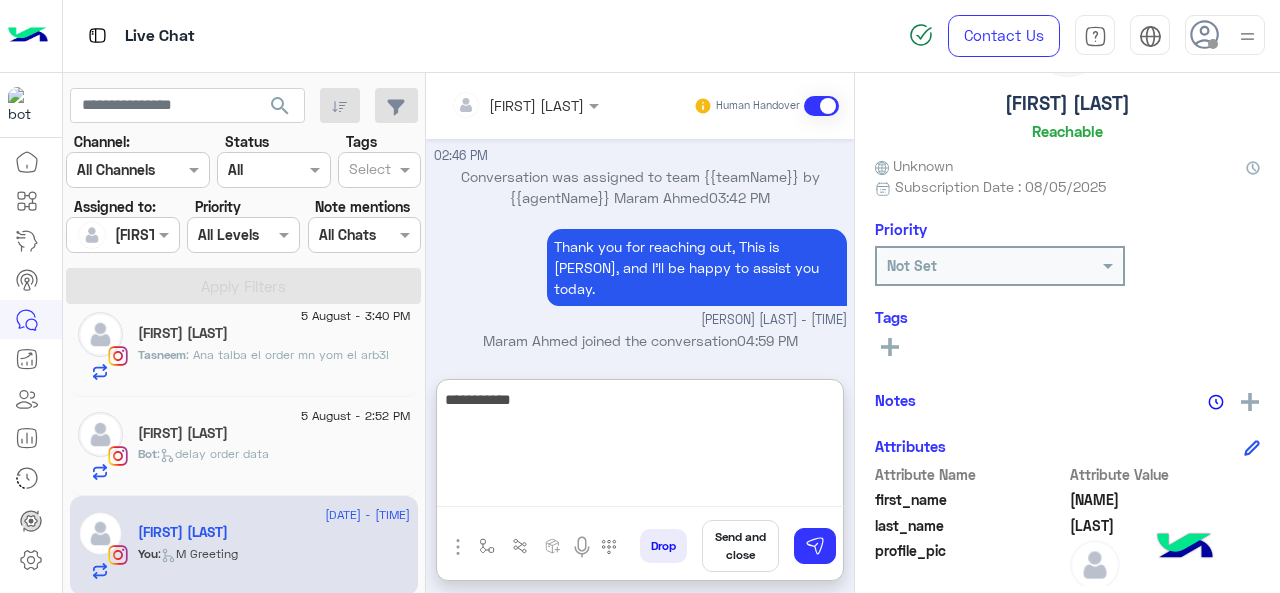 type on "**********" 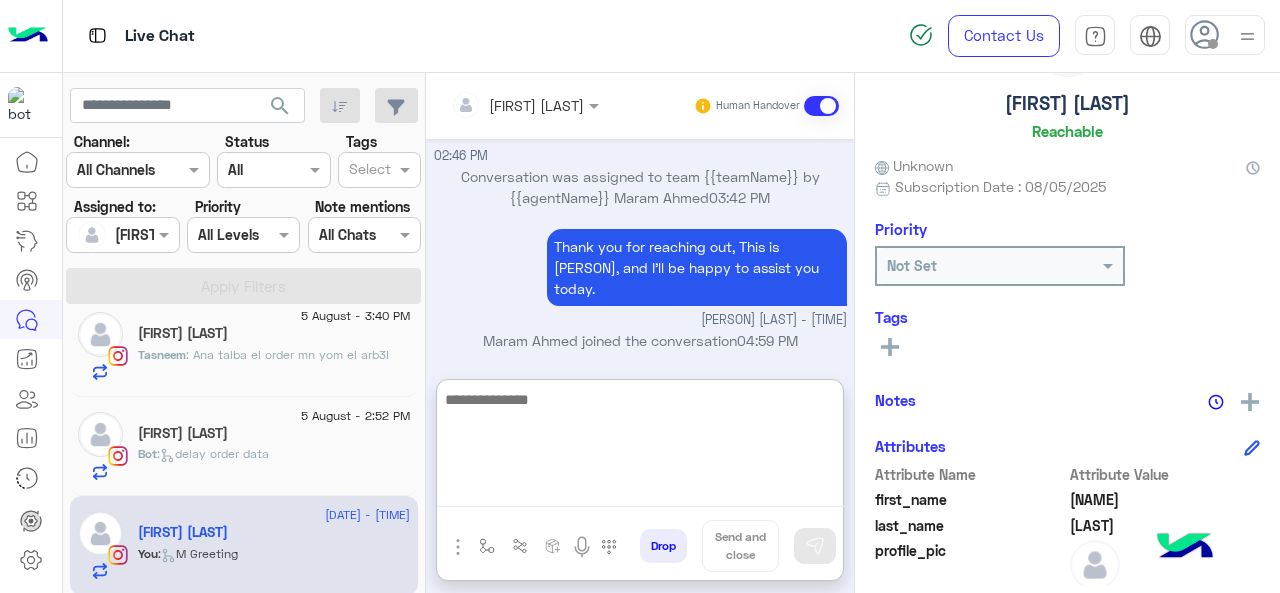 scroll, scrollTop: 2656, scrollLeft: 0, axis: vertical 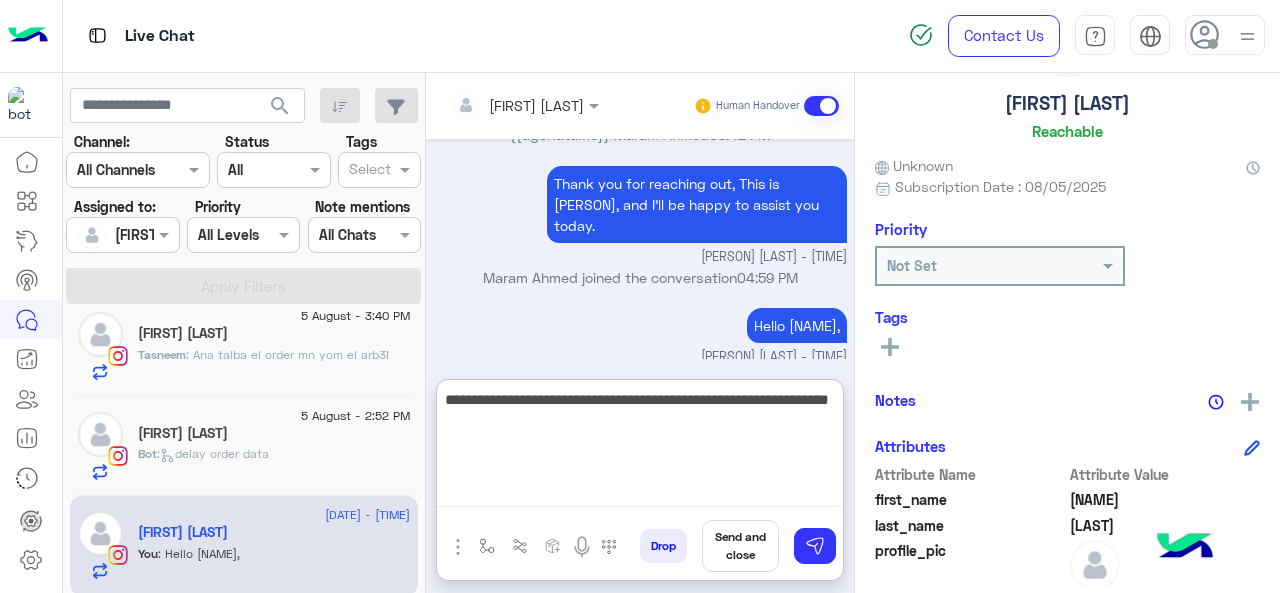 type on "**********" 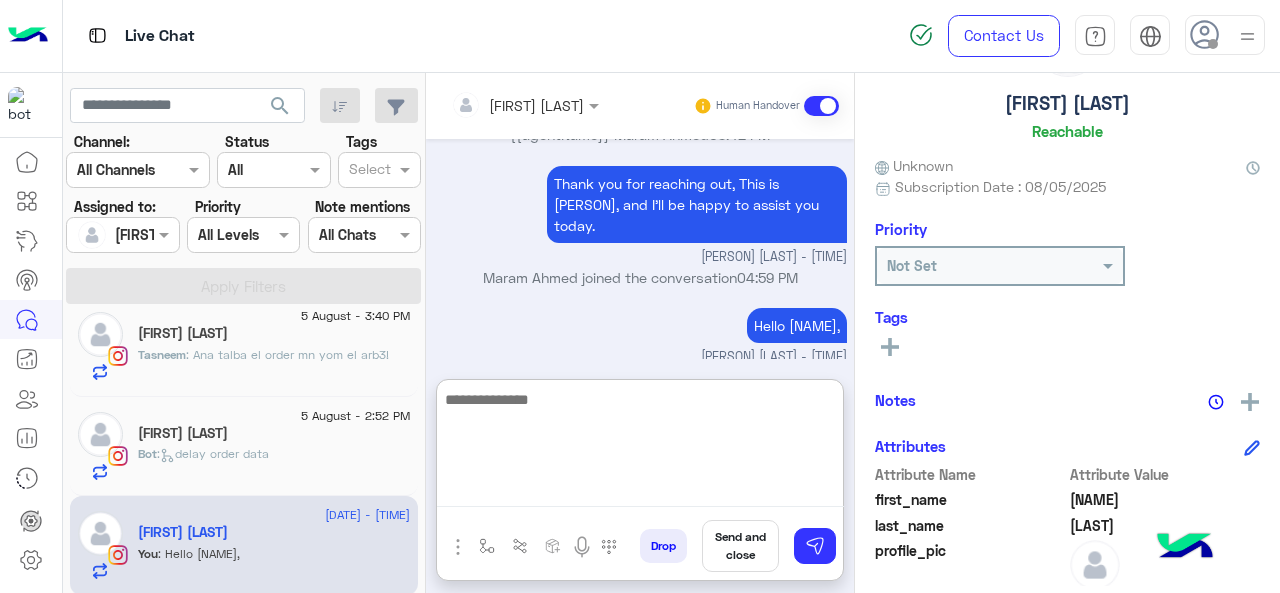 scroll, scrollTop: 2741, scrollLeft: 0, axis: vertical 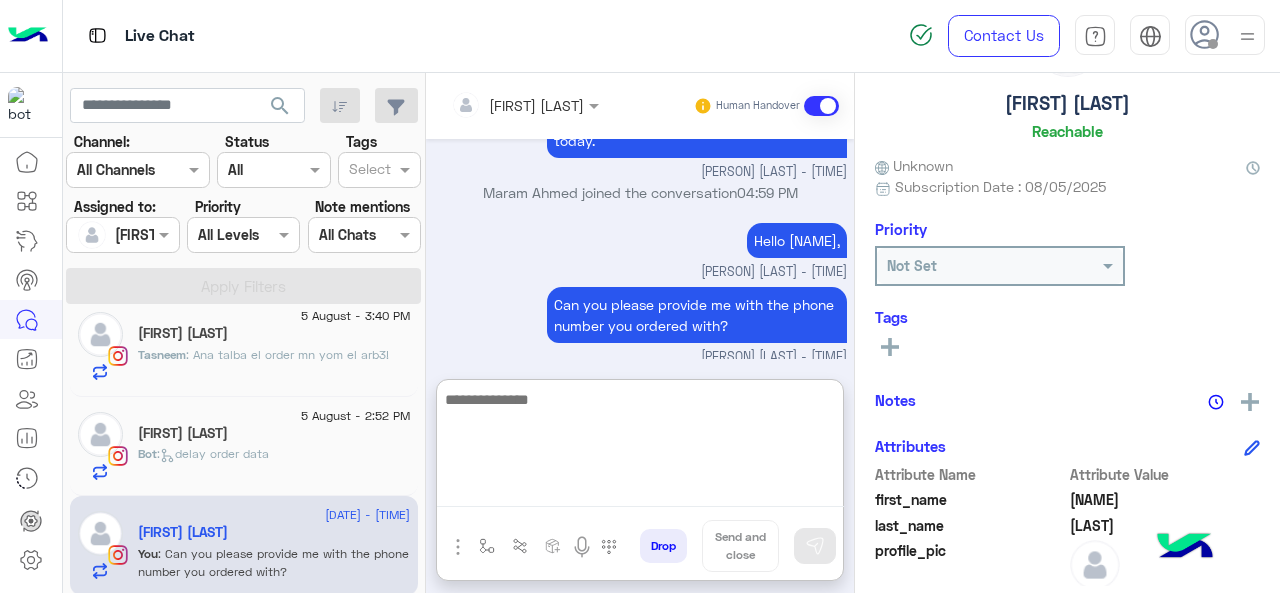 click on ":   delay order data" 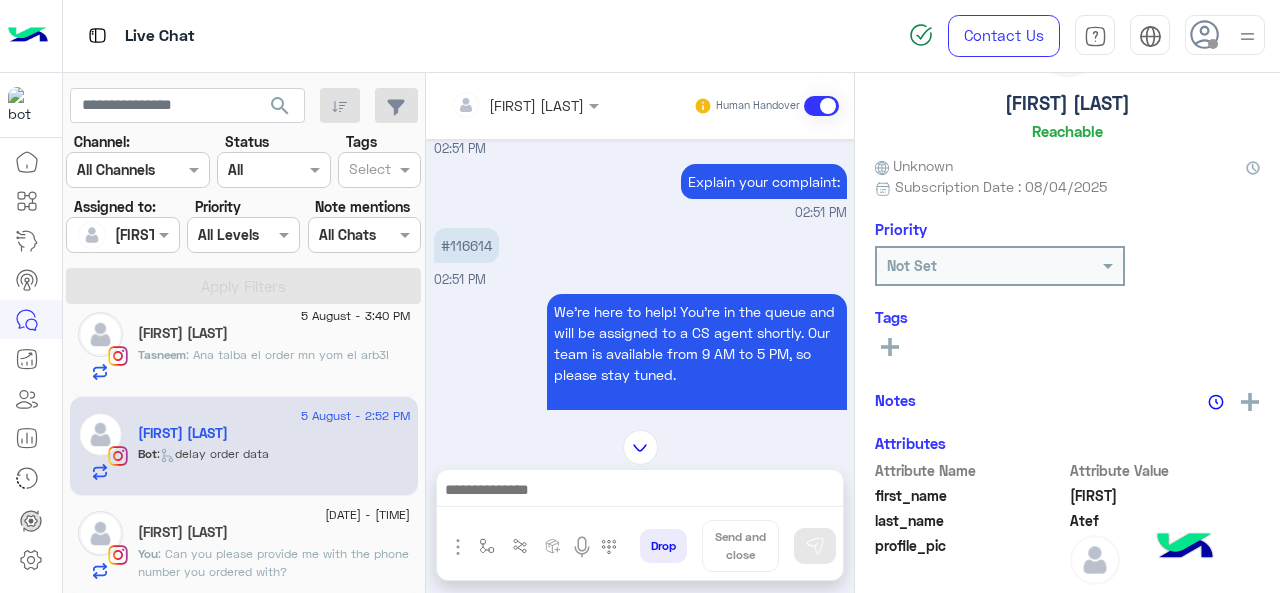 scroll, scrollTop: 560, scrollLeft: 0, axis: vertical 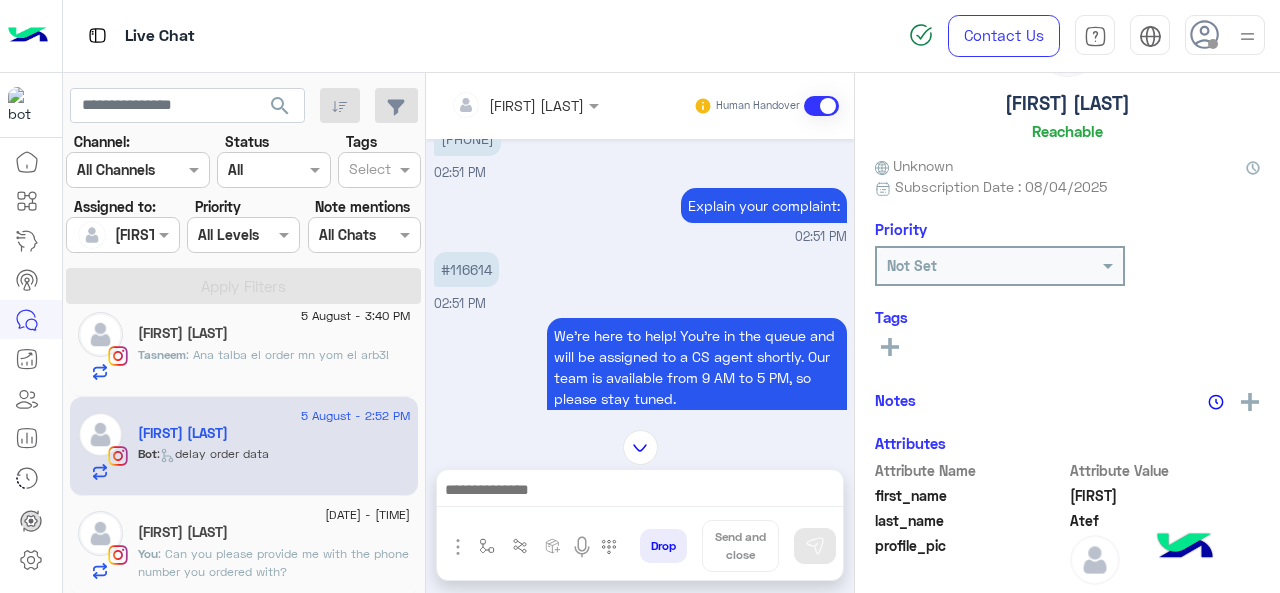 click on "#116614" at bounding box center [466, 269] 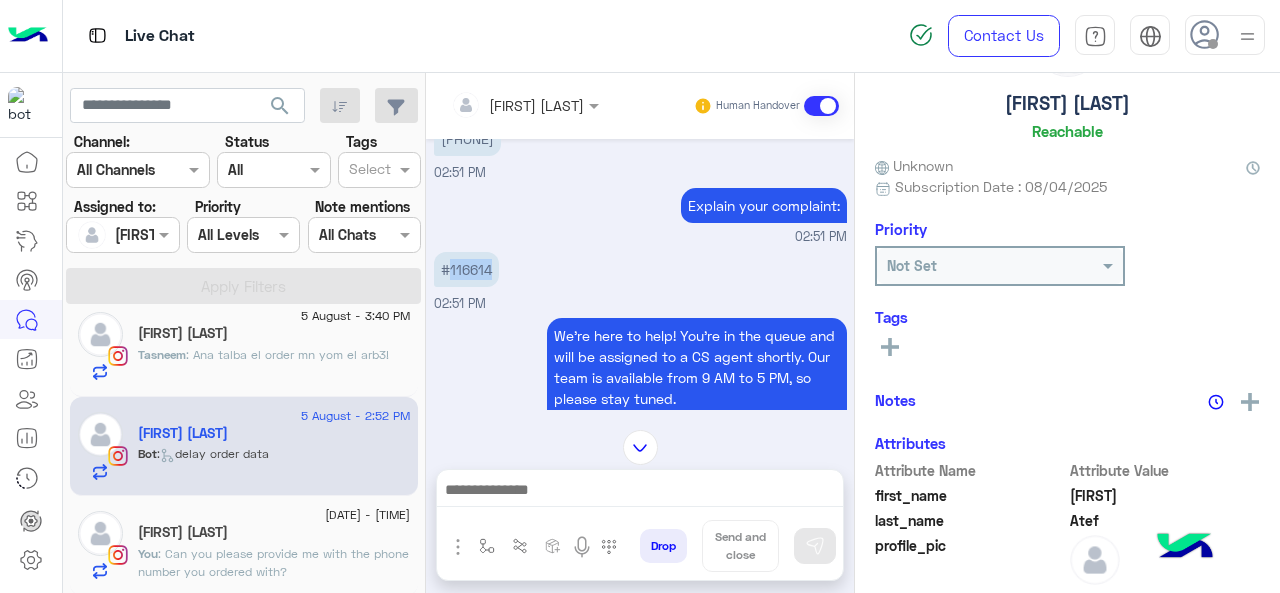 click on "#116614" at bounding box center (466, 269) 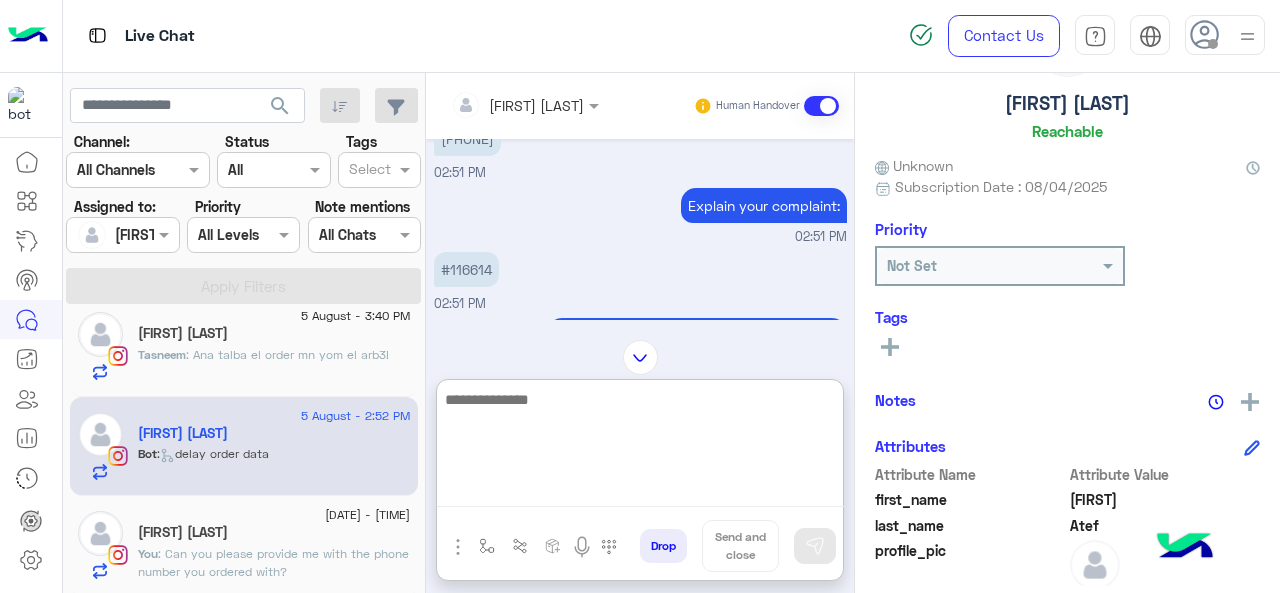 paste on "**********" 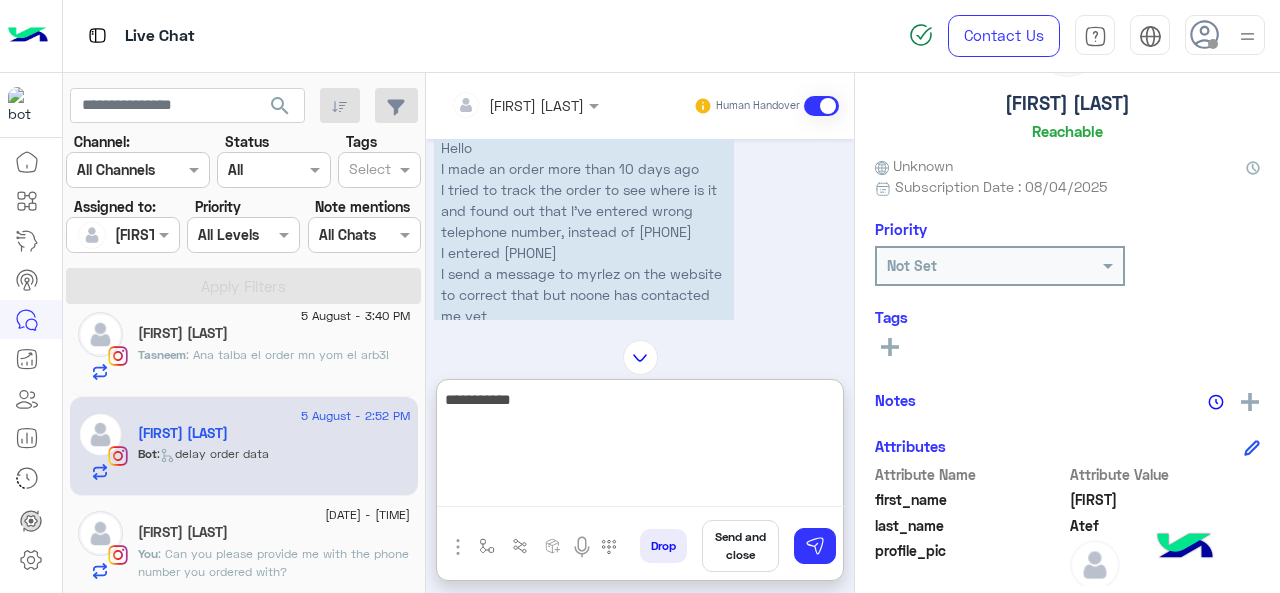 scroll, scrollTop: 0, scrollLeft: 0, axis: both 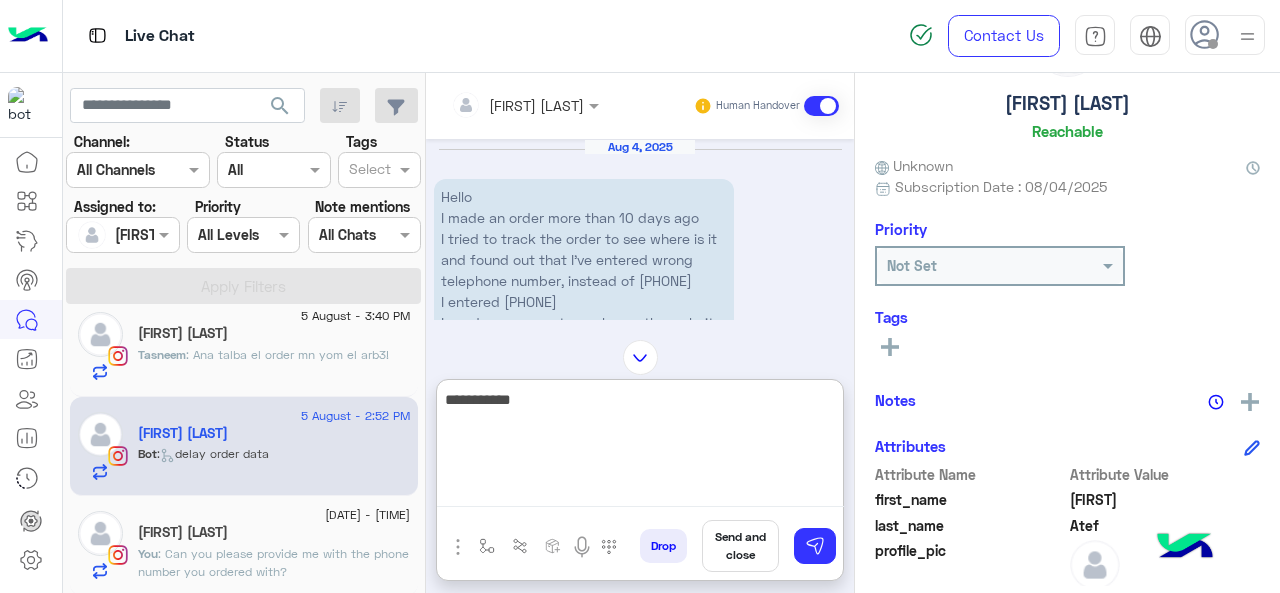 type on "**********" 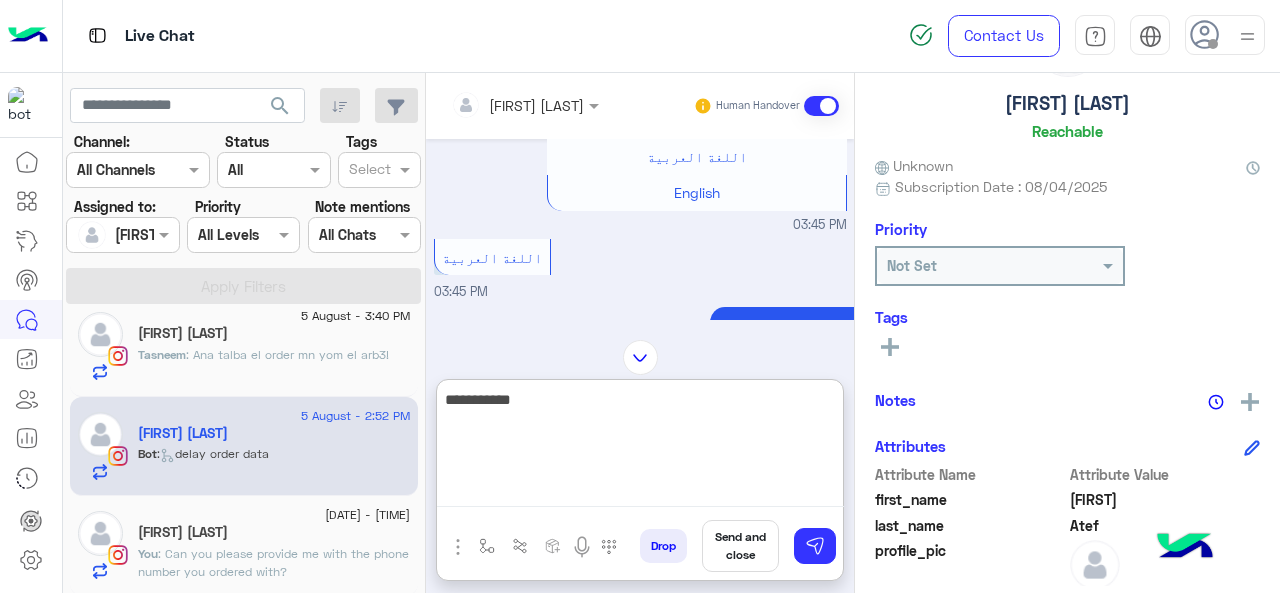 scroll, scrollTop: 500, scrollLeft: 0, axis: vertical 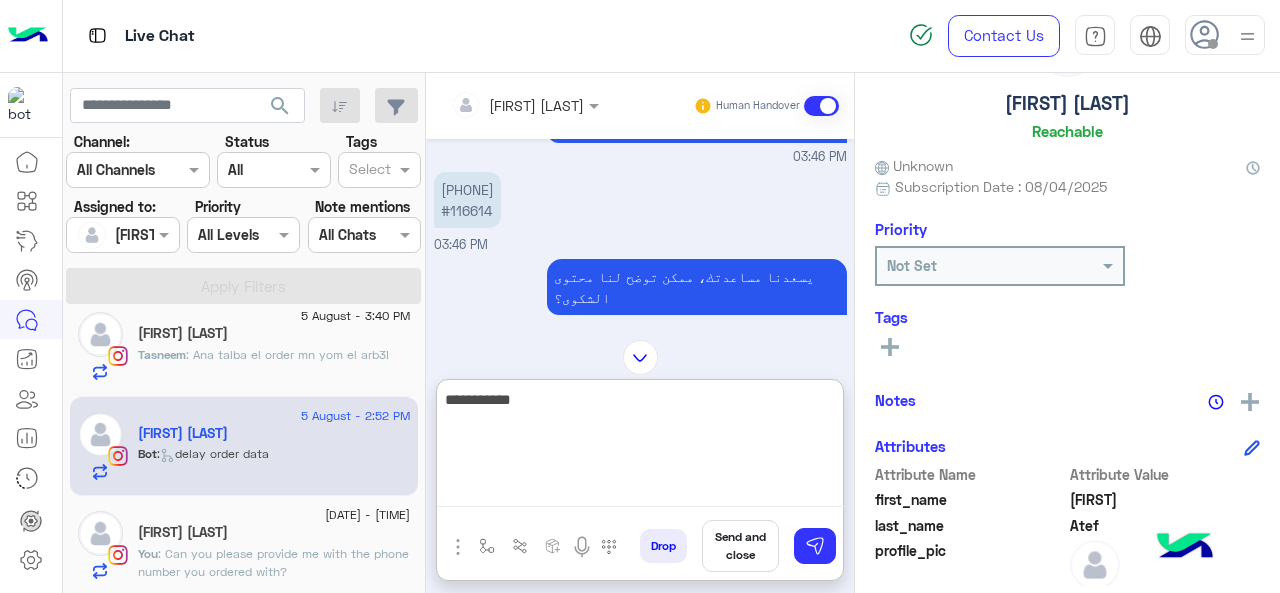 click on "**********" at bounding box center (640, 447) 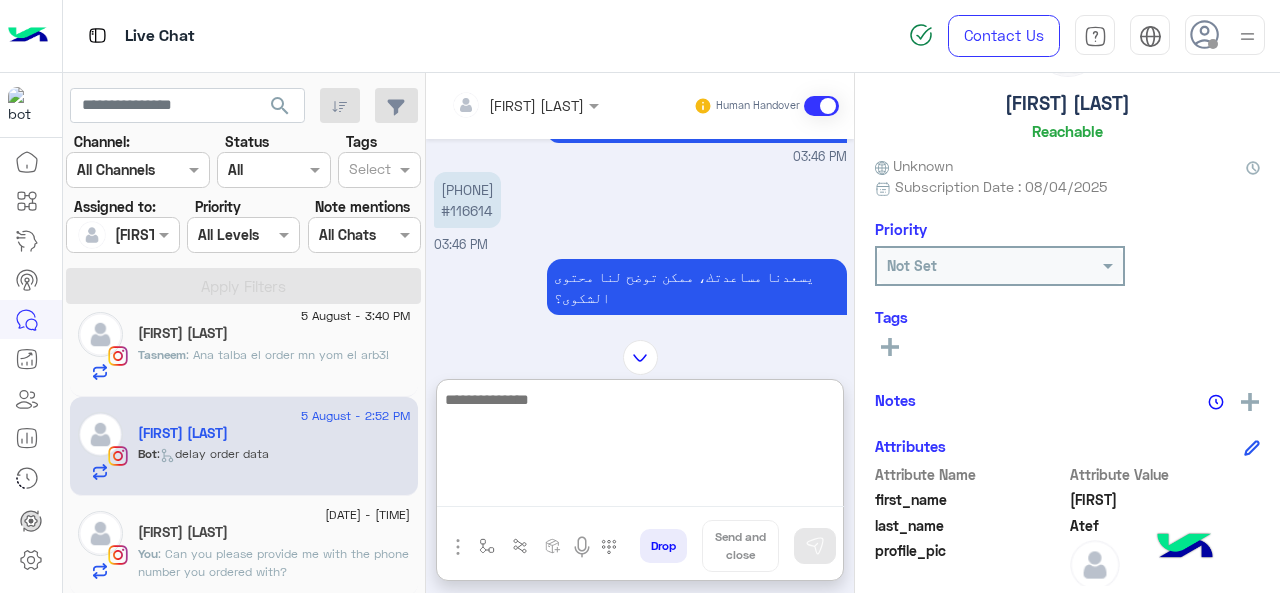 type 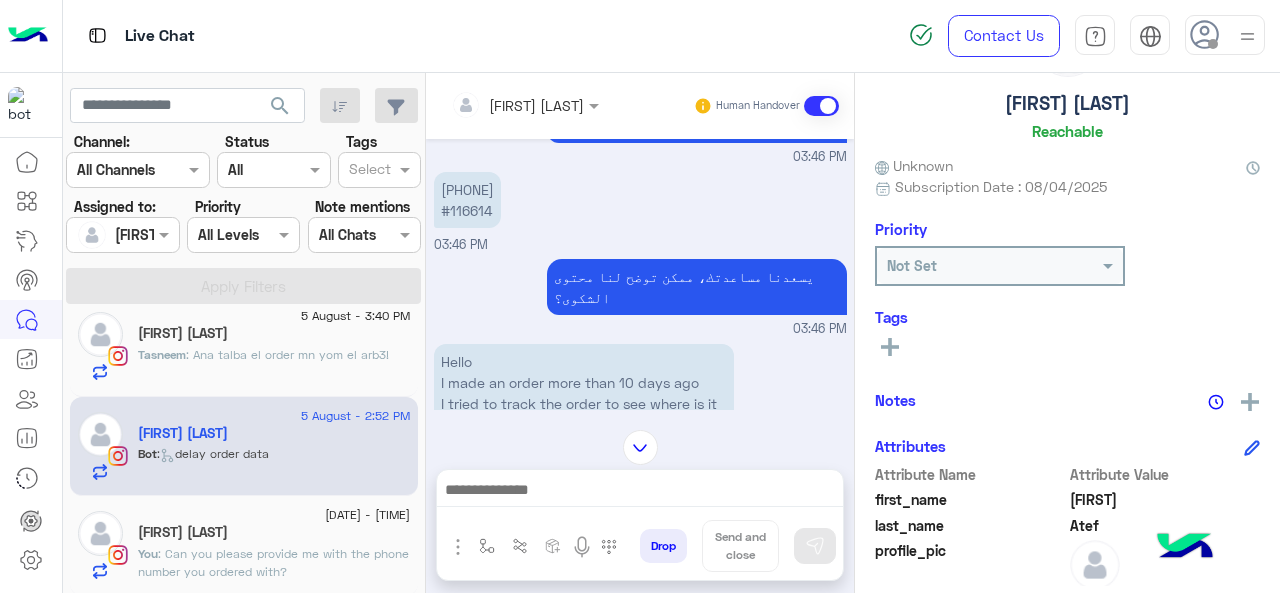 click at bounding box center (487, 546) 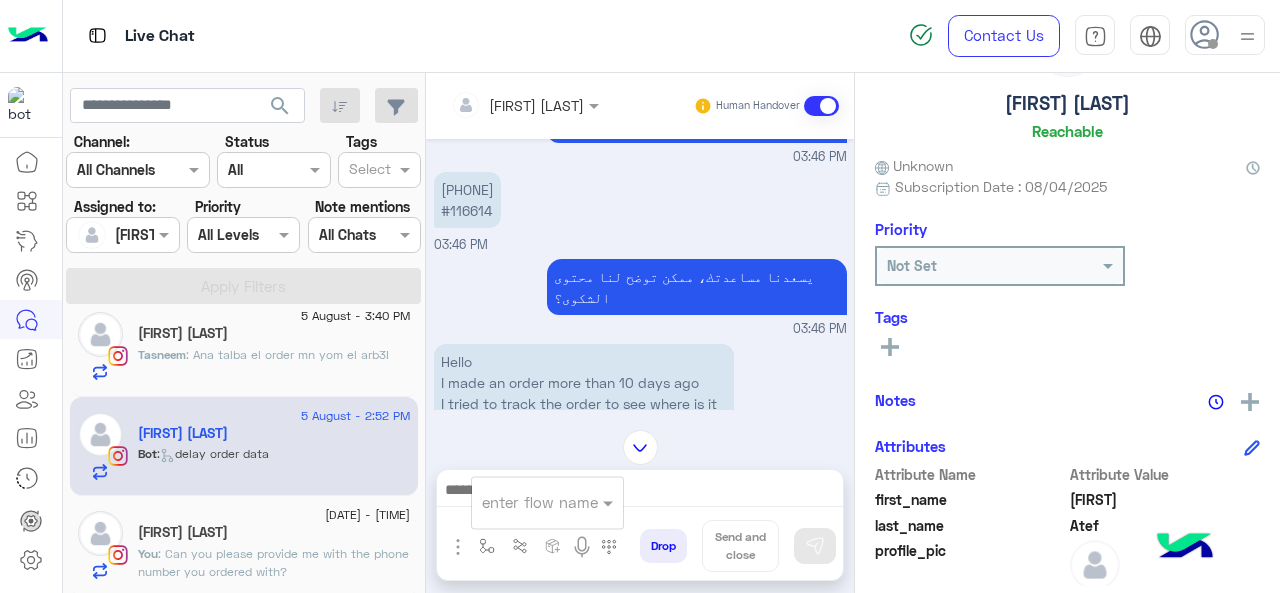 click on "enter flow name" at bounding box center (547, 502) 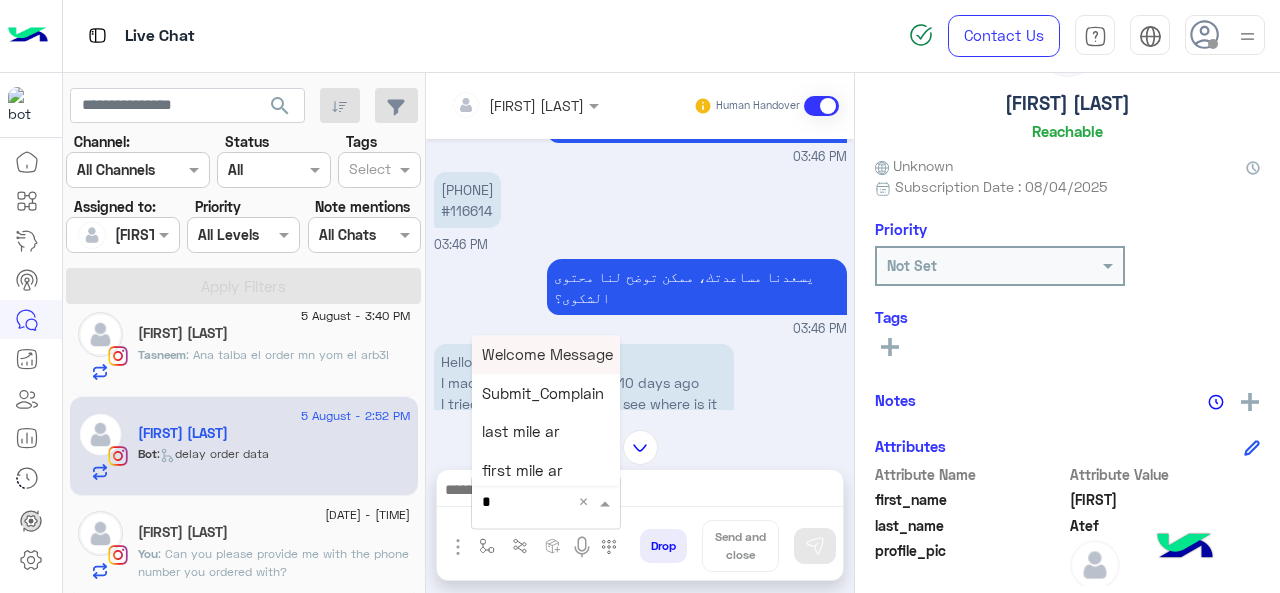 type on "*" 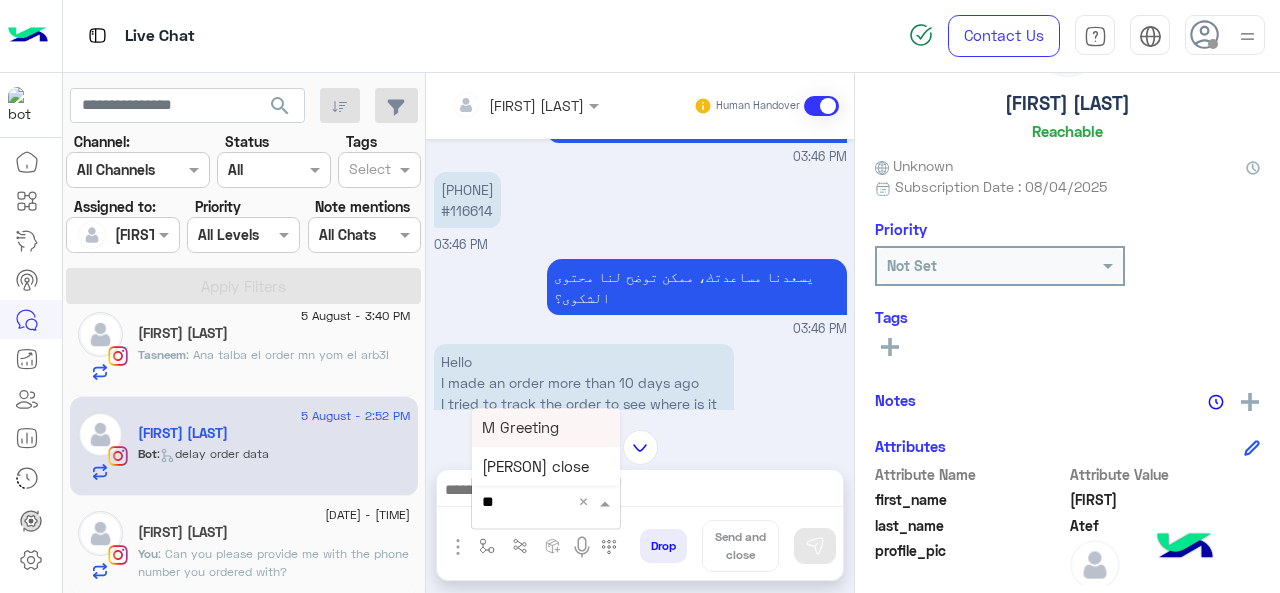 click on "M Greeting" at bounding box center [520, 427] 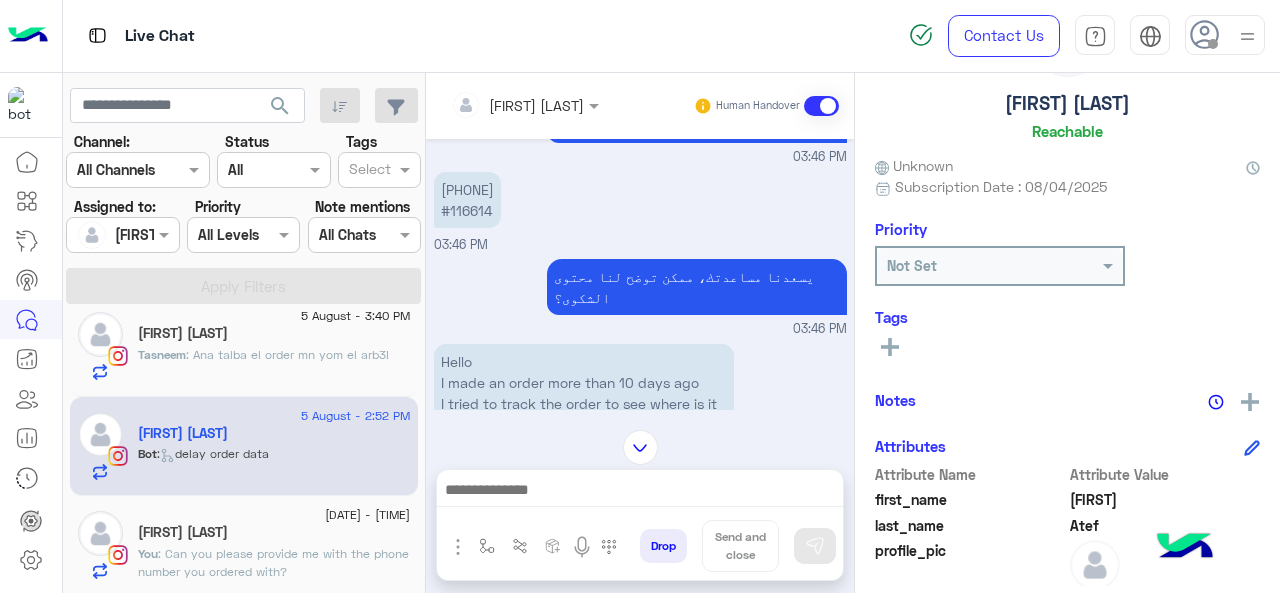 type on "**********" 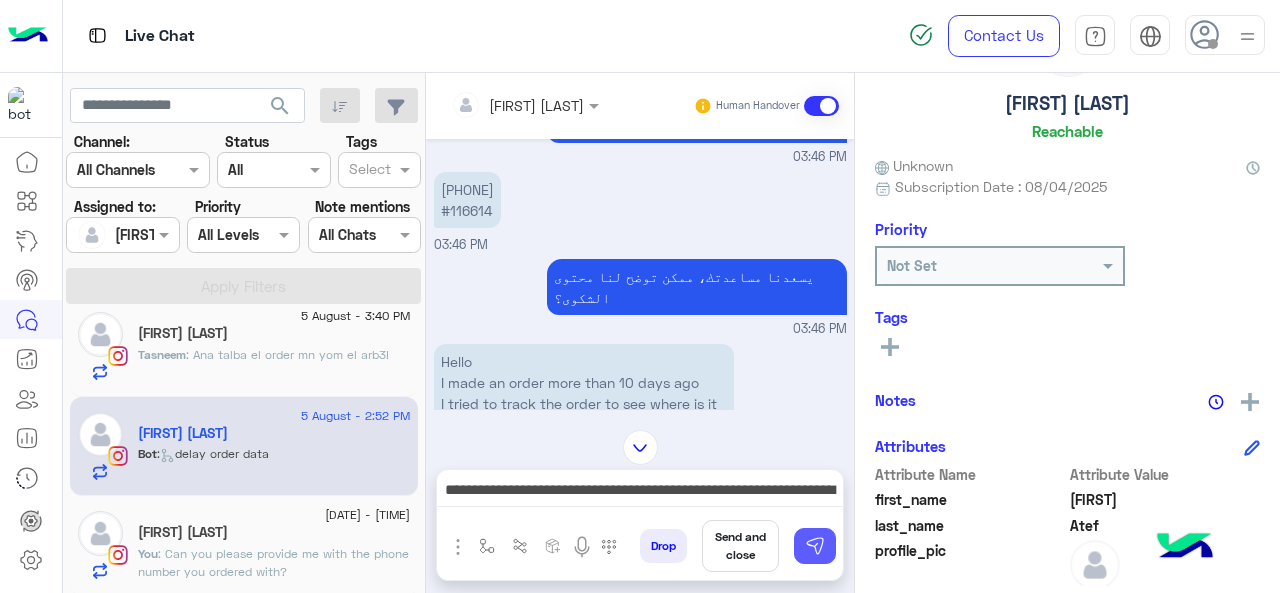 click at bounding box center (815, 546) 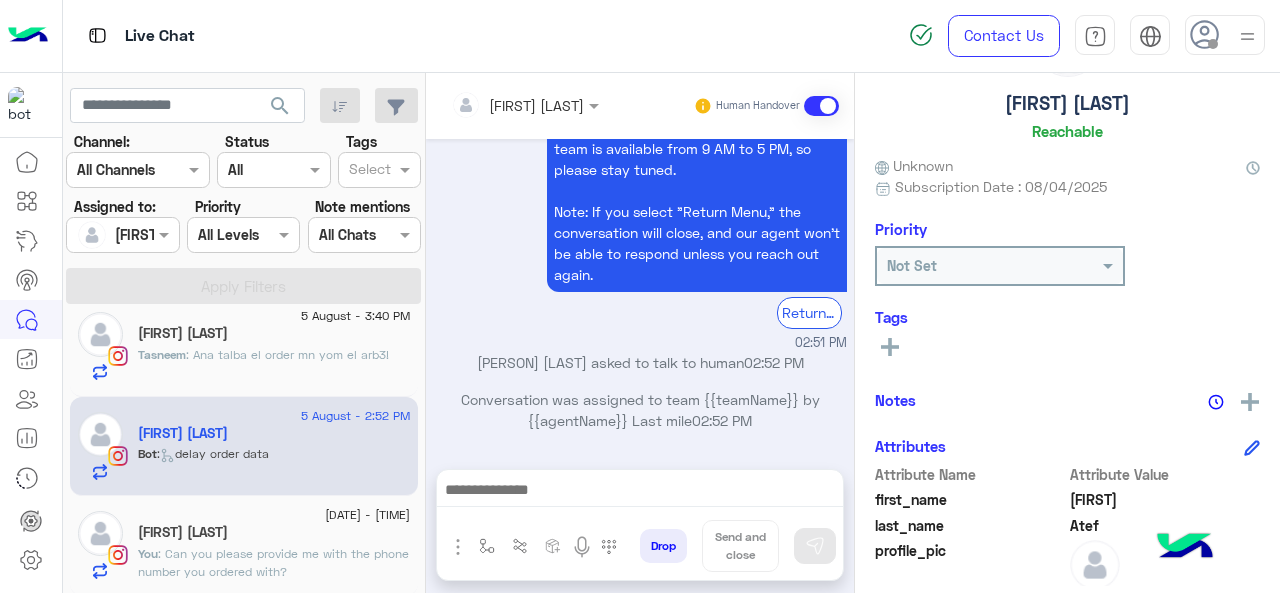 scroll, scrollTop: 4239, scrollLeft: 0, axis: vertical 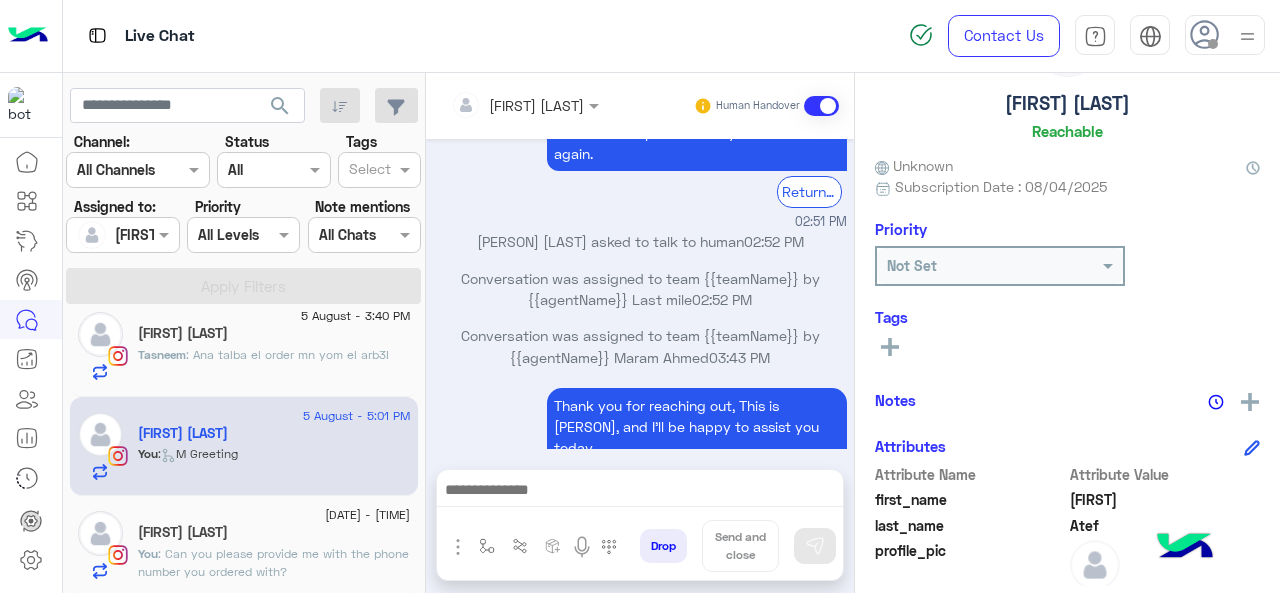 click on ": Can you please provide me with the phone number you ordered with?" 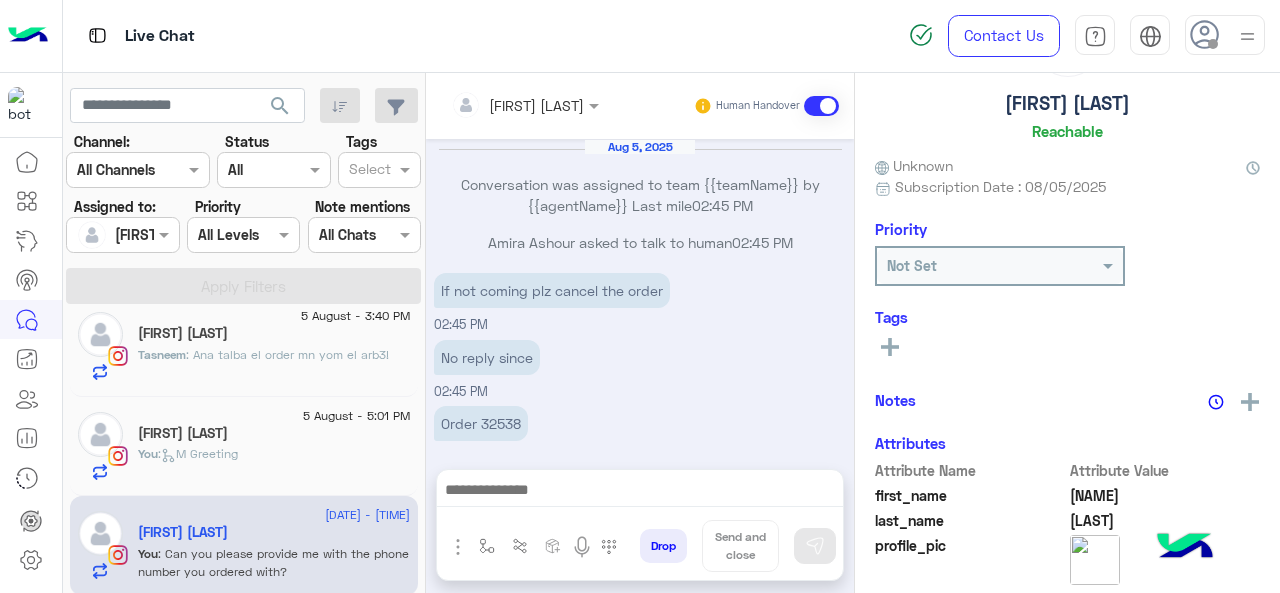 scroll, scrollTop: 343, scrollLeft: 0, axis: vertical 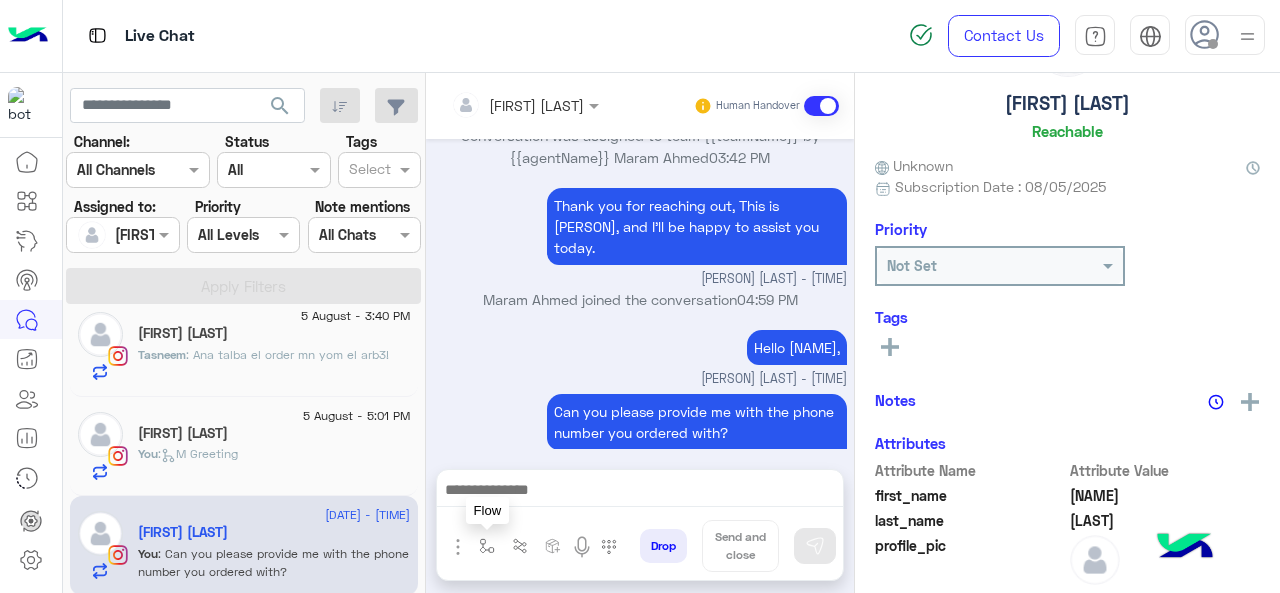 click at bounding box center (487, 546) 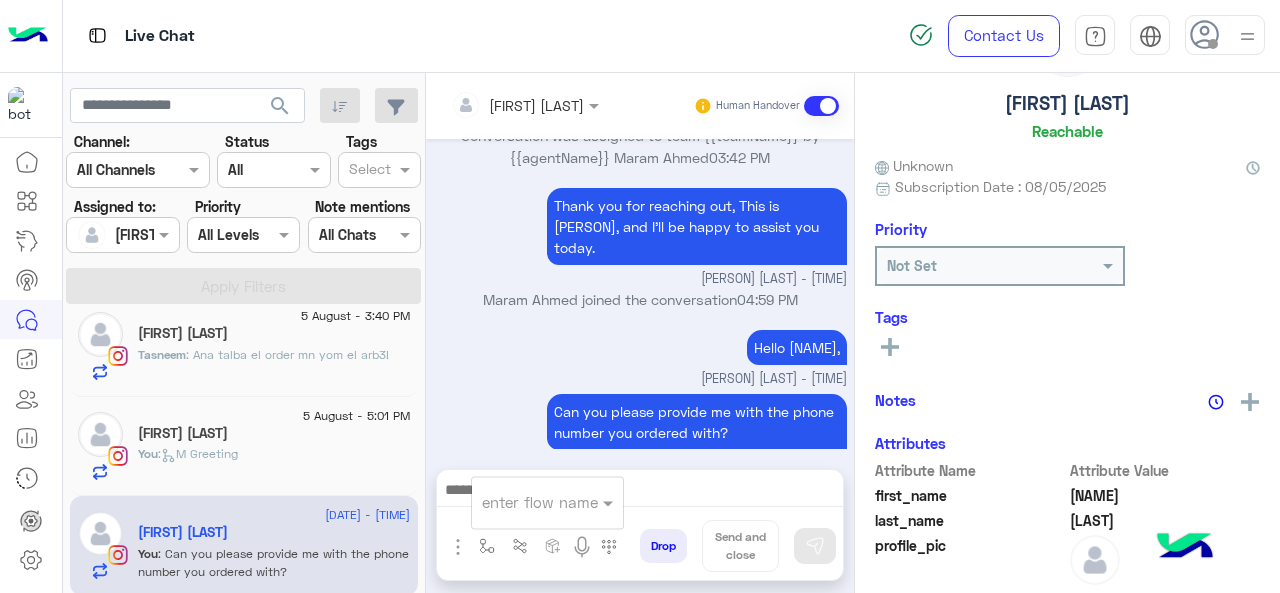 click at bounding box center (523, 502) 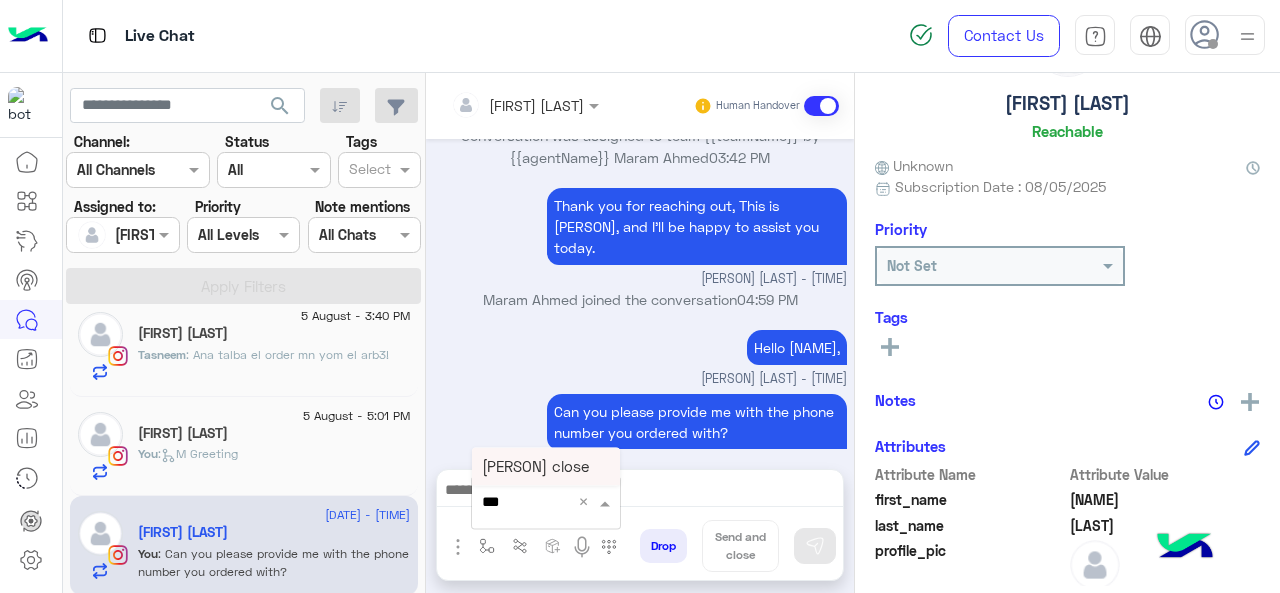 type on "****" 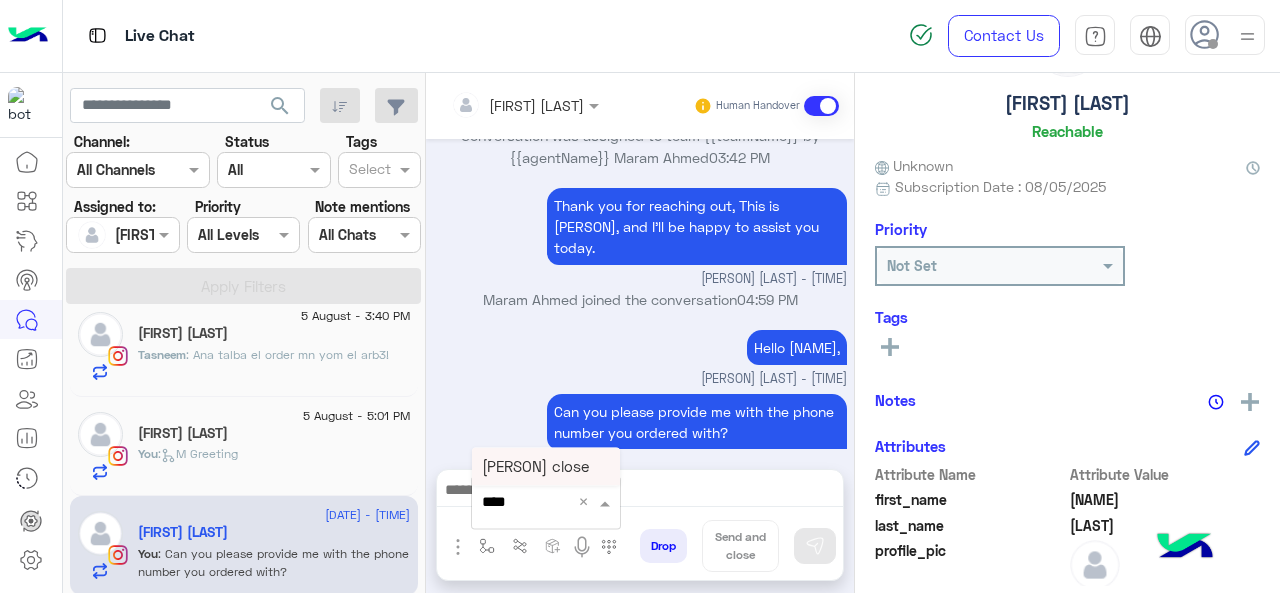 click on "[PERSON] close" at bounding box center (535, 466) 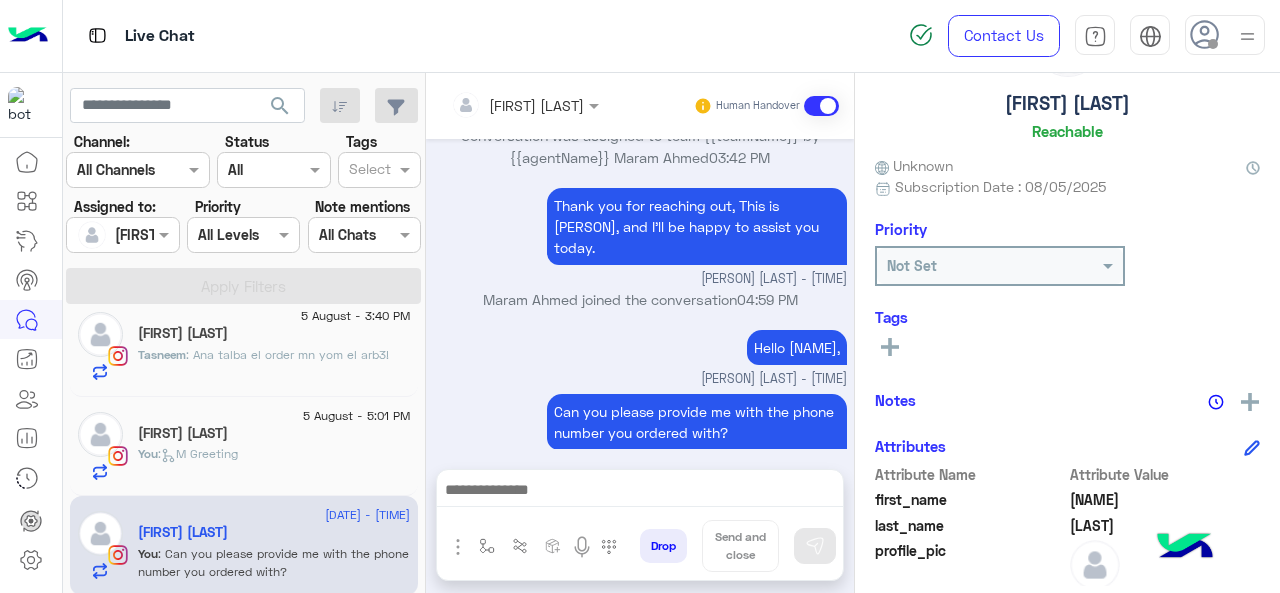 type on "**********" 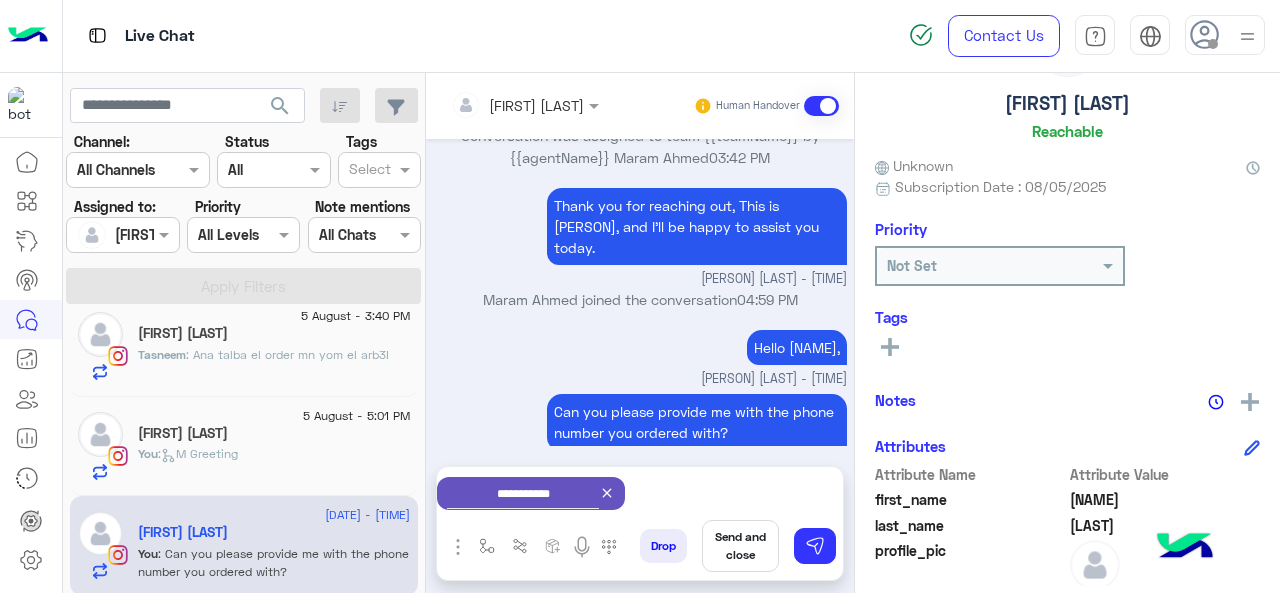 click on "Send and close" at bounding box center [740, 546] 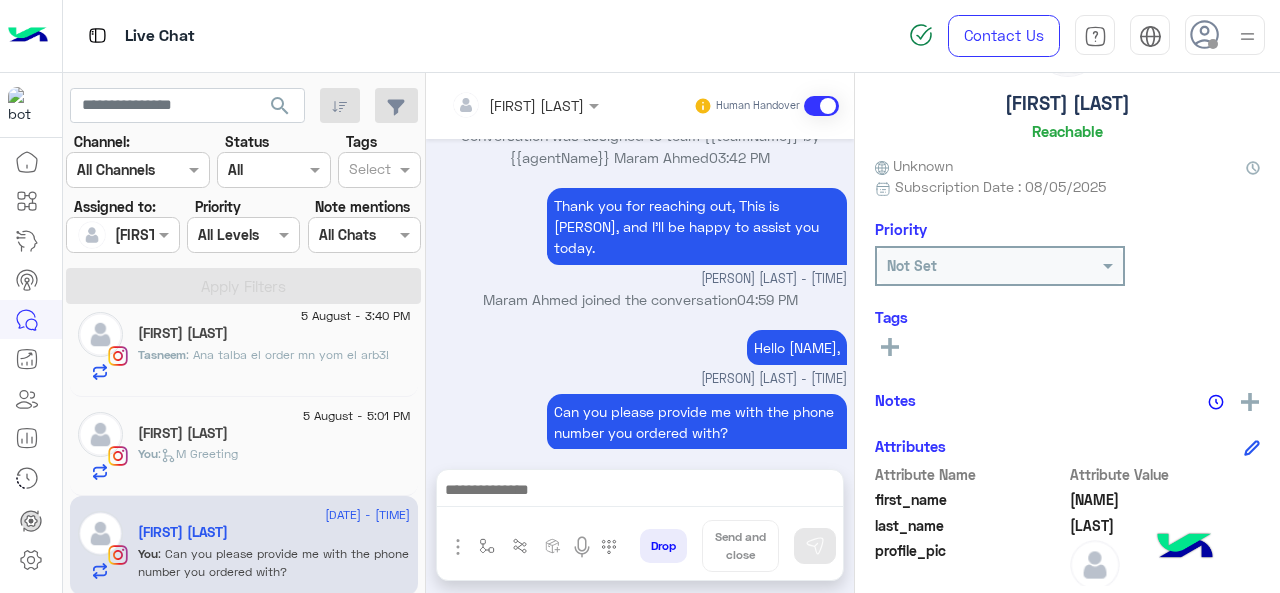 scroll, scrollTop: 364, scrollLeft: 0, axis: vertical 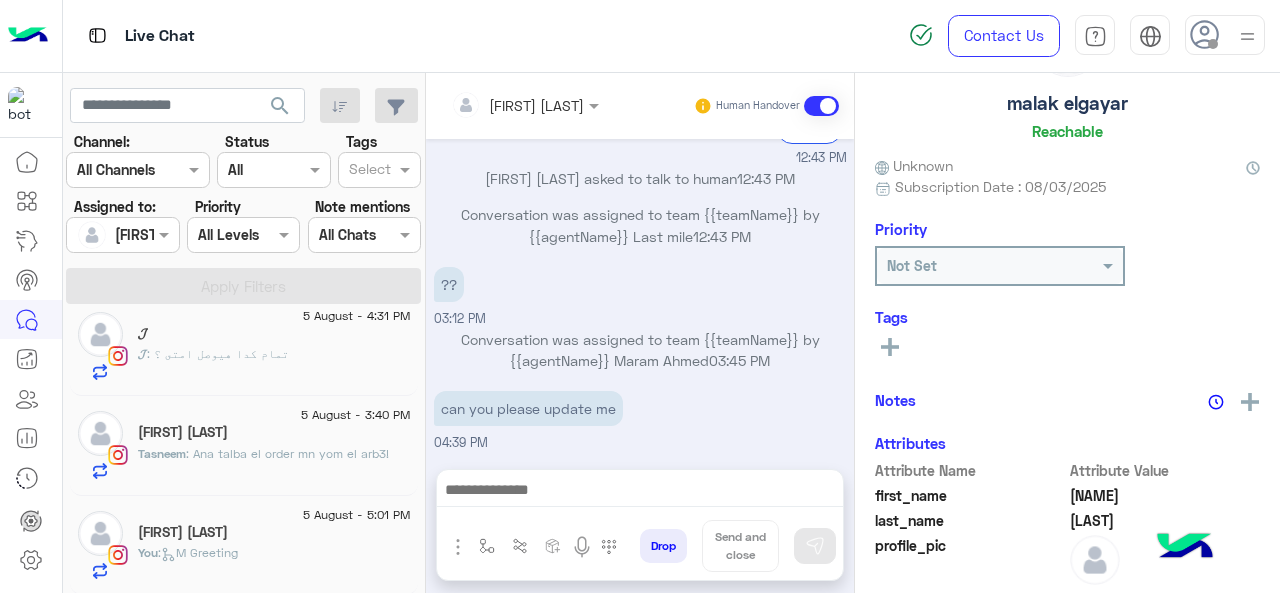 click on ":   M Greeting" 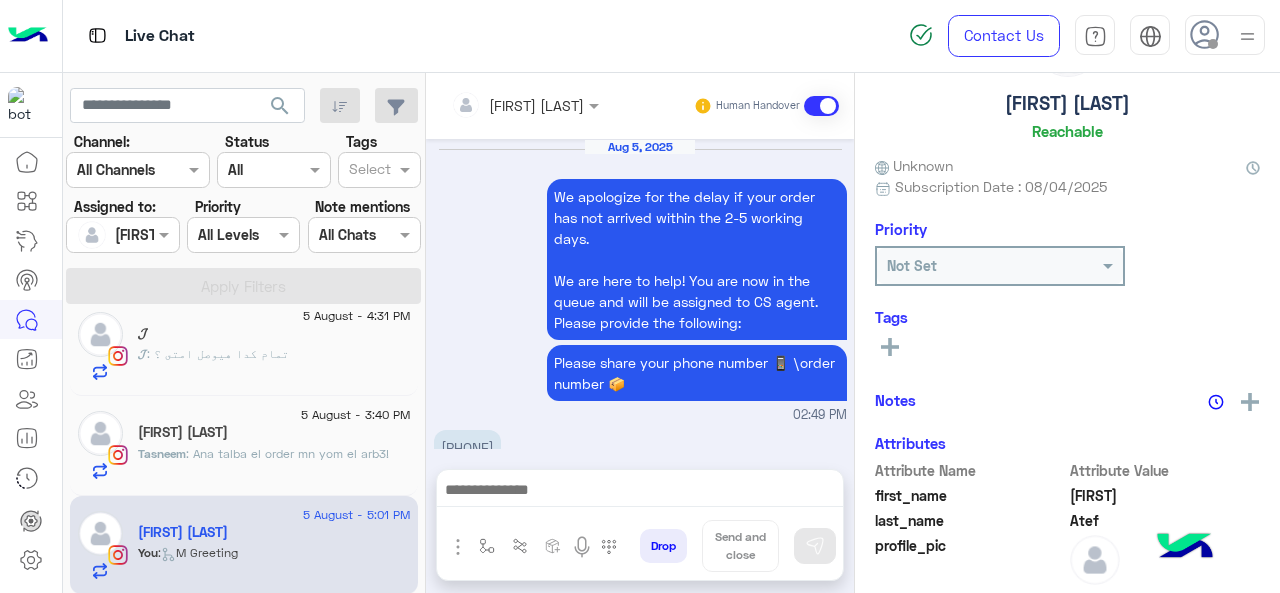 scroll, scrollTop: 710, scrollLeft: 0, axis: vertical 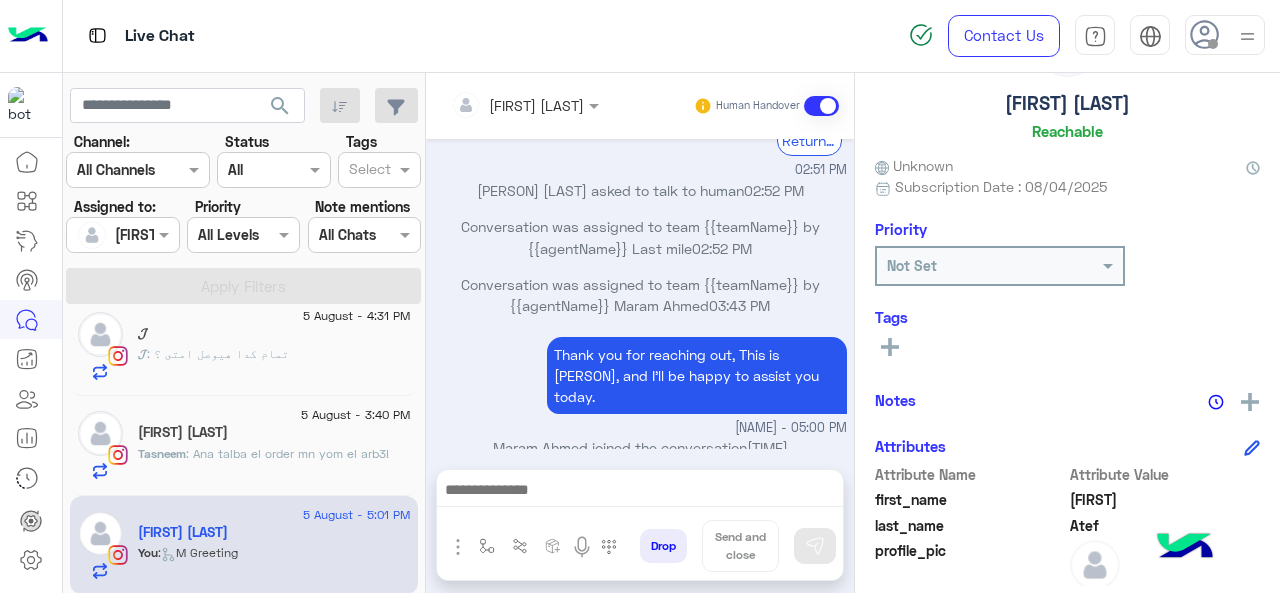click at bounding box center (640, 492) 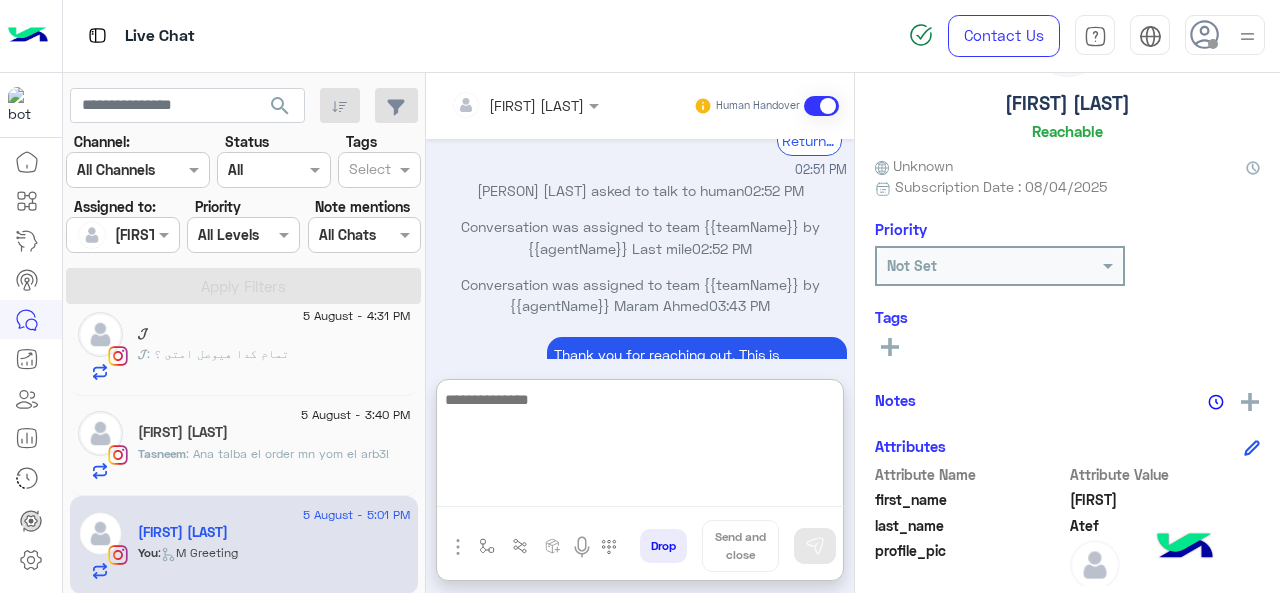 paste on "**********" 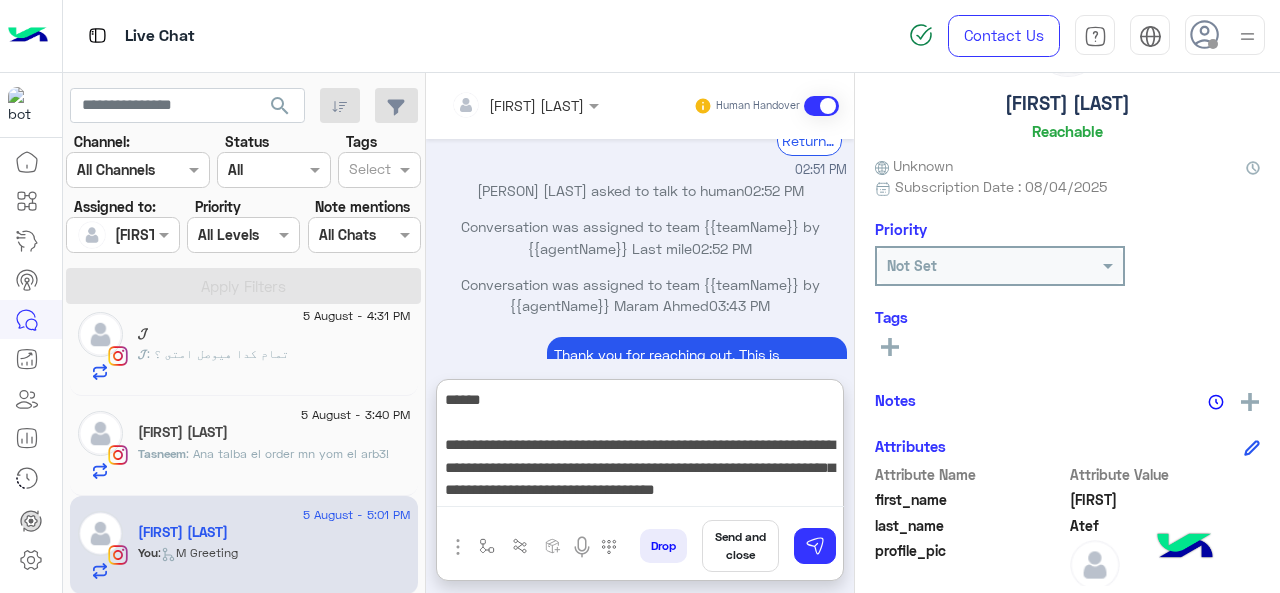 scroll, scrollTop: 15, scrollLeft: 0, axis: vertical 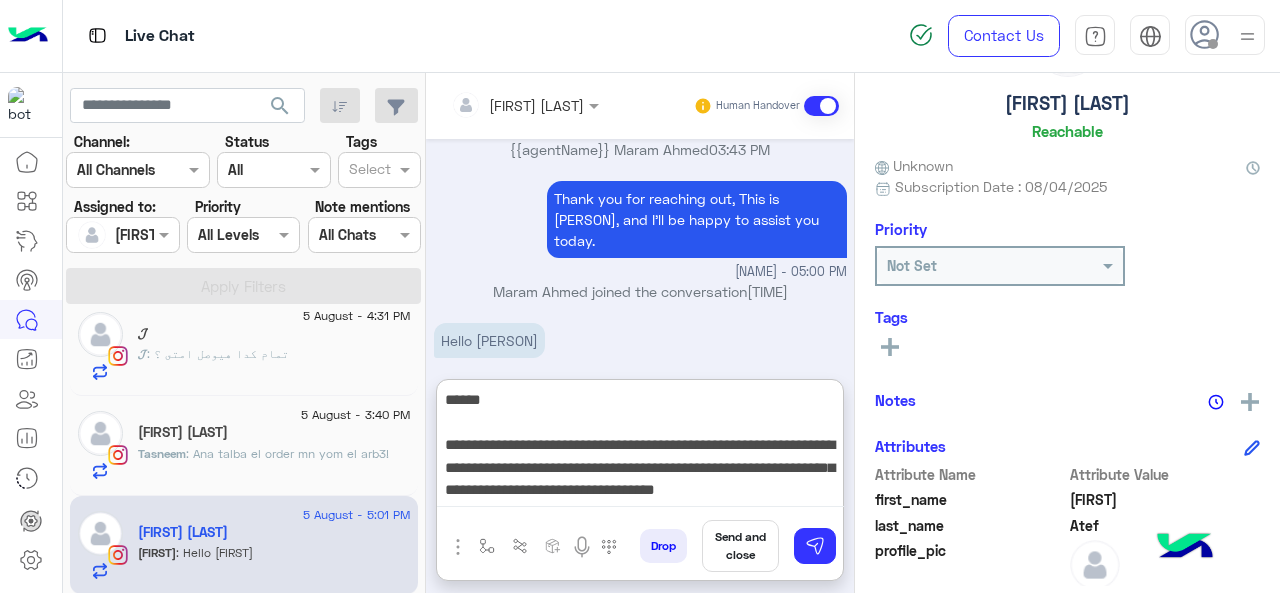 drag, startPoint x: 734, startPoint y: 433, endPoint x: 707, endPoint y: 491, distance: 63.97656 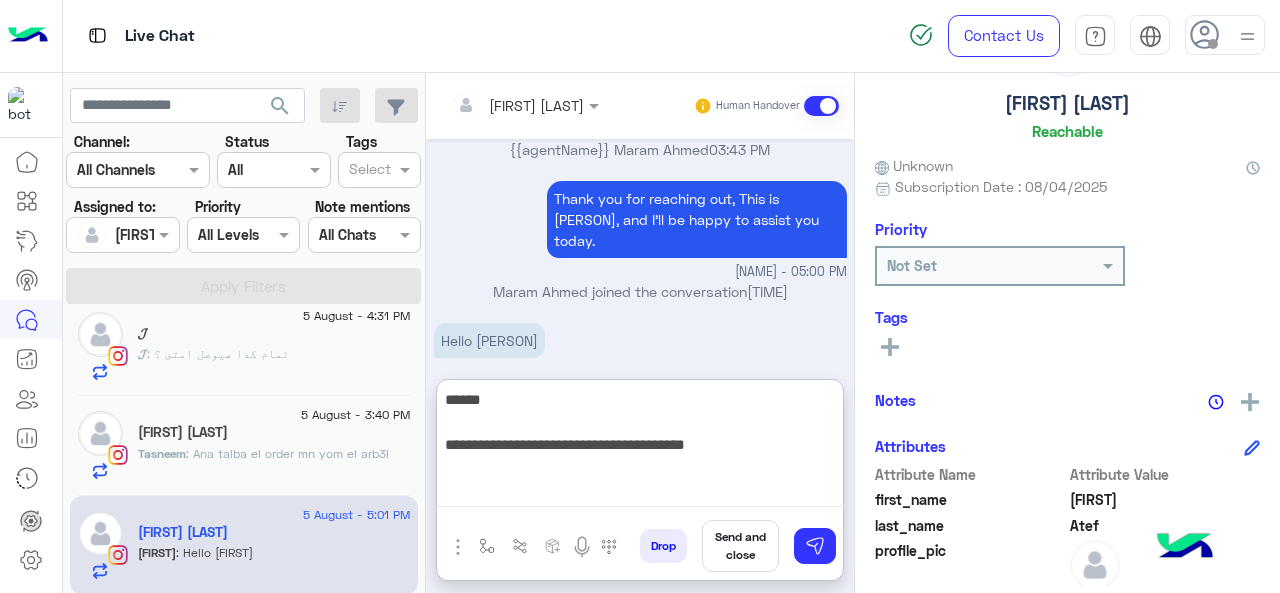 scroll, scrollTop: 0, scrollLeft: 0, axis: both 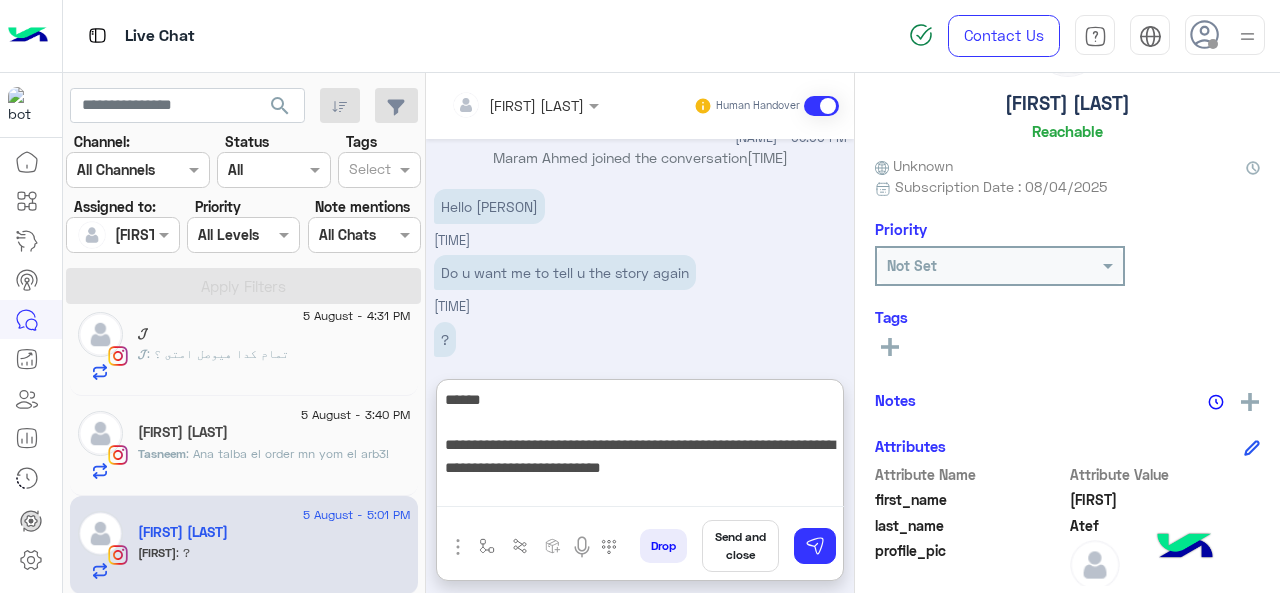 paste on "**********" 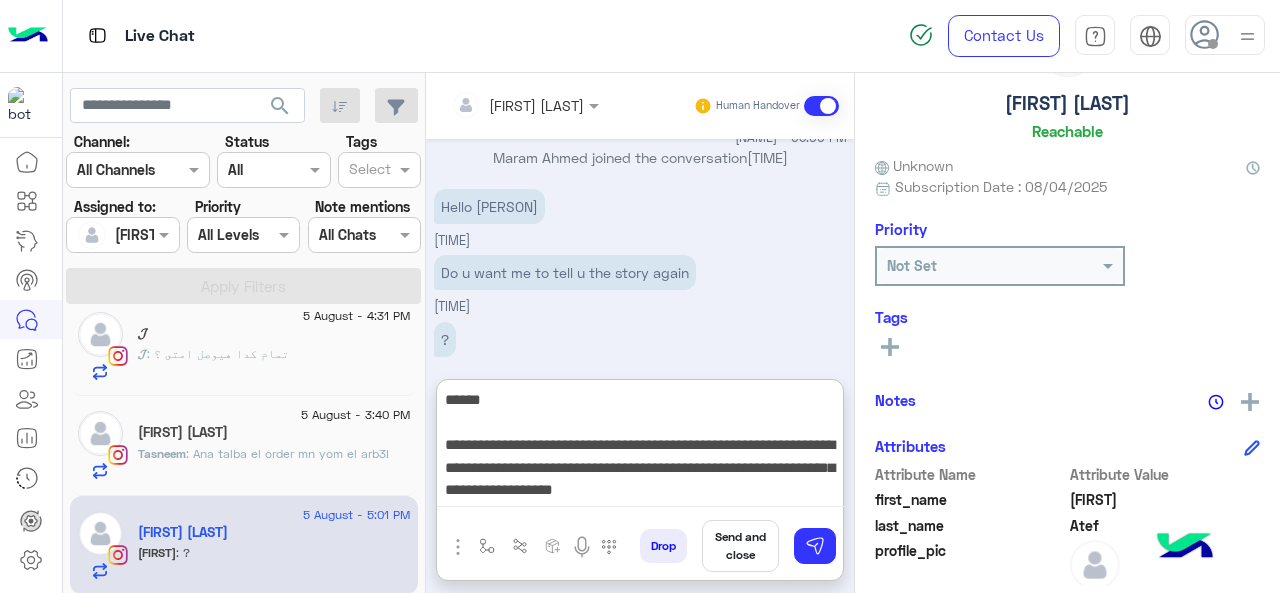 click on "**********" at bounding box center (640, 447) 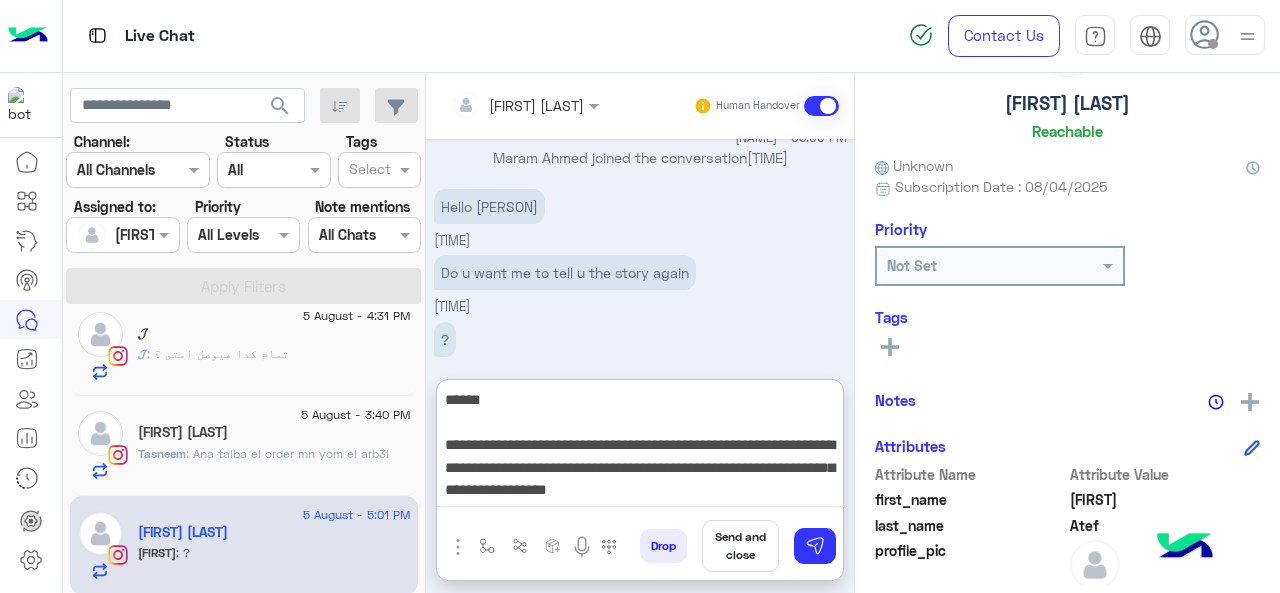 click on "**********" at bounding box center (640, 447) 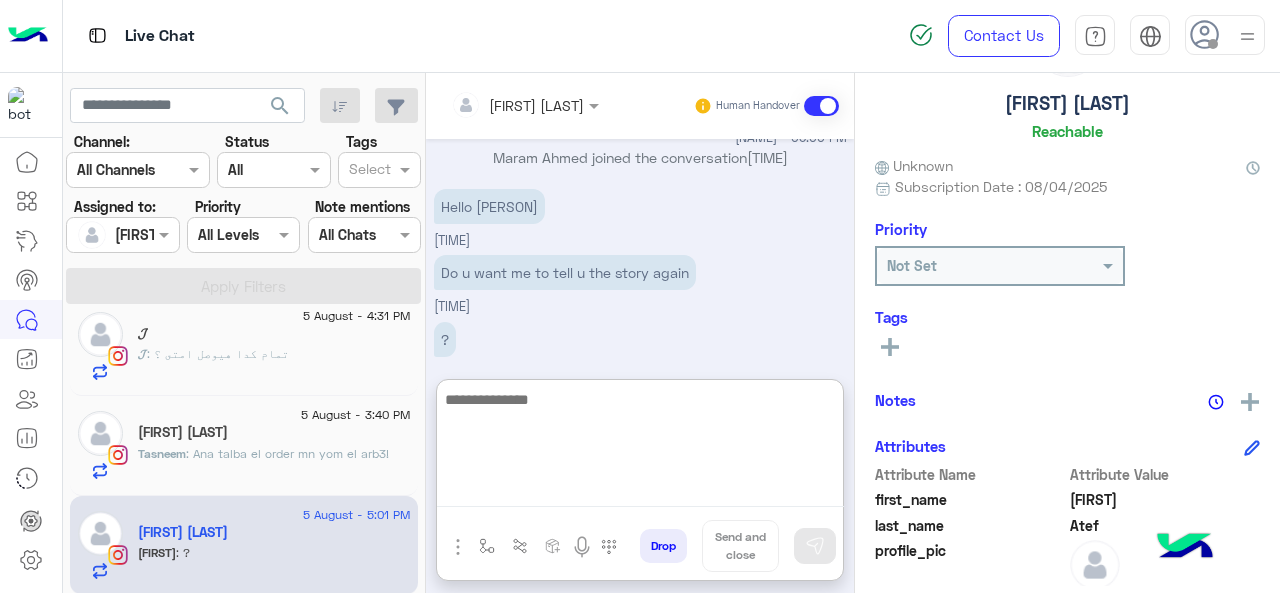 scroll, scrollTop: 1168, scrollLeft: 0, axis: vertical 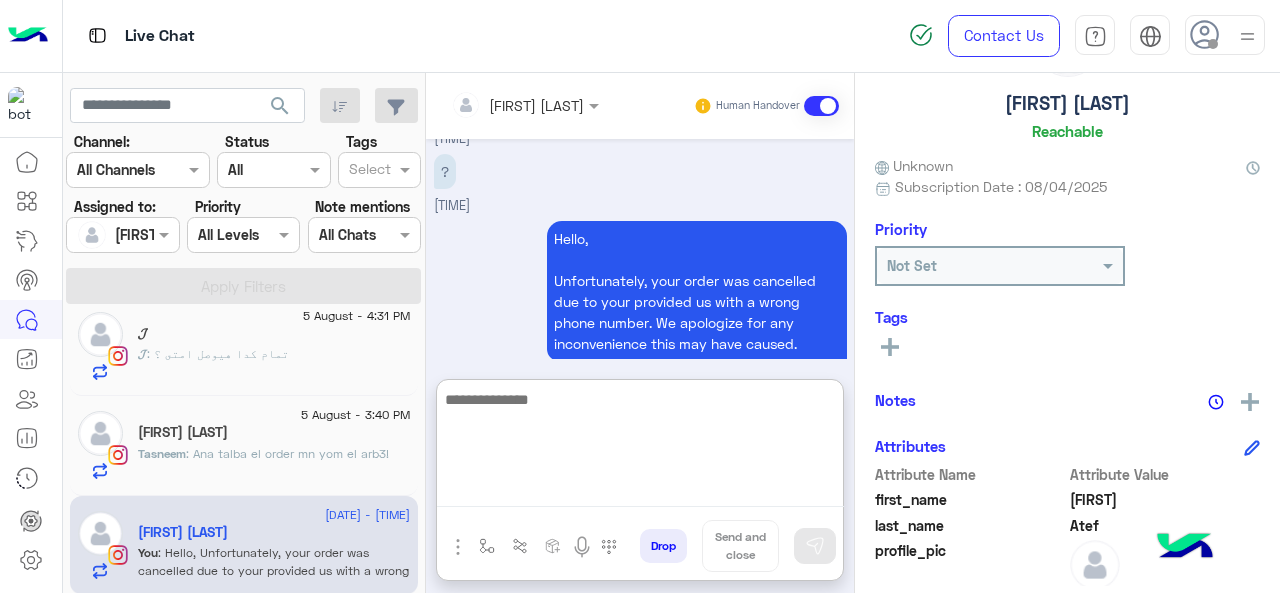 type 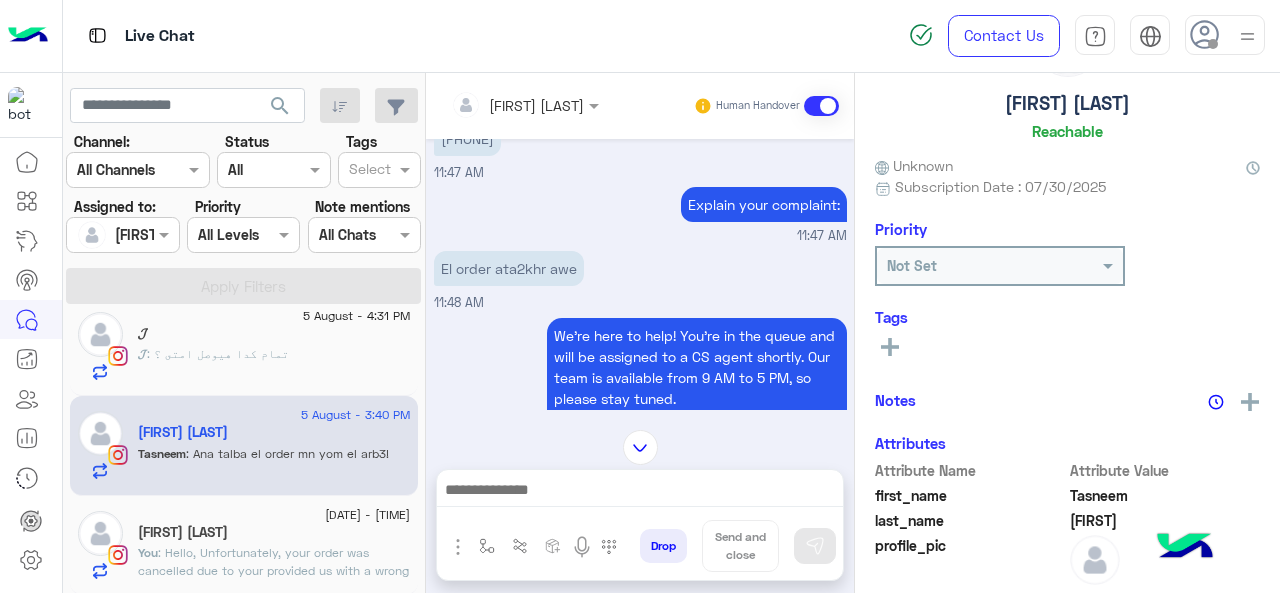 scroll, scrollTop: 222, scrollLeft: 0, axis: vertical 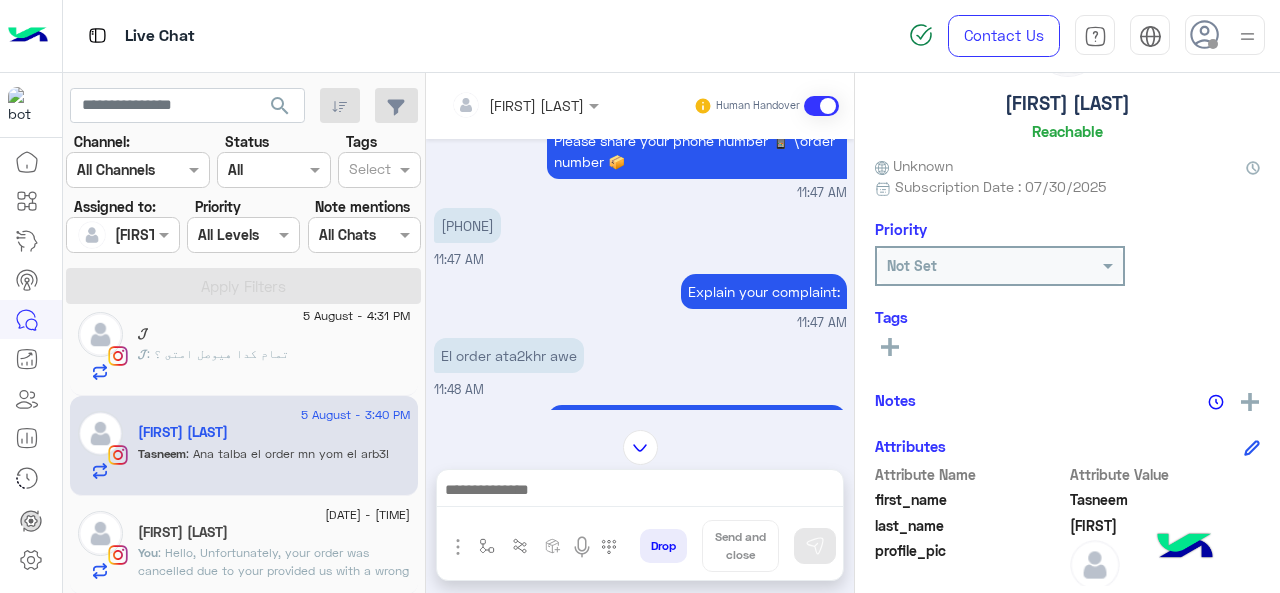 drag, startPoint x: 446, startPoint y: 225, endPoint x: 531, endPoint y: 238, distance: 85.98837 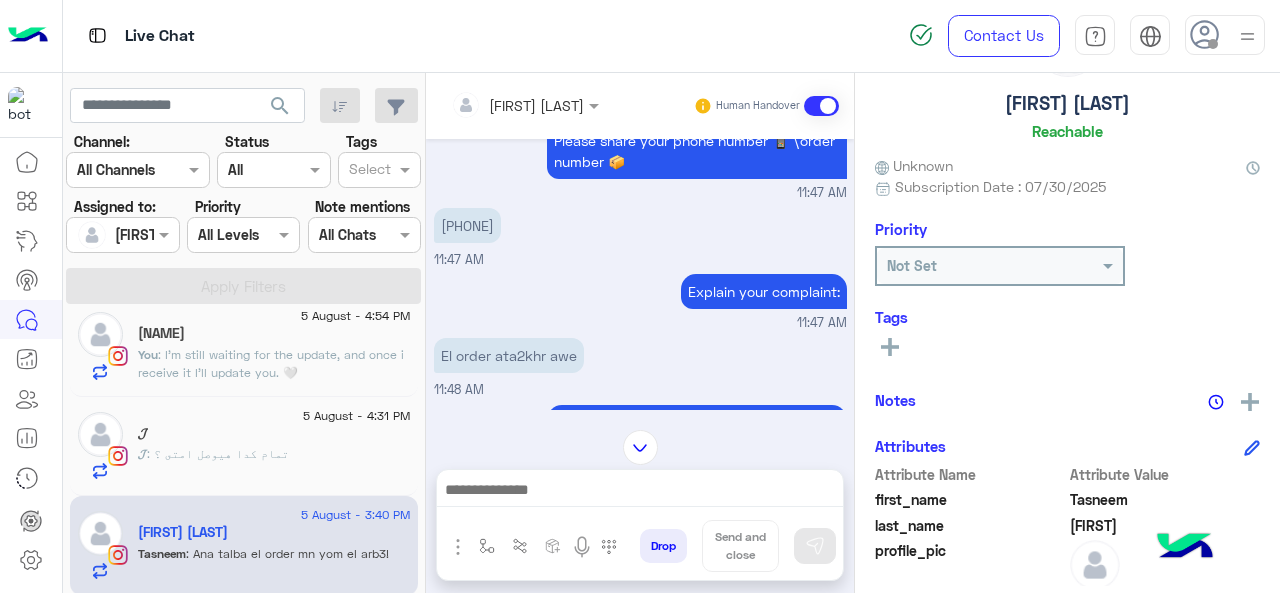 scroll, scrollTop: 722, scrollLeft: 0, axis: vertical 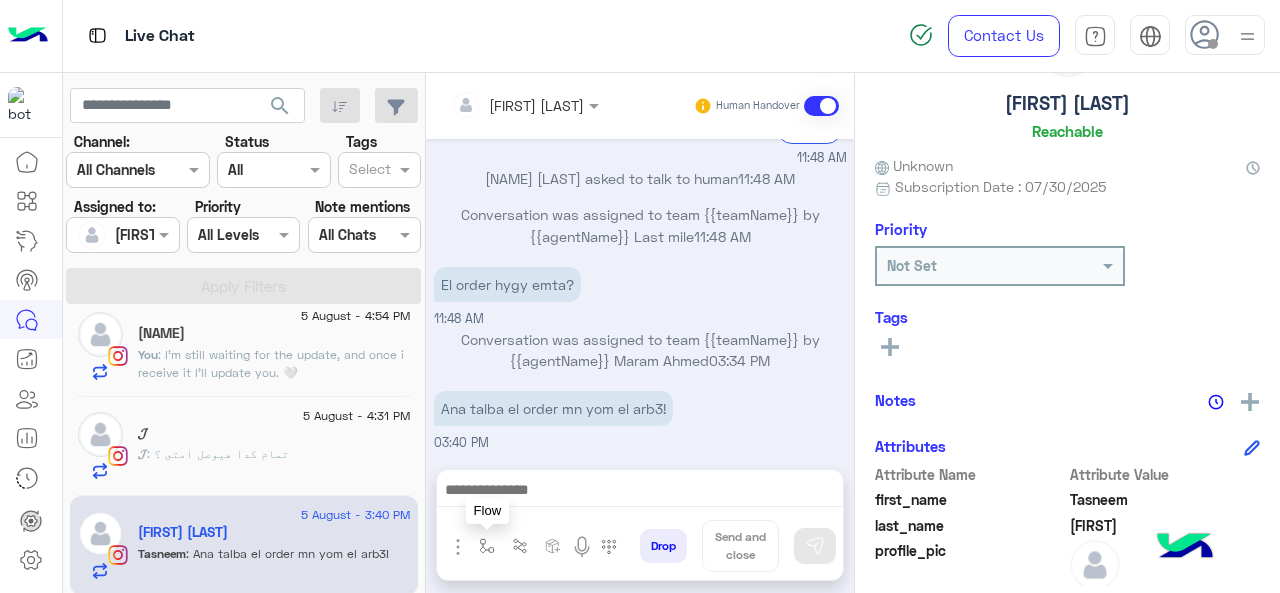 drag, startPoint x: 490, startPoint y: 556, endPoint x: 526, endPoint y: 537, distance: 40.706264 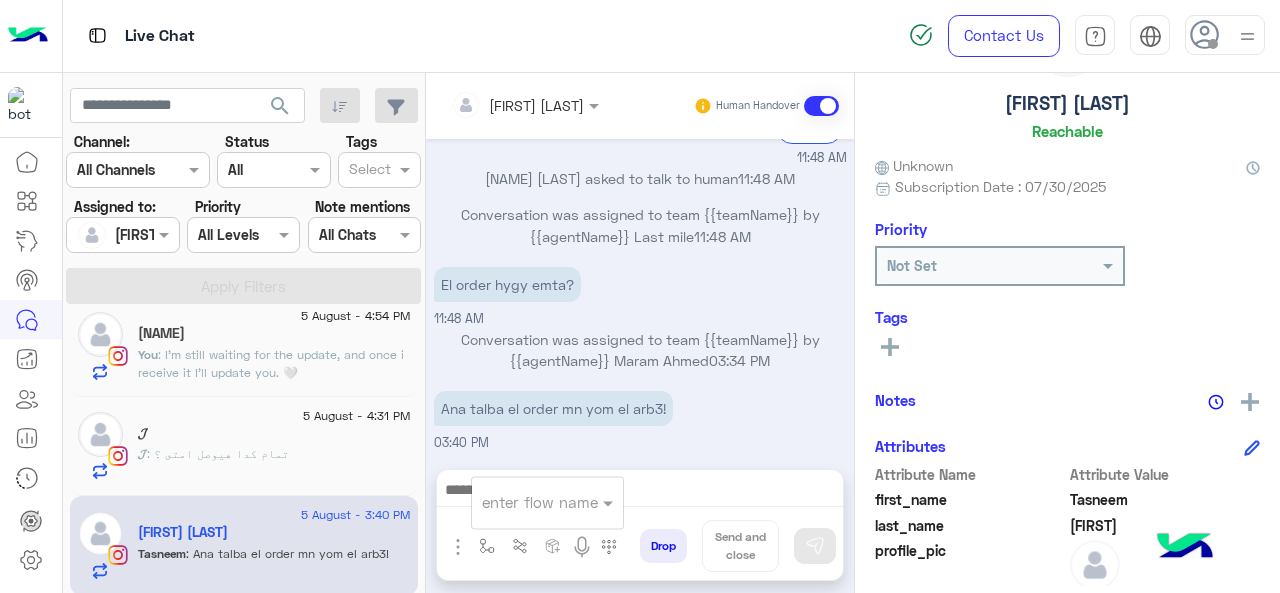 click on "enter flow name" at bounding box center (547, 502) 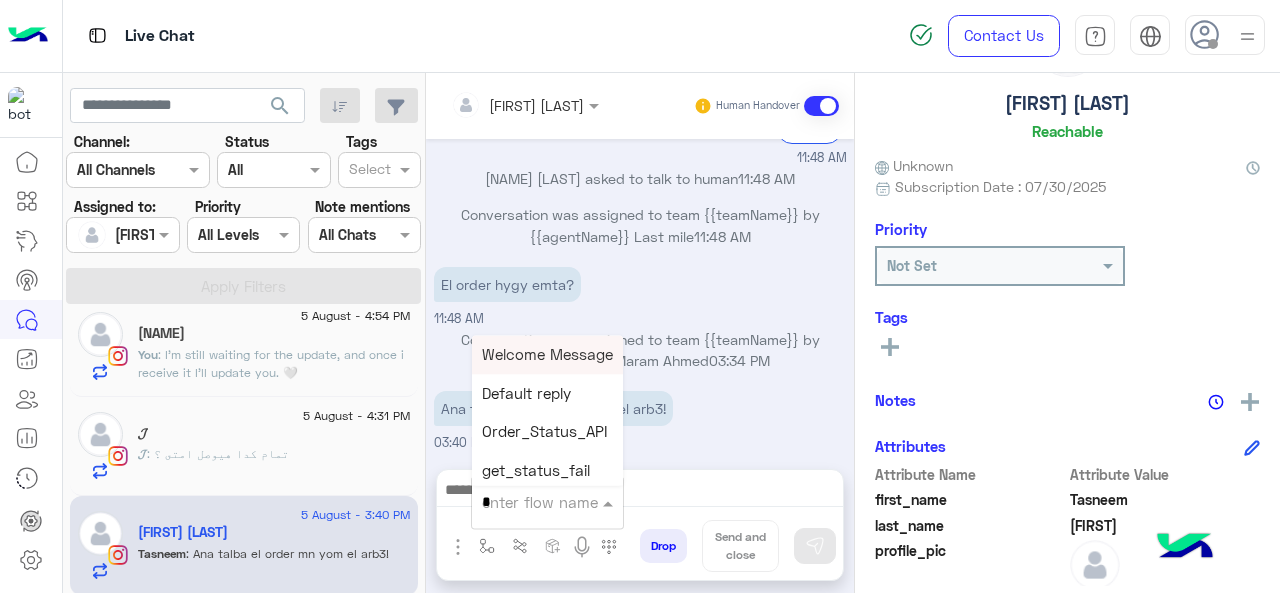 type on "*" 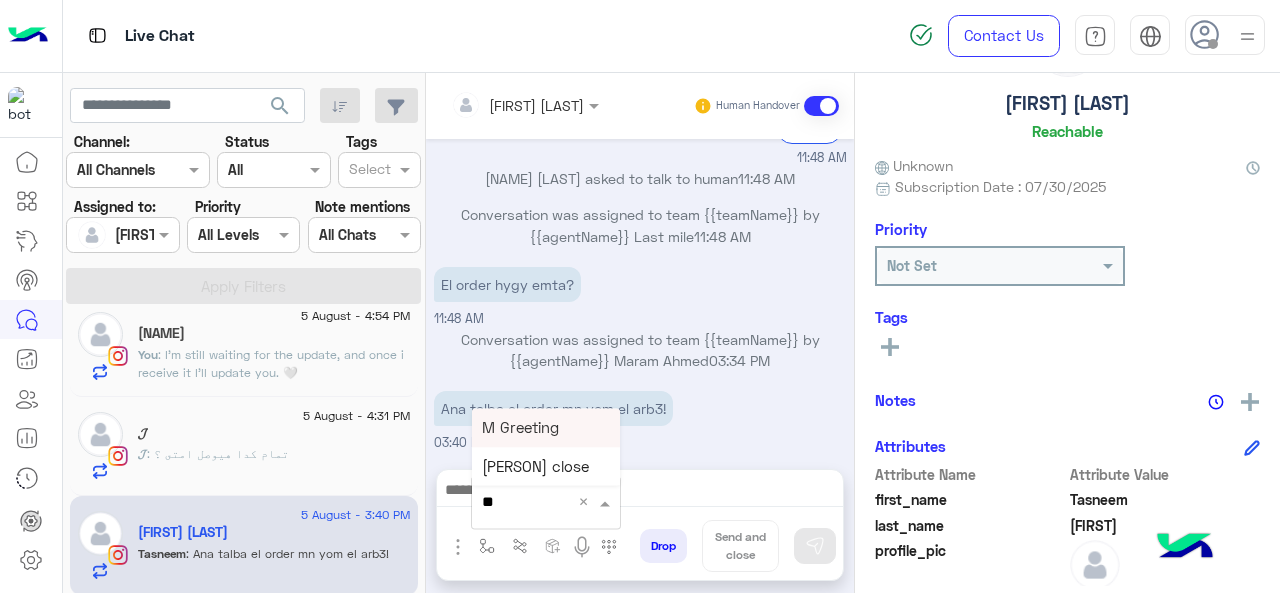 click on "M Greeting" at bounding box center (520, 427) 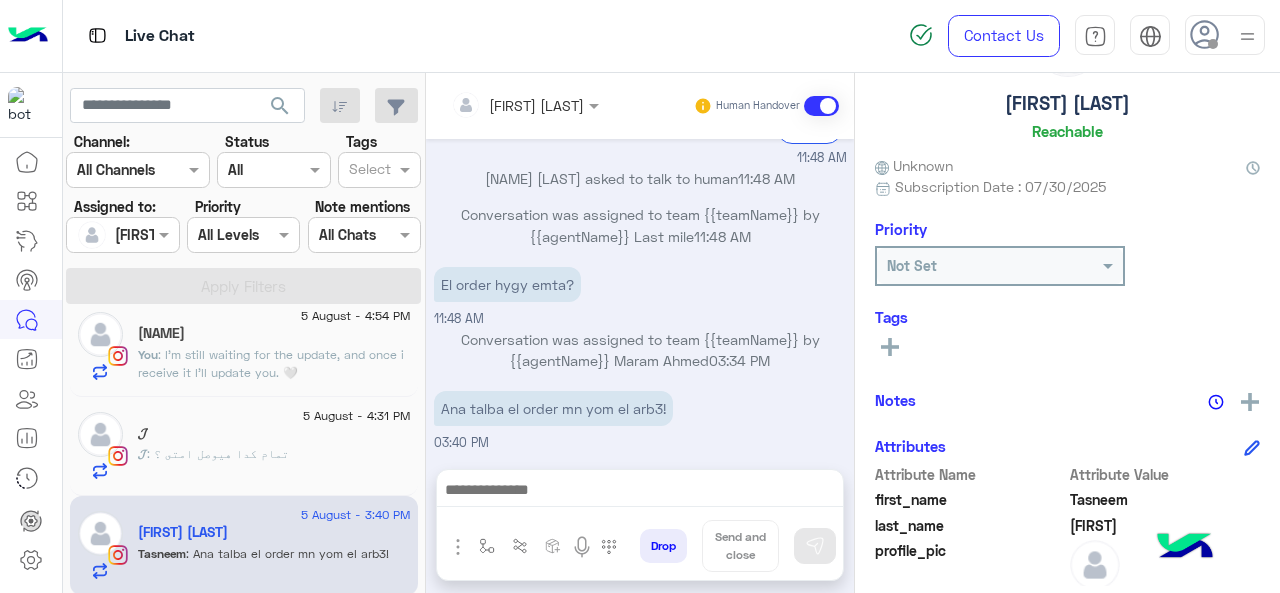 type on "**********" 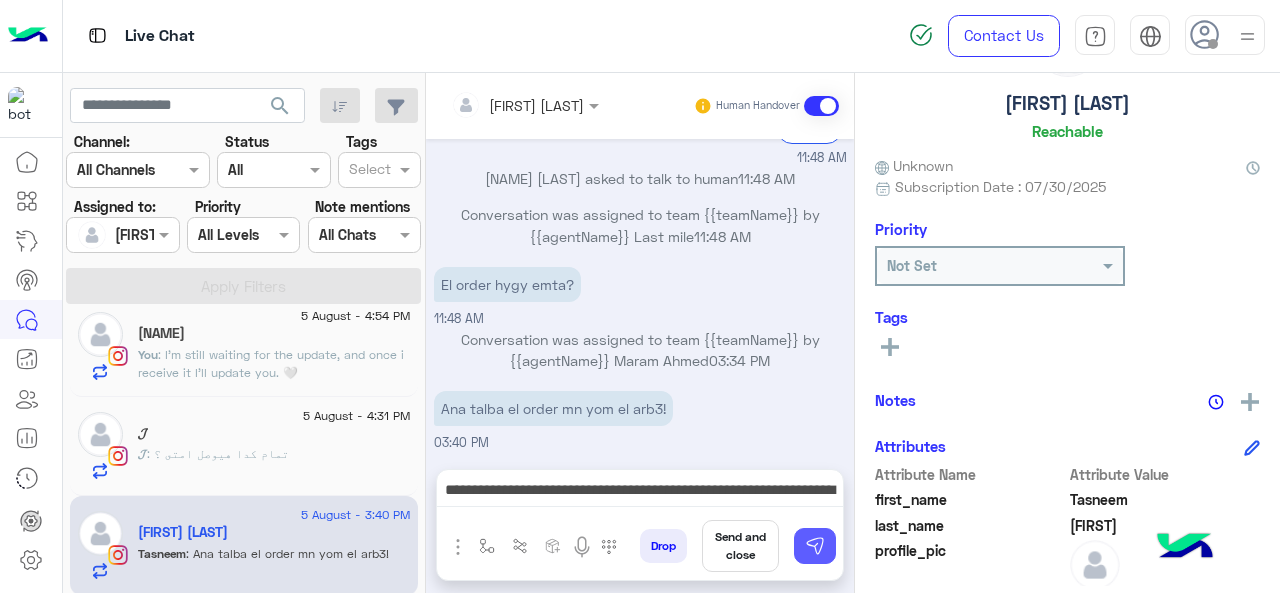 click at bounding box center (815, 546) 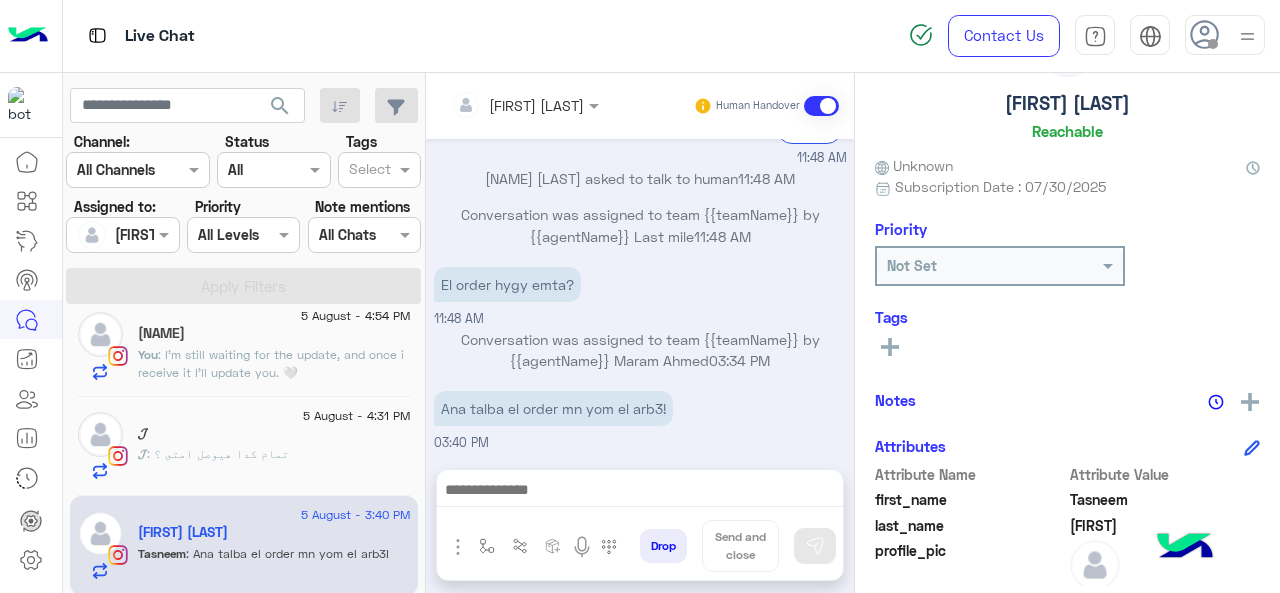 scroll, scrollTop: 0, scrollLeft: 0, axis: both 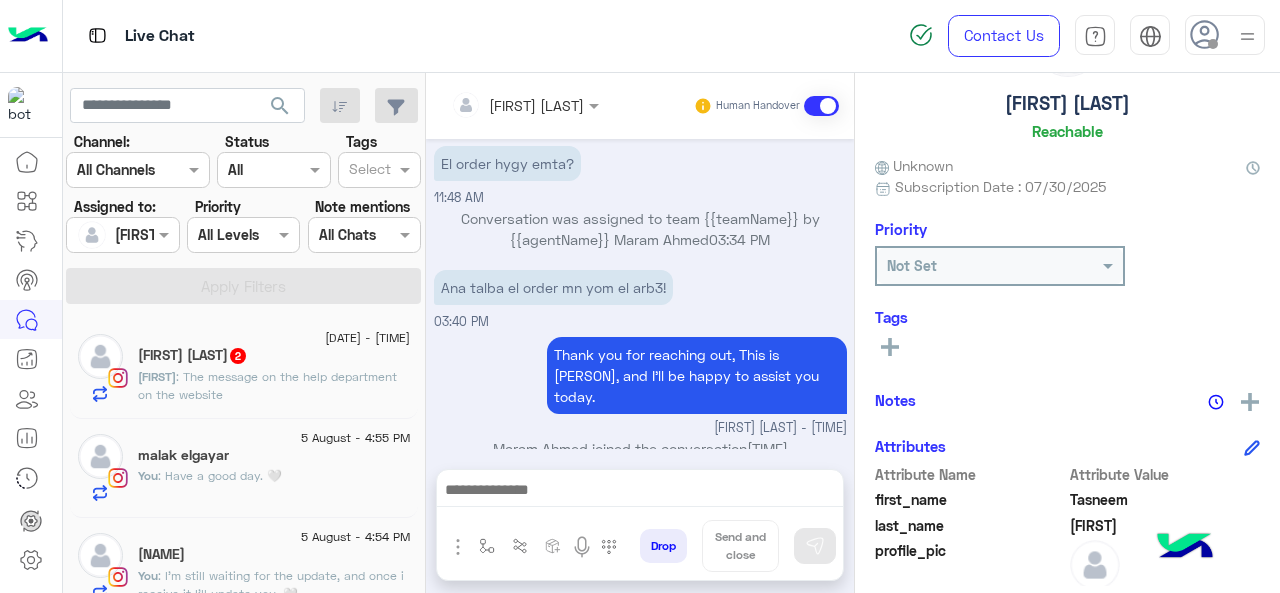 click on "[NAME] : The message on the help department on the website" 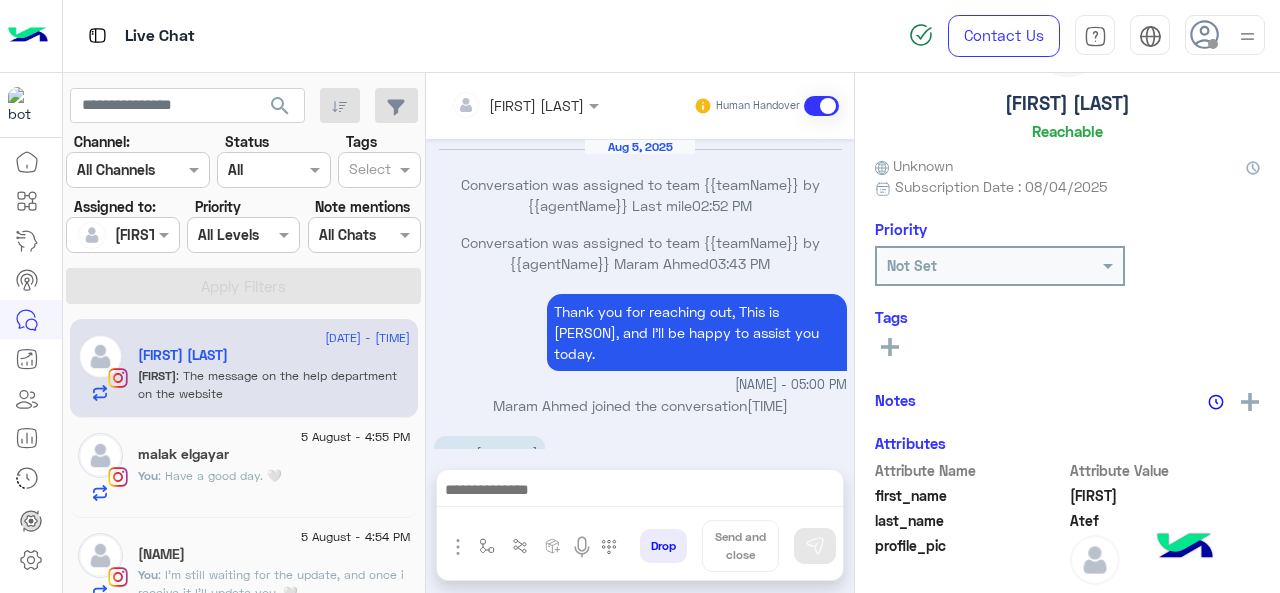 scroll, scrollTop: 523, scrollLeft: 0, axis: vertical 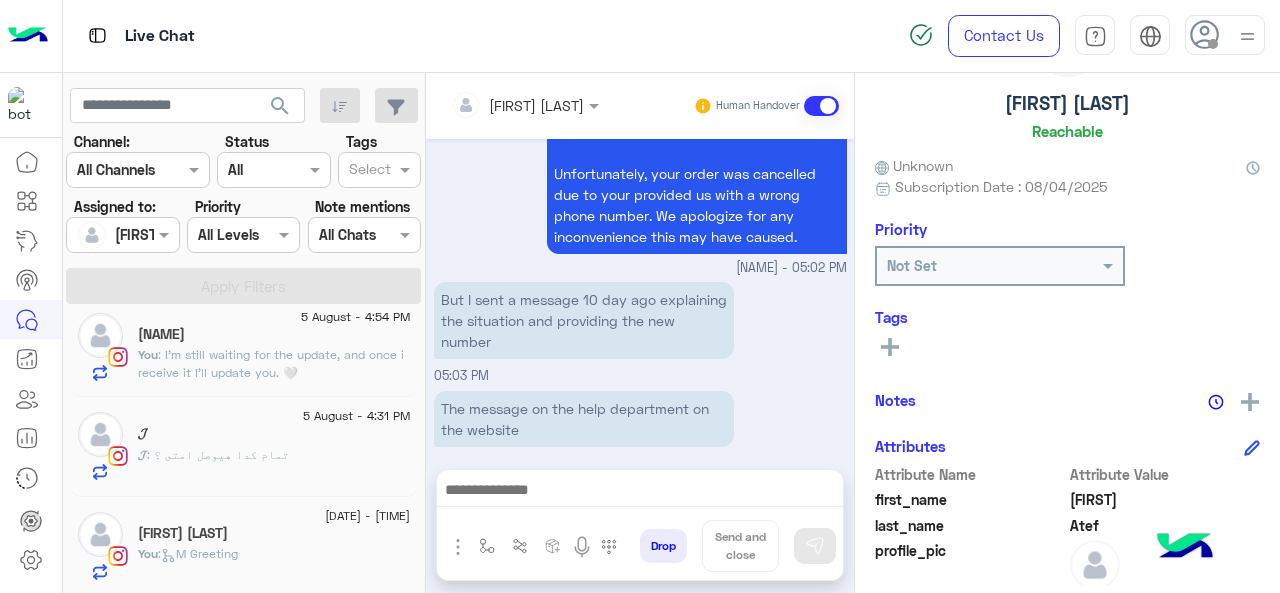 click on "You  :   M Greeting" 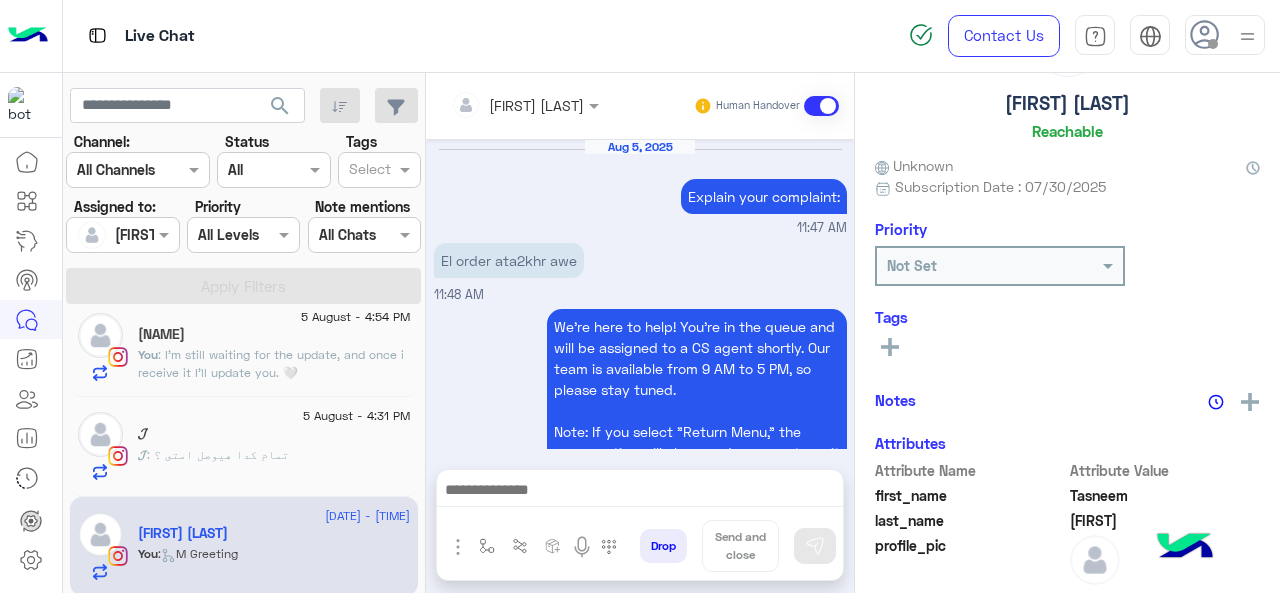 scroll, scrollTop: 526, scrollLeft: 0, axis: vertical 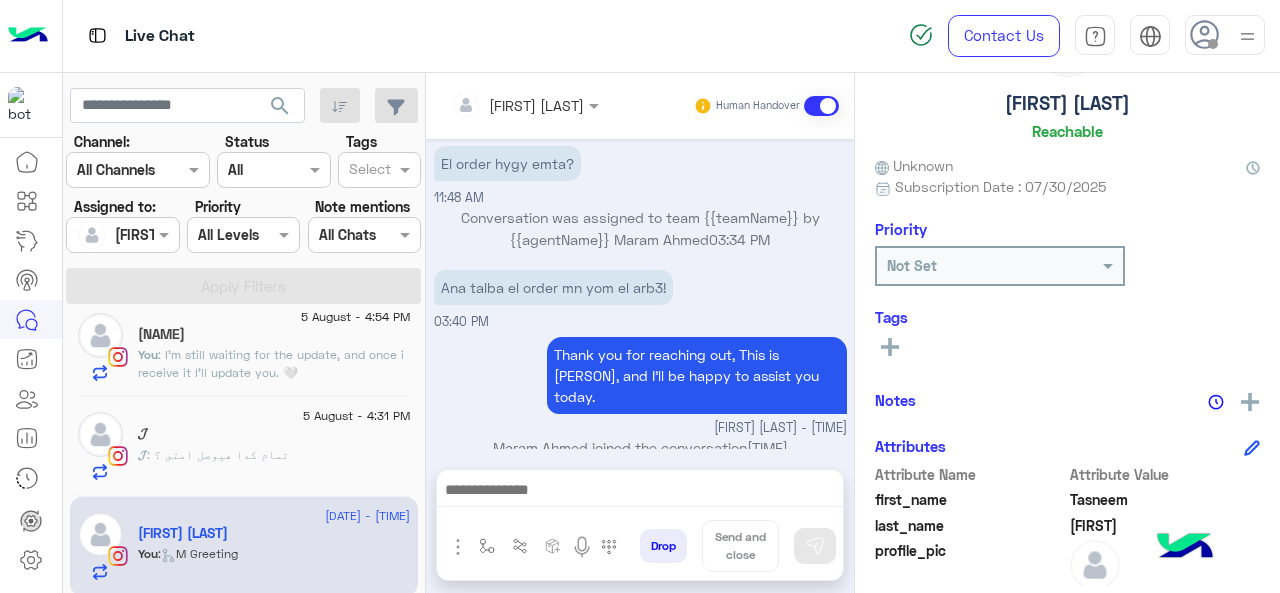 click at bounding box center (640, 492) 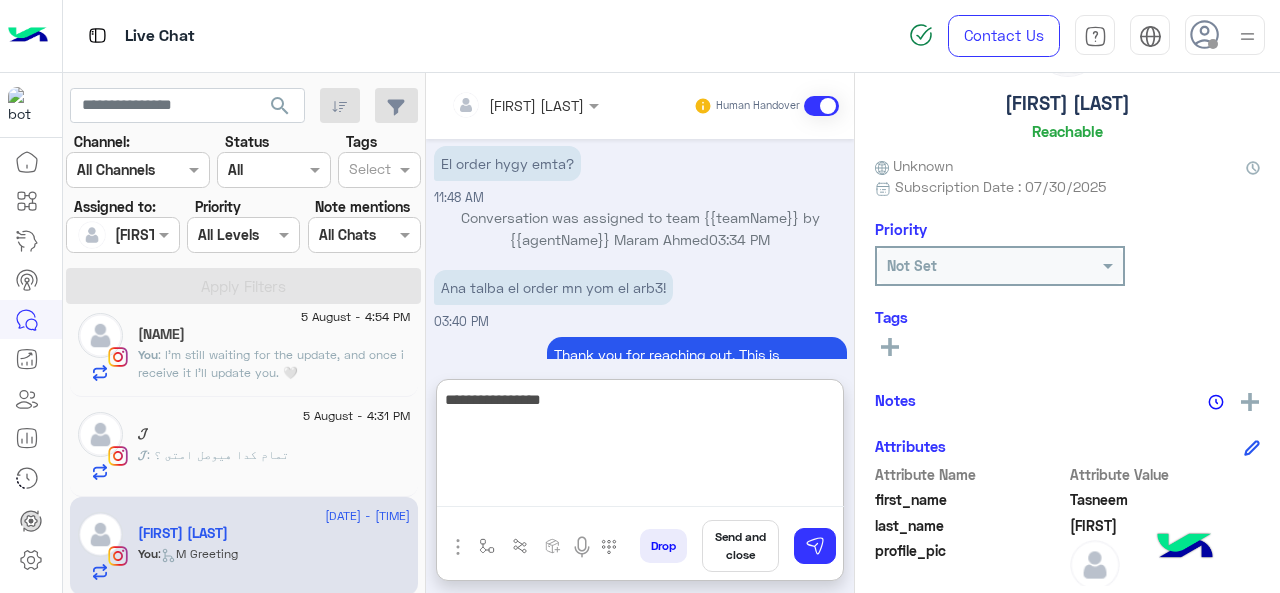 paste on "**********" 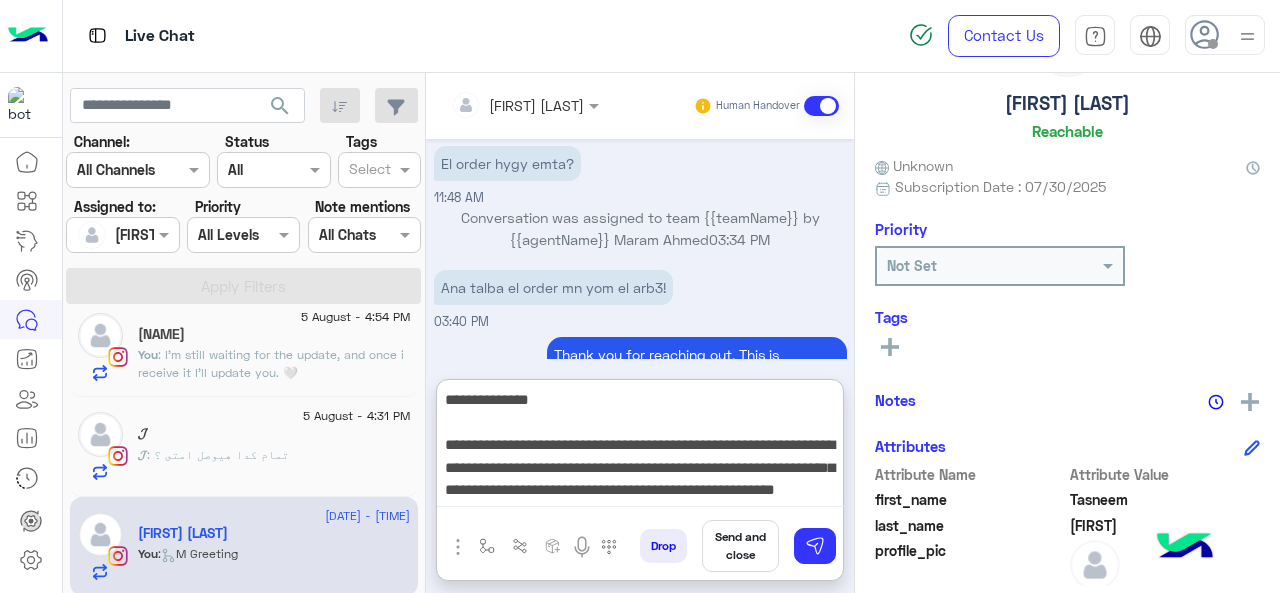 scroll, scrollTop: 15, scrollLeft: 0, axis: vertical 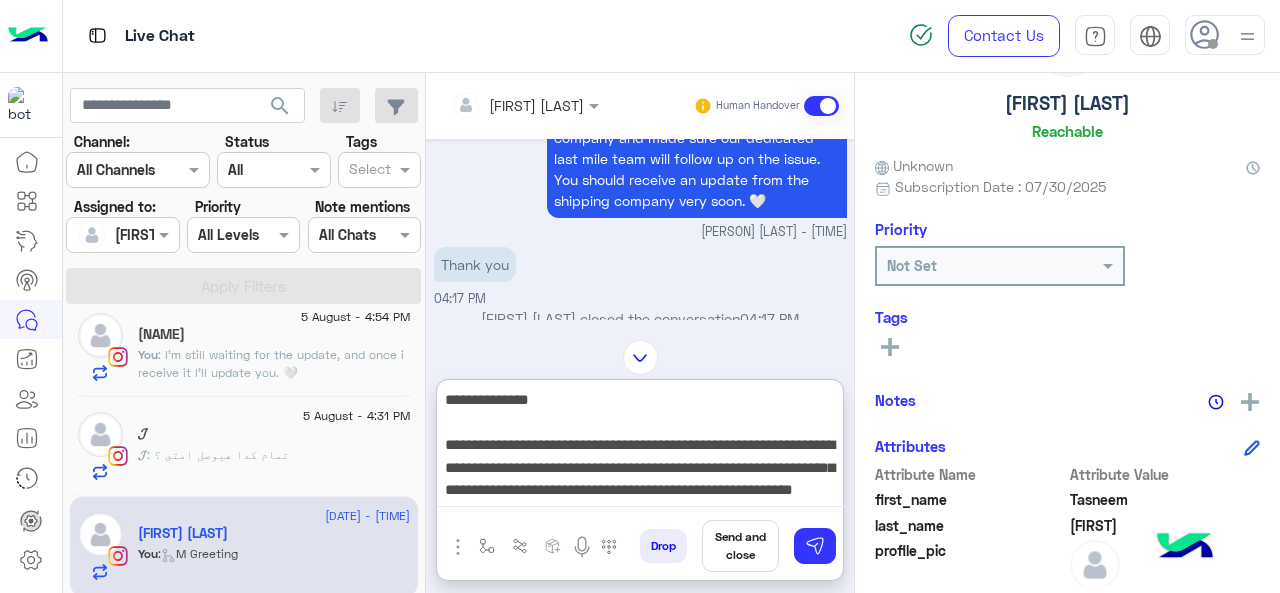 drag, startPoint x: 448, startPoint y: 429, endPoint x: 708, endPoint y: 501, distance: 269.7851 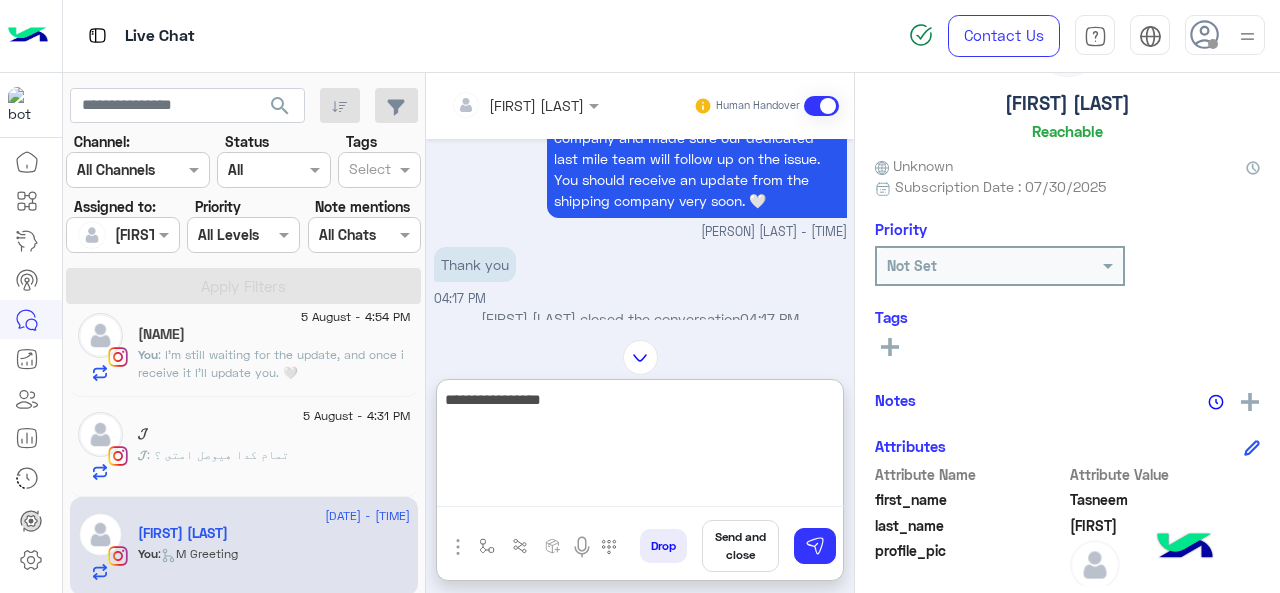 scroll, scrollTop: 0, scrollLeft: 0, axis: both 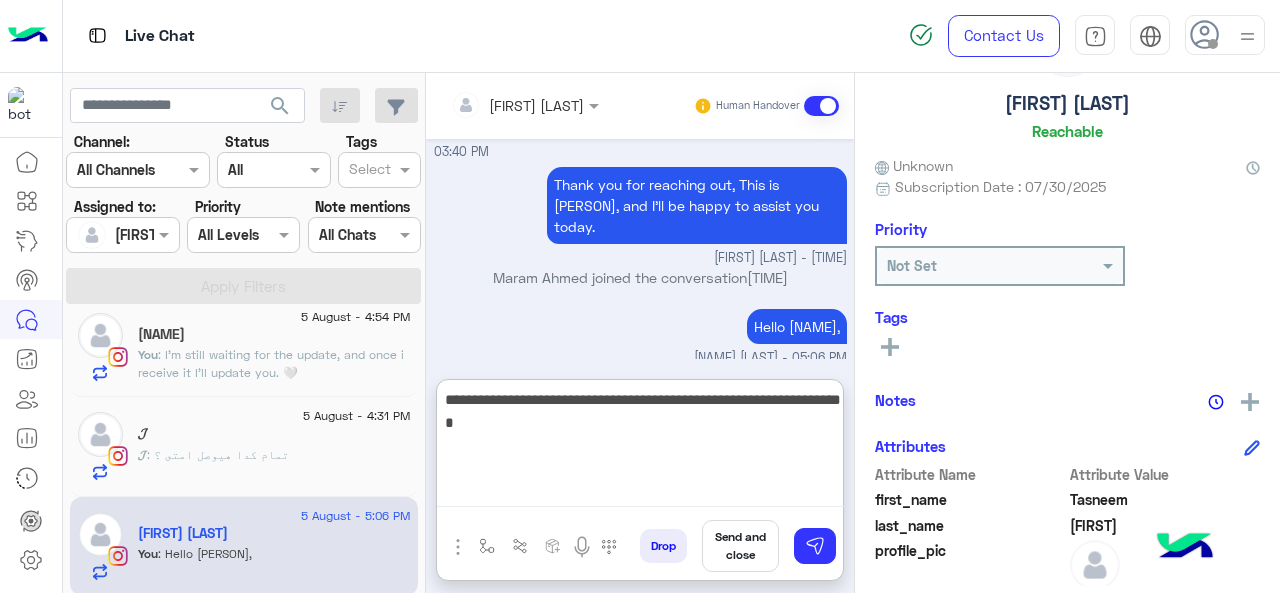 type on "**********" 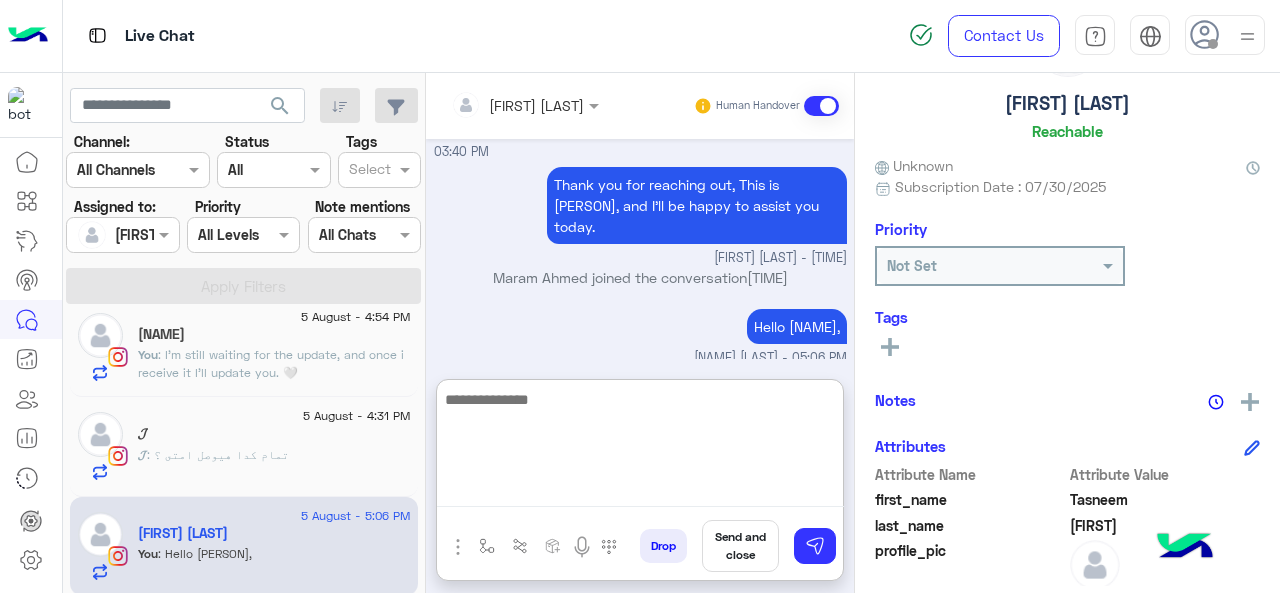 scroll, scrollTop: 2936, scrollLeft: 0, axis: vertical 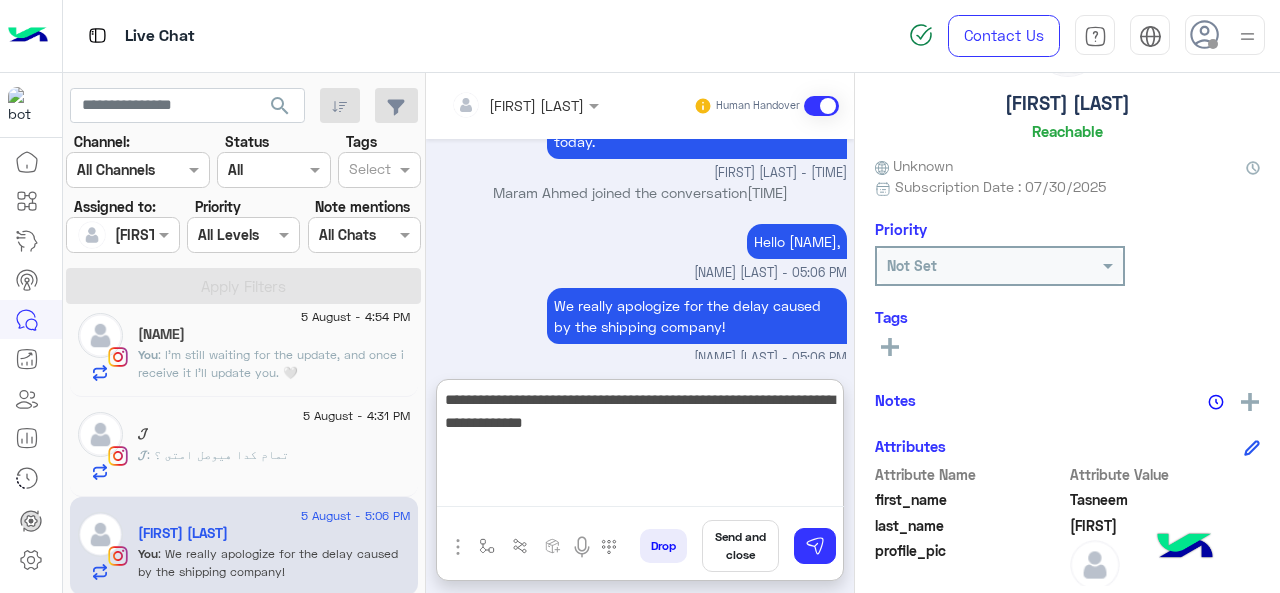 click on "**********" at bounding box center (640, 447) 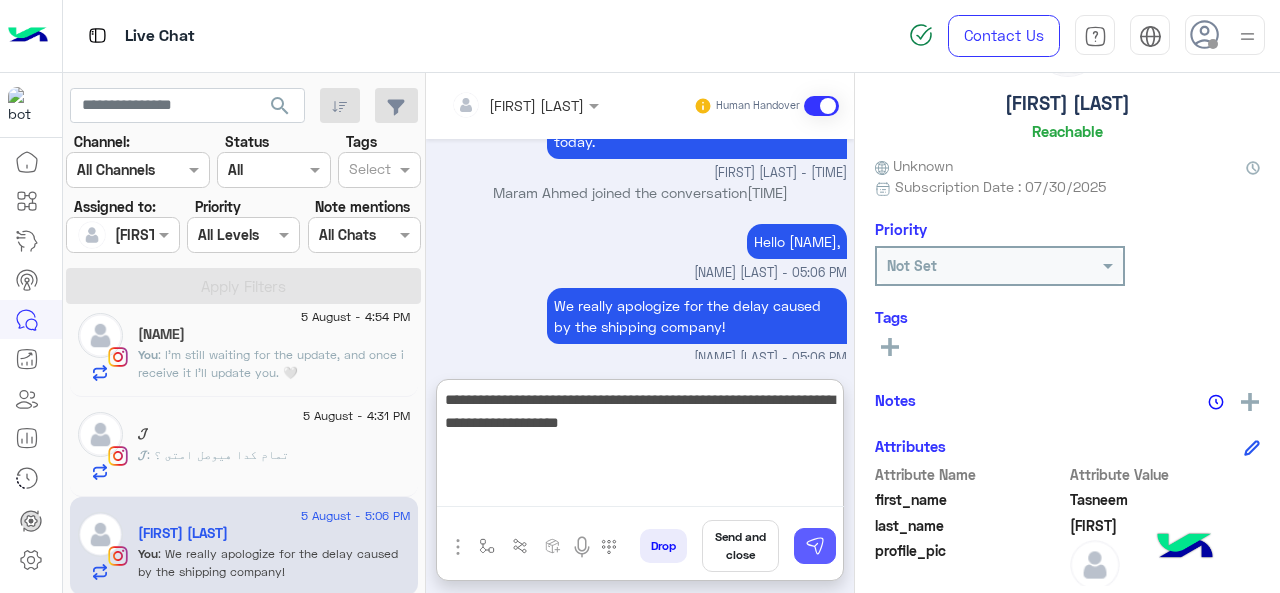 type on "**********" 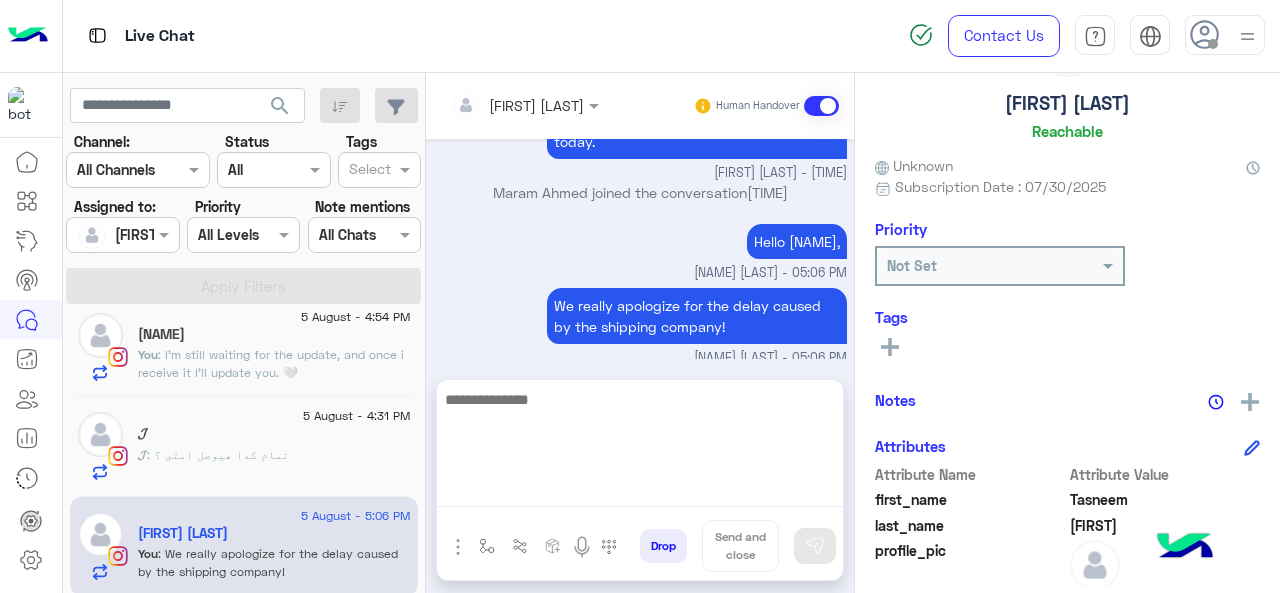 scroll, scrollTop: 2930, scrollLeft: 0, axis: vertical 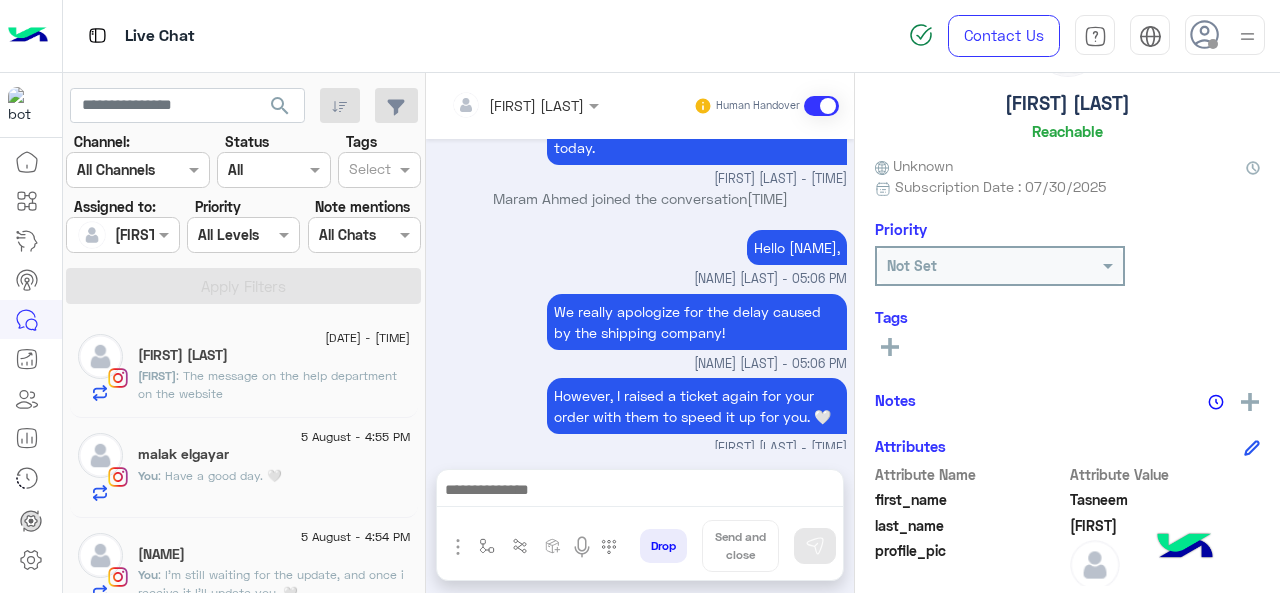 click on "[NAME] : The message on the help department on the website" 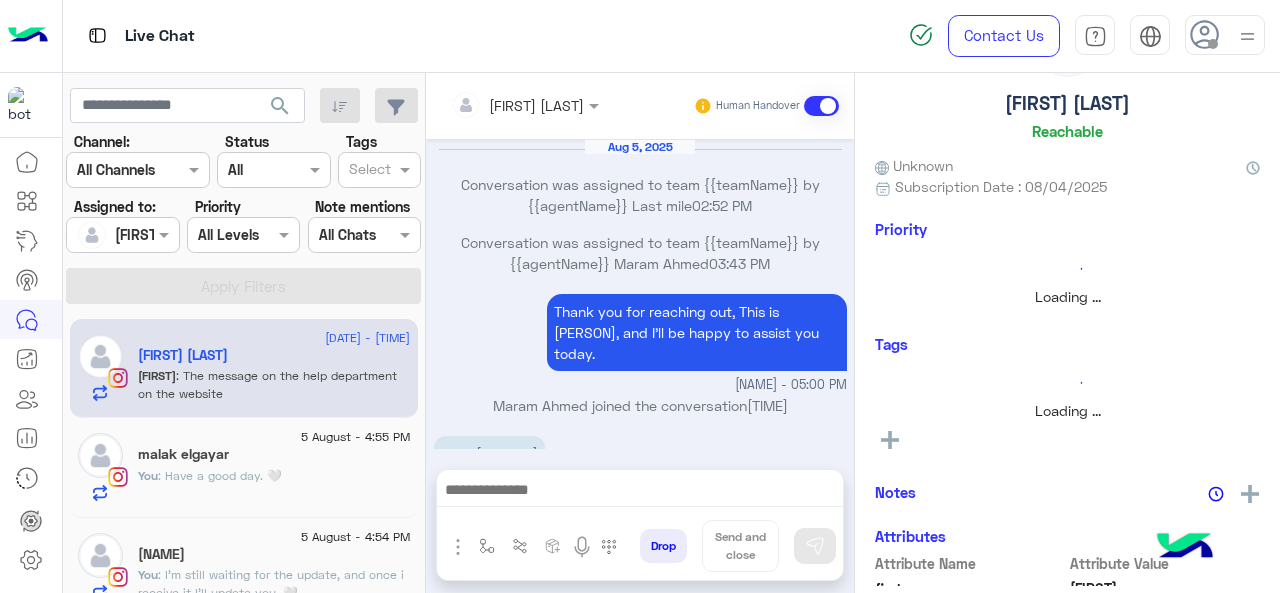 scroll, scrollTop: 523, scrollLeft: 0, axis: vertical 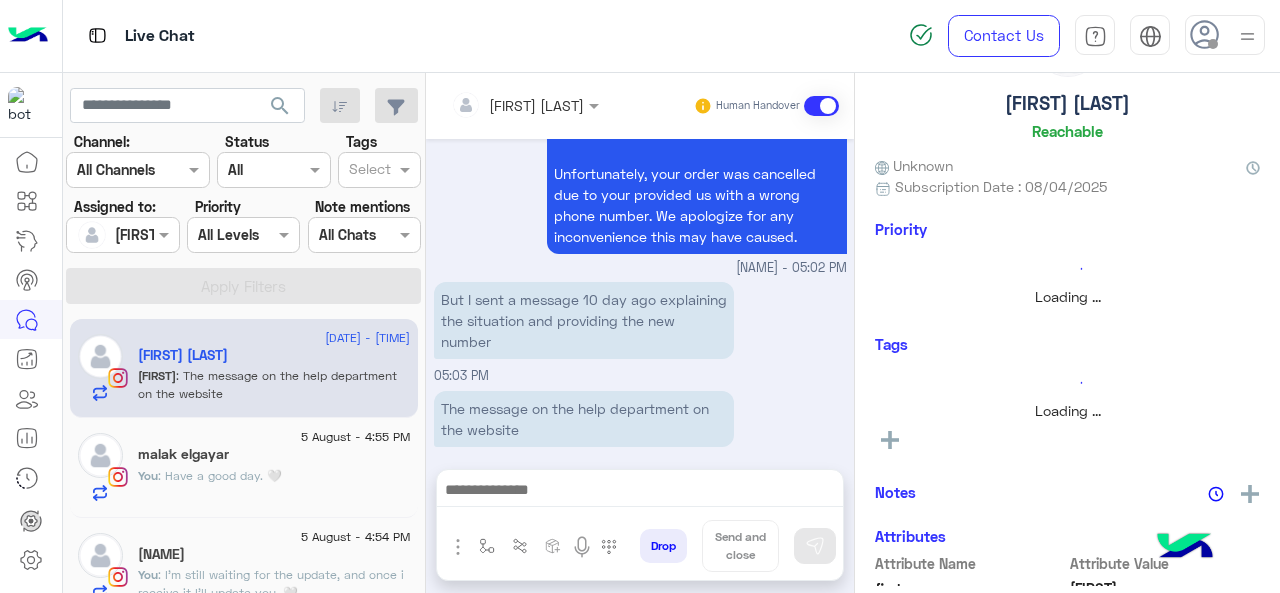 click at bounding box center (640, 492) 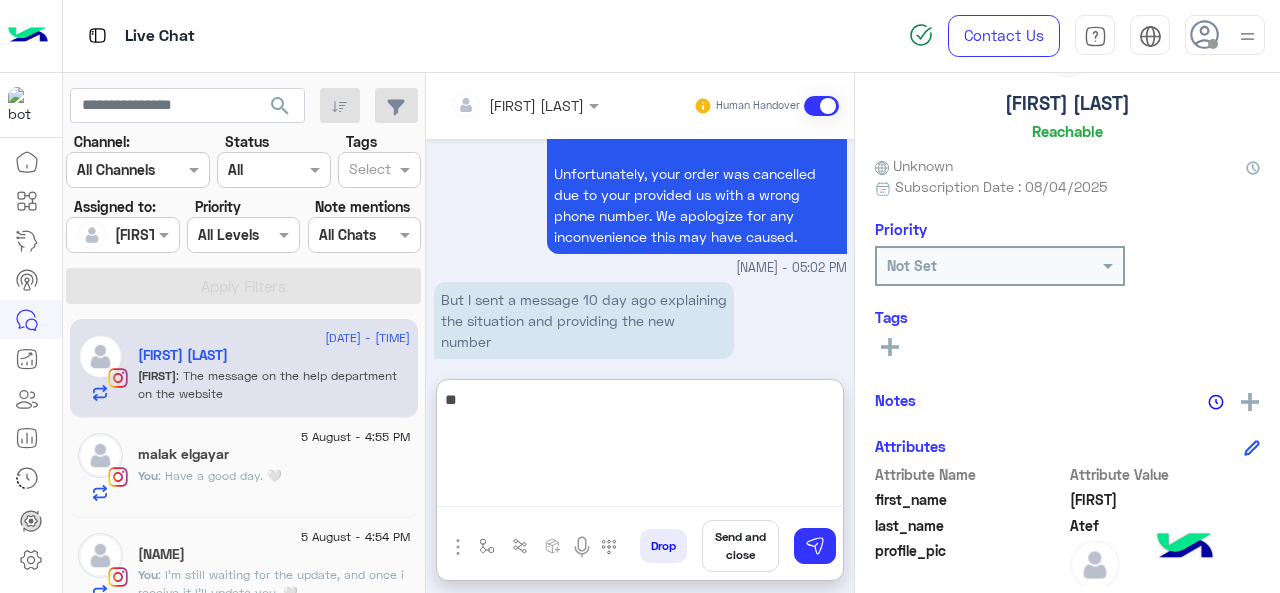 type on "*" 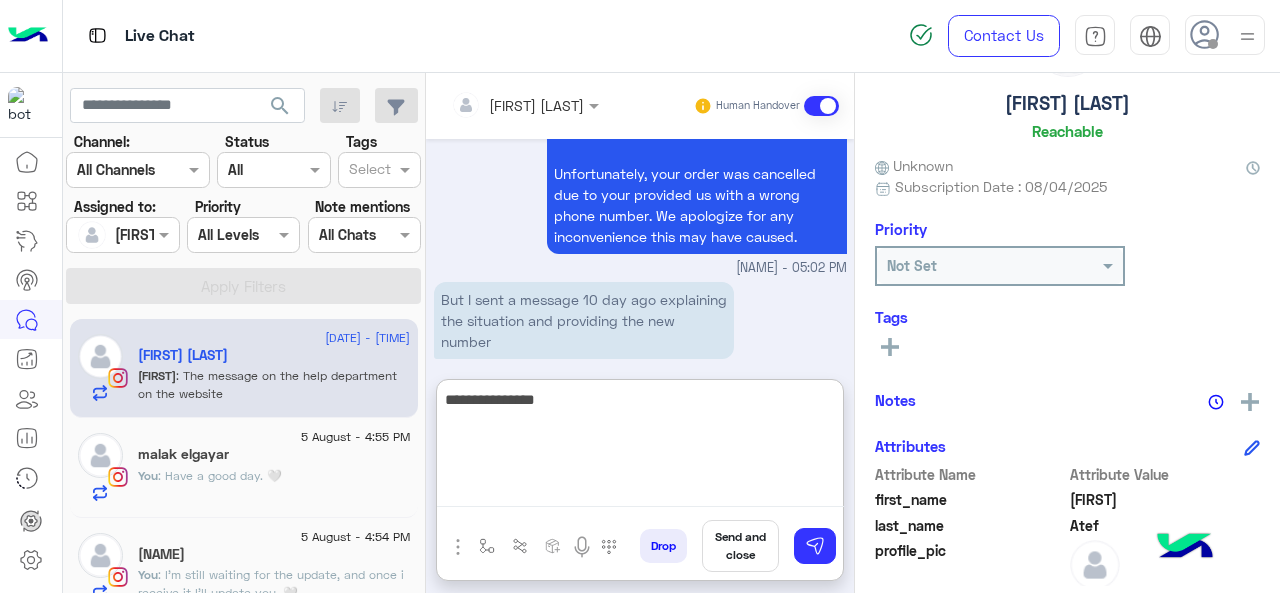scroll, scrollTop: 613, scrollLeft: 0, axis: vertical 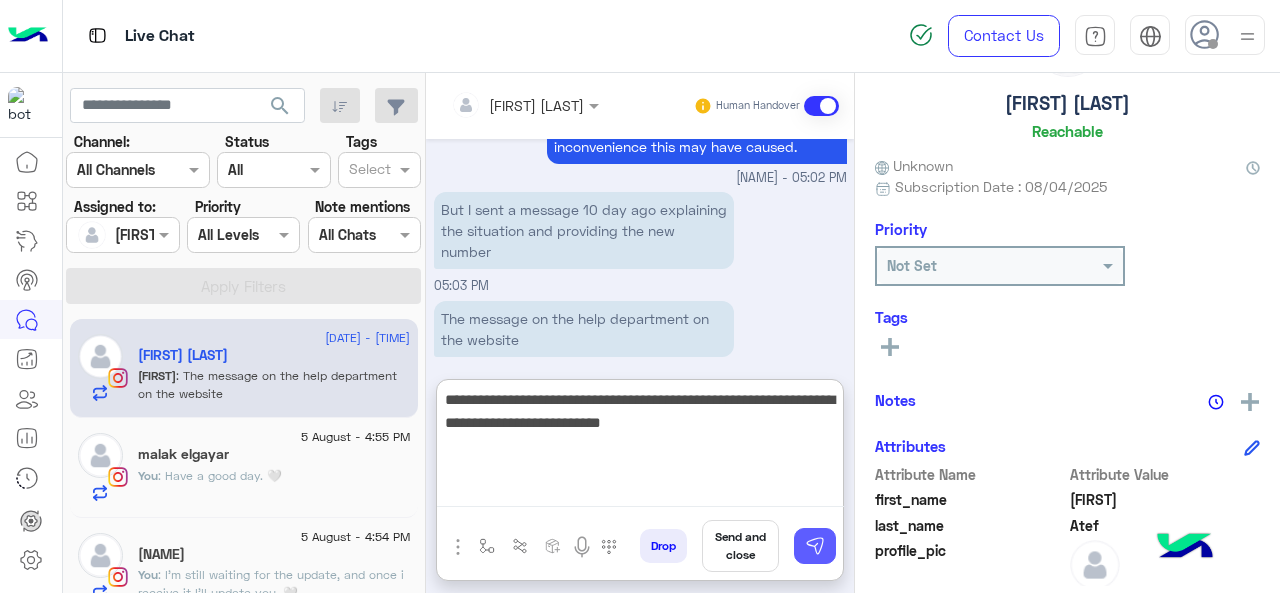 type on "**********" 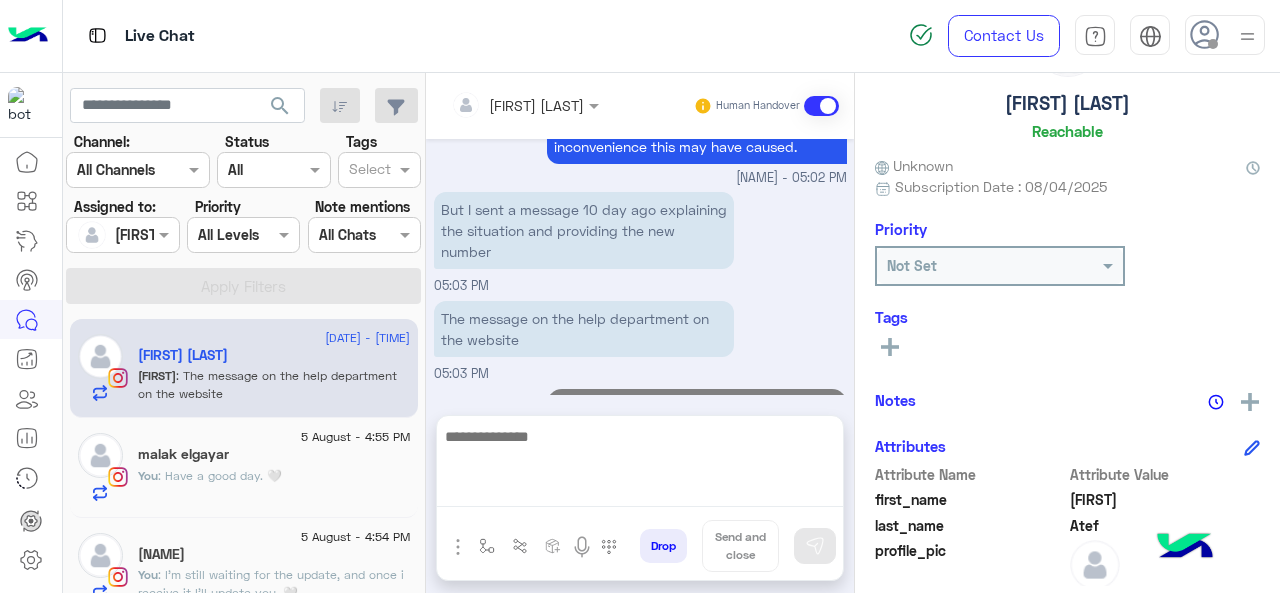 scroll, scrollTop: 628, scrollLeft: 0, axis: vertical 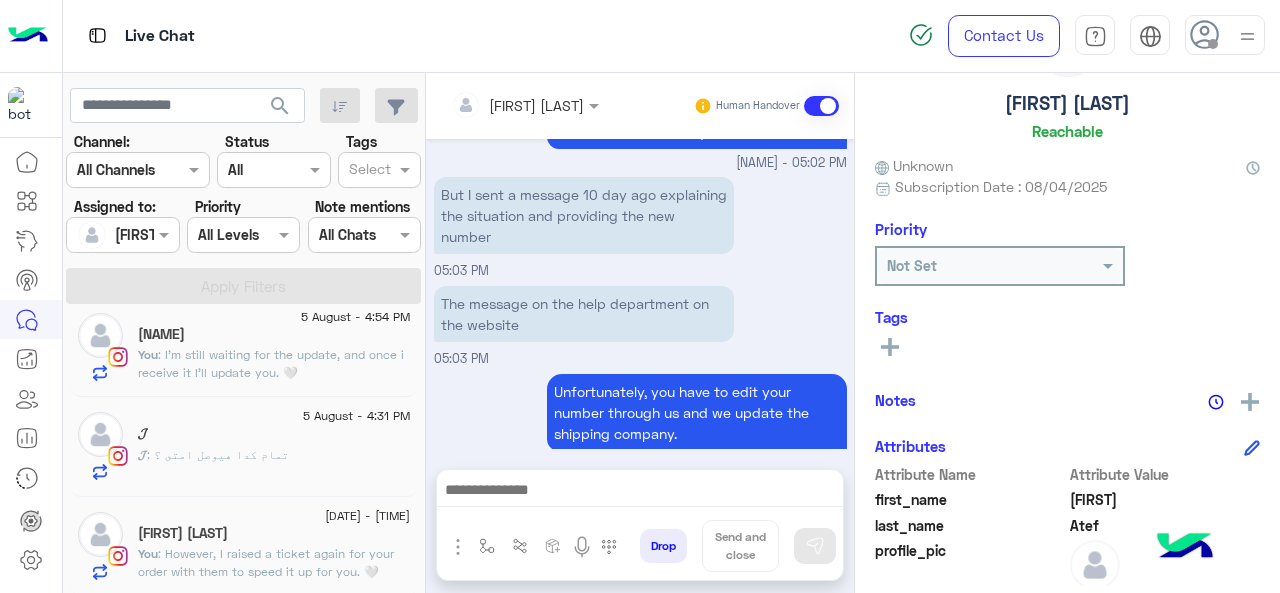 click on ": However, I raised a ticket again for your order with them to speed it up for you. 🤍" 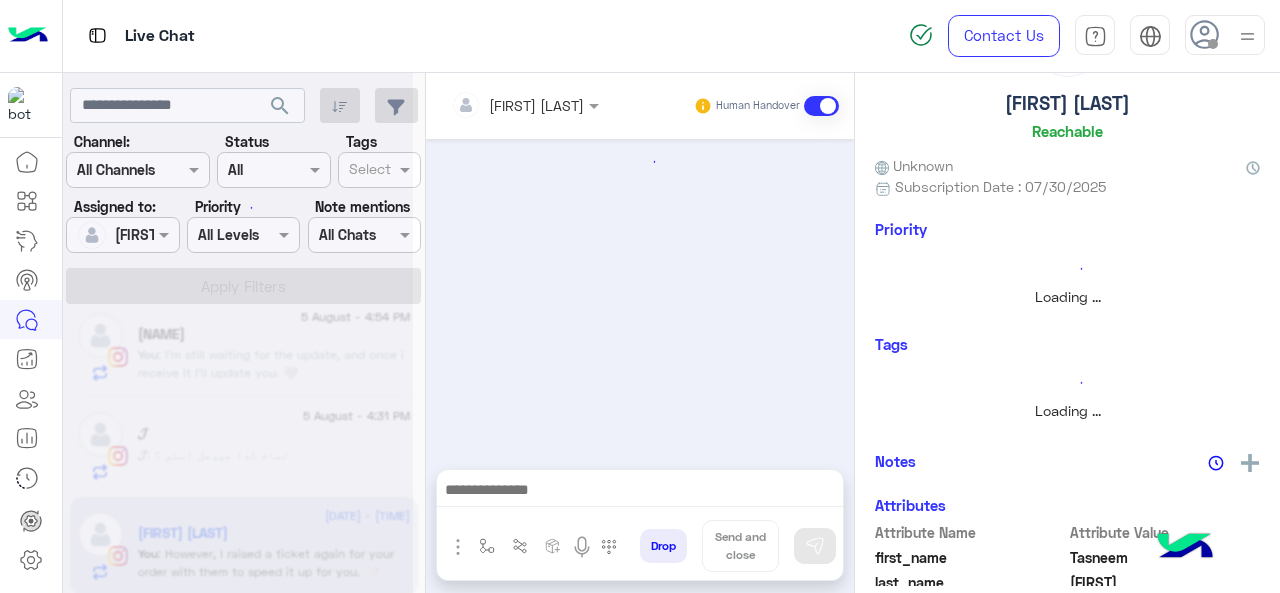 scroll, scrollTop: 0, scrollLeft: 0, axis: both 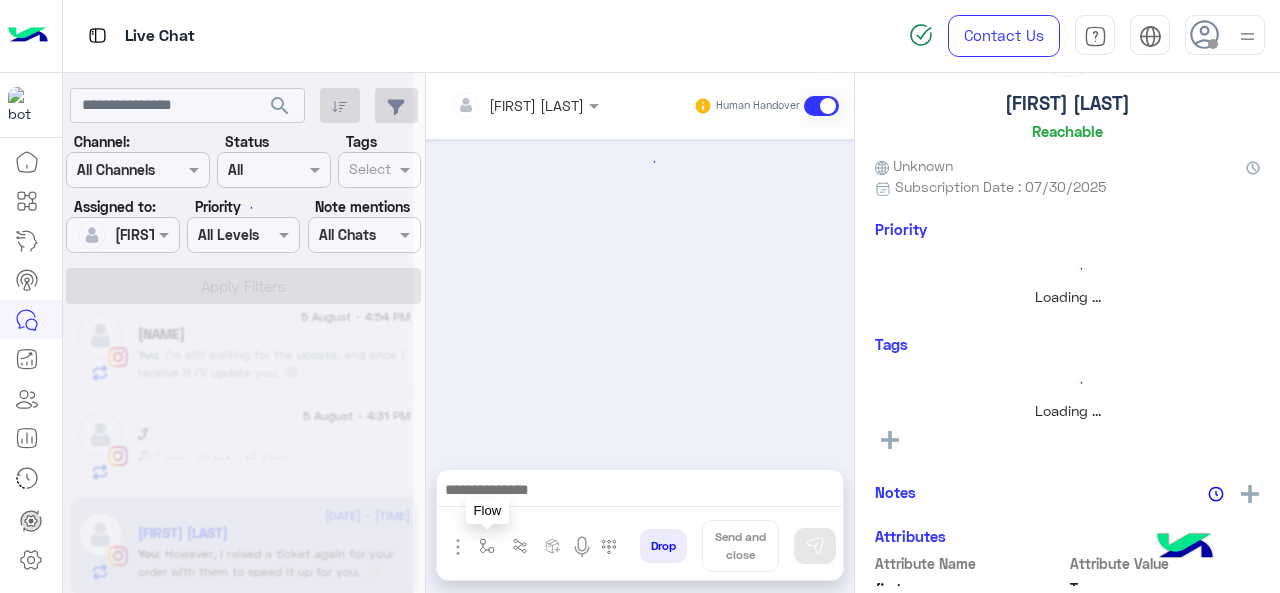 click at bounding box center (487, 546) 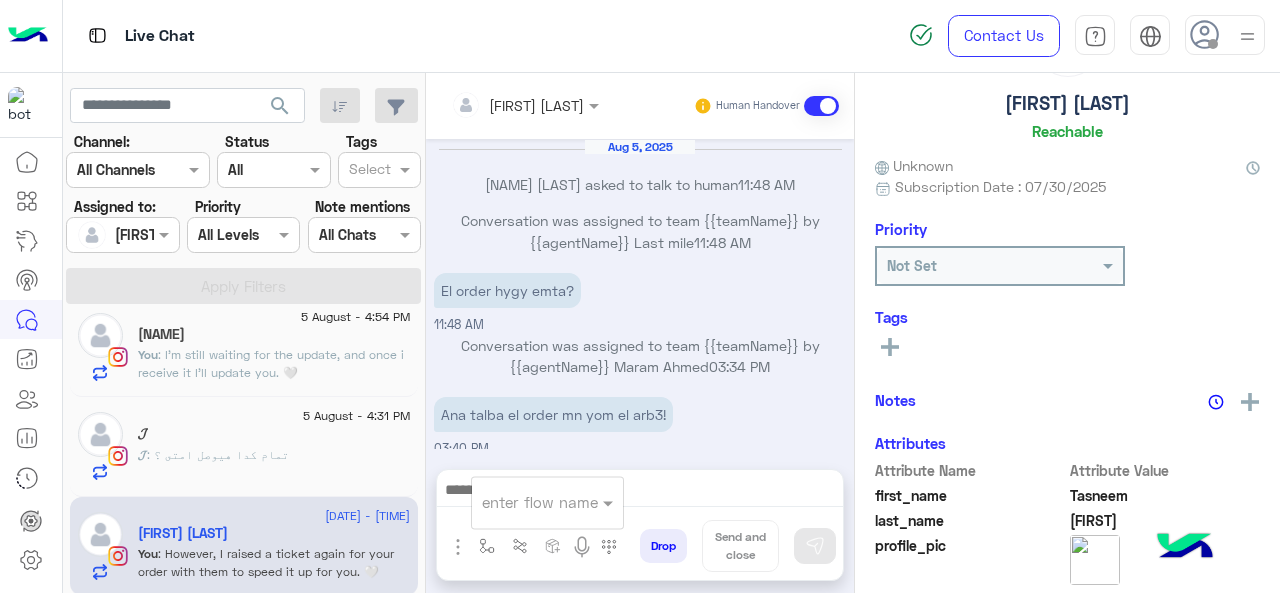 click at bounding box center [523, 502] 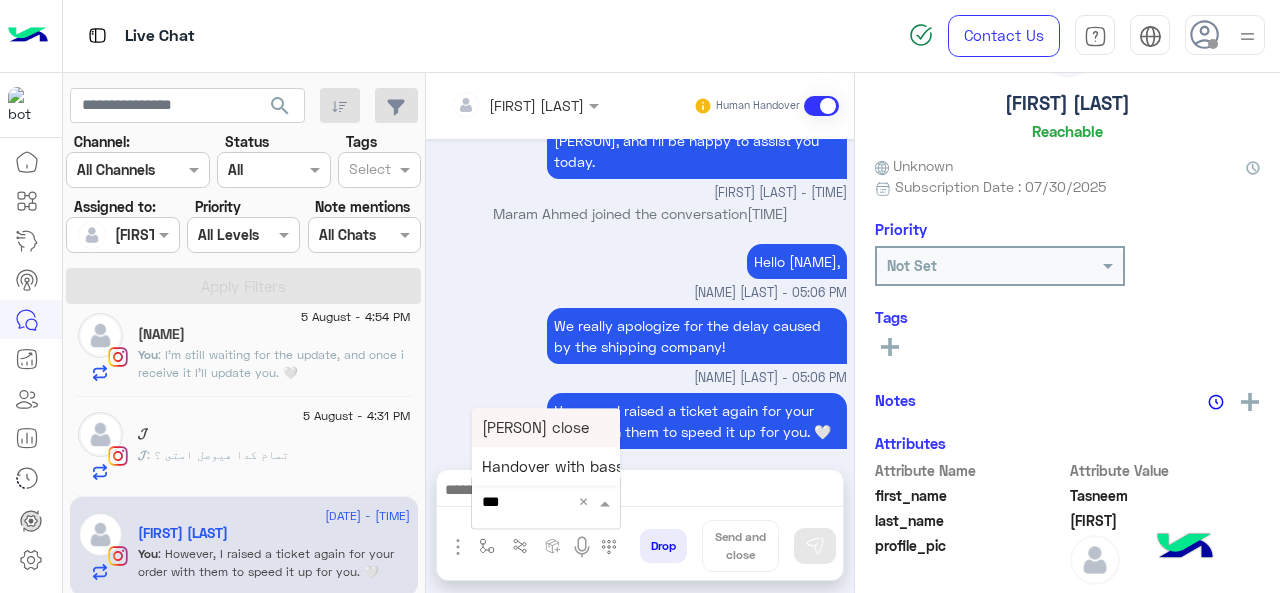 type on "****" 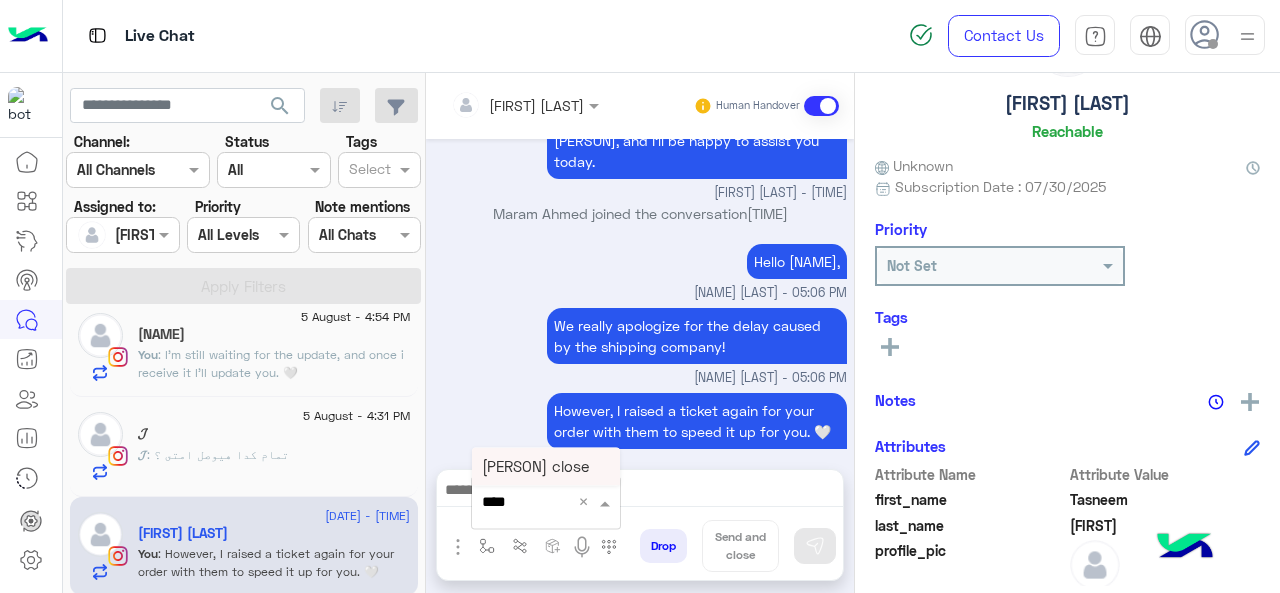 click on "[PERSON] close" at bounding box center [535, 466] 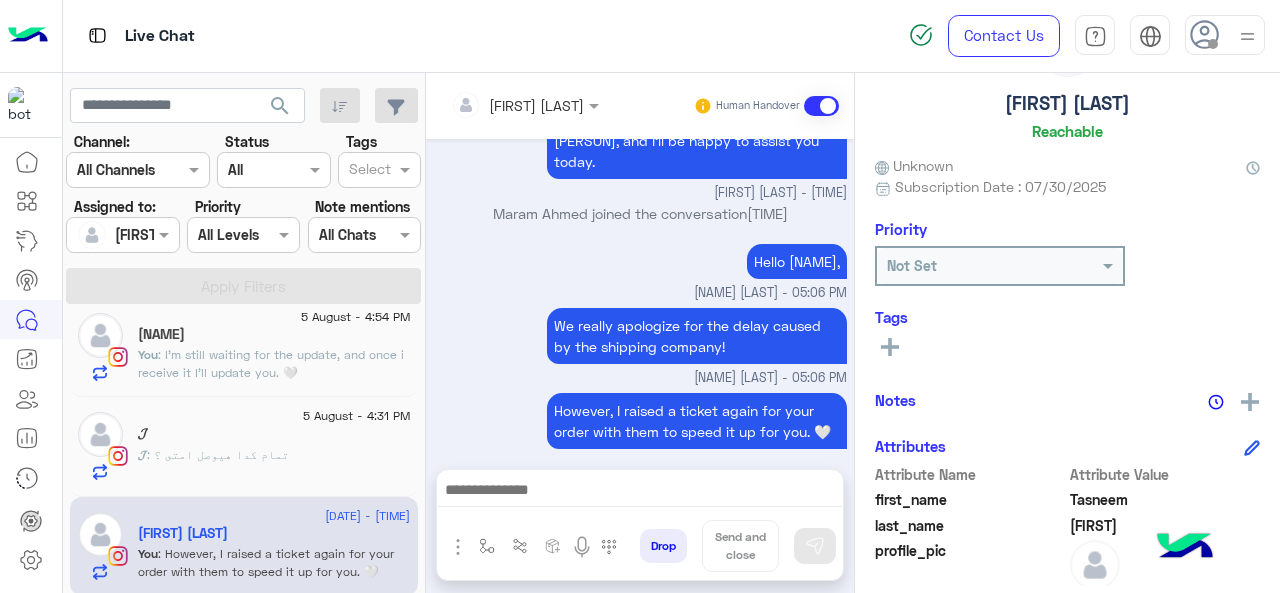 type on "**********" 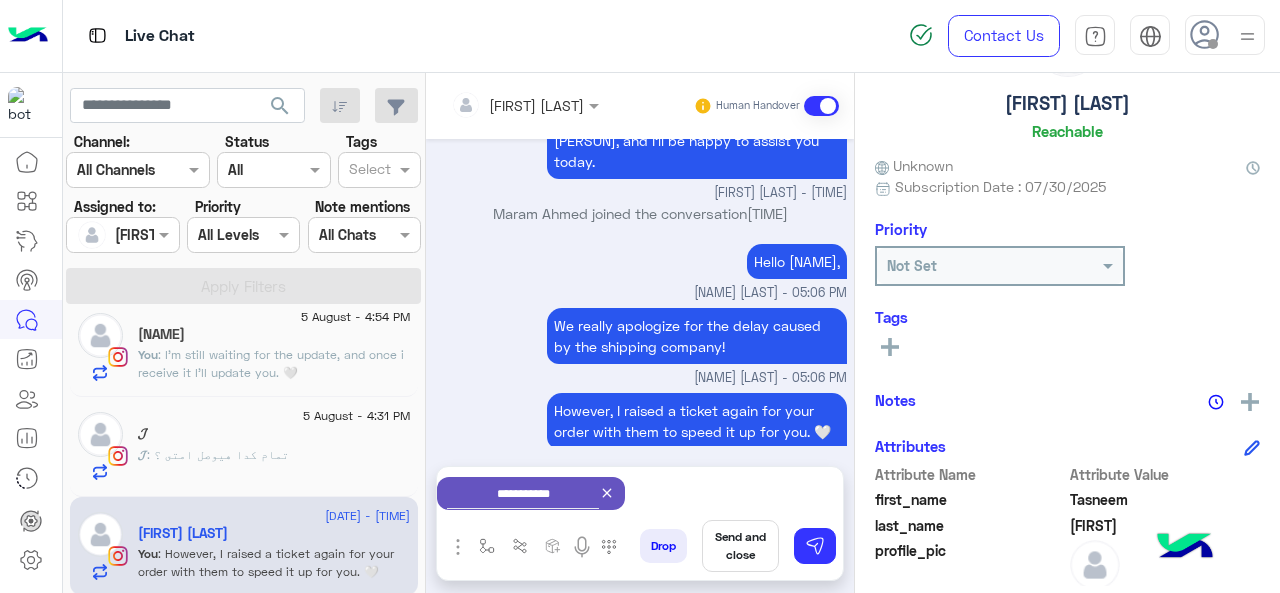 click on "Send and close" at bounding box center (740, 546) 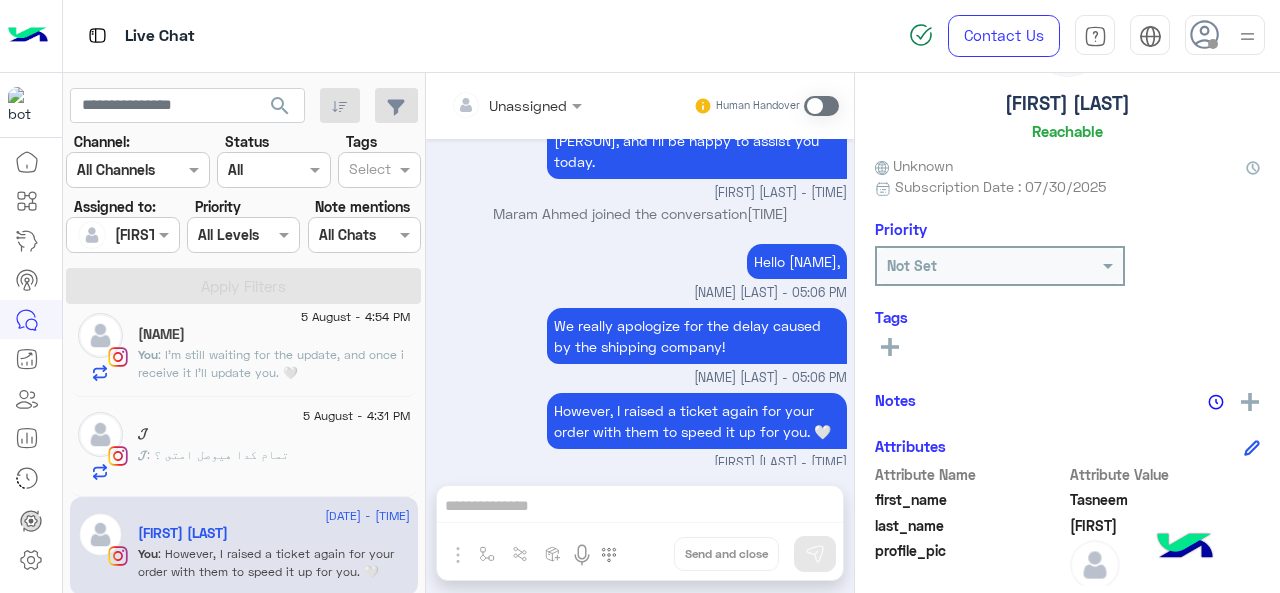 scroll, scrollTop: 382, scrollLeft: 0, axis: vertical 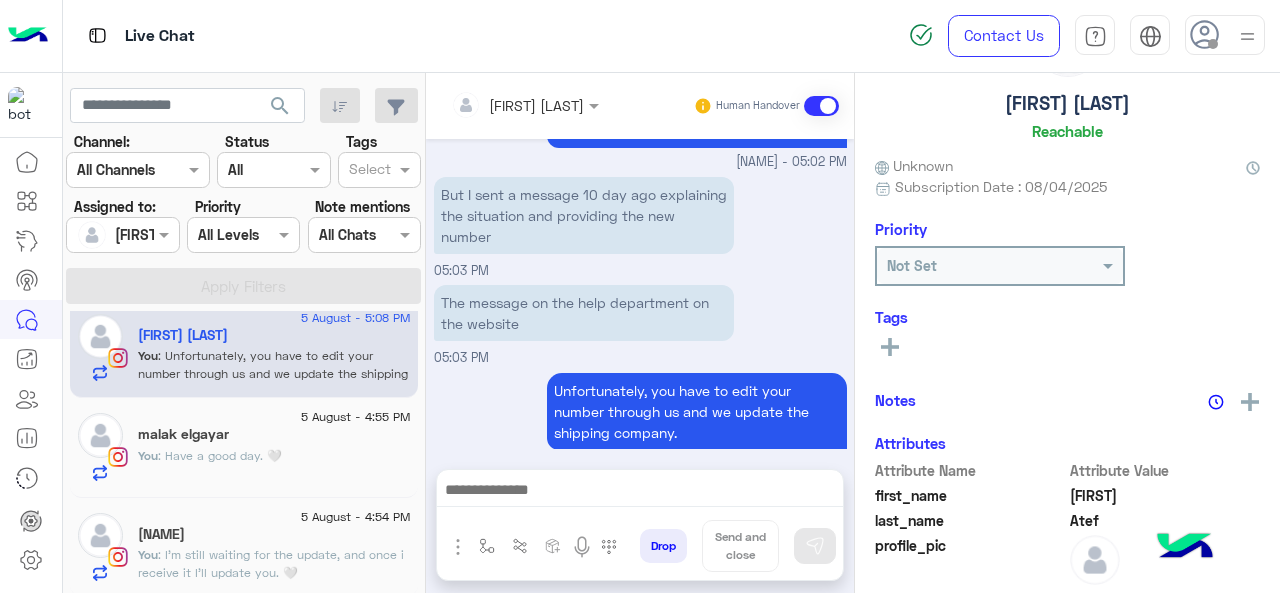 click on ": I'm still waiting for the update, and once i receive it I'll update you. 🤍" 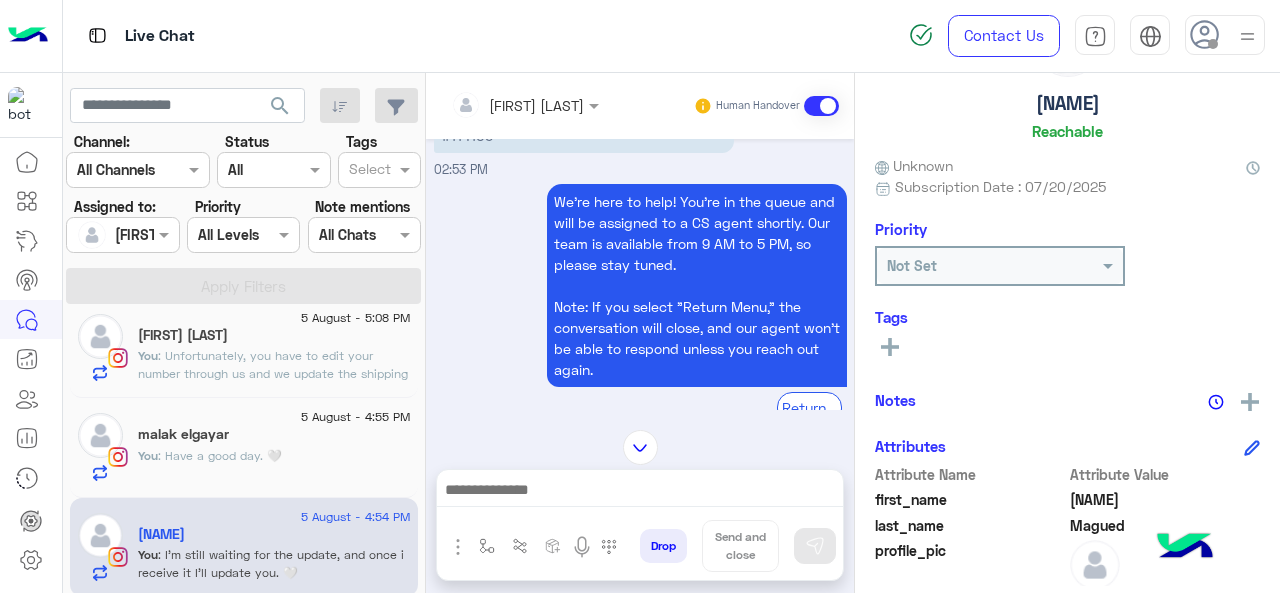 scroll, scrollTop: 1112, scrollLeft: 0, axis: vertical 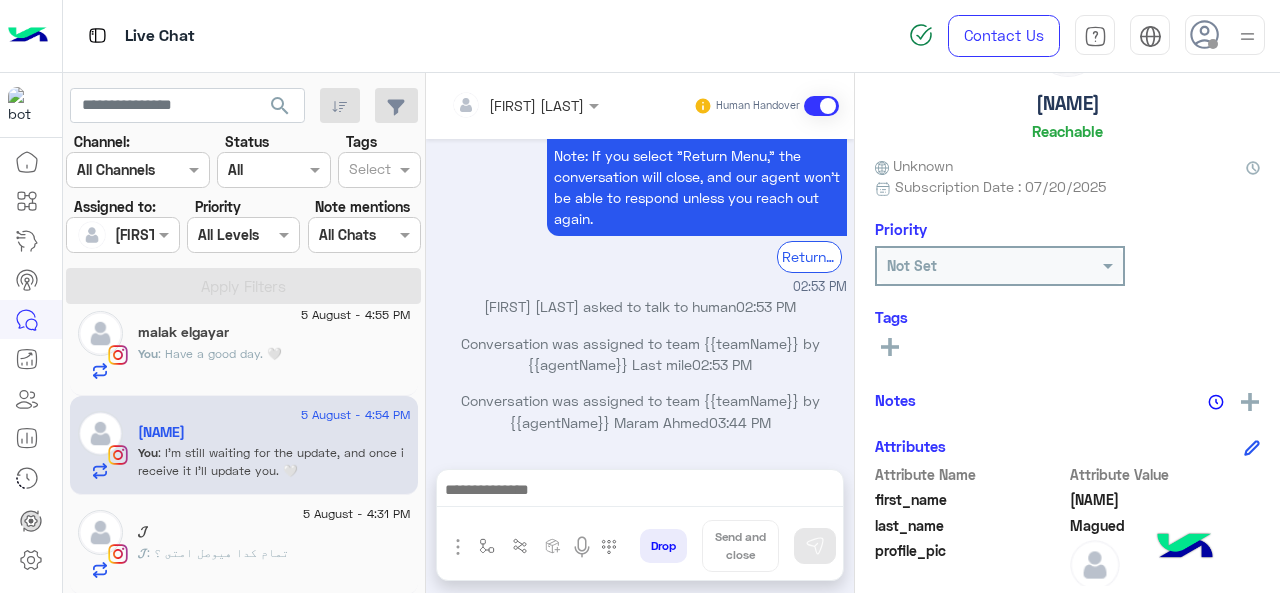 click on "𝓙" 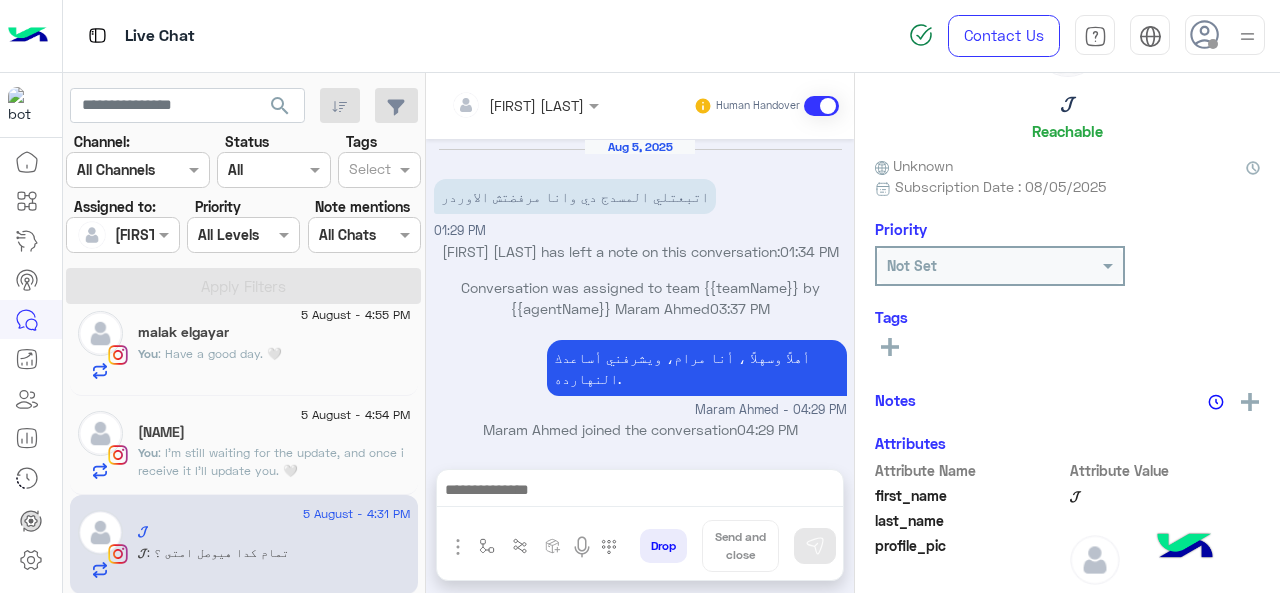 scroll, scrollTop: 414, scrollLeft: 0, axis: vertical 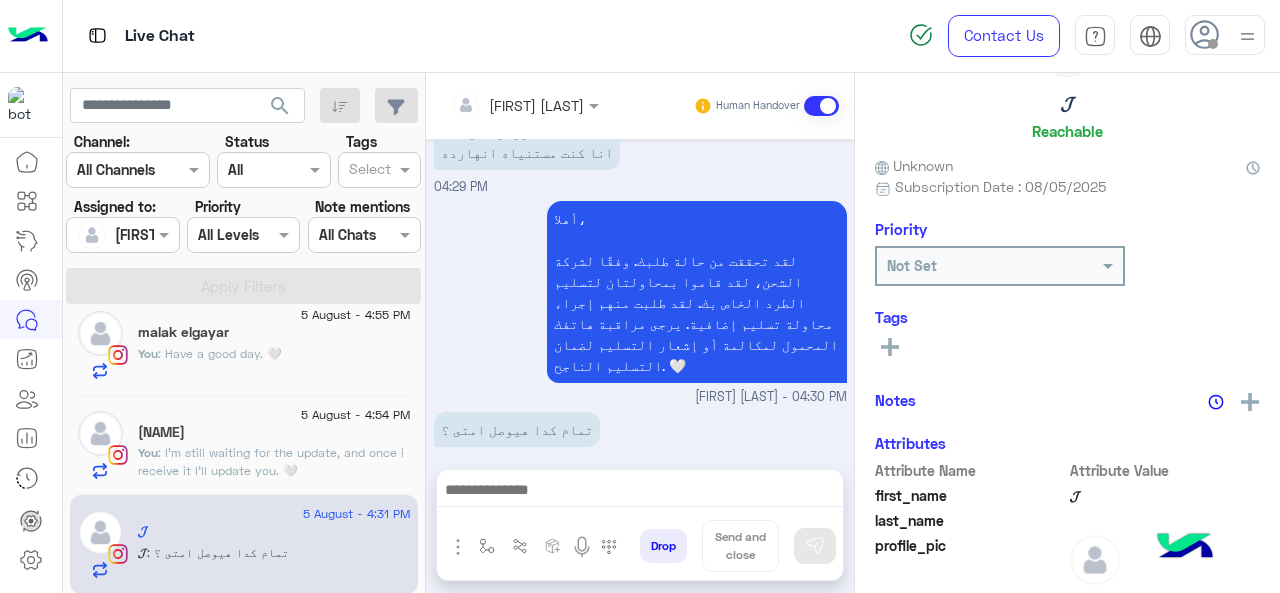 click at bounding box center (640, 492) 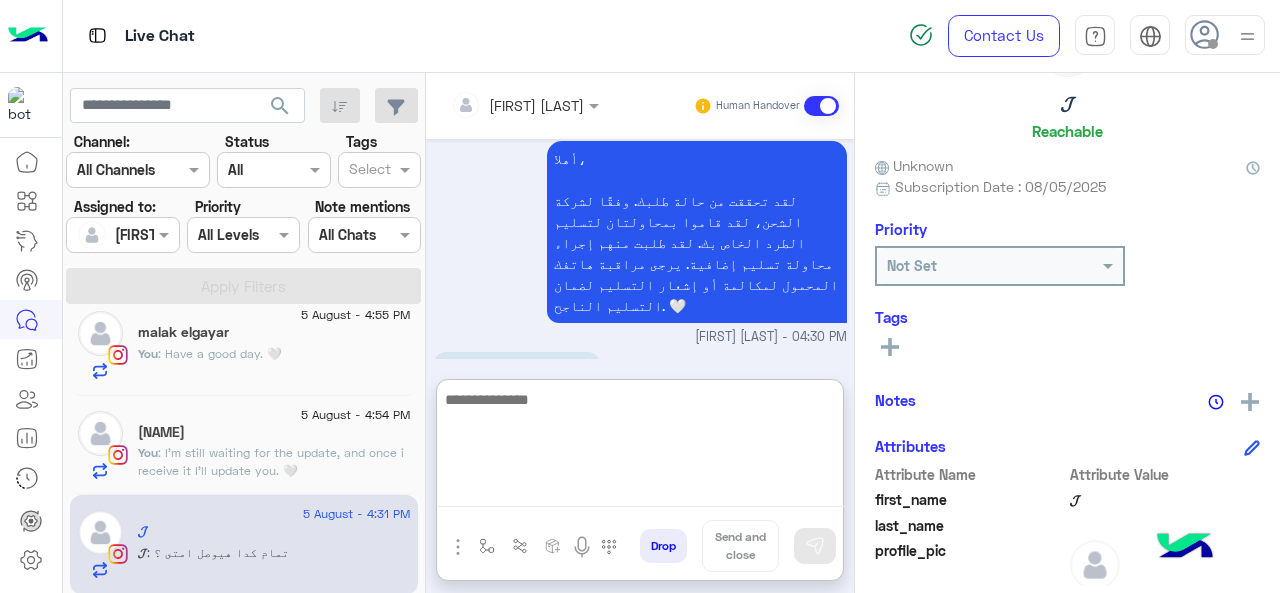 scroll, scrollTop: 504, scrollLeft: 0, axis: vertical 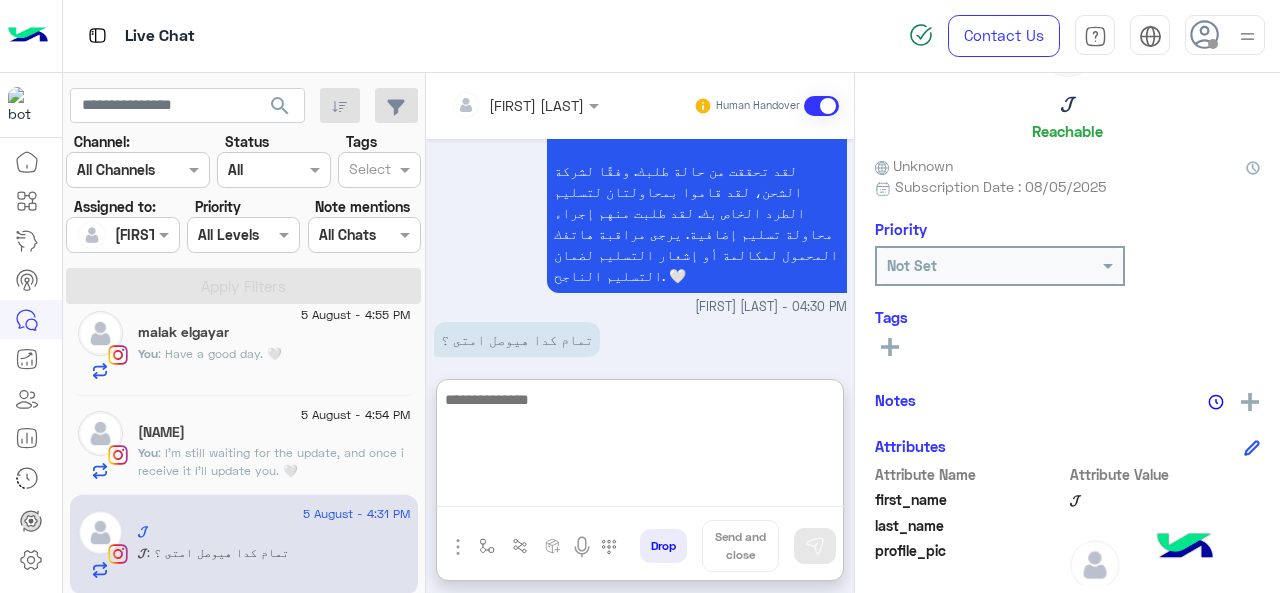 paste on "**********" 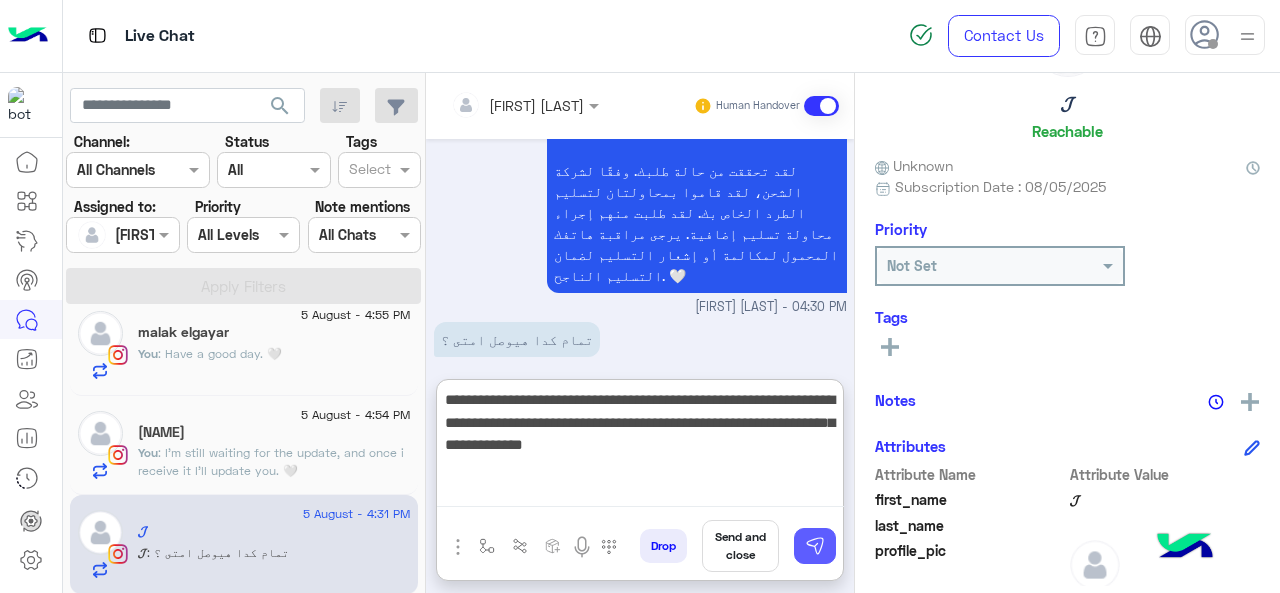 type on "**********" 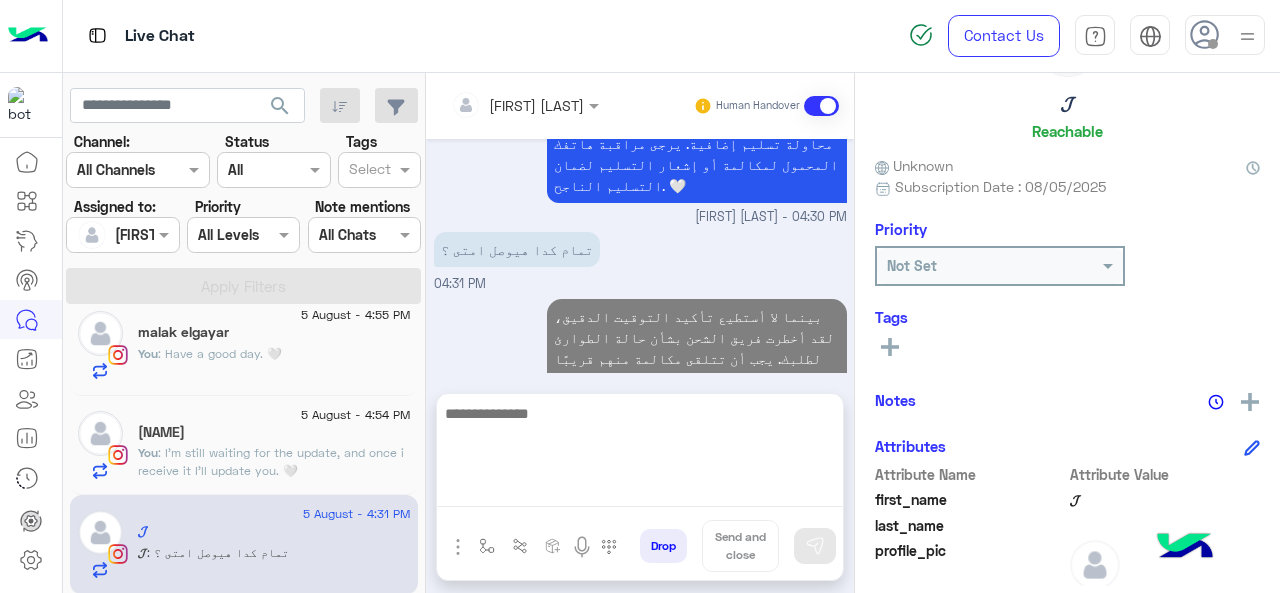 scroll, scrollTop: 541, scrollLeft: 0, axis: vertical 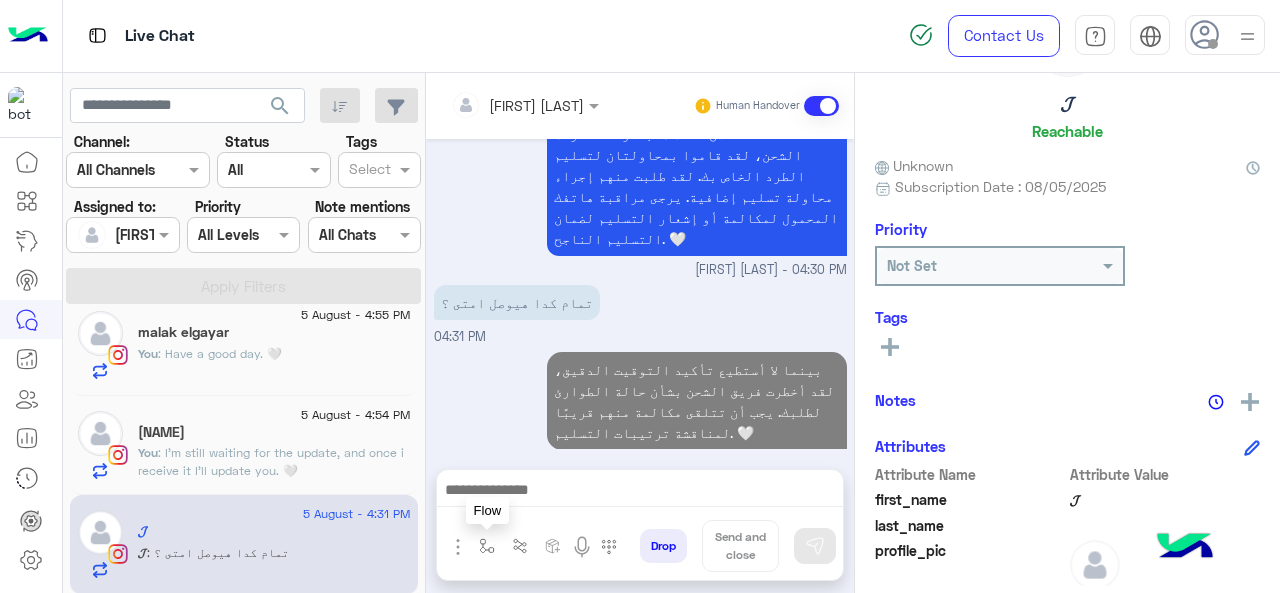 click at bounding box center [487, 546] 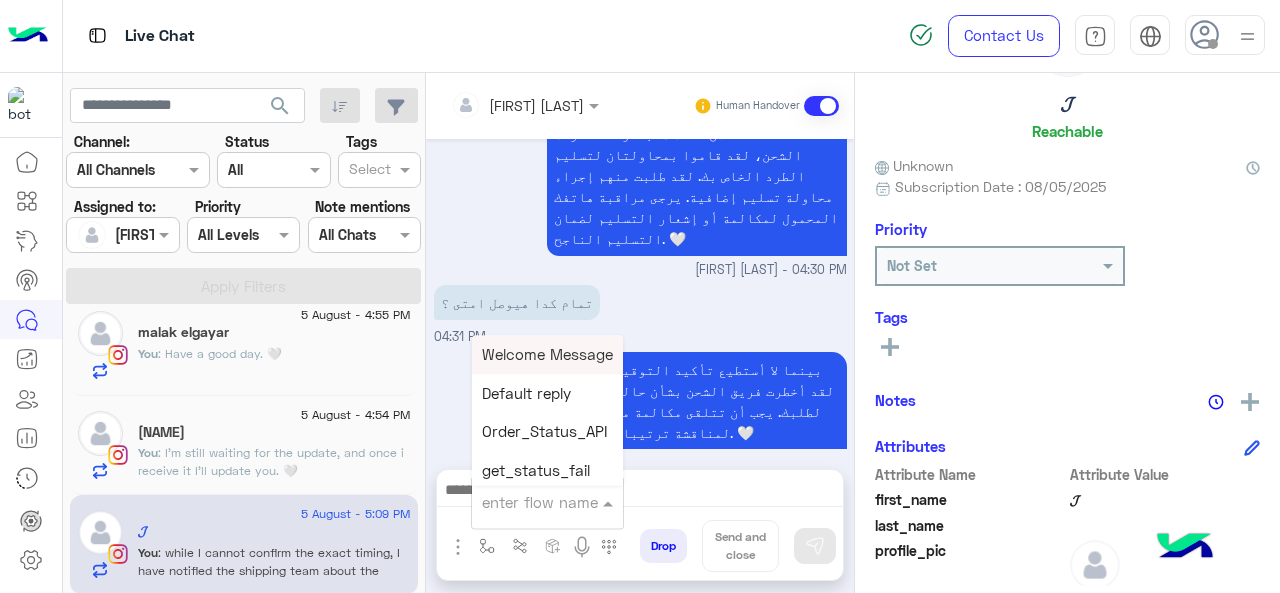 click at bounding box center [523, 502] 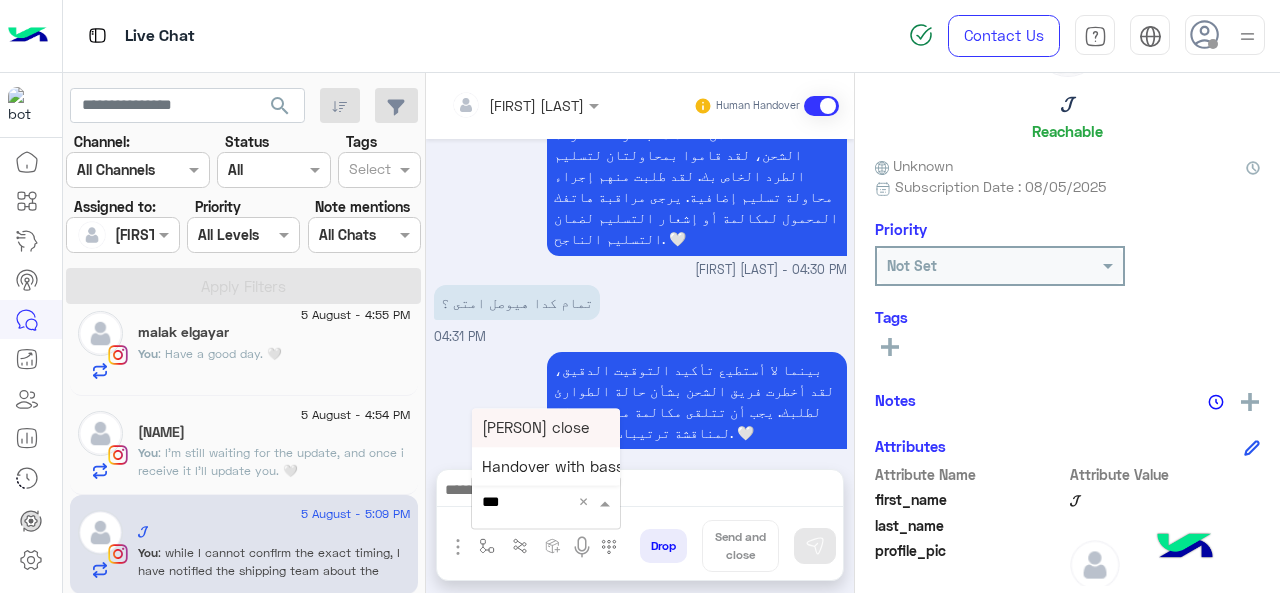 type on "****" 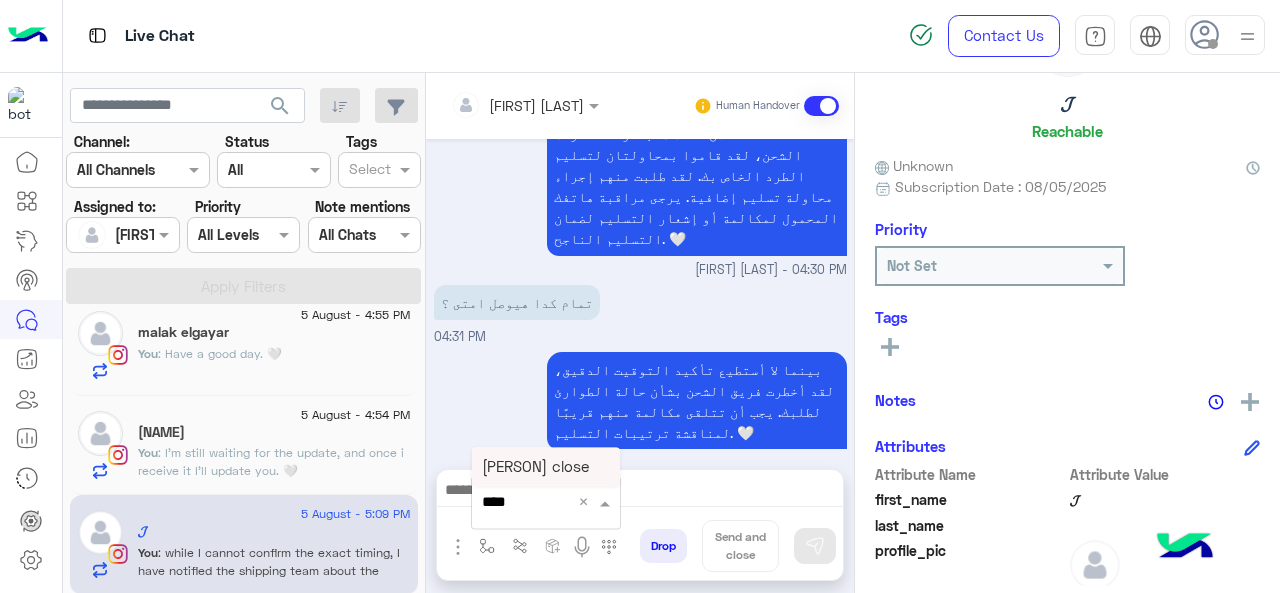 click on "[PERSON] close" at bounding box center (546, 466) 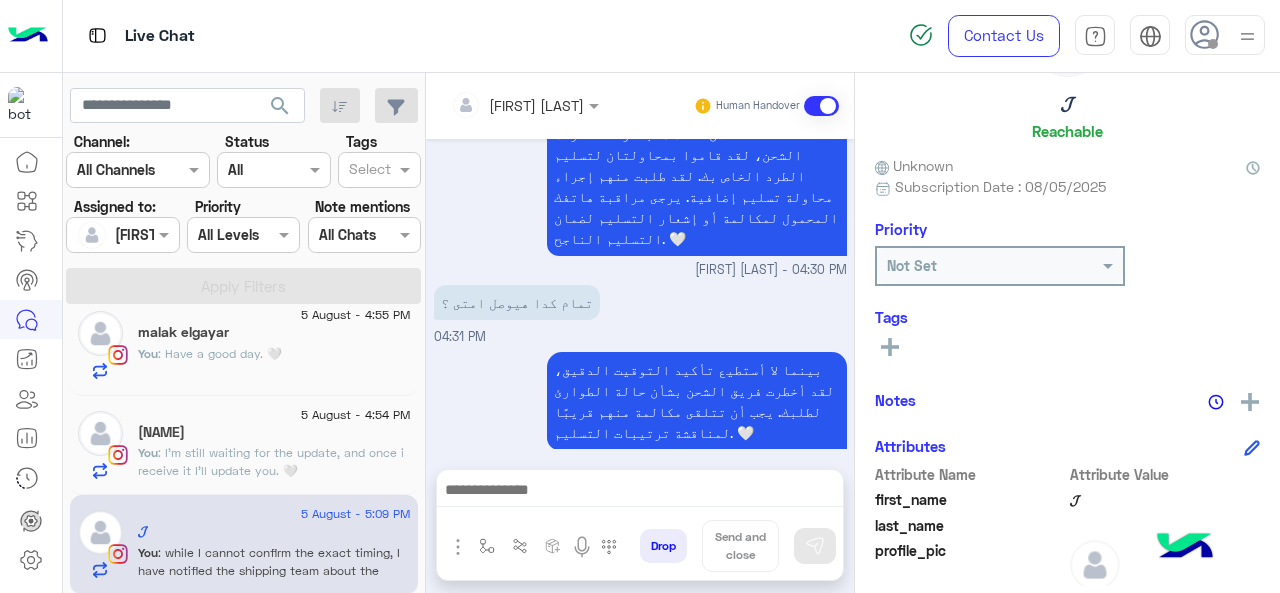 type on "**********" 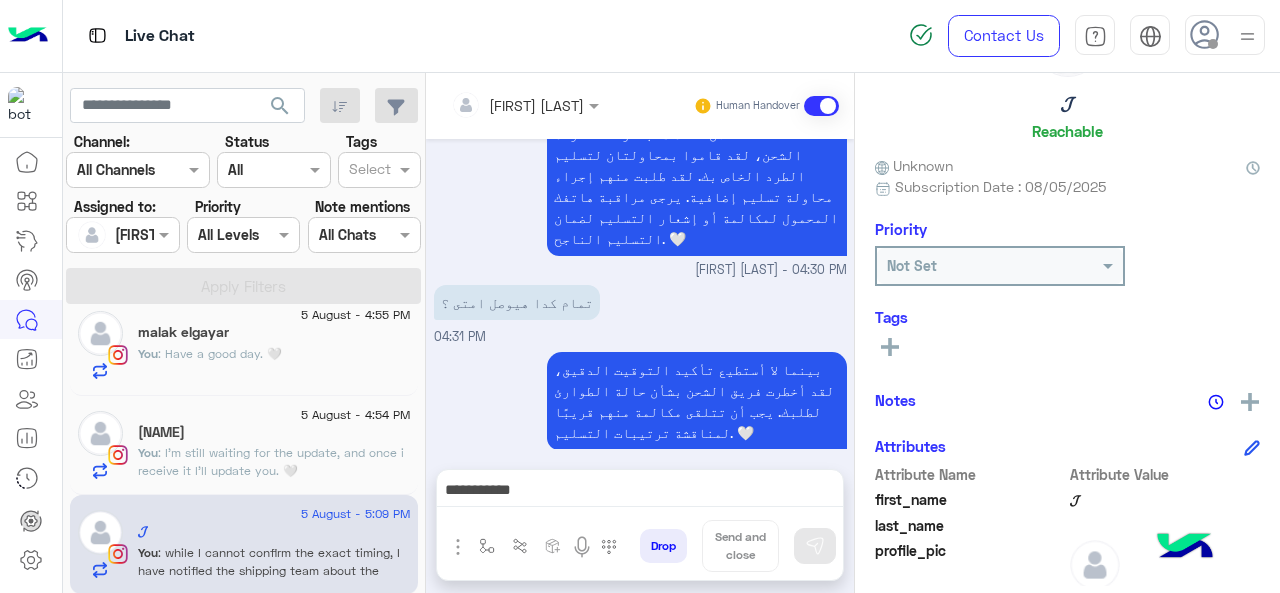 scroll, scrollTop: 544, scrollLeft: 0, axis: vertical 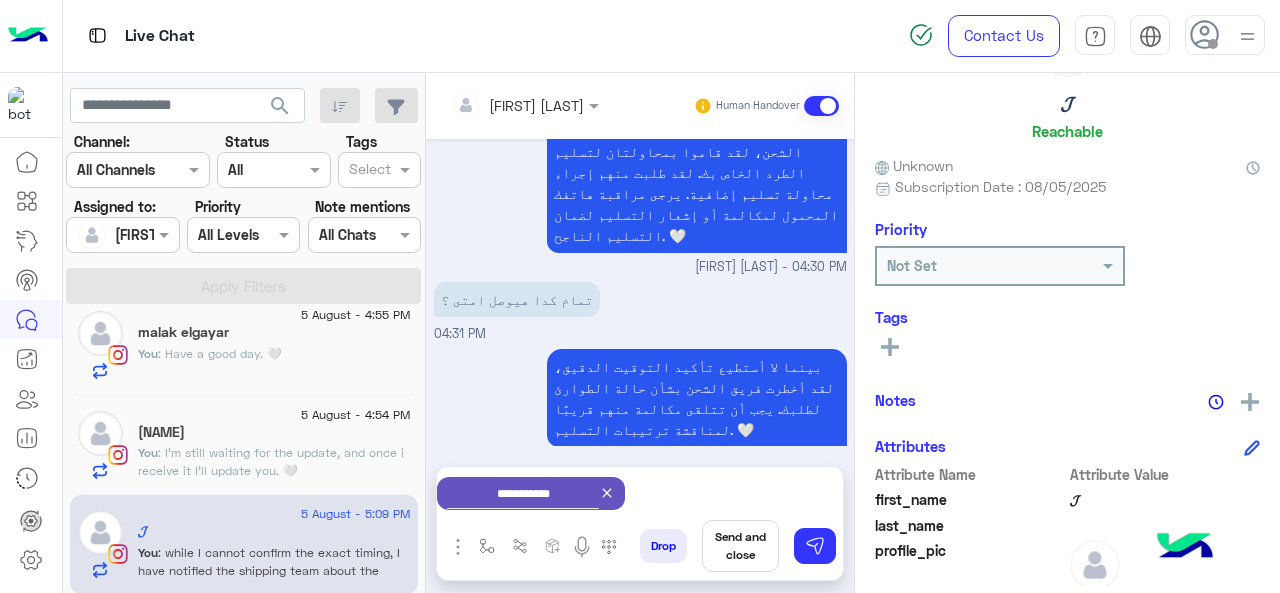click on "Send and close" at bounding box center (740, 546) 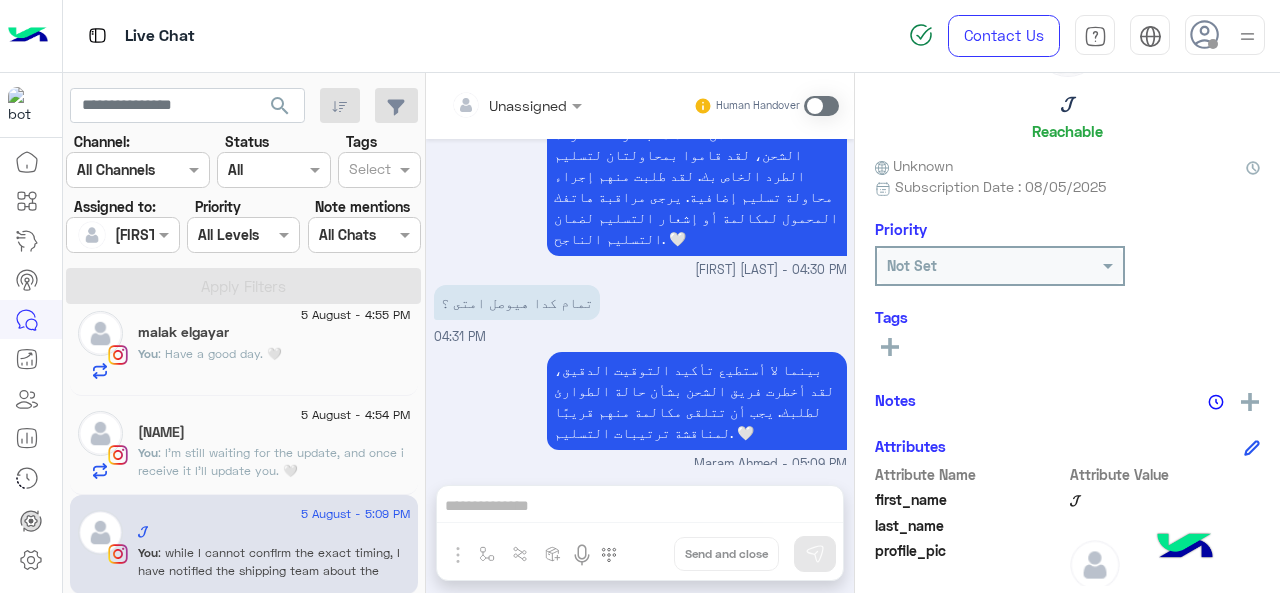 scroll, scrollTop: 562, scrollLeft: 0, axis: vertical 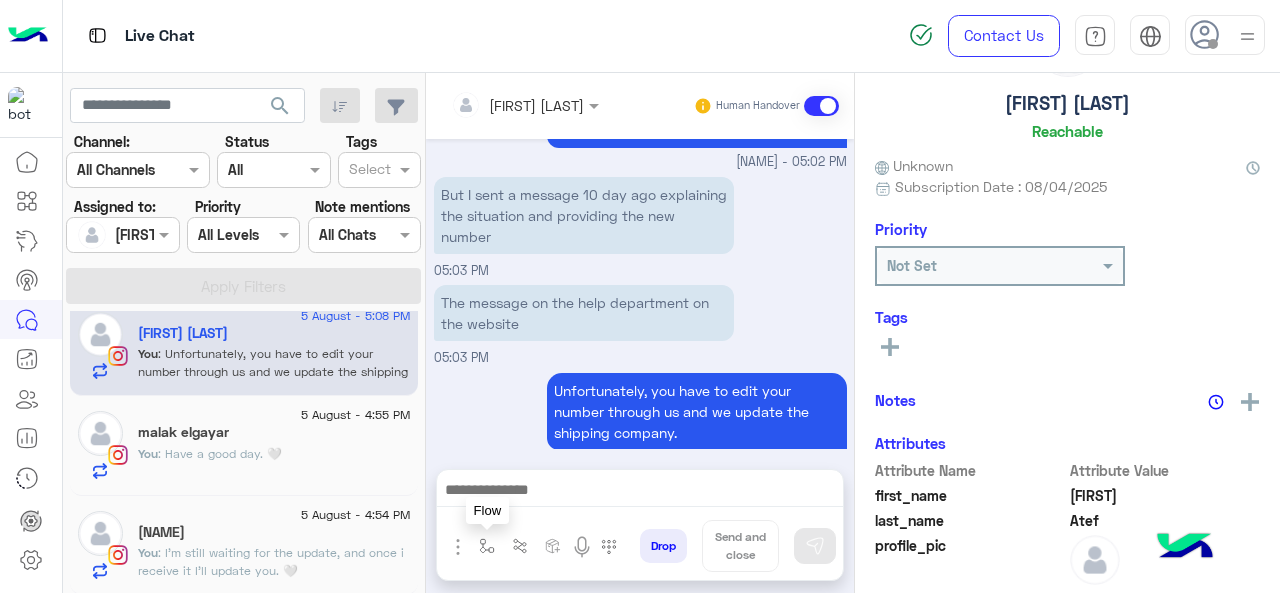 click at bounding box center (487, 546) 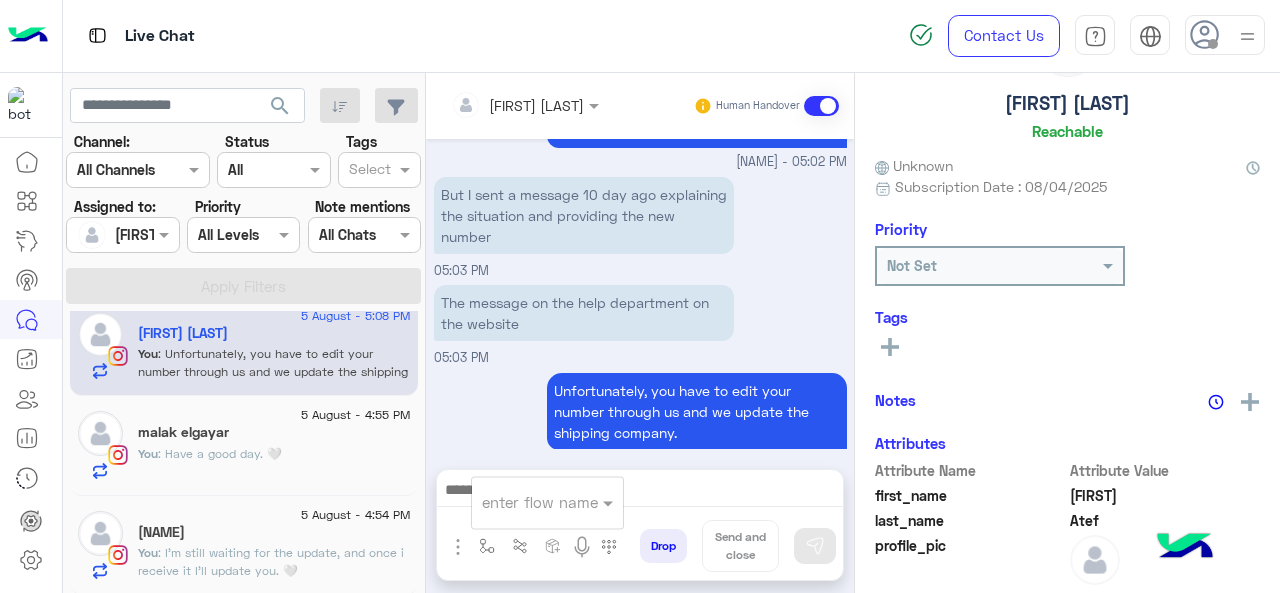 drag, startPoint x: 520, startPoint y: 513, endPoint x: 544, endPoint y: 505, distance: 25.298222 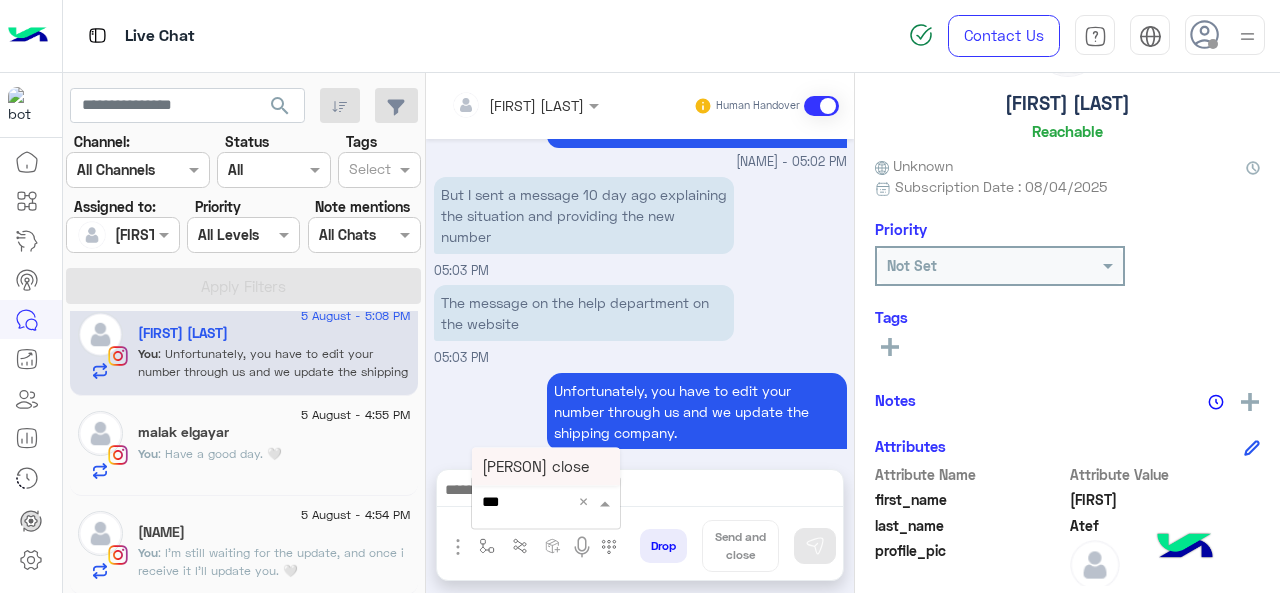 type on "****" 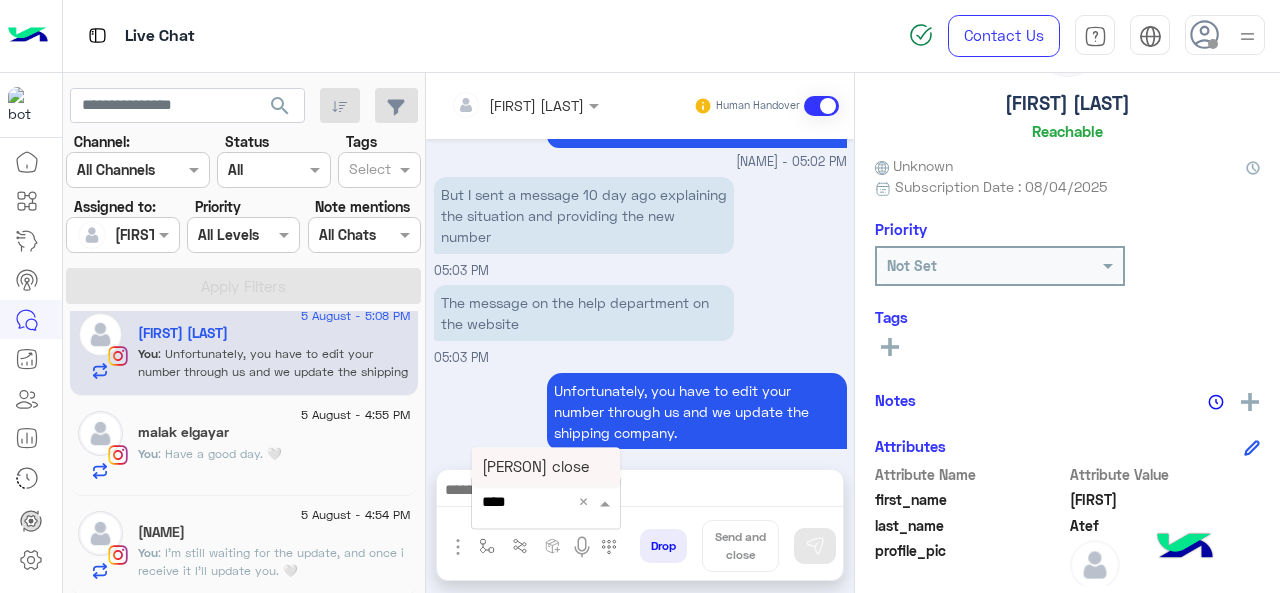 click on "[PERSON] close" at bounding box center [535, 466] 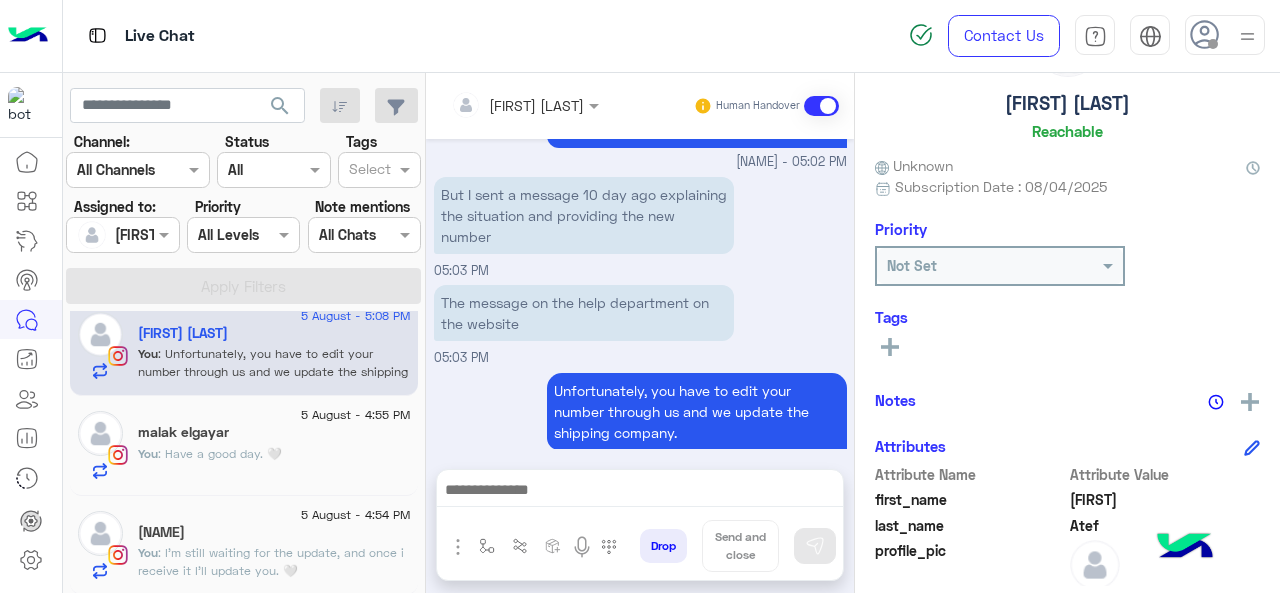 type on "**********" 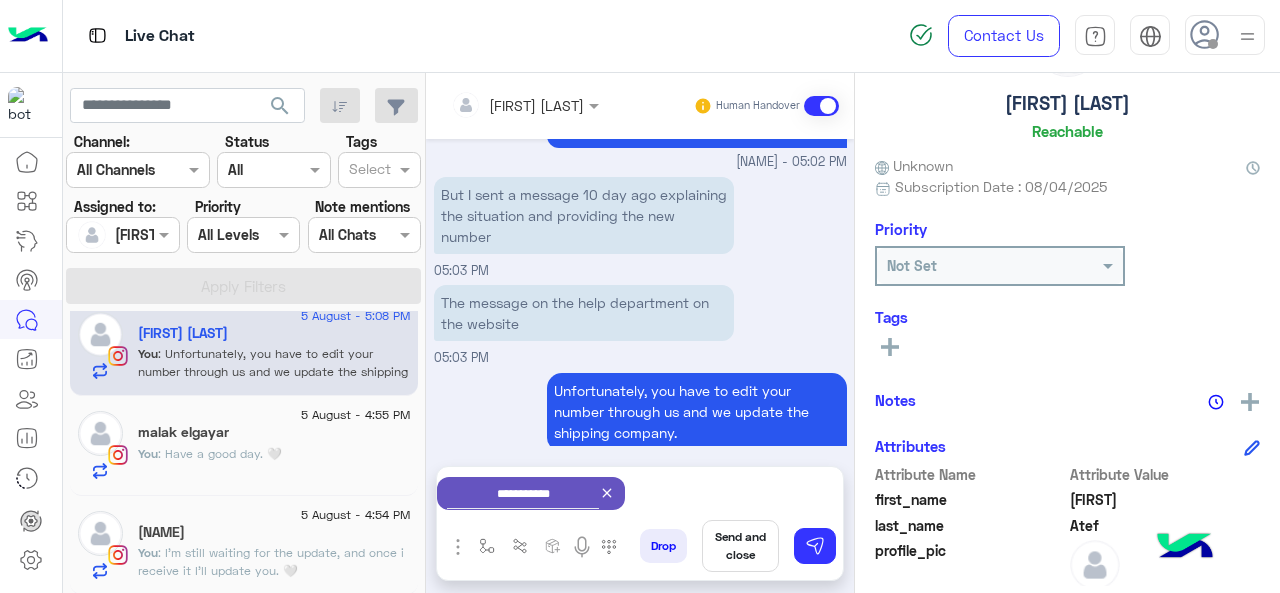 click on "Send and close" at bounding box center [740, 546] 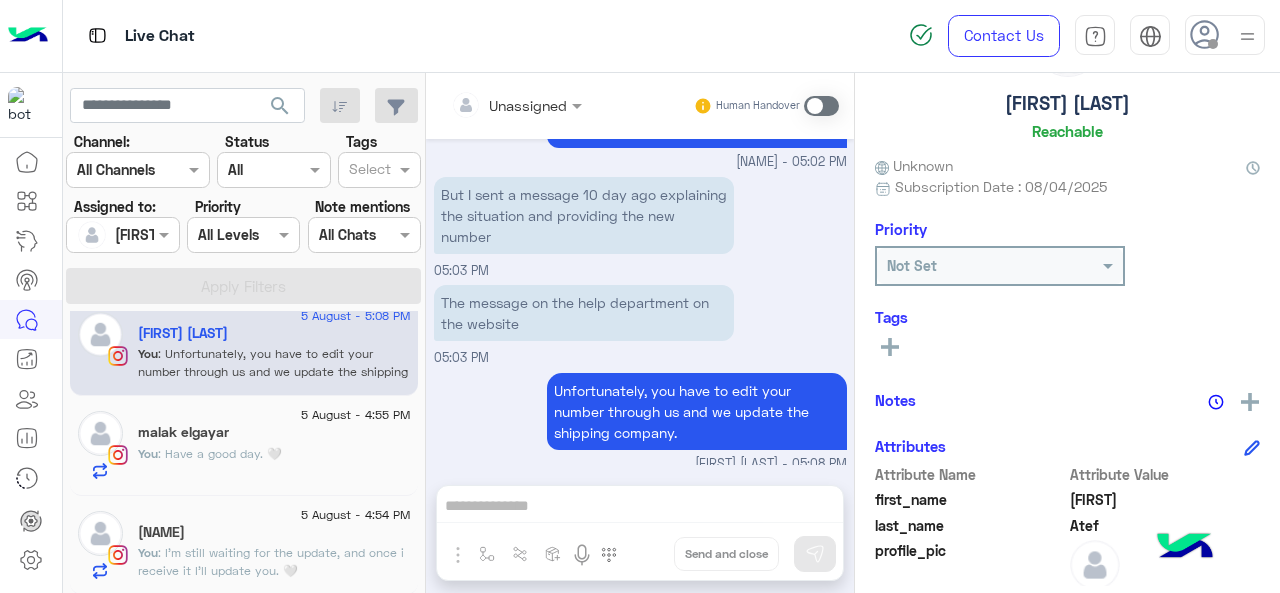 scroll, scrollTop: 592, scrollLeft: 0, axis: vertical 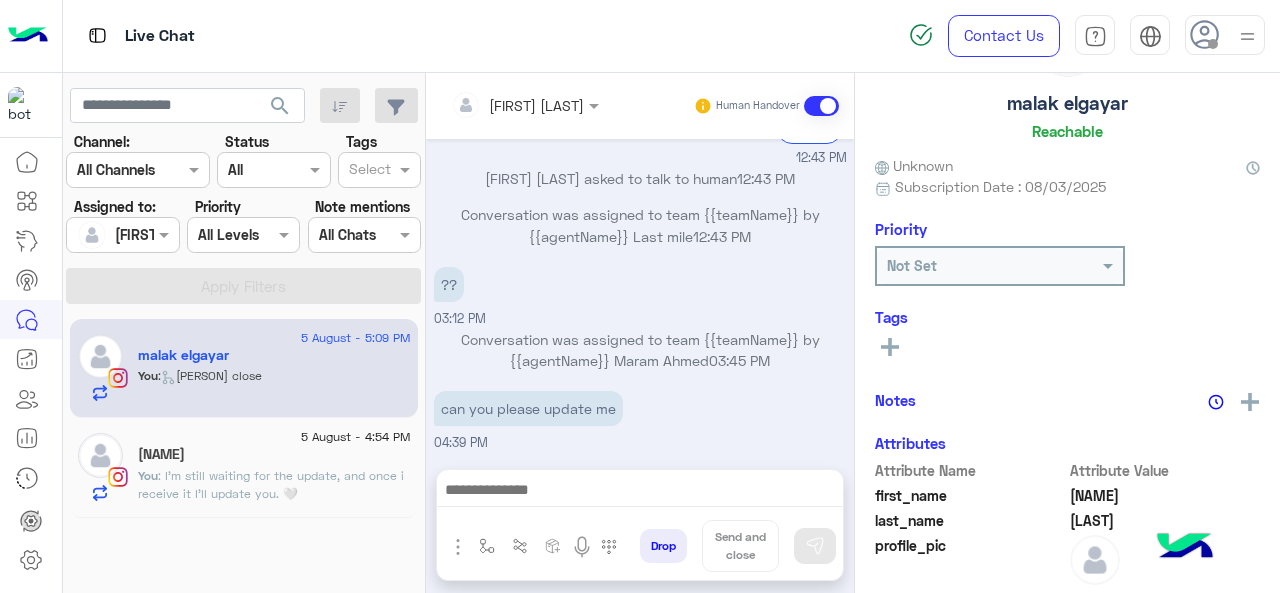 click on ": I'm still waiting for the update, and once i receive it I'll update you. 🤍" 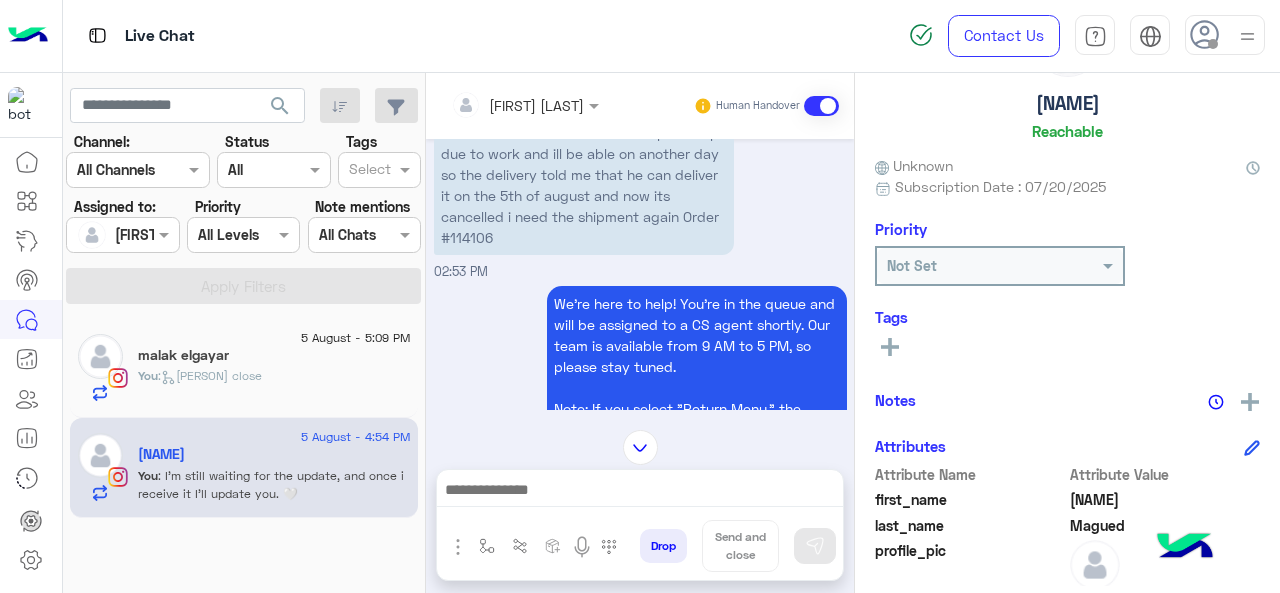 scroll, scrollTop: 812, scrollLeft: 0, axis: vertical 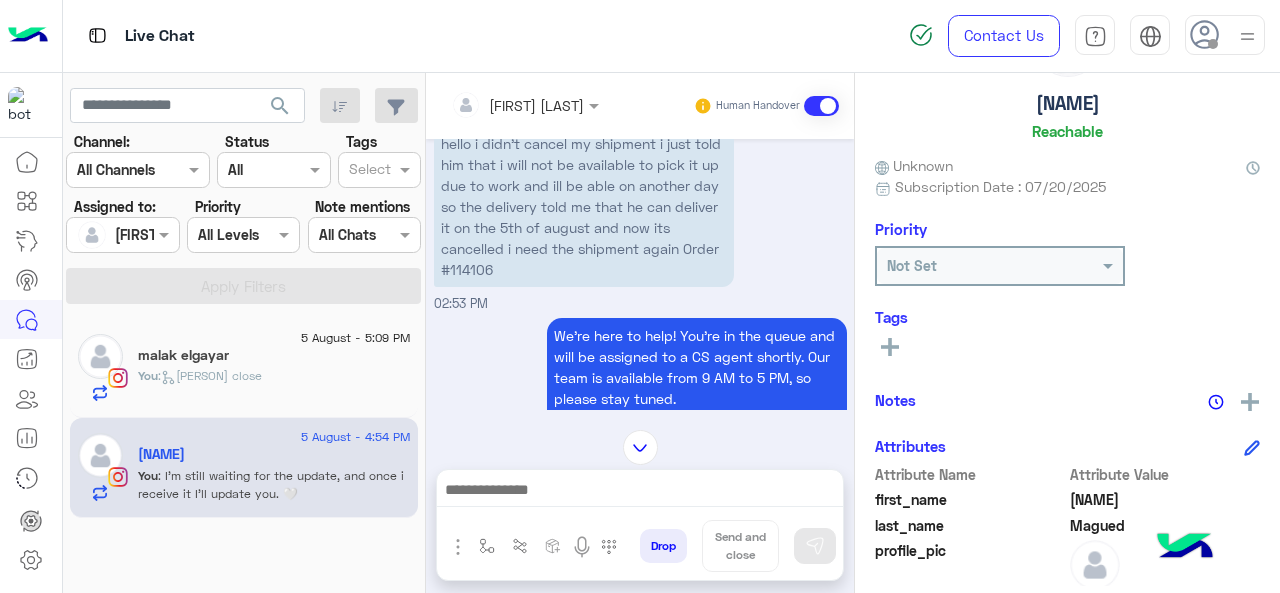 click on "hello i didn’t cancel my shipment i just told him that i will not be available to pick it up due to work and ill be able on another day so the delivery told me that he can deliver it on the 5th of august and now its  cancelled i need the shipment again Order #114106" at bounding box center [584, 206] 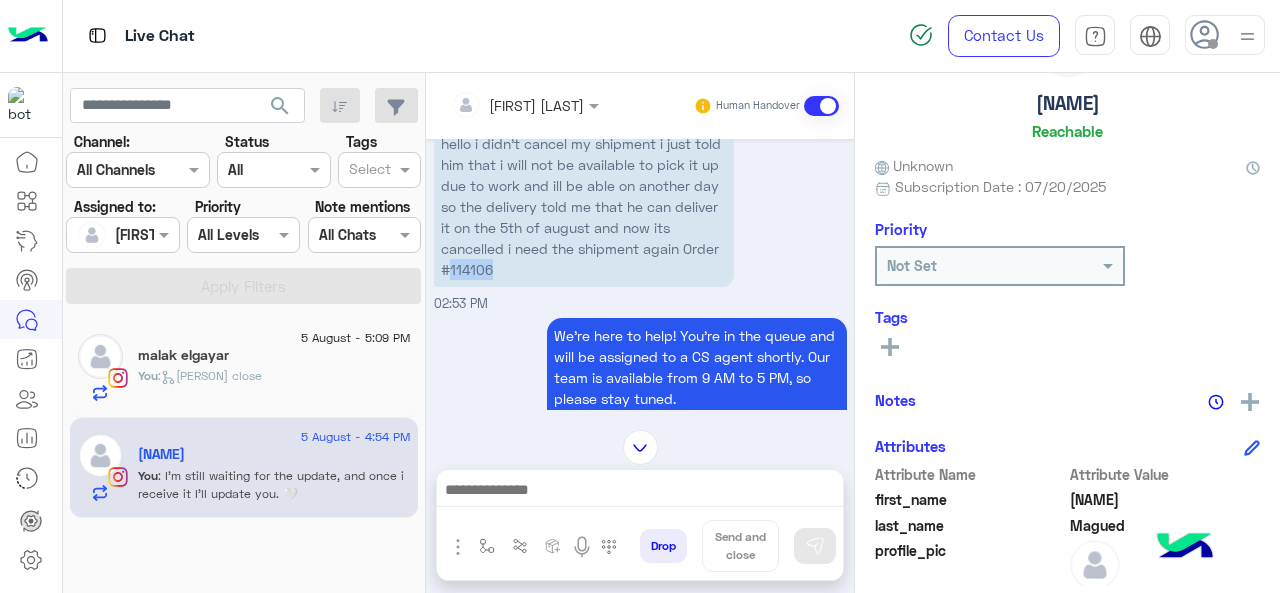 click on "hello i didn’t cancel my shipment i just told him that i will not be available to pick it up due to work and ill be able on another day so the delivery told me that he can deliver it on the 5th of august and now its  cancelled i need the shipment again Order #114106" at bounding box center [584, 206] 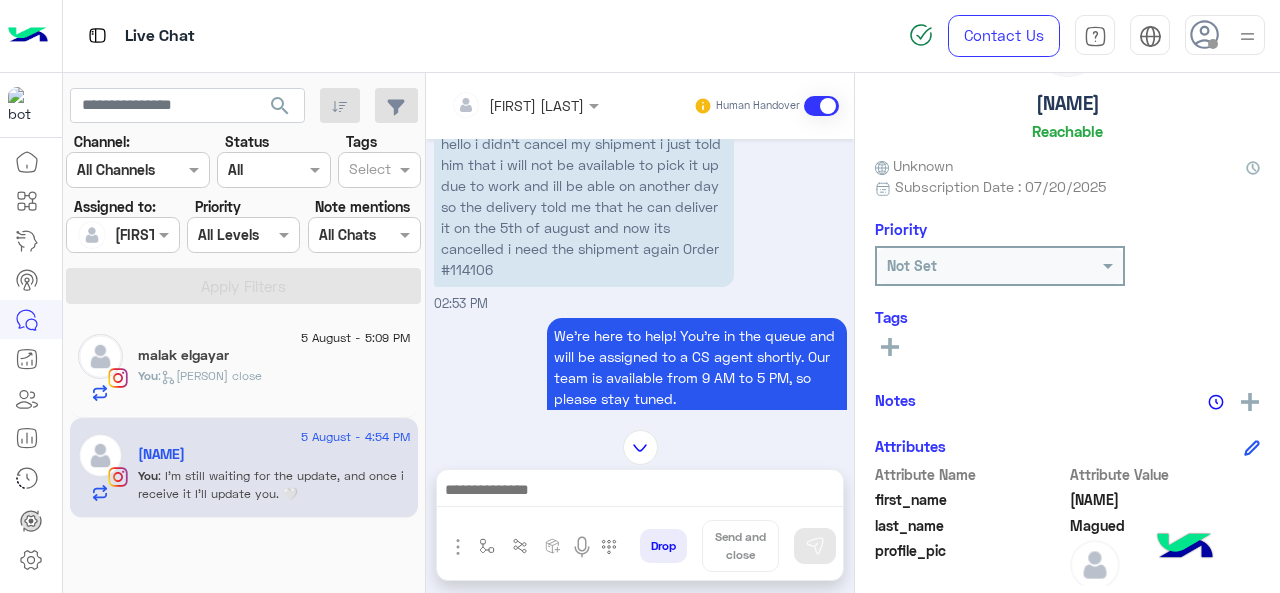 click on "hello i didn’t cancel my shipment i just told him that i will not be available to pick it up due to work and ill be able on another day so the delivery told me that he can deliver it on the 5th of august and now its  cancelled i need the shipment again Order #114106" at bounding box center [584, 206] 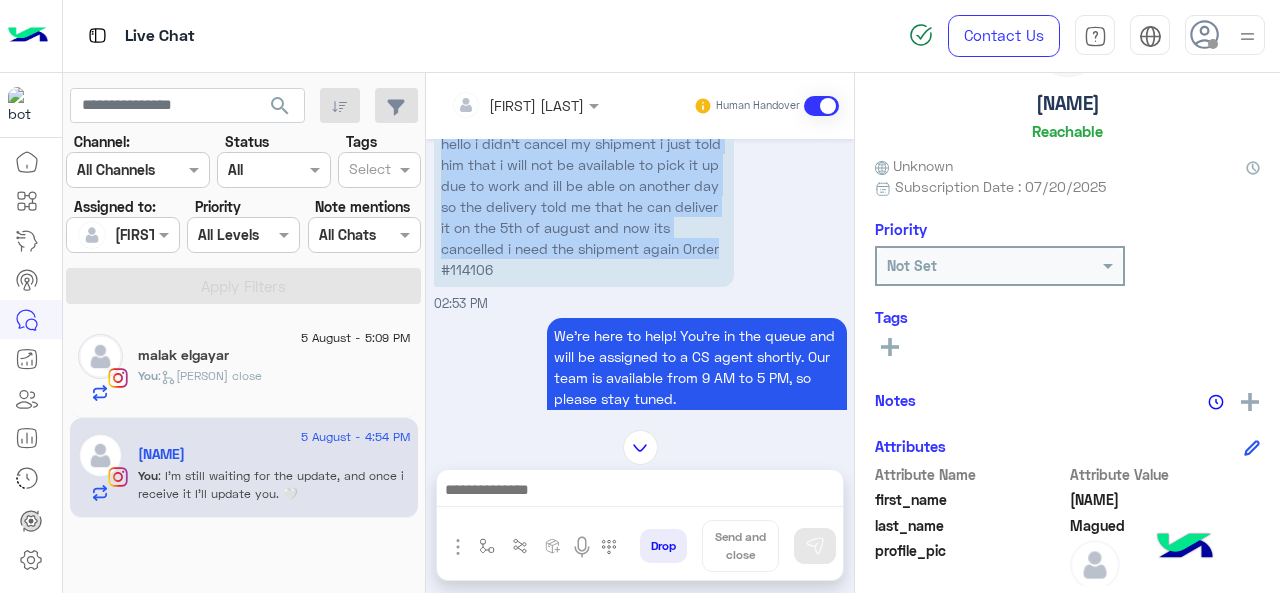 drag, startPoint x: 441, startPoint y: 160, endPoint x: 718, endPoint y: 265, distance: 296.233 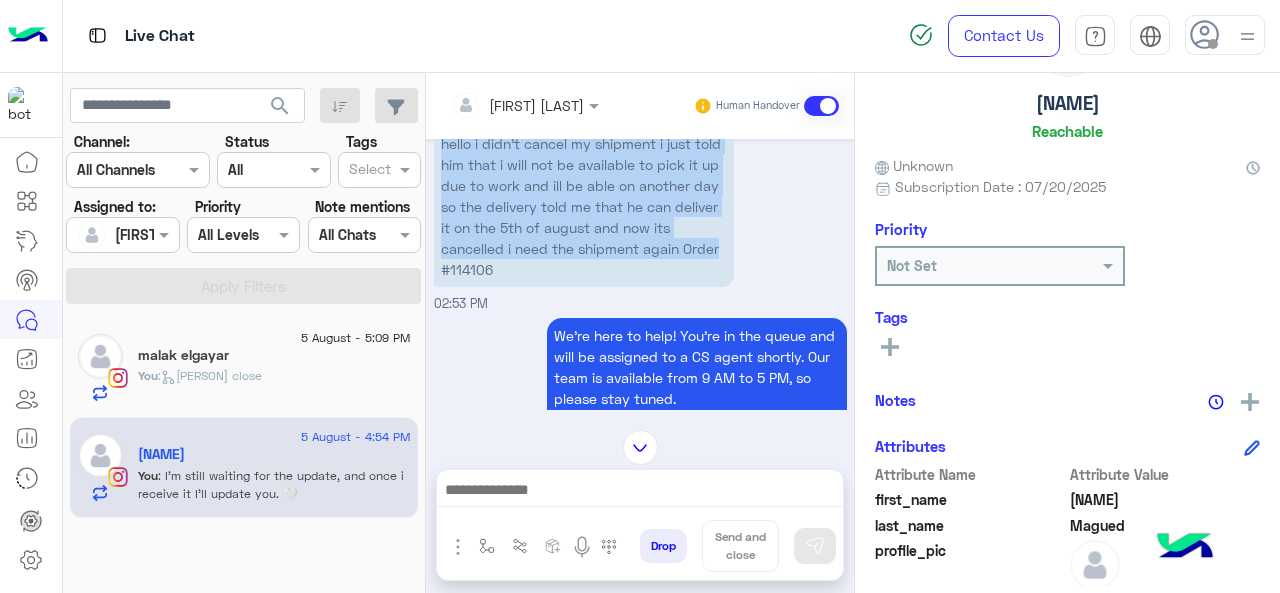scroll, scrollTop: 1112, scrollLeft: 0, axis: vertical 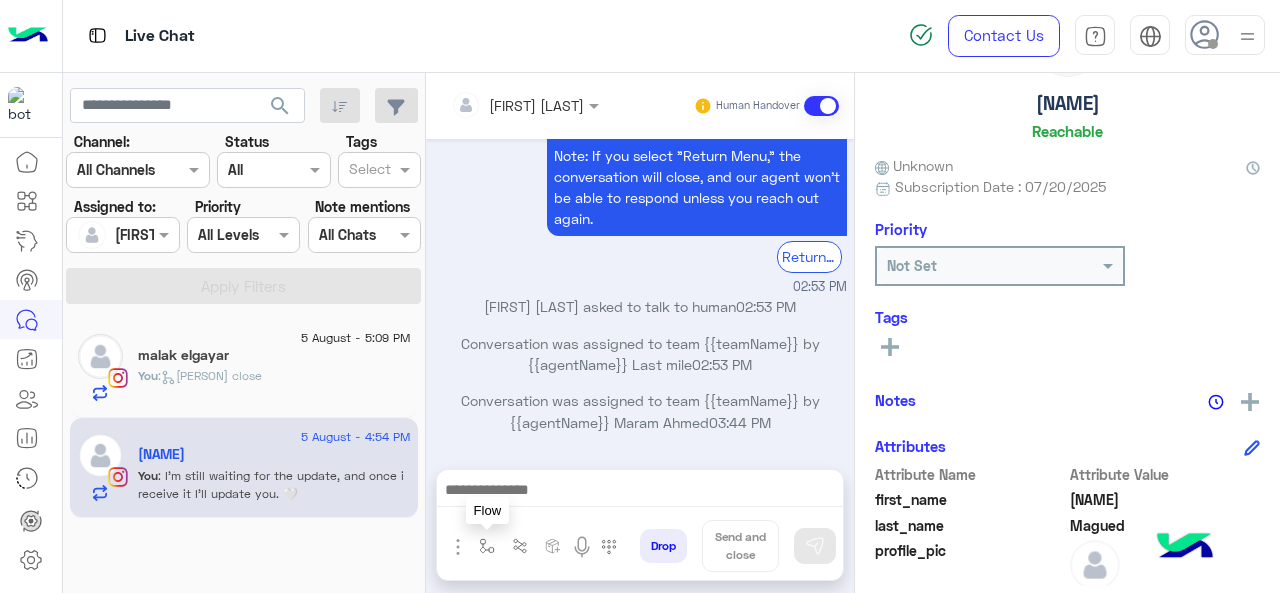 click at bounding box center [487, 546] 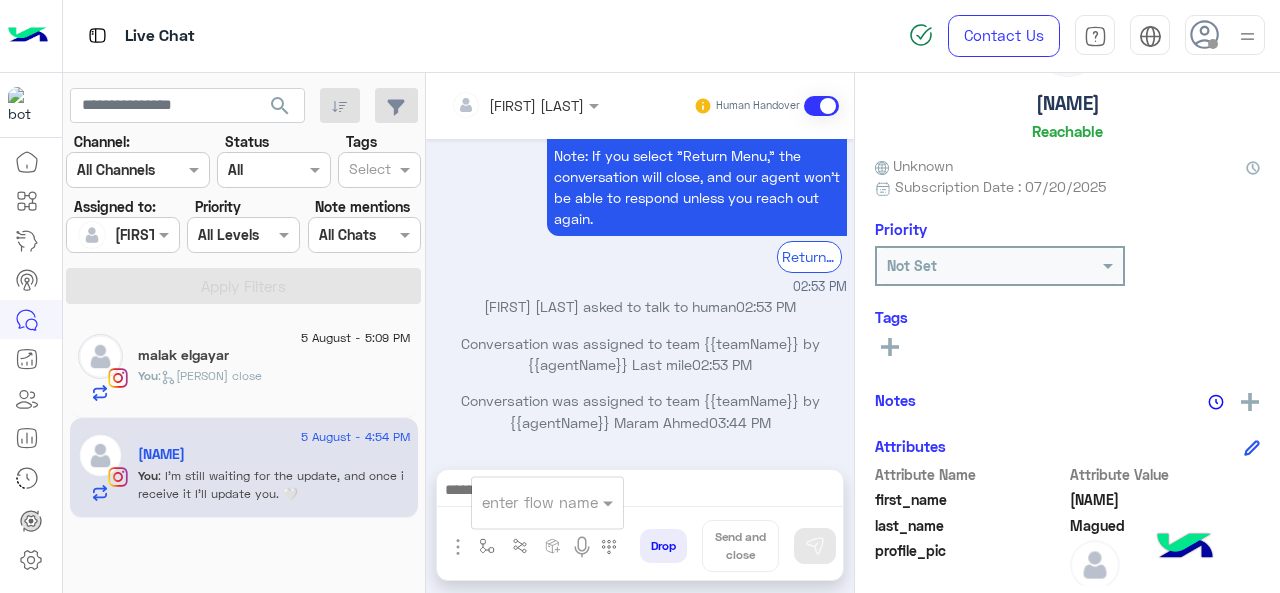 click on "enter flow name" at bounding box center (547, 502) 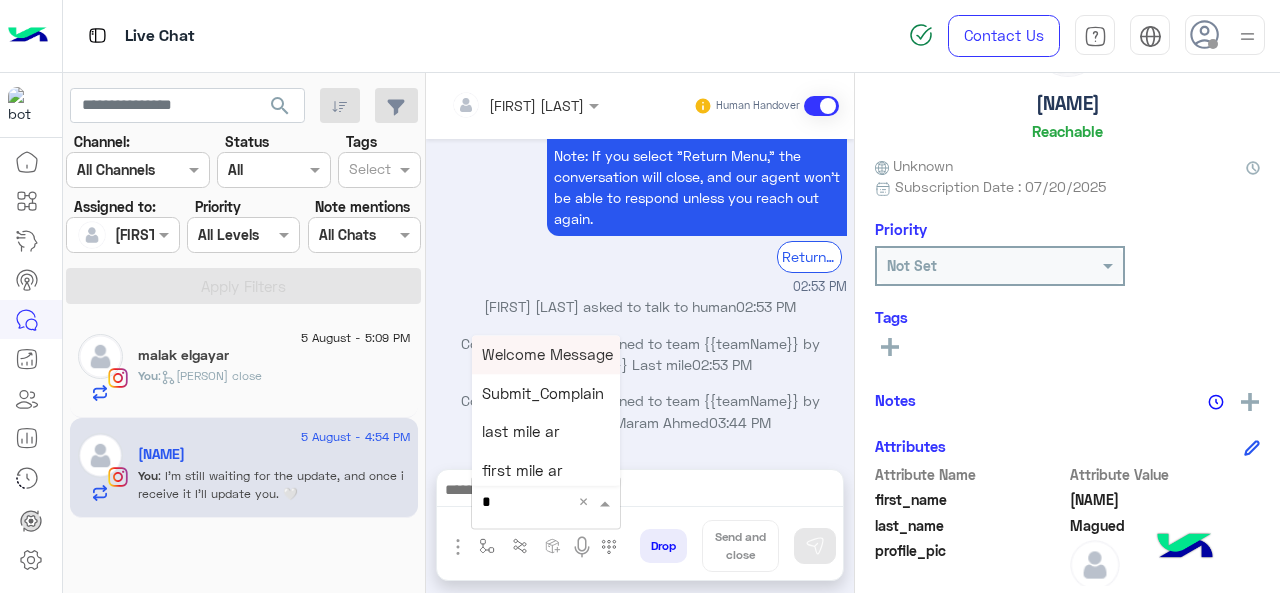 type on "*" 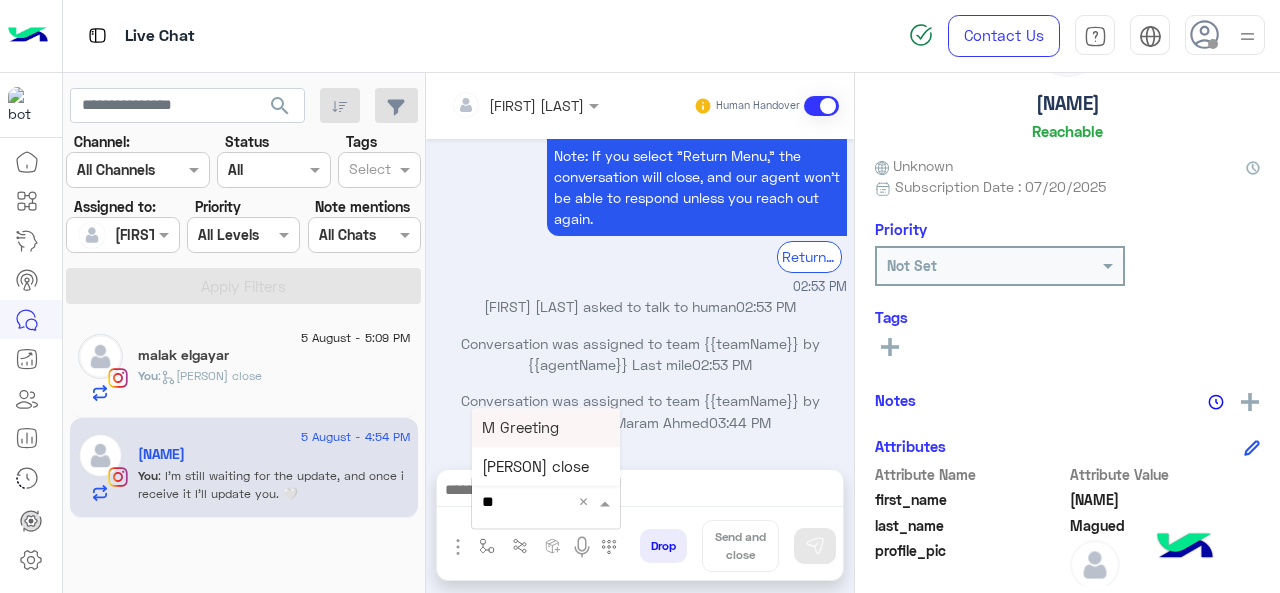 click on "M Greeting" at bounding box center [546, 427] 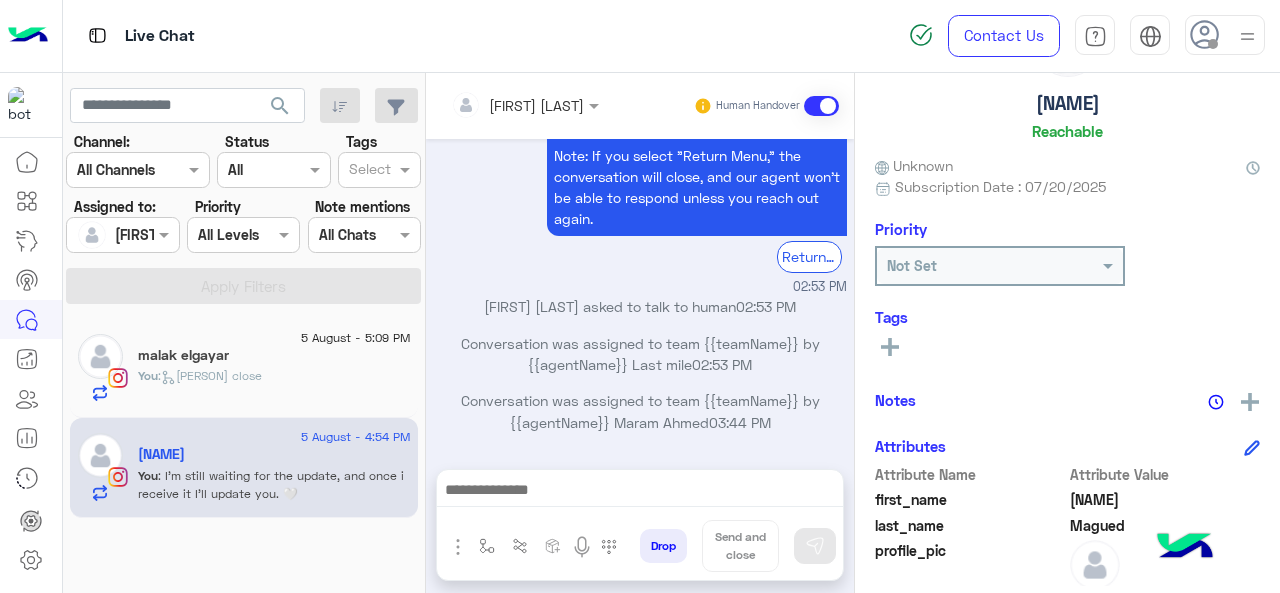 type on "**********" 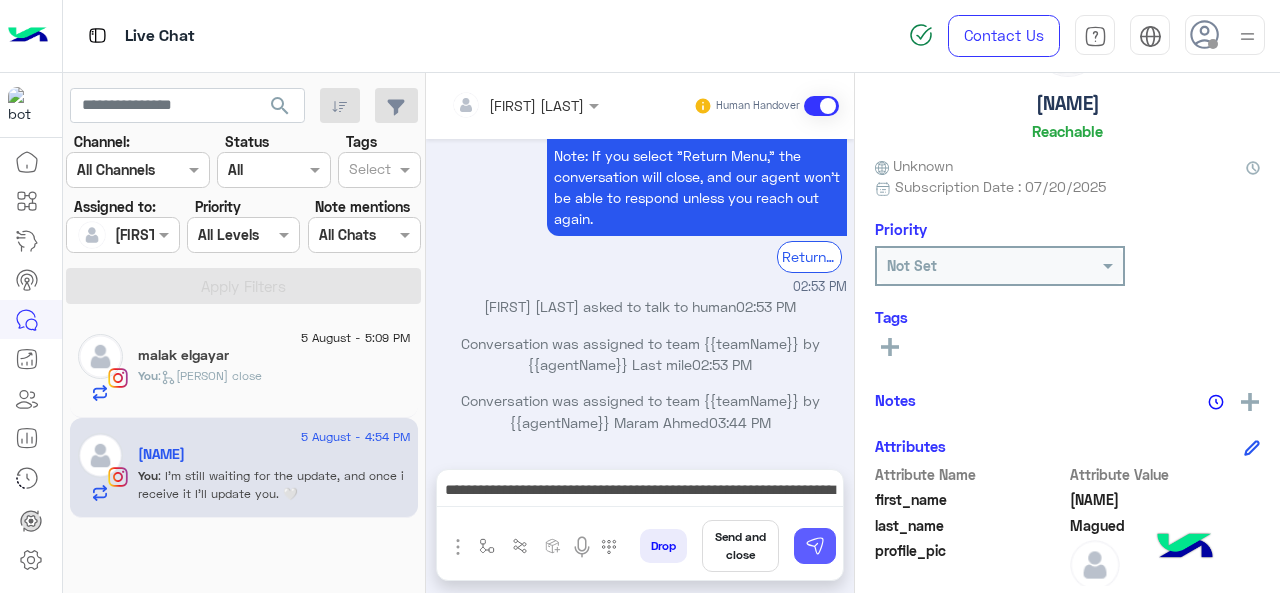 click at bounding box center (815, 546) 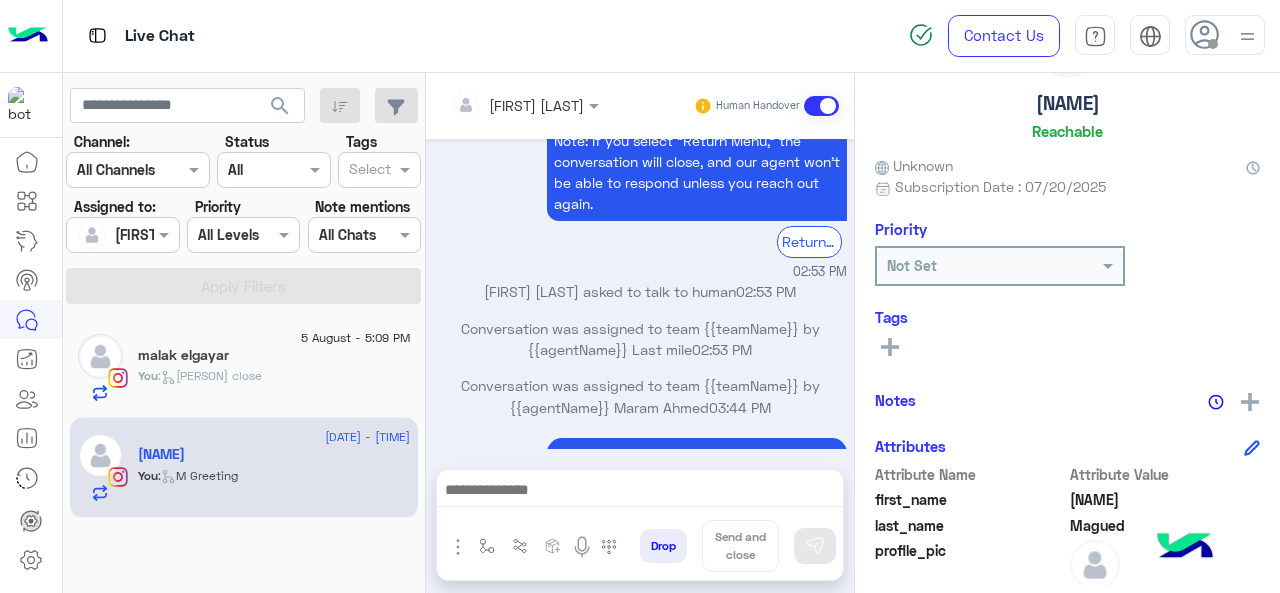 scroll, scrollTop: 1233, scrollLeft: 0, axis: vertical 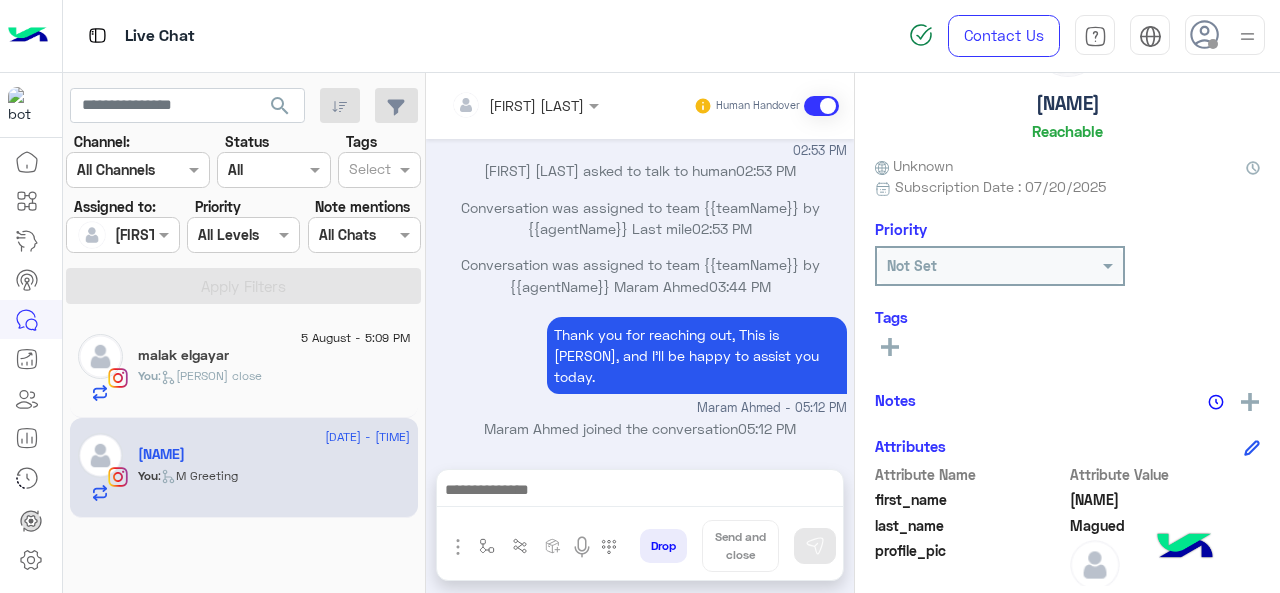 click at bounding box center [640, 492] 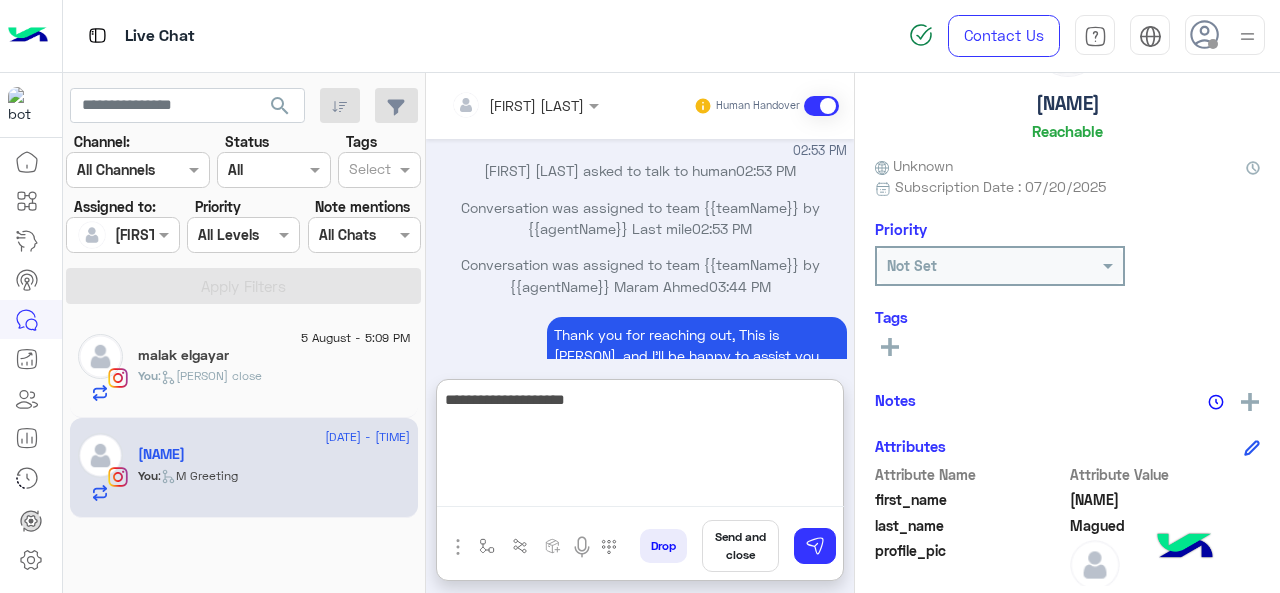 type on "**********" 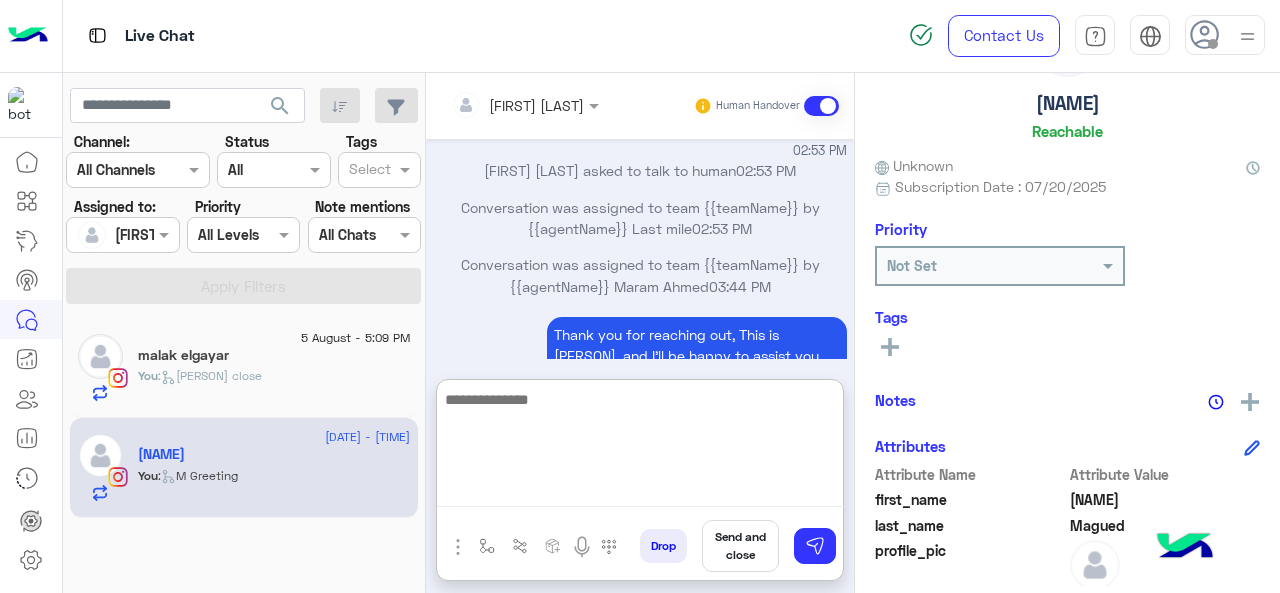 scroll, scrollTop: 1387, scrollLeft: 0, axis: vertical 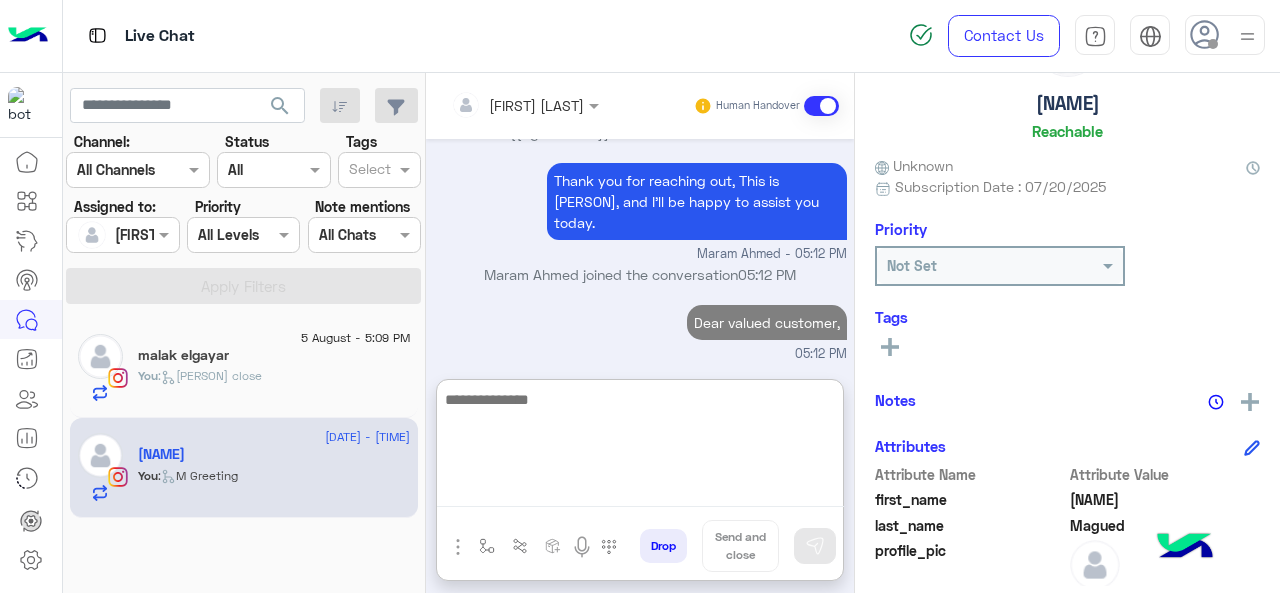 paste on "**********" 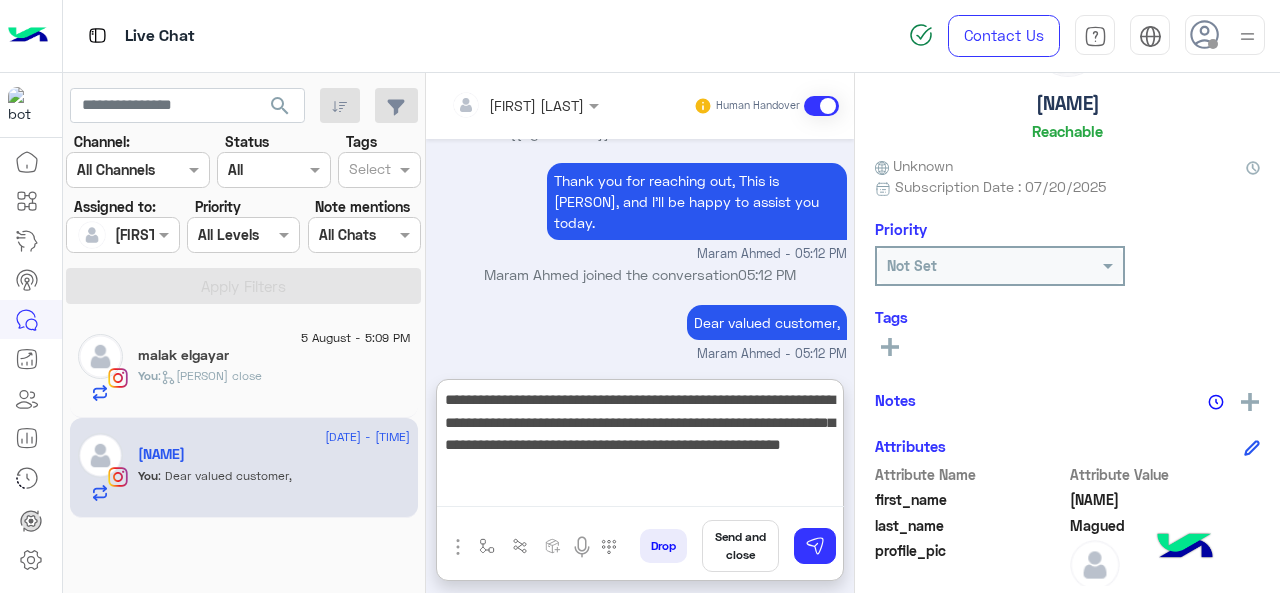 type on "**********" 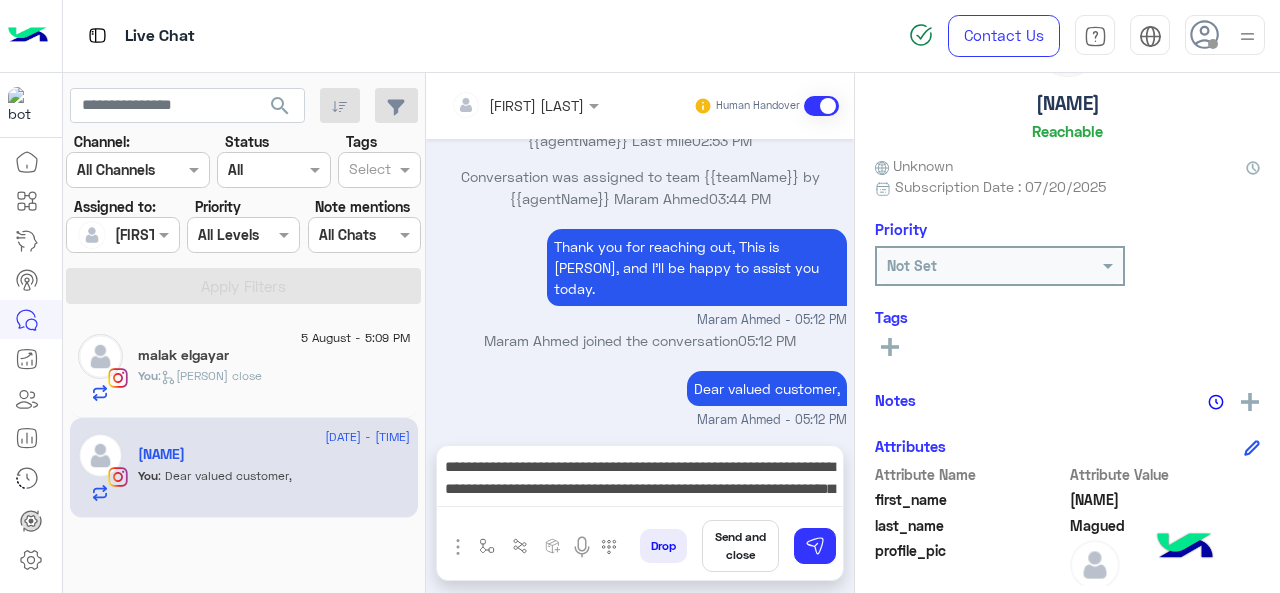 scroll, scrollTop: 1297, scrollLeft: 0, axis: vertical 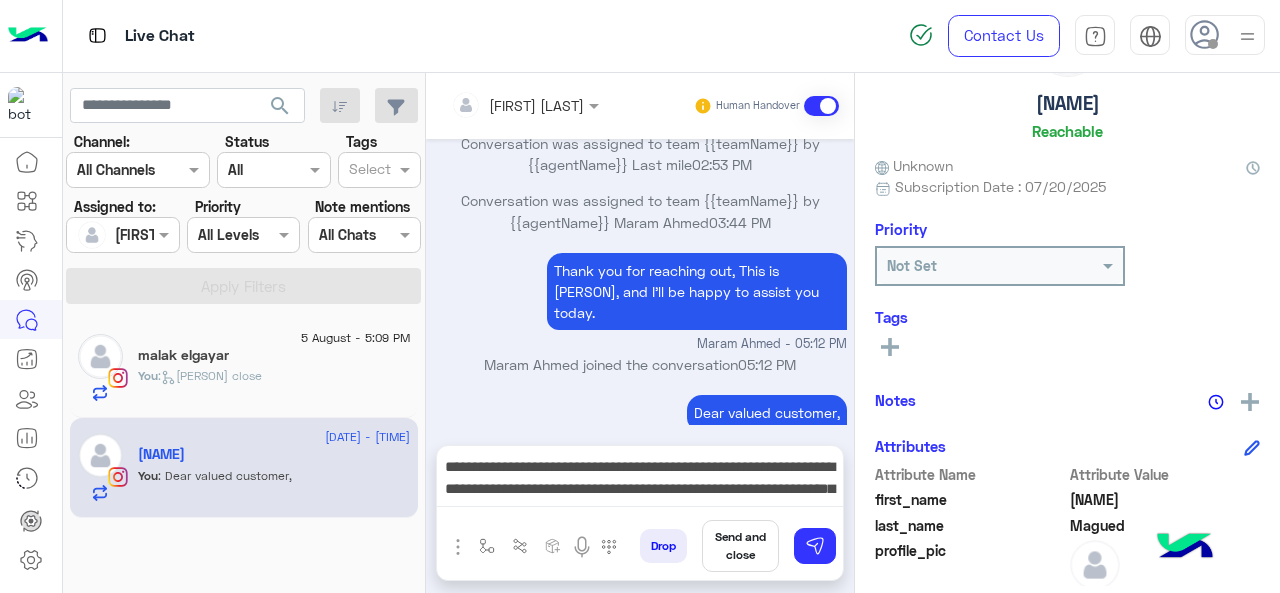 click 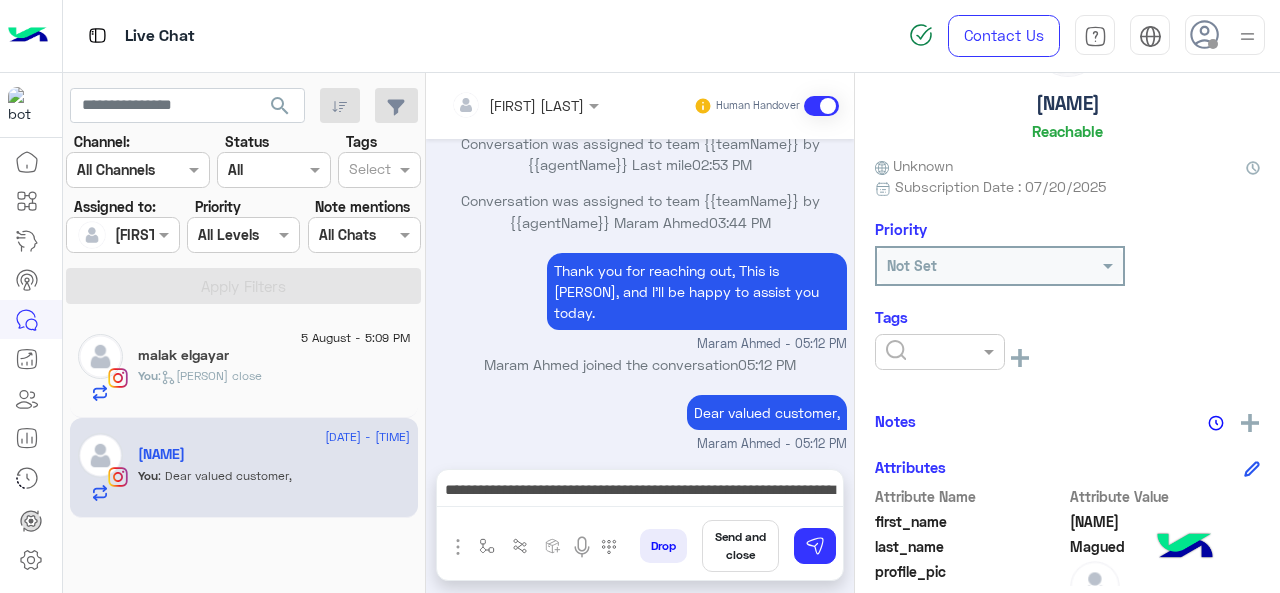 click 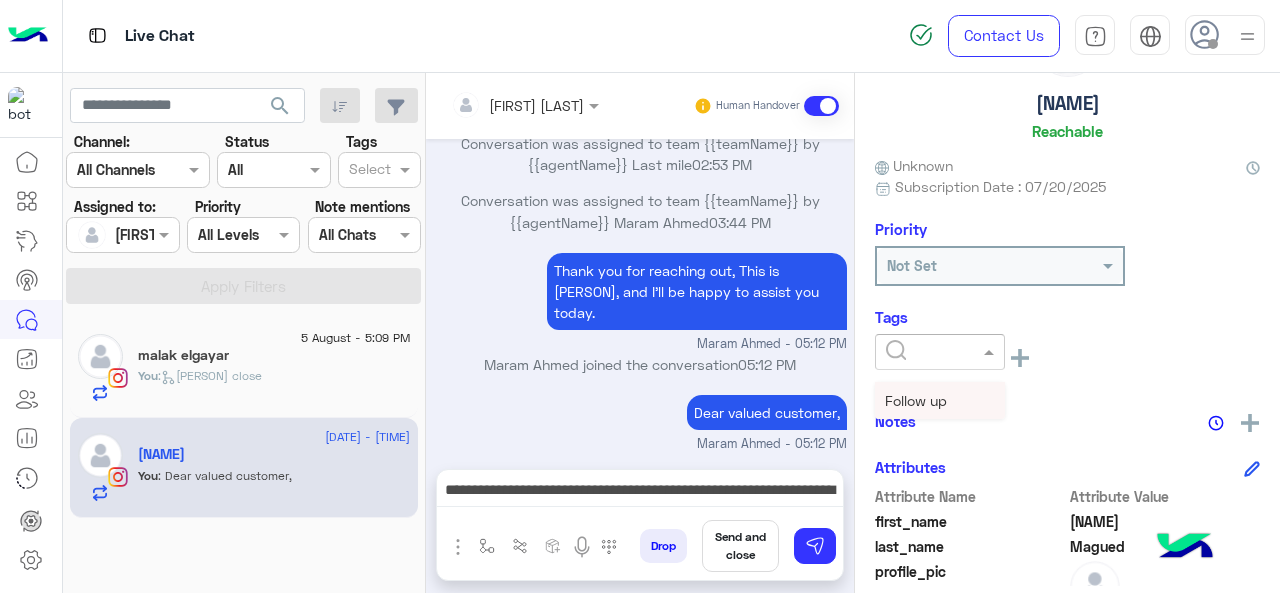click on "Follow up" at bounding box center [940, 400] 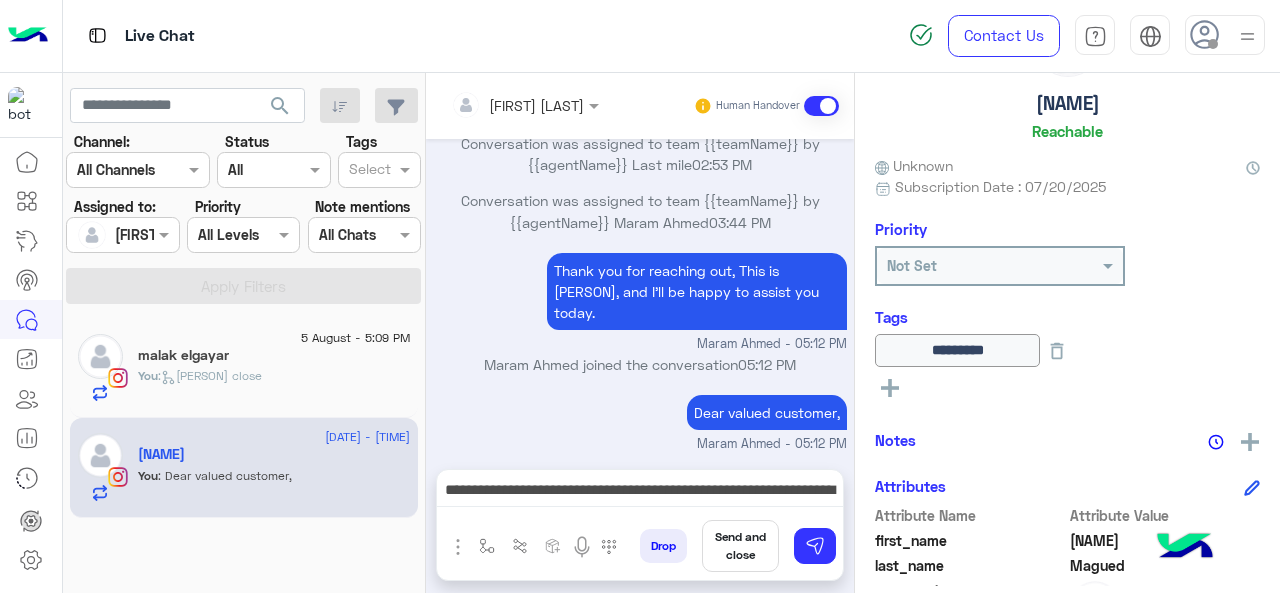 click on "Not Set" 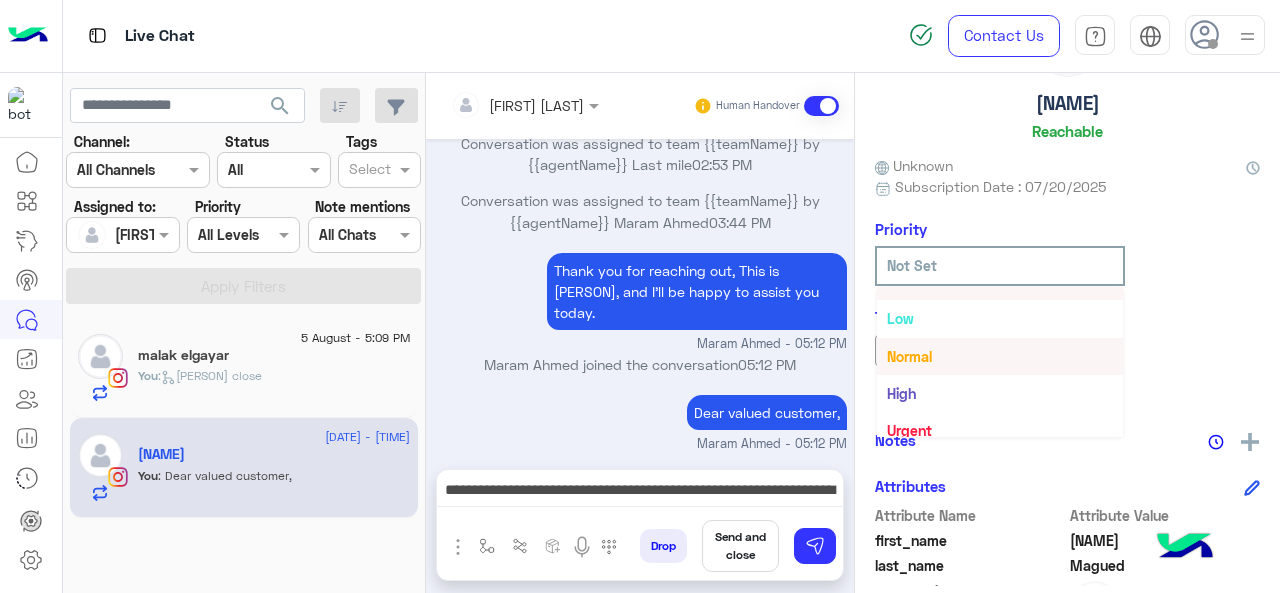 scroll, scrollTop: 36, scrollLeft: 0, axis: vertical 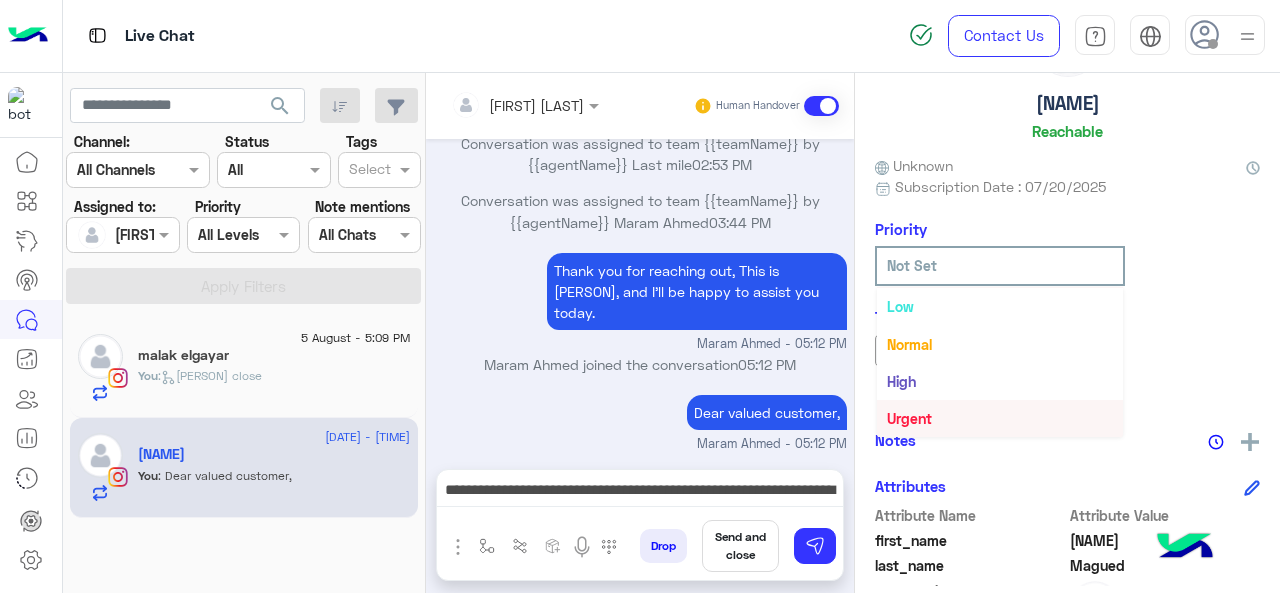 click on "Urgent" at bounding box center [1000, 418] 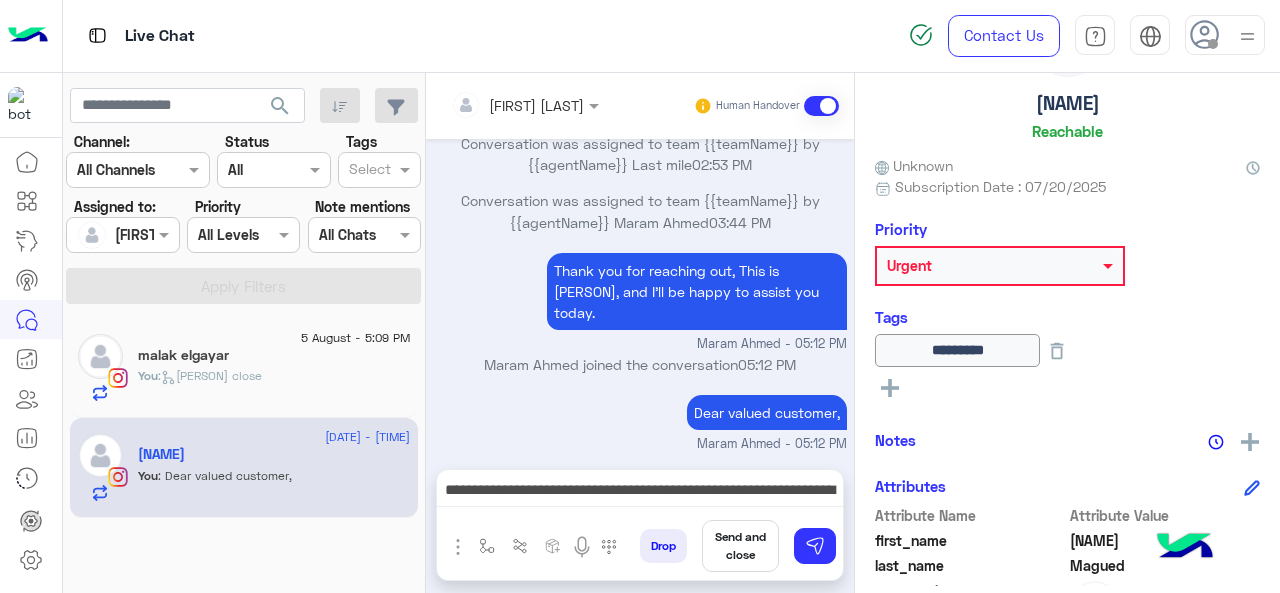 click on "Send and close" at bounding box center (740, 546) 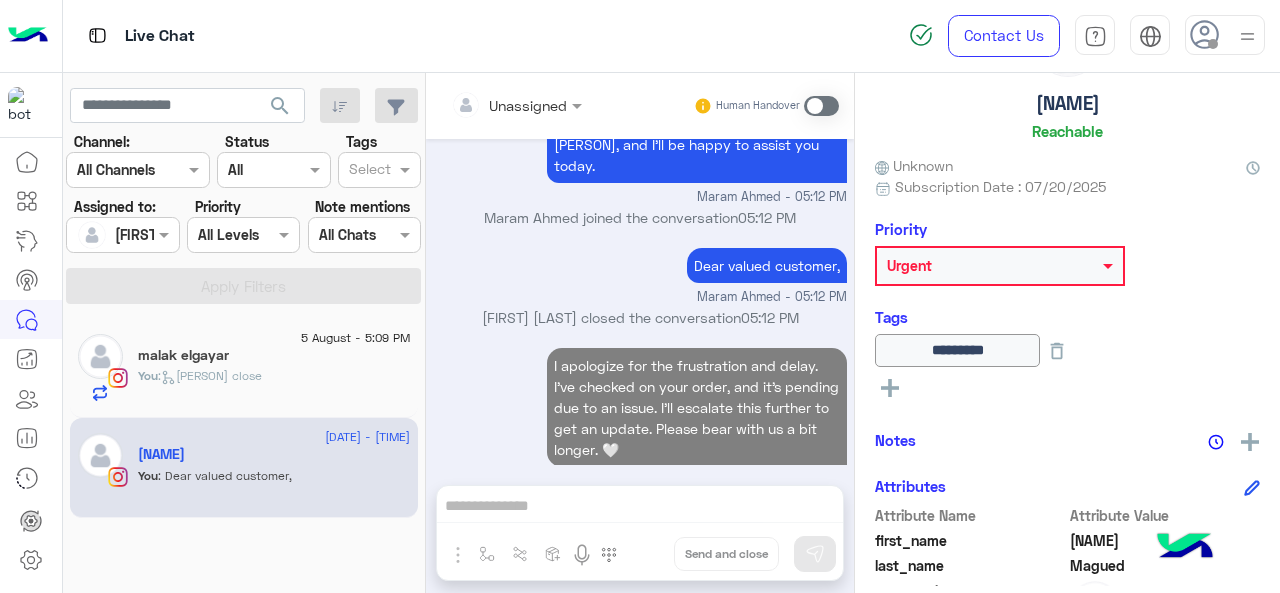 scroll, scrollTop: 1466, scrollLeft: 0, axis: vertical 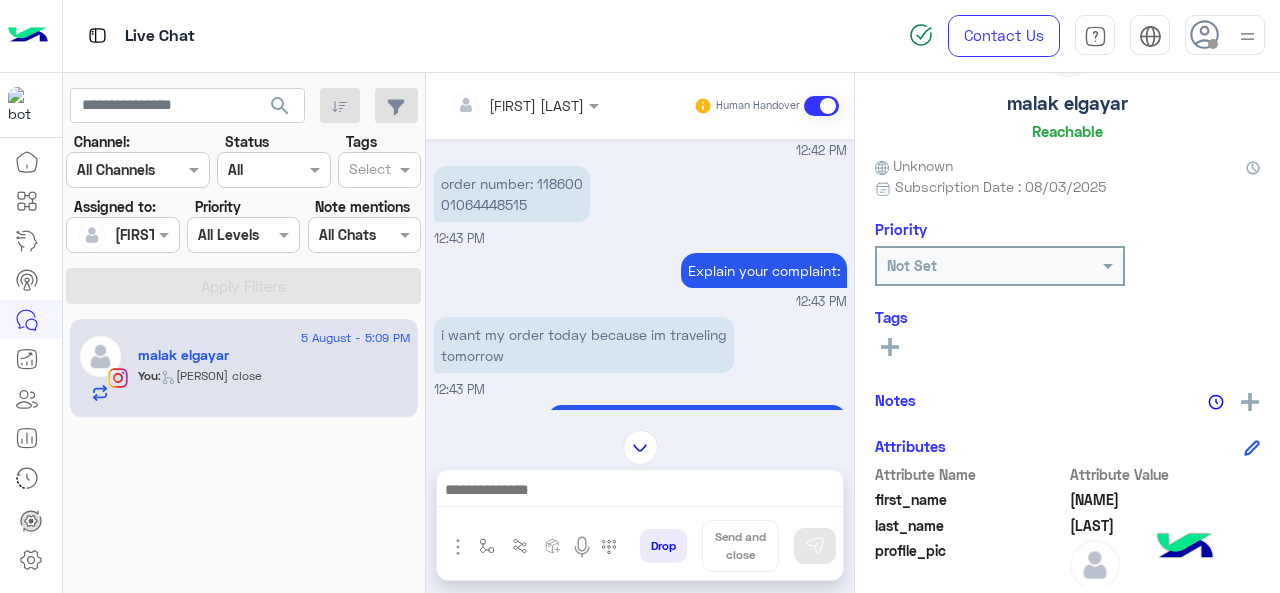 click on "order number: [NUMBER] [PHONE]" at bounding box center [512, 194] 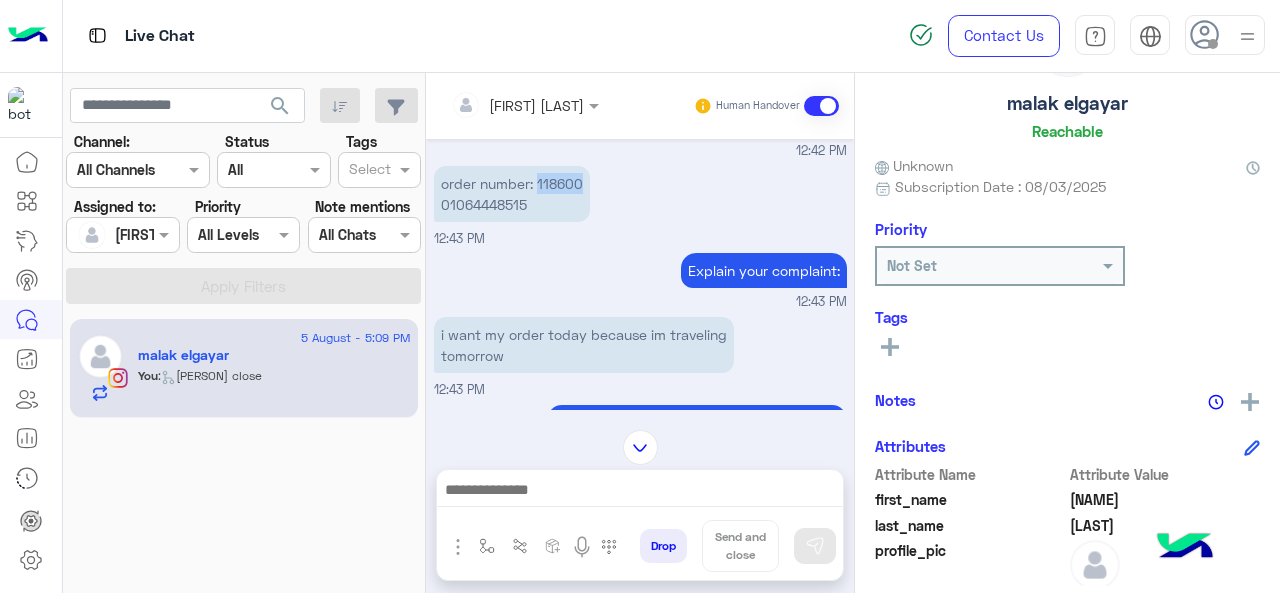 click on "order number: [NUMBER] [PHONE]" at bounding box center (512, 194) 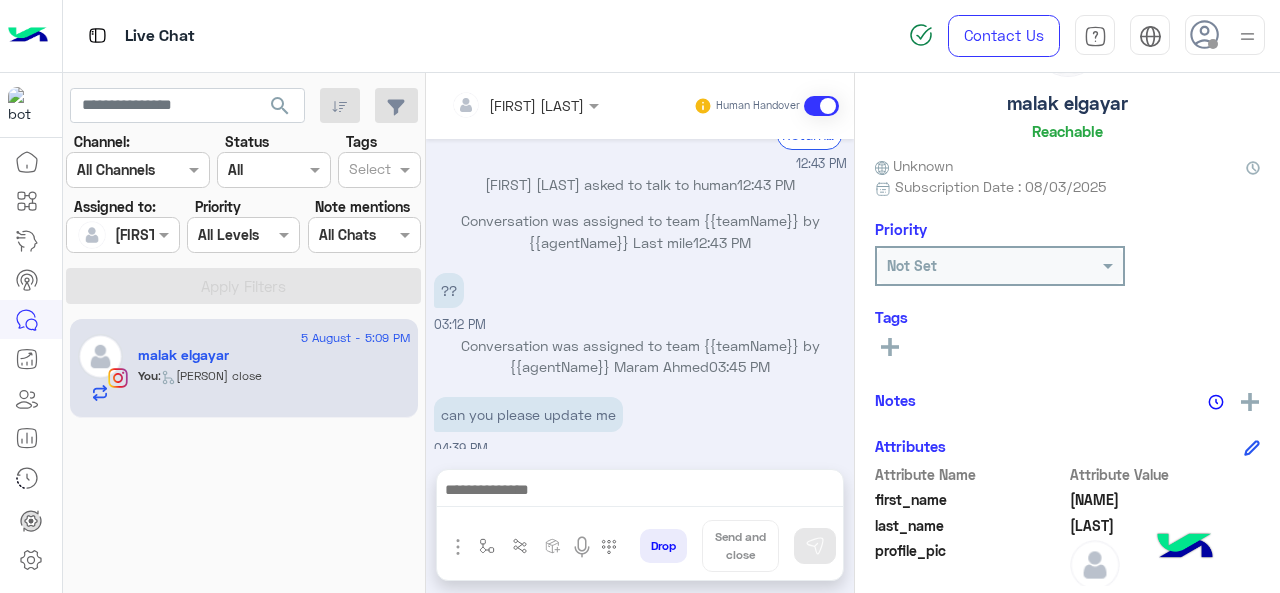 scroll, scrollTop: 764, scrollLeft: 0, axis: vertical 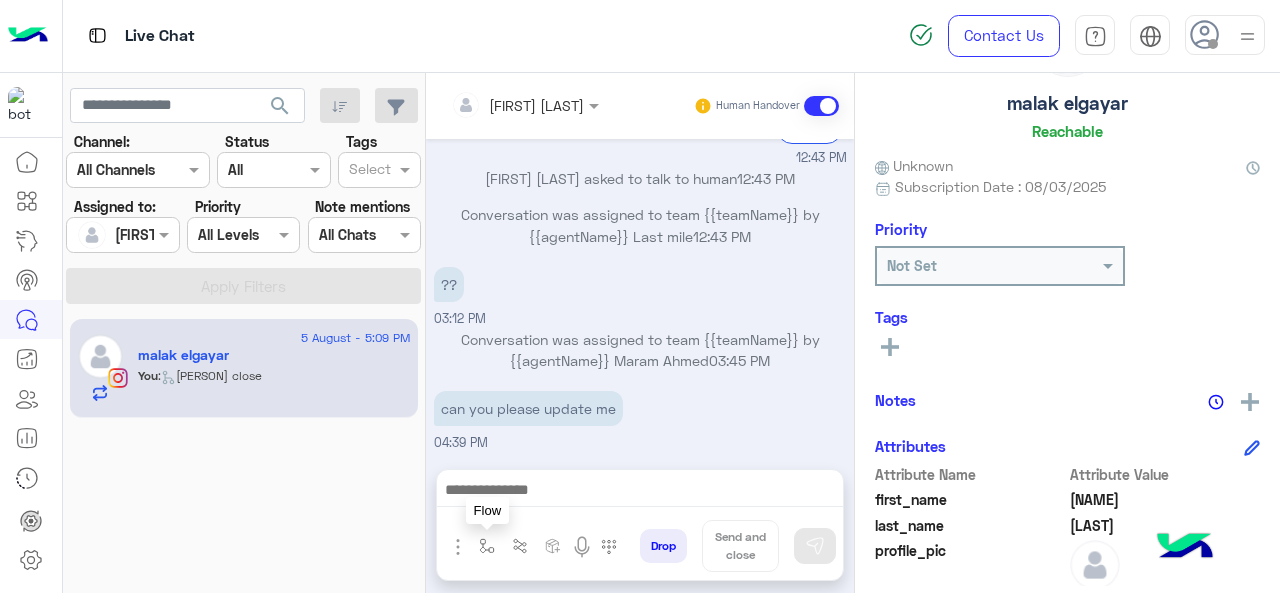 click at bounding box center (487, 546) 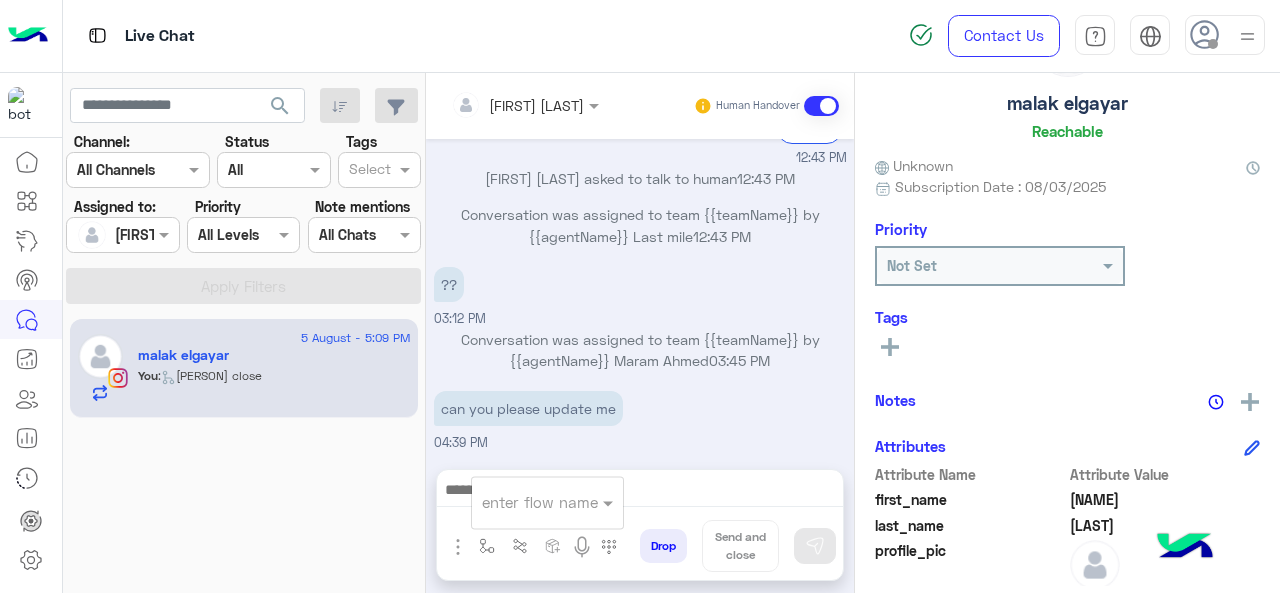 click at bounding box center [523, 502] 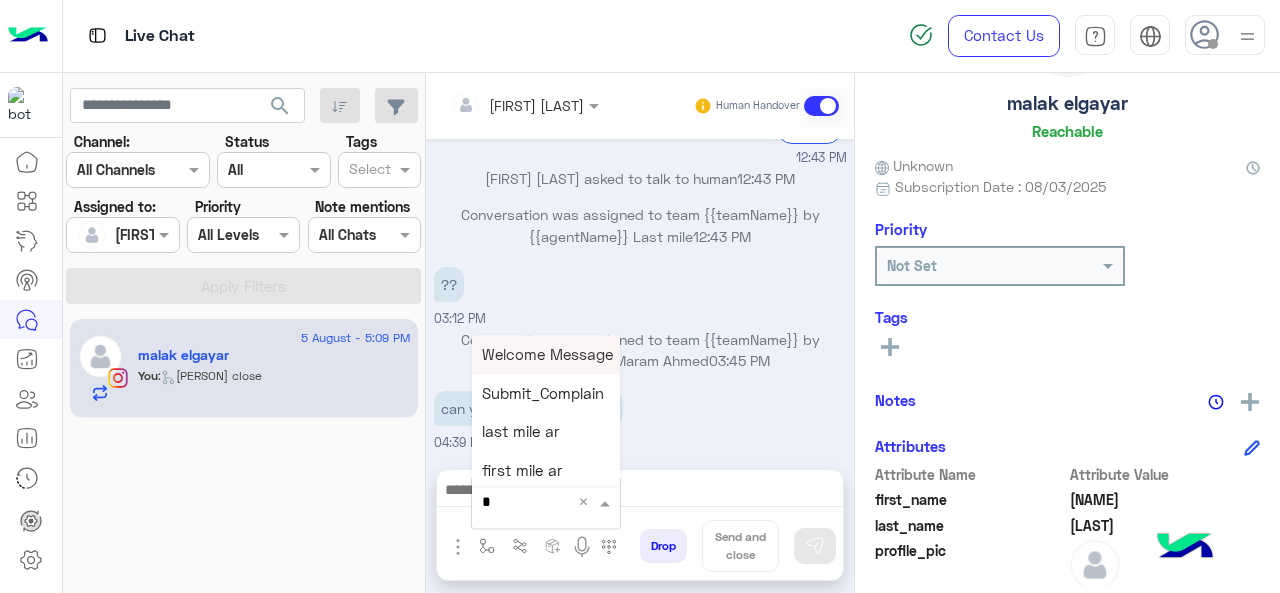 type on "*" 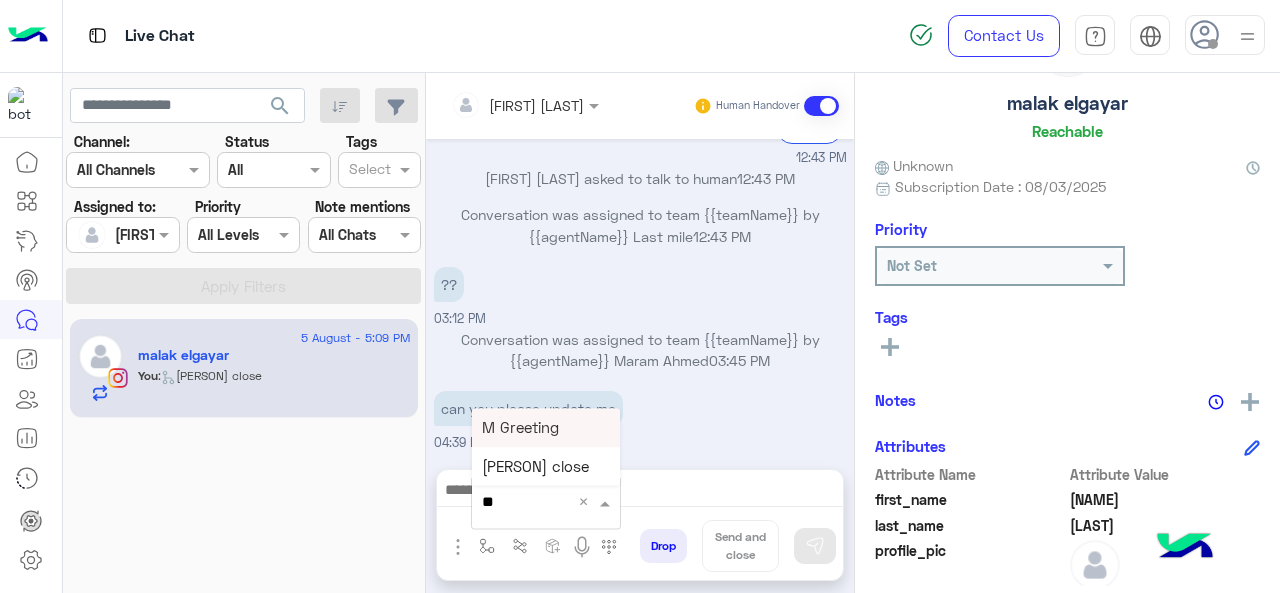 click on "M Greeting" at bounding box center (520, 427) 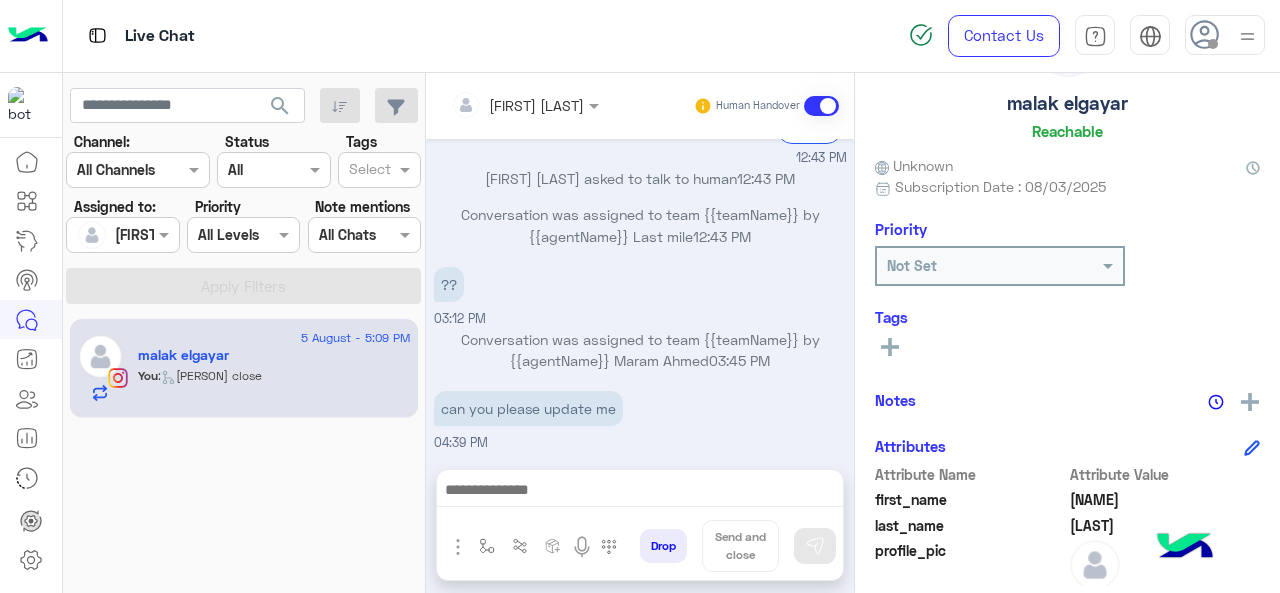 type on "**********" 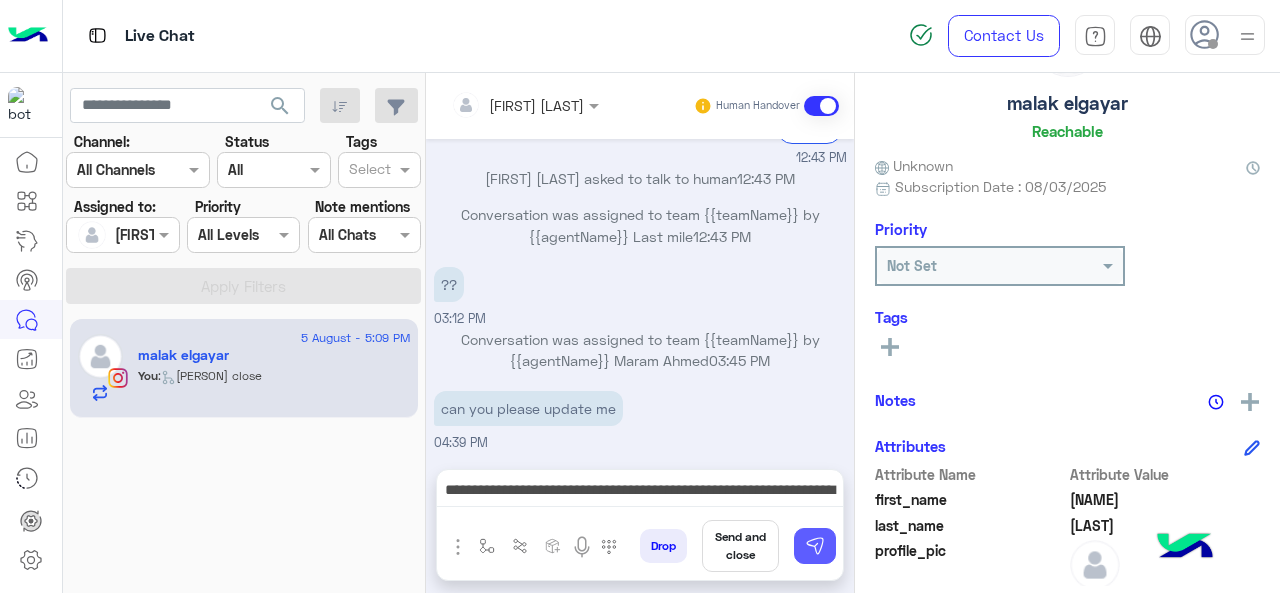 click at bounding box center [815, 546] 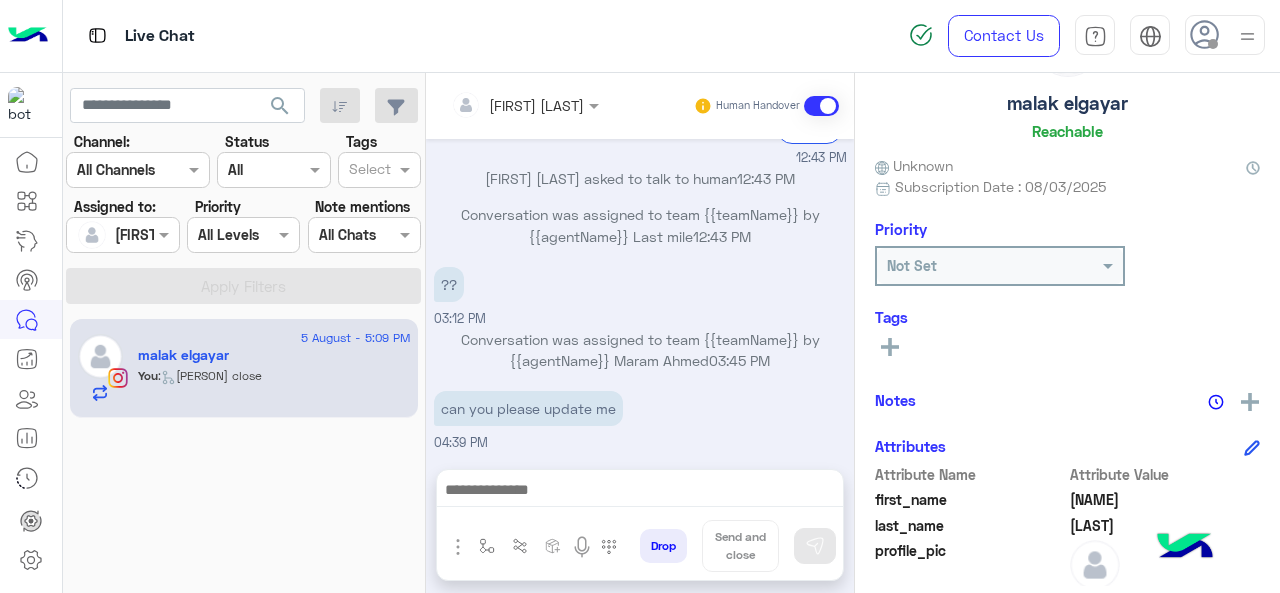 click at bounding box center (640, 492) 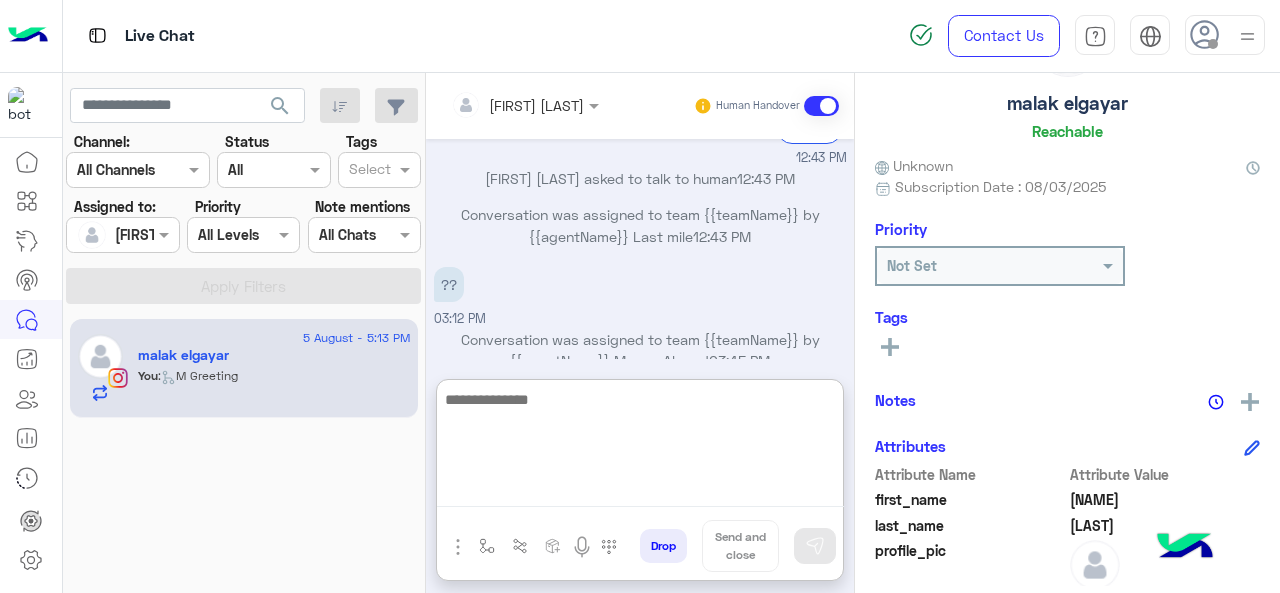 scroll, scrollTop: 975, scrollLeft: 0, axis: vertical 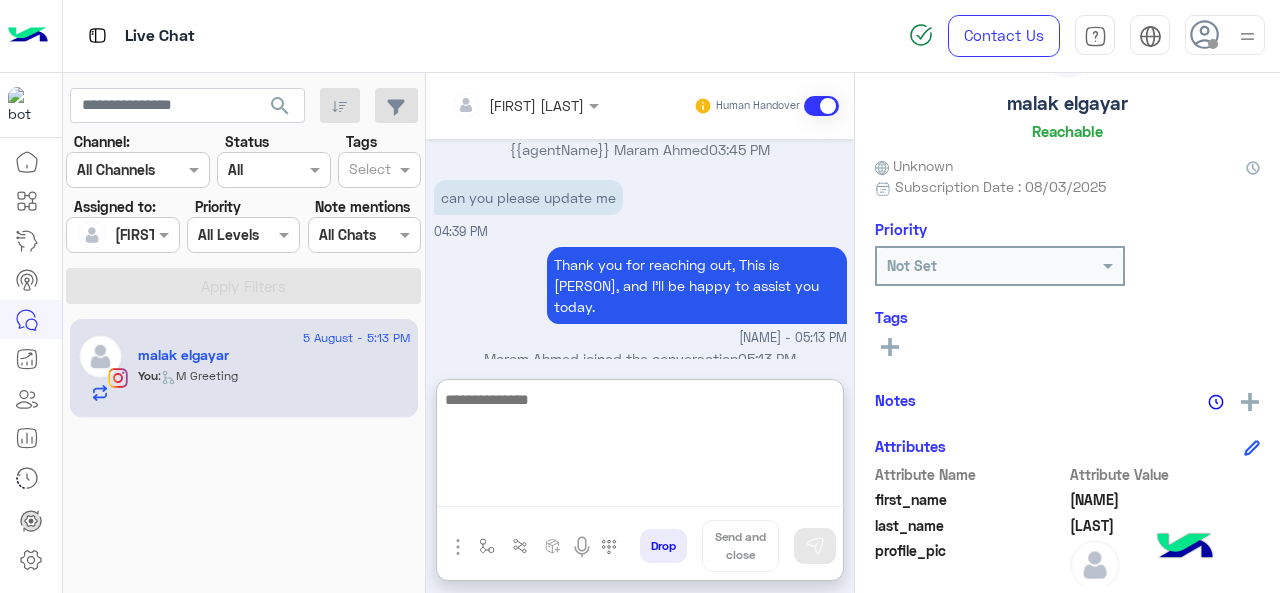 paste on "**********" 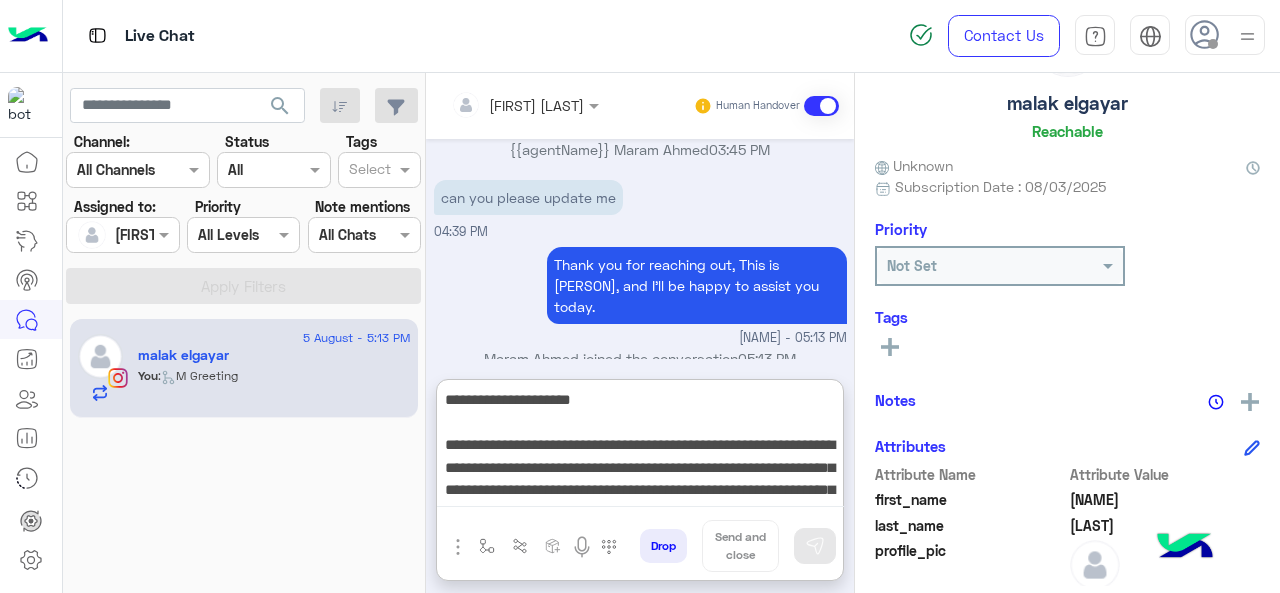 scroll, scrollTop: 38, scrollLeft: 0, axis: vertical 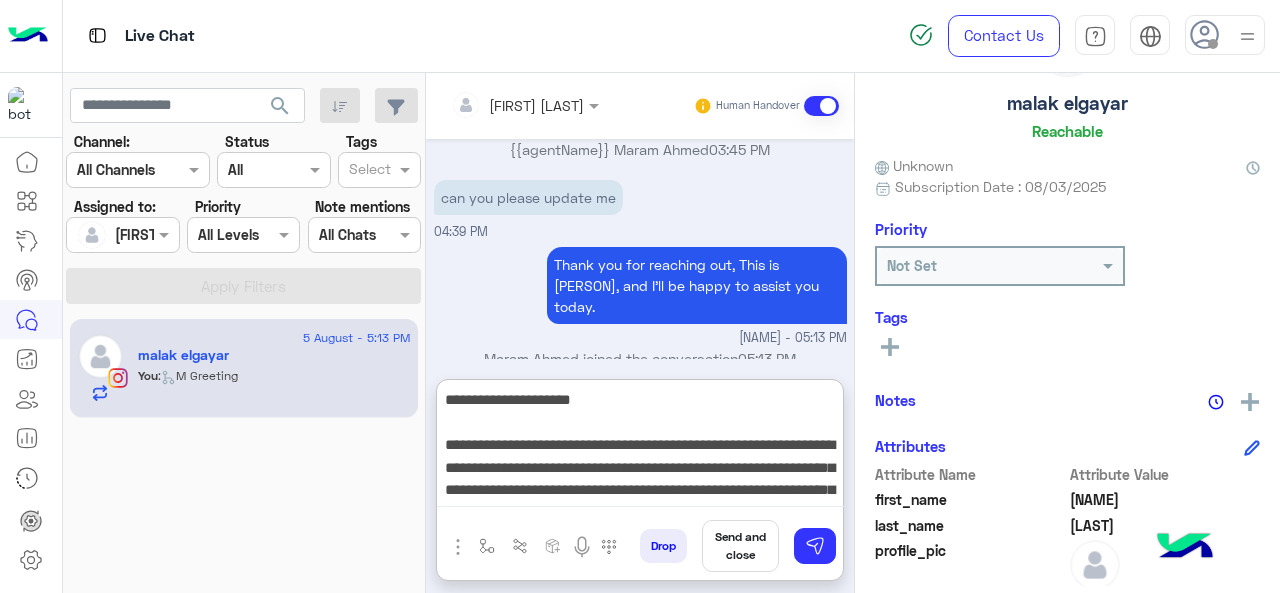 drag, startPoint x: 732, startPoint y: 500, endPoint x: 448, endPoint y: 441, distance: 290.06378 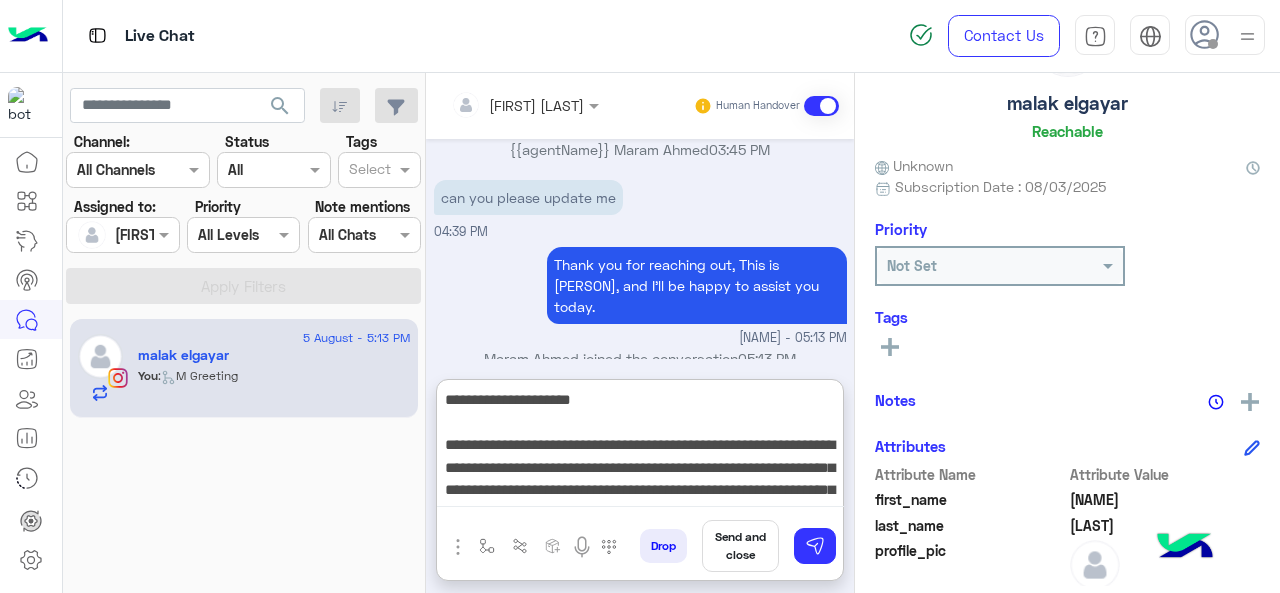 type on "**********" 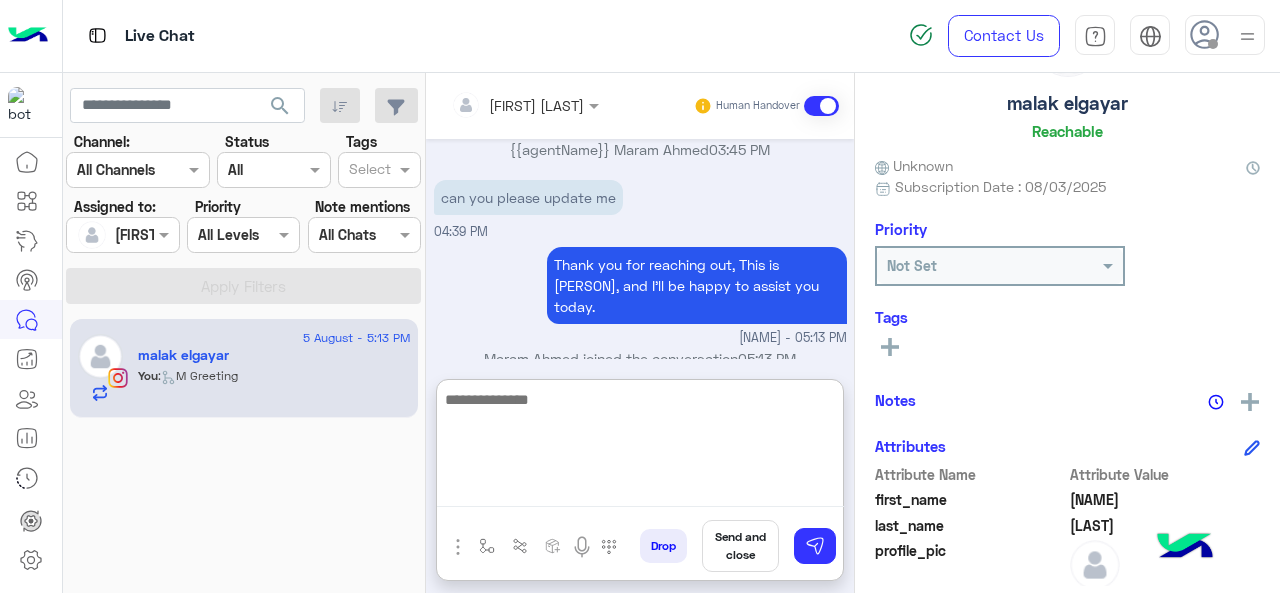 scroll, scrollTop: 1039, scrollLeft: 0, axis: vertical 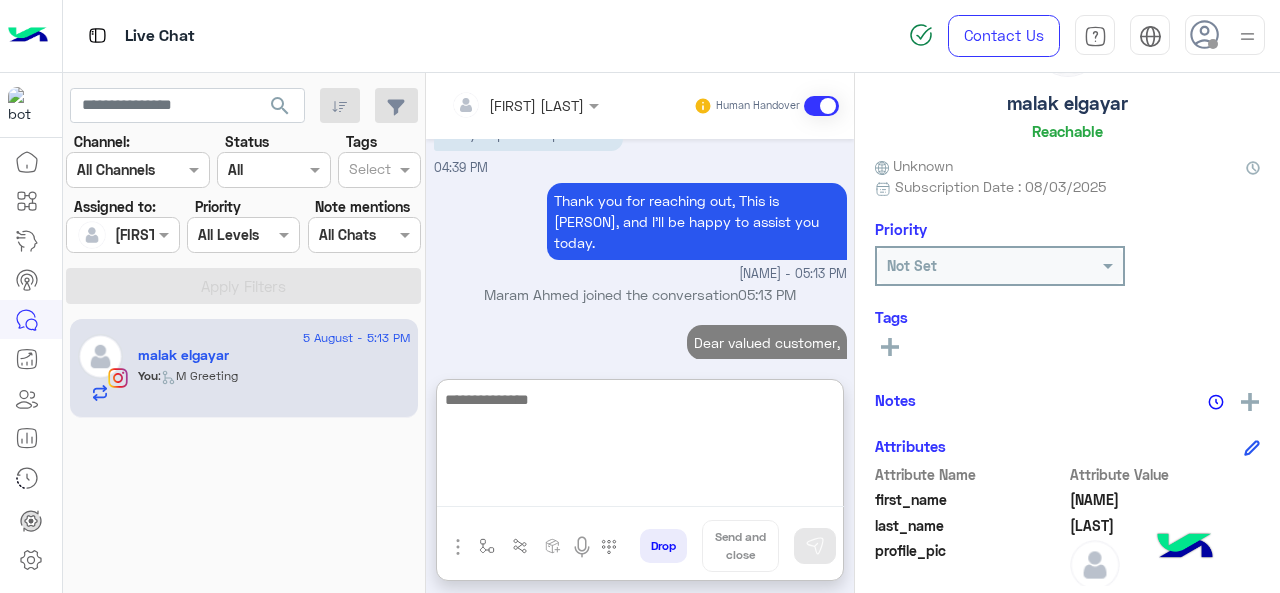 paste on "**********" 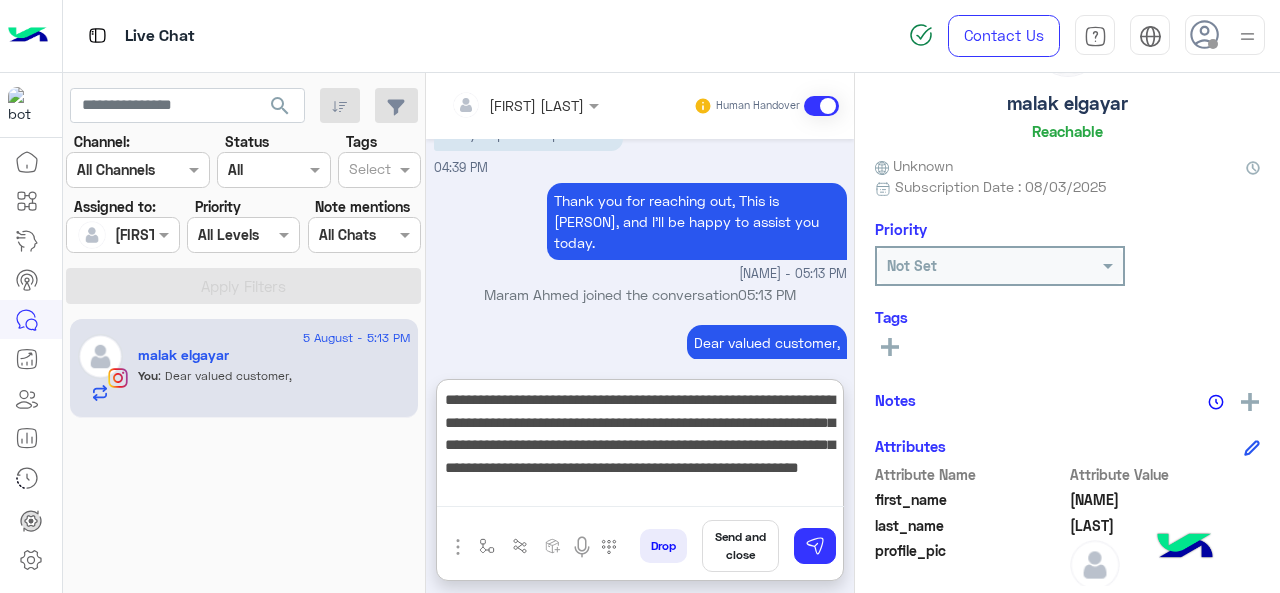 drag, startPoint x: 546, startPoint y: 467, endPoint x: 818, endPoint y: 535, distance: 280.3712 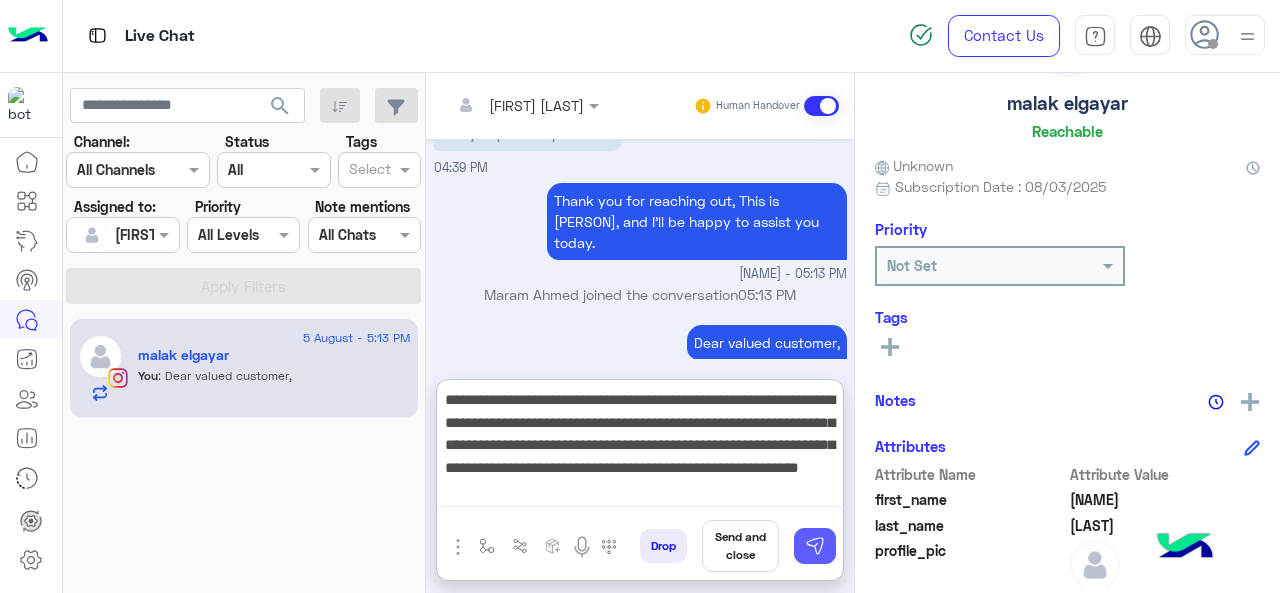 type on "**********" 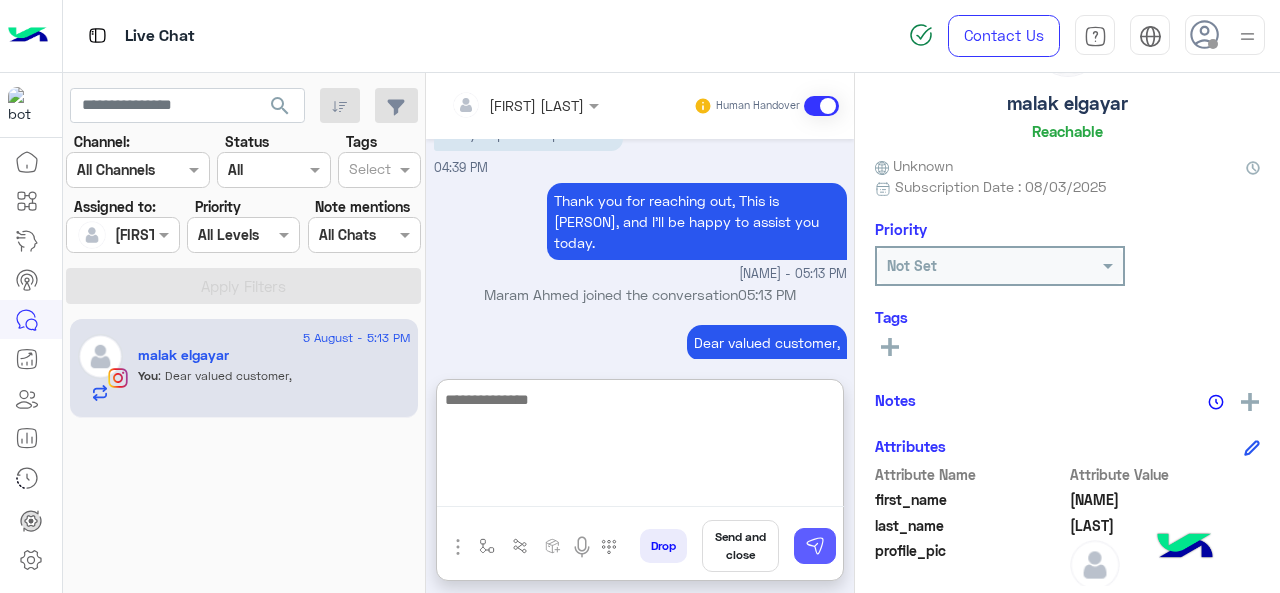 scroll, scrollTop: 1186, scrollLeft: 0, axis: vertical 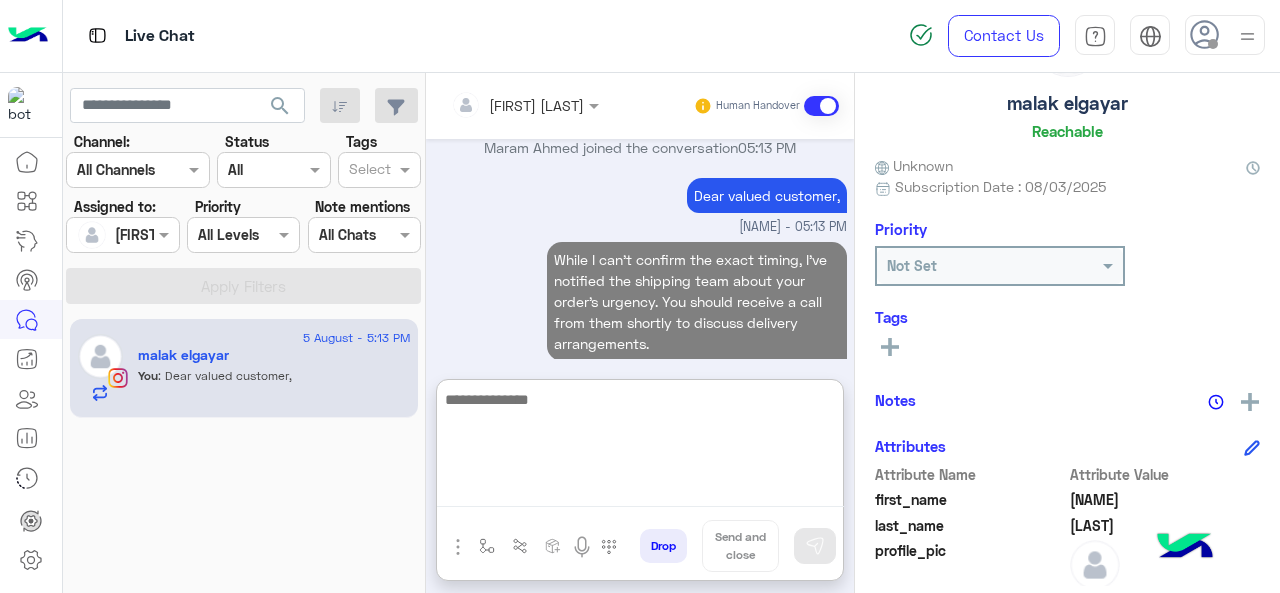 paste on "**********" 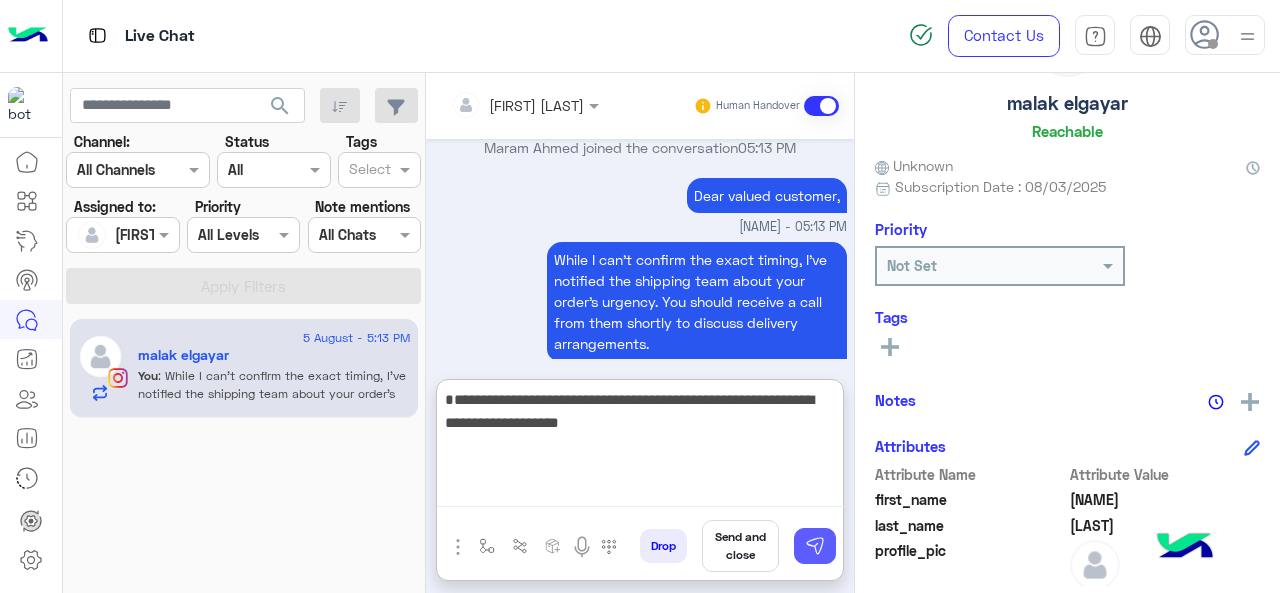type on "**********" 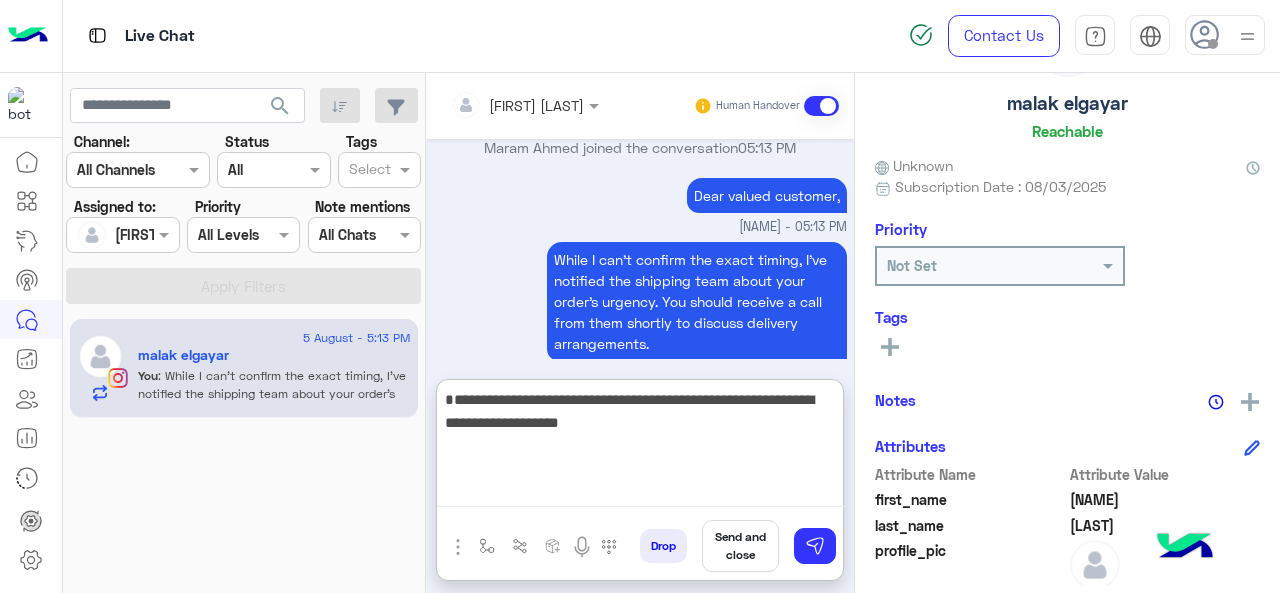 type 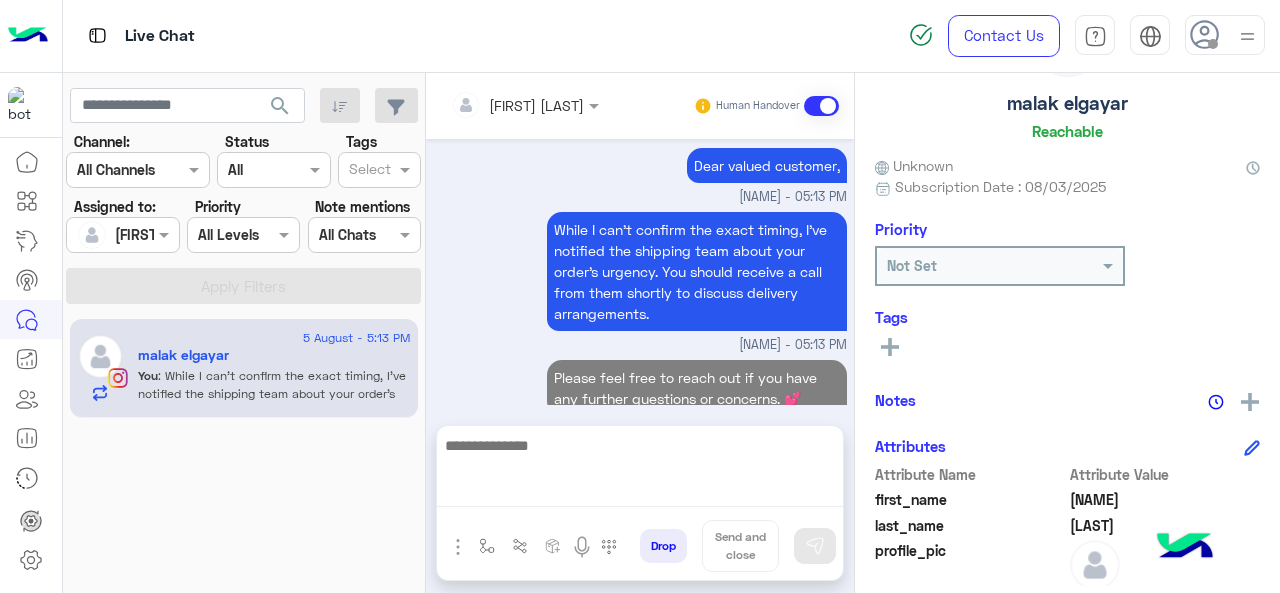 scroll, scrollTop: 1181, scrollLeft: 0, axis: vertical 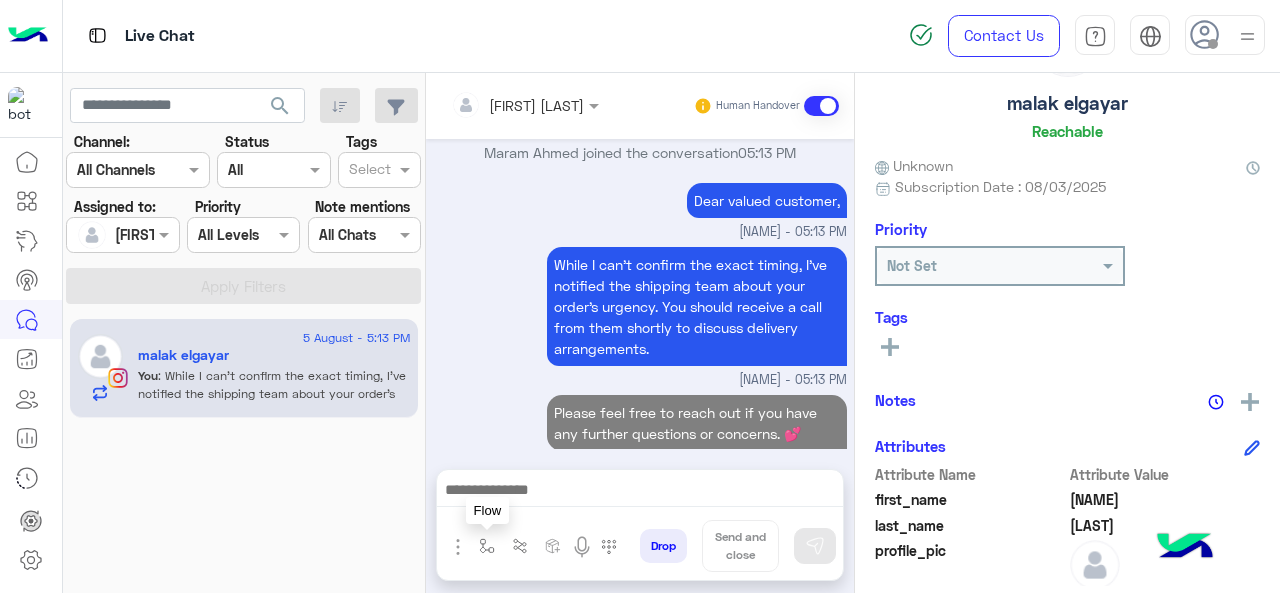 click at bounding box center [487, 546] 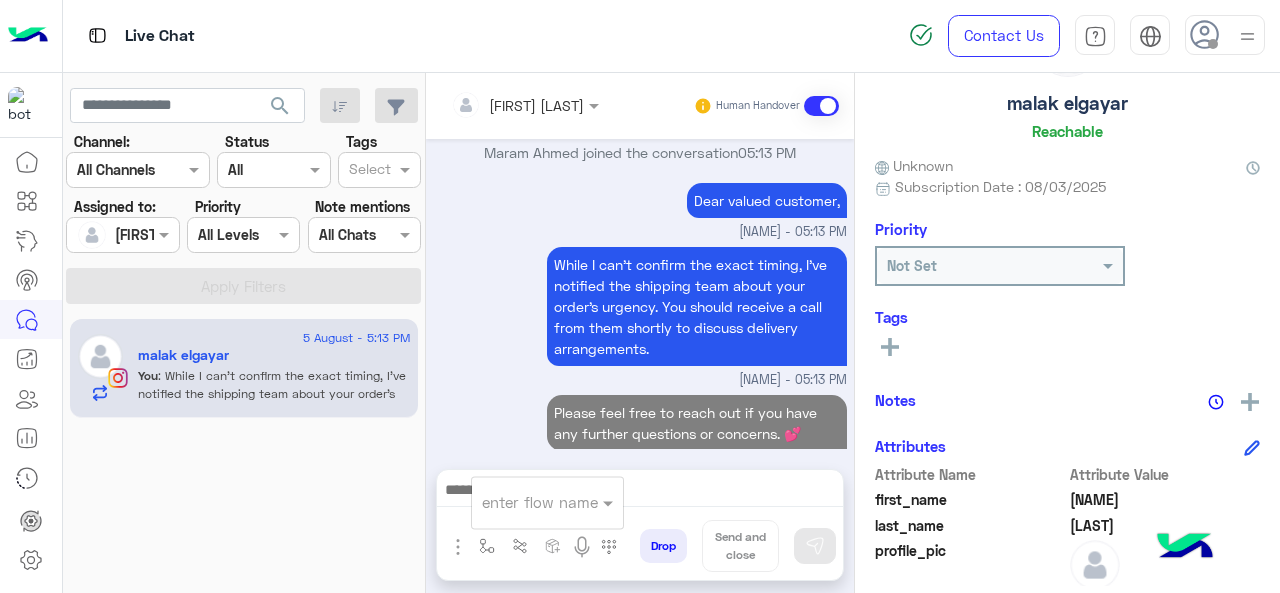 click at bounding box center (523, 502) 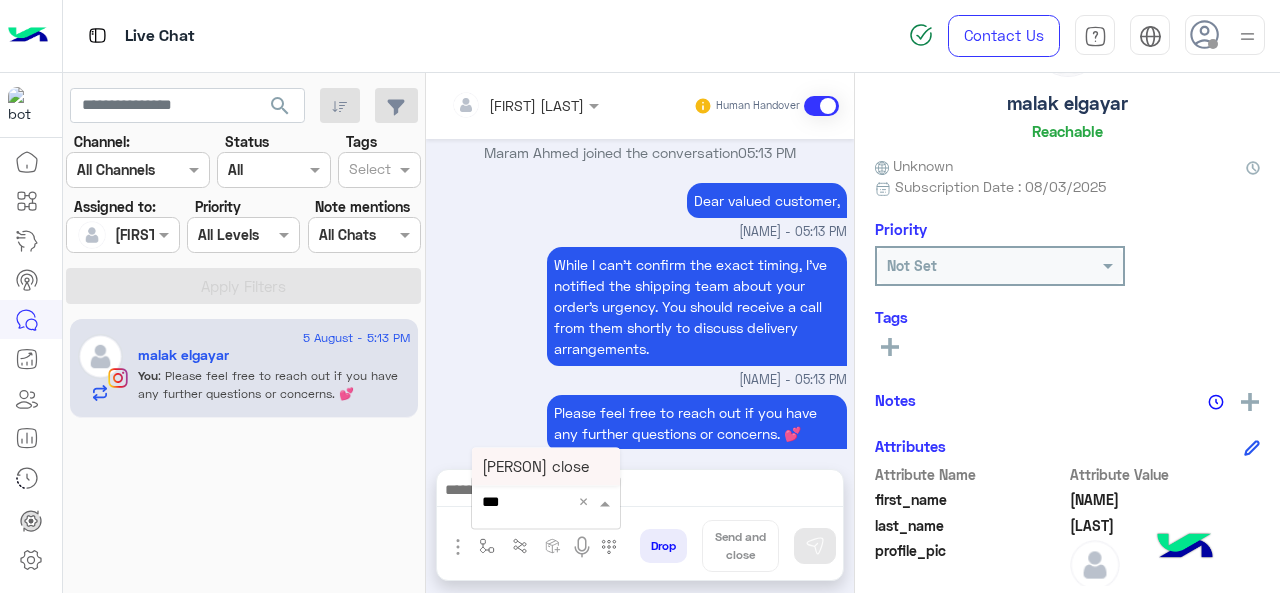 type on "****" 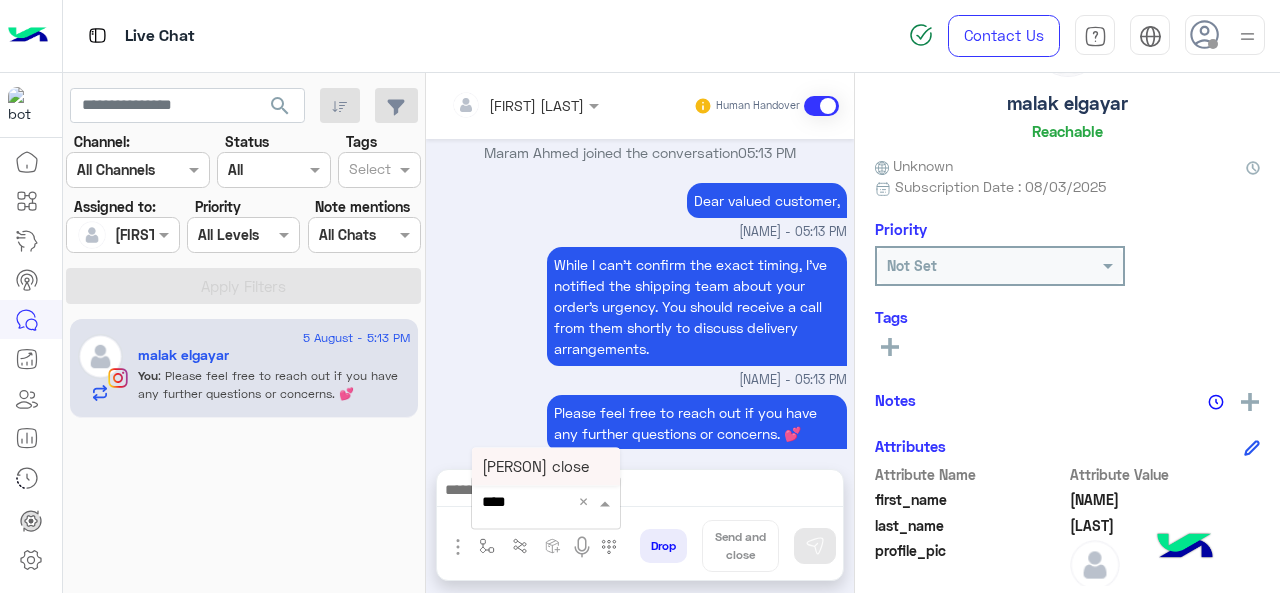click on "[PERSON] close" at bounding box center [546, 466] 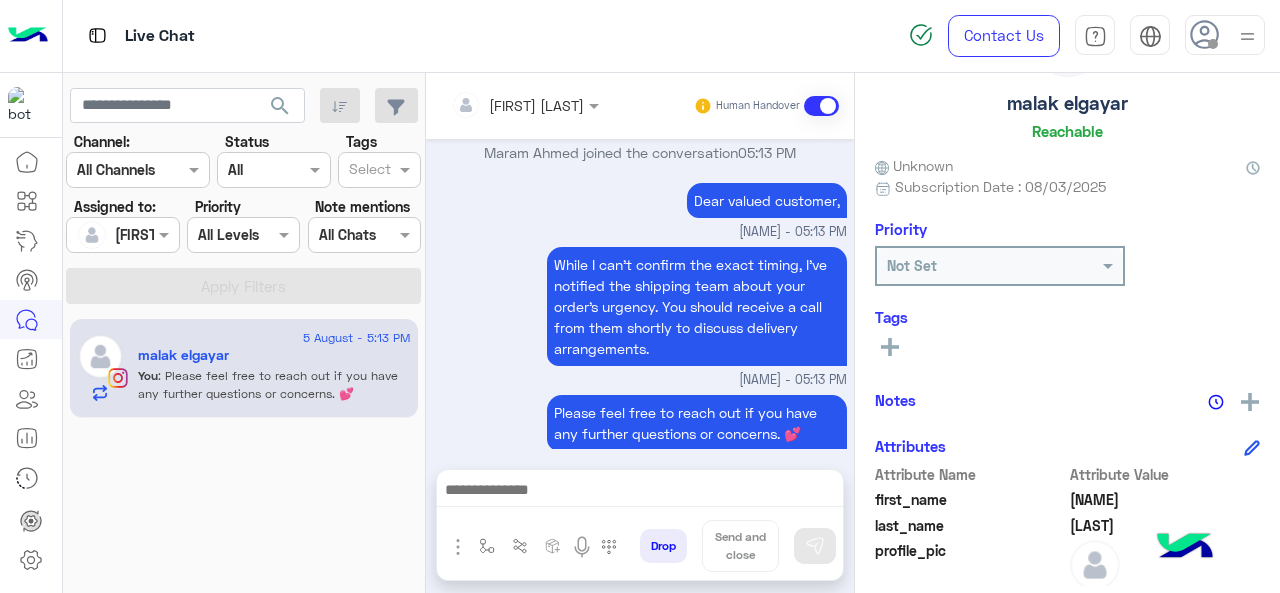 type on "**********" 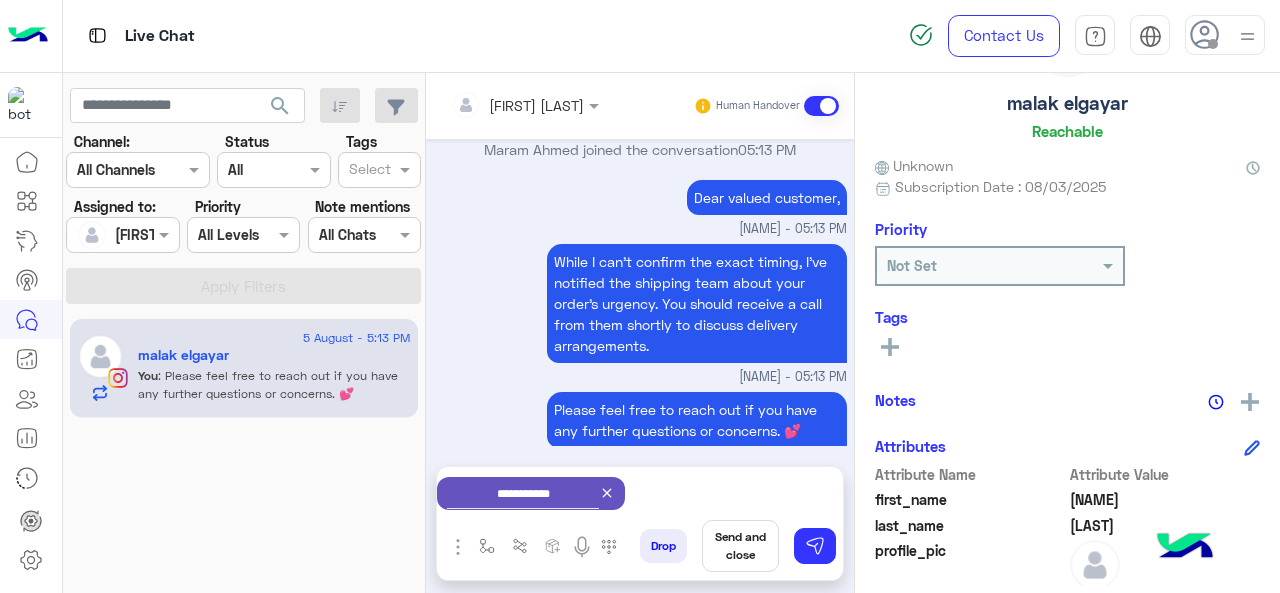 click on "Send and close" at bounding box center [740, 546] 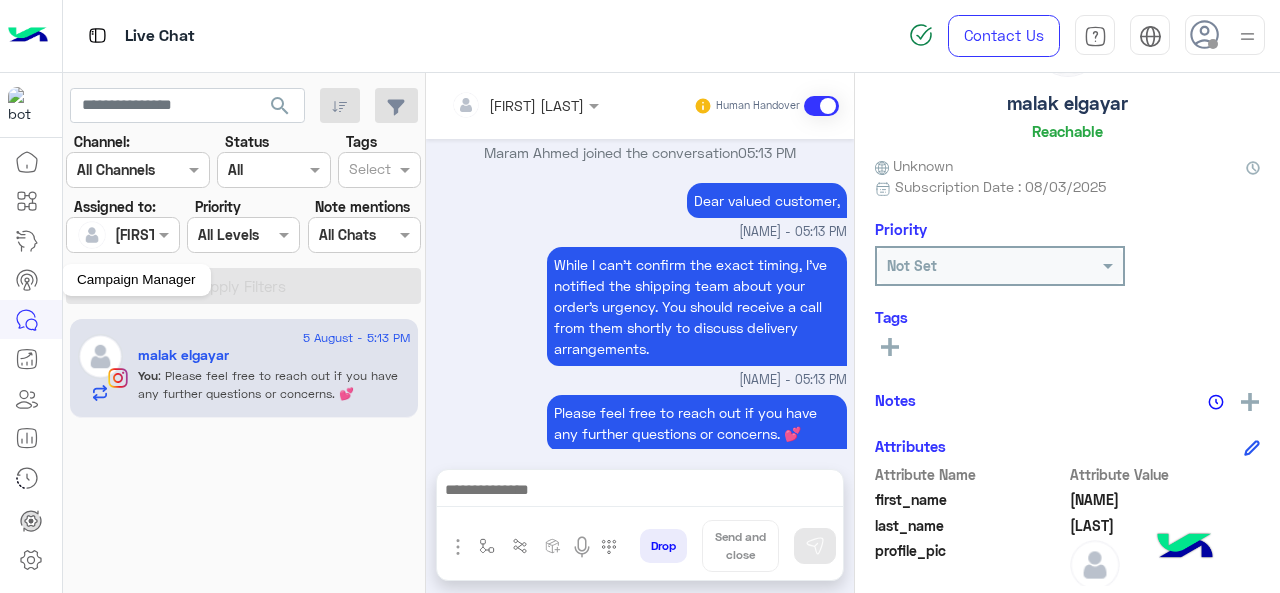 scroll, scrollTop: 1202, scrollLeft: 0, axis: vertical 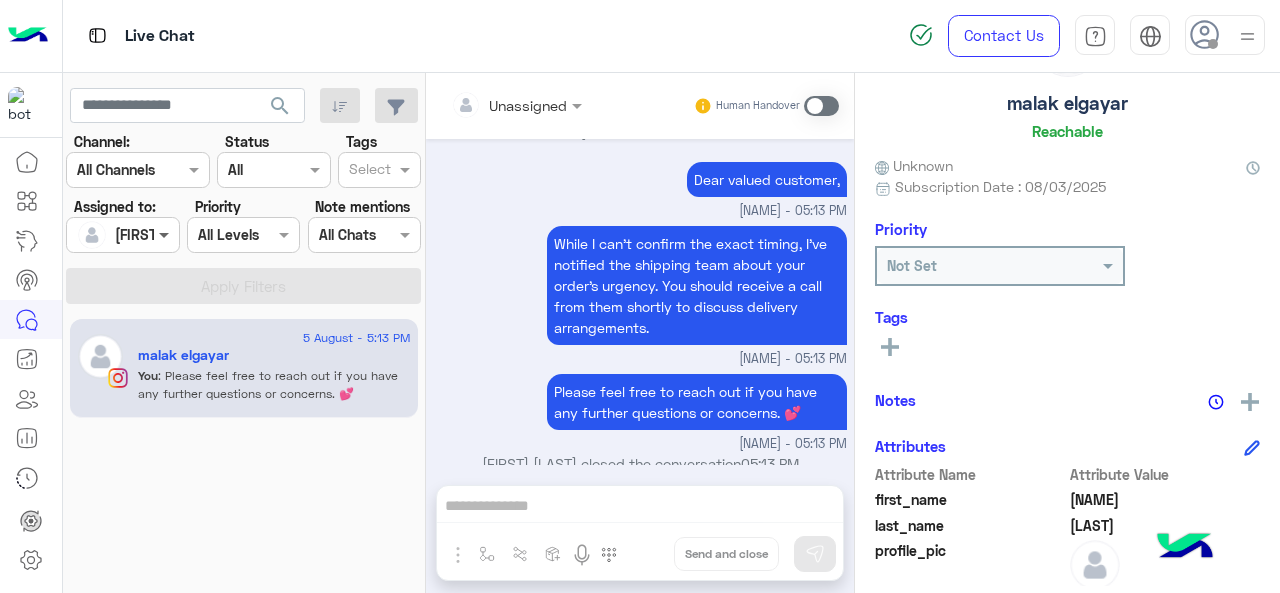 click at bounding box center (166, 234) 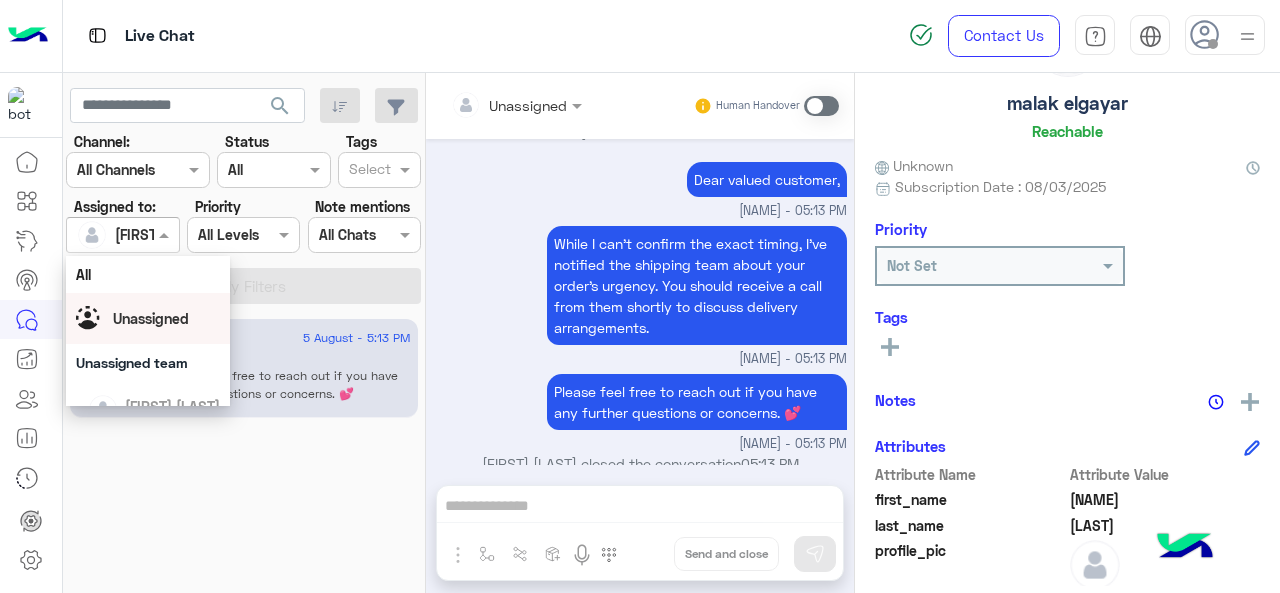 scroll, scrollTop: 1449, scrollLeft: 0, axis: vertical 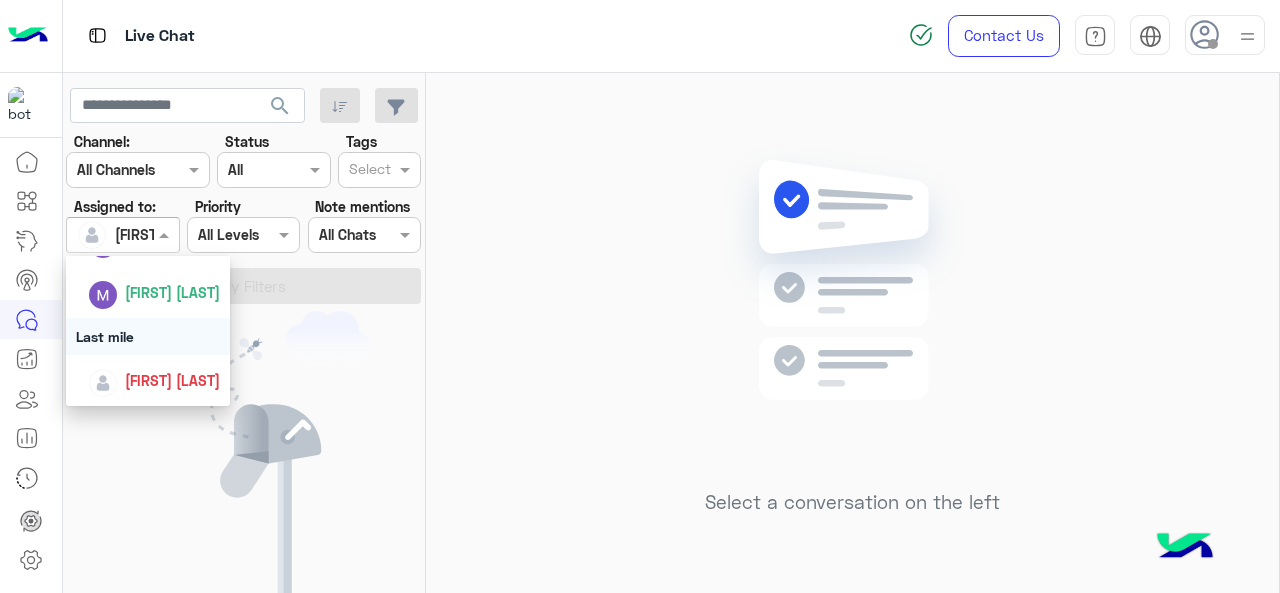 click on "Last mile" at bounding box center [148, 336] 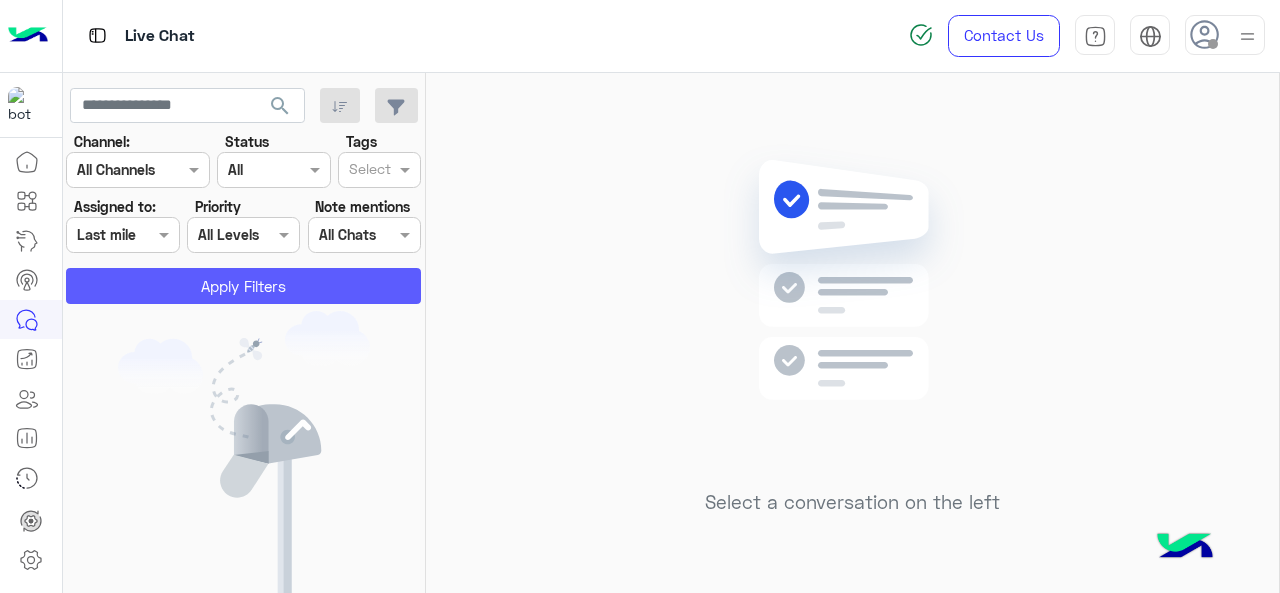 click on "Apply Filters" 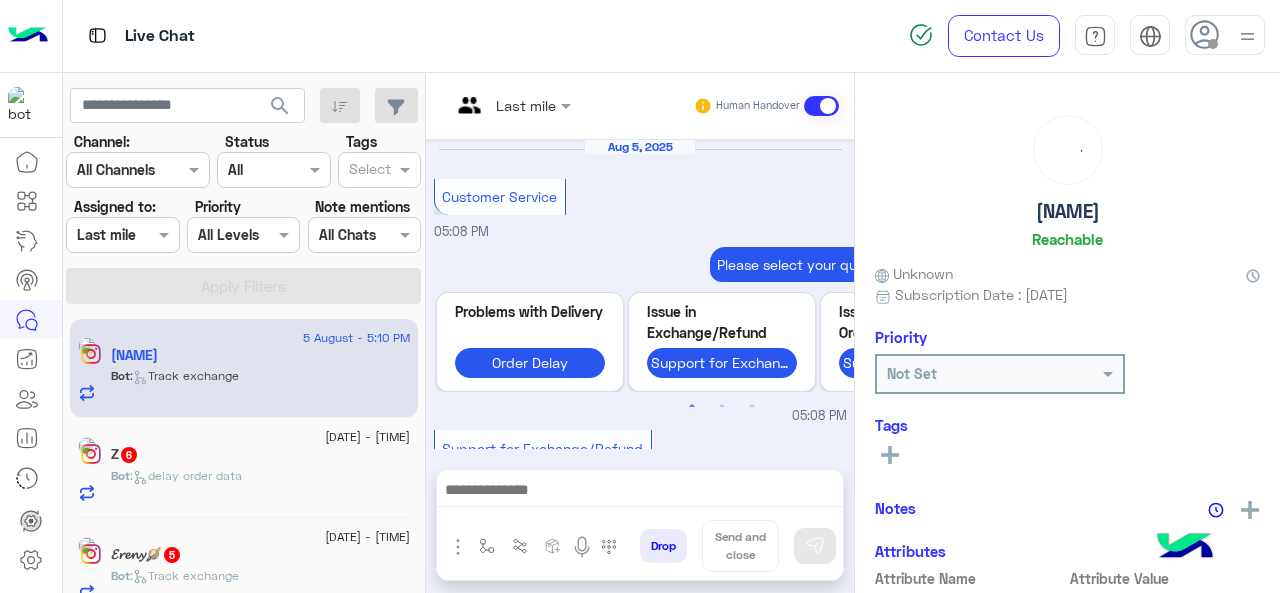 scroll, scrollTop: 890, scrollLeft: 0, axis: vertical 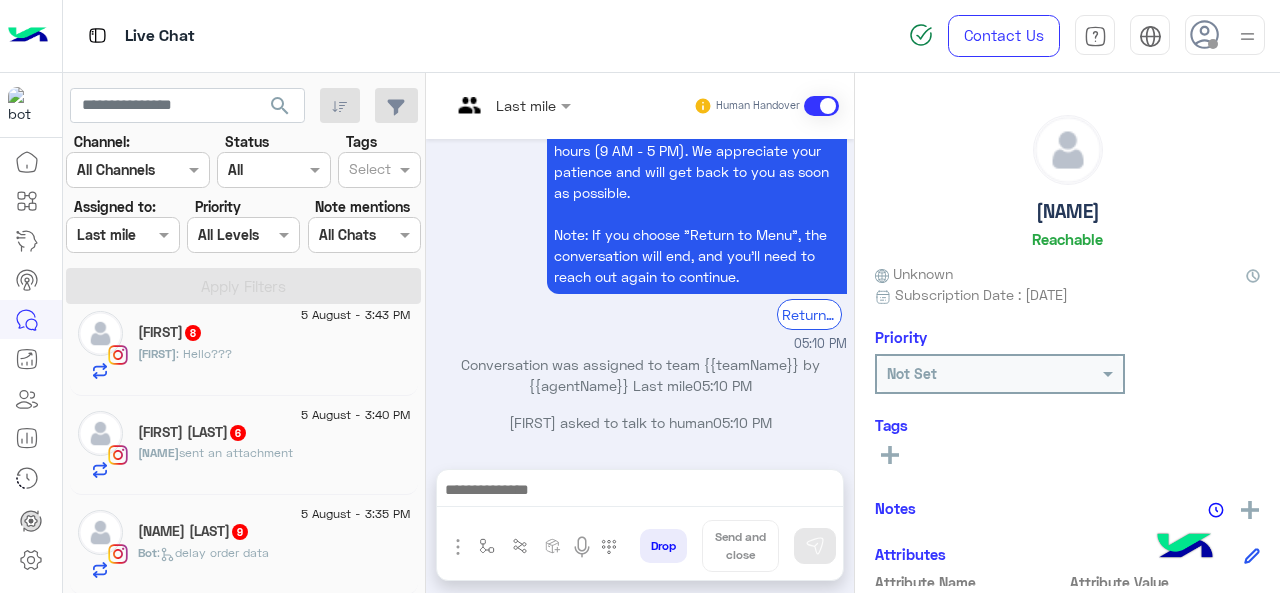 click on "Bot :   delay order data" 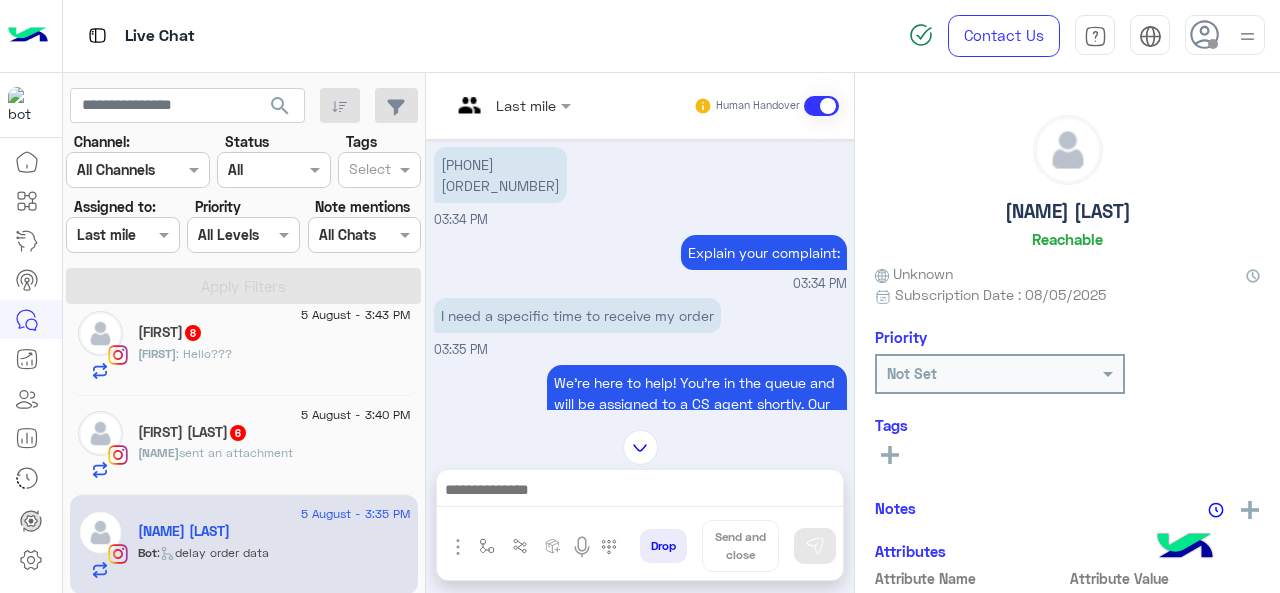 scroll, scrollTop: 590, scrollLeft: 0, axis: vertical 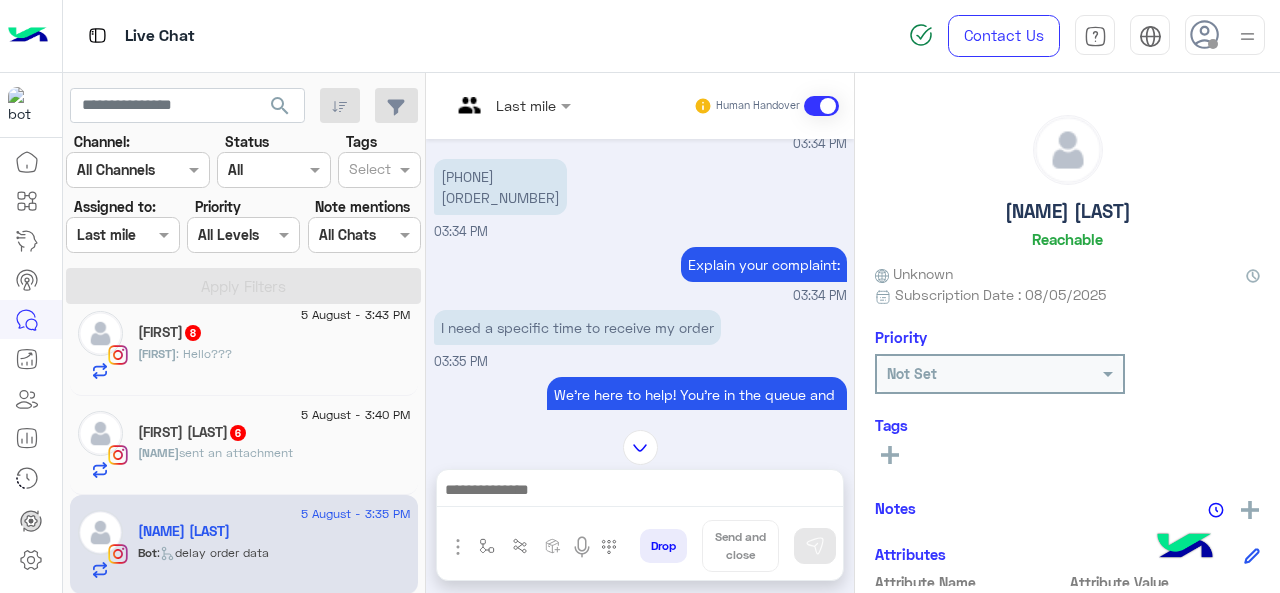 click on "[FIRST] [LAST] 6" 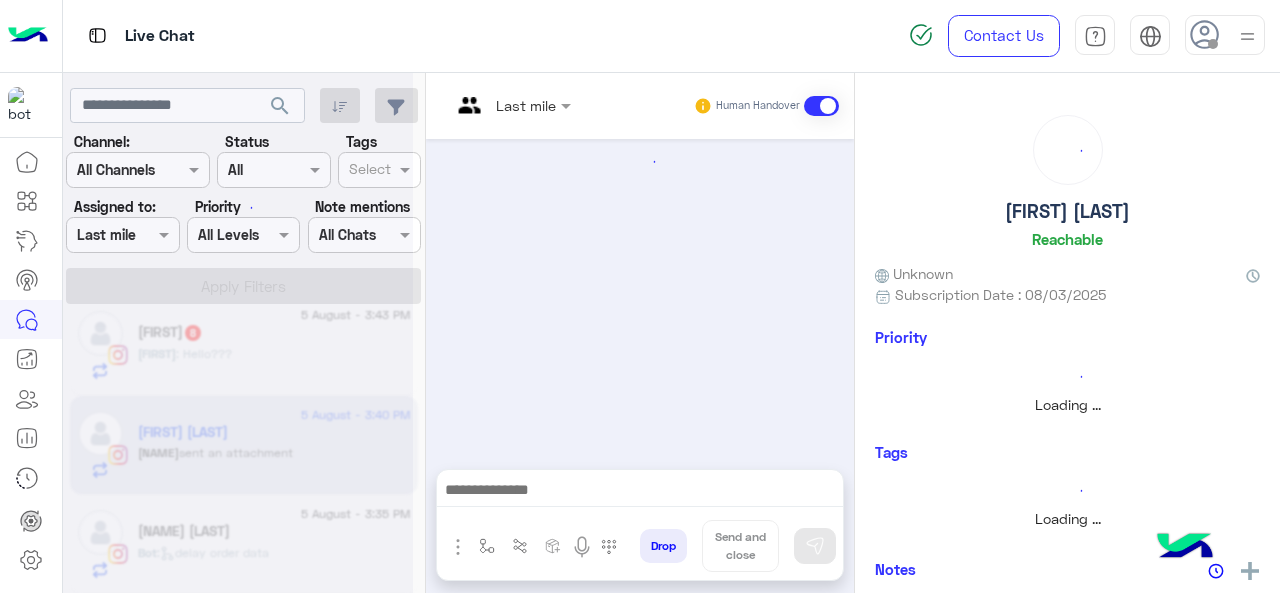 scroll, scrollTop: 1120, scrollLeft: 0, axis: vertical 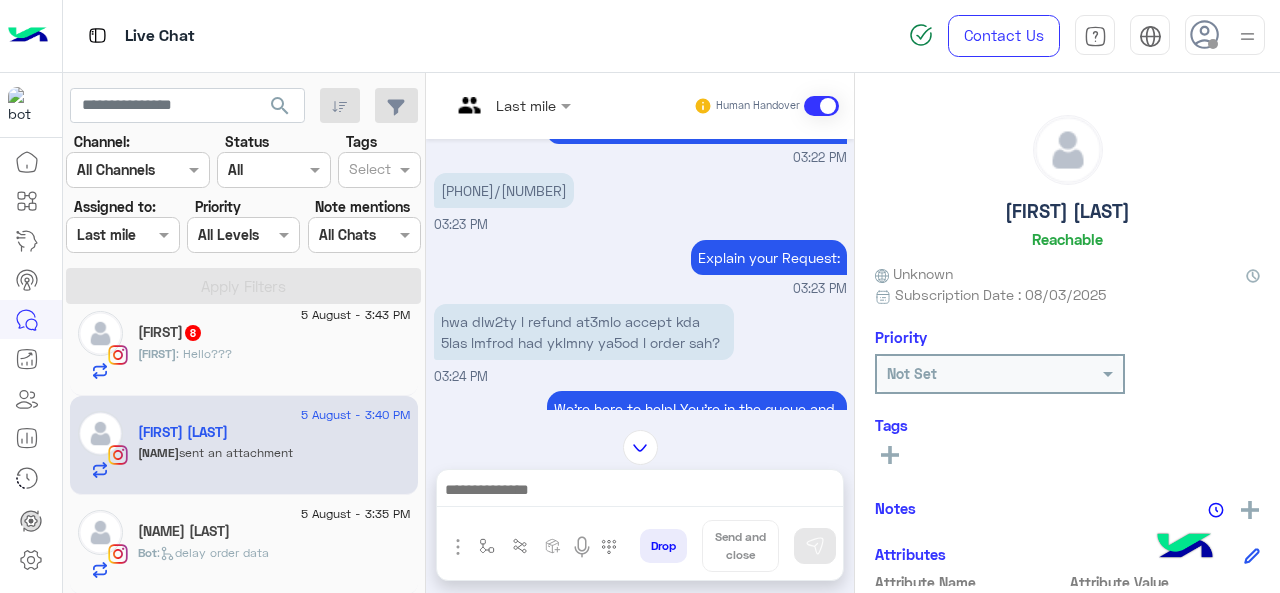 click on "5 August - 3:43 PM  [NAME]   8 [NAME] : Hello???" 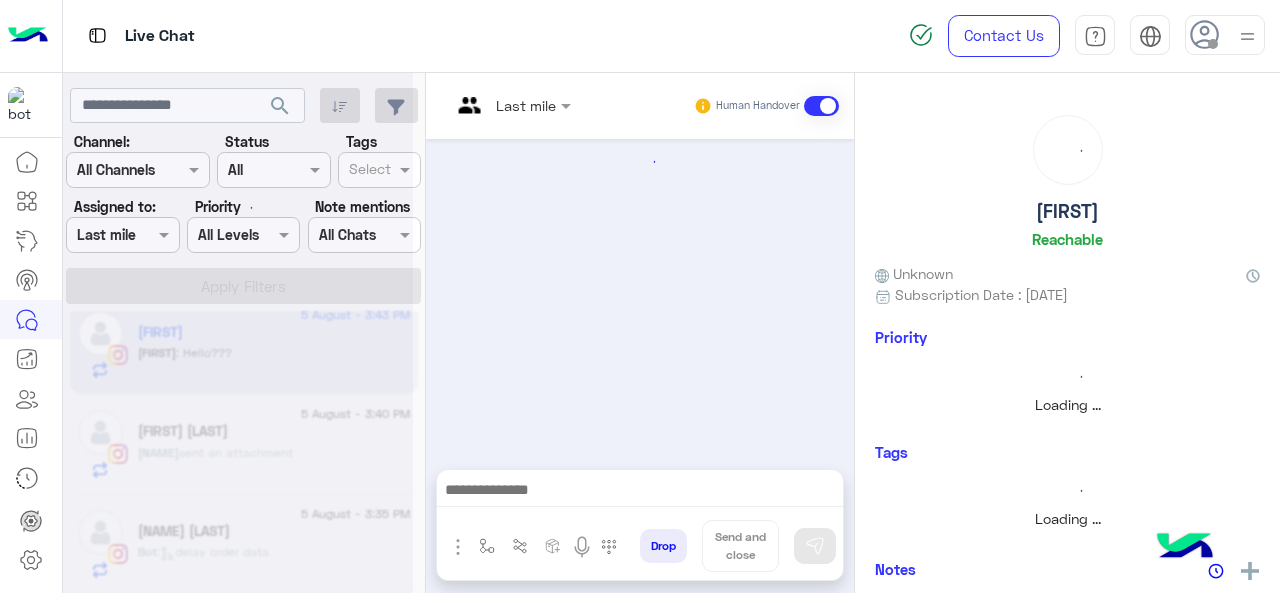 scroll, scrollTop: 1119, scrollLeft: 0, axis: vertical 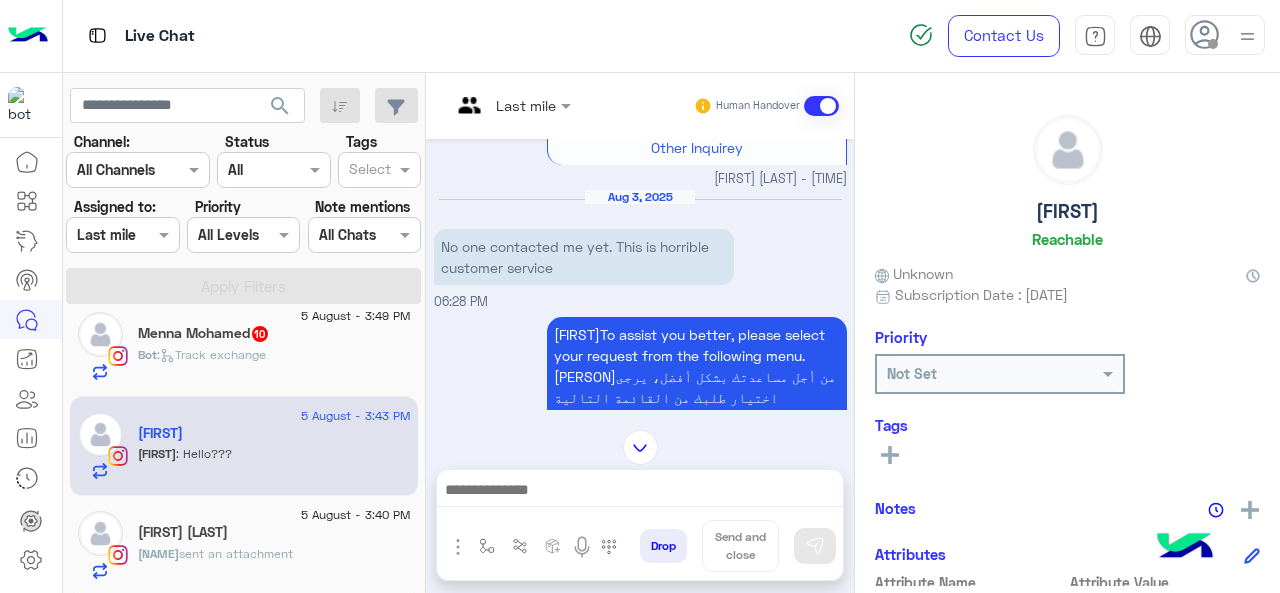 click on "Bot :   Track exchange" 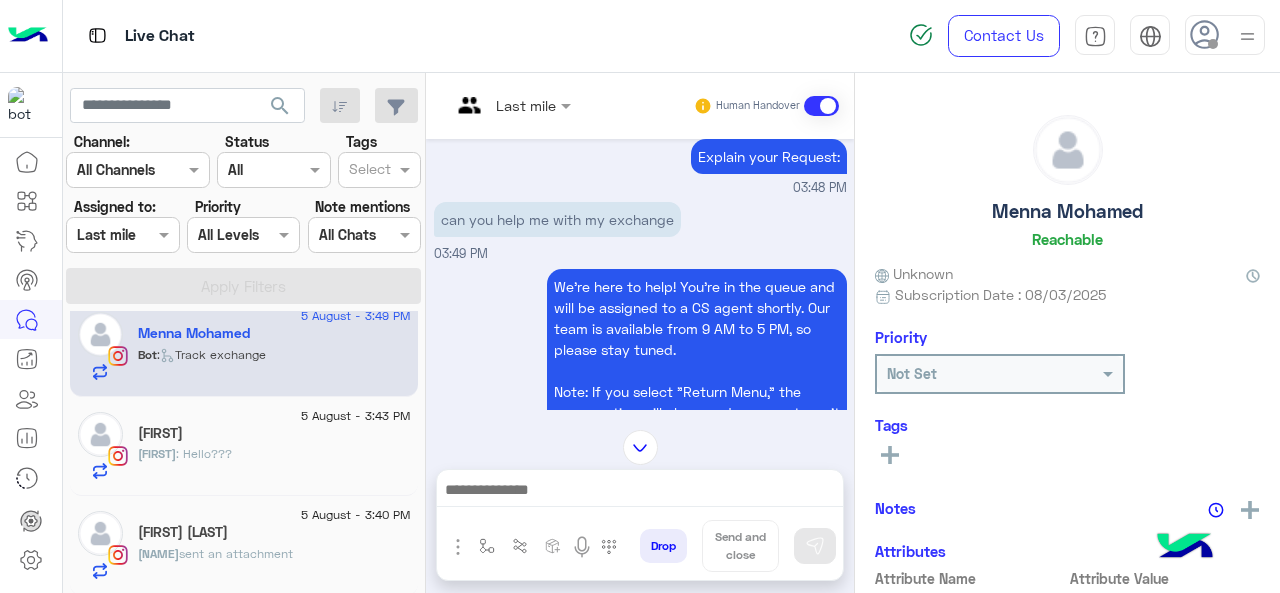 scroll, scrollTop: 486, scrollLeft: 0, axis: vertical 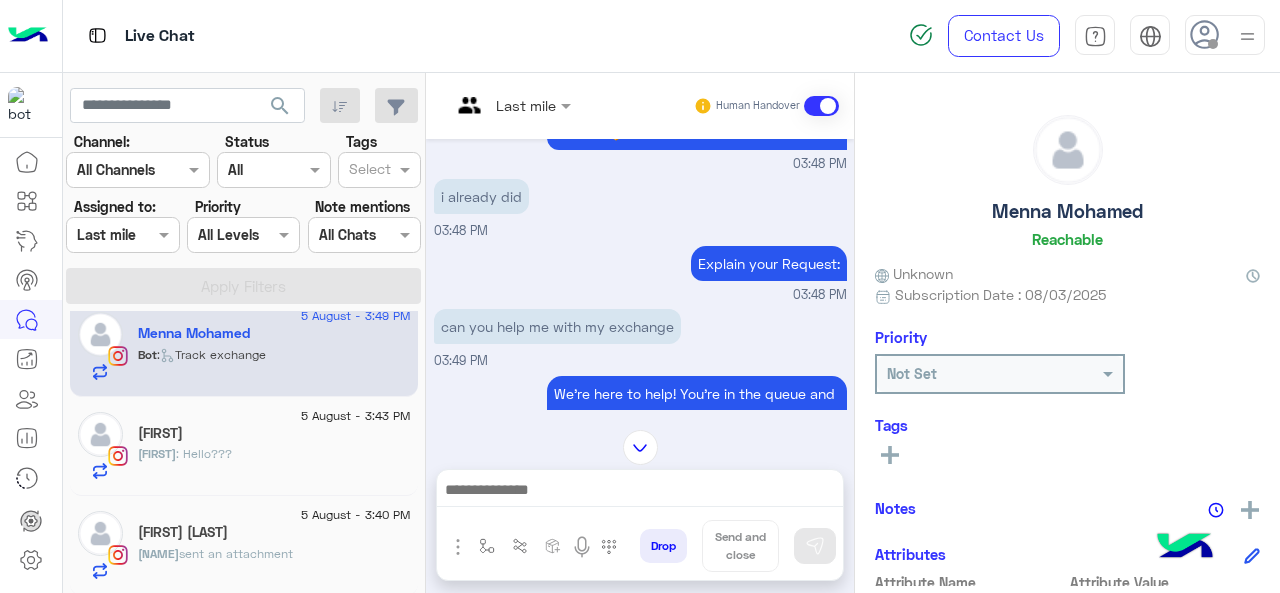 click at bounding box center [511, 104] 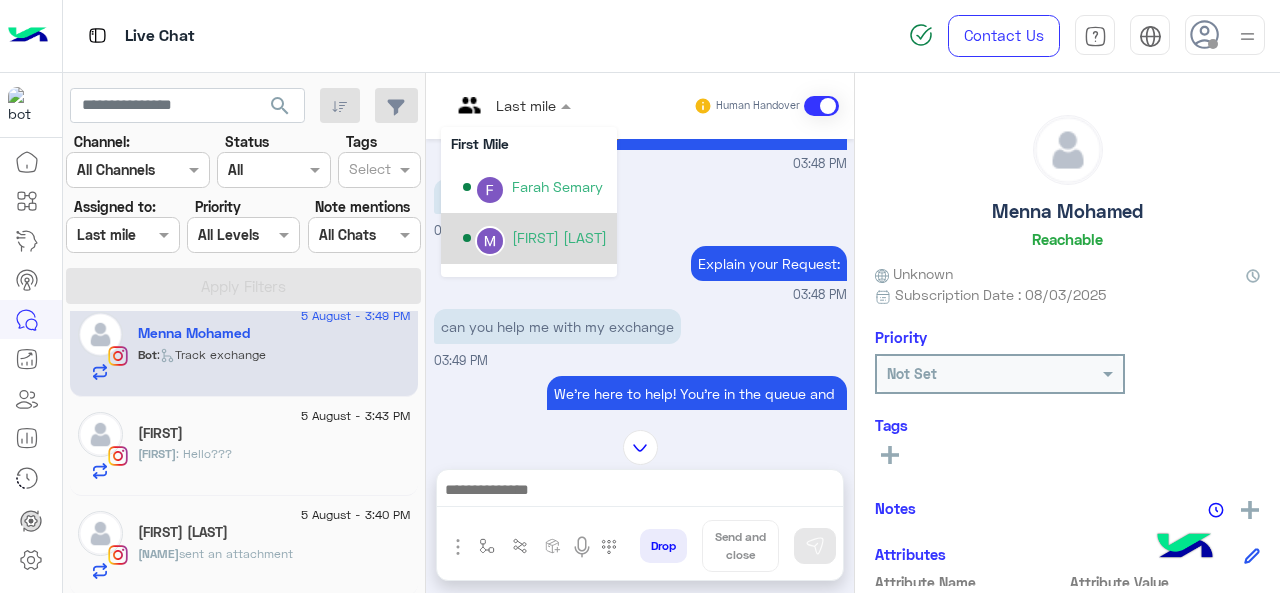 scroll, scrollTop: 300, scrollLeft: 0, axis: vertical 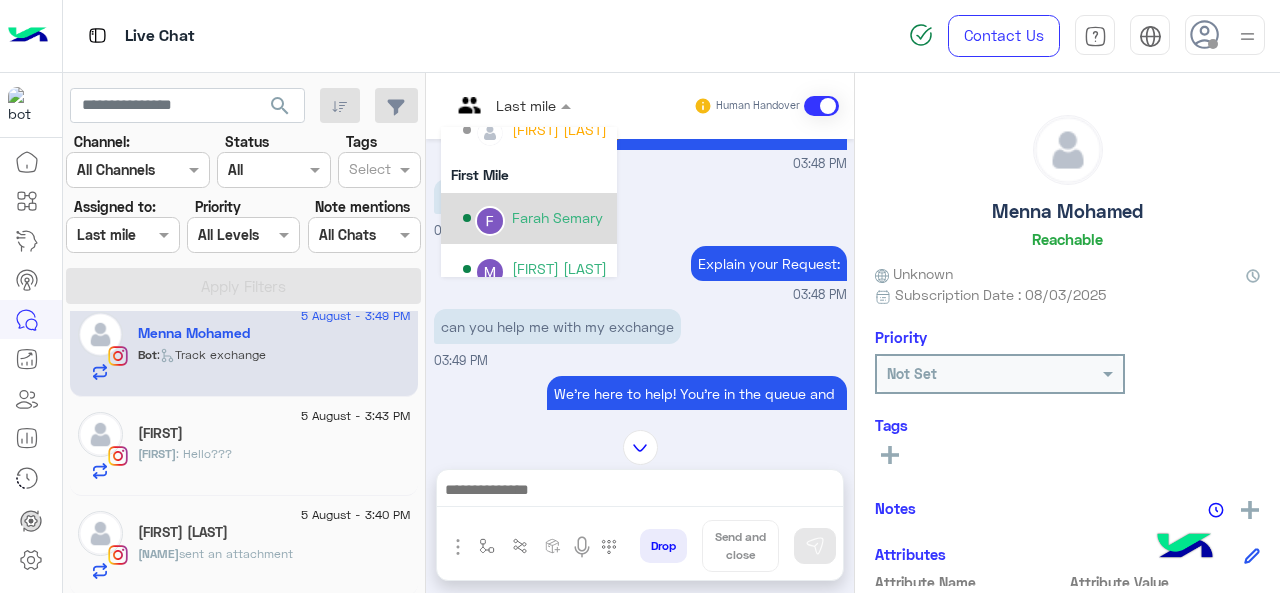 click on "Farah Semary" at bounding box center [557, 217] 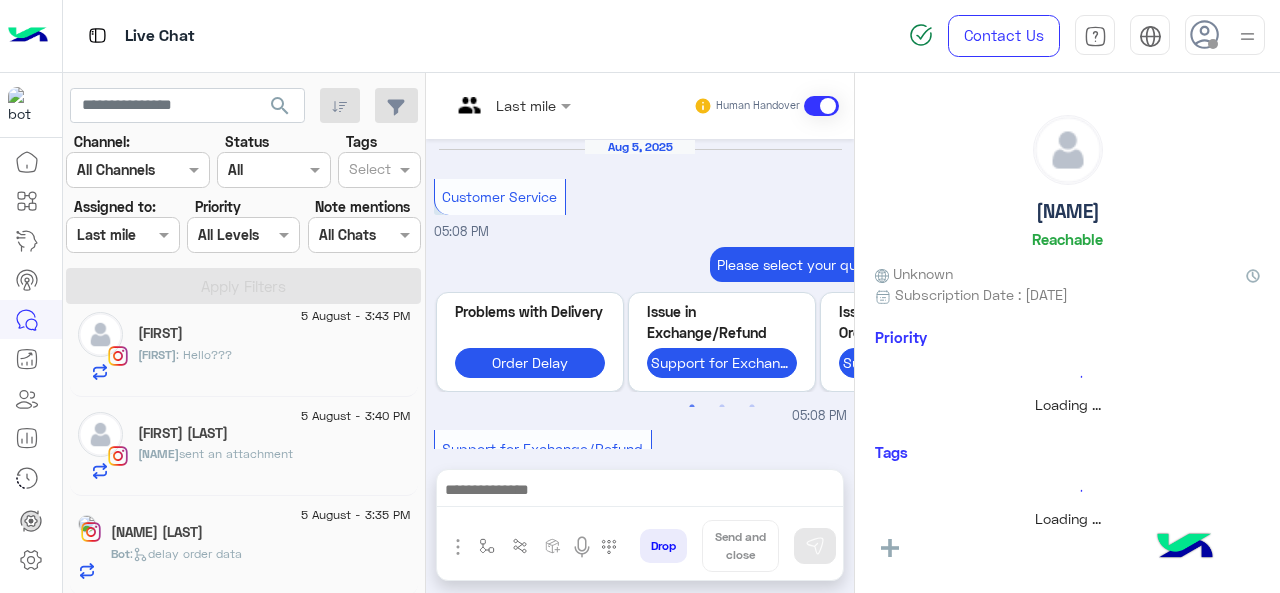 scroll, scrollTop: 890, scrollLeft: 0, axis: vertical 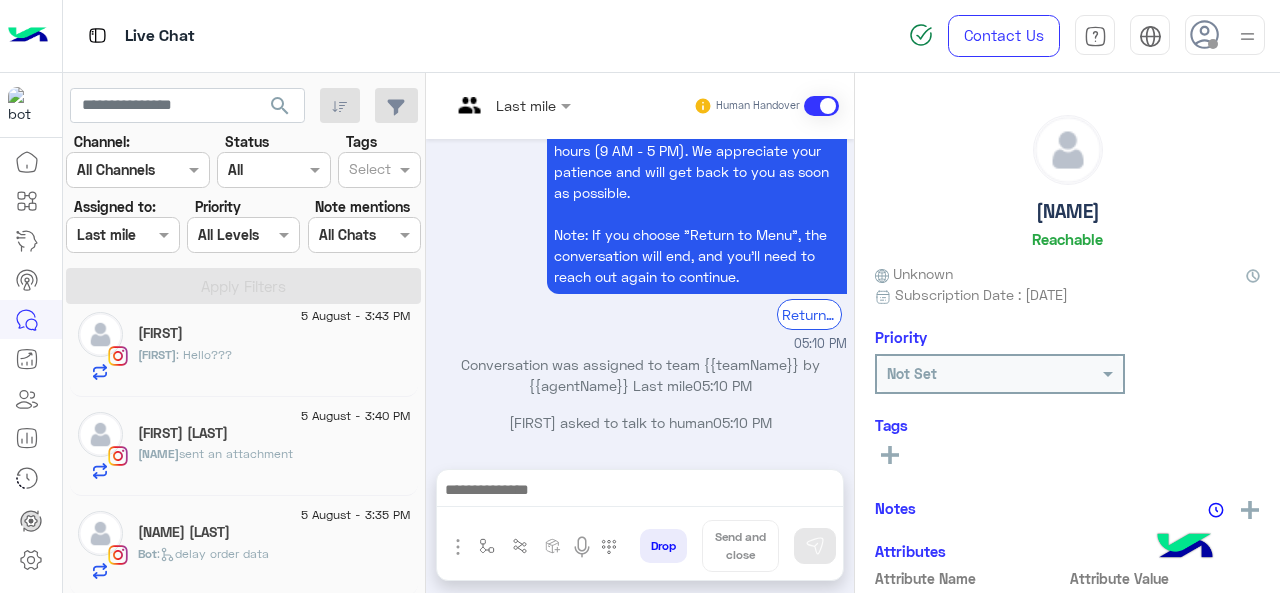 click on "[NAME] : Hello???" 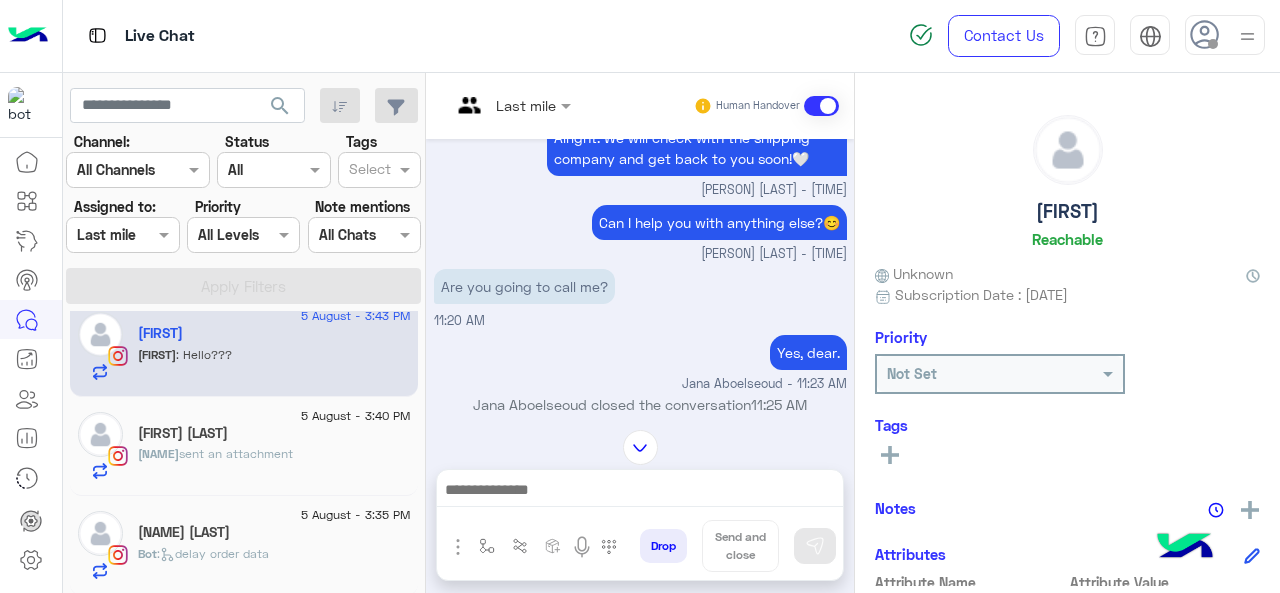 scroll, scrollTop: 718, scrollLeft: 0, axis: vertical 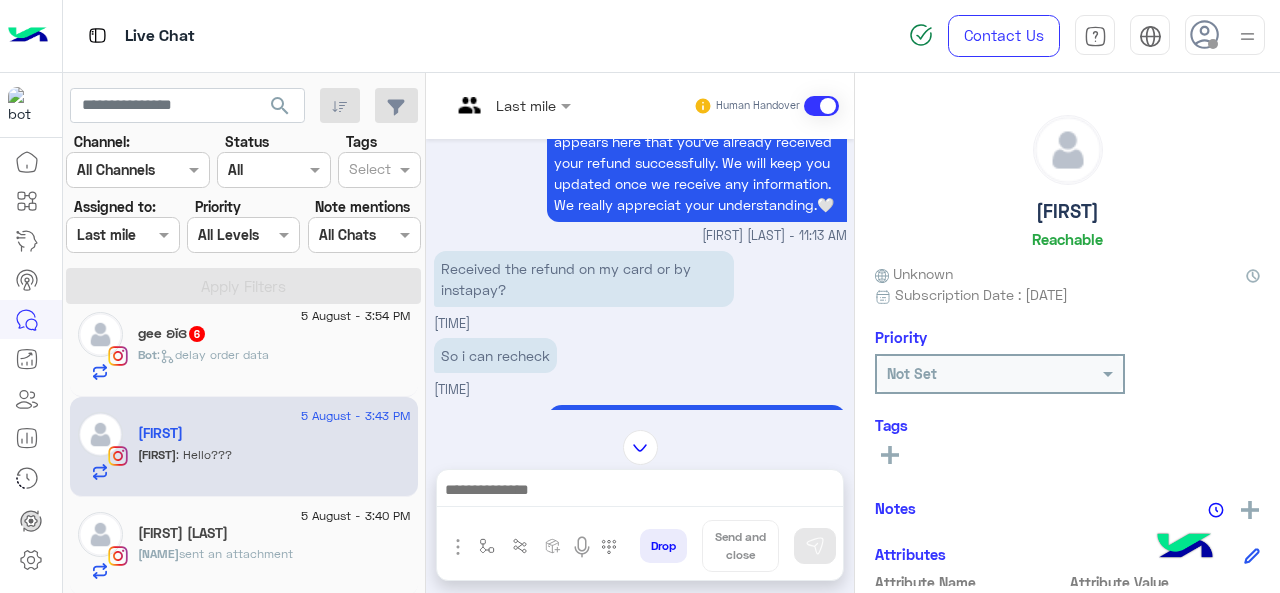 click on ":   delay order data" 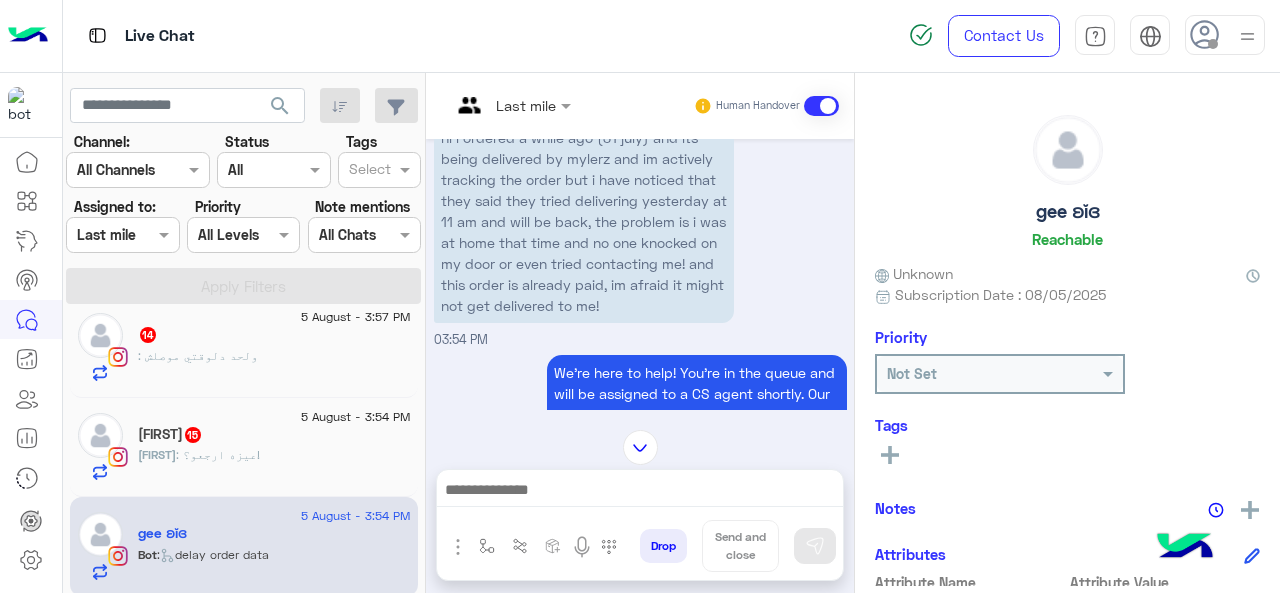 click on "[NAME] 15" 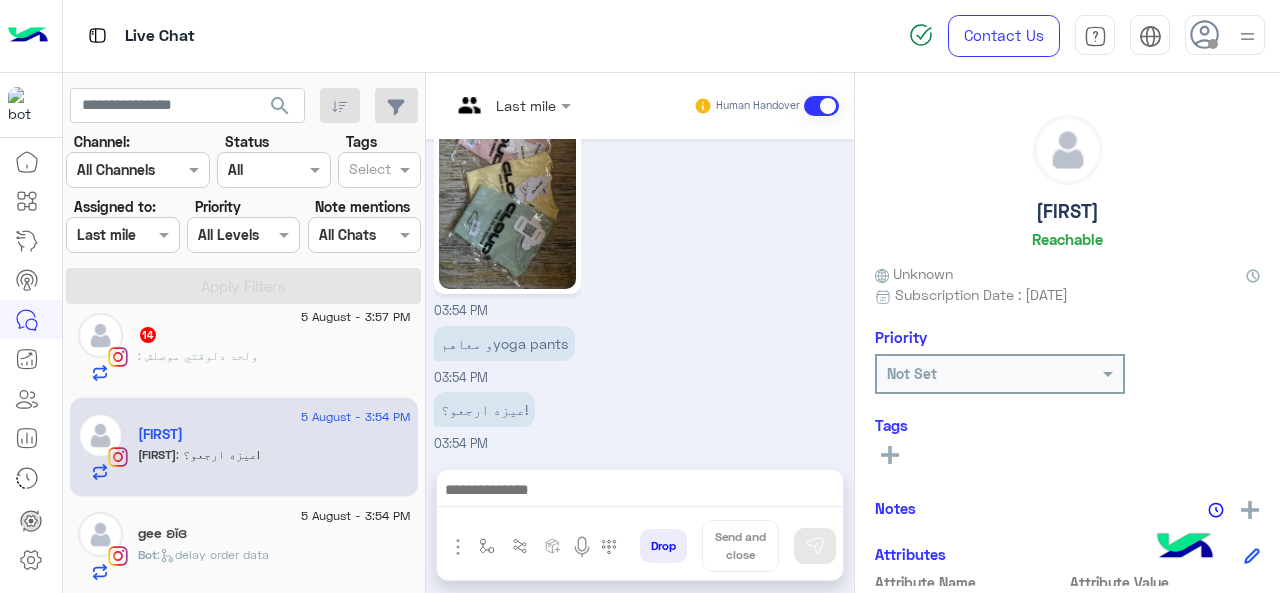 click 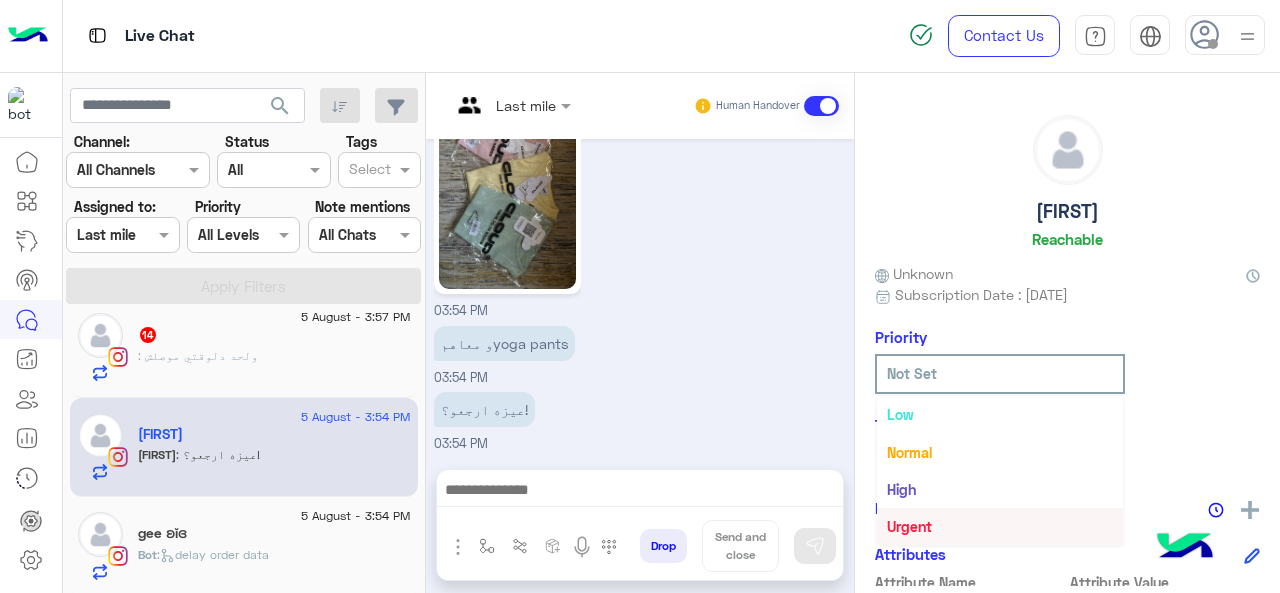 click on "Urgent" at bounding box center [1000, 526] 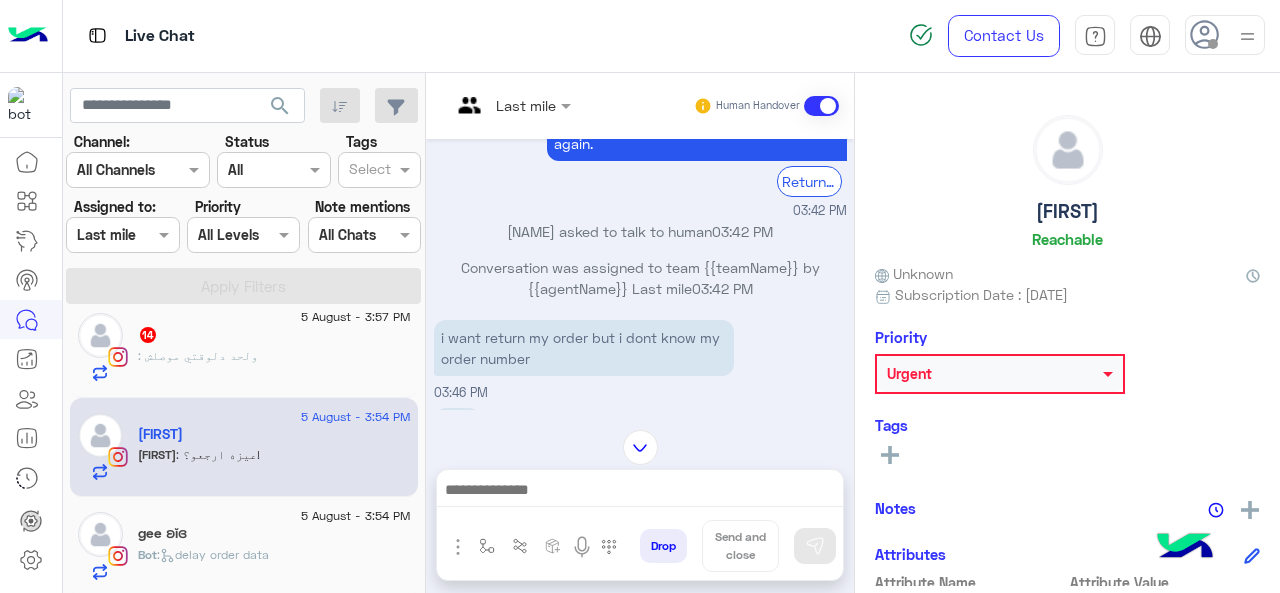 click at bounding box center [511, 104] 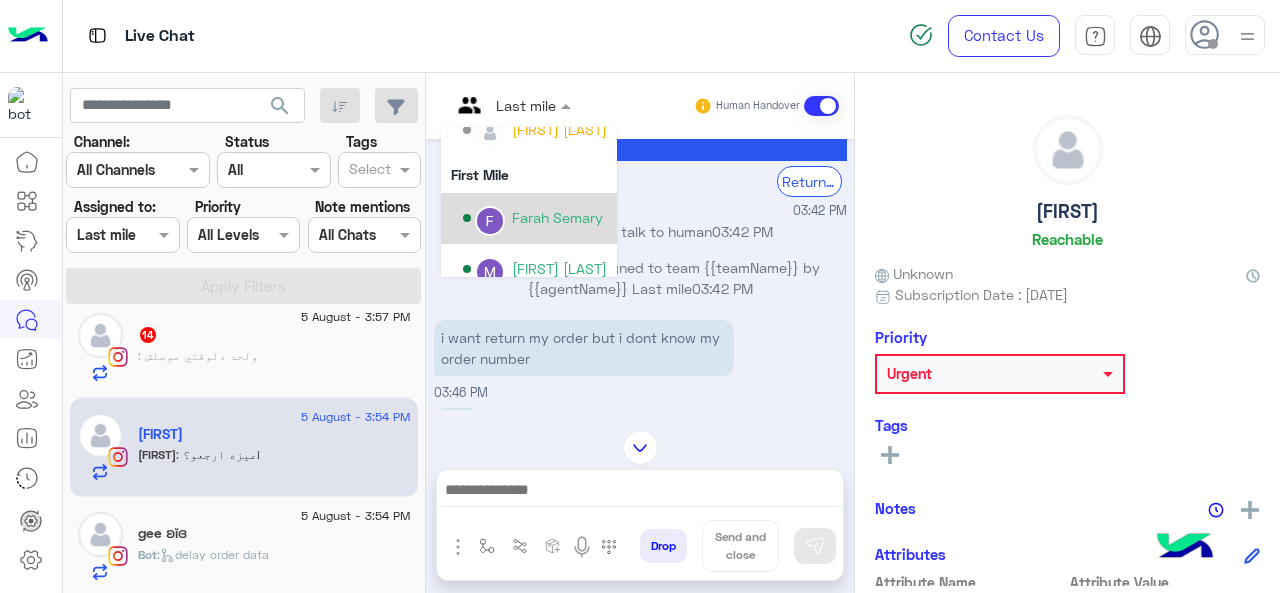 click on "Farah Semary" at bounding box center [557, 217] 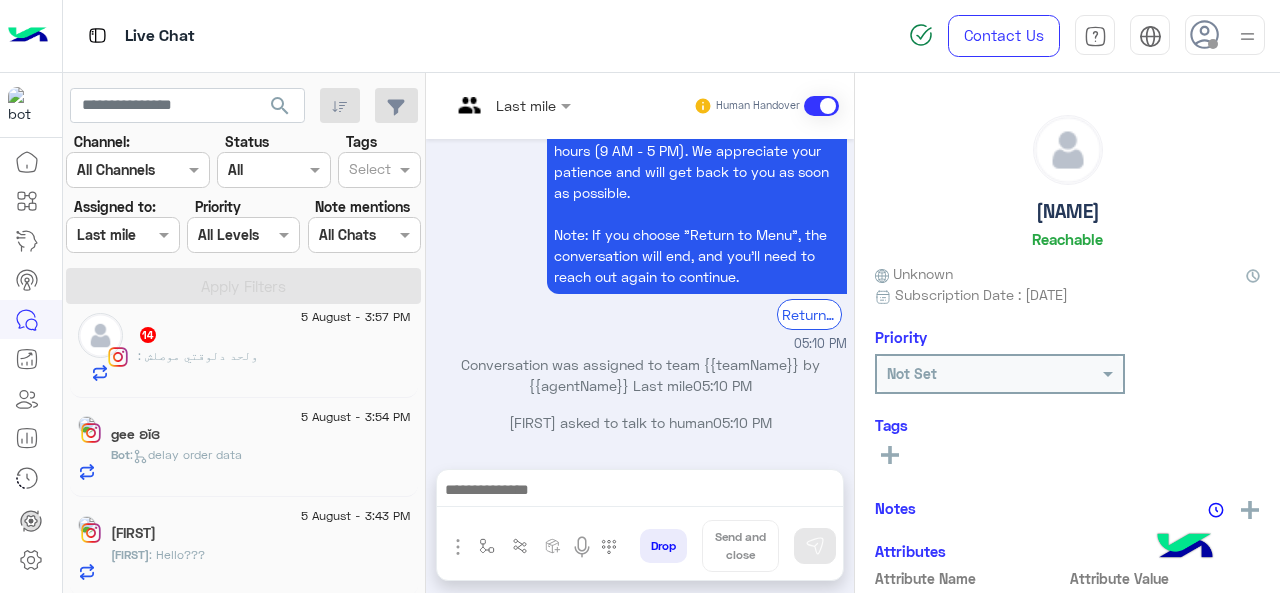 click on ": ولحد دلوقتي موصلش" 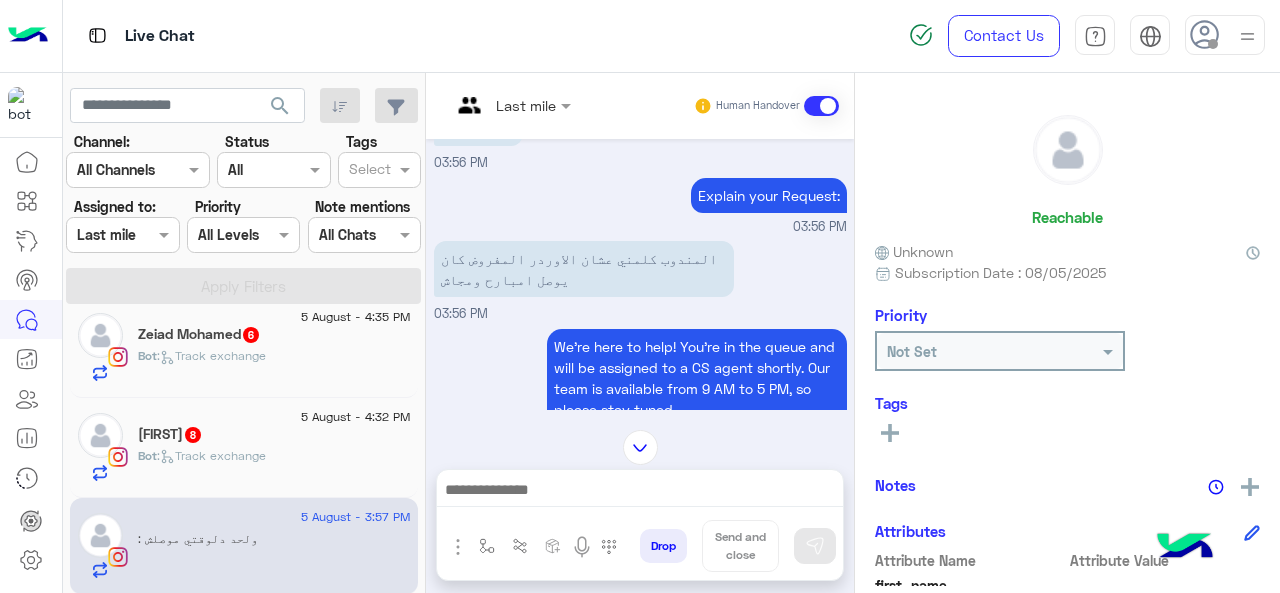 click on "دارين   8" 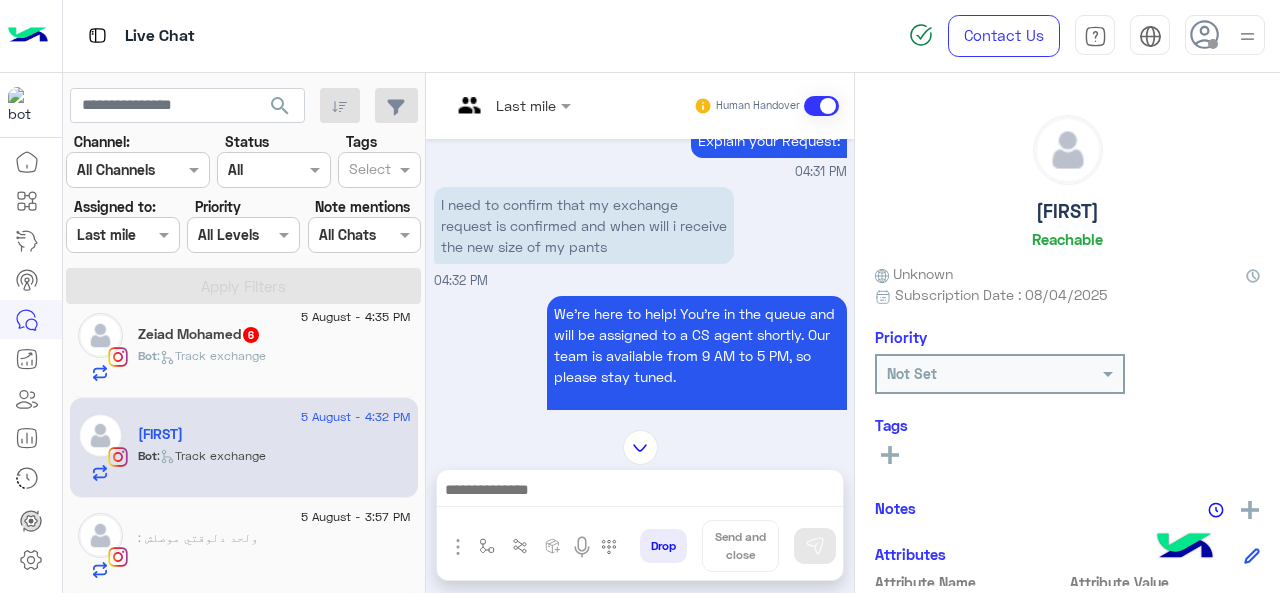 click at bounding box center (511, 104) 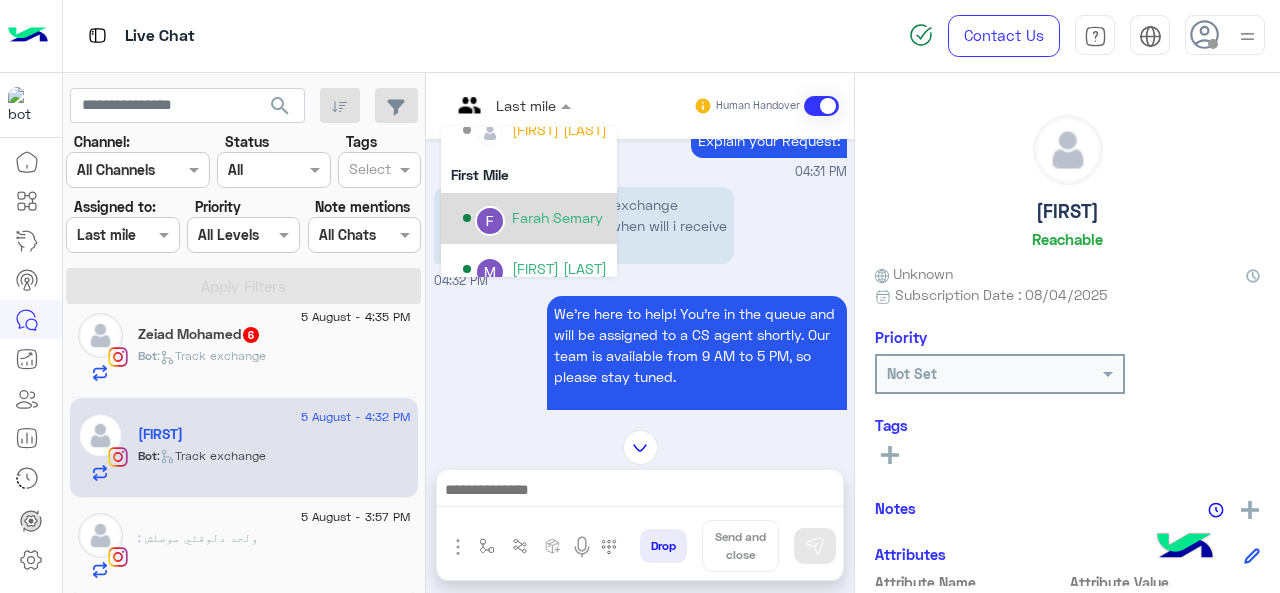 click on "Farah Semary" at bounding box center [557, 217] 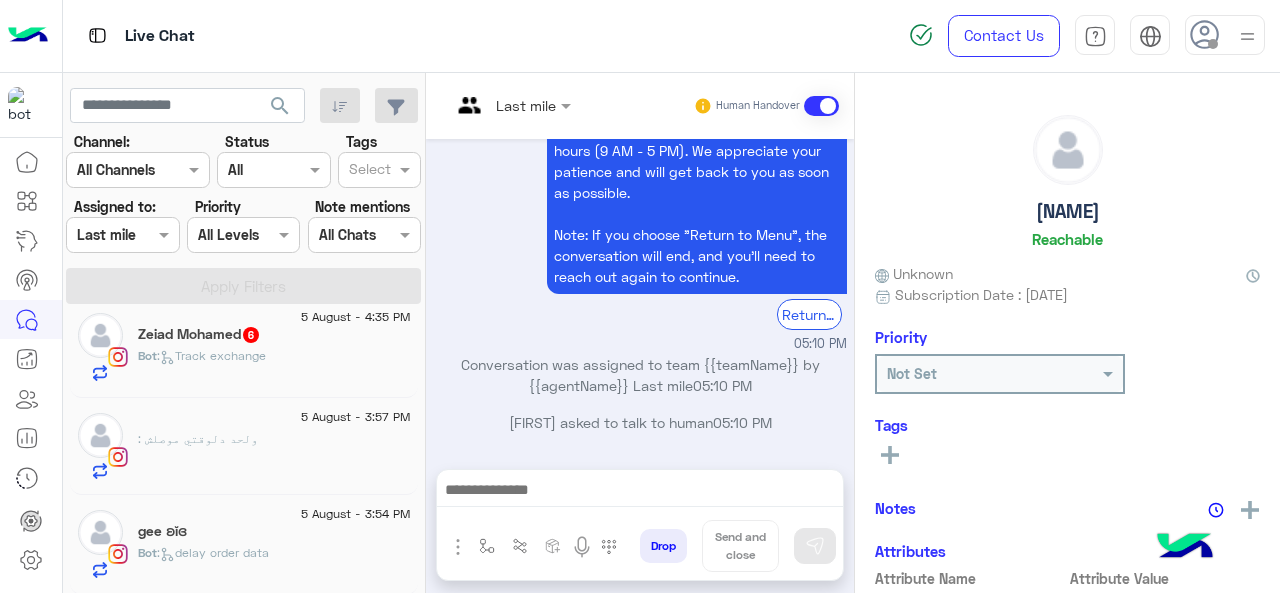 click on "Zeiad Mohamed  6" 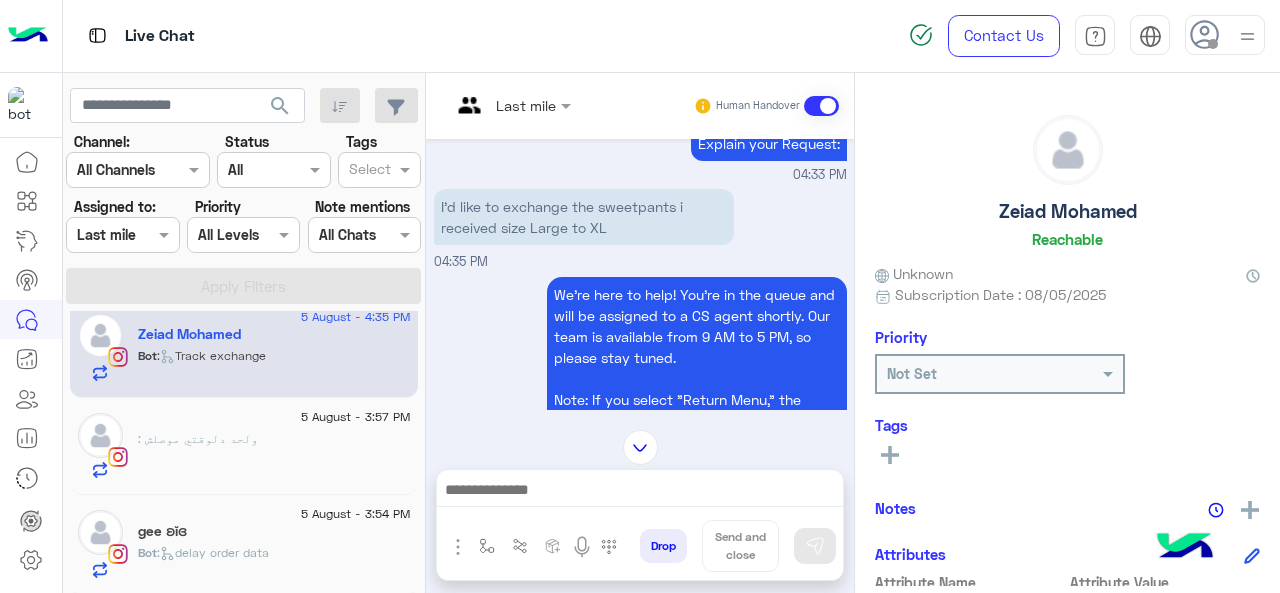click at bounding box center [511, 104] 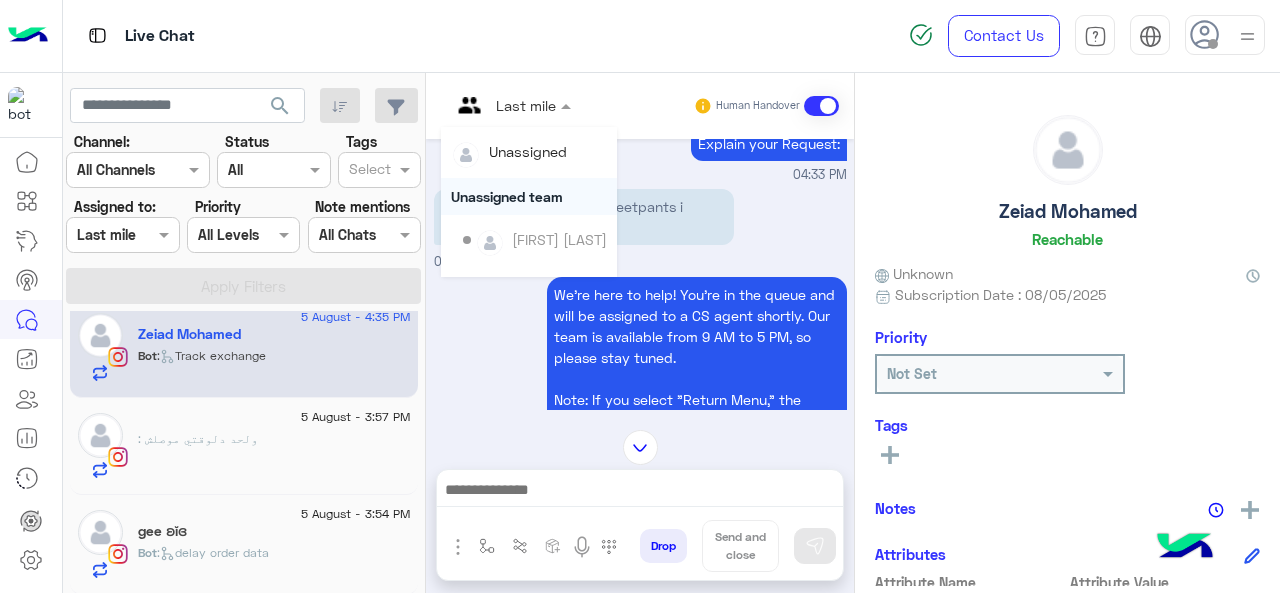 click on "I'd like to exchange the sweetpants i received size Large to XL" at bounding box center [584, 217] 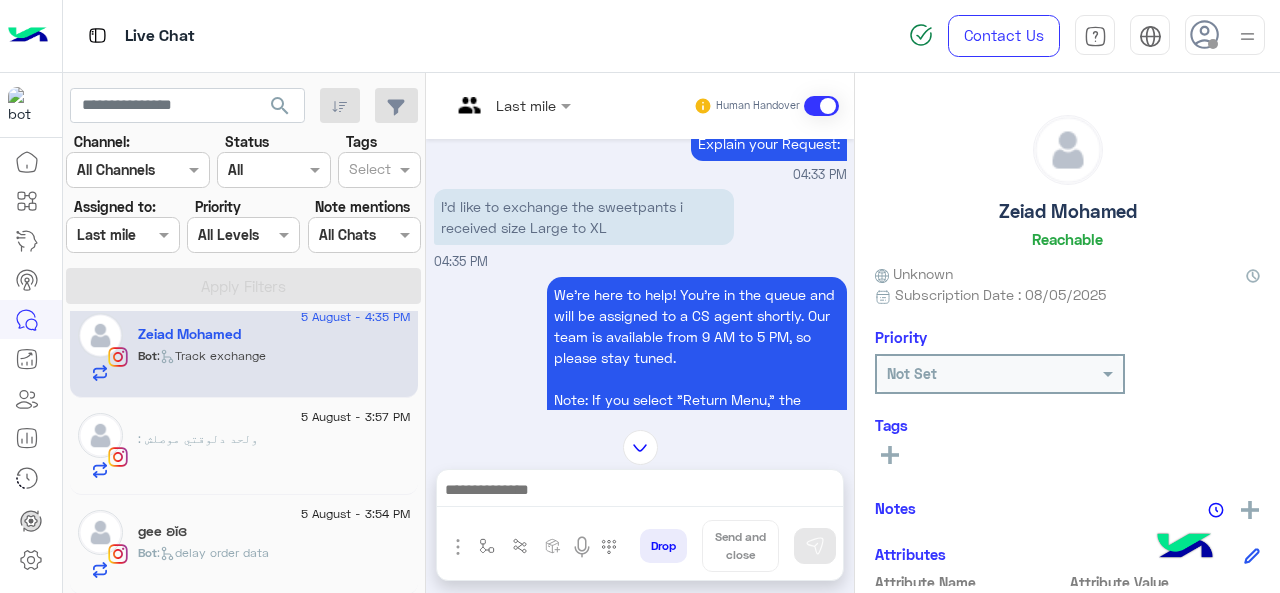 click on "Last mile" at bounding box center (526, 105) 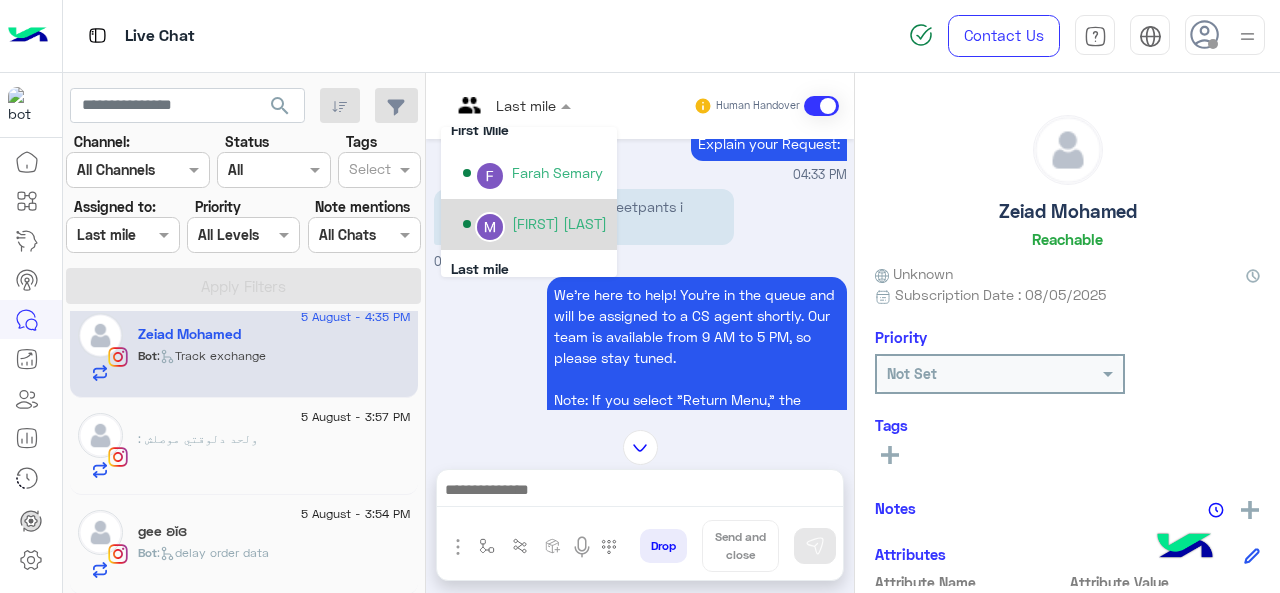 scroll, scrollTop: 300, scrollLeft: 0, axis: vertical 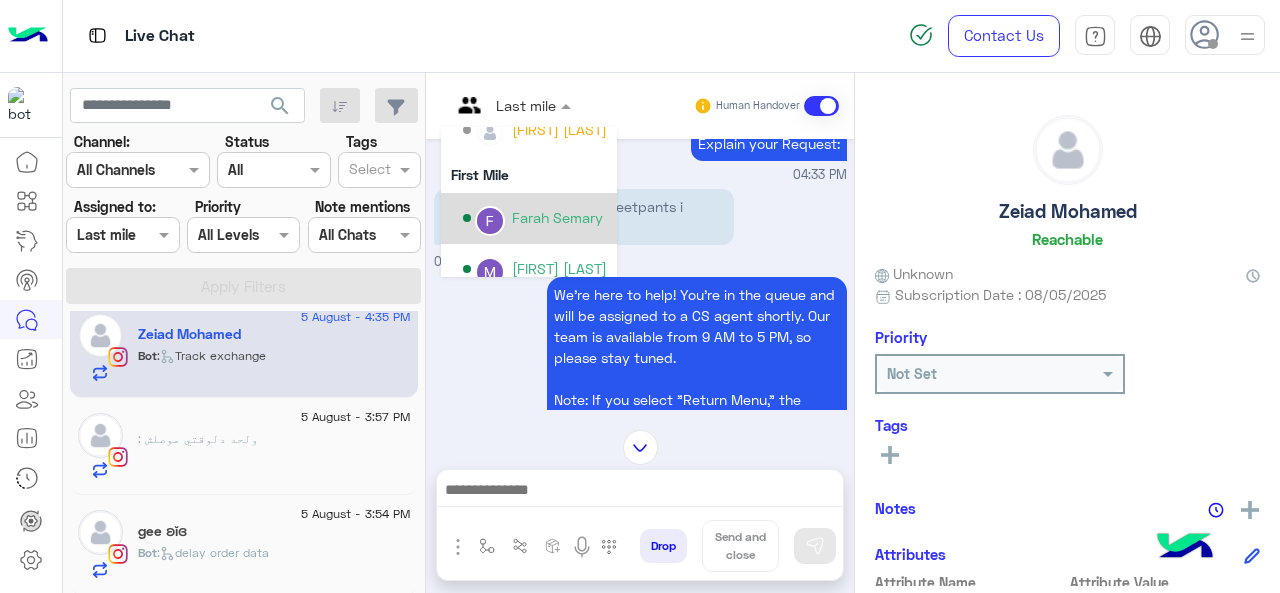 click on "Farah Semary" at bounding box center [557, 217] 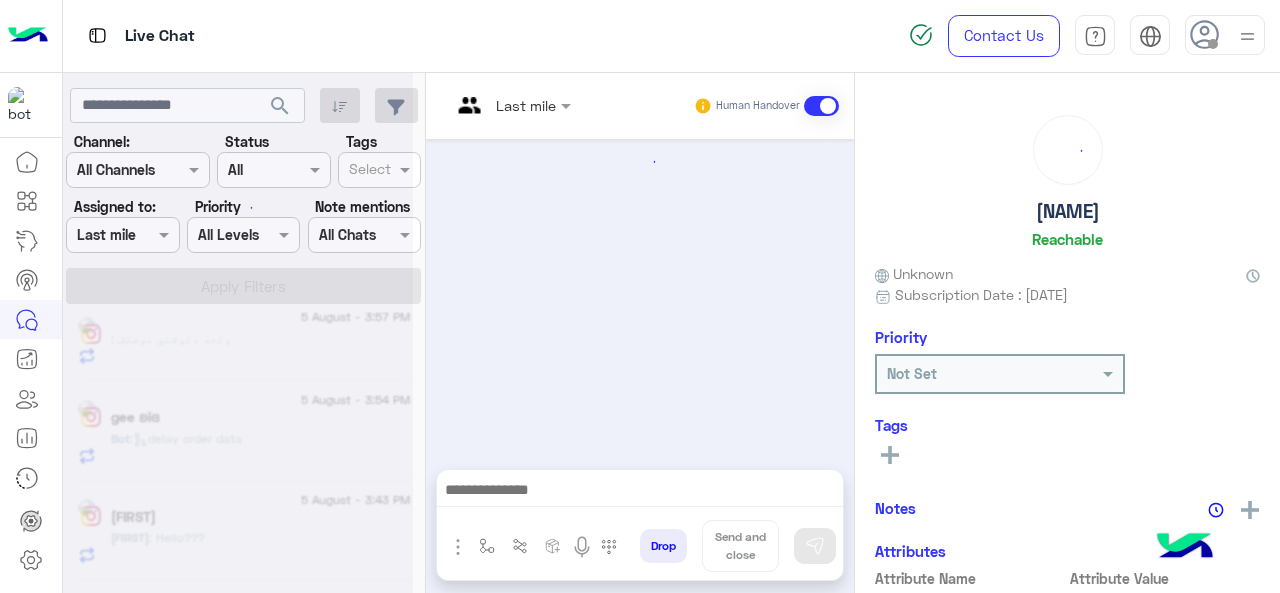 scroll, scrollTop: 890, scrollLeft: 0, axis: vertical 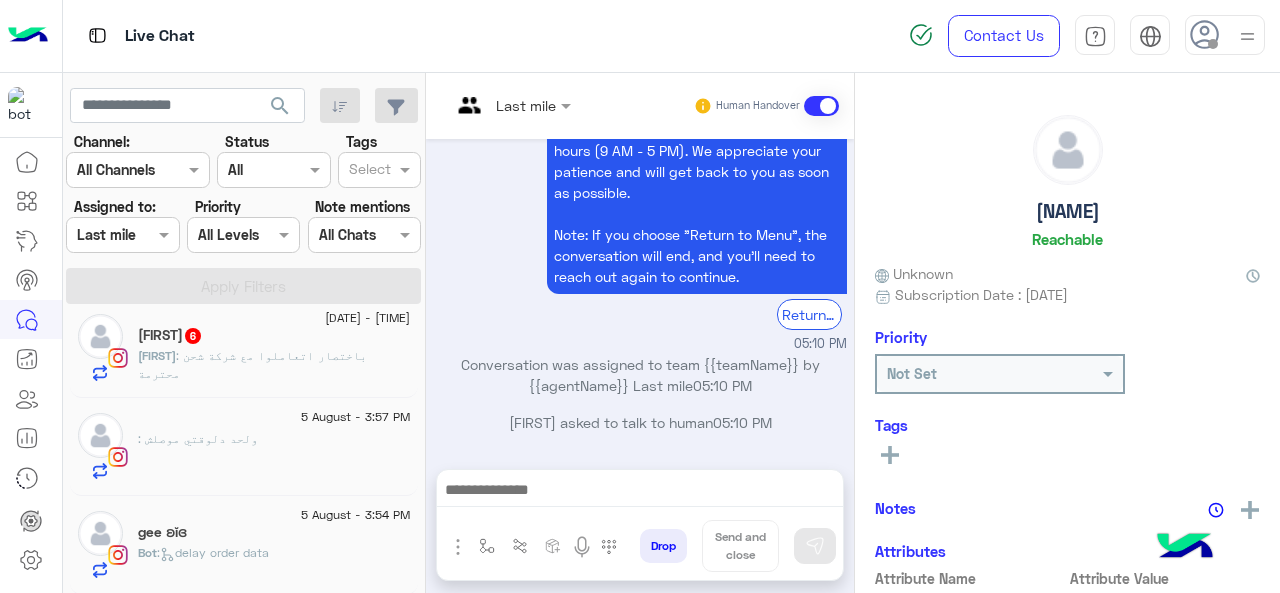 click on "Breksam   6" 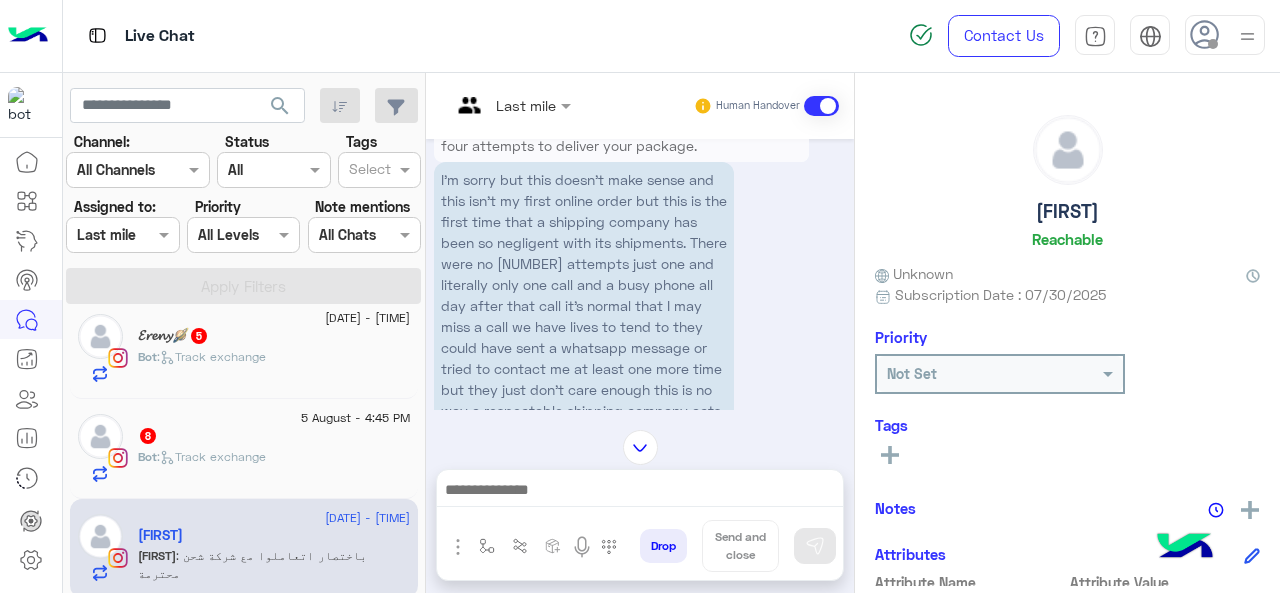click on "8" 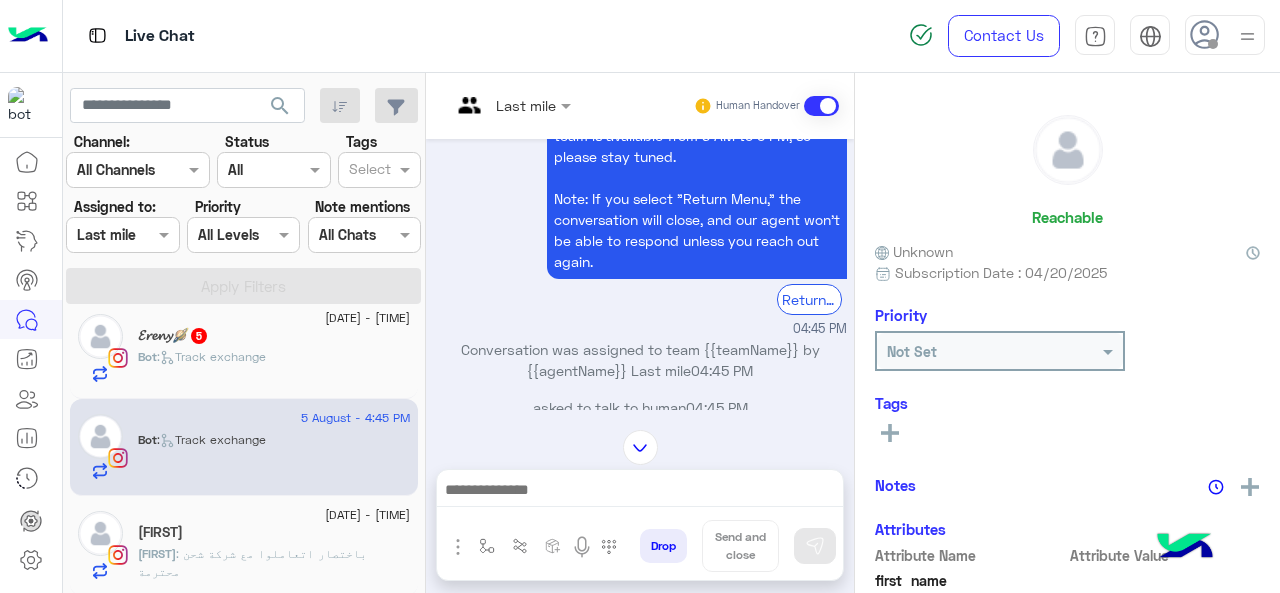 scroll, scrollTop: 542, scrollLeft: 0, axis: vertical 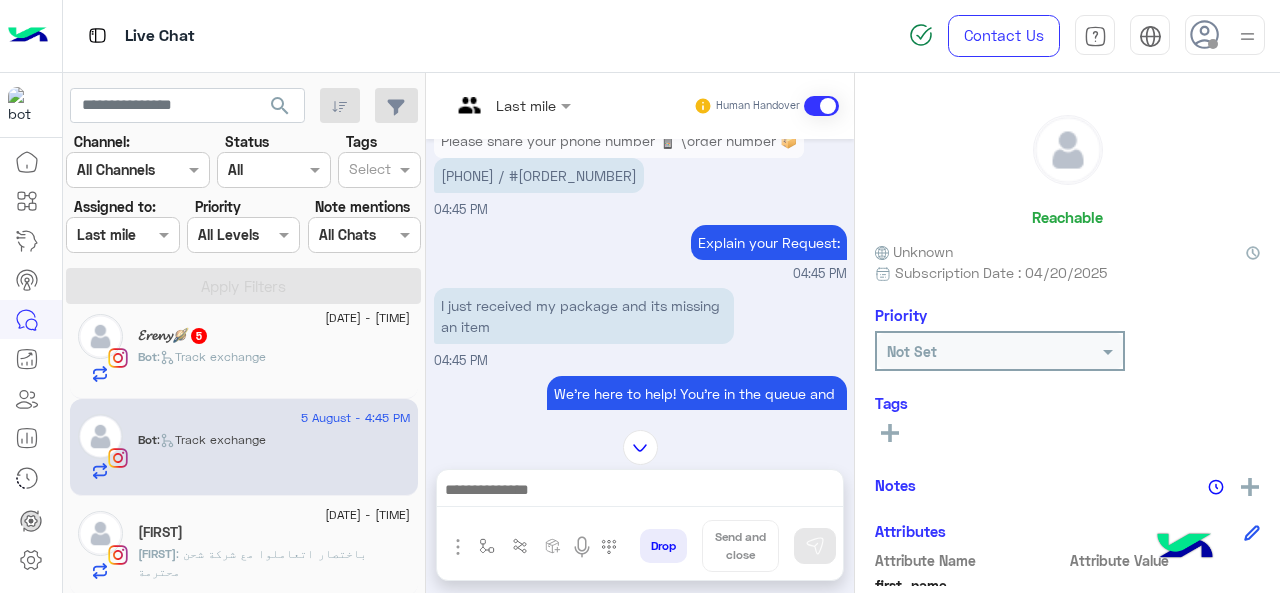 click on "Last mile Human Handover" at bounding box center (640, 106) 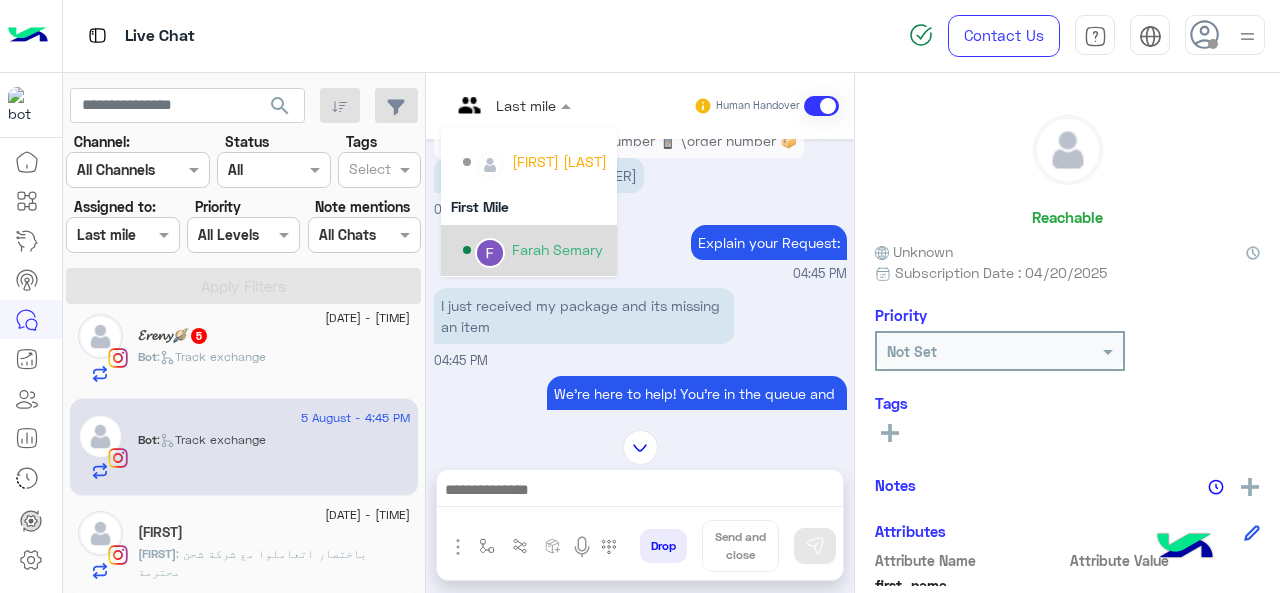 scroll, scrollTop: 300, scrollLeft: 0, axis: vertical 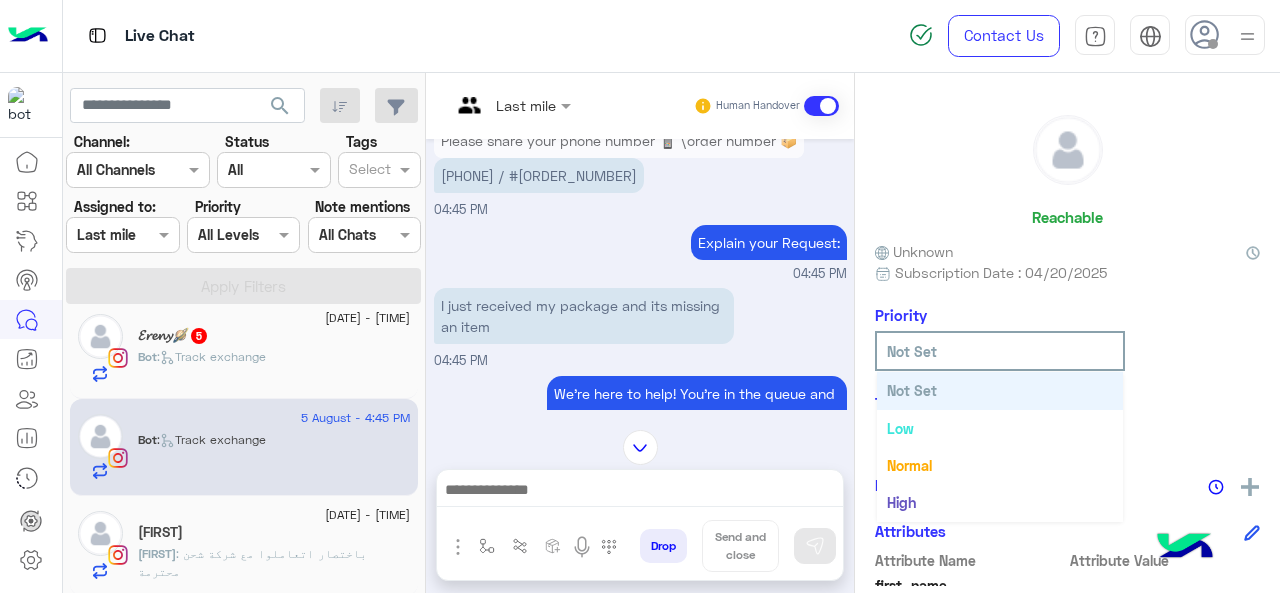 click on "Not Set" 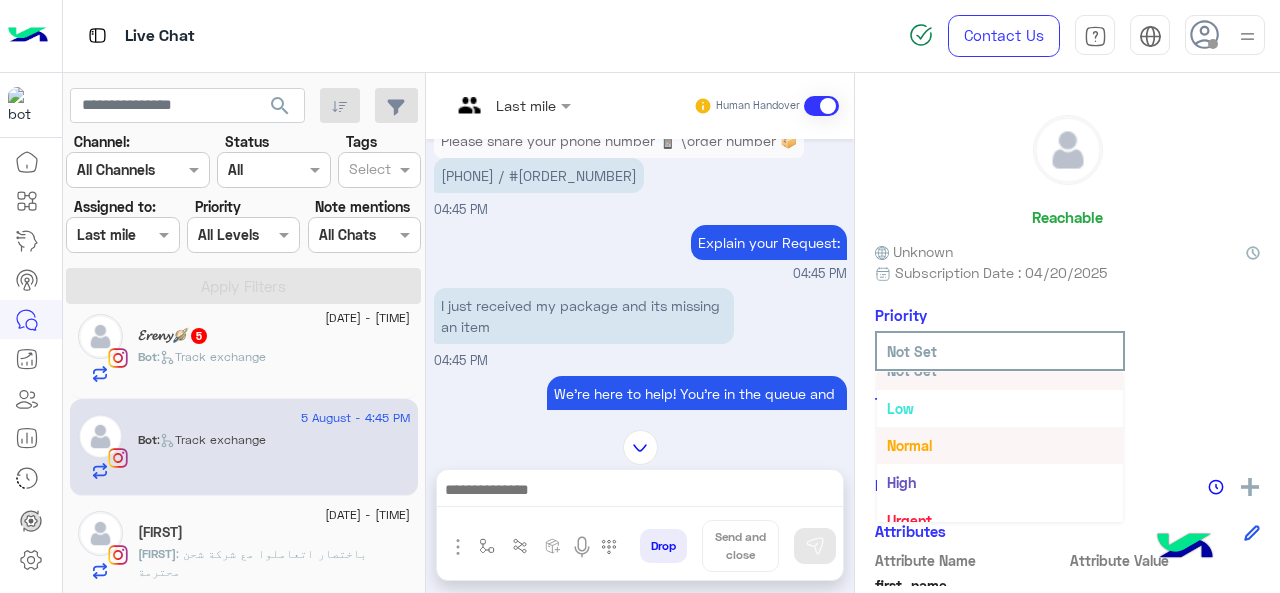 scroll, scrollTop: 36, scrollLeft: 0, axis: vertical 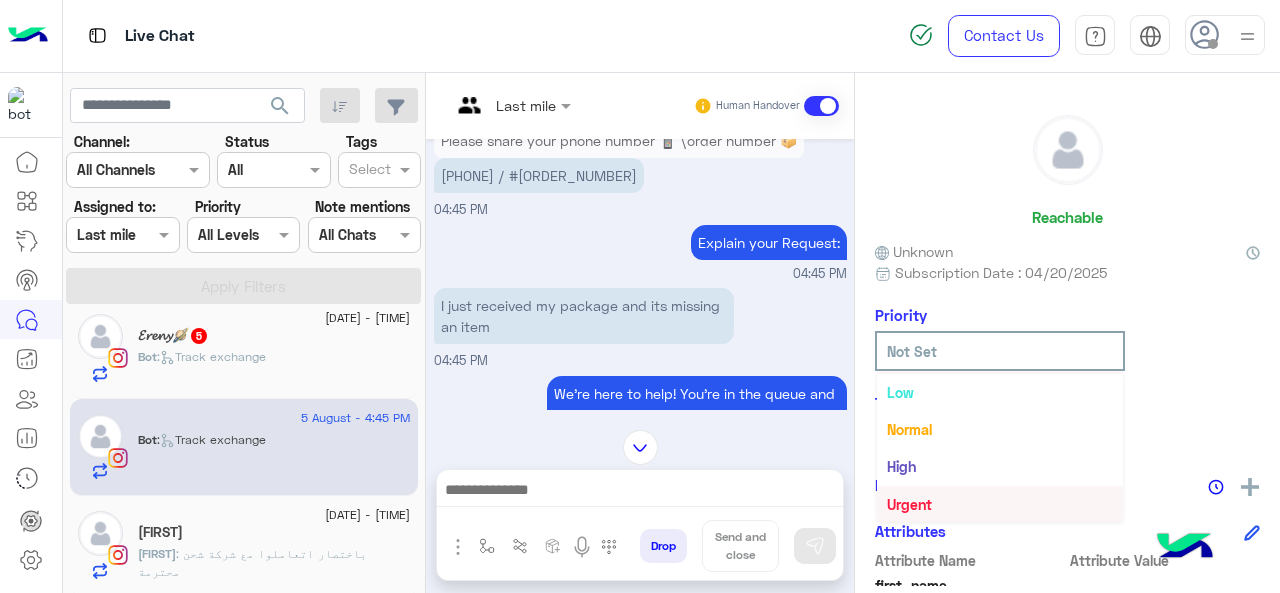 click on "Urgent" at bounding box center (909, 504) 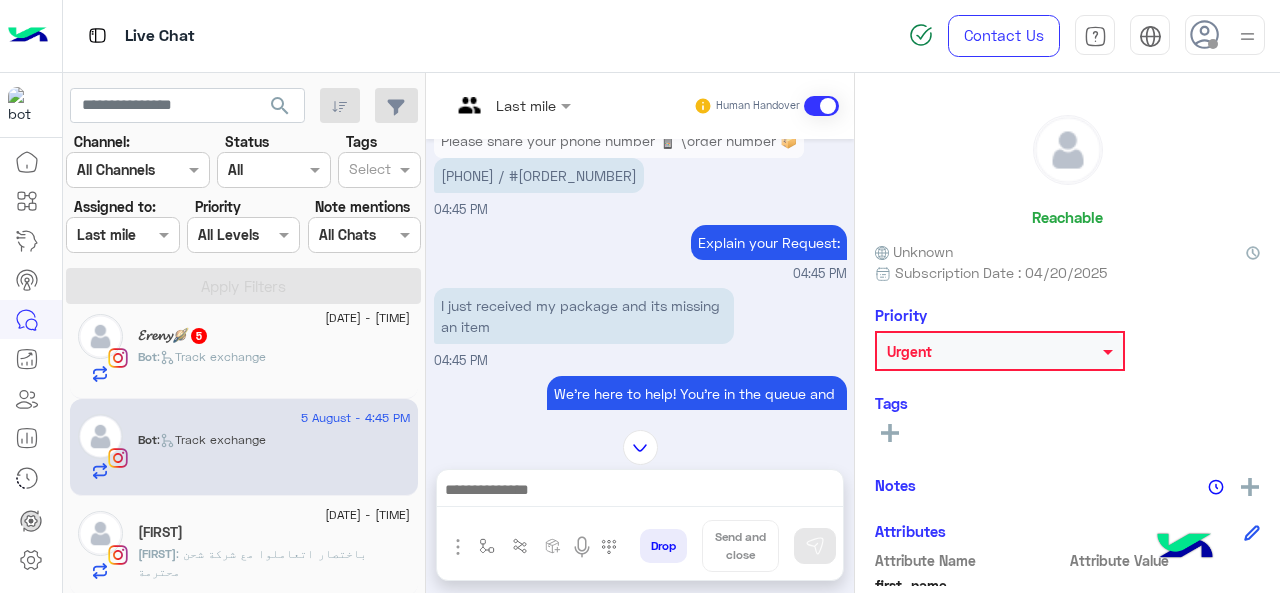 click on "Last mile" at bounding box center [503, 106] 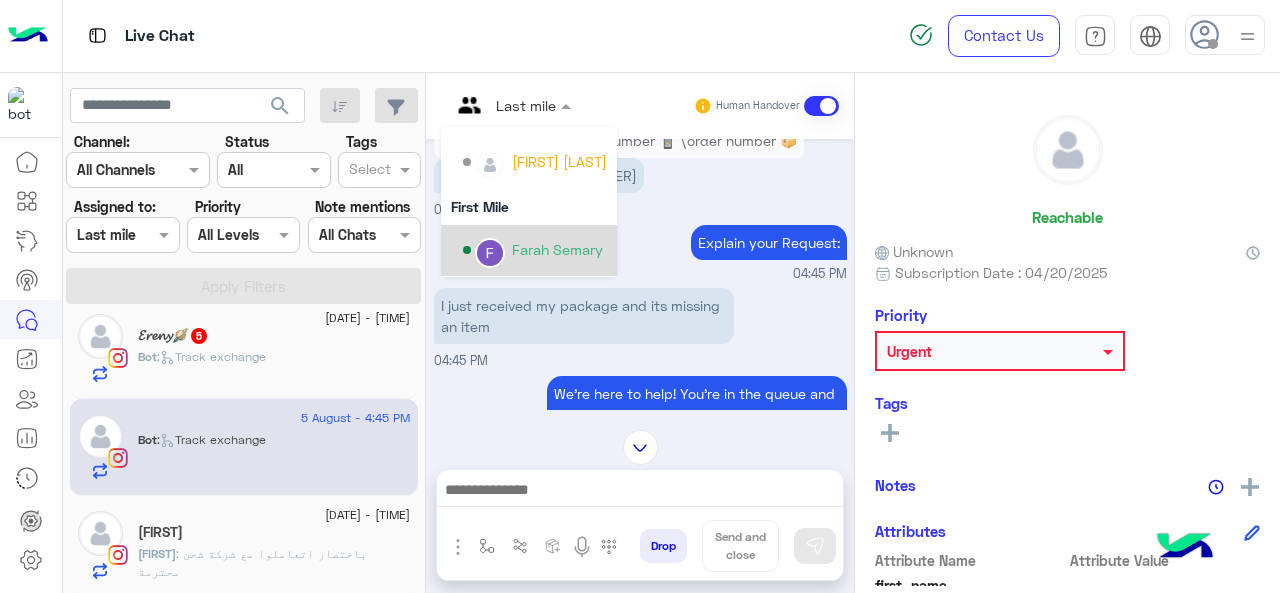 scroll, scrollTop: 300, scrollLeft: 0, axis: vertical 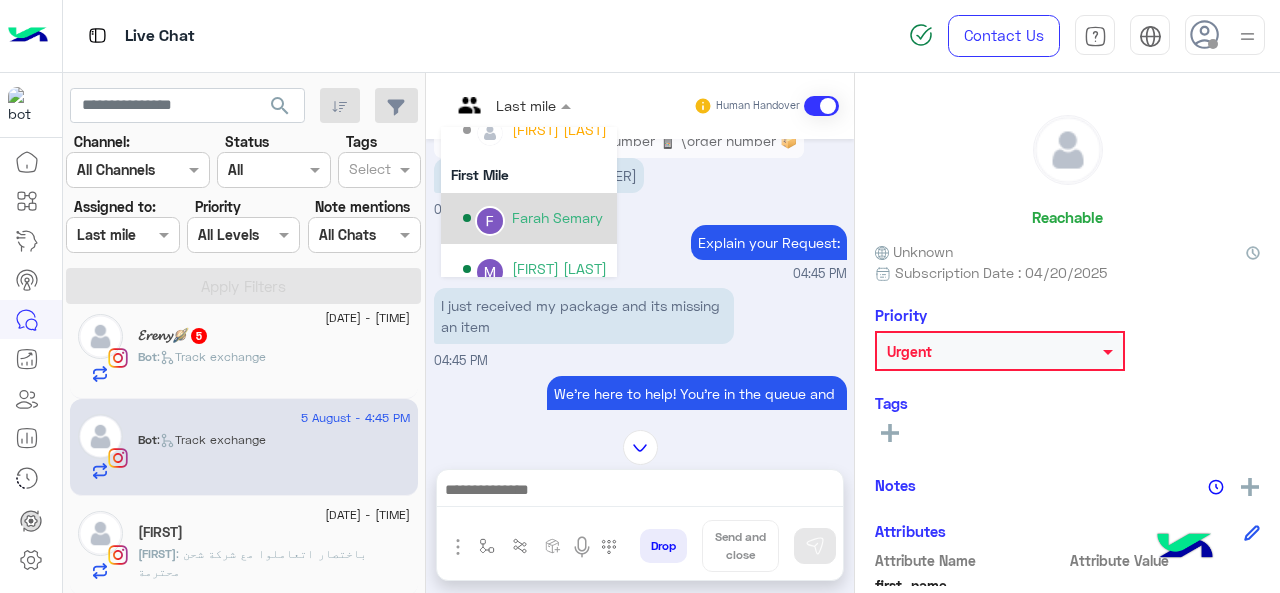 click on "Farah Semary" at bounding box center [535, 218] 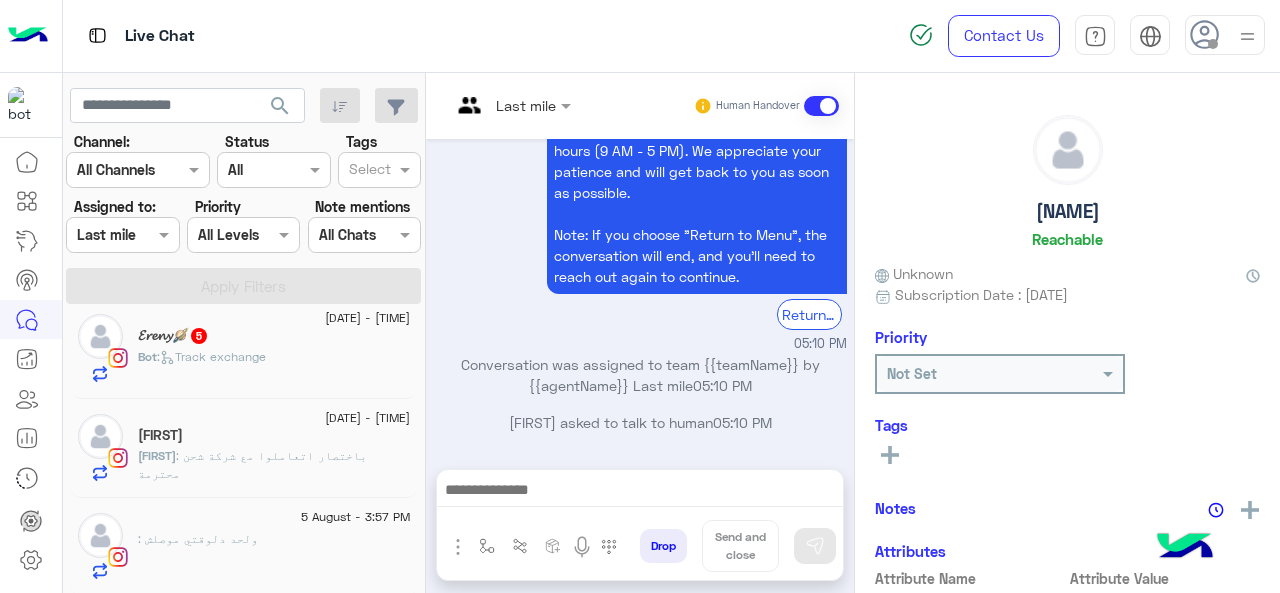scroll, scrollTop: 890, scrollLeft: 0, axis: vertical 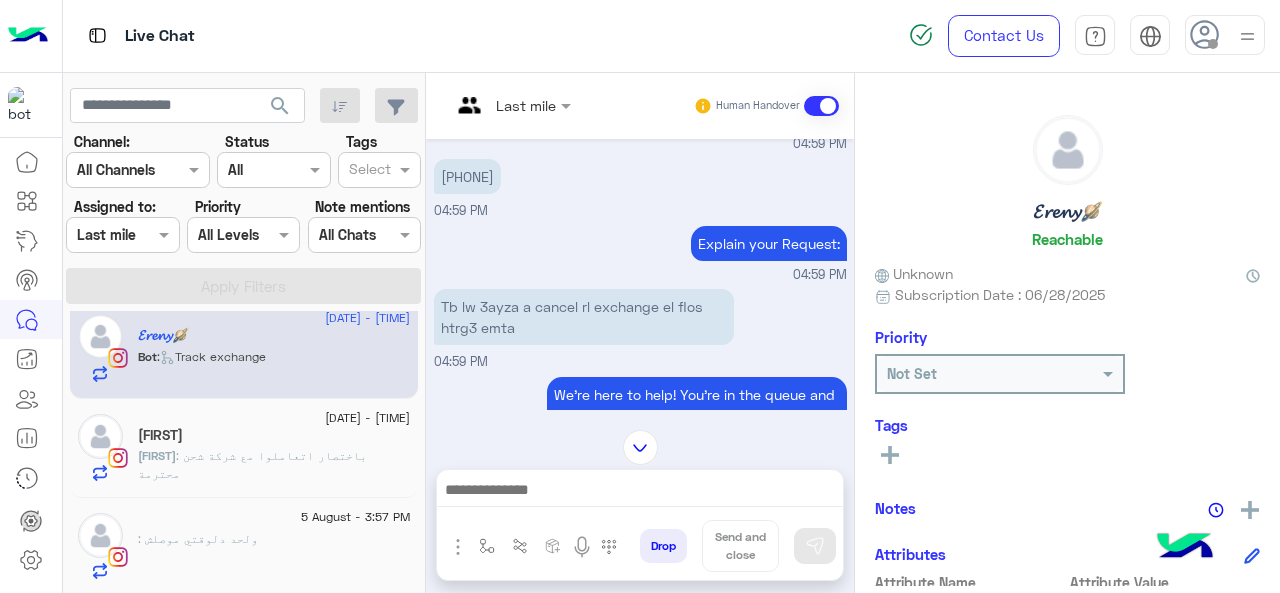 click at bounding box center (487, 105) 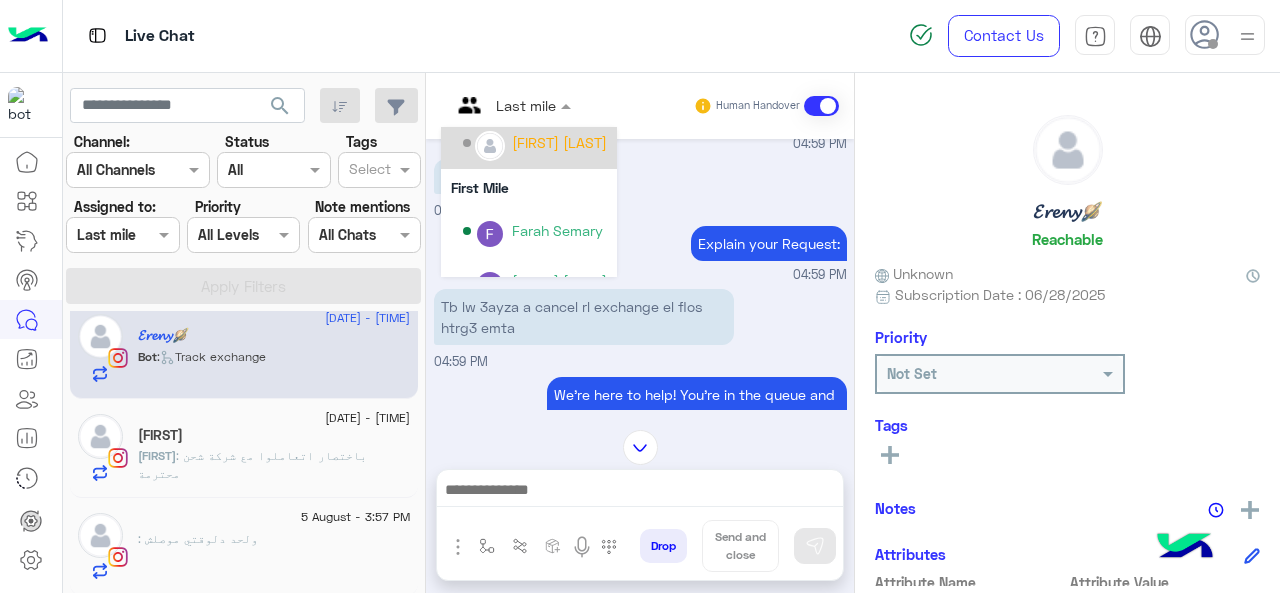 scroll, scrollTop: 306, scrollLeft: 0, axis: vertical 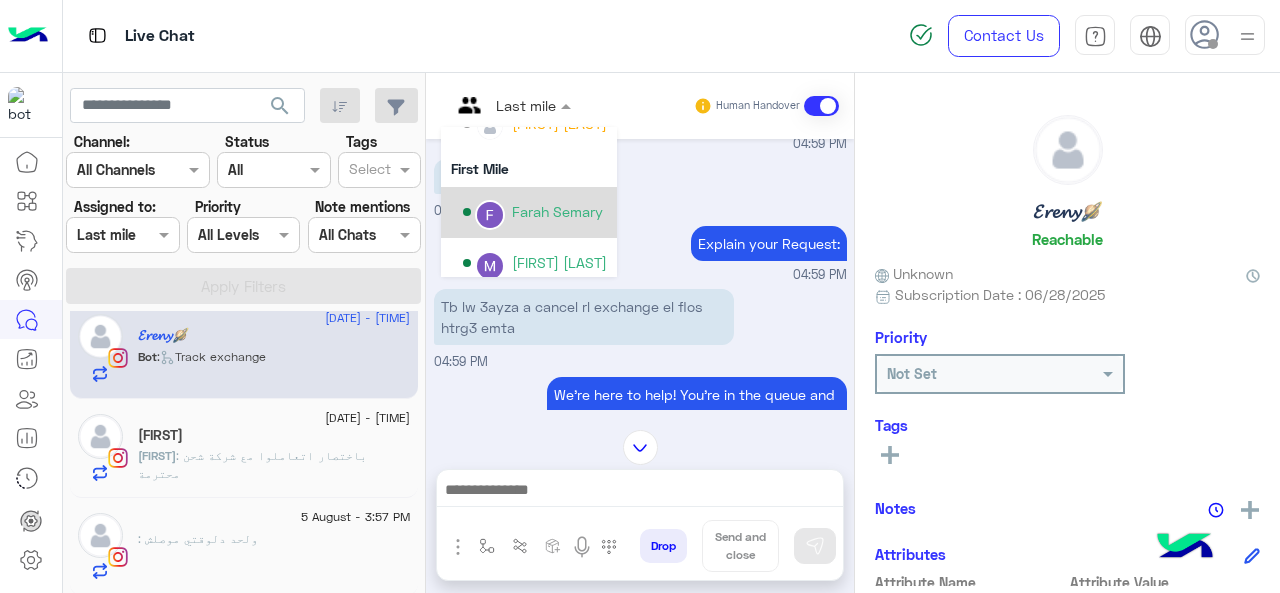 click on "Farah Semary" at bounding box center [557, 211] 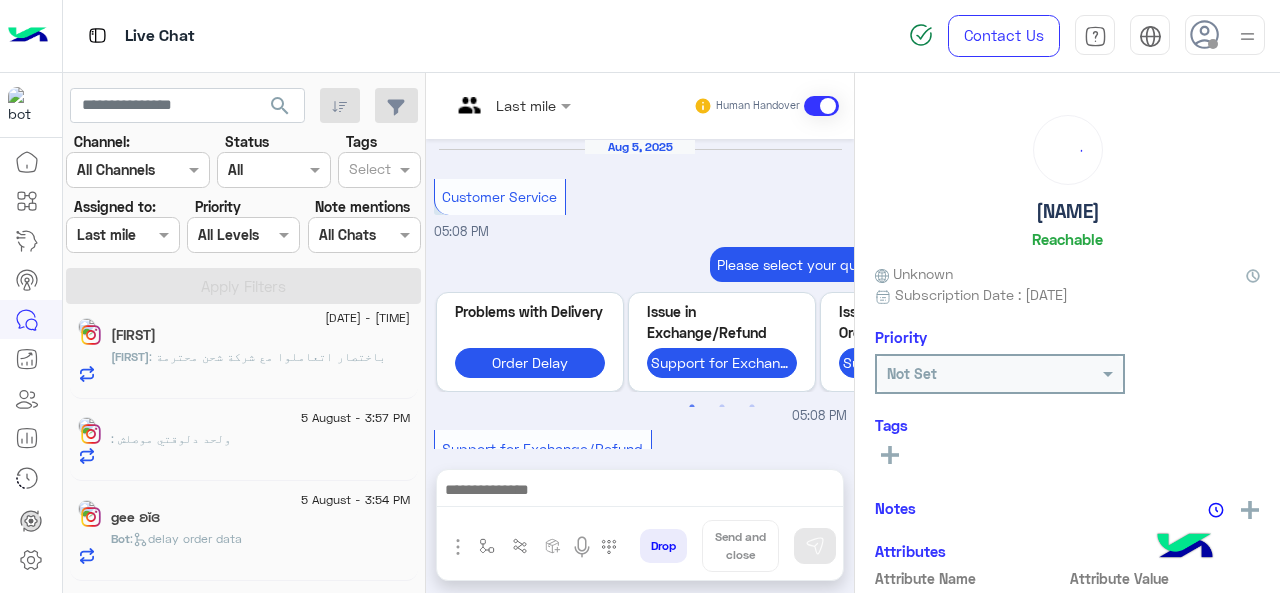 scroll, scrollTop: 890, scrollLeft: 0, axis: vertical 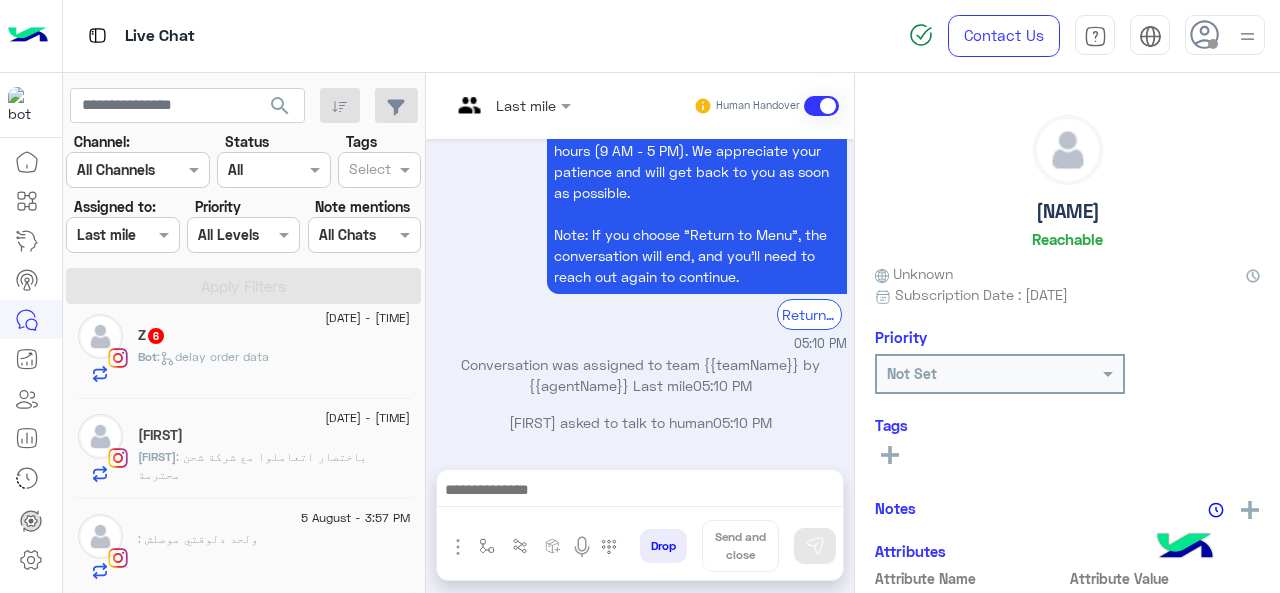 click on "[FIRST]  6" 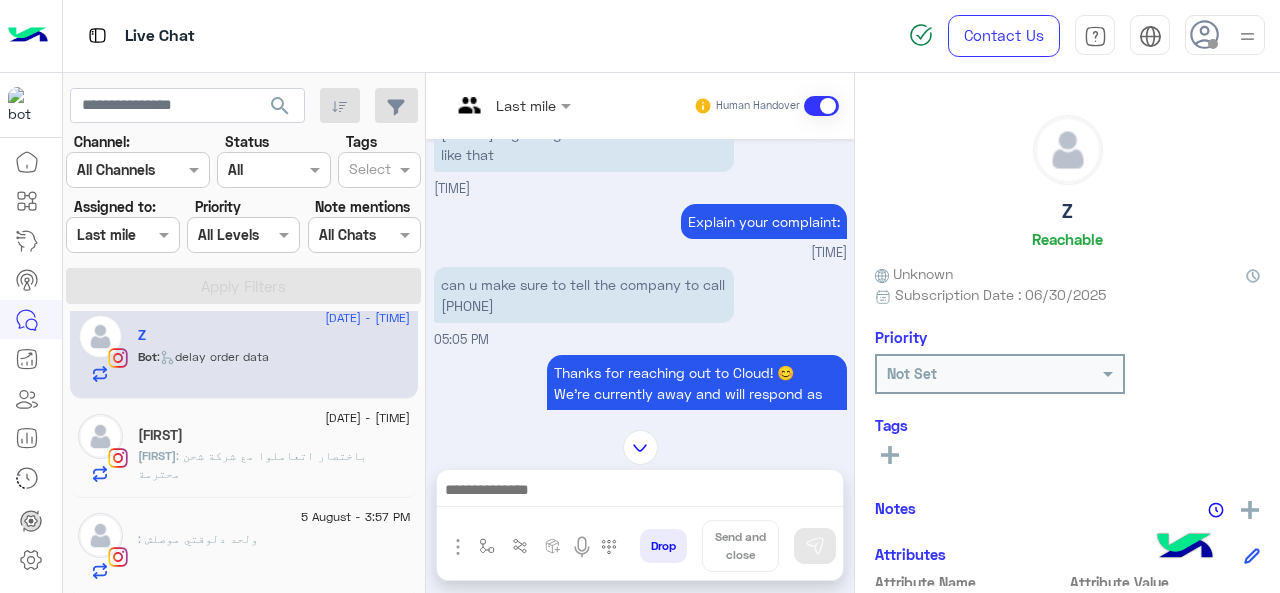 scroll, scrollTop: 596, scrollLeft: 0, axis: vertical 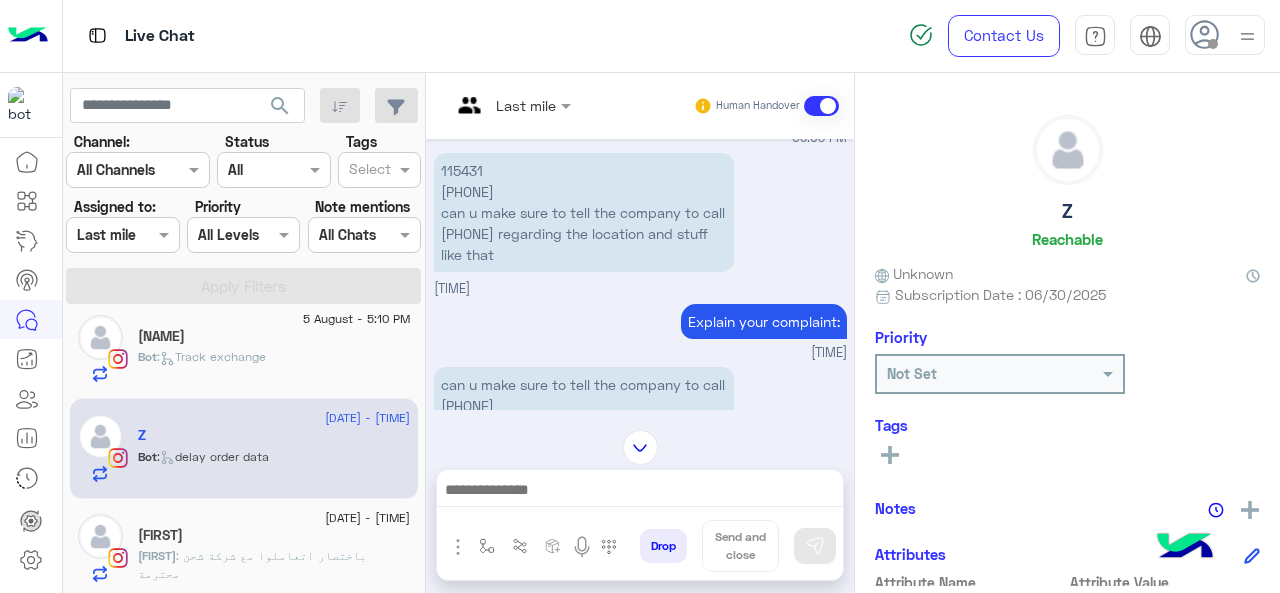 click on ":   Track exchange" 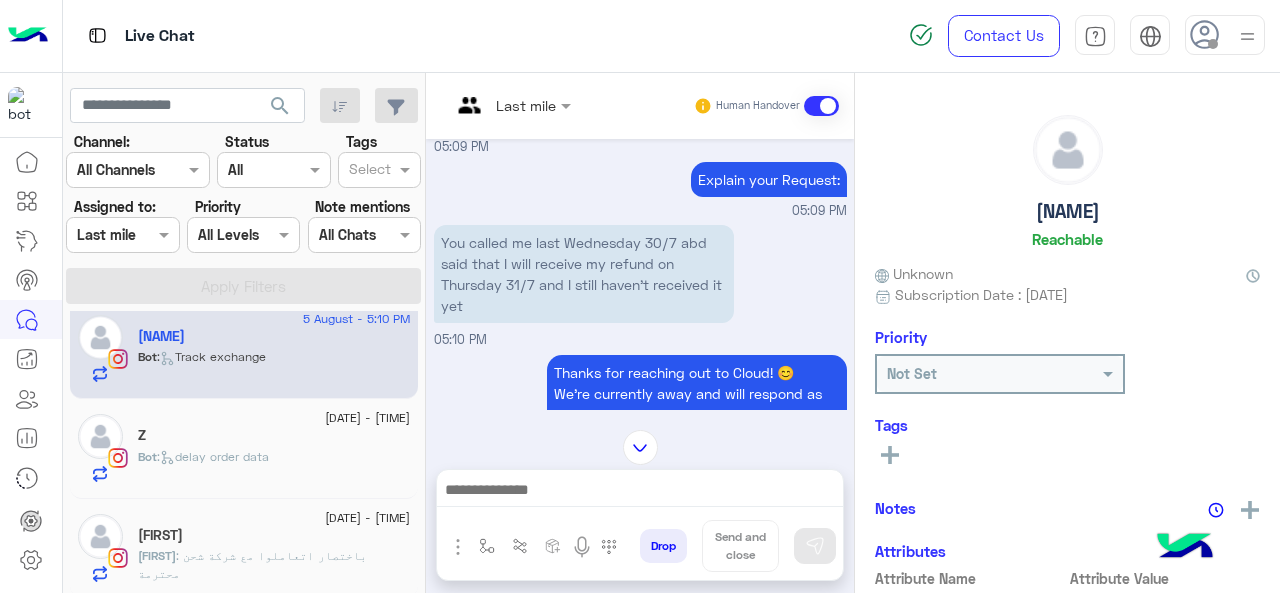scroll, scrollTop: 590, scrollLeft: 0, axis: vertical 